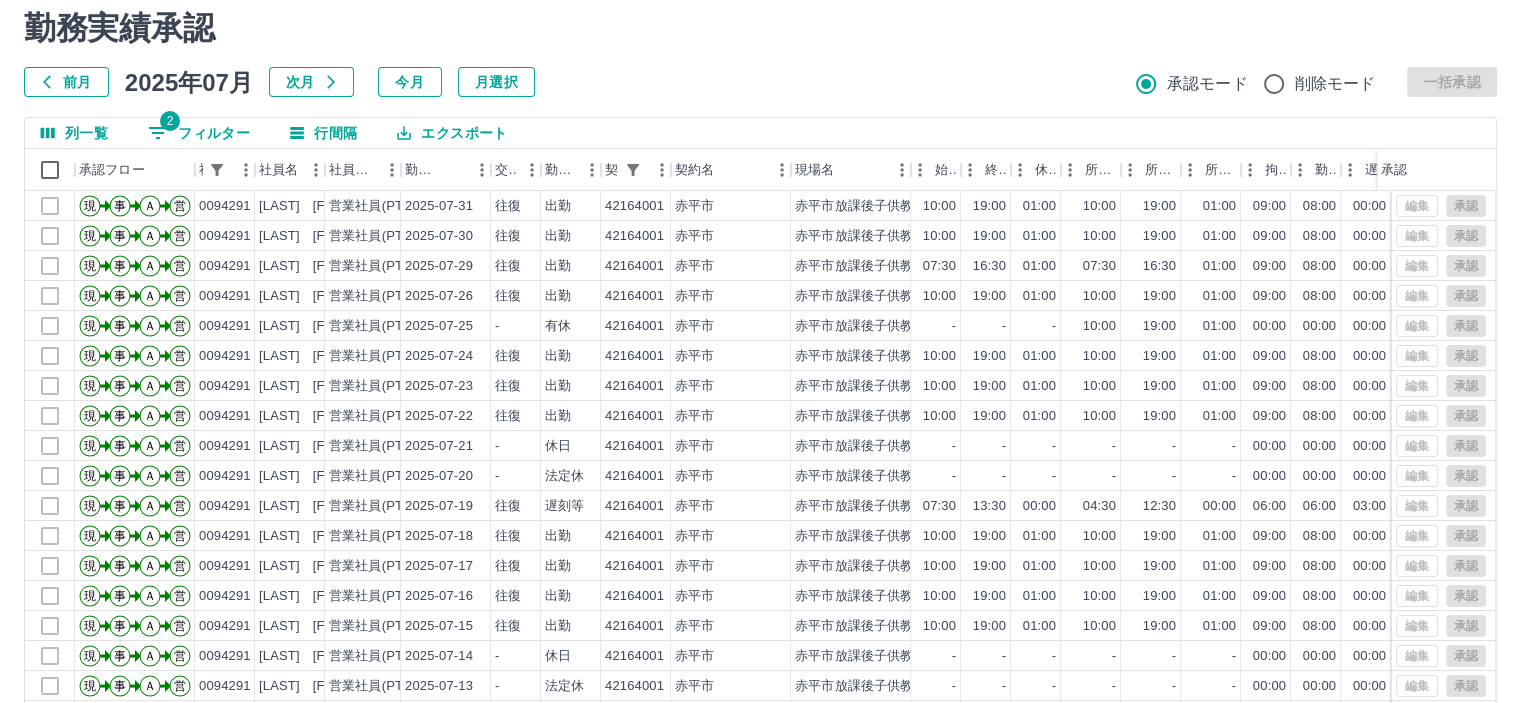 scroll, scrollTop: 0, scrollLeft: 0, axis: both 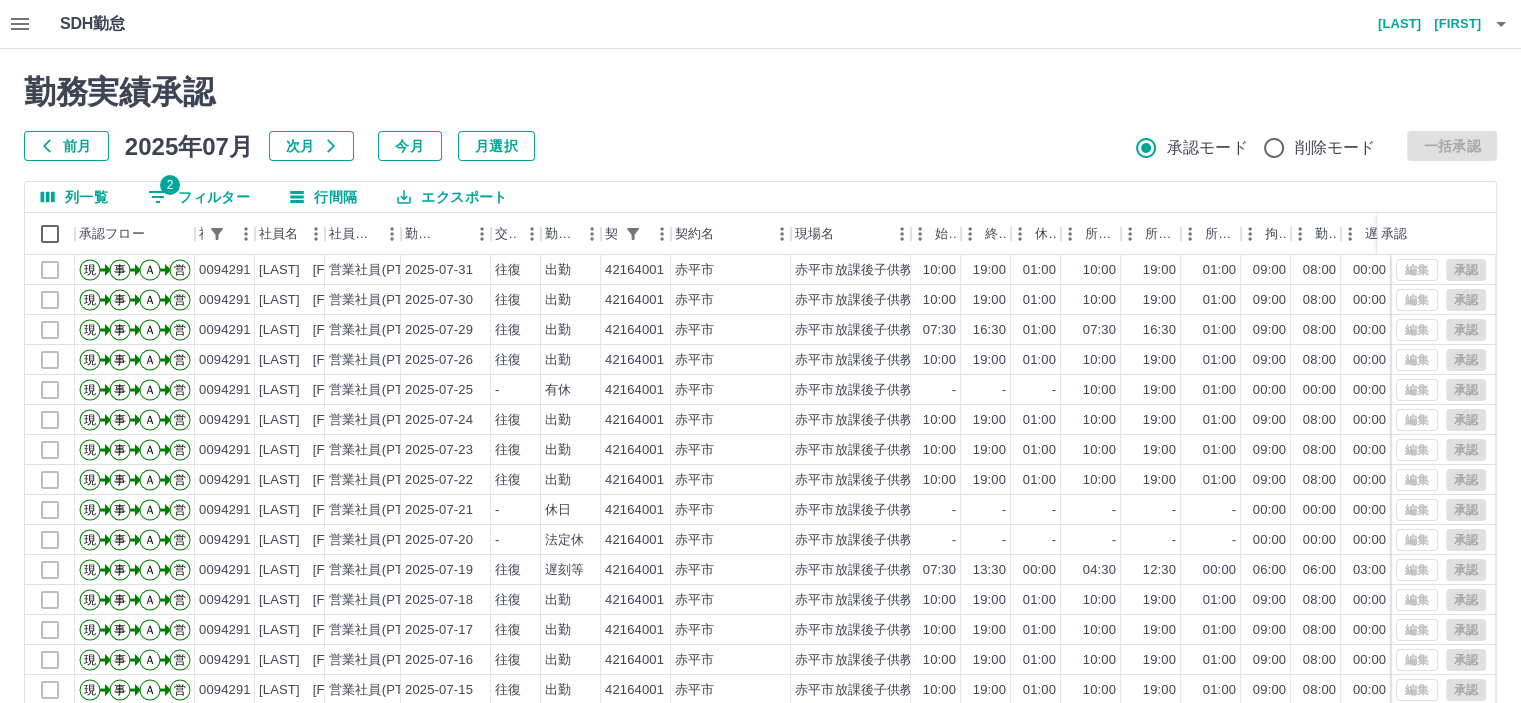 click on "2 フィルター" at bounding box center [199, 197] 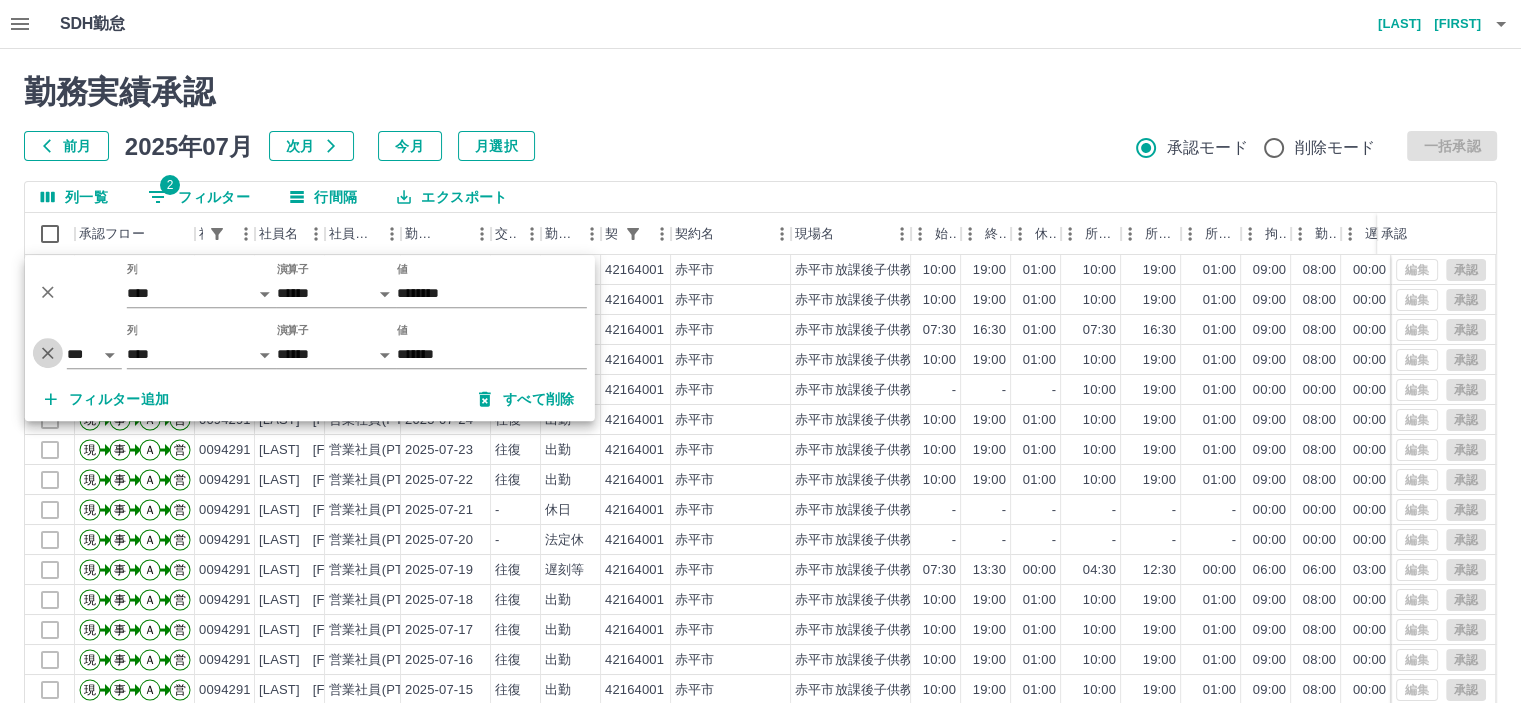 click at bounding box center (48, 353) 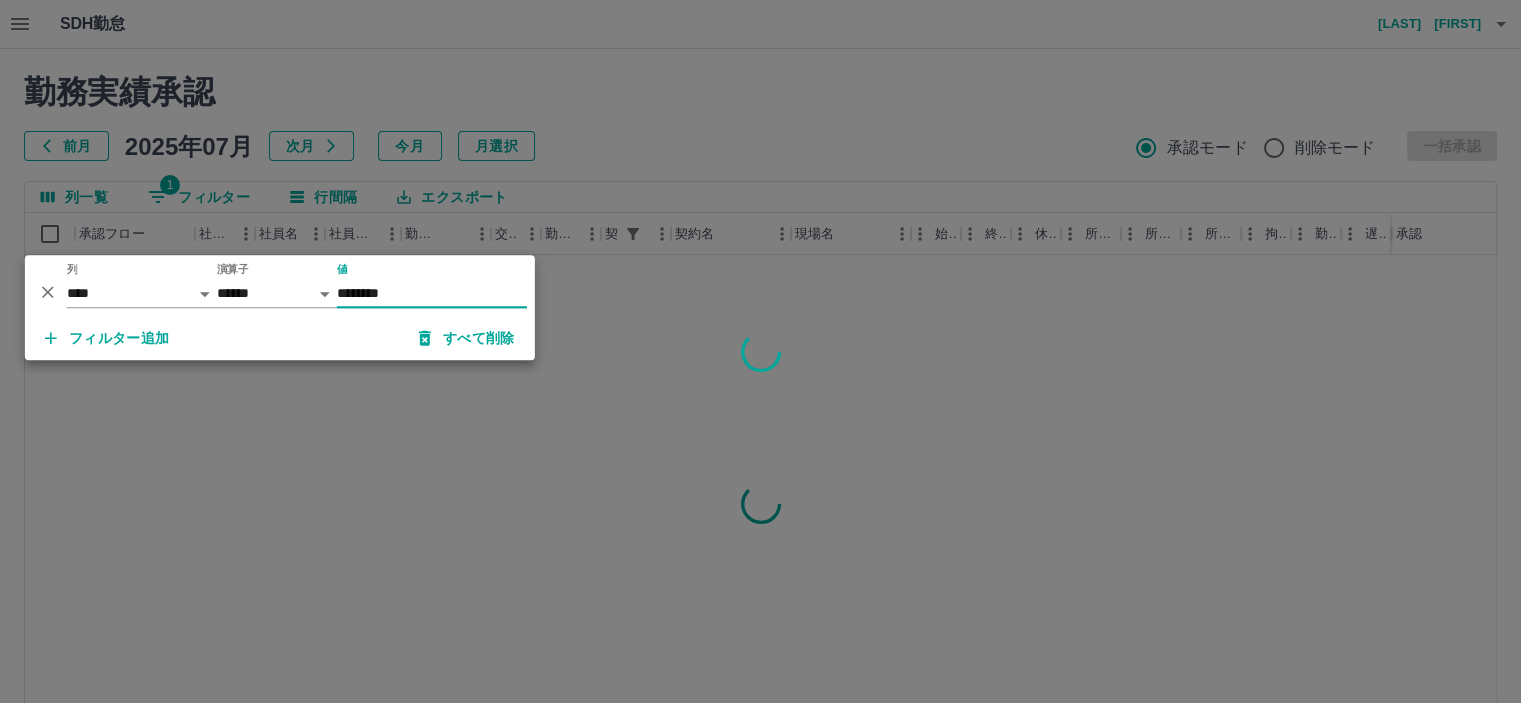click on "********" at bounding box center [432, 293] 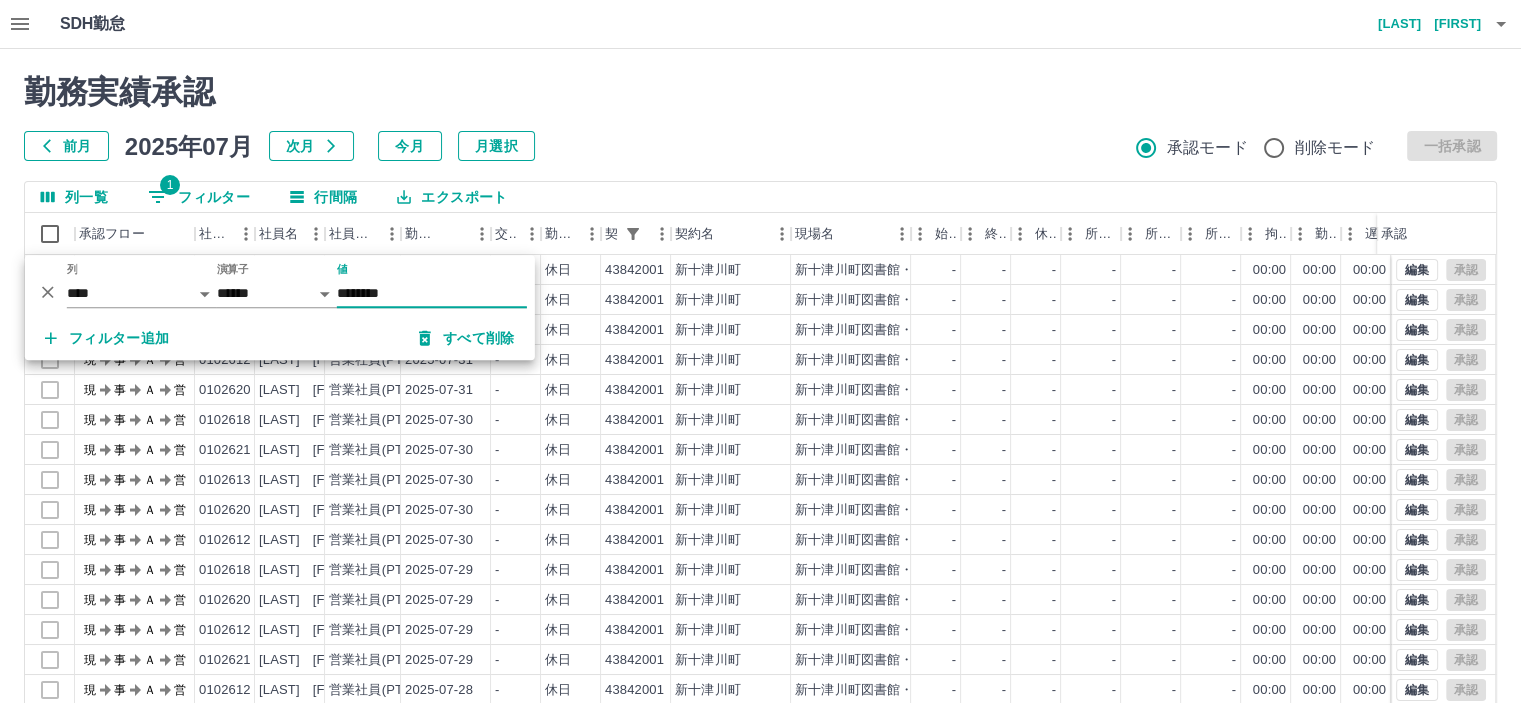 type on "********" 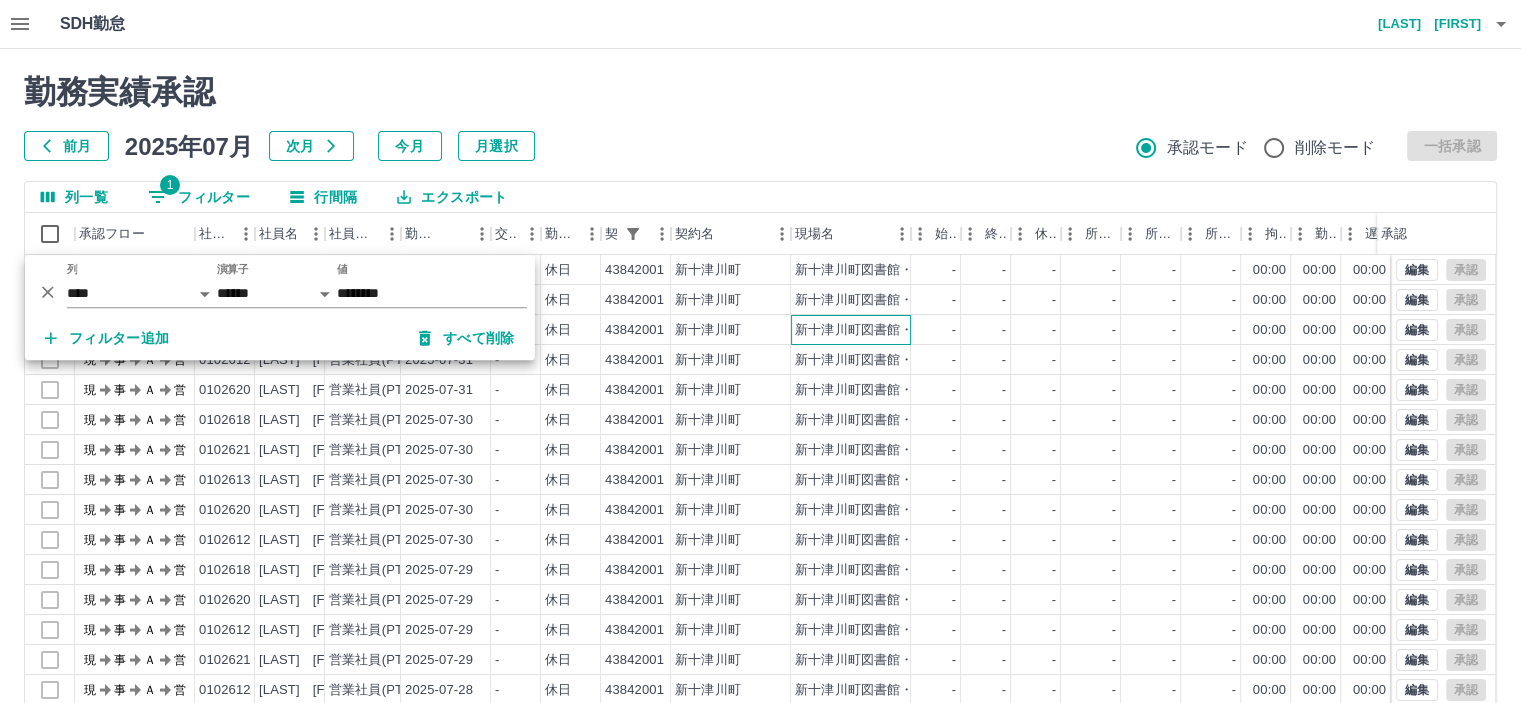 click on "新十津川町図書館・学校図書館包括業務委託" at bounding box center (851, 330) 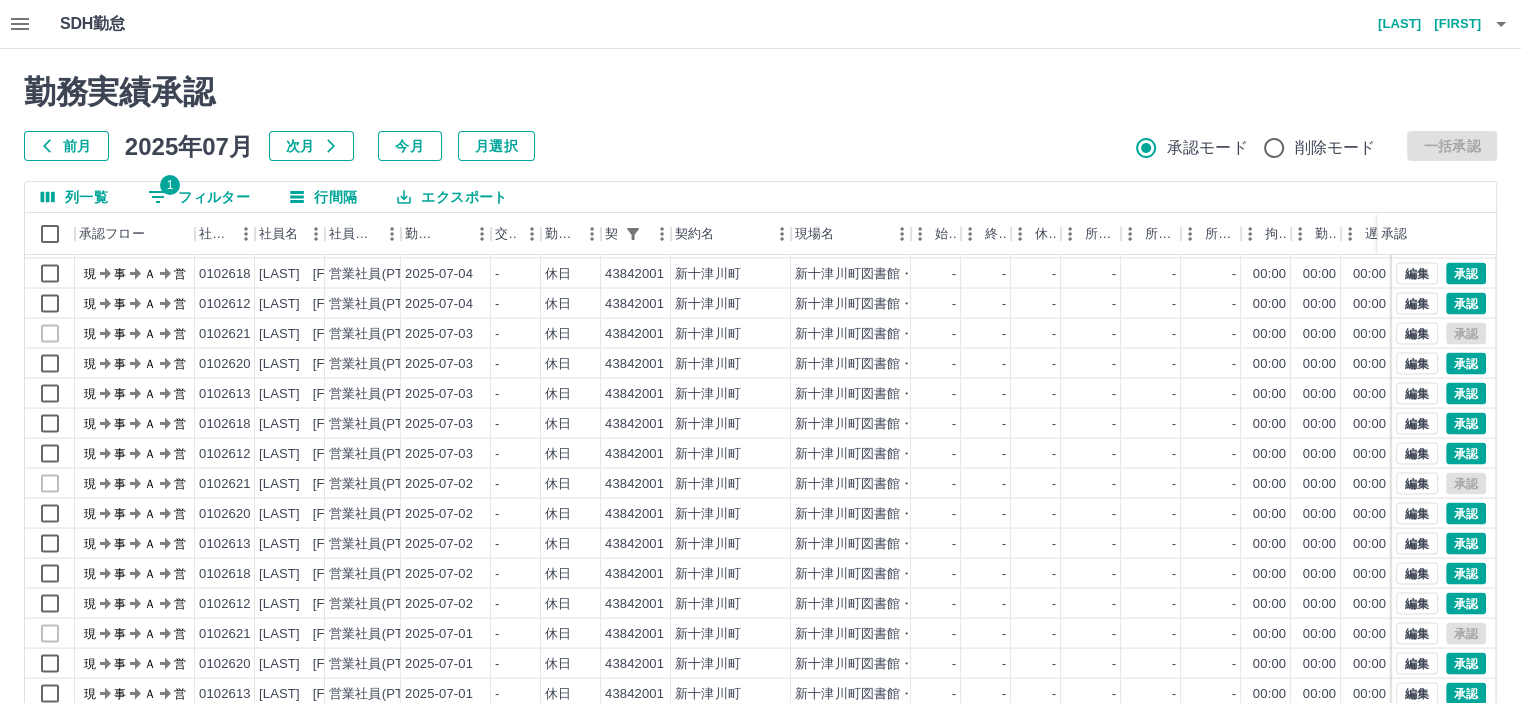 scroll, scrollTop: 4001, scrollLeft: 0, axis: vertical 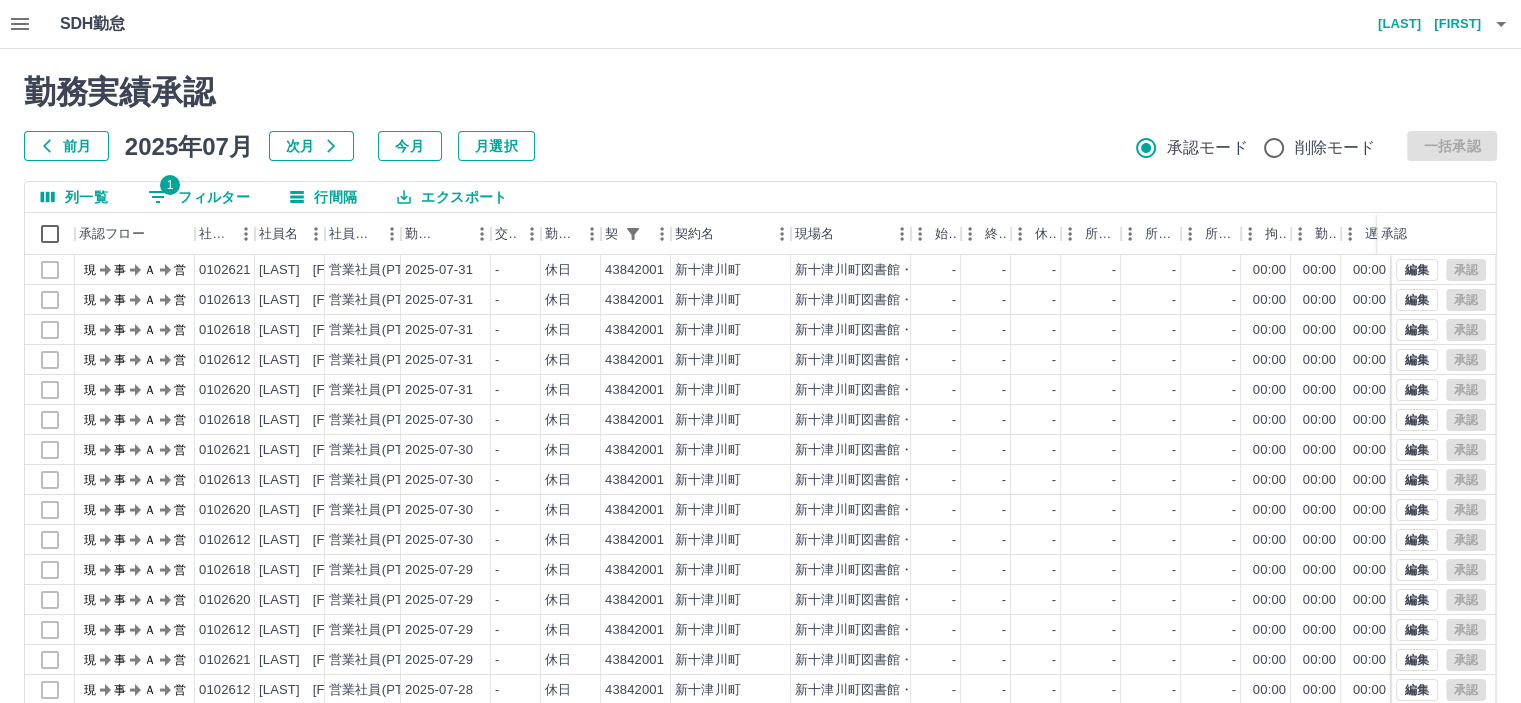 click on "勤務実績承認" at bounding box center (760, 92) 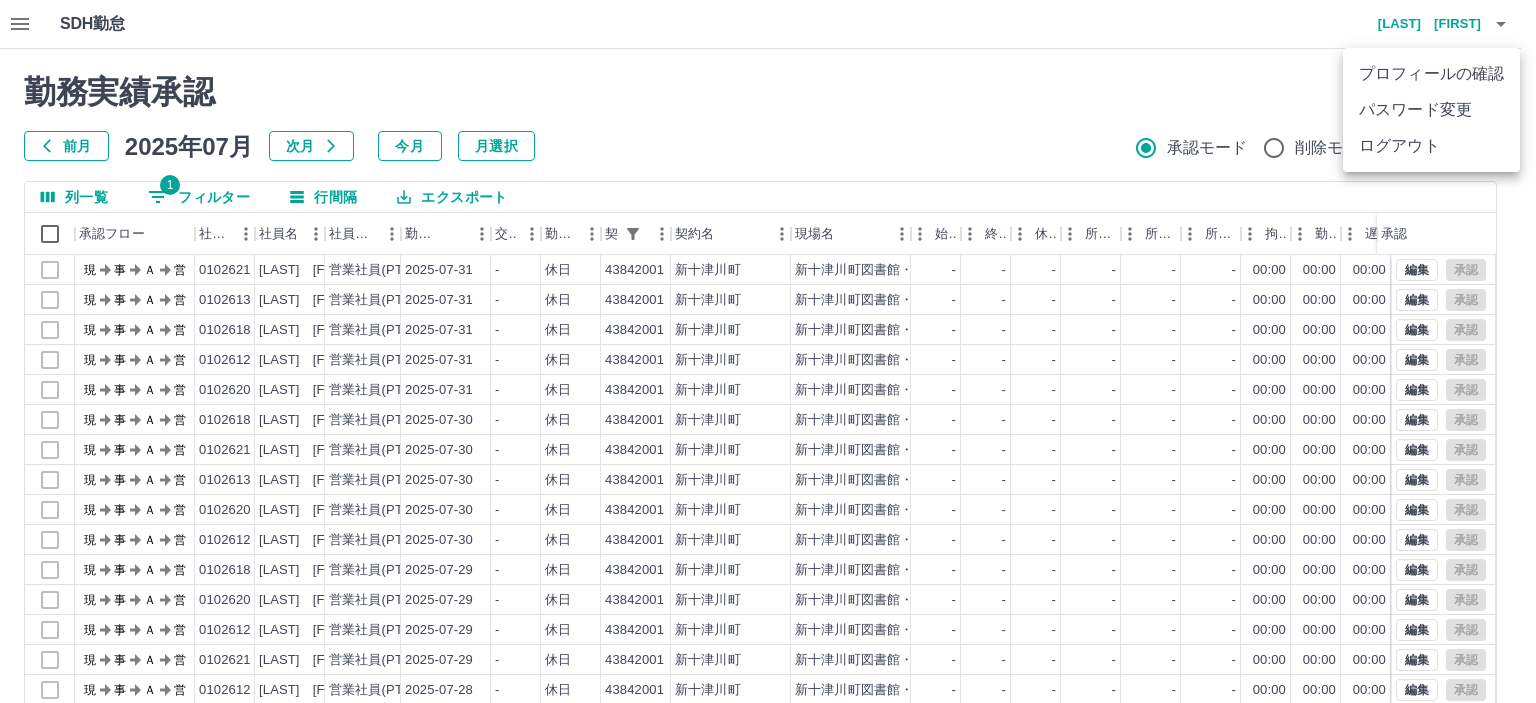 click on "ログアウト" at bounding box center (1431, 146) 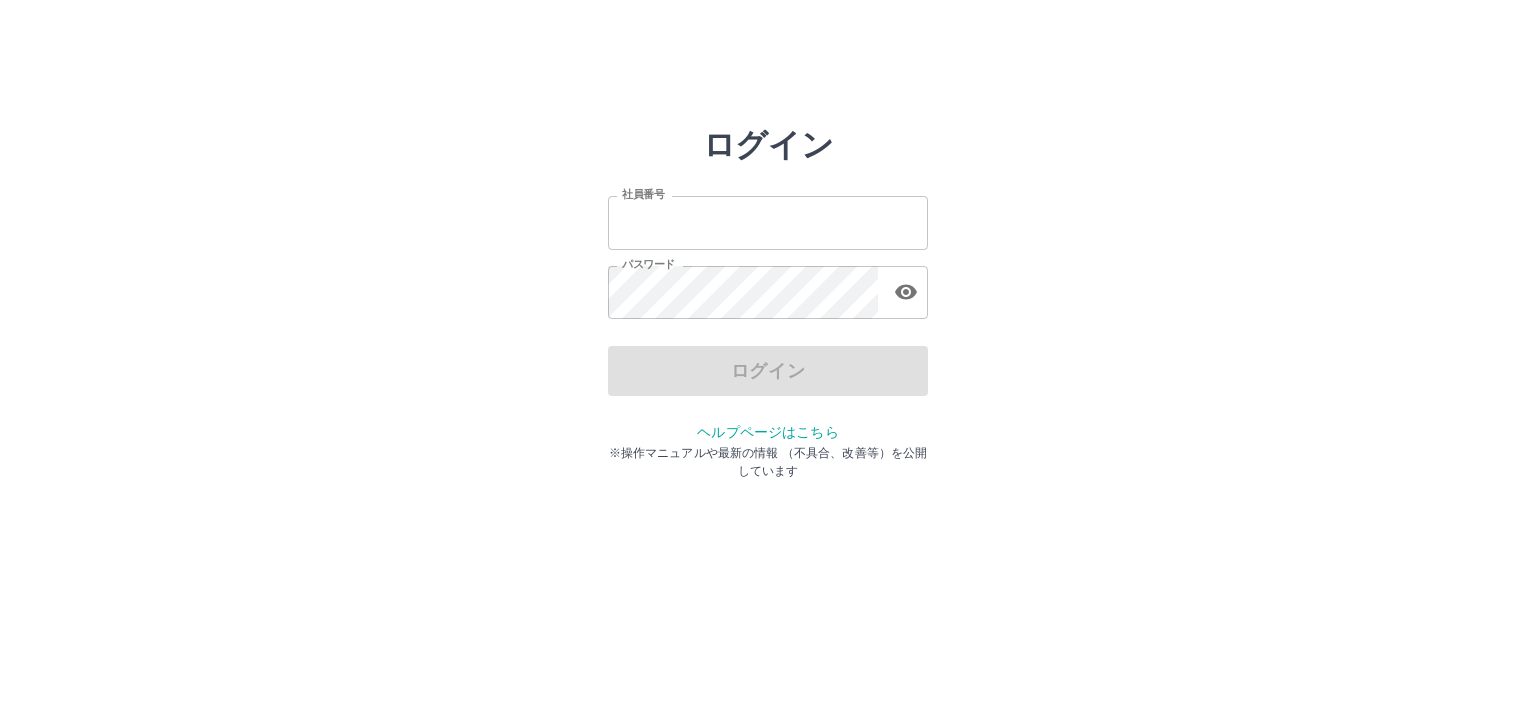 scroll, scrollTop: 0, scrollLeft: 0, axis: both 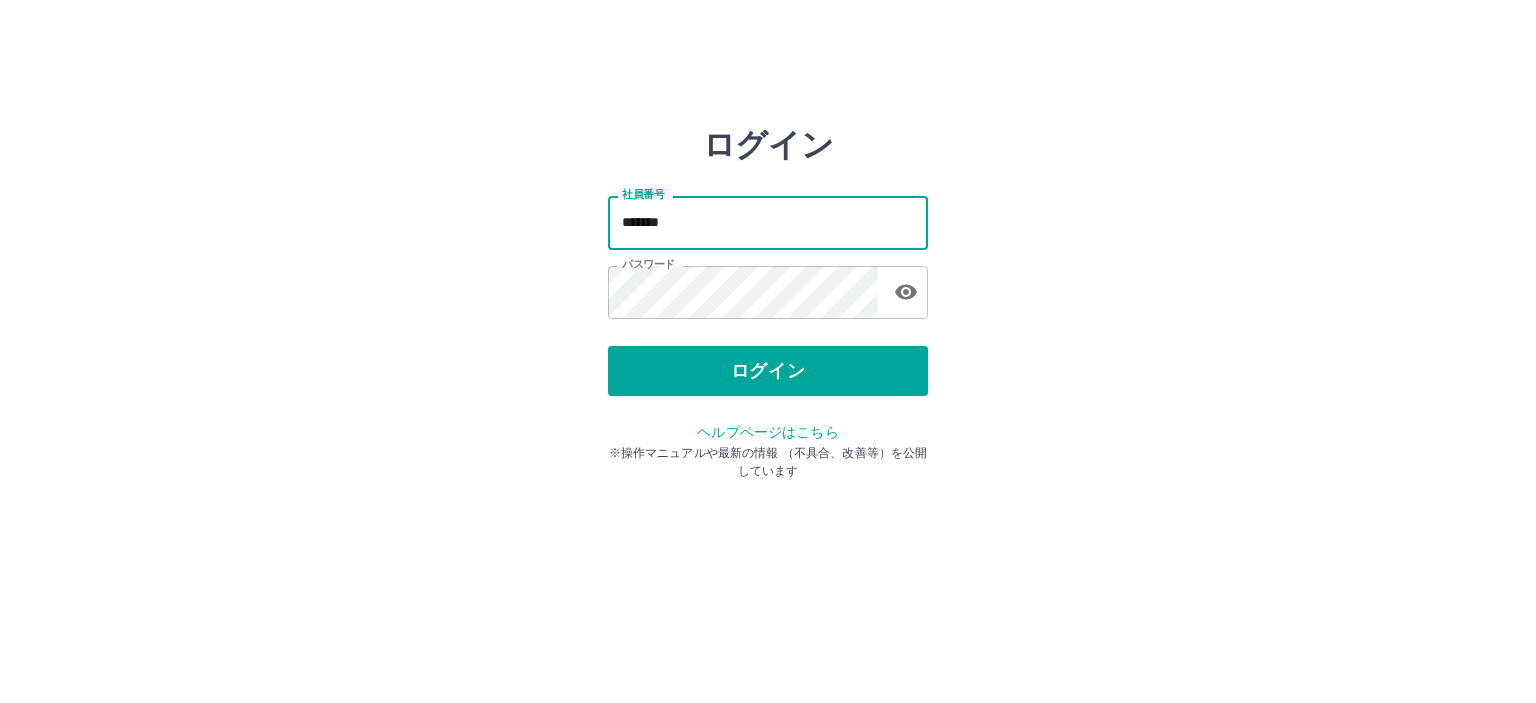 click on "*******" at bounding box center (768, 222) 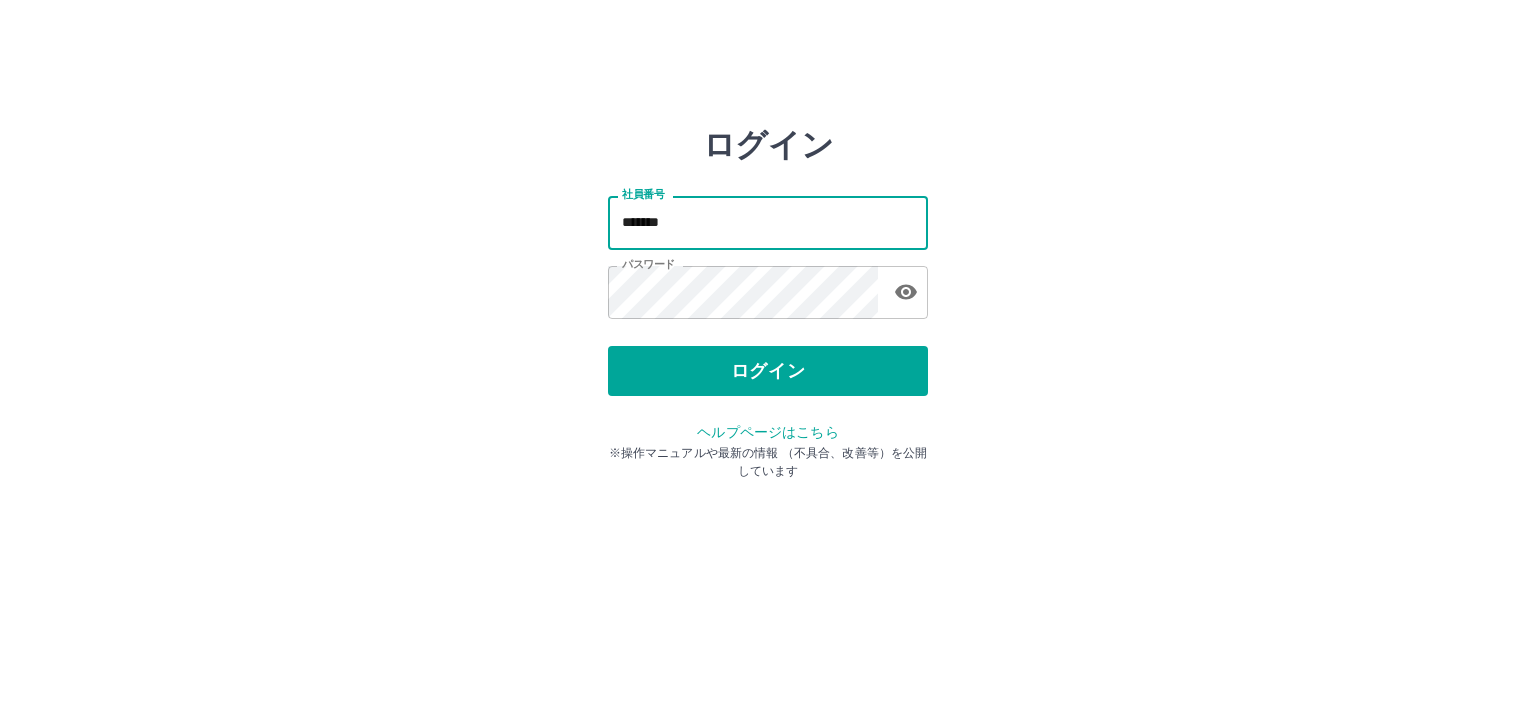 type on "*******" 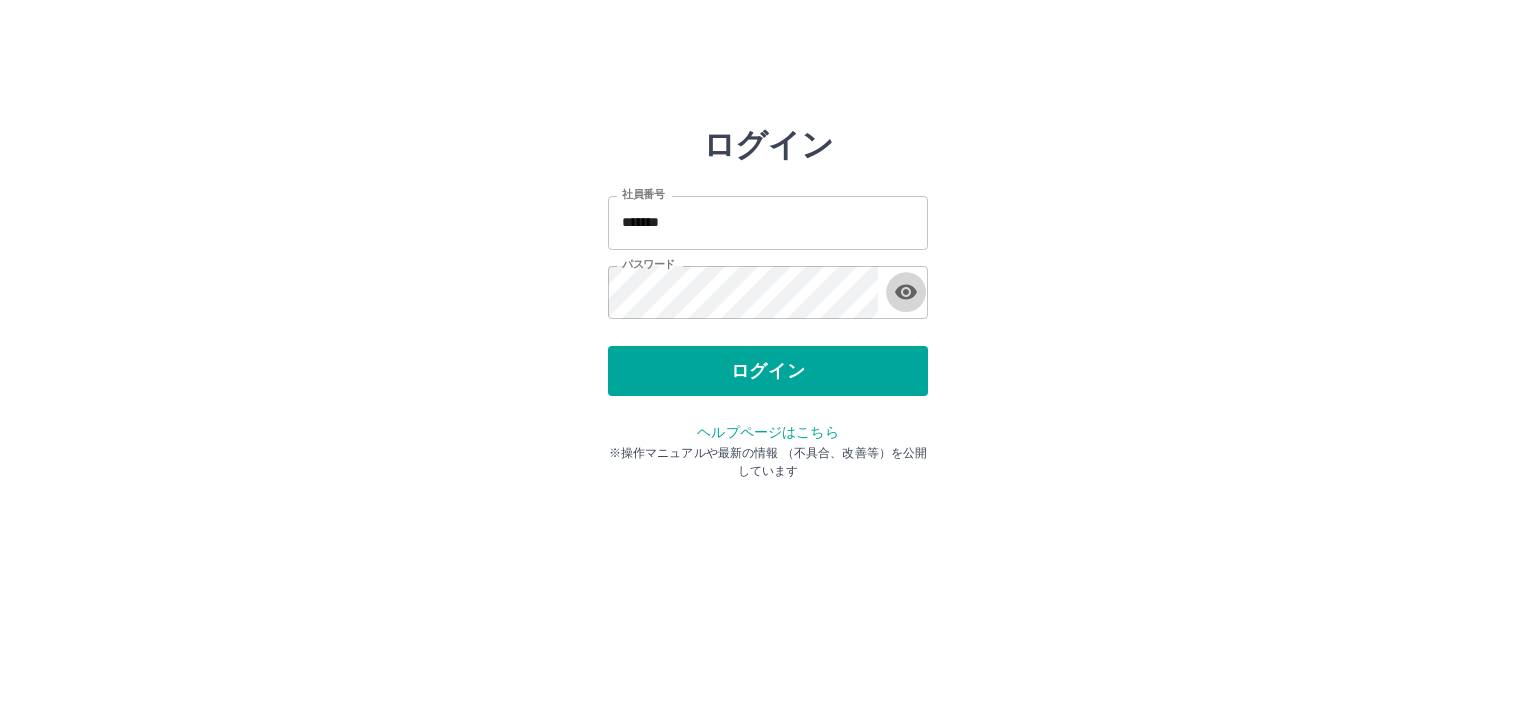 type 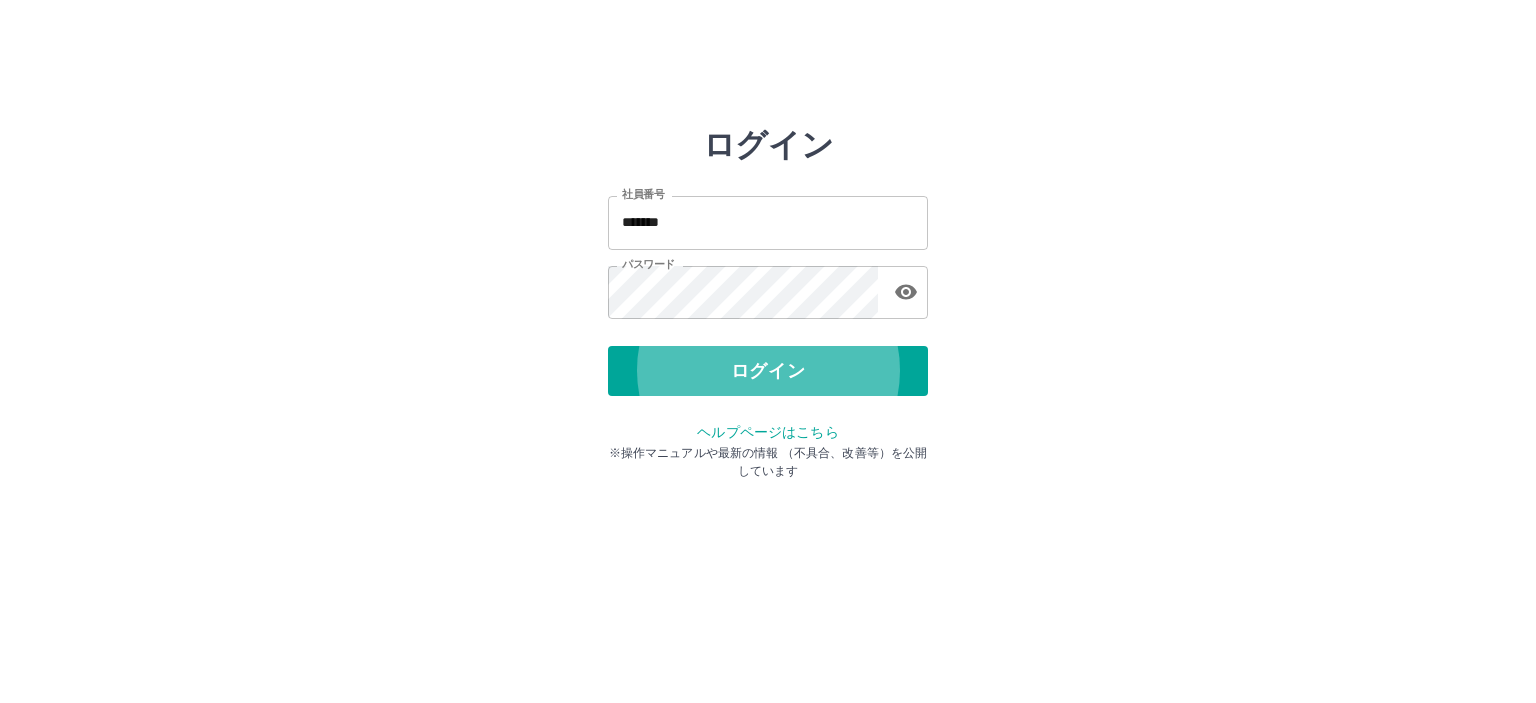 type 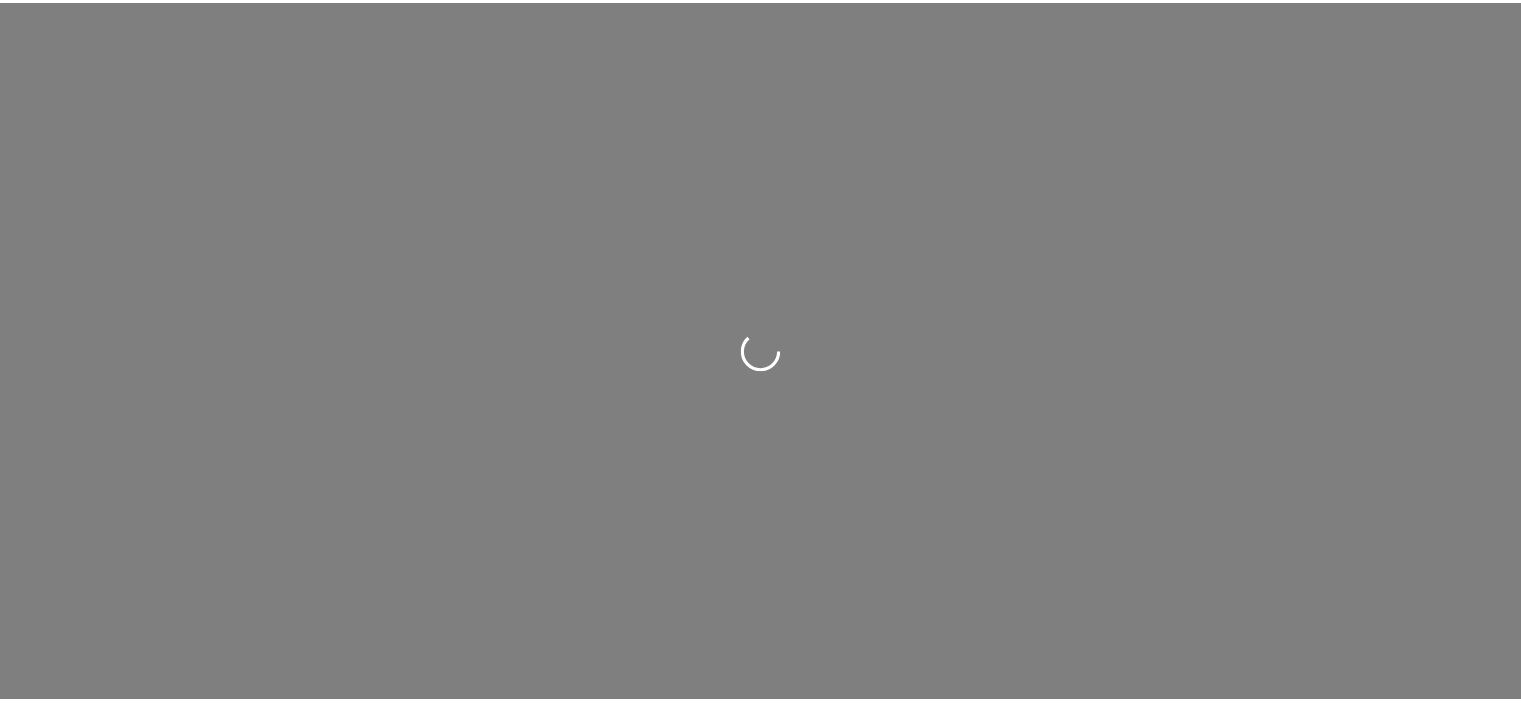 scroll, scrollTop: 0, scrollLeft: 0, axis: both 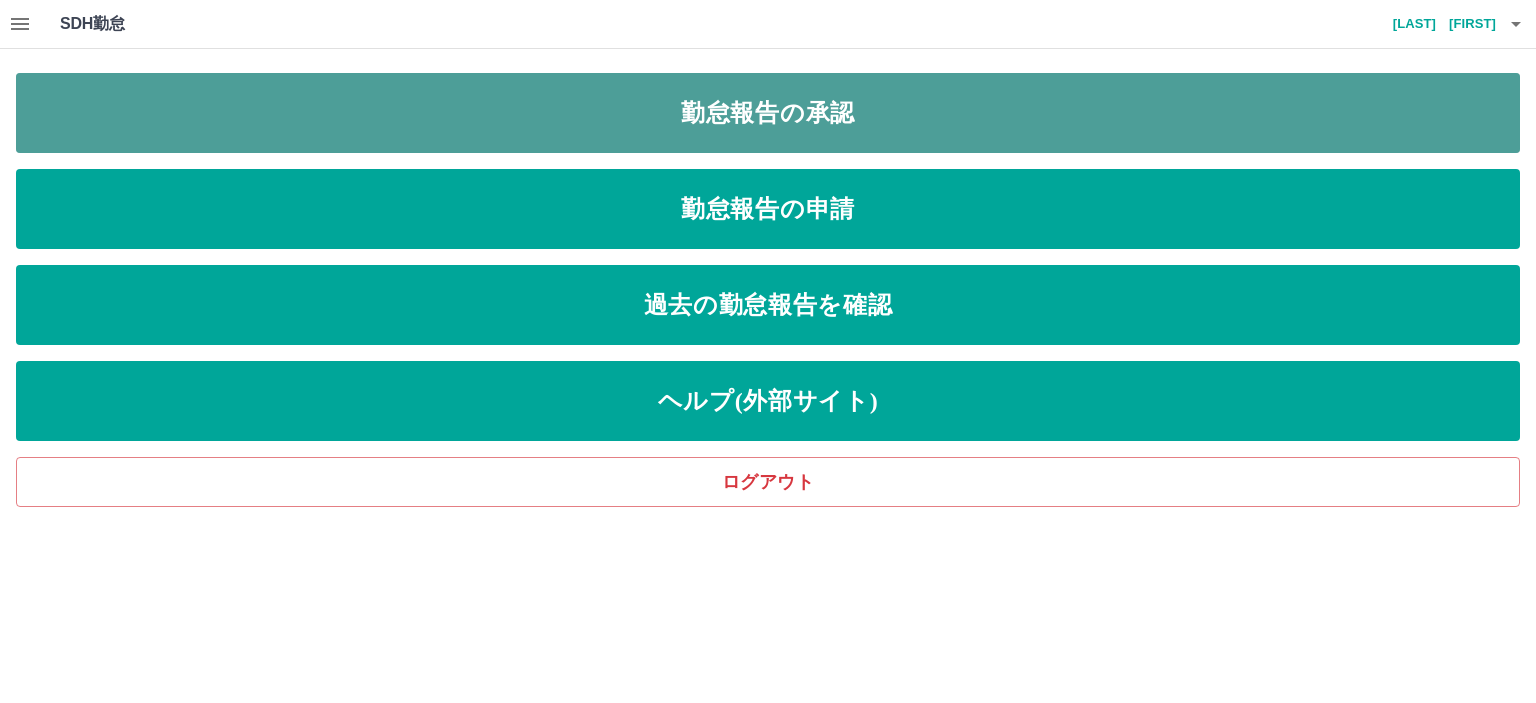 click on "勤怠報告の承認" at bounding box center (768, 113) 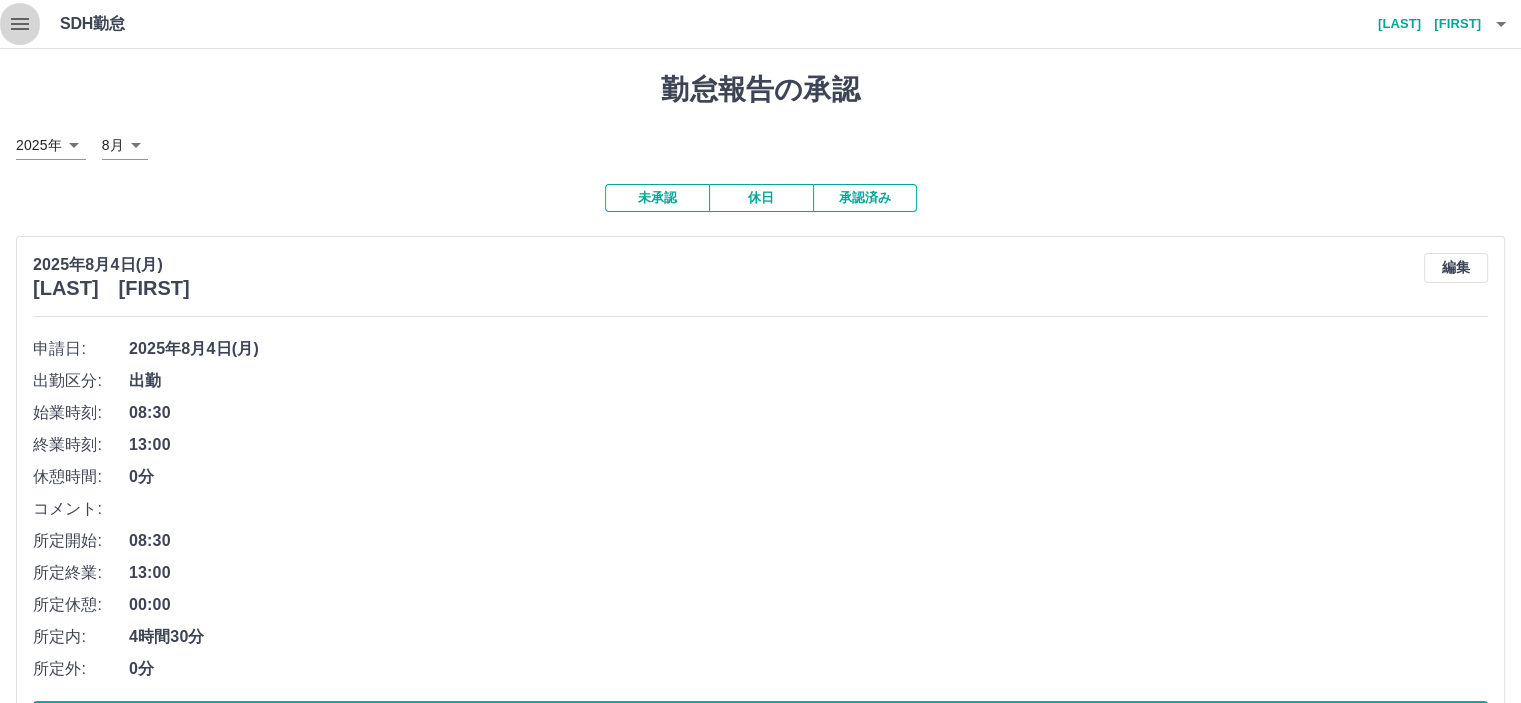 click 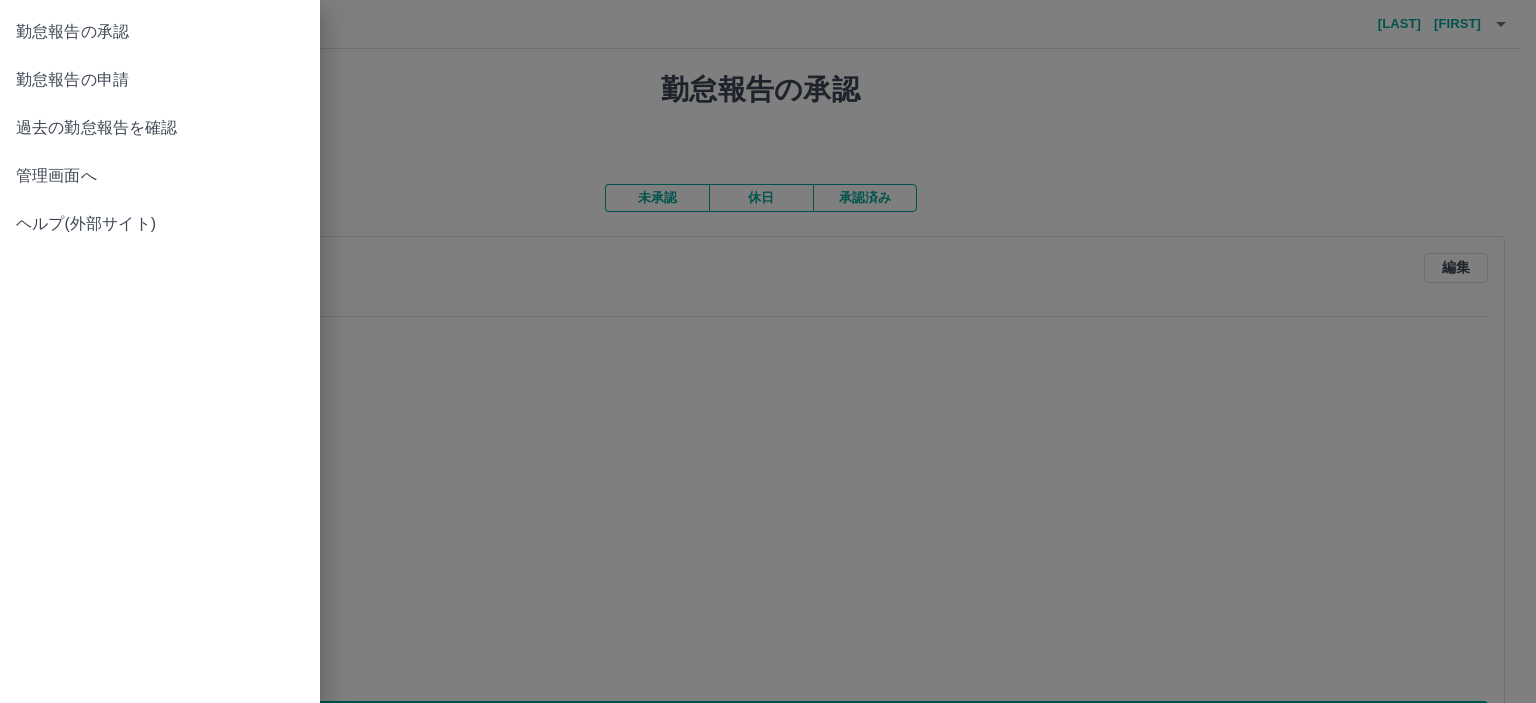 click on "管理画面へ" at bounding box center (160, 176) 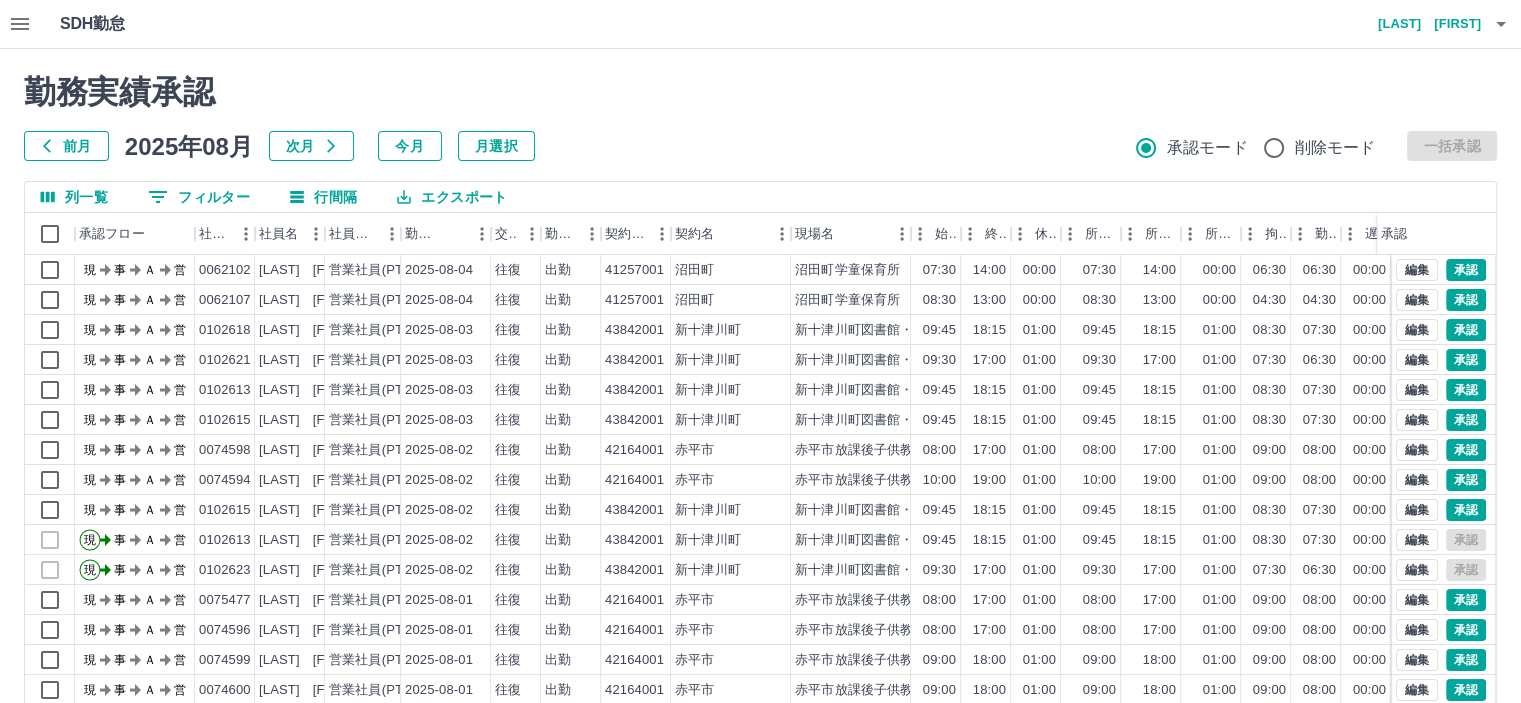 click on "前月" at bounding box center (66, 146) 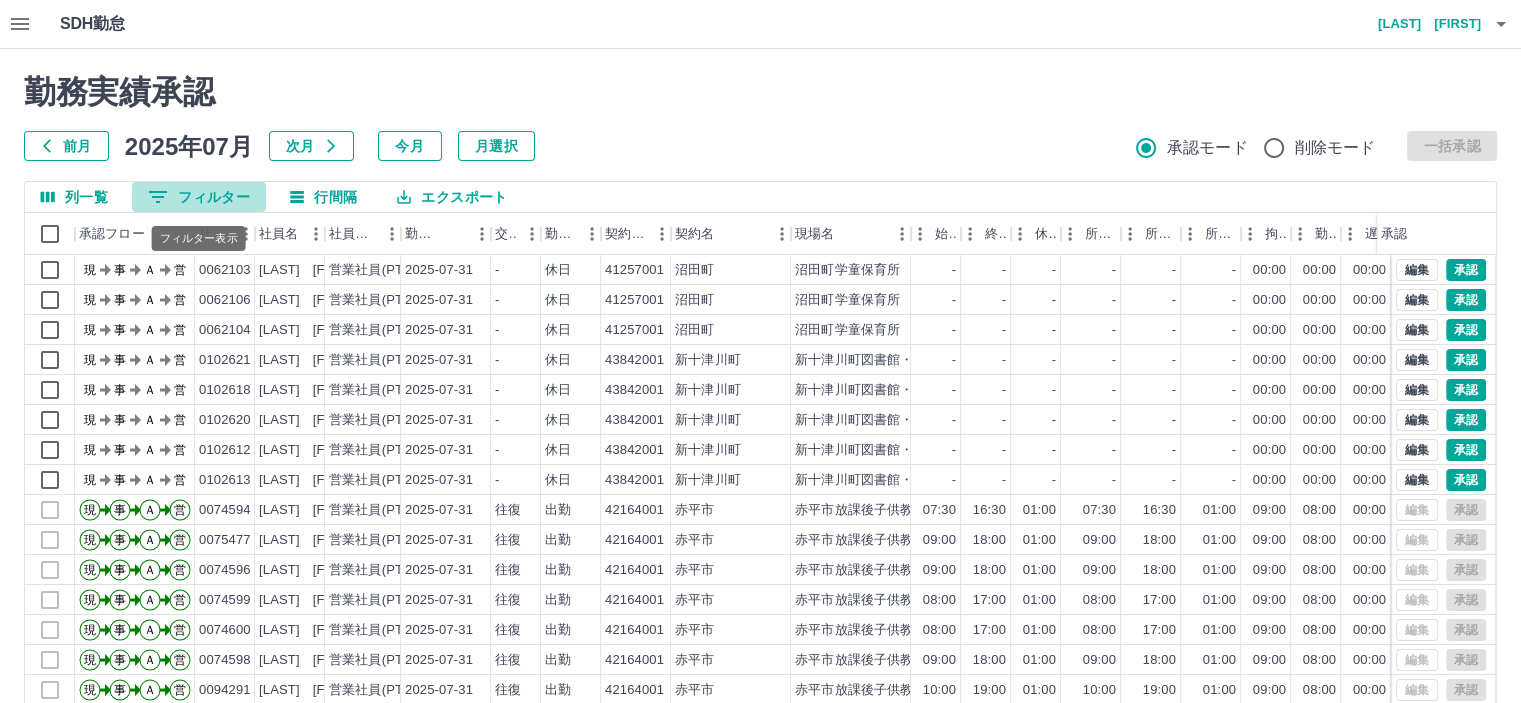 click on "0 フィルター" at bounding box center [199, 197] 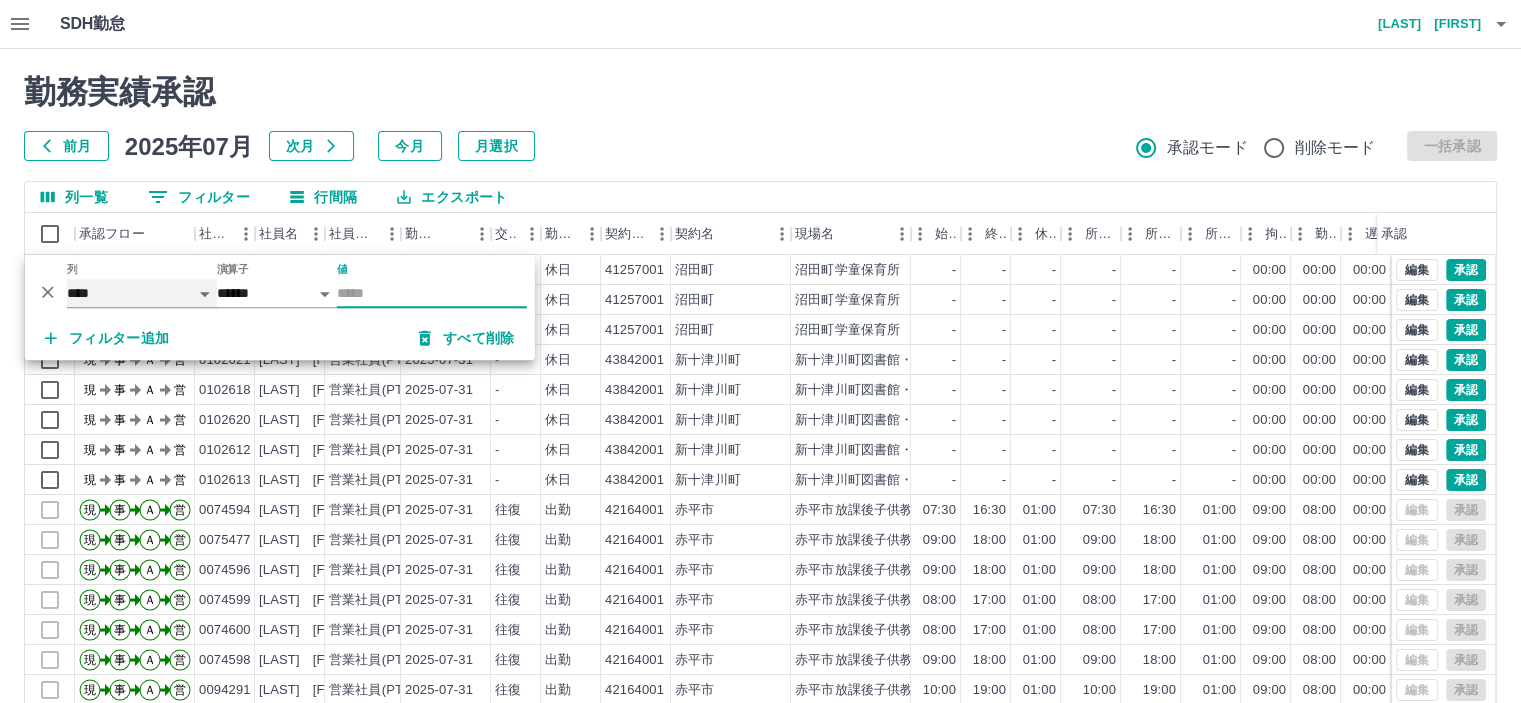 click on "**** *** **** *** *** **** ***** *** *** ** ** ** **** **** **** ** ** *** **** *****" at bounding box center [142, 293] 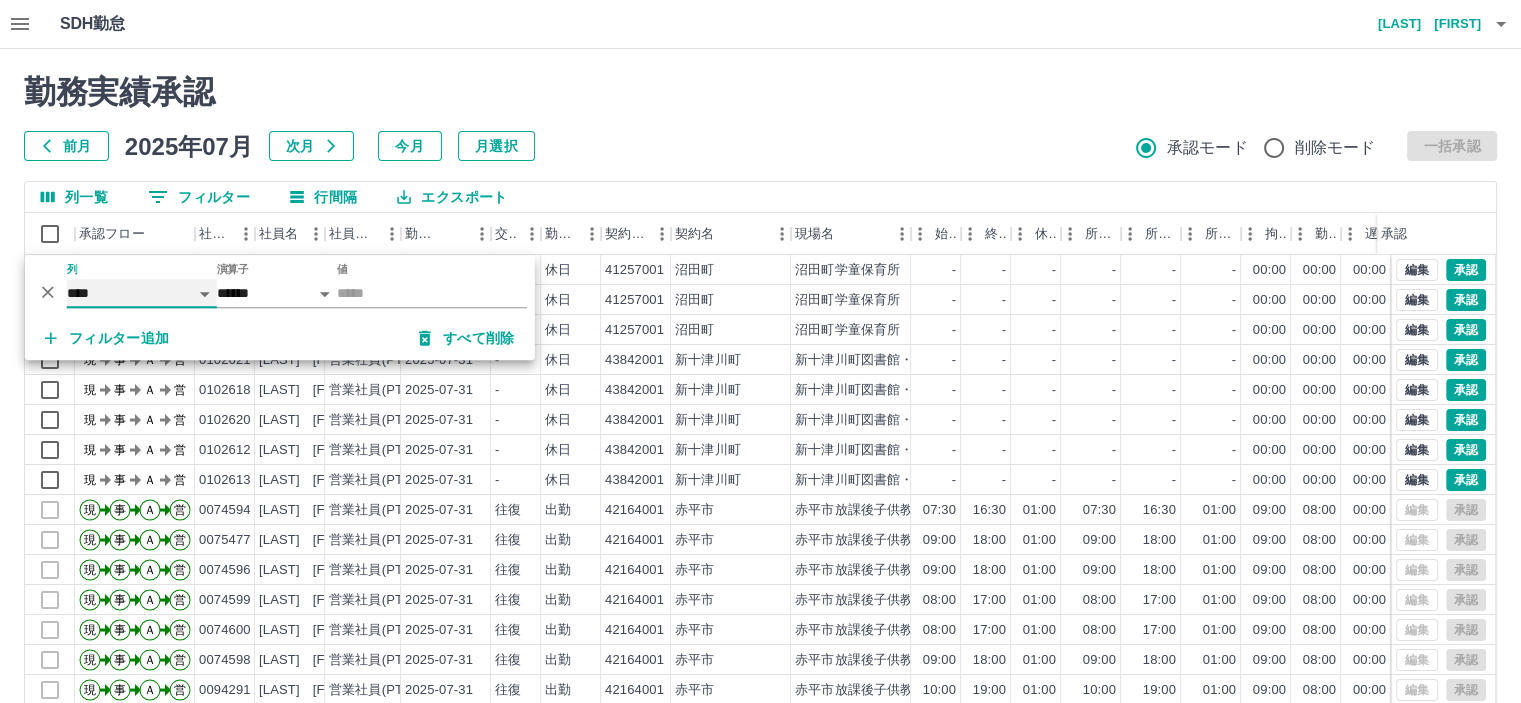 click on "**** *** **** *** *** **** ***** *** *** ** ** ** **** **** **** ** ** *** **** *****" at bounding box center (142, 293) 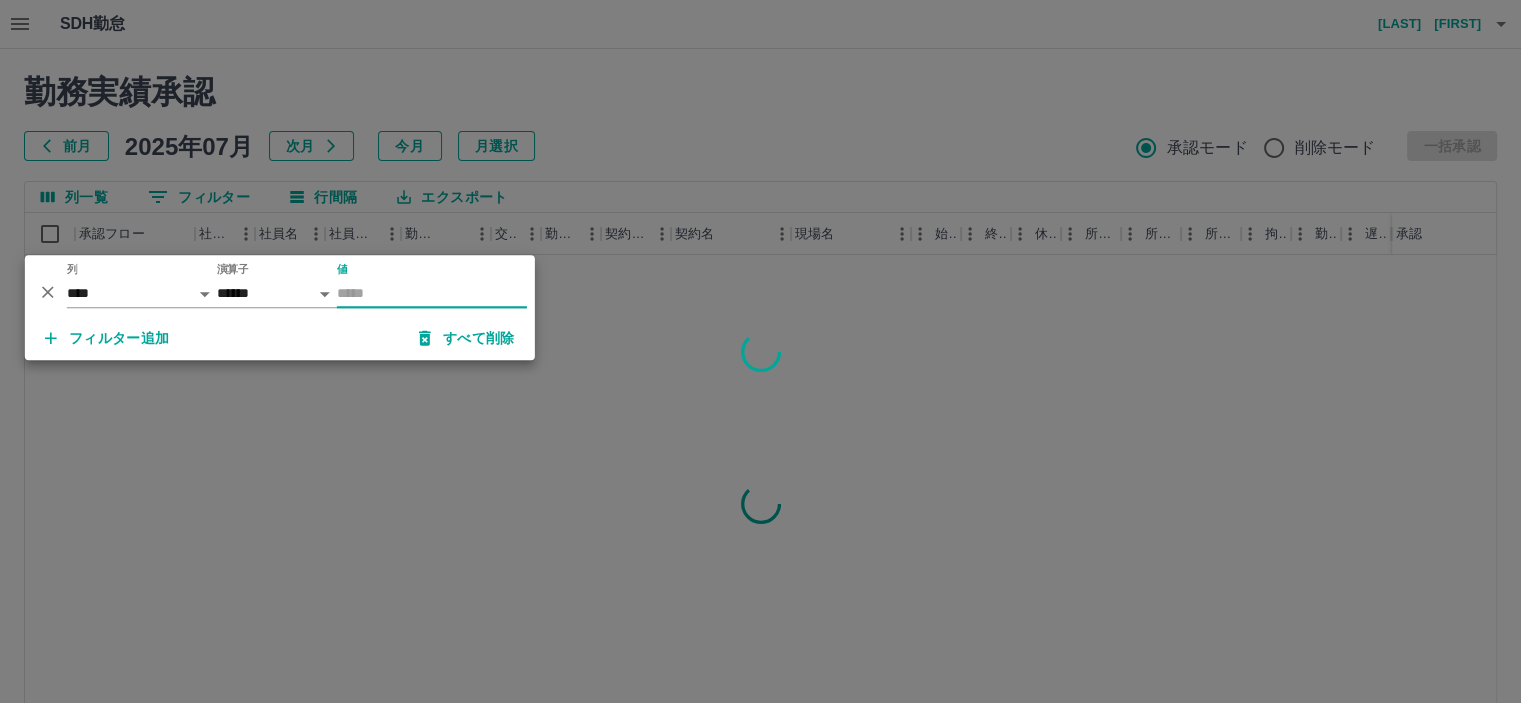 click on "値" at bounding box center (432, 293) 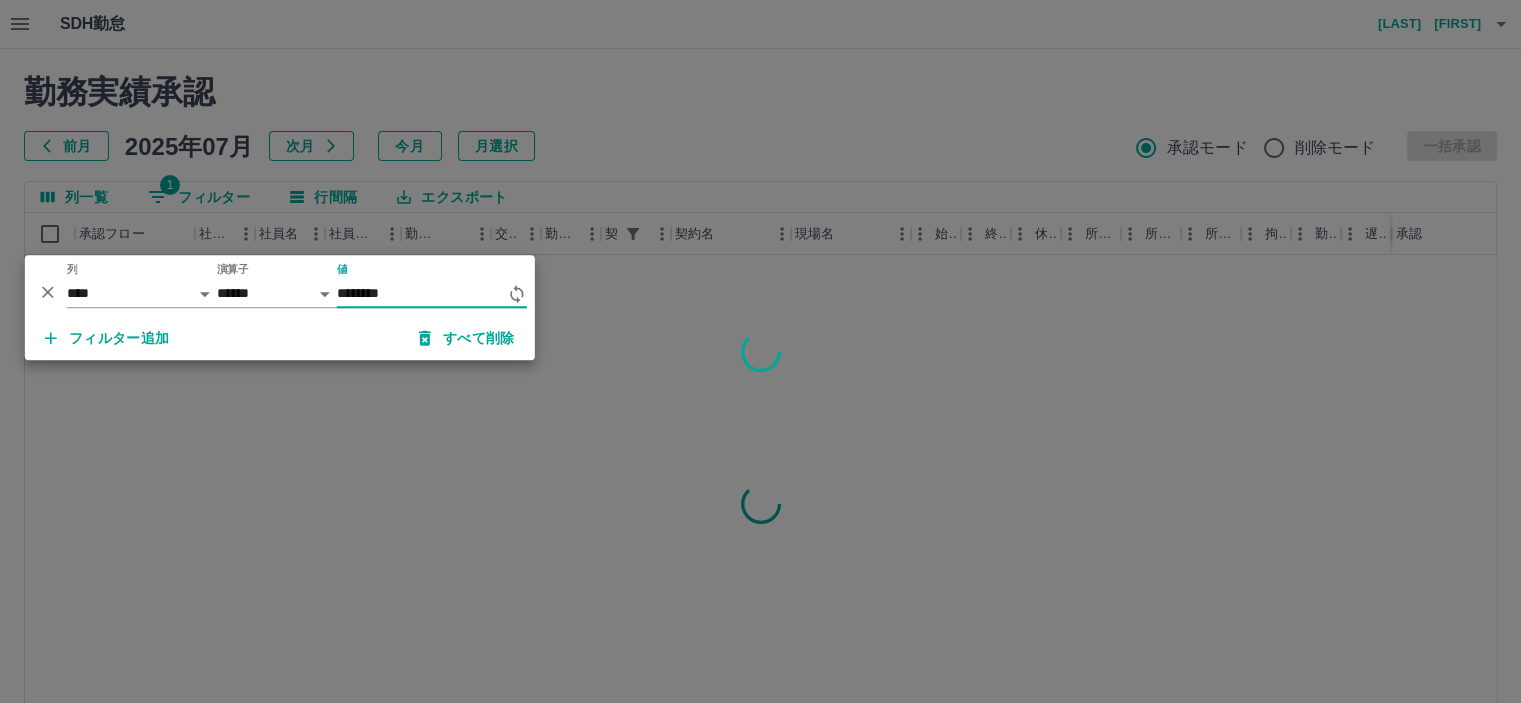 type on "********" 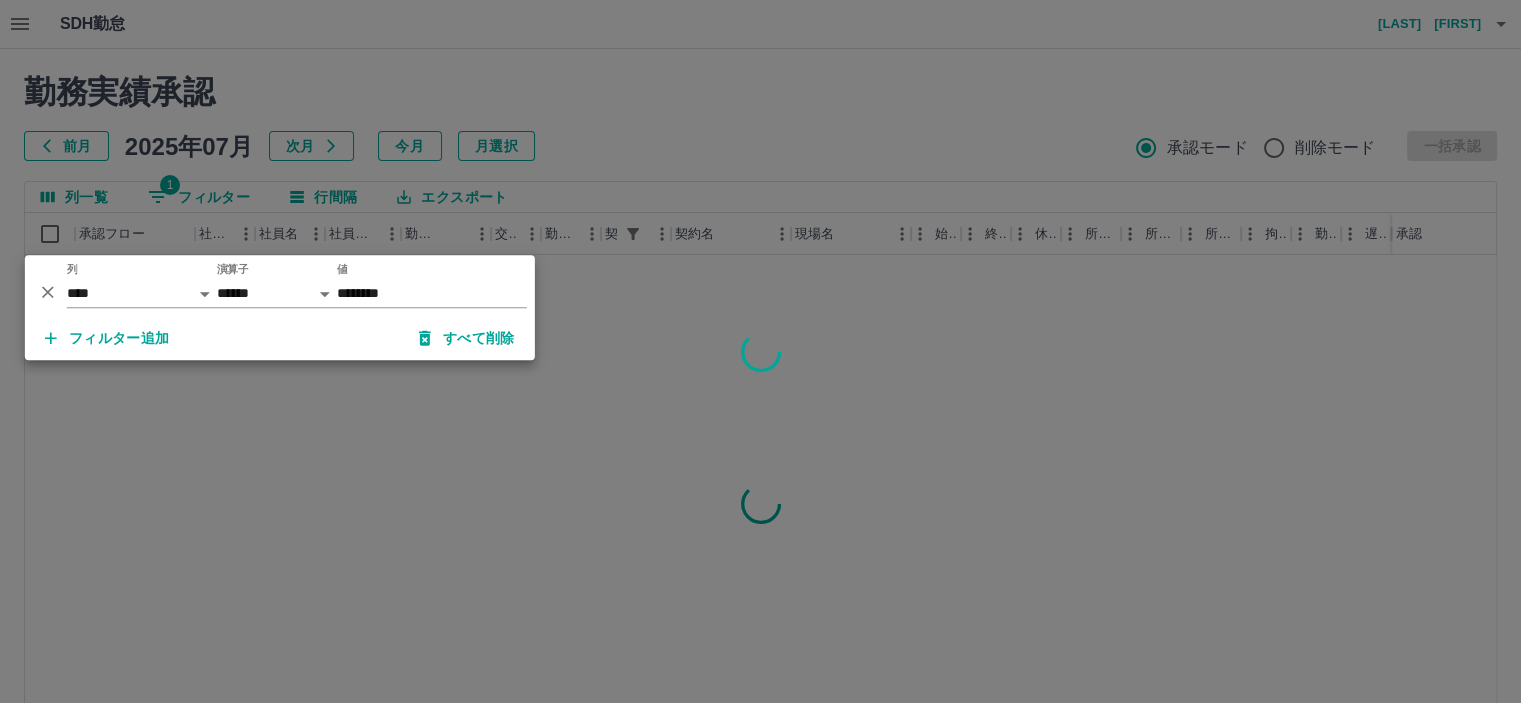 click at bounding box center [760, 351] 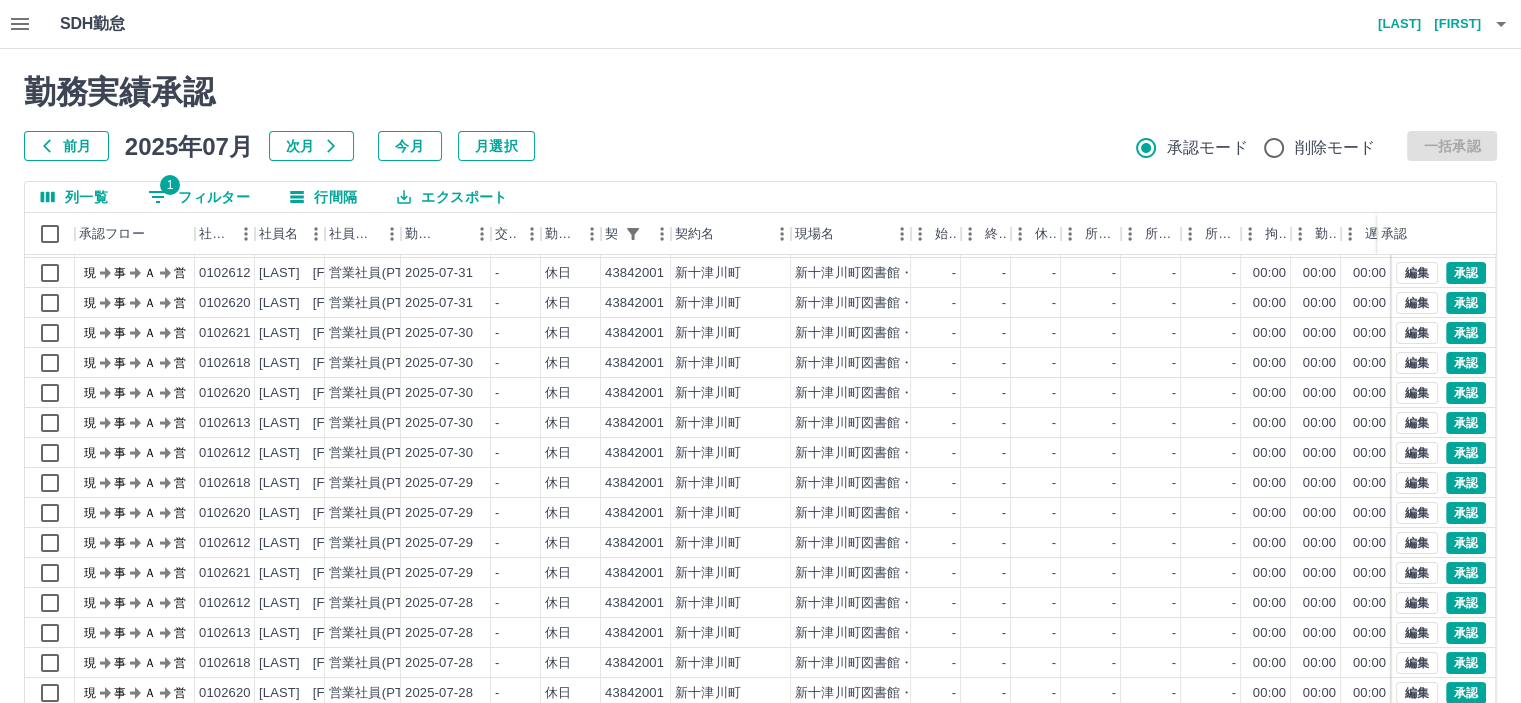 scroll, scrollTop: 101, scrollLeft: 0, axis: vertical 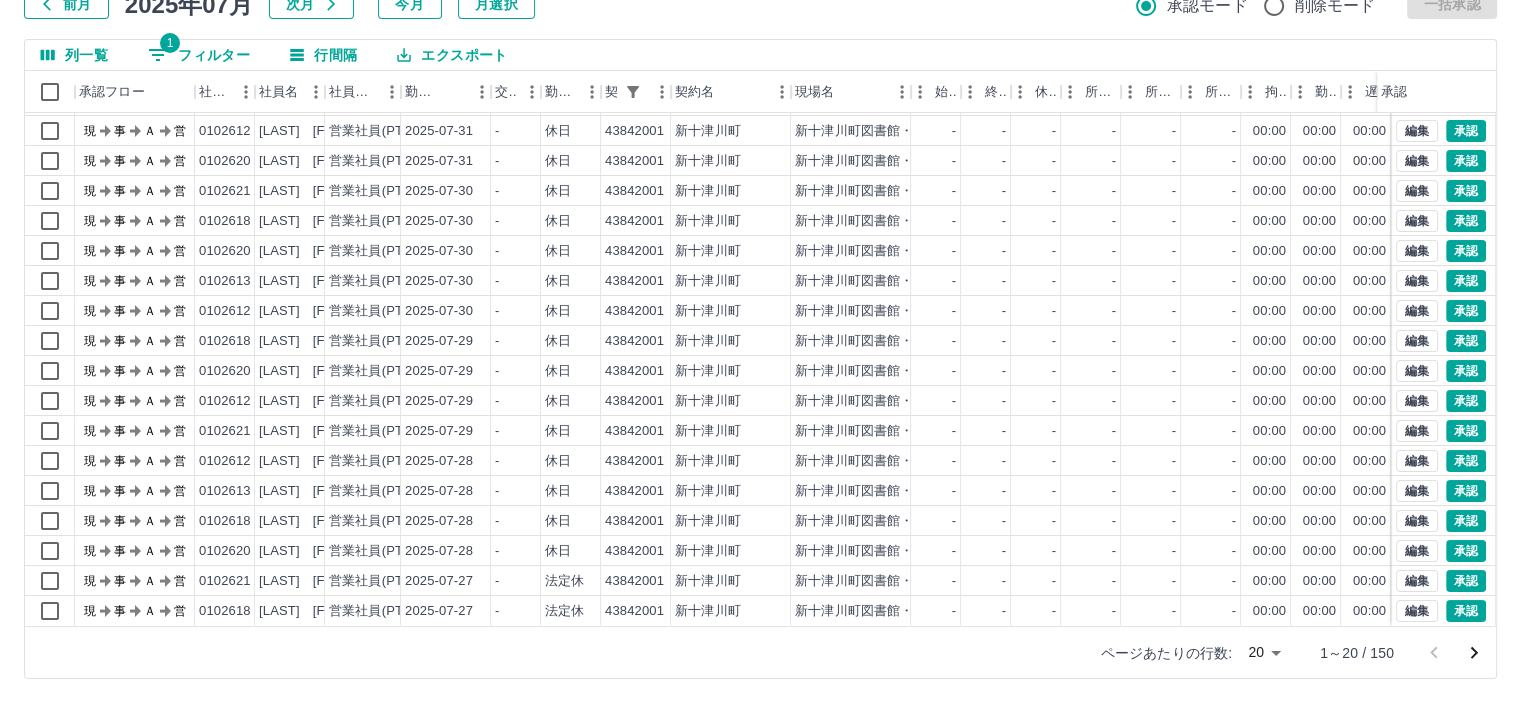 click on "SDH勤怠 田中　真人 勤務実績承認 前月 2025年07月 次月 今月 月選択 承認モード 削除モード 一括承認 列一覧 1 フィルター 行間隔 エクスポート 承認フロー 社員番号 社員名 社員区分 勤務日 交通費 勤務区分 契約コード 契約名 現場名 始業 終業 休憩 所定開始 所定終業 所定休憩 拘束 勤務 遅刻等 コメント ステータス 承認 現 事 Ａ 営 0102613 笹木　陽子 営業社員(PT契約) 2025-07-31  -  休日 43842001 新十津川町 新十津川町図書館・学校図書館包括業務委託 - - - - - - 00:00 00:00 00:00 現場責任者承認待 現 事 Ａ 営 0102618 佐藤　有紀子 営業社員(PT契約) 2025-07-31  -  休日 43842001 新十津川町 新十津川町図書館・学校図書館包括業務委託 - - - - - - 00:00 00:00 00:00 現場責任者承認待 現 事 Ａ 営 0102612 高宮　みず恵 営業社員(PT契約) 2025-07-31  -  休日 43842001 新十津川町 - - - - - - 00:00 00:00" at bounding box center (760, 280) 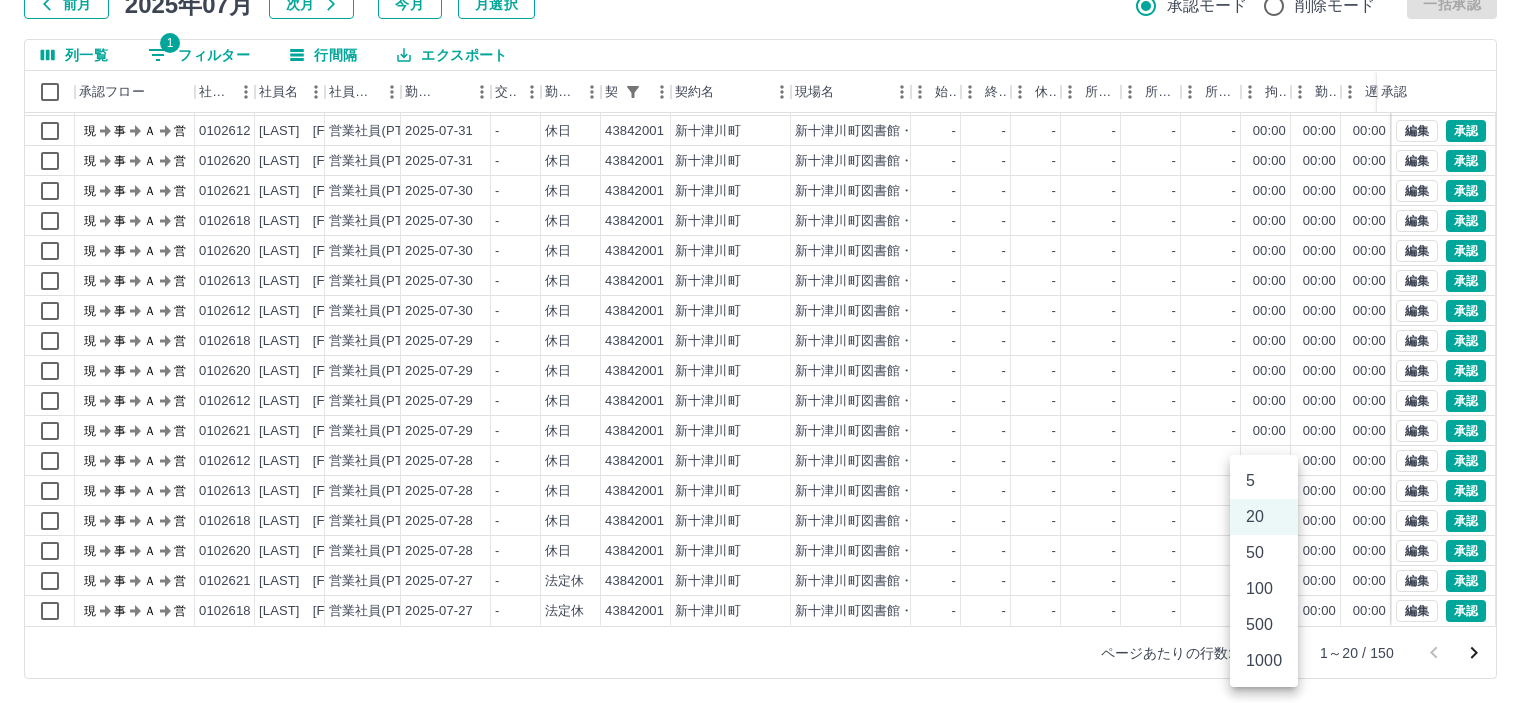 click on "500" at bounding box center (1264, 625) 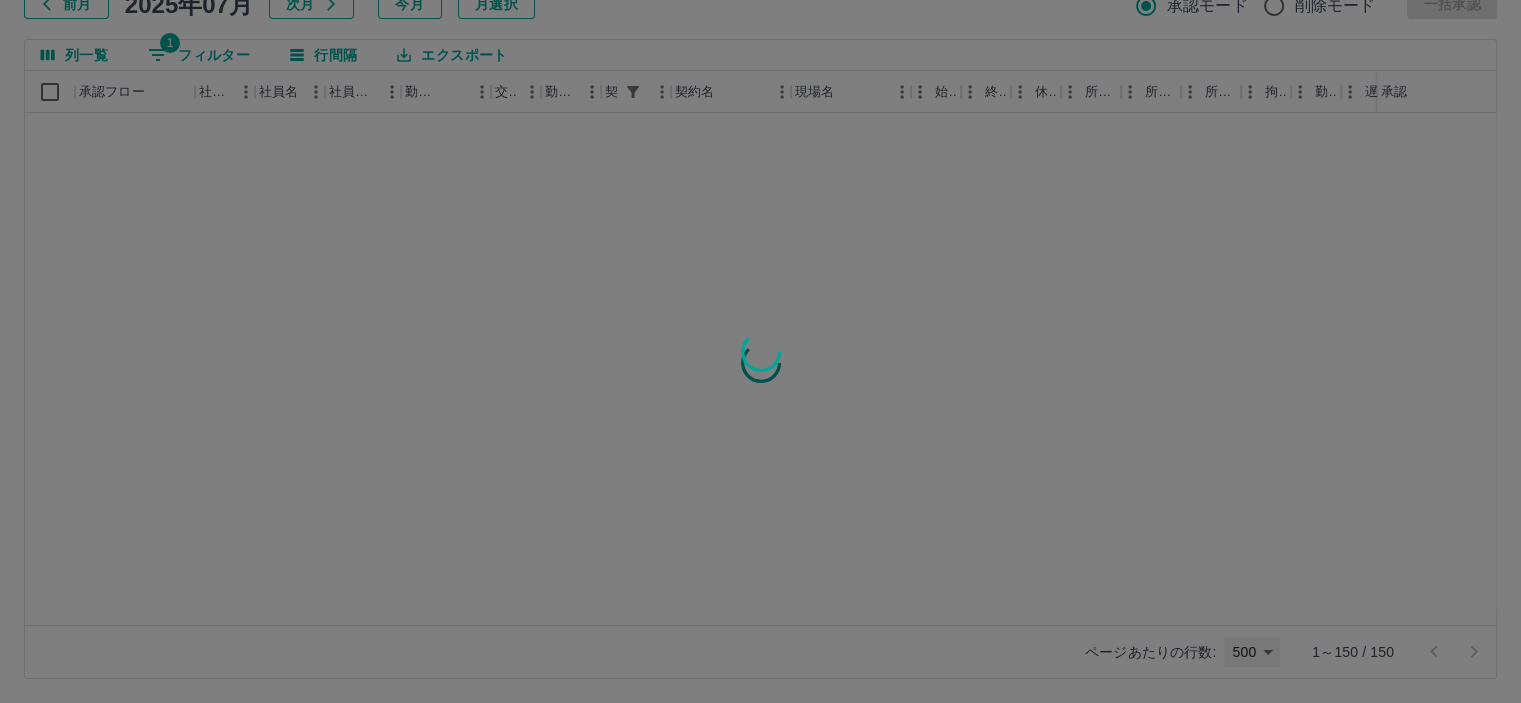 scroll, scrollTop: 0, scrollLeft: 0, axis: both 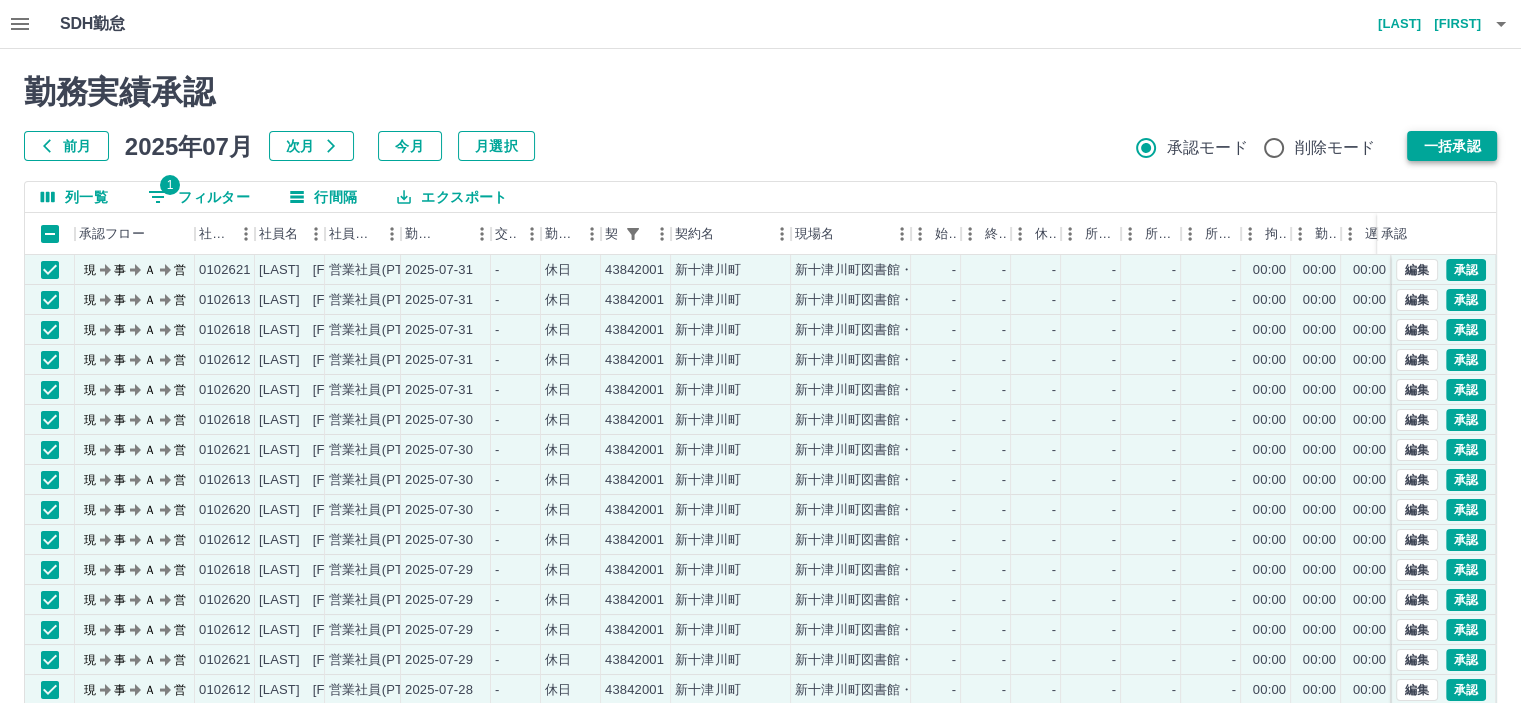 click on "一括承認" at bounding box center [1452, 146] 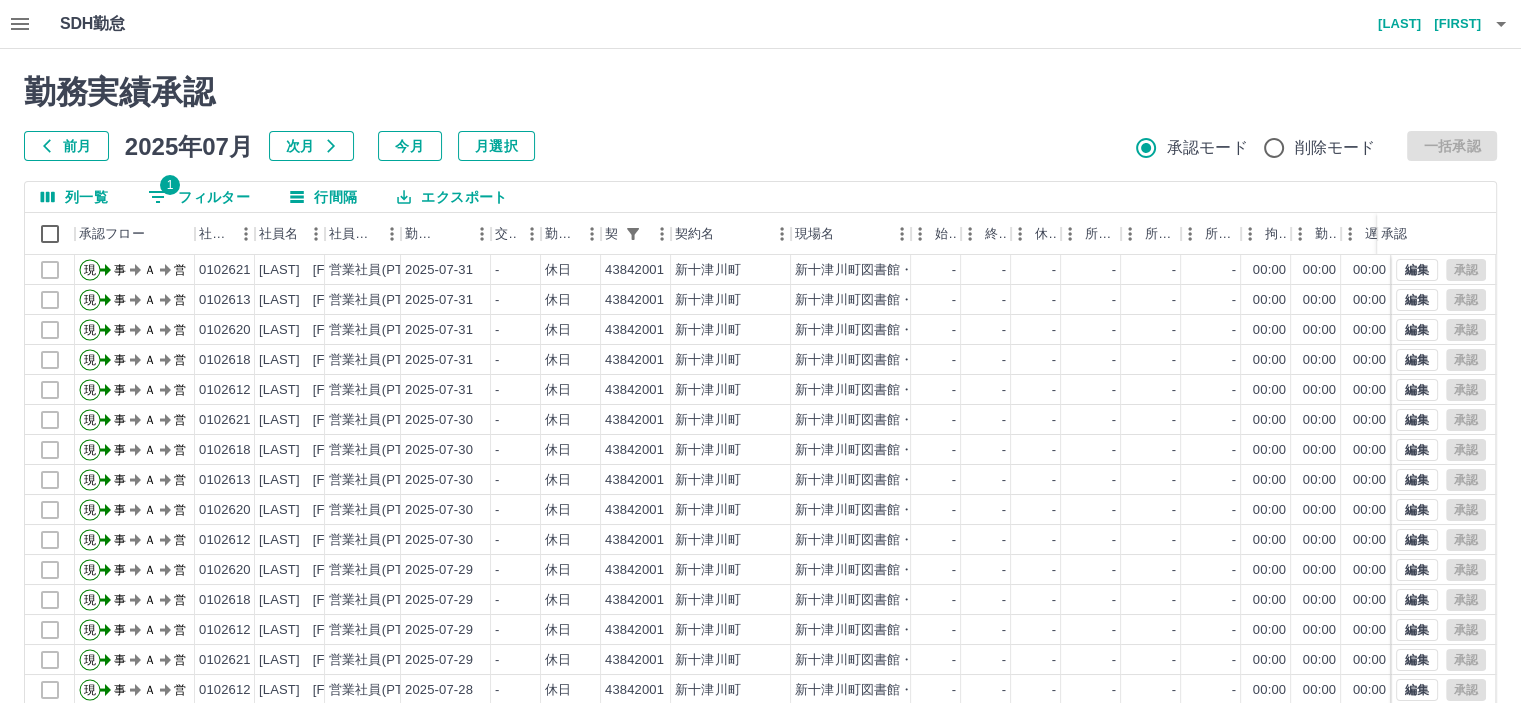 click on "田中　真人" at bounding box center [1421, 24] 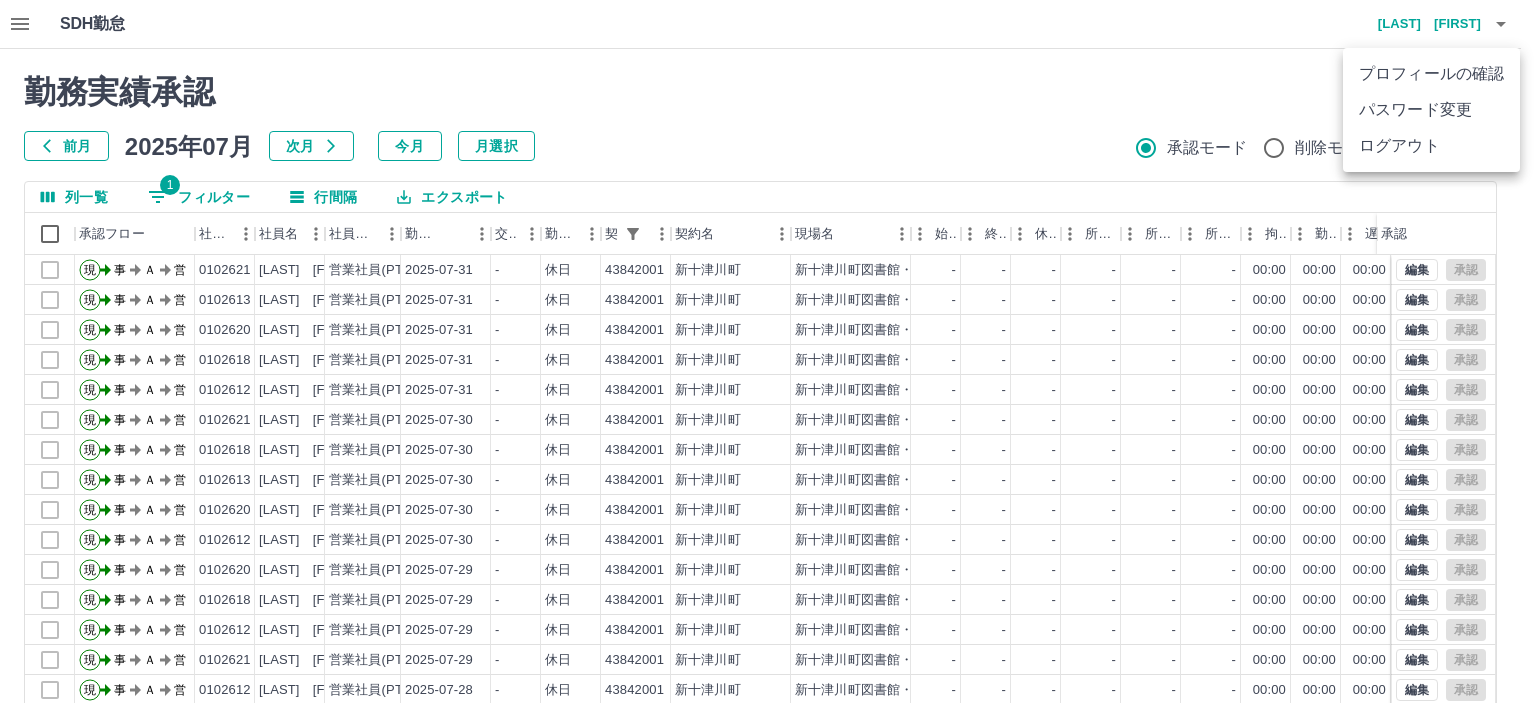 click on "ログアウト" at bounding box center (1431, 146) 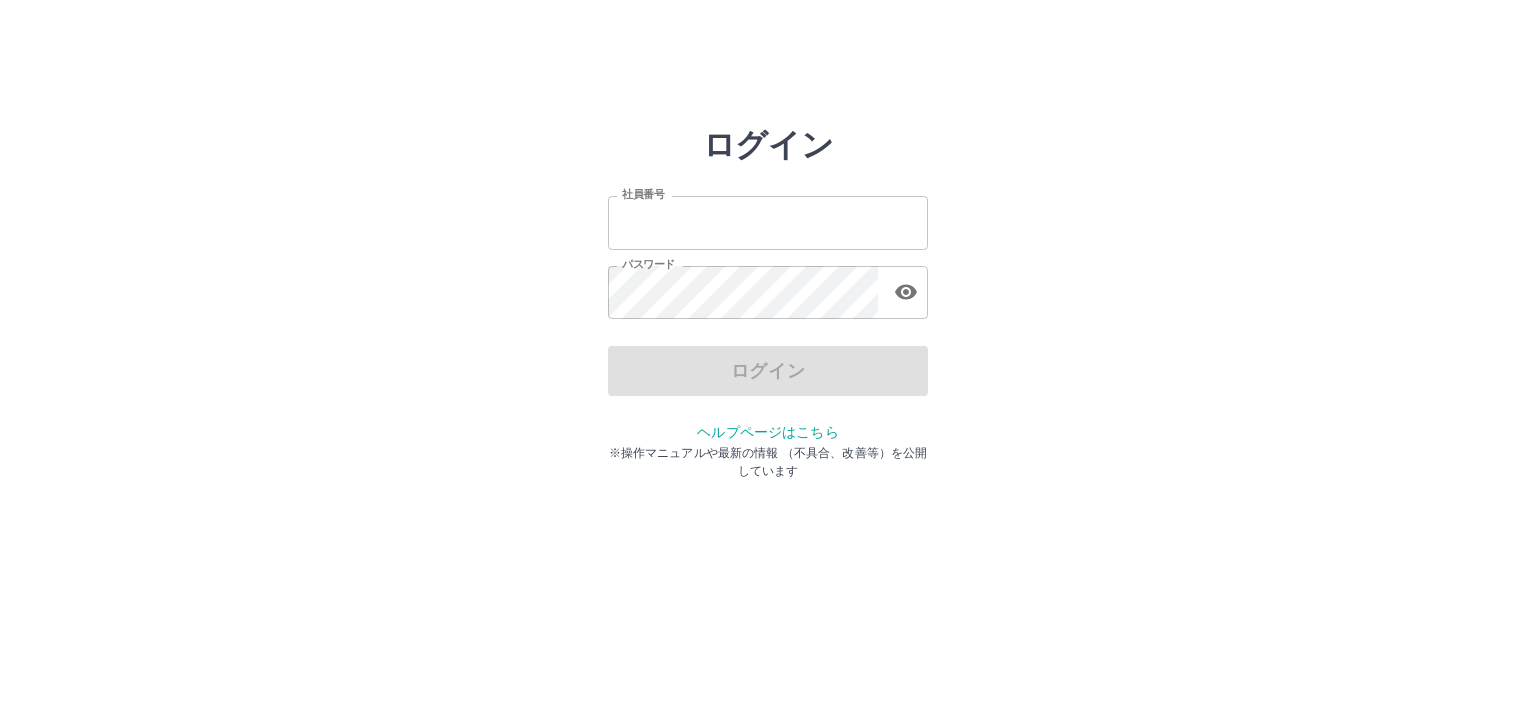 scroll, scrollTop: 0, scrollLeft: 0, axis: both 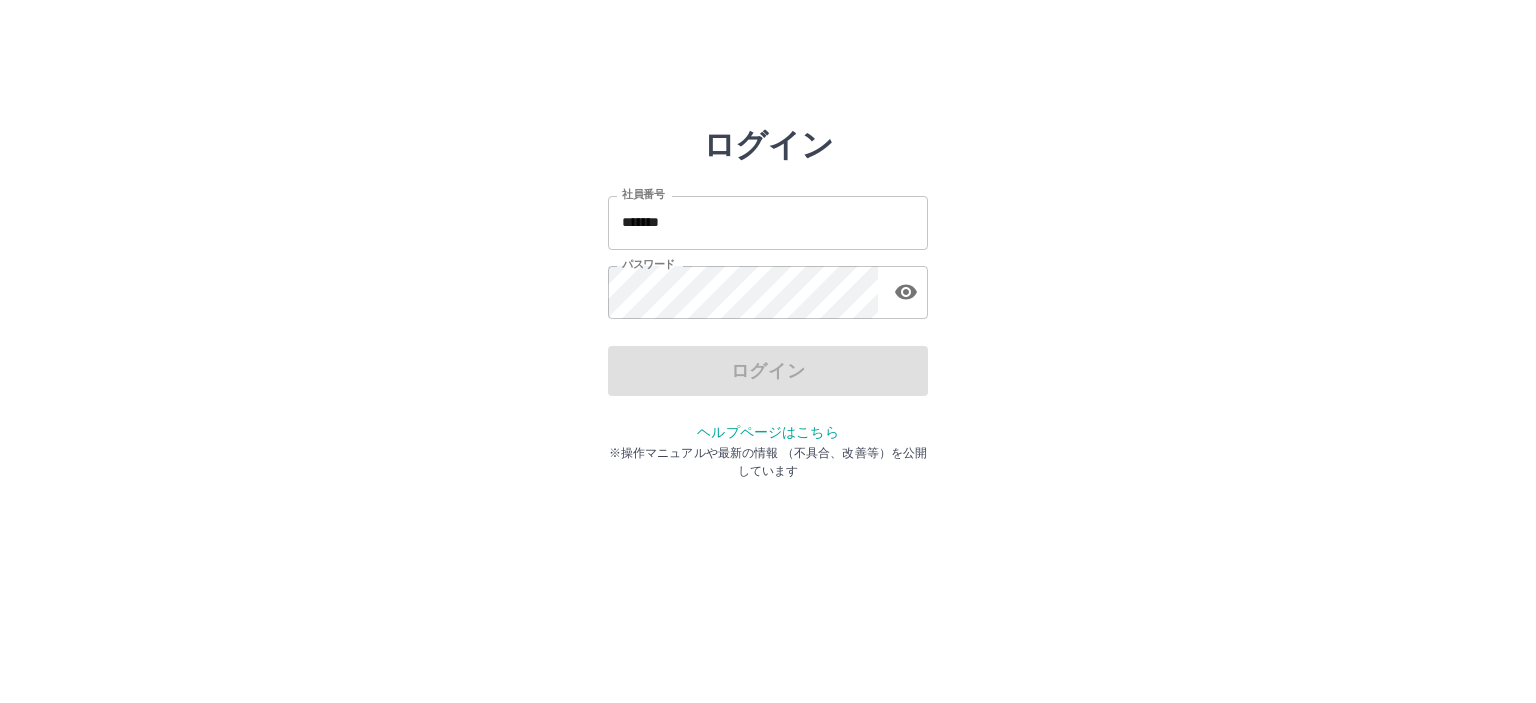 drag, startPoint x: 1100, startPoint y: 333, endPoint x: 931, endPoint y: 355, distance: 170.42593 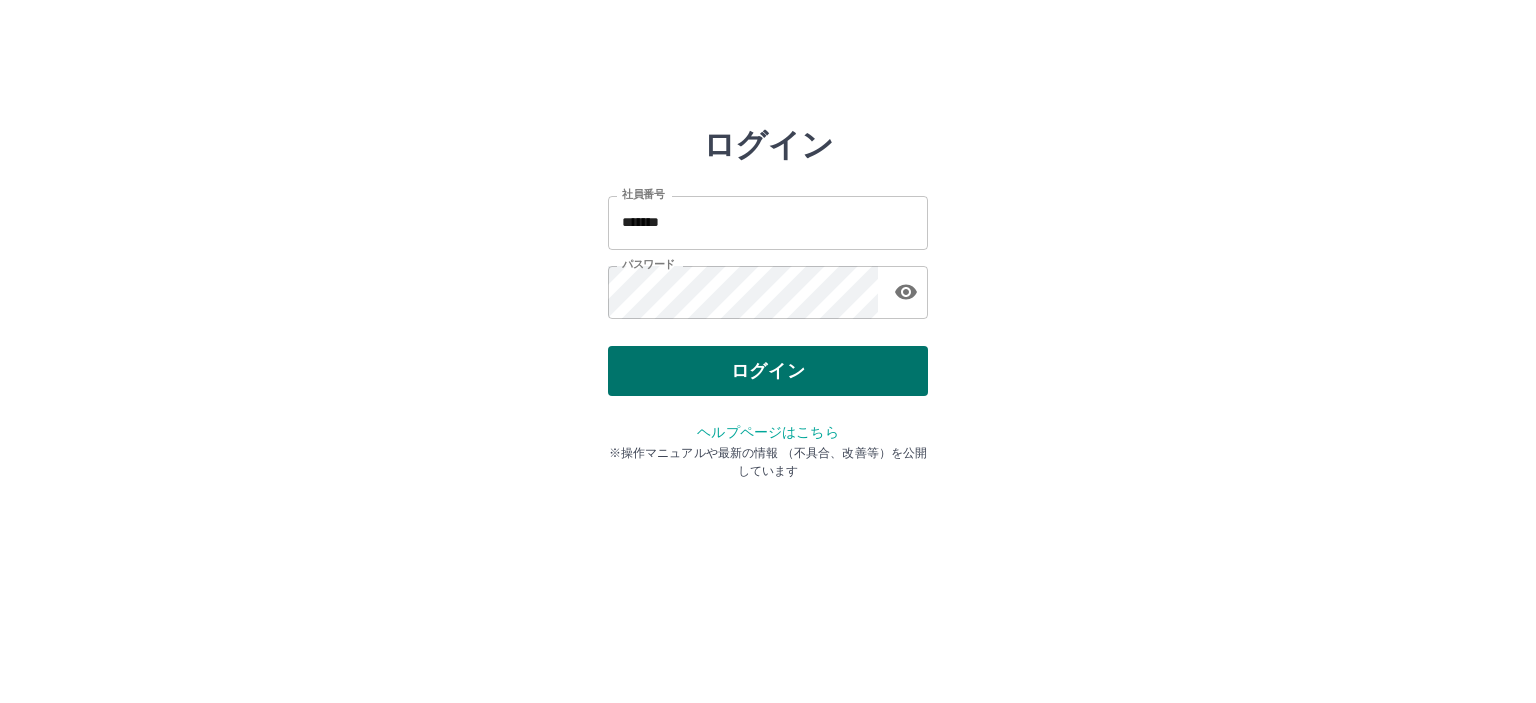 click on "ログイン" at bounding box center [768, 371] 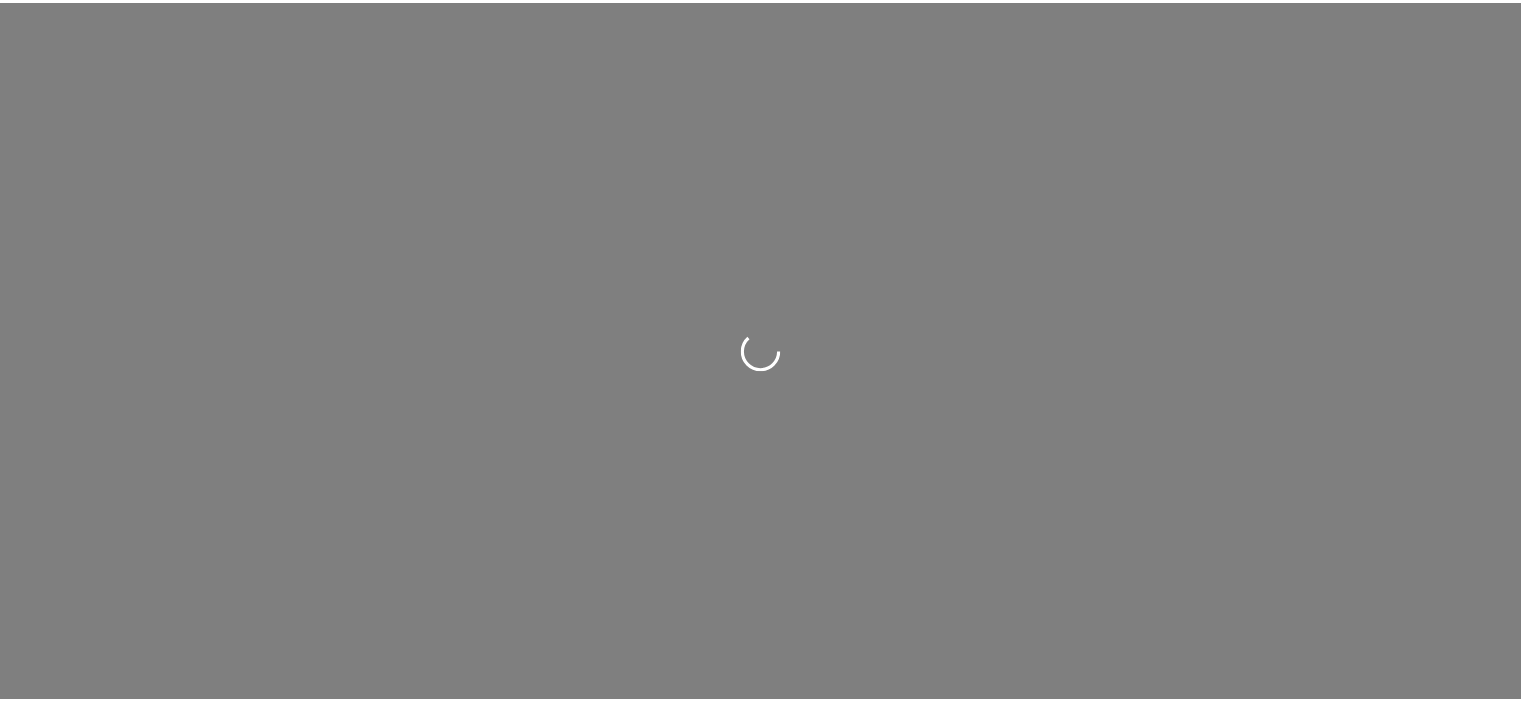 scroll, scrollTop: 0, scrollLeft: 0, axis: both 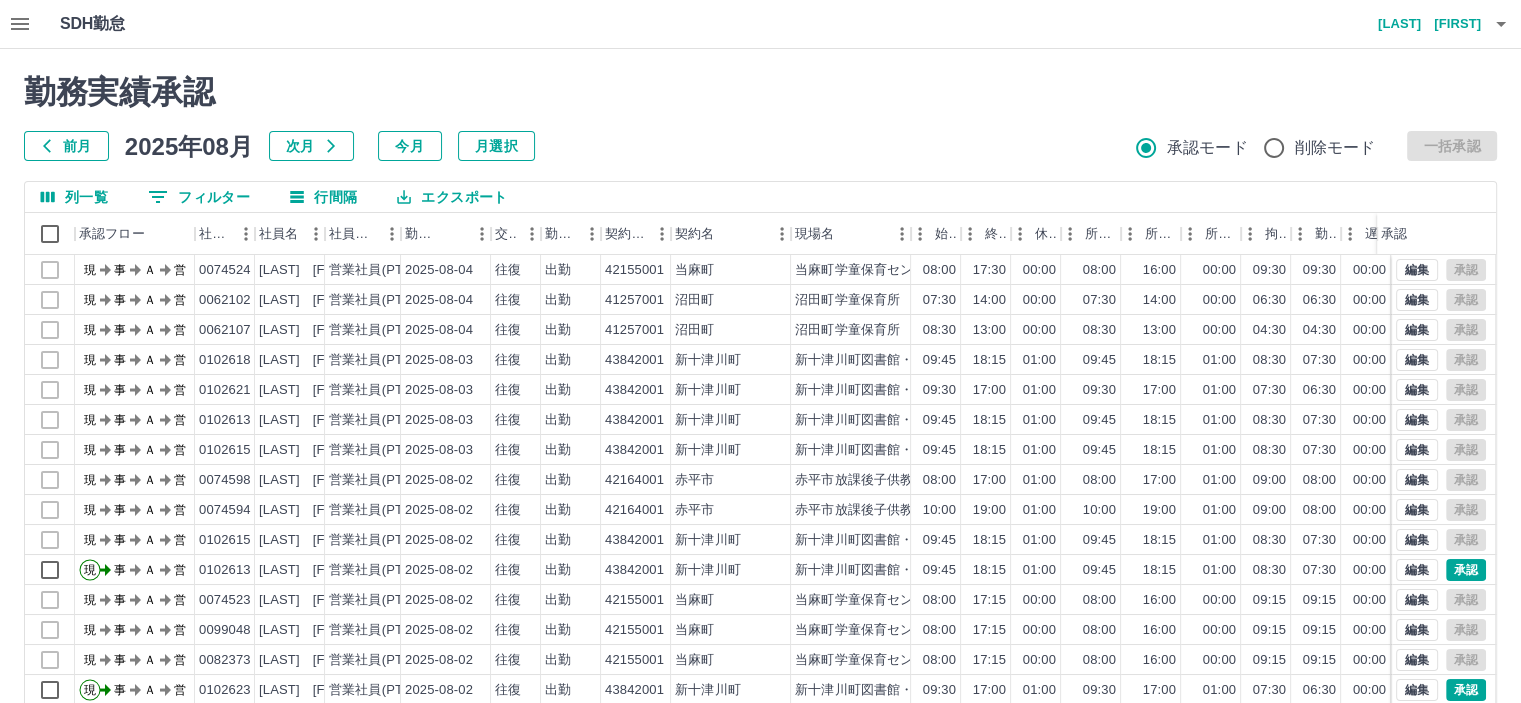 click on "前月" at bounding box center [66, 146] 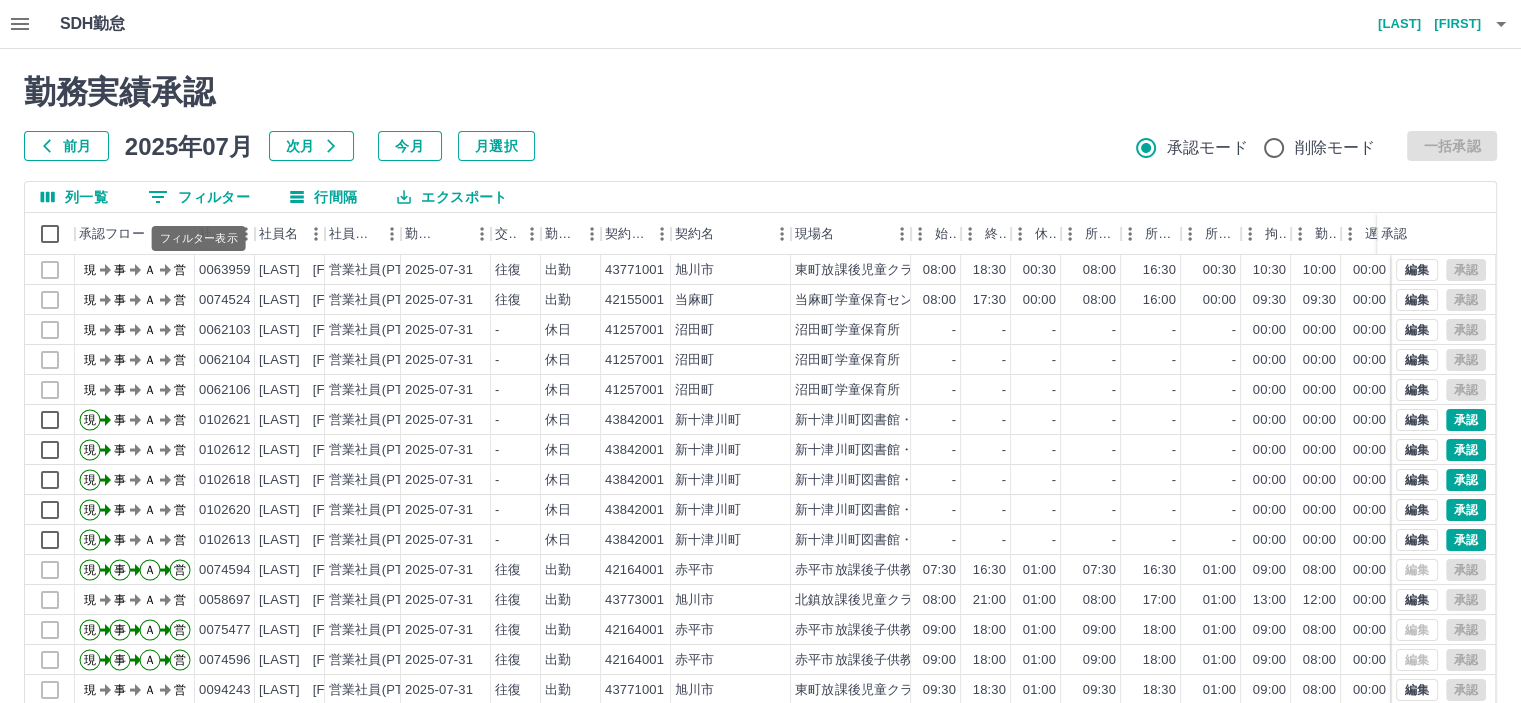 click on "0 フィルター" at bounding box center (199, 197) 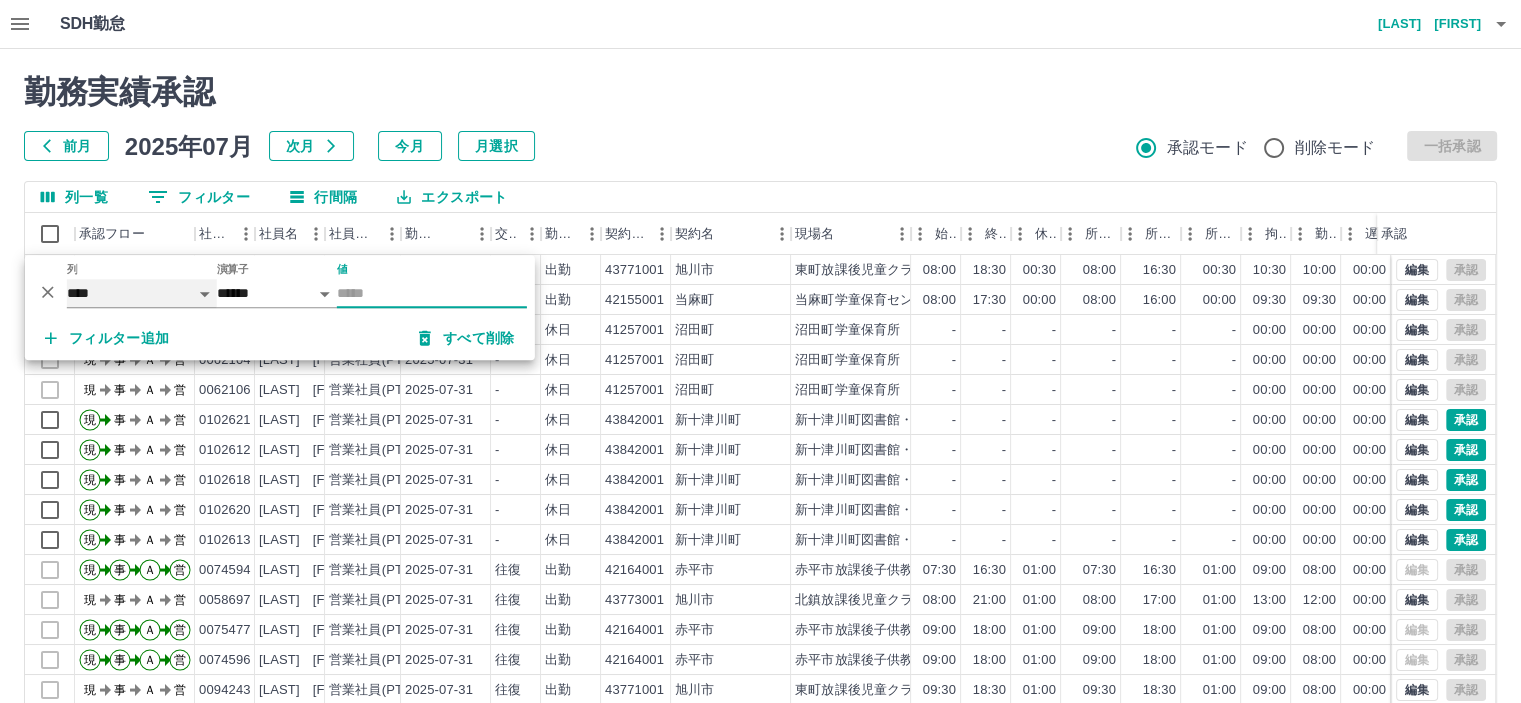 click on "**** *** **** *** *** **** ***** *** *** ** ** ** **** **** **** ** ** *** **** *****" at bounding box center [142, 293] 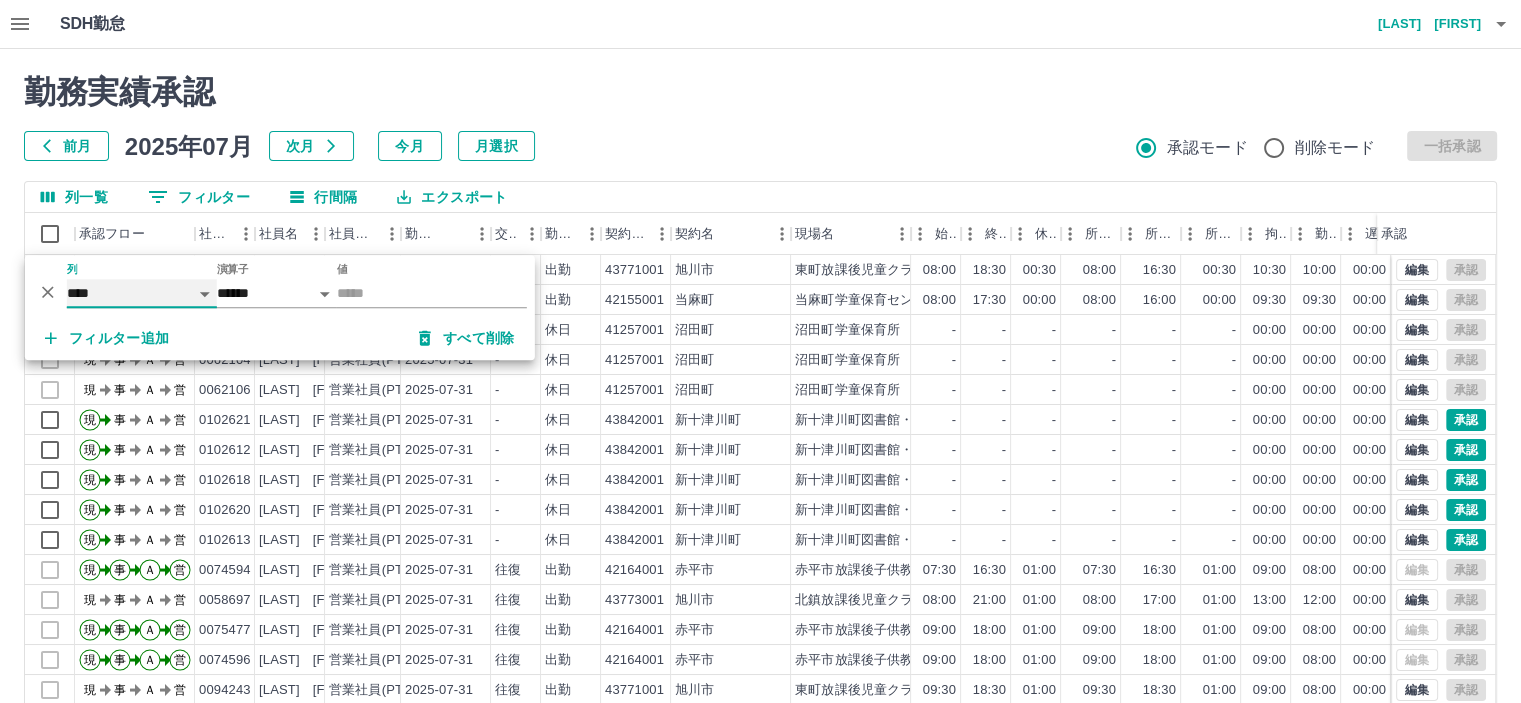 click on "**** *** **** *** *** **** ***** *** *** ** ** ** **** **** **** ** ** *** **** *****" at bounding box center (142, 293) 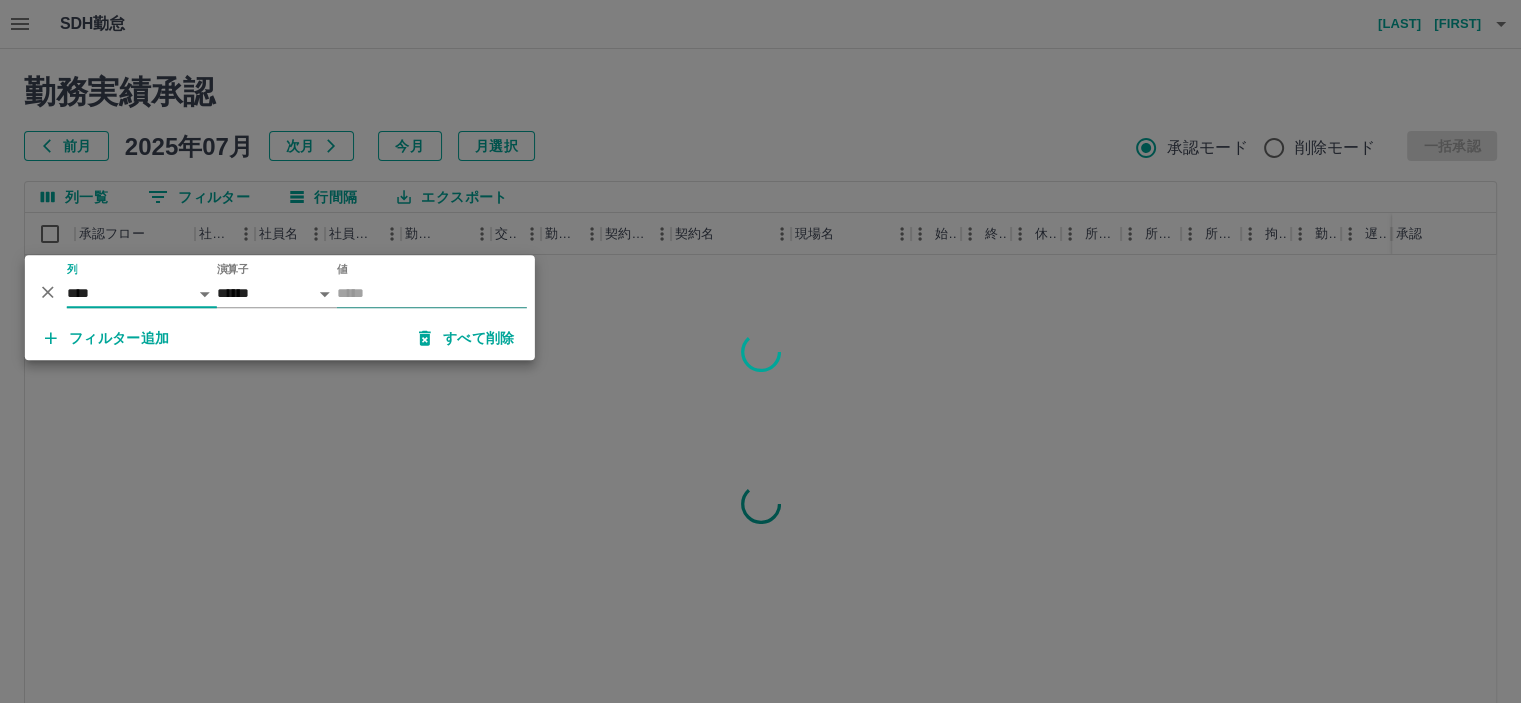 click on "値" at bounding box center (432, 293) 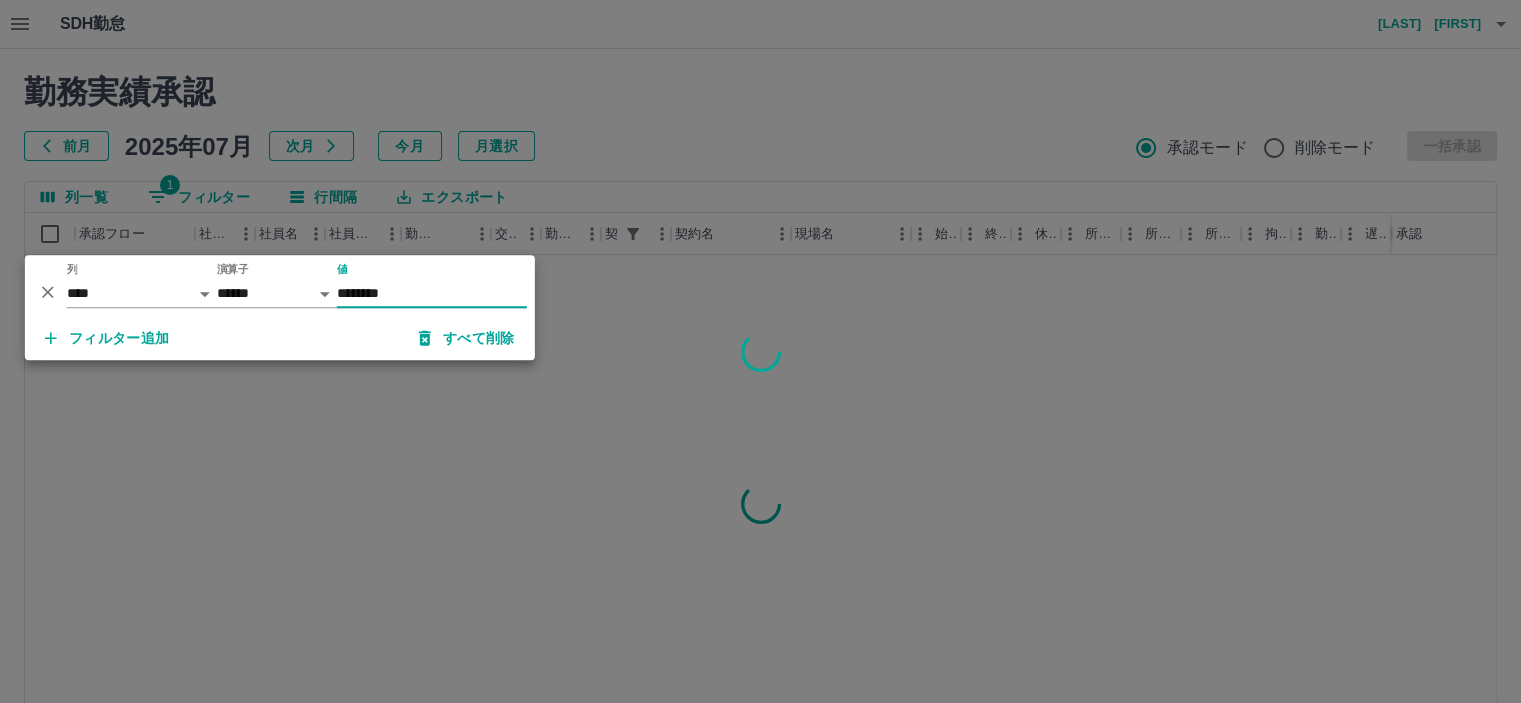 type on "********" 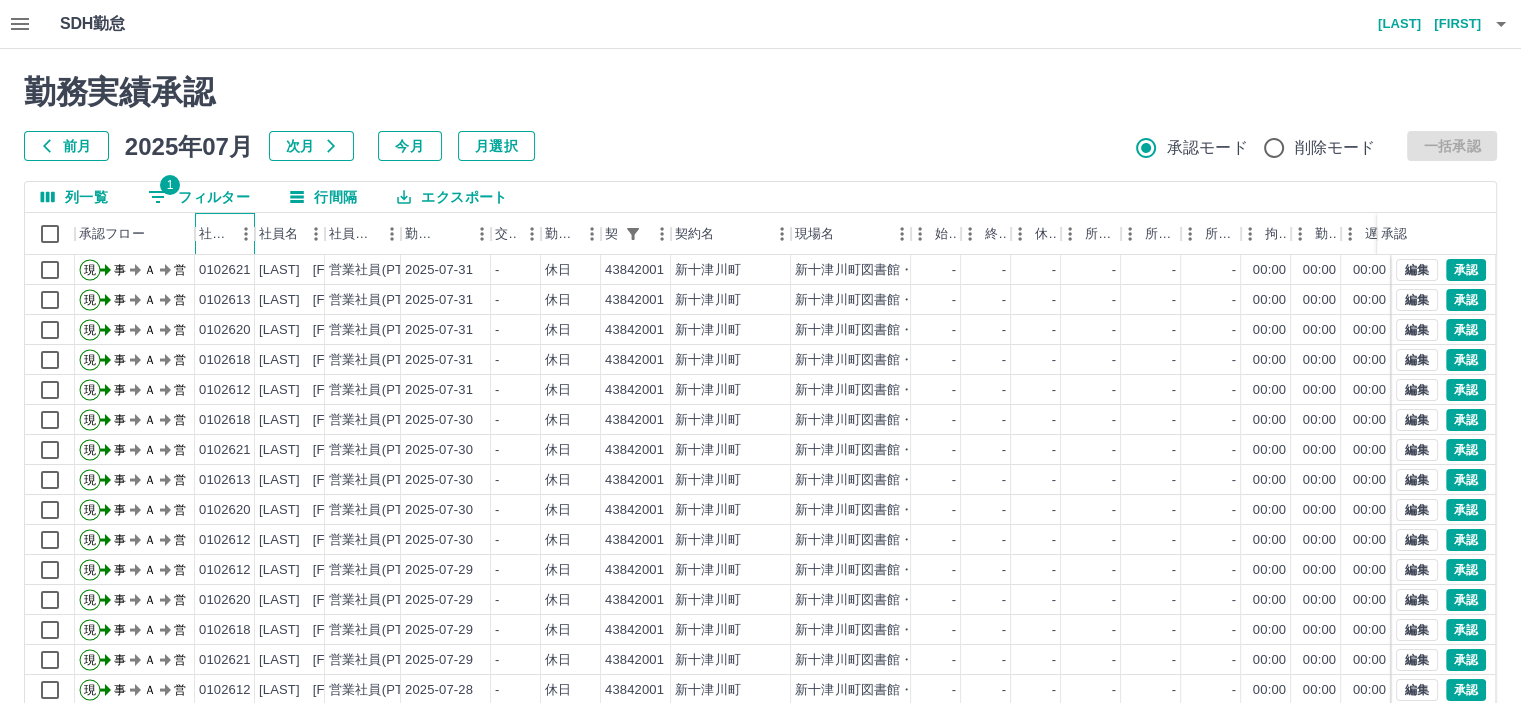 click on "社員番号" at bounding box center [215, 234] 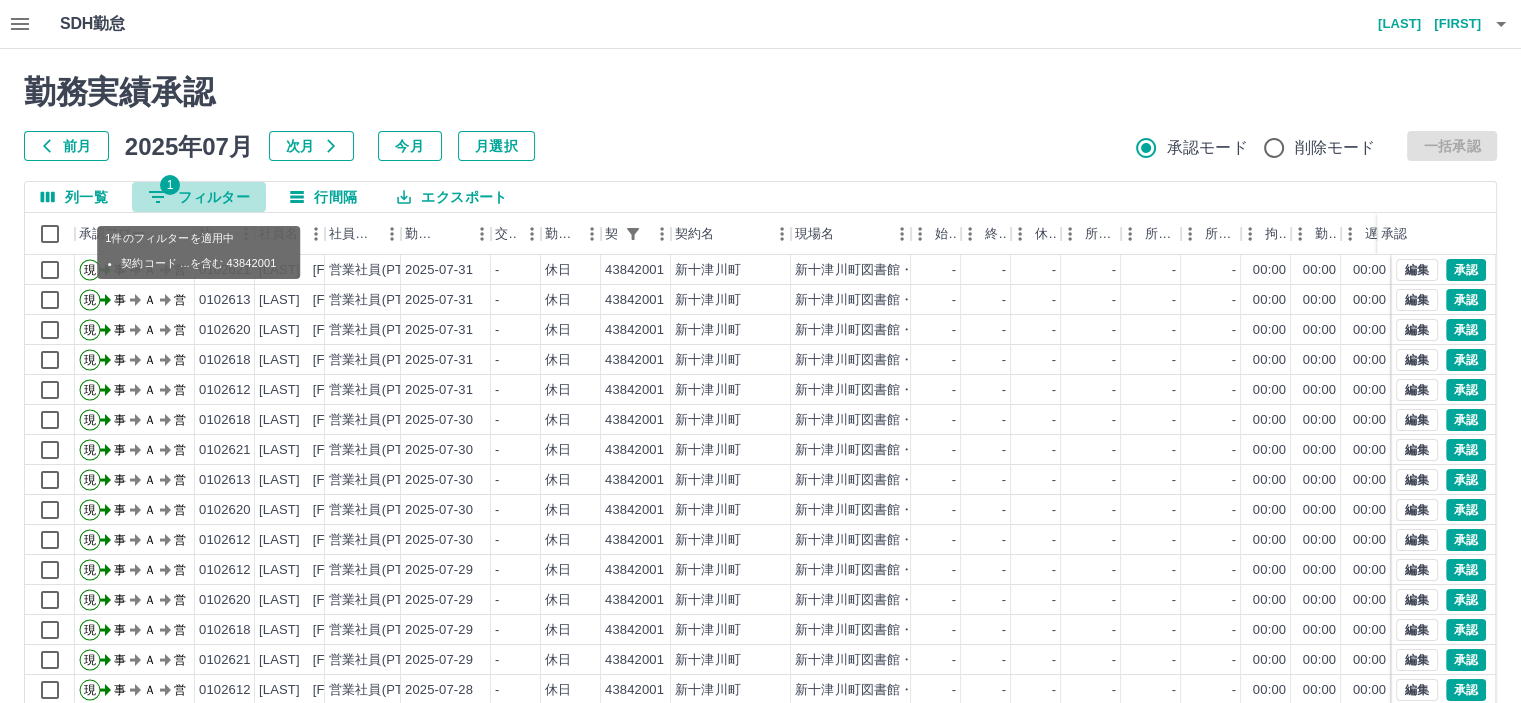 click on "1 フィルター" at bounding box center (199, 197) 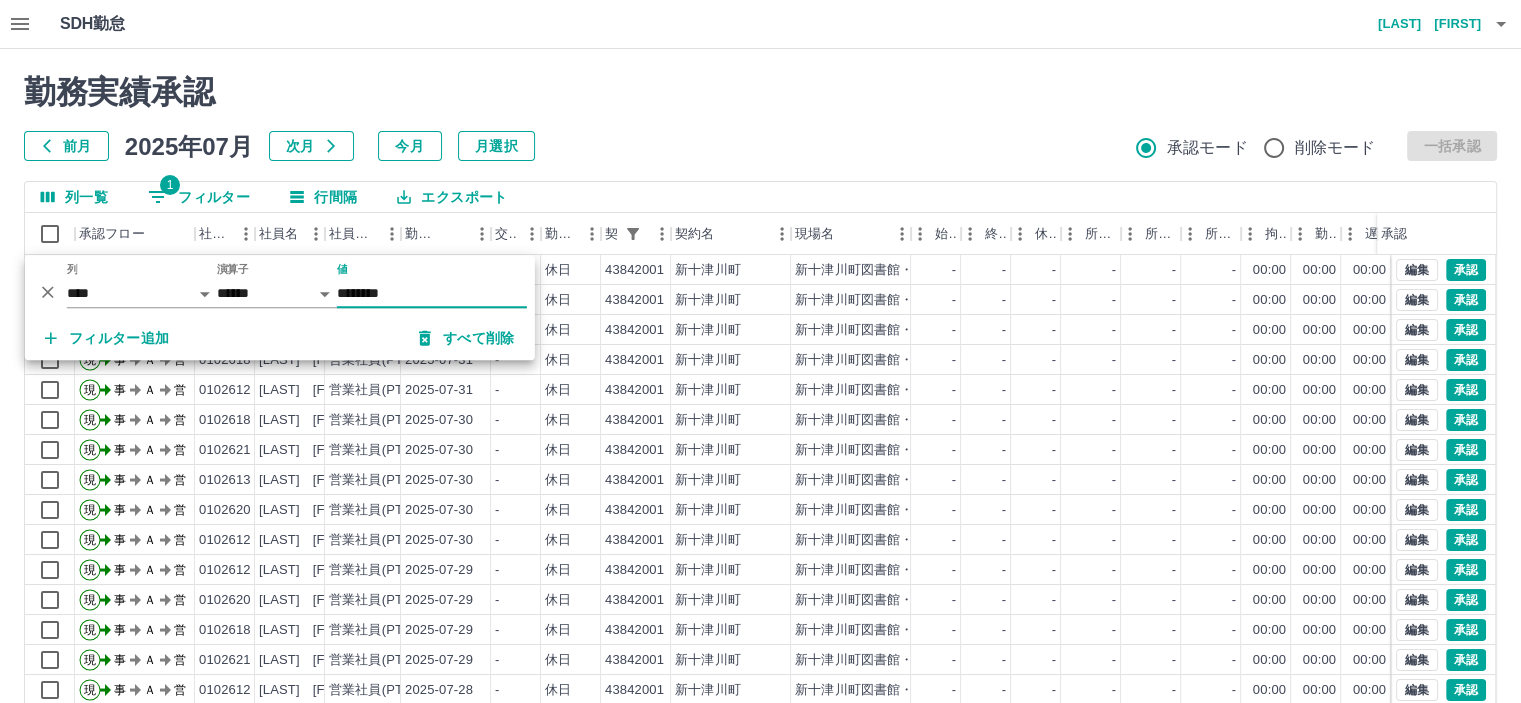 click on "フィルター追加" at bounding box center (107, 338) 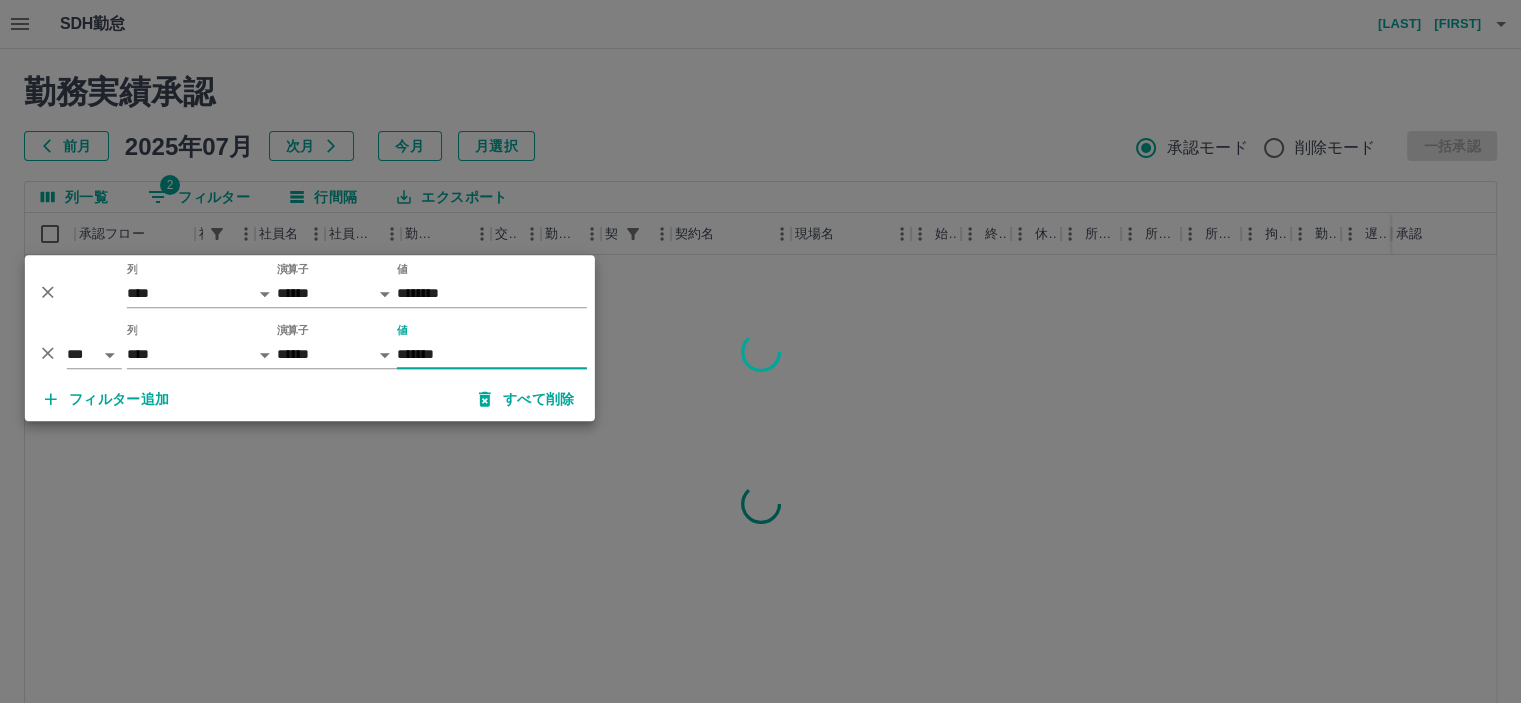 type on "*******" 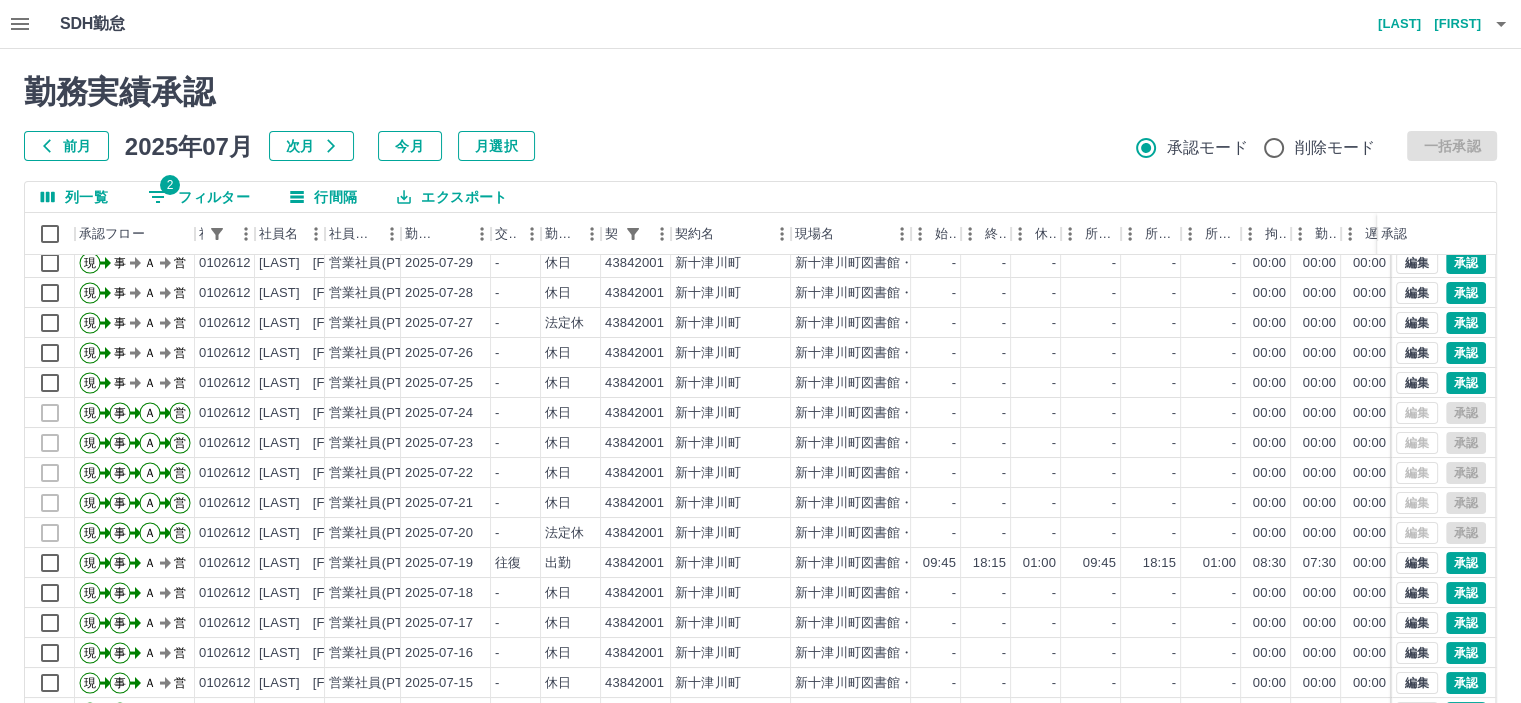 scroll, scrollTop: 101, scrollLeft: 0, axis: vertical 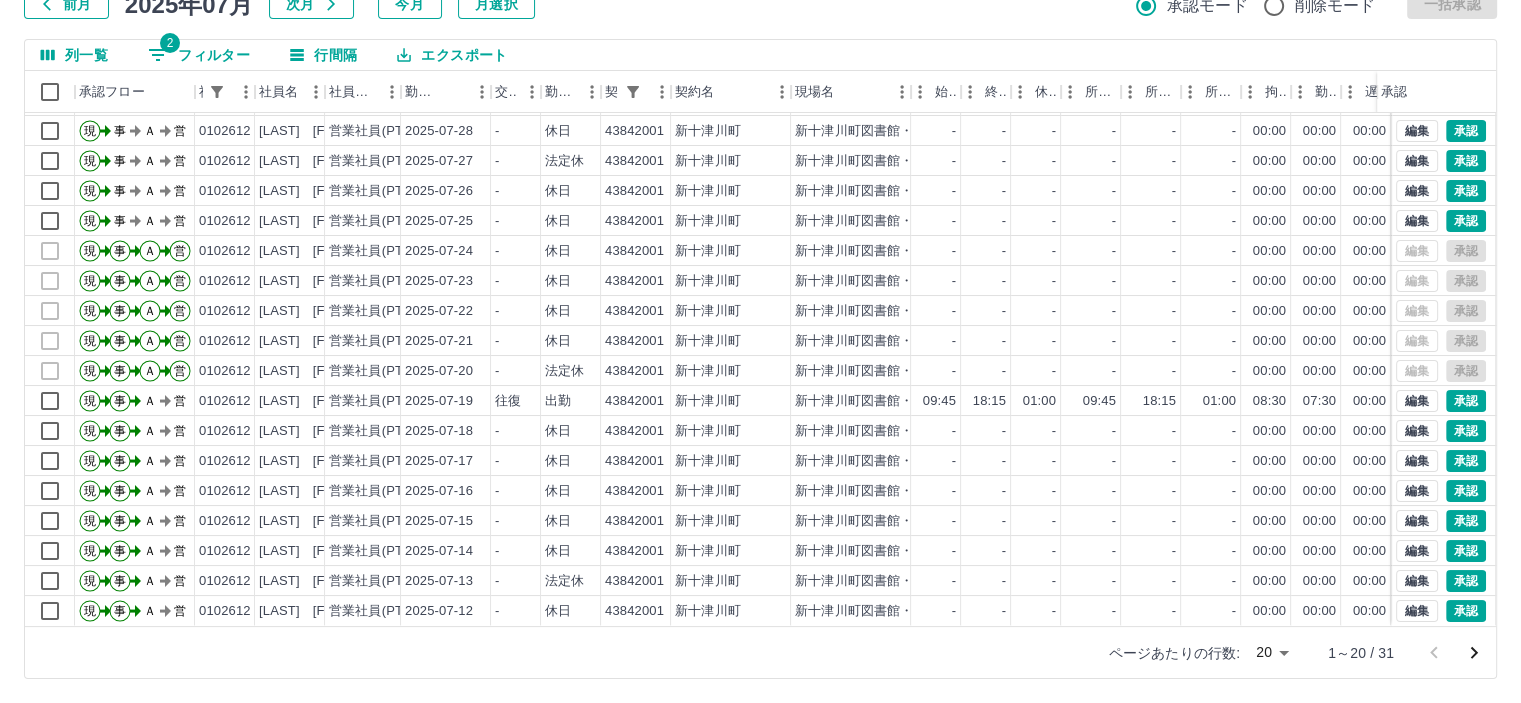 click on "SDH勤怠 岡﨑　裕子 勤務実績承認 前月 2025年07月 次月 今月 月選択 承認モード 削除モード 一括承認 列一覧 2 フィルター 行間隔 エクスポート 承認フロー 社員番号 社員名 社員区分 勤務日 交通費 勤務区分 契約コード 契約名 現場名 始業 終業 休憩 所定開始 所定終業 所定休憩 拘束 勤務 遅刻等 コメント ステータス 承認 現 事 Ａ 営 0102612 高宮　みず恵 営業社員(PT契約) 2025-07-30  -  休日 43842001 新十津川町 新十津川町図書館・学校図書館包括業務委託 - - - - - - 00:00 00:00 00:00 事務担当者承認待 現 事 Ａ 営 0102612 高宮　みず恵 営業社員(PT契約) 2025-07-29  -  休日 43842001 新十津川町 新十津川町図書館・学校図書館包括業務委託 - - - - - - 00:00 00:00 00:00 事務担当者承認待 現 事 Ａ 営 0102612 高宮　みず恵 営業社員(PT契約) 2025-07-28  -  休日 43842001 新十津川町 - - - - - - 00:00 現" at bounding box center [760, 280] 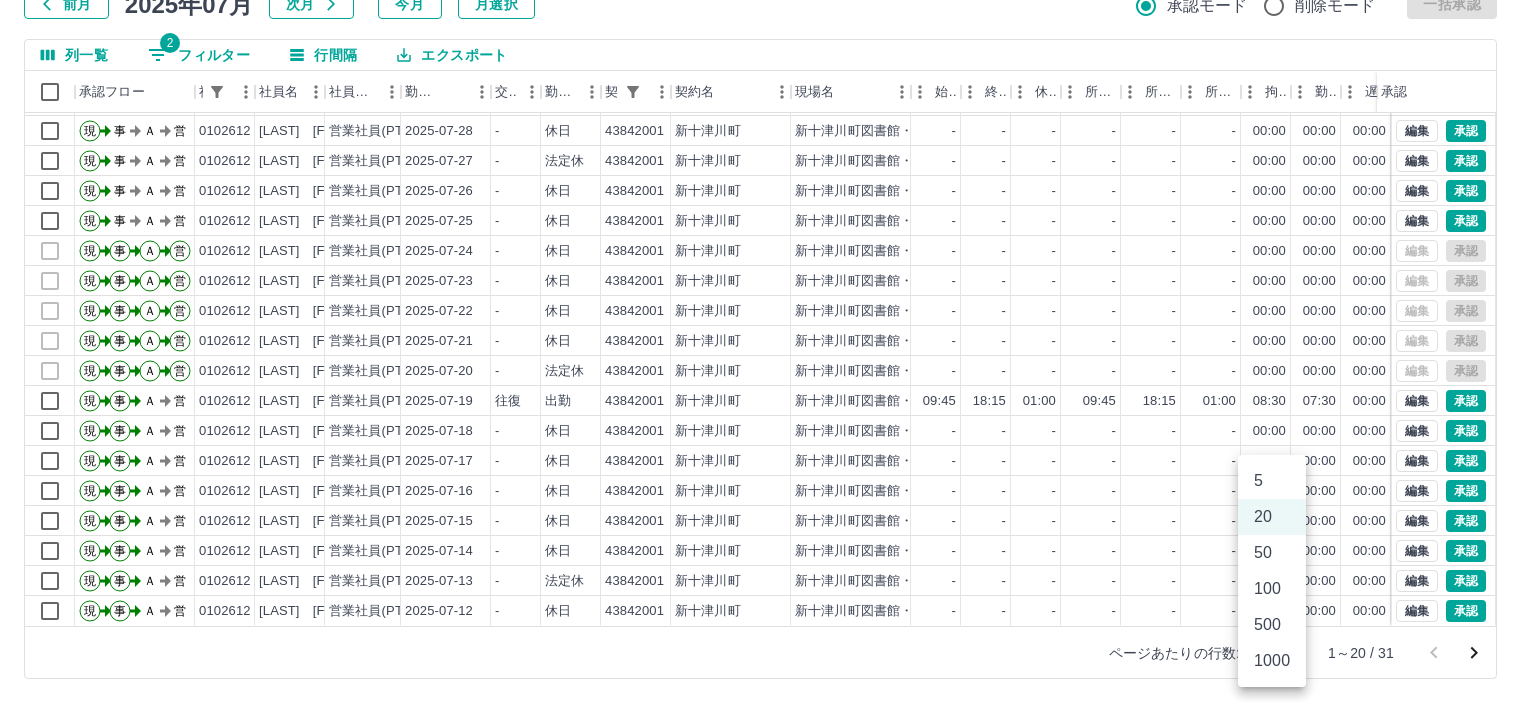 click on "100" at bounding box center [1272, 589] 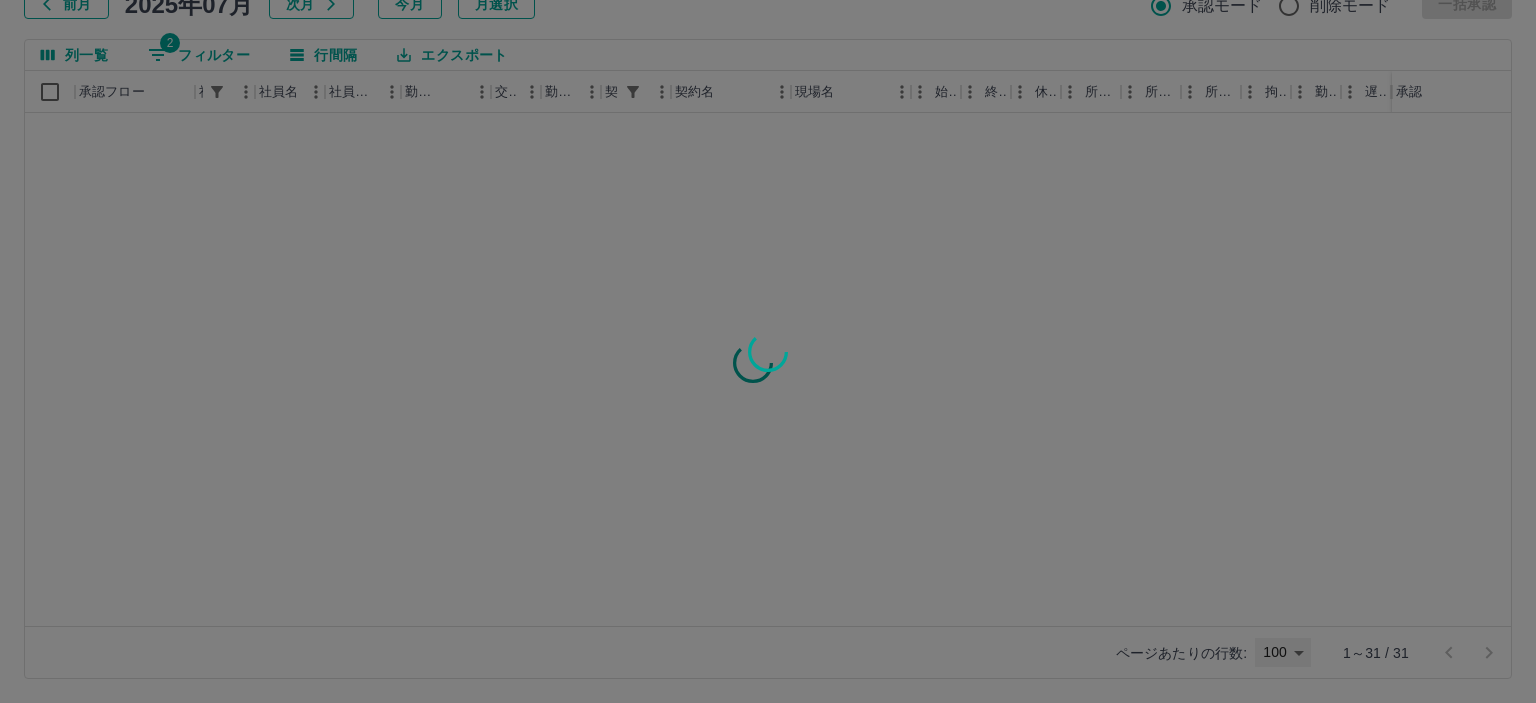 type on "***" 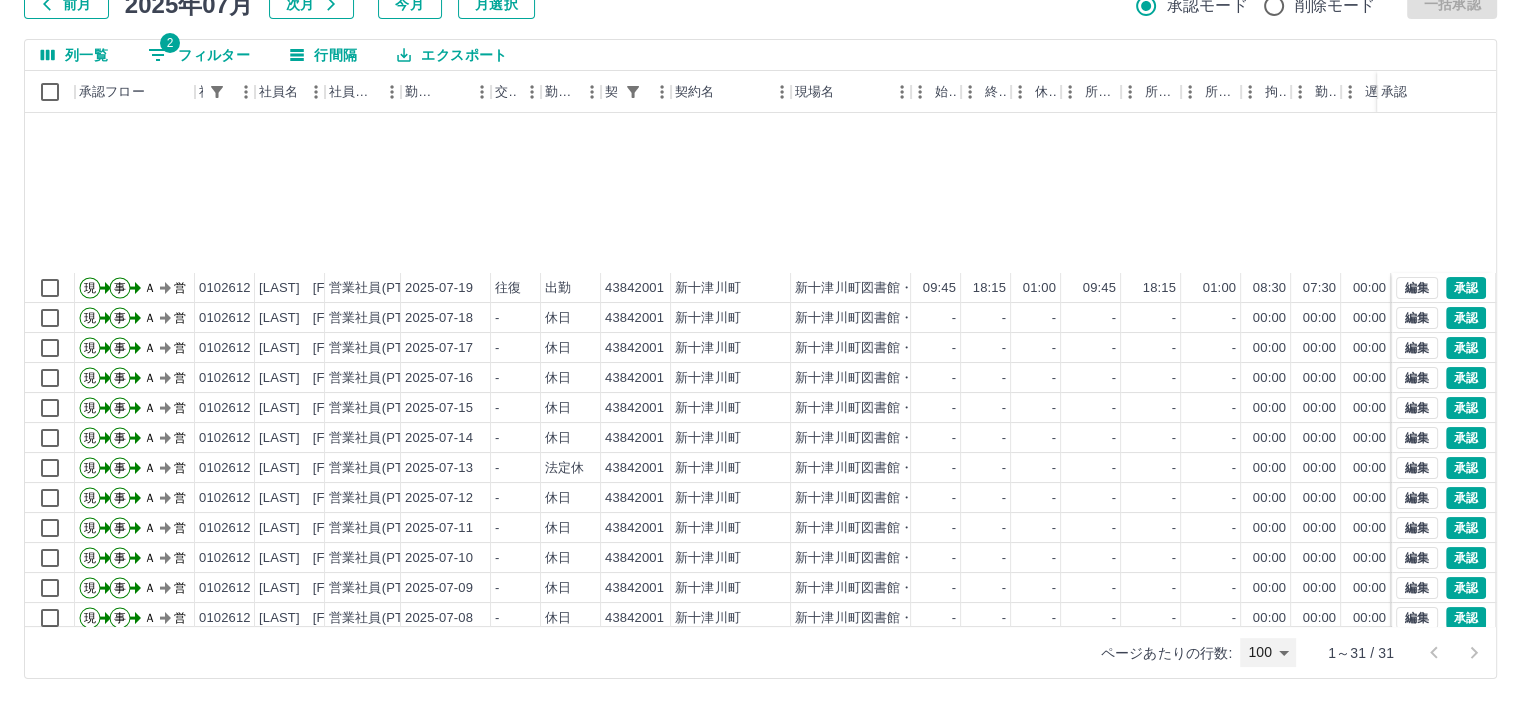 scroll, scrollTop: 431, scrollLeft: 0, axis: vertical 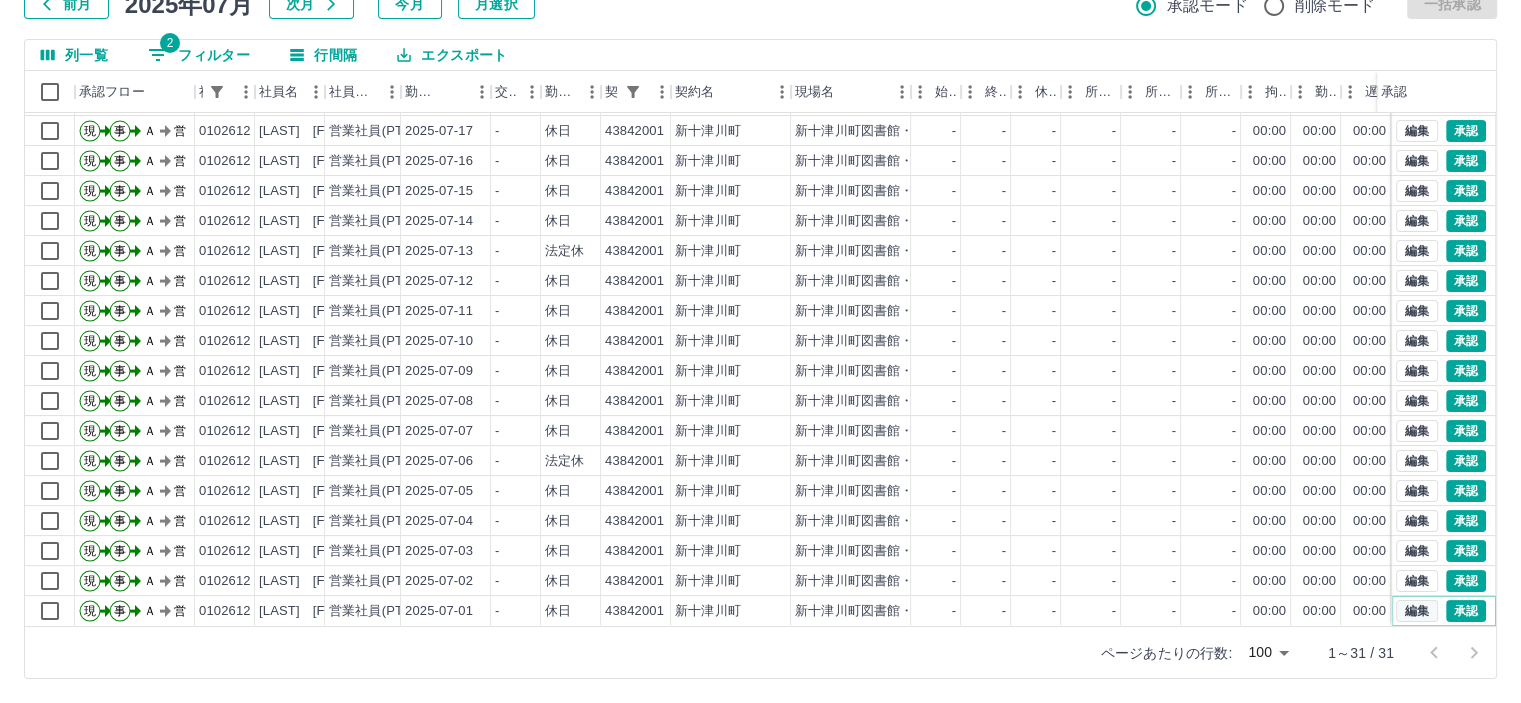 click on "編集" at bounding box center [1417, 611] 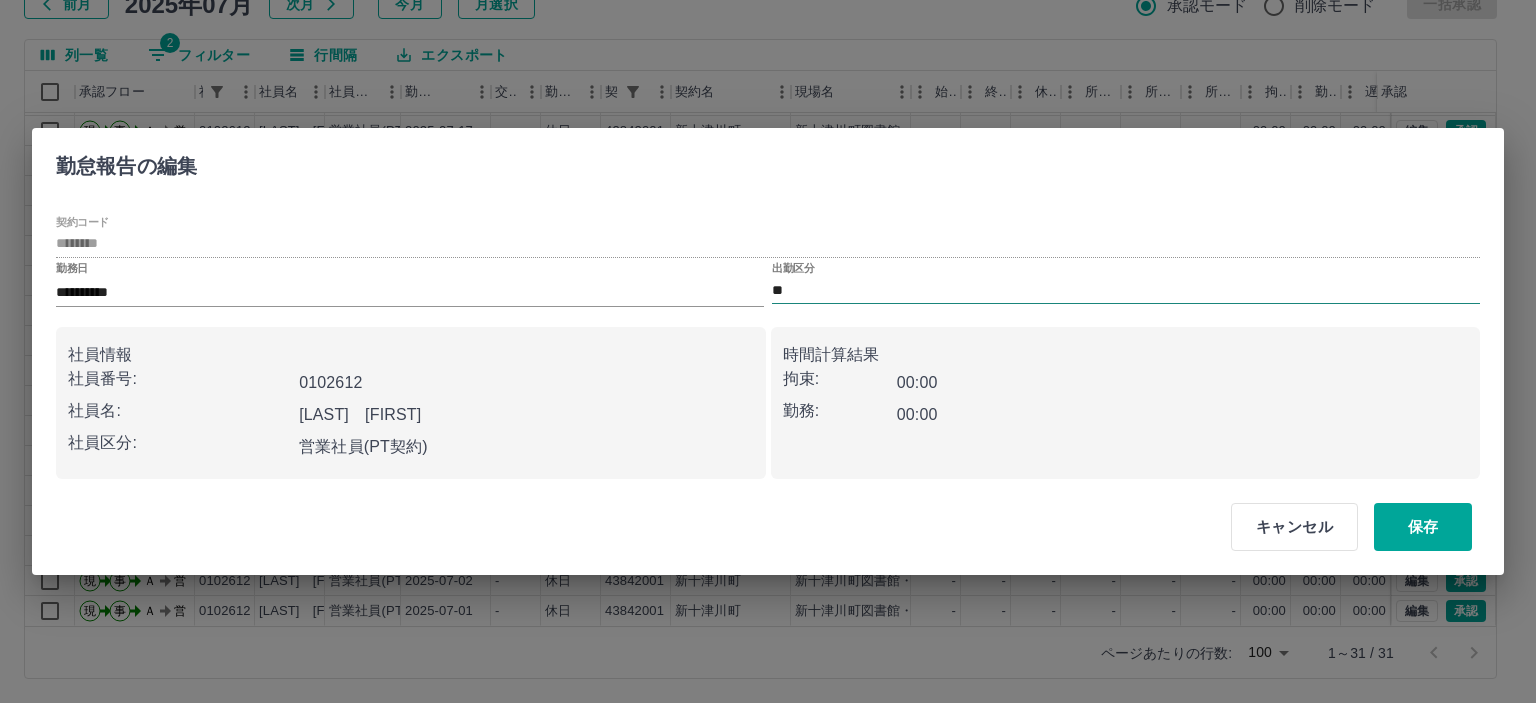 click on "**" at bounding box center [1126, 290] 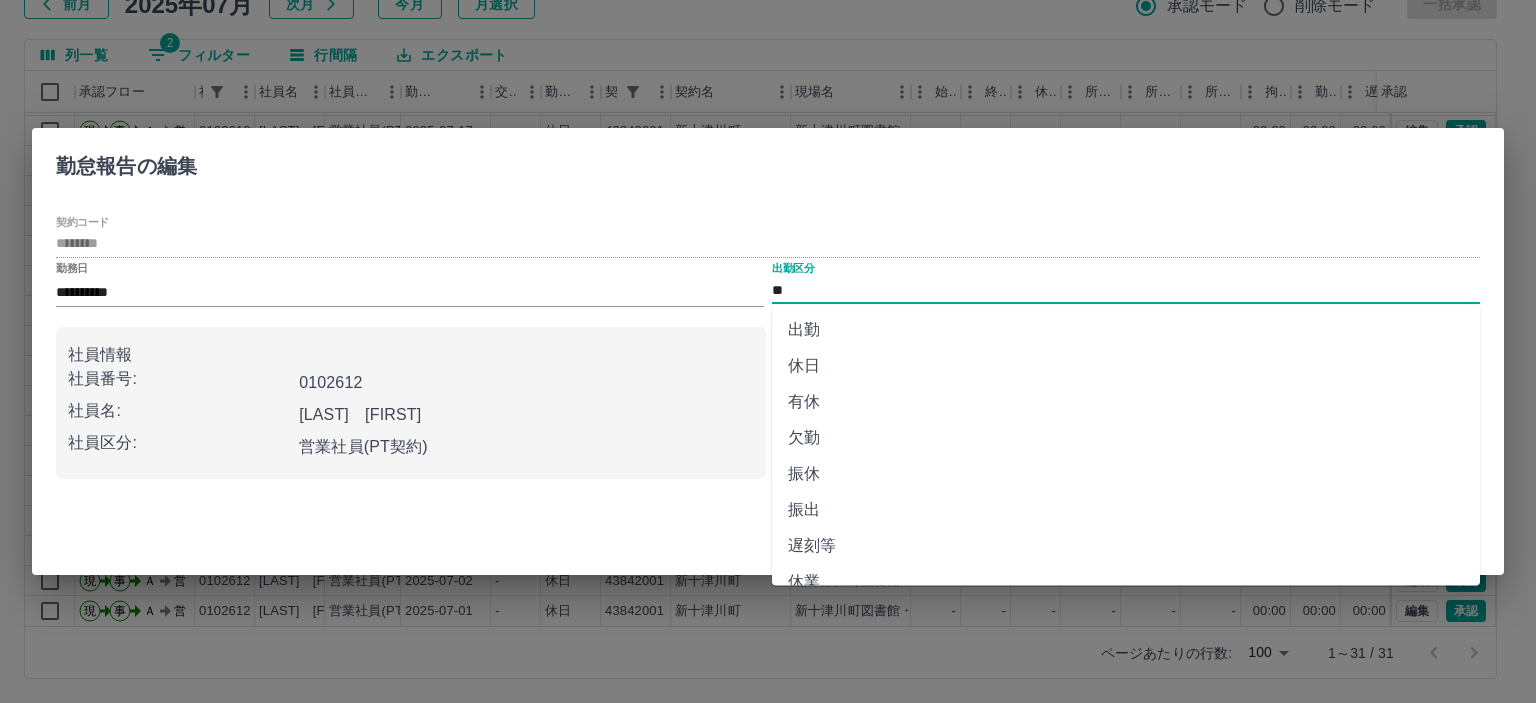 click on "出勤" at bounding box center [1126, 330] 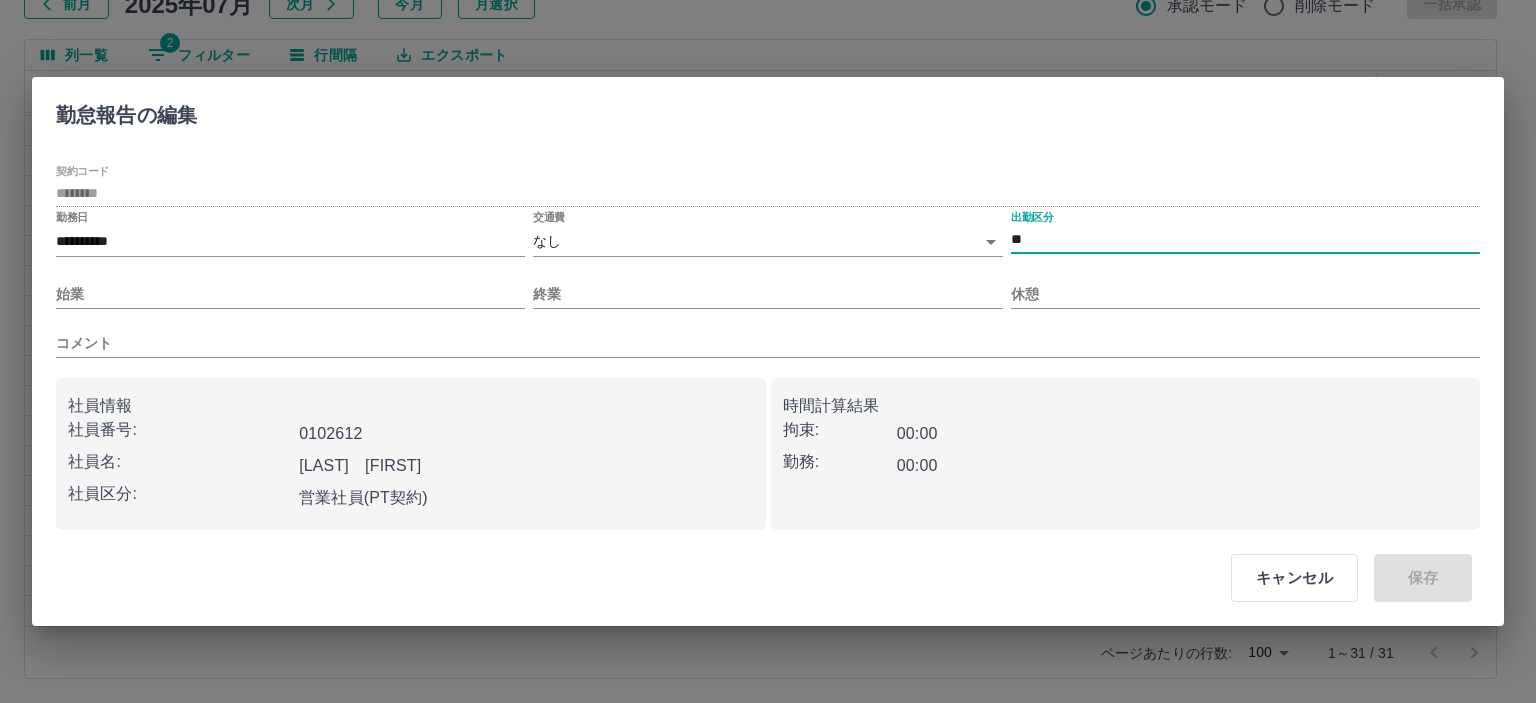 click on "SDH勤怠 岡﨑　裕子 勤務実績承認 前月 2025年07月 次月 今月 月選択 承認モード 削除モード 一括承認 列一覧 2 フィルター 行間隔 エクスポート 承認フロー 社員番号 社員名 社員区分 勤務日 交通費 勤務区分 契約コード 契約名 現場名 始業 終業 休憩 所定開始 所定終業 所定休憩 拘束 勤務 遅刻等 コメント ステータス 承認 現 事 Ａ 営 0102612 高宮　みず恵 営業社員(PT契約) 2025-07-19 往復 出勤 43842001 新十津川町 新十津川町図書館・学校図書館包括業務委託 09:45 18:15 01:00 09:45 18:15 01:00 08:30 07:30 00:00 AM承認待 現 事 Ａ 営 0102612 高宮　みず恵 営業社員(PT契約) 2025-07-18  -  休日 43842001 新十津川町 新十津川町図書館・学校図書館包括業務委託 - - - - - - 00:00 00:00 00:00 AM承認待 現 事 Ａ 営 0102612 高宮　みず恵 営業社員(PT契約) 2025-07-17  -  休日 43842001 新十津川町 - - - - - - 00:00 -" at bounding box center [768, 280] 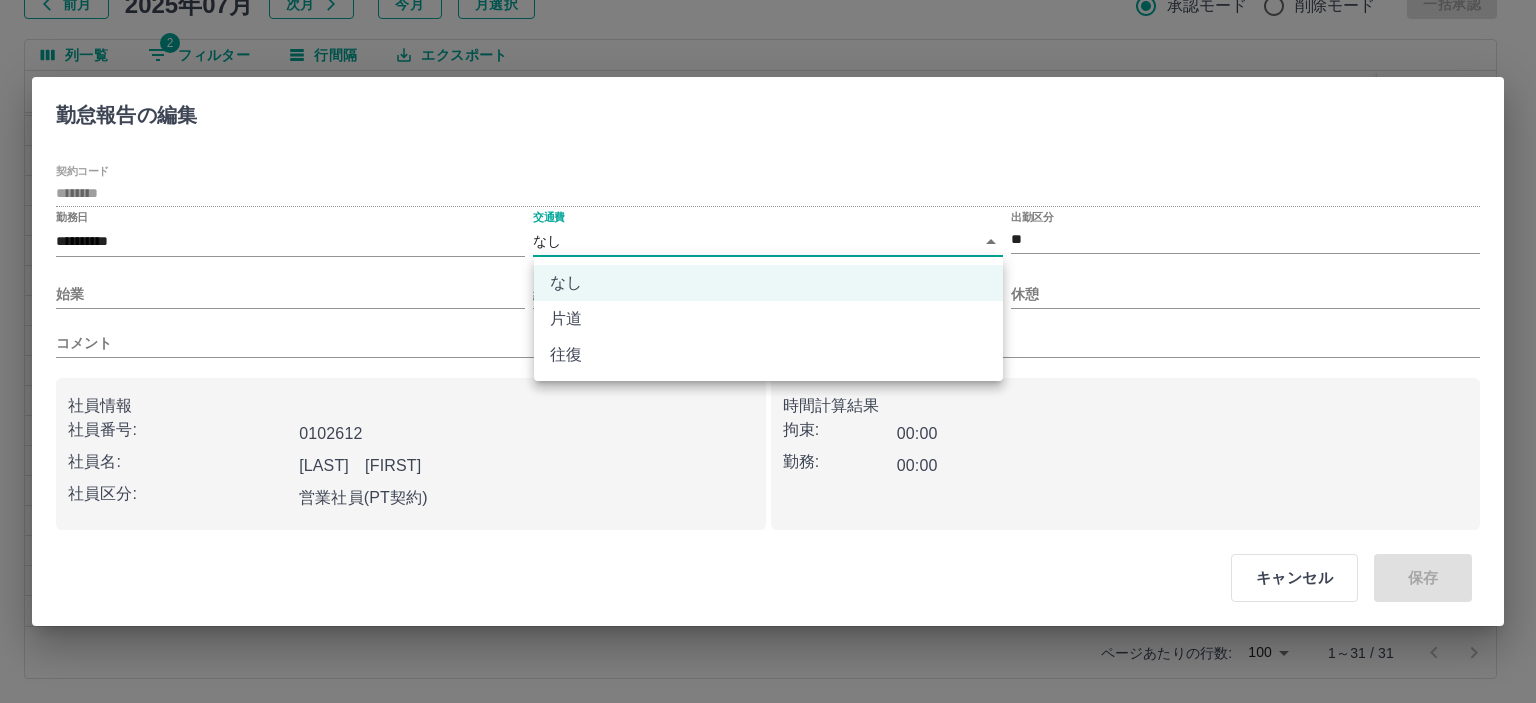 click on "往復" at bounding box center [768, 355] 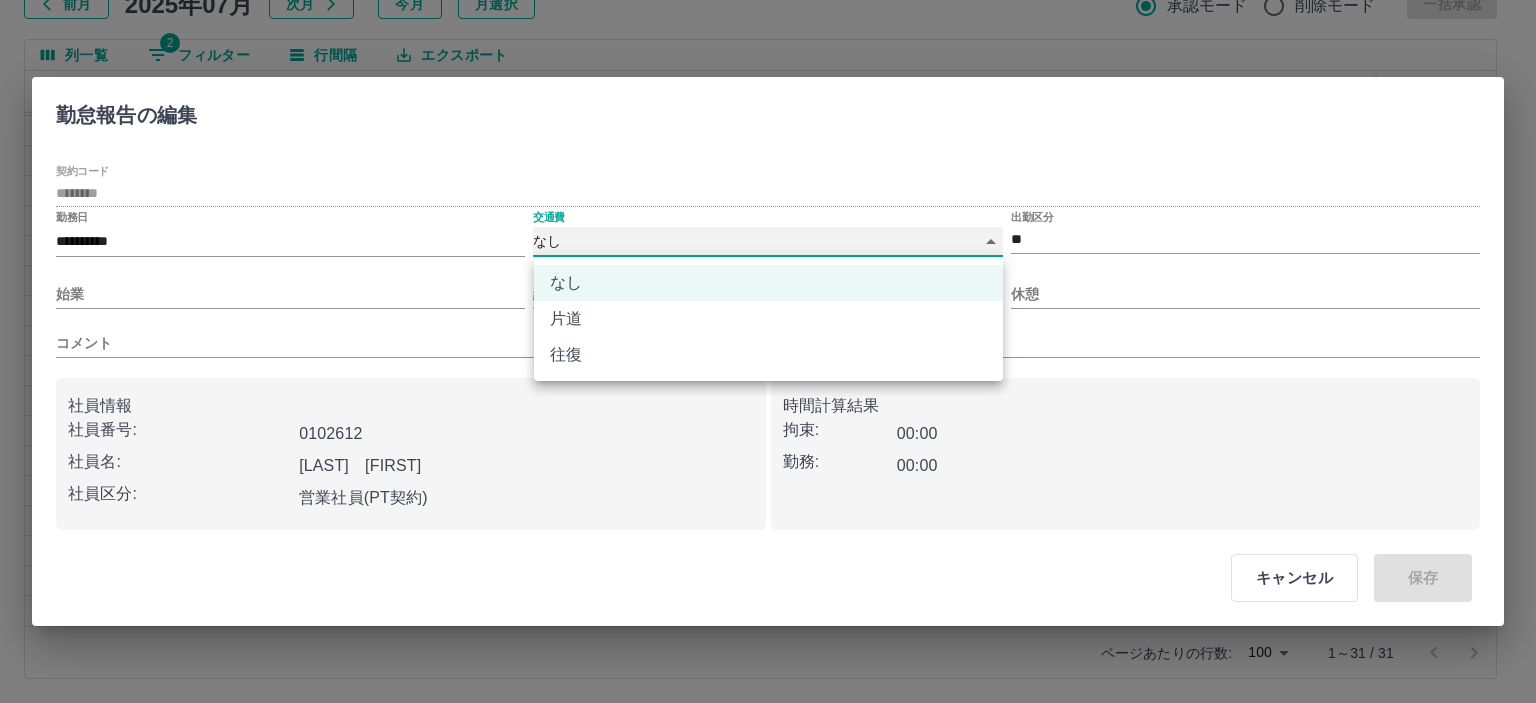 type on "******" 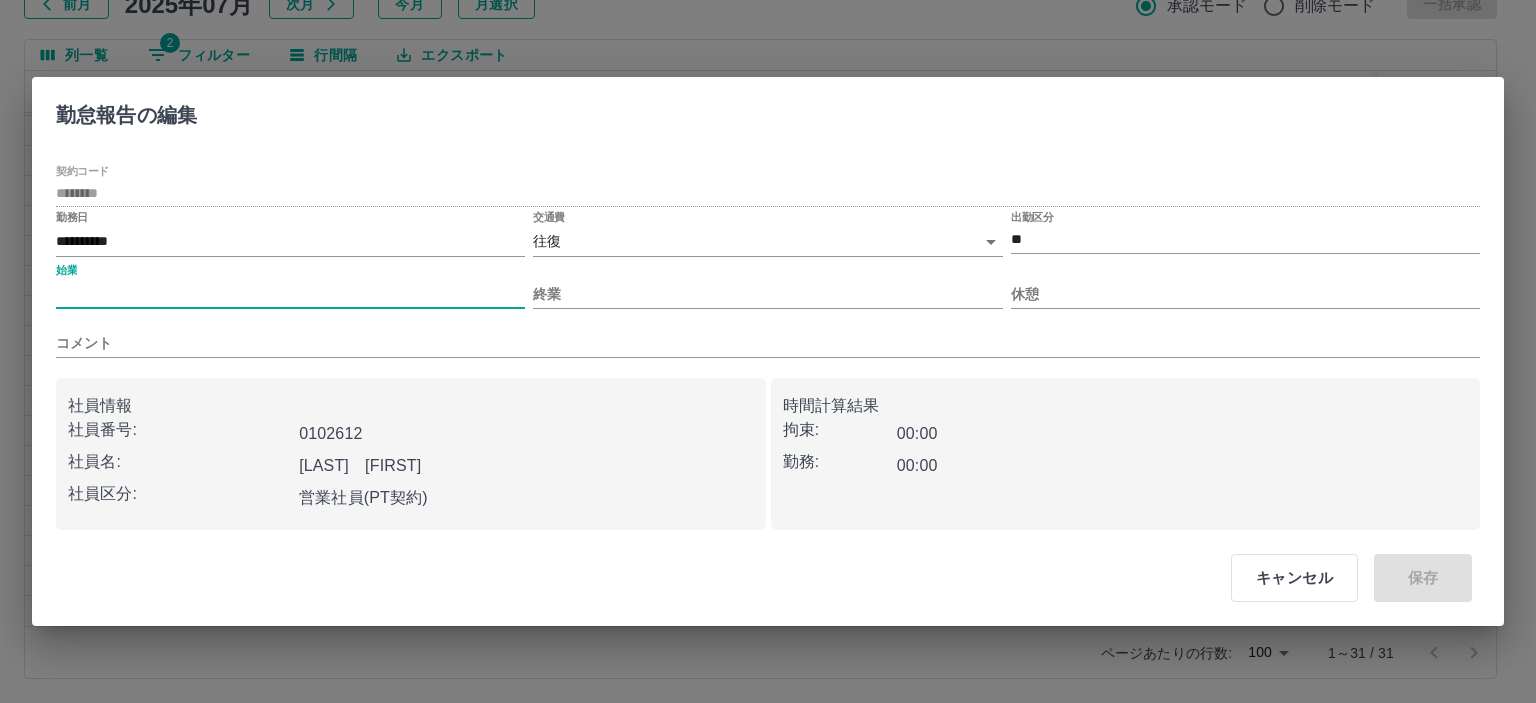 click on "始業" at bounding box center (290, 294) 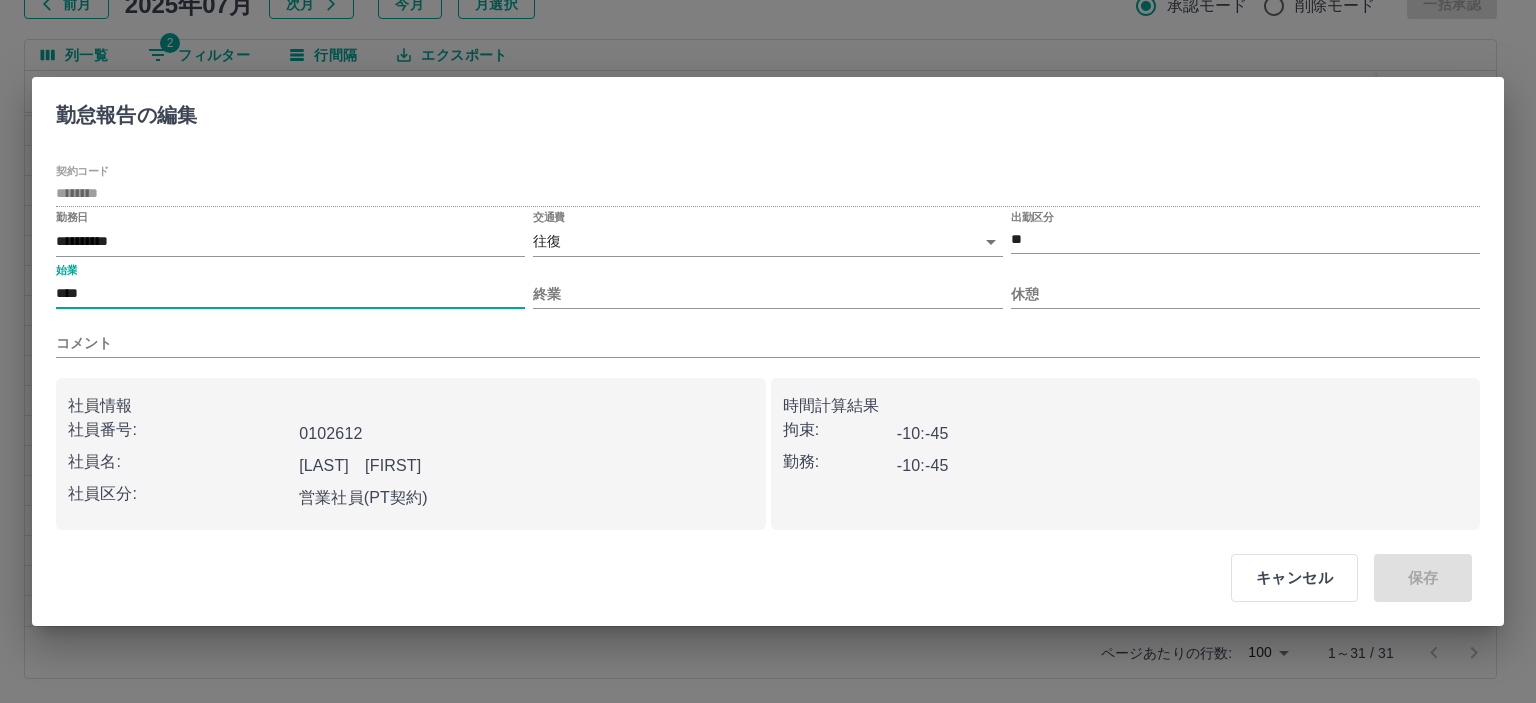 type on "****" 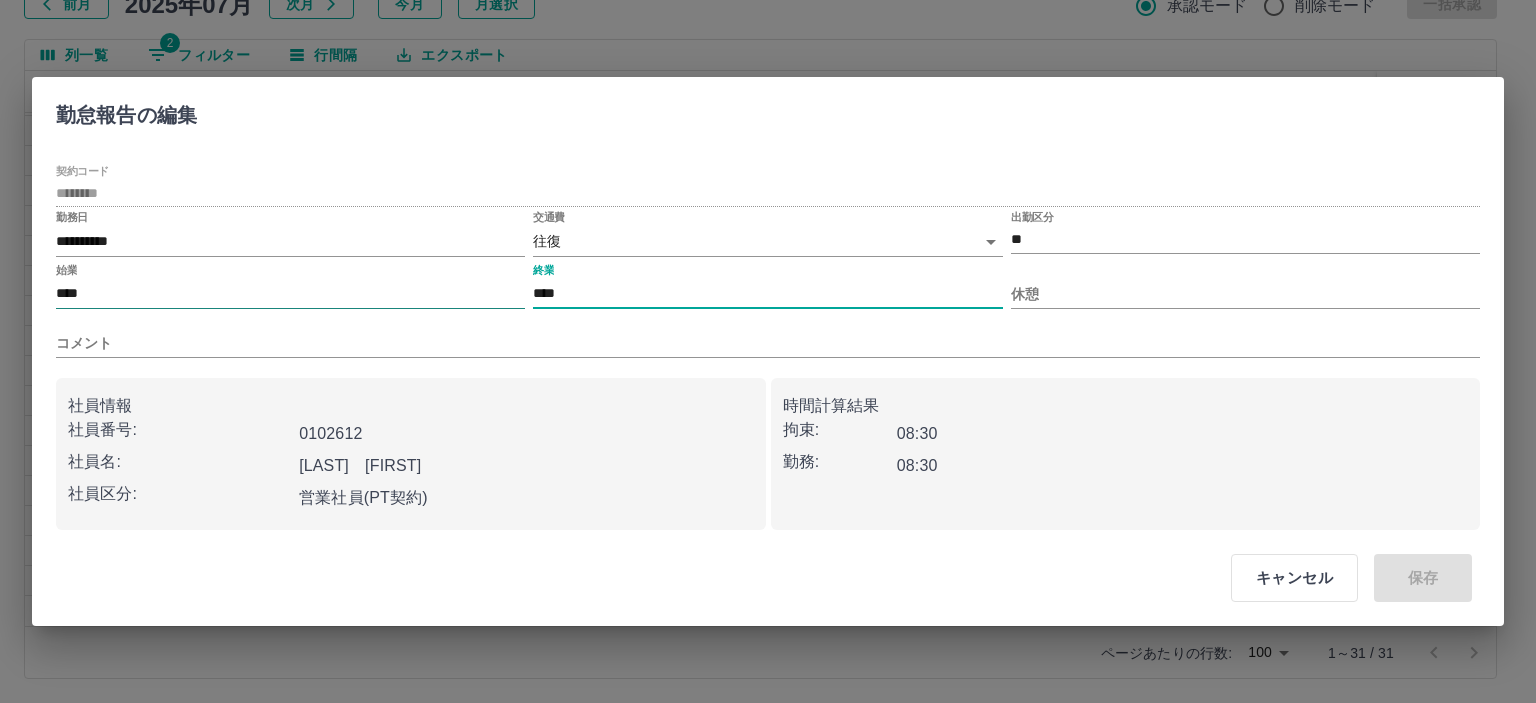 type on "****" 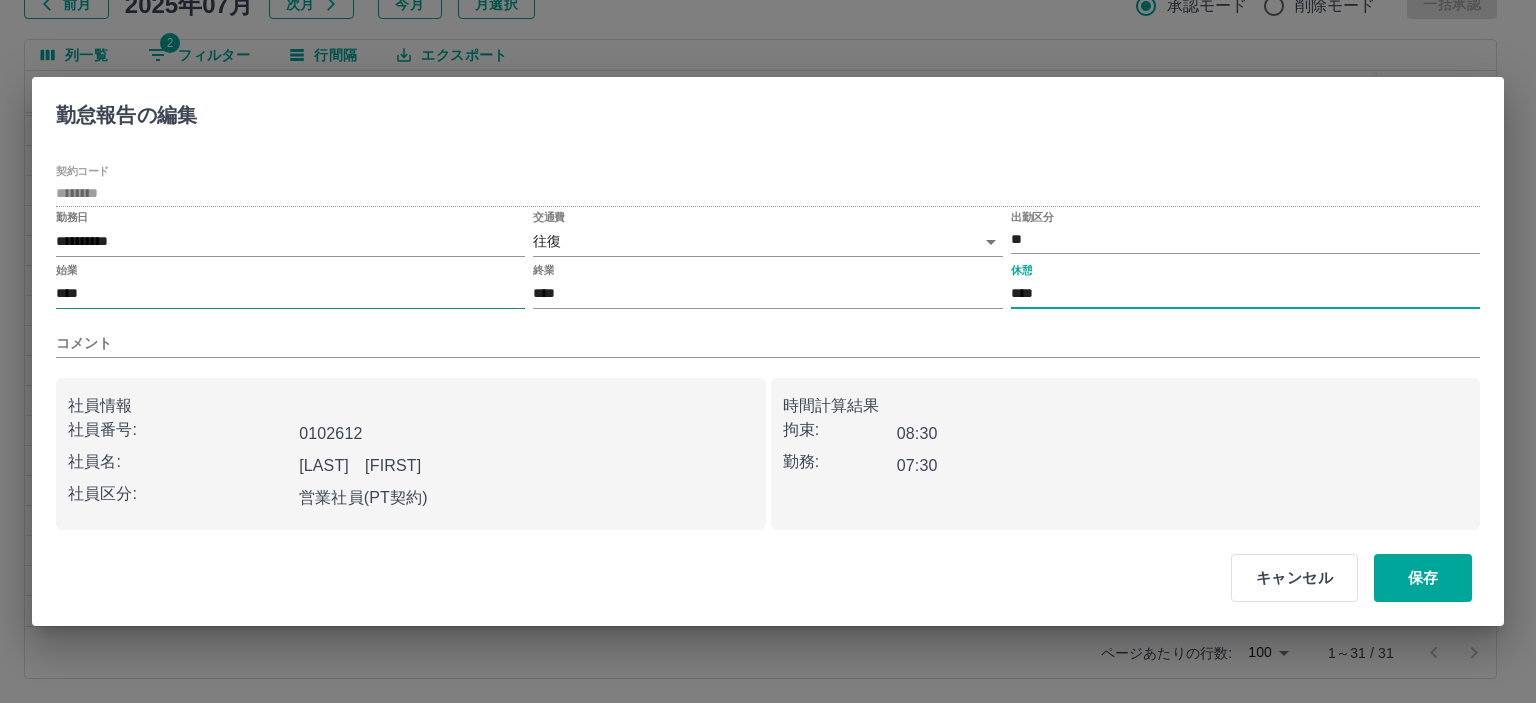 type on "****" 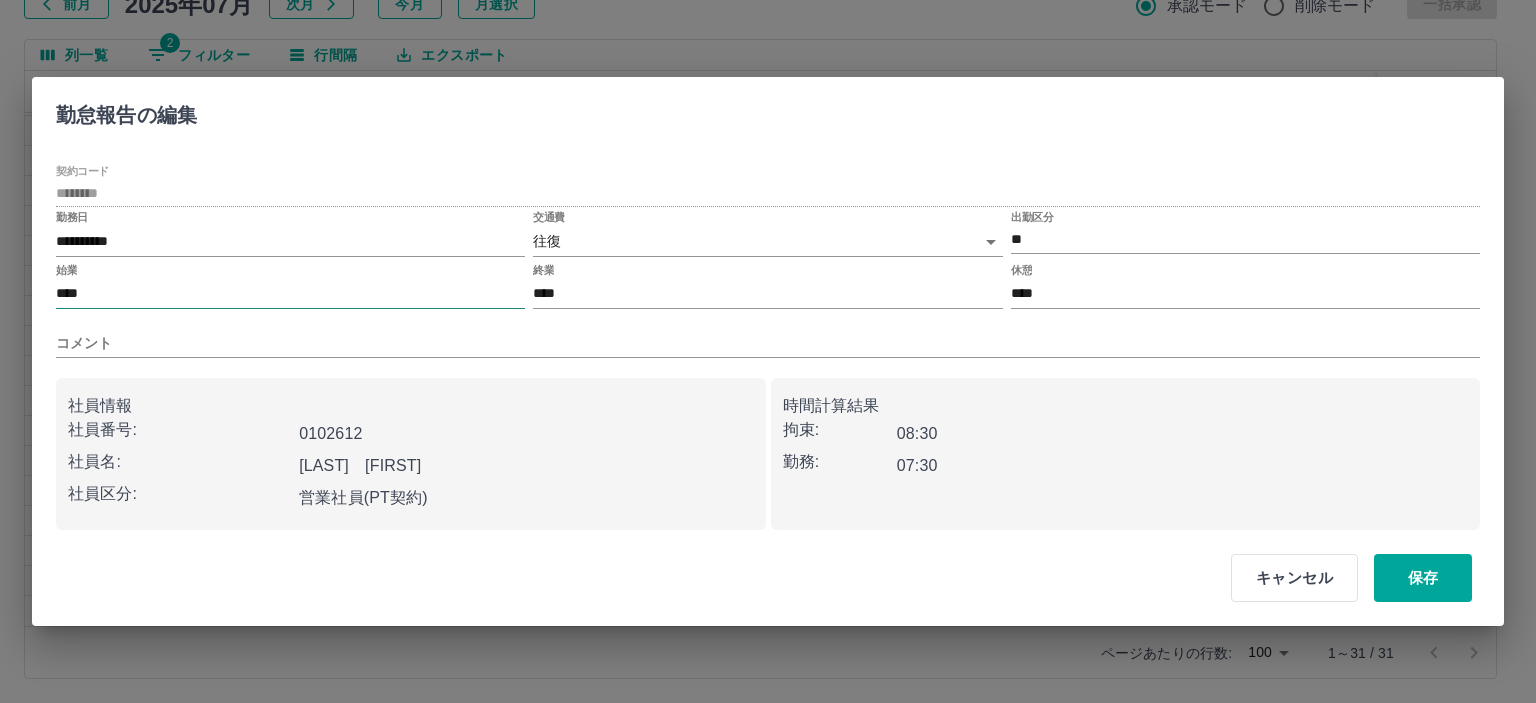 type 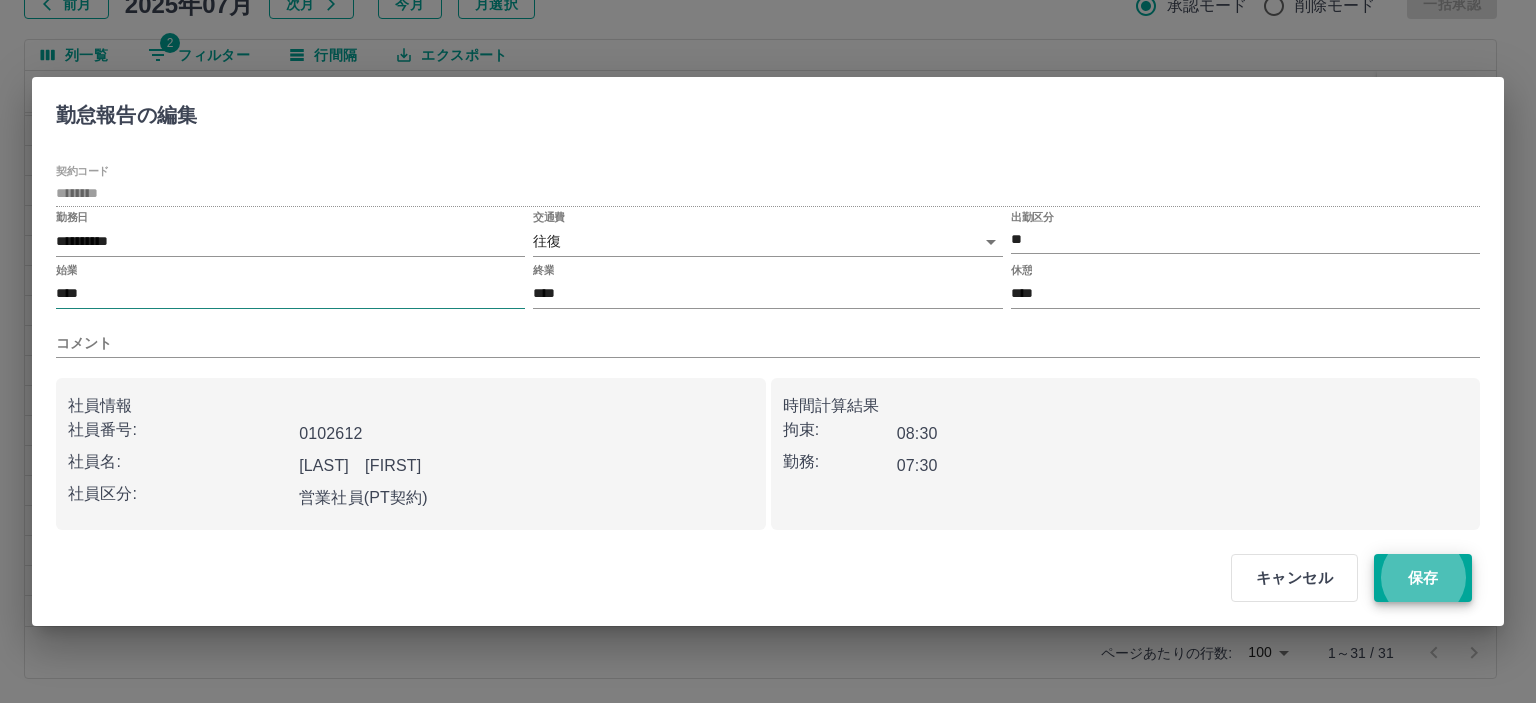 type 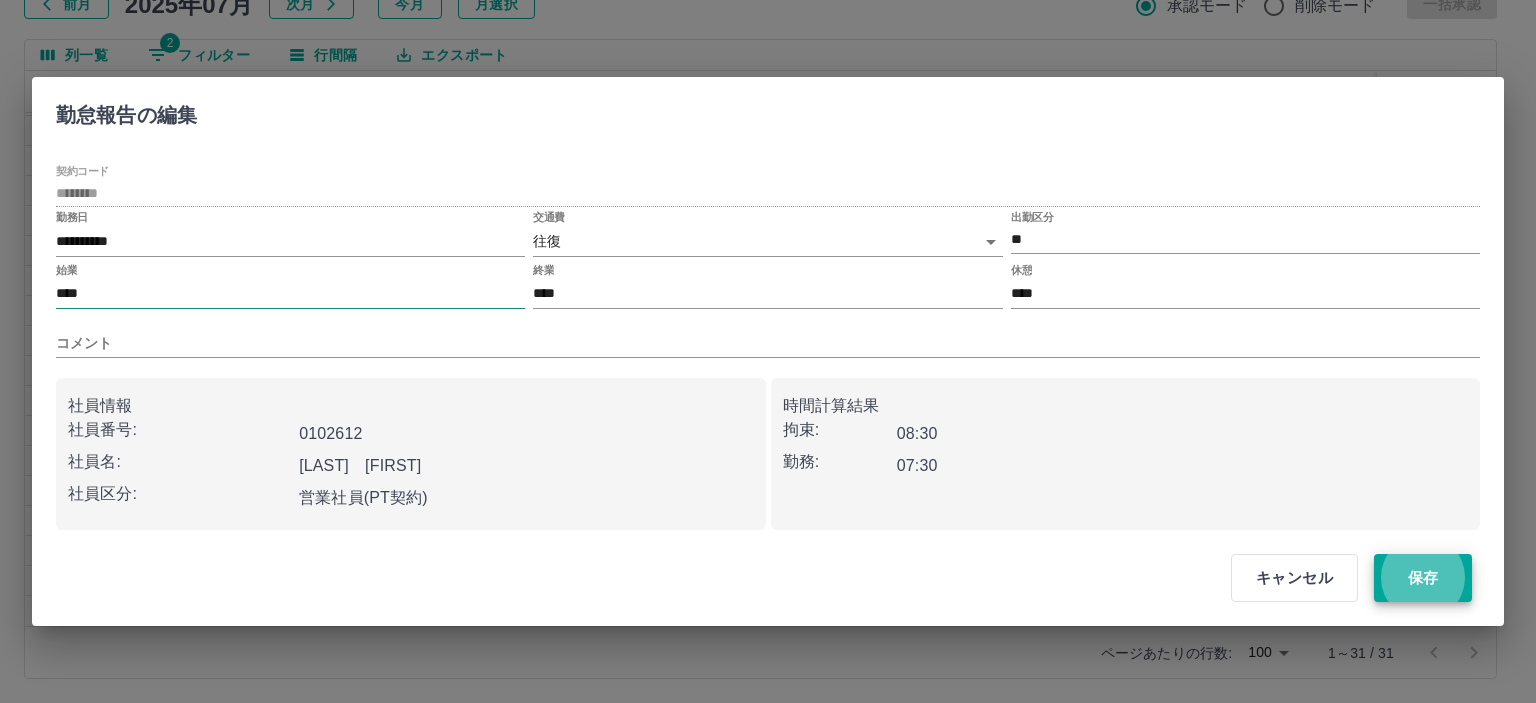click on "保存" at bounding box center [1423, 578] 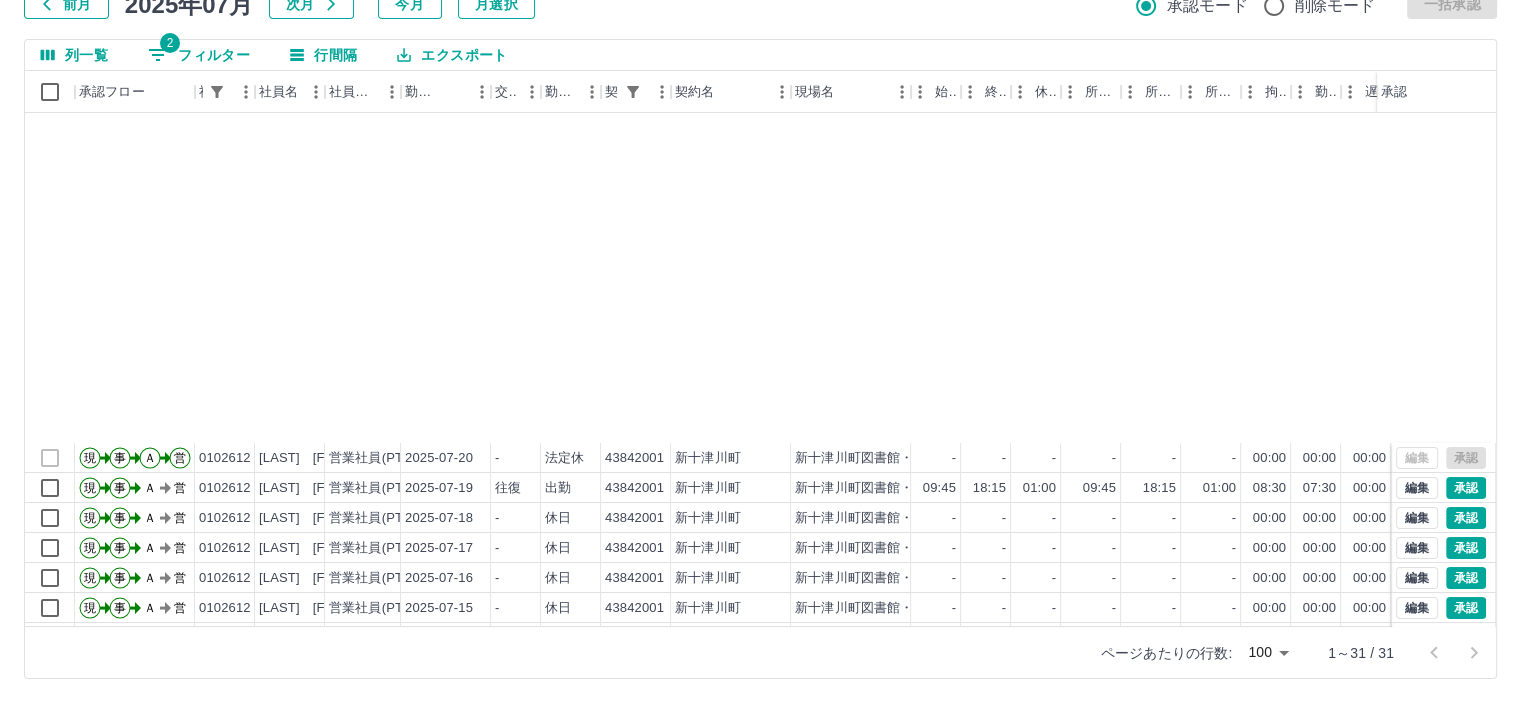 scroll, scrollTop: 431, scrollLeft: 0, axis: vertical 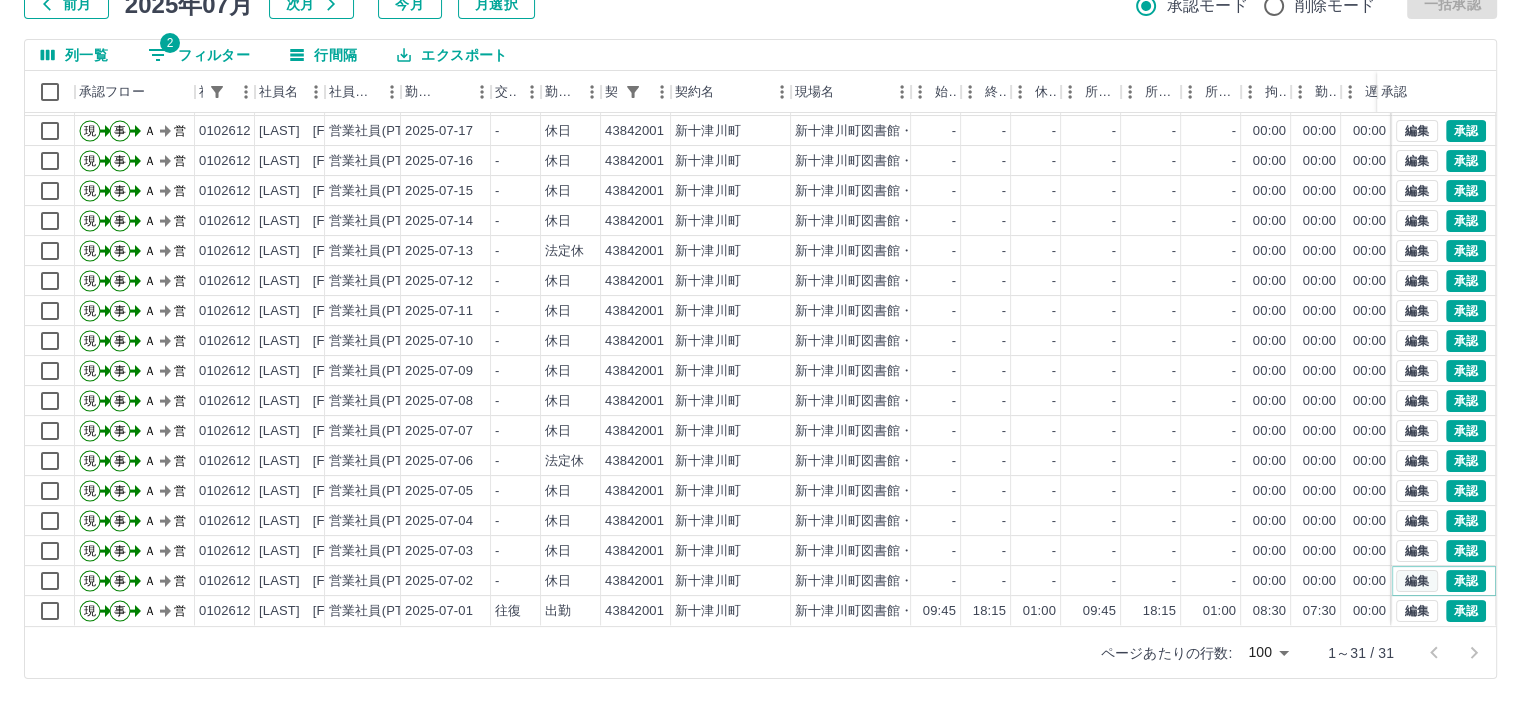 click on "編集" at bounding box center [1417, 581] 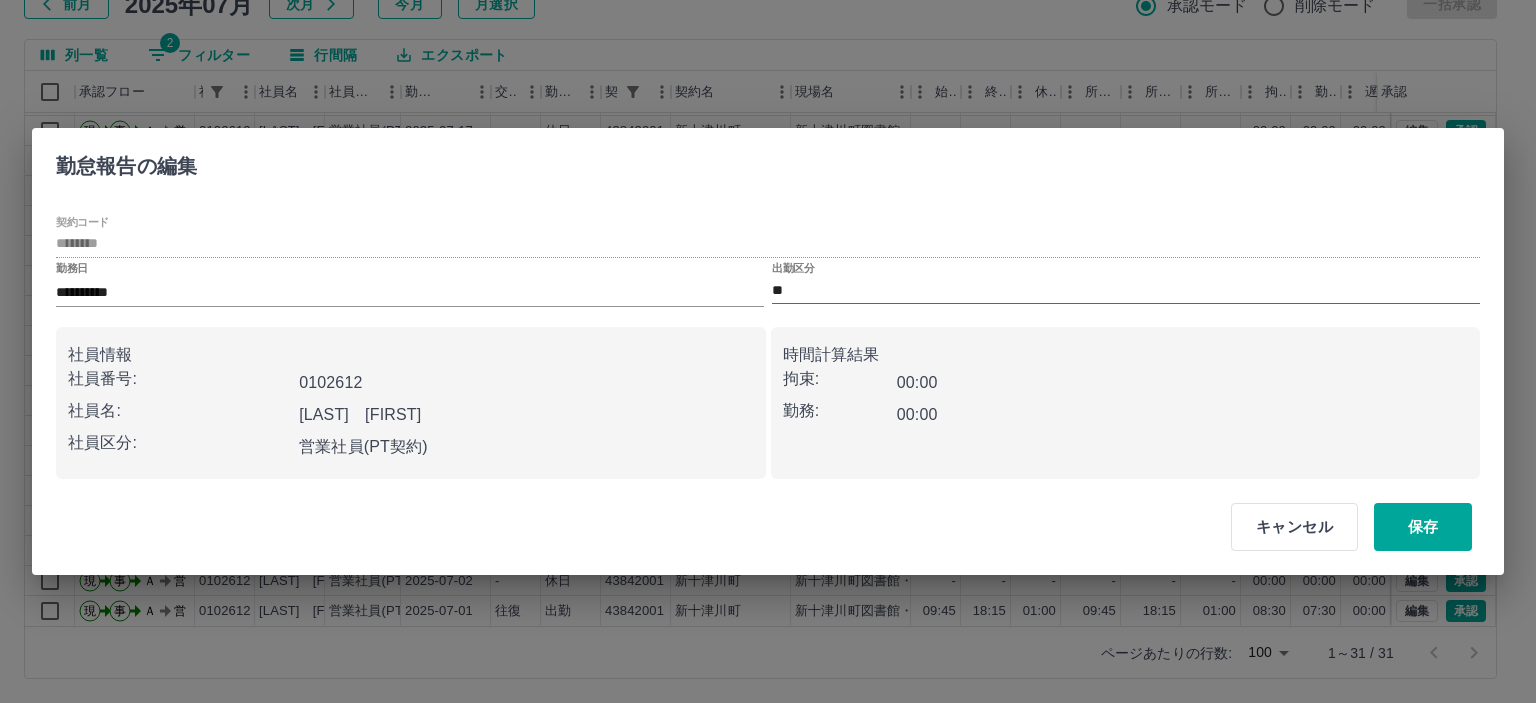 click on "**" at bounding box center [1126, 290] 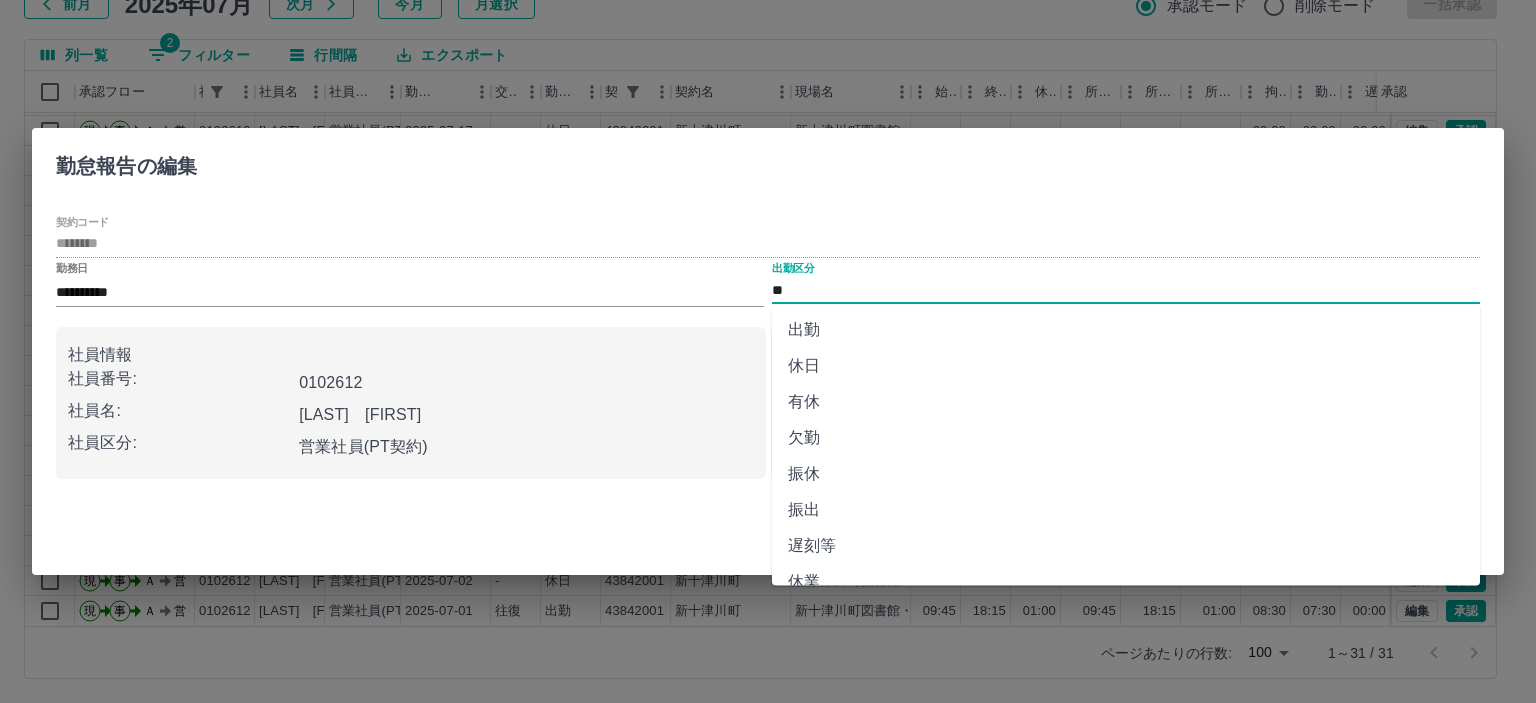 click on "出勤" at bounding box center [1126, 330] 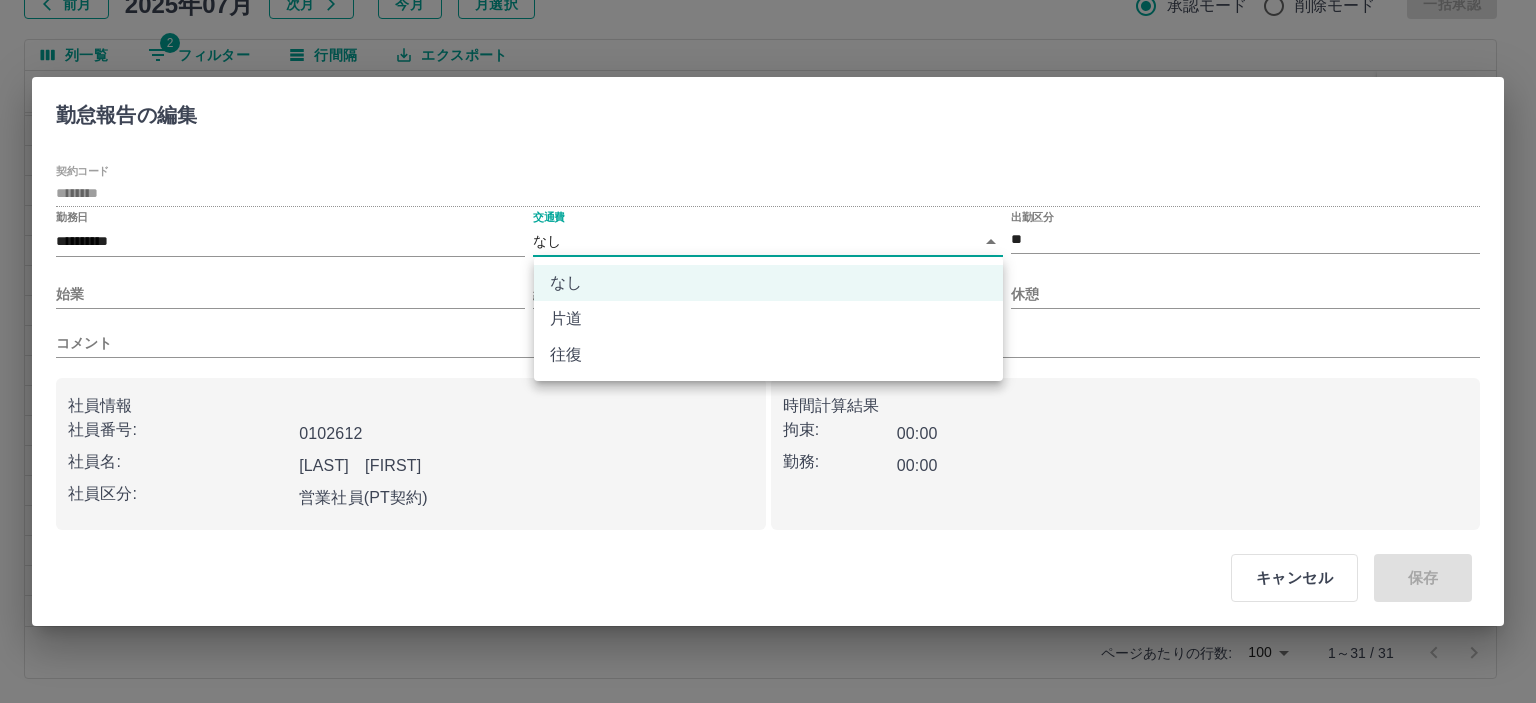 click on "SDH勤怠 岡﨑　裕子 勤務実績承認 前月 2025年07月 次月 今月 月選択 承認モード 削除モード 一括承認 列一覧 2 フィルター 行間隔 エクスポート 承認フロー 社員番号 社員名 社員区分 勤務日 交通費 勤務区分 契約コード 契約名 現場名 始業 終業 休憩 所定開始 所定終業 所定休憩 拘束 勤務 遅刻等 コメント ステータス 承認 現 事 Ａ 営 0102612 高宮　みず恵 営業社員(PT契約) 2025-07-19 往復 出勤 43842001 新十津川町 新十津川町図書館・学校図書館包括業務委託 09:45 18:15 01:00 09:45 18:15 01:00 08:30 07:30 00:00 AM承認待 現 事 Ａ 営 0102612 高宮　みず恵 営業社員(PT契約) 2025-07-18  -  休日 43842001 新十津川町 新十津川町図書館・学校図書館包括業務委託 - - - - - - 00:00 00:00 00:00 AM承認待 現 事 Ａ 営 0102612 高宮　みず恵 営業社員(PT契約) 2025-07-17  -  休日 43842001 新十津川町 - - - - - - 00:00 -" at bounding box center (768, 280) 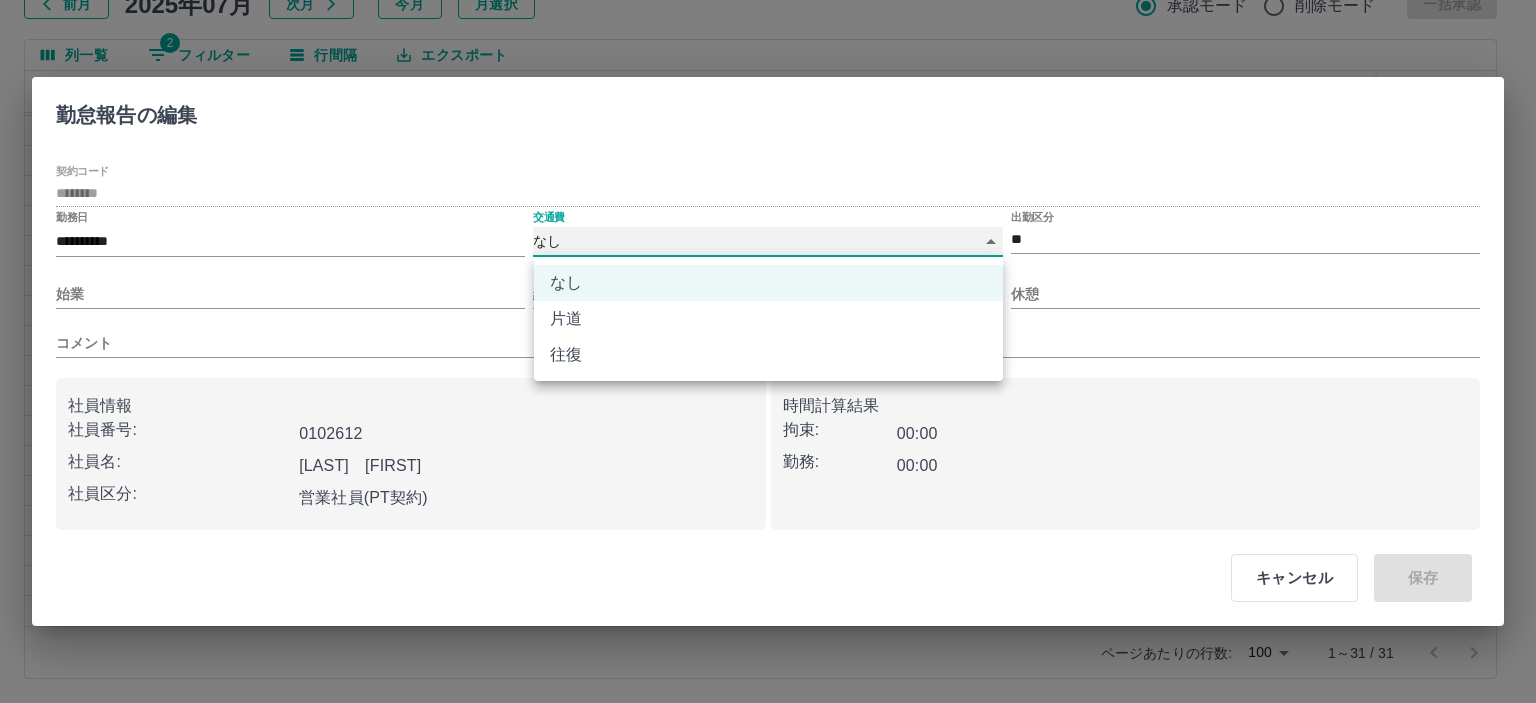 type on "******" 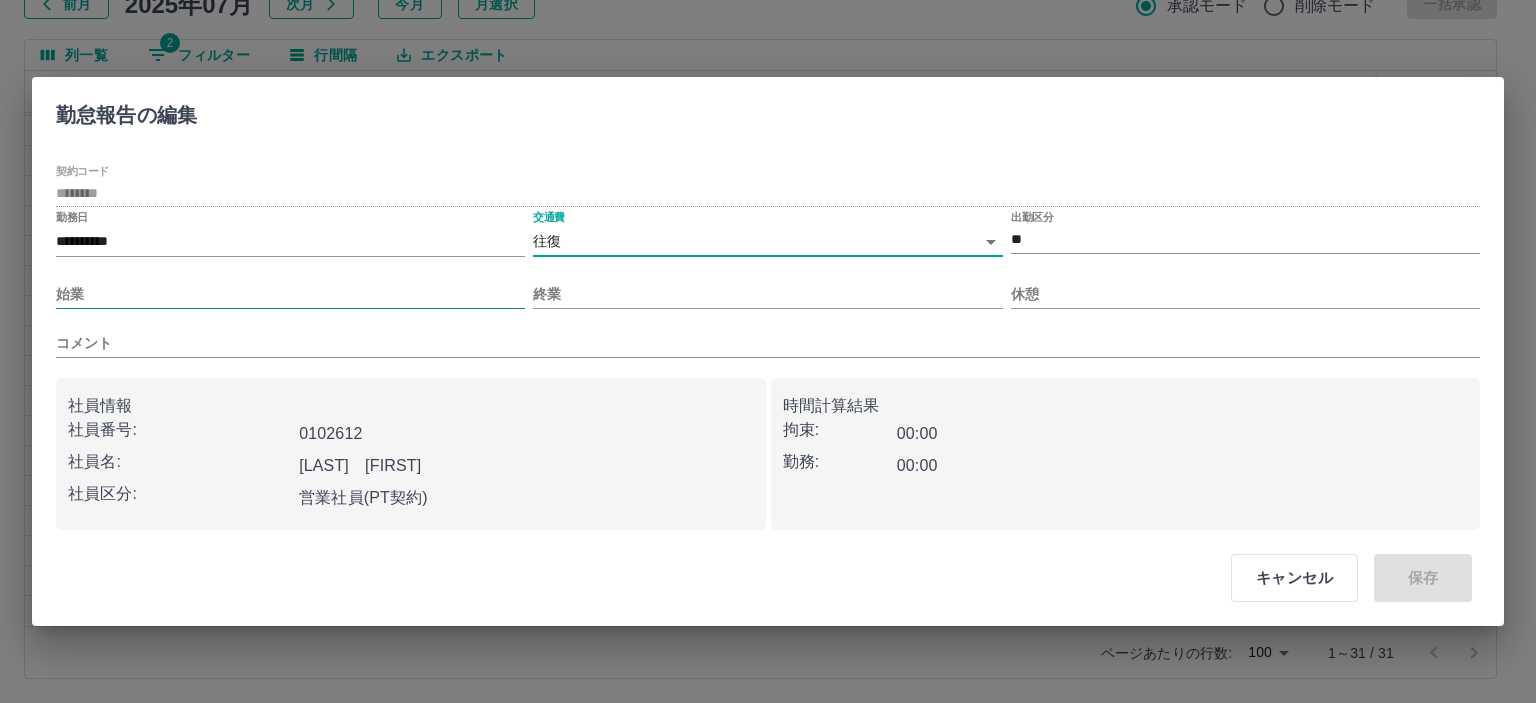 click on "始業" at bounding box center (290, 294) 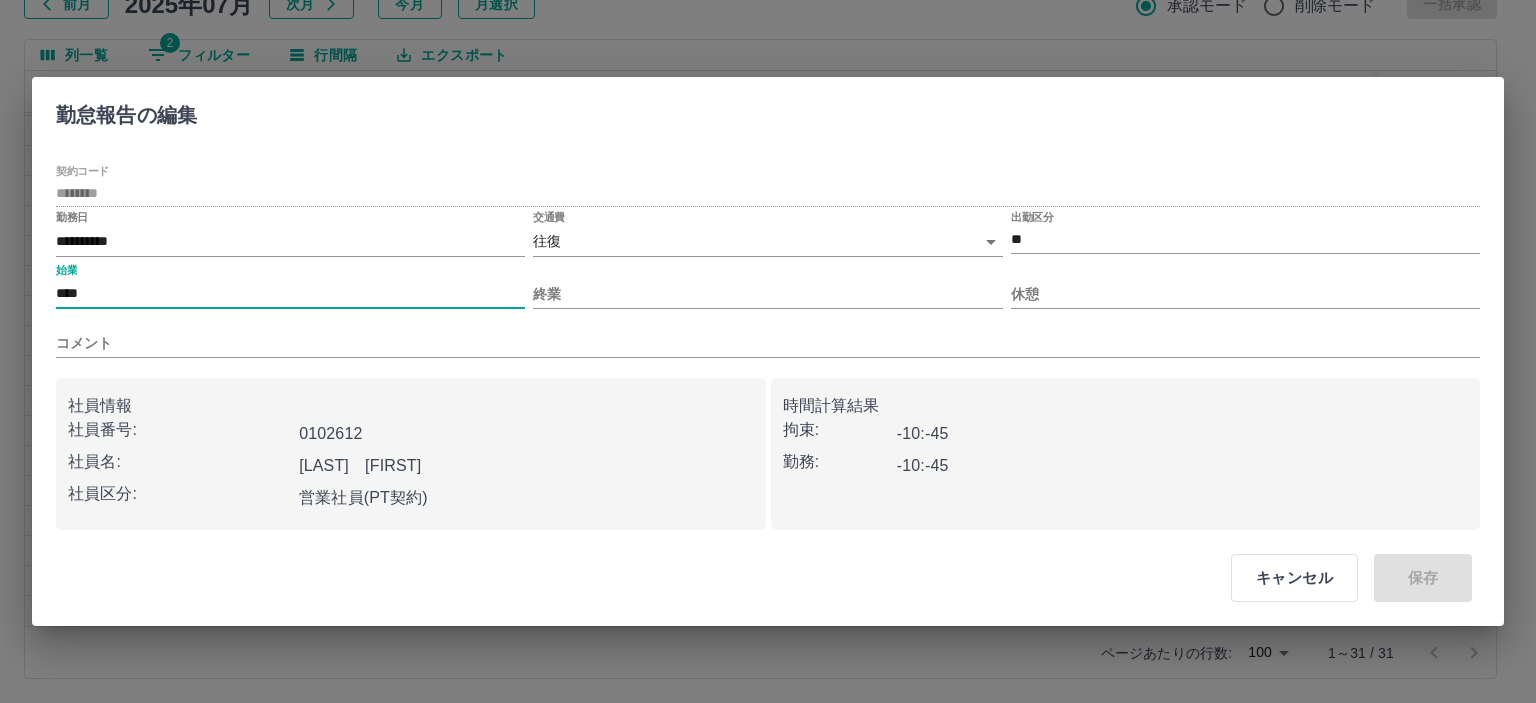 type on "****" 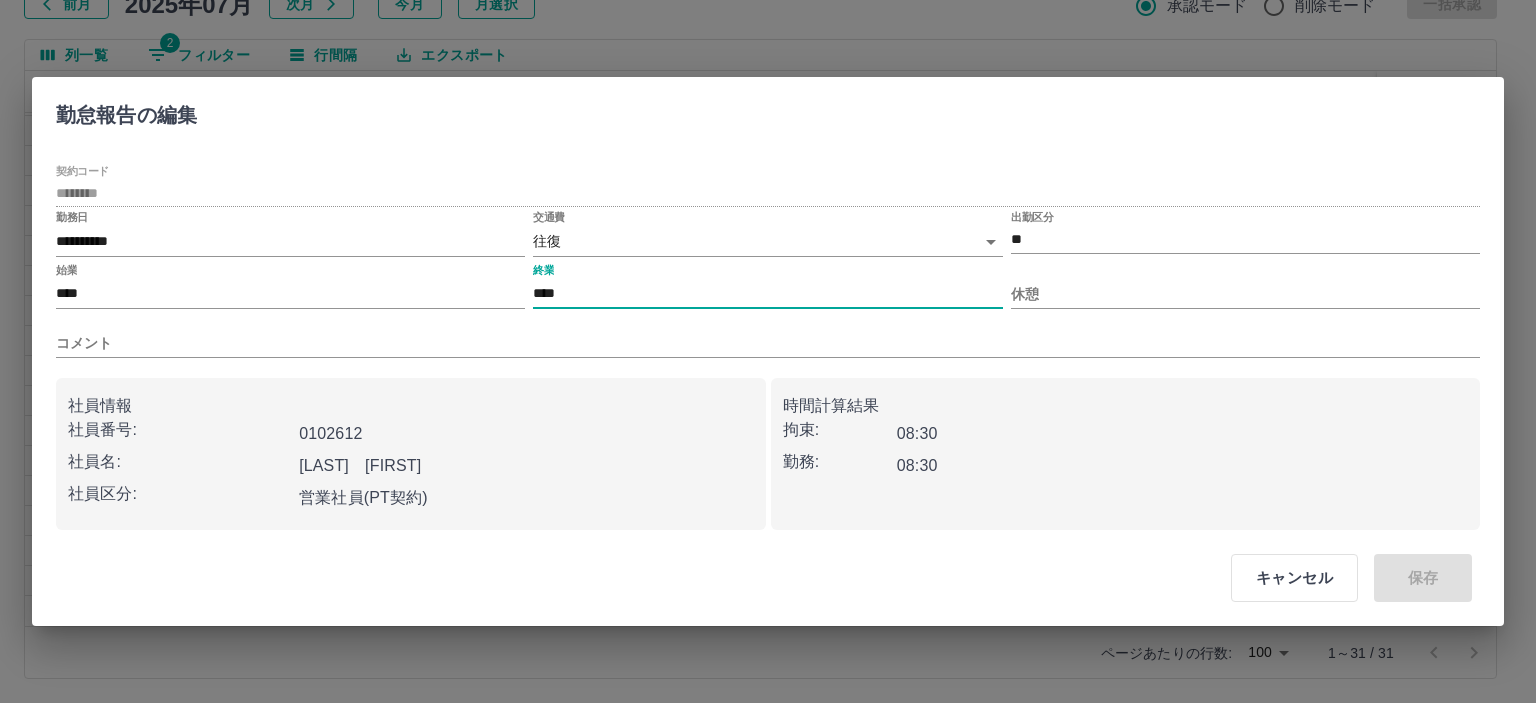 type on "****" 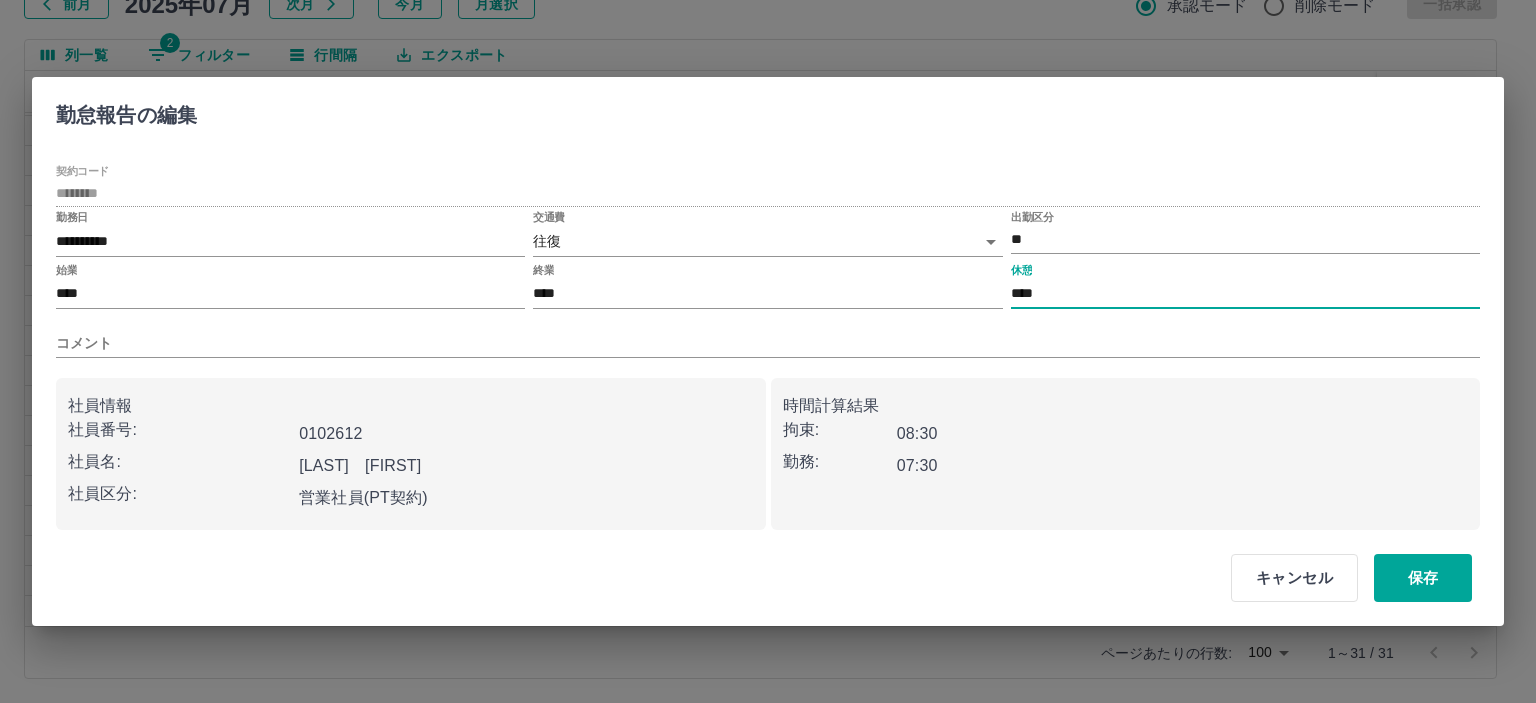 type on "****" 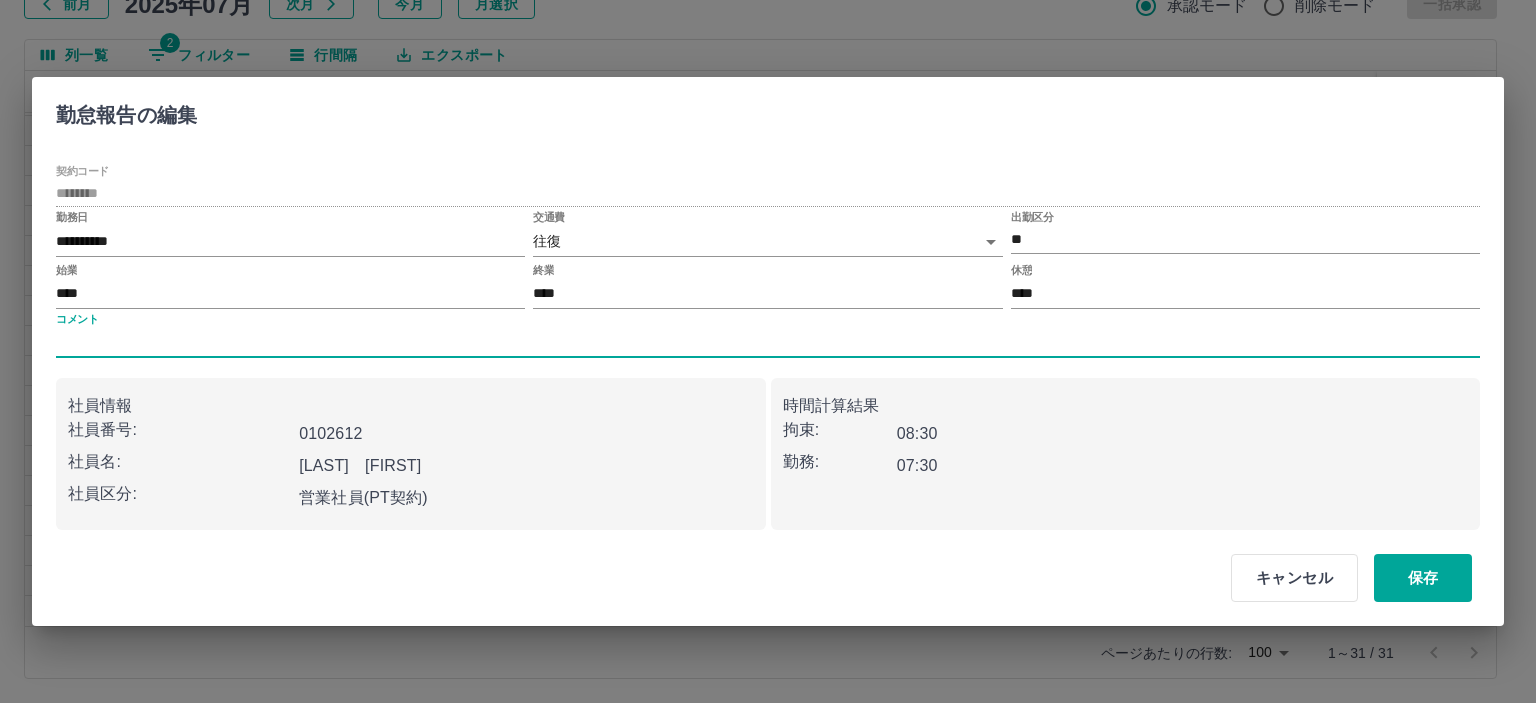 type 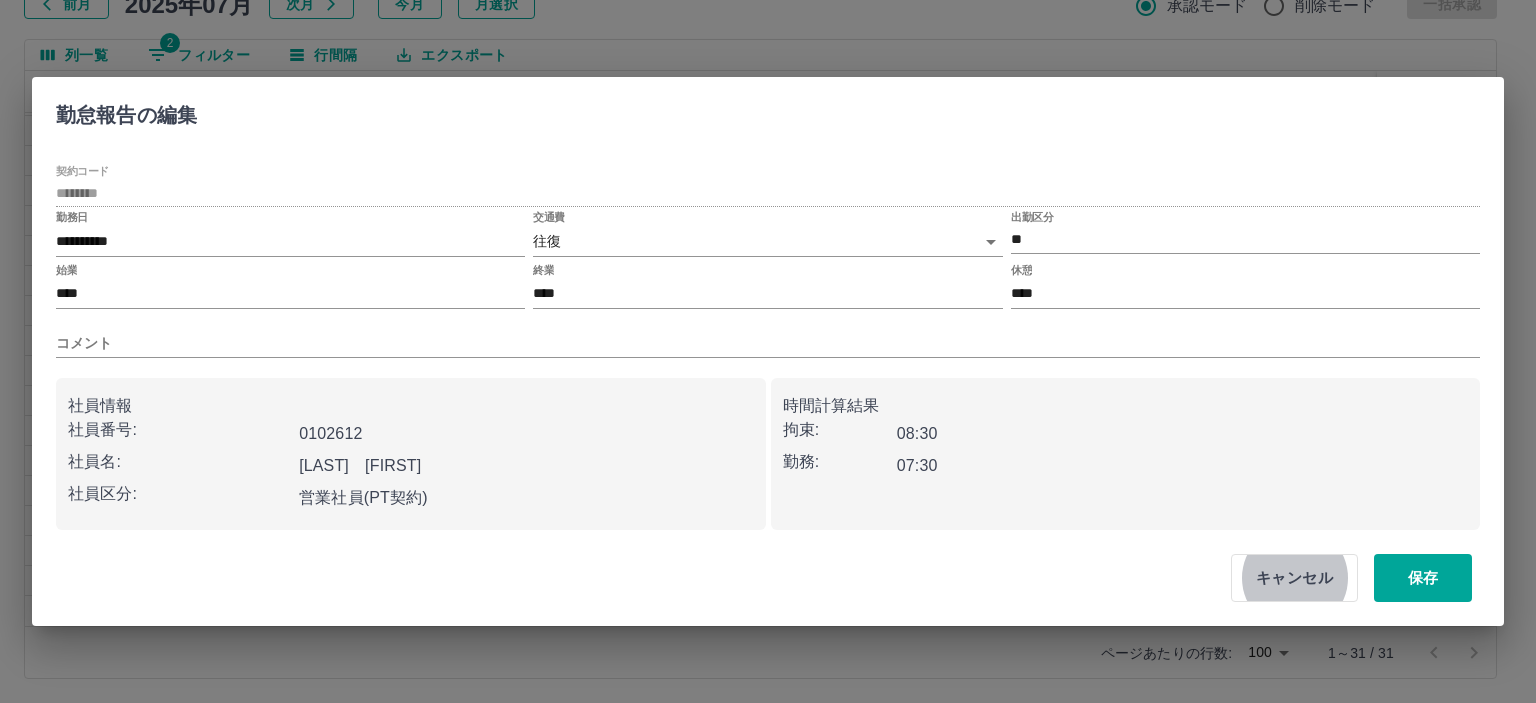 type 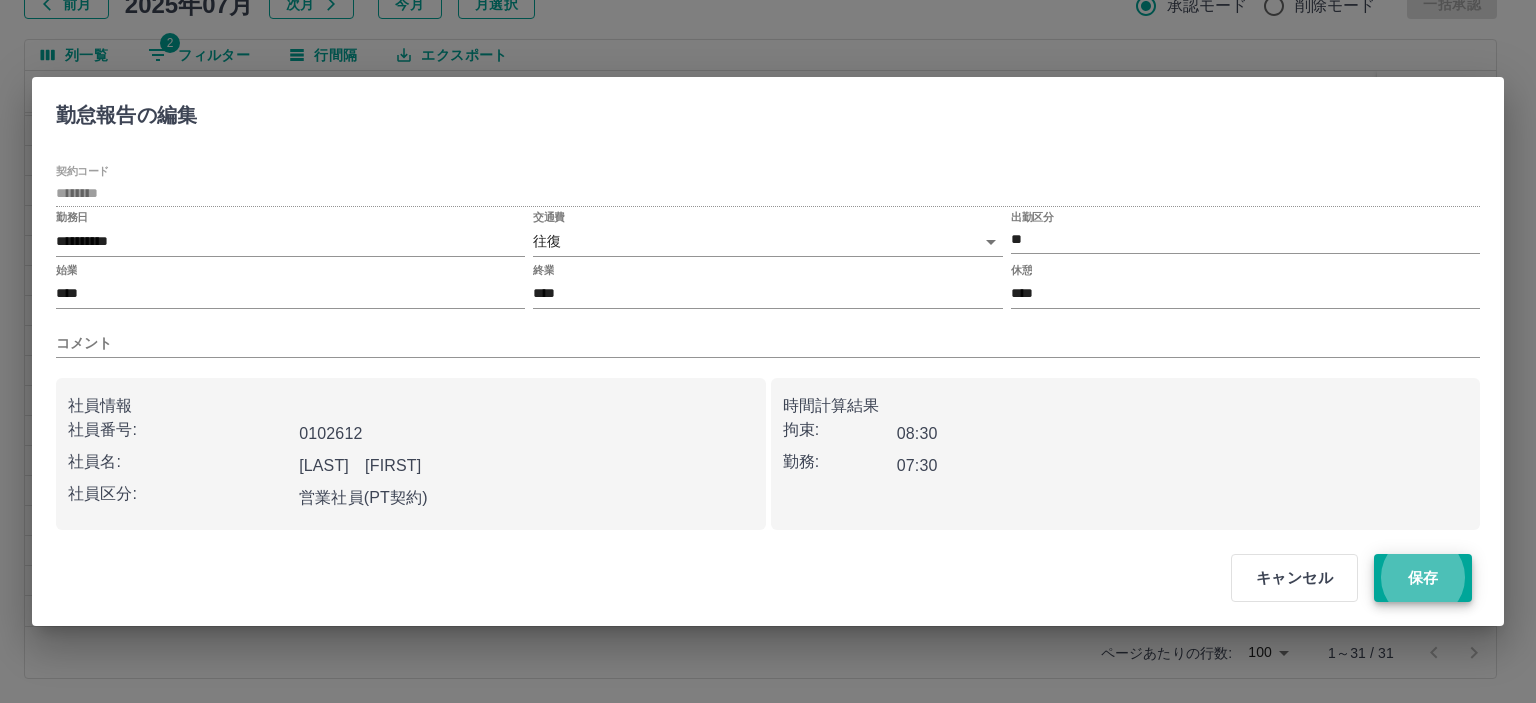 click on "保存" at bounding box center [1423, 578] 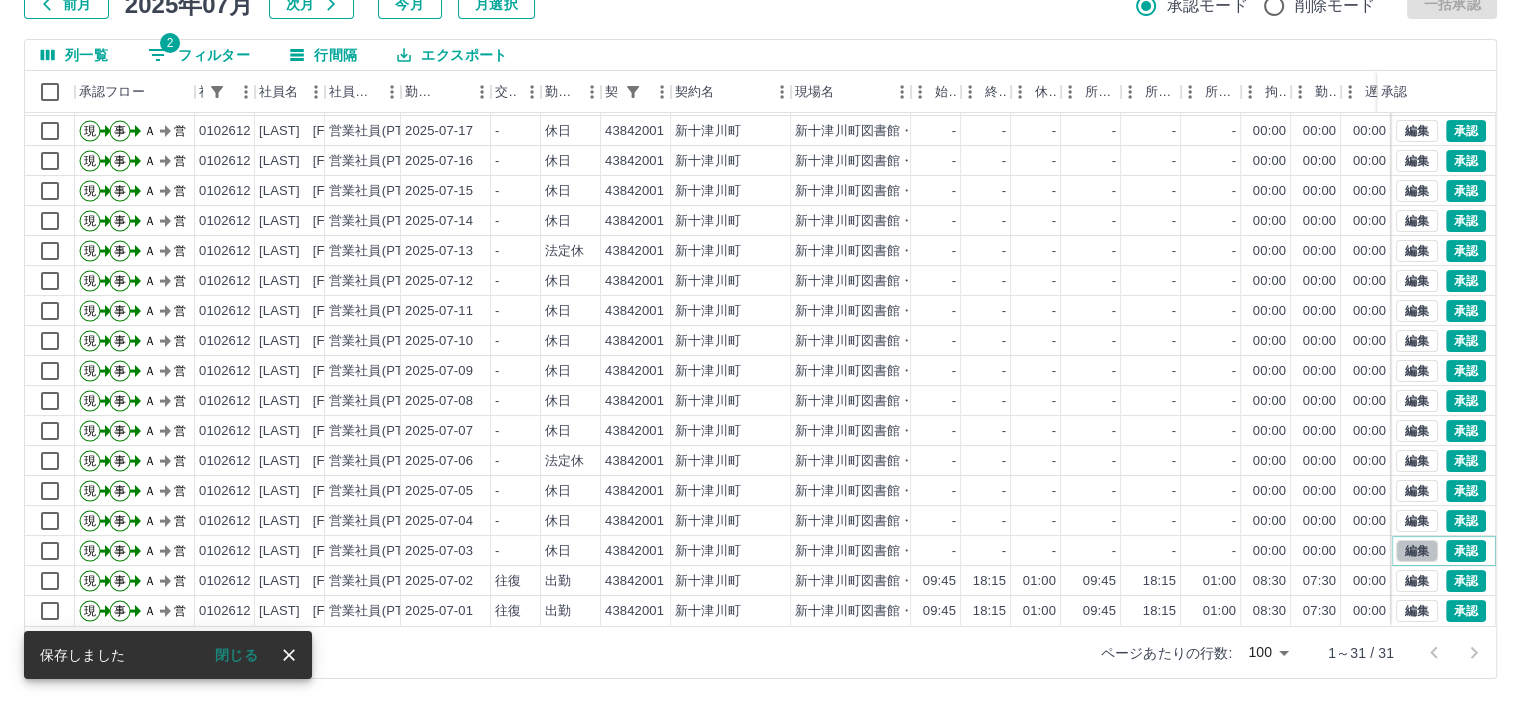 click on "編集" at bounding box center (1417, 551) 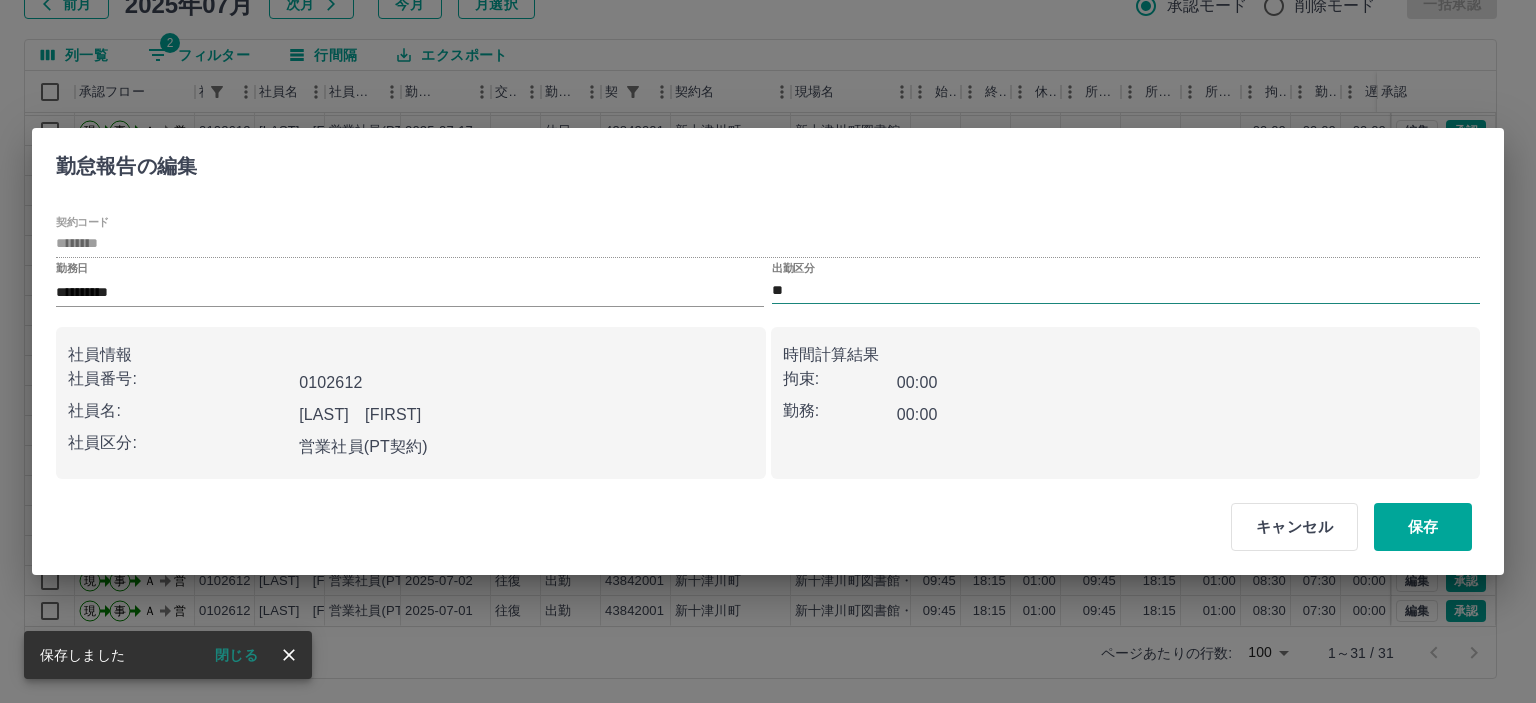 click on "**" at bounding box center (1126, 290) 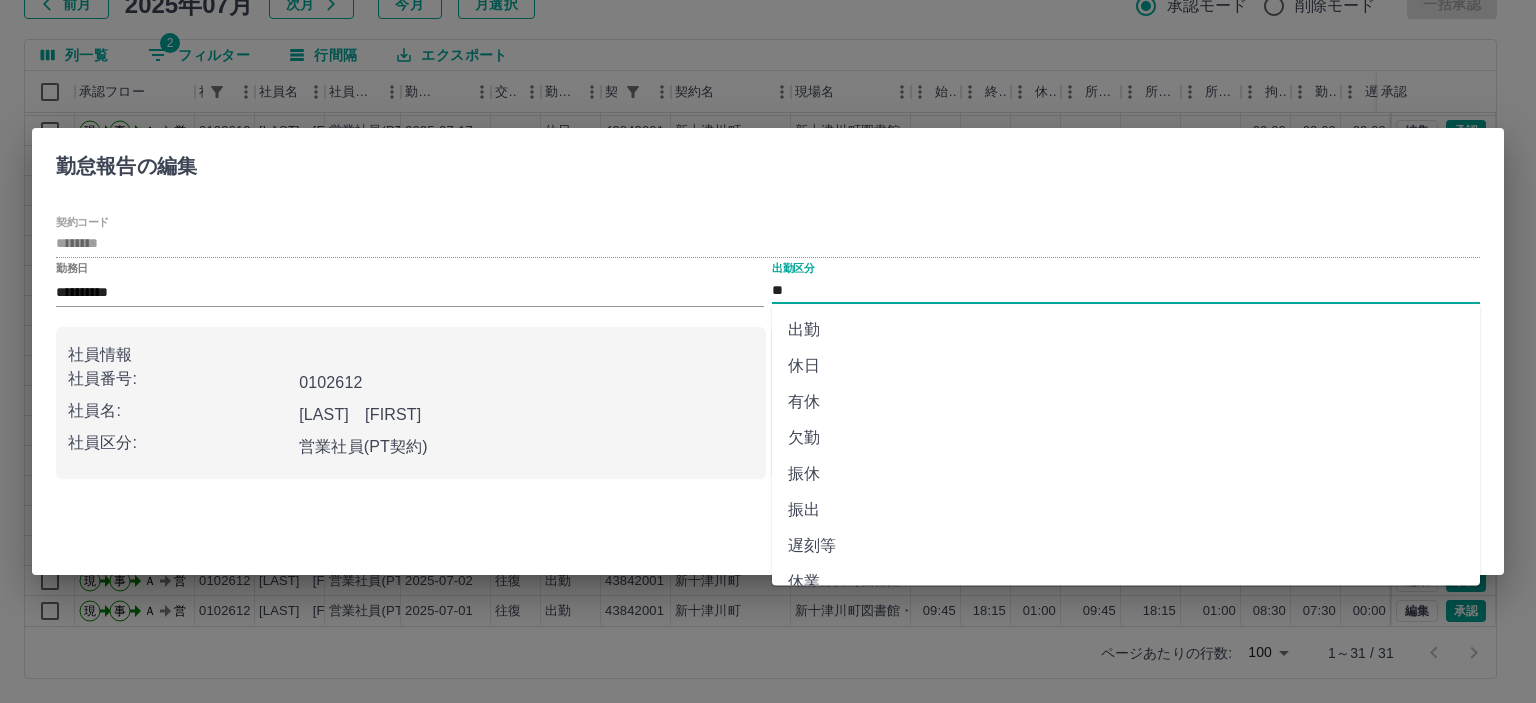 click on "出勤" at bounding box center (1126, 330) 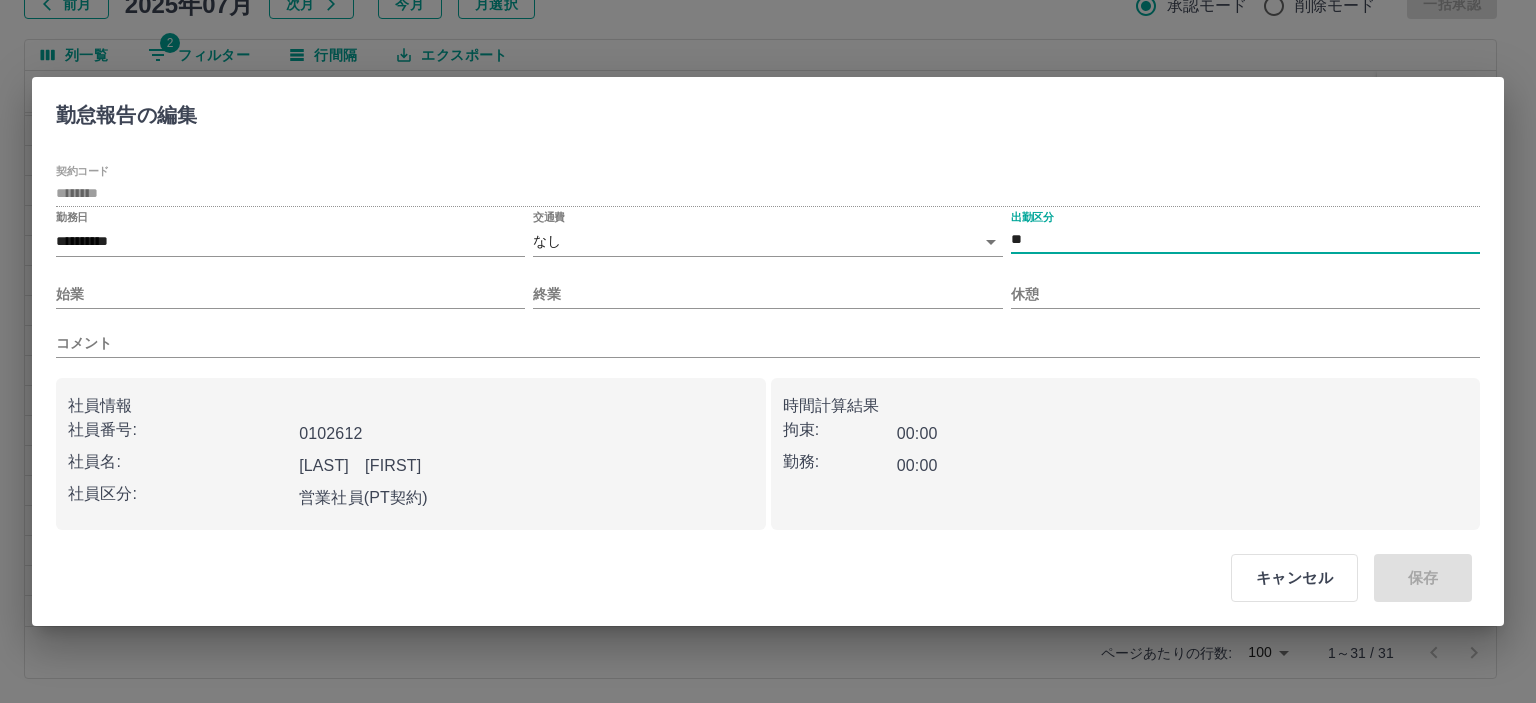 type on "**" 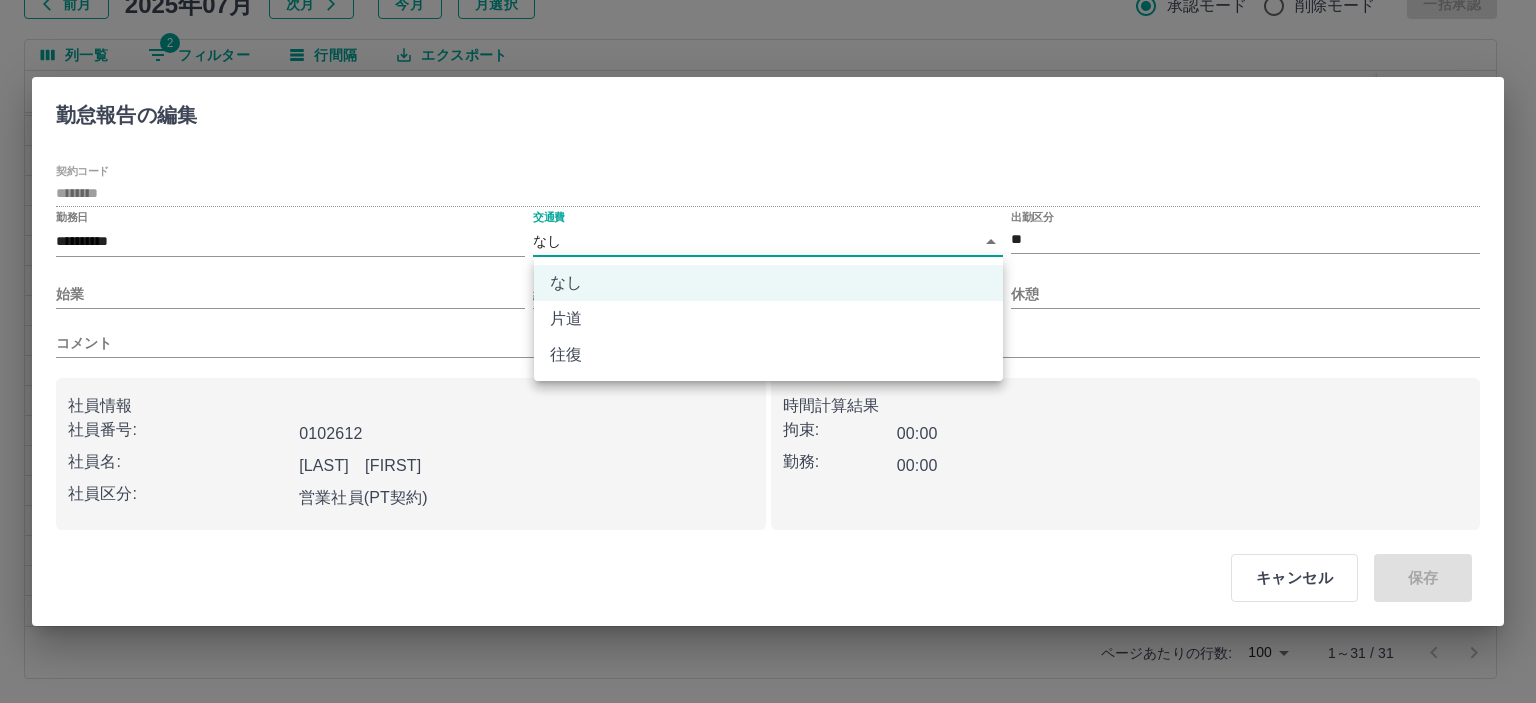 click on "往復" at bounding box center [768, 355] 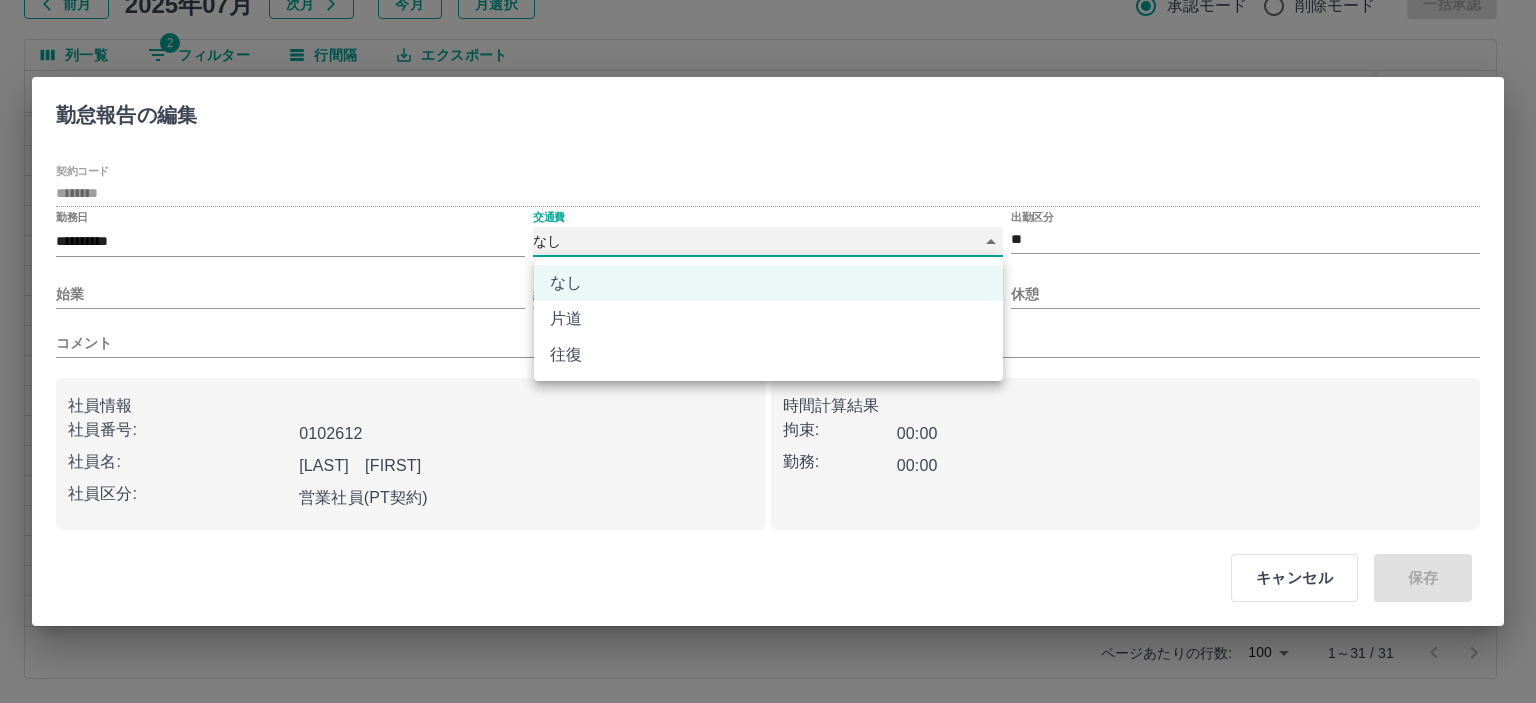 type on "******" 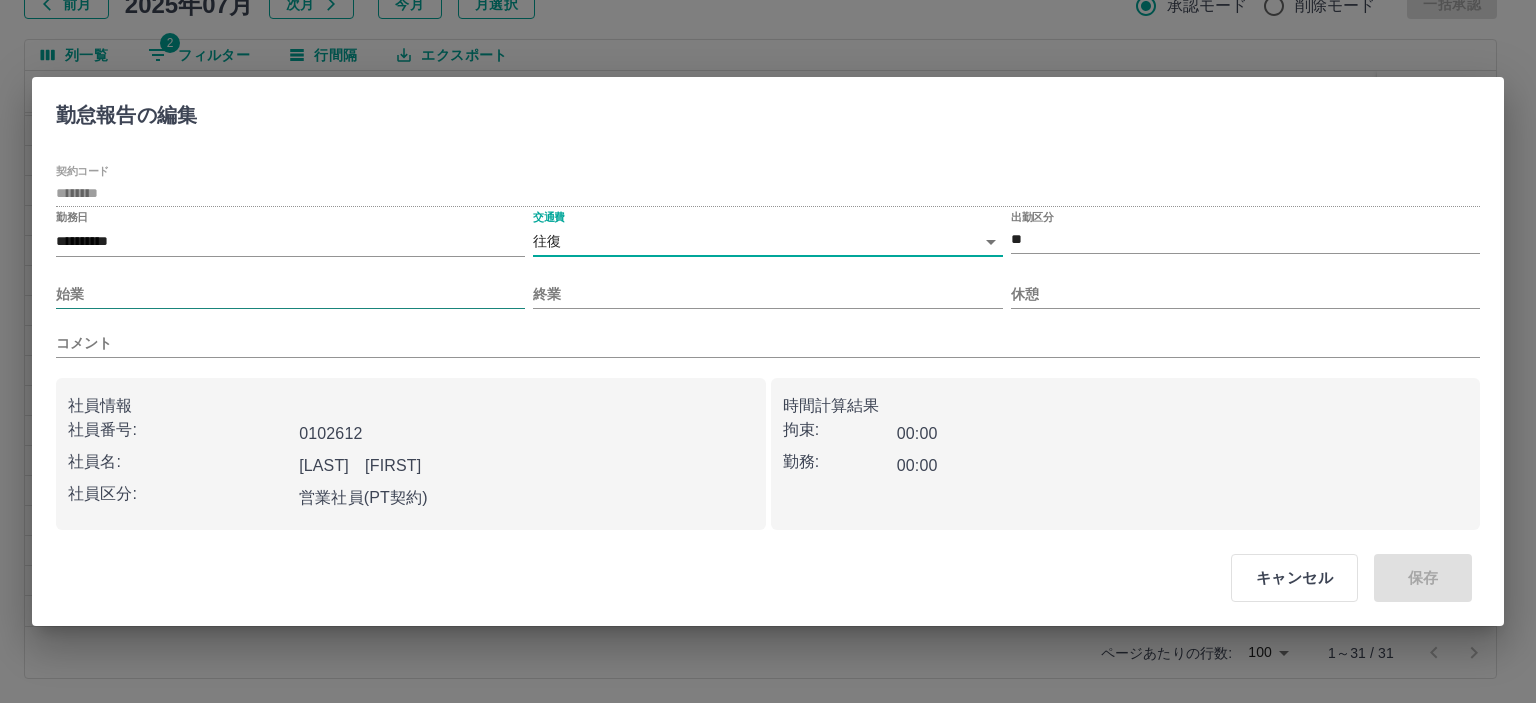 click on "始業" at bounding box center [290, 294] 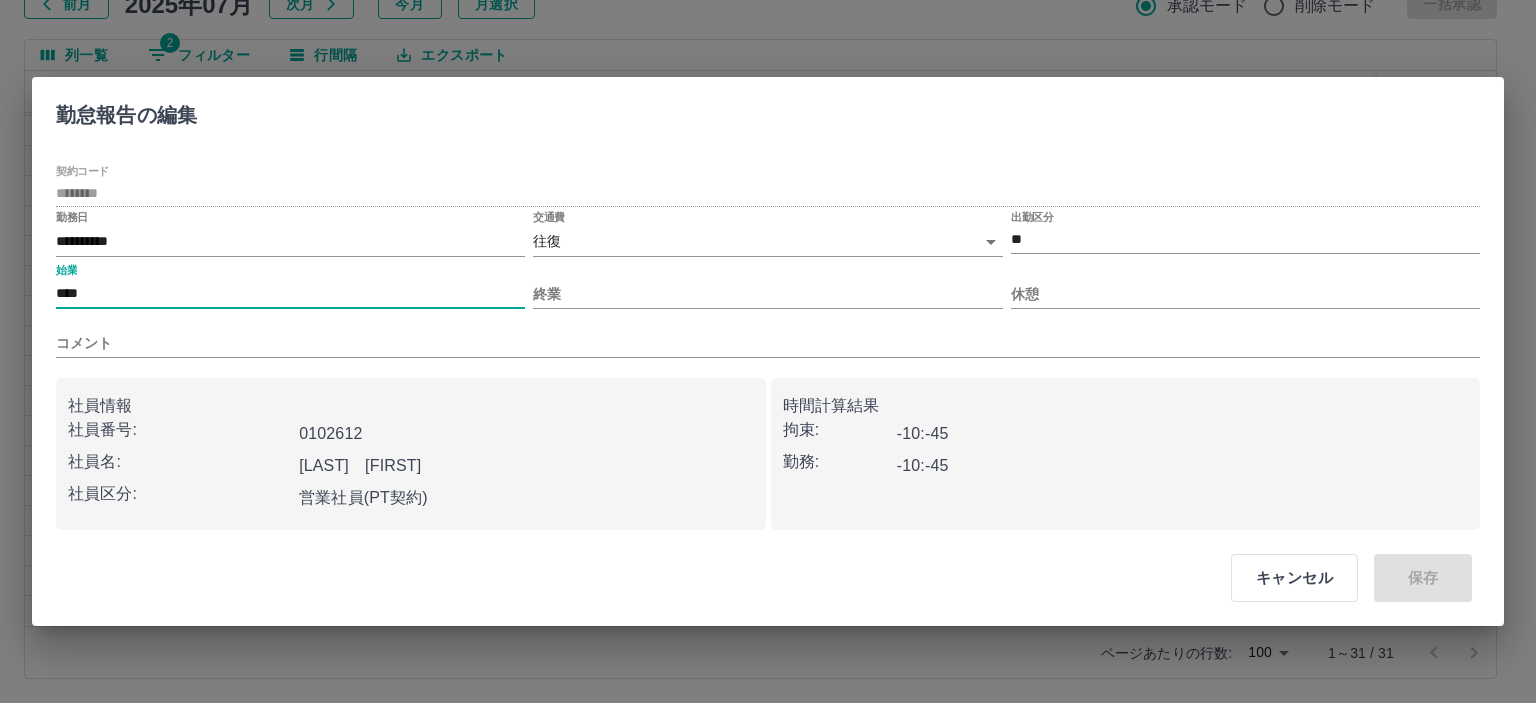 type on "****" 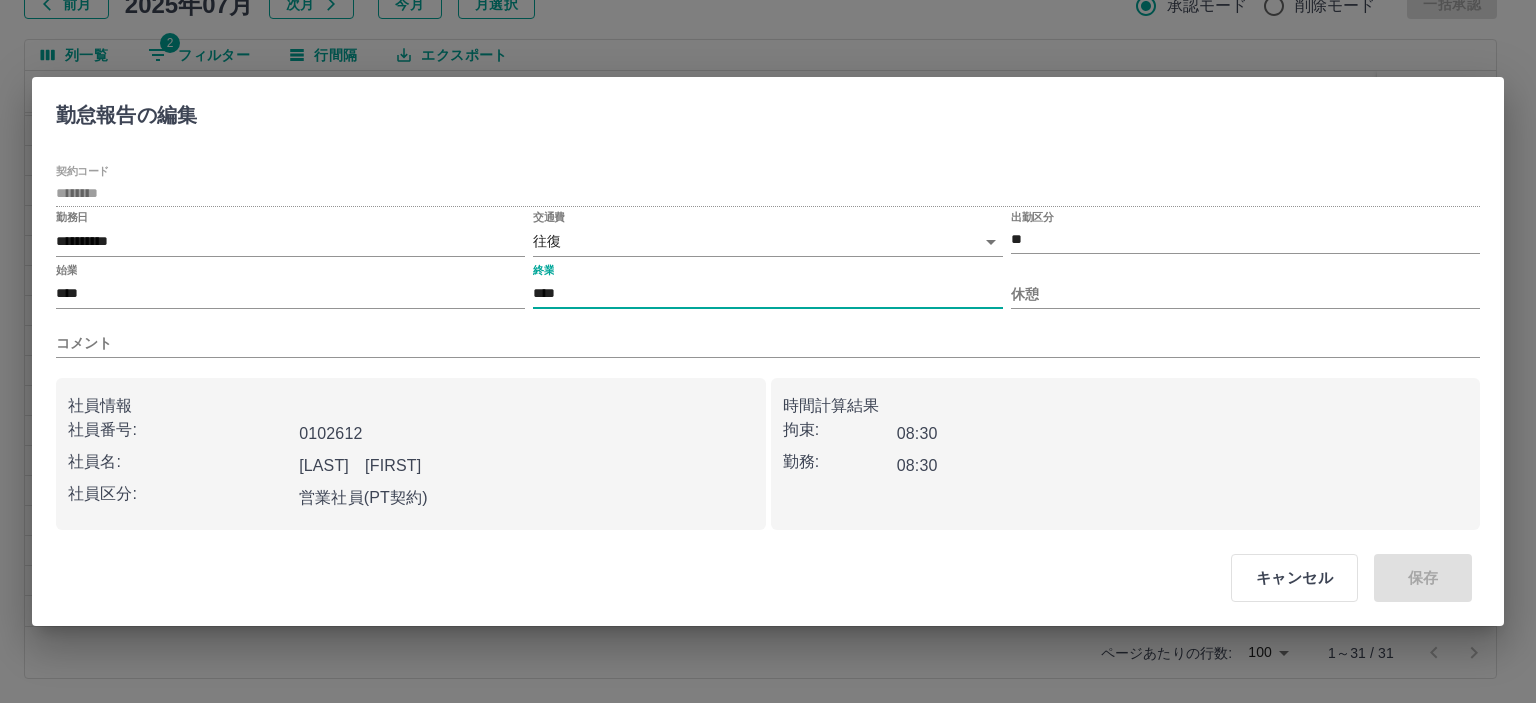 type on "****" 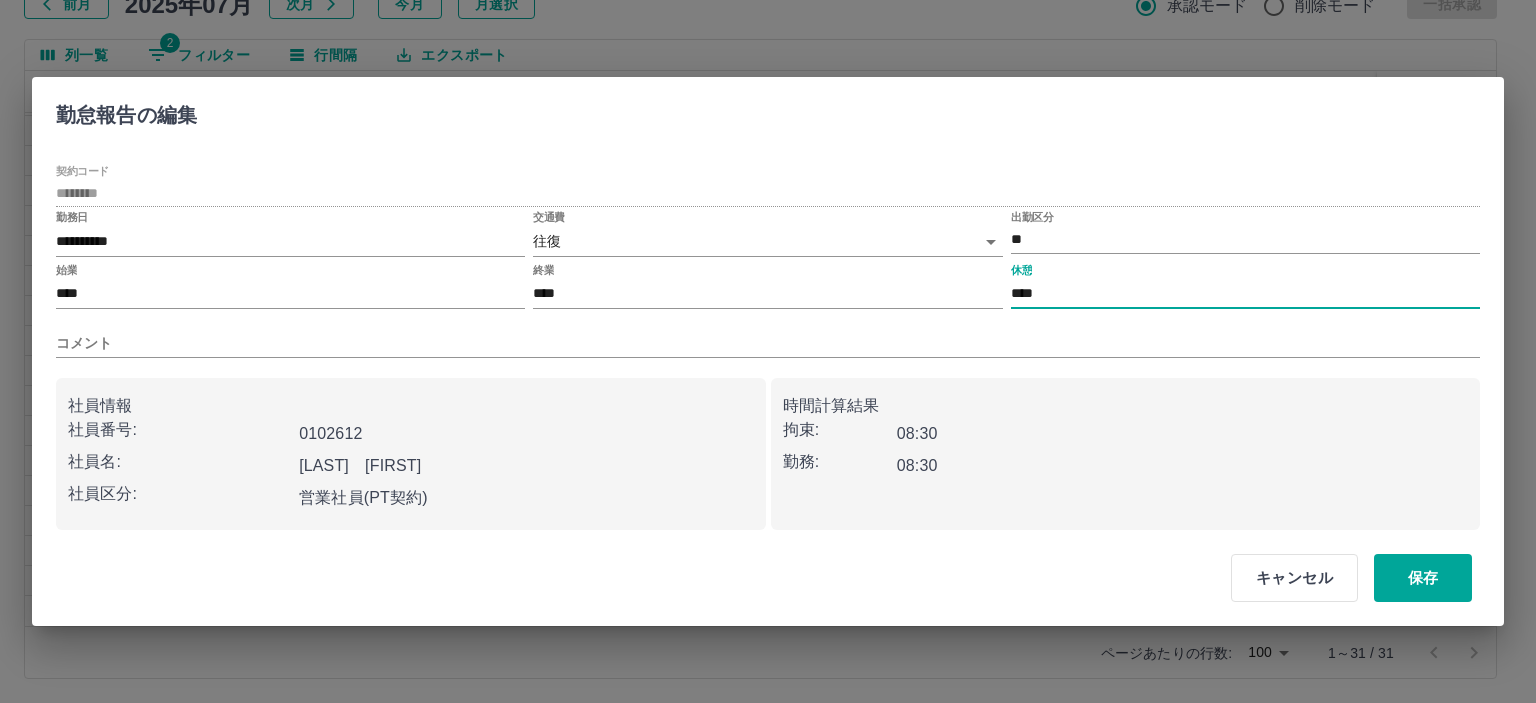 type on "****" 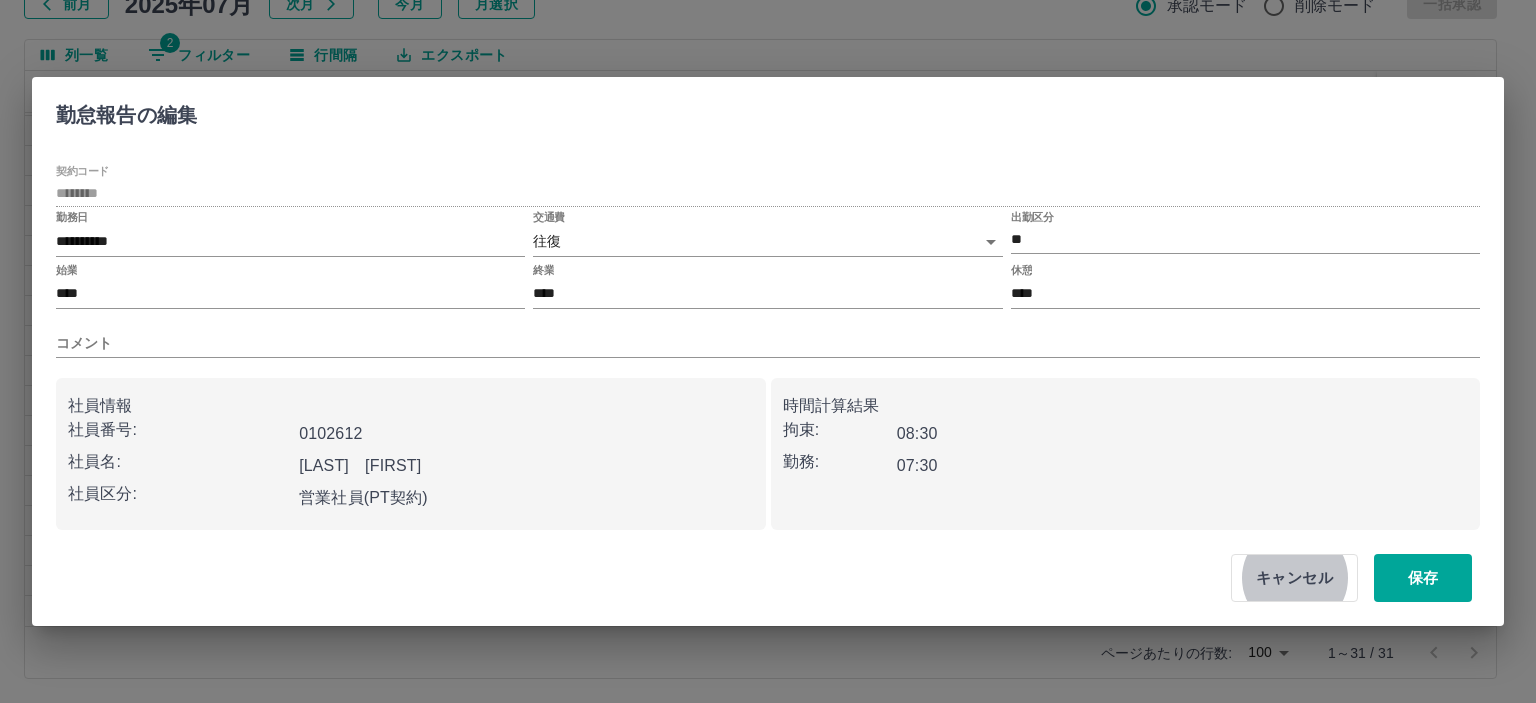 type 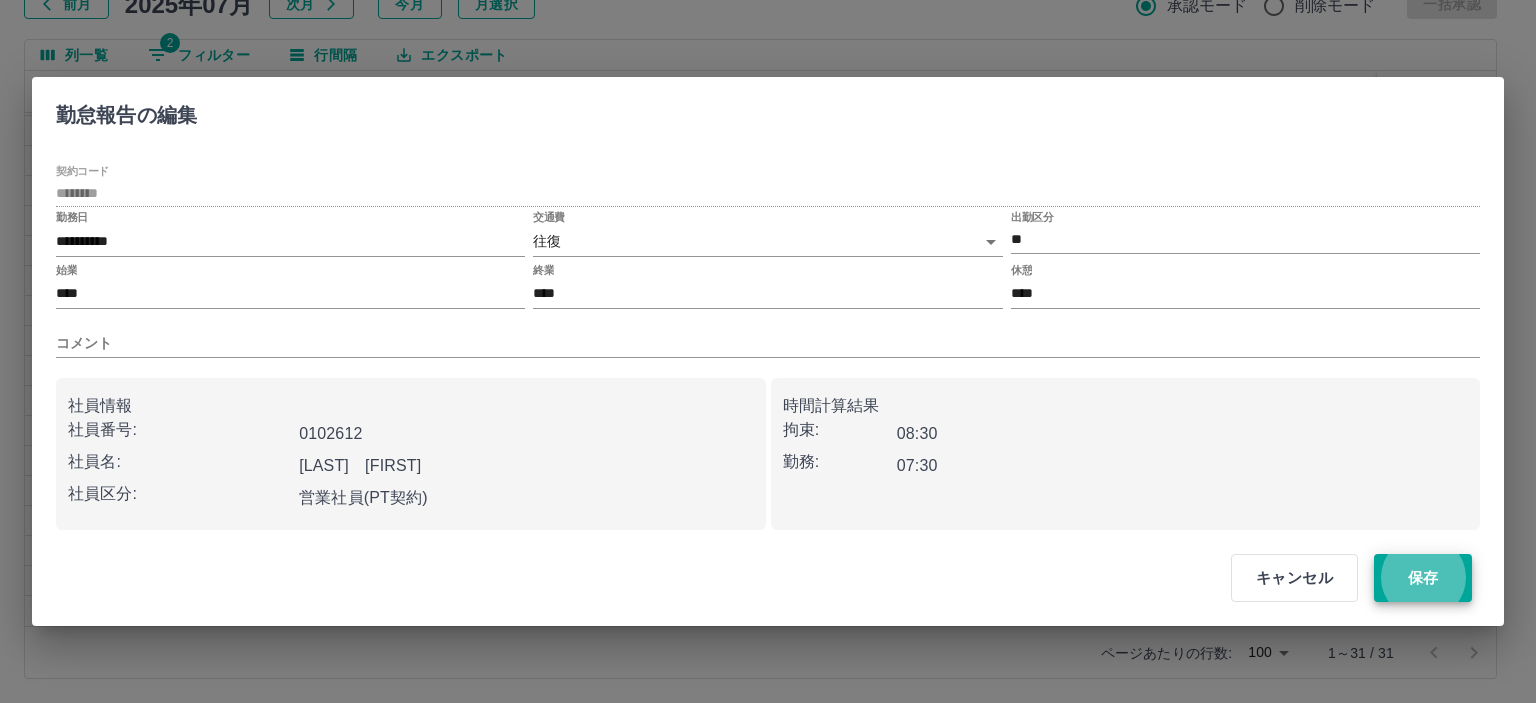 type 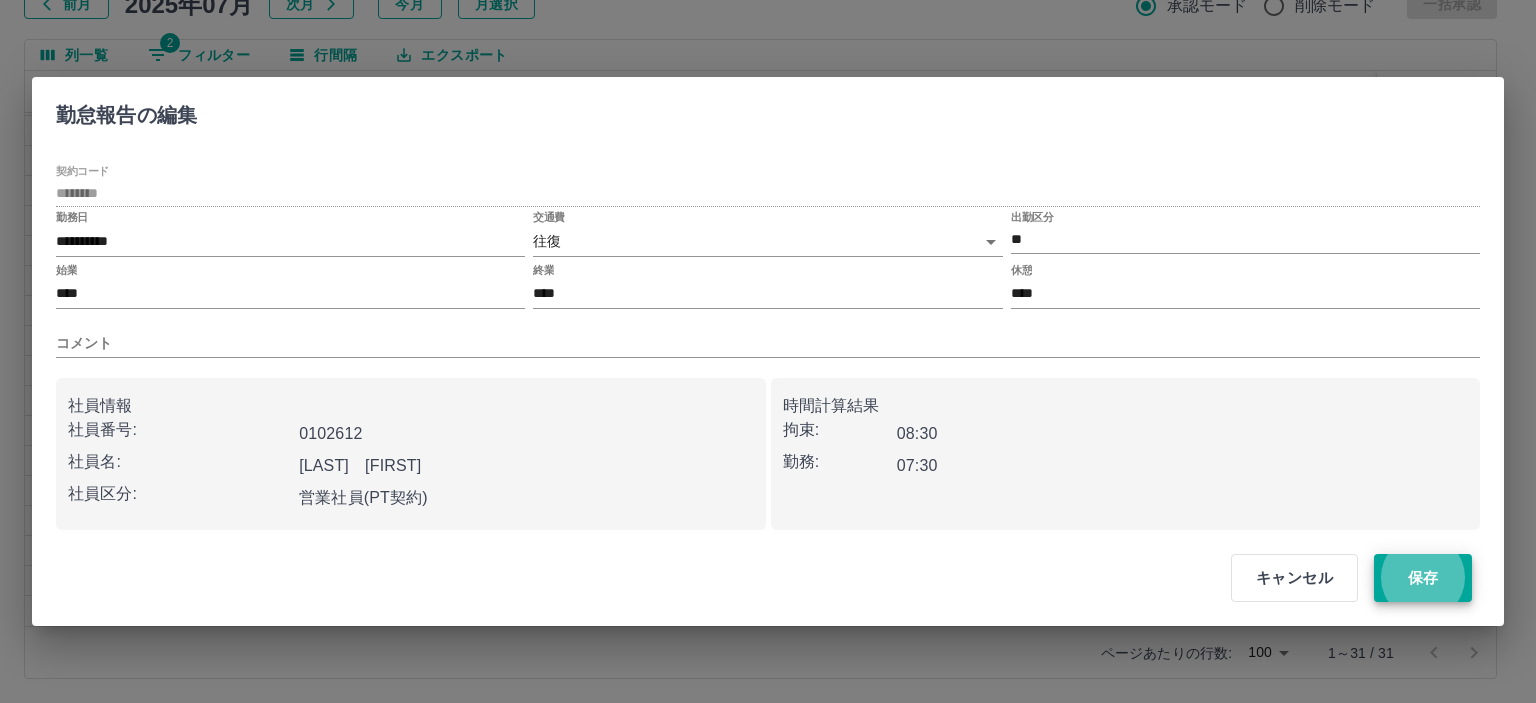 click on "保存" at bounding box center [1423, 578] 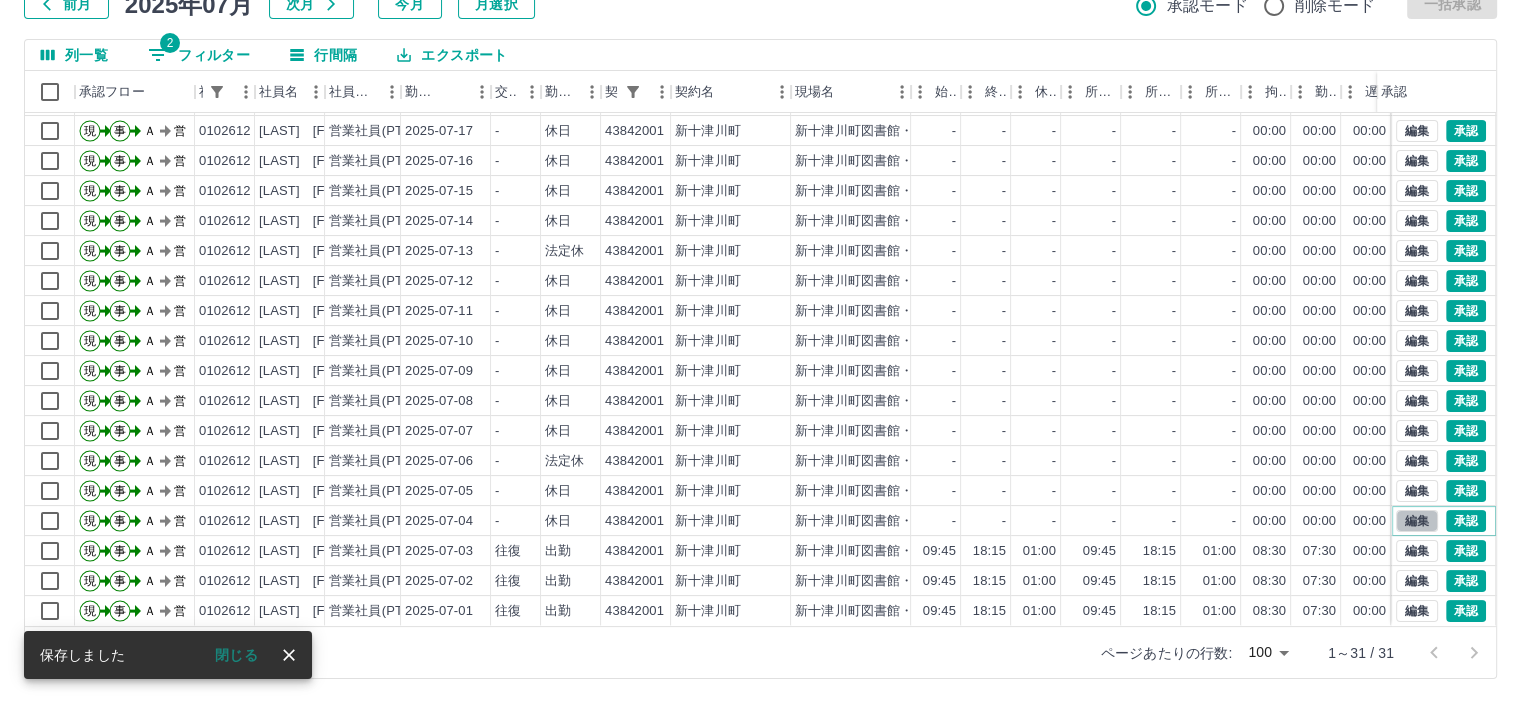 click on "編集" at bounding box center [1417, 521] 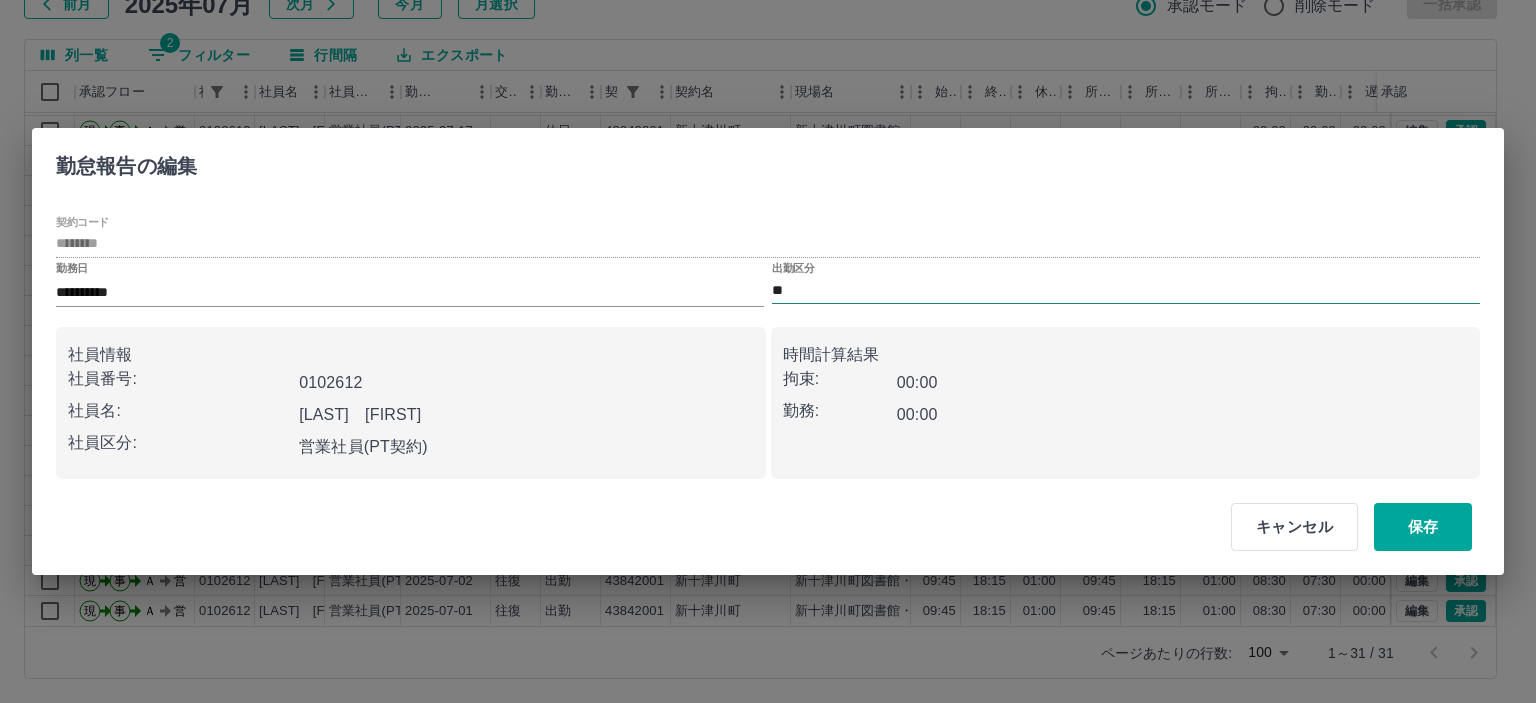 click on "**" at bounding box center [1126, 290] 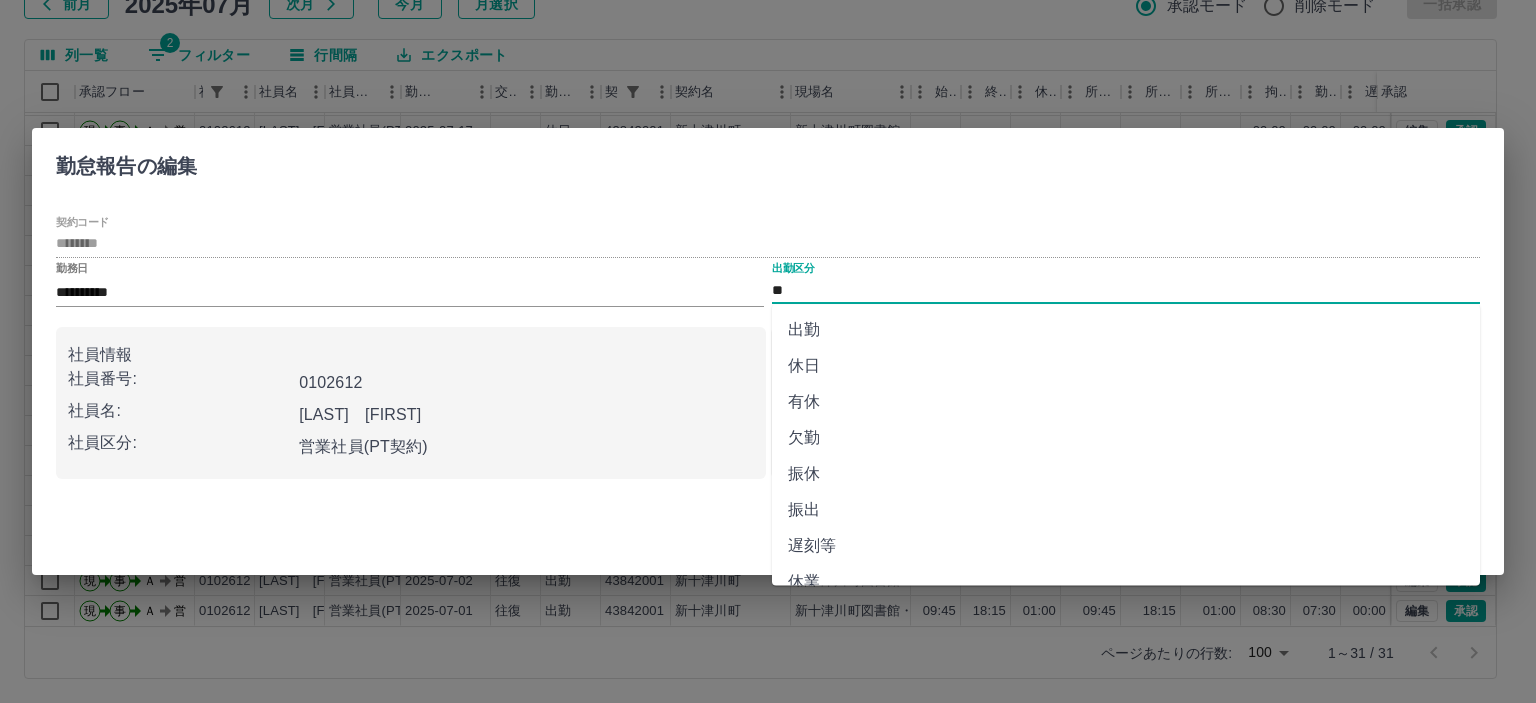 click on "出勤" at bounding box center (1126, 330) 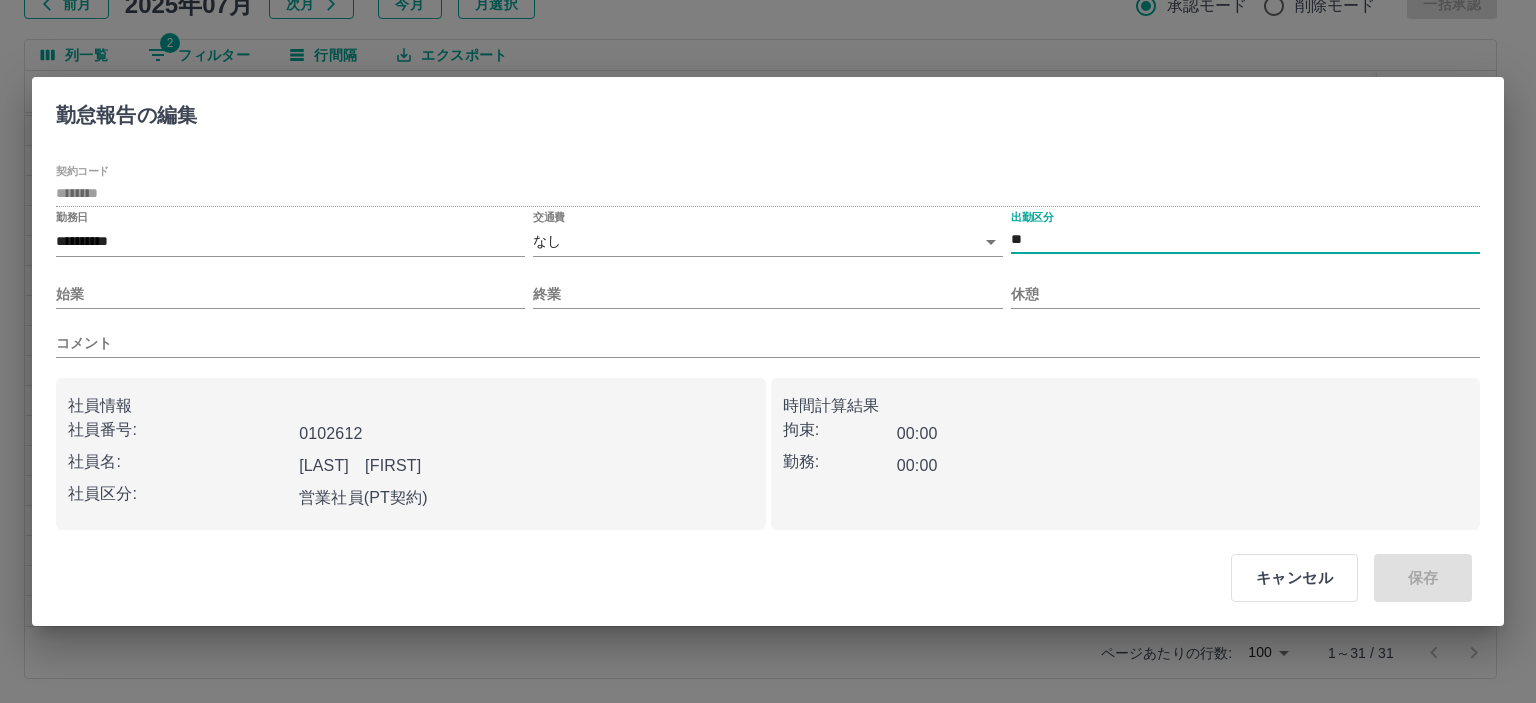 click on "SDH勤怠 岡﨑　裕子 勤務実績承認 前月 2025年07月 次月 今月 月選択 承認モード 削除モード 一括承認 列一覧 2 フィルター 行間隔 エクスポート 承認フロー 社員番号 社員名 社員区分 勤務日 交通費 勤務区分 契約コード 契約名 現場名 始業 終業 休憩 所定開始 所定終業 所定休憩 拘束 勤務 遅刻等 コメント ステータス 承認 現 事 Ａ 営 0102612 高宮　みず恵 営業社員(PT契約) 2025-07-19 往復 出勤 43842001 新十津川町 新十津川町図書館・学校図書館包括業務委託 09:45 18:15 01:00 09:45 18:15 01:00 08:30 07:30 00:00 AM承認待 現 事 Ａ 営 0102612 高宮　みず恵 営業社員(PT契約) 2025-07-18  -  休日 43842001 新十津川町 新十津川町図書館・学校図書館包括業務委託 - - - - - - 00:00 00:00 00:00 AM承認待 現 事 Ａ 営 0102612 高宮　みず恵 営業社員(PT契約) 2025-07-17  -  休日 43842001 新十津川町 - - - - - - 00:00 -" at bounding box center (768, 280) 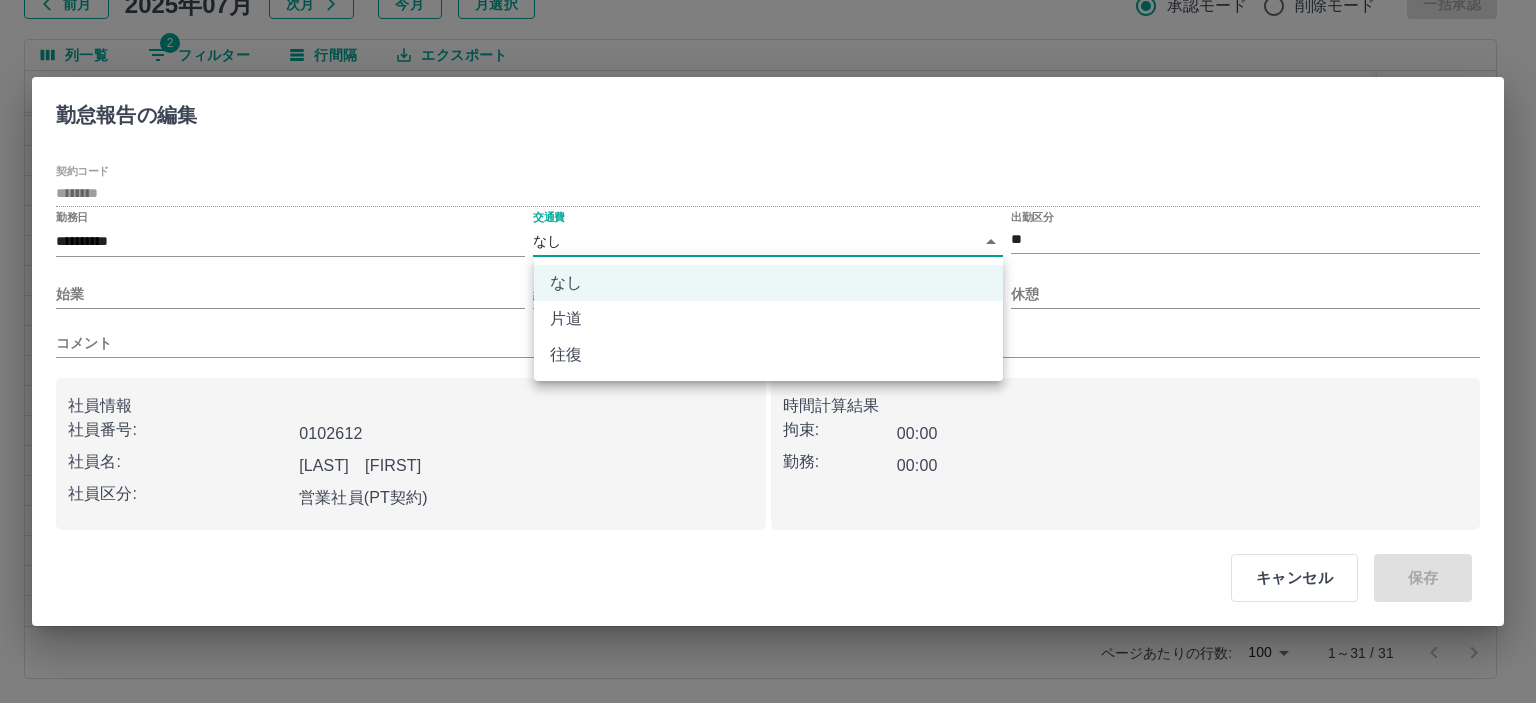 click on "往復" at bounding box center (768, 355) 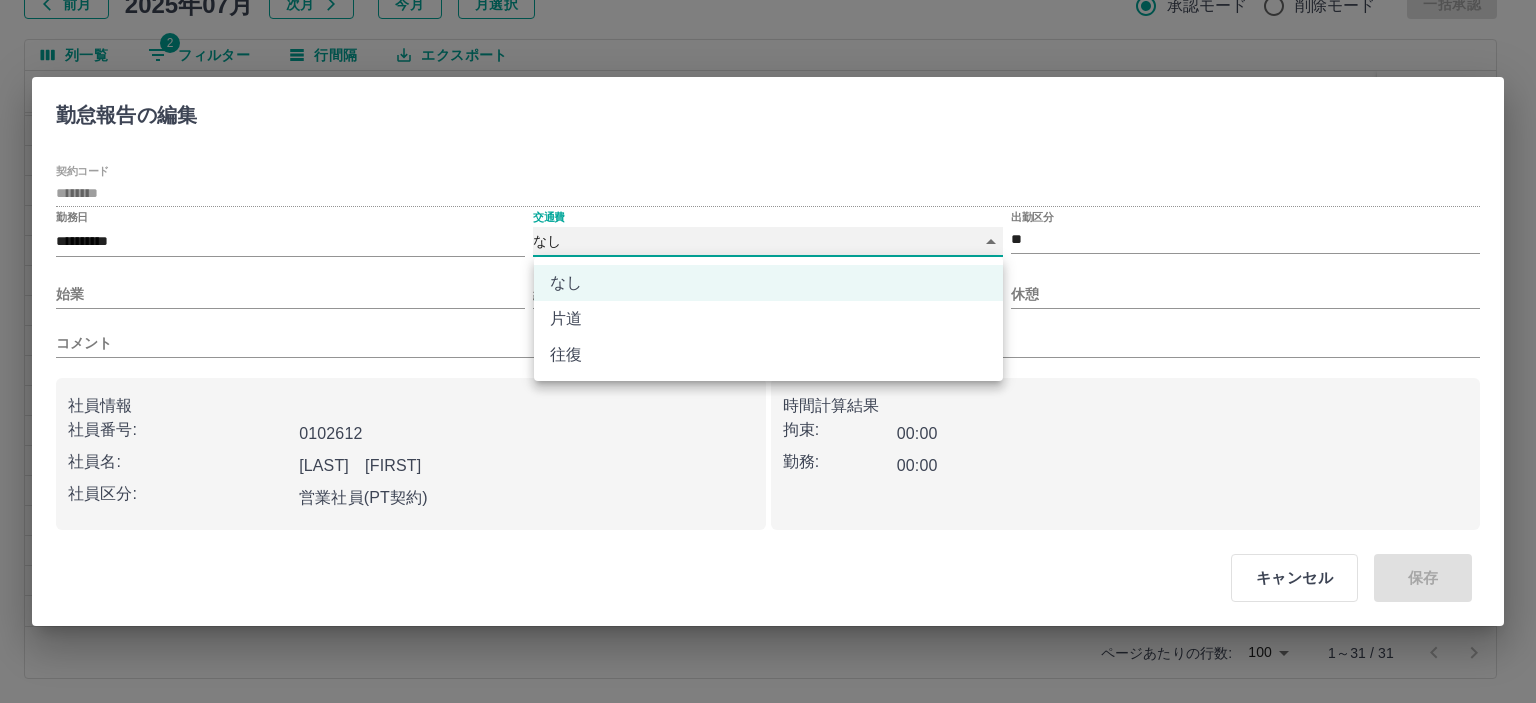 type on "******" 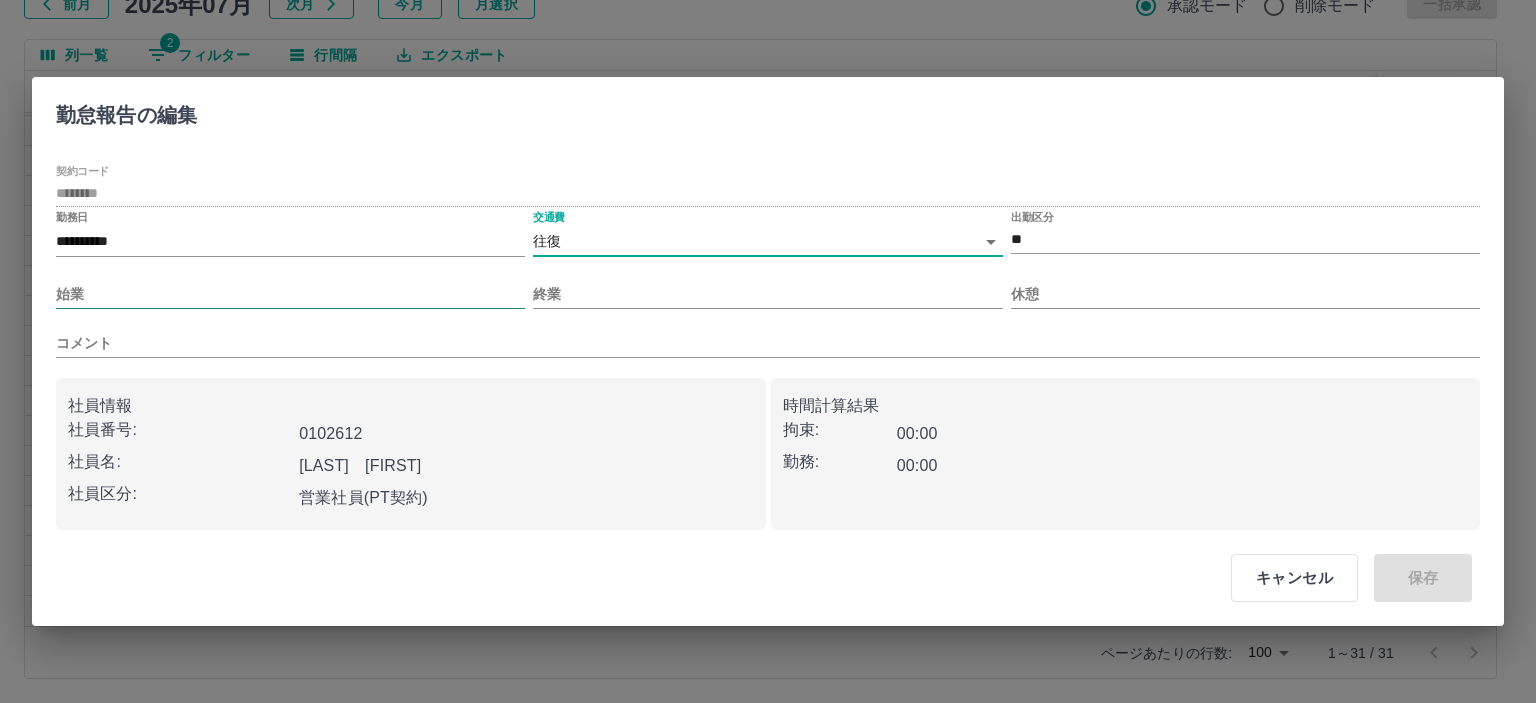 click on "始業" at bounding box center (290, 294) 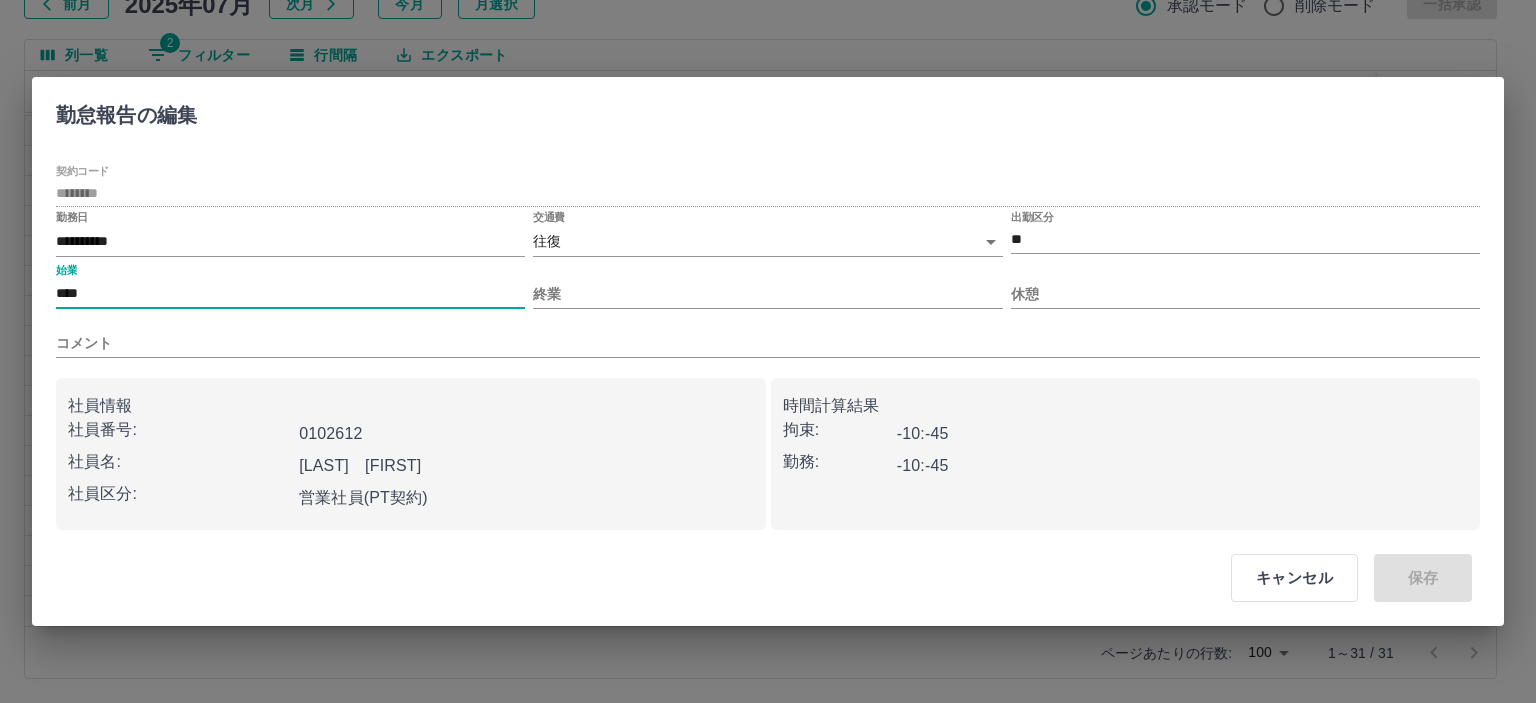 type on "****" 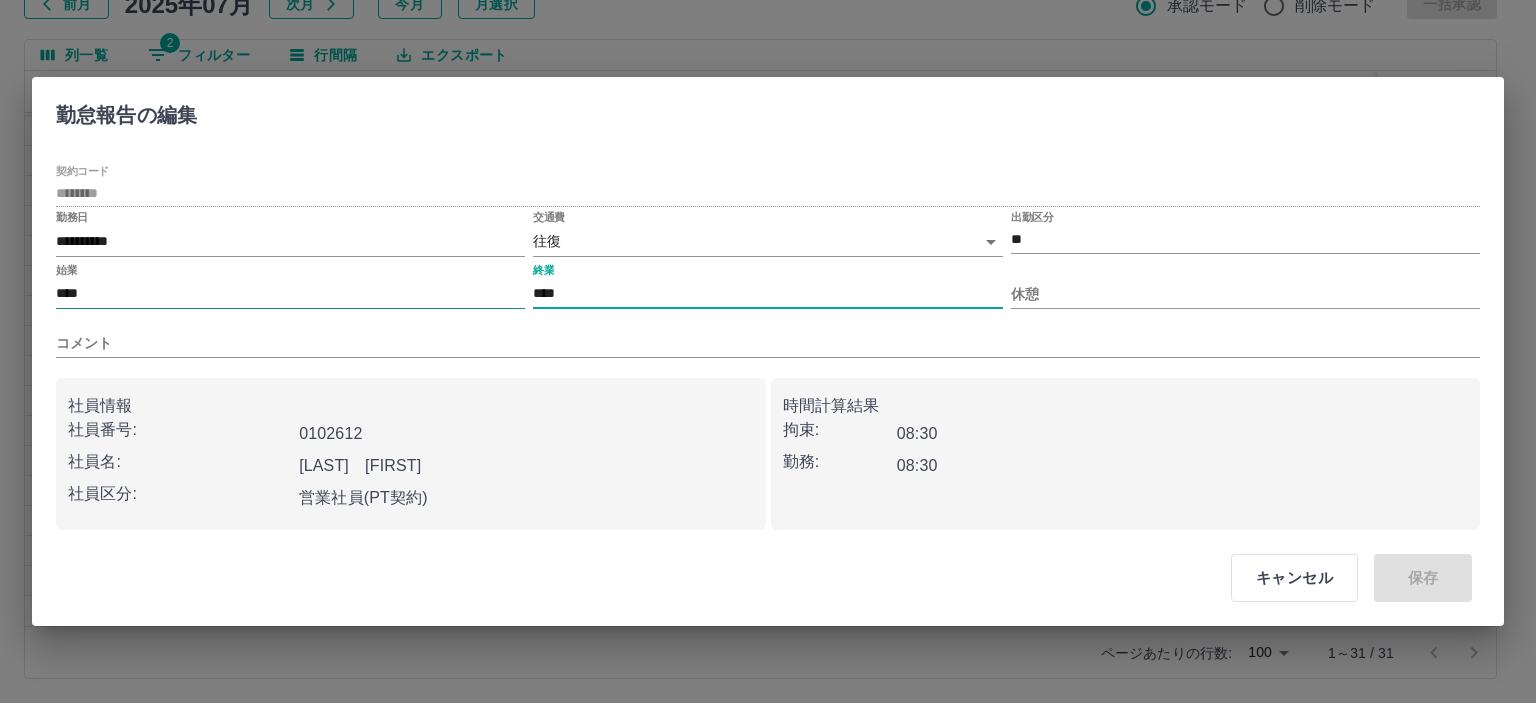 type on "****" 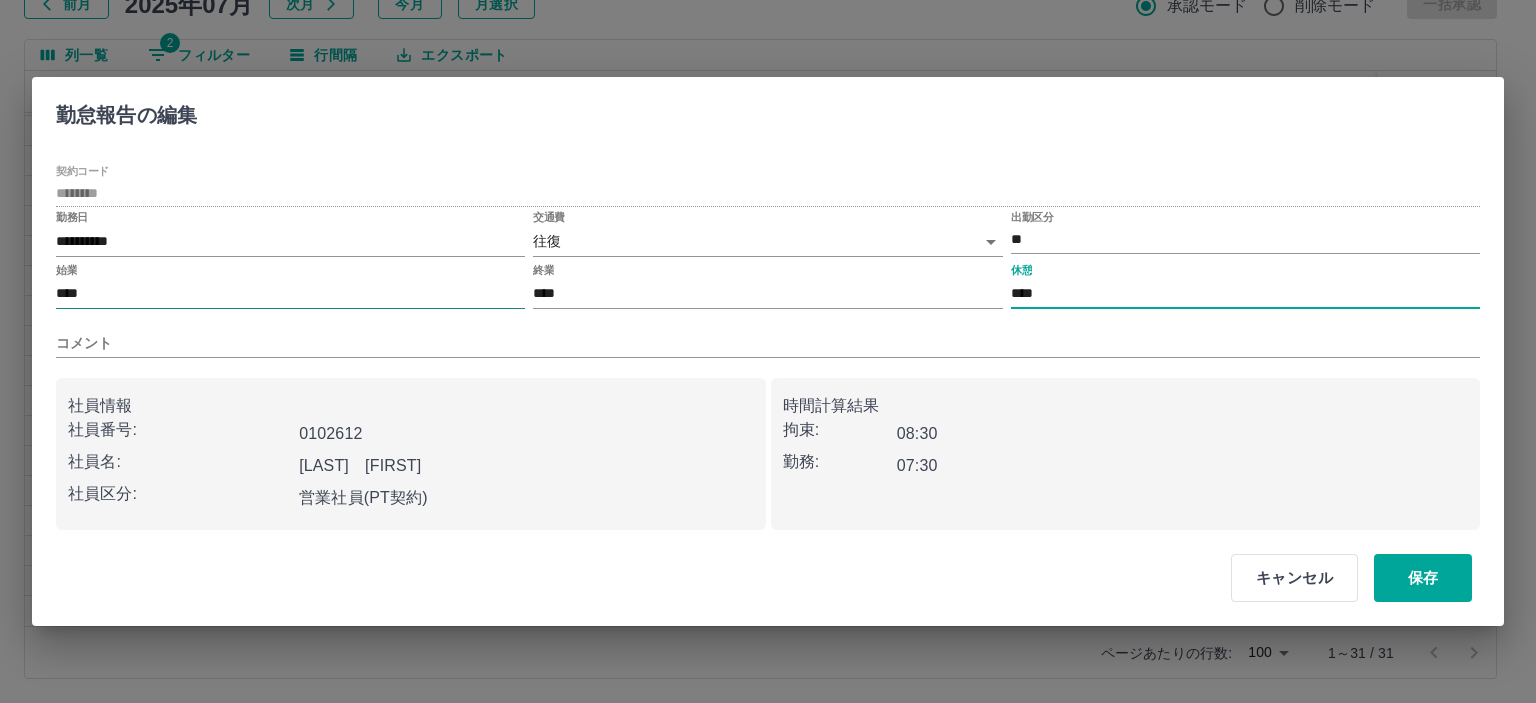 type on "****" 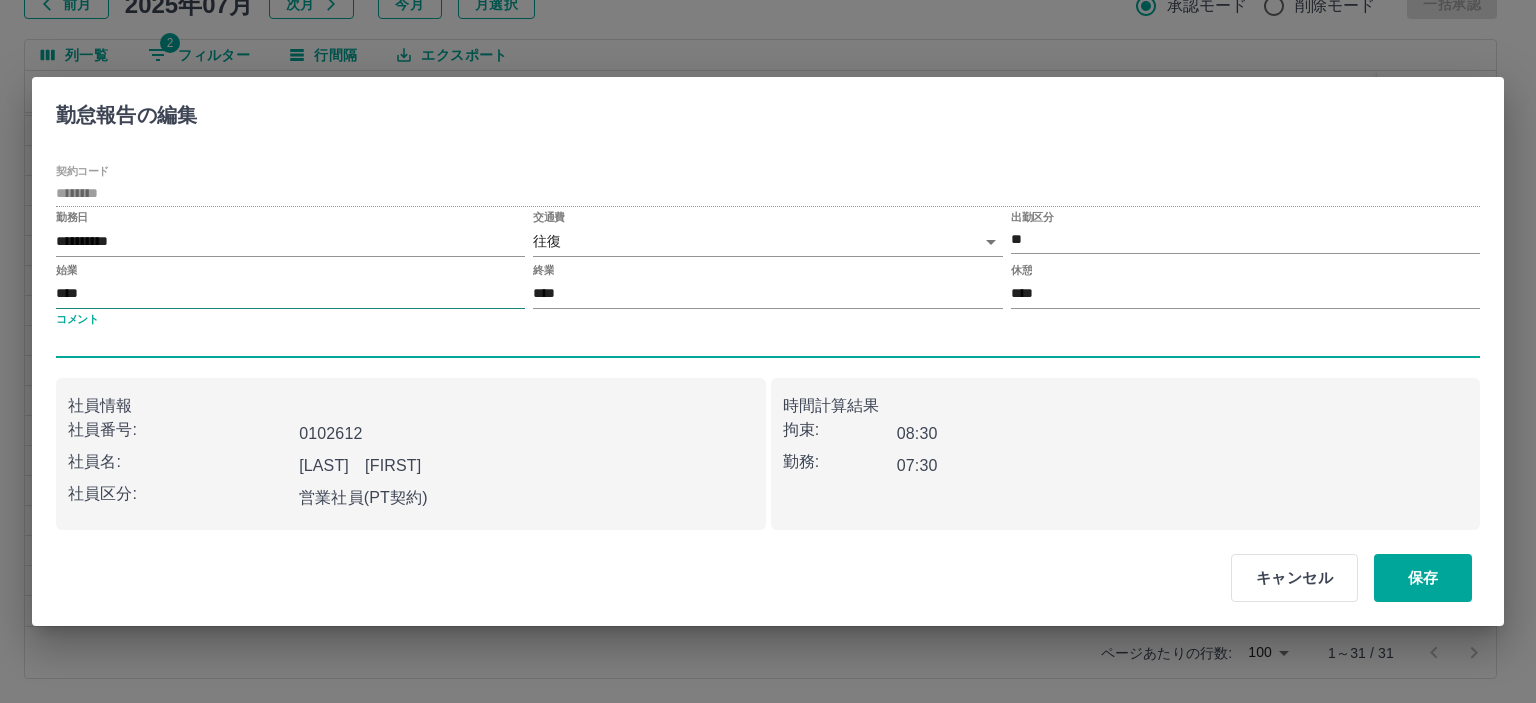 type 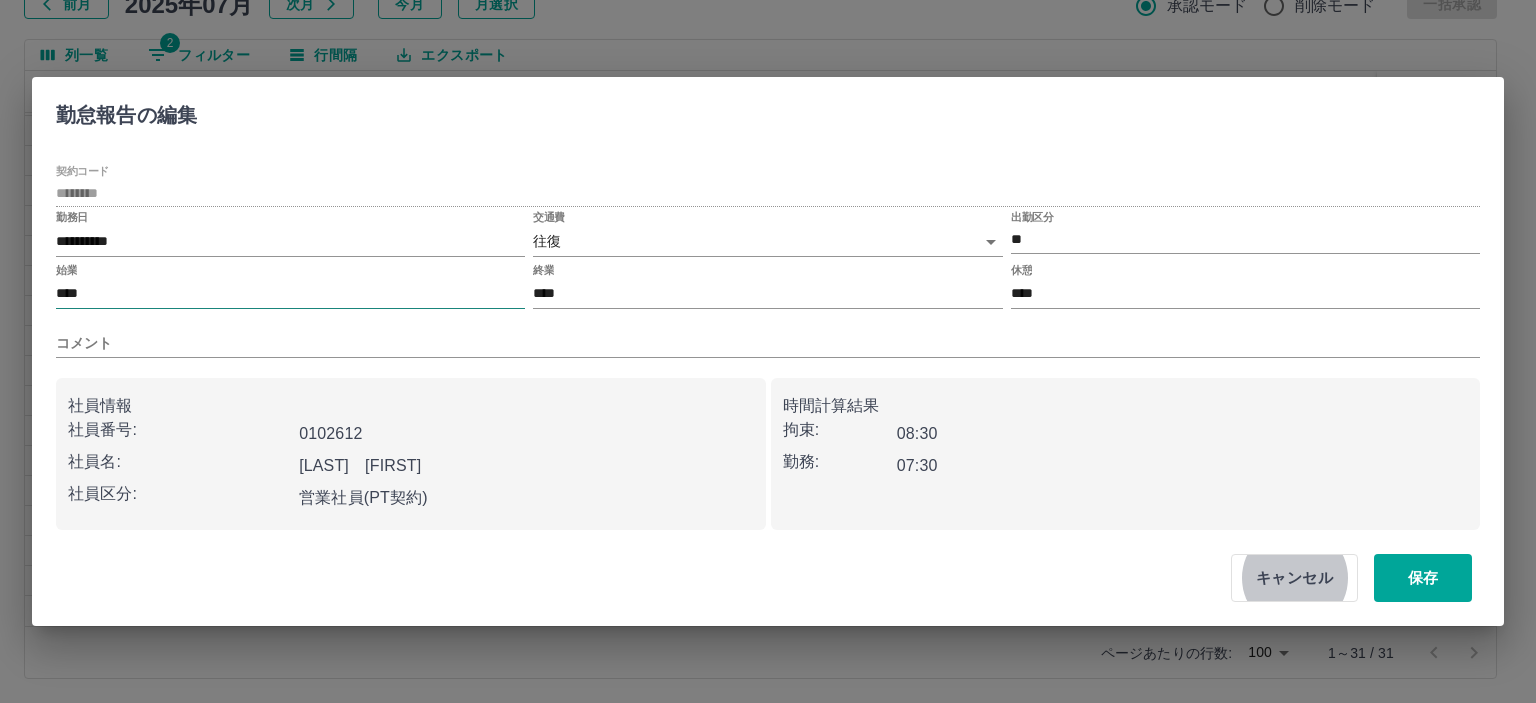 type 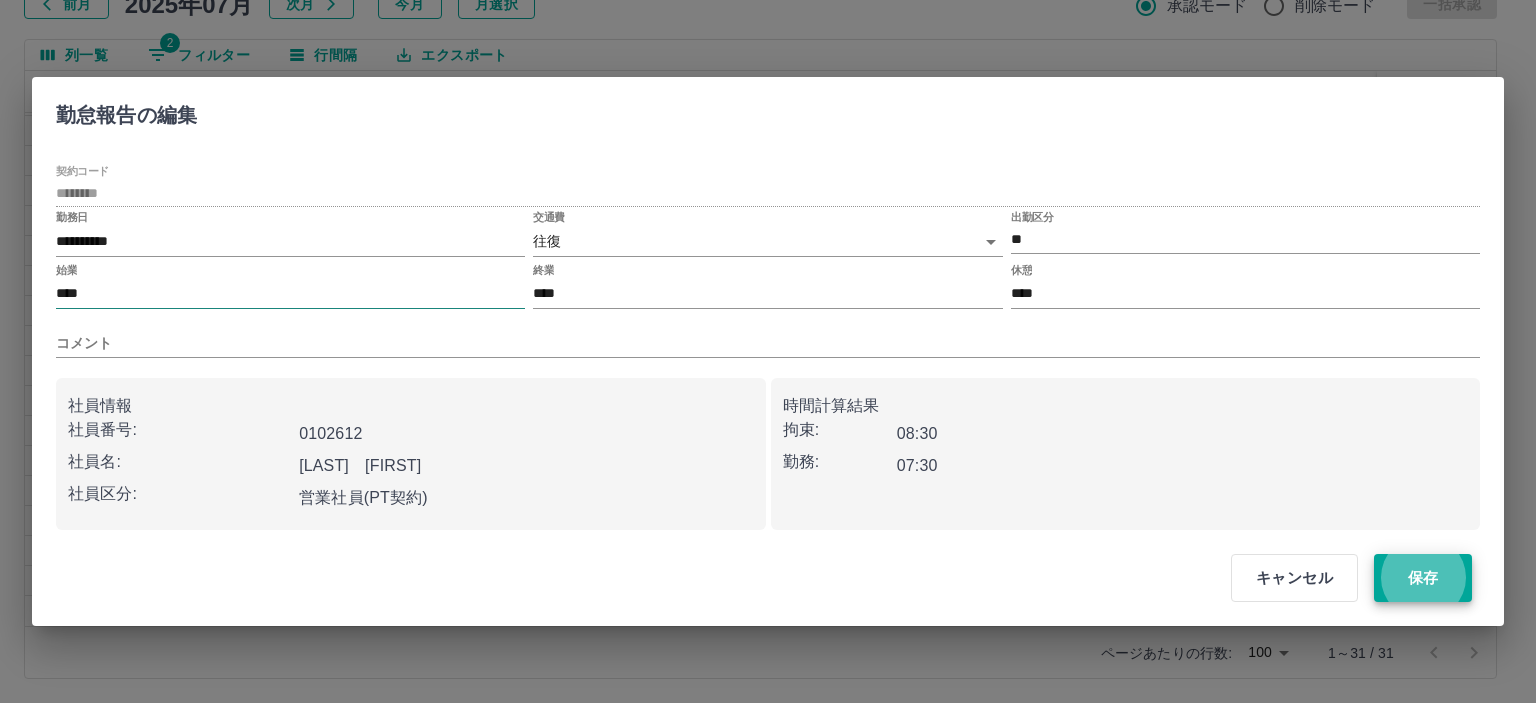 click on "保存" at bounding box center [1423, 578] 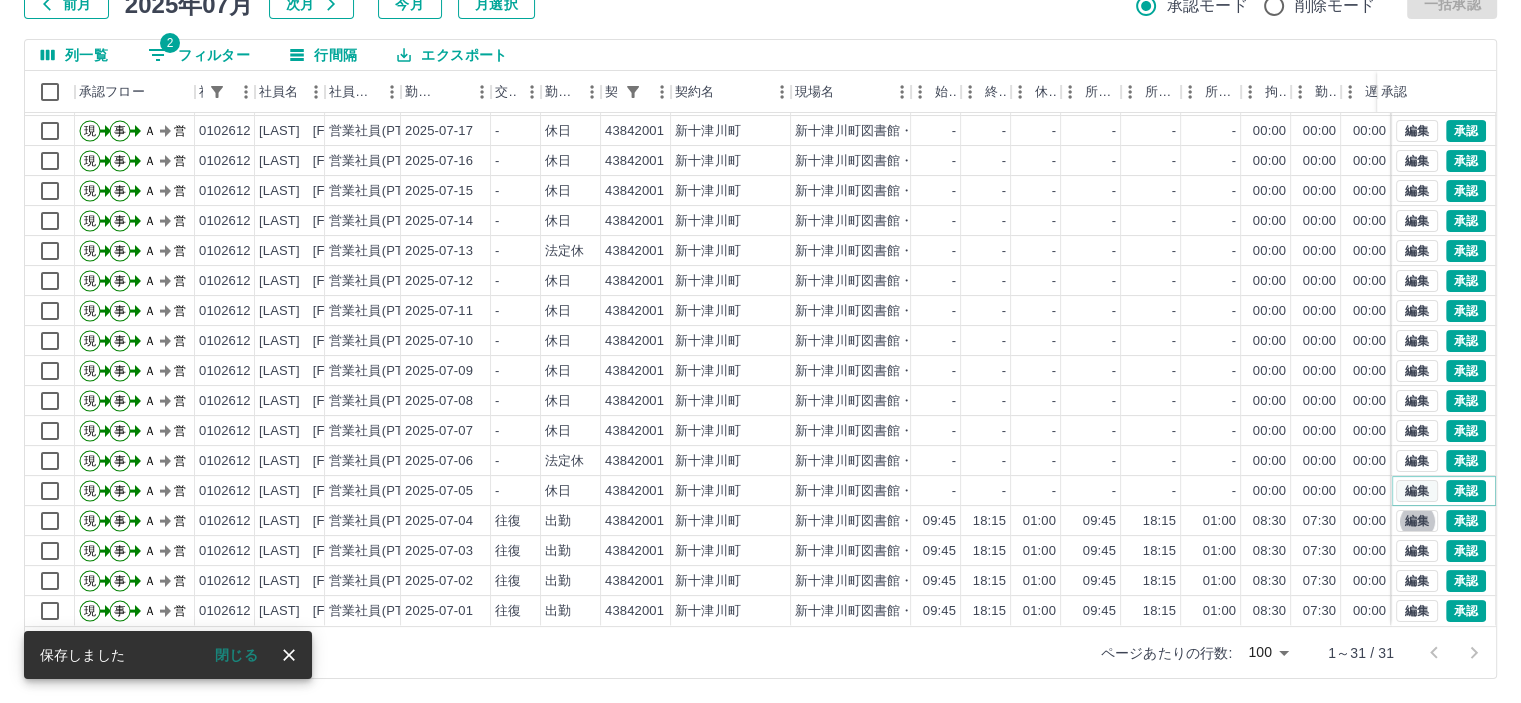 click on "編集" at bounding box center [1417, 491] 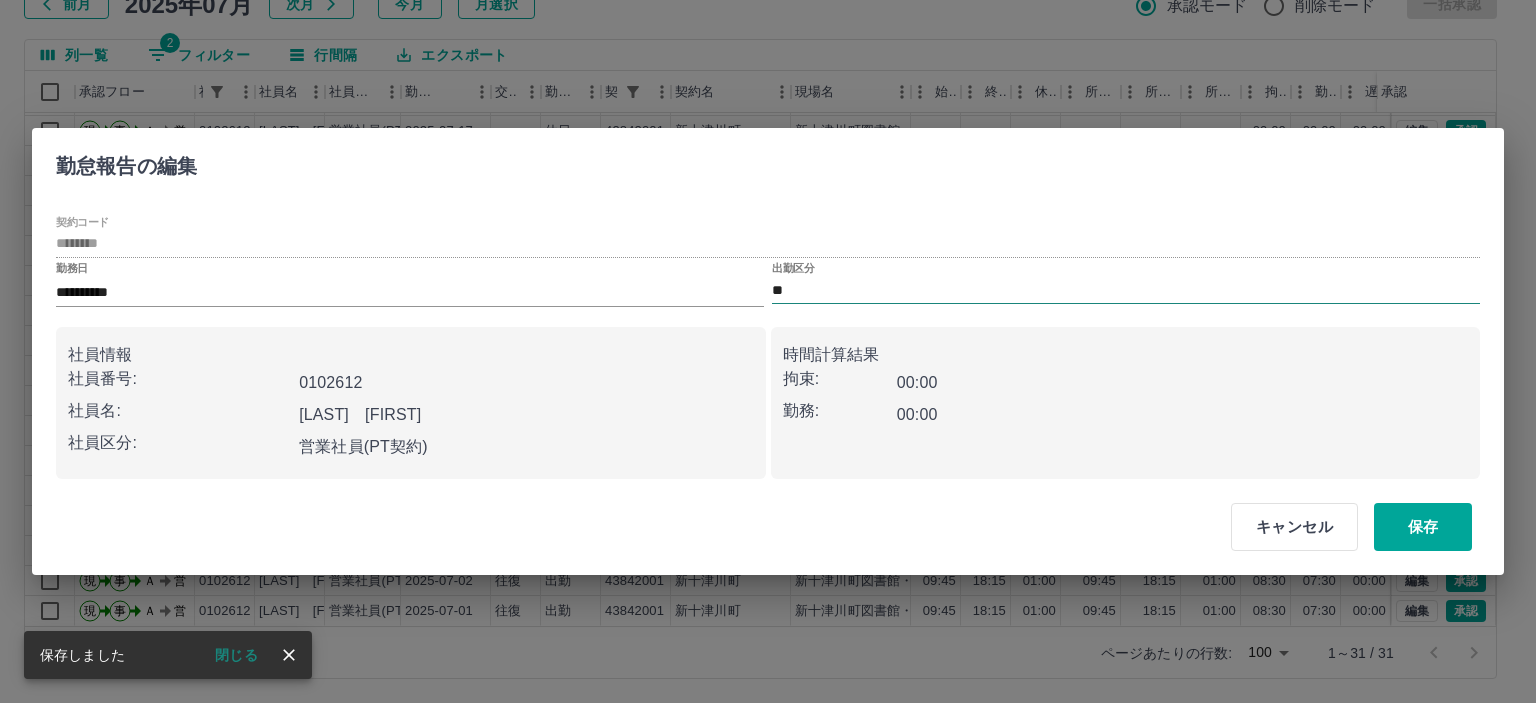 click on "**" at bounding box center [1126, 290] 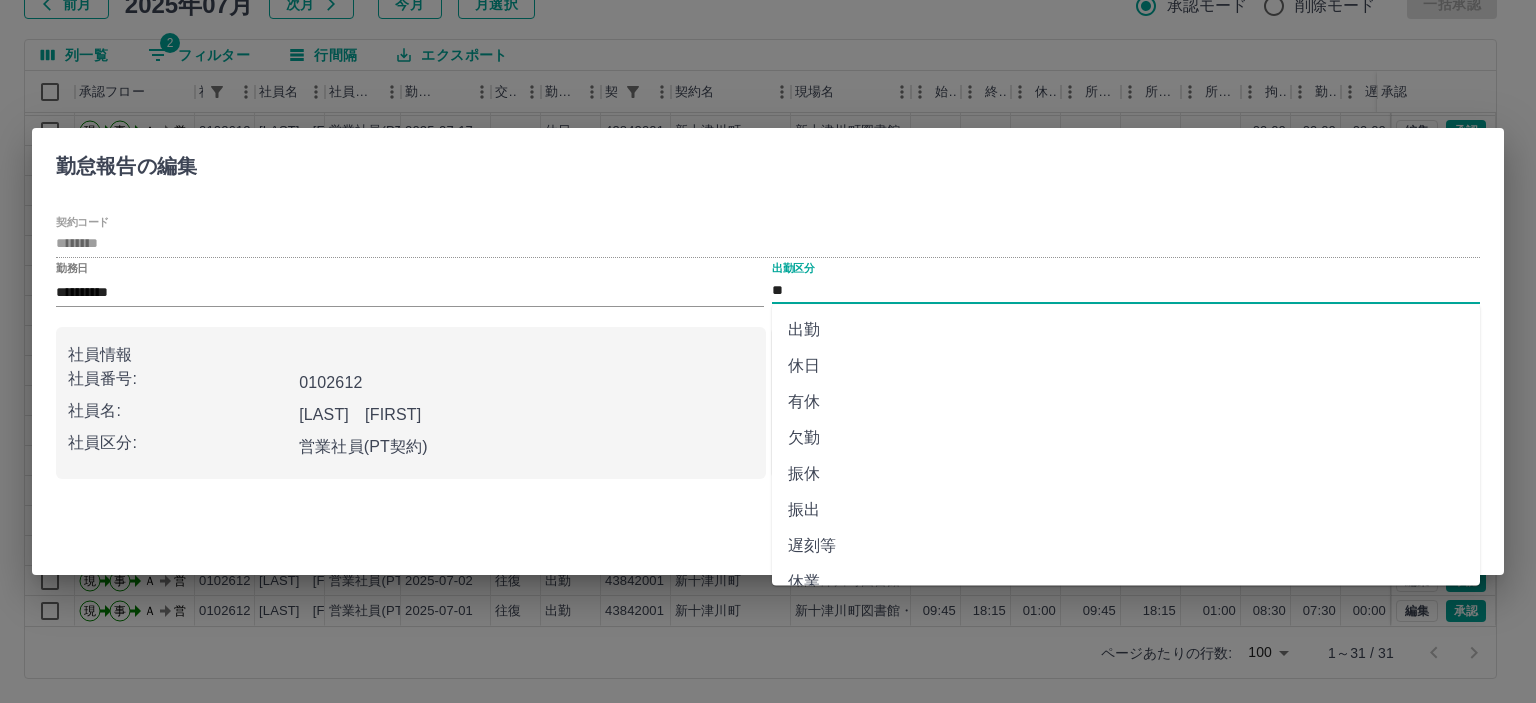 click on "出勤" at bounding box center [1126, 330] 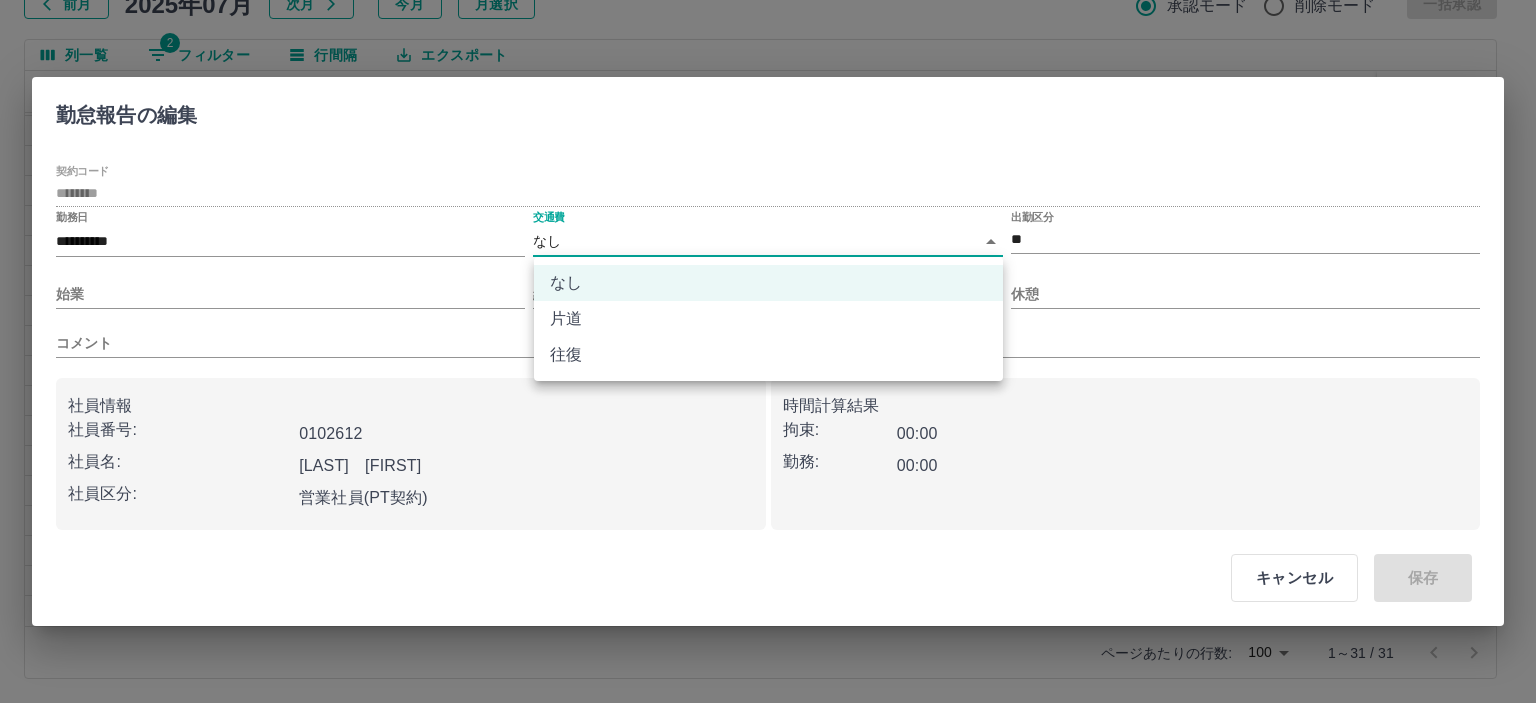 click on "SDH勤怠 岡﨑　裕子 勤務実績承認 前月 2025年07月 次月 今月 月選択 承認モード 削除モード 一括承認 列一覧 2 フィルター 行間隔 エクスポート 承認フロー 社員番号 社員名 社員区分 勤務日 交通費 勤務区分 契約コード 契約名 現場名 始業 終業 休憩 所定開始 所定終業 所定休憩 拘束 勤務 遅刻等 コメント ステータス 承認 現 事 Ａ 営 0102612 高宮　みず恵 営業社員(PT契約) 2025-07-19 往復 出勤 43842001 新十津川町 新十津川町図書館・学校図書館包括業務委託 09:45 18:15 01:00 09:45 18:15 01:00 08:30 07:30 00:00 AM承認待 現 事 Ａ 営 0102612 高宮　みず恵 営業社員(PT契約) 2025-07-18  -  休日 43842001 新十津川町 新十津川町図書館・学校図書館包括業務委託 - - - - - - 00:00 00:00 00:00 AM承認待 現 事 Ａ 営 0102612 高宮　みず恵 営業社員(PT契約) 2025-07-17  -  休日 43842001 新十津川町 - - - - - - 00:00 -" at bounding box center [768, 280] 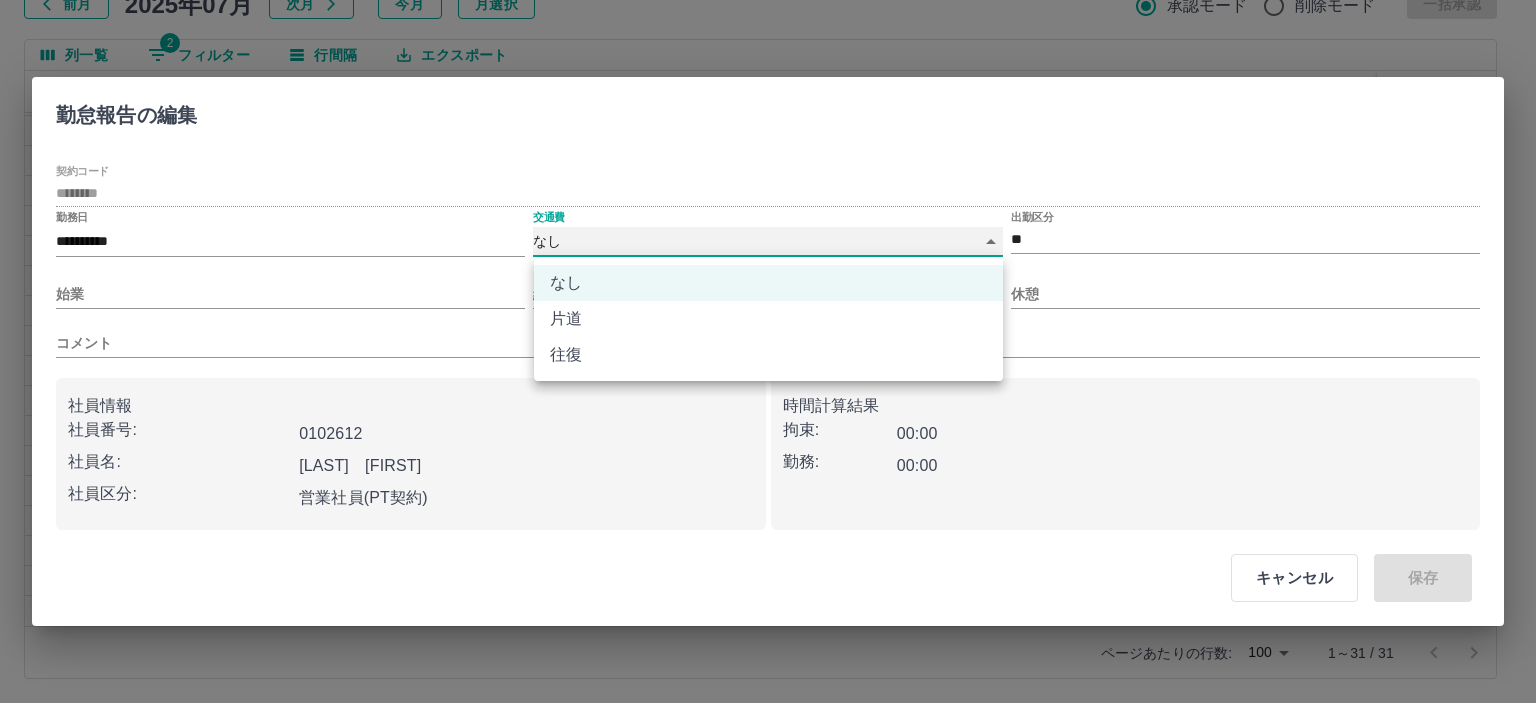 type on "******" 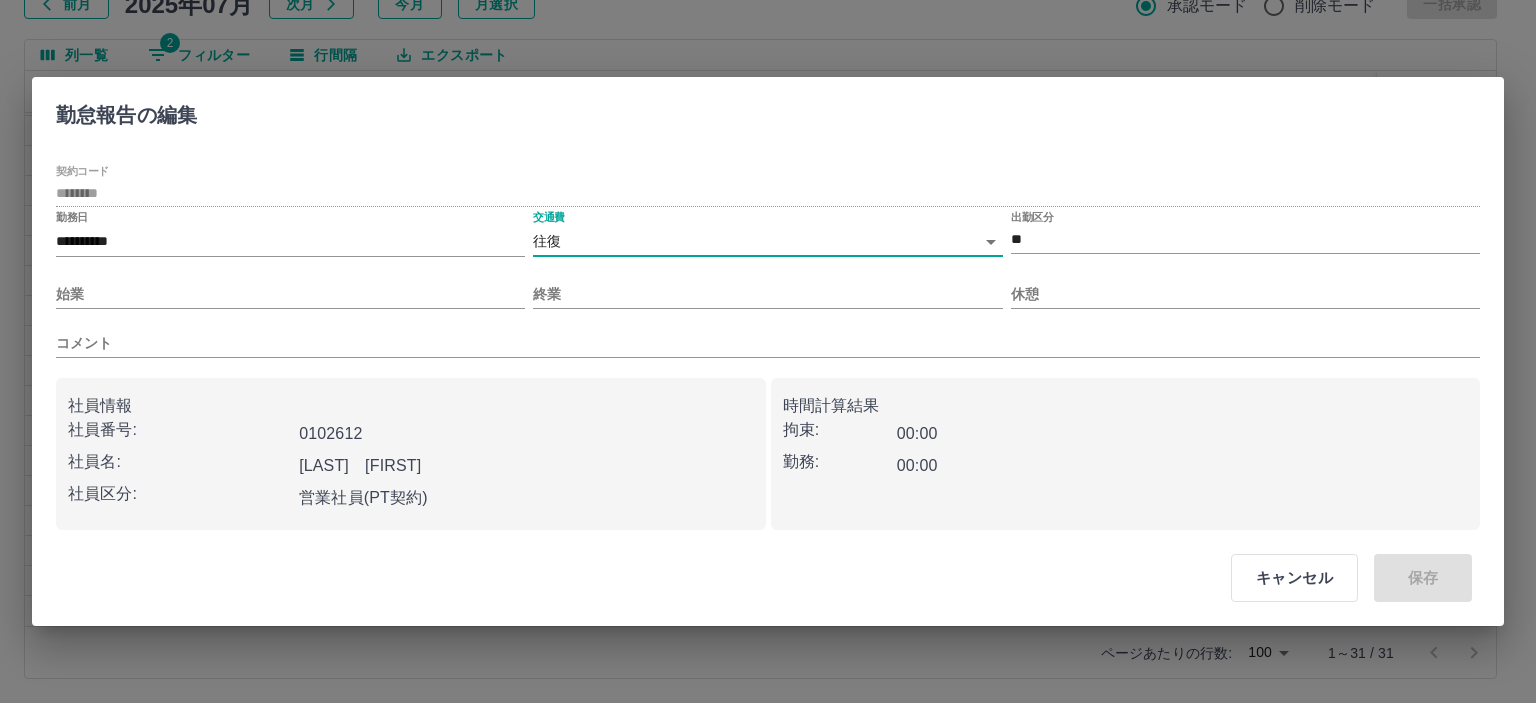 click on "始業" at bounding box center [290, 286] 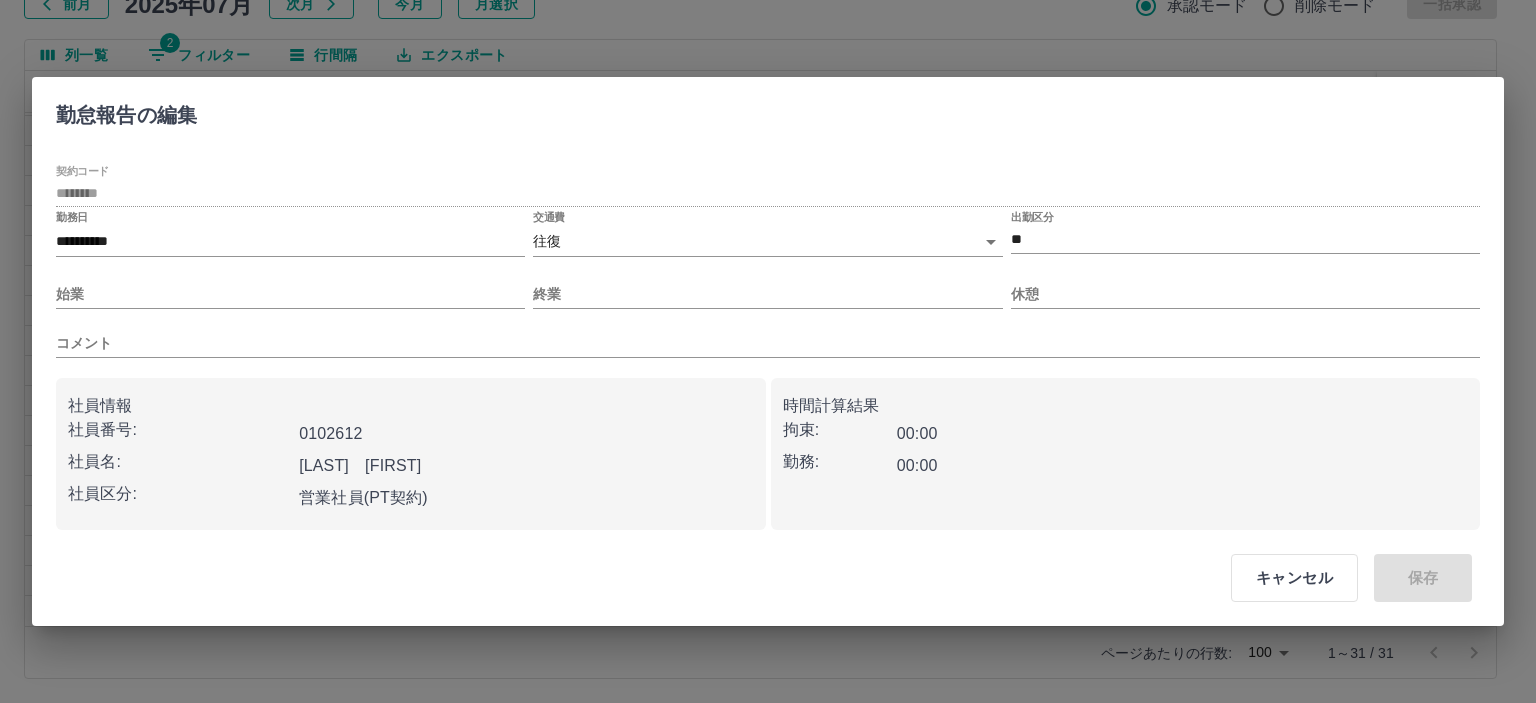 click on "**********" at bounding box center (768, 347) 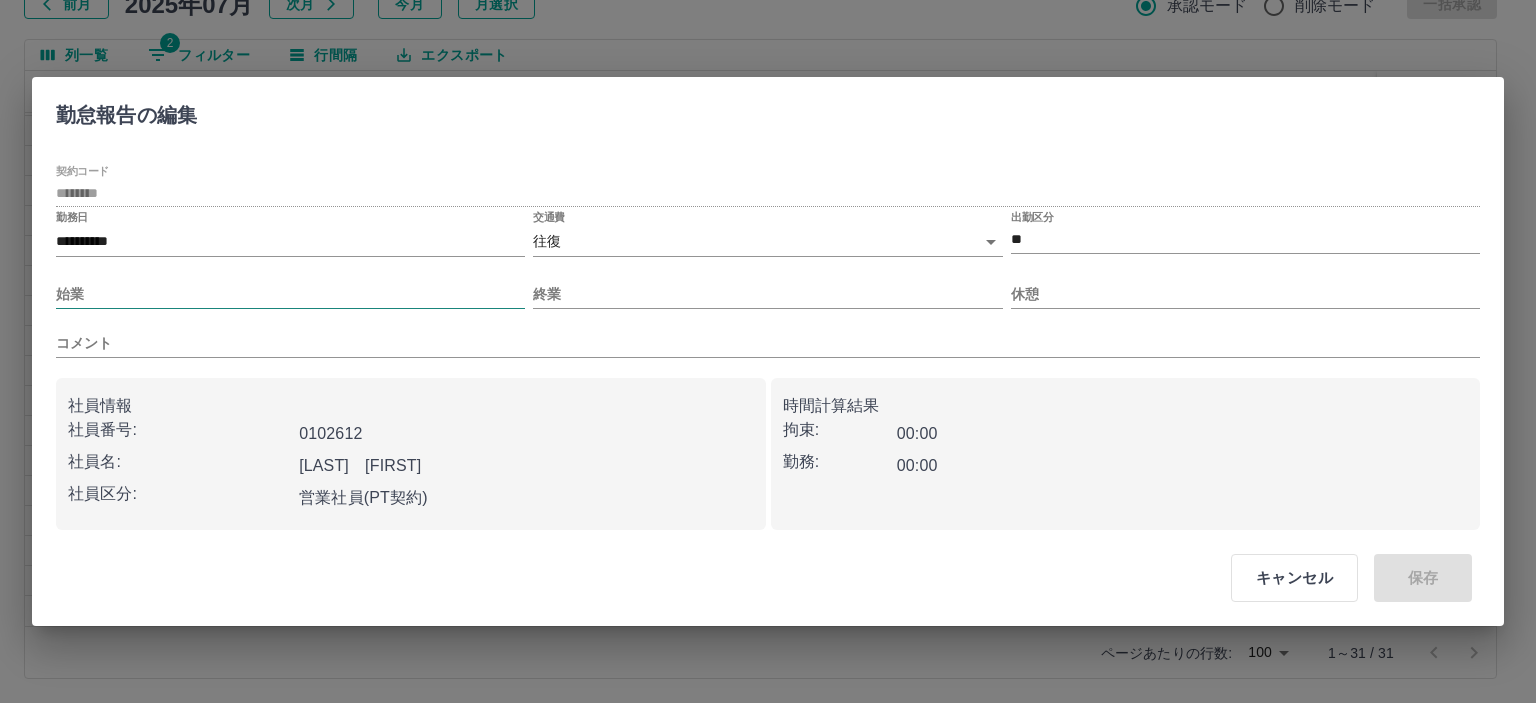click on "始業" at bounding box center [290, 294] 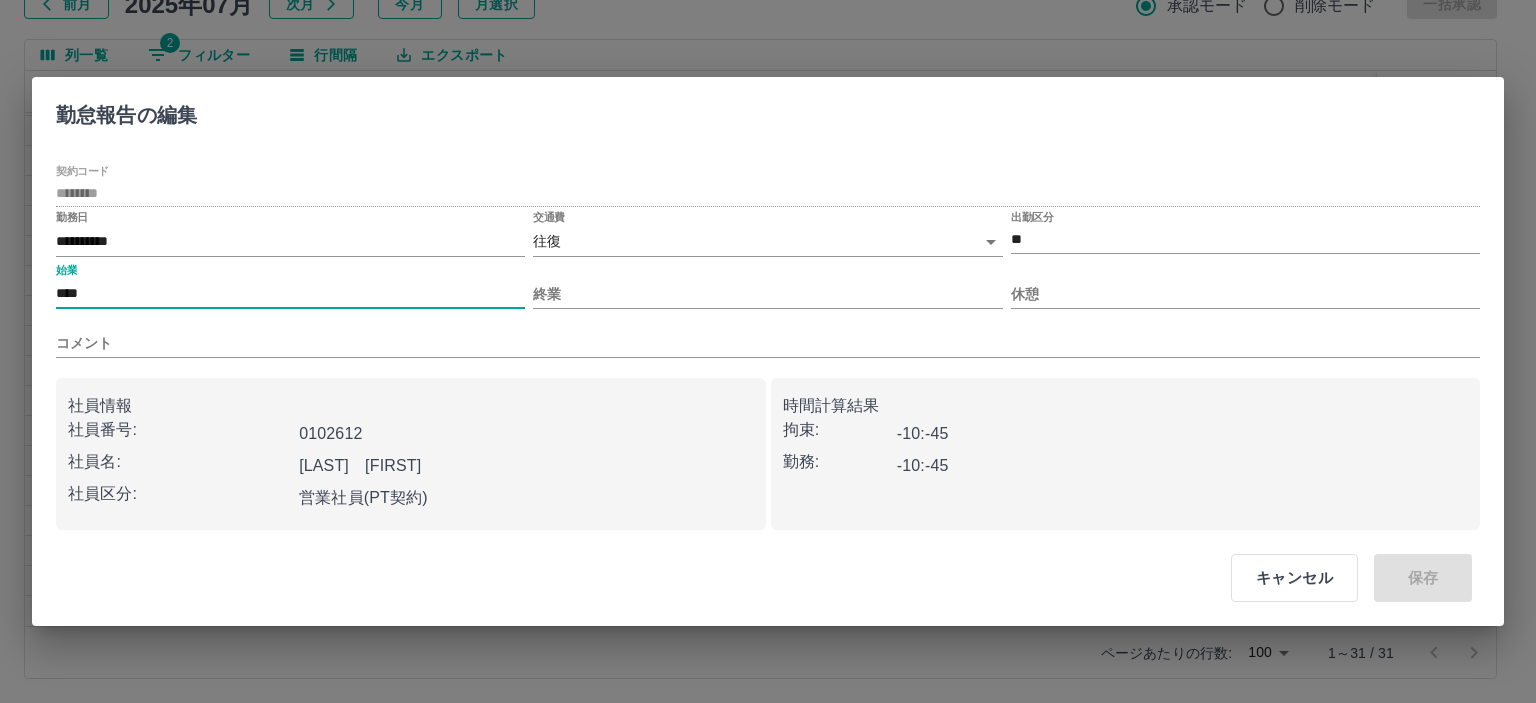 type on "****" 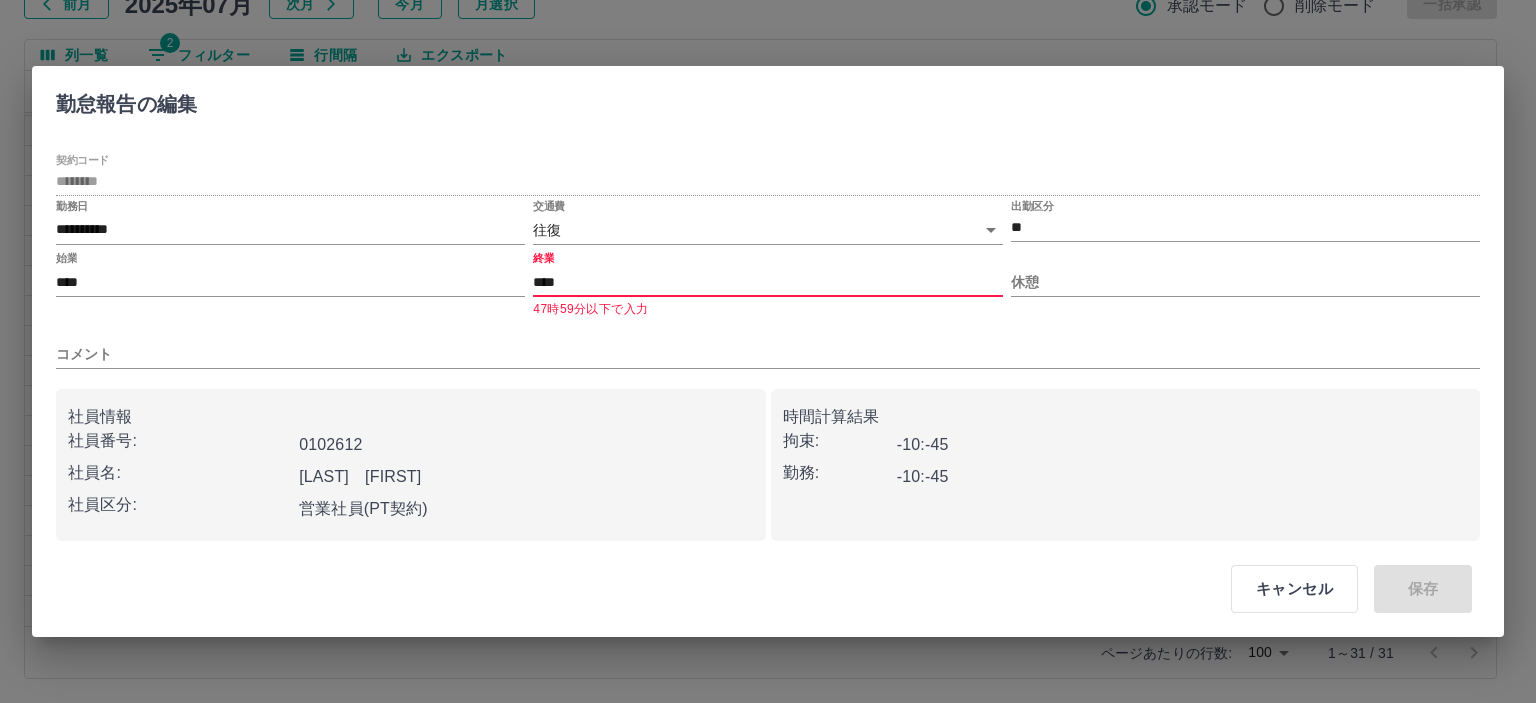 type on "****" 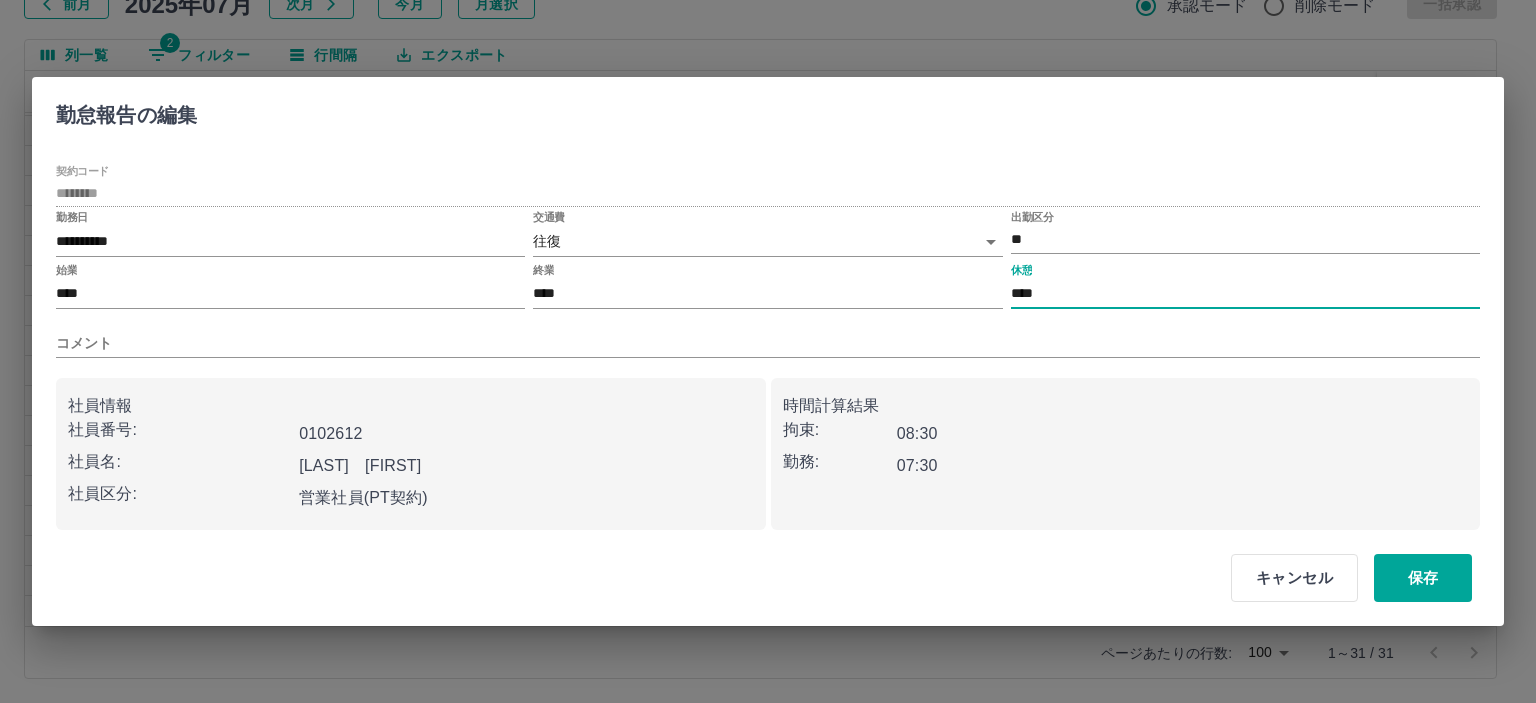 type on "****" 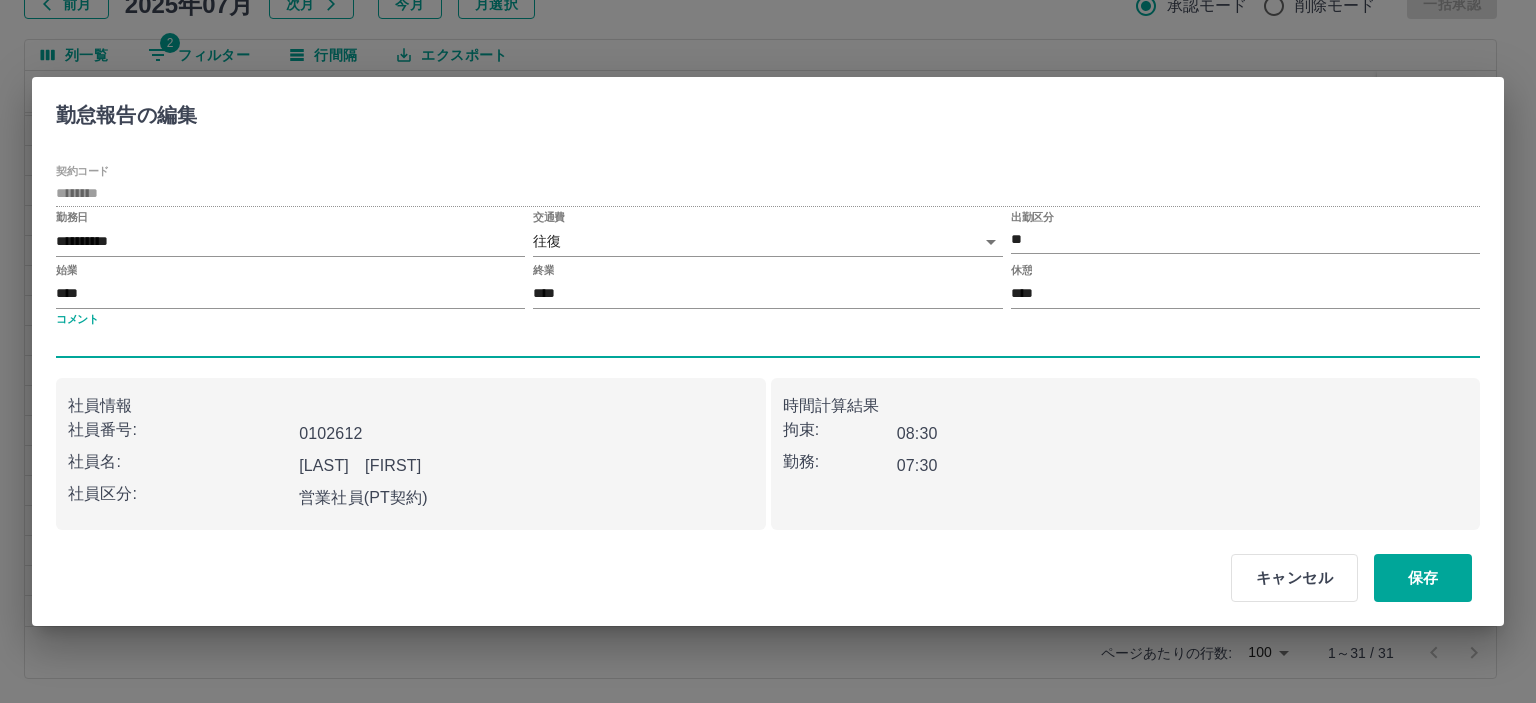 type 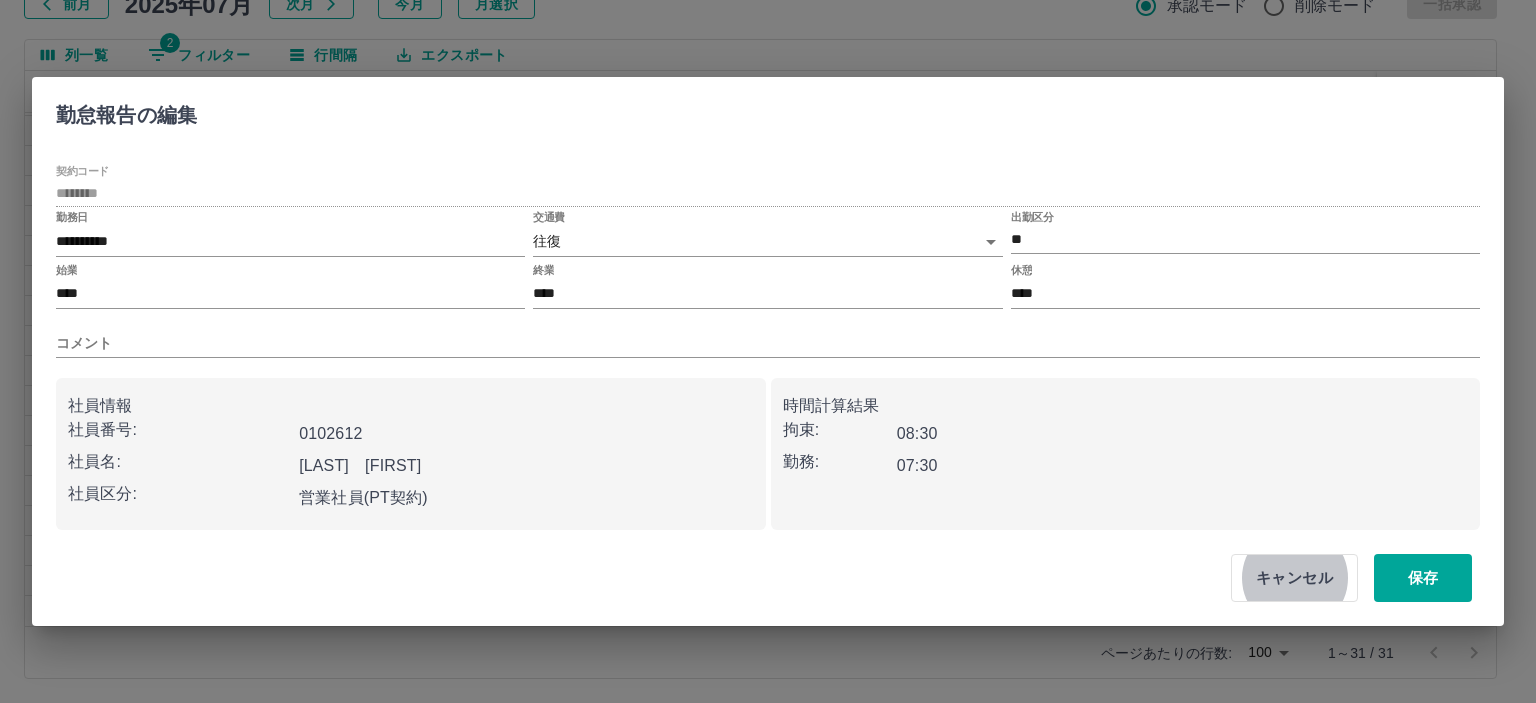 type 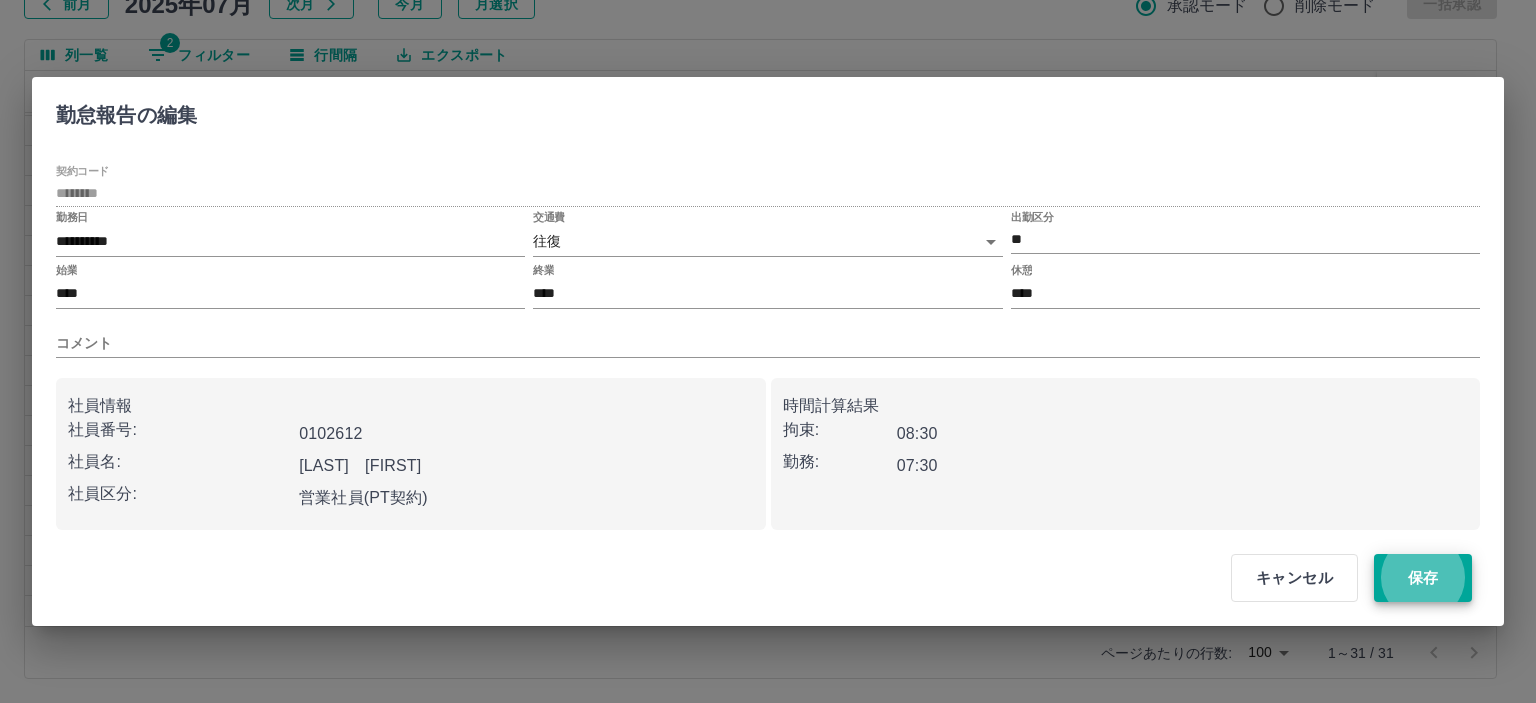 click on "保存" at bounding box center [1423, 578] 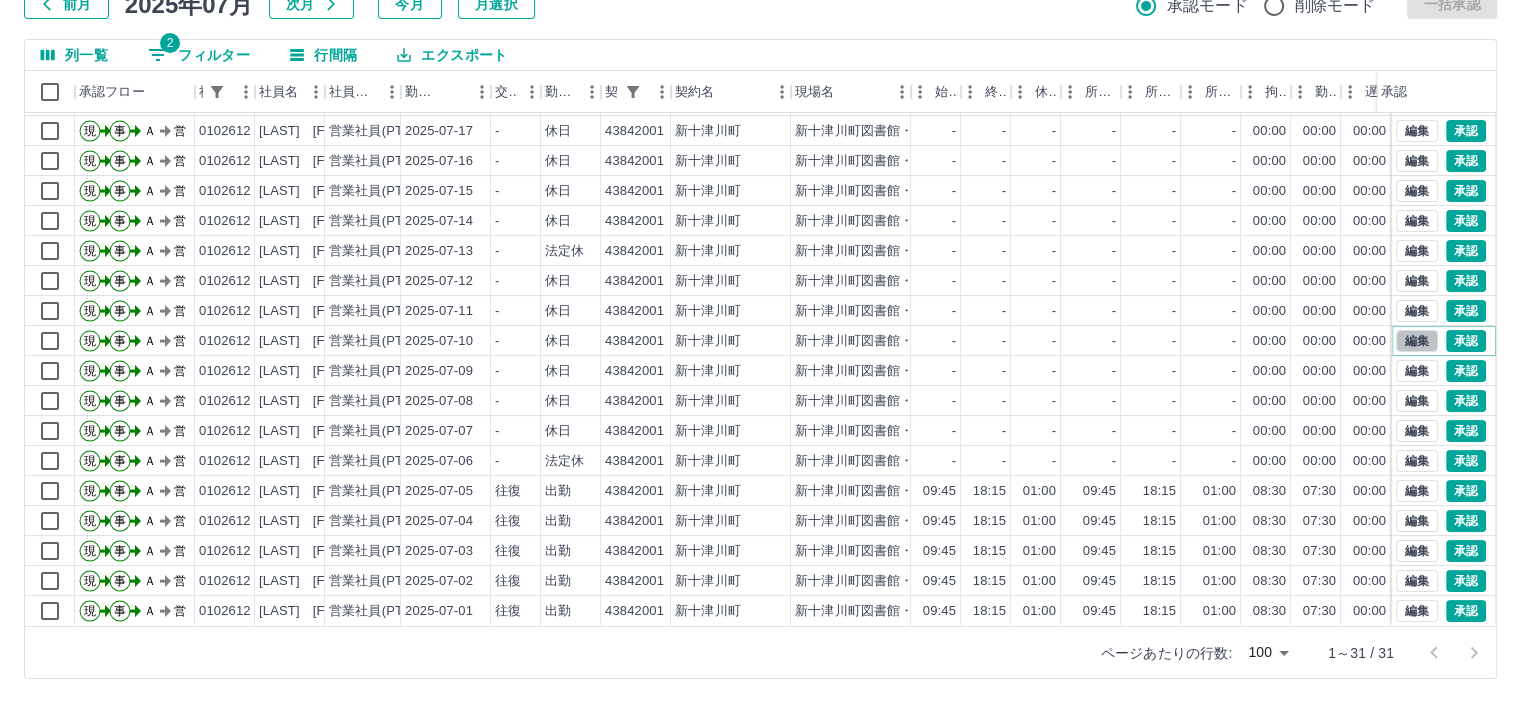 click on "編集" at bounding box center [1417, 341] 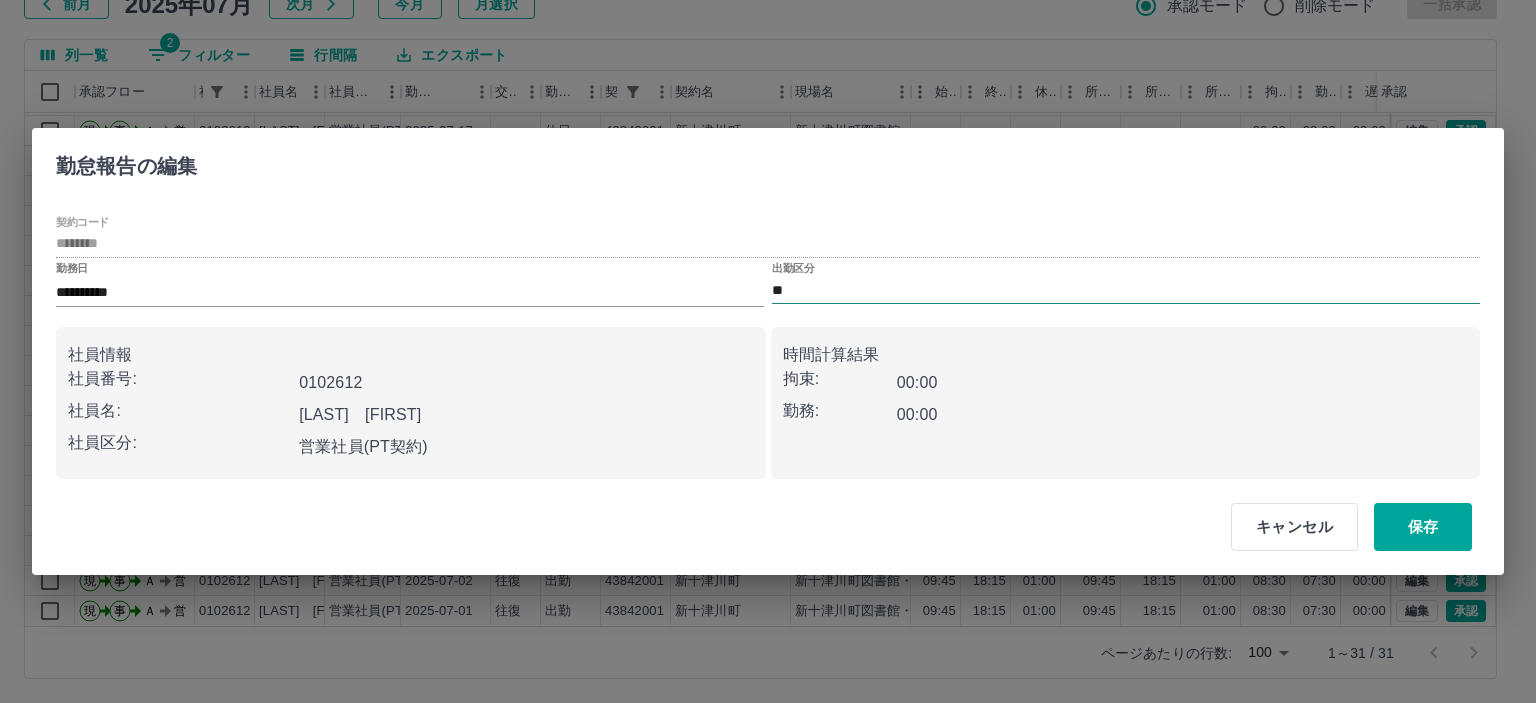 click on "**" at bounding box center (1126, 290) 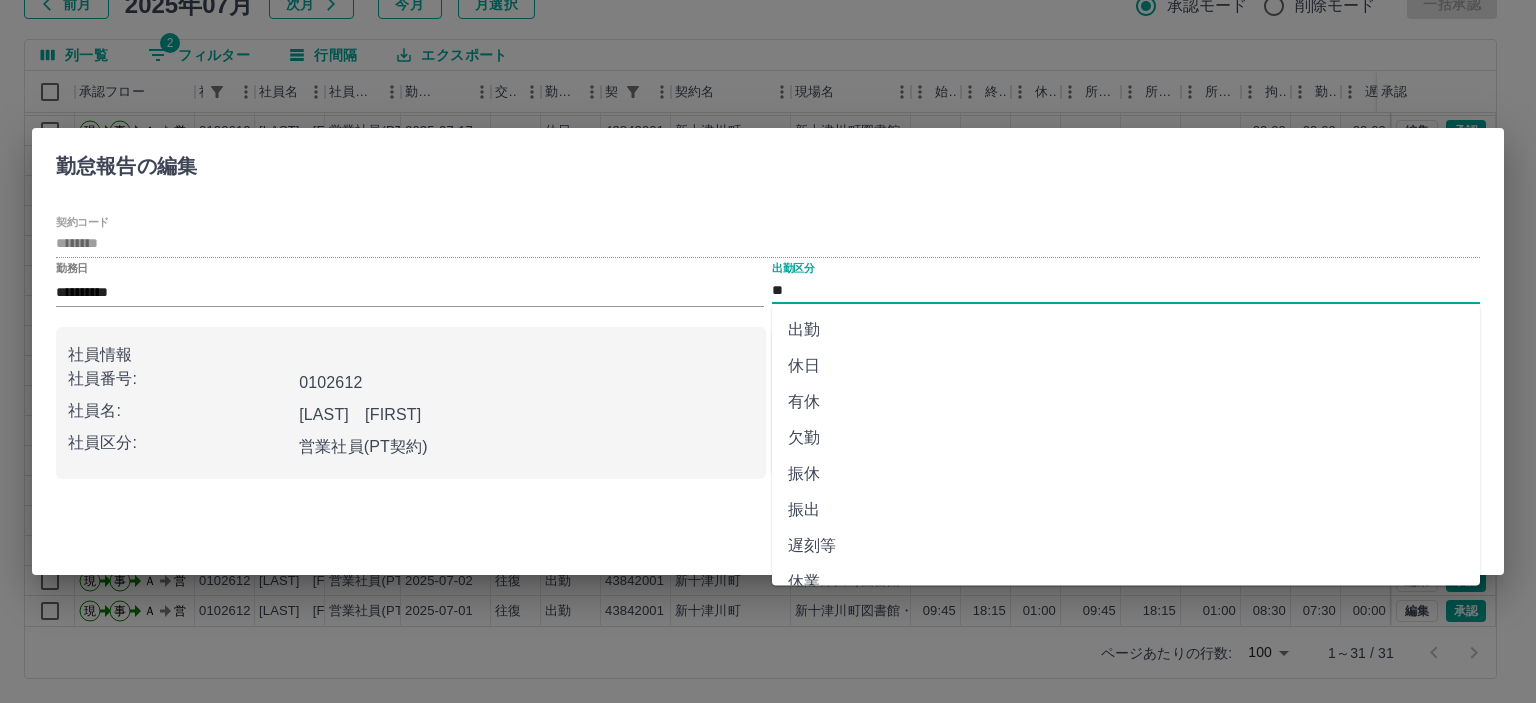 click on "出勤" at bounding box center [1126, 330] 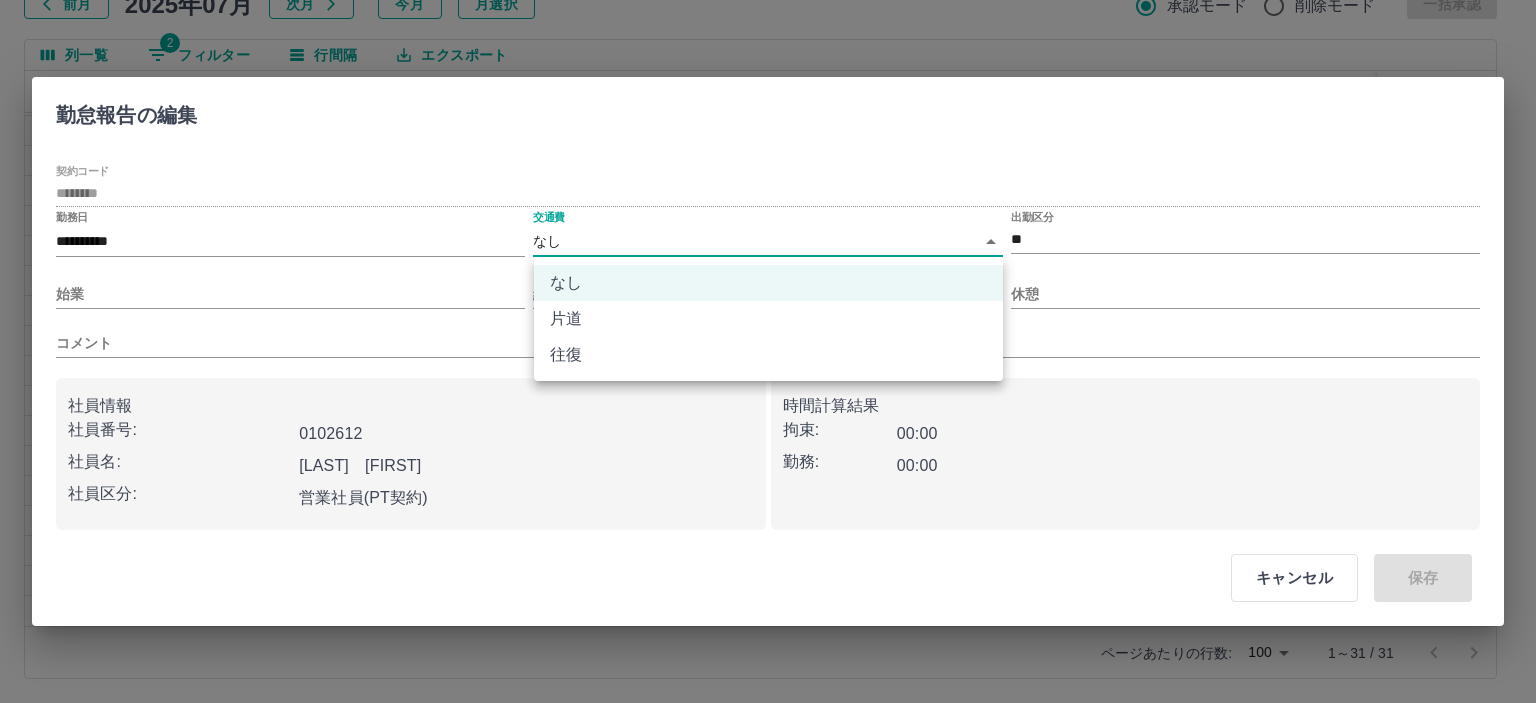 click on "SDH勤怠 岡﨑　裕子 勤務実績承認 前月 2025年07月 次月 今月 月選択 承認モード 削除モード 一括承認 列一覧 2 フィルター 行間隔 エクスポート 承認フロー 社員番号 社員名 社員区分 勤務日 交通費 勤務区分 契約コード 契約名 現場名 始業 終業 休憩 所定開始 所定終業 所定休憩 拘束 勤務 遅刻等 コメント ステータス 承認 現 事 Ａ 営 0102612 高宮　みず恵 営業社員(PT契約) 2025-07-19 往復 出勤 43842001 新十津川町 新十津川町図書館・学校図書館包括業務委託 09:45 18:15 01:00 09:45 18:15 01:00 08:30 07:30 00:00 AM承認待 現 事 Ａ 営 0102612 高宮　みず恵 営業社員(PT契約) 2025-07-18  -  休日 43842001 新十津川町 新十津川町図書館・学校図書館包括業務委託 - - - - - - 00:00 00:00 00:00 AM承認待 現 事 Ａ 営 0102612 高宮　みず恵 営業社員(PT契約) 2025-07-17  -  休日 43842001 新十津川町 - - - - - - 00:00 -" at bounding box center [768, 280] 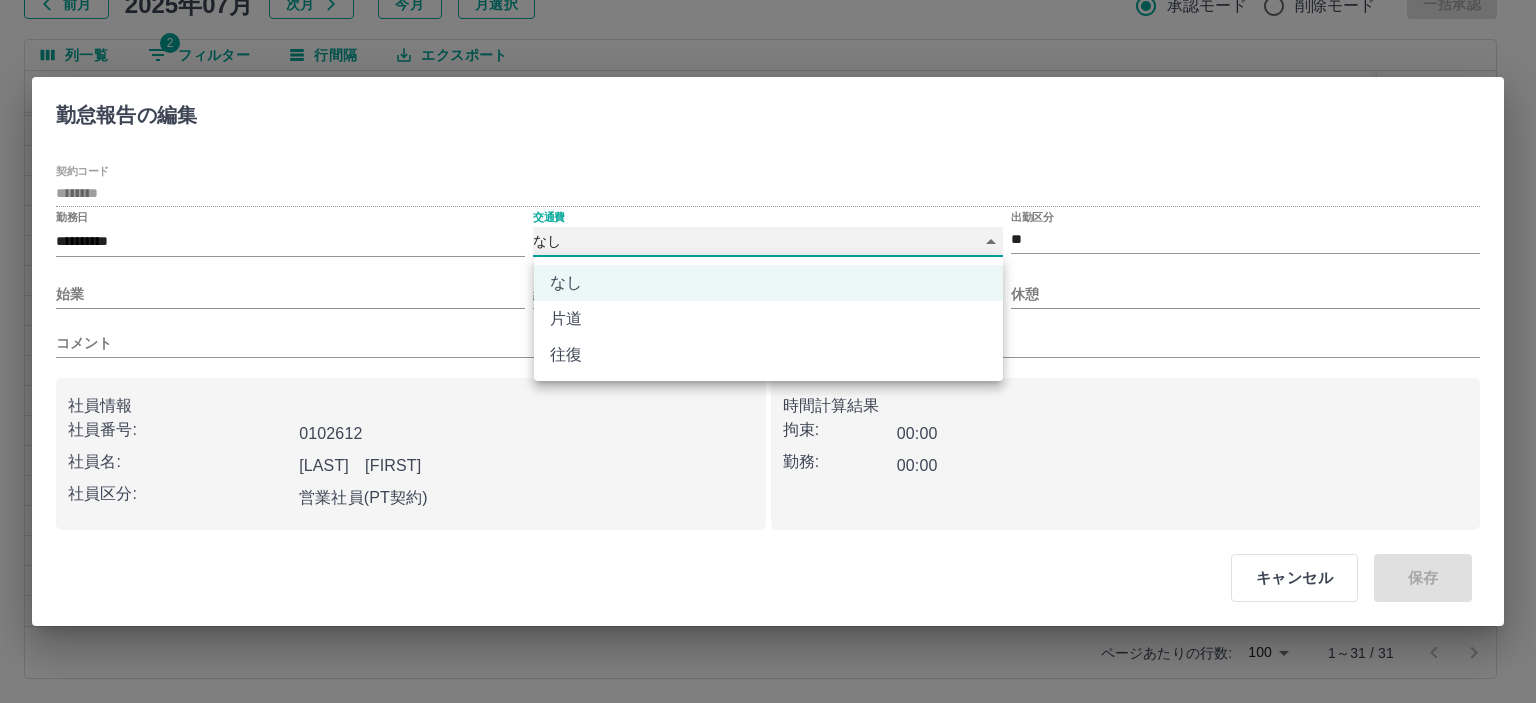 type on "******" 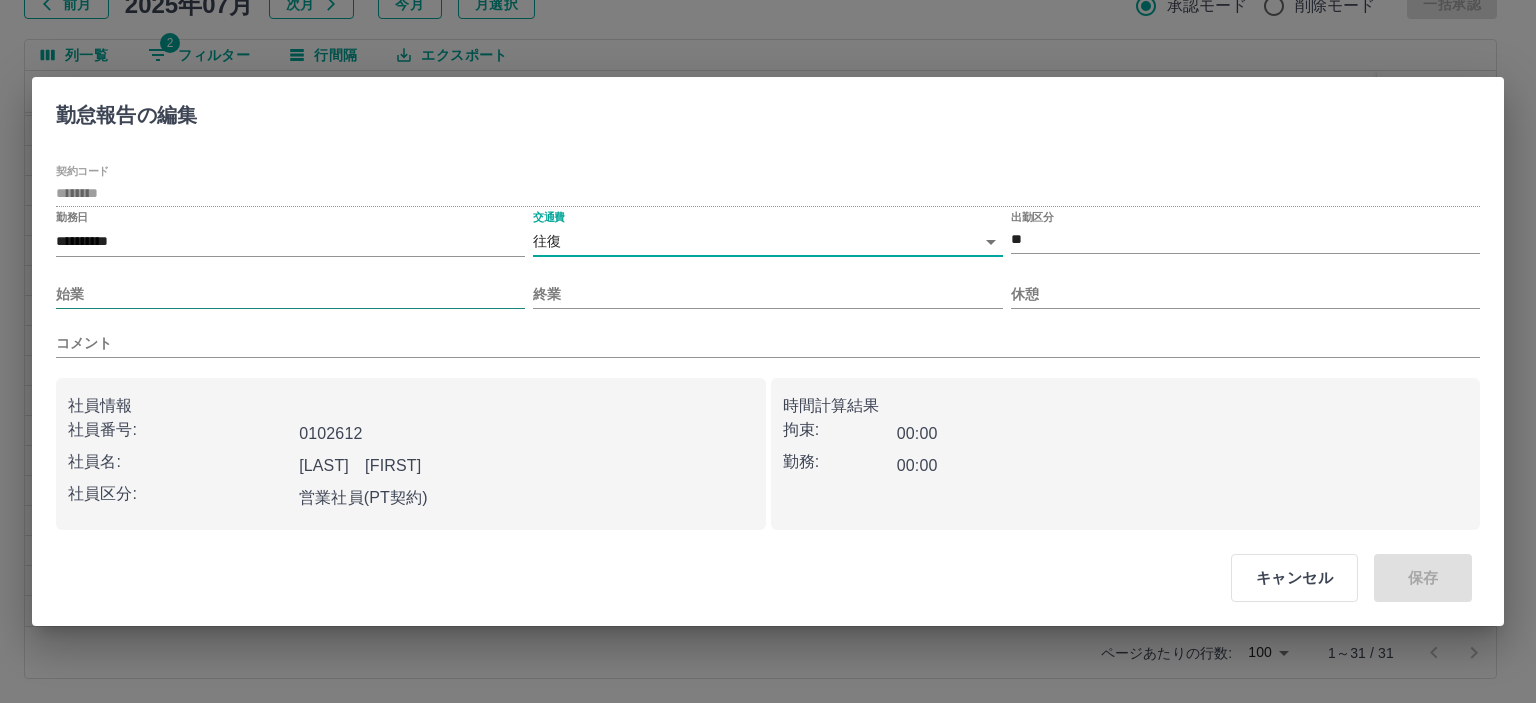 click on "始業" at bounding box center (290, 294) 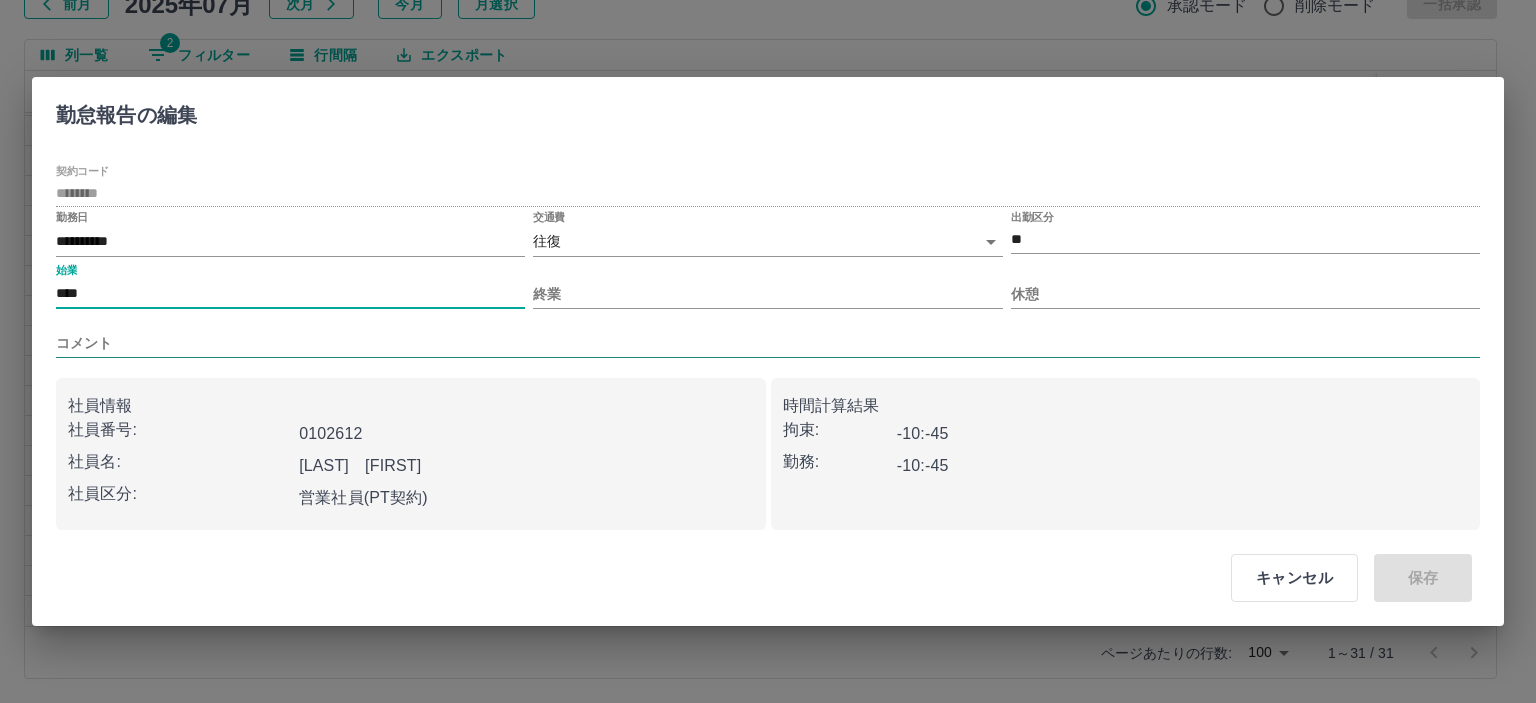 type on "****" 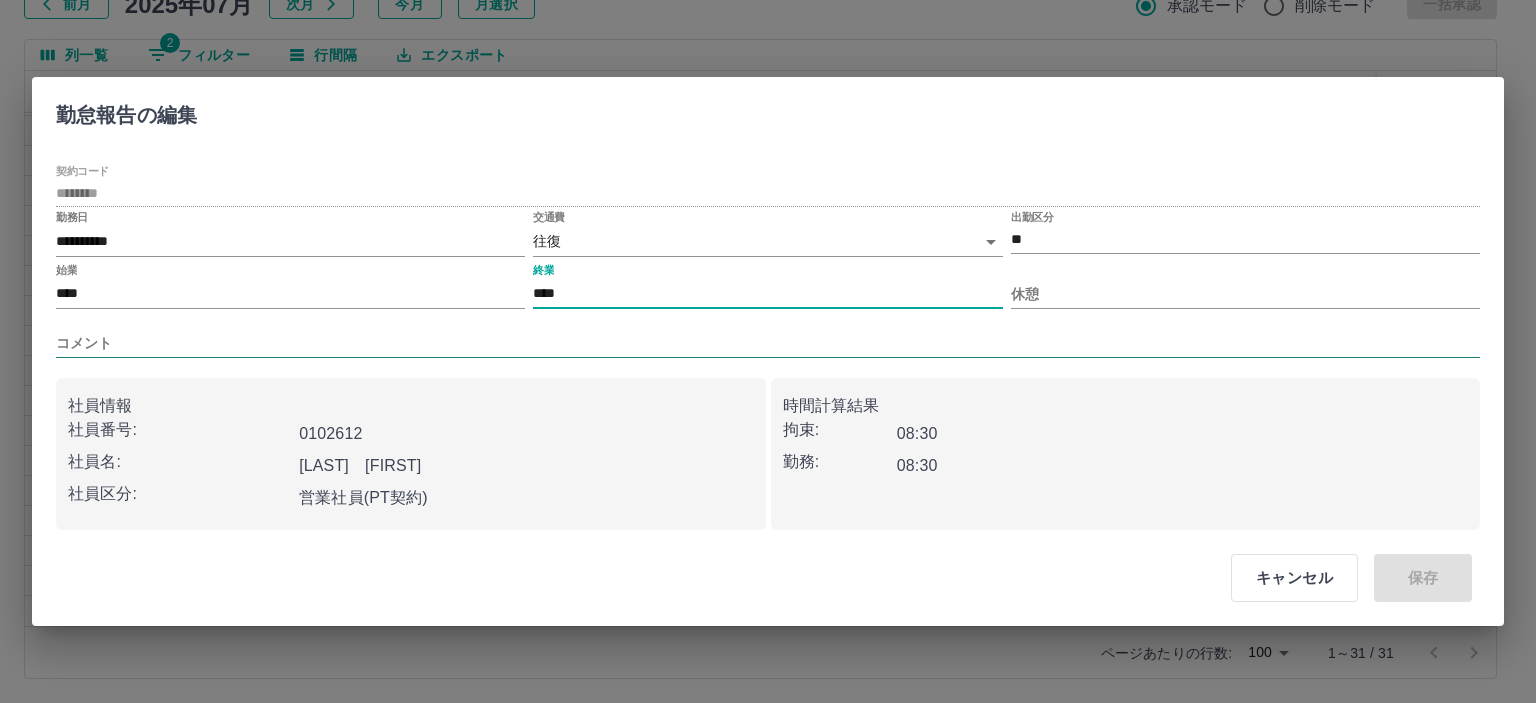 type on "****" 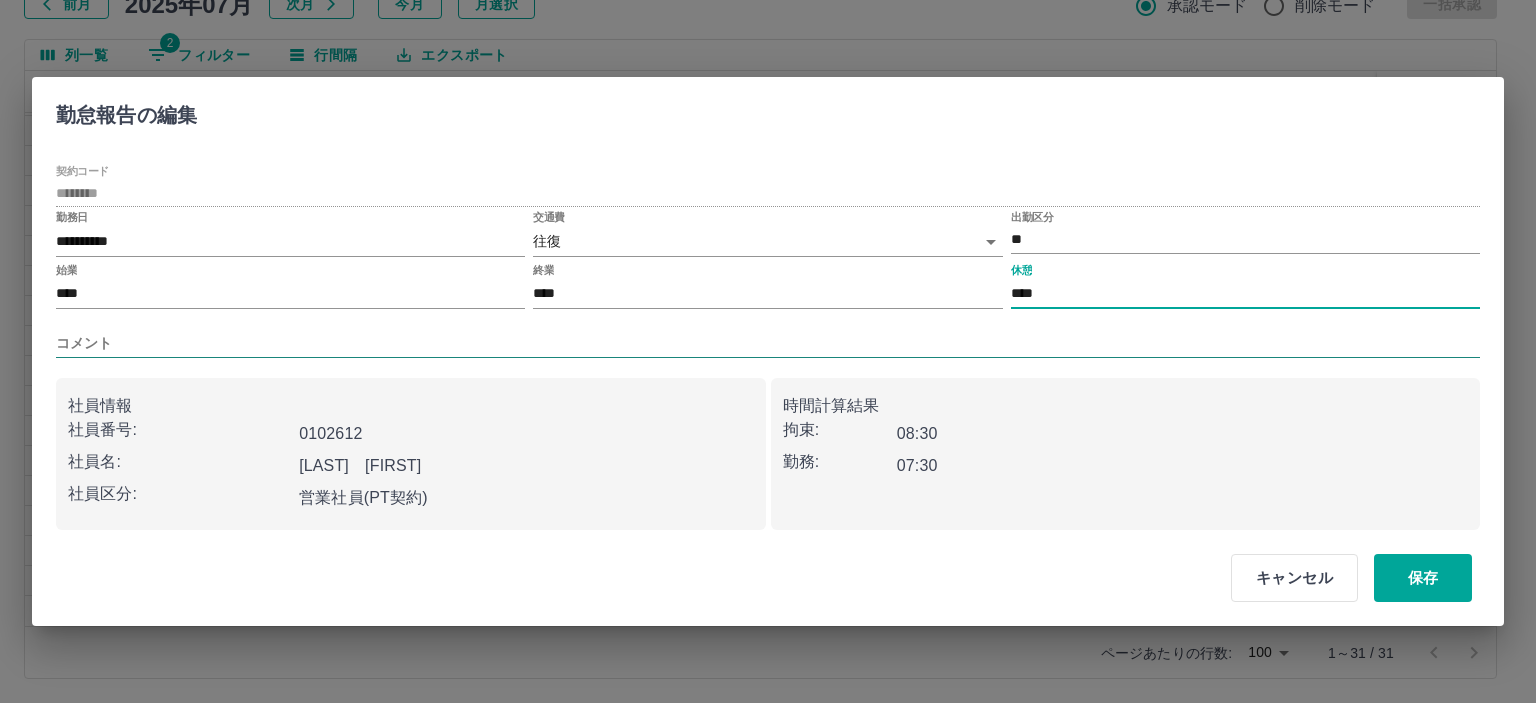 type on "****" 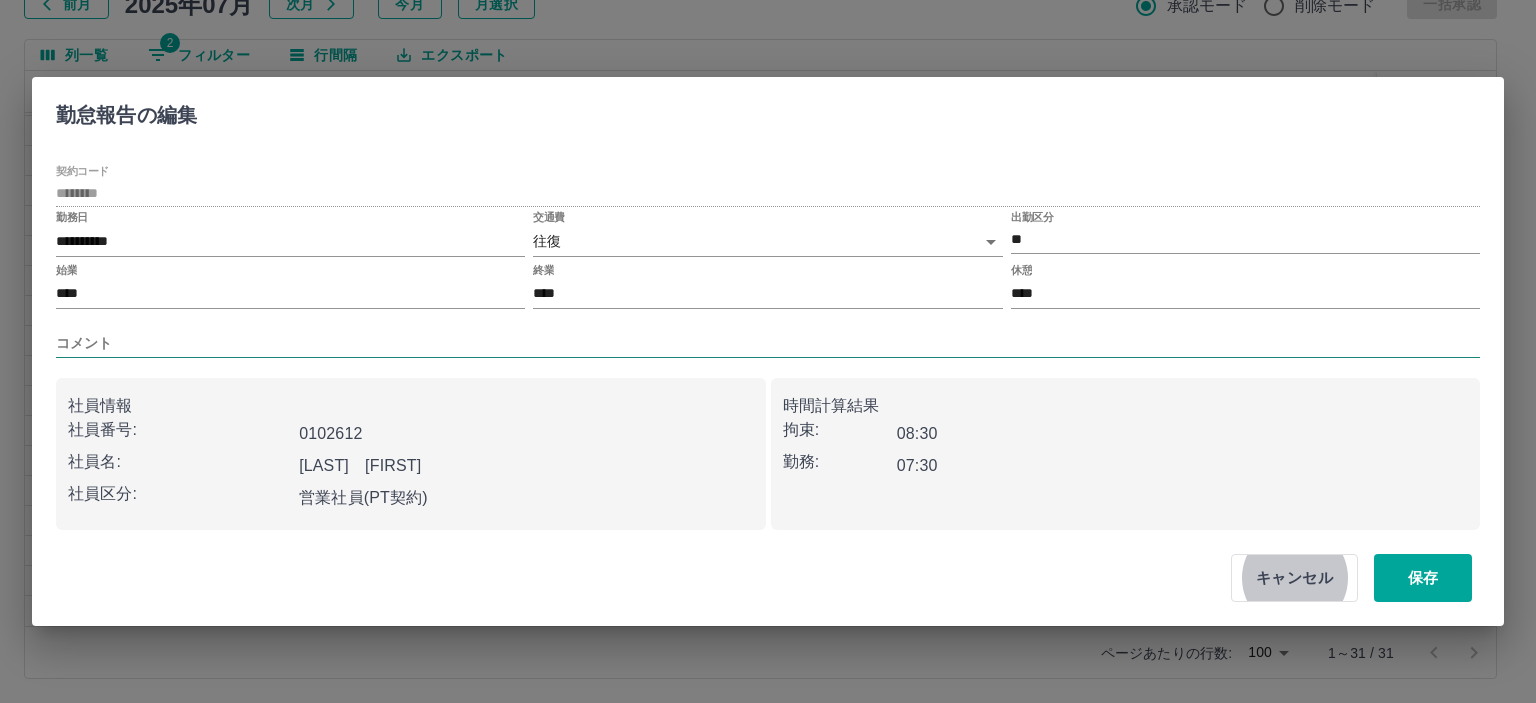 type 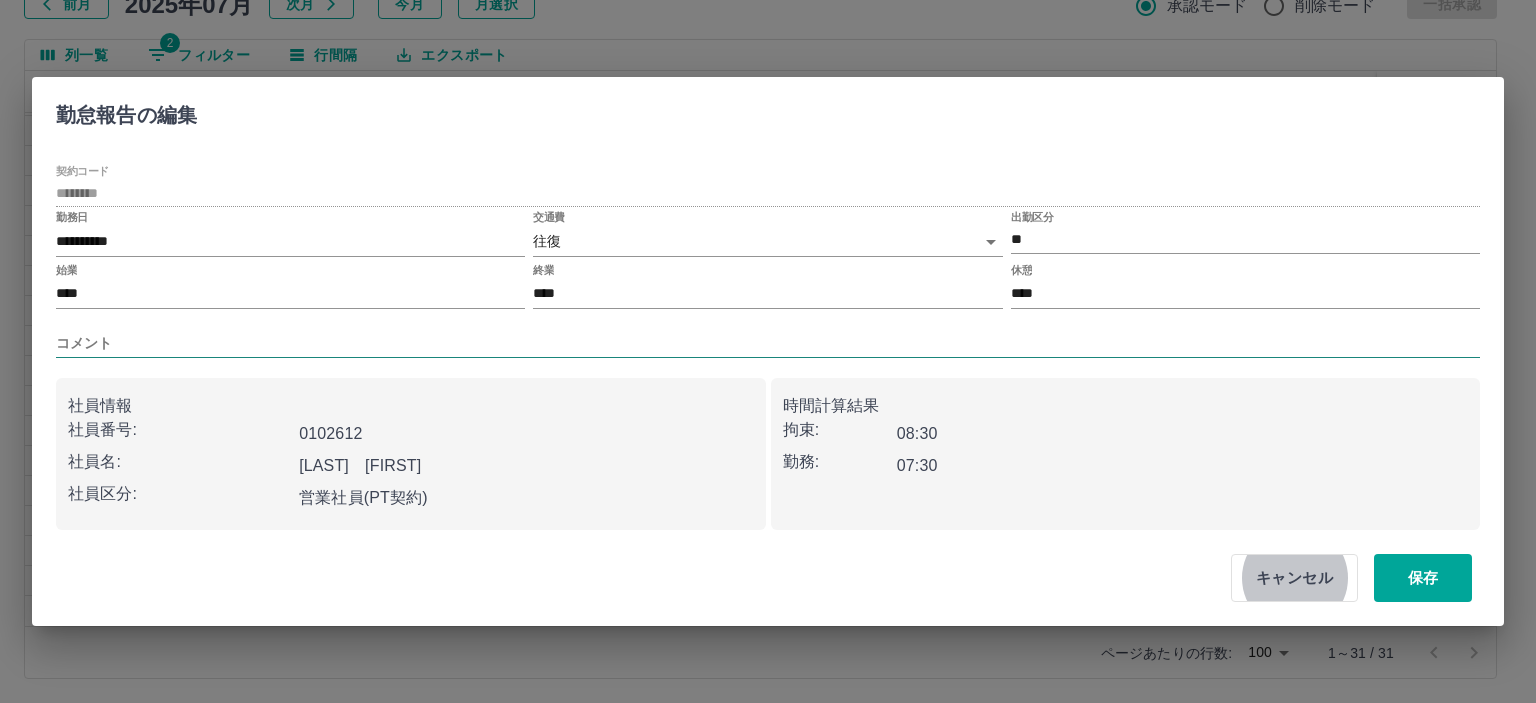 type 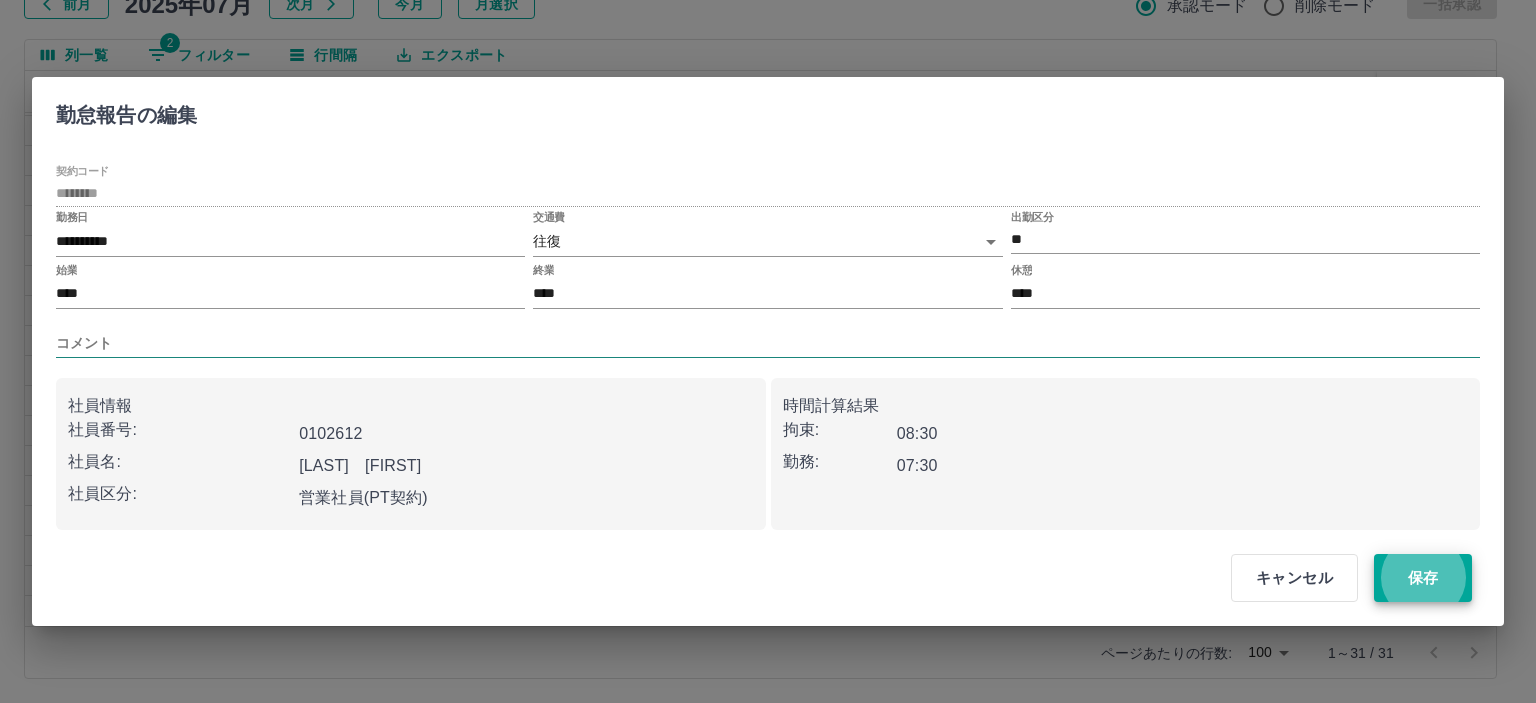 click on "保存" at bounding box center [1423, 578] 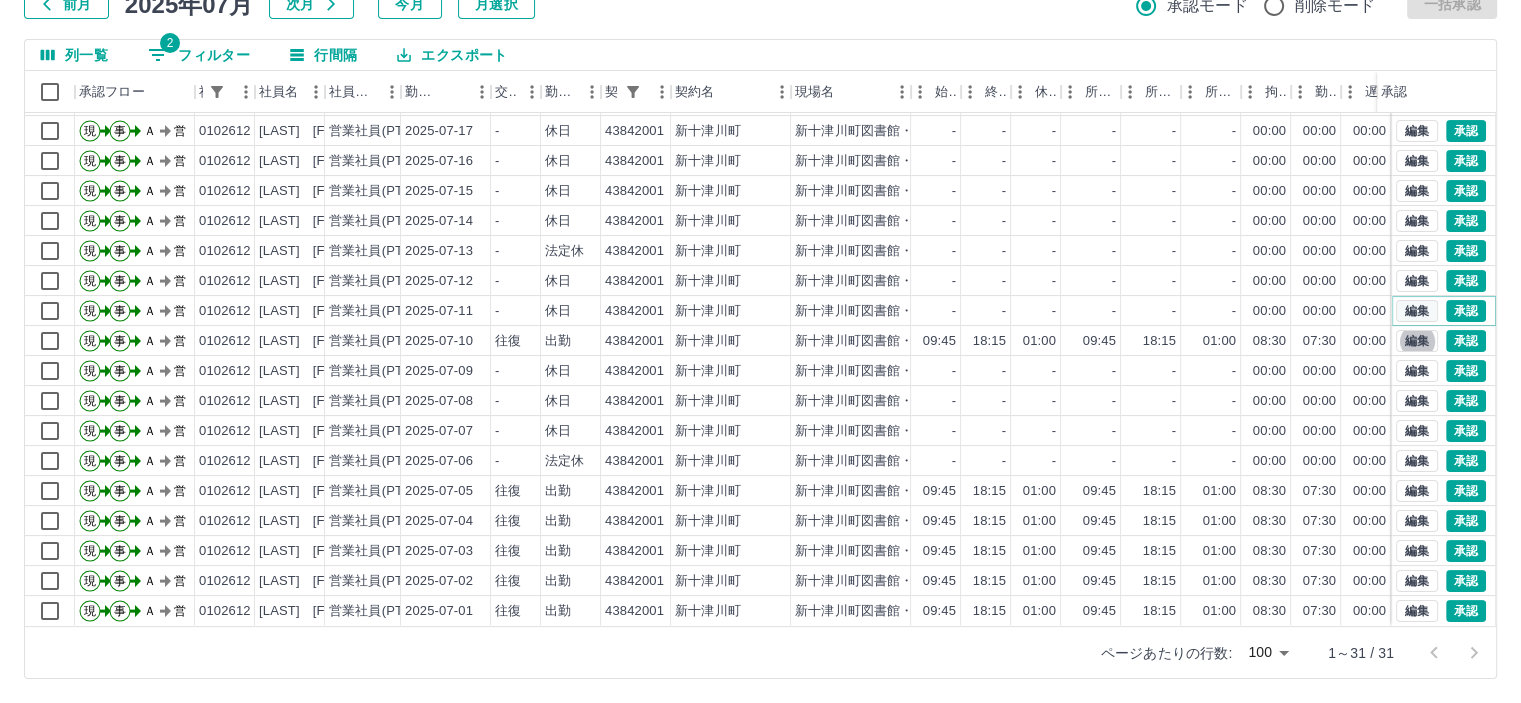 click on "編集" at bounding box center (1417, 311) 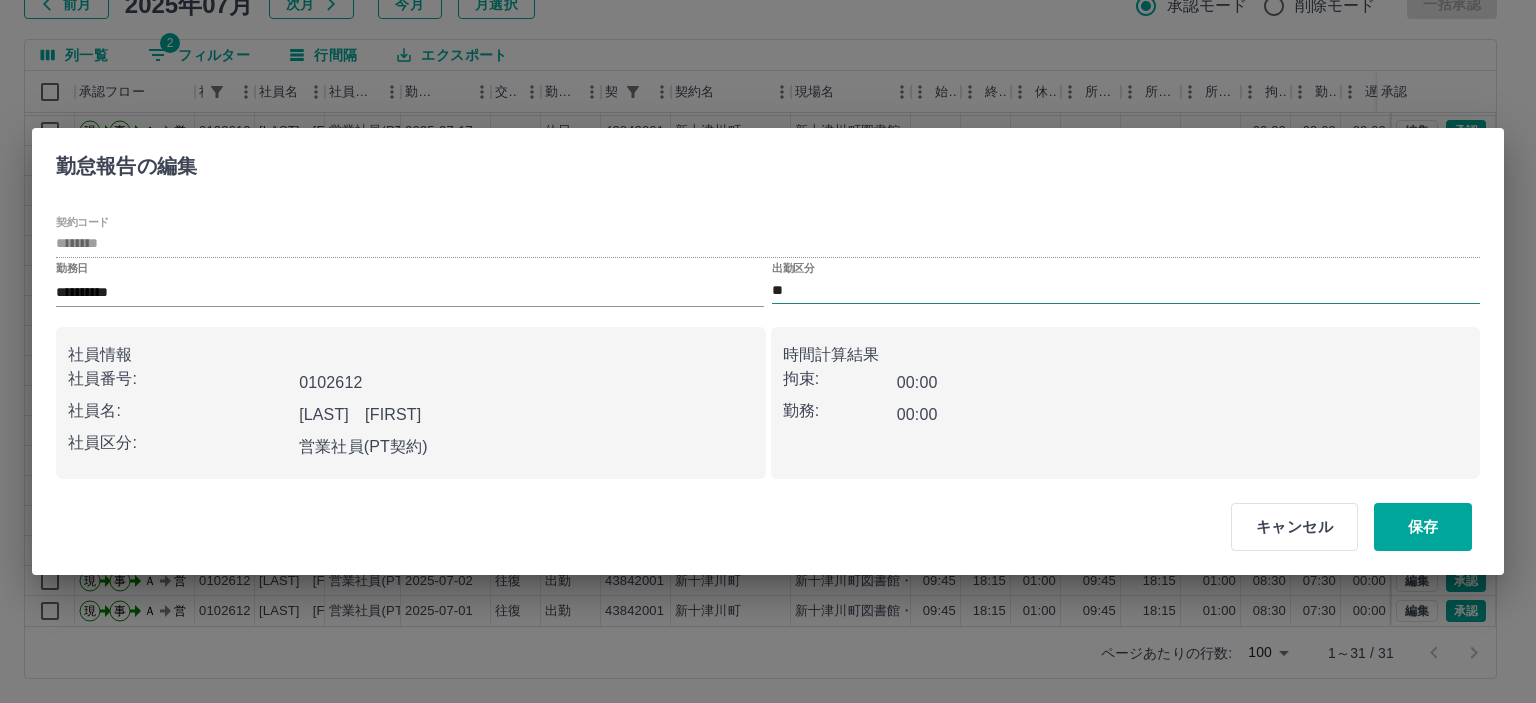 click on "**" at bounding box center [1126, 290] 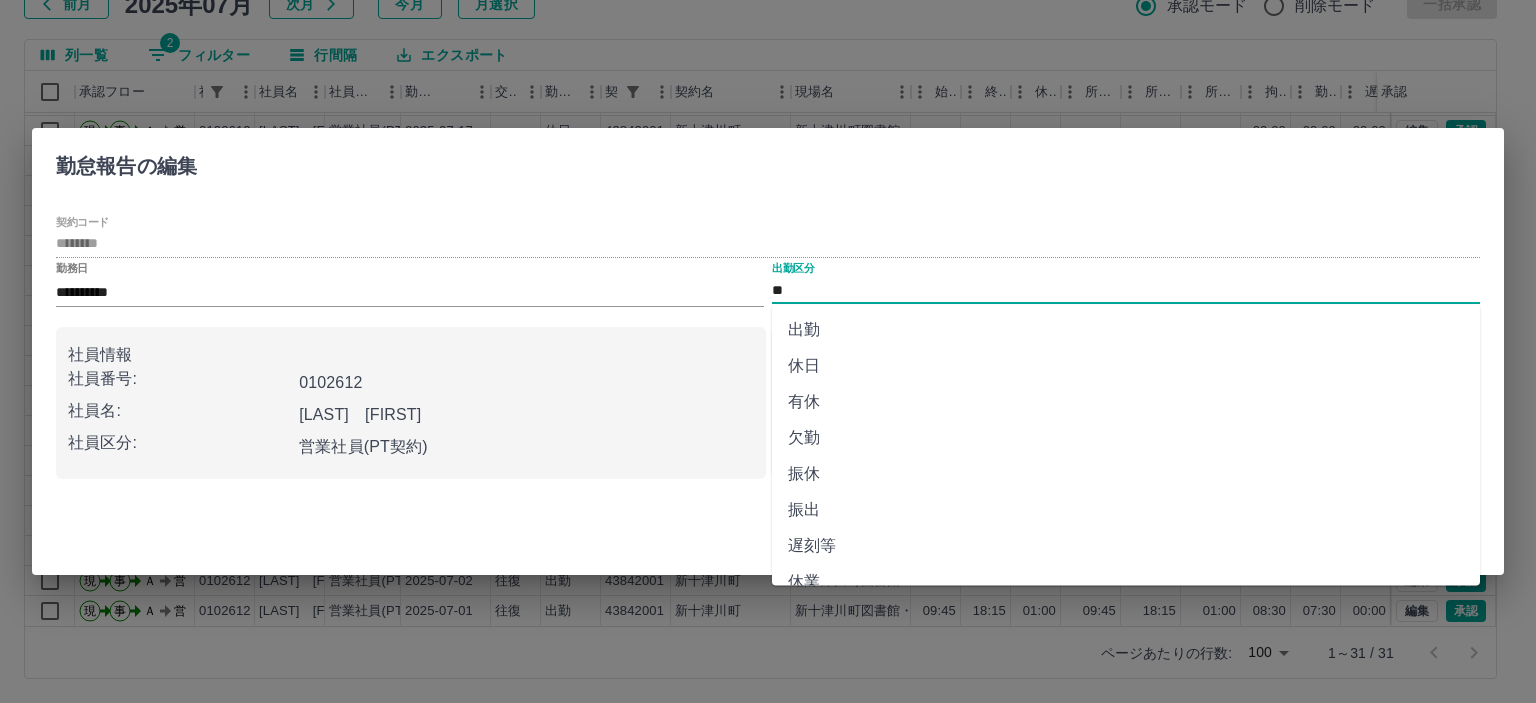 click on "出勤" at bounding box center [1126, 330] 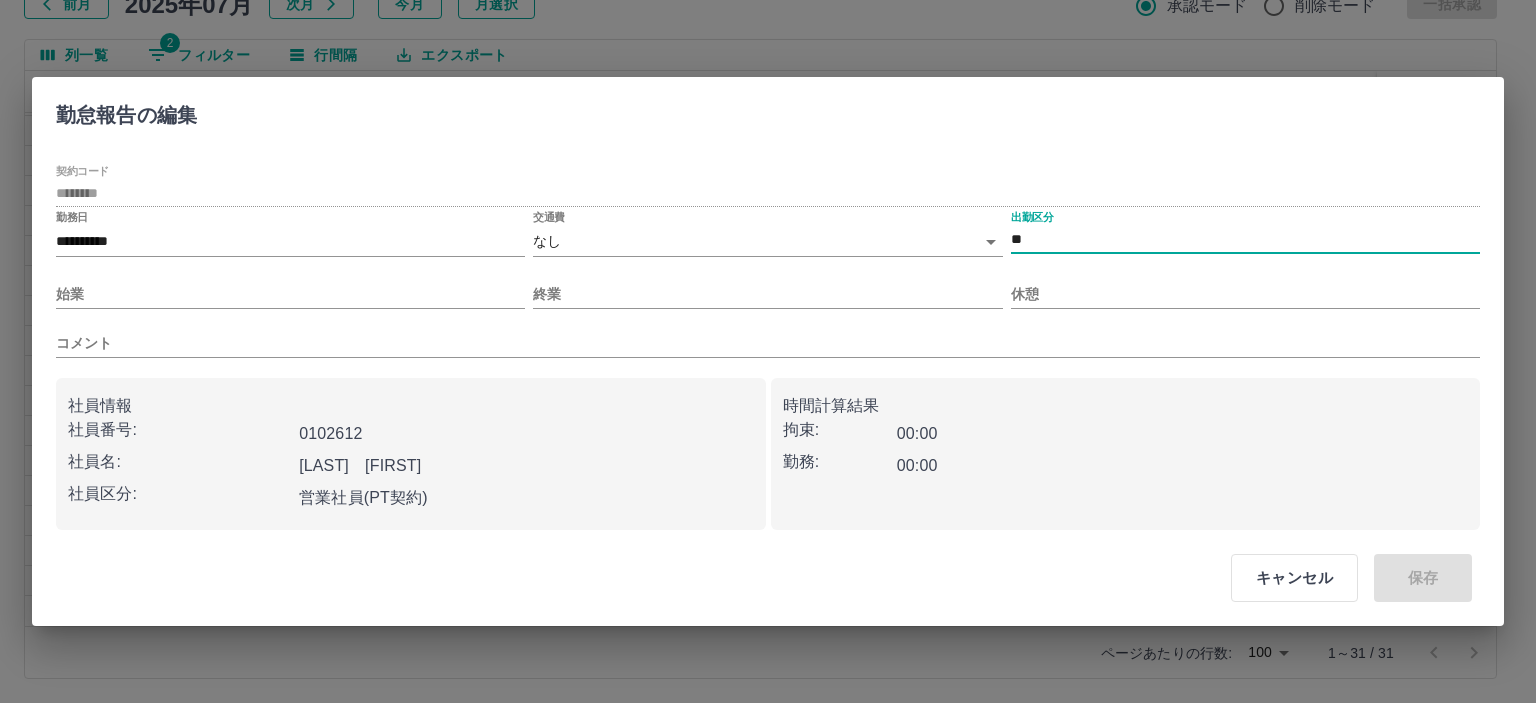 click on "SDH勤怠 岡﨑　裕子 勤務実績承認 前月 2025年07月 次月 今月 月選択 承認モード 削除モード 一括承認 列一覧 2 フィルター 行間隔 エクスポート 承認フロー 社員番号 社員名 社員区分 勤務日 交通費 勤務区分 契約コード 契約名 現場名 始業 終業 休憩 所定開始 所定終業 所定休憩 拘束 勤務 遅刻等 コメント ステータス 承認 現 事 Ａ 営 0102612 高宮　みず恵 営業社員(PT契約) 2025-07-19 往復 出勤 43842001 新十津川町 新十津川町図書館・学校図書館包括業務委託 09:45 18:15 01:00 09:45 18:15 01:00 08:30 07:30 00:00 AM承認待 現 事 Ａ 営 0102612 高宮　みず恵 営業社員(PT契約) 2025-07-18  -  休日 43842001 新十津川町 新十津川町図書館・学校図書館包括業務委託 - - - - - - 00:00 00:00 00:00 AM承認待 現 事 Ａ 営 0102612 高宮　みず恵 営業社員(PT契約) 2025-07-17  -  休日 43842001 新十津川町 - - - - - - 00:00 -" at bounding box center (768, 280) 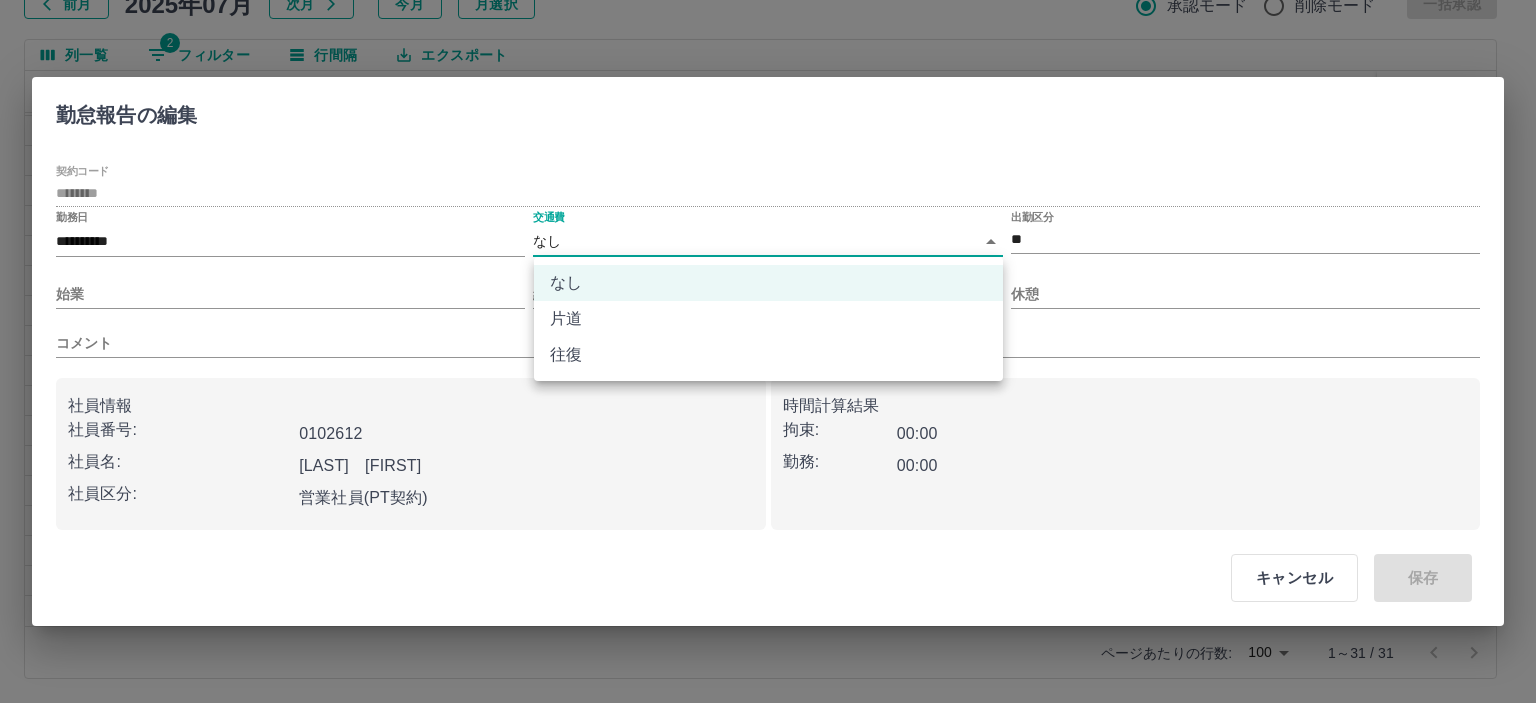 click on "往復" at bounding box center (768, 355) 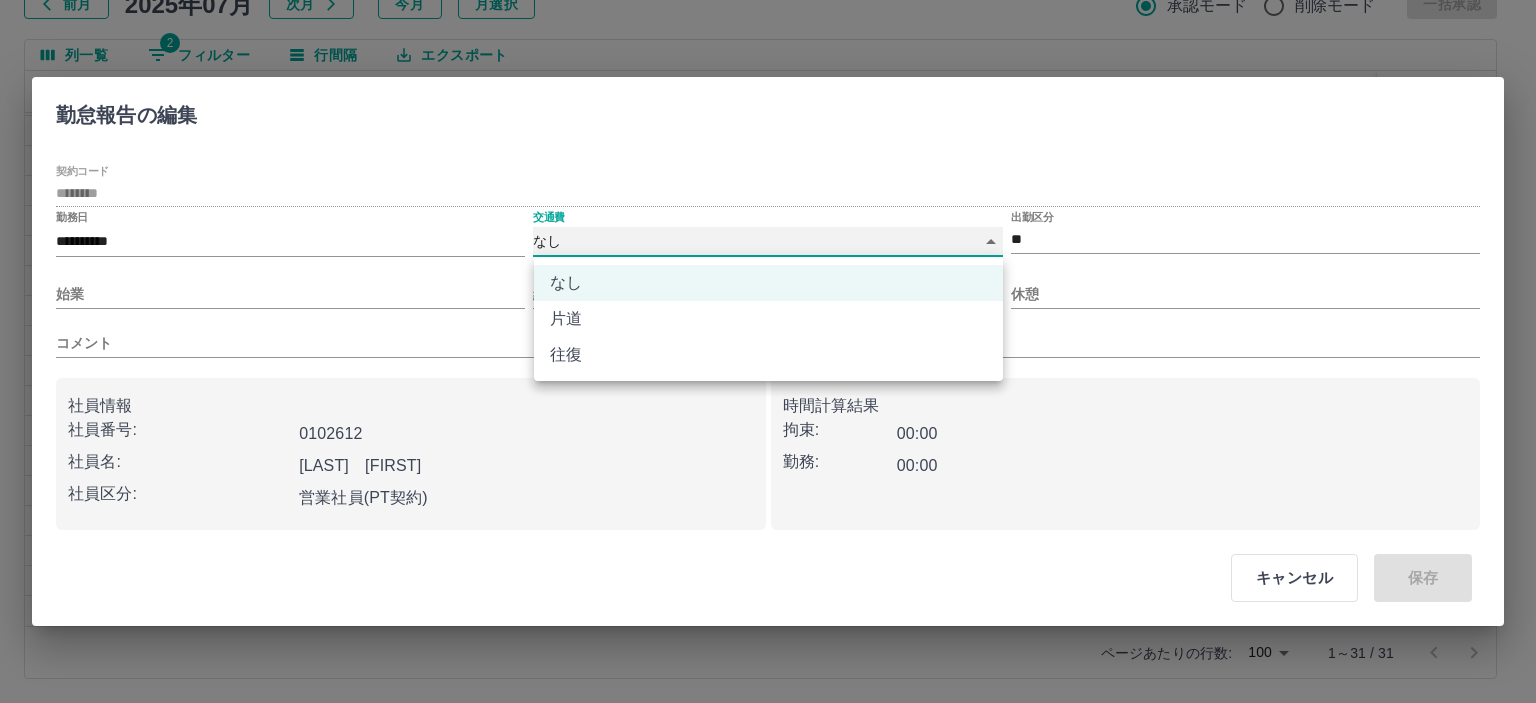 type on "******" 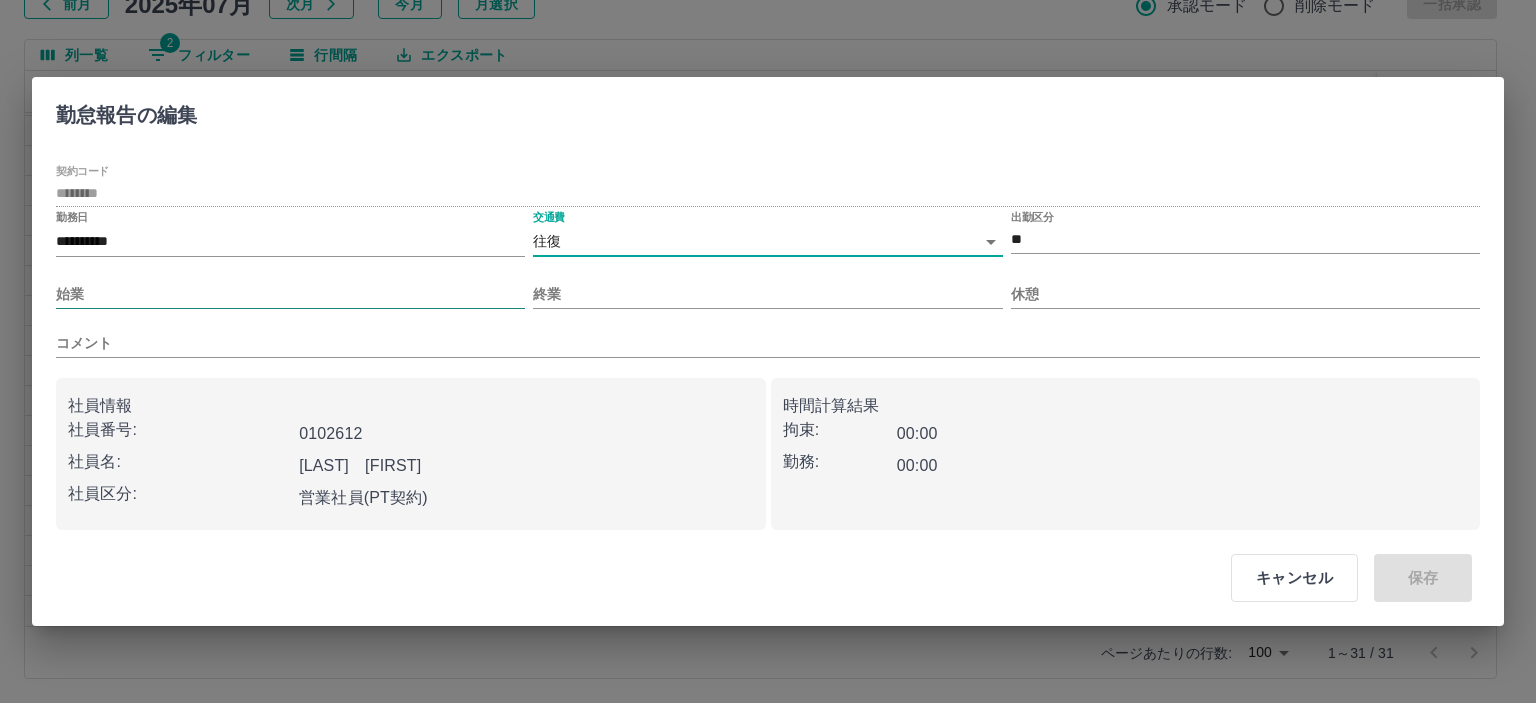 click on "始業" at bounding box center [290, 294] 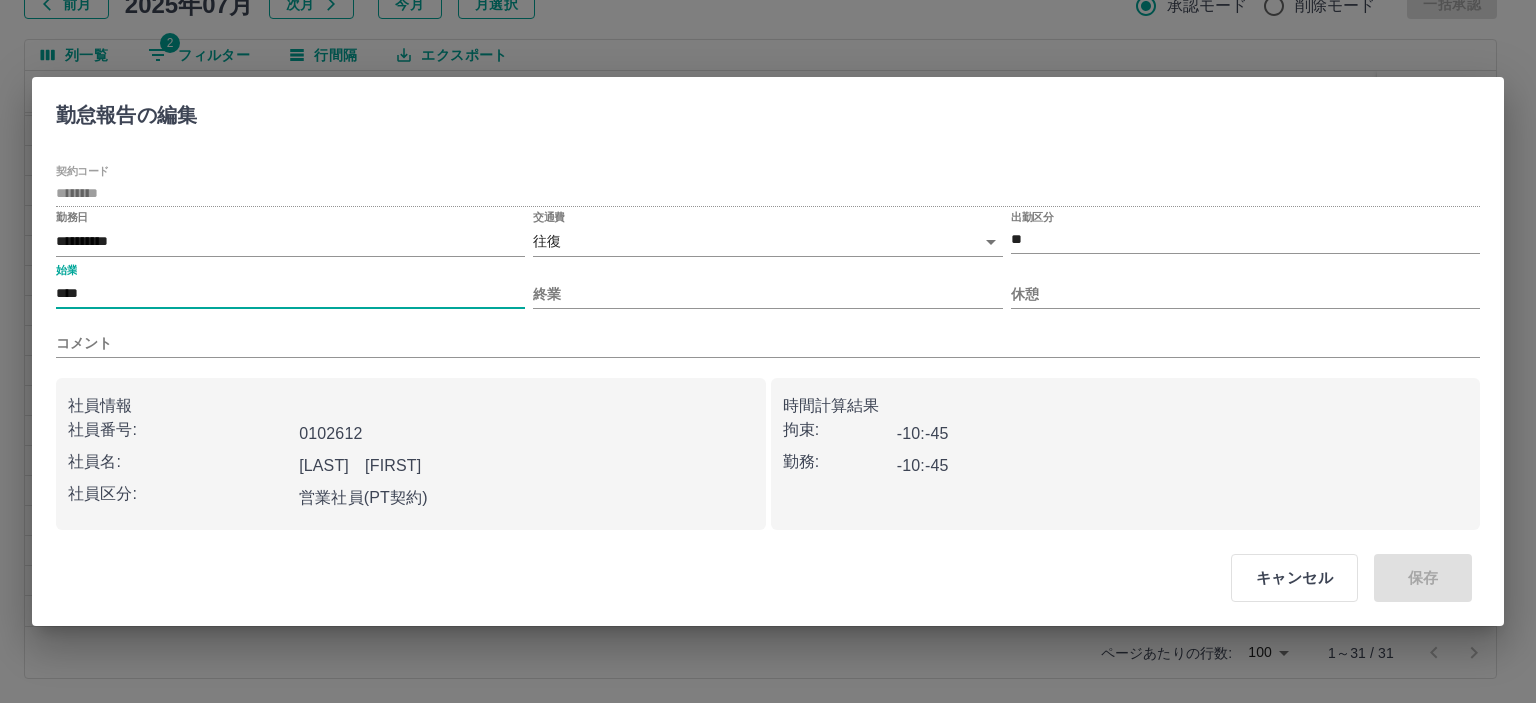 type on "****" 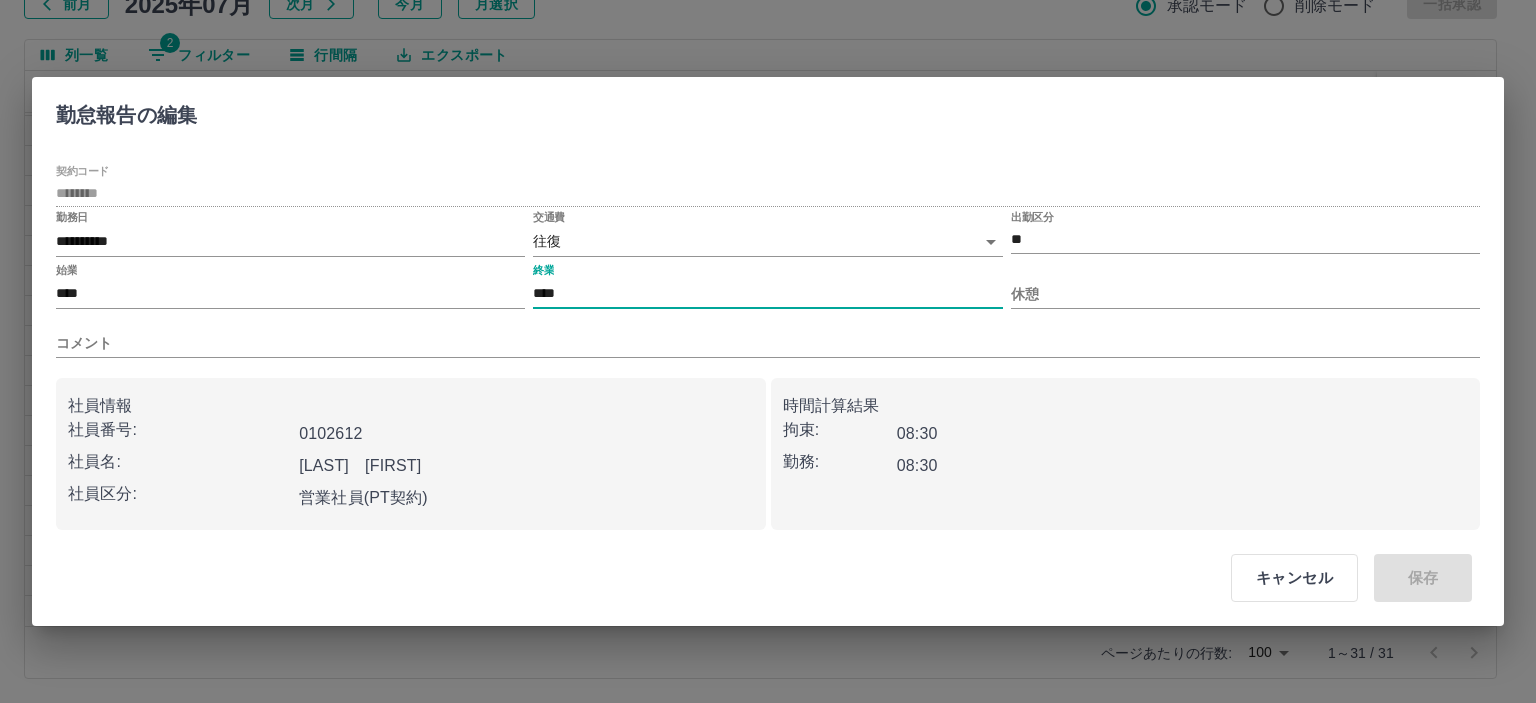type on "****" 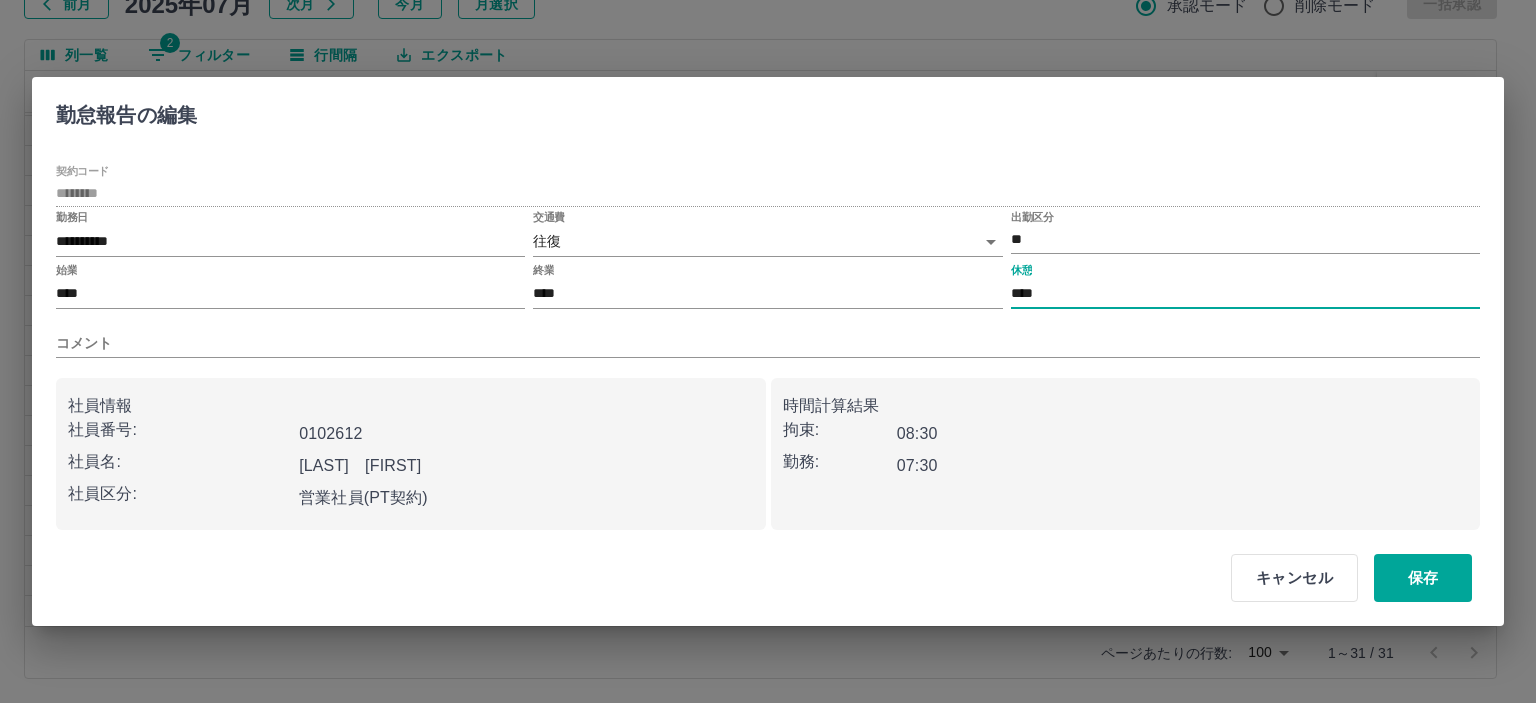 type on "****" 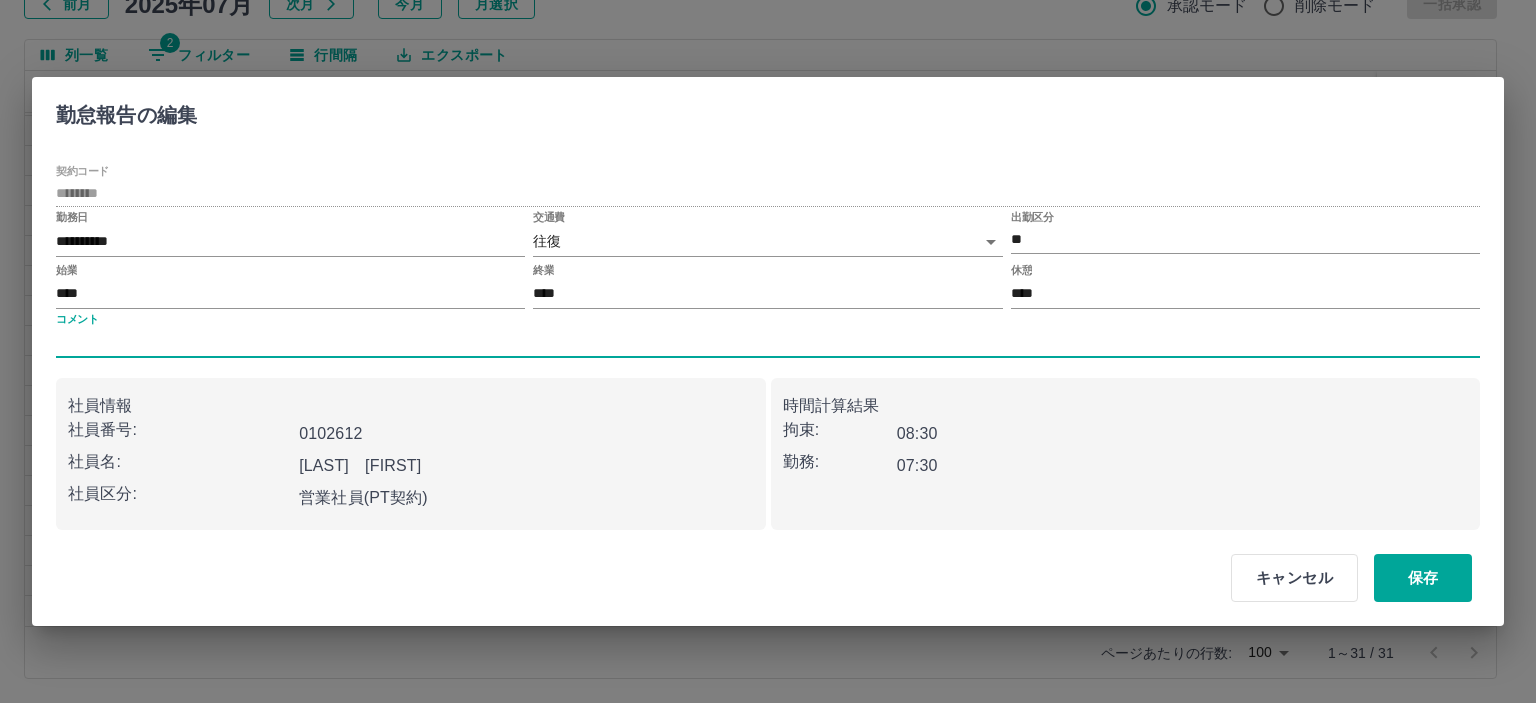 type 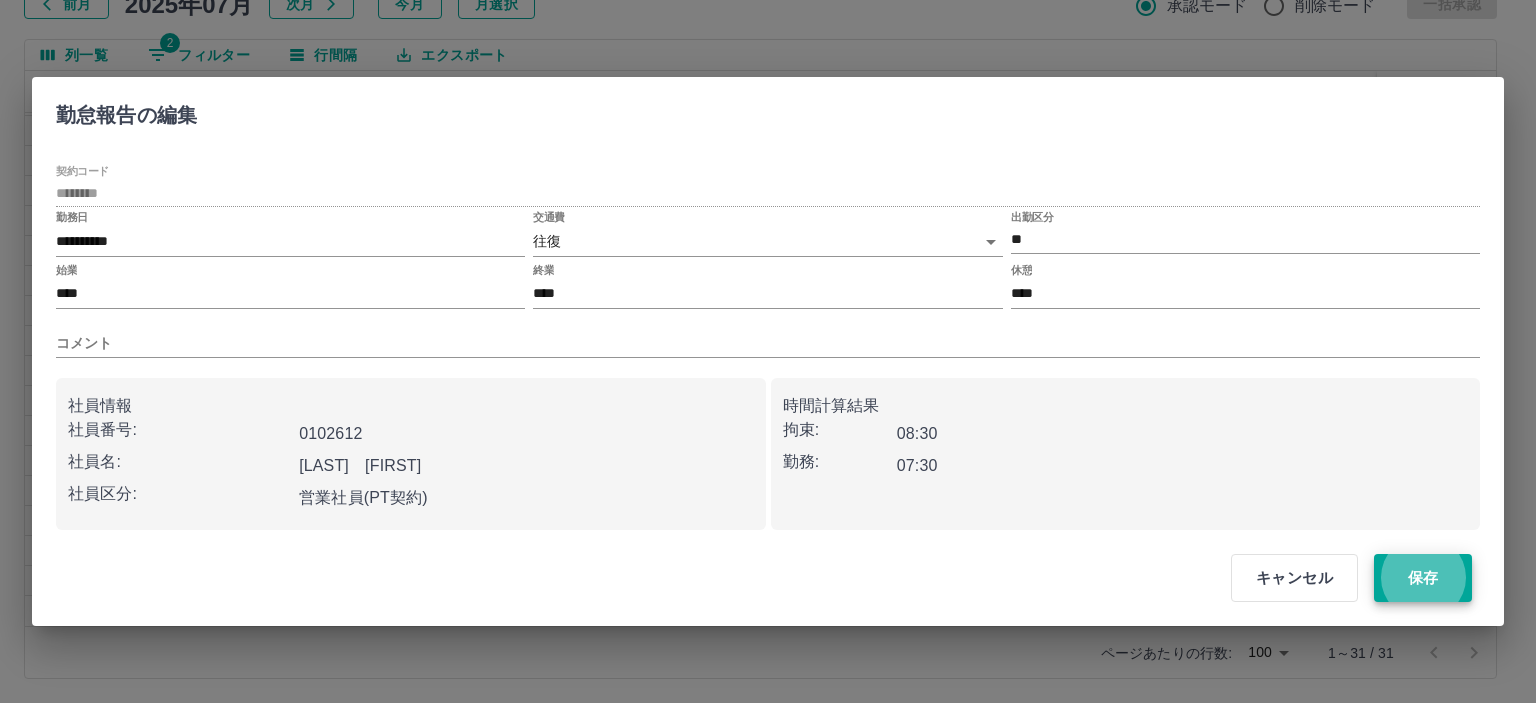 type 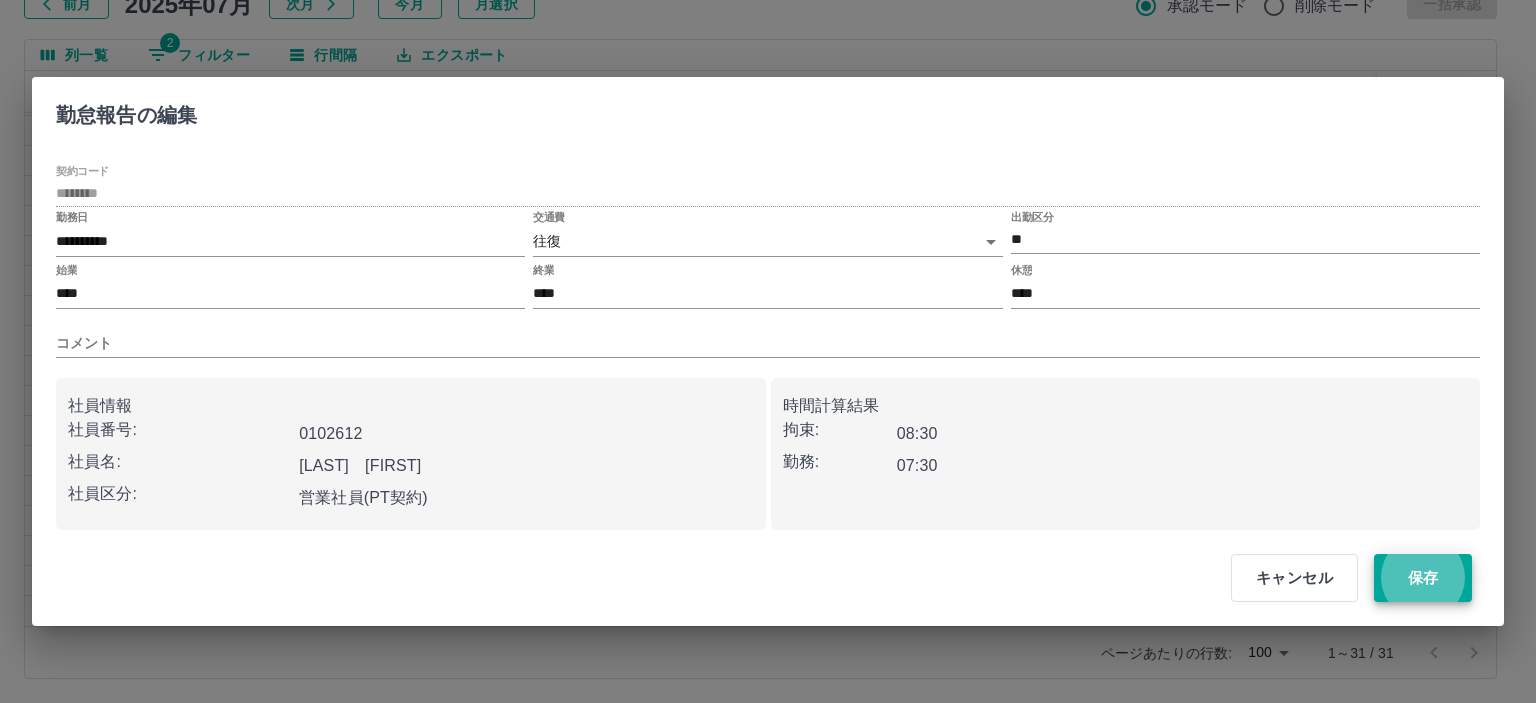 click on "保存" at bounding box center [1423, 578] 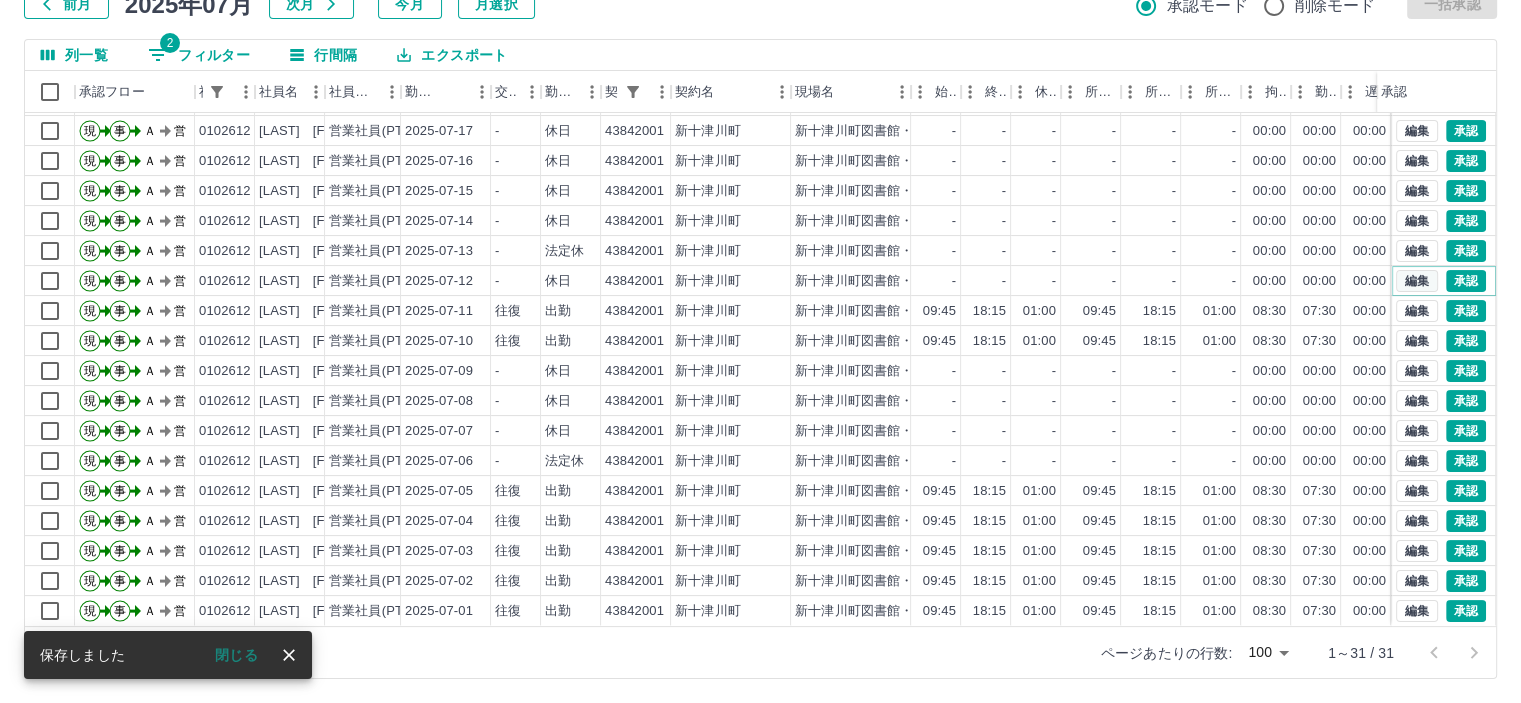 click on "編集" at bounding box center (1417, 281) 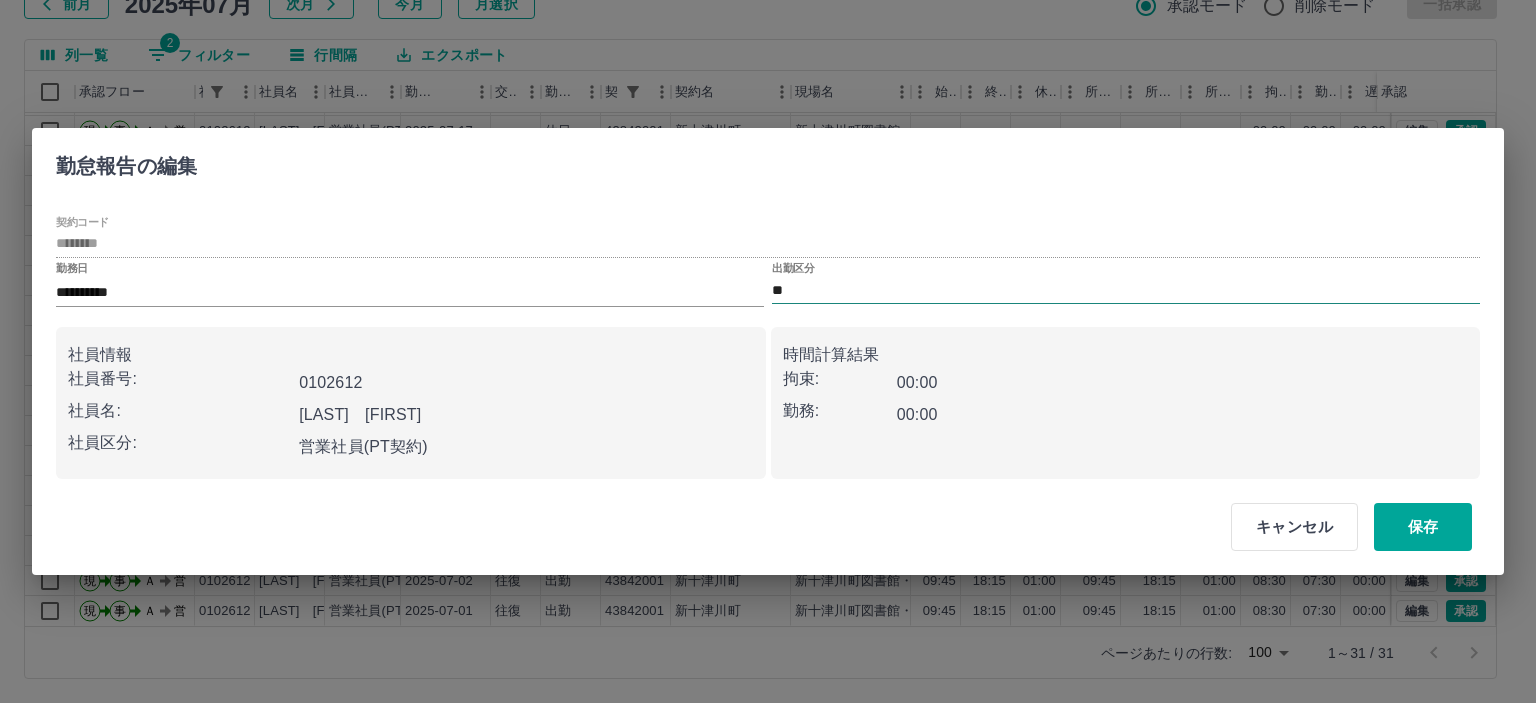 click on "**" at bounding box center [1126, 290] 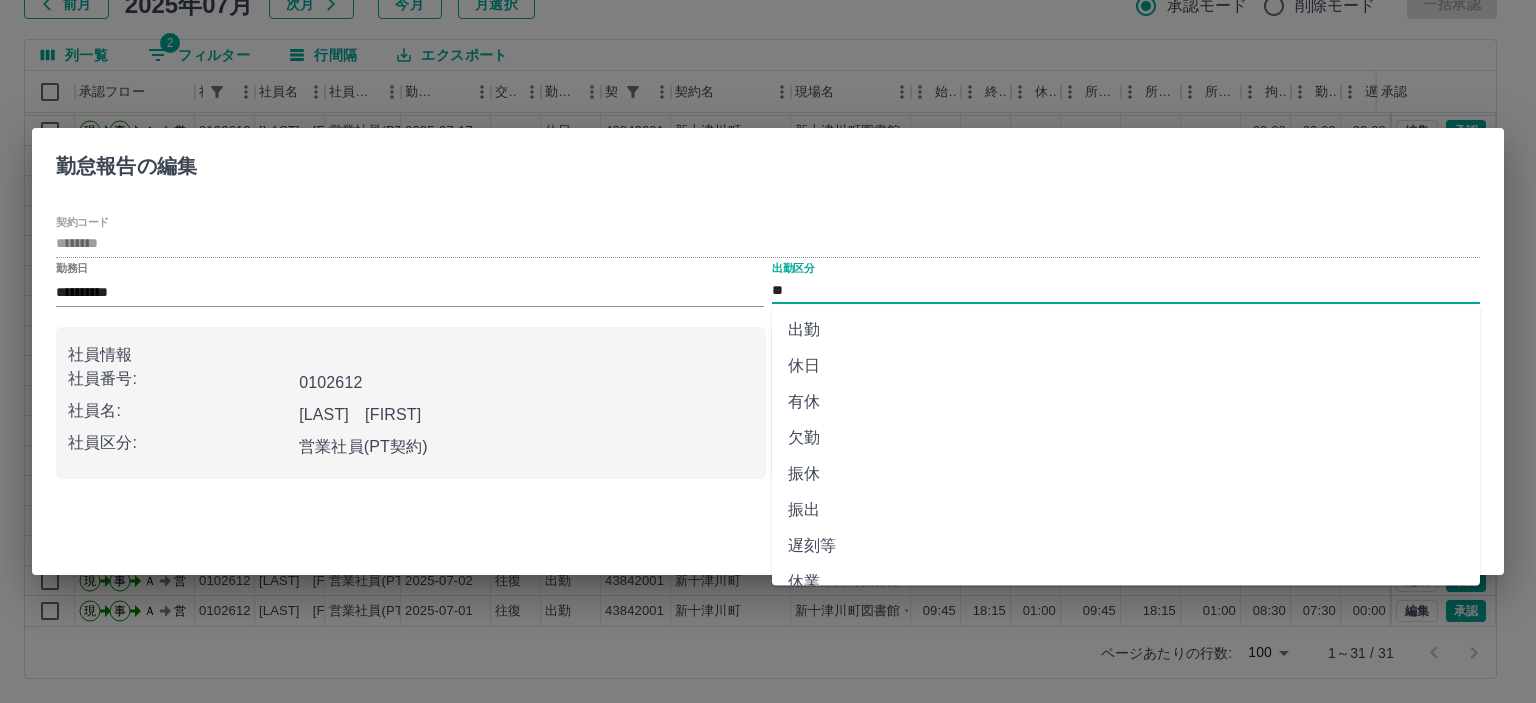 click on "出勤" at bounding box center (1126, 330) 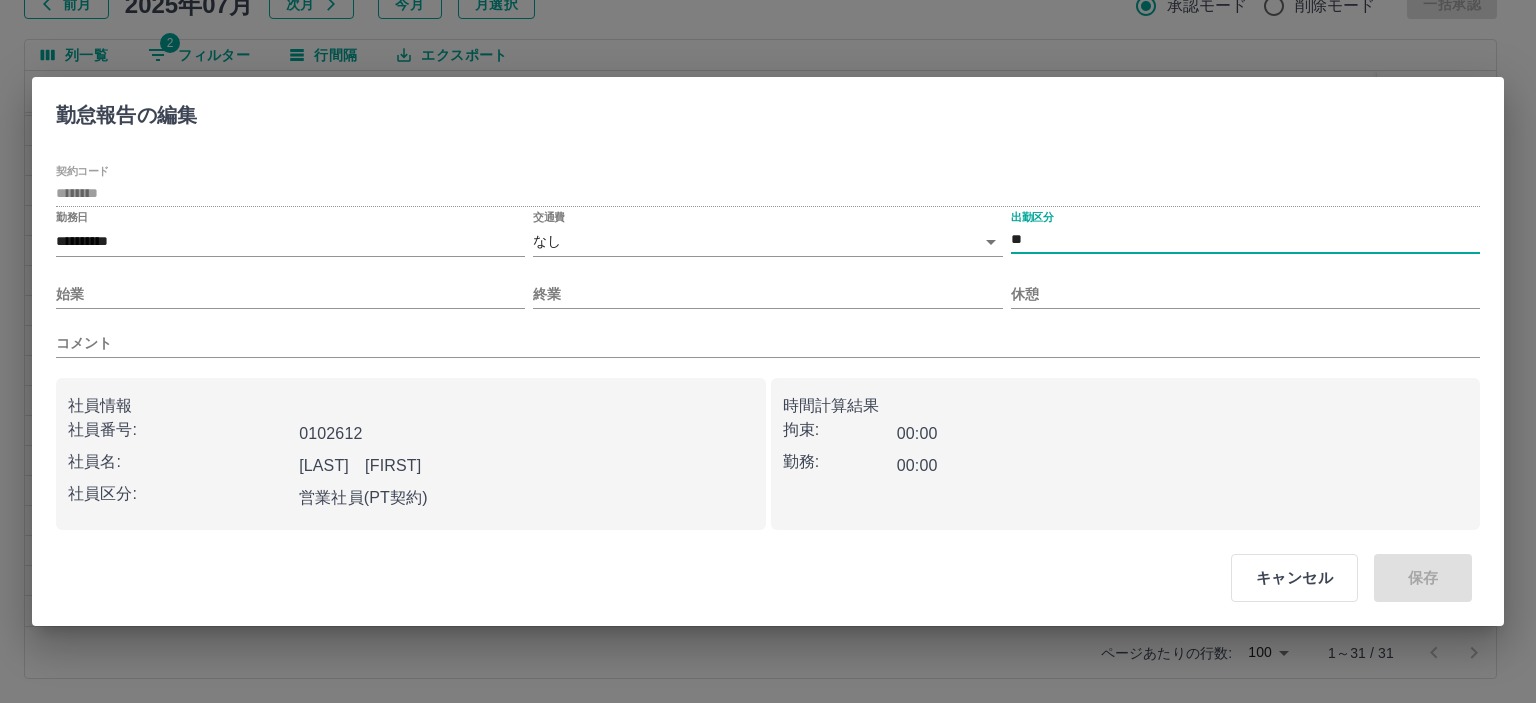 click on "SDH勤怠 岡﨑　裕子 勤務実績承認 前月 2025年07月 次月 今月 月選択 承認モード 削除モード 一括承認 列一覧 2 フィルター 行間隔 エクスポート 承認フロー 社員番号 社員名 社員区分 勤務日 交通費 勤務区分 契約コード 契約名 現場名 始業 終業 休憩 所定開始 所定終業 所定休憩 拘束 勤務 遅刻等 コメント ステータス 承認 現 事 Ａ 営 0102612 高宮　みず恵 営業社員(PT契約) 2025-07-19 往復 出勤 43842001 新十津川町 新十津川町図書館・学校図書館包括業務委託 09:45 18:15 01:00 09:45 18:15 01:00 08:30 07:30 00:00 AM承認待 現 事 Ａ 営 0102612 高宮　みず恵 営業社員(PT契約) 2025-07-18  -  休日 43842001 新十津川町 新十津川町図書館・学校図書館包括業務委託 - - - - - - 00:00 00:00 00:00 AM承認待 現 事 Ａ 営 0102612 高宮　みず恵 営業社員(PT契約) 2025-07-17  -  休日 43842001 新十津川町 - - - - - - 00:00 -" at bounding box center (768, 280) 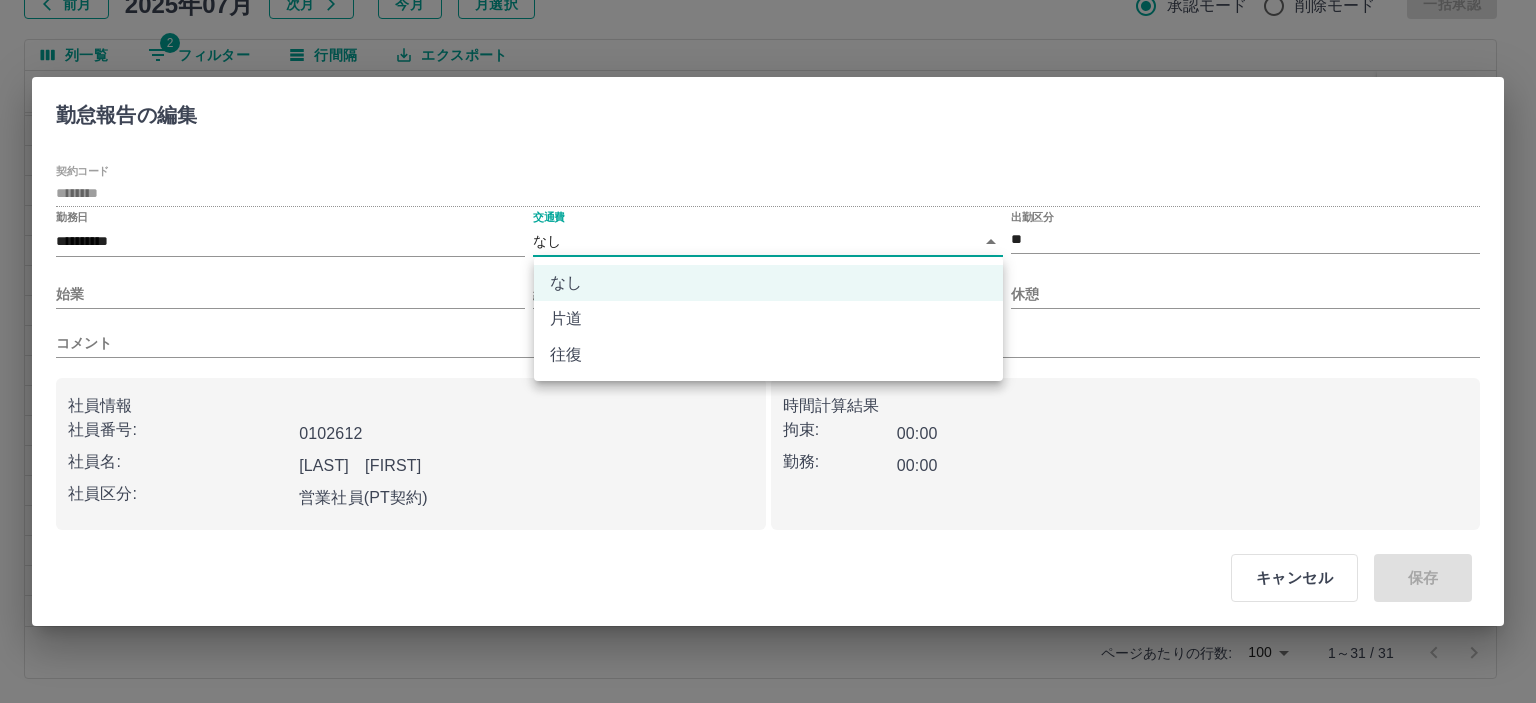 click on "往復" at bounding box center [768, 355] 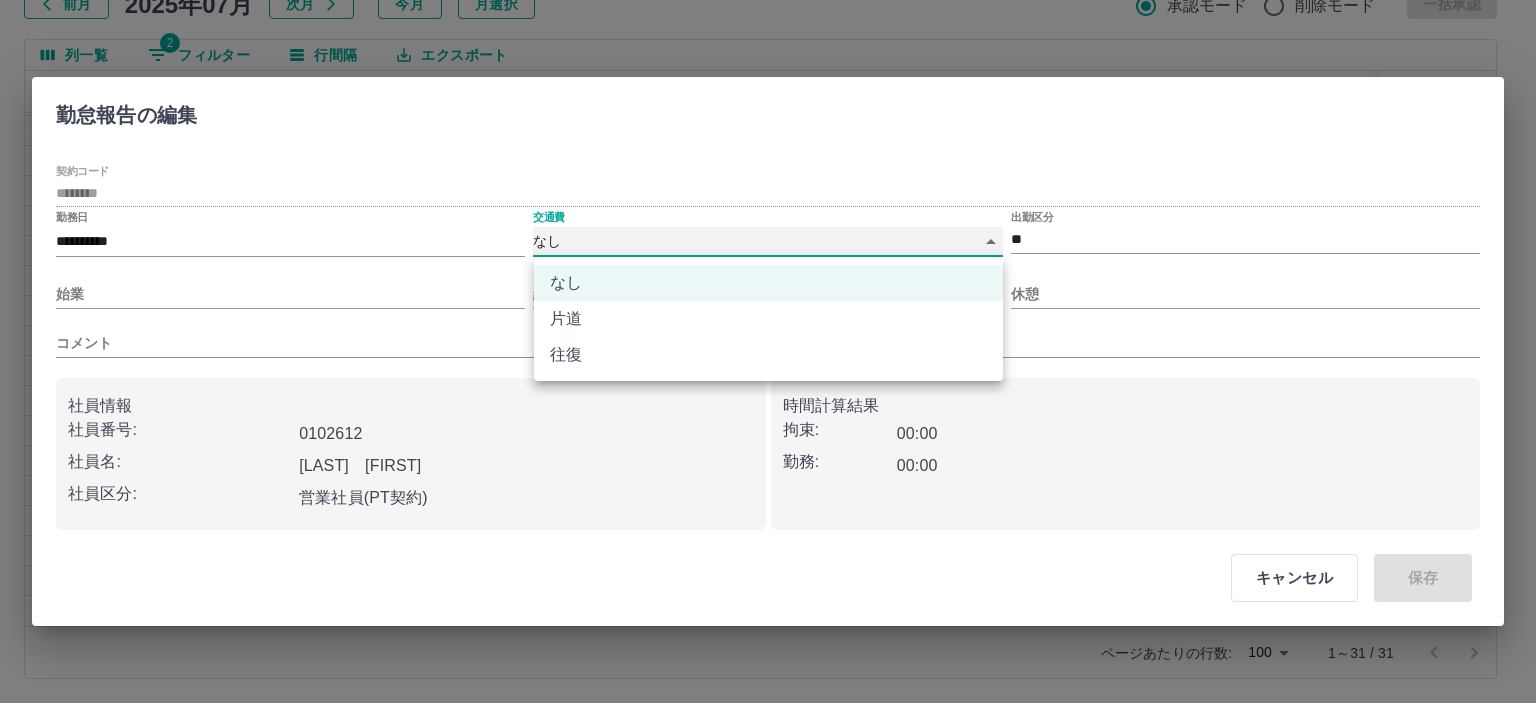 type on "******" 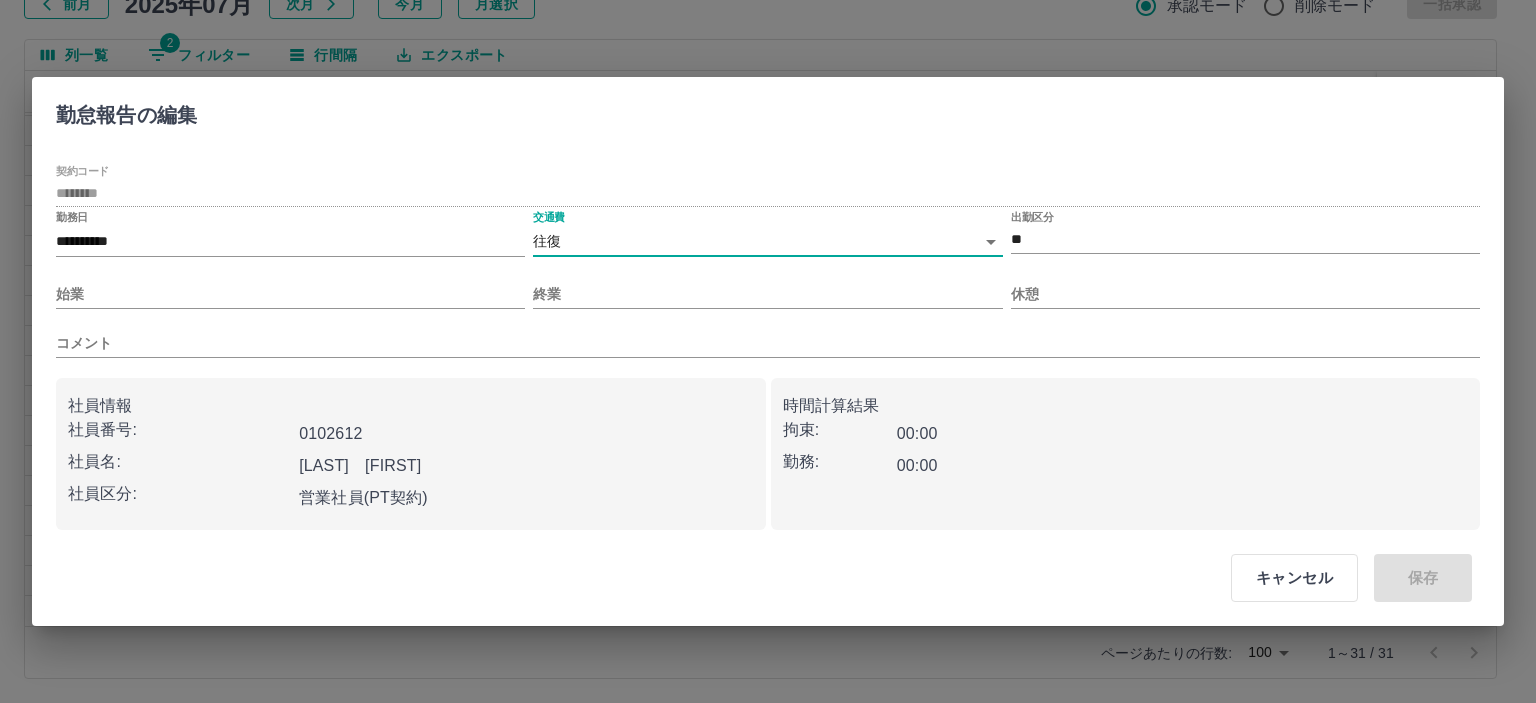 click on "始業" at bounding box center [290, 286] 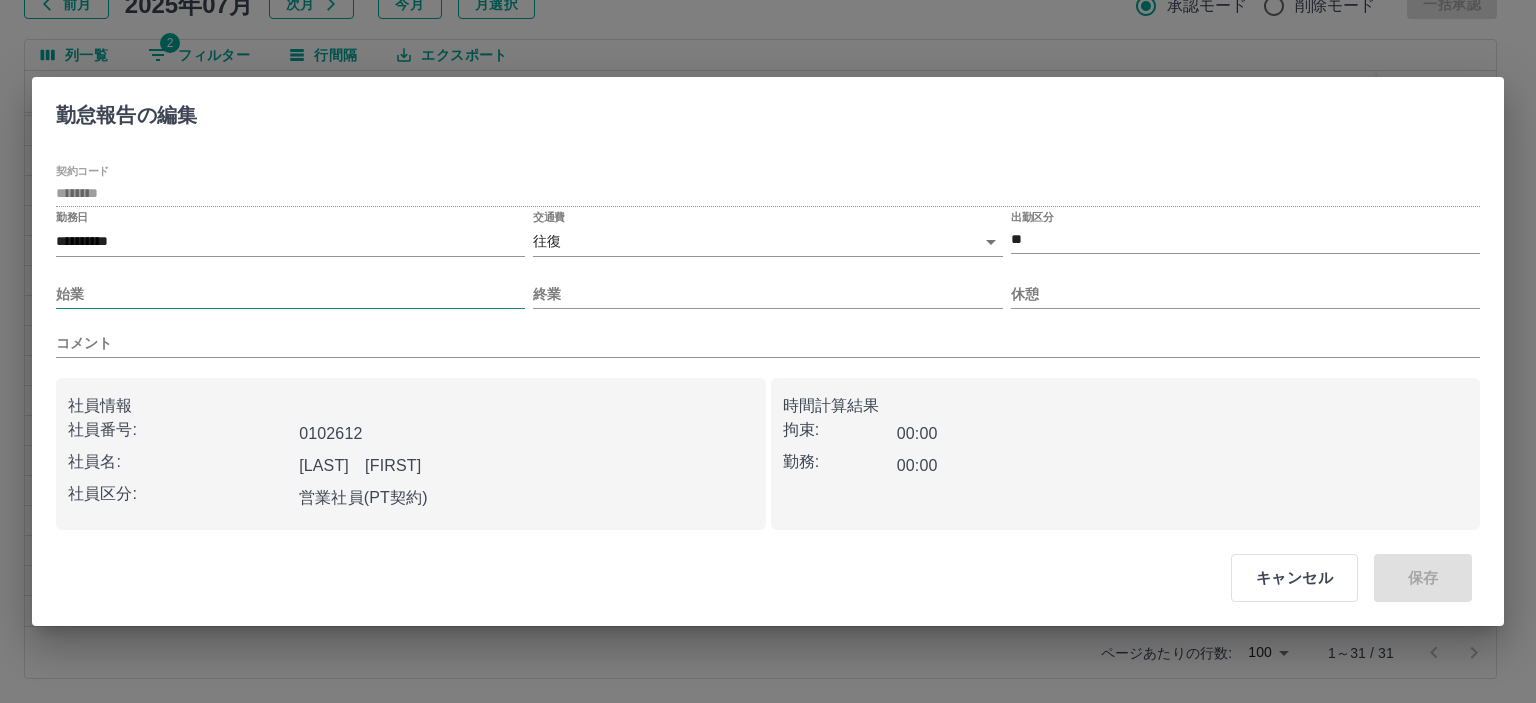 click on "始業" at bounding box center [290, 294] 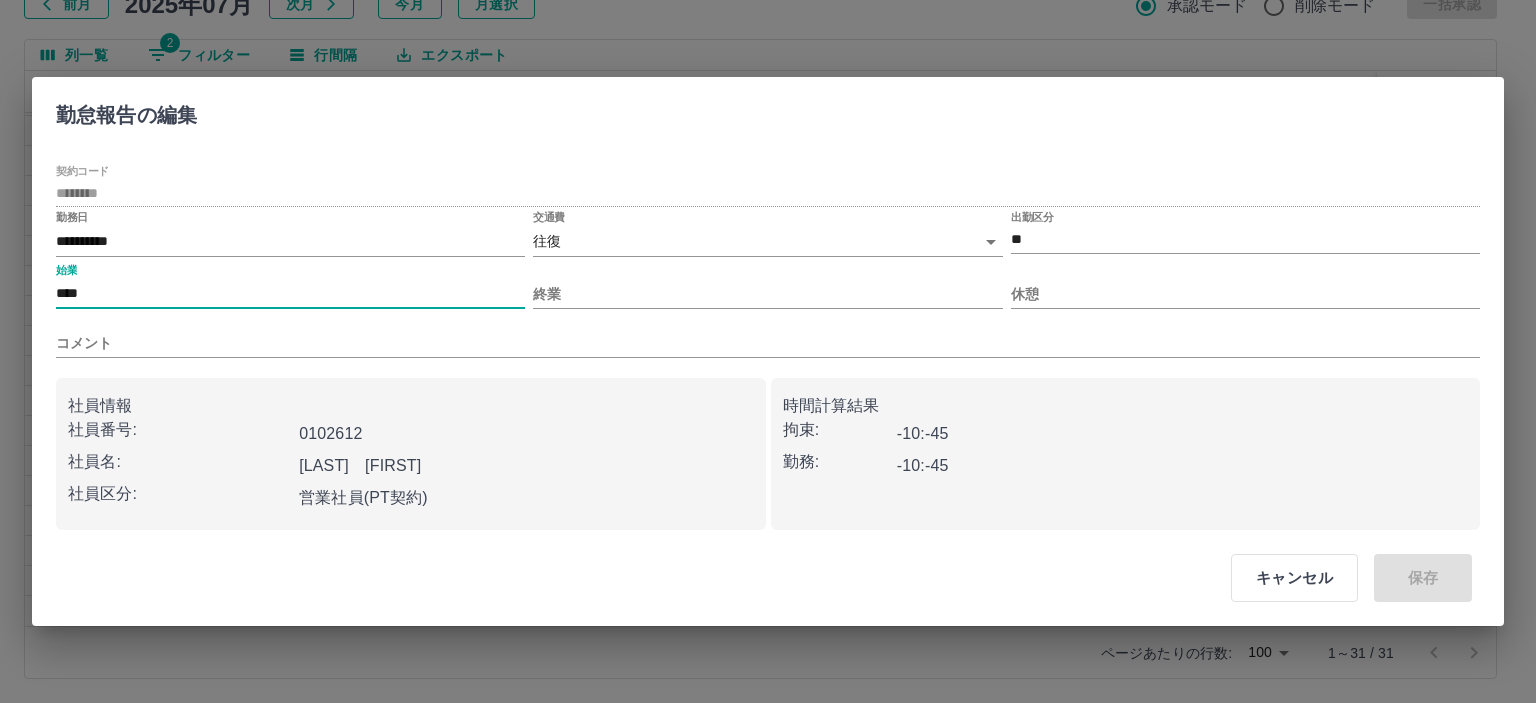 type on "****" 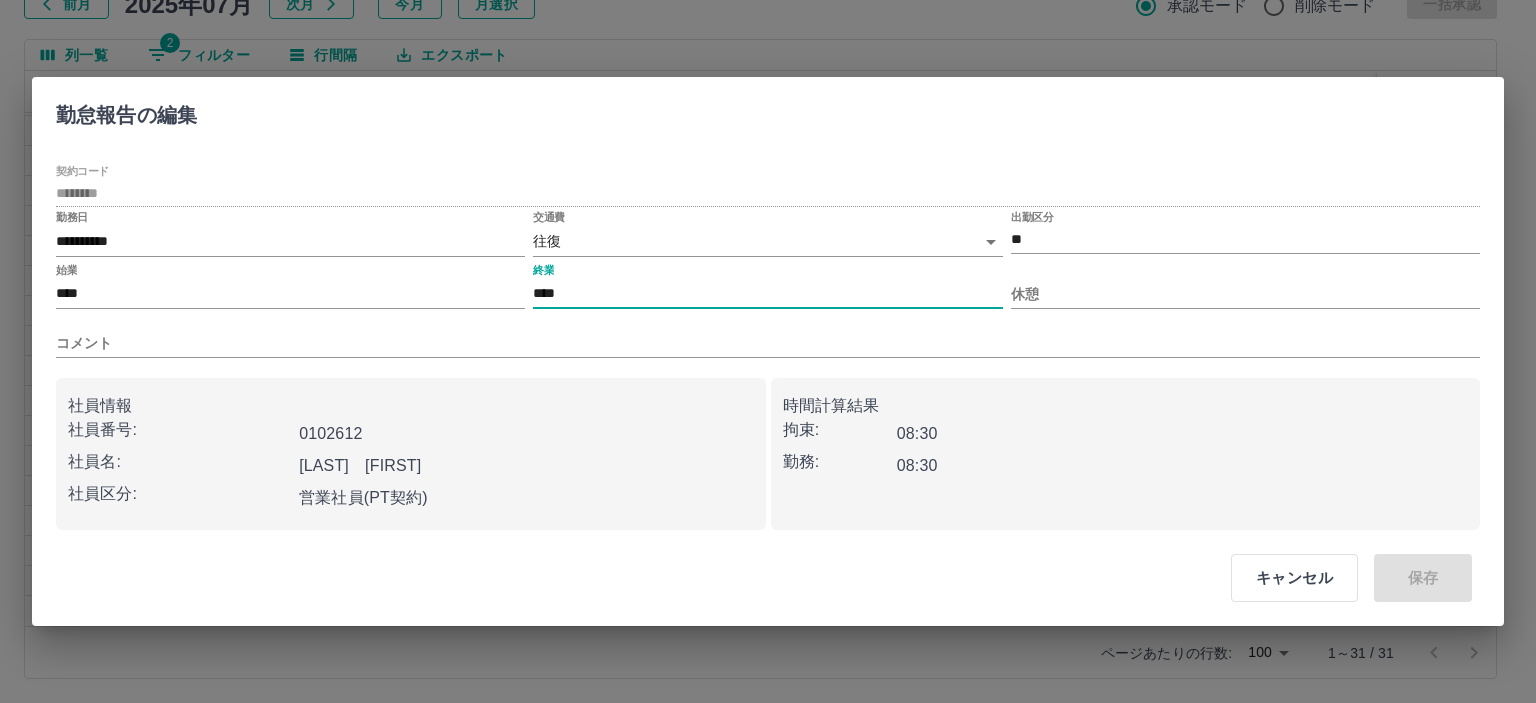 type on "****" 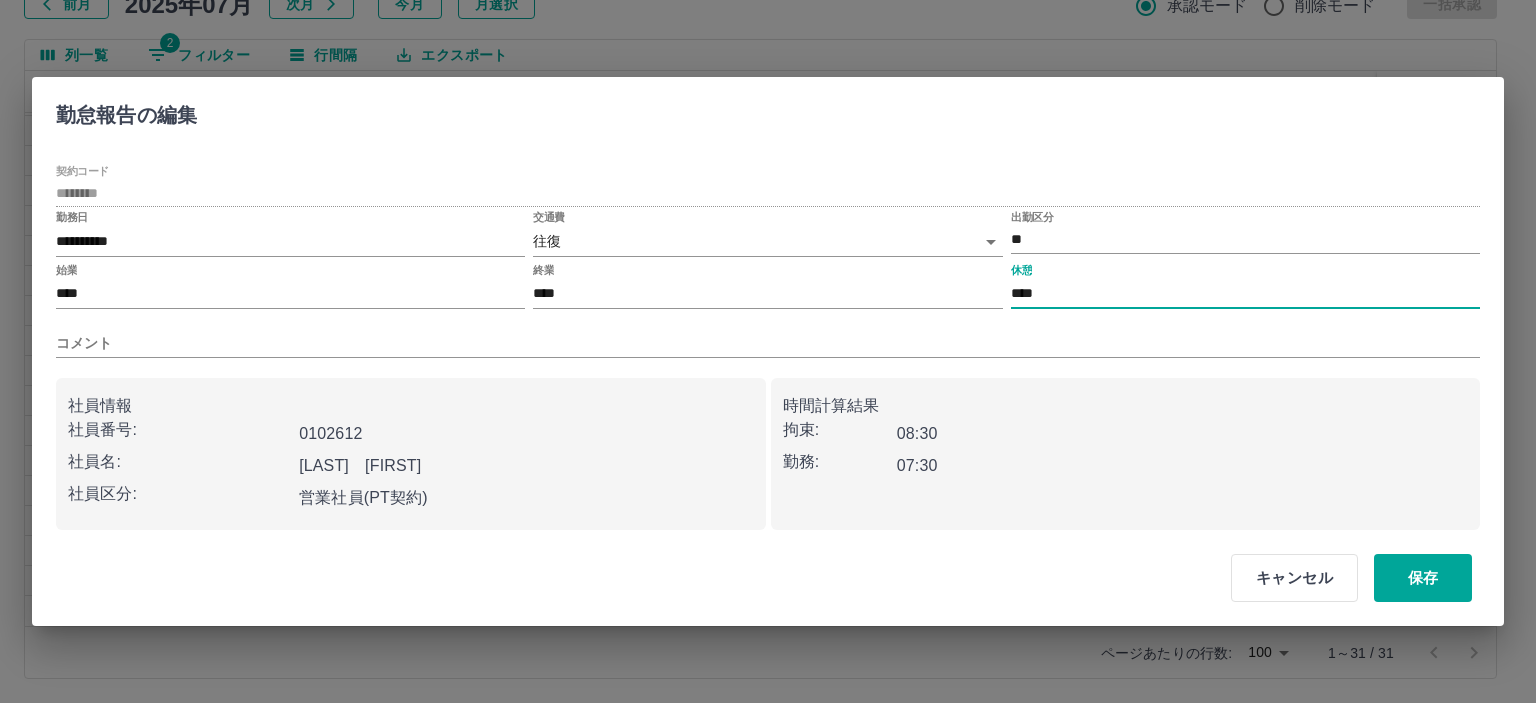 type on "****" 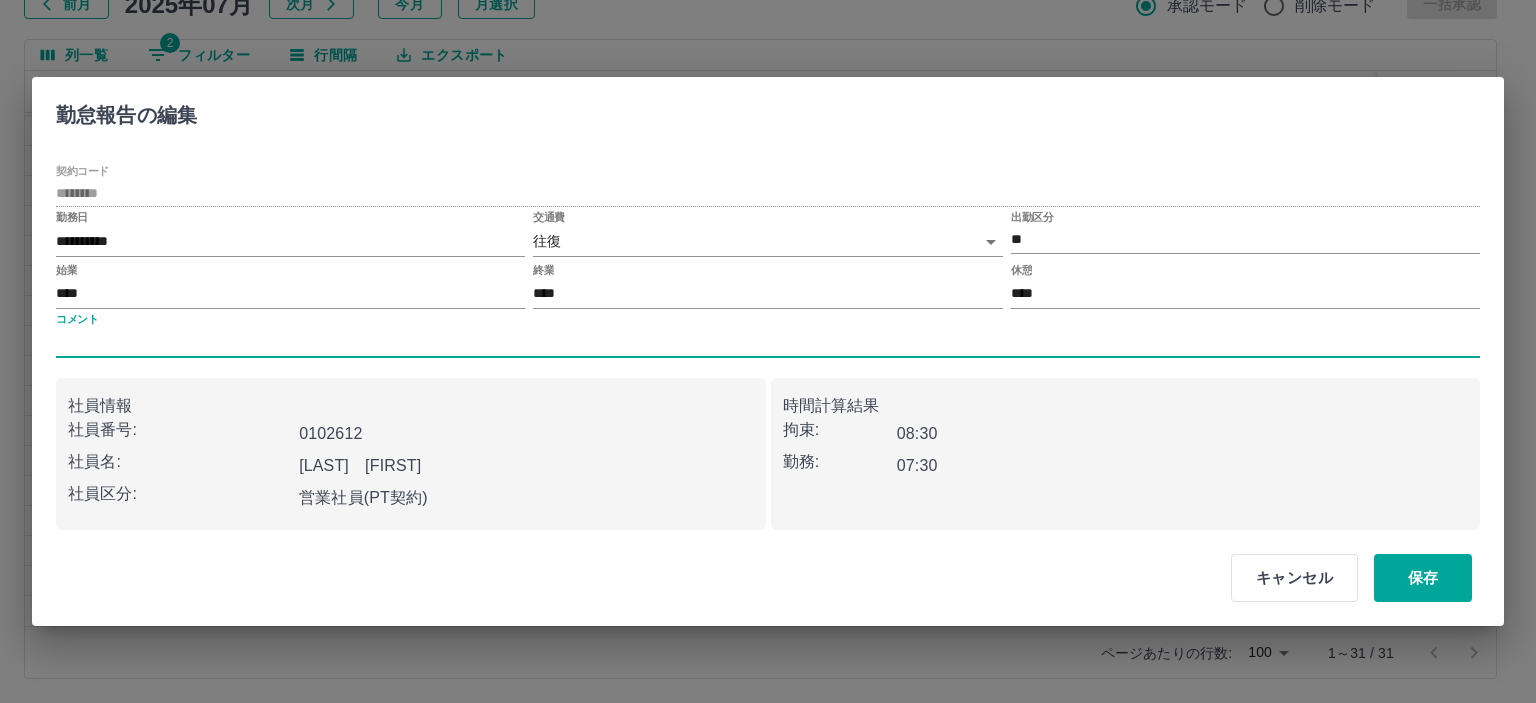 type 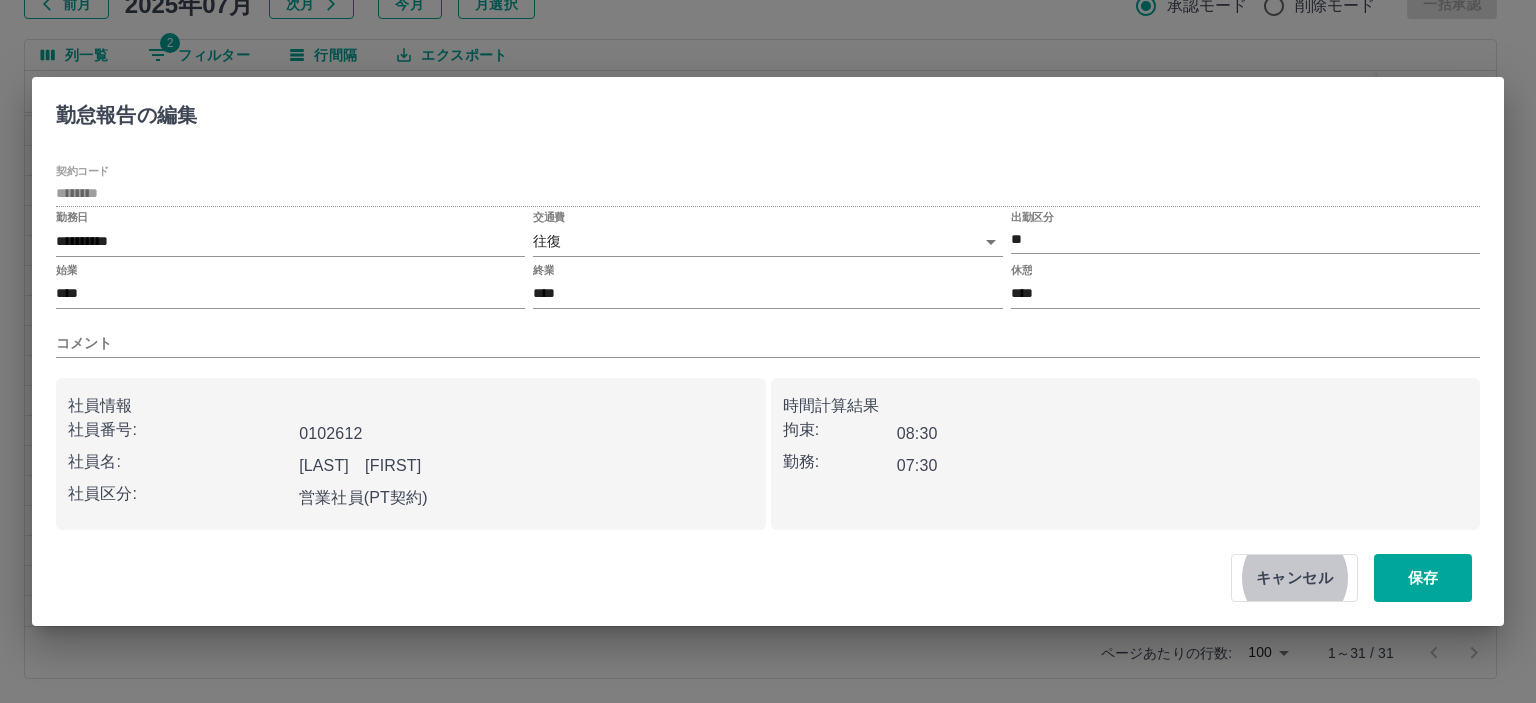 type 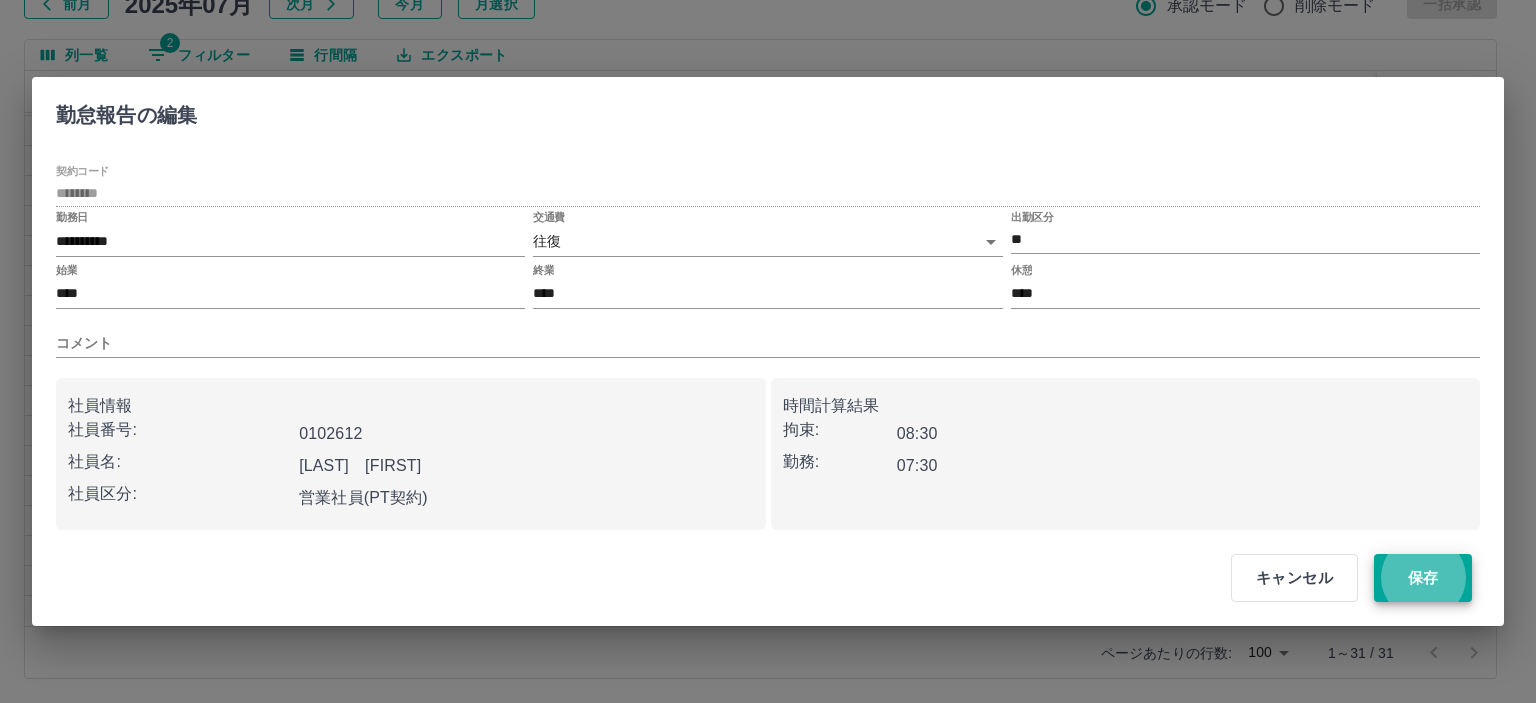 click on "保存" at bounding box center (1423, 578) 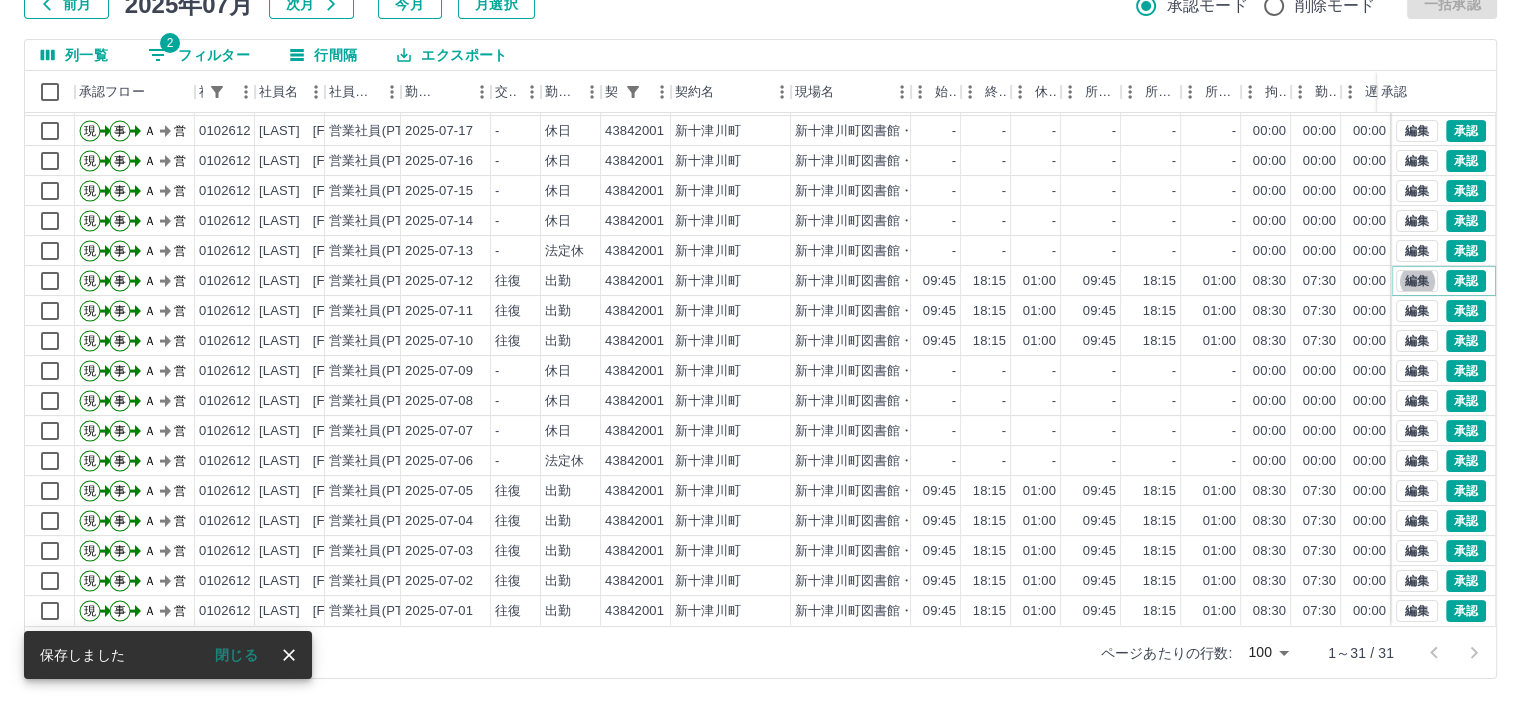 scroll, scrollTop: 331, scrollLeft: 0, axis: vertical 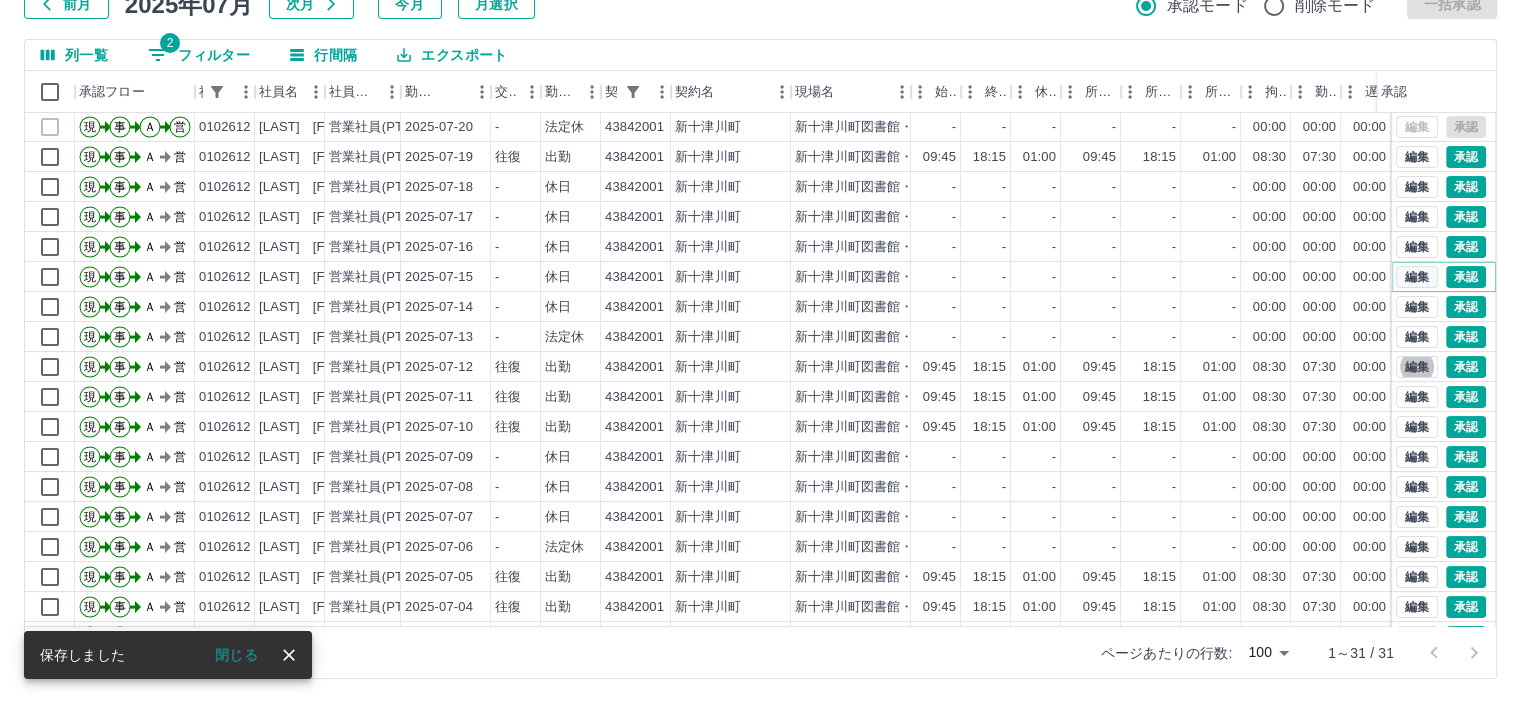 click on "編集" at bounding box center (1417, 277) 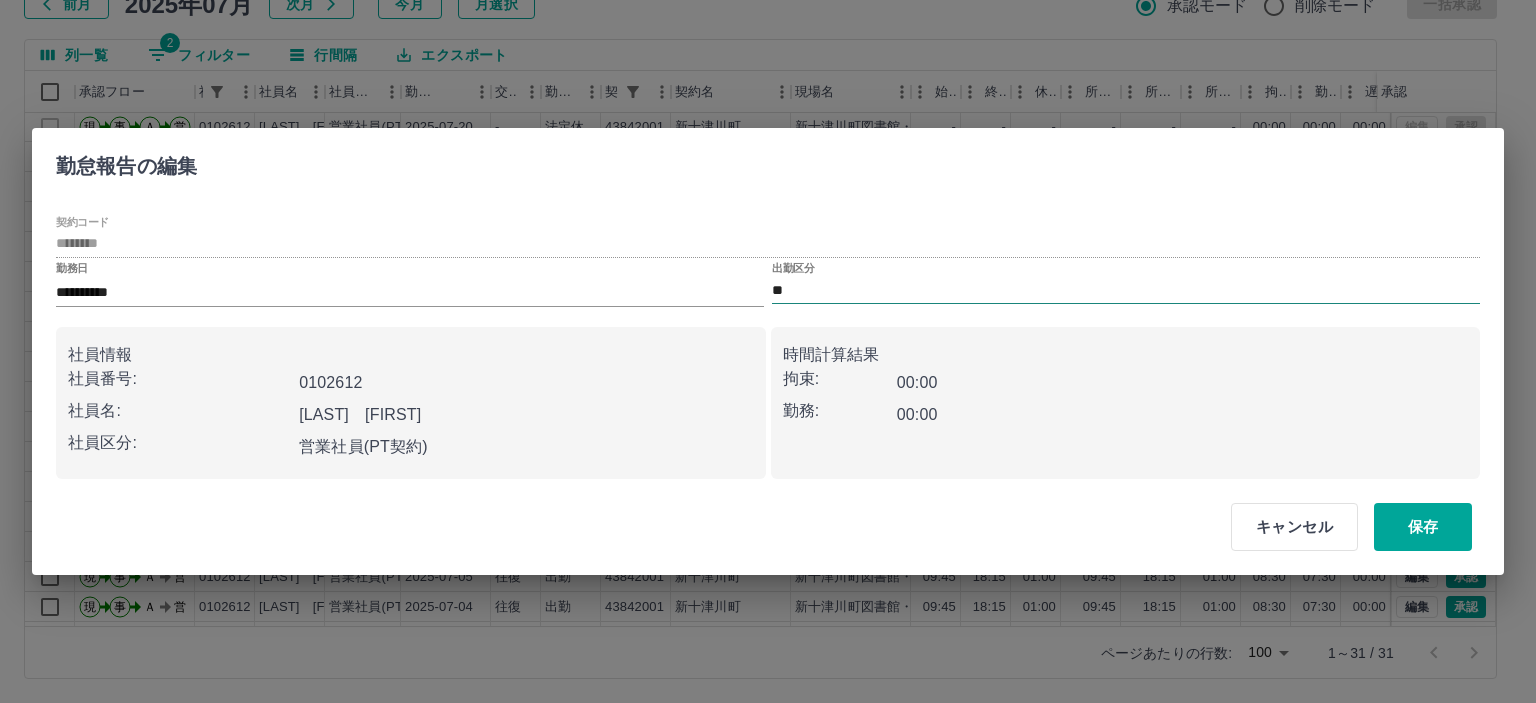 drag, startPoint x: 845, startPoint y: 291, endPoint x: 848, endPoint y: 302, distance: 11.401754 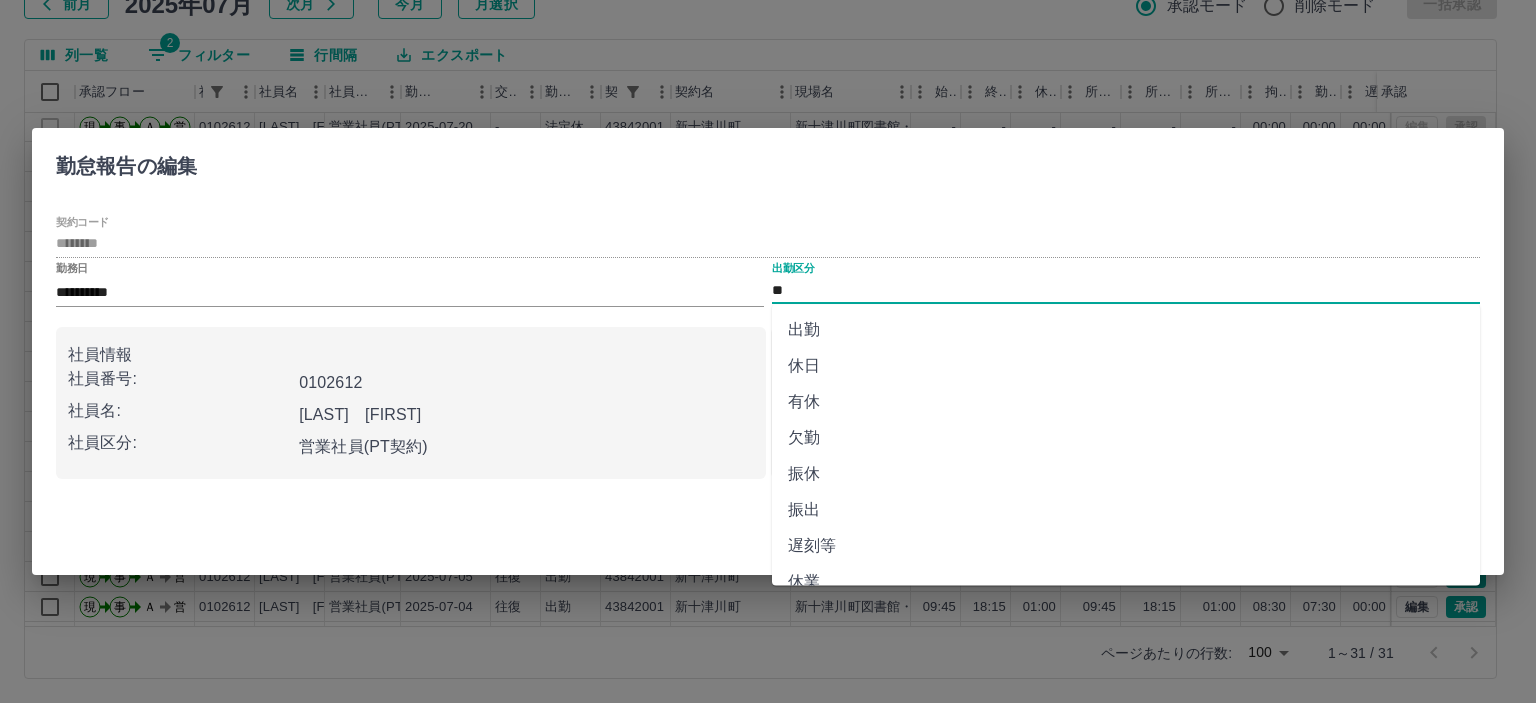 click on "出勤" at bounding box center (1126, 330) 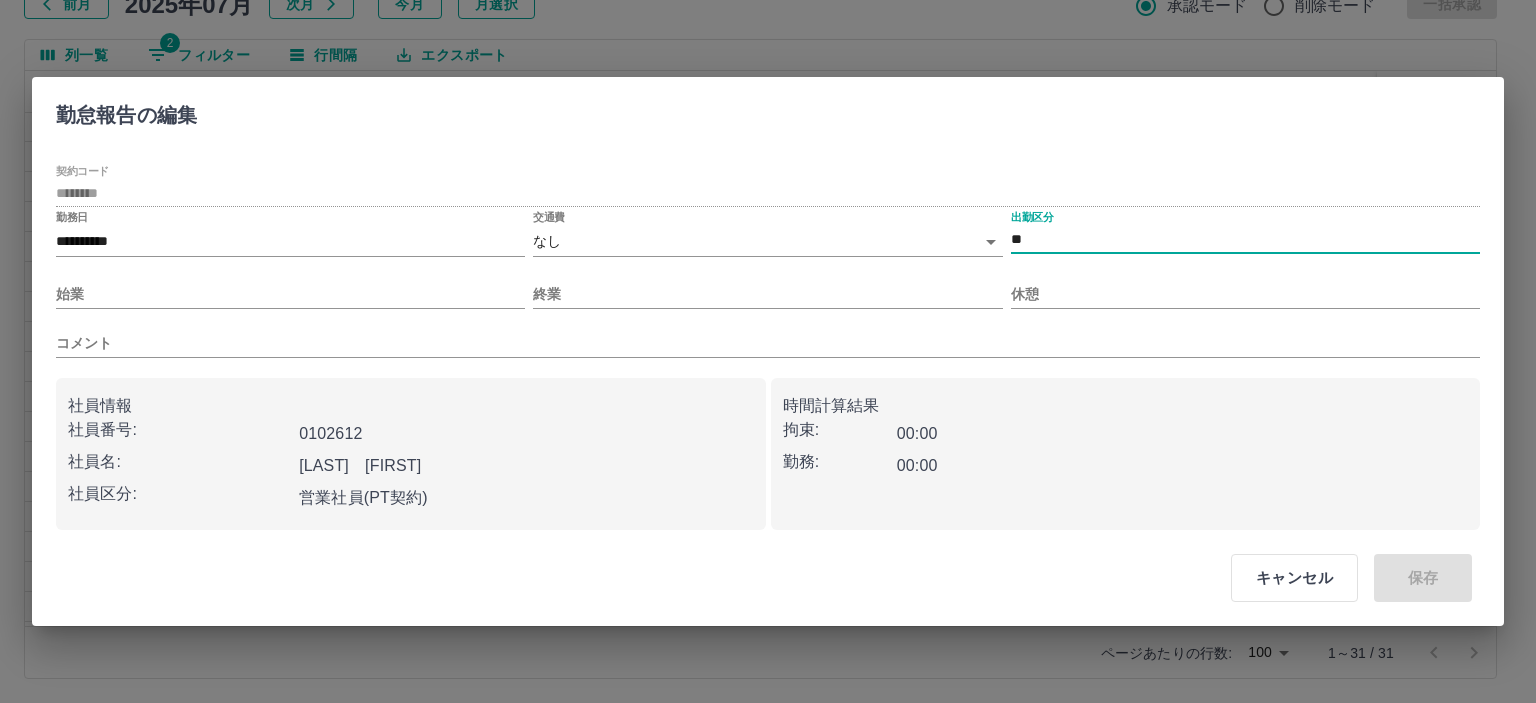 click on "SDH勤怠 岡﨑　裕子 勤務実績承認 前月 2025年07月 次月 今月 月選択 承認モード 削除モード 一括承認 列一覧 2 フィルター 行間隔 エクスポート 承認フロー 社員番号 社員名 社員区分 勤務日 交通費 勤務区分 契約コード 契約名 現場名 始業 終業 休憩 所定開始 所定終業 所定休憩 拘束 勤務 遅刻等 コメント ステータス 承認 現 事 Ａ 営 0102612 高宮　みず恵 営業社員(PT契約) 2025-07-22  -  休日 43842001 新十津川町 新十津川町図書館・学校図書館包括業務委託 - - - - - - 00:00 00:00 00:00 全承認済 現 事 Ａ 営 0102612 高宮　みず恵 営業社員(PT契約) 2025-07-21  -  休日 43842001 新十津川町 新十津川町図書館・学校図書館包括業務委託 - - - - - - 00:00 00:00 00:00 全承認済 現 事 Ａ 営 0102612 高宮　みず恵 営業社員(PT契約) 2025-07-20  -  法定休 43842001 新十津川町 - - - - - - 00:00 00:00 00:00 全承認済" at bounding box center [768, 280] 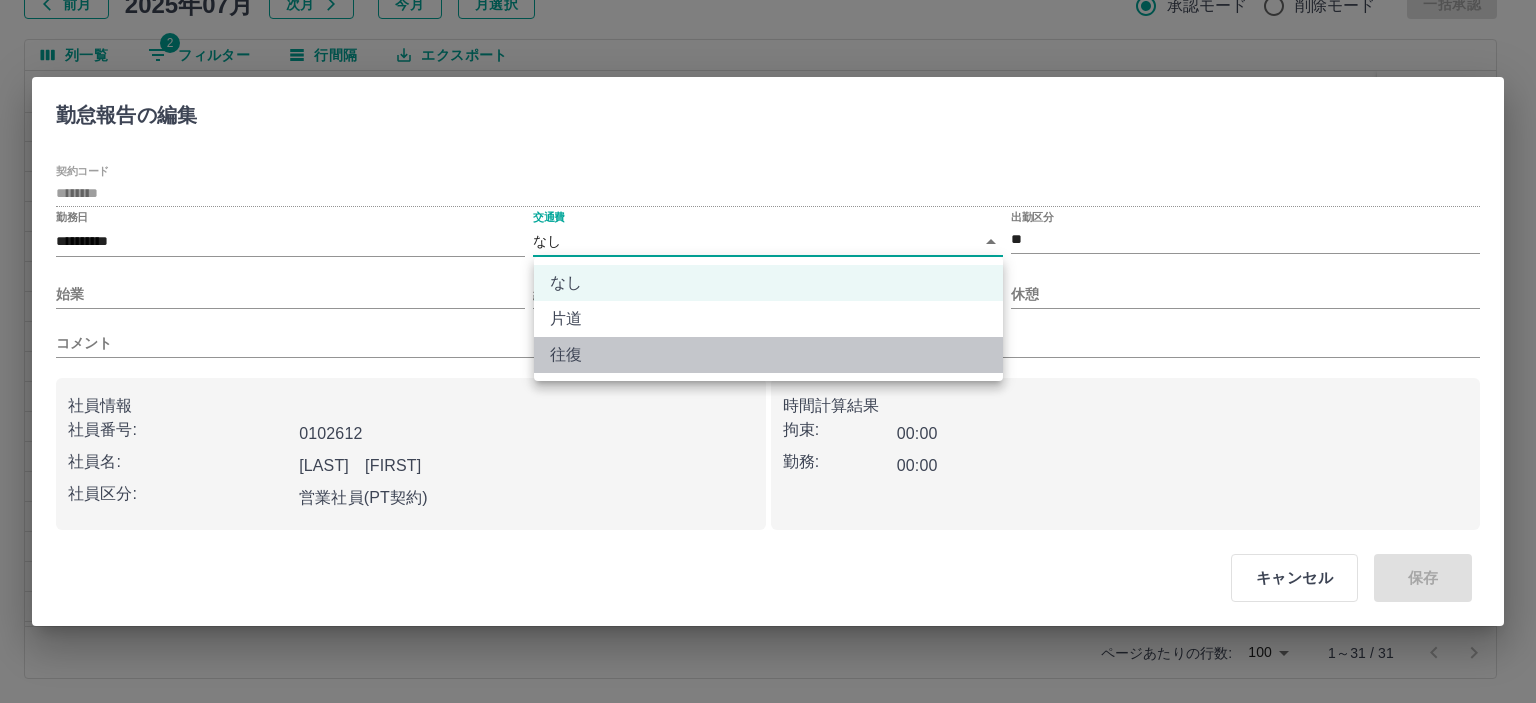 click on "往復" at bounding box center (768, 355) 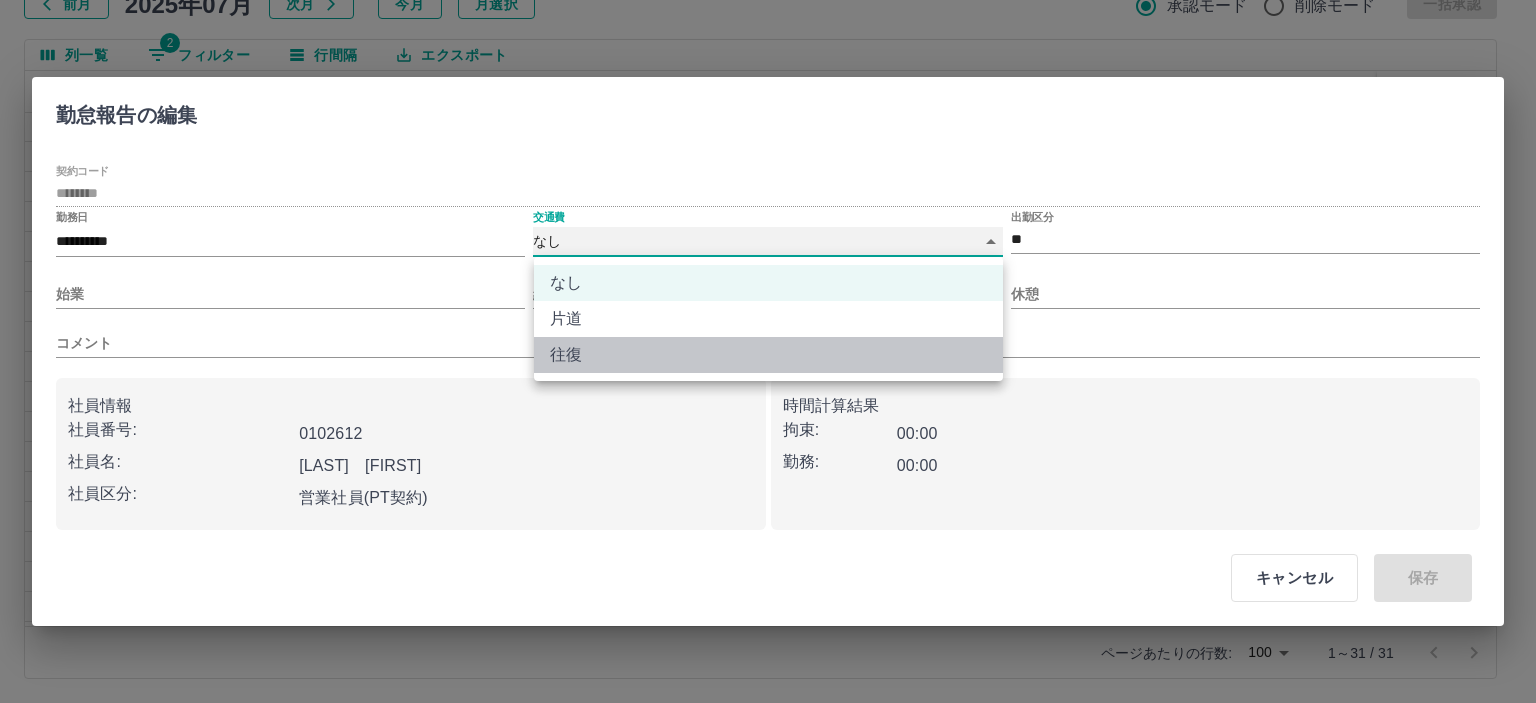 type on "******" 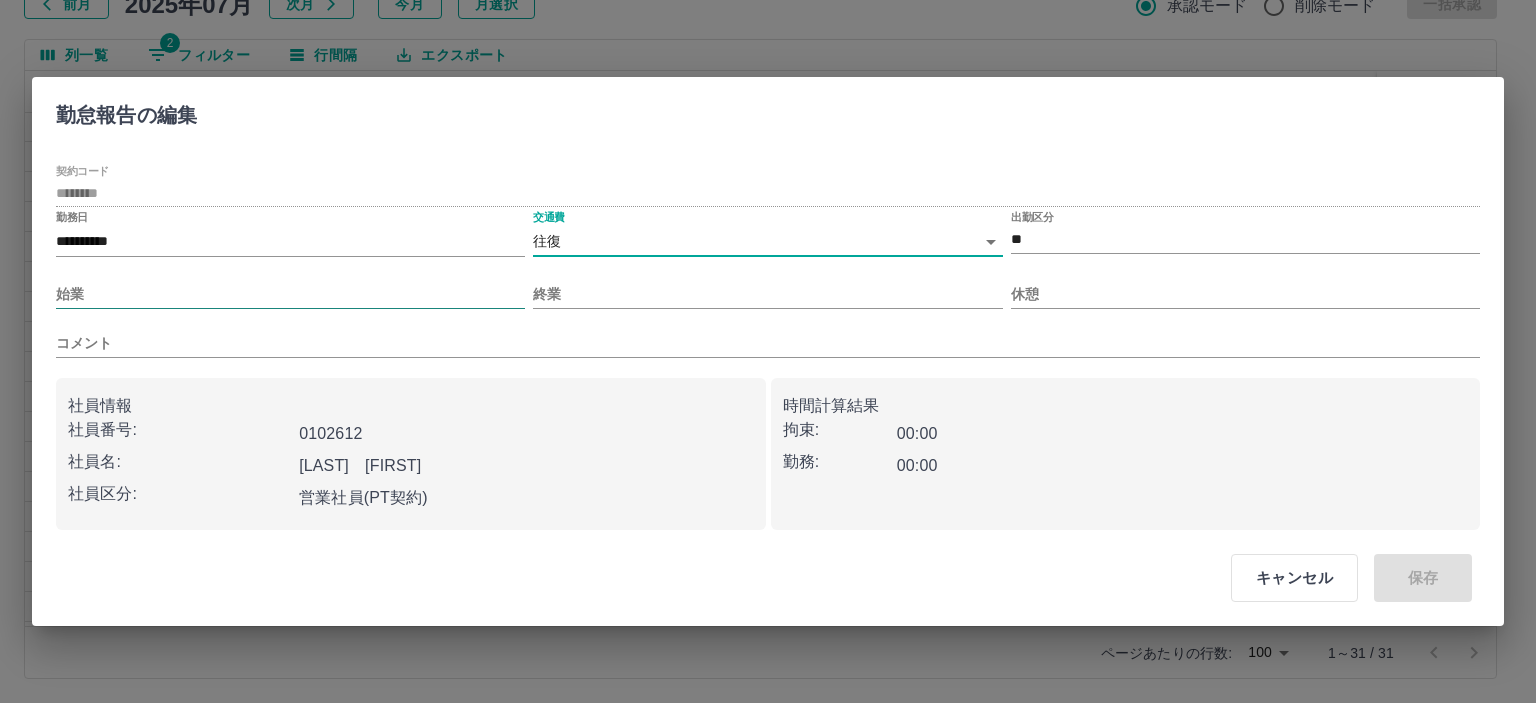 click on "始業" at bounding box center [290, 294] 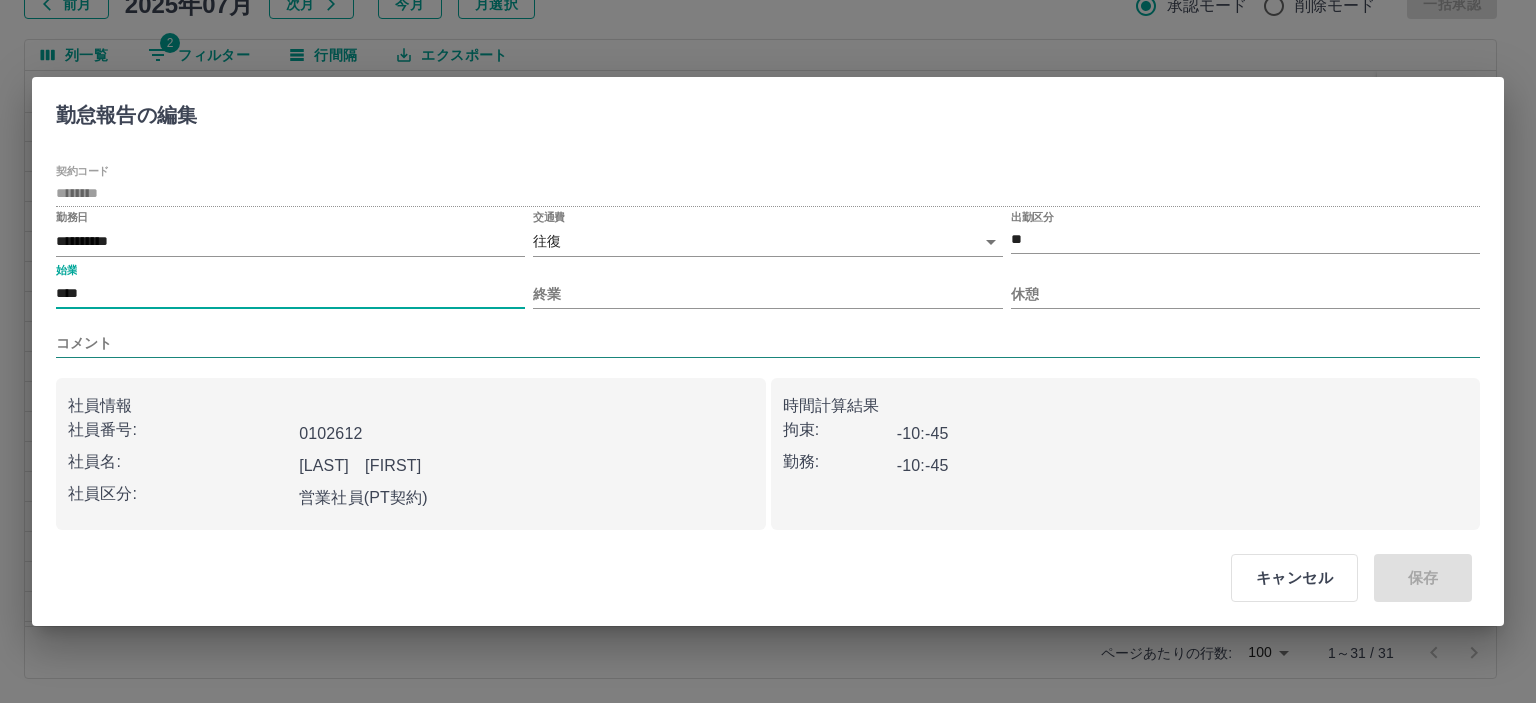 type on "****" 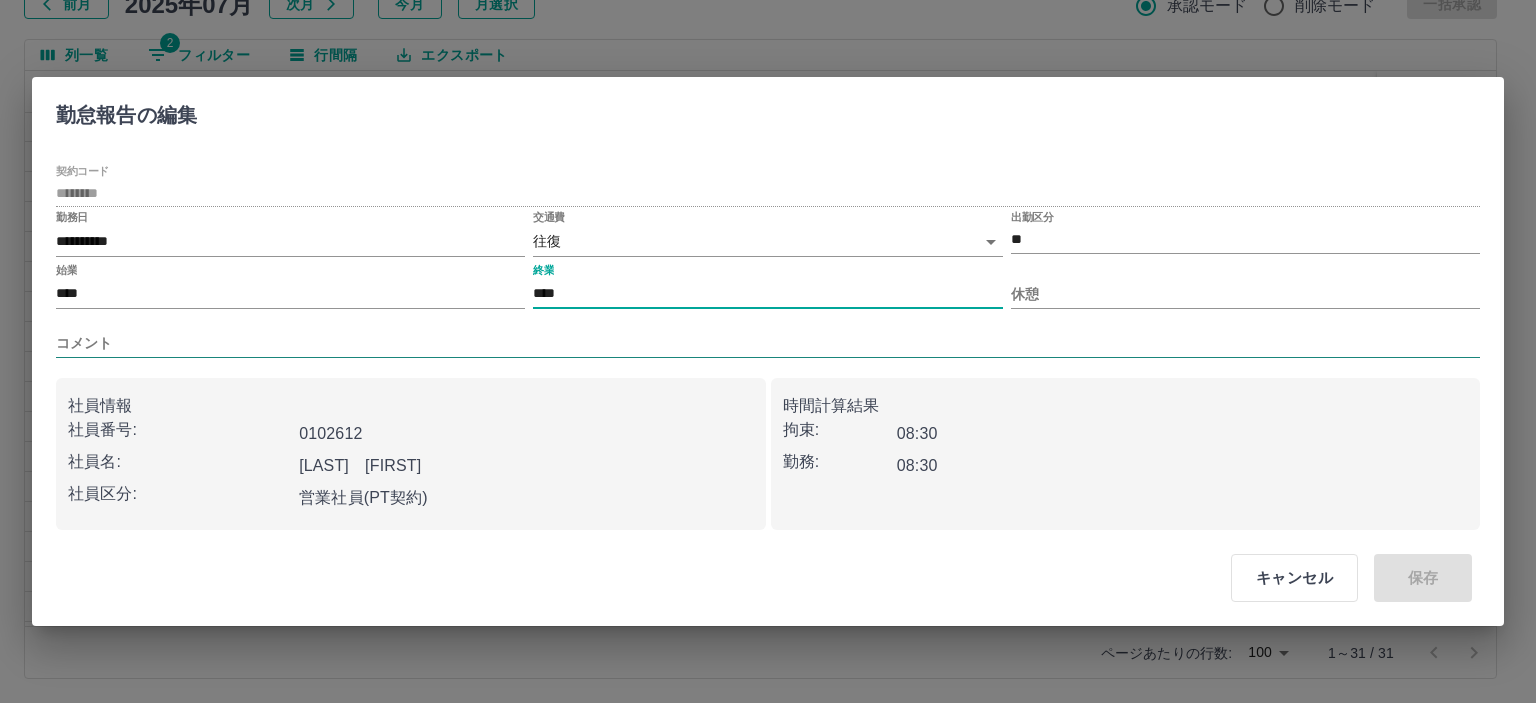 type on "****" 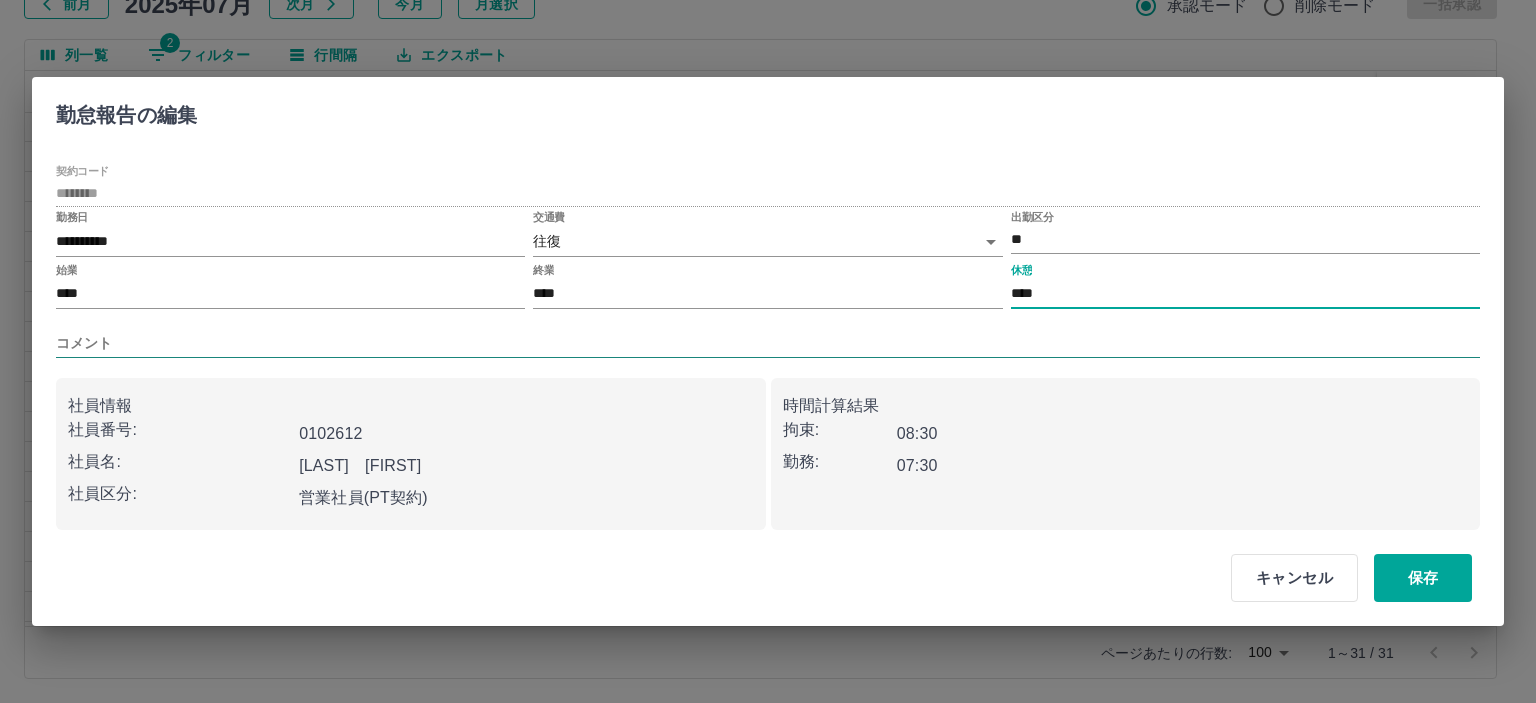 type on "****" 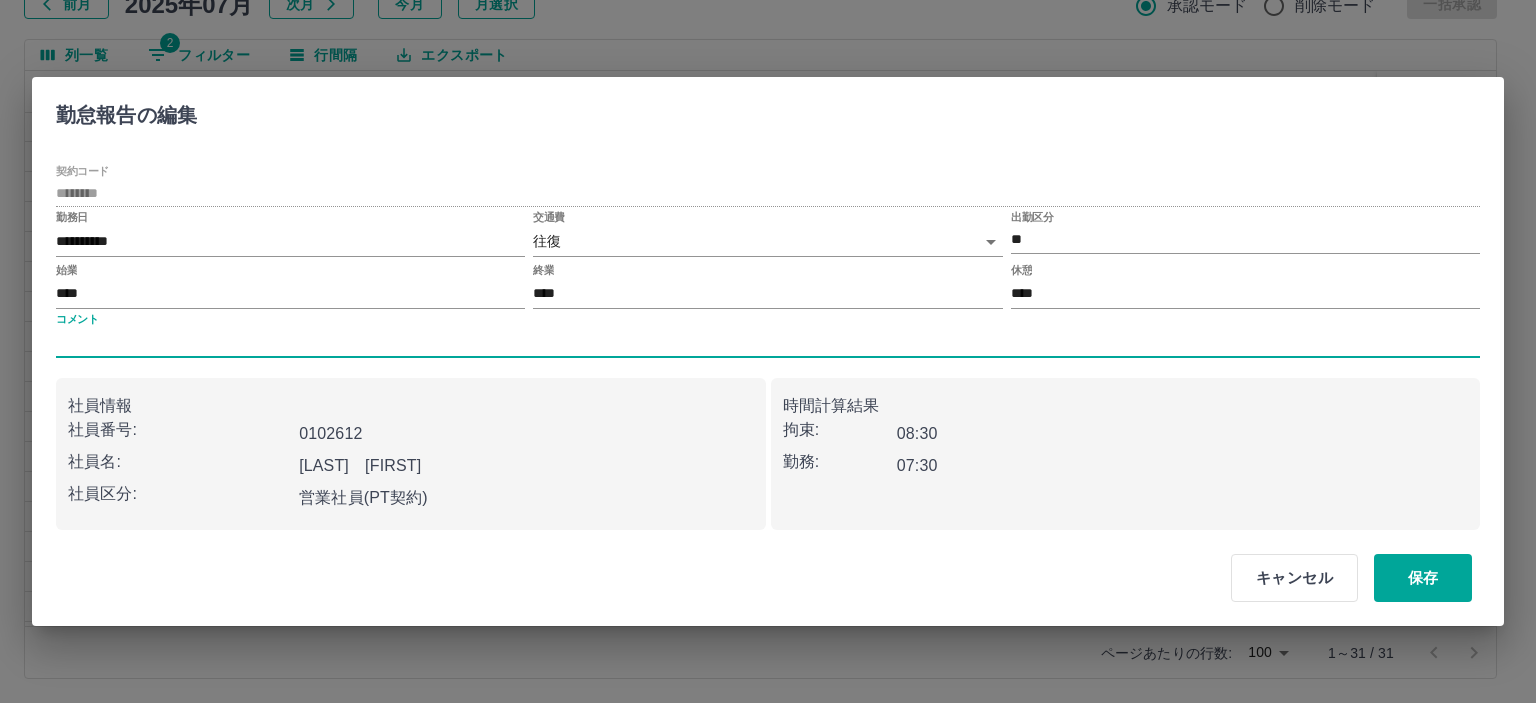 type 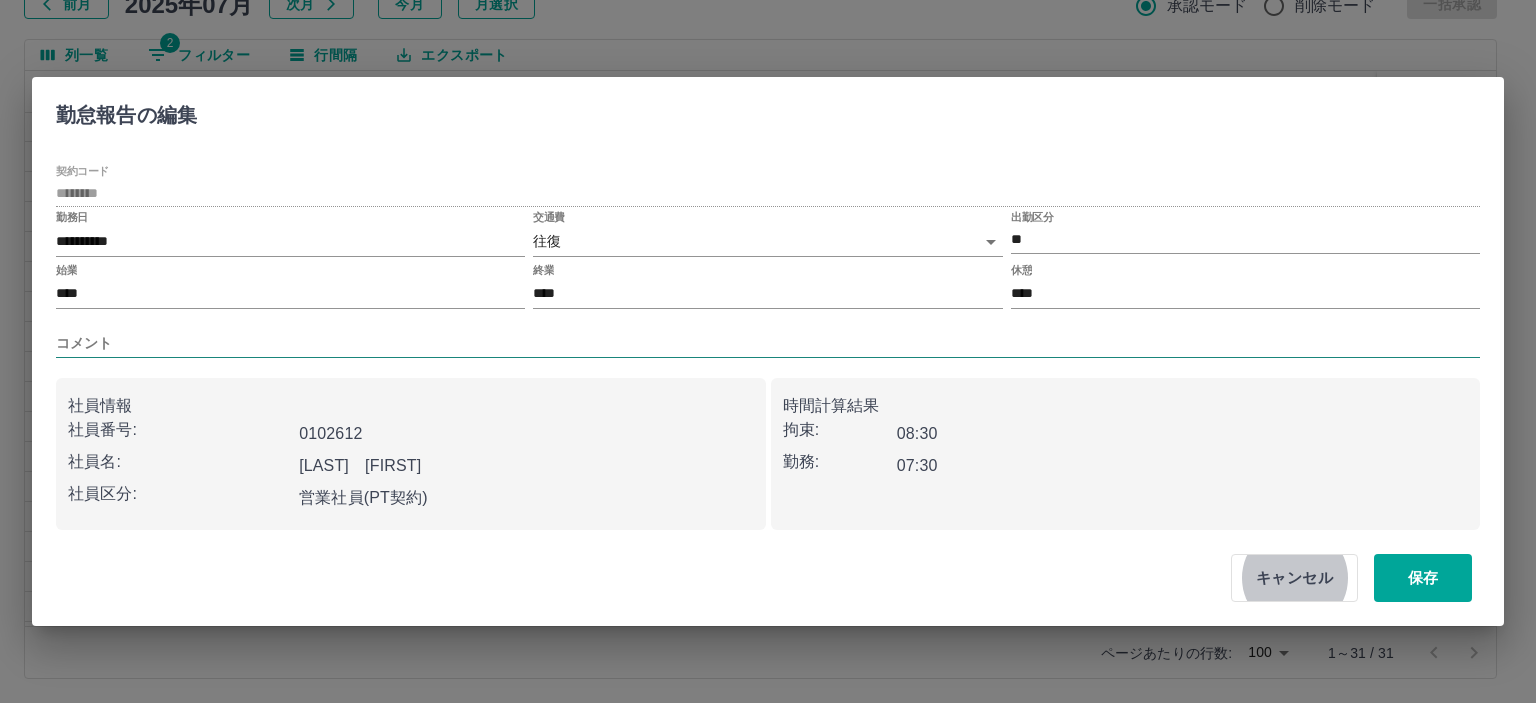 type 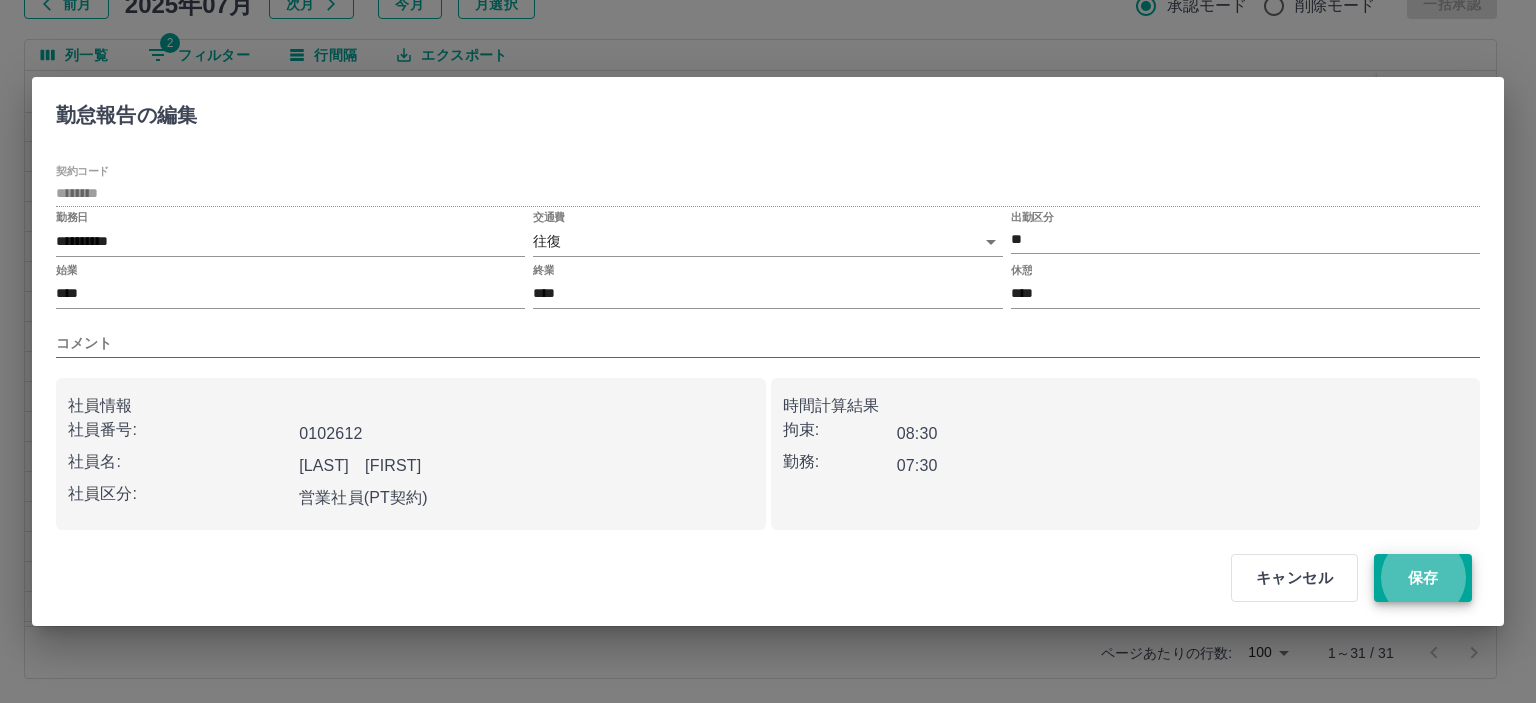 click on "保存" at bounding box center (1423, 578) 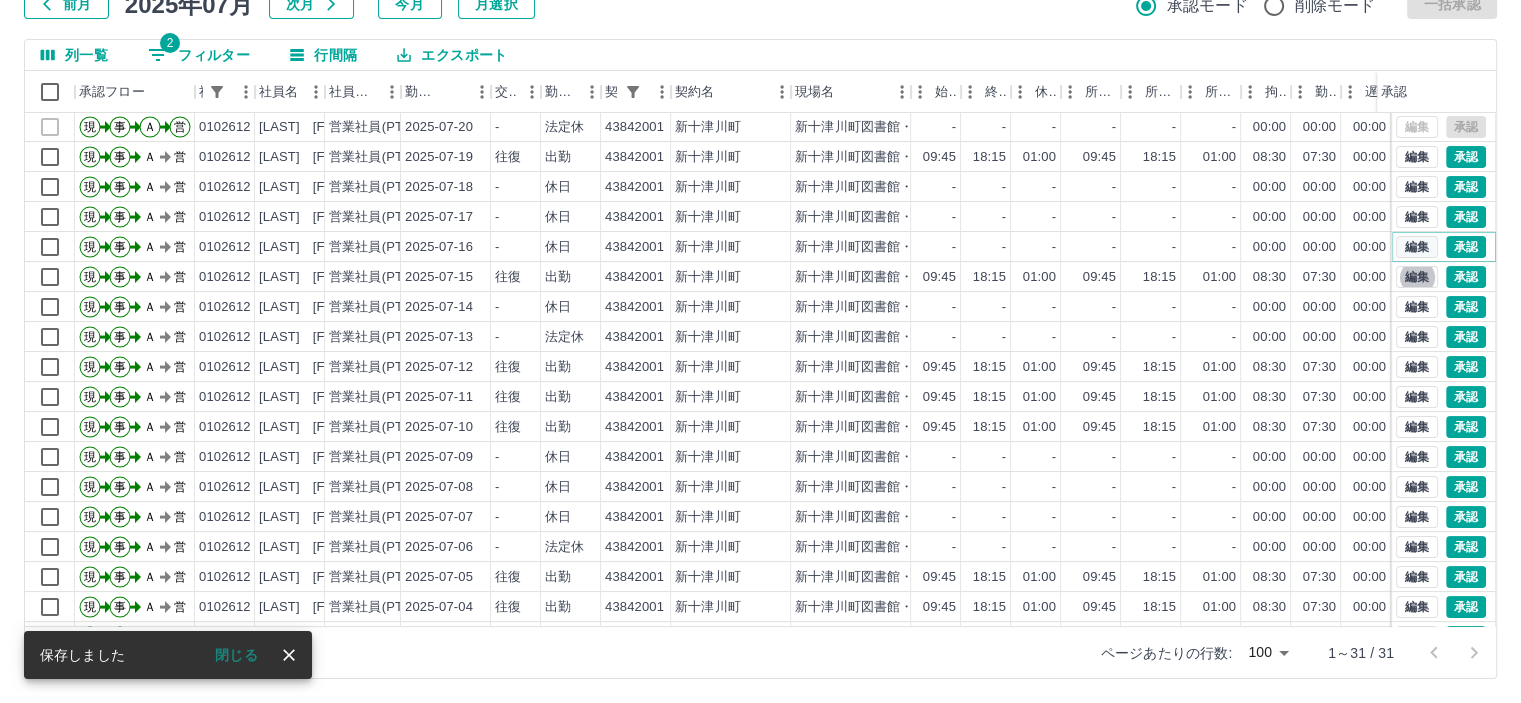 click on "編集" at bounding box center (1417, 247) 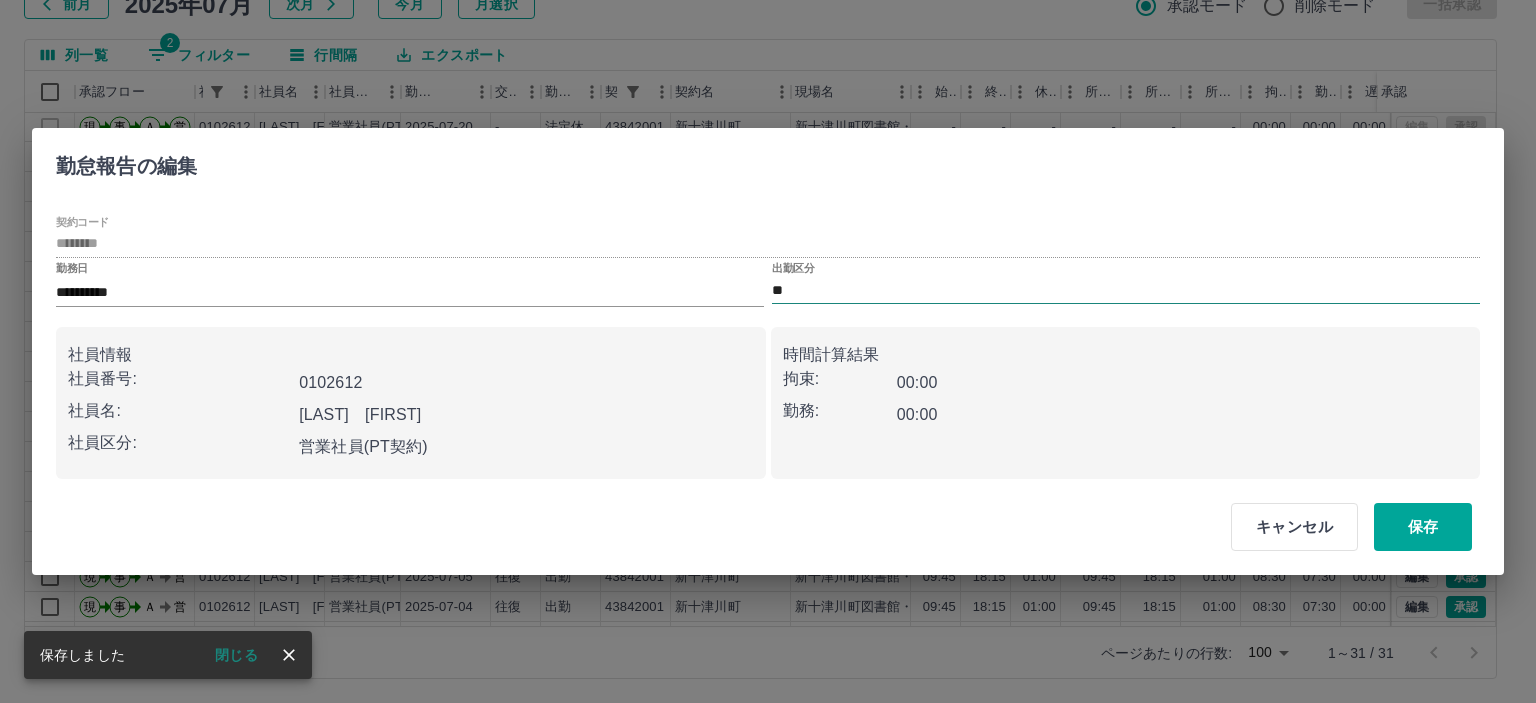click on "**" at bounding box center [1126, 290] 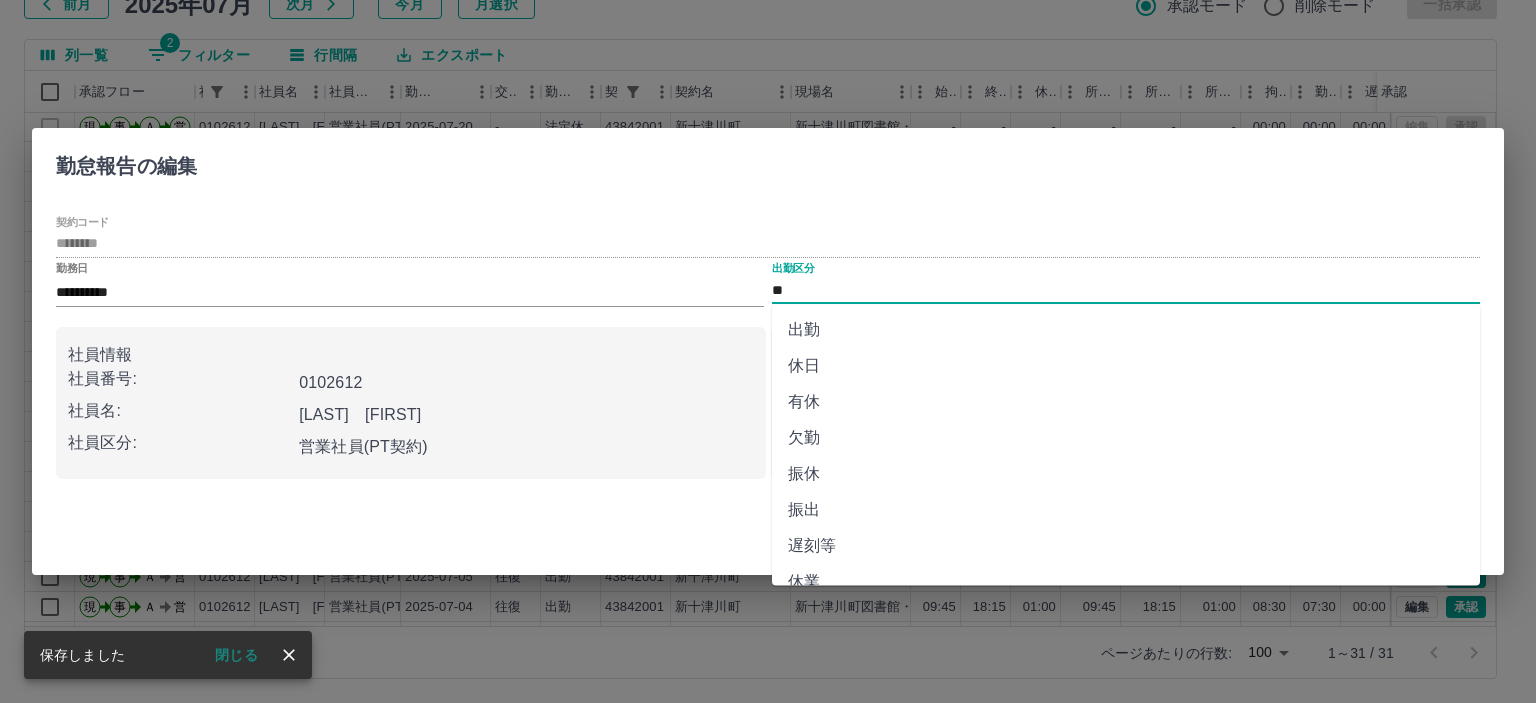 click on "出勤" at bounding box center (1126, 330) 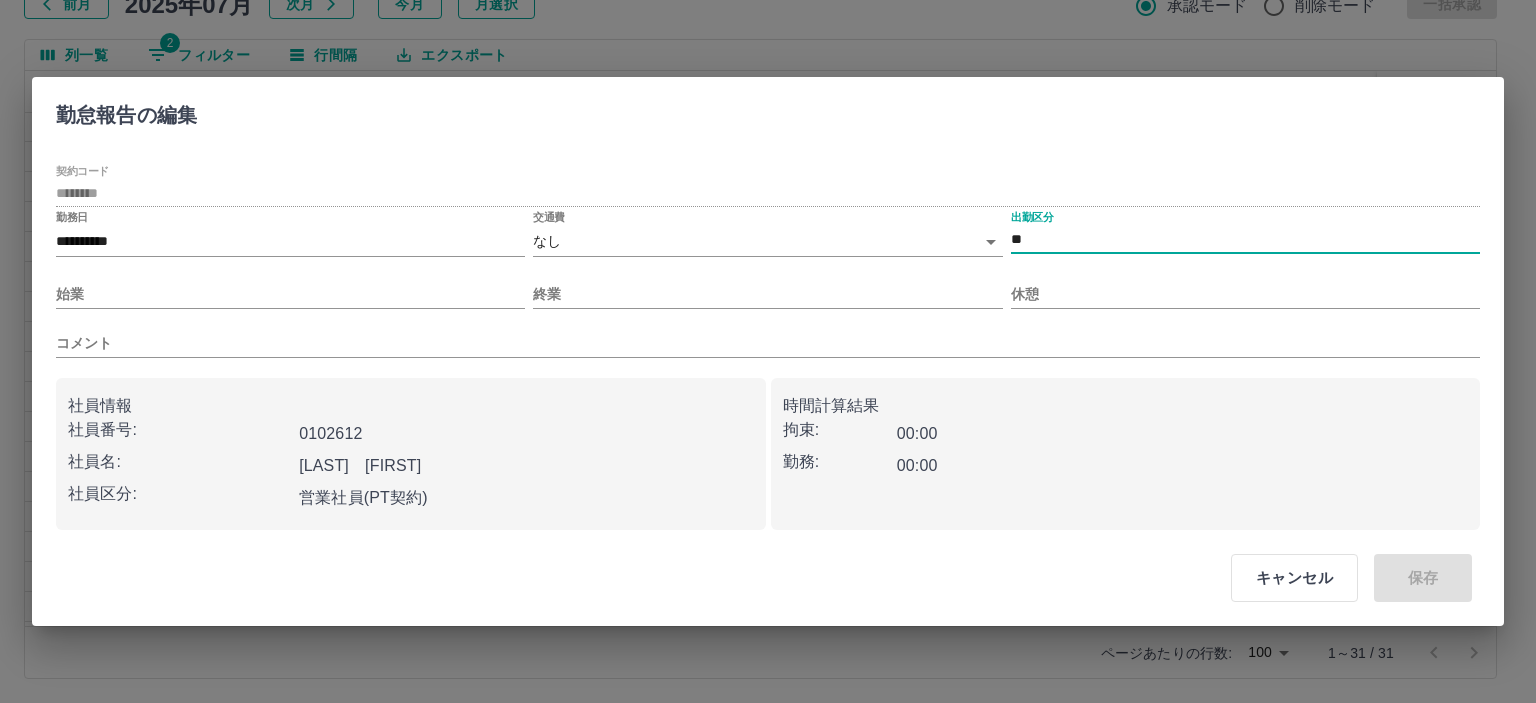 click on "SDH勤怠 岡﨑　裕子 勤務実績承認 前月 2025年07月 次月 今月 月選択 承認モード 削除モード 一括承認 列一覧 2 フィルター 行間隔 エクスポート 承認フロー 社員番号 社員名 社員区分 勤務日 交通費 勤務区分 契約コード 契約名 現場名 始業 終業 休憩 所定開始 所定終業 所定休憩 拘束 勤務 遅刻等 コメント ステータス 承認 現 事 Ａ 営 0102612 高宮　みず恵 営業社員(PT契約) 2025-07-22  -  休日 43842001 新十津川町 新十津川町図書館・学校図書館包括業務委託 - - - - - - 00:00 00:00 00:00 全承認済 現 事 Ａ 営 0102612 高宮　みず恵 営業社員(PT契約) 2025-07-21  -  休日 43842001 新十津川町 新十津川町図書館・学校図書館包括業務委託 - - - - - - 00:00 00:00 00:00 全承認済 現 事 Ａ 営 0102612 高宮　みず恵 営業社員(PT契約) 2025-07-20  -  法定休 43842001 新十津川町 - - - - - - 00:00 00:00 00:00 全承認済" at bounding box center [768, 280] 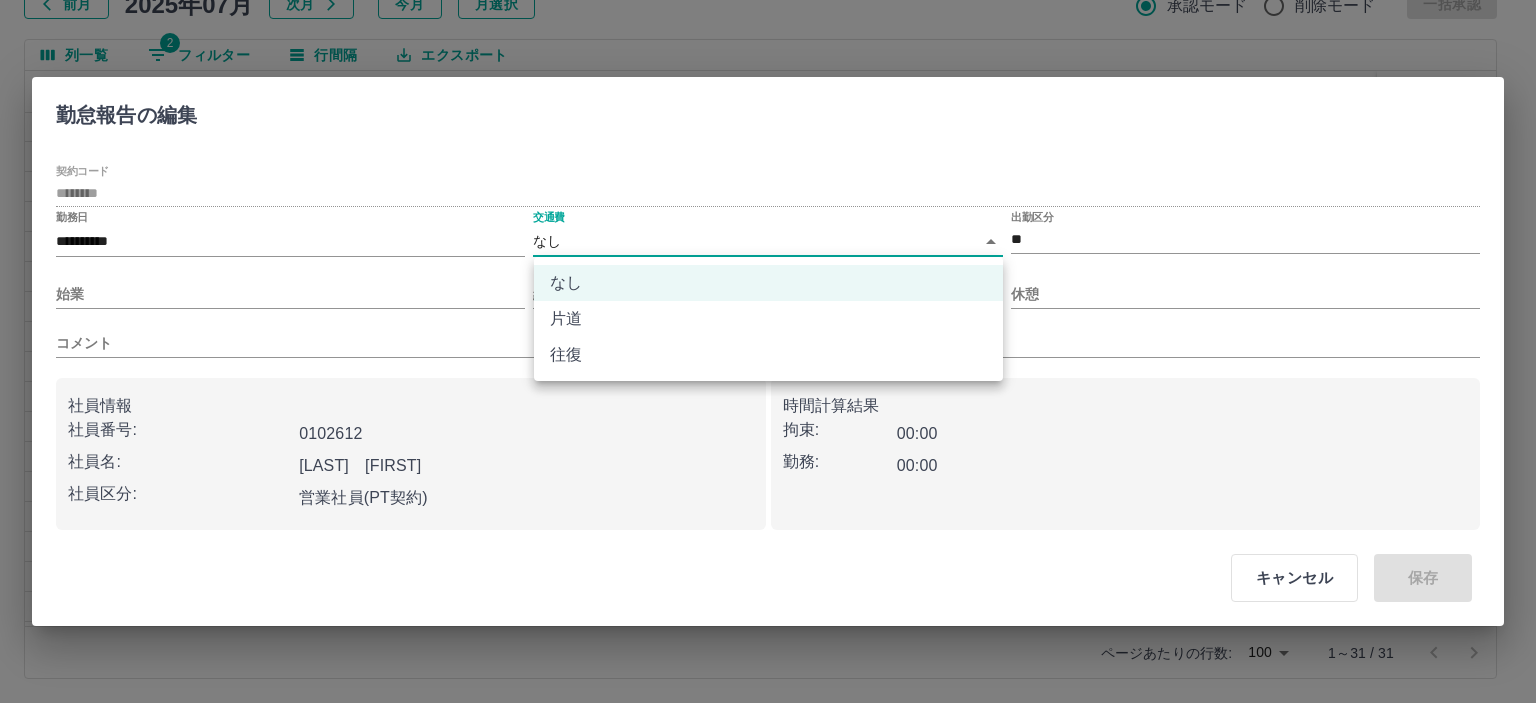 click on "往復" at bounding box center (768, 355) 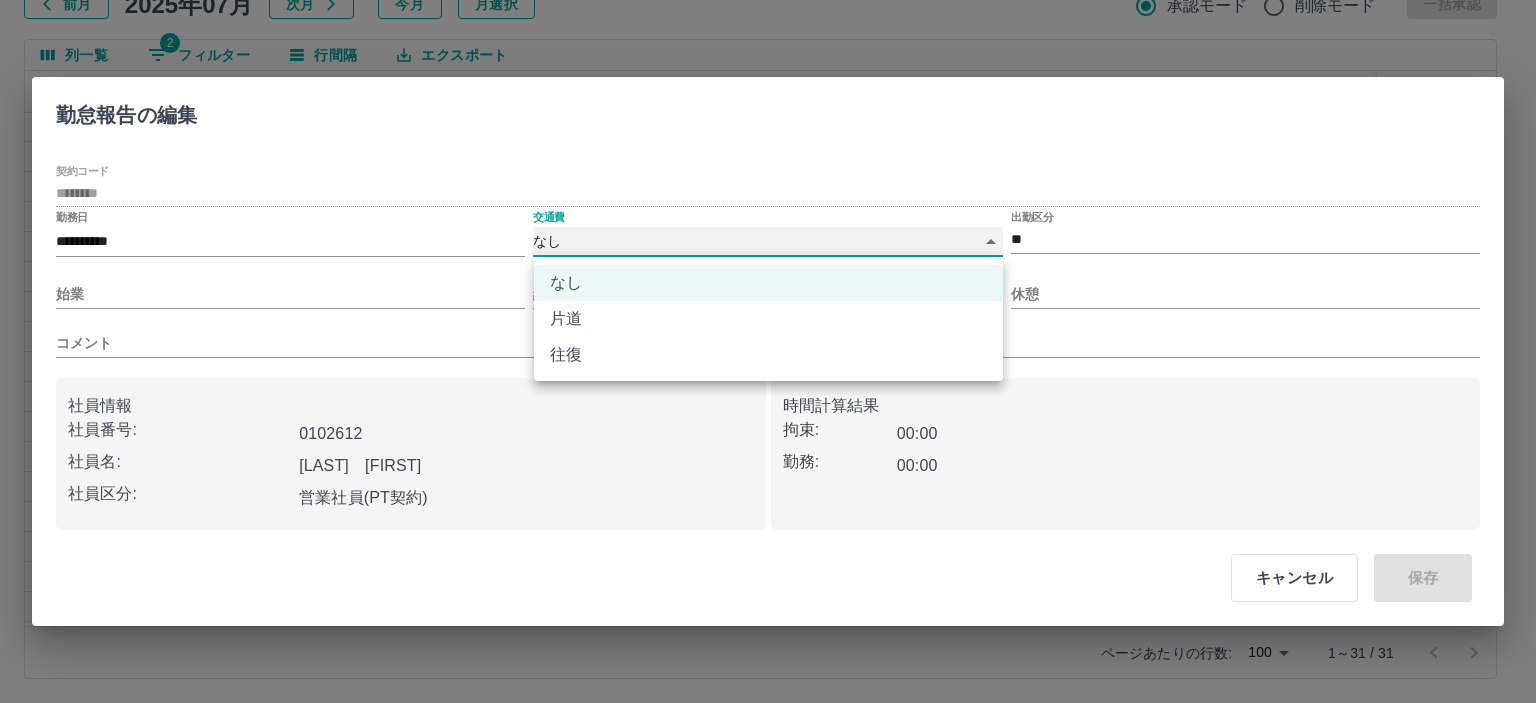 type on "******" 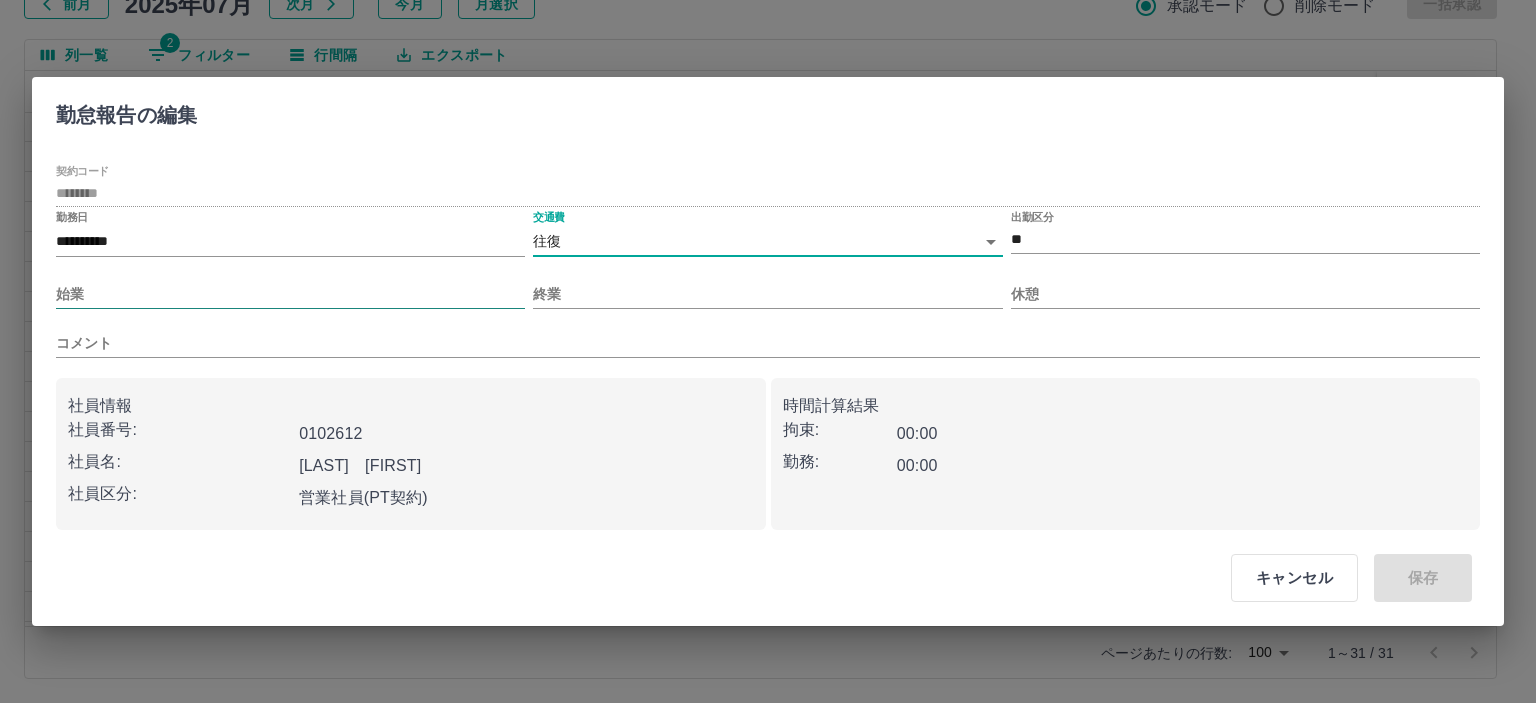 click on "始業" at bounding box center (290, 294) 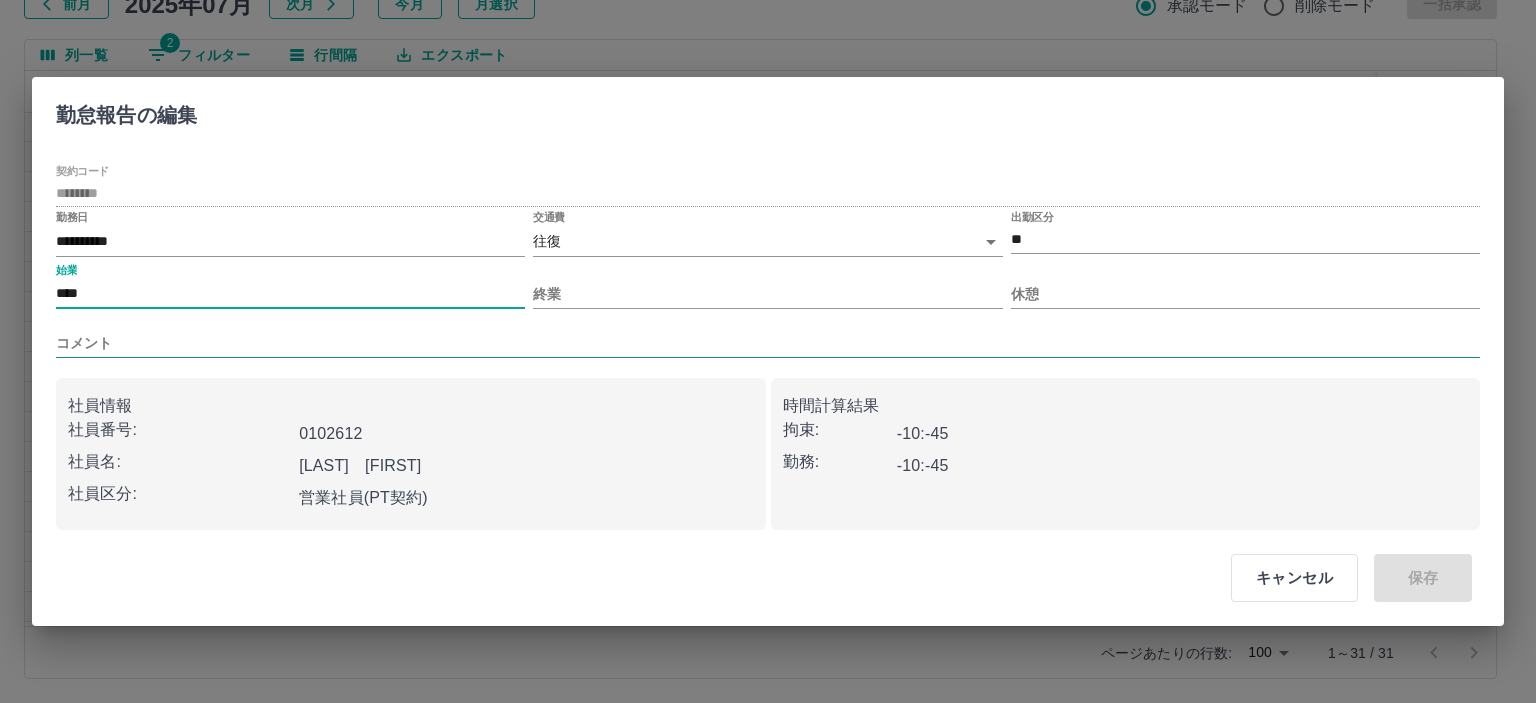 type on "****" 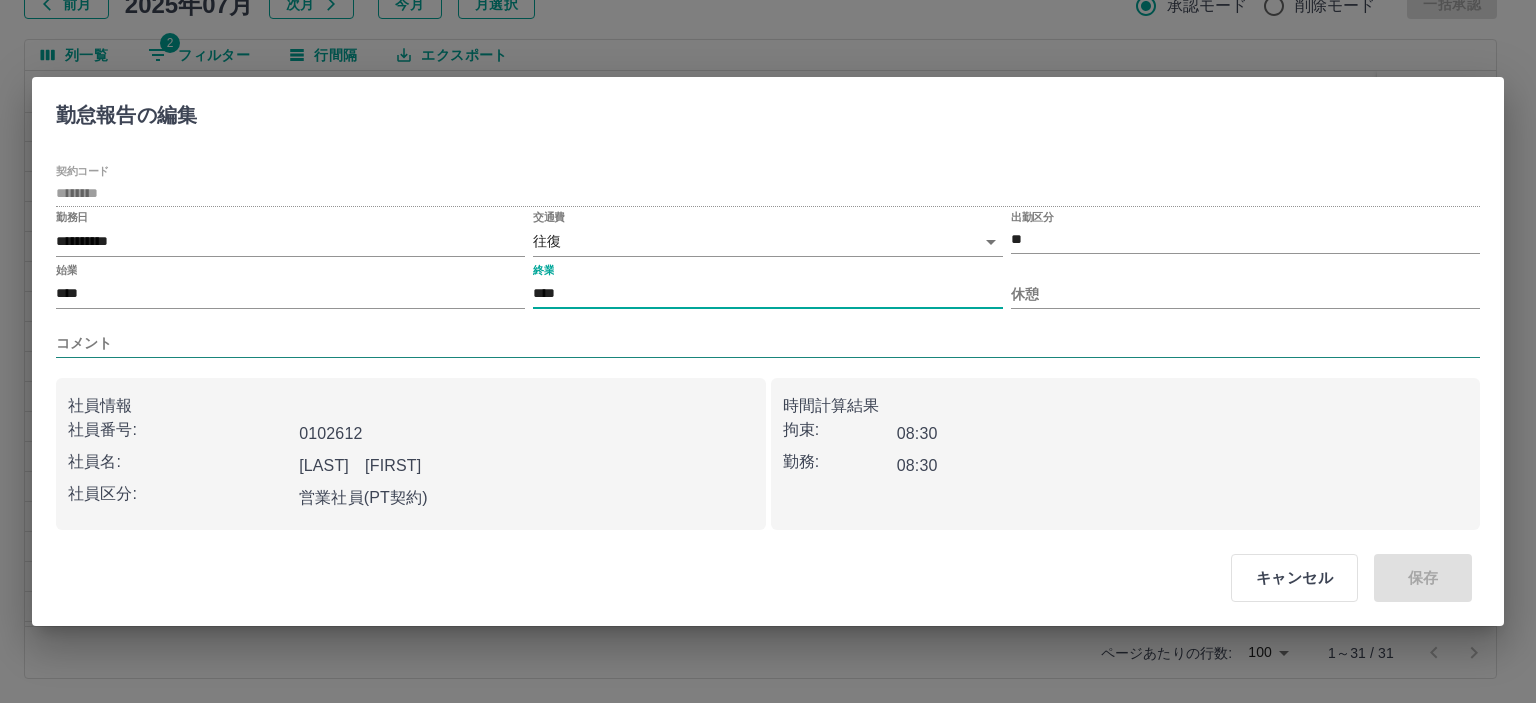 type on "****" 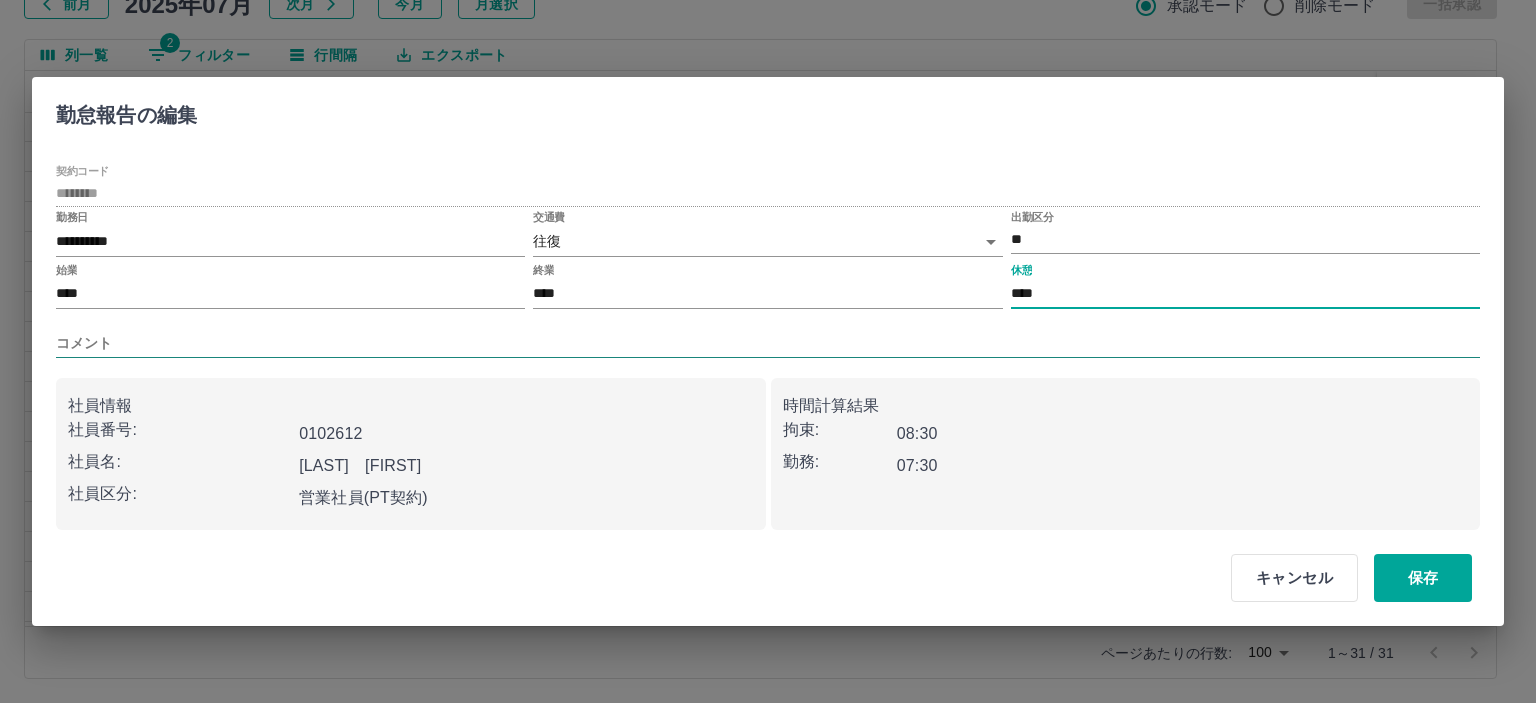 type on "****" 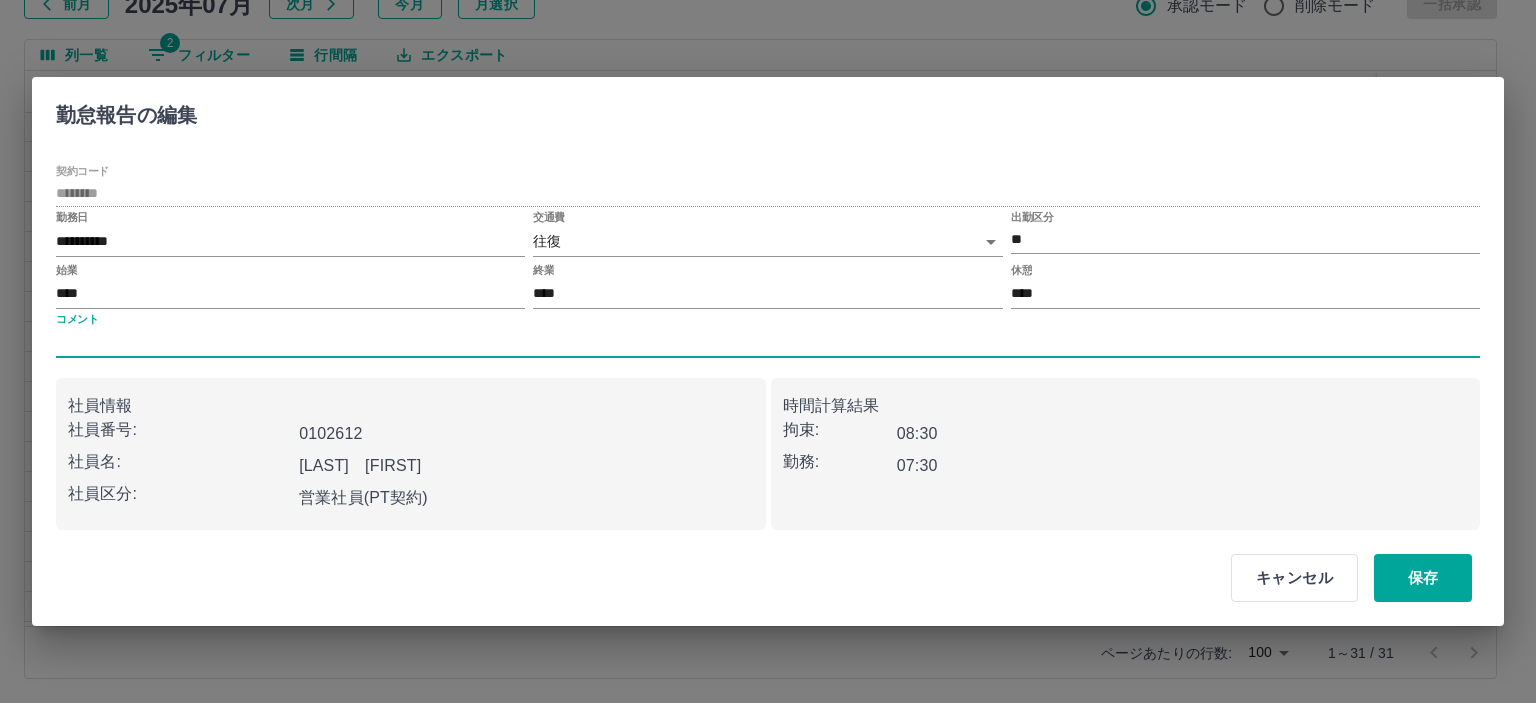 type 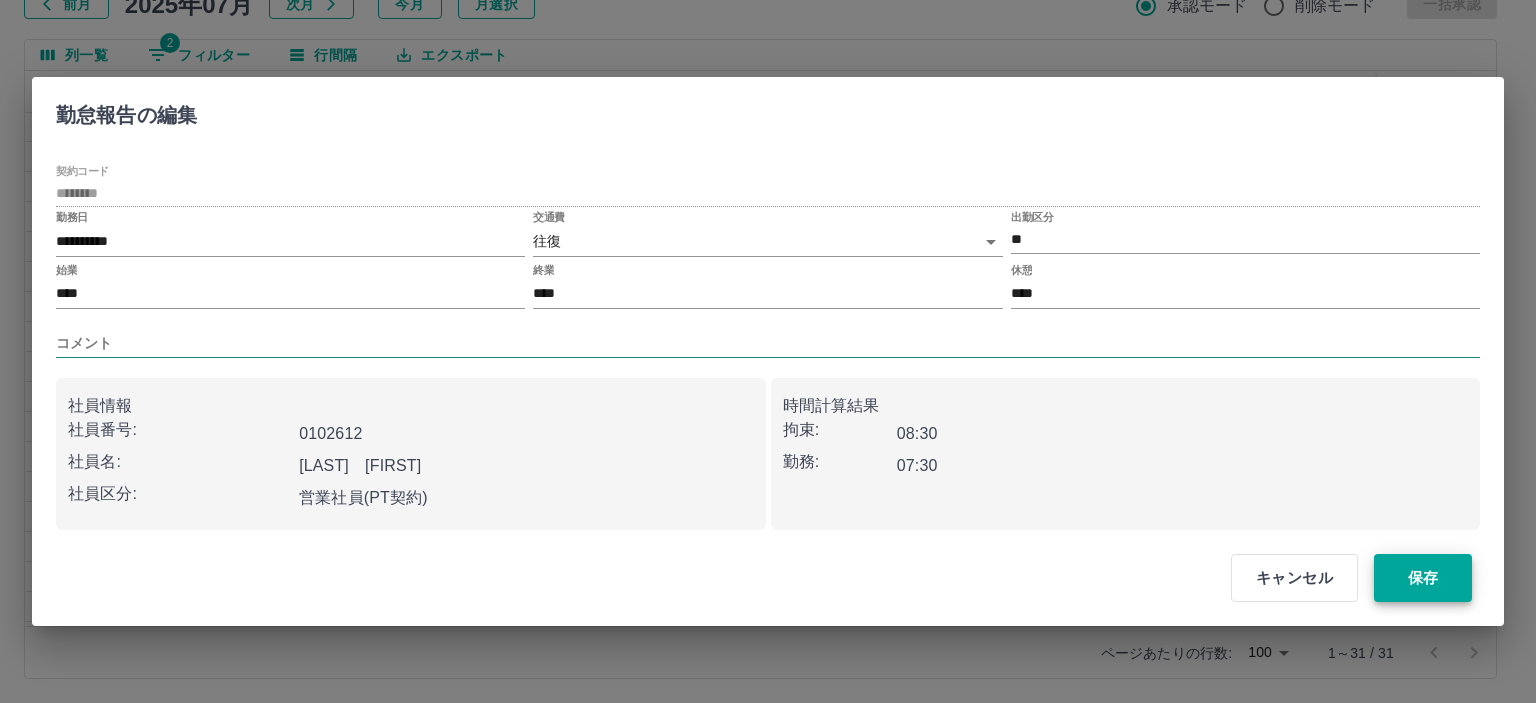 type 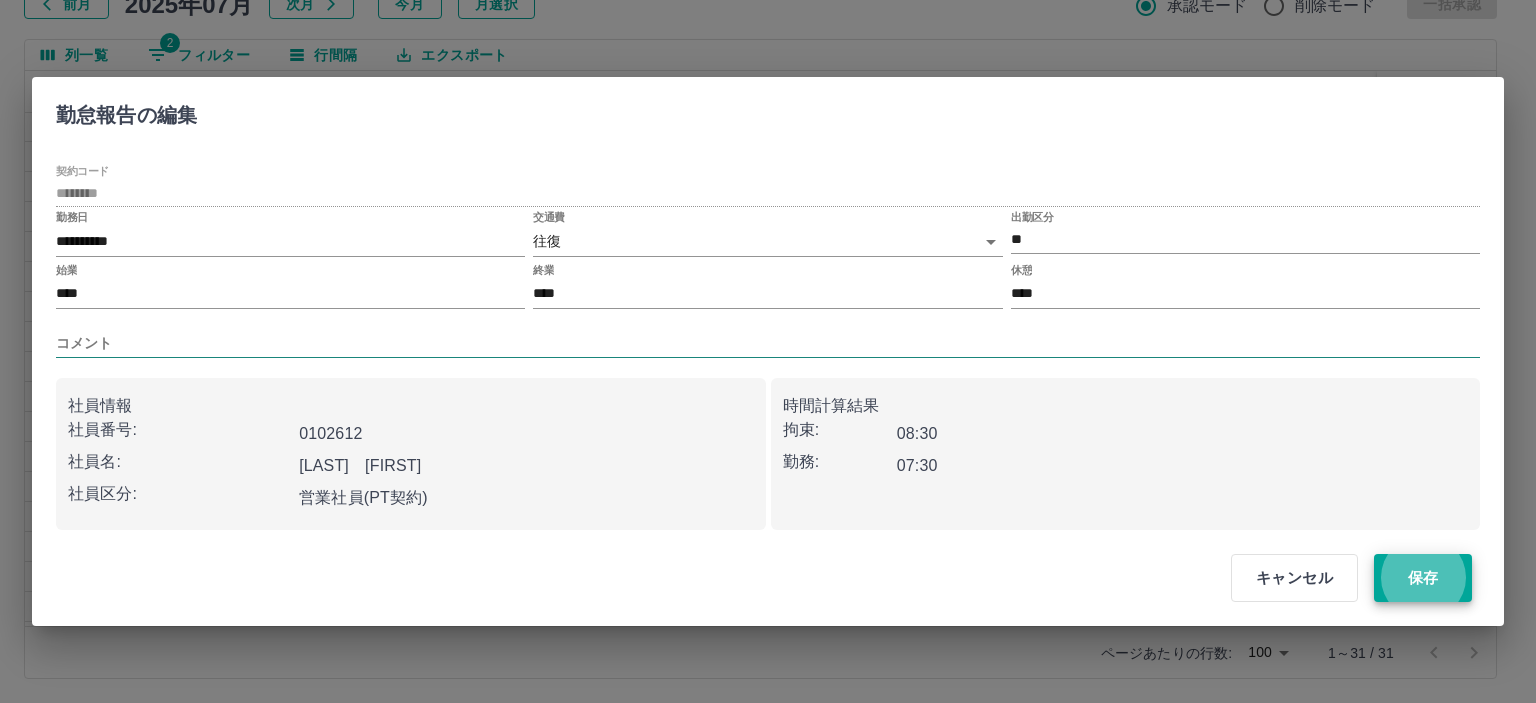 click on "保存" at bounding box center [1423, 578] 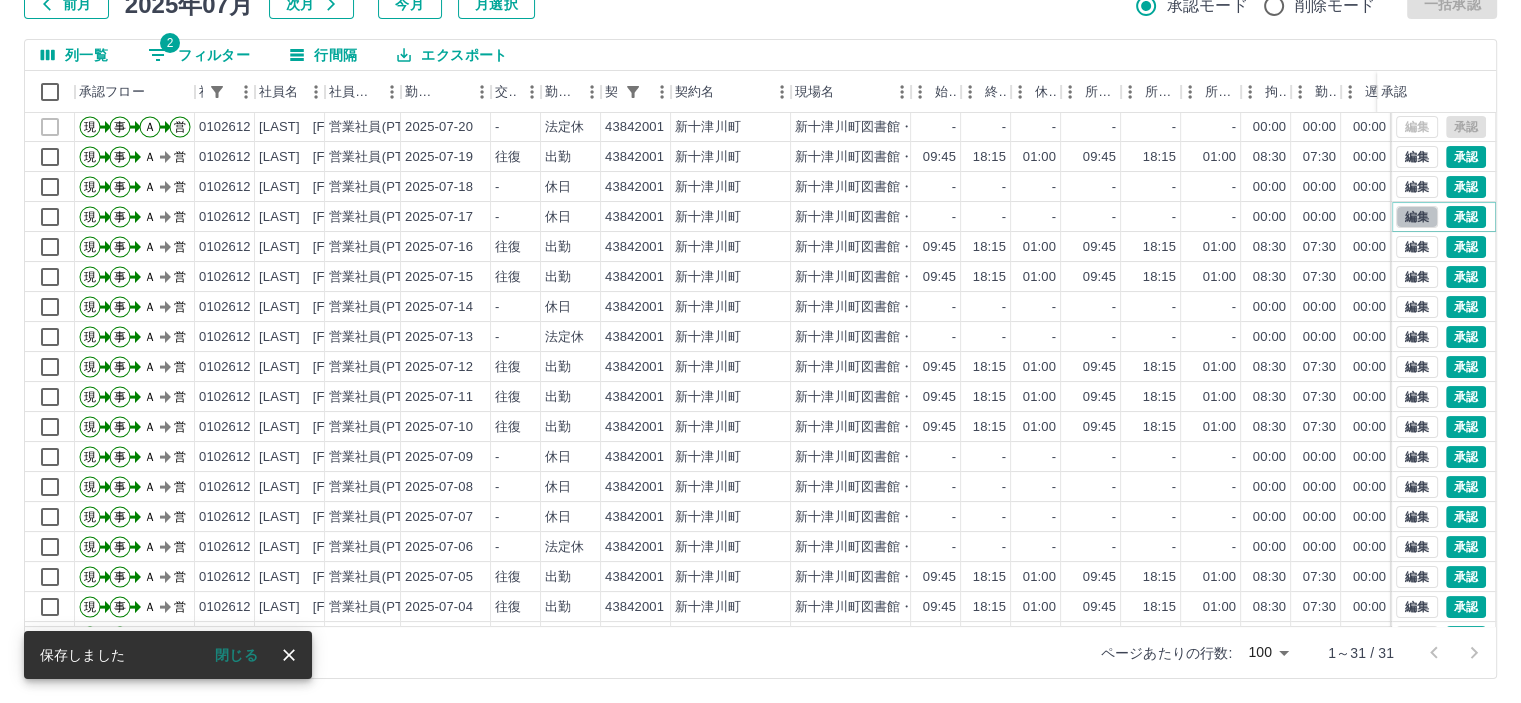 click on "編集" at bounding box center [1417, 217] 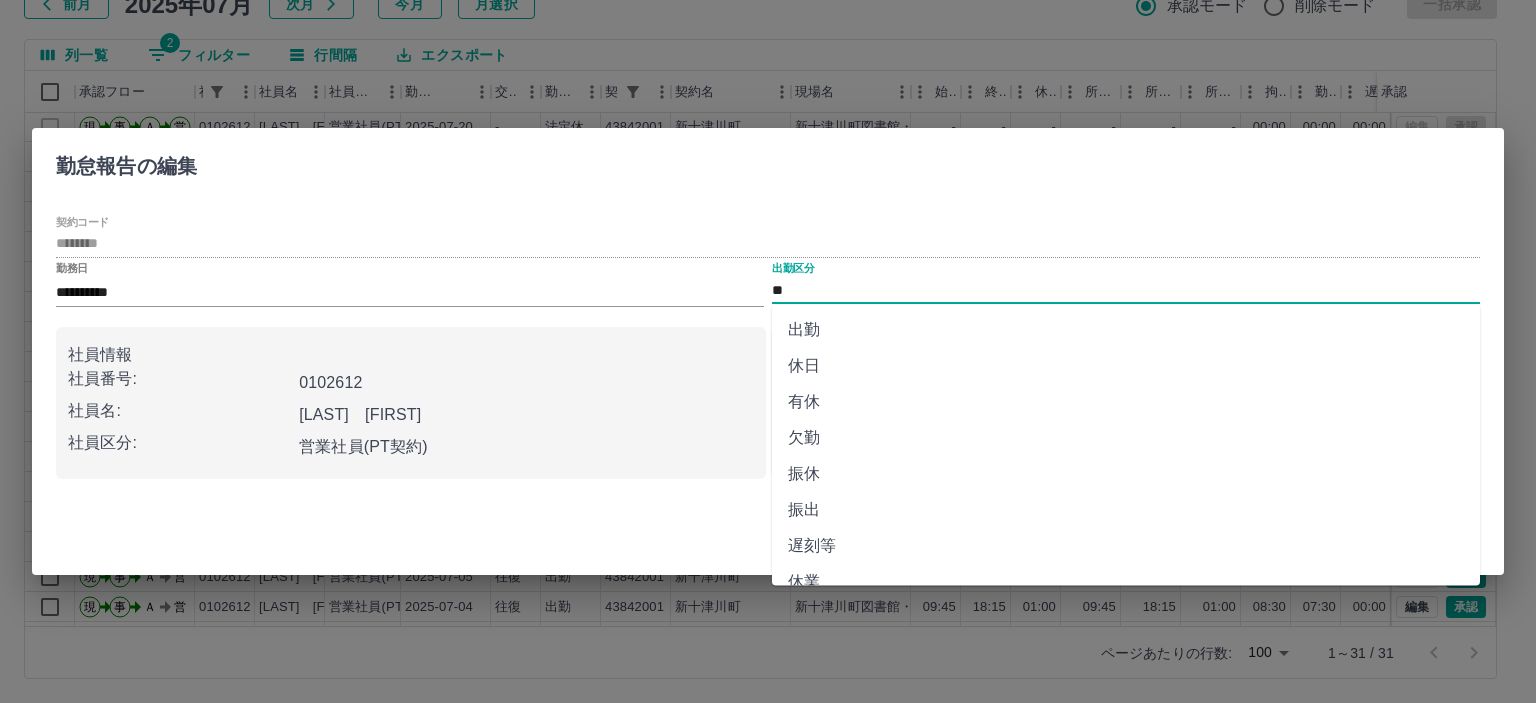 click on "**" at bounding box center [1126, 290] 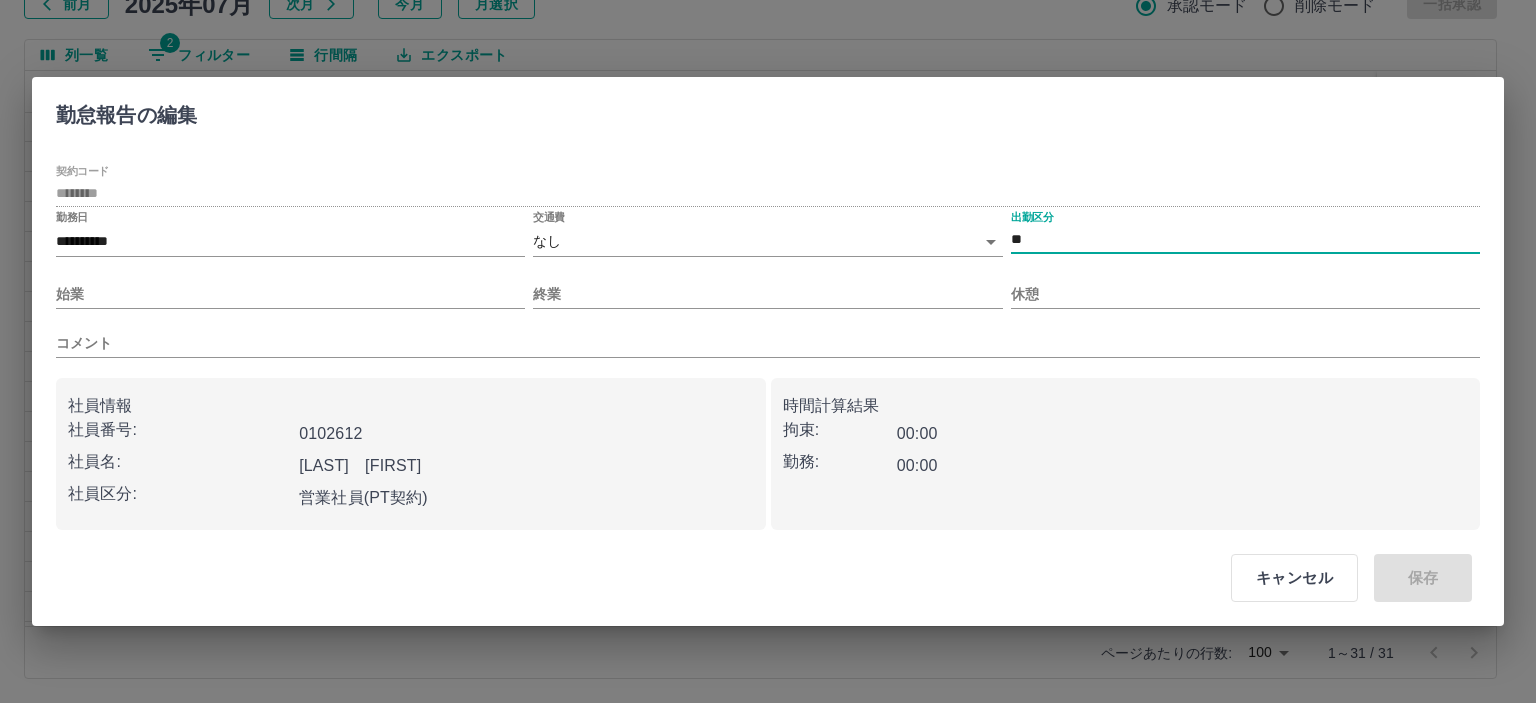 click on "SDH勤怠 岡﨑　裕子 勤務実績承認 前月 2025年07月 次月 今月 月選択 承認モード 削除モード 一括承認 列一覧 2 フィルター 行間隔 エクスポート 承認フロー 社員番号 社員名 社員区分 勤務日 交通費 勤務区分 契約コード 契約名 現場名 始業 終業 休憩 所定開始 所定終業 所定休憩 拘束 勤務 遅刻等 コメント ステータス 承認 現 事 Ａ 営 0102612 高宮　みず恵 営業社員(PT契約) 2025-07-22  -  休日 43842001 新十津川町 新十津川町図書館・学校図書館包括業務委託 - - - - - - 00:00 00:00 00:00 全承認済 現 事 Ａ 営 0102612 高宮　みず恵 営業社員(PT契約) 2025-07-21  -  休日 43842001 新十津川町 新十津川町図書館・学校図書館包括業務委託 - - - - - - 00:00 00:00 00:00 全承認済 現 事 Ａ 営 0102612 高宮　みず恵 営業社員(PT契約) 2025-07-20  -  法定休 43842001 新十津川町 - - - - - - 00:00 00:00 00:00 全承認済" at bounding box center [768, 280] 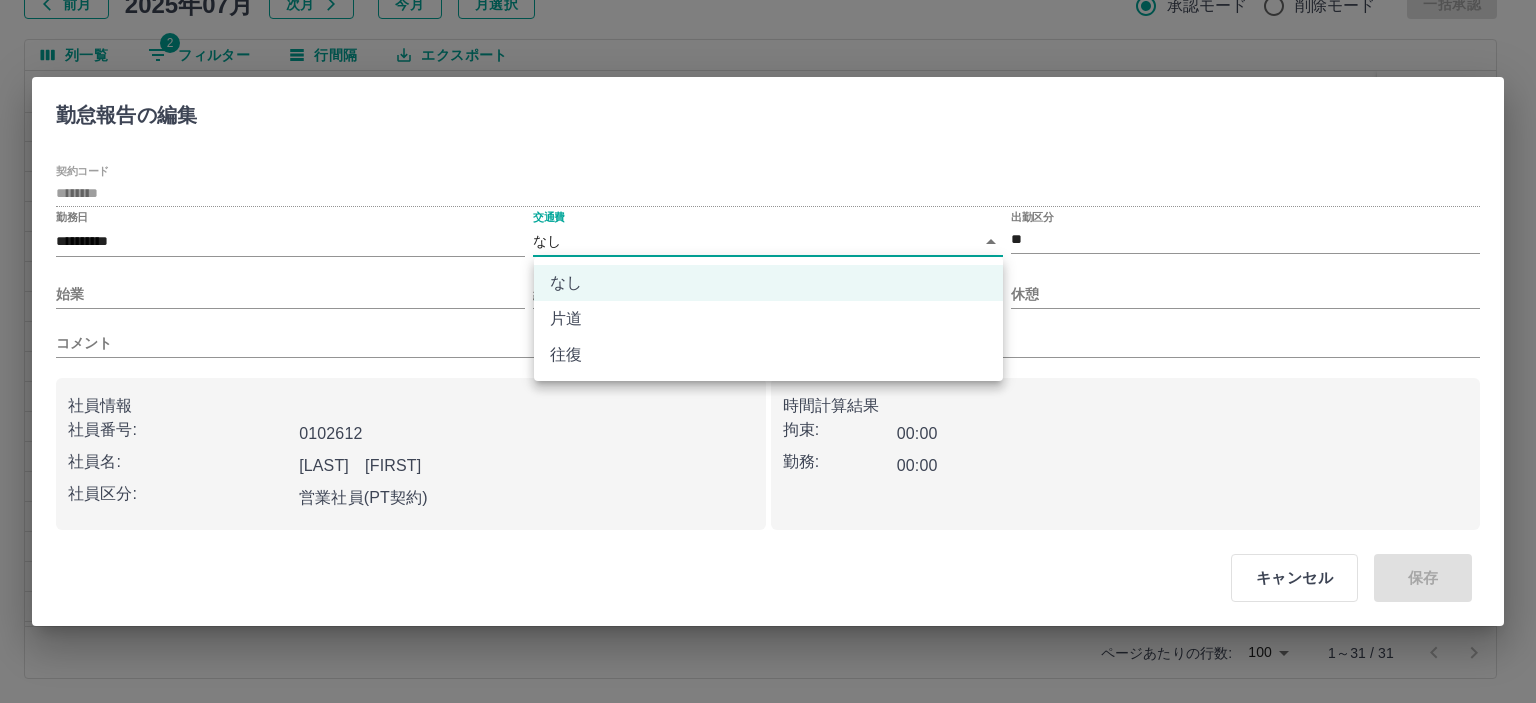 click on "往復" at bounding box center (768, 355) 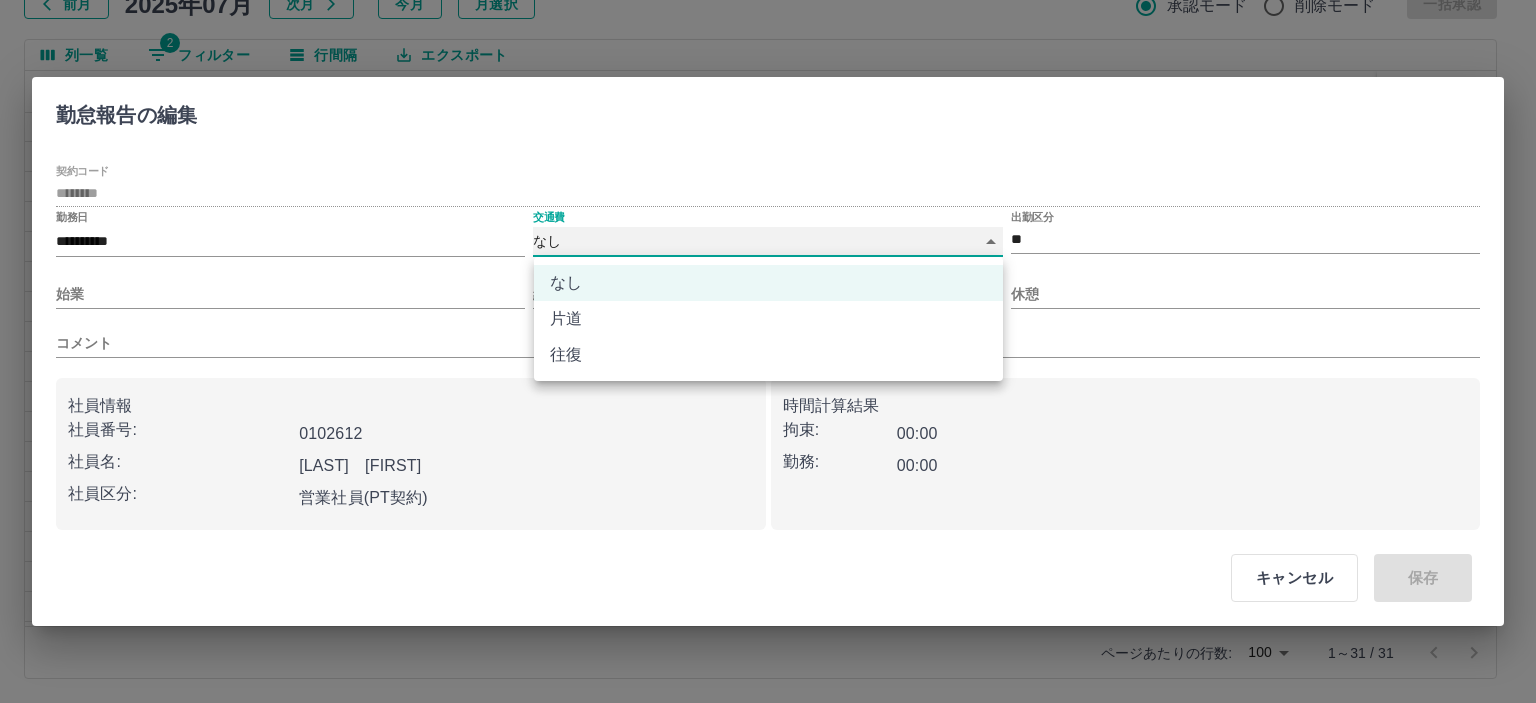 type on "******" 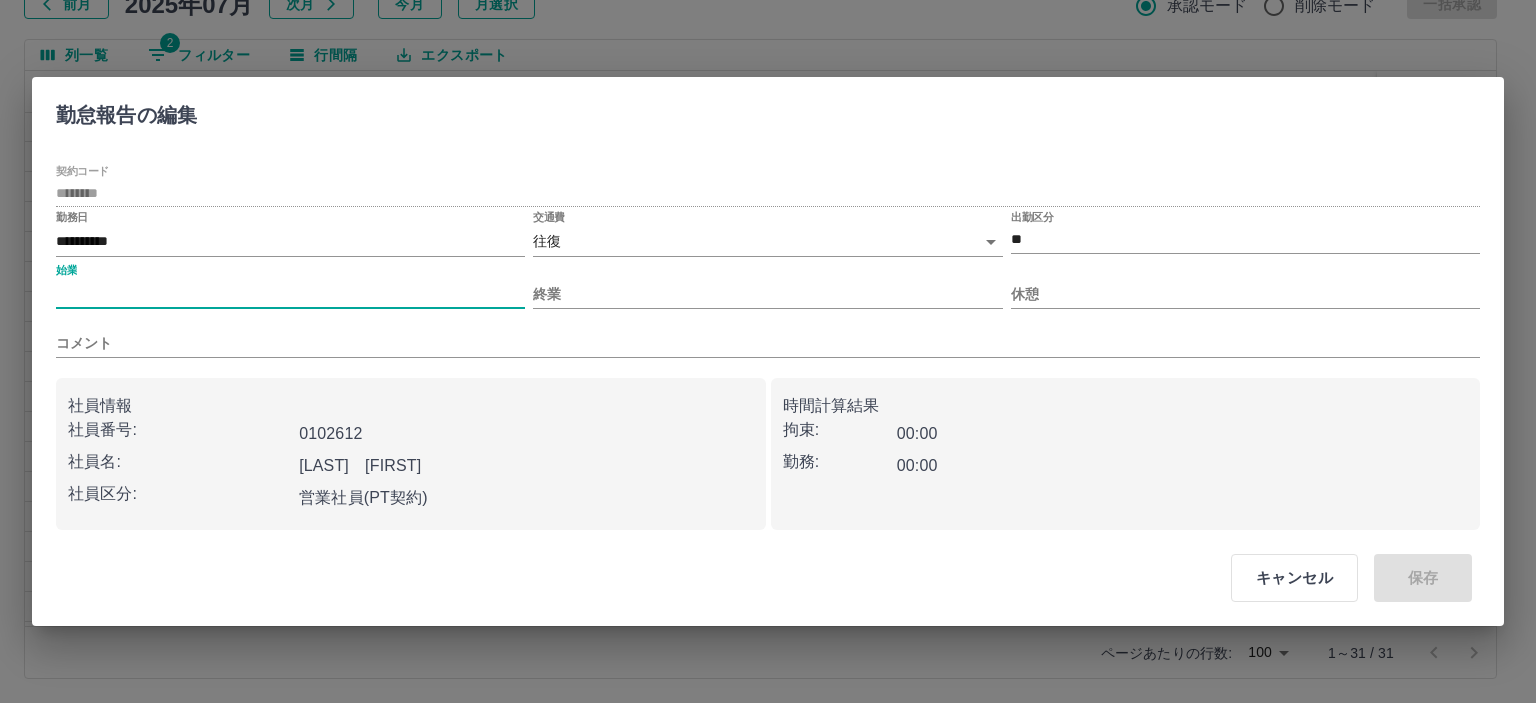 click on "始業" at bounding box center [290, 294] 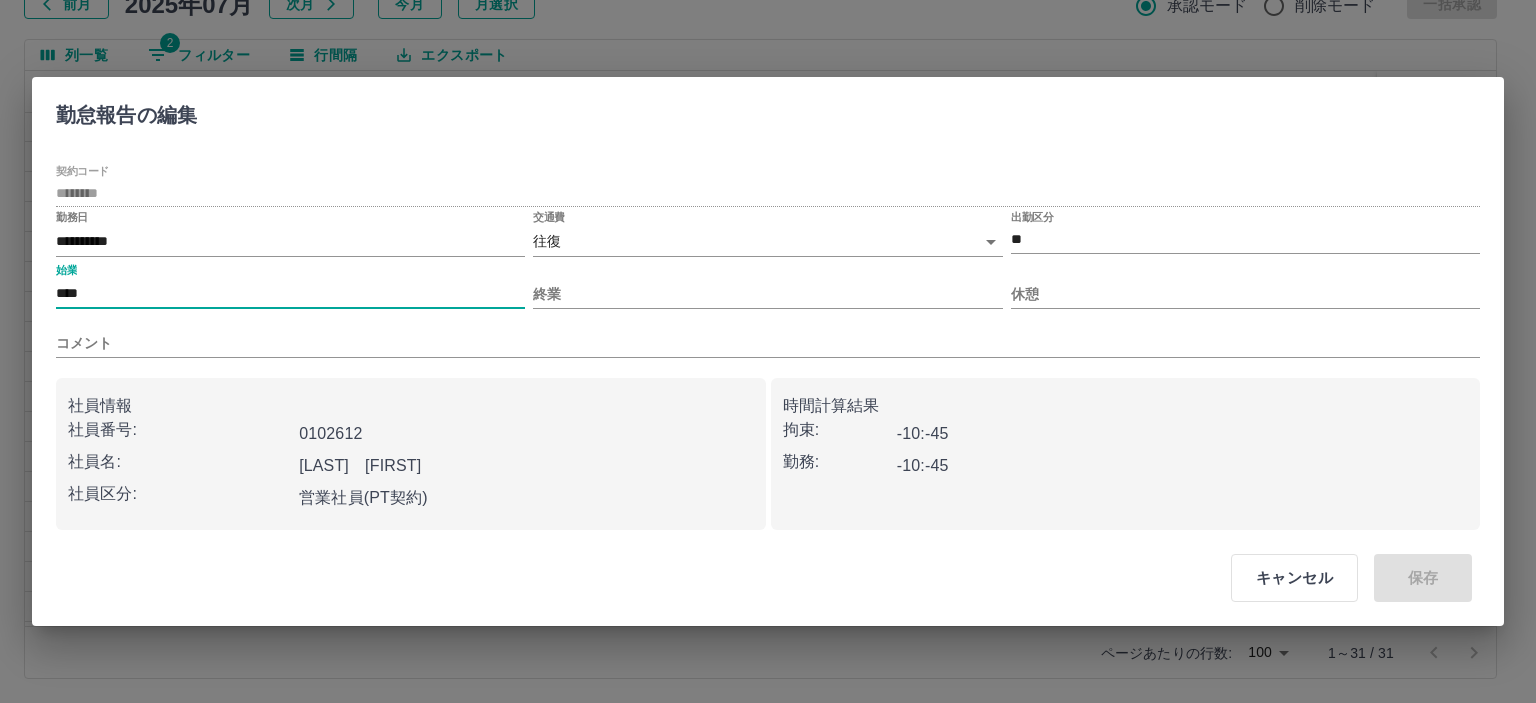 type on "****" 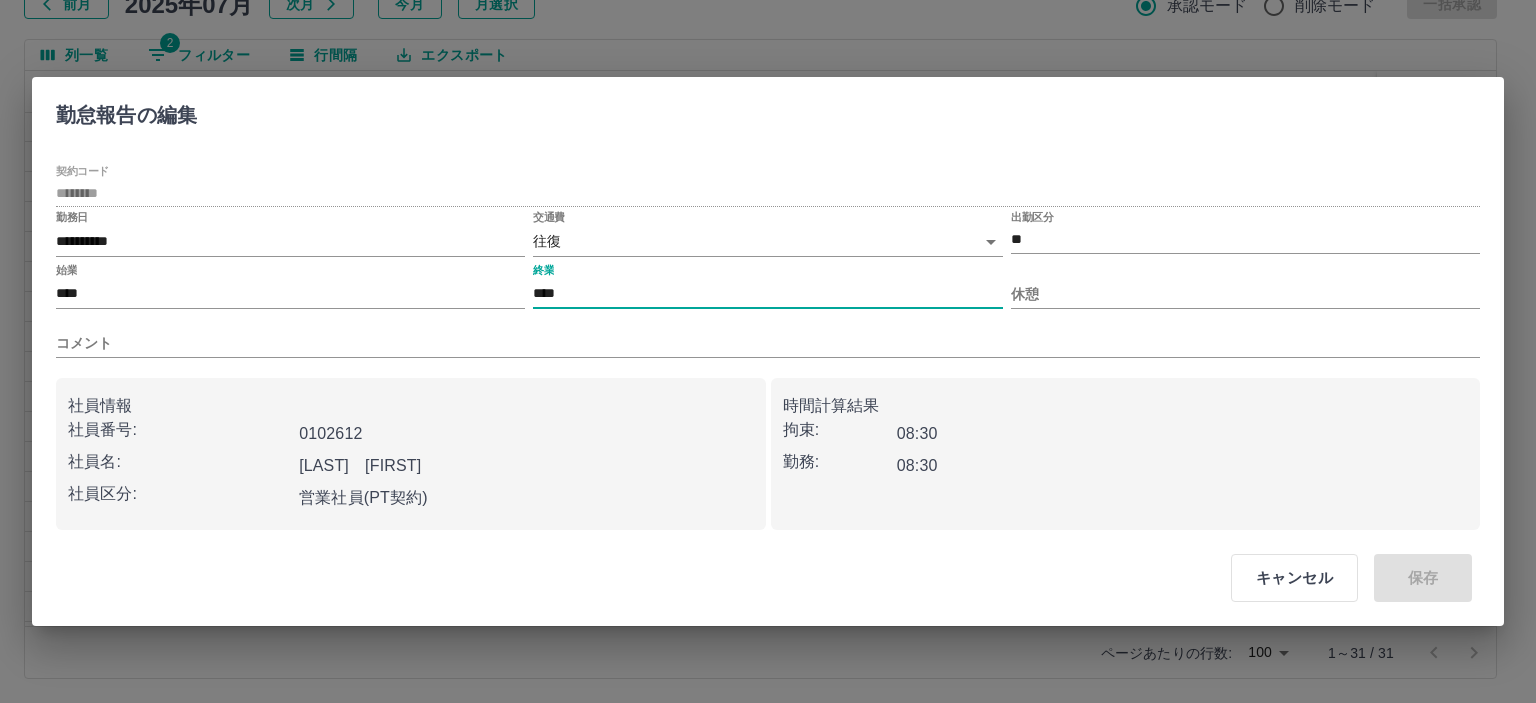 type on "****" 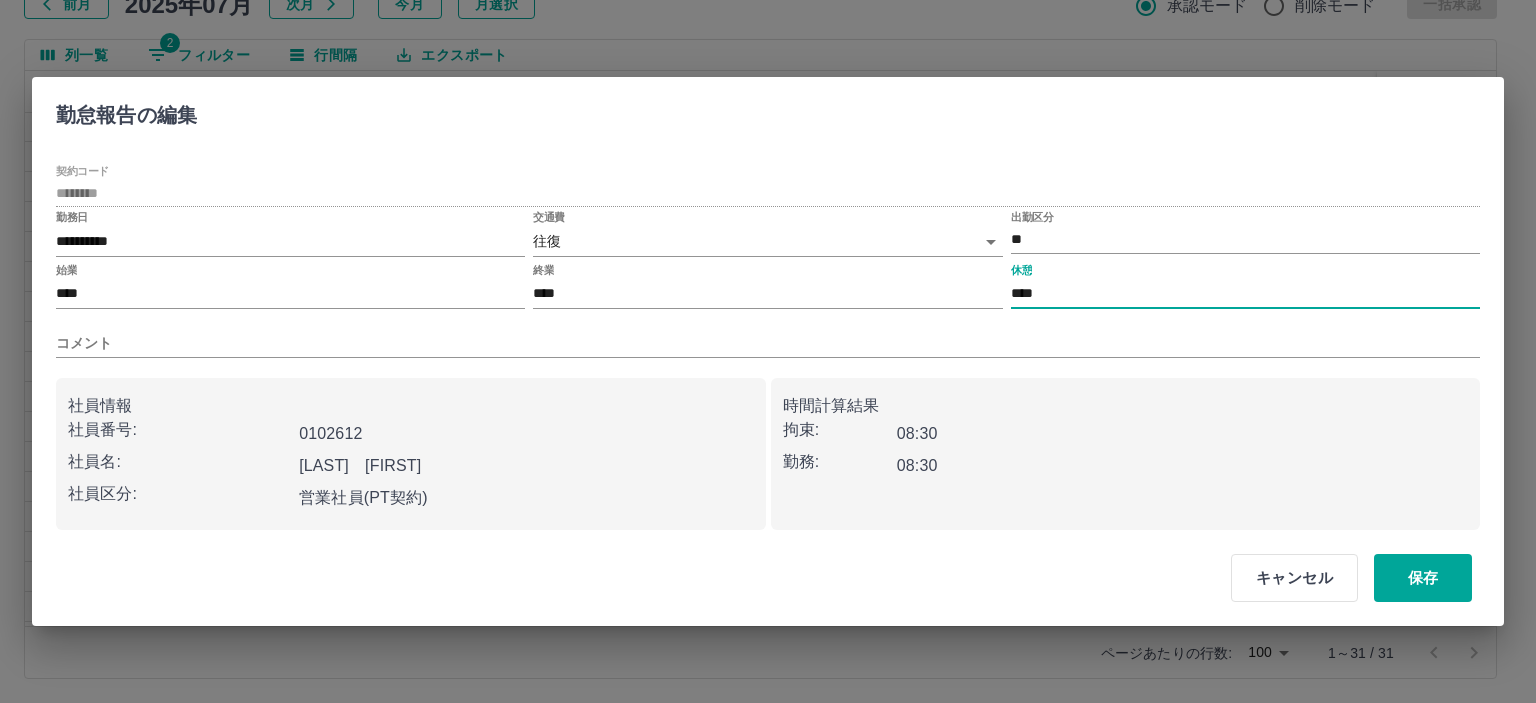 type on "****" 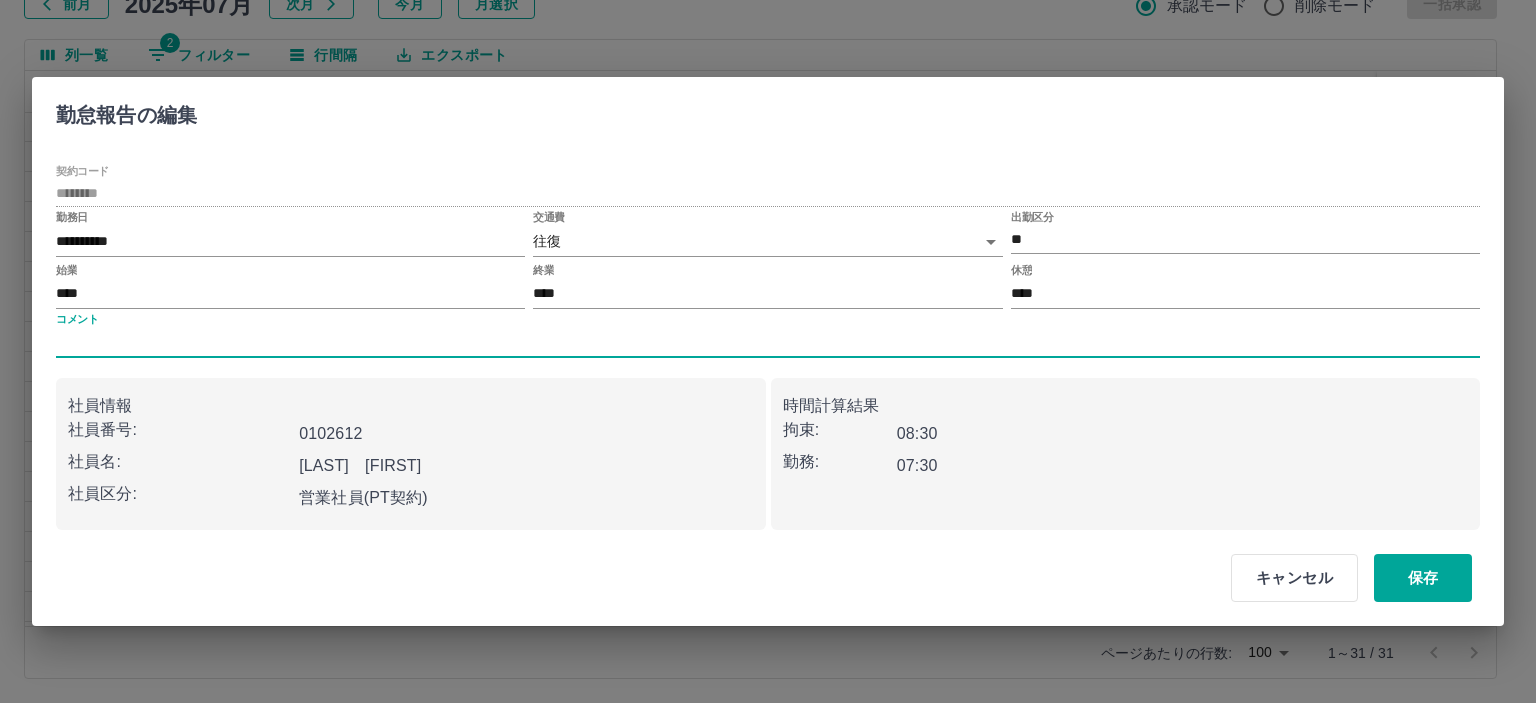 type 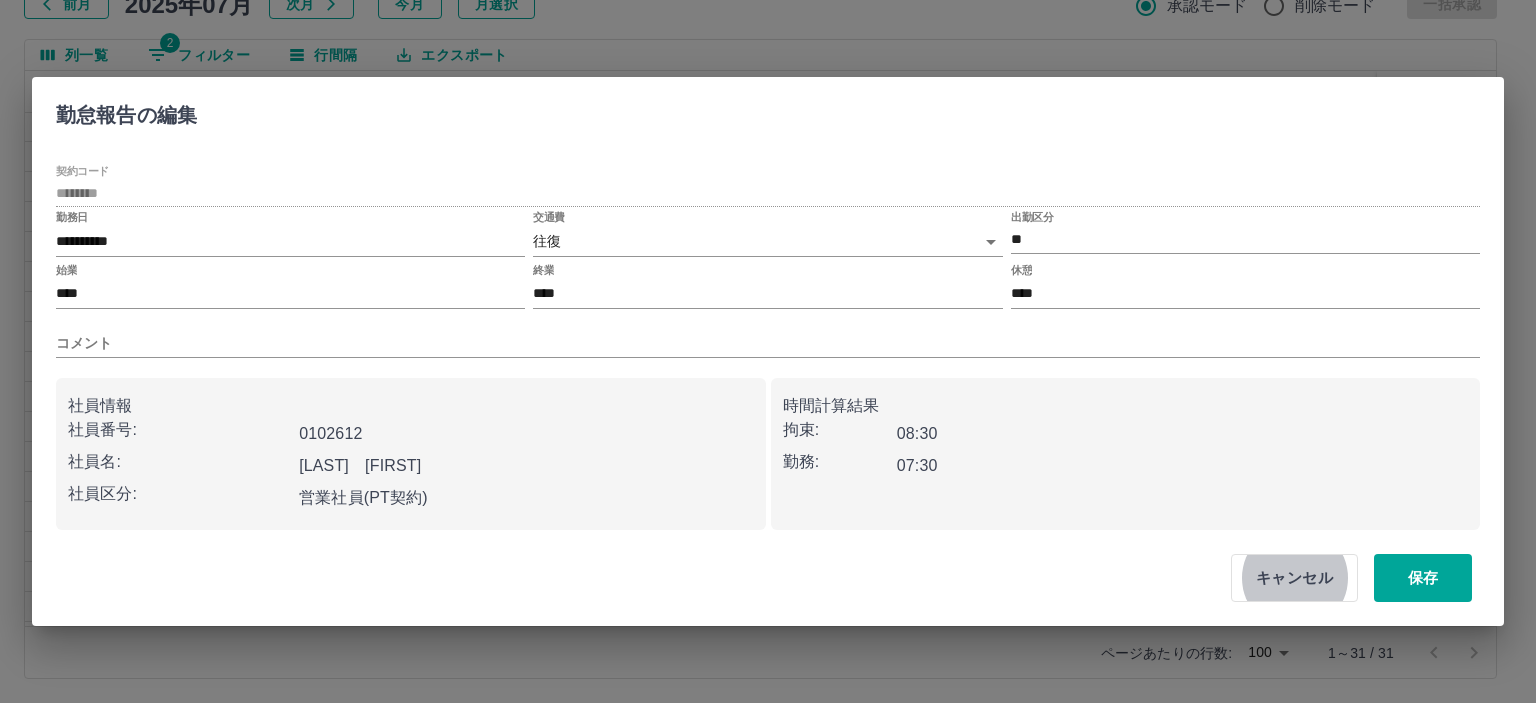type 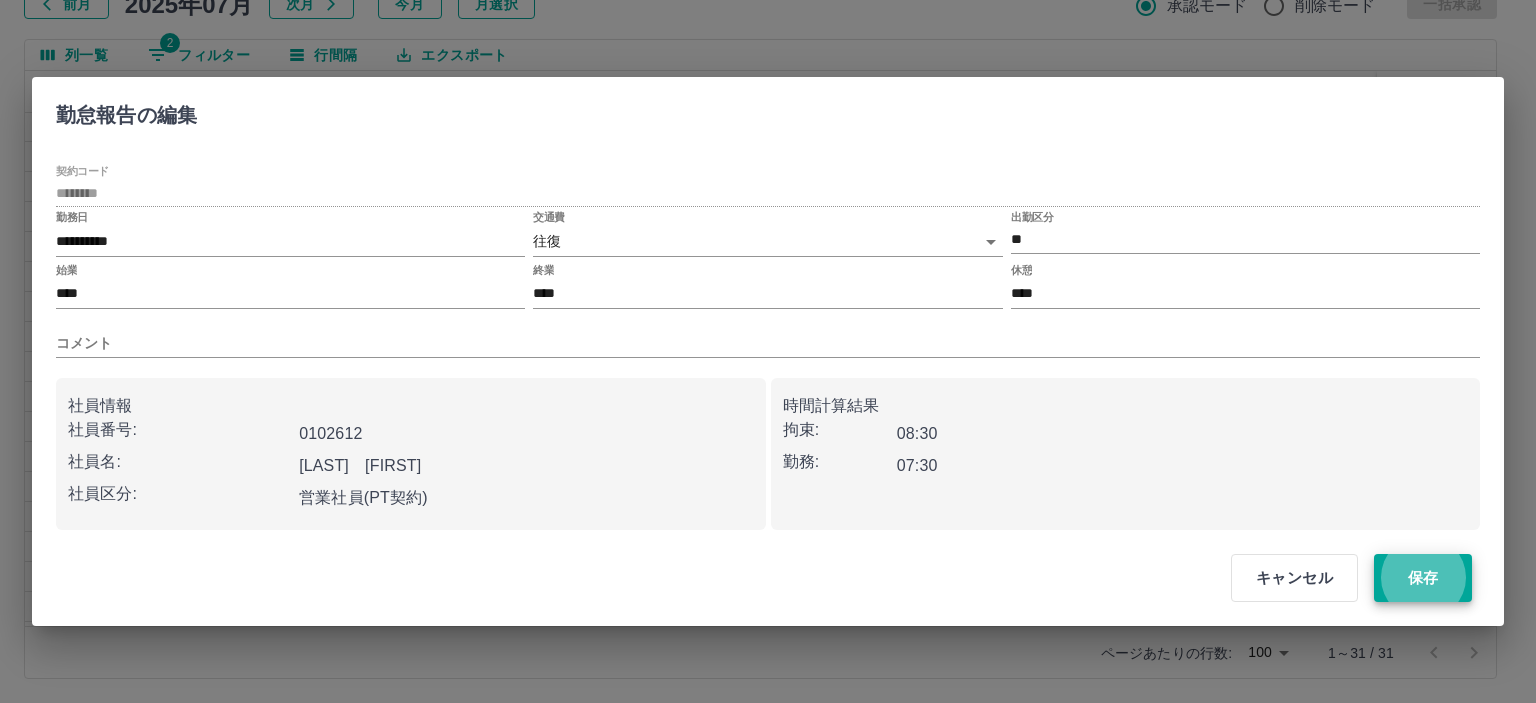 click on "保存" at bounding box center [1423, 578] 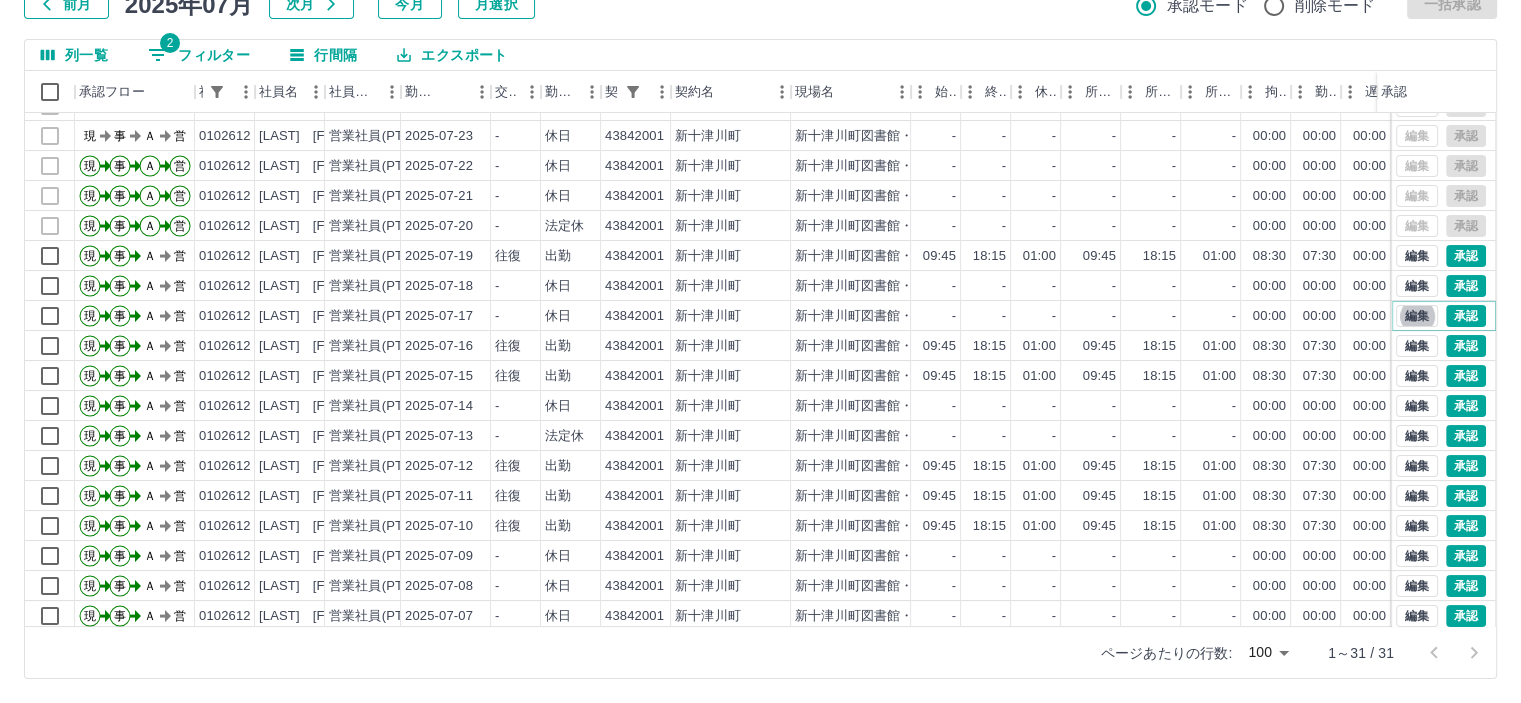 scroll, scrollTop: 231, scrollLeft: 0, axis: vertical 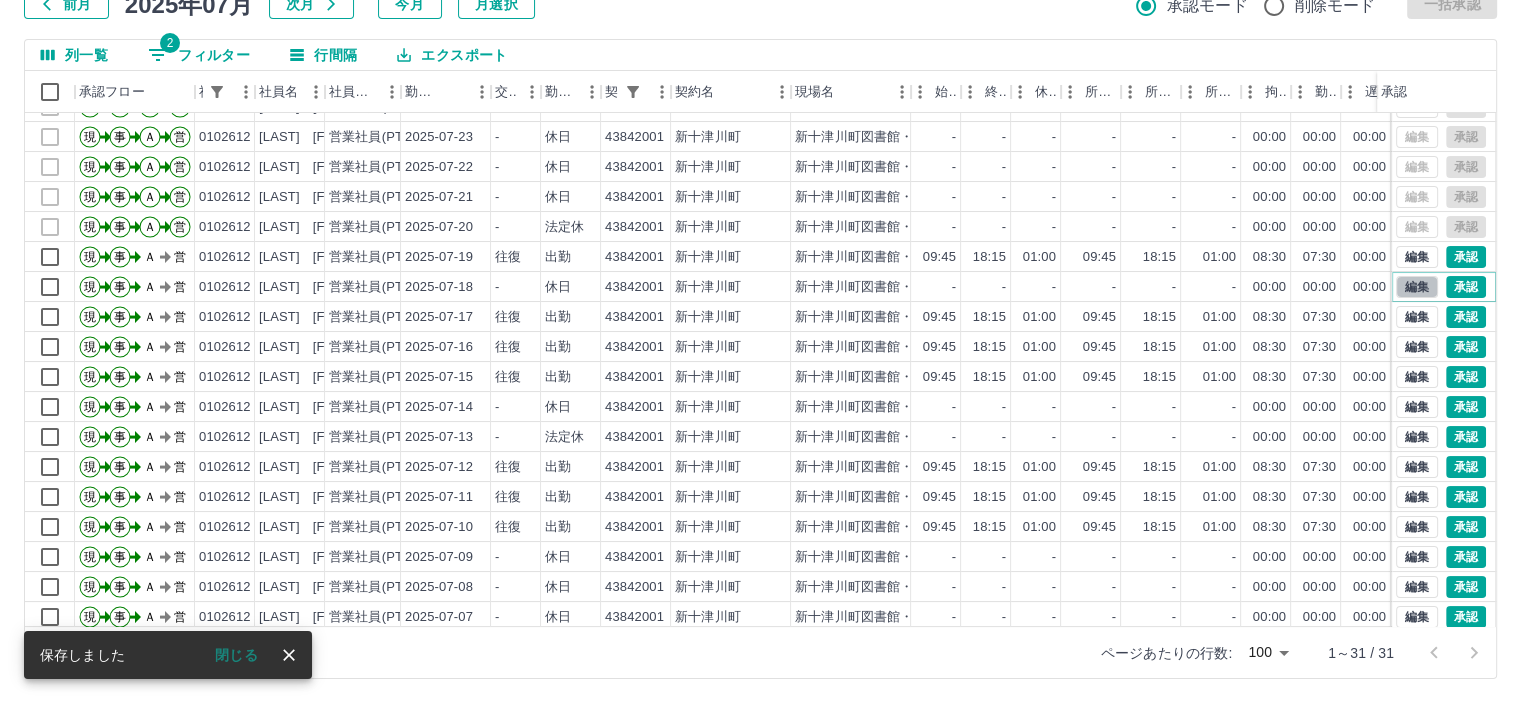 click on "編集" at bounding box center [1417, 287] 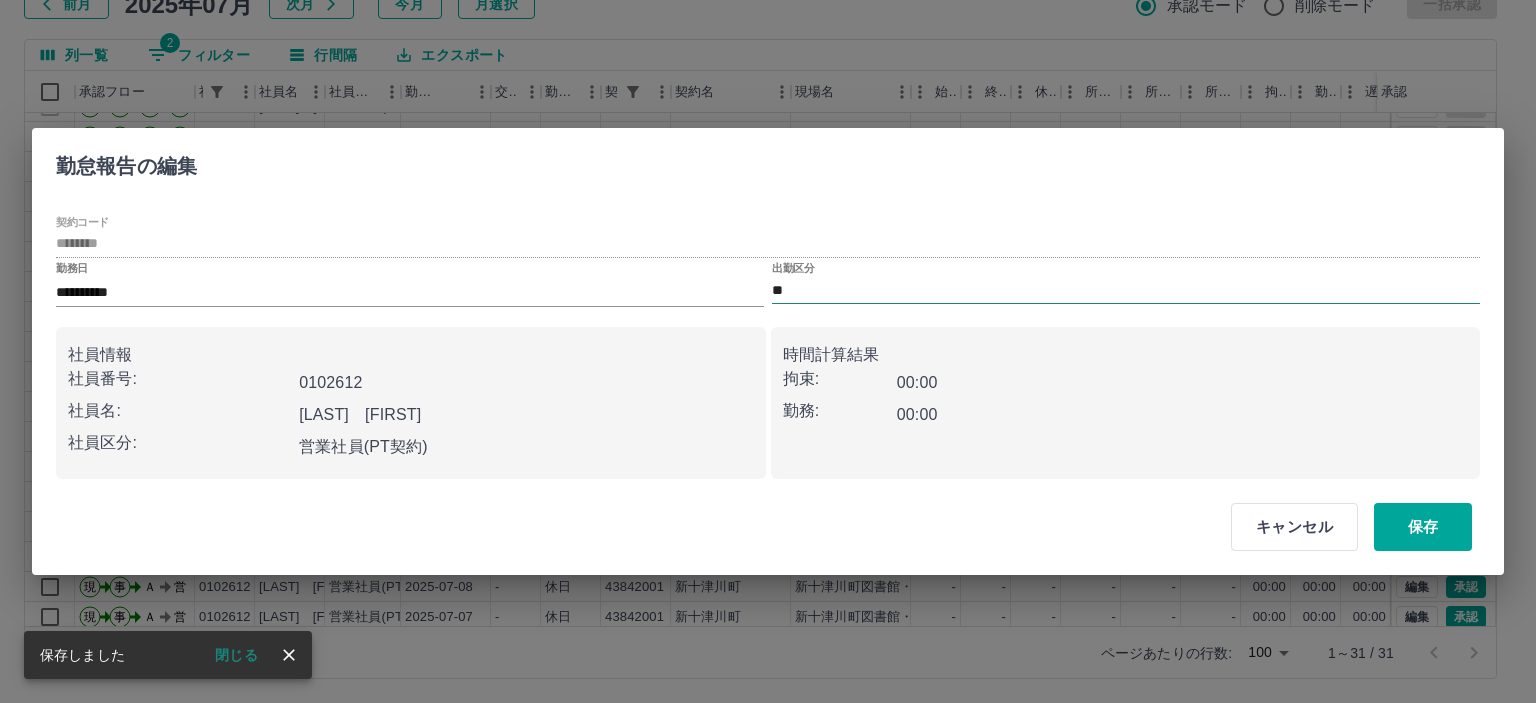 click on "**" at bounding box center (1126, 290) 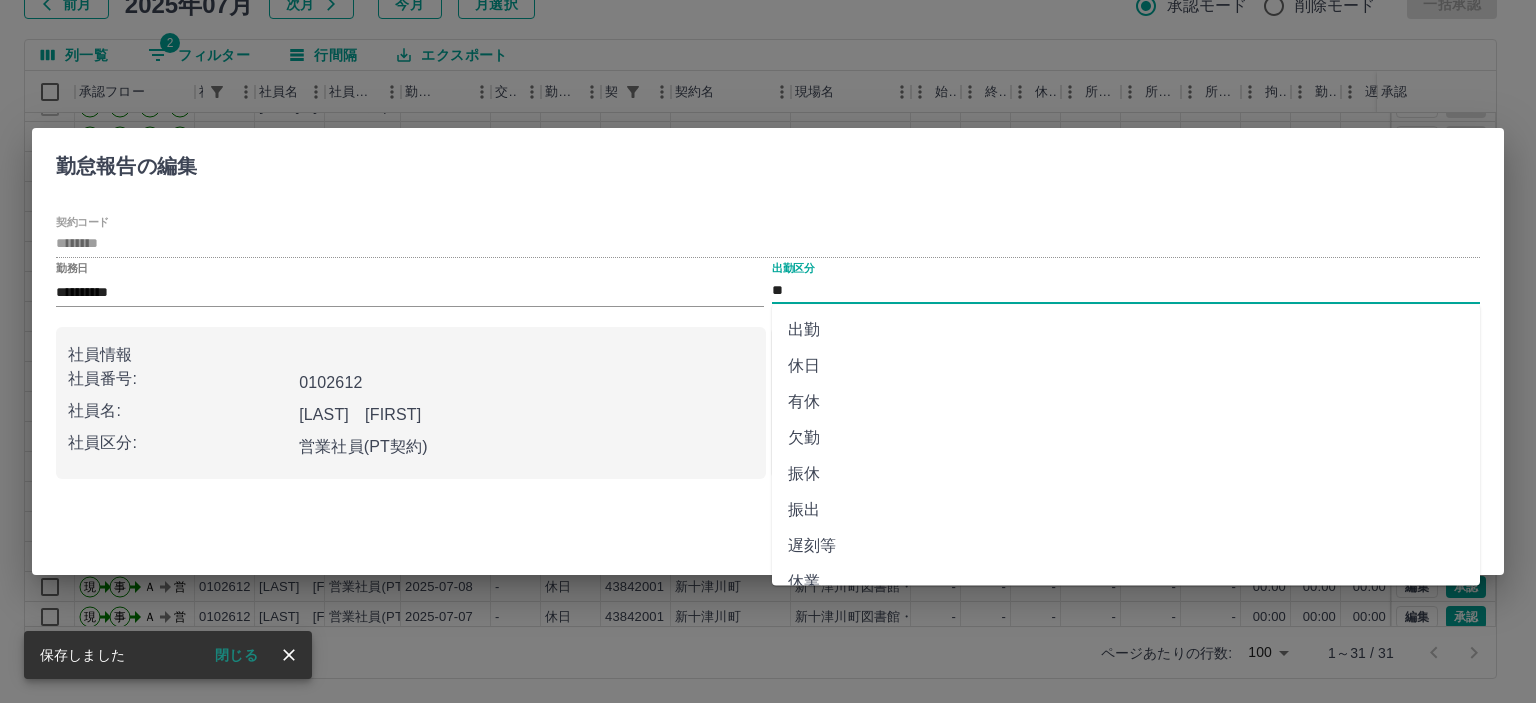 click on "出勤" at bounding box center (1126, 330) 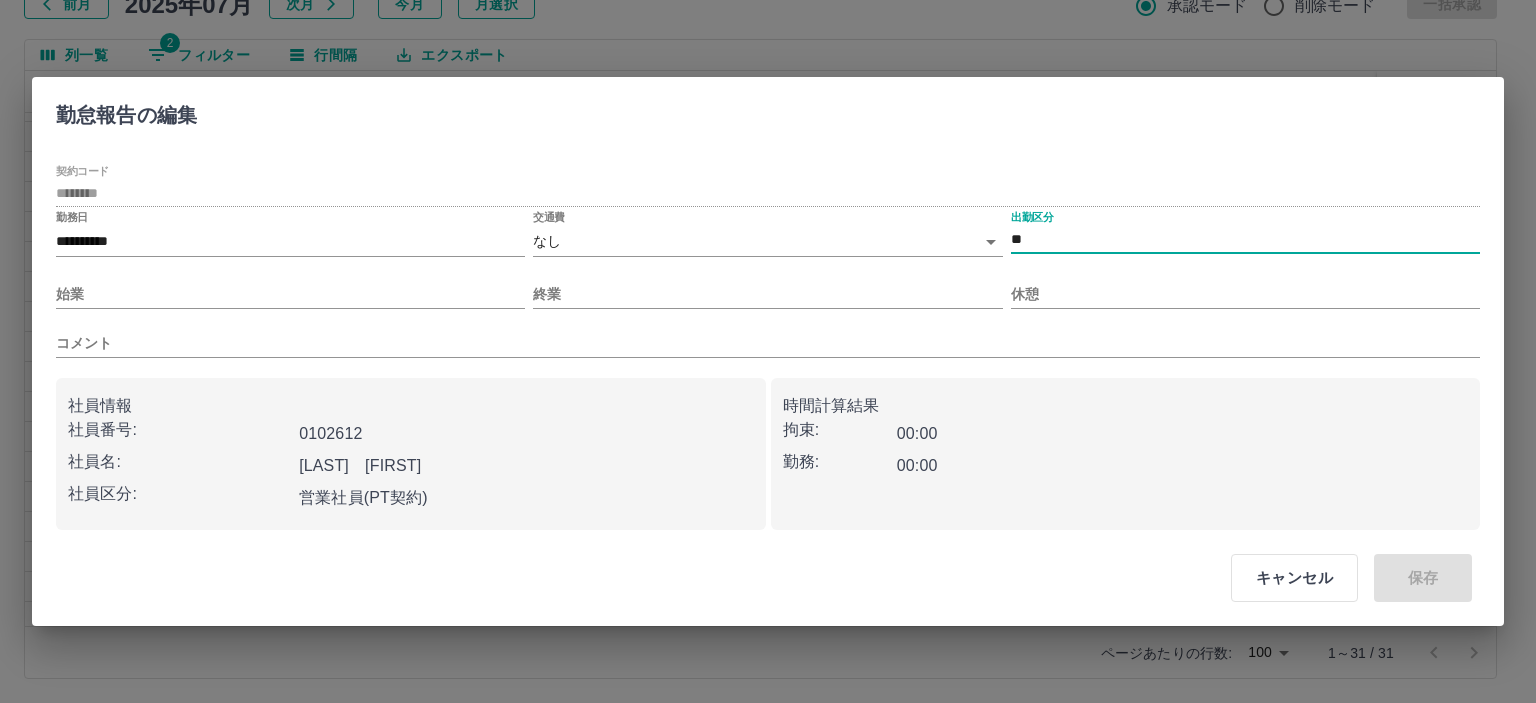 click on "SDH勤怠 岡﨑　裕子 勤務実績承認 前月 2025年07月 次月 今月 月選択 承認モード 削除モード 一括承認 列一覧 2 フィルター 行間隔 エクスポート 承認フロー 社員番号 社員名 社員区分 勤務日 交通費 勤務区分 契約コード 契約名 現場名 始業 終業 休憩 所定開始 所定終業 所定休憩 拘束 勤務 遅刻等 コメント ステータス 承認 現 事 Ａ 営 0102612 高宮　みず恵 営業社員(PT契約) 2025-07-26  -  休日 43842001 新十津川町 新十津川町図書館・学校図書館包括業務委託 - - - - - - 00:00 00:00 00:00 事務担当者承認待 現 事 Ａ 営 0102612 高宮　みず恵 営業社員(PT契約) 2025-07-25  -  休日 43842001 新十津川町 新十津川町図書館・学校図書館包括業務委託 - - - - - - 00:00 00:00 00:00 事務担当者承認待 現 事 Ａ 営 0102612 高宮　みず恵 営業社員(PT契約) 2025-07-24  -  休日 43842001 新十津川町 - - - - - - 00:00 現" at bounding box center (768, 280) 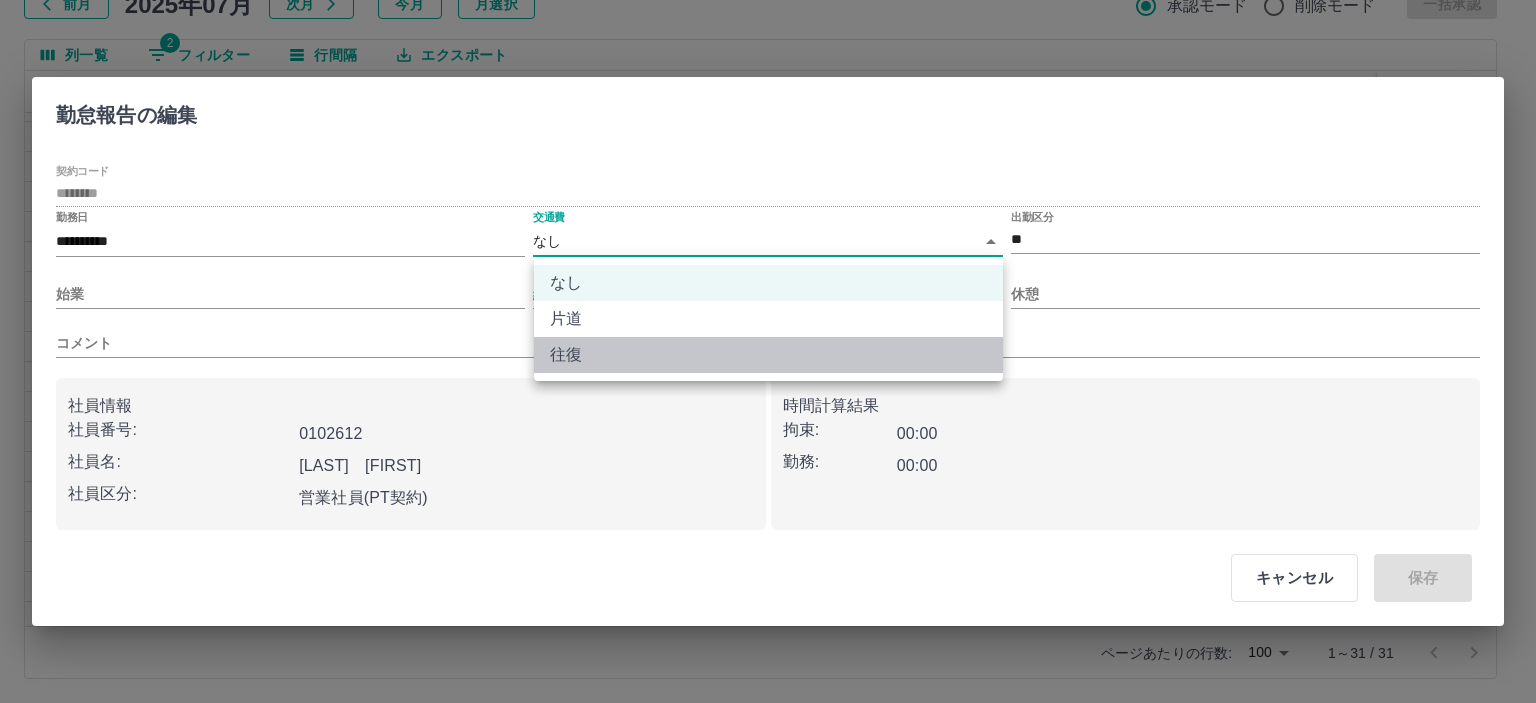 click on "往復" at bounding box center [768, 355] 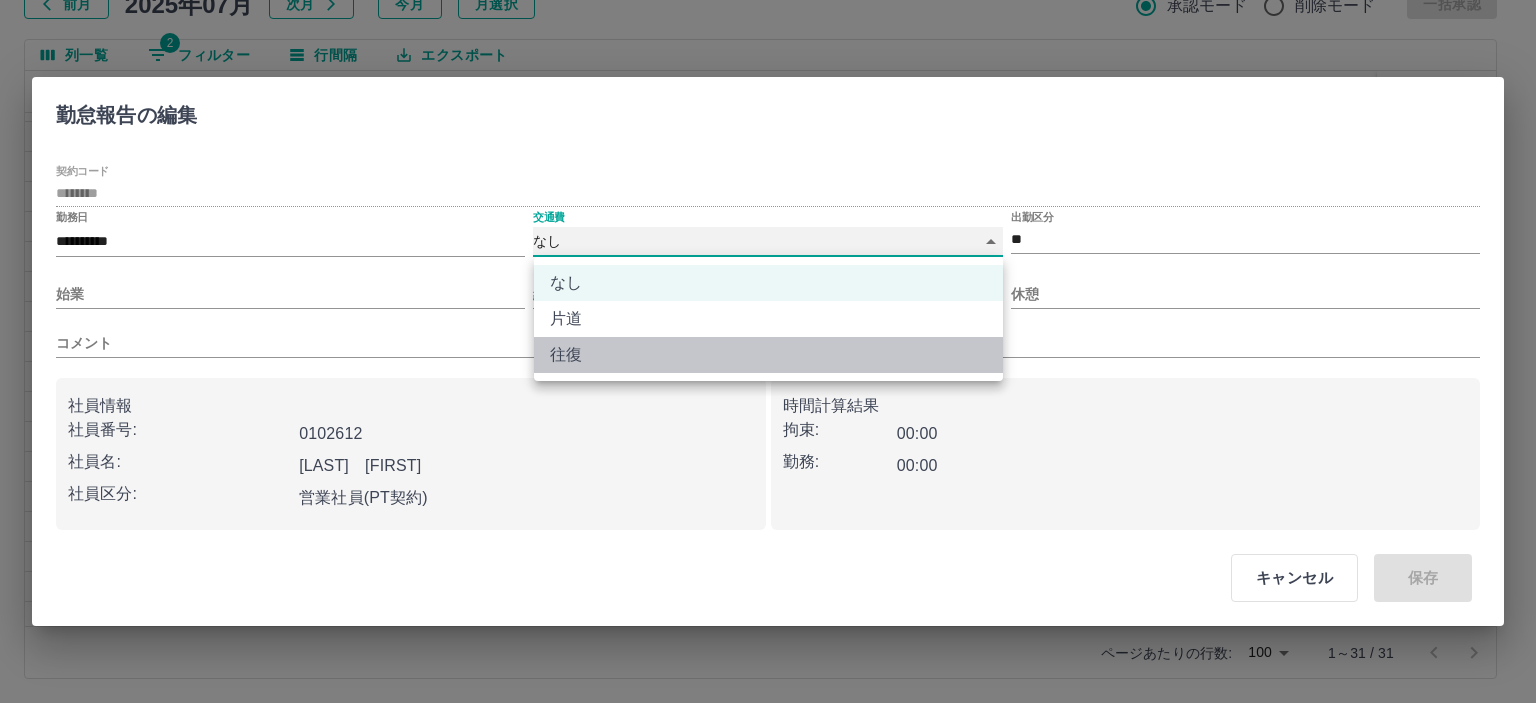 type on "******" 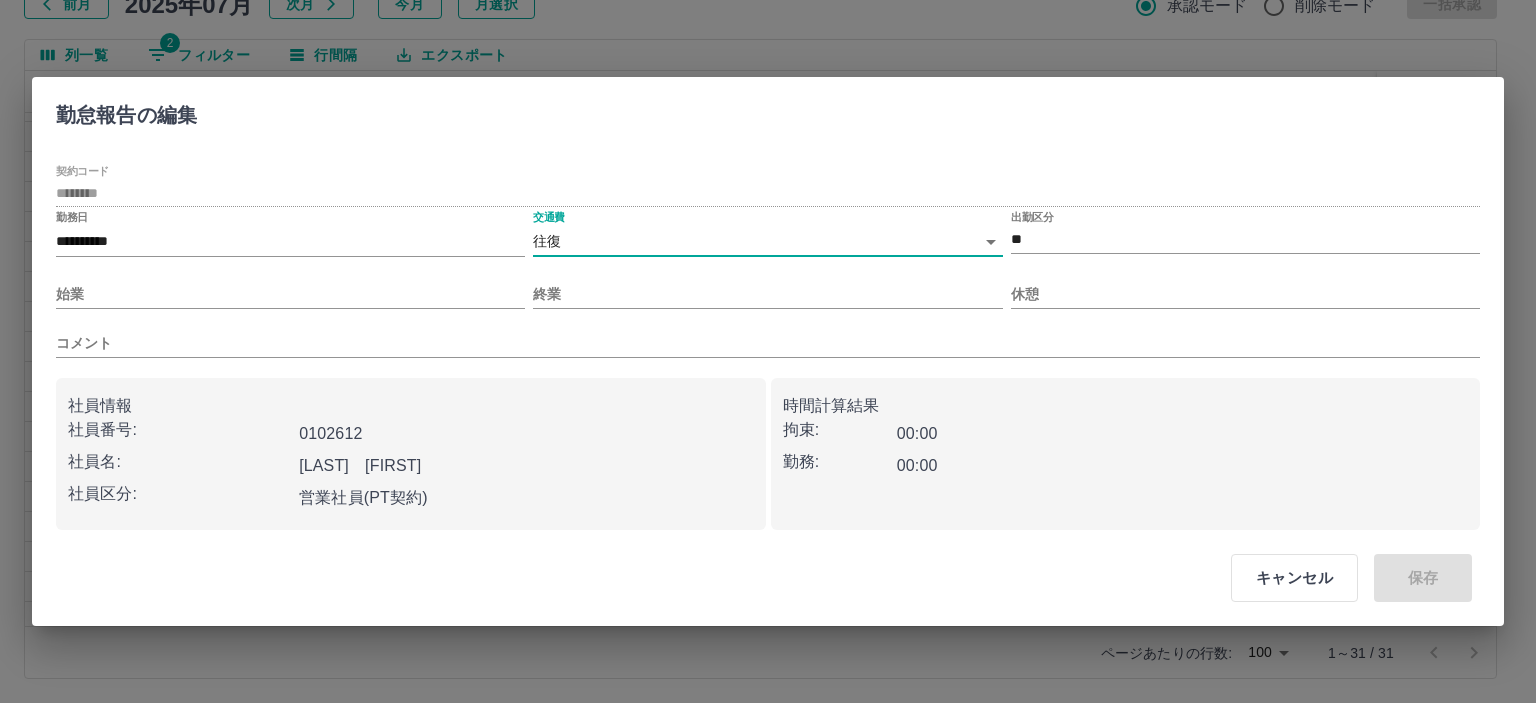 click on "始業" at bounding box center [290, 286] 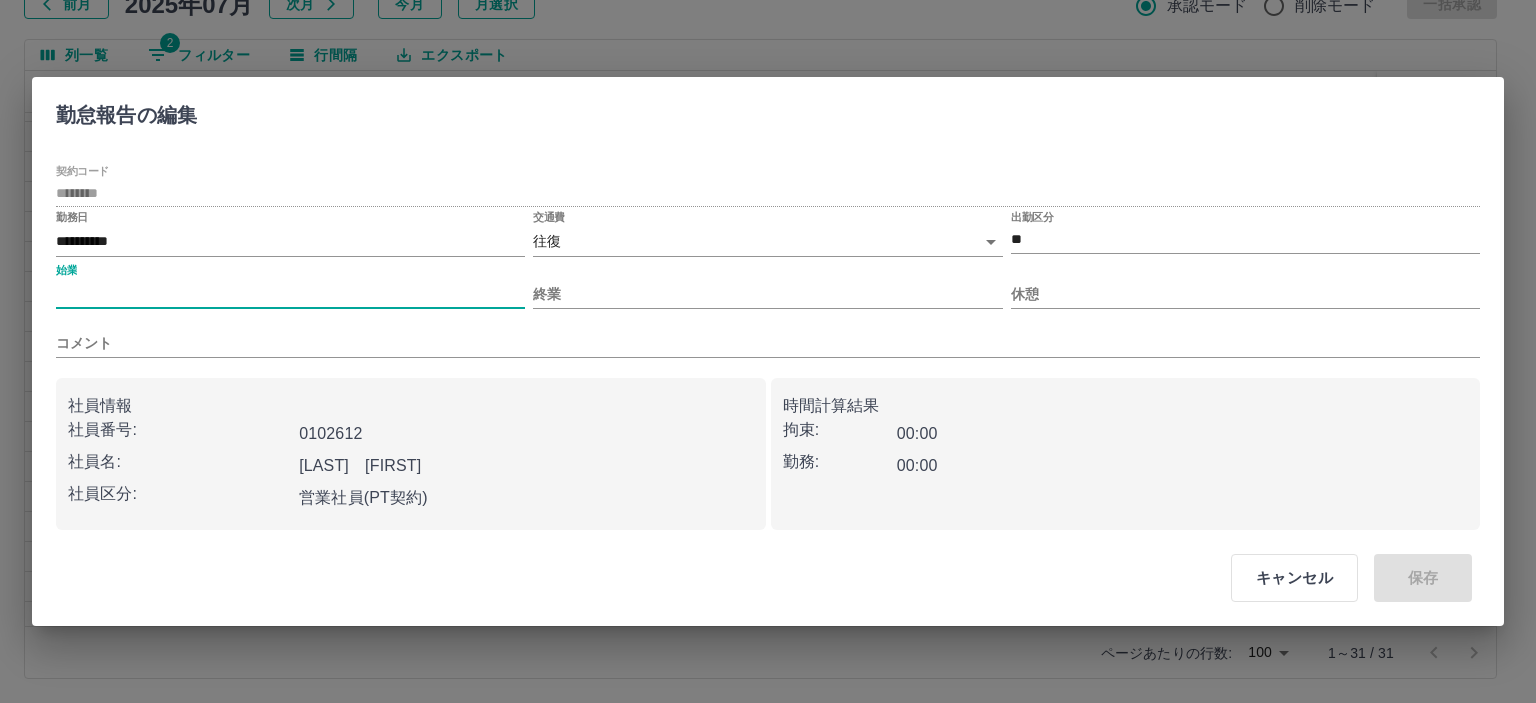 drag, startPoint x: 332, startPoint y: 285, endPoint x: 351, endPoint y: 284, distance: 19.026299 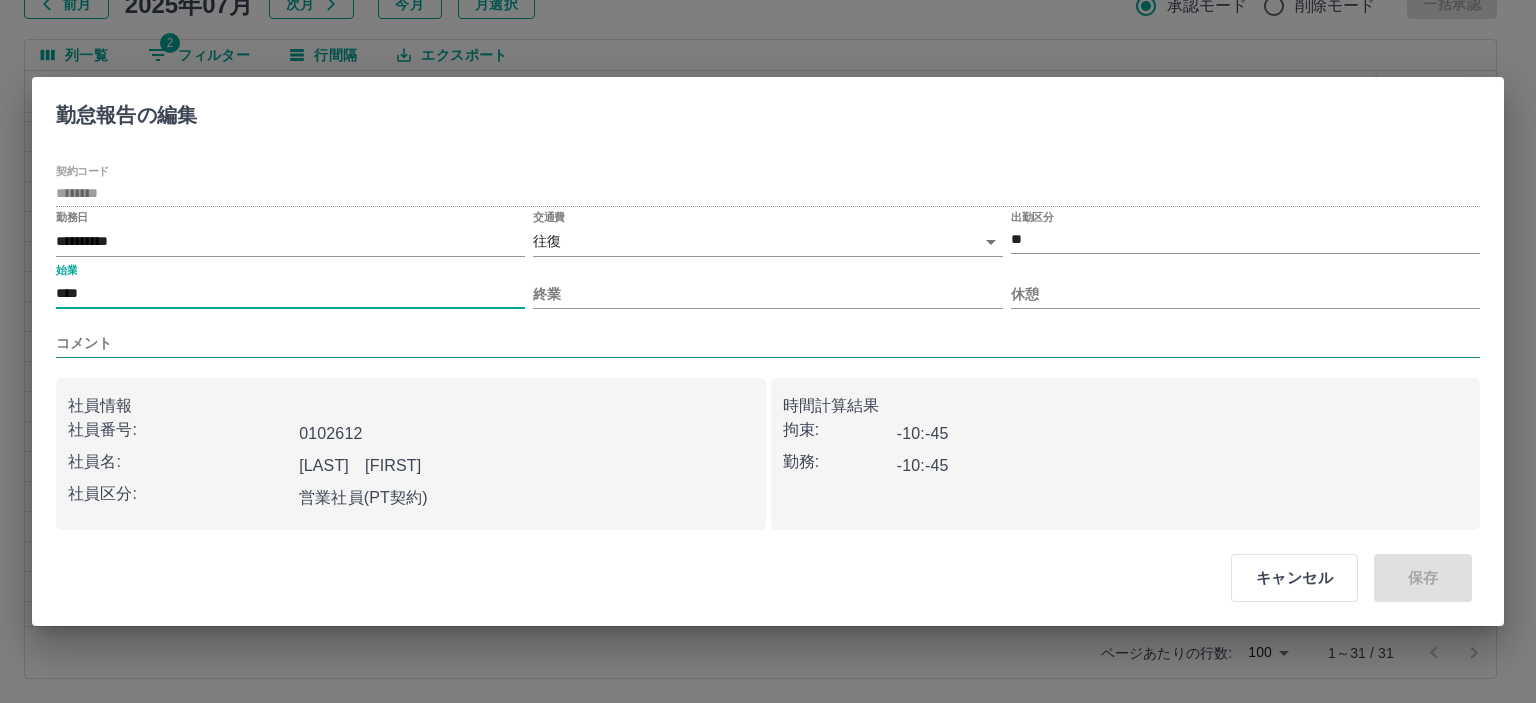 type on "****" 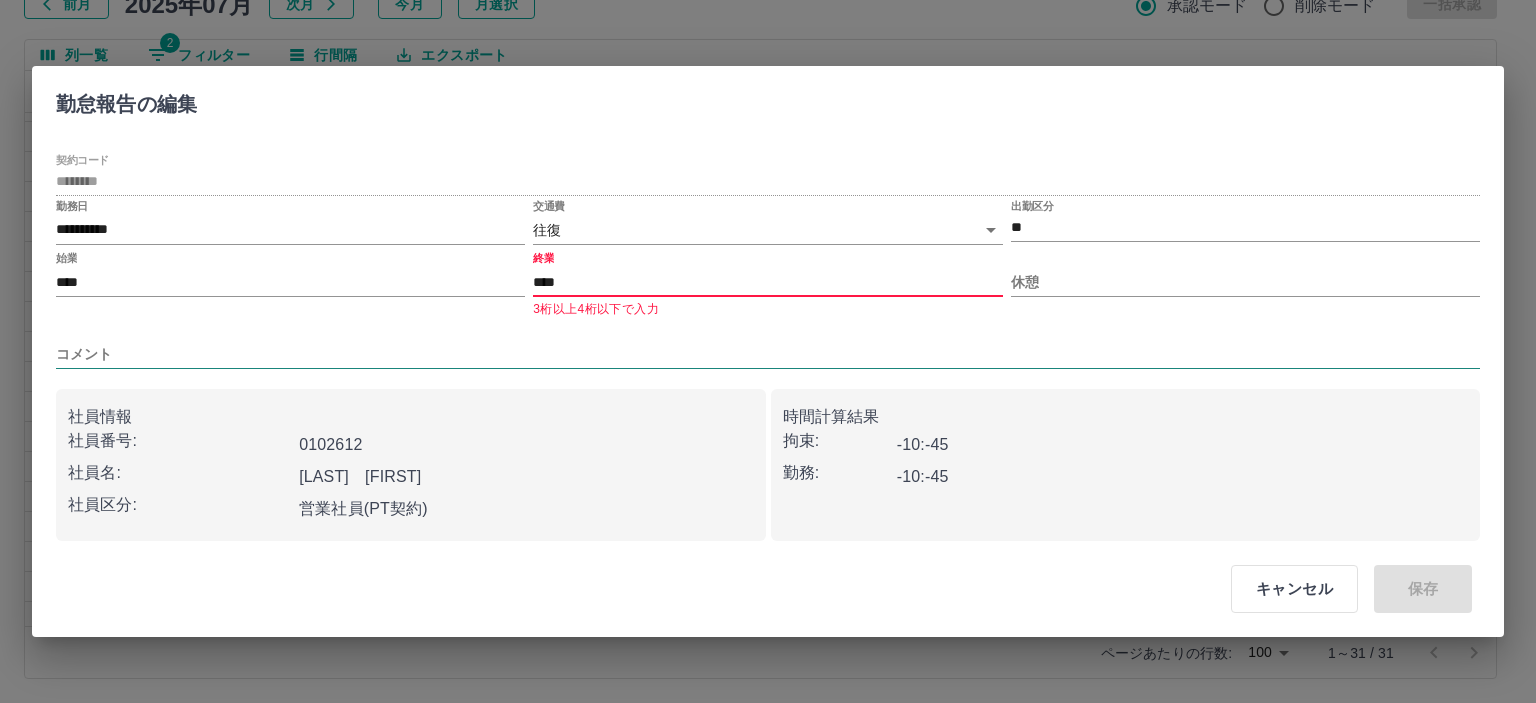 type on "****" 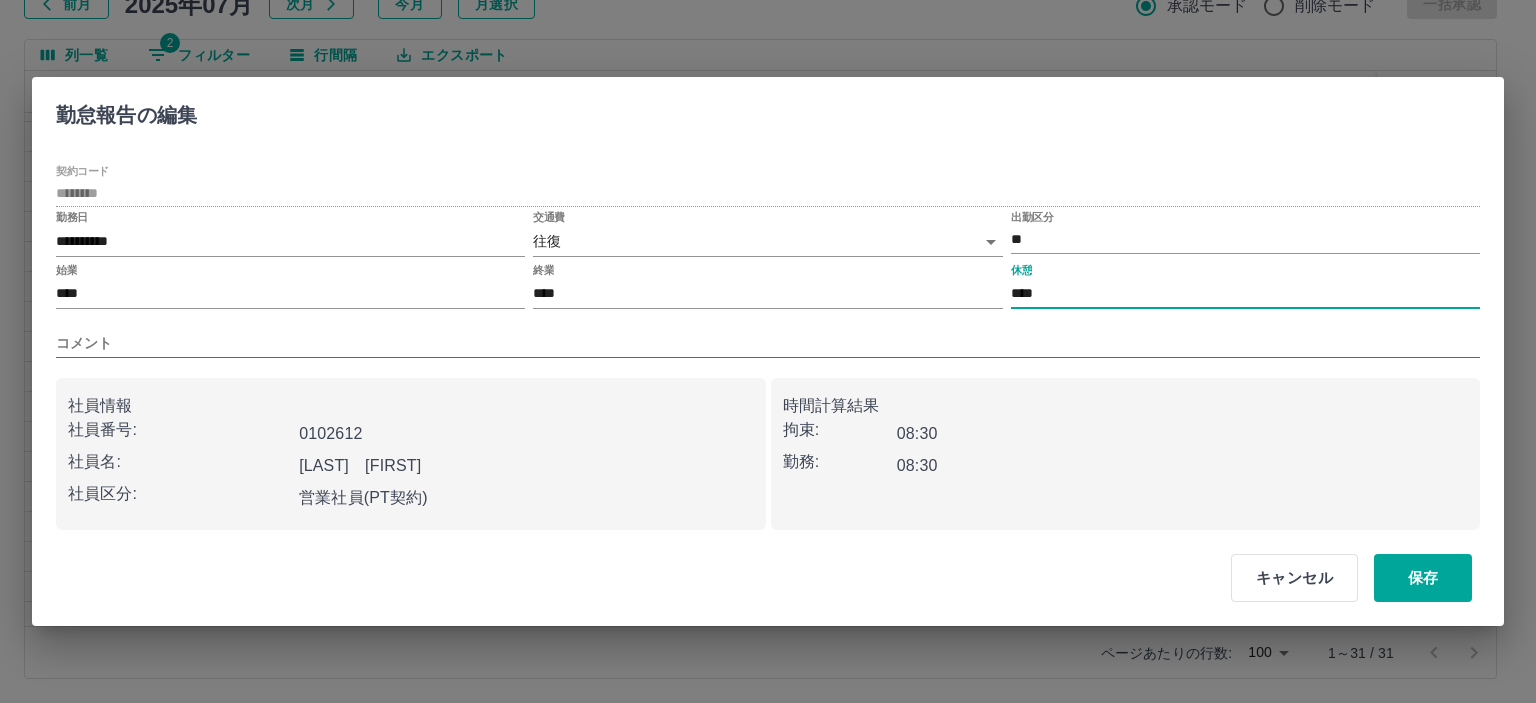 type on "****" 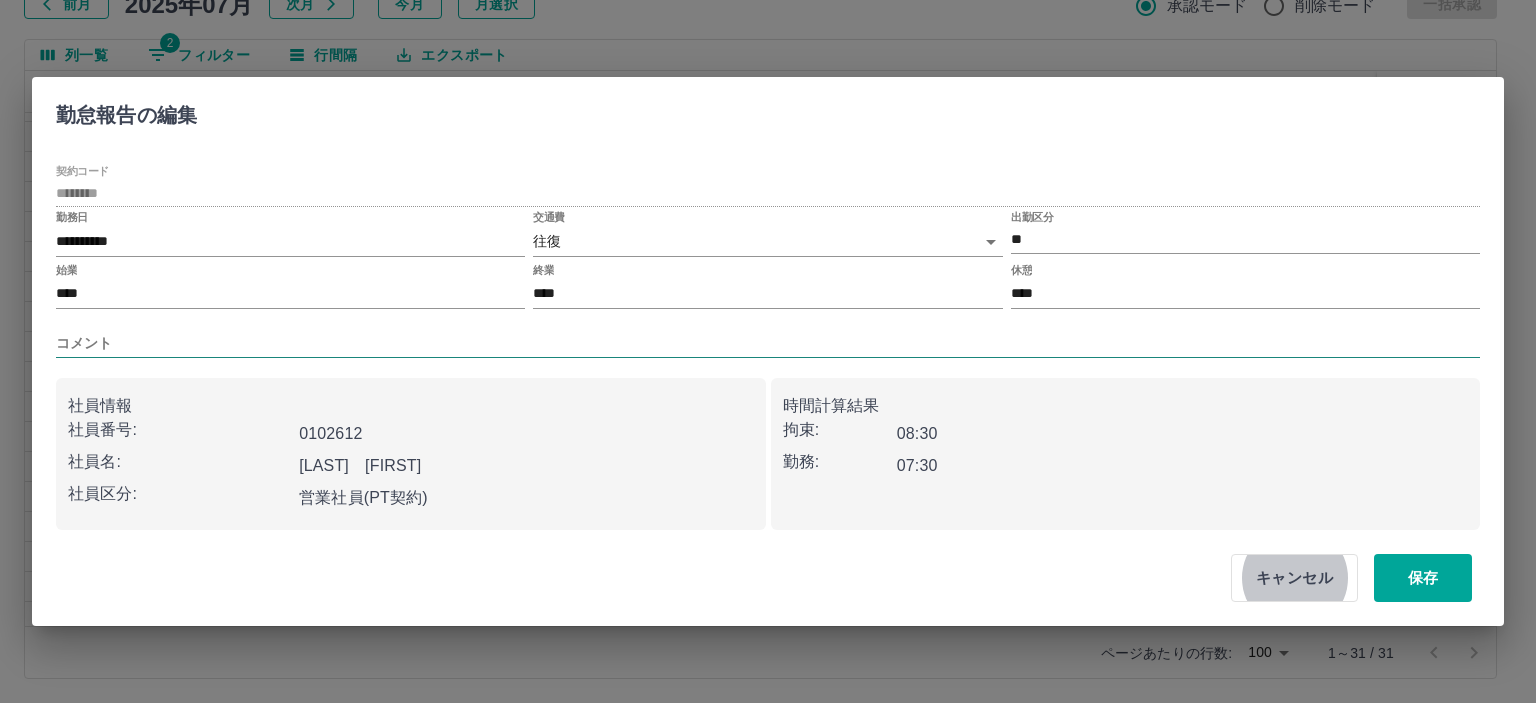 type 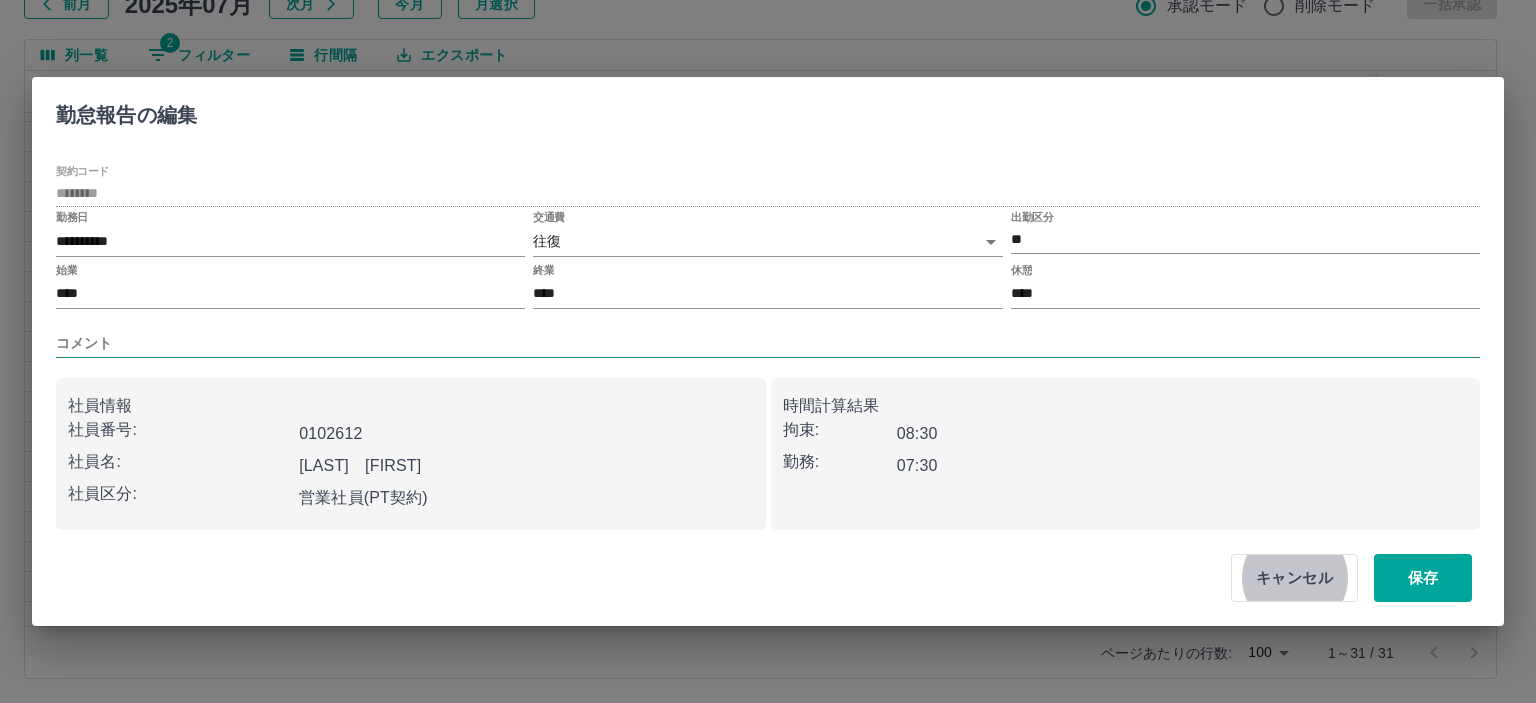 type 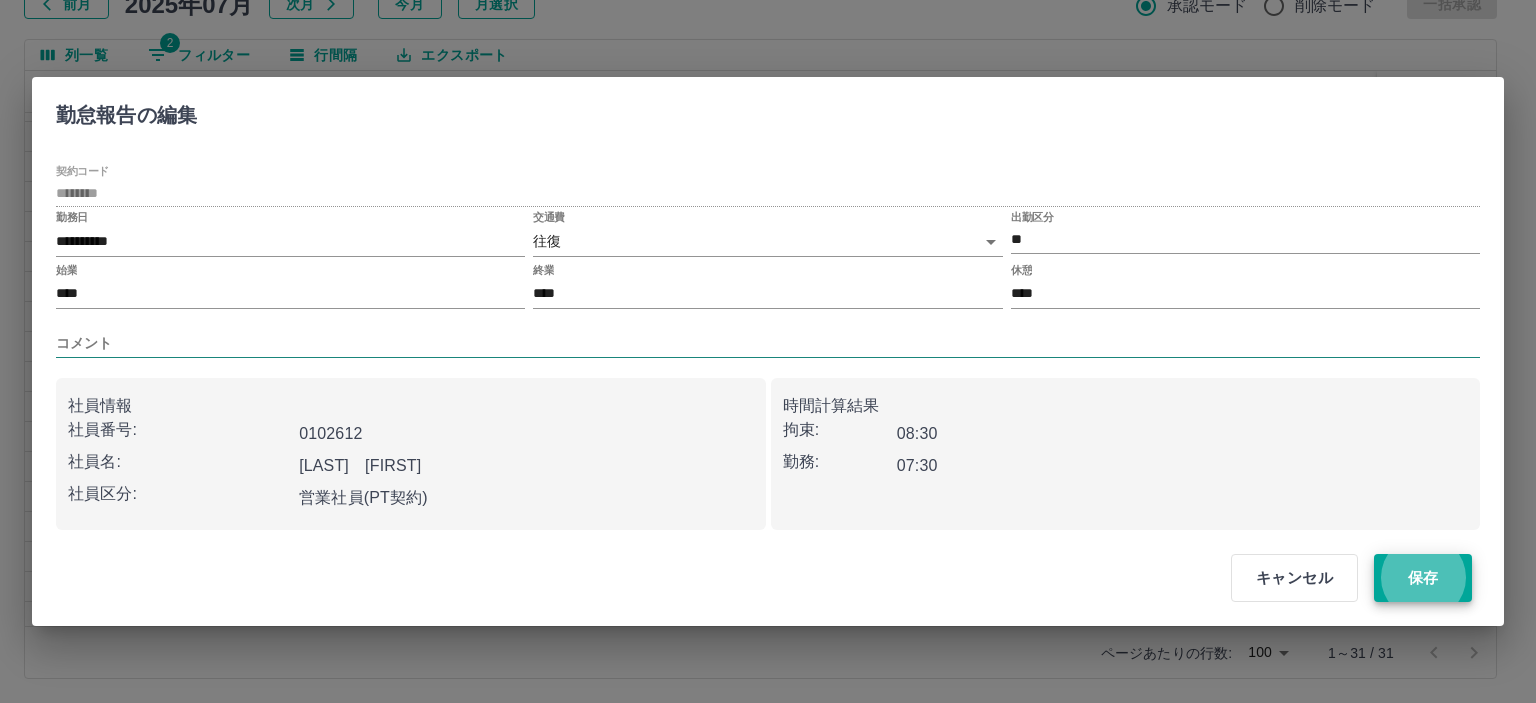 click on "保存" at bounding box center [1423, 578] 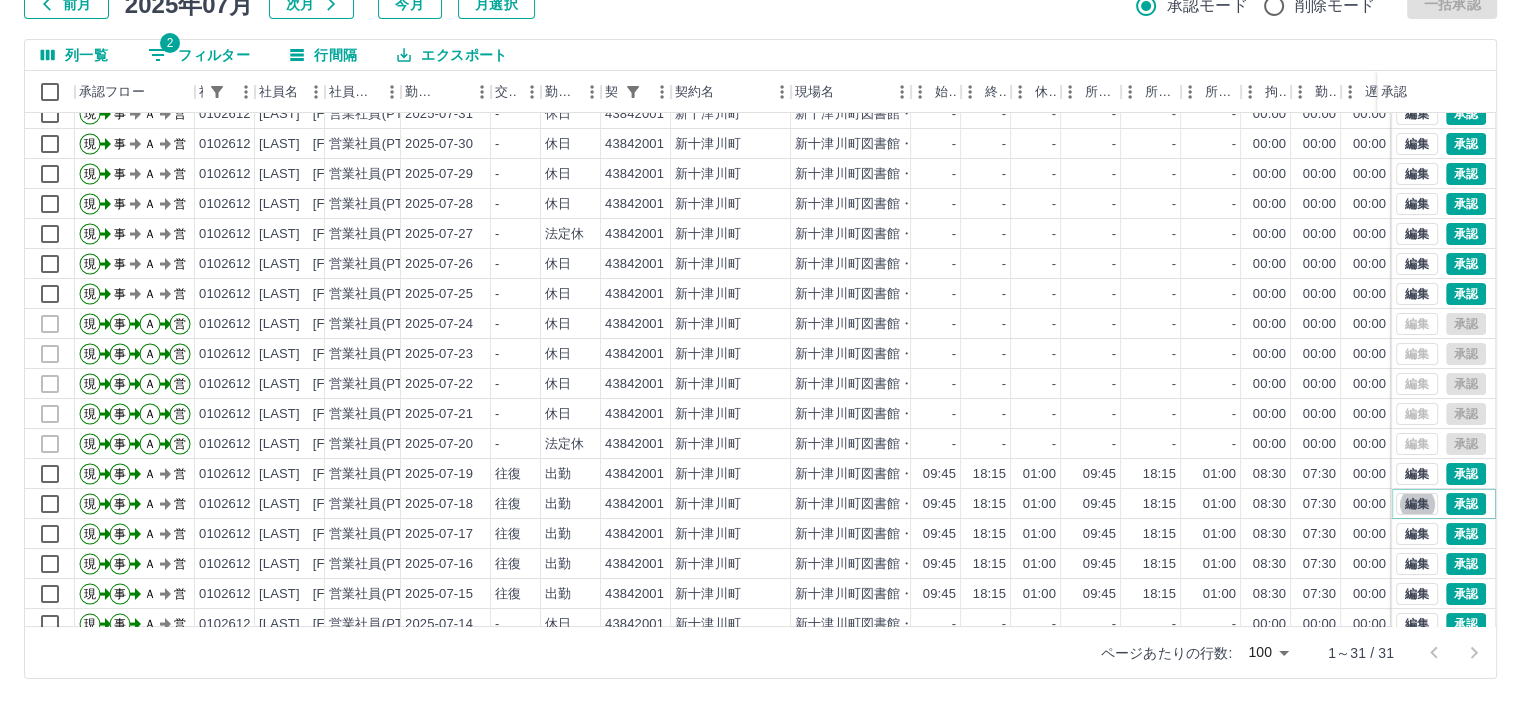 scroll, scrollTop: 0, scrollLeft: 0, axis: both 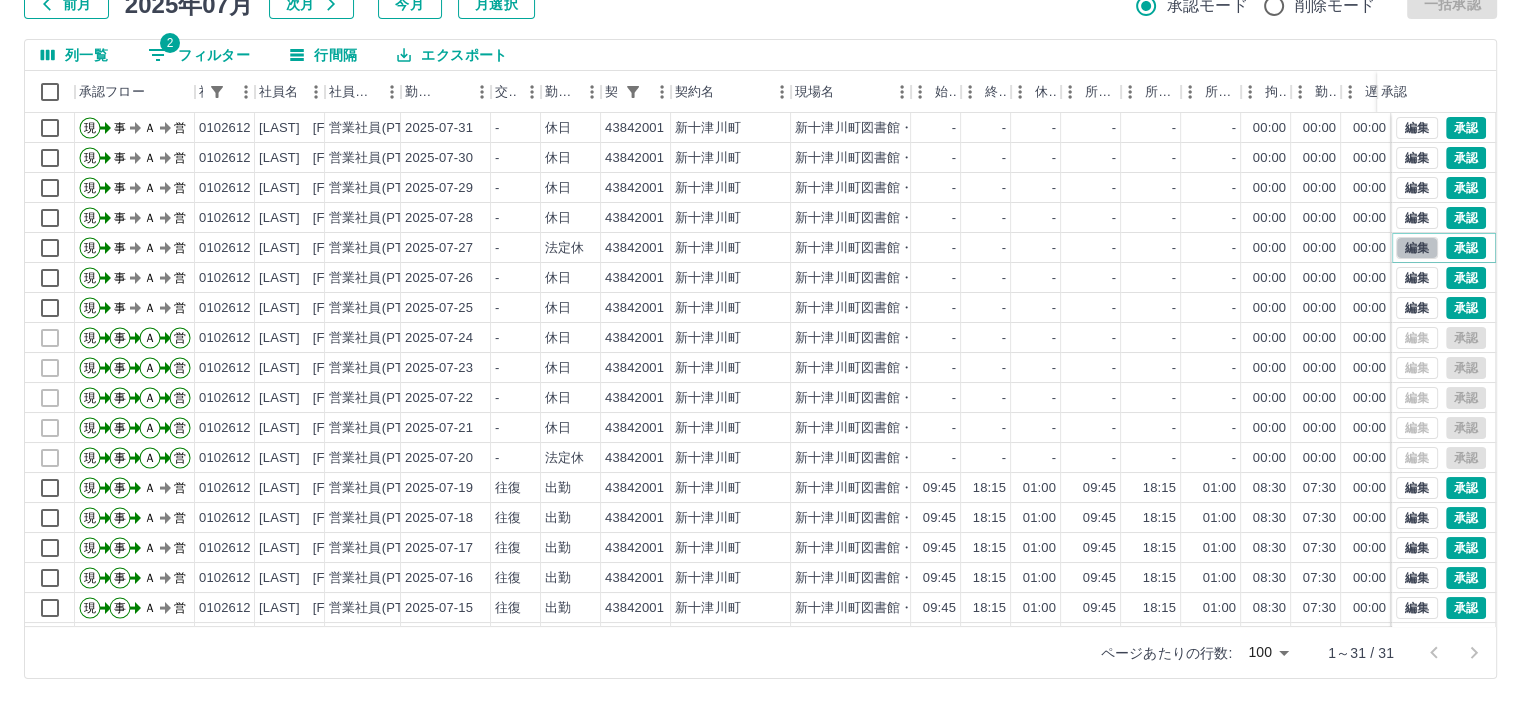 click on "編集" at bounding box center [1417, 248] 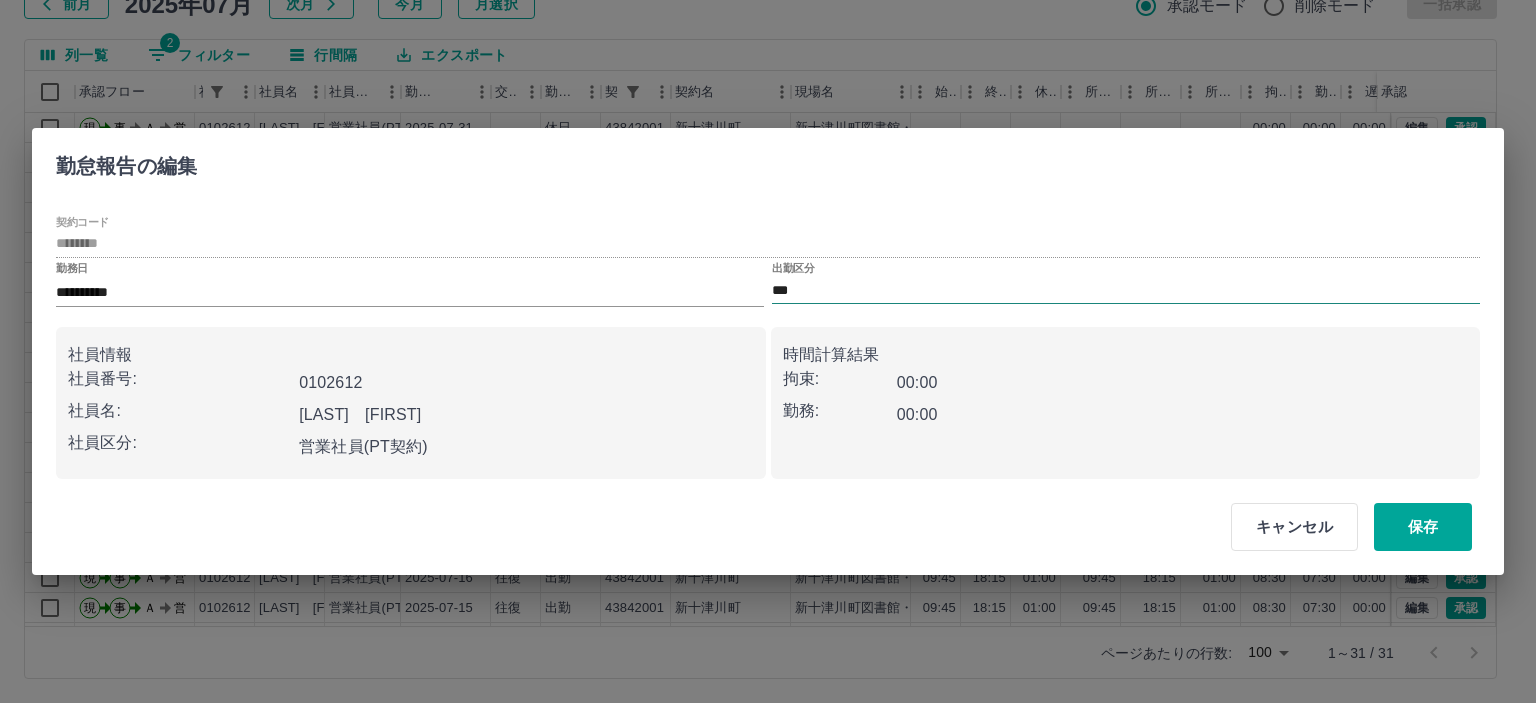 click on "***" at bounding box center [1126, 290] 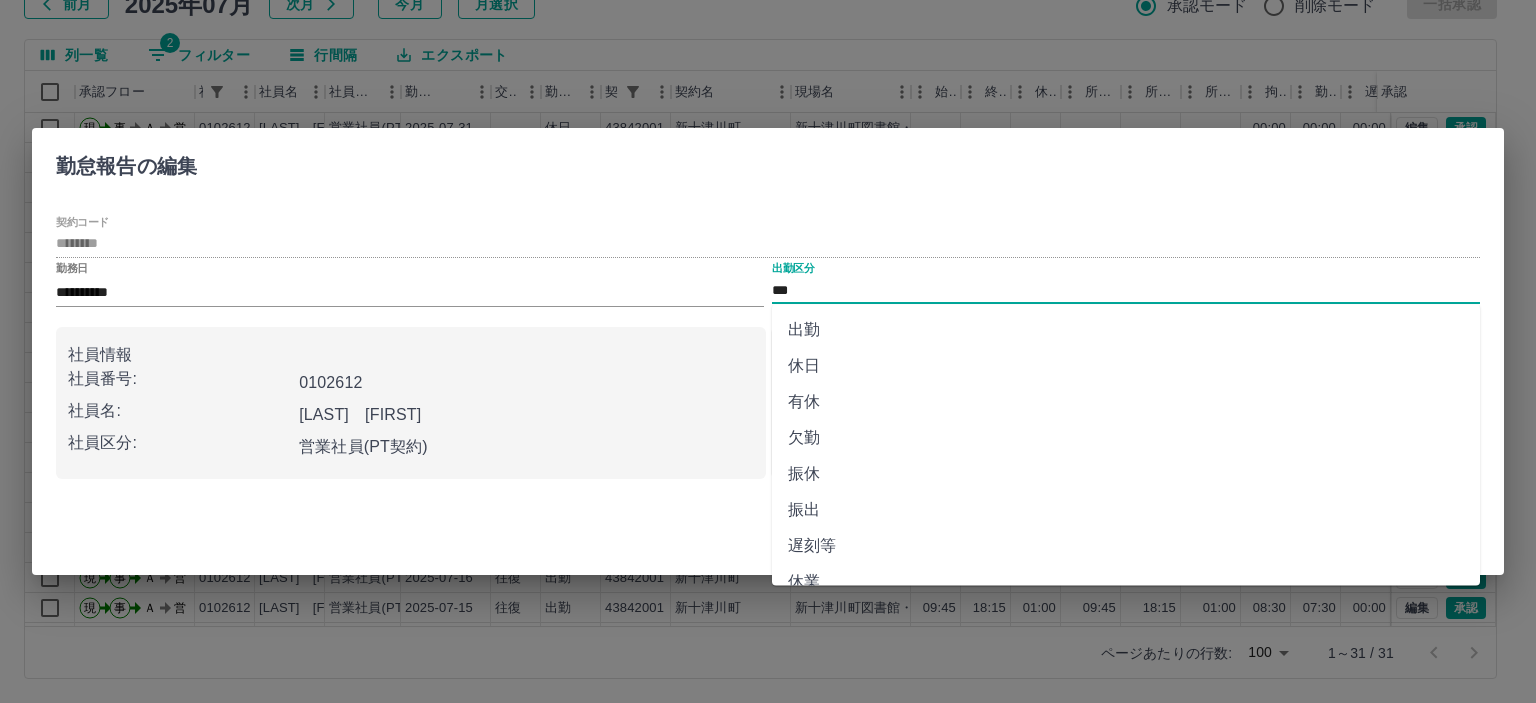 click on "出勤" at bounding box center [1126, 330] 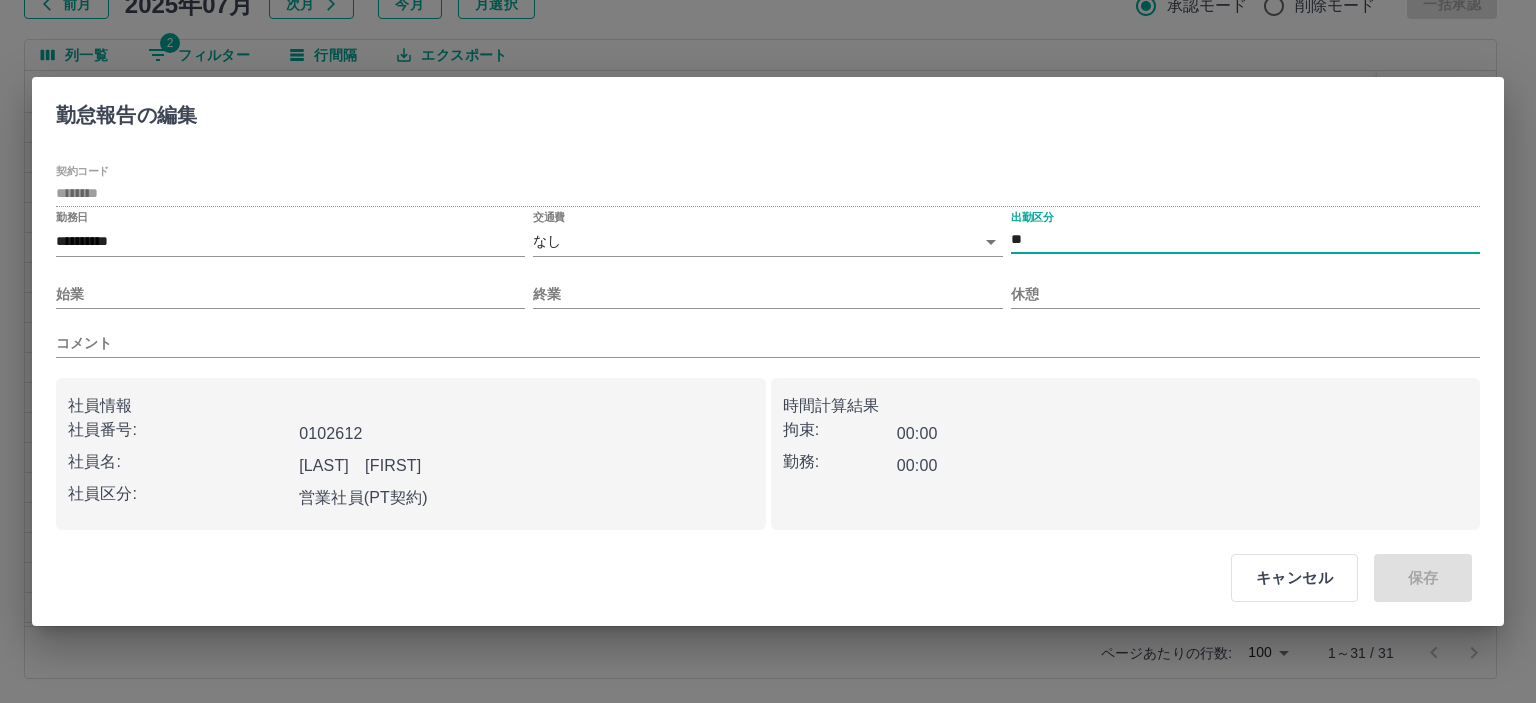 click on "SDH勤怠 岡﨑　裕子 勤務実績承認 前月 2025年07月 次月 今月 月選択 承認モード 削除モード 一括承認 列一覧 2 フィルター 行間隔 エクスポート 承認フロー 社員番号 社員名 社員区分 勤務日 交通費 勤務区分 契約コード 契約名 現場名 始業 終業 休憩 所定開始 所定終業 所定休憩 拘束 勤務 遅刻等 コメント ステータス 承認 現 事 Ａ 営 0102612 高宮　みず恵 営業社員(PT契約) 2025-07-31  -  休日 43842001 新十津川町 新十津川町図書館・学校図書館包括業務委託 - - - - - - 00:00 00:00 00:00 事務担当者承認待 現 事 Ａ 営 0102612 高宮　みず恵 営業社員(PT契約) 2025-07-30  -  休日 43842001 新十津川町 新十津川町図書館・学校図書館包括業務委託 - - - - - - 00:00 00:00 00:00 事務担当者承認待 現 事 Ａ 営 0102612 高宮　みず恵 営業社員(PT契約) 2025-07-29  -  休日 43842001 新十津川町 - - - - - - 00:00 現" at bounding box center (768, 280) 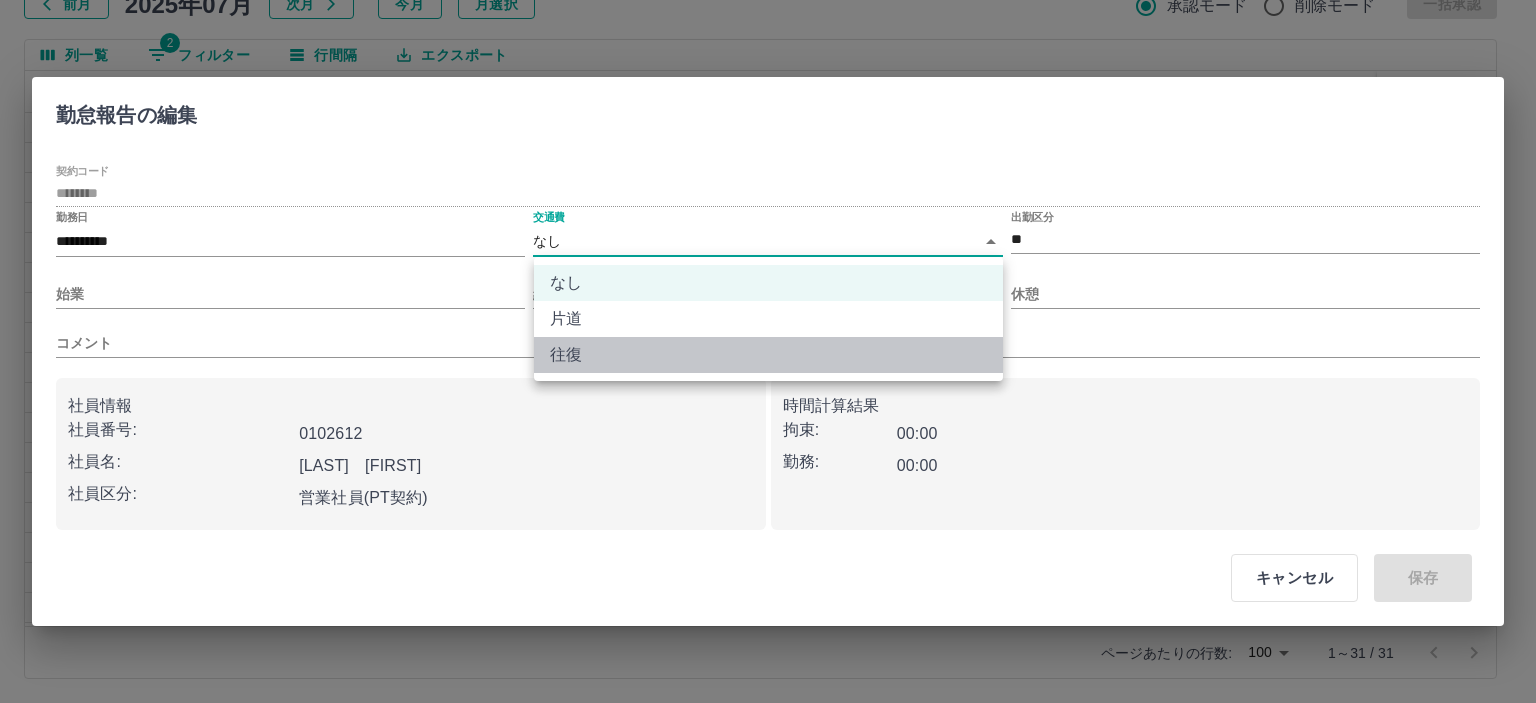 click on "往復" at bounding box center [768, 355] 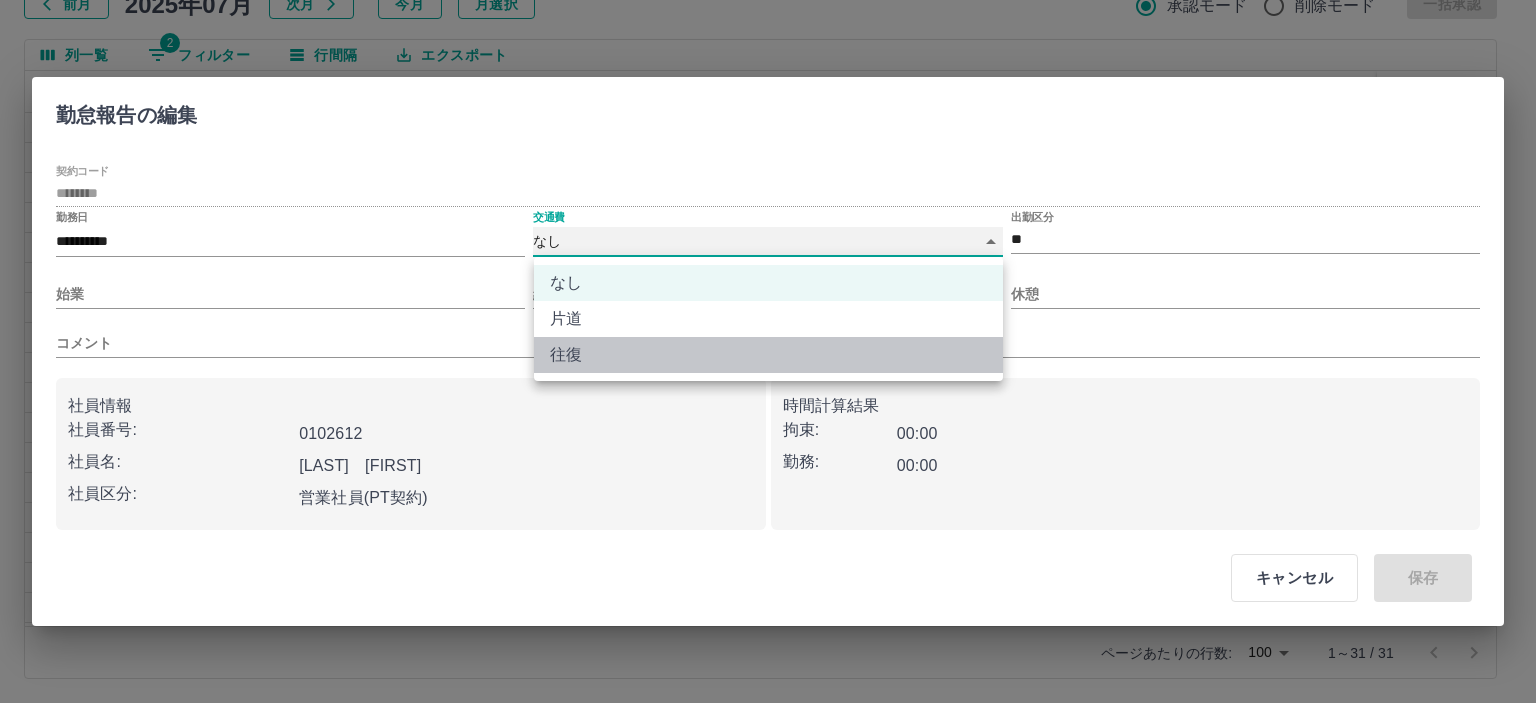 type on "******" 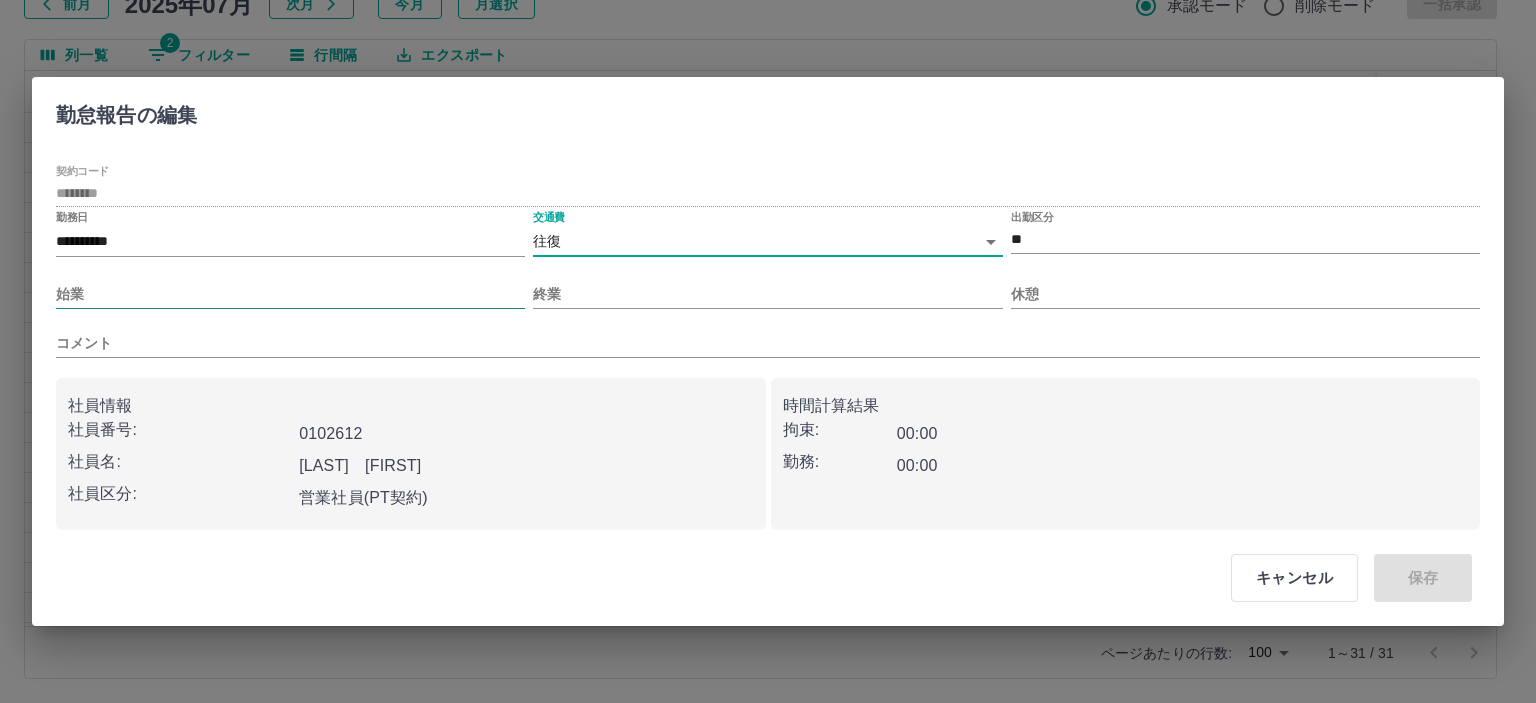 click on "始業" at bounding box center [290, 294] 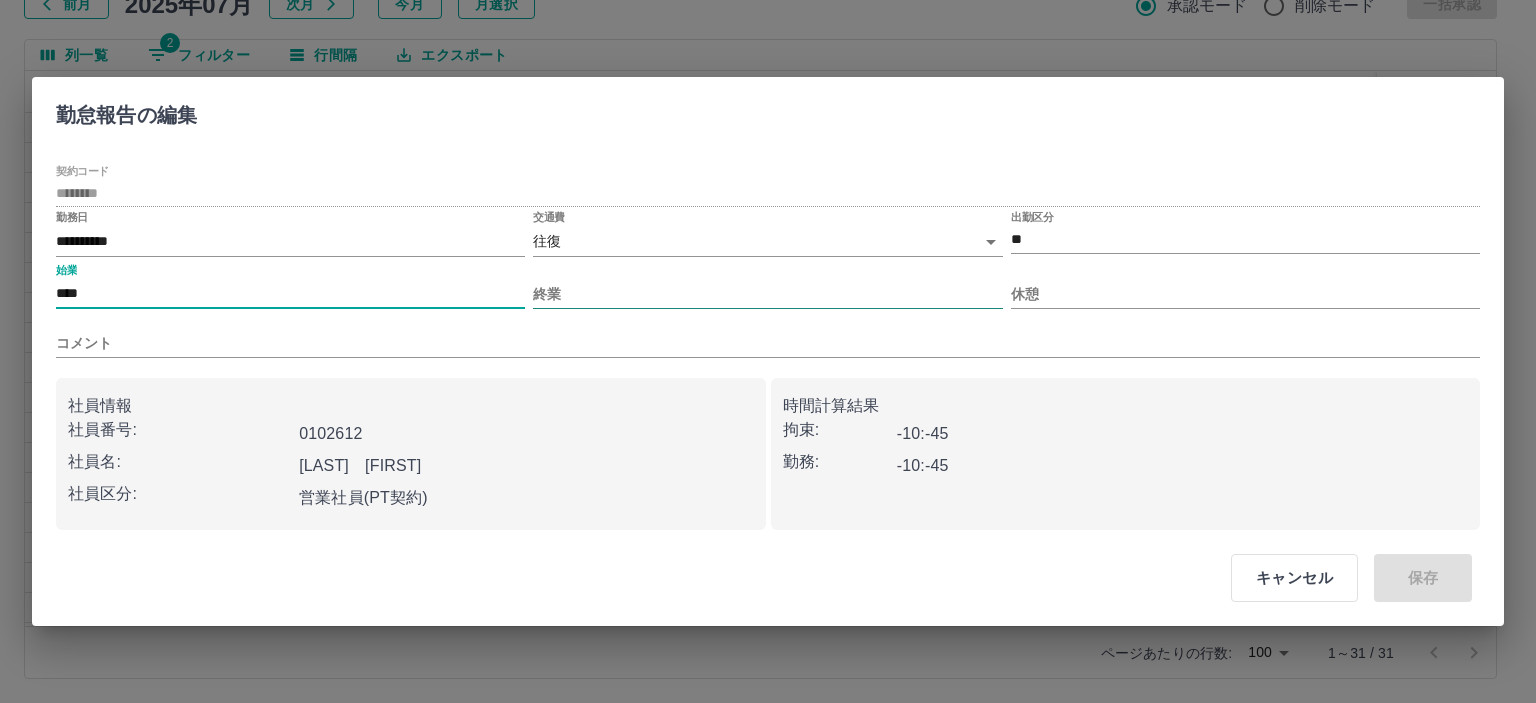 type on "****" 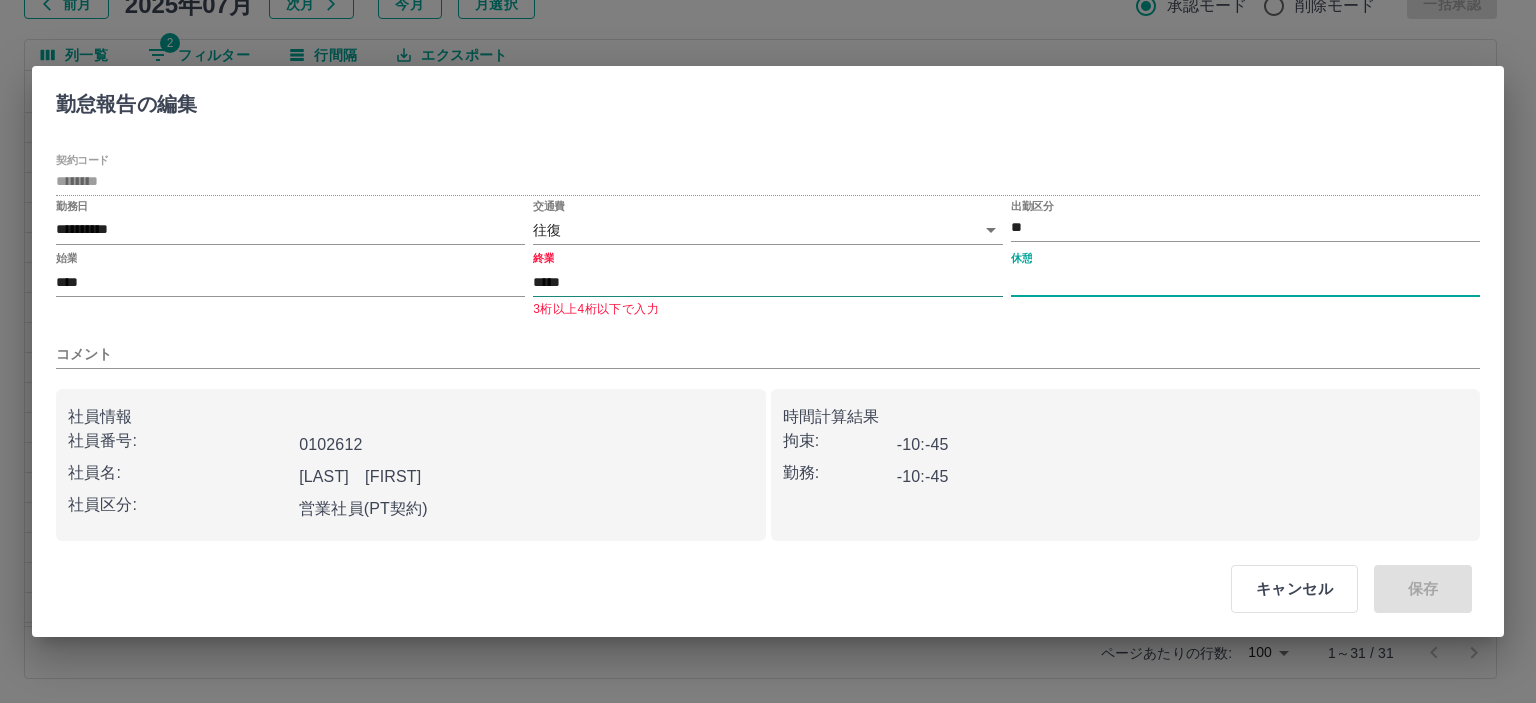 click on "*****" at bounding box center [767, 282] 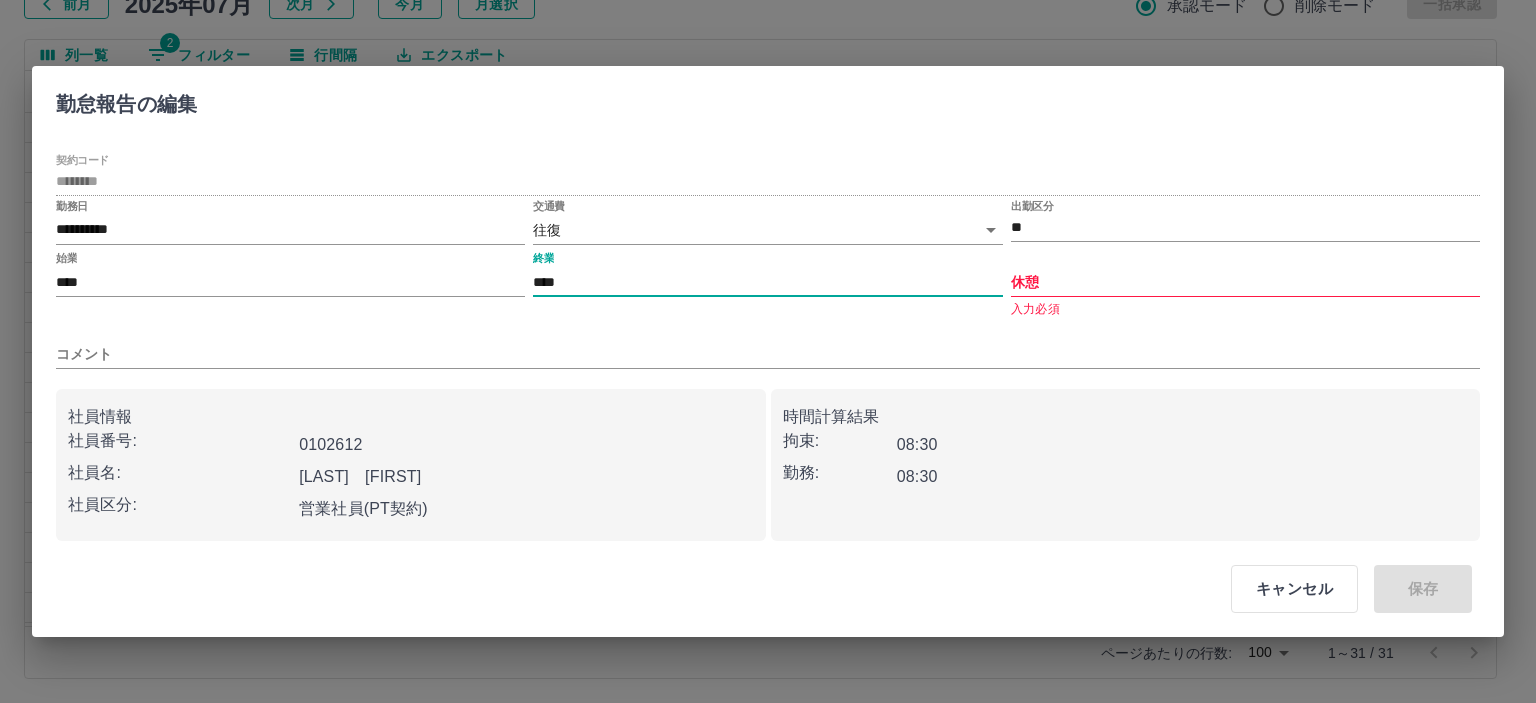 type on "****" 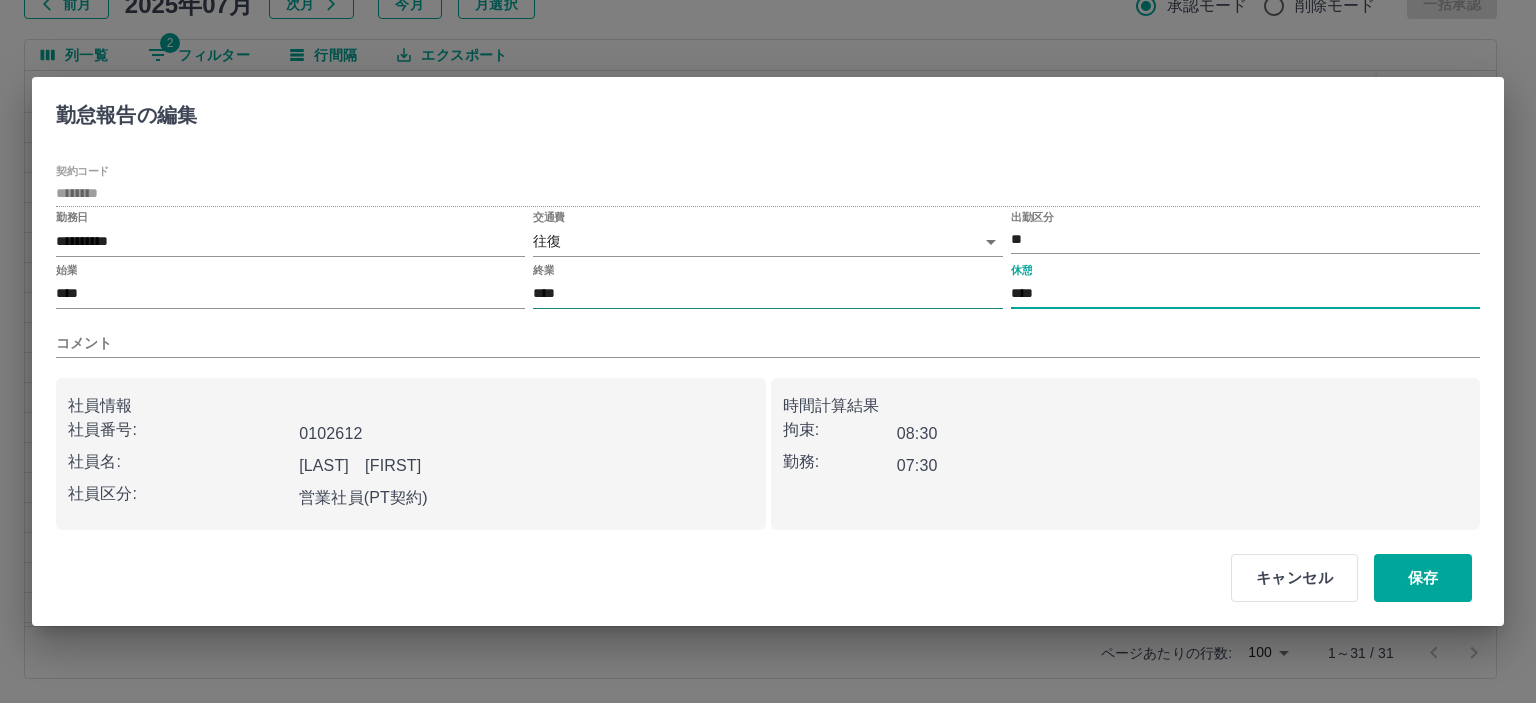 type on "****" 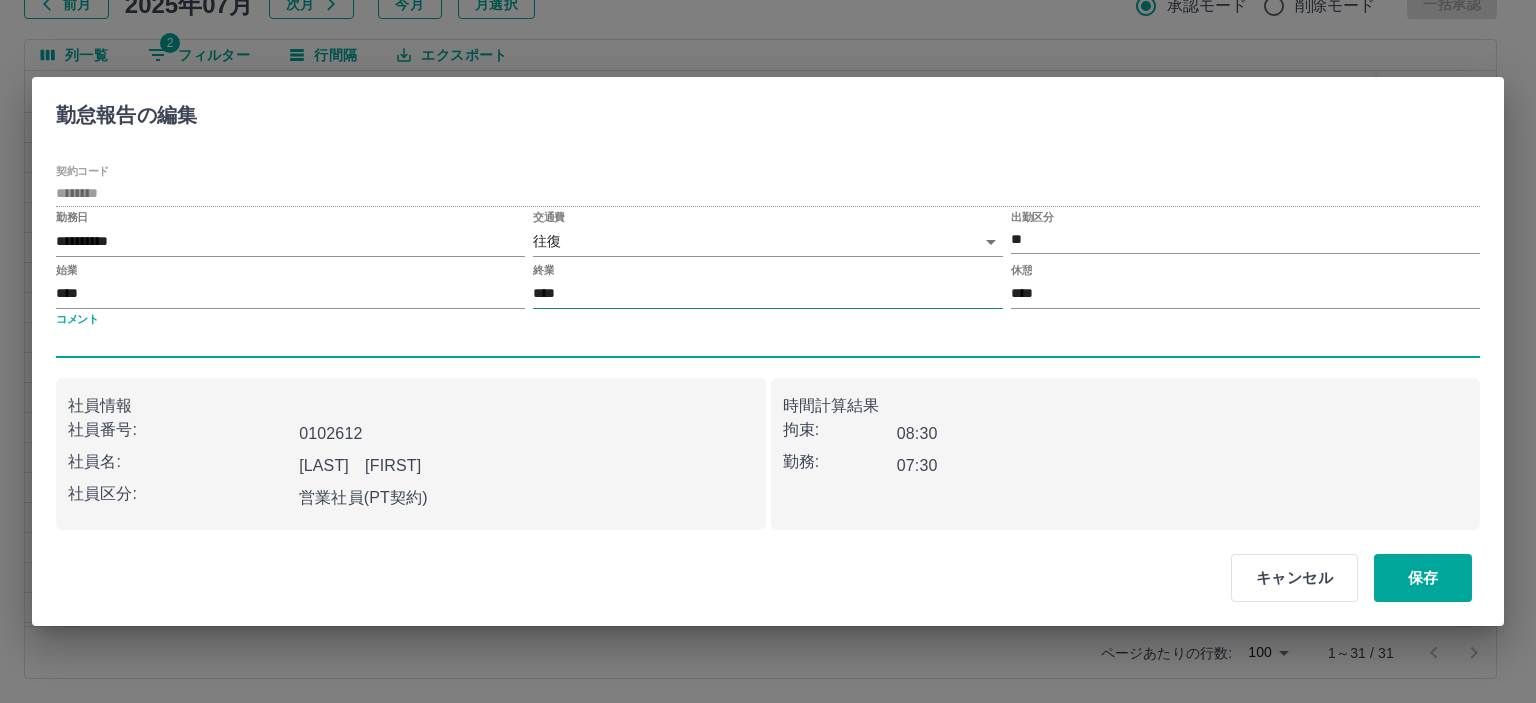 type 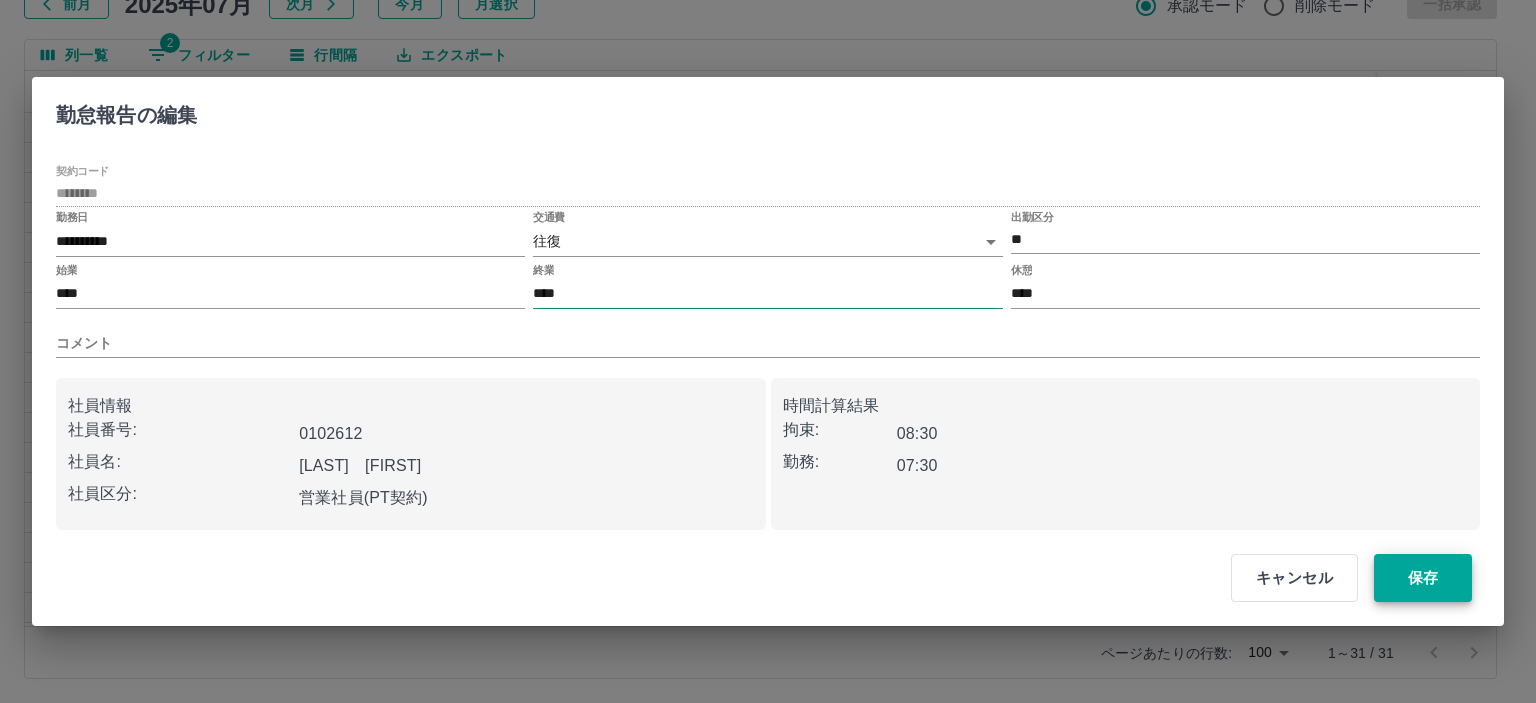 type 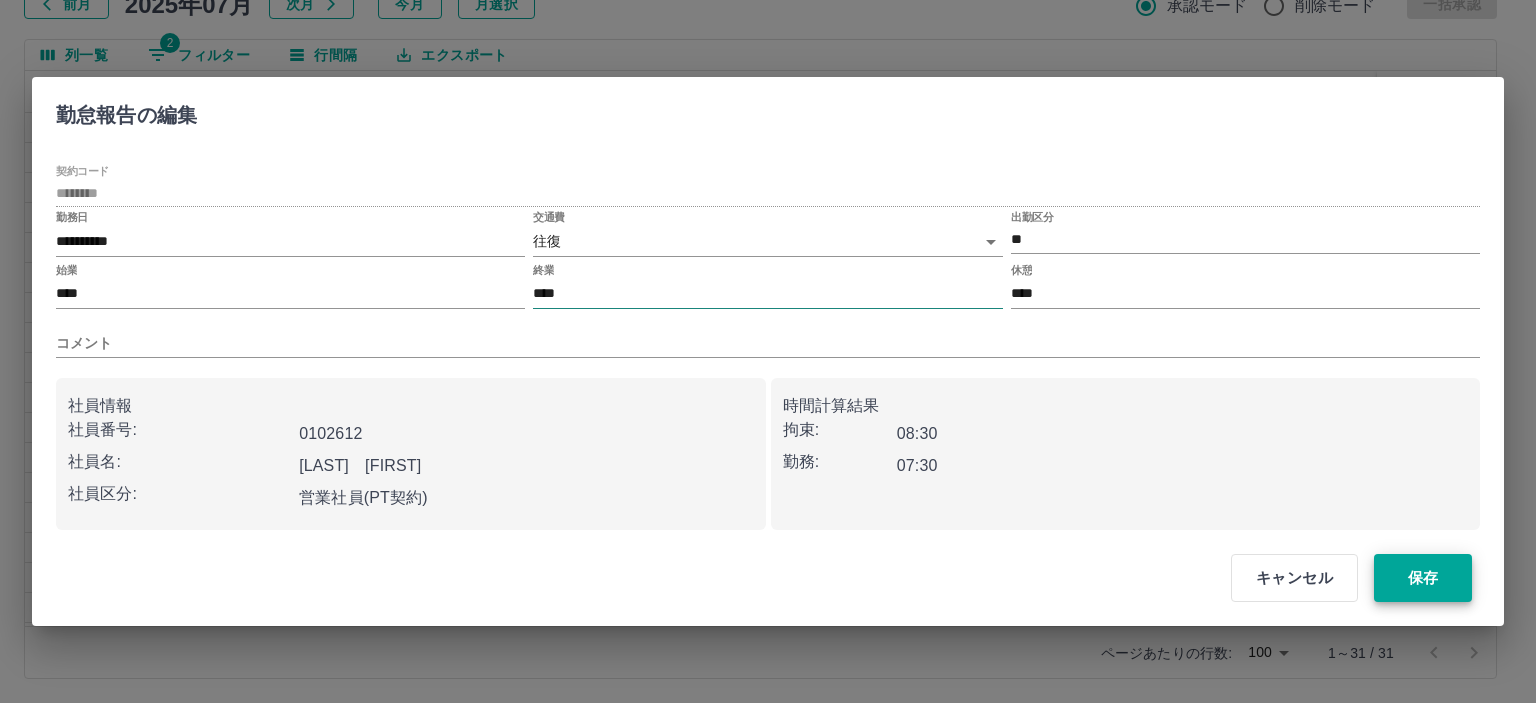 click on "保存" at bounding box center [1423, 578] 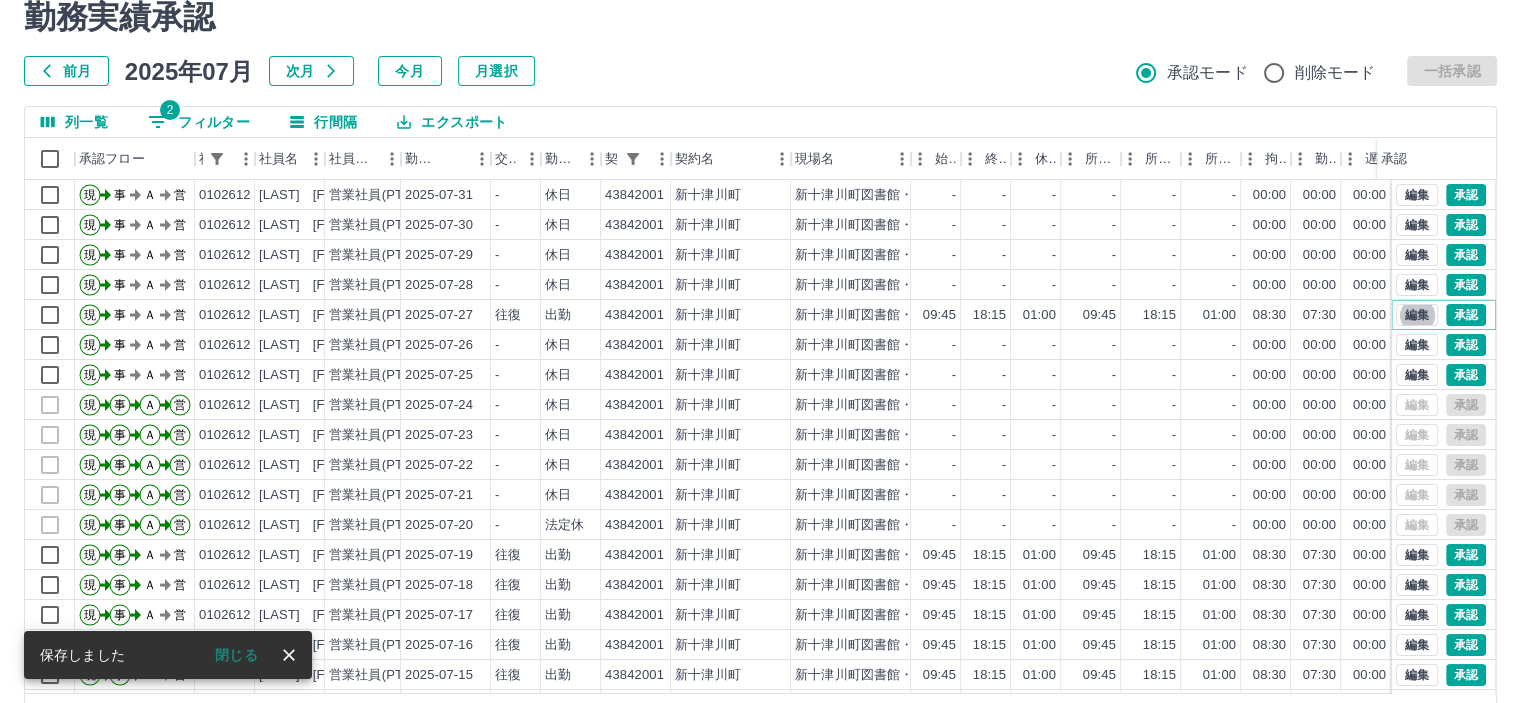 scroll, scrollTop: 42, scrollLeft: 0, axis: vertical 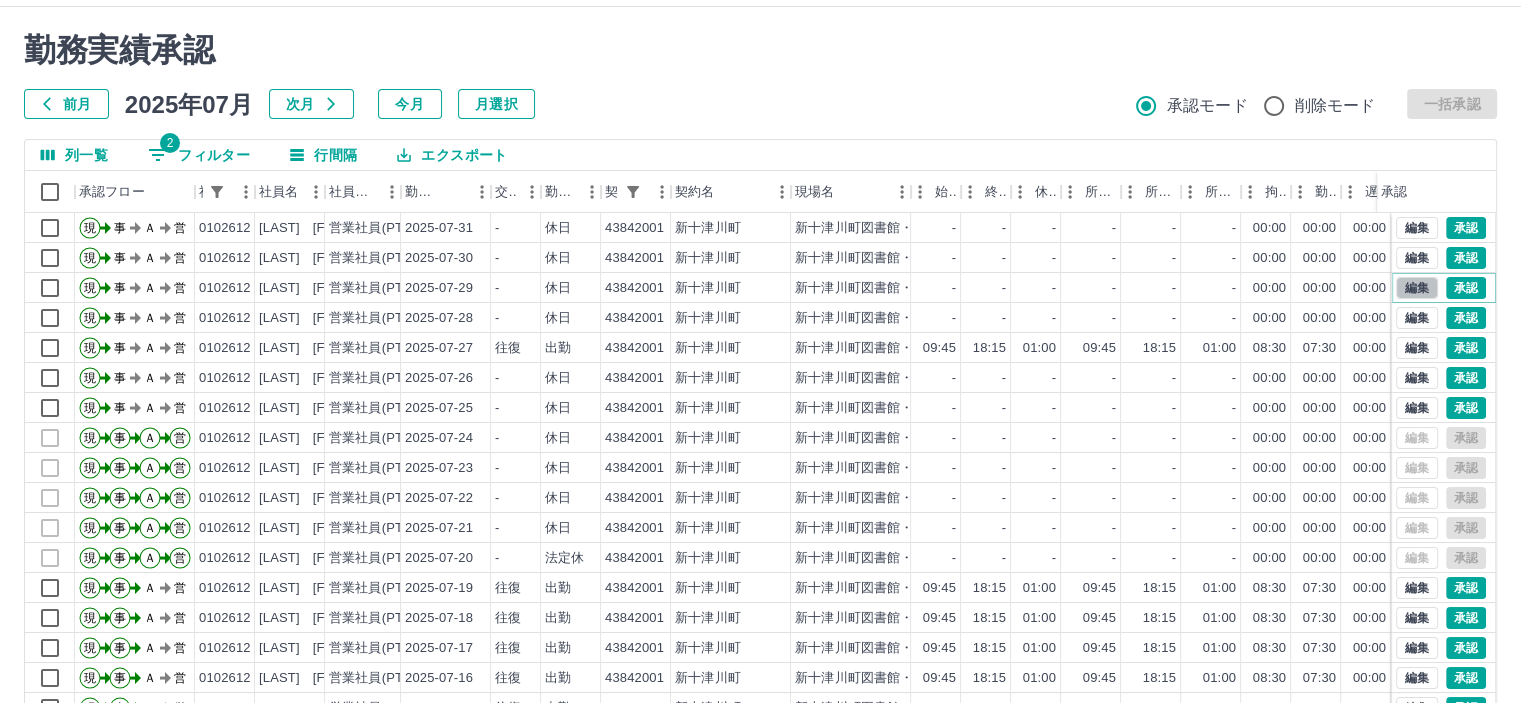 click on "編集" at bounding box center (1417, 288) 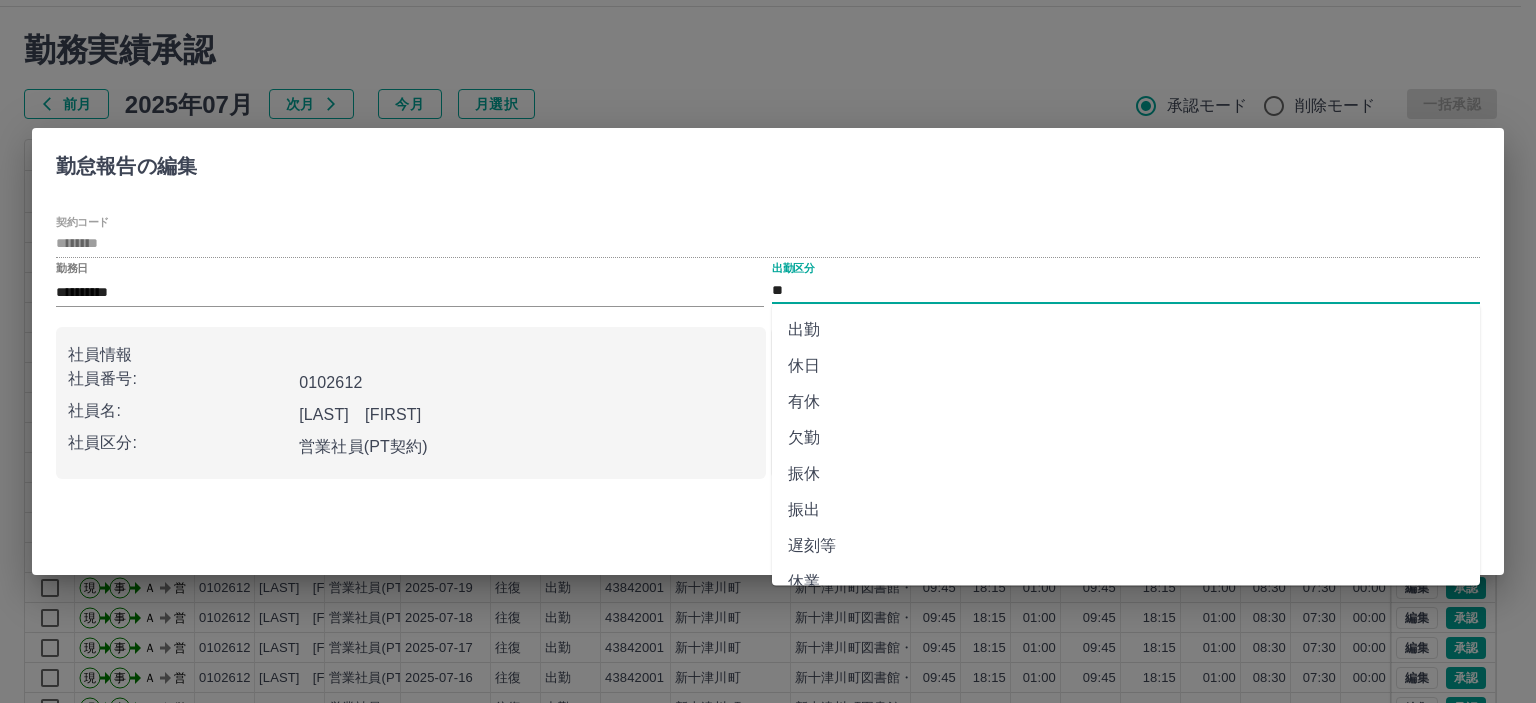 click on "**" at bounding box center [1126, 290] 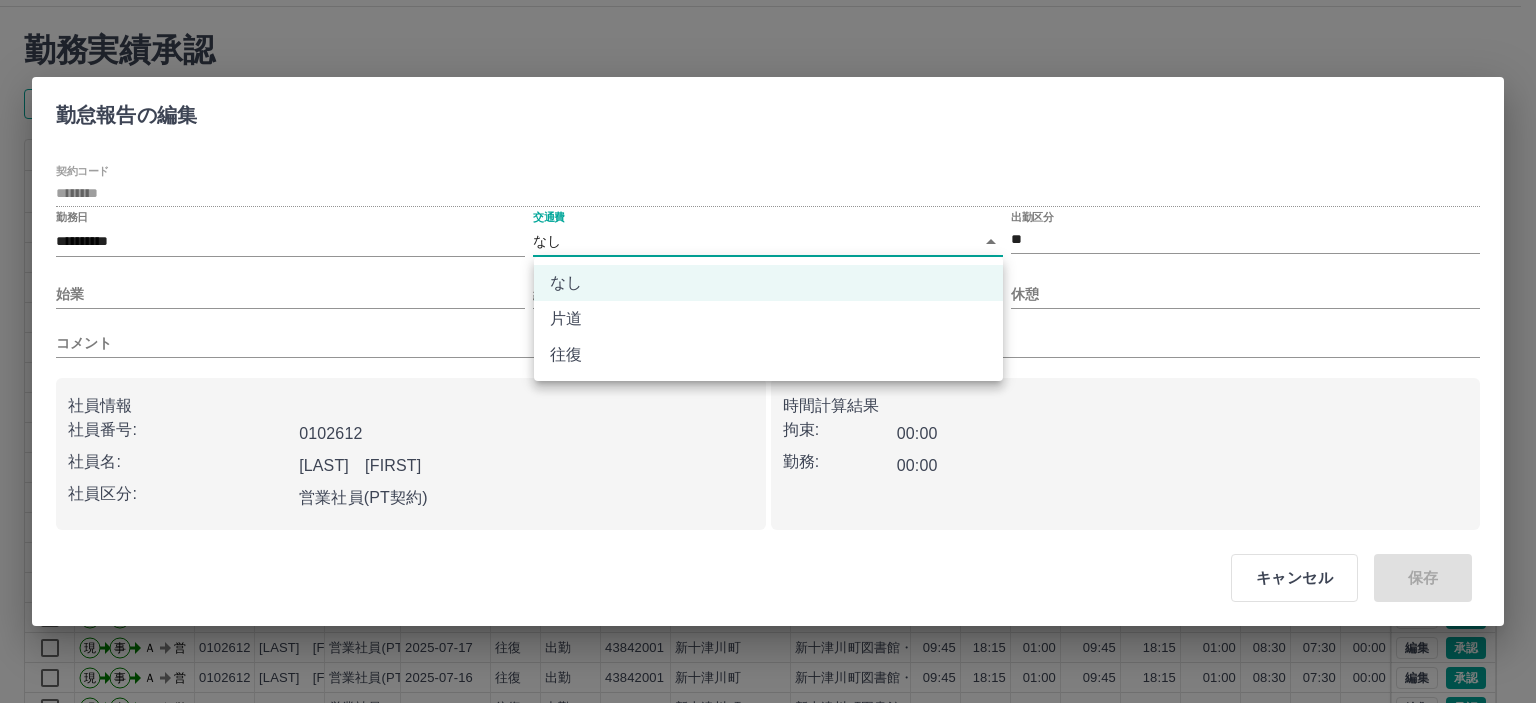 click on "SDH勤怠 岡﨑　裕子 勤務実績承認 前月 2025年07月 次月 今月 月選択 承認モード 削除モード 一括承認 列一覧 2 フィルター 行間隔 エクスポート 承認フロー 社員番号 社員名 社員区分 勤務日 交通費 勤務区分 契約コード 契約名 現場名 始業 終業 休憩 所定開始 所定終業 所定休憩 拘束 勤務 遅刻等 コメント ステータス 承認 現 事 Ａ 営 0102612 高宮　みず恵 営業社員(PT契約) 2025-07-31  -  休日 43842001 新十津川町 新十津川町図書館・学校図書館包括業務委託 - - - - - - 00:00 00:00 00:00 事務担当者承認待 現 事 Ａ 営 0102612 高宮　みず恵 営業社員(PT契約) 2025-07-30  -  休日 43842001 新十津川町 新十津川町図書館・学校図書館包括業務委託 - - - - - - 00:00 00:00 00:00 事務担当者承認待 現 事 Ａ 営 0102612 高宮　みず恵 営業社員(PT契約) 2025-07-29  -  休日 43842001 新十津川町 - - - - - - 00:00 現" at bounding box center (768, 380) 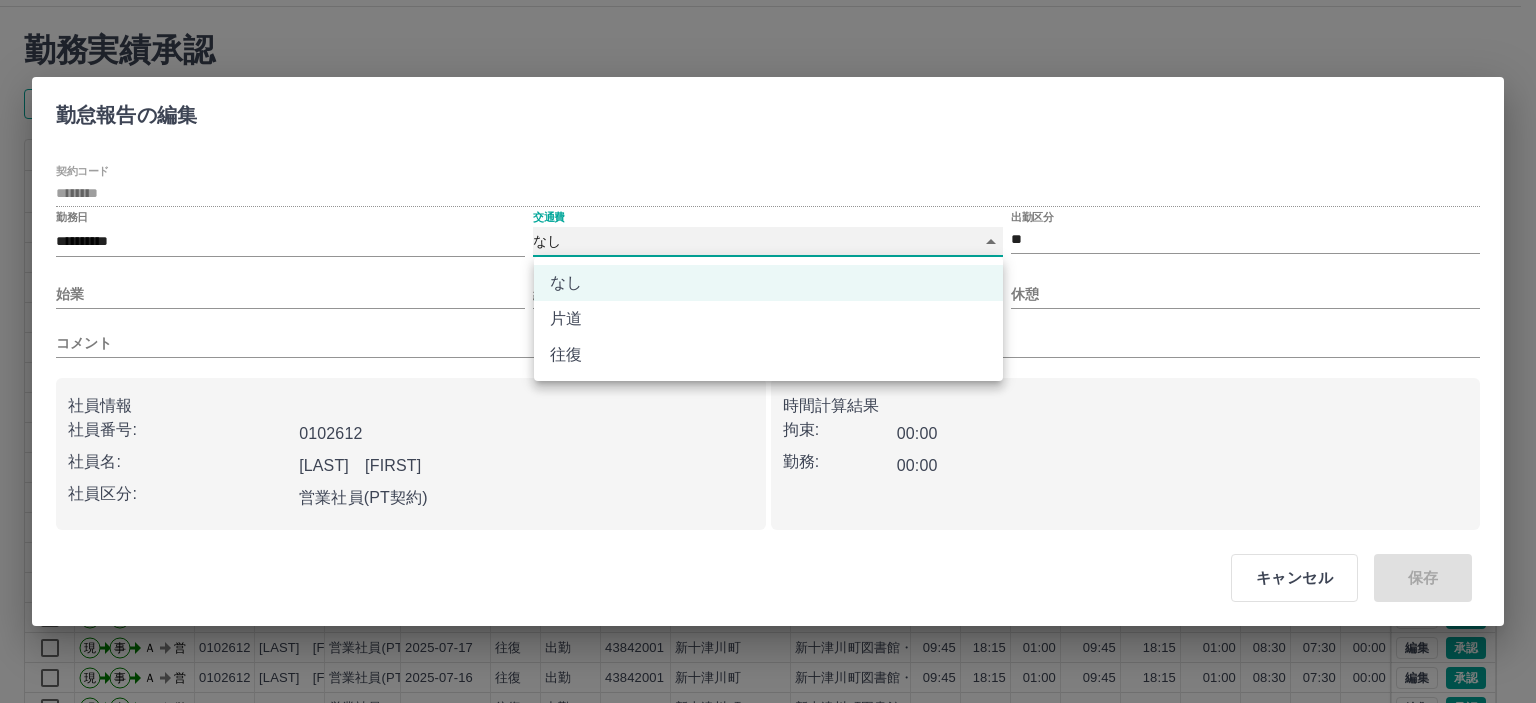 type on "******" 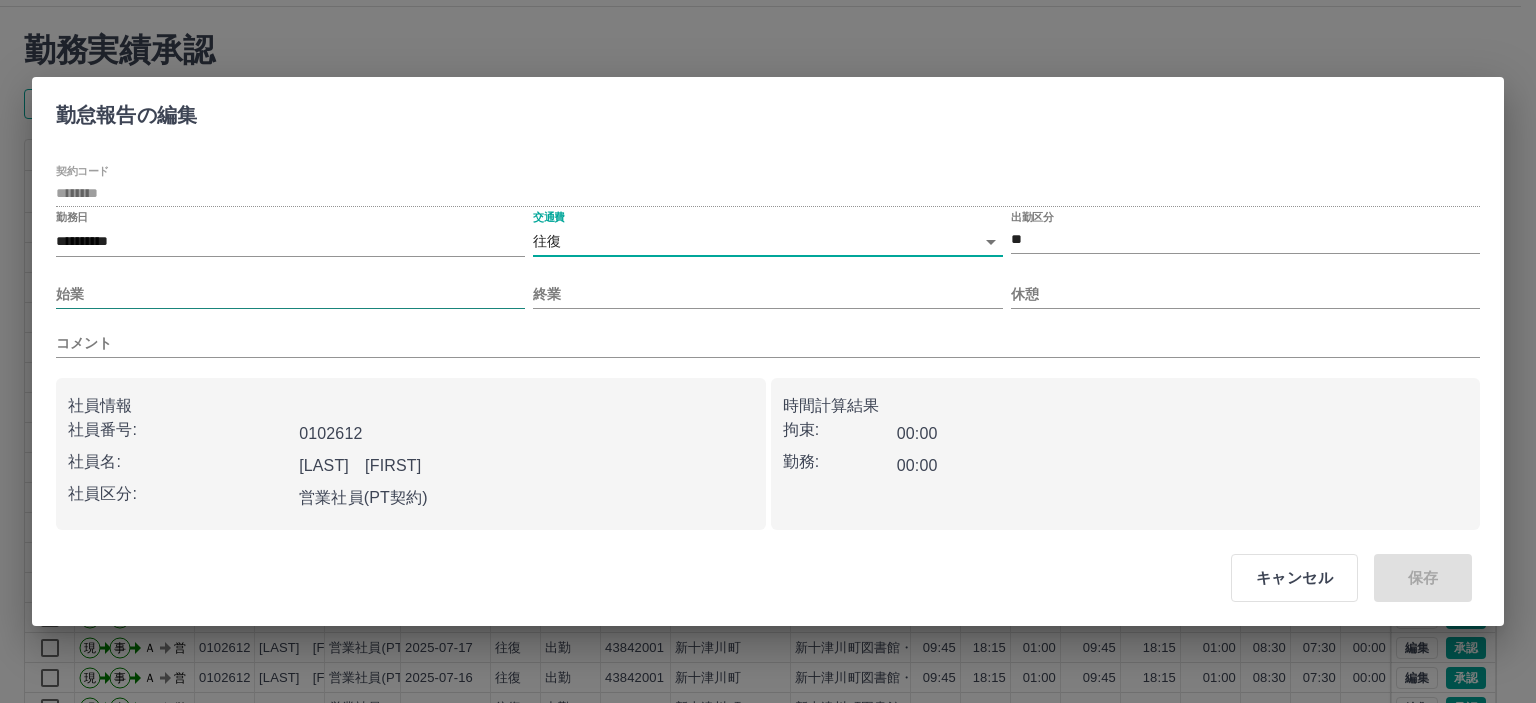 click on "始業" at bounding box center (290, 294) 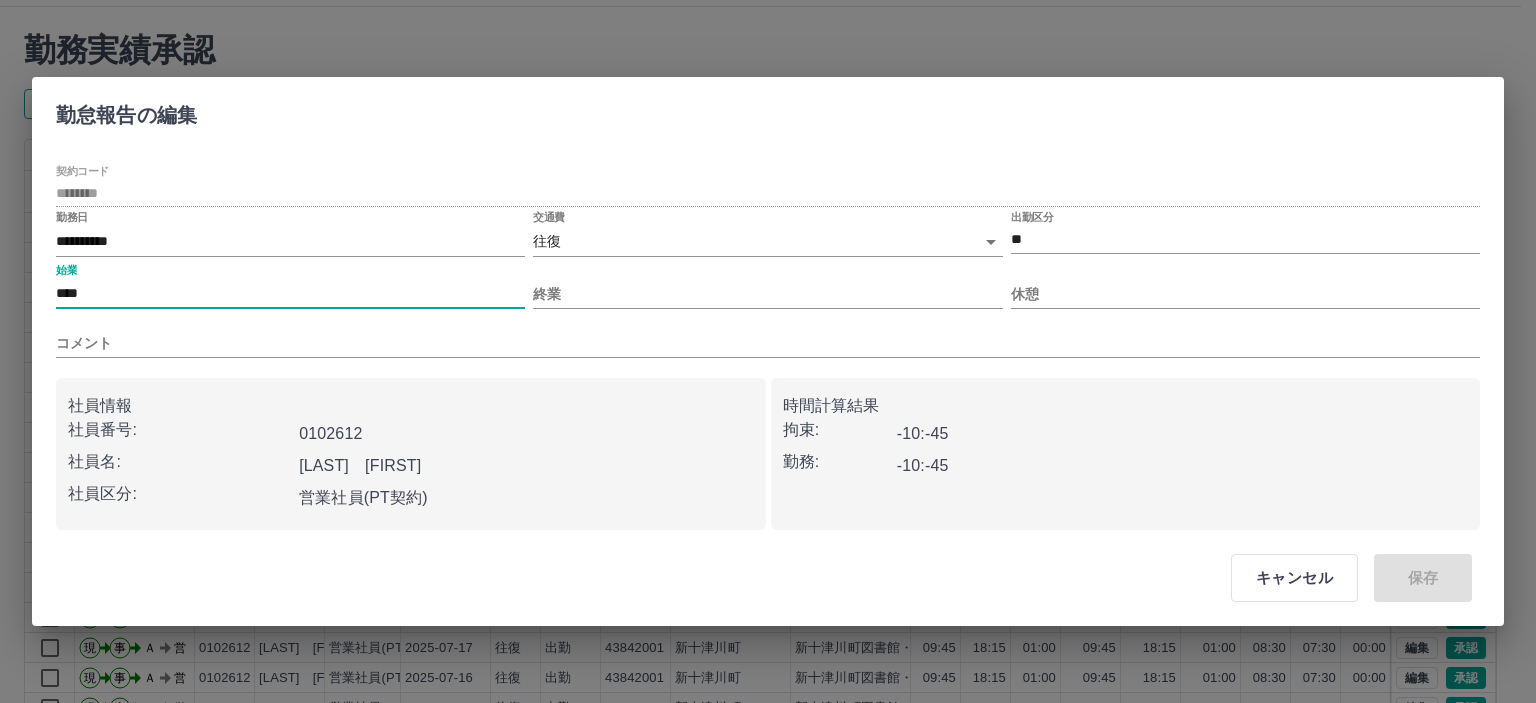 type on "****" 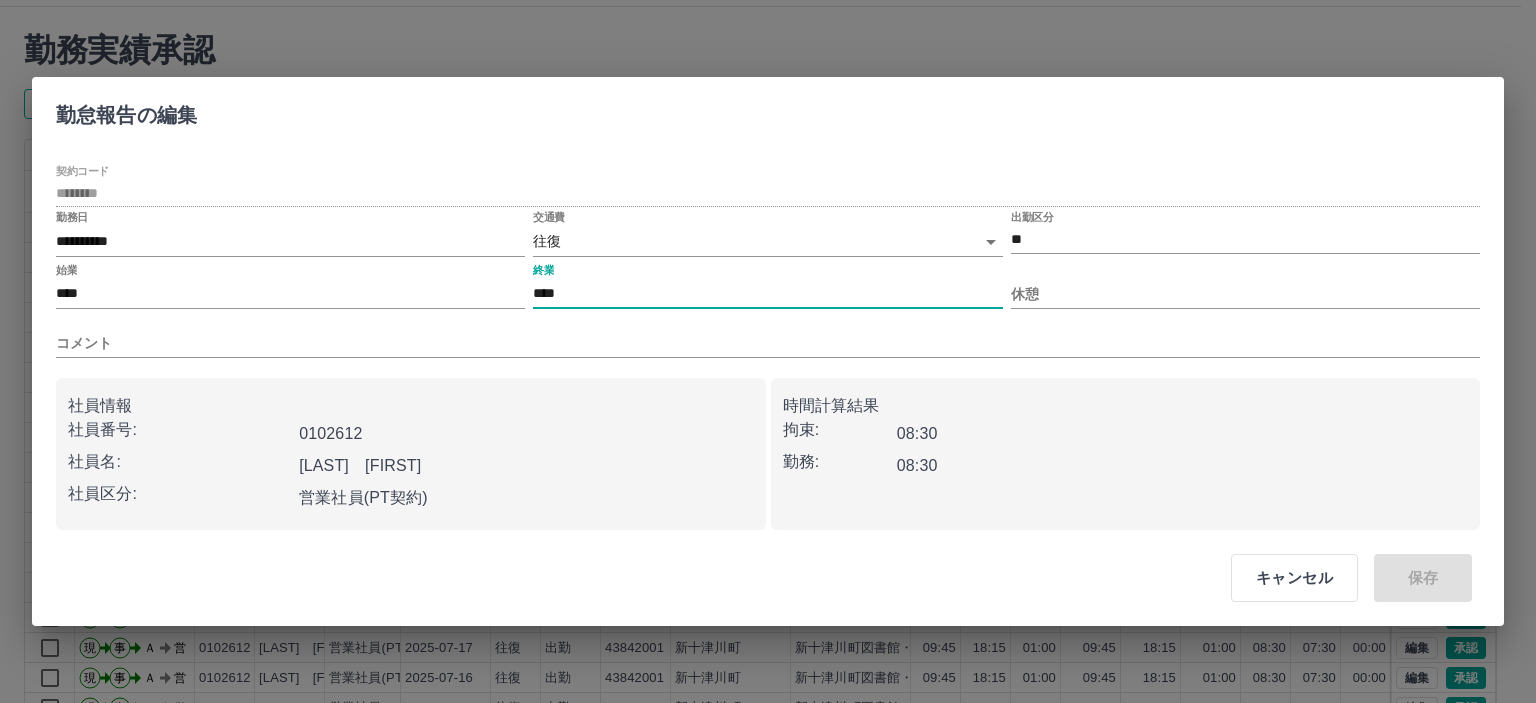type on "****" 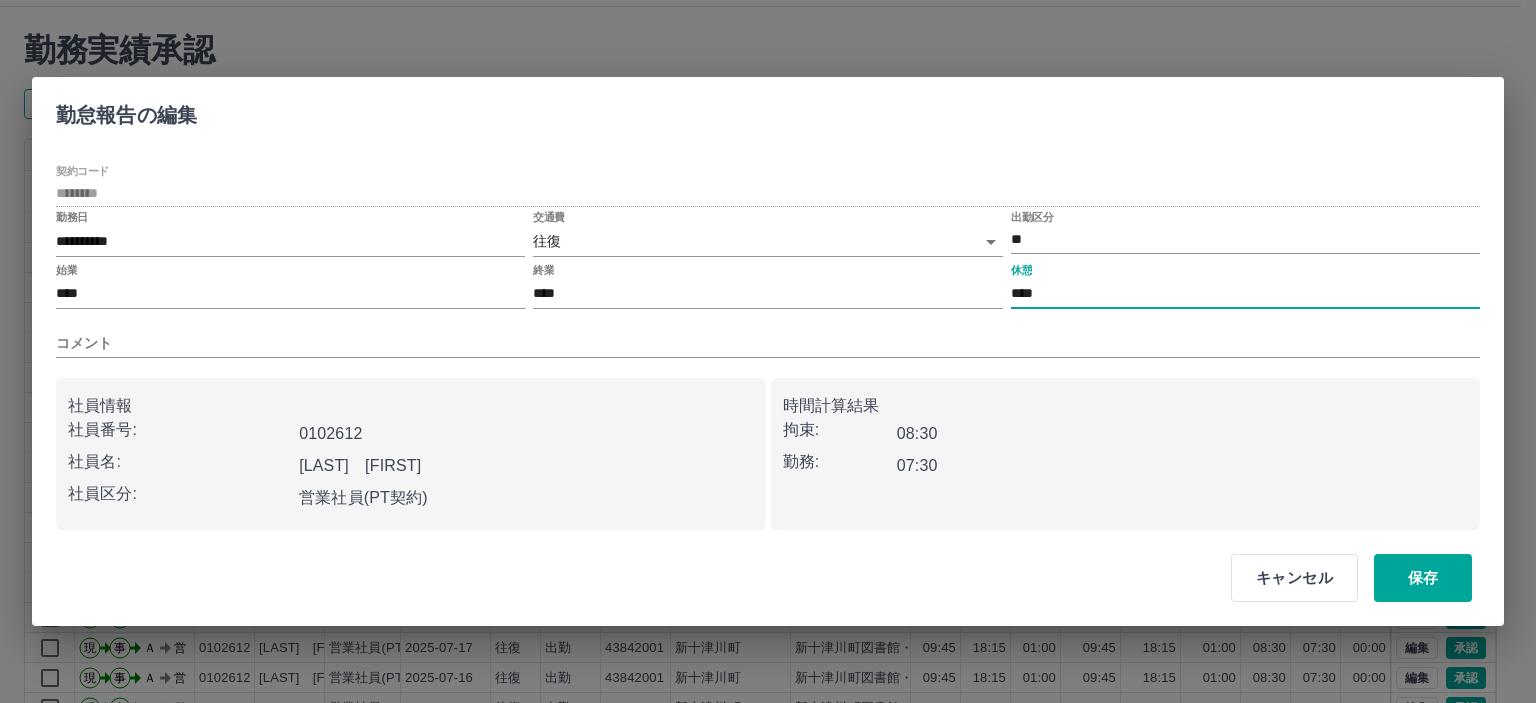 type on "****" 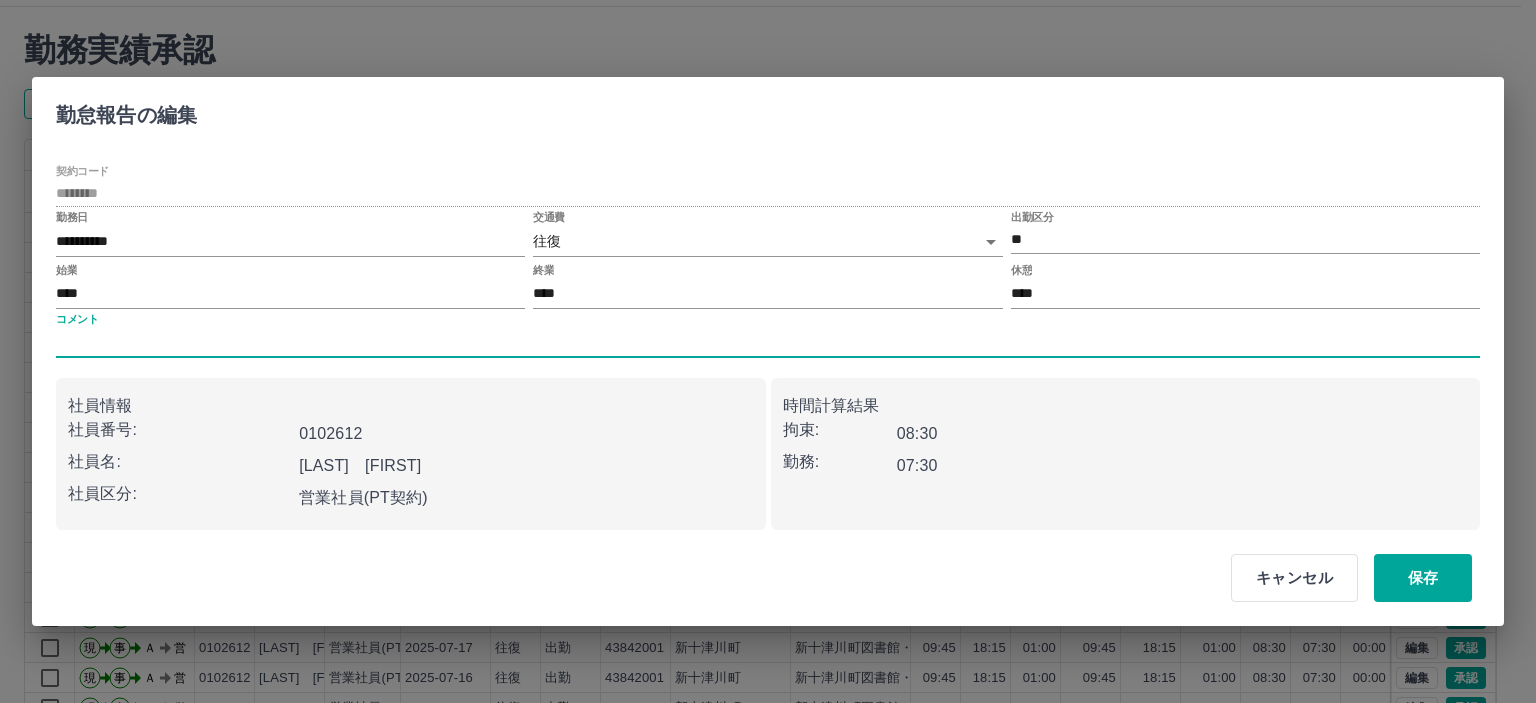 type 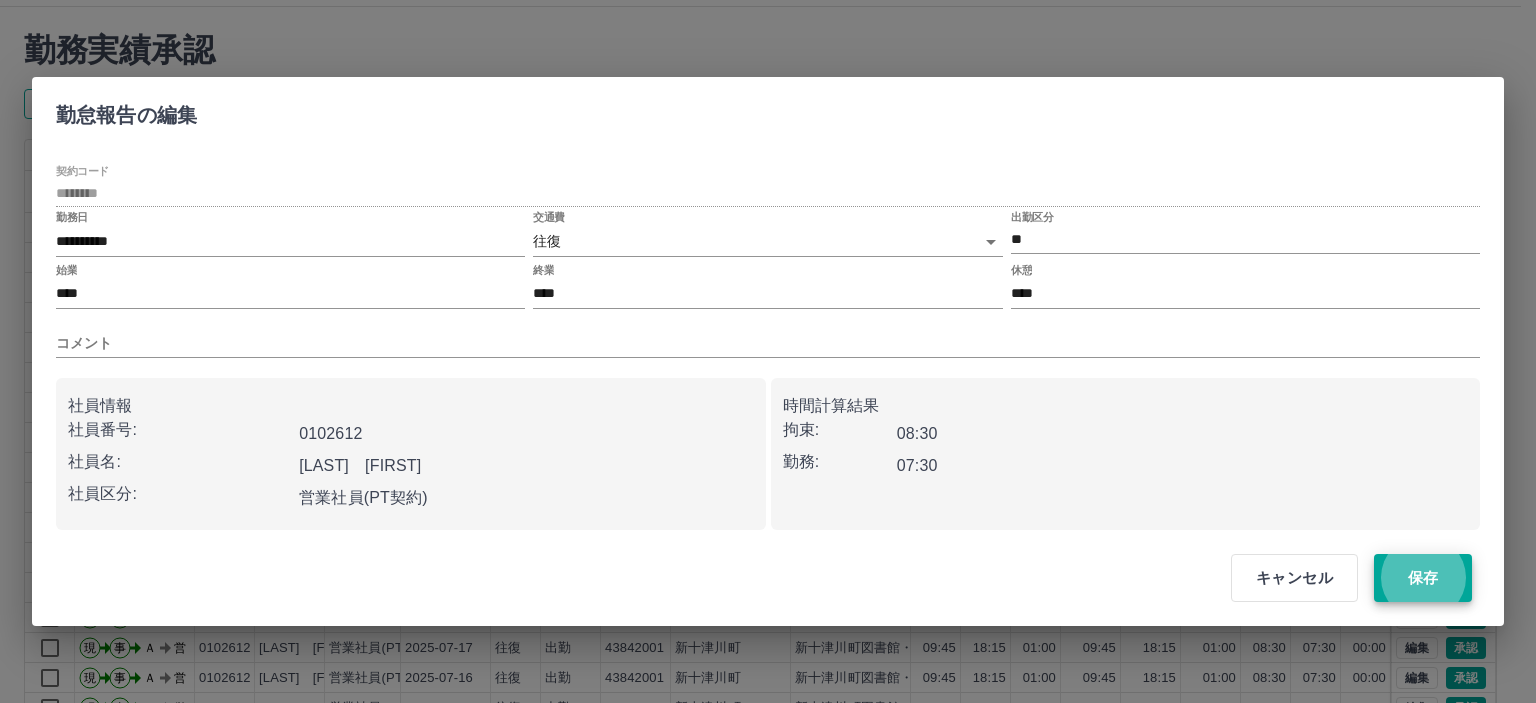 type 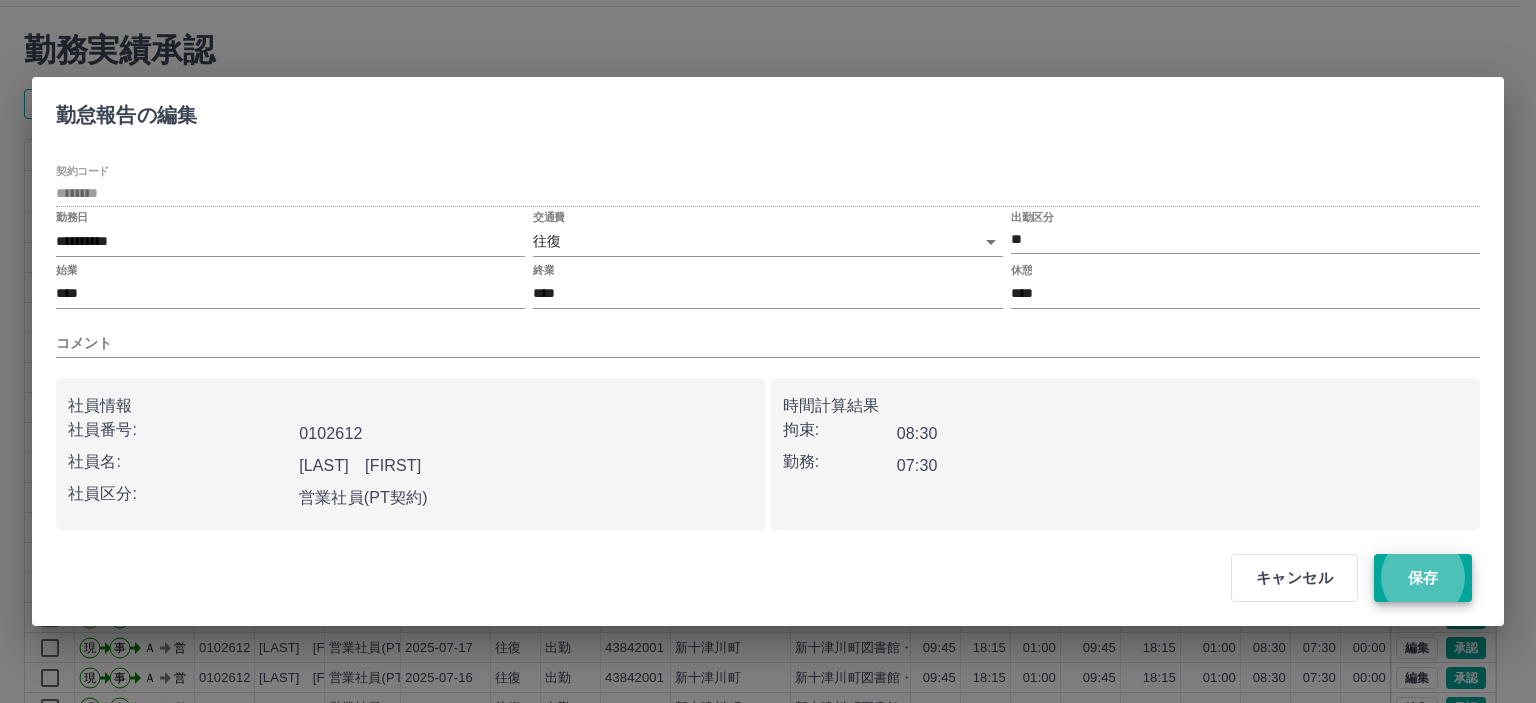 click on "保存" at bounding box center [1423, 578] 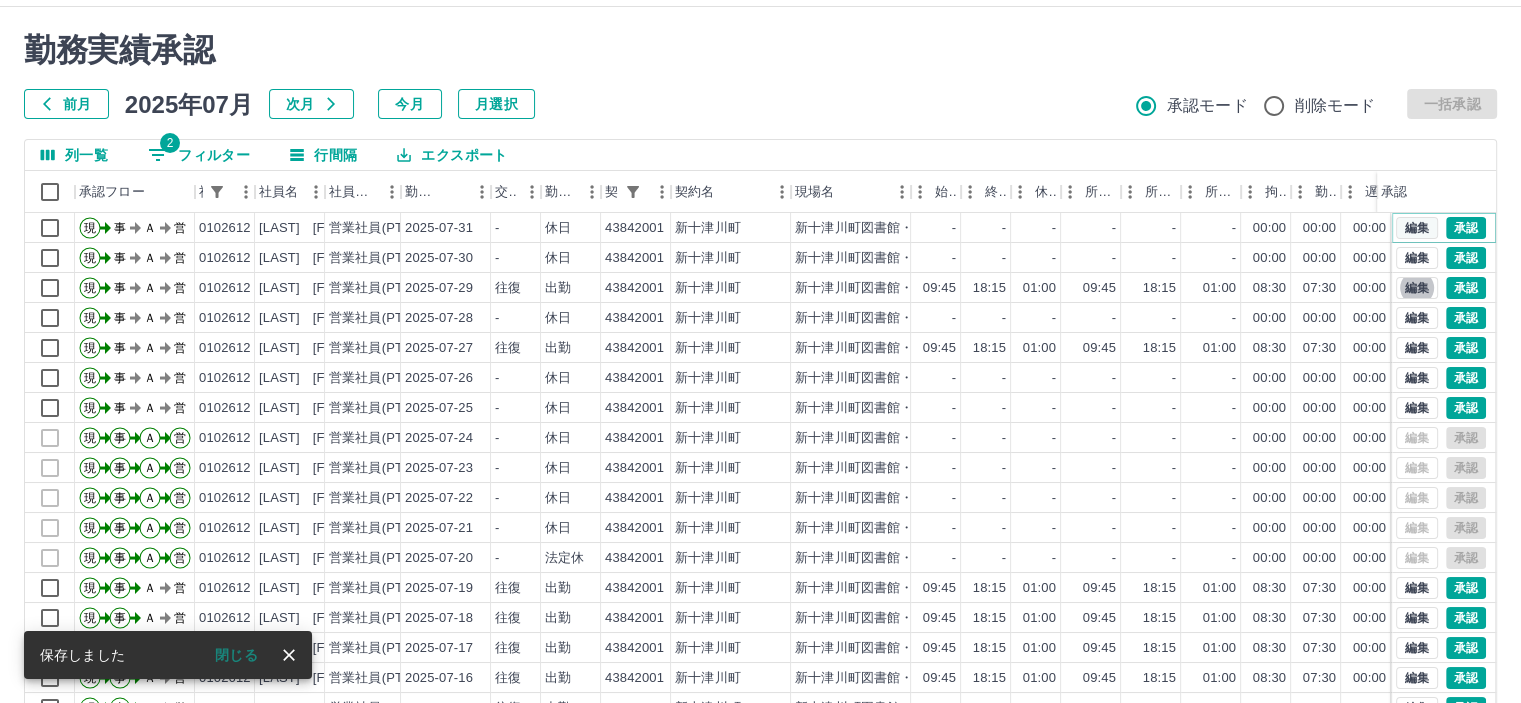click on "編集" at bounding box center [1417, 228] 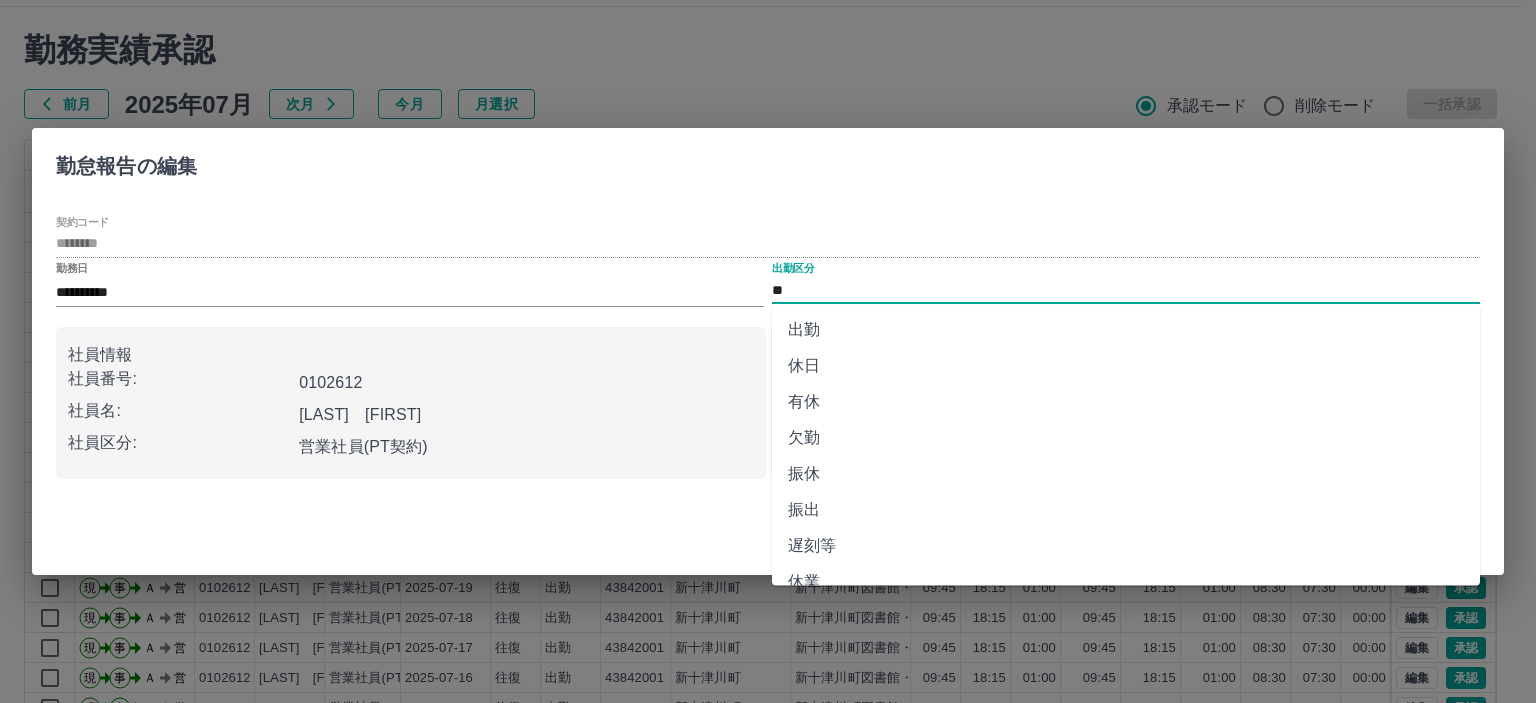 click on "**" at bounding box center (1126, 290) 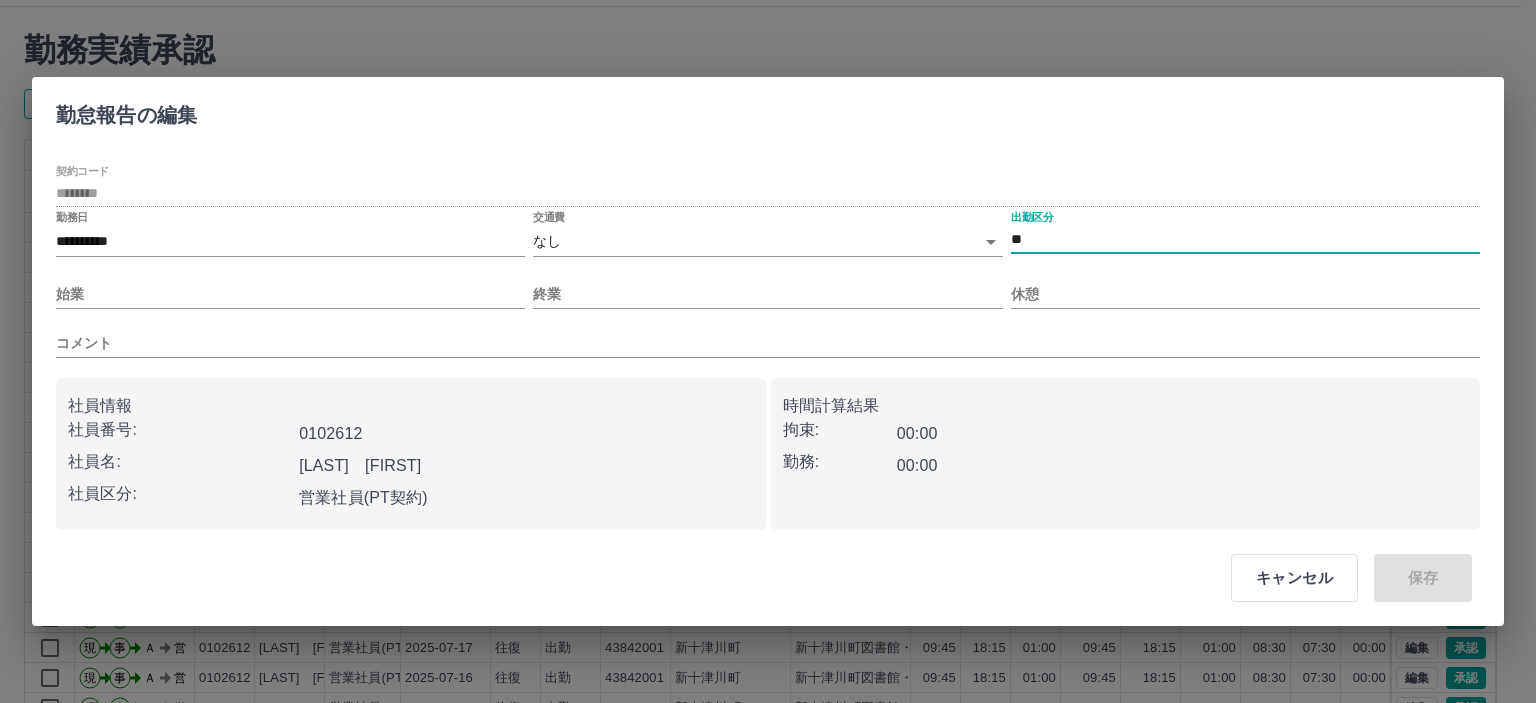 click on "SDH勤怠 岡﨑　裕子 勤務実績承認 前月 2025年07月 次月 今月 月選択 承認モード 削除モード 一括承認 列一覧 2 フィルター 行間隔 エクスポート 承認フロー 社員番号 社員名 社員区分 勤務日 交通費 勤務区分 契約コード 契約名 現場名 始業 終業 休憩 所定開始 所定終業 所定休憩 拘束 勤務 遅刻等 コメント ステータス 承認 現 事 Ａ 営 0102612 高宮　みず恵 営業社員(PT契約) 2025-07-31  -  休日 43842001 新十津川町 新十津川町図書館・学校図書館包括業務委託 - - - - - - 00:00 00:00 00:00 事務担当者承認待 現 事 Ａ 営 0102612 高宮　みず恵 営業社員(PT契約) 2025-07-30  -  休日 43842001 新十津川町 新十津川町図書館・学校図書館包括業務委託 - - - - - - 00:00 00:00 00:00 事務担当者承認待 現 事 Ａ 営 0102612 高宮　みず恵 営業社員(PT契約) 2025-07-29 往復 出勤 43842001 新十津川町 09:45 18:15 01:00" at bounding box center [768, 380] 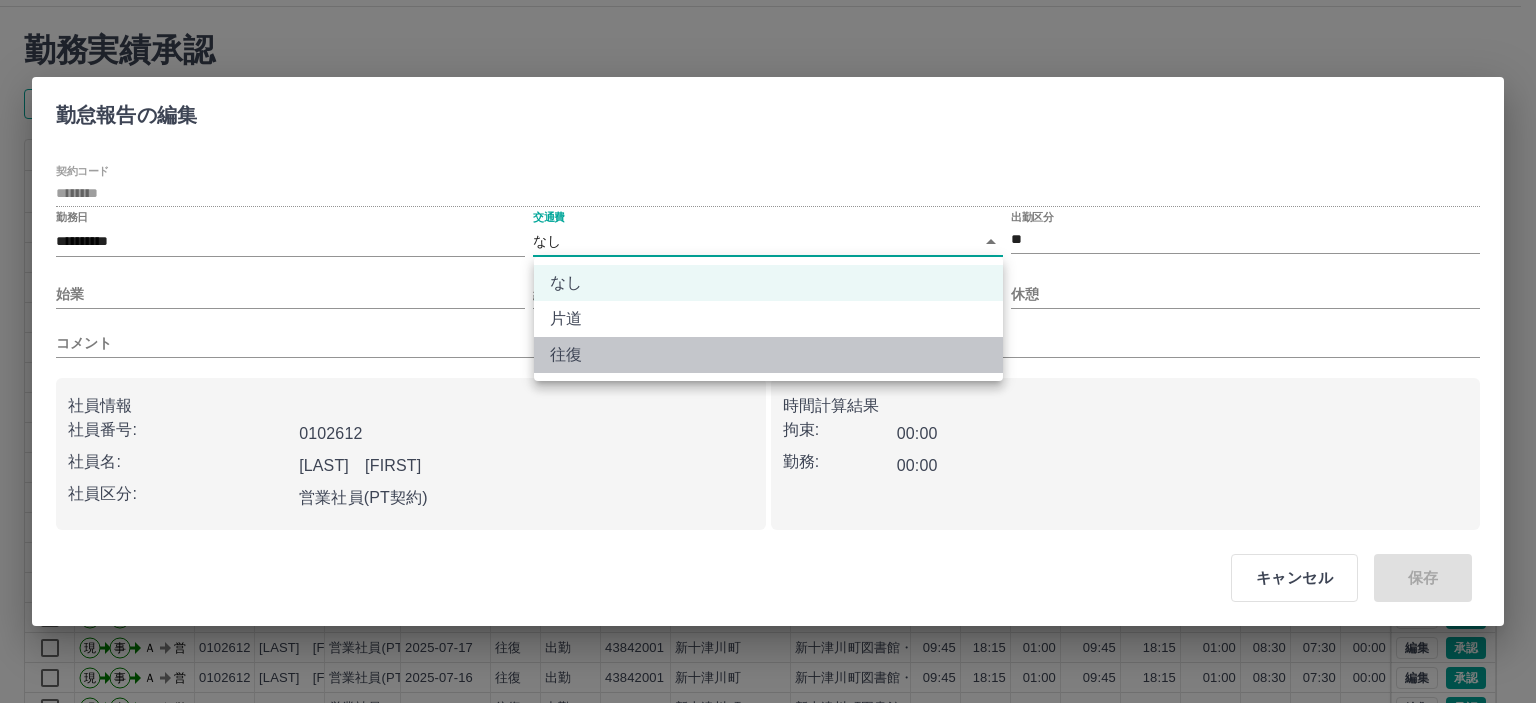 click on "往復" at bounding box center (768, 355) 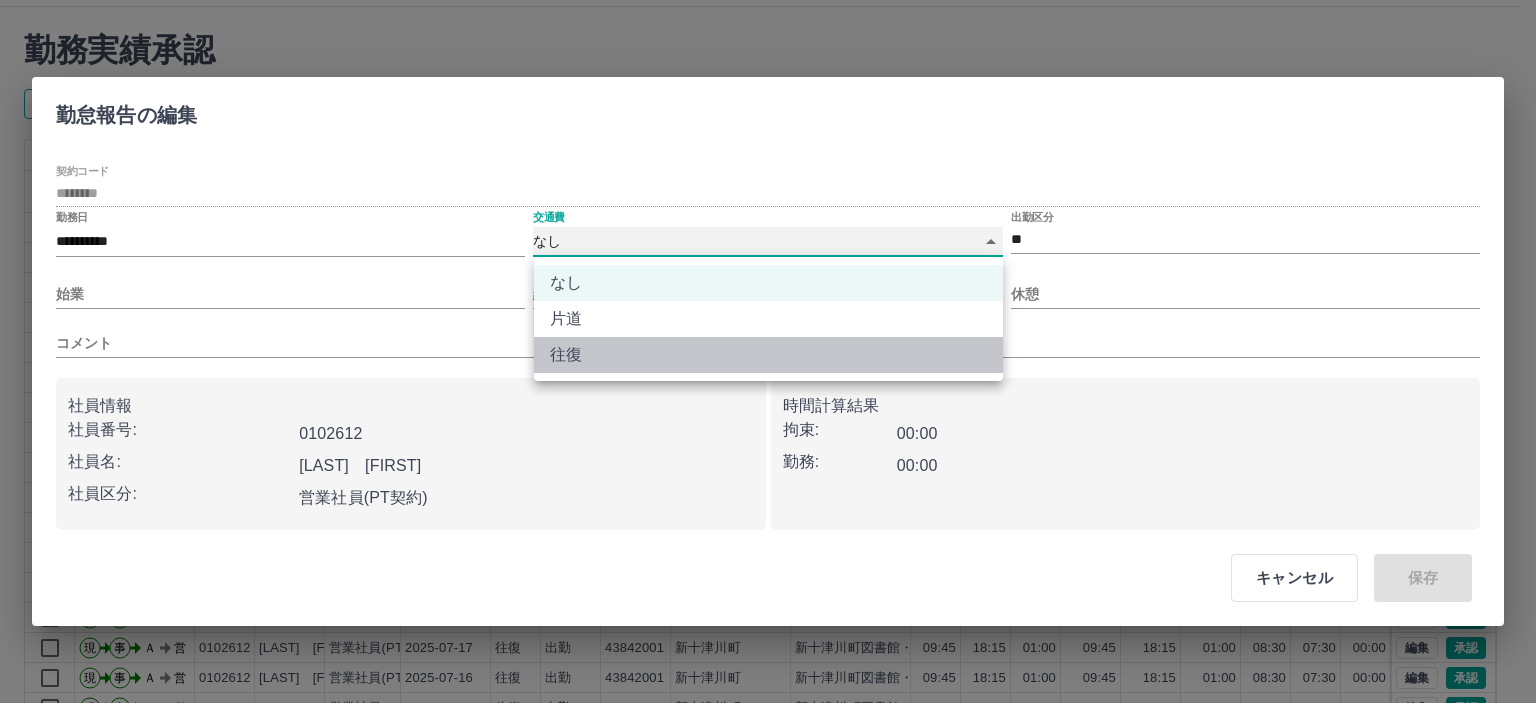 type on "******" 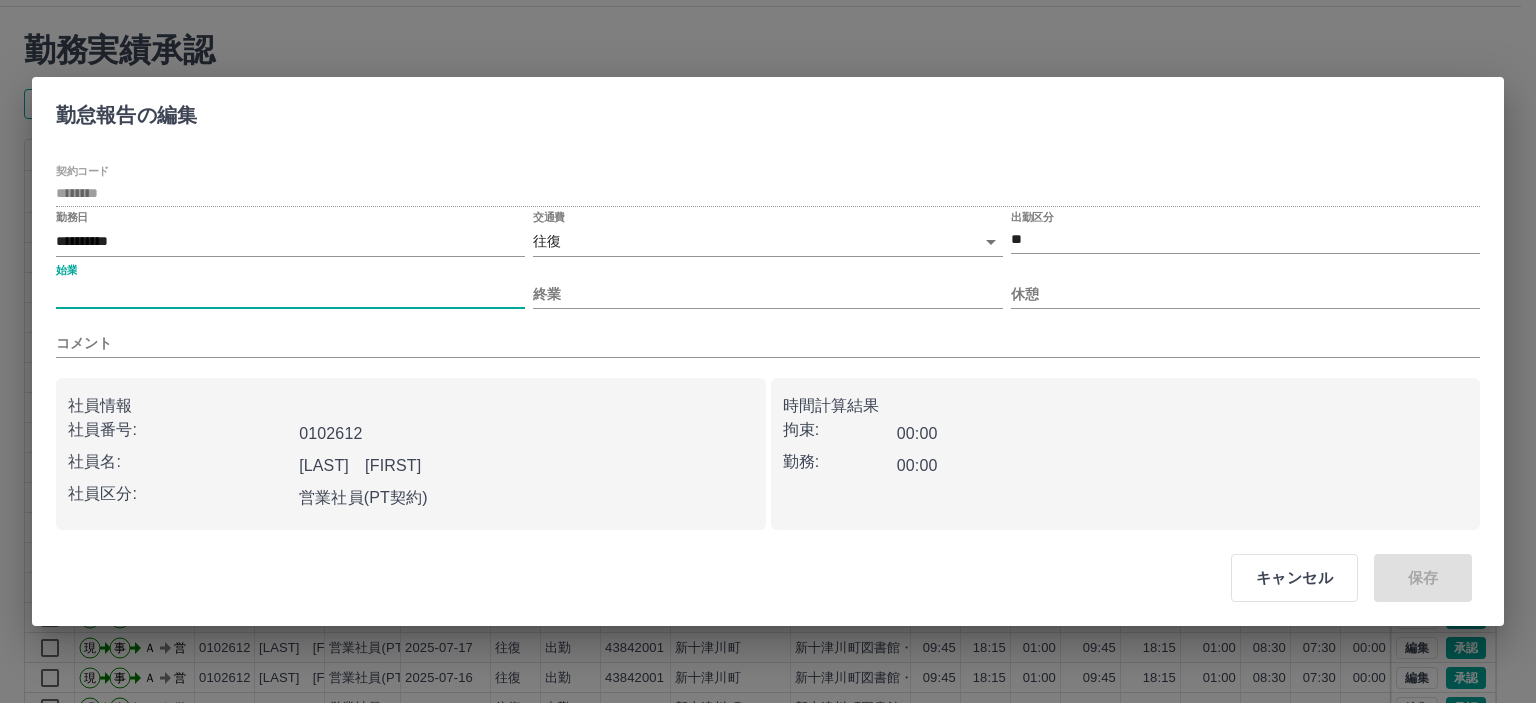click on "始業" at bounding box center [290, 294] 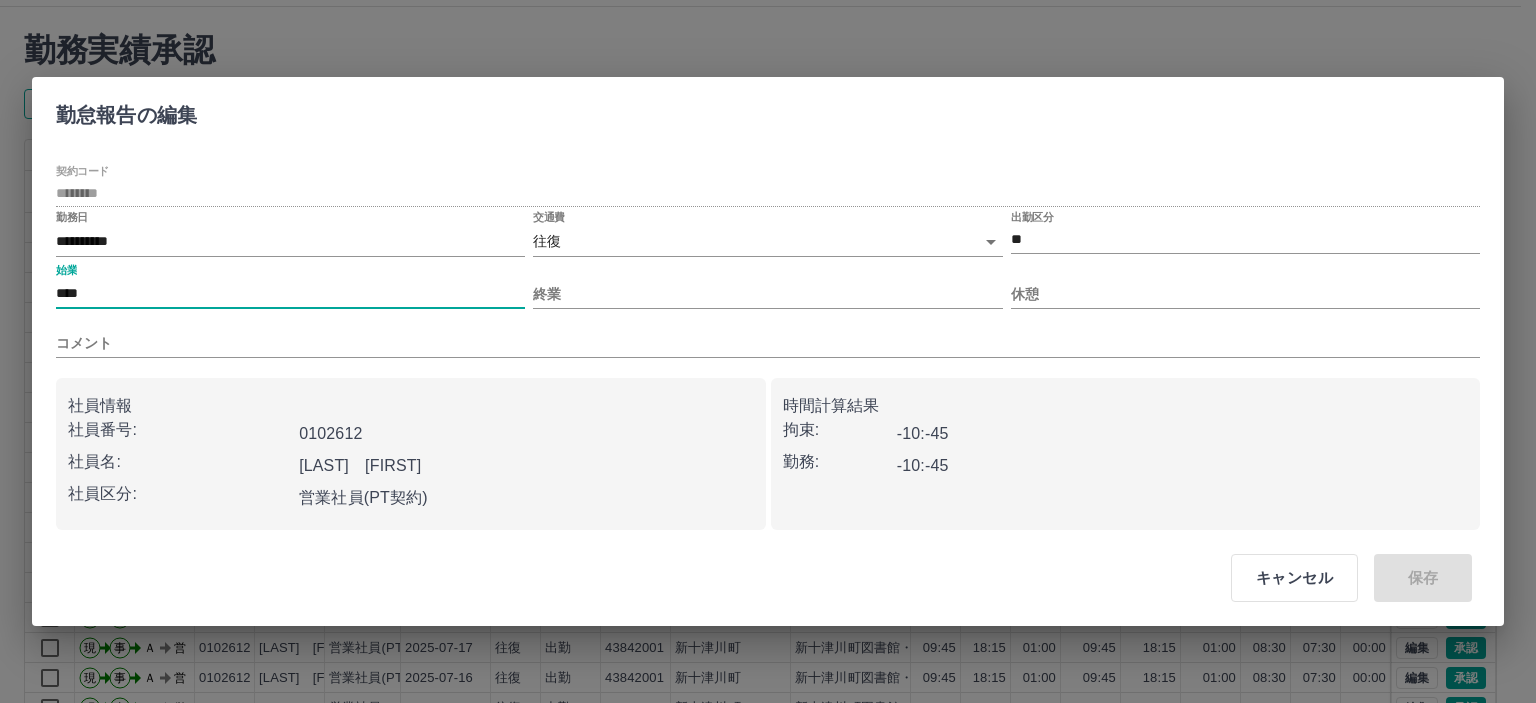 type on "****" 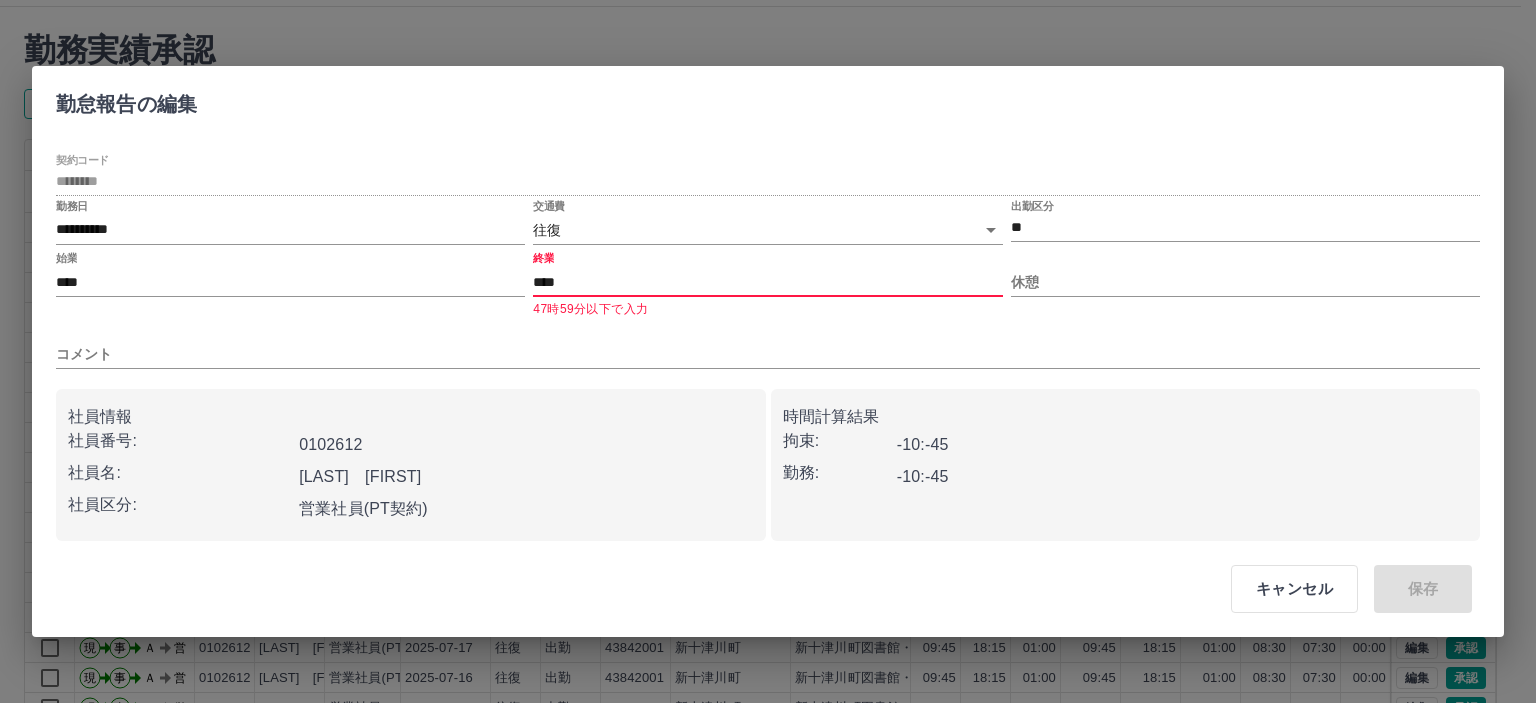 type on "****" 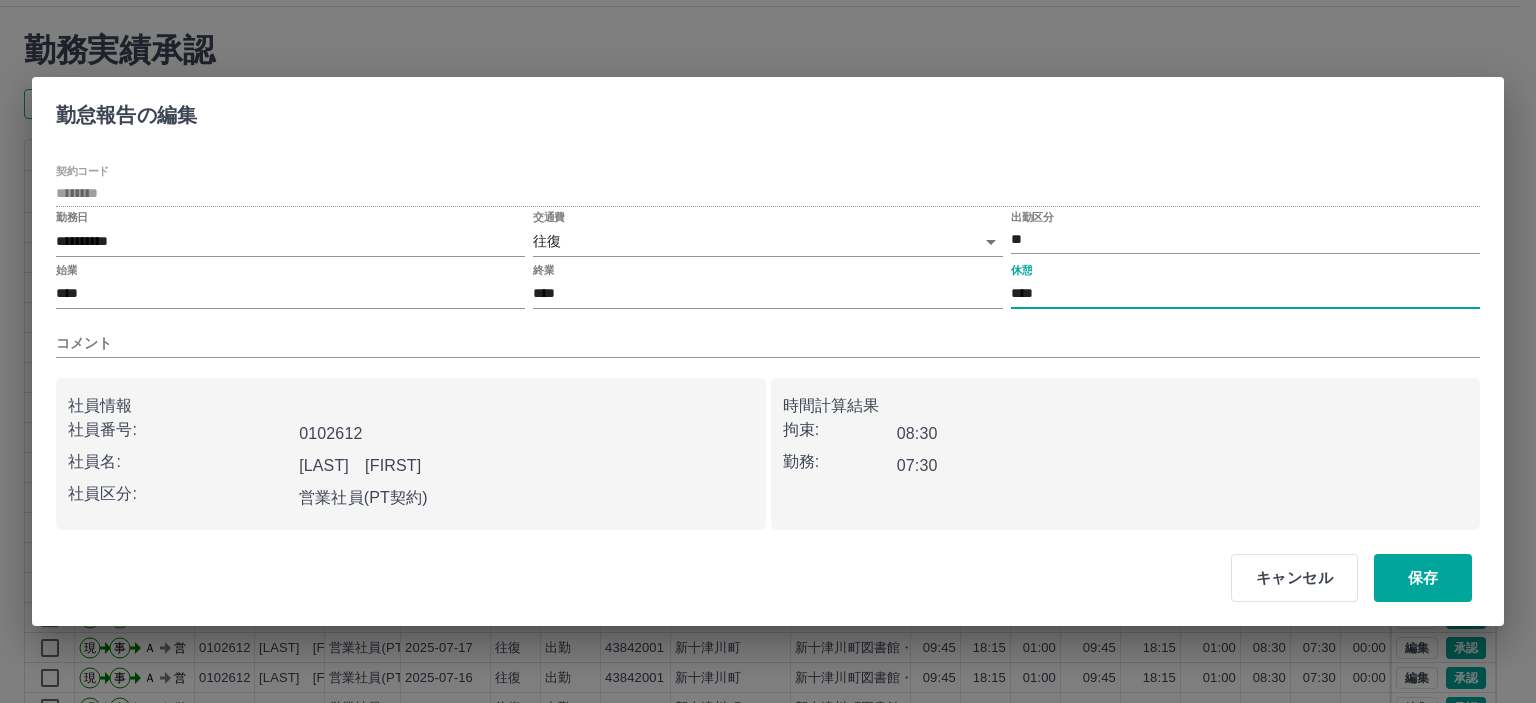 type on "****" 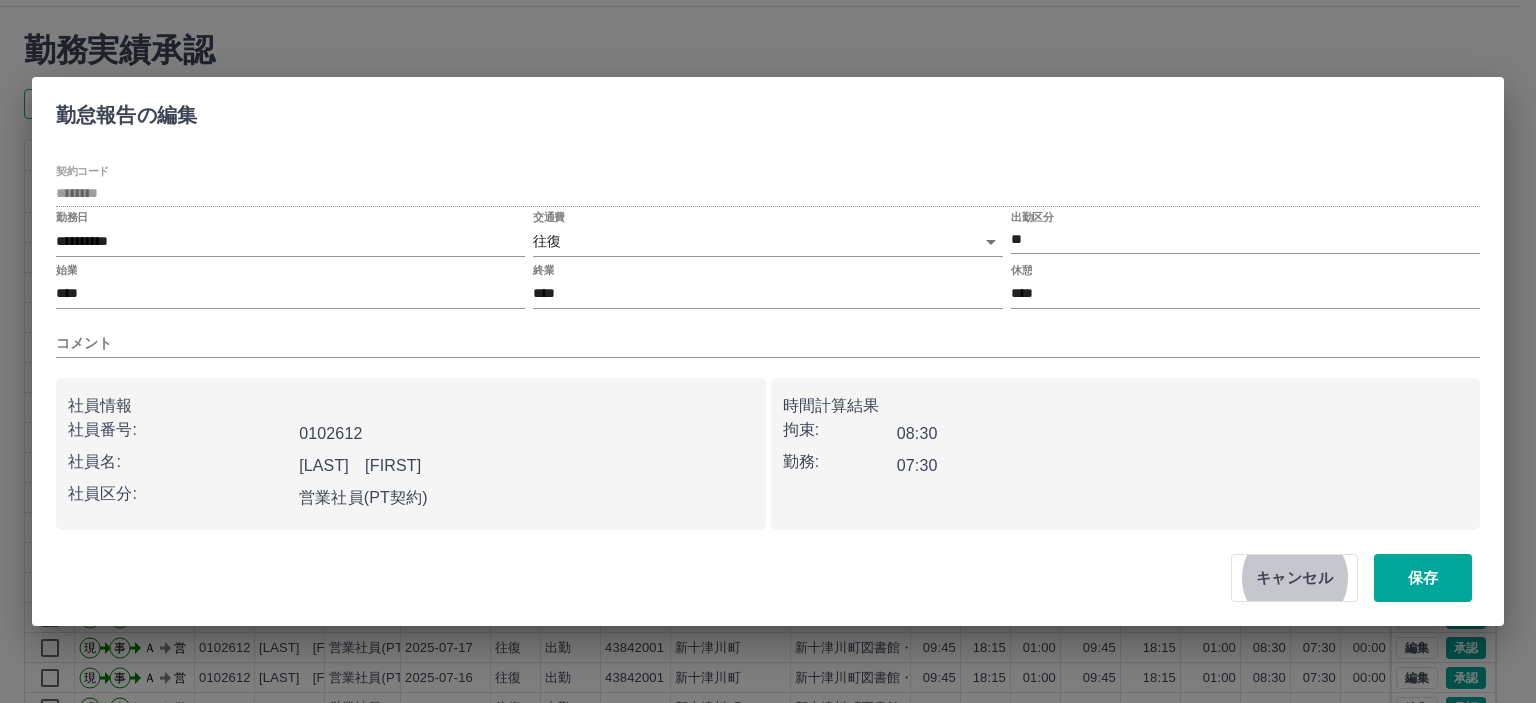 type 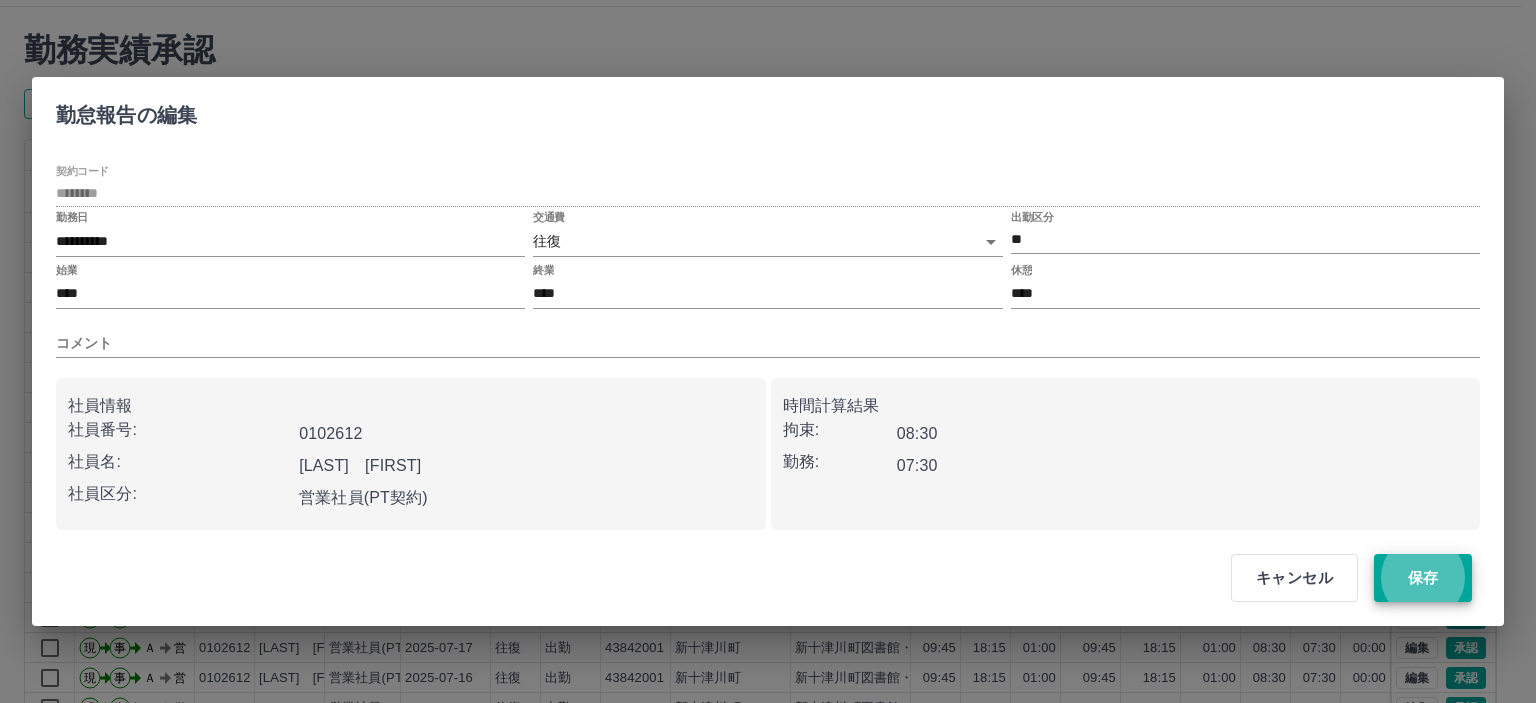 type 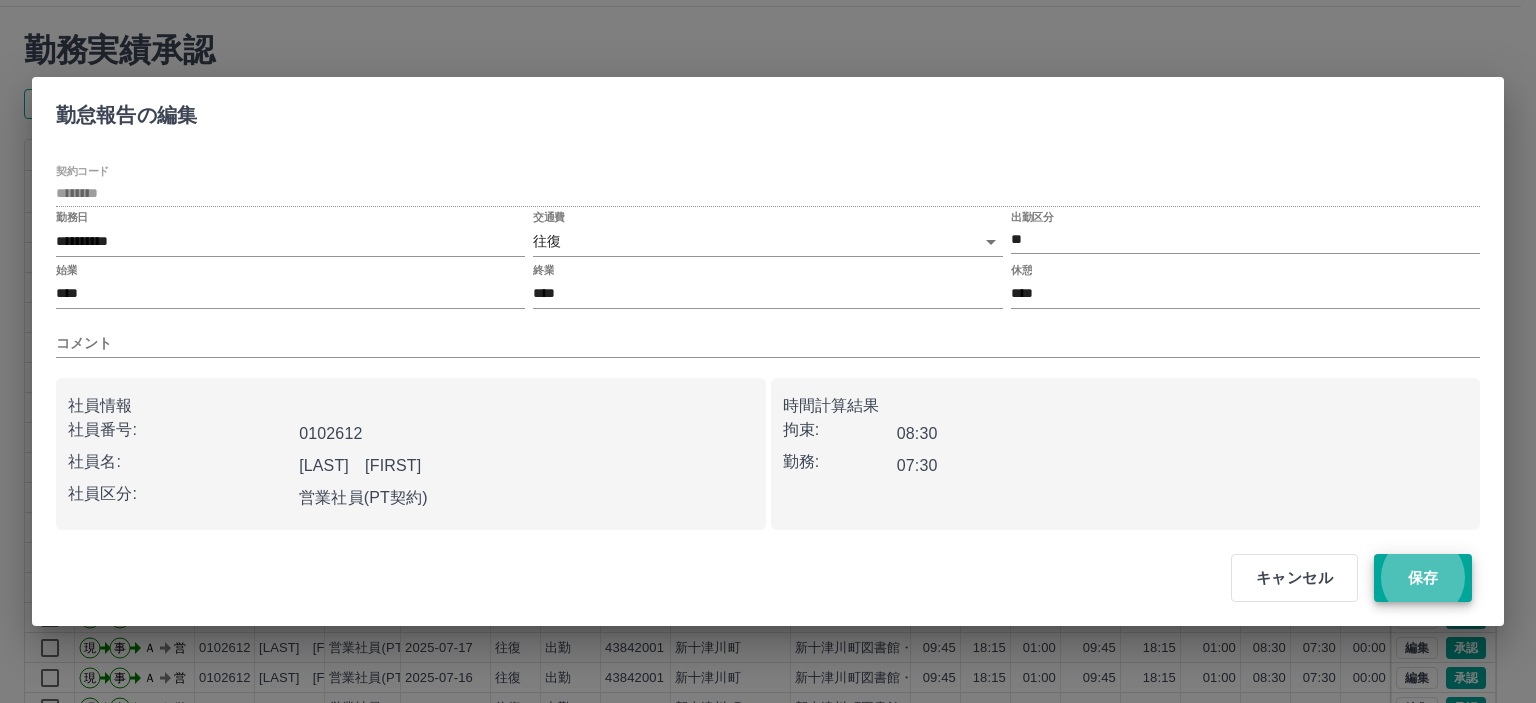 click on "保存" at bounding box center (1423, 578) 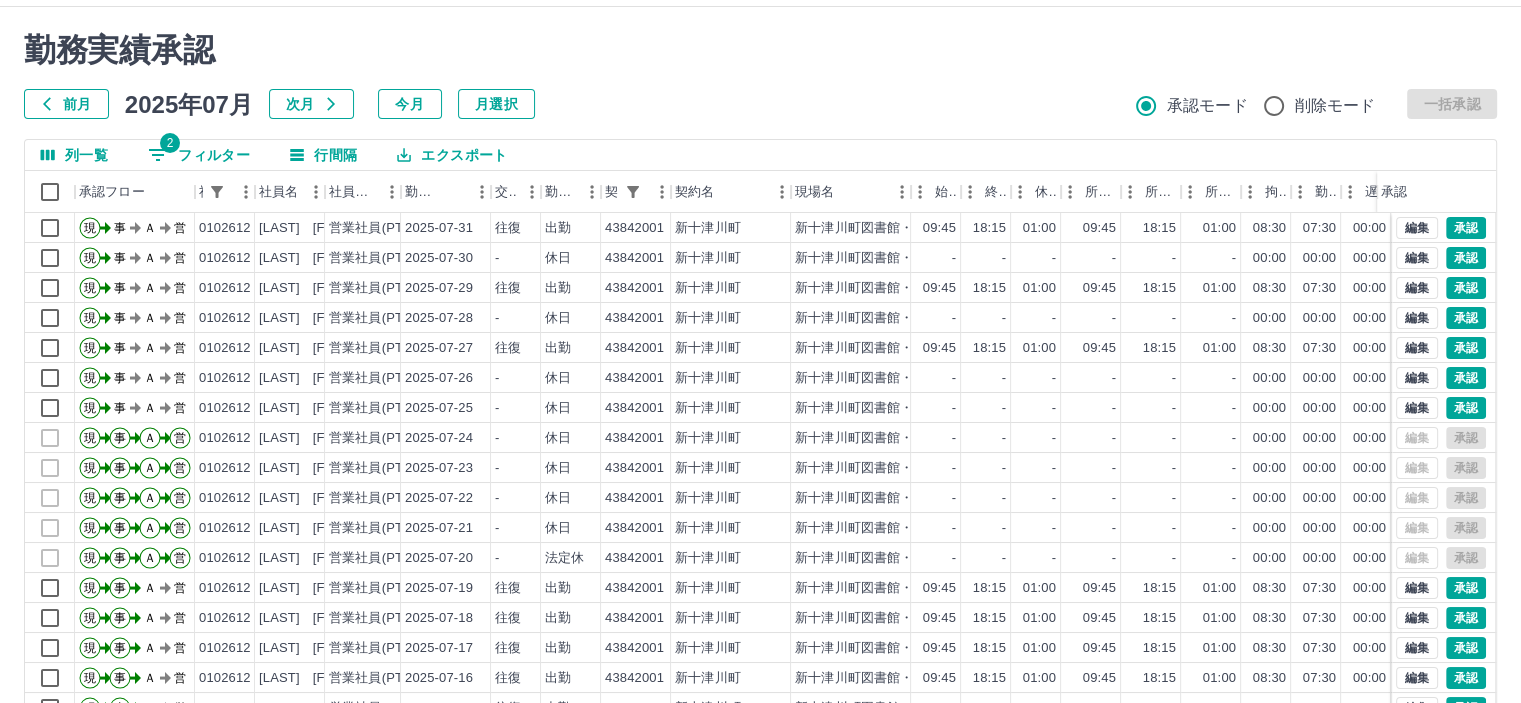 click on "勤務実績承認" at bounding box center [760, 50] 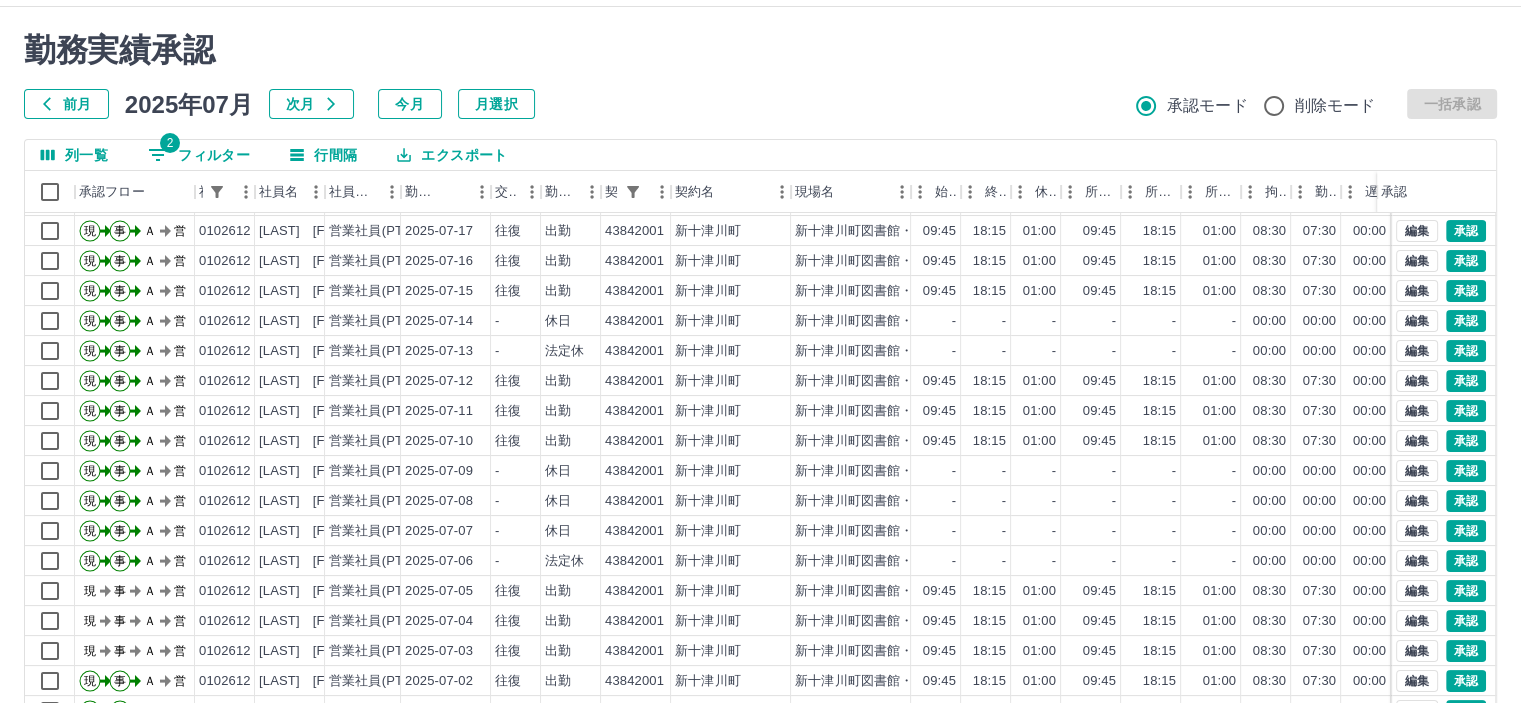 scroll, scrollTop: 431, scrollLeft: 0, axis: vertical 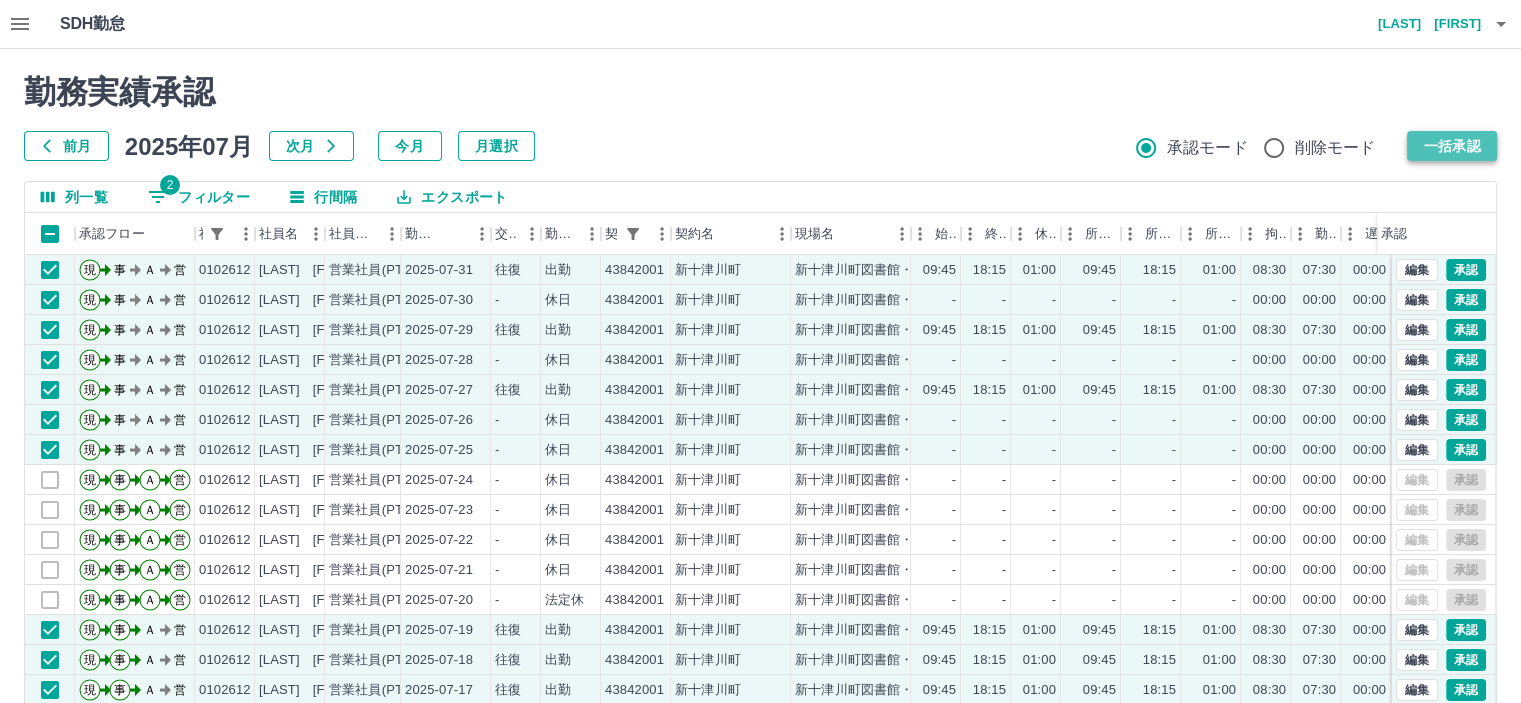 click on "一括承認" at bounding box center [1452, 146] 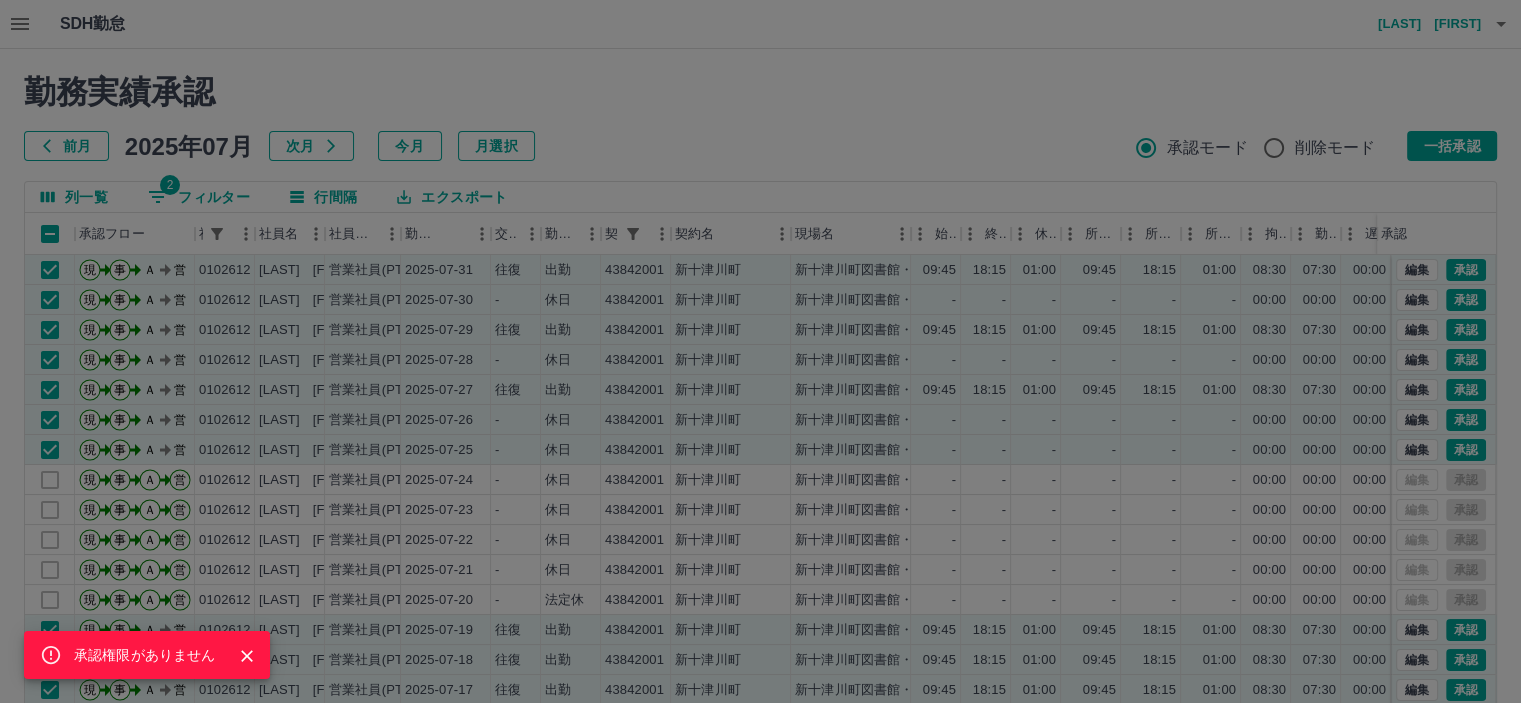 click 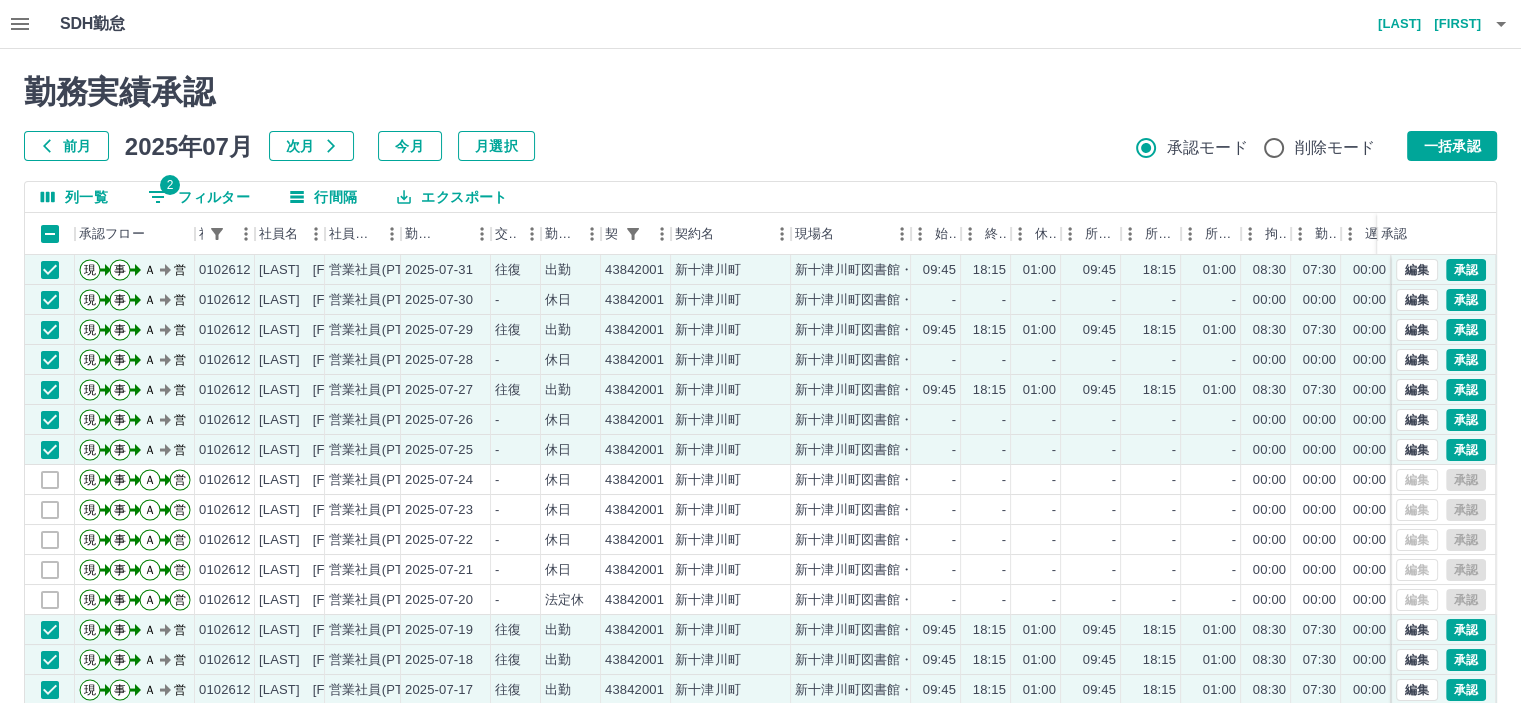 click on "前月 2025年07月 次月 今月 月選択 承認モード 削除モード 一括承認" at bounding box center [760, 146] 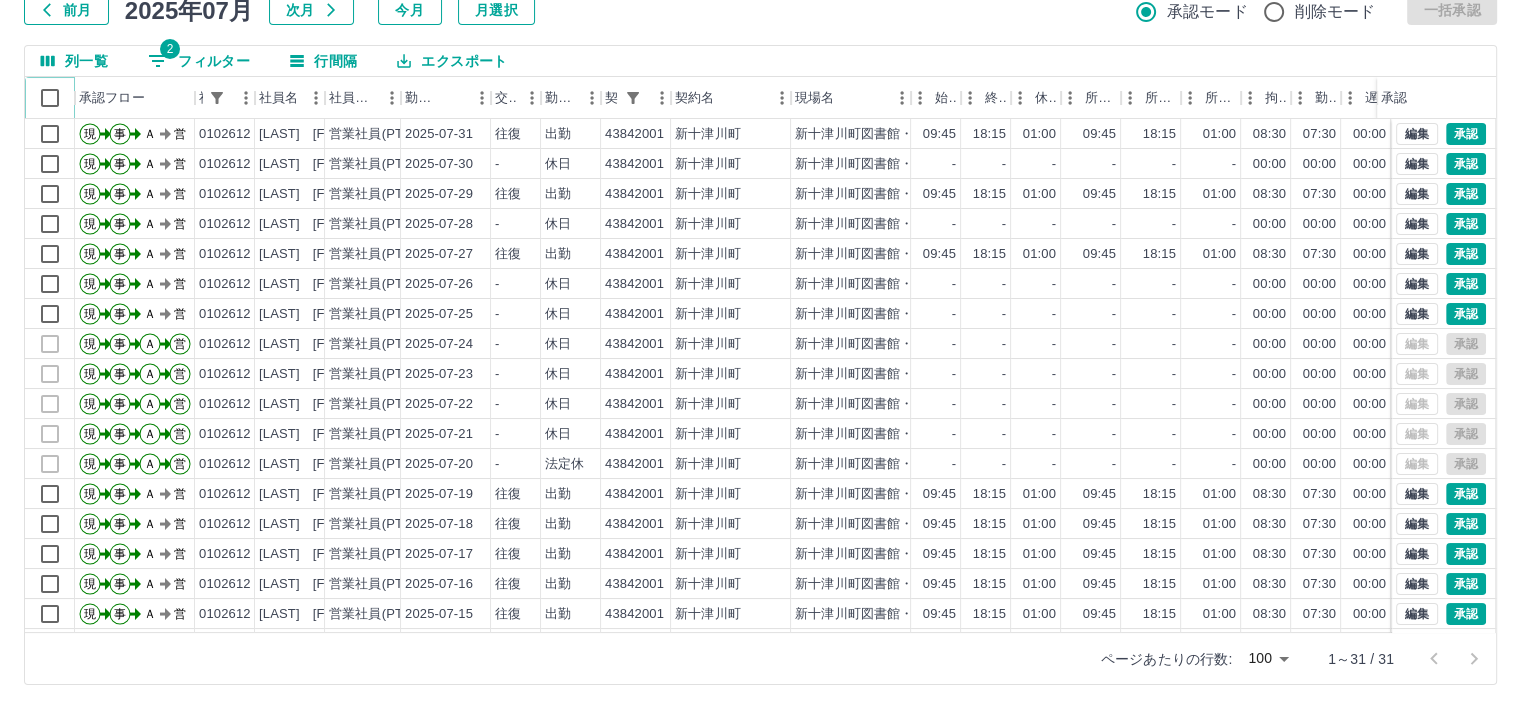 scroll, scrollTop: 142, scrollLeft: 0, axis: vertical 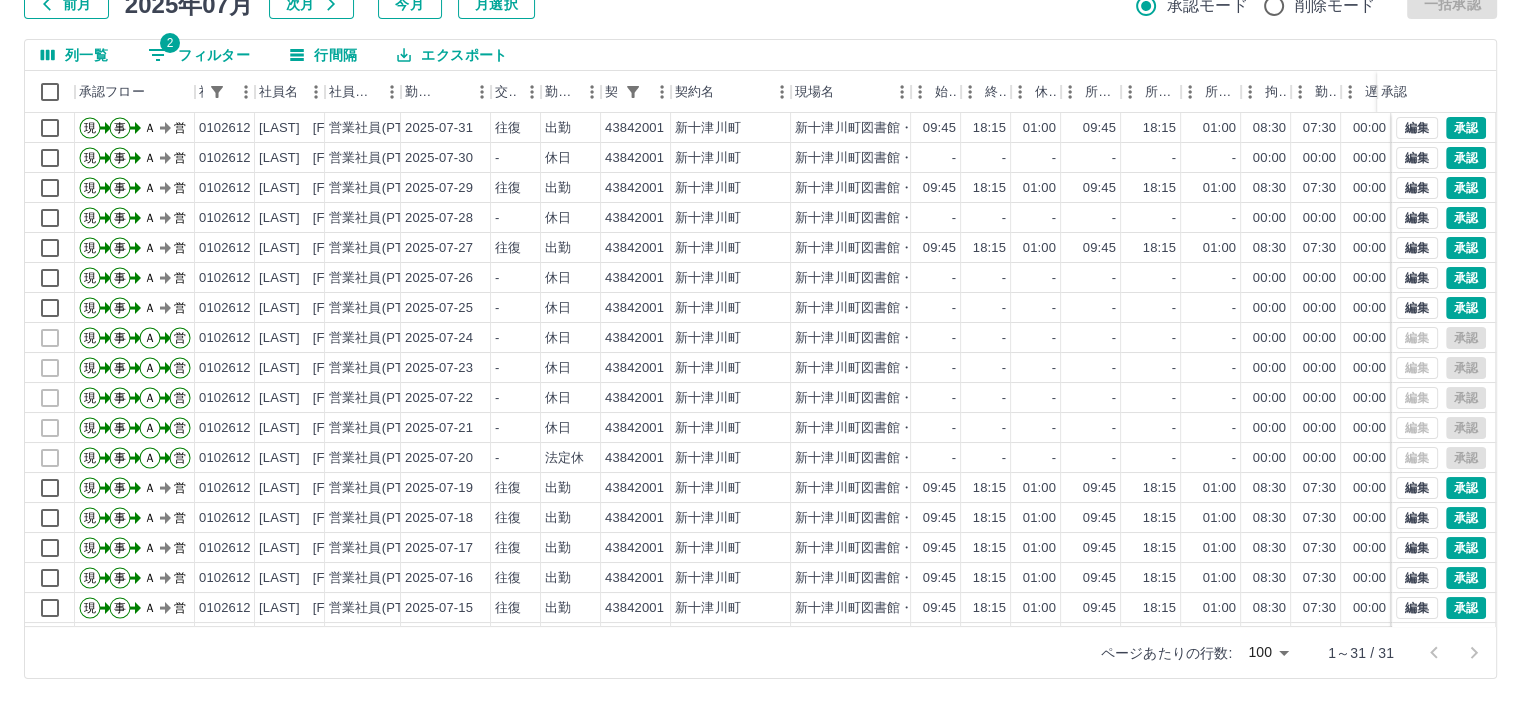 click on "承認権限がありません 勤務実績承認 前月 2025年07月 次月 今月 月選択 承認モード 削除モード 一括承認 列一覧 2 フィルター 行間隔 エクスポート 承認フロー 社員番号 社員名 社員区分 勤務日 交通費 勤務区分 契約コード 契約名 現場名 始業 終業 休憩 所定開始 所定終業 所定休憩 拘束 勤務 遅刻等 コメント ステータス 承認 現 事 Ａ 営 0102612 高宮　みず恵 営業社員(PT契約) 2025-07-31 往復 出勤 43842001 新十津川町 新十津川町図書館・学校図書館包括業務委託 09:45 18:15 01:00 09:45 18:15 01:00 08:30 07:30 00:00 事務担当者承認待 現 事 Ａ 営 0102612 高宮　みず恵 営業社員(PT契約) 2025-07-30  -  休日 43842001 新十津川町 新十津川町図書館・学校図書館包括業務委託 - - - - - - 00:00 00:00 00:00 事務担当者承認待 現 事 Ａ 営 0102612 高宮　みず恵 営業社員(PT契約) 2025-07-29 往復 出勤 43842001 -" at bounding box center [760, 305] 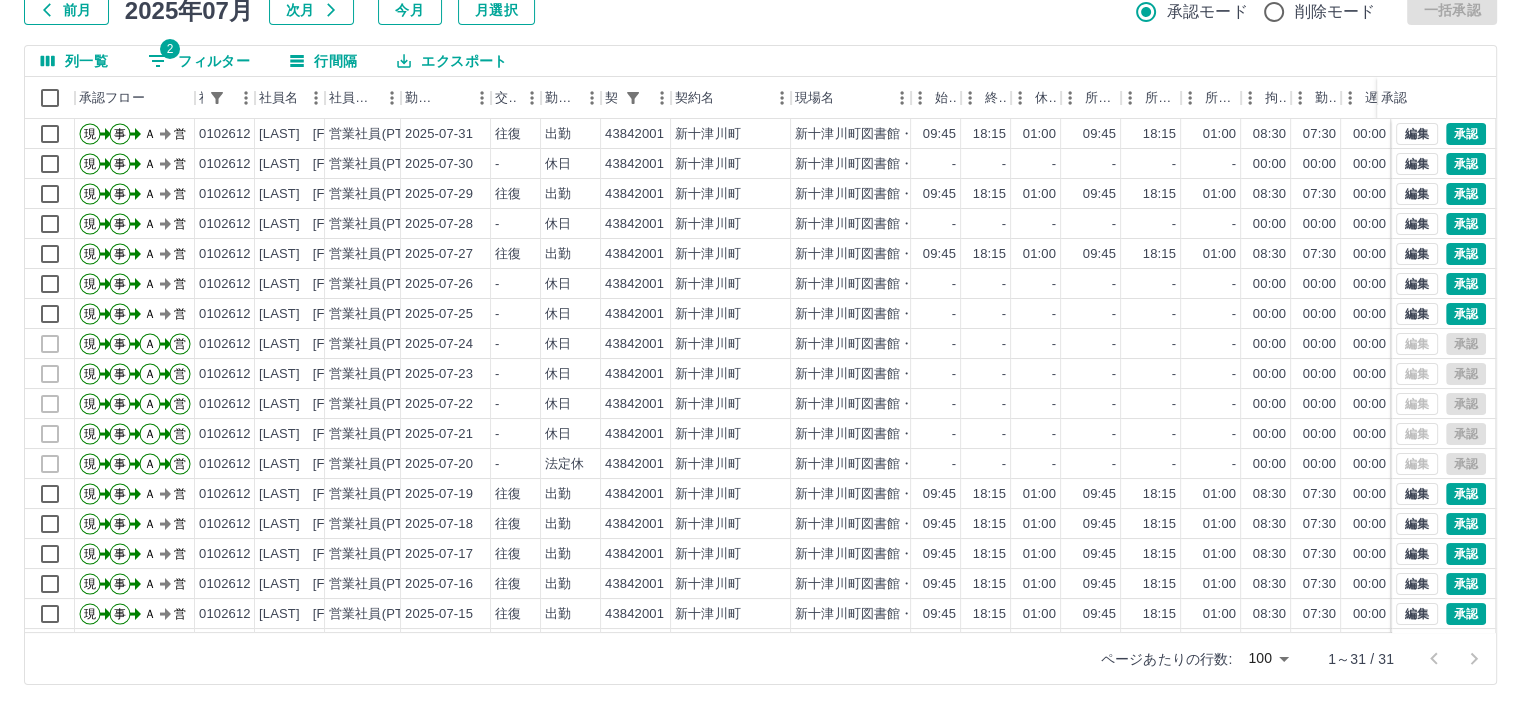 scroll, scrollTop: 0, scrollLeft: 0, axis: both 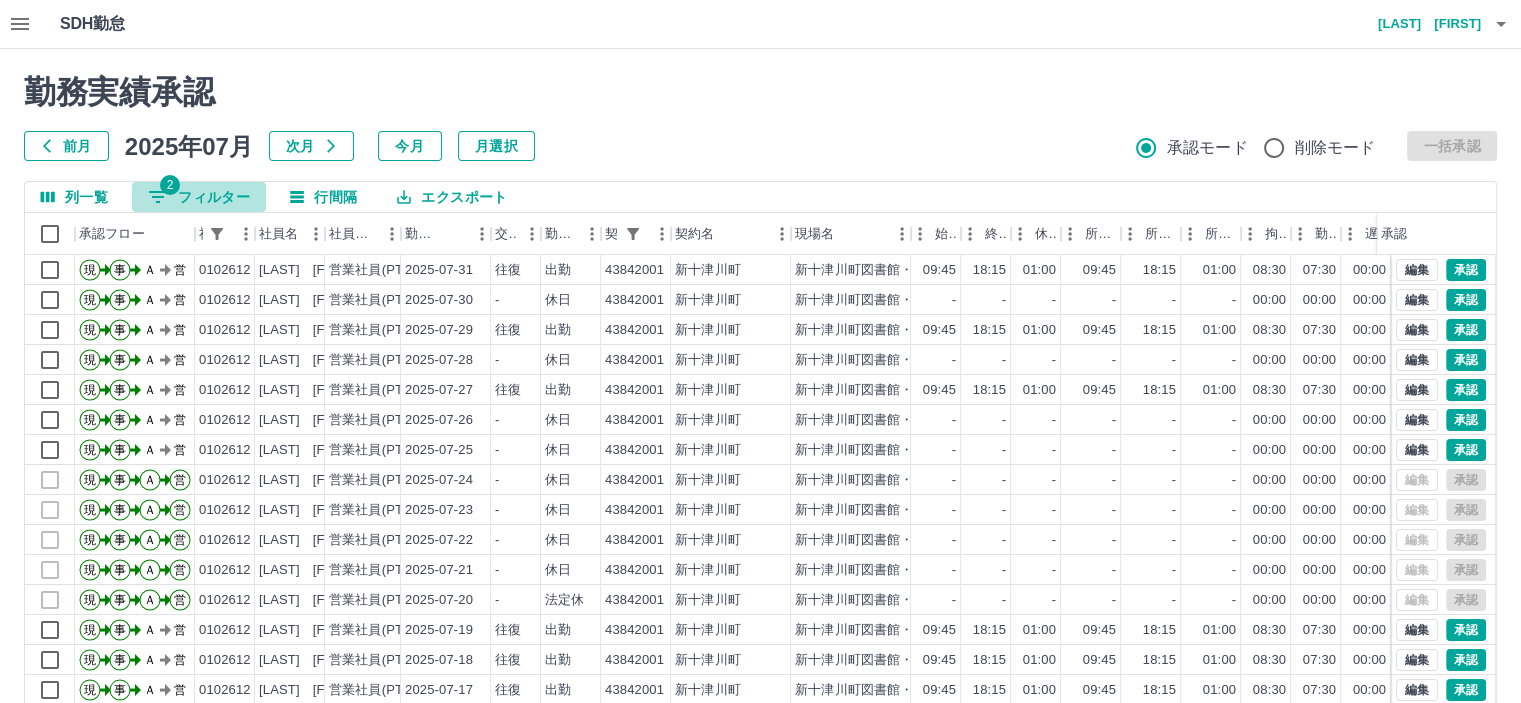 click on "2 フィルター" at bounding box center [199, 197] 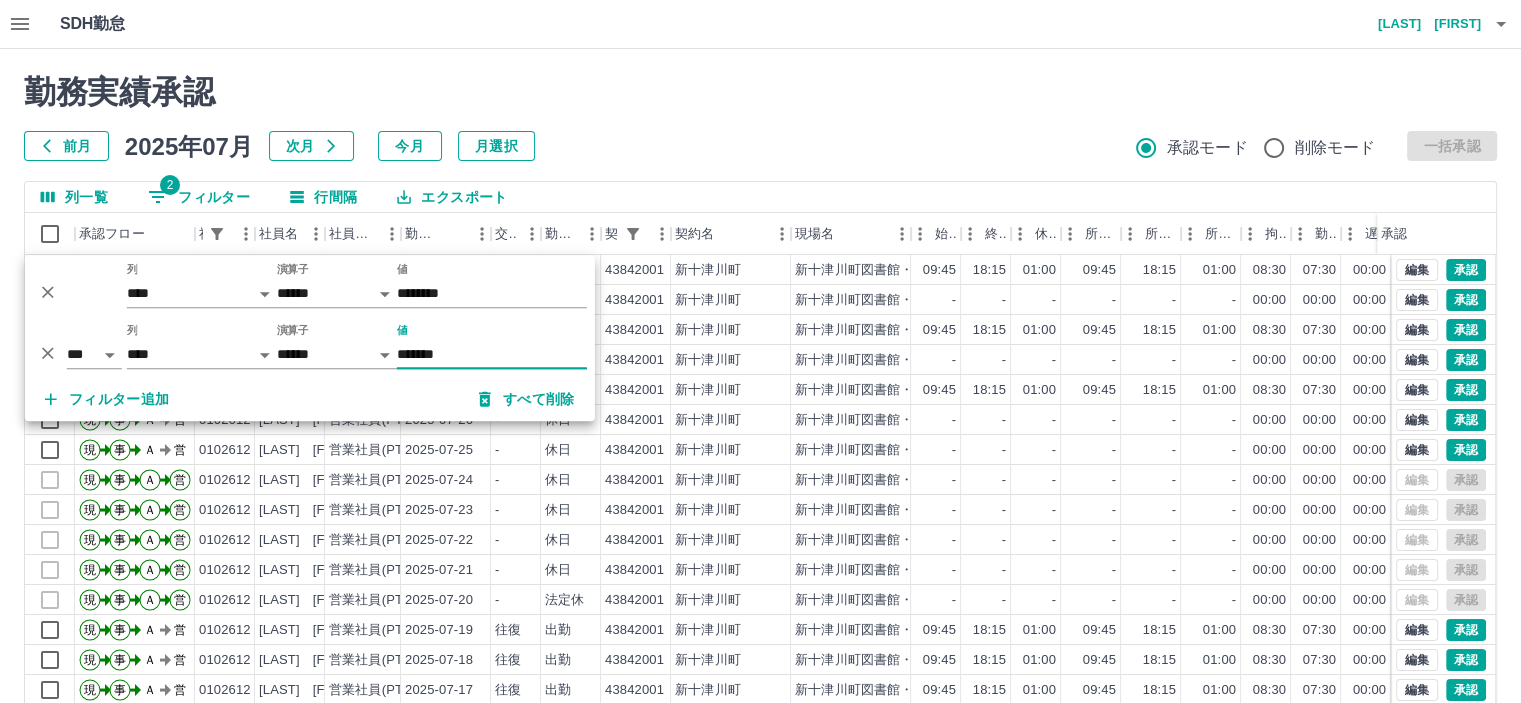 click on "*******" at bounding box center (492, 354) 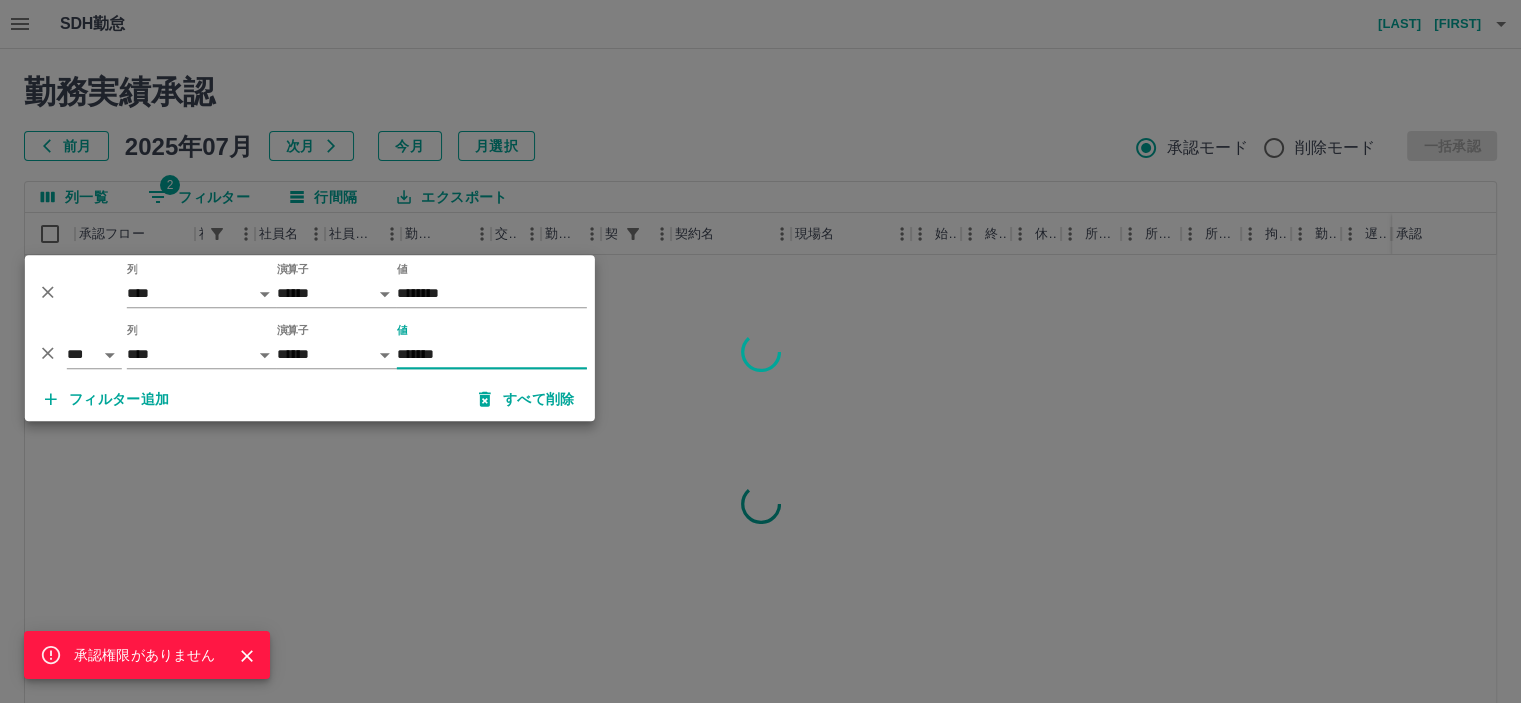type on "*******" 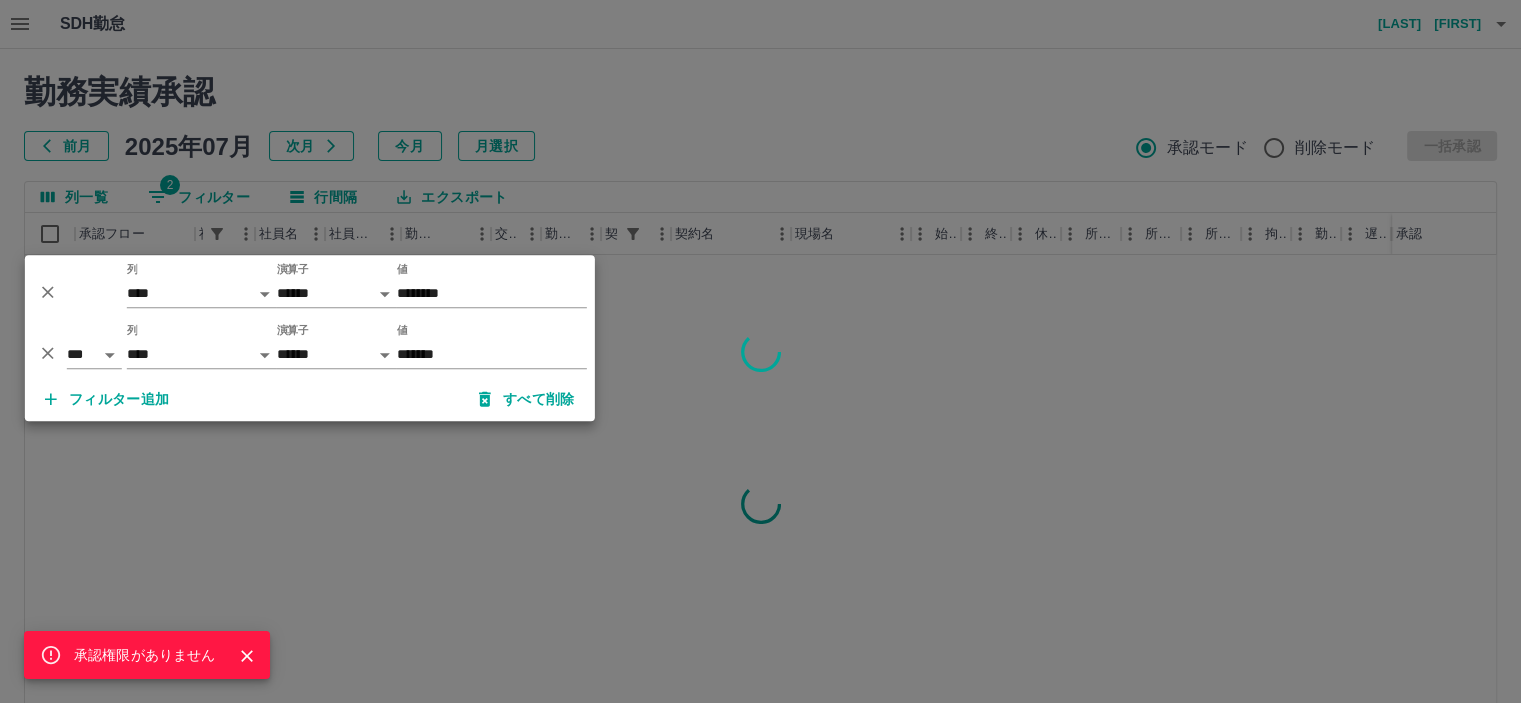 click on "承認権限がありません" at bounding box center (760, 351) 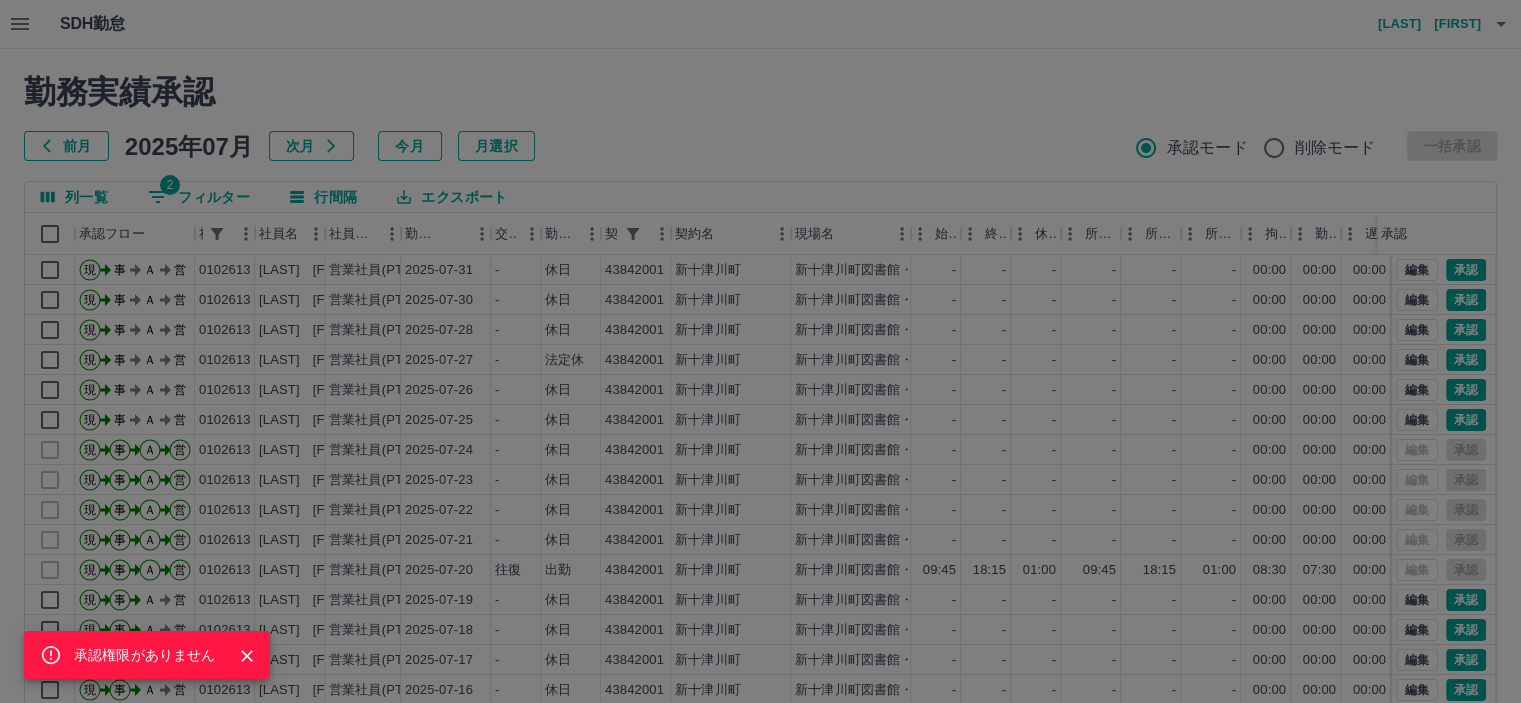 click 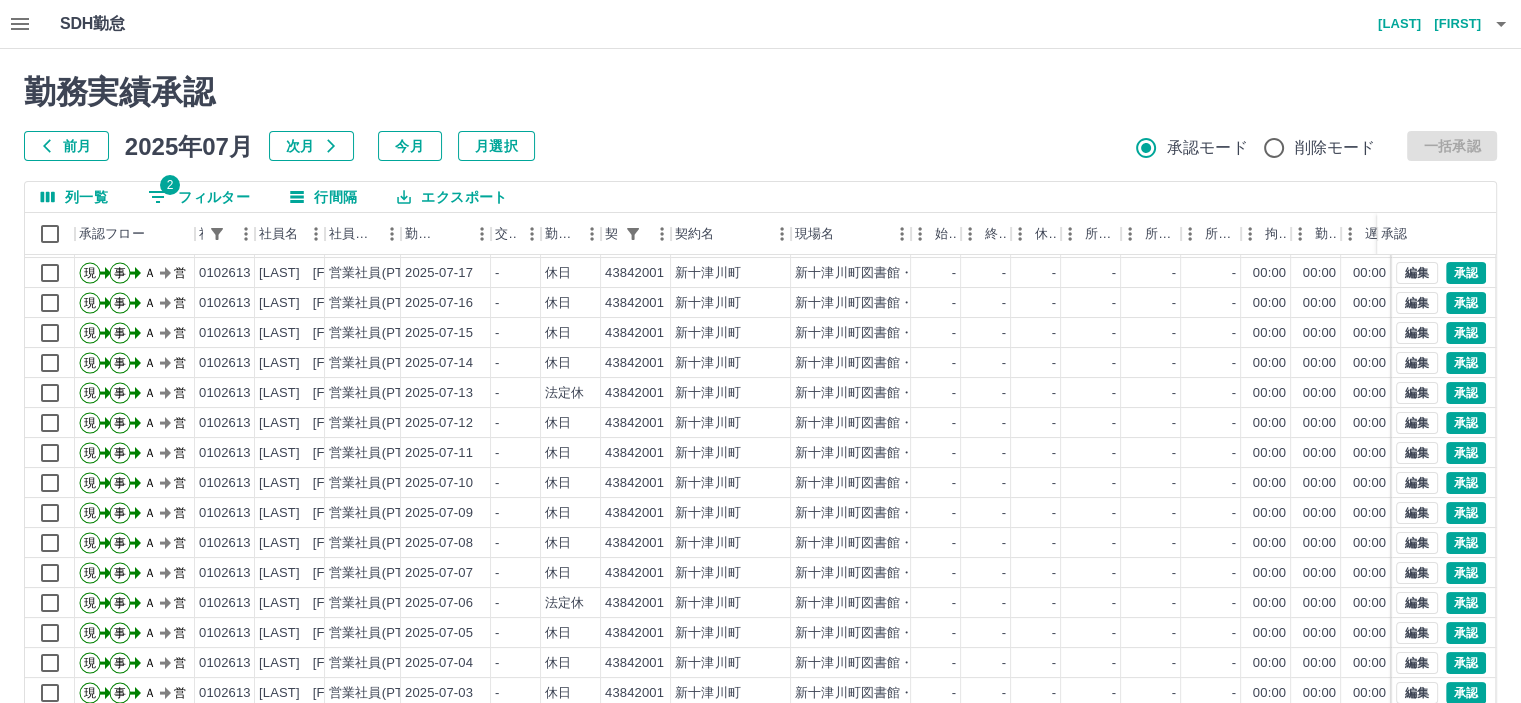 scroll, scrollTop: 401, scrollLeft: 0, axis: vertical 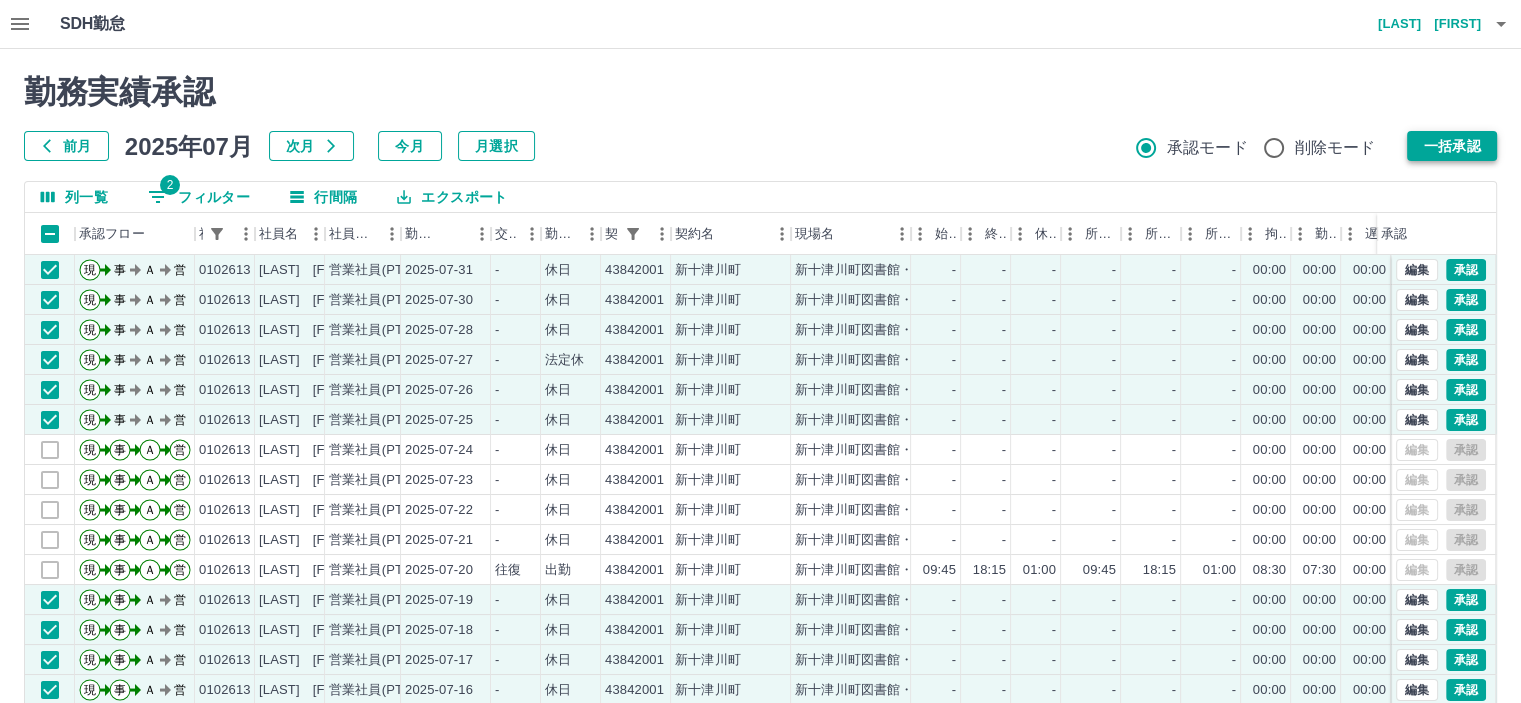 click on "一括承認" at bounding box center (1452, 146) 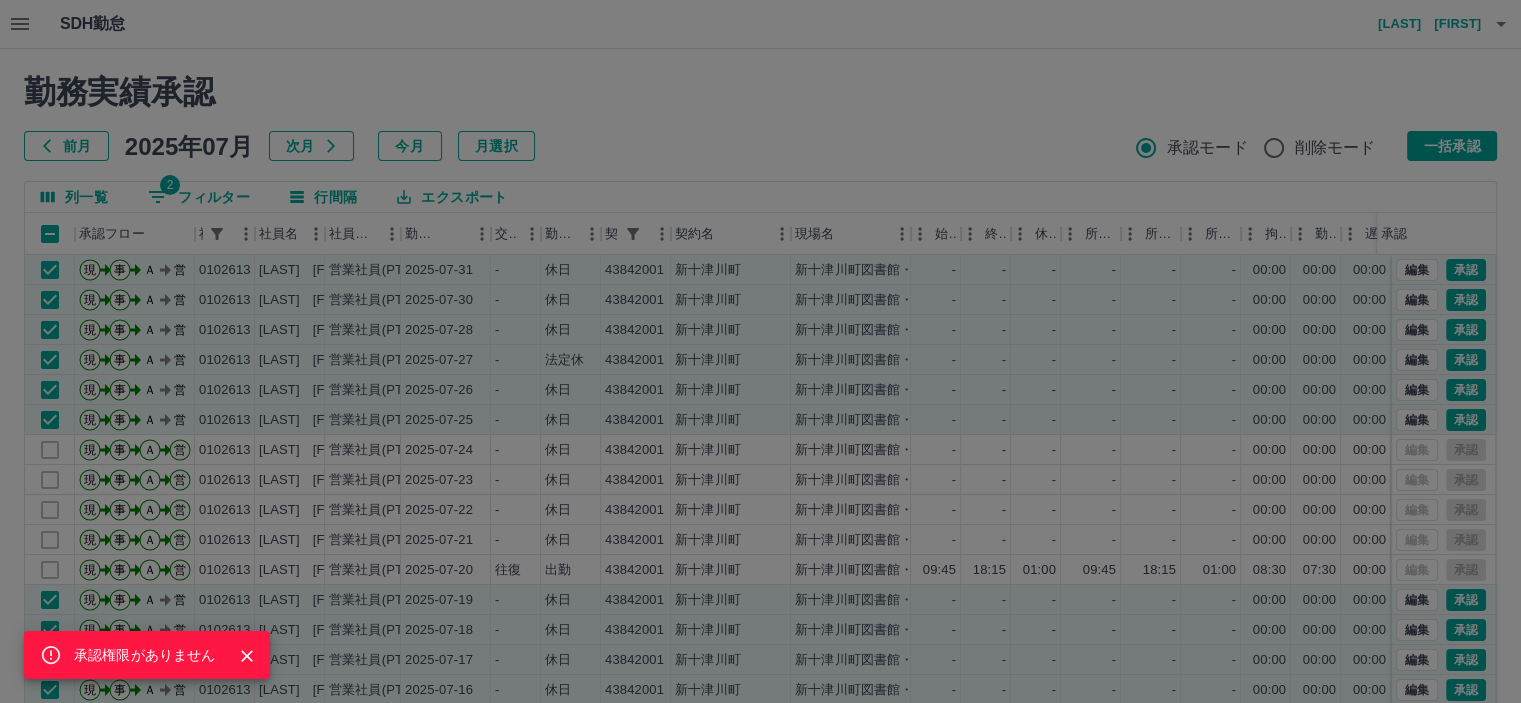 drag, startPoint x: 239, startPoint y: 662, endPoint x: 248, endPoint y: 652, distance: 13.453624 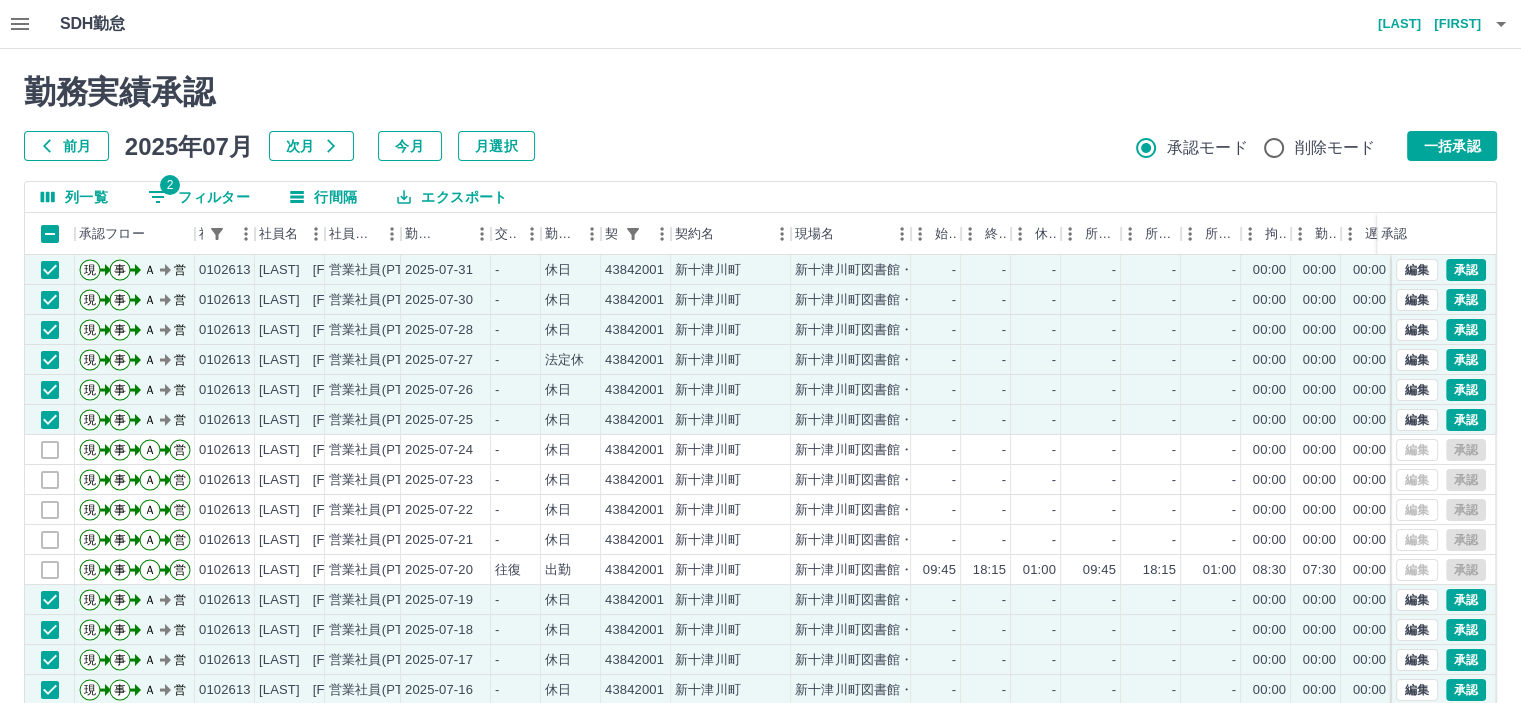 click on "承認権限がありません 勤務実績承認 前月 2025年07月 次月 今月 月選択 承認モード 削除モード 一括承認" at bounding box center (760, 117) 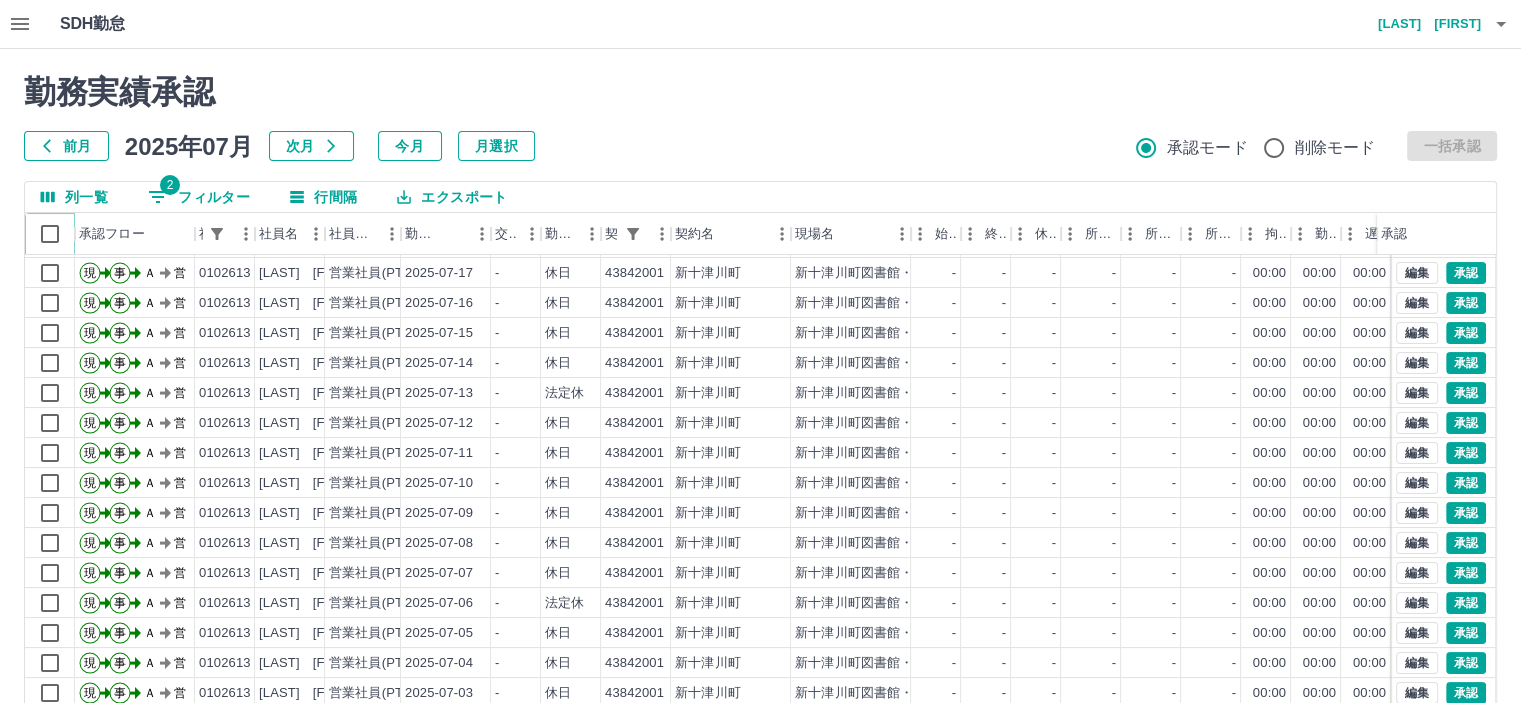 scroll, scrollTop: 401, scrollLeft: 0, axis: vertical 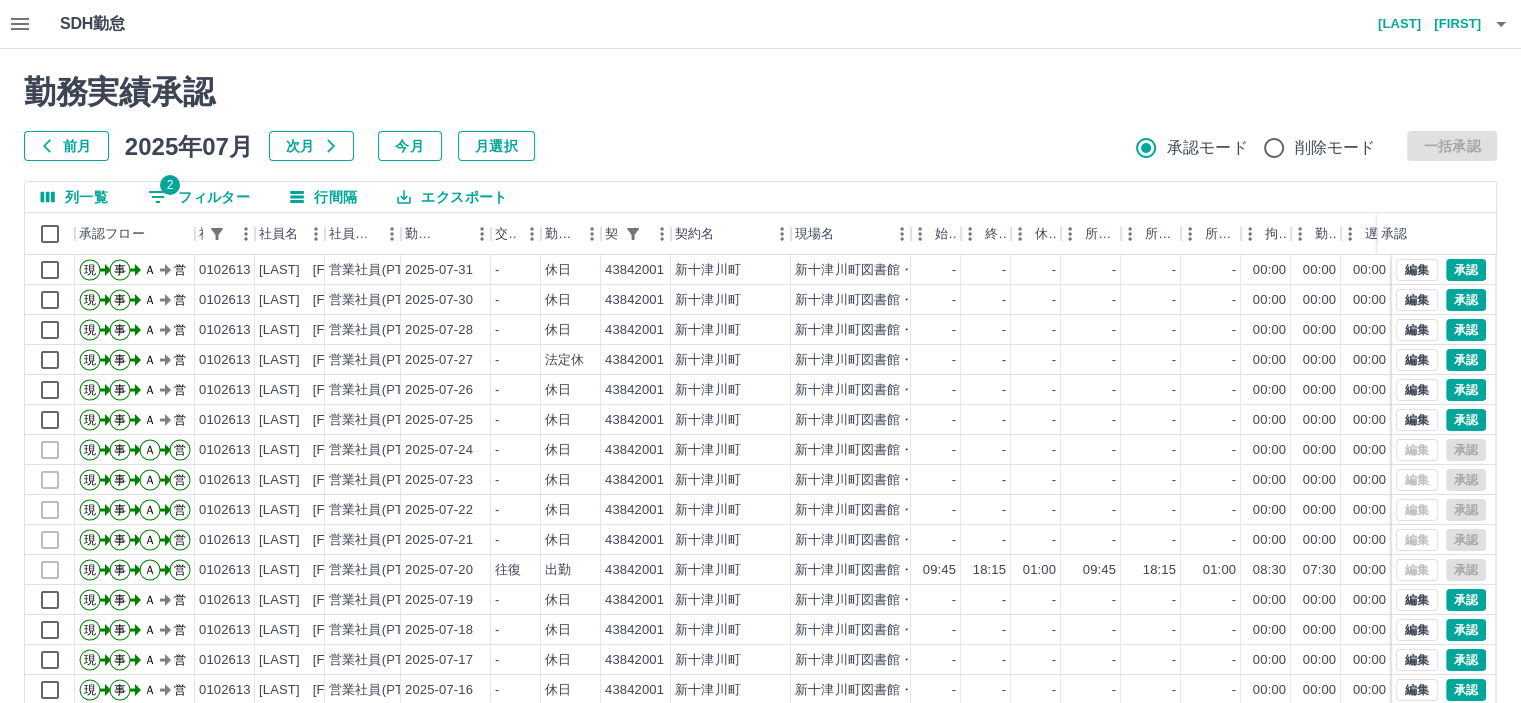 drag, startPoint x: 187, startPoint y: 205, endPoint x: 248, endPoint y: 223, distance: 63.600315 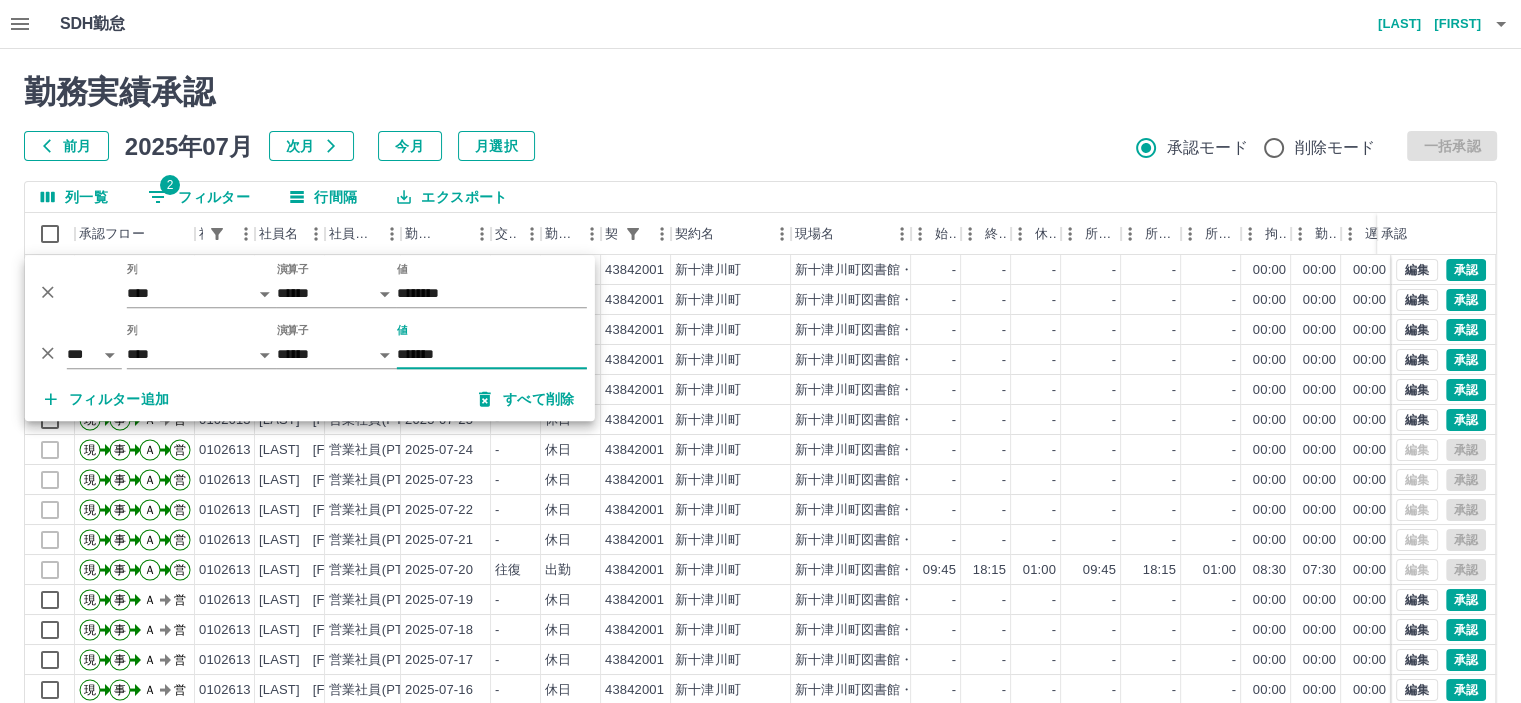 click on "勤務実績承認" at bounding box center [760, 92] 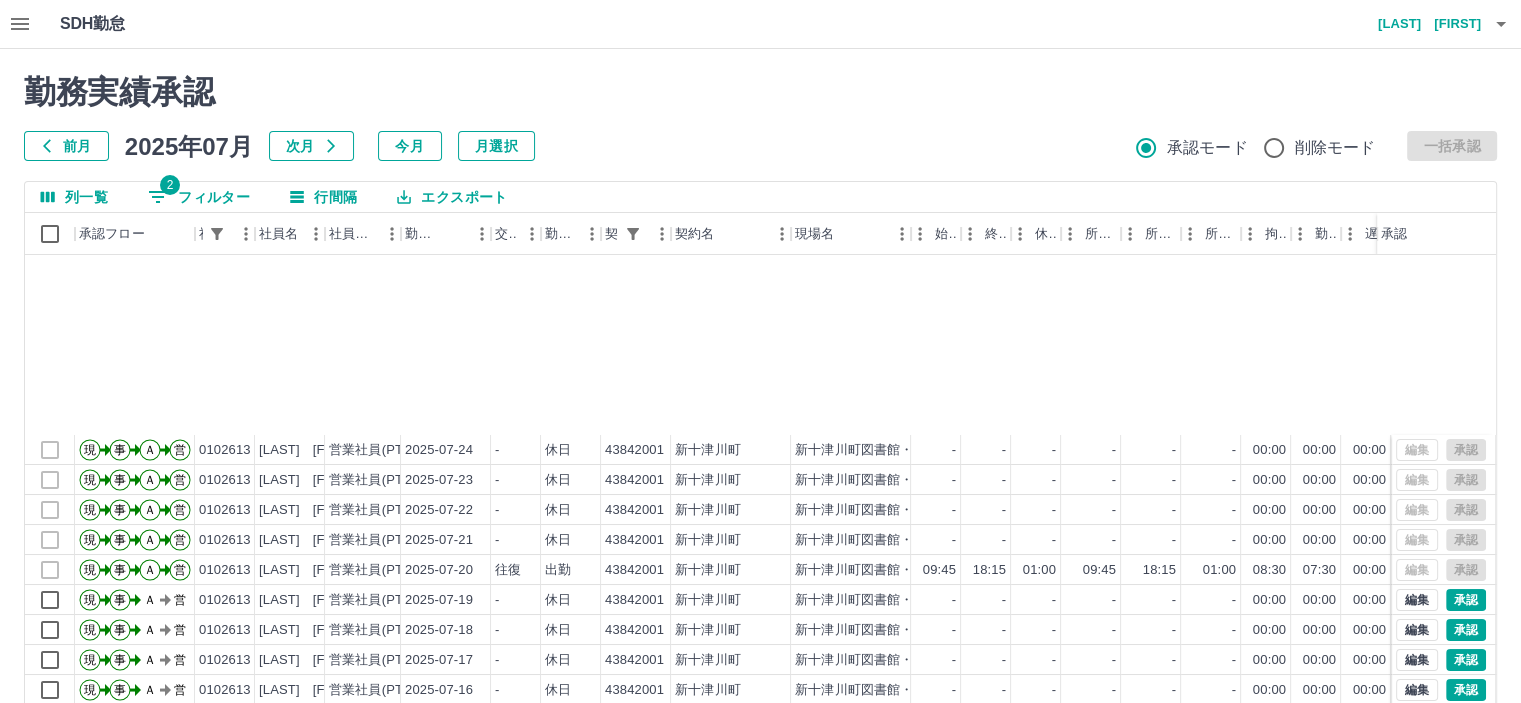 scroll, scrollTop: 401, scrollLeft: 0, axis: vertical 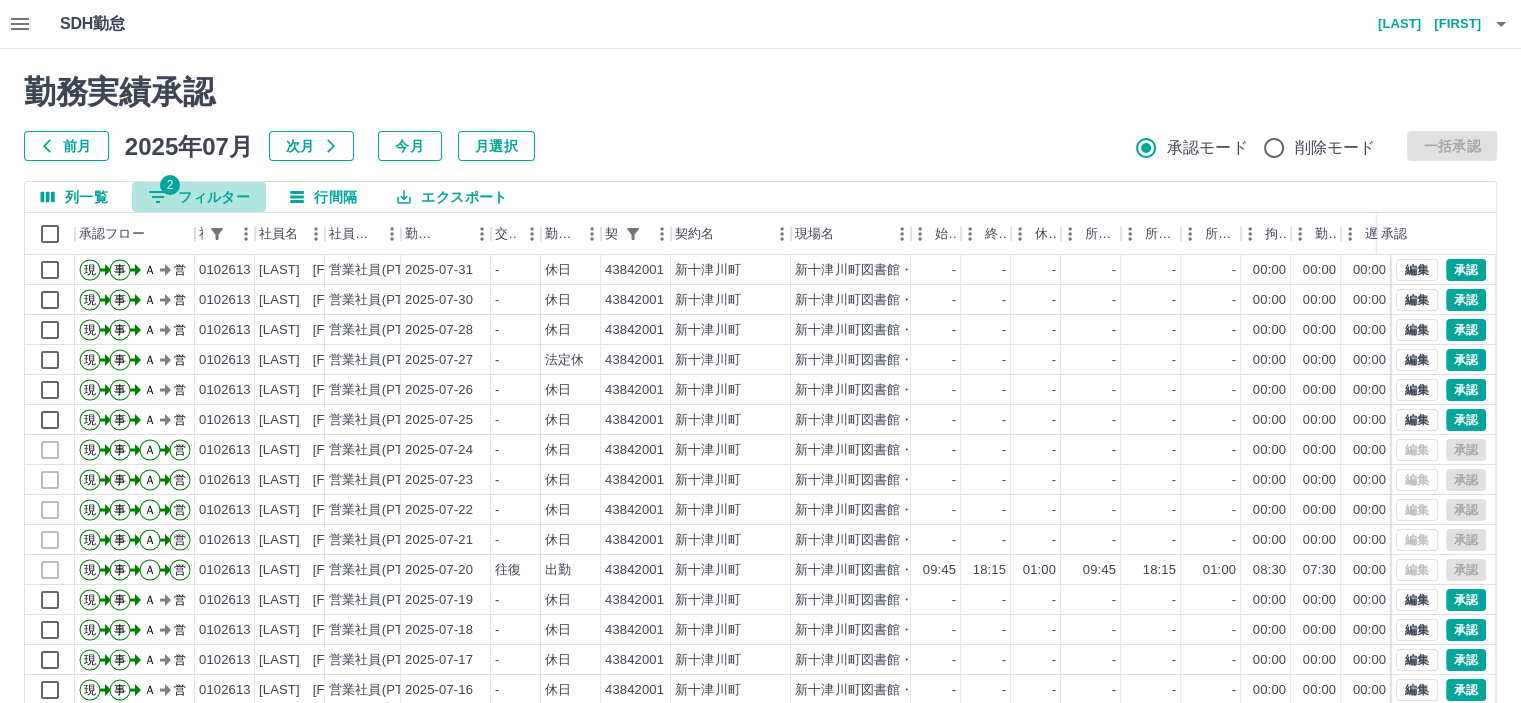 click on "2 フィルター" at bounding box center (199, 197) 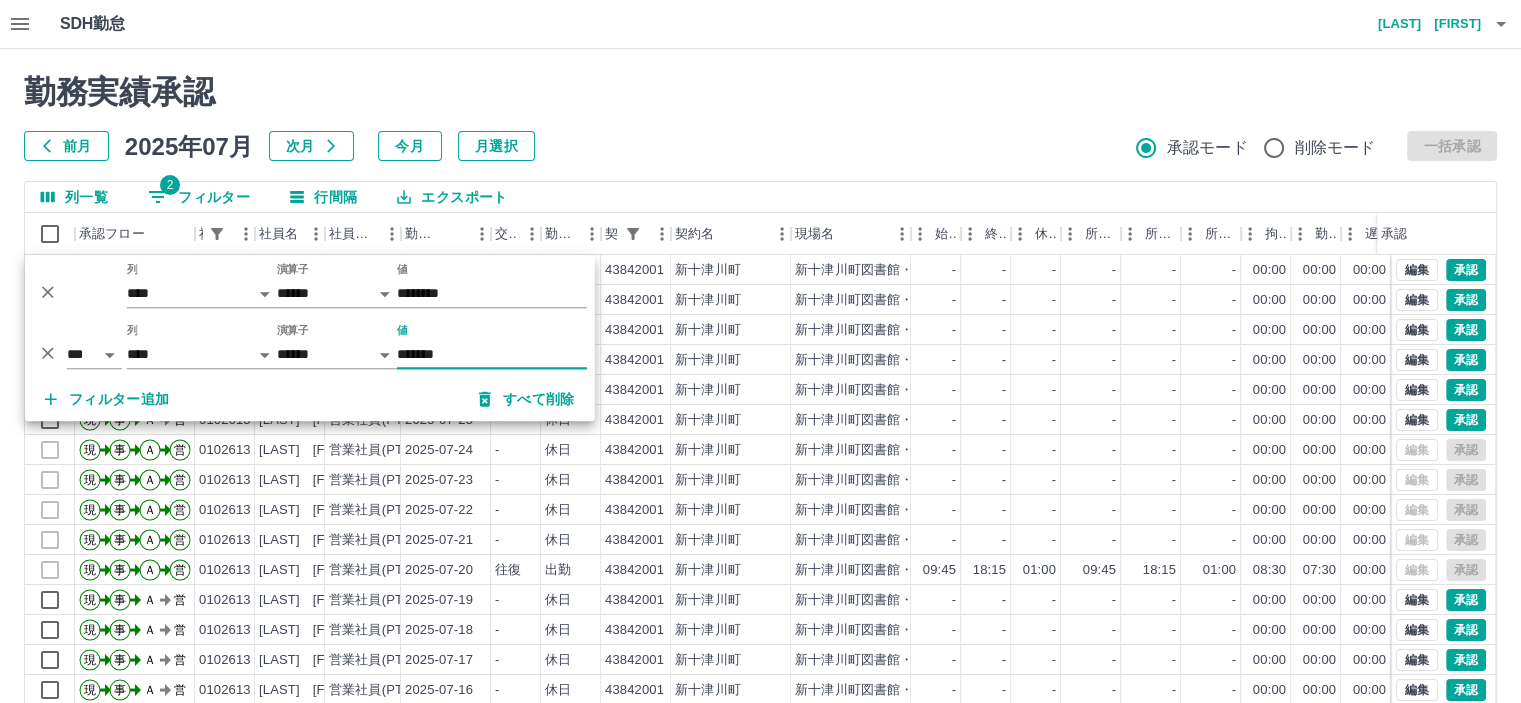 click on "*******" at bounding box center (492, 354) 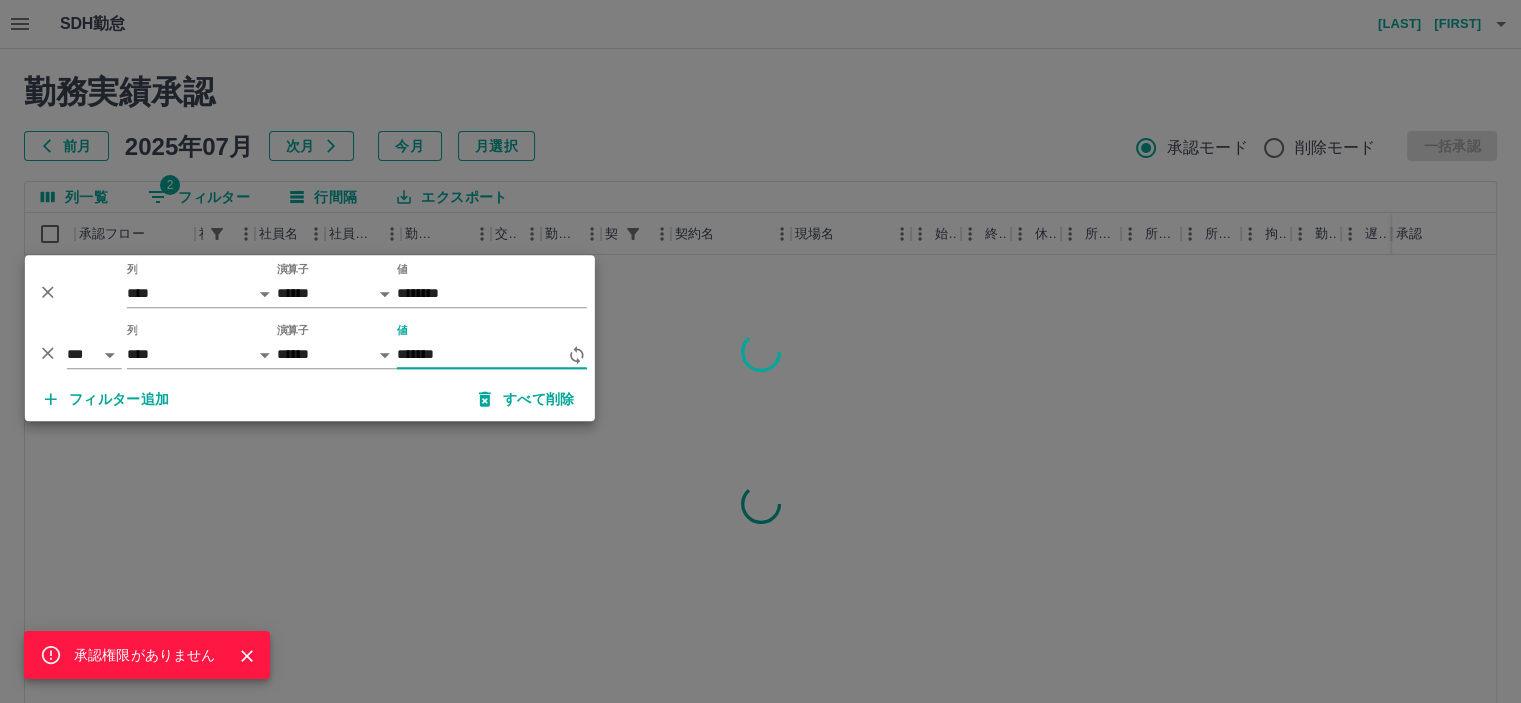 type on "*******" 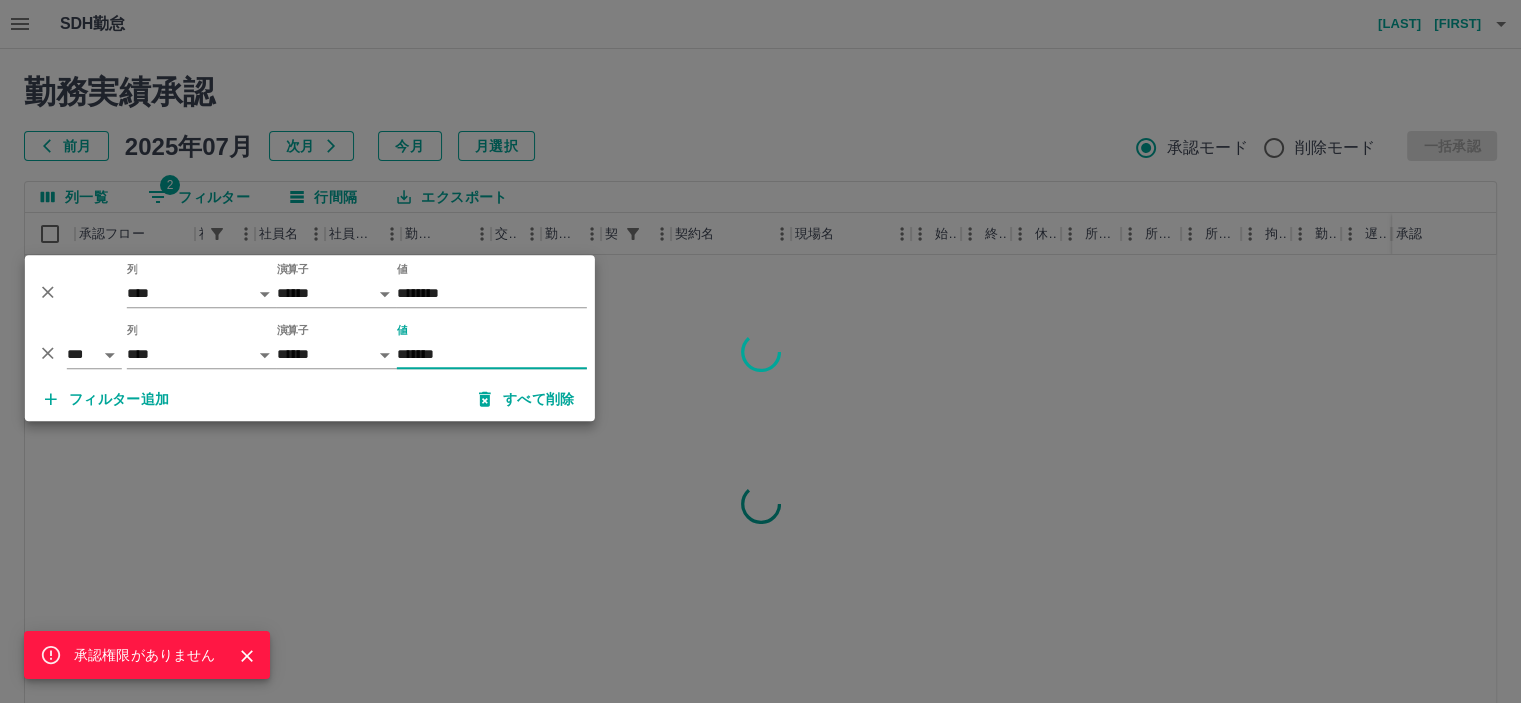 click on "承認権限がありません" at bounding box center (760, 351) 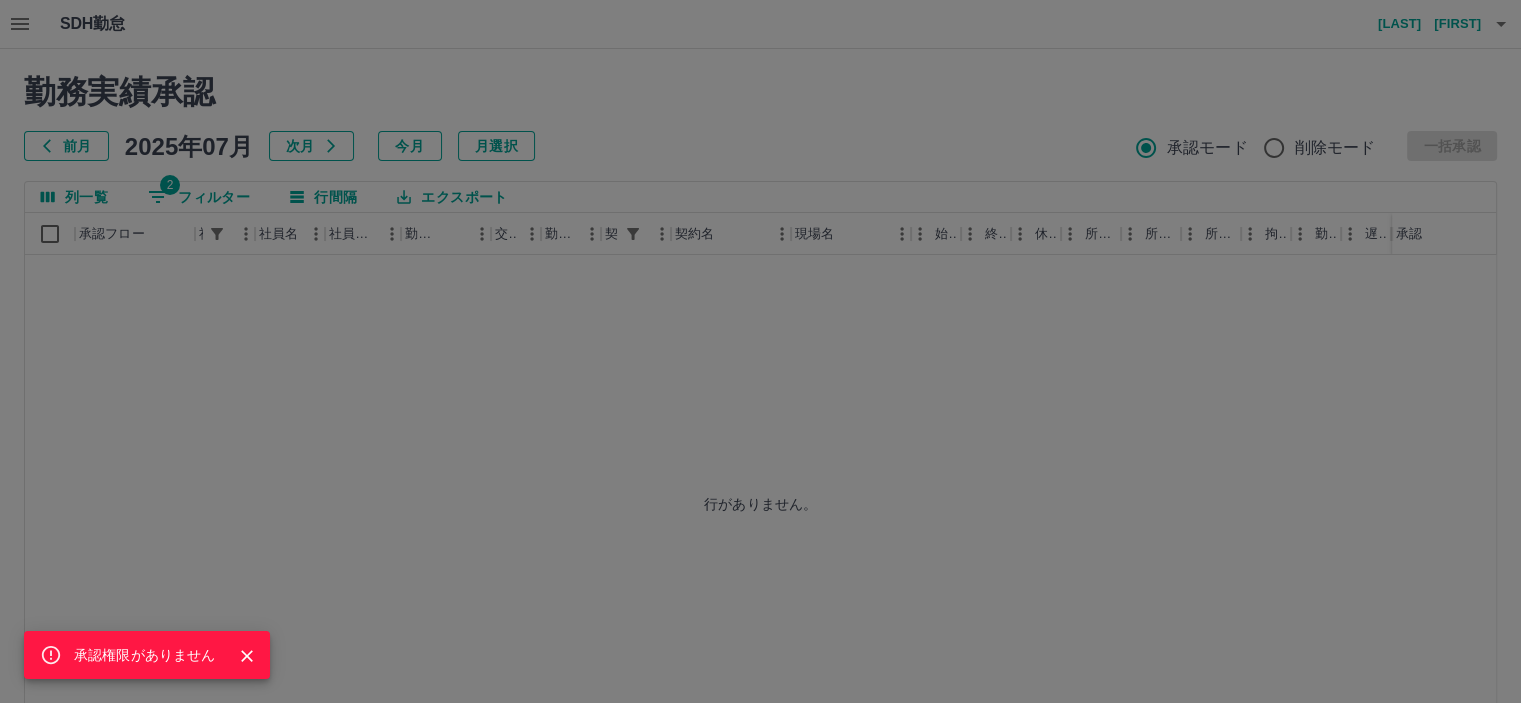click 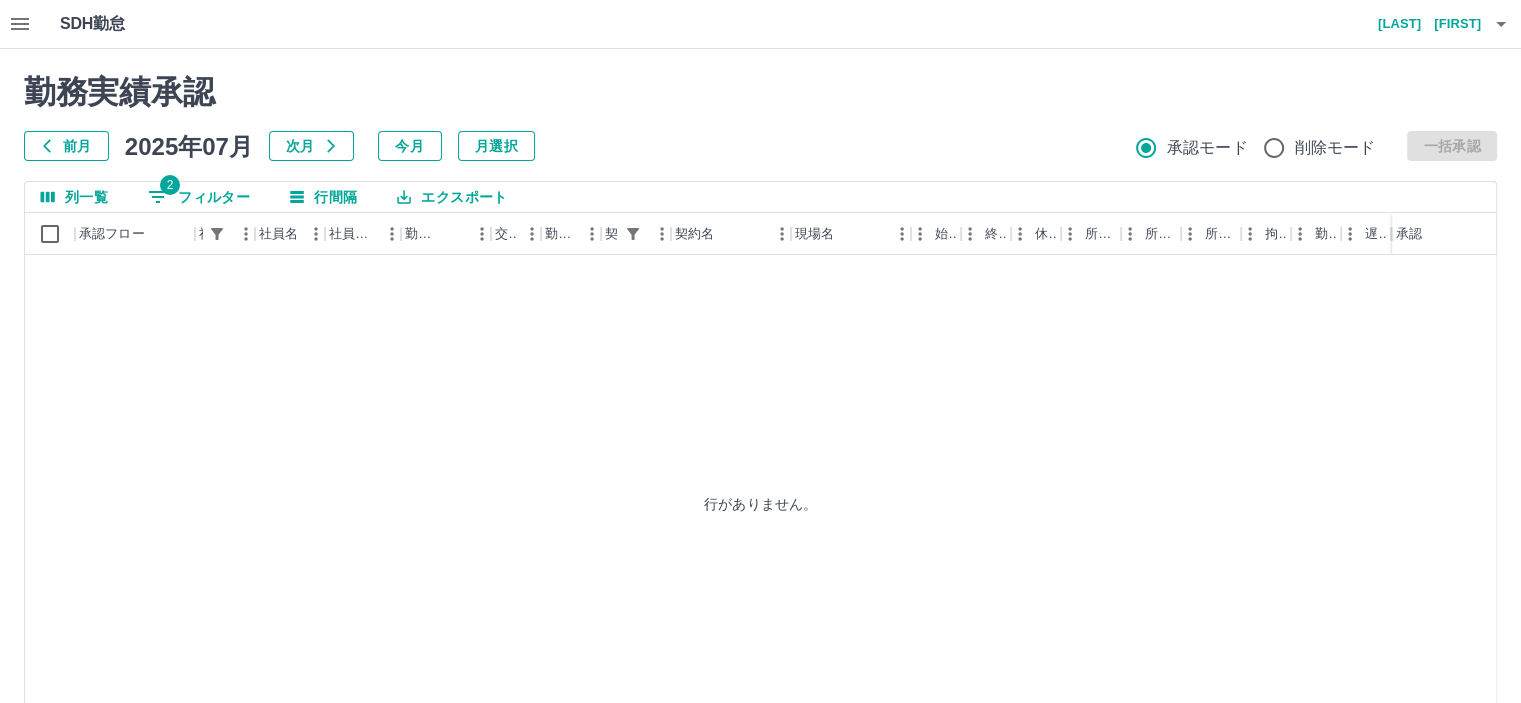 click on "列一覧 2 フィルター 行間隔 エクスポート" at bounding box center [760, 197] 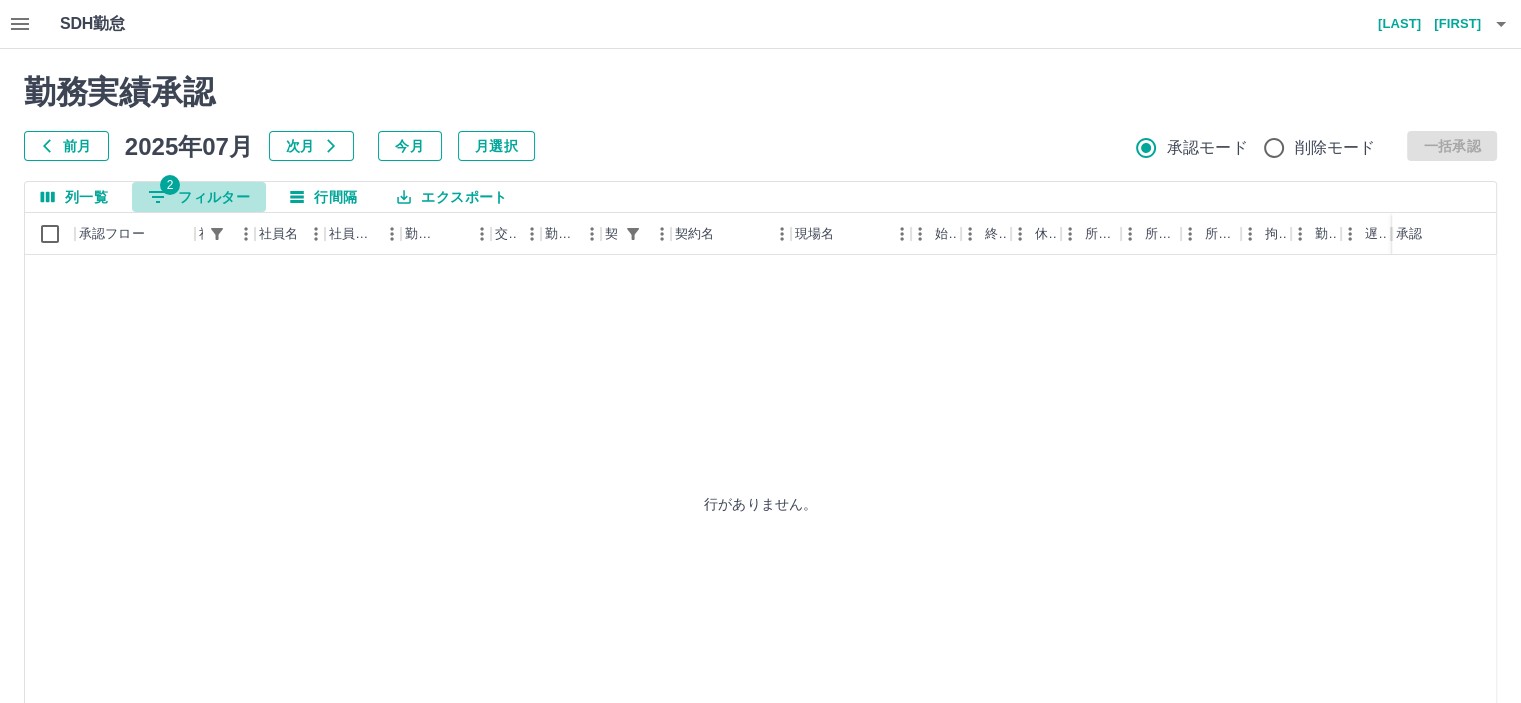 click on "2 フィルター" at bounding box center (199, 197) 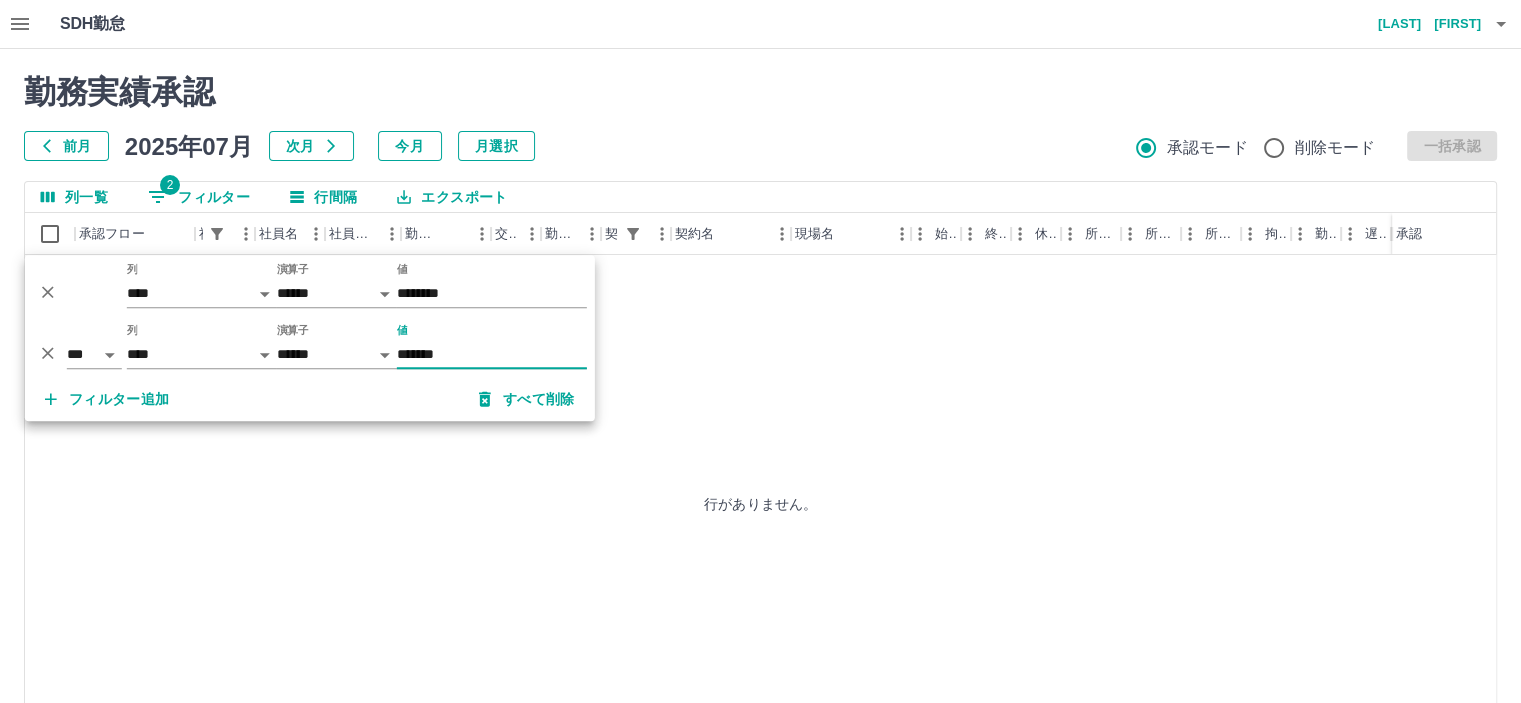 click on "行がありません。" at bounding box center (760, 504) 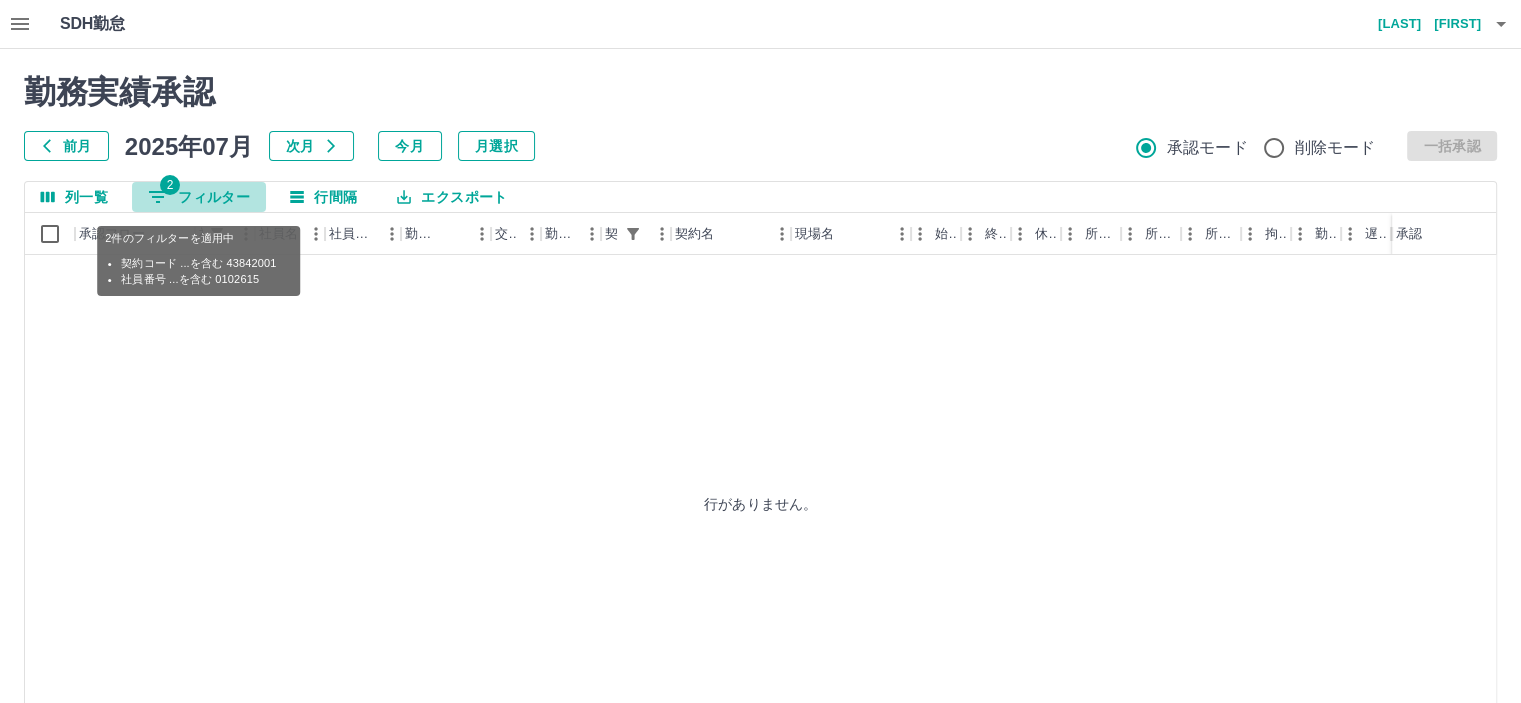 click on "2 フィルター" at bounding box center [199, 197] 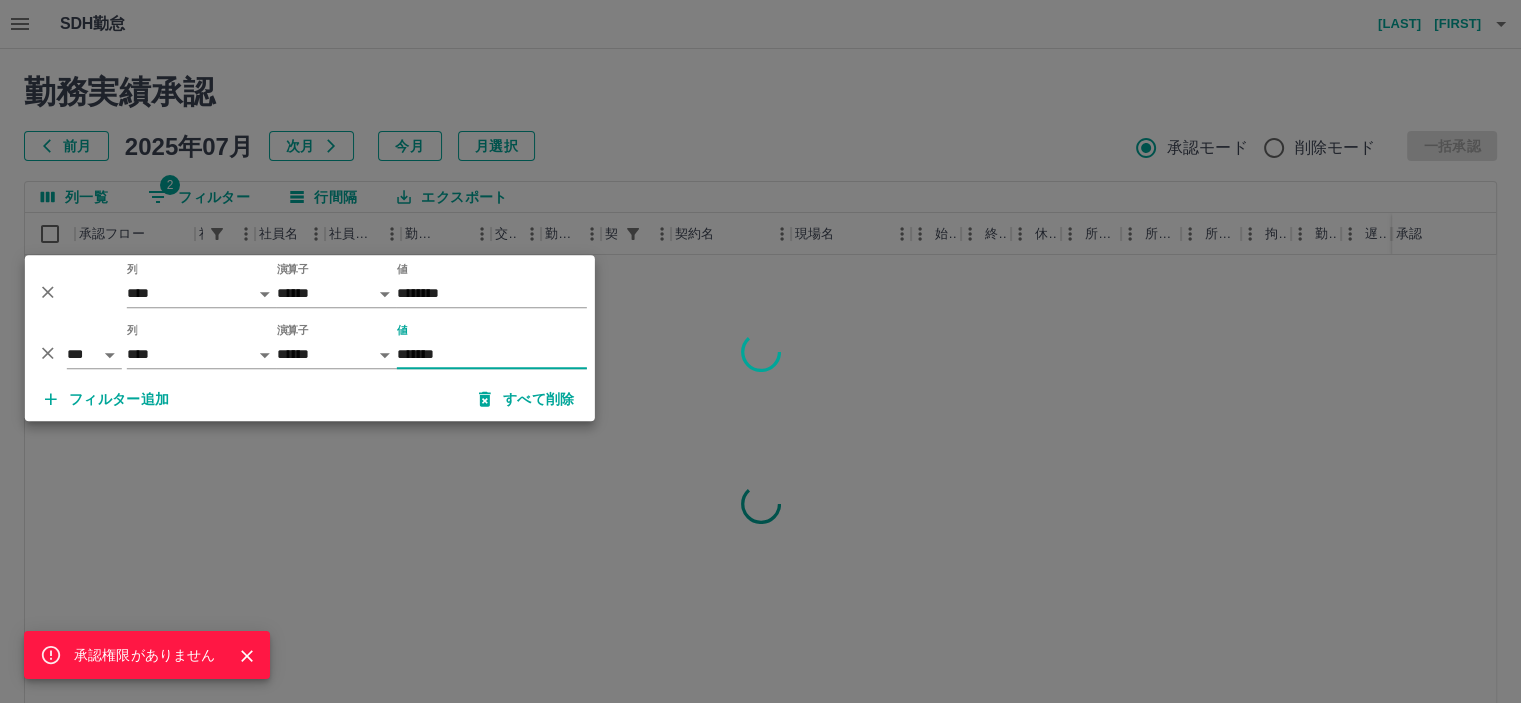 type on "*******" 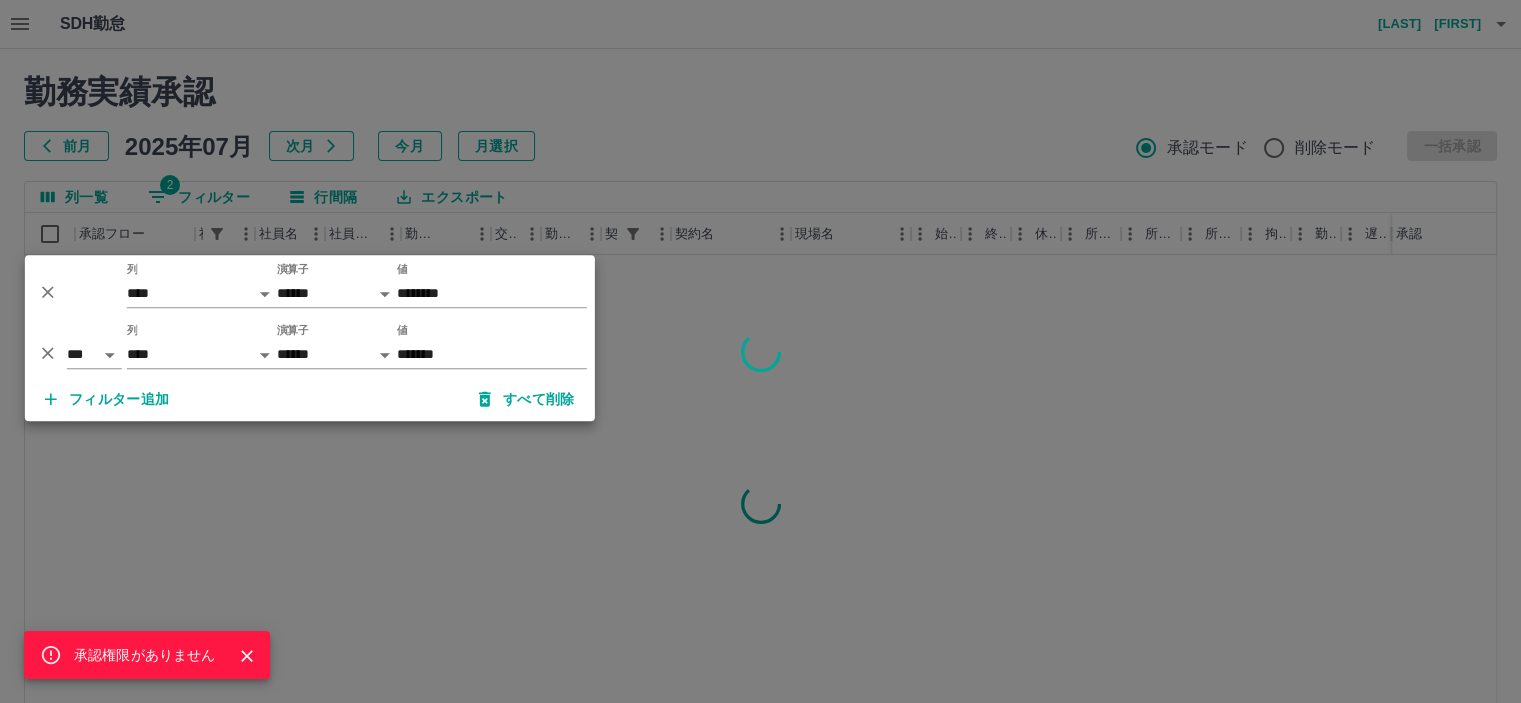 click on "承認権限がありません" at bounding box center (760, 351) 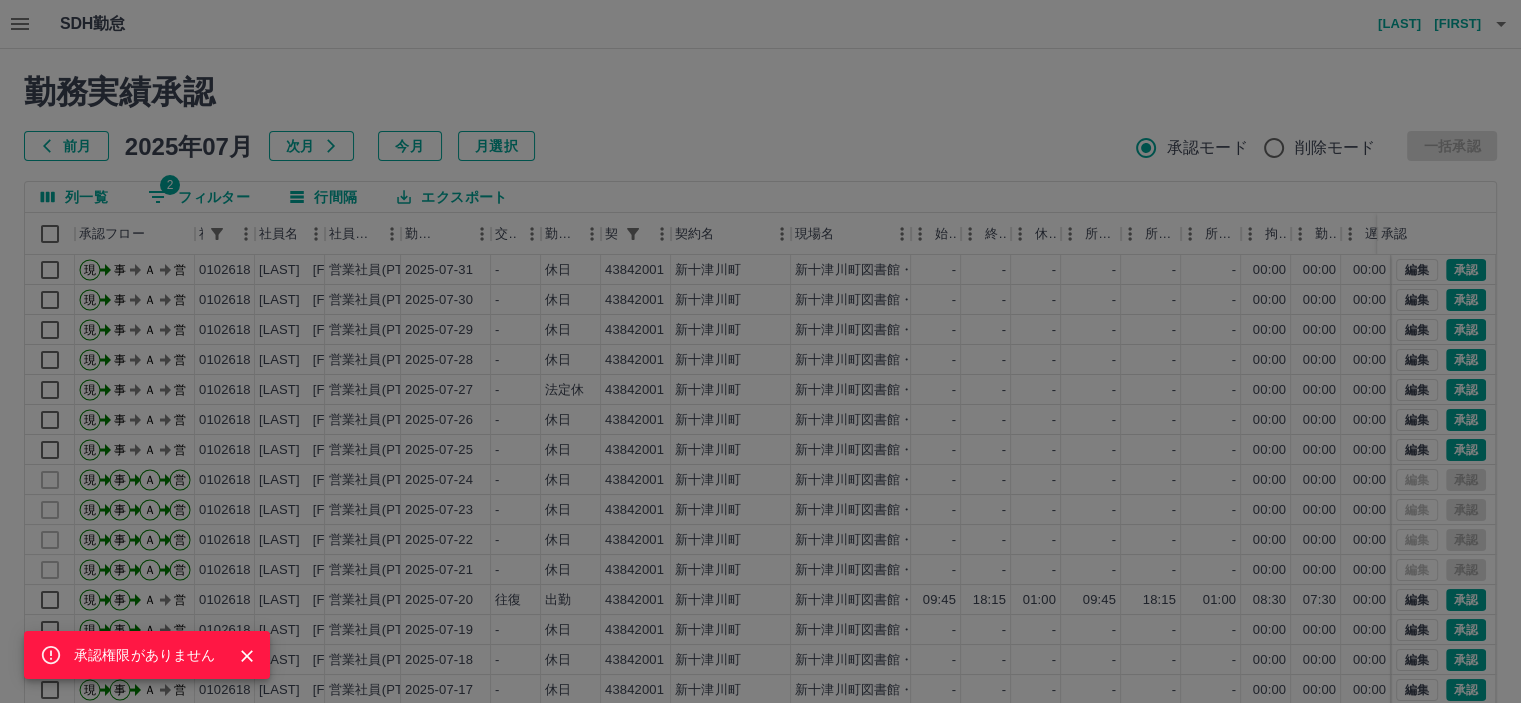 click 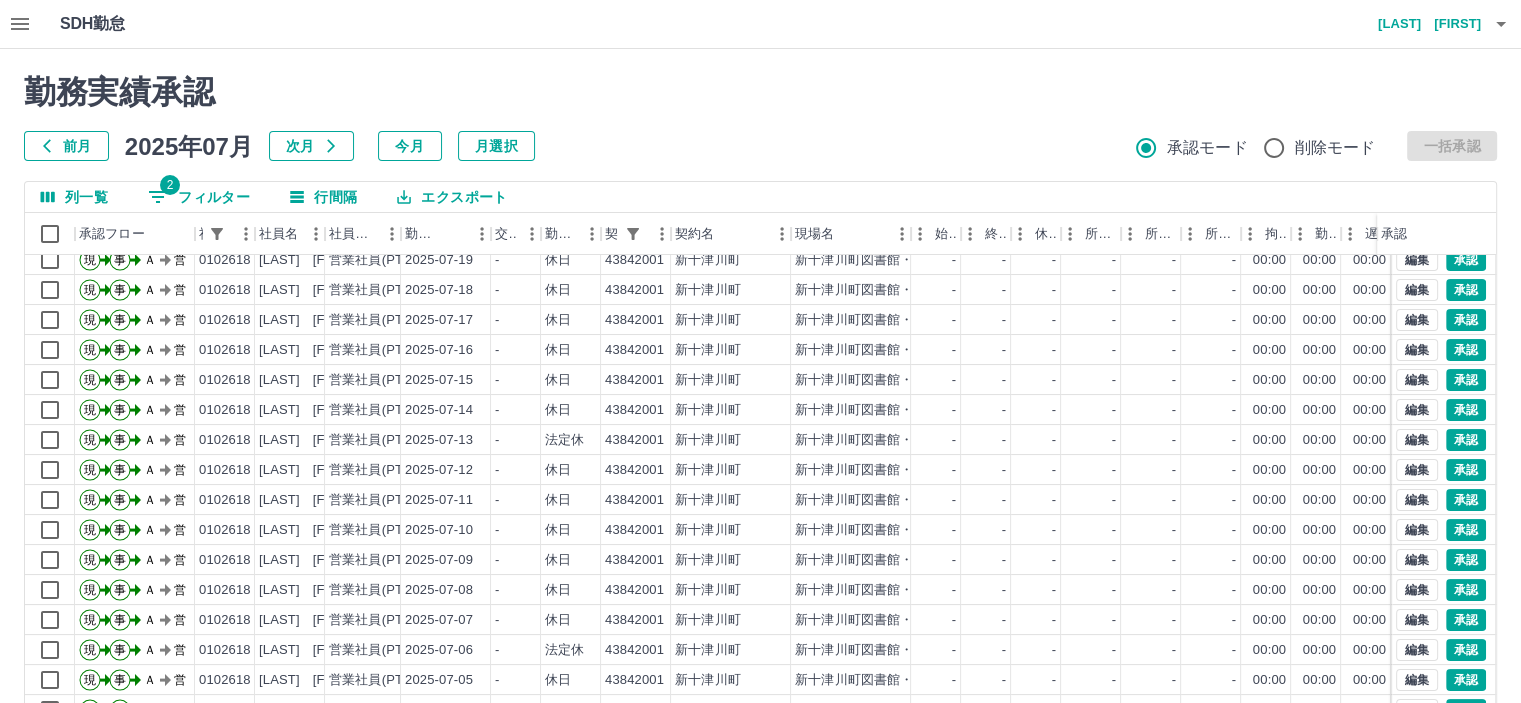 scroll, scrollTop: 431, scrollLeft: 0, axis: vertical 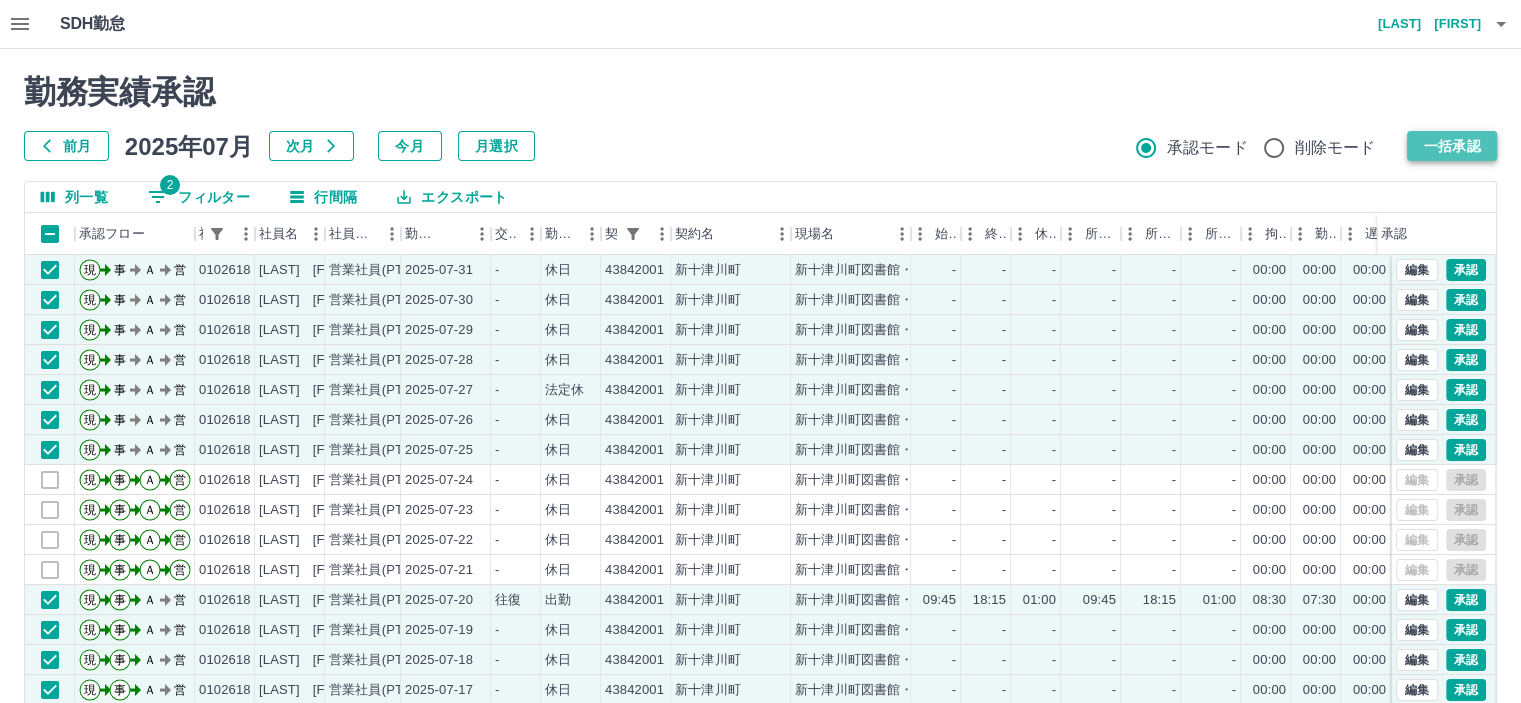 click on "一括承認" at bounding box center [1452, 146] 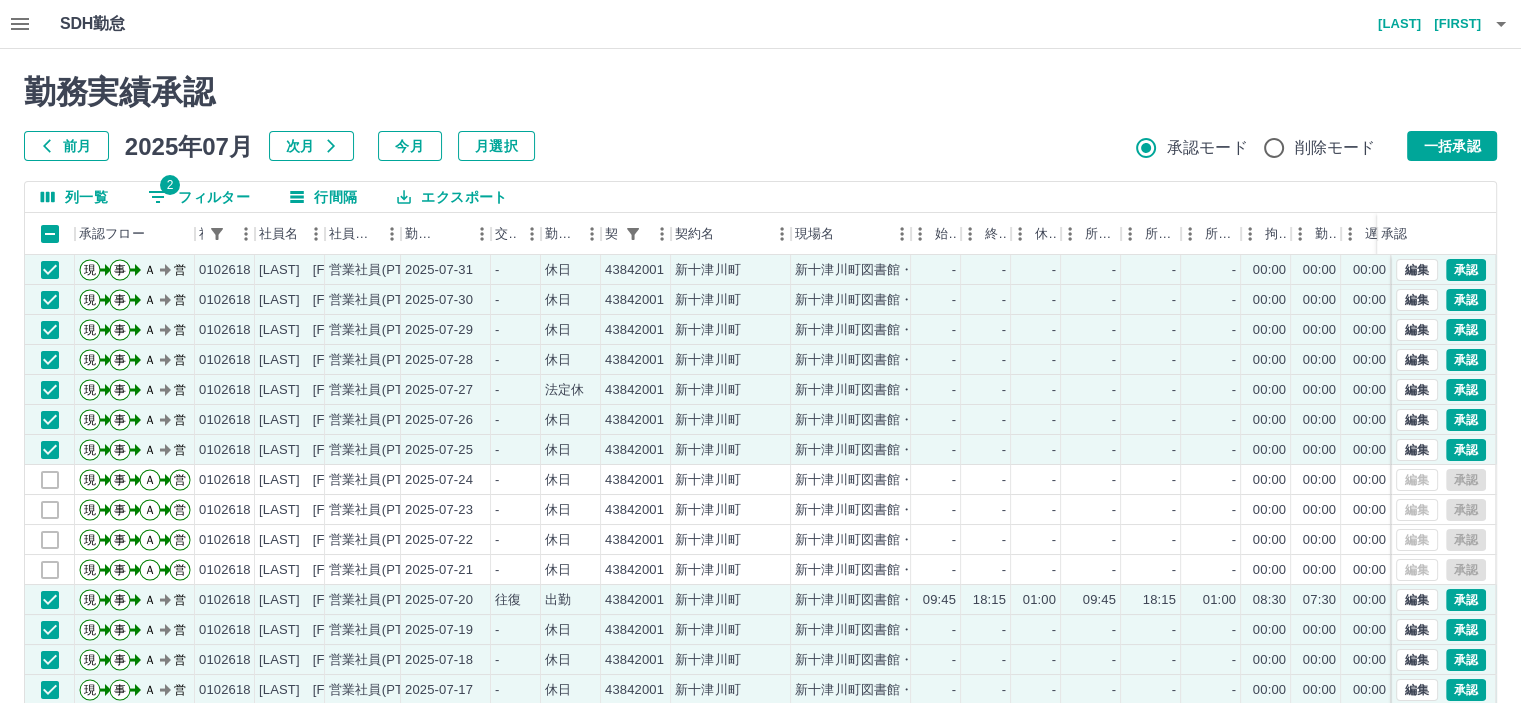 click on "前月 2025年07月 次月 今月 月選択 承認モード 削除モード 一括承認" at bounding box center (760, 146) 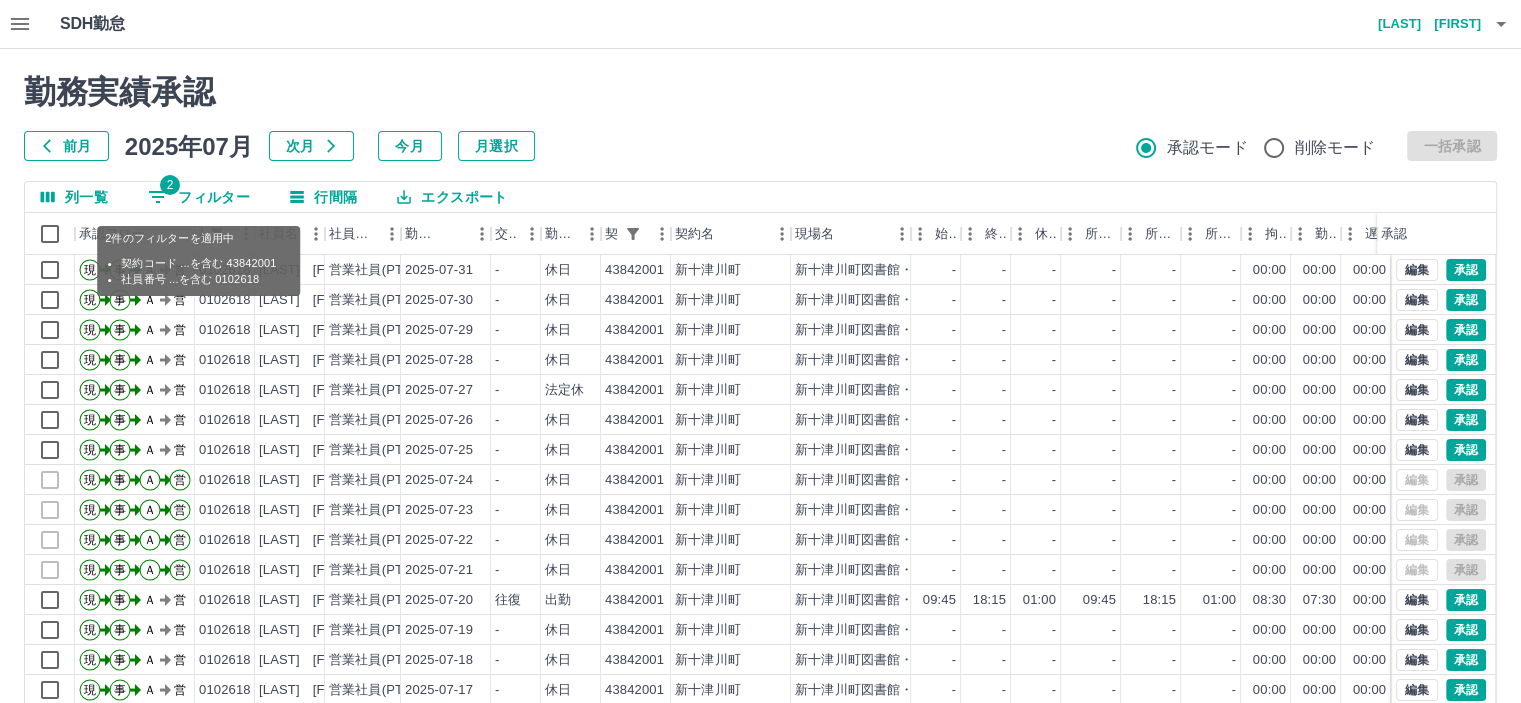 click on "2" at bounding box center [170, 185] 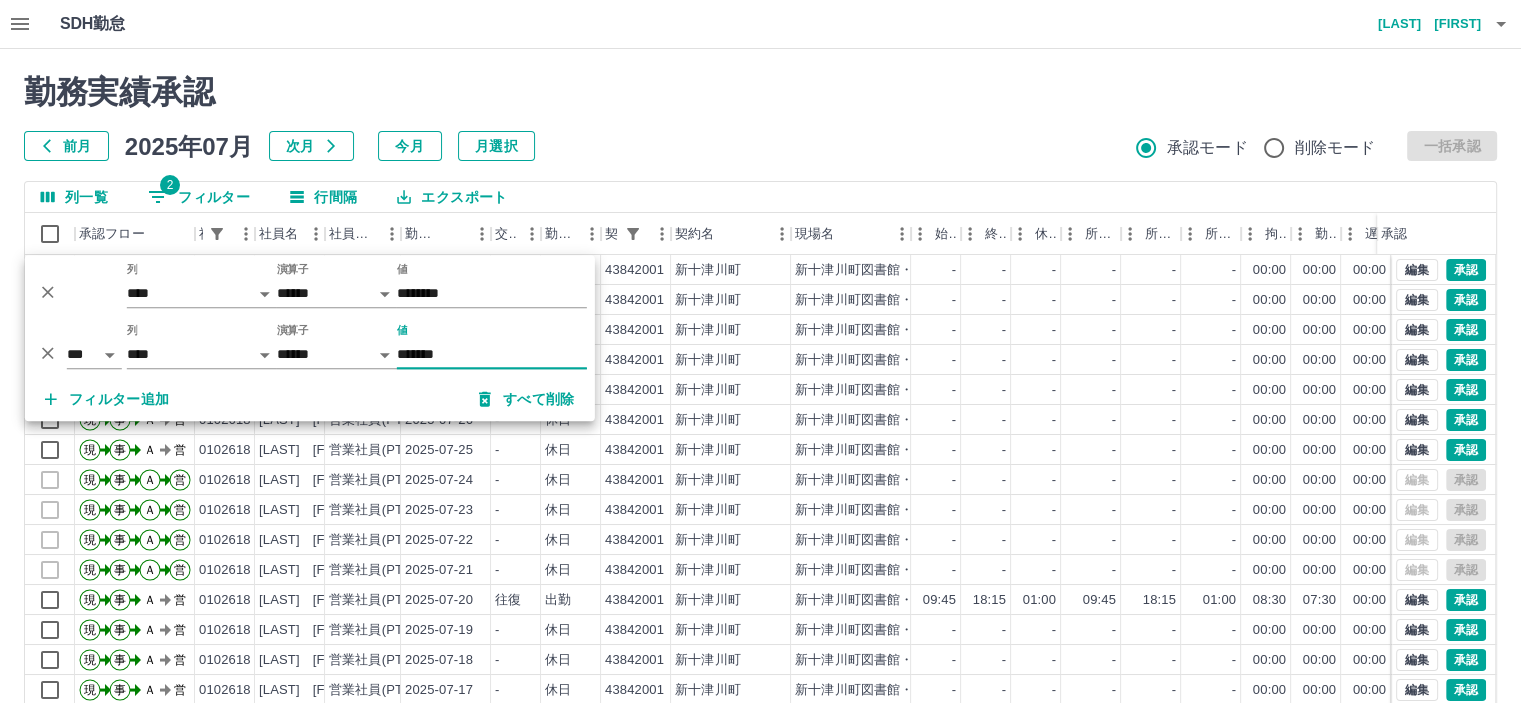 click on "*******" at bounding box center [492, 354] 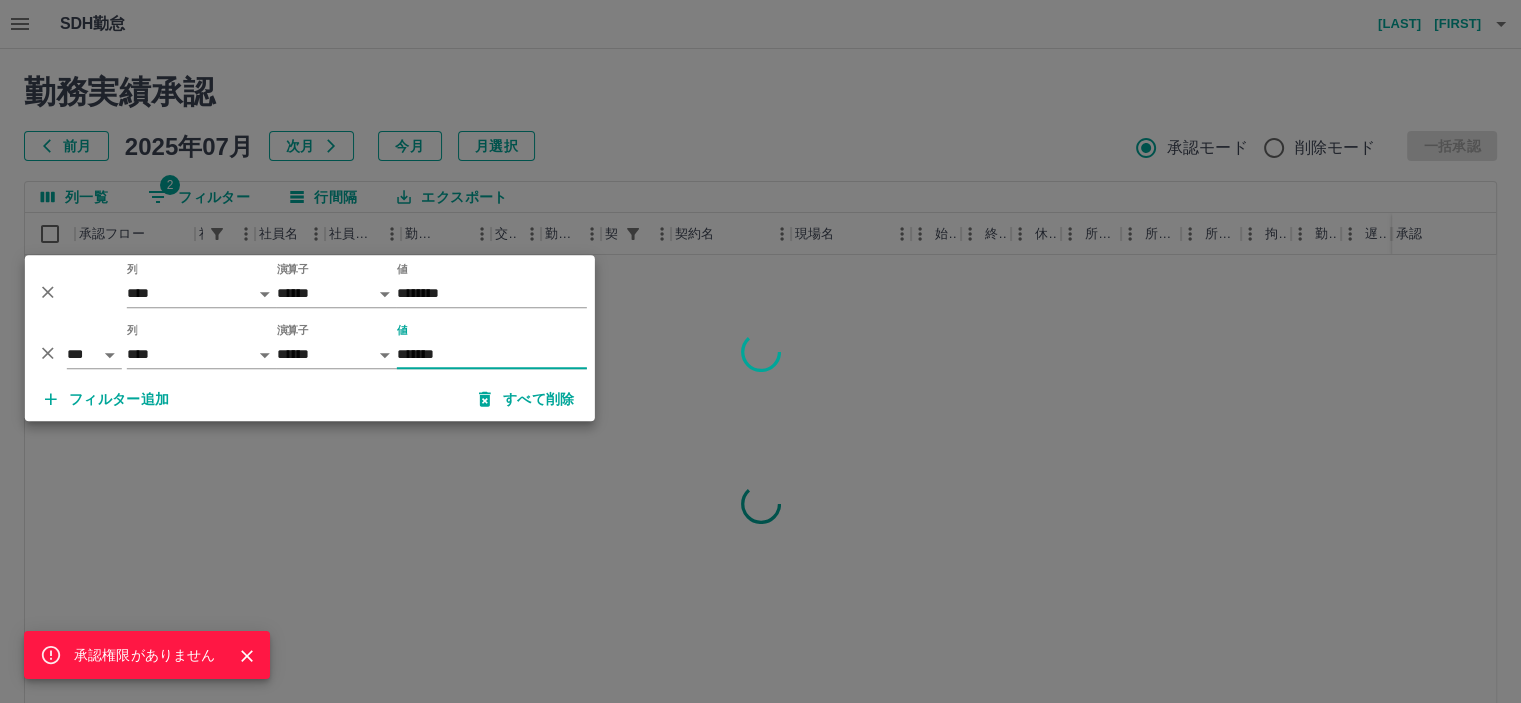 type on "*******" 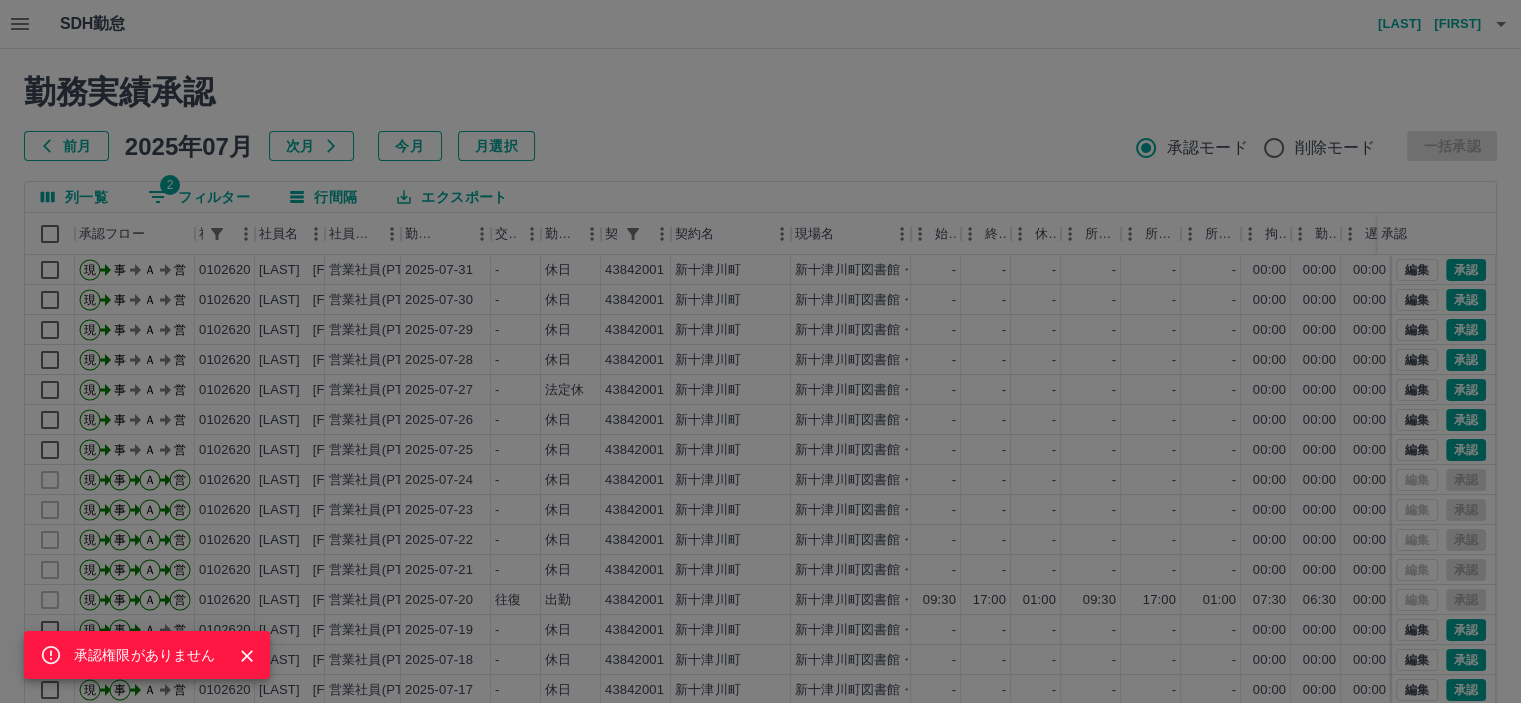 click 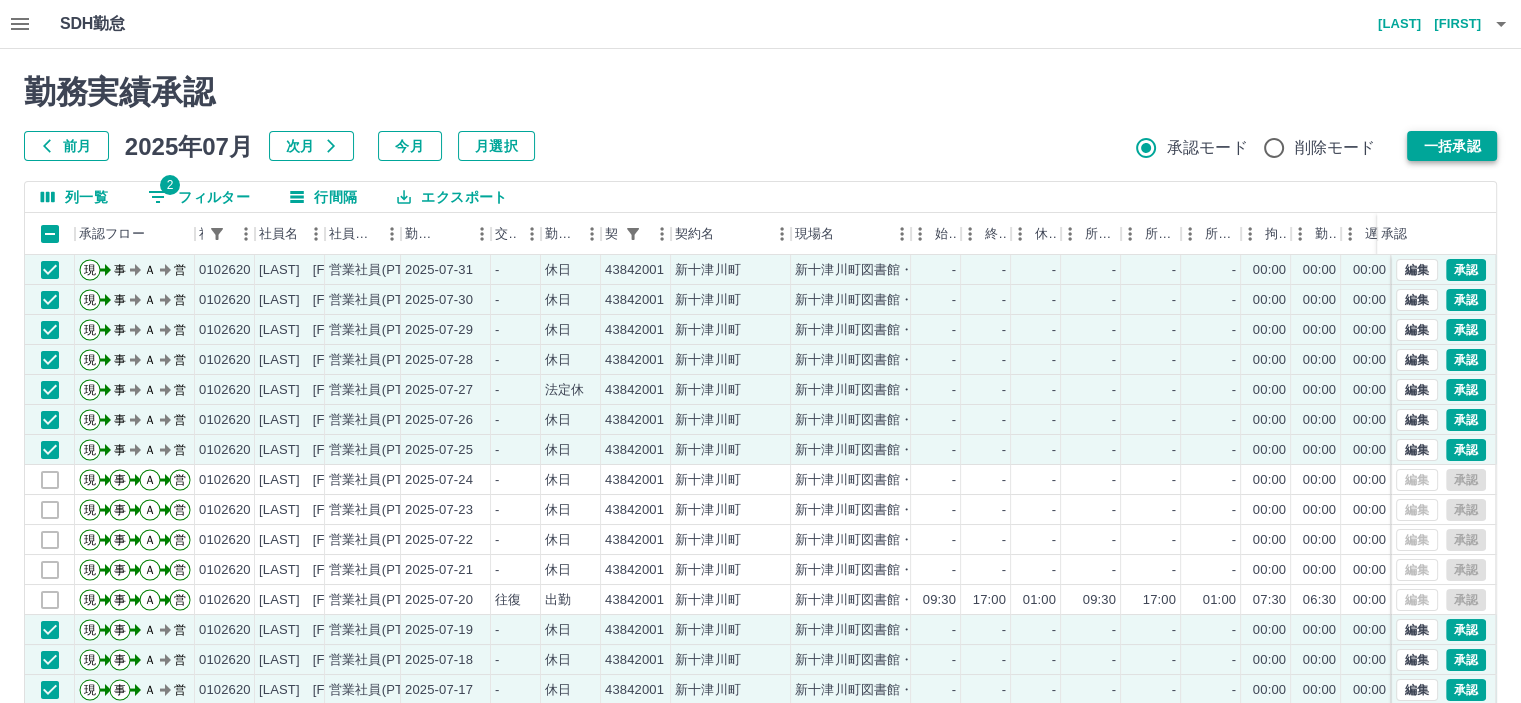 click on "一括承認" at bounding box center [1452, 146] 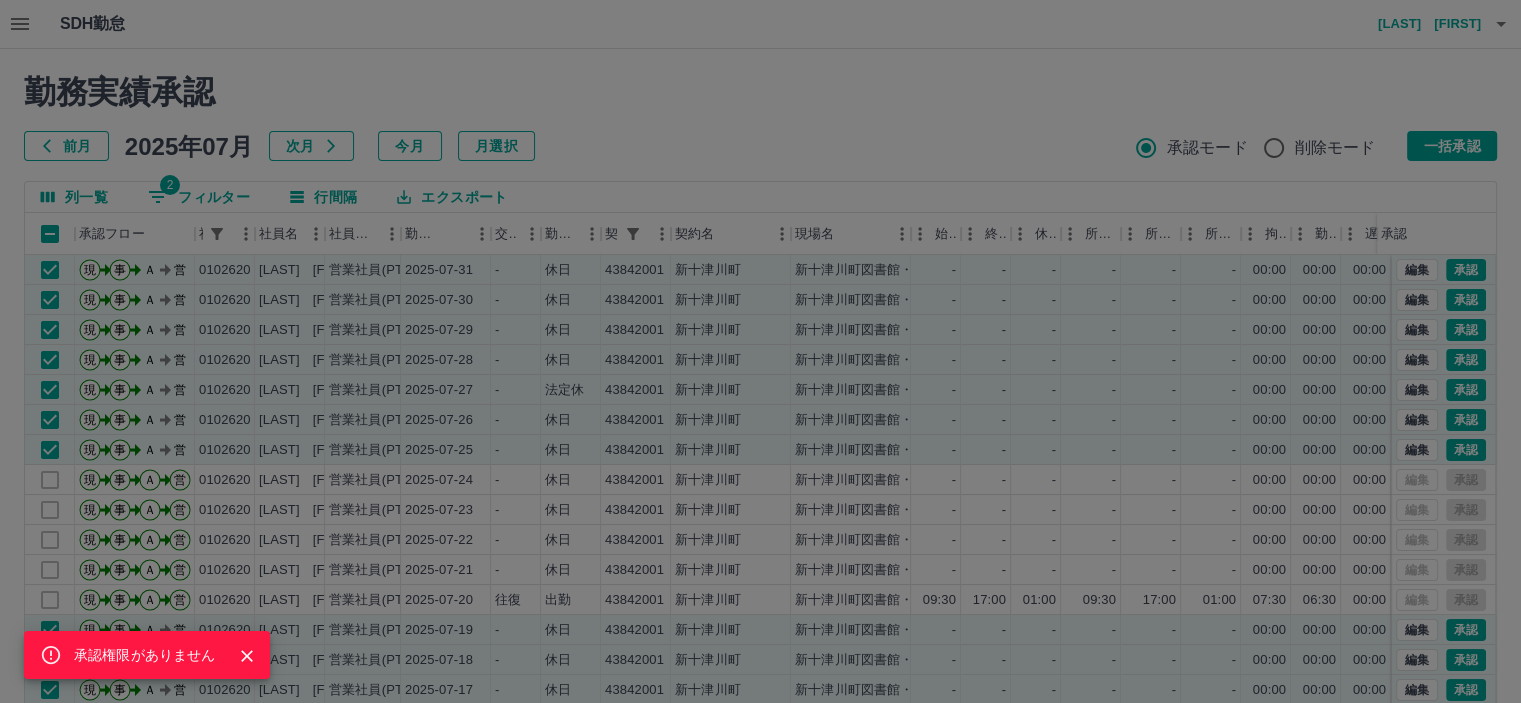 click at bounding box center (247, 656) 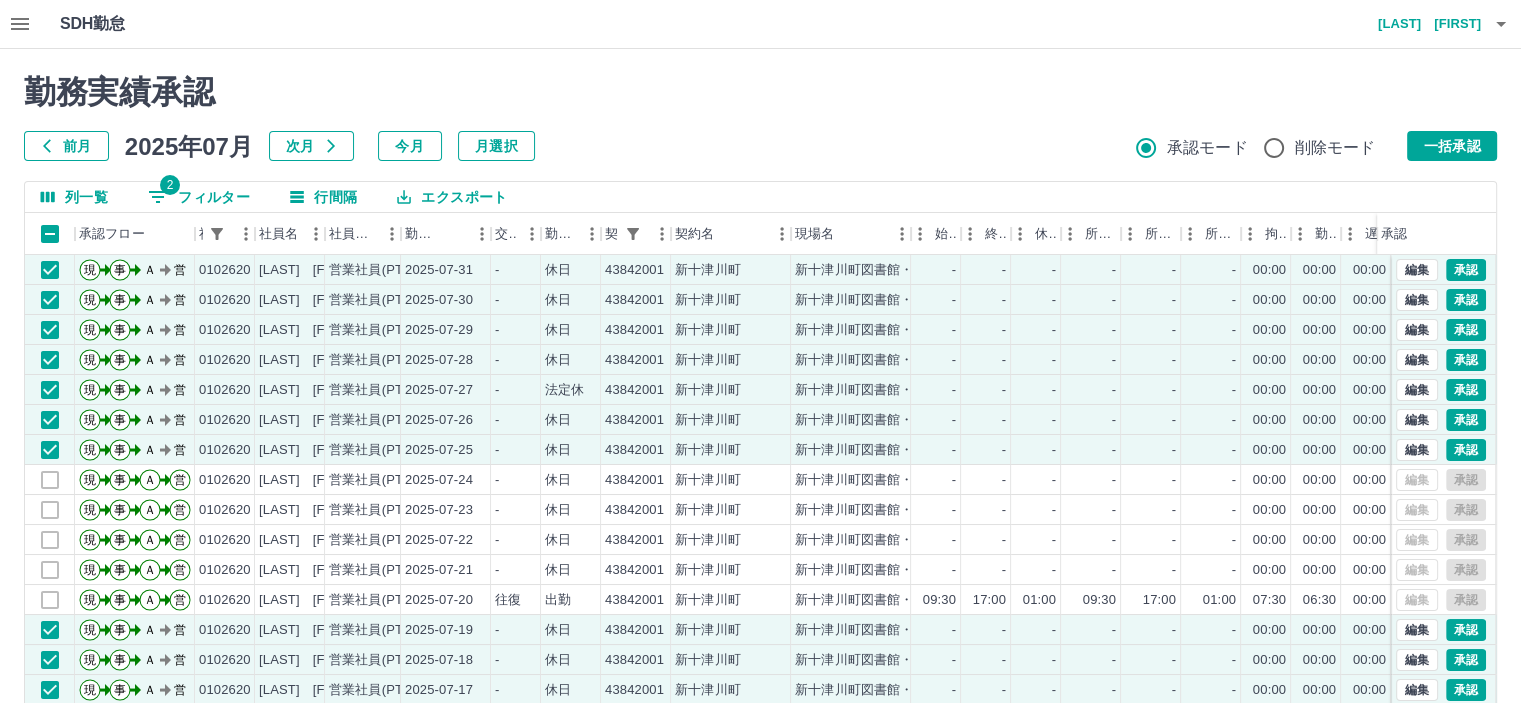 click on "承認権限がありません 勤務実績承認 前月 2025年07月 次月 今月 月選択 承認モード 削除モード 一括承認 列一覧 2 フィルター 行間隔 エクスポート 承認フロー 社員番号 社員名 社員区分 勤務日 交通費 勤務区分 契約コード 契約名 現場名 始業 終業 休憩 所定開始 所定終業 所定休憩 拘束 勤務 遅刻等 コメント ステータス 承認 現 事 Ａ 営 0102620 坂林　末美 営業社員(PT契約) 2025-07-31  -  休日 43842001 新十津川町 新十津川町図書館・学校図書館包括業務委託 - - - - - - 00:00 00:00 00:00 事務担当者承認待 現 事 Ａ 営 0102620 坂林　末美 営業社員(PT契約) 2025-07-30  -  休日 43842001 新十津川町 新十津川町図書館・学校図書館包括業務委託 - - - - - - 00:00 00:00 00:00 事務担当者承認待 現 事 Ａ 営 0102620 坂林　末美 営業社員(PT契約) 2025-07-29  -  休日 43842001 新十津川町 - - - - - - 00:00 00:00 -" at bounding box center (760, 447) 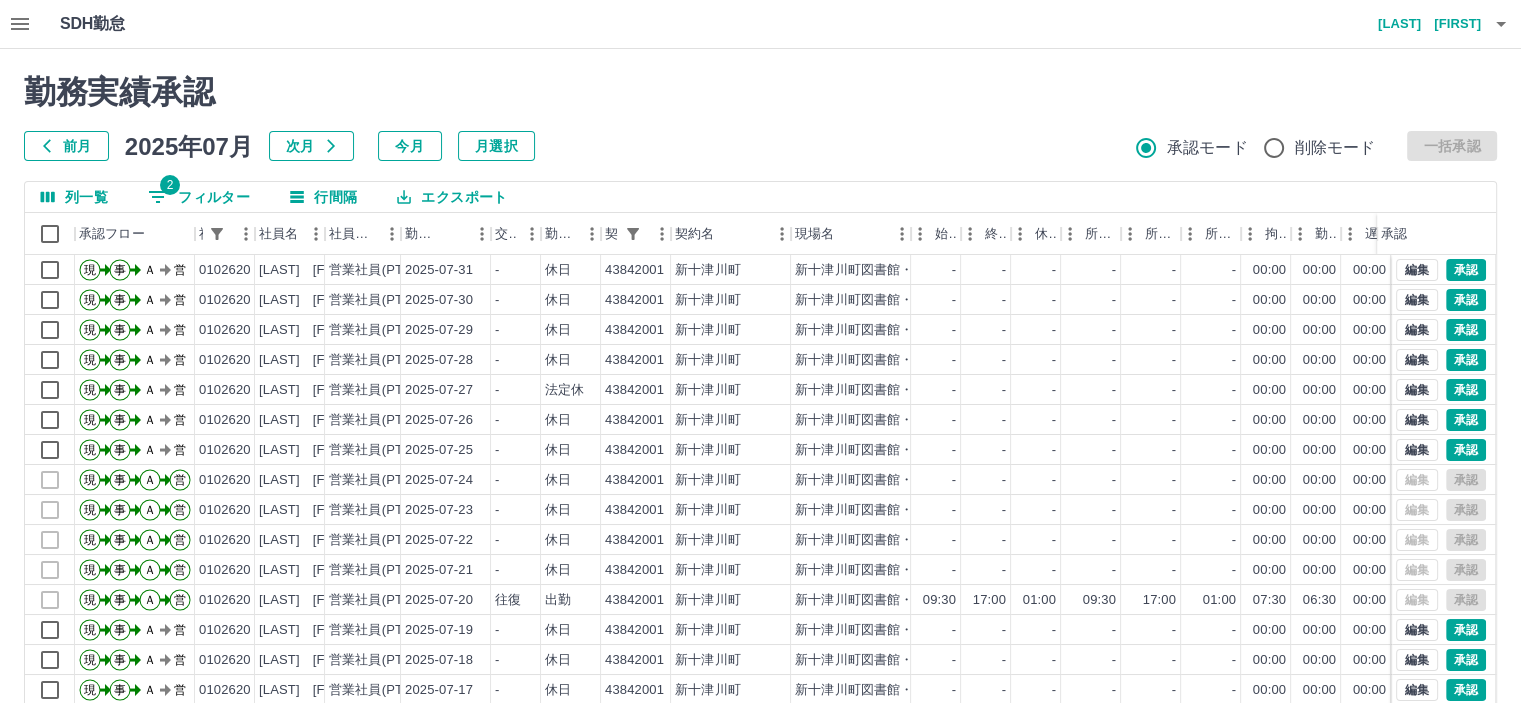click on "承認権限がありません 勤務実績承認 前月 2025年07月 次月 今月 月選択 承認モード 削除モード 一括承認" at bounding box center [760, 117] 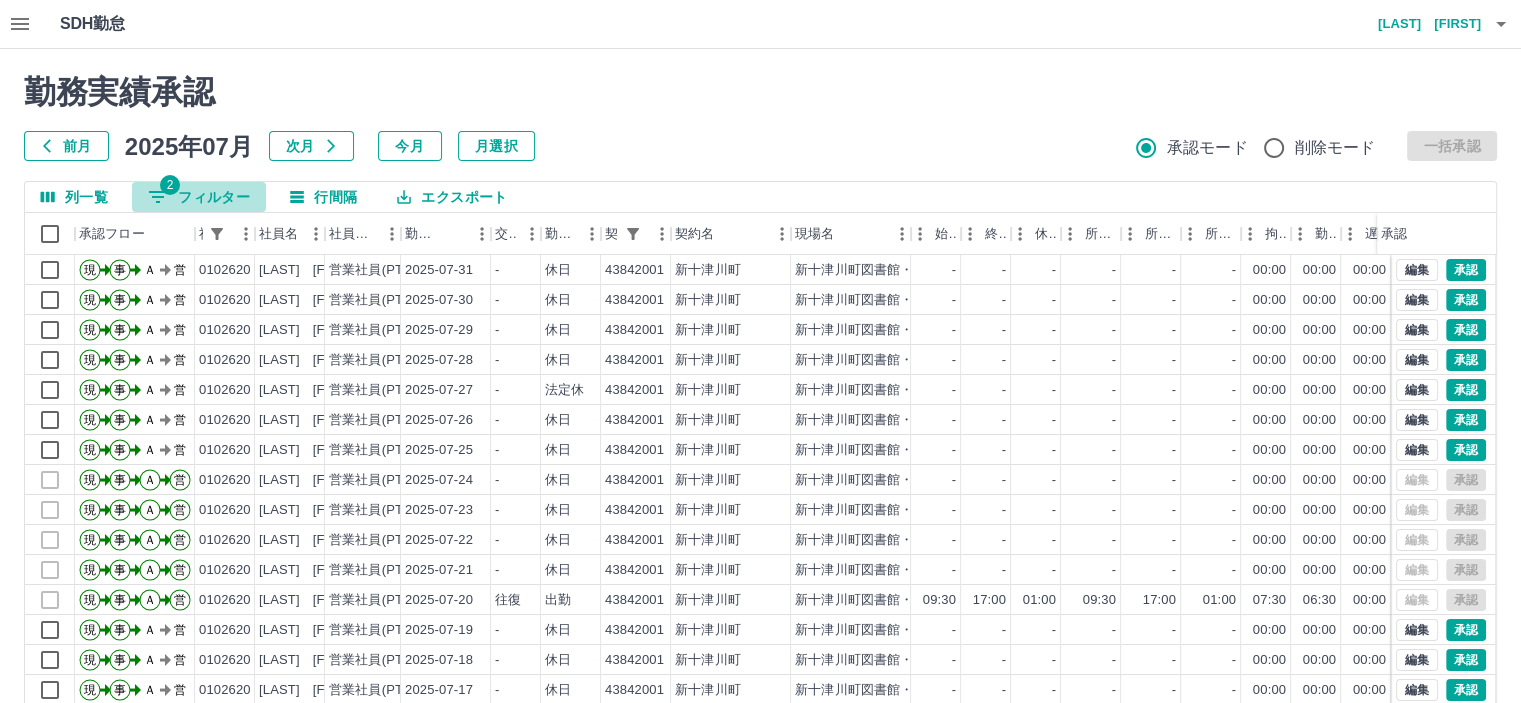 click on "2 フィルター" at bounding box center [199, 197] 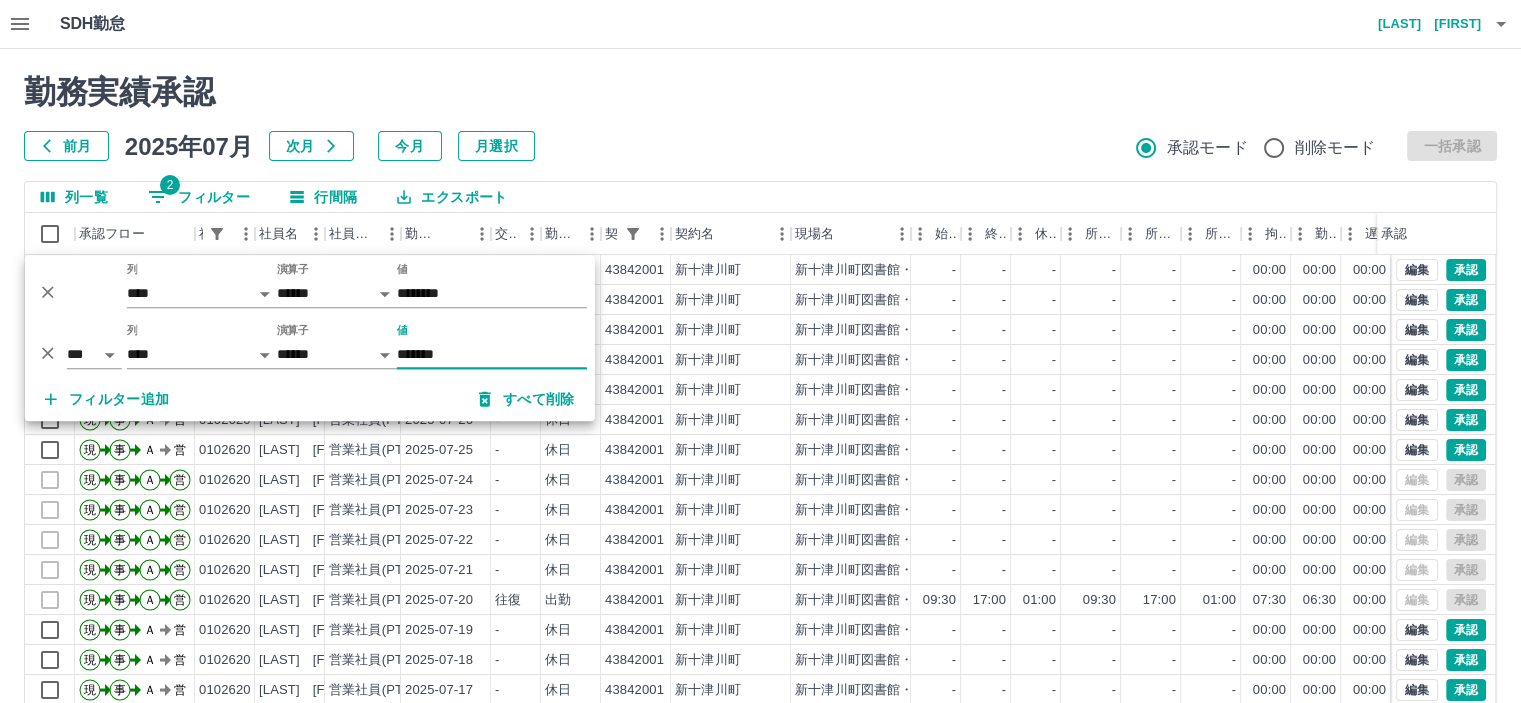 click on "*******" at bounding box center (492, 354) 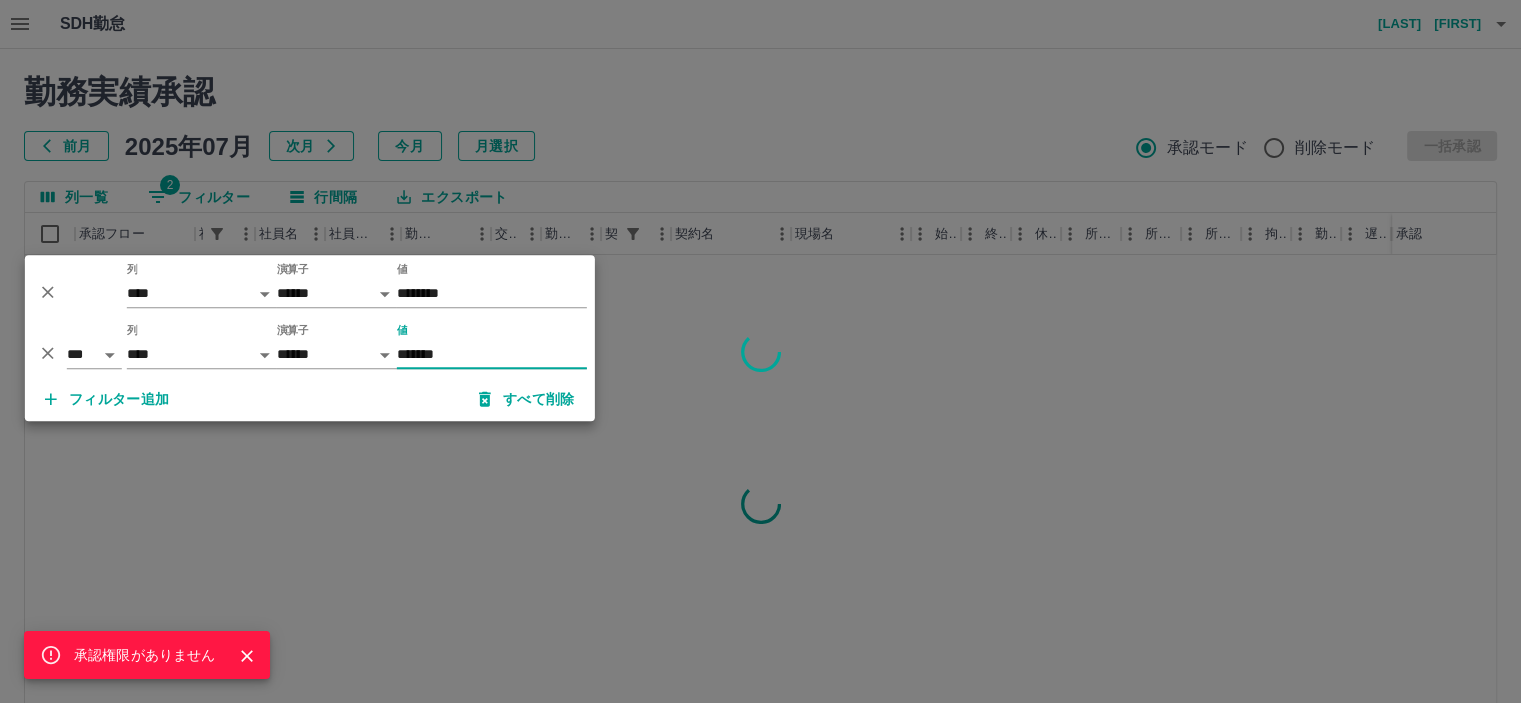 type on "*******" 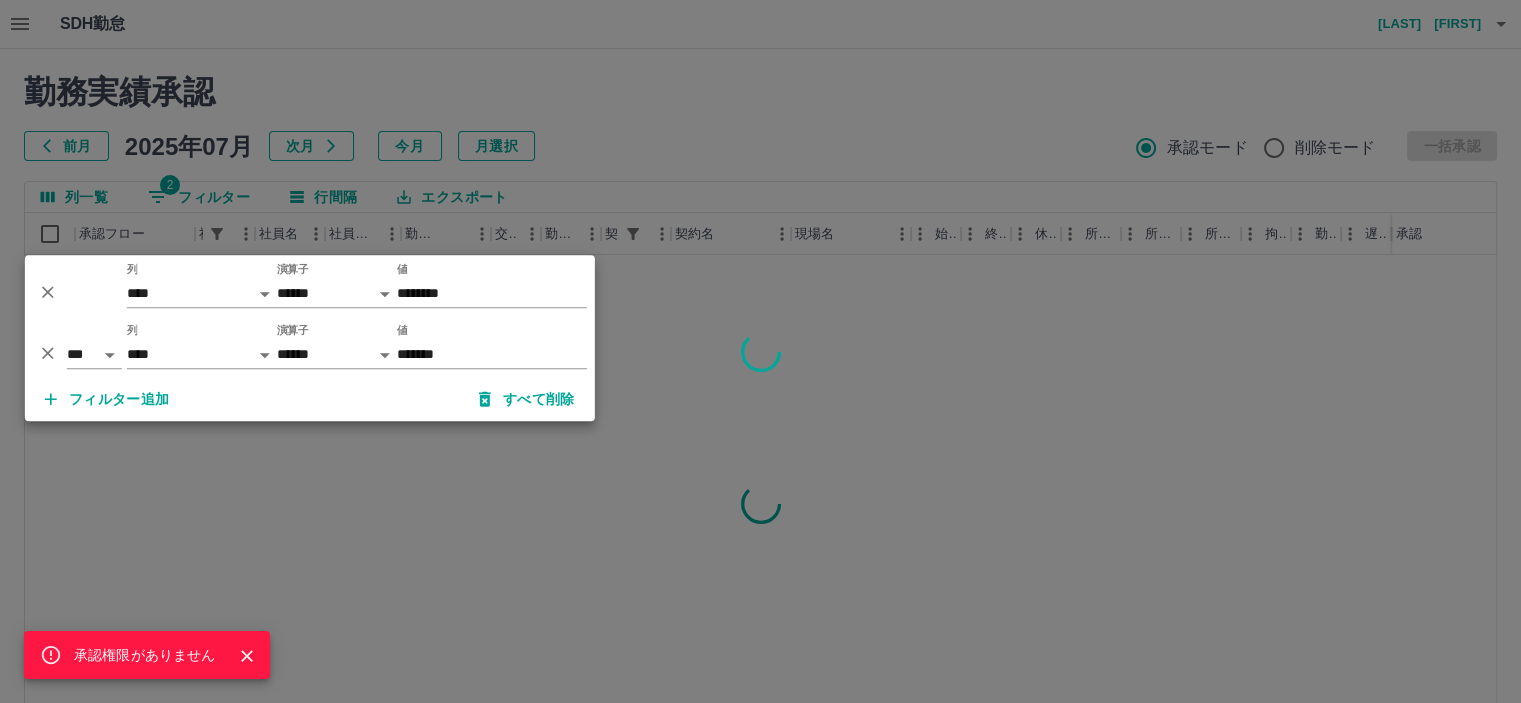 click on "承認権限がありません" at bounding box center (760, 351) 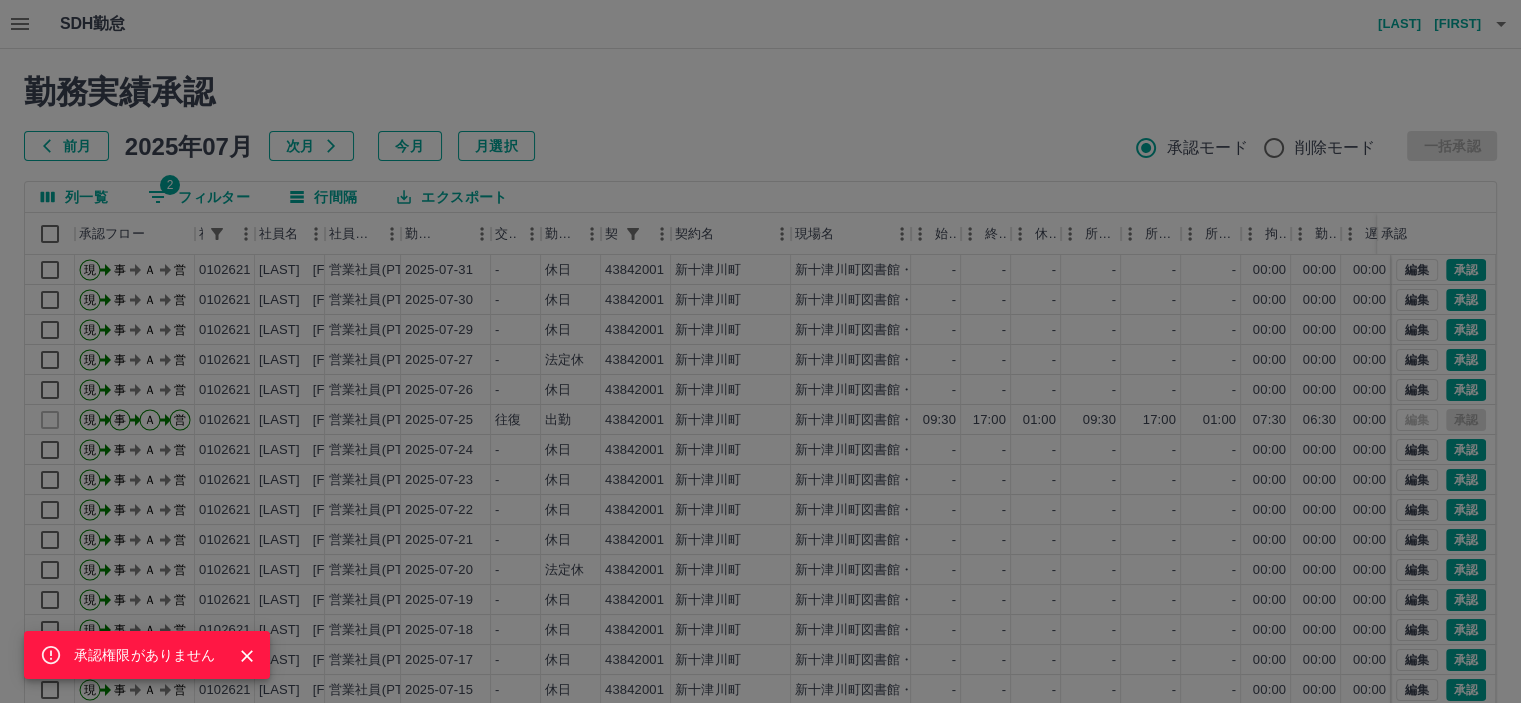 click 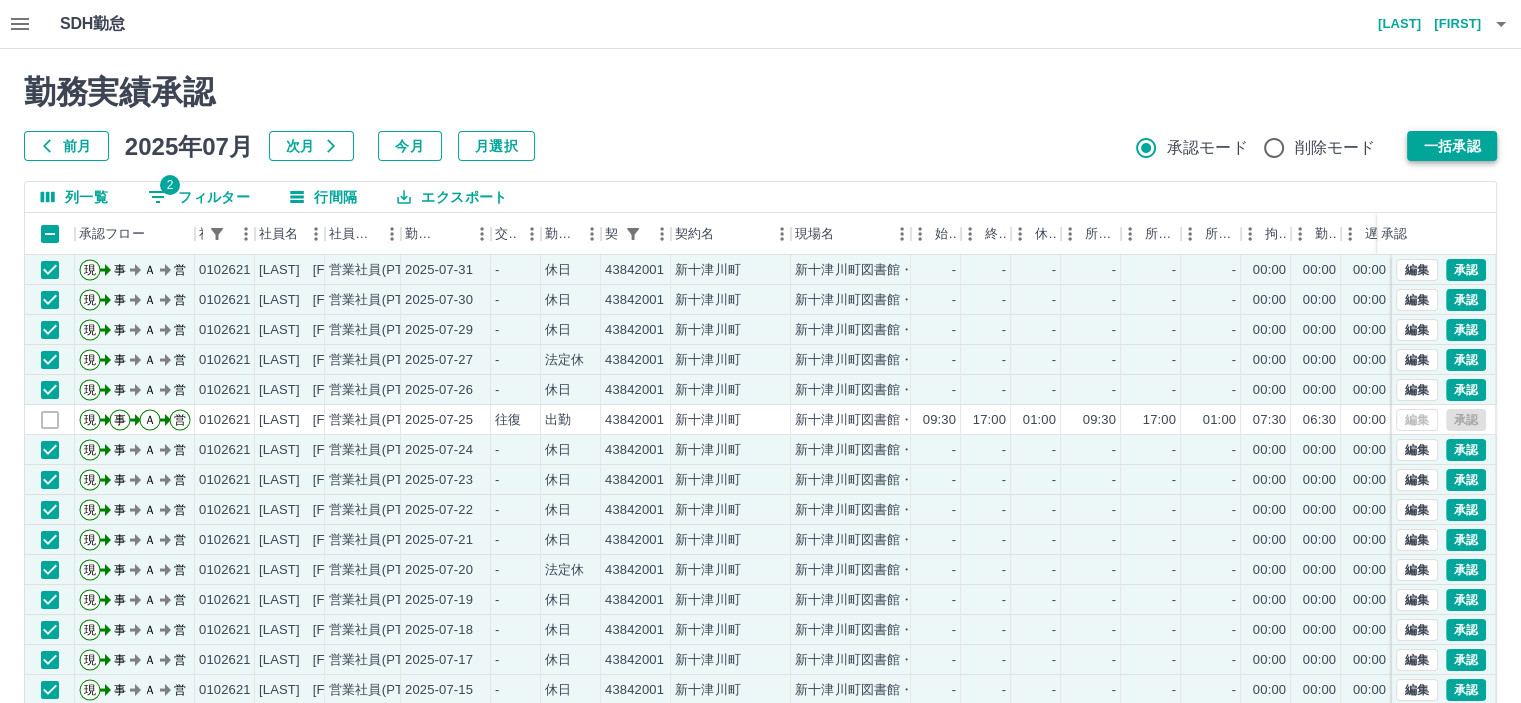 click on "一括承認" at bounding box center (1452, 146) 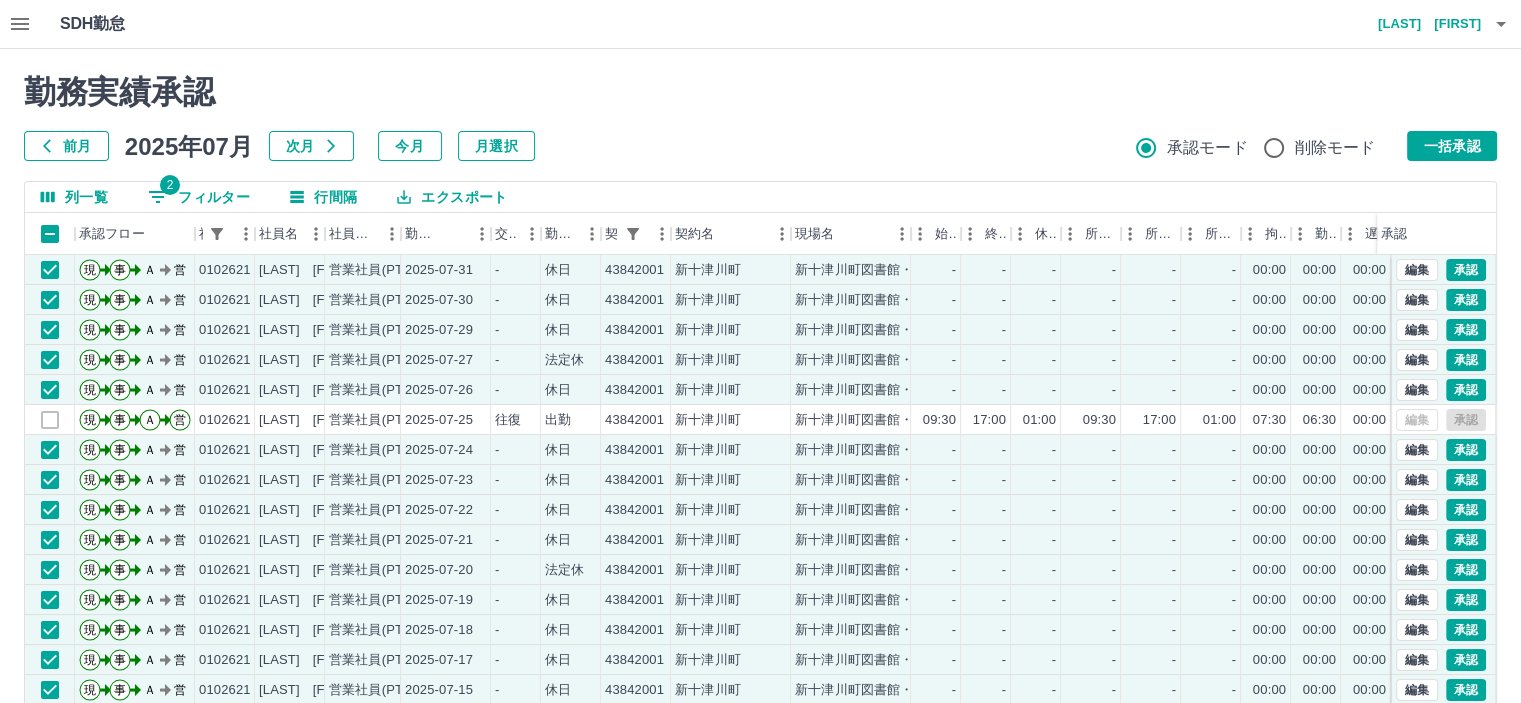 click on "前月 2025年07月 次月 今月 月選択 承認モード 削除モード 一括承認" at bounding box center (760, 146) 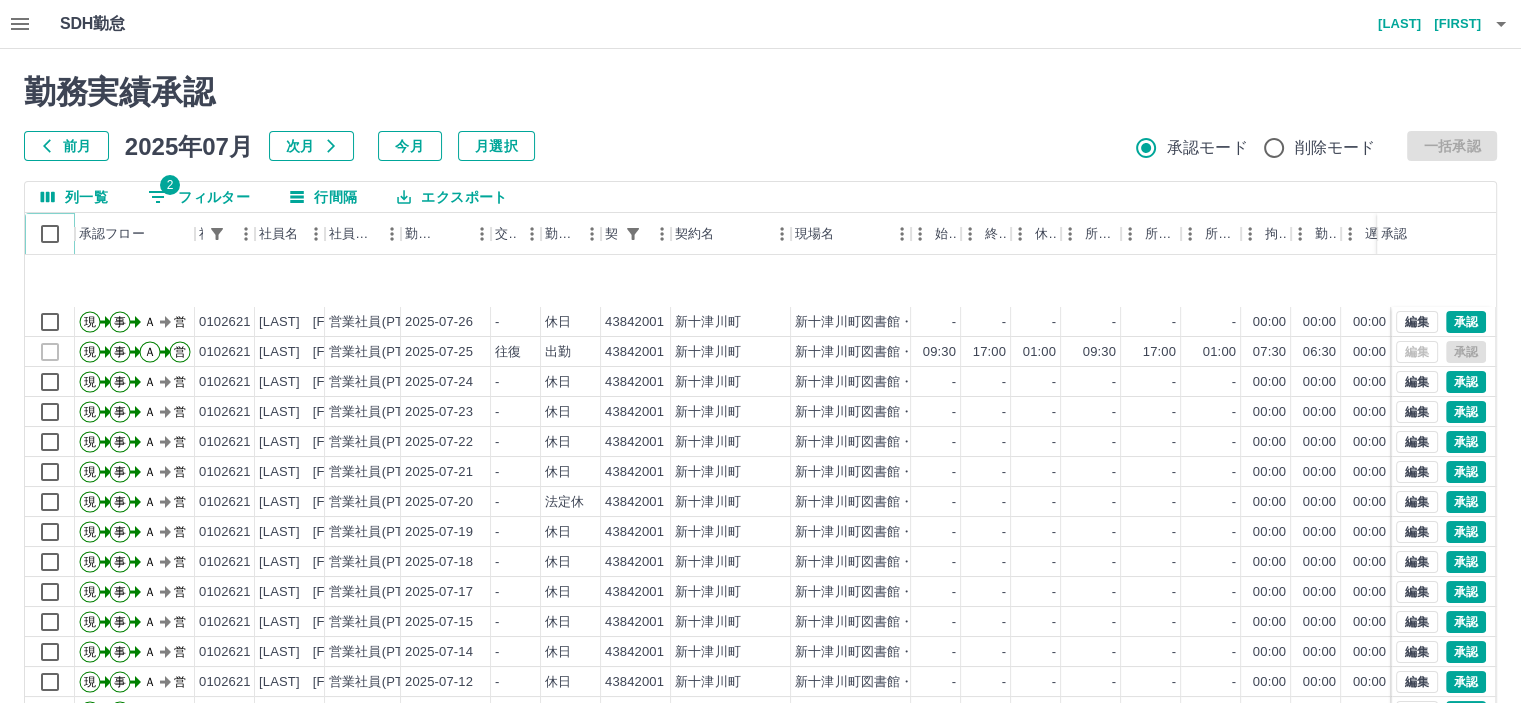 scroll, scrollTop: 311, scrollLeft: 0, axis: vertical 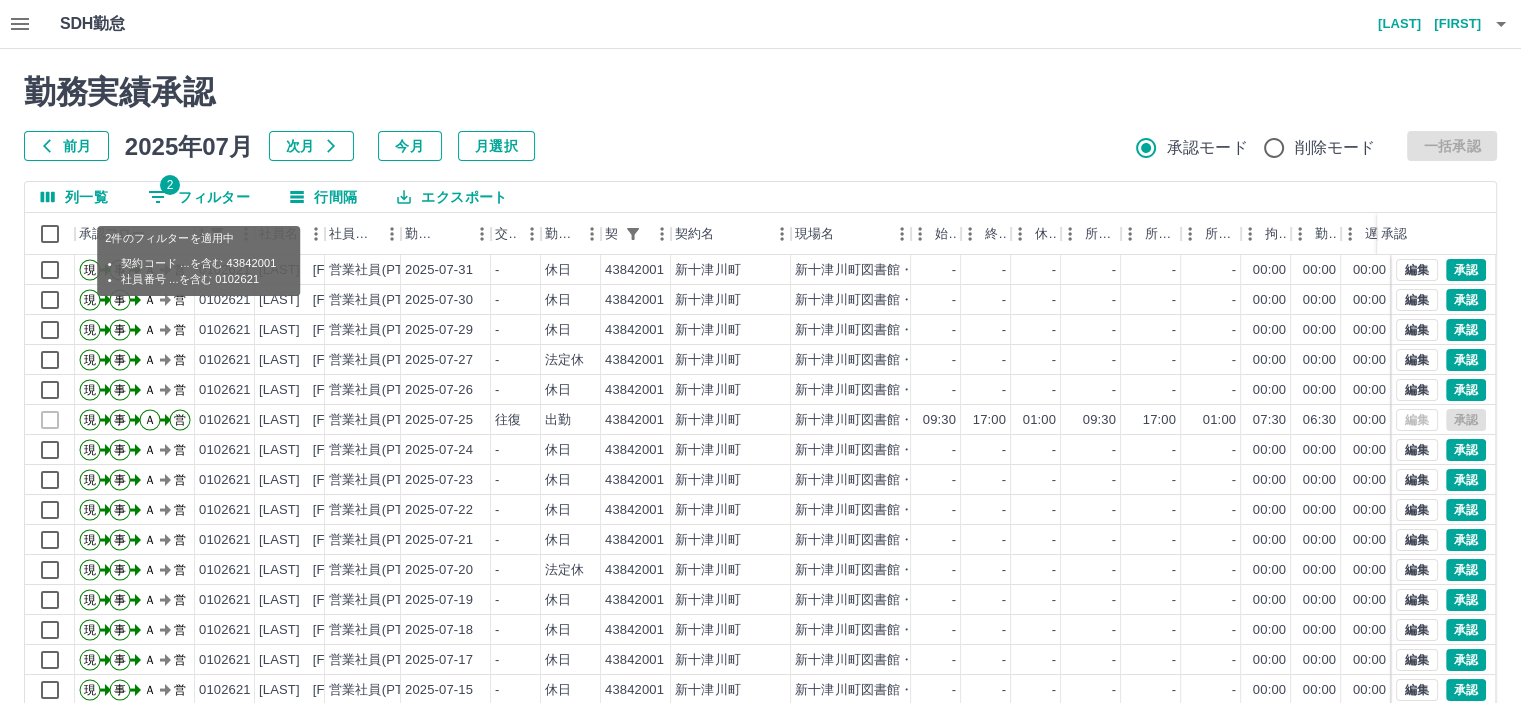 click 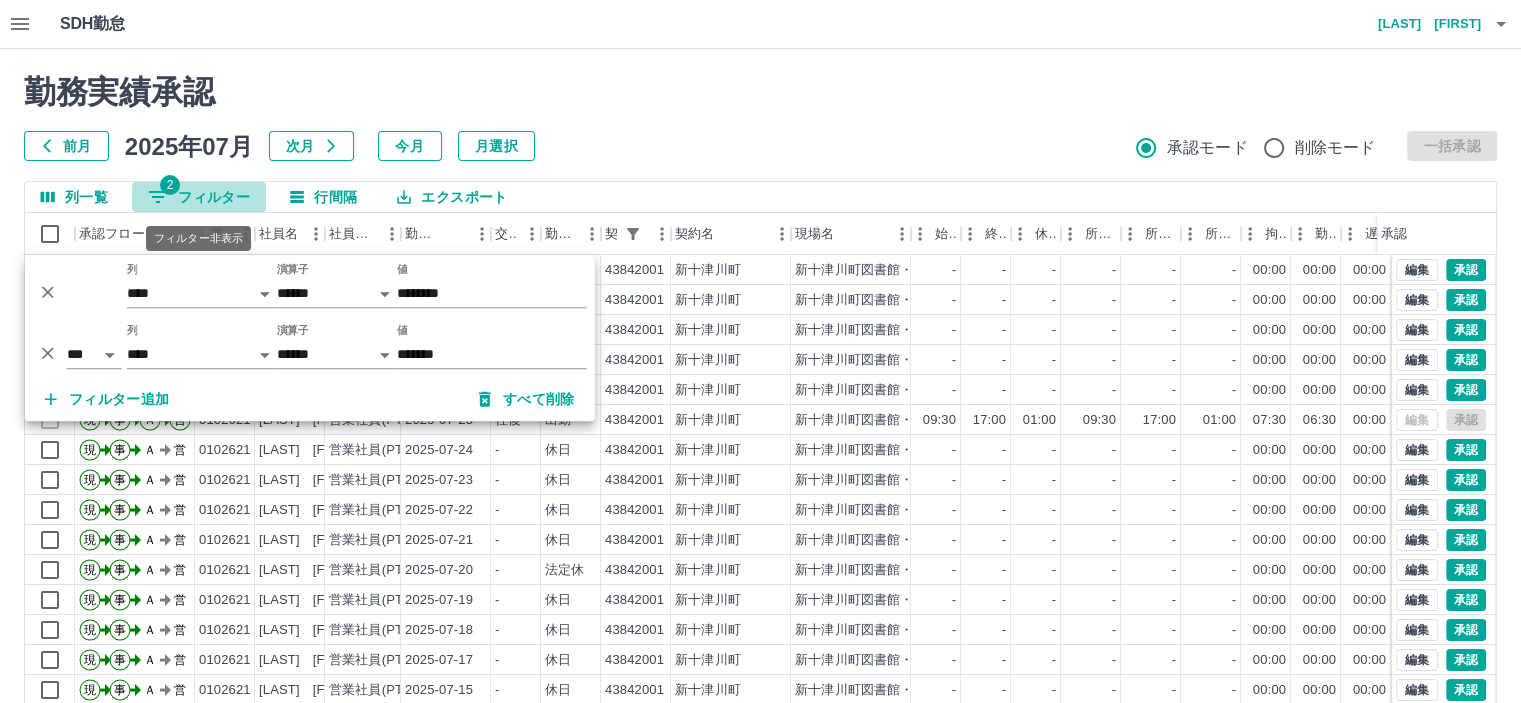 click 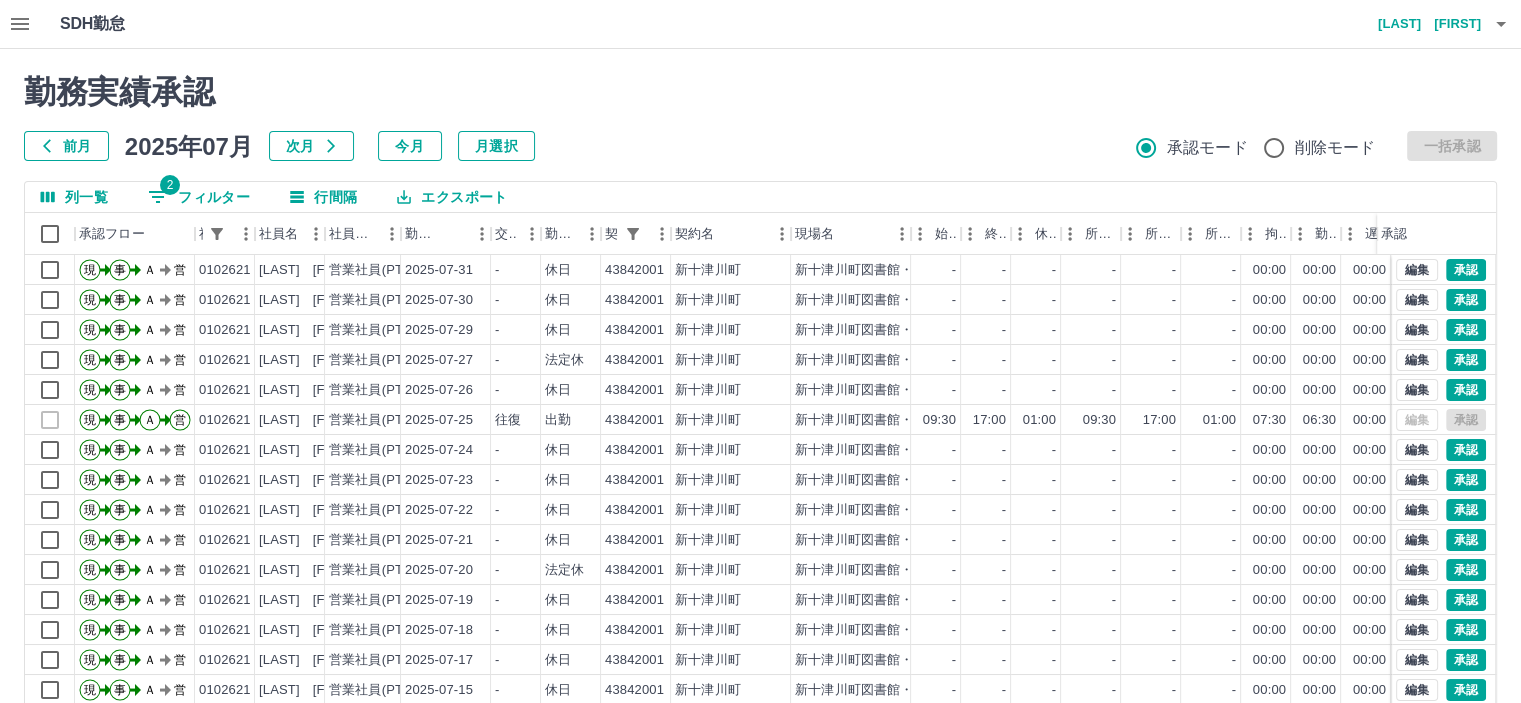 click 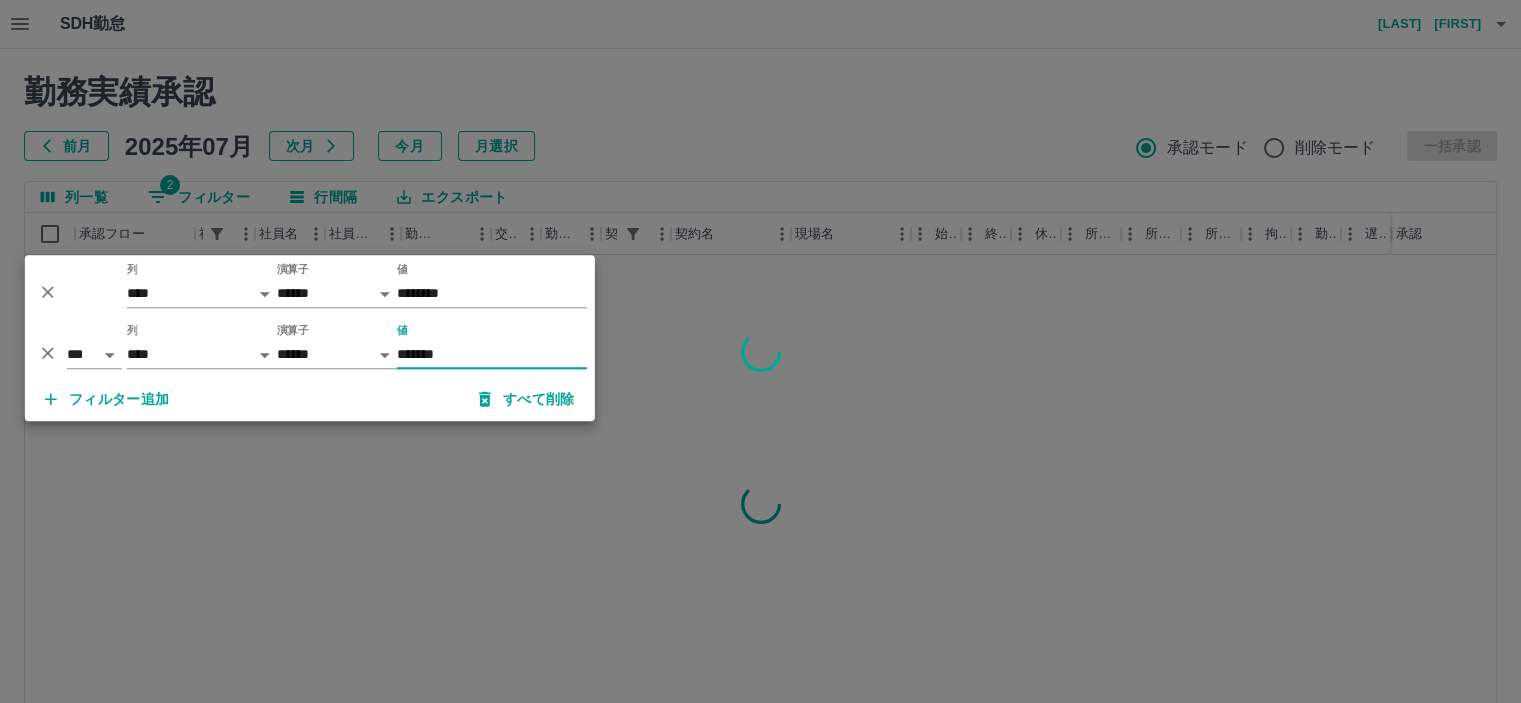 type on "*******" 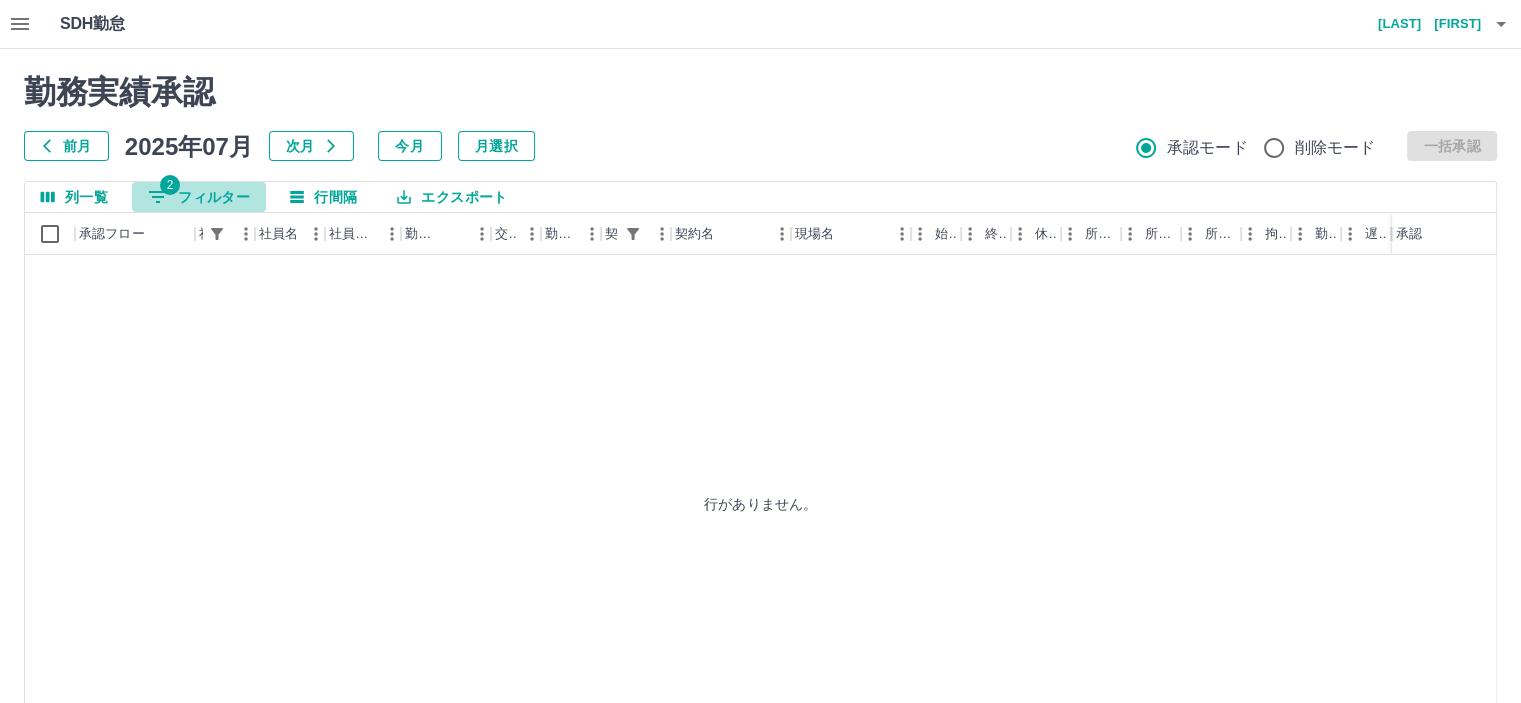 drag, startPoint x: 179, startPoint y: 196, endPoint x: 216, endPoint y: 209, distance: 39.217342 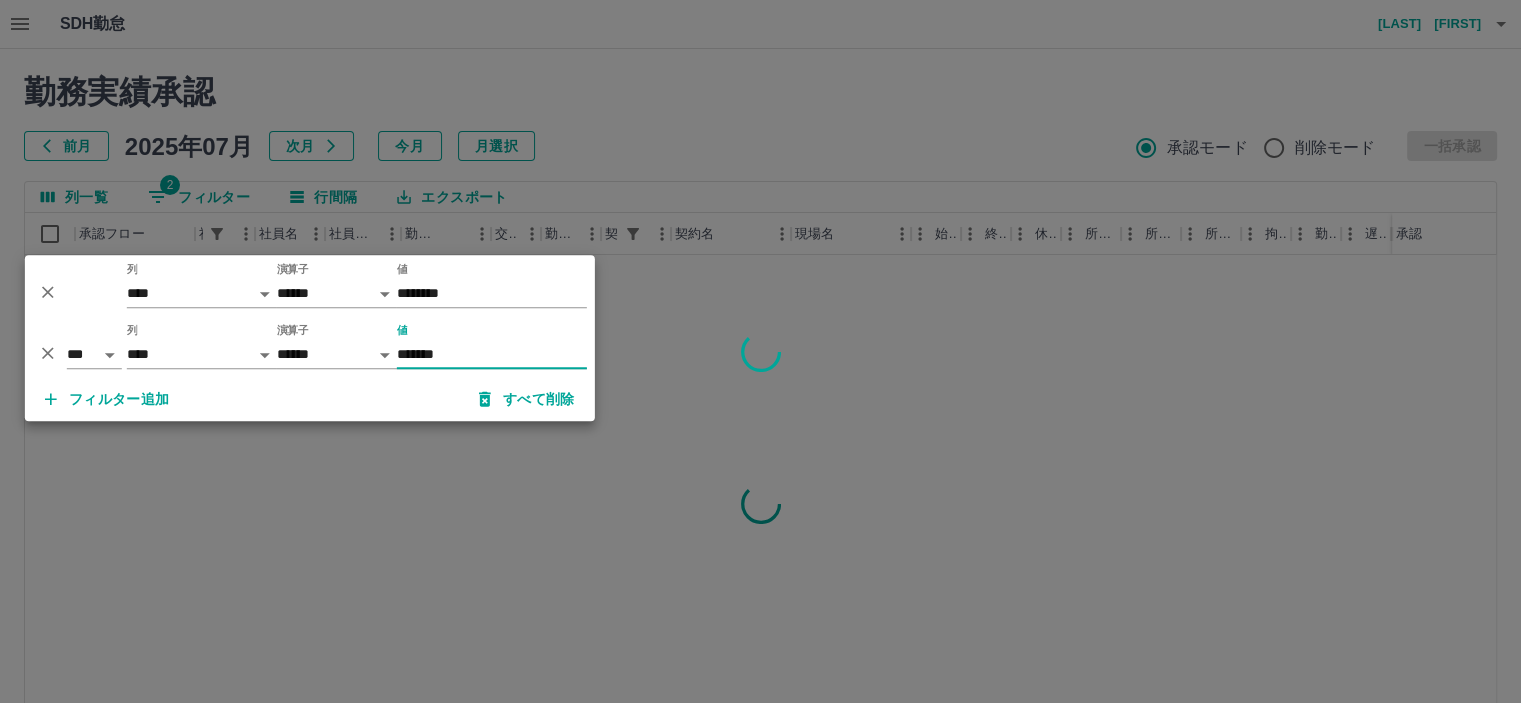 type on "*******" 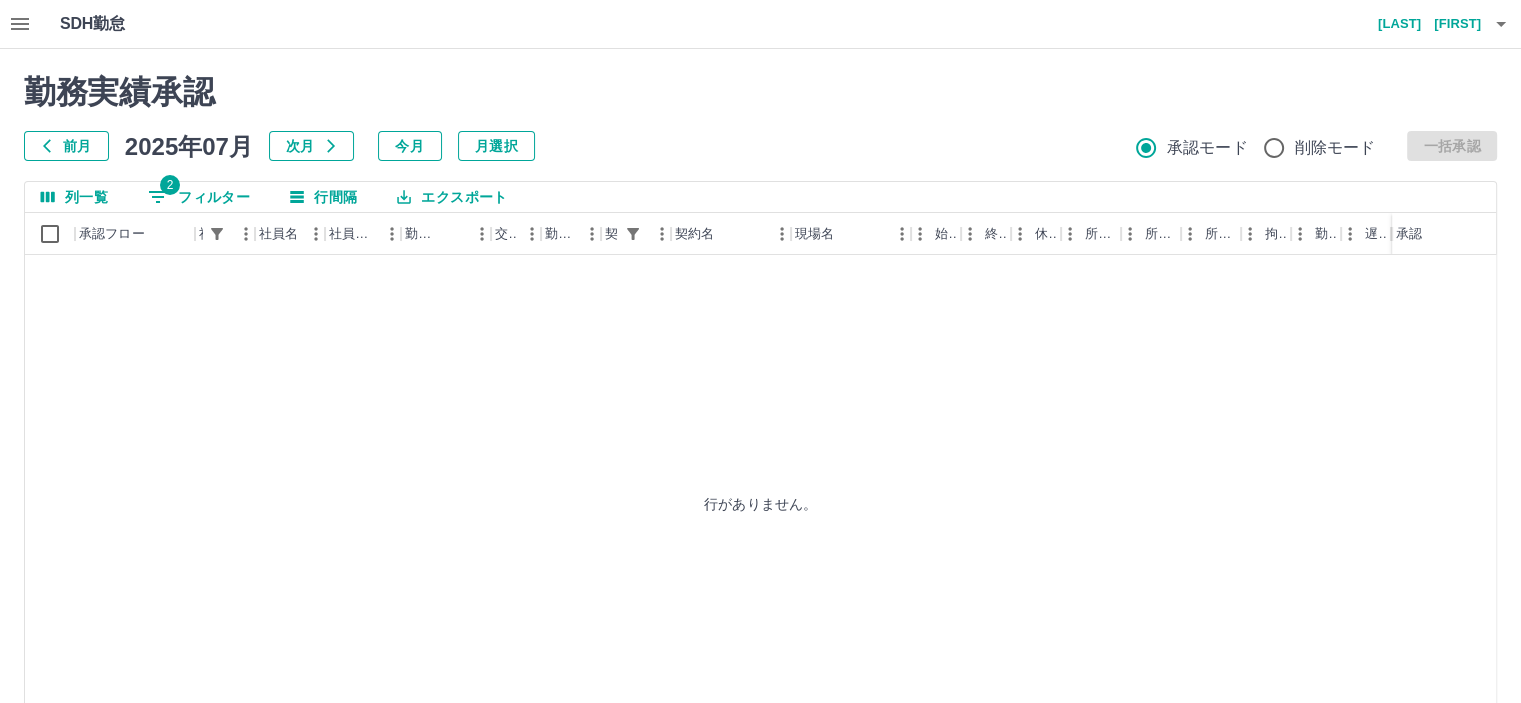 click on "岡﨑　裕子" at bounding box center (1421, 24) 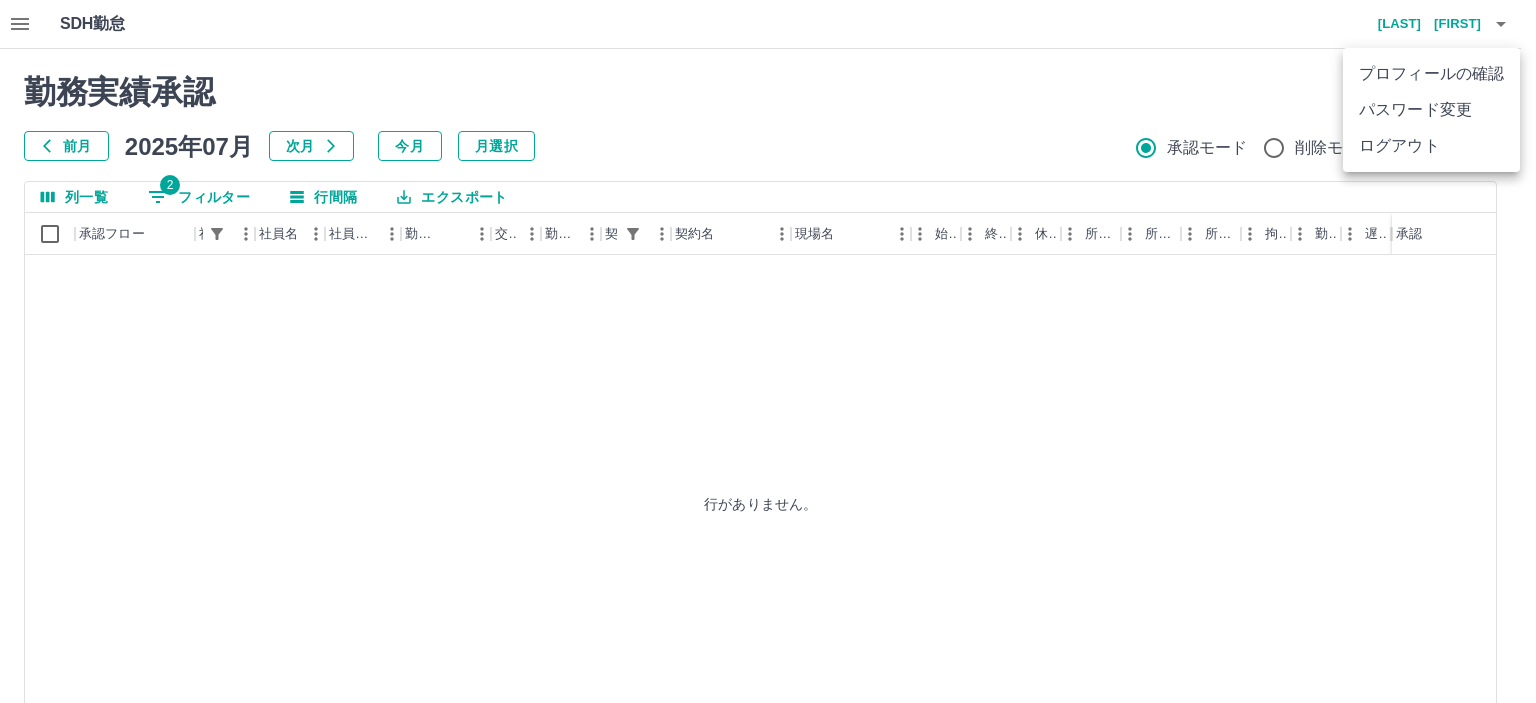 click on "ログアウト" at bounding box center [1431, 146] 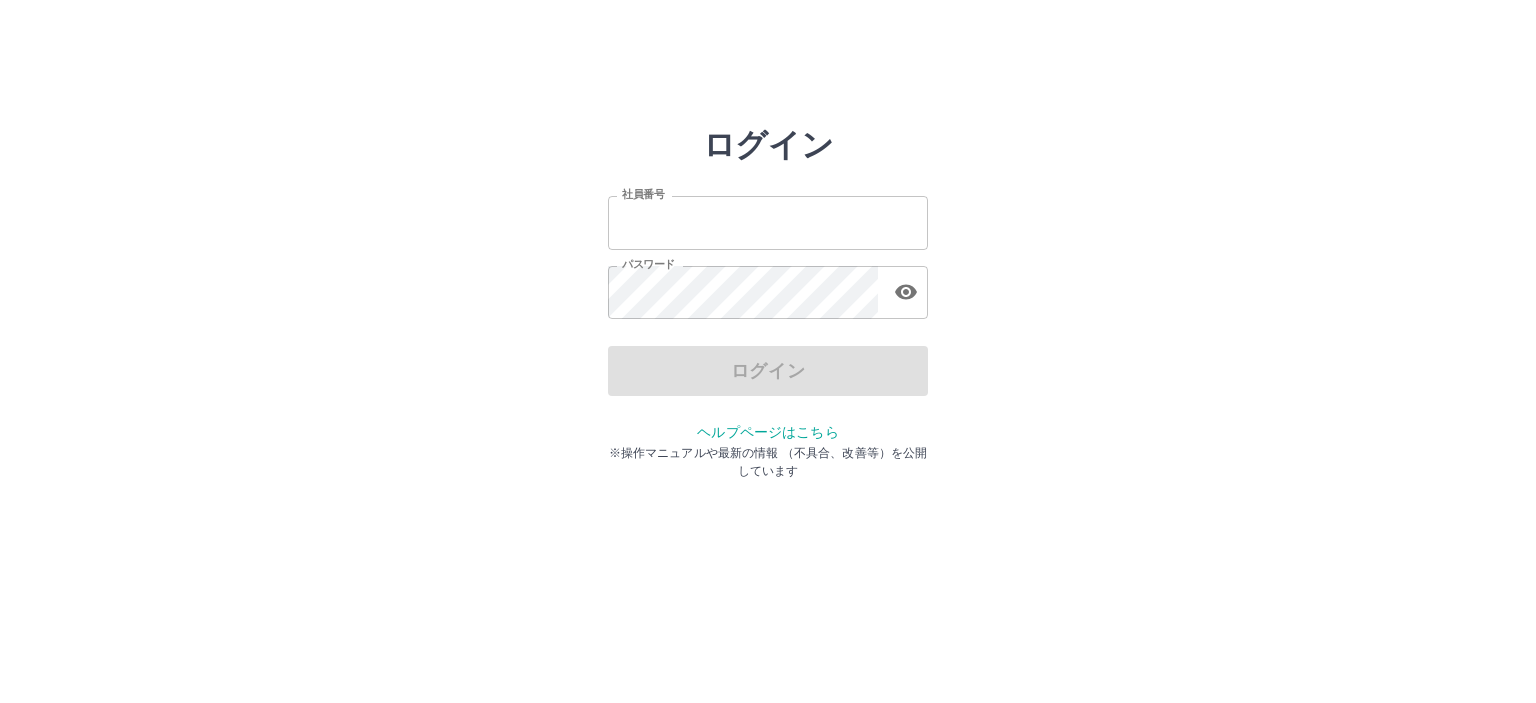 scroll, scrollTop: 0, scrollLeft: 0, axis: both 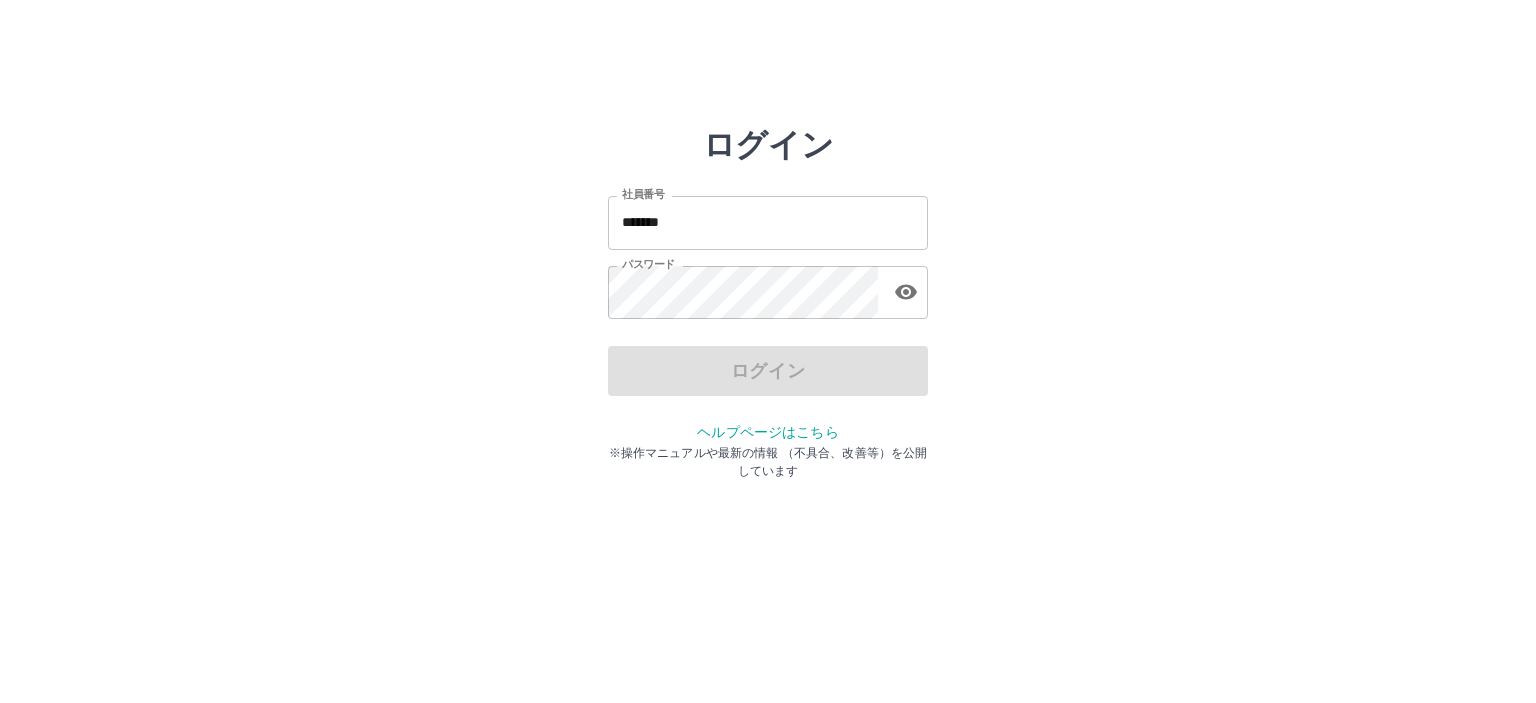 click on "*******" at bounding box center [768, 222] 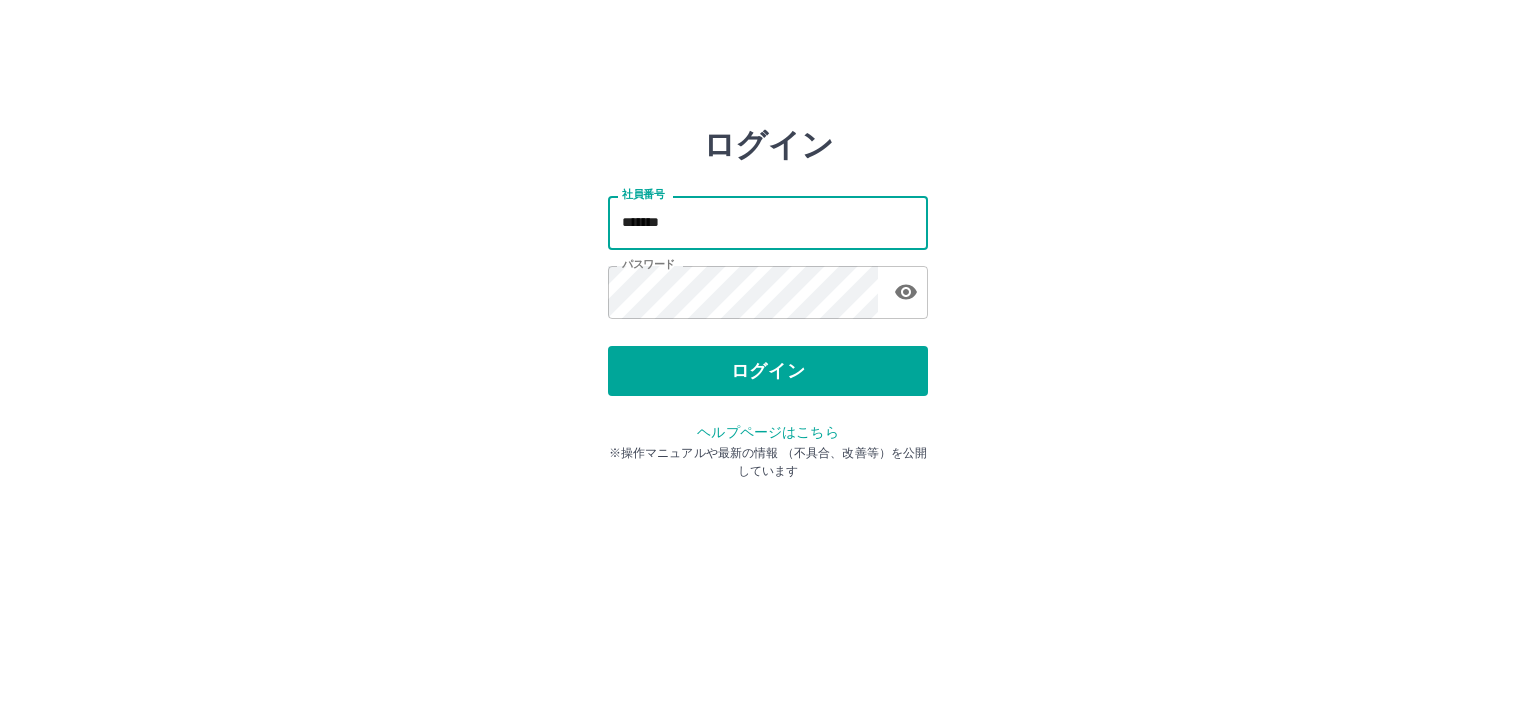 click on "*******" at bounding box center (768, 222) 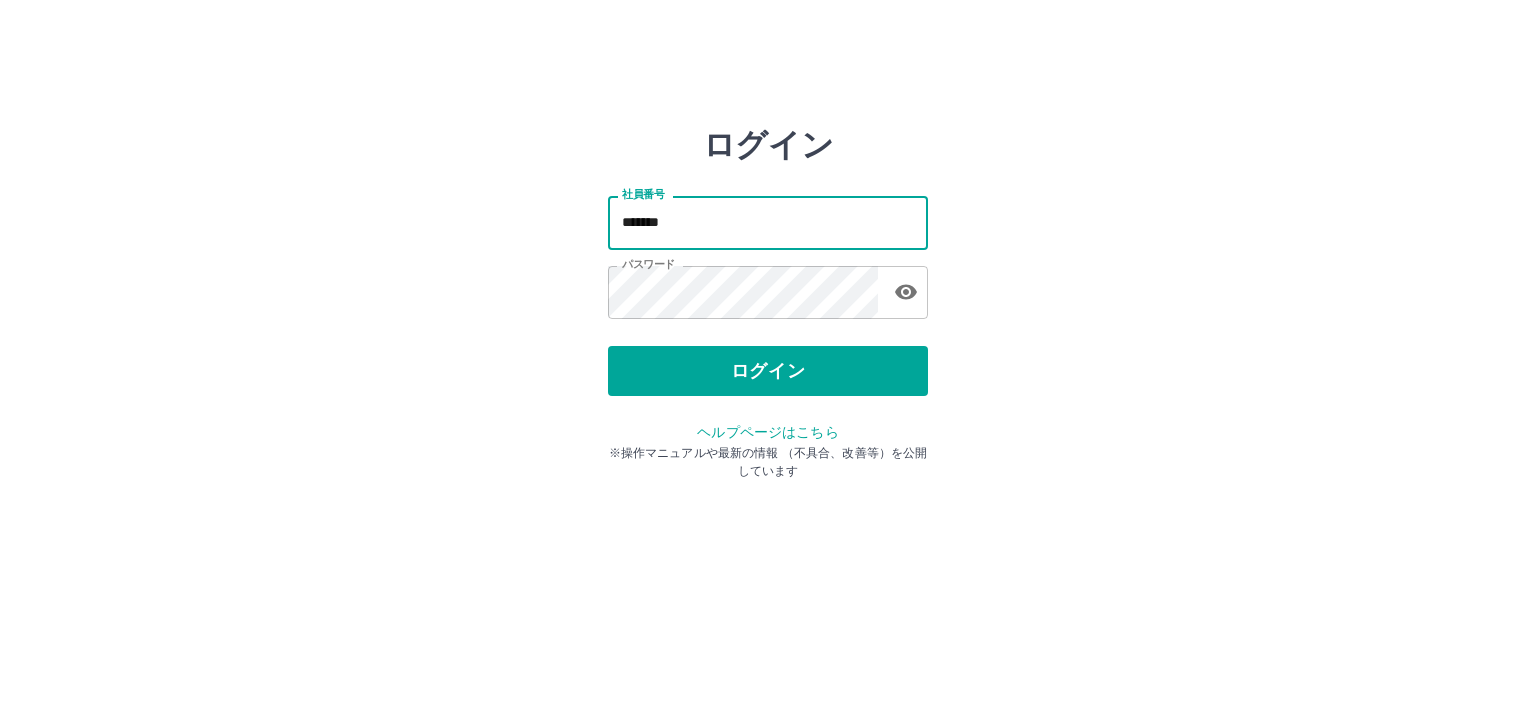 type on "*******" 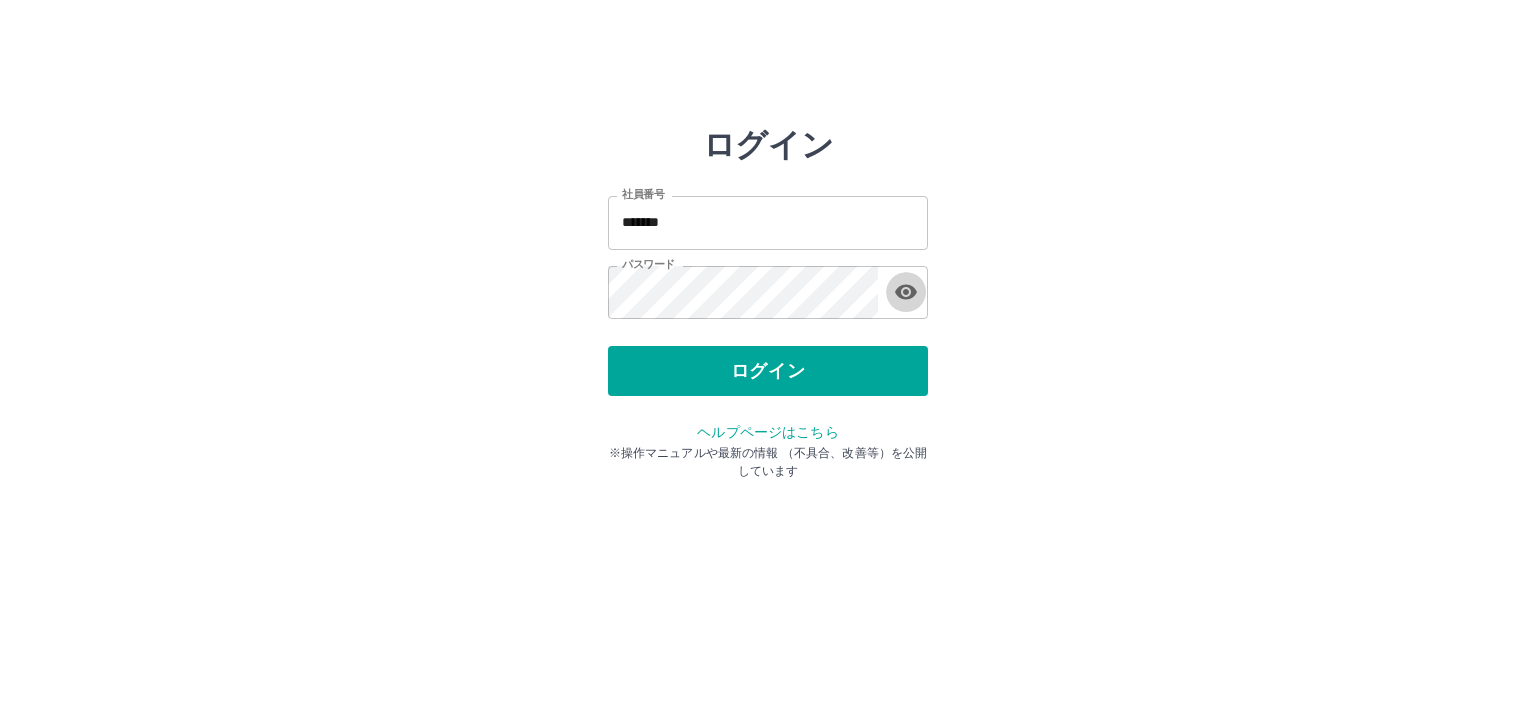 type 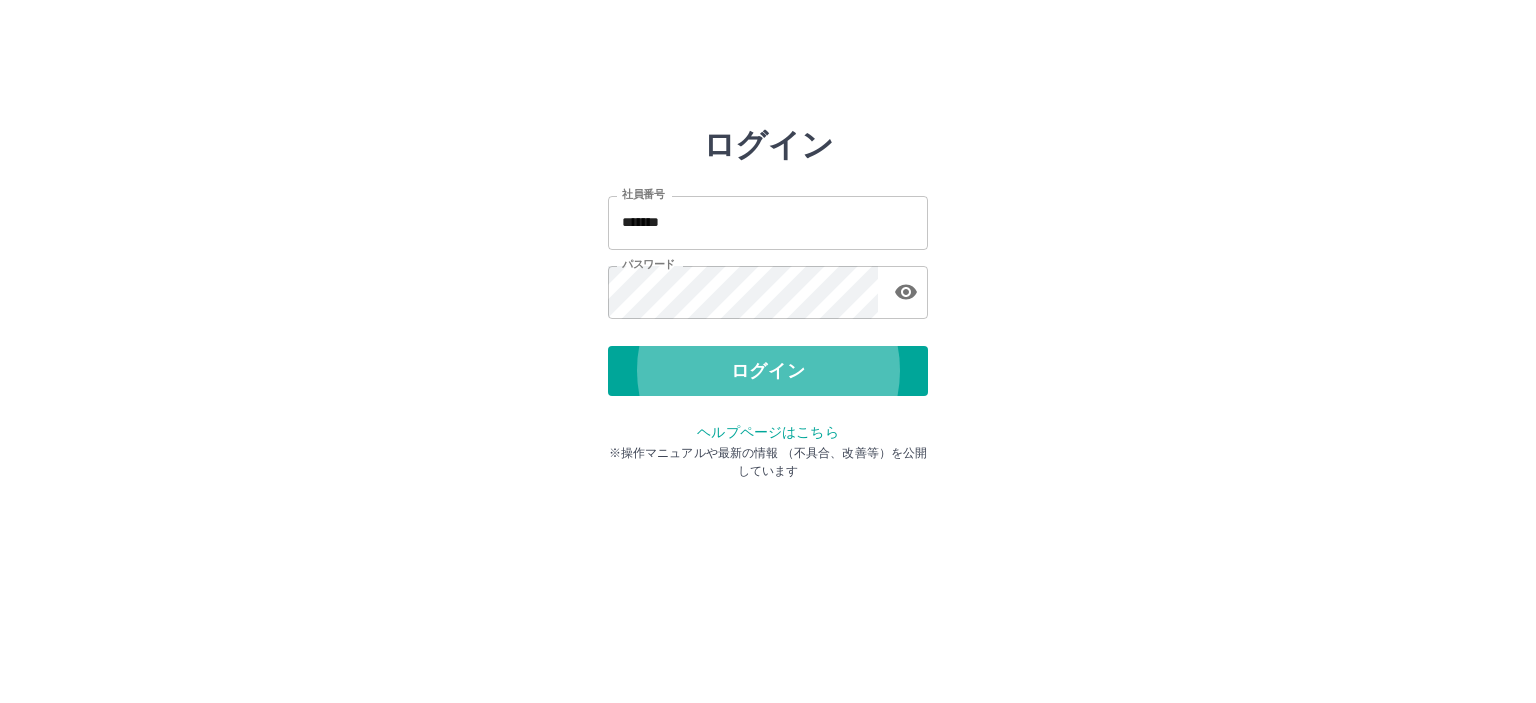 type 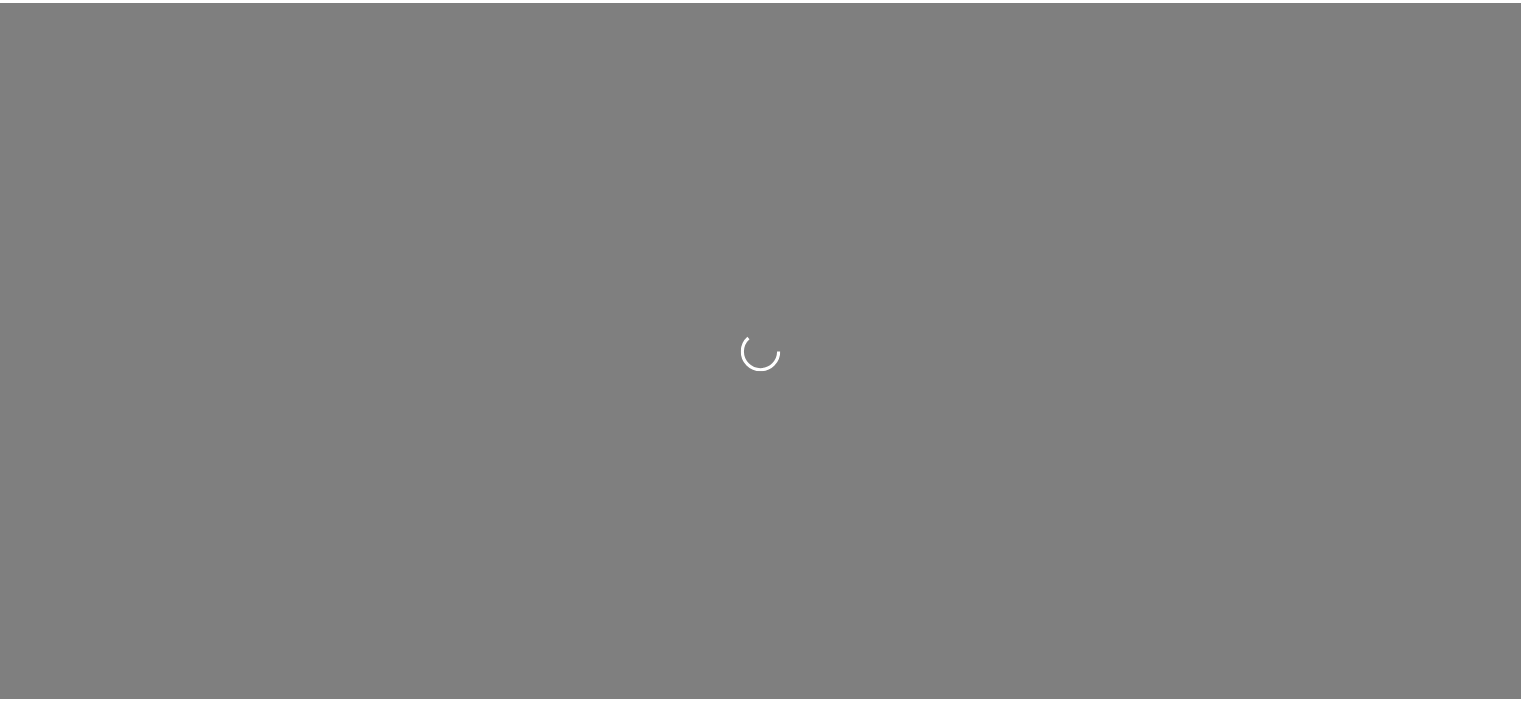 scroll, scrollTop: 0, scrollLeft: 0, axis: both 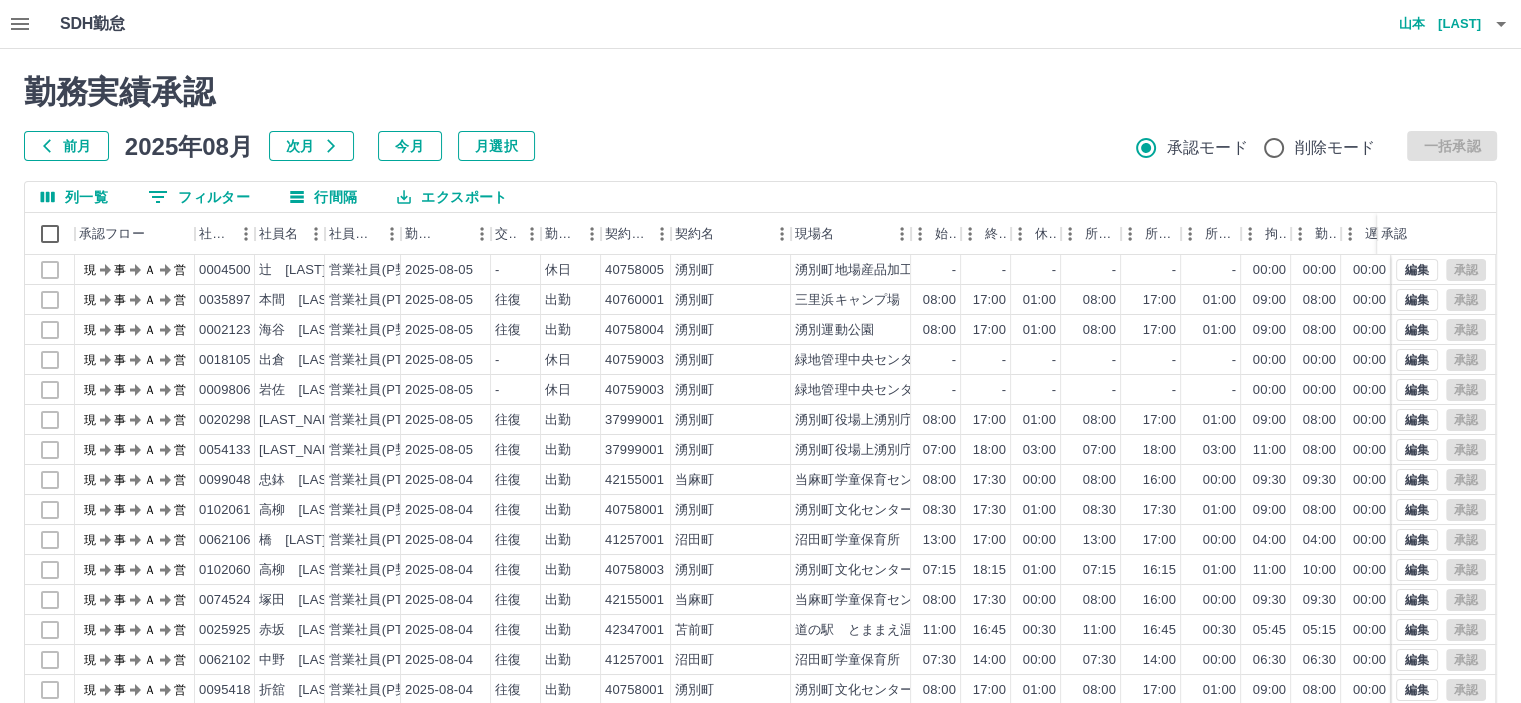 click on "前月" at bounding box center (66, 146) 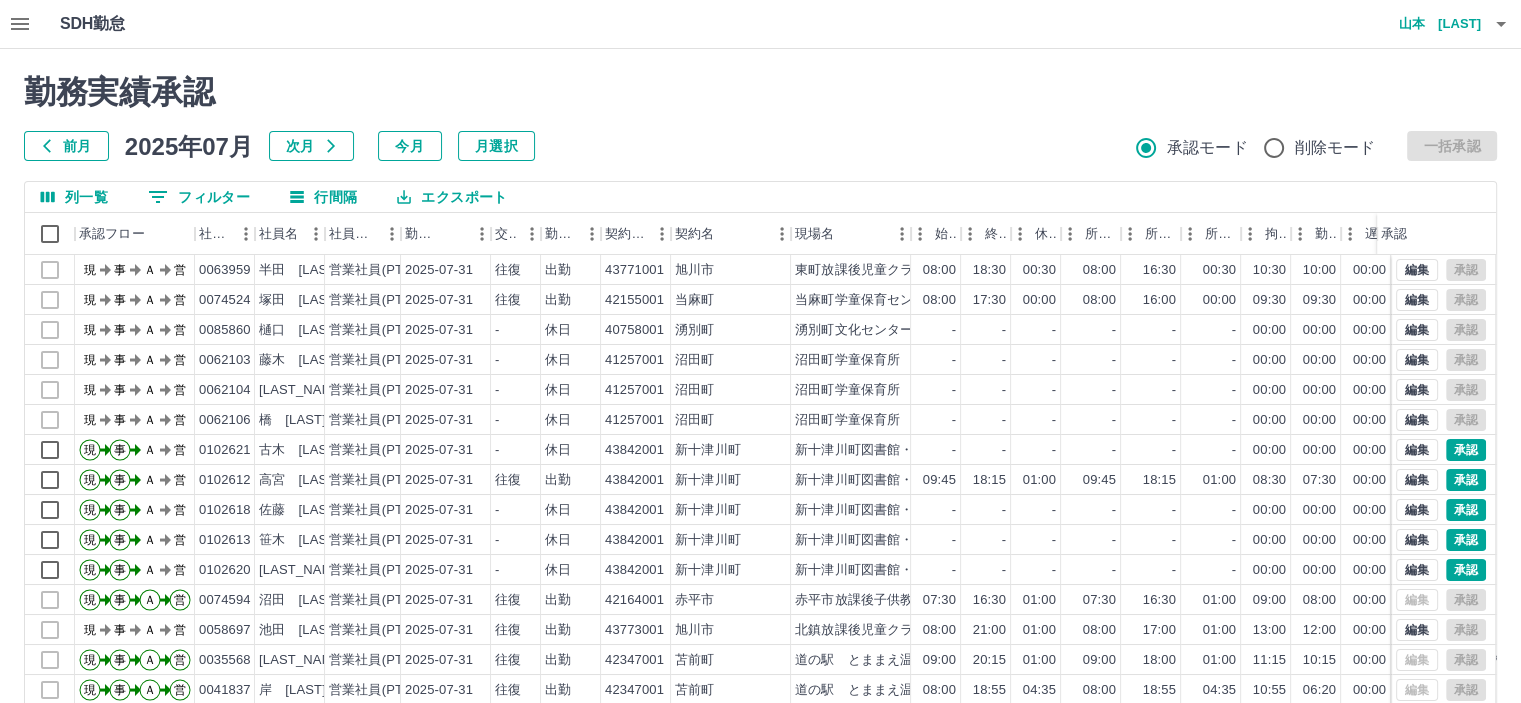 click on "勤務実績承認 前月 2025年07月 次月 今月 月選択 承認モード 削除モード 一括承認 列一覧 0 フィルター 行間隔 エクスポート 承認フロー 社員番号 社員名 社員区分 勤務日 交通費 勤務区分 契約コード 契約名 現場名 始業 終業 休憩 所定開始 所定終業 所定休憩 拘束 勤務 遅刻等 コメント ステータス 承認 現 事 Ａ 営 0063959 半田　春菜 営業社員(PT契約) 2025-07-31 往復 出勤 43771001 旭川市 東町放課後児童クラブ 08:00 18:30 00:30 08:00 16:30 00:30 10:30 10:00 00:00 現場責任者承認待 現 事 Ａ 営 0074524 塚田　麗子 営業社員(PT契約) 2025-07-31 往復 出勤 42155001 当麻町 当麻町学童保育センター 08:00 17:30 00:00 08:00 16:00 00:00 09:30 09:30 00:00 現場責任者承認待 現 事 Ａ 営 0085860 樋口　明日香 営業社員(PT契約) 2025-07-31  -  休日 40758001 湧別町 湧別町文化センターTOM - - - - - - 00:00 00:00 00:00 現 事 Ａ -" at bounding box center (760, 447) 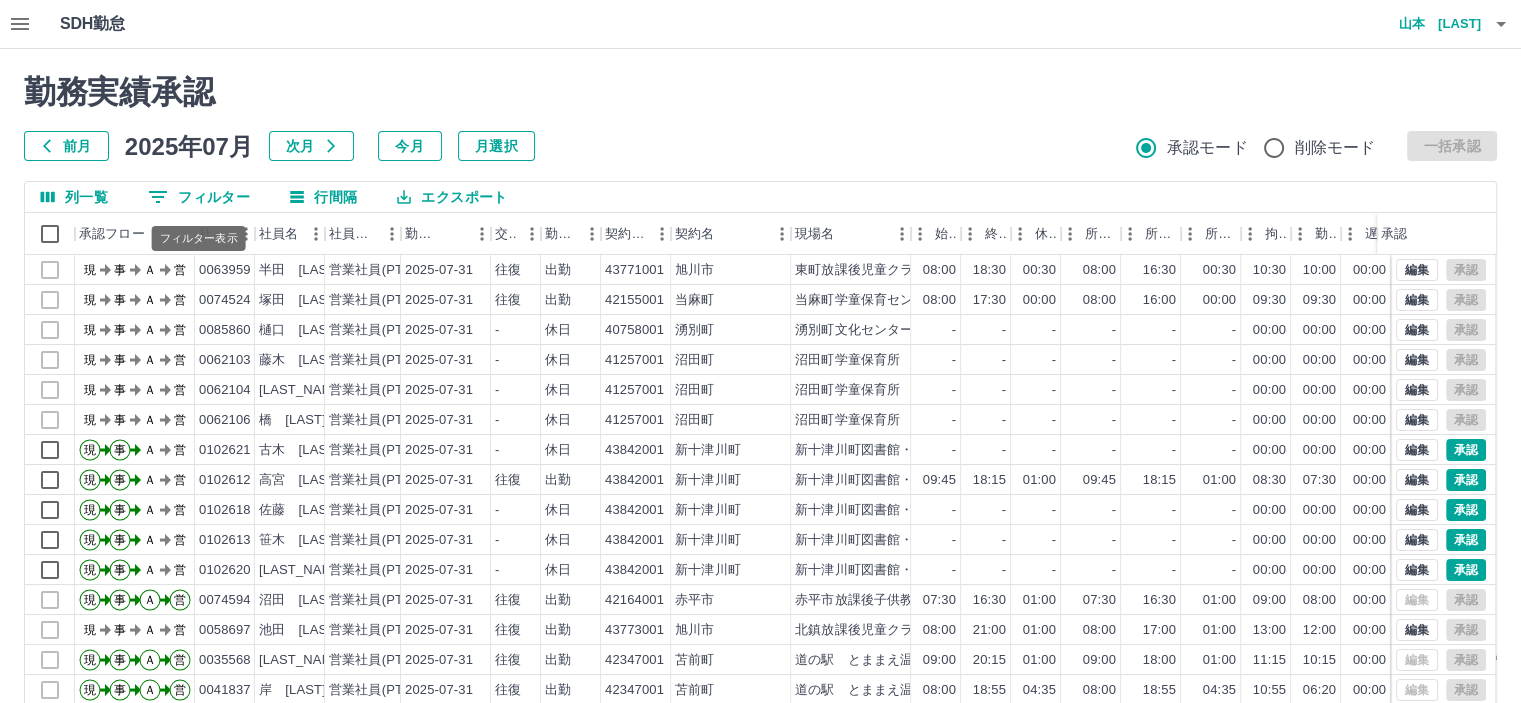click on "0 フィルター" at bounding box center [199, 197] 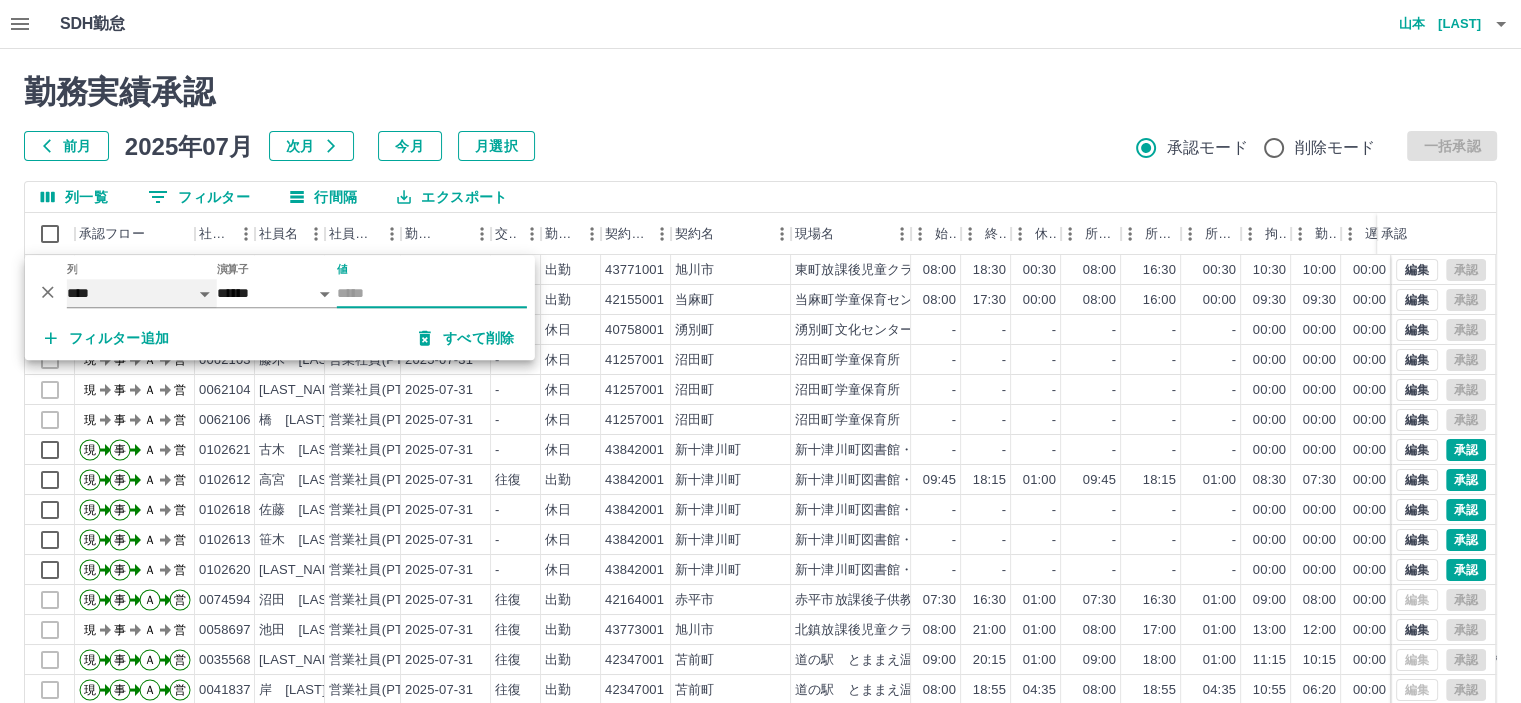 click on "**** *** **** *** *** **** ***** *** *** ** ** ** **** **** **** ** ** *** **** *****" at bounding box center (142, 293) 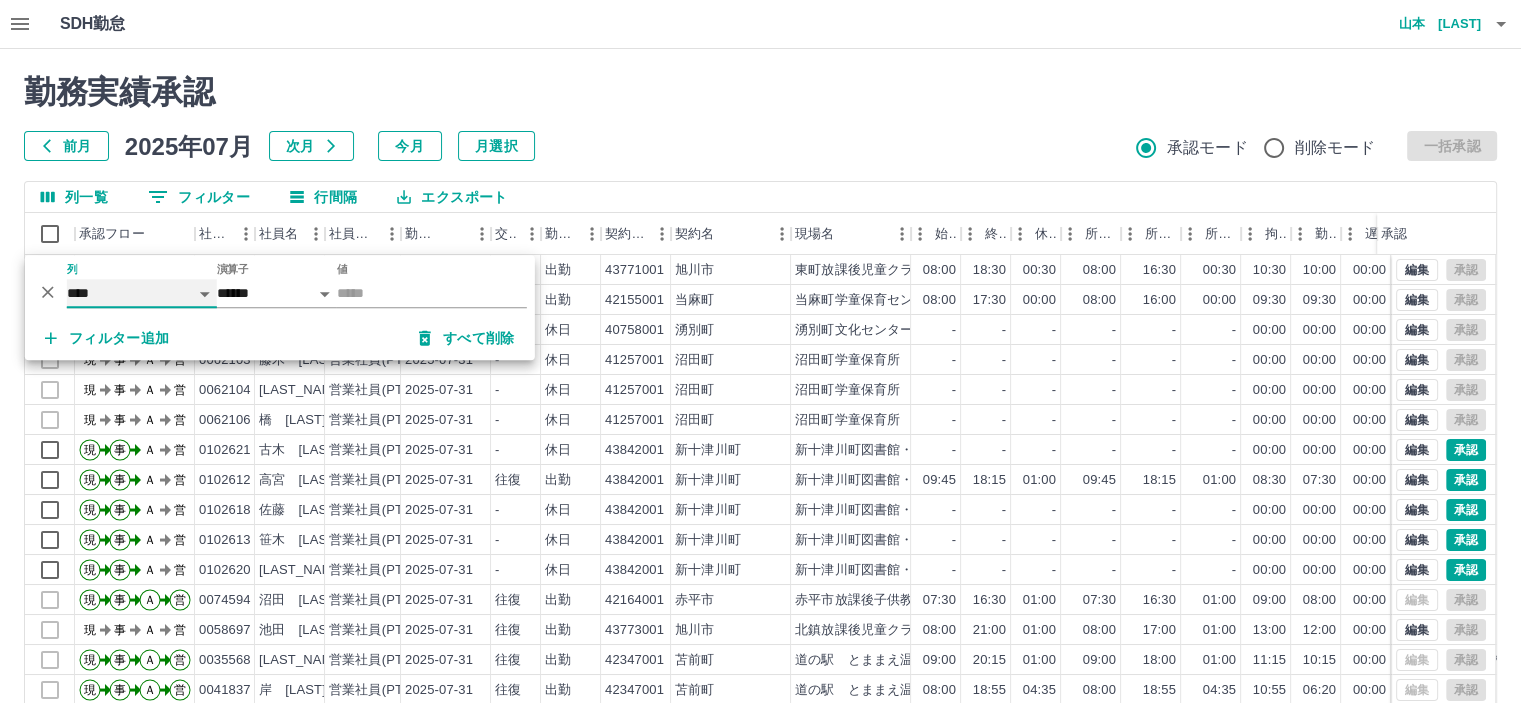 click on "**** *** **** *** *** **** ***** *** *** ** ** ** **** **** **** ** ** *** **** *****" at bounding box center [142, 293] 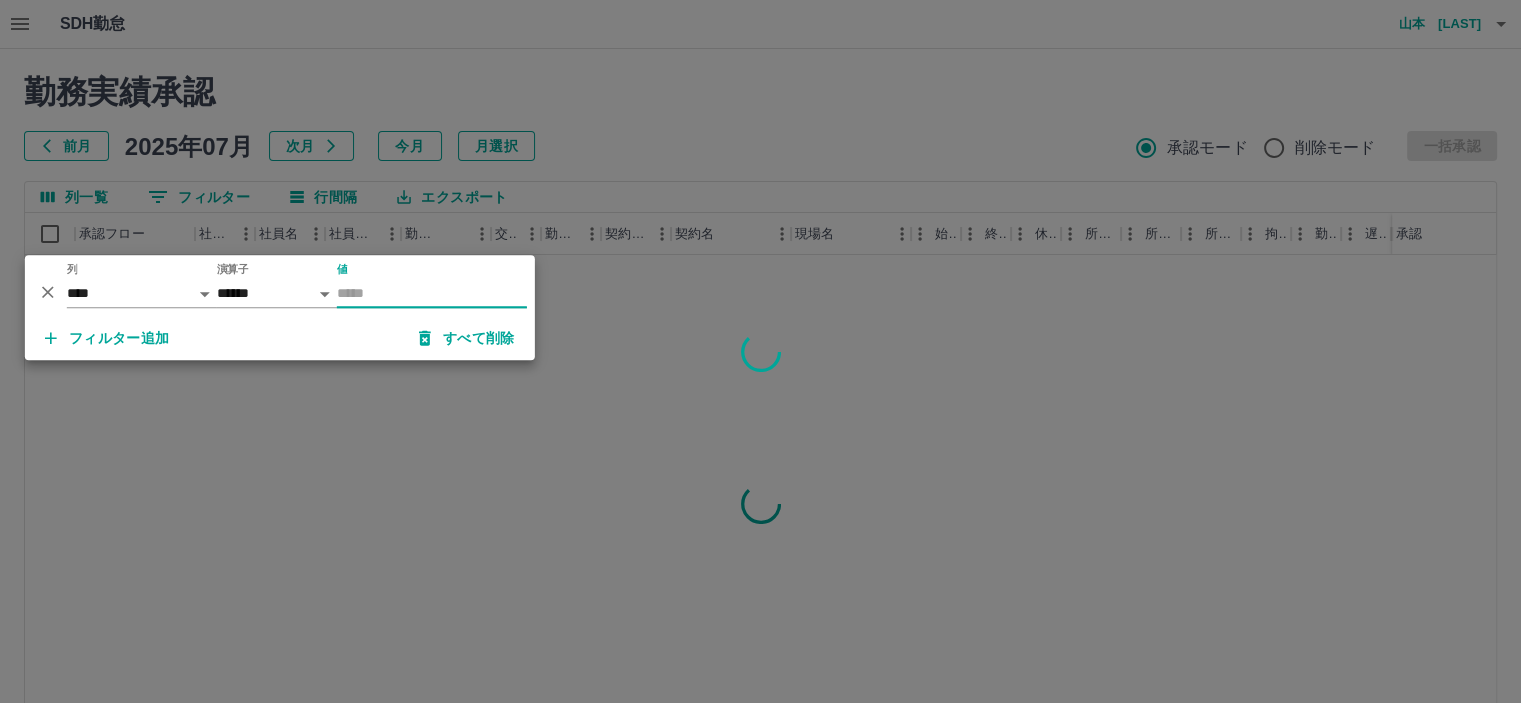 click on "値" at bounding box center (432, 293) 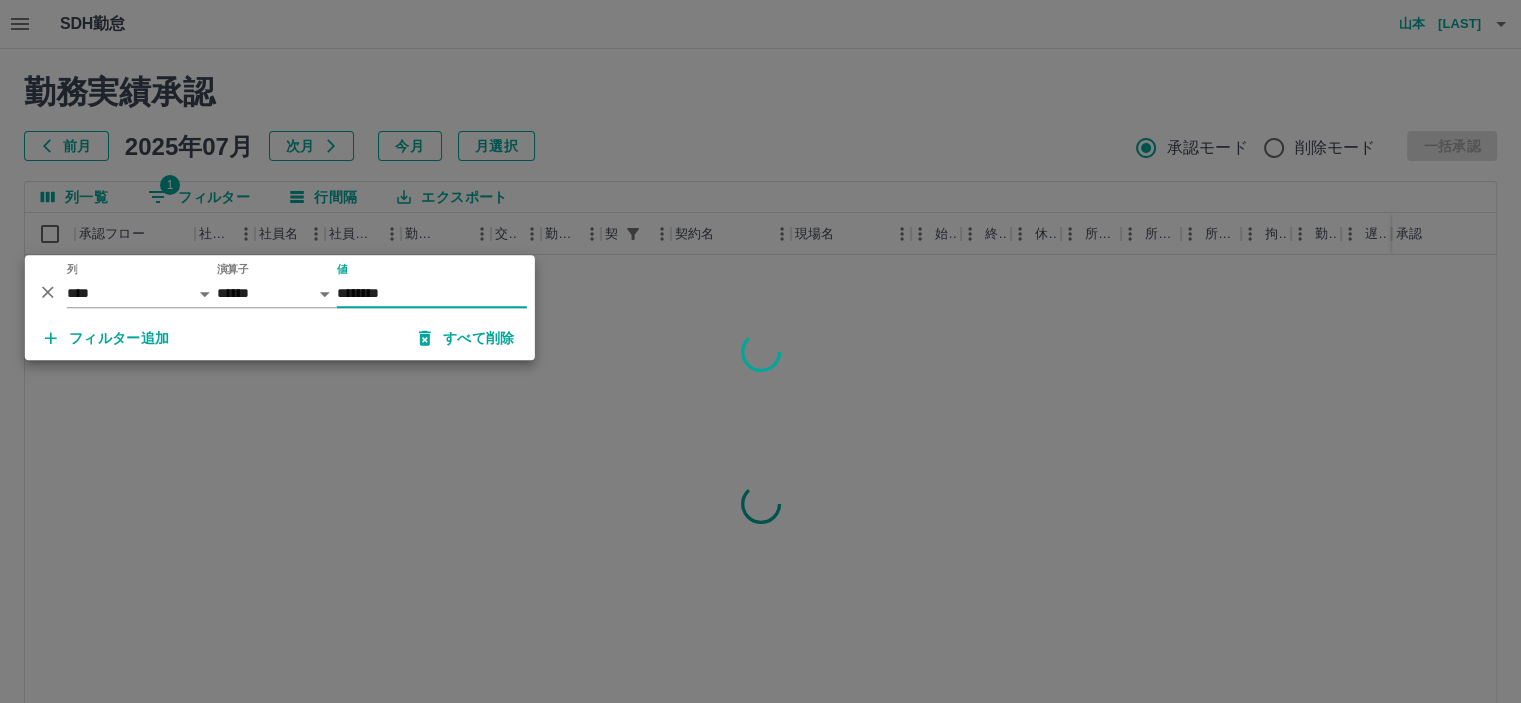 type on "********" 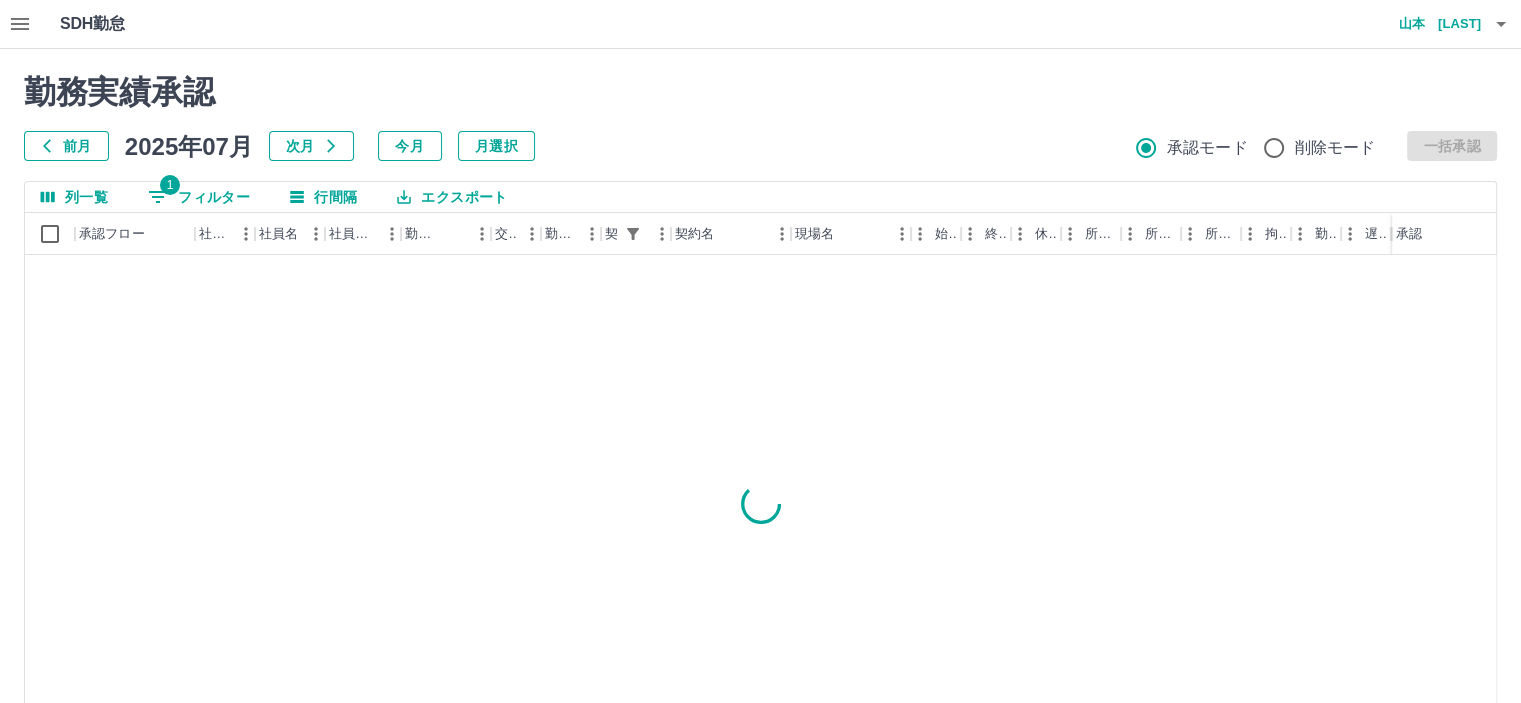 click on "1 フィルター" at bounding box center (199, 197) 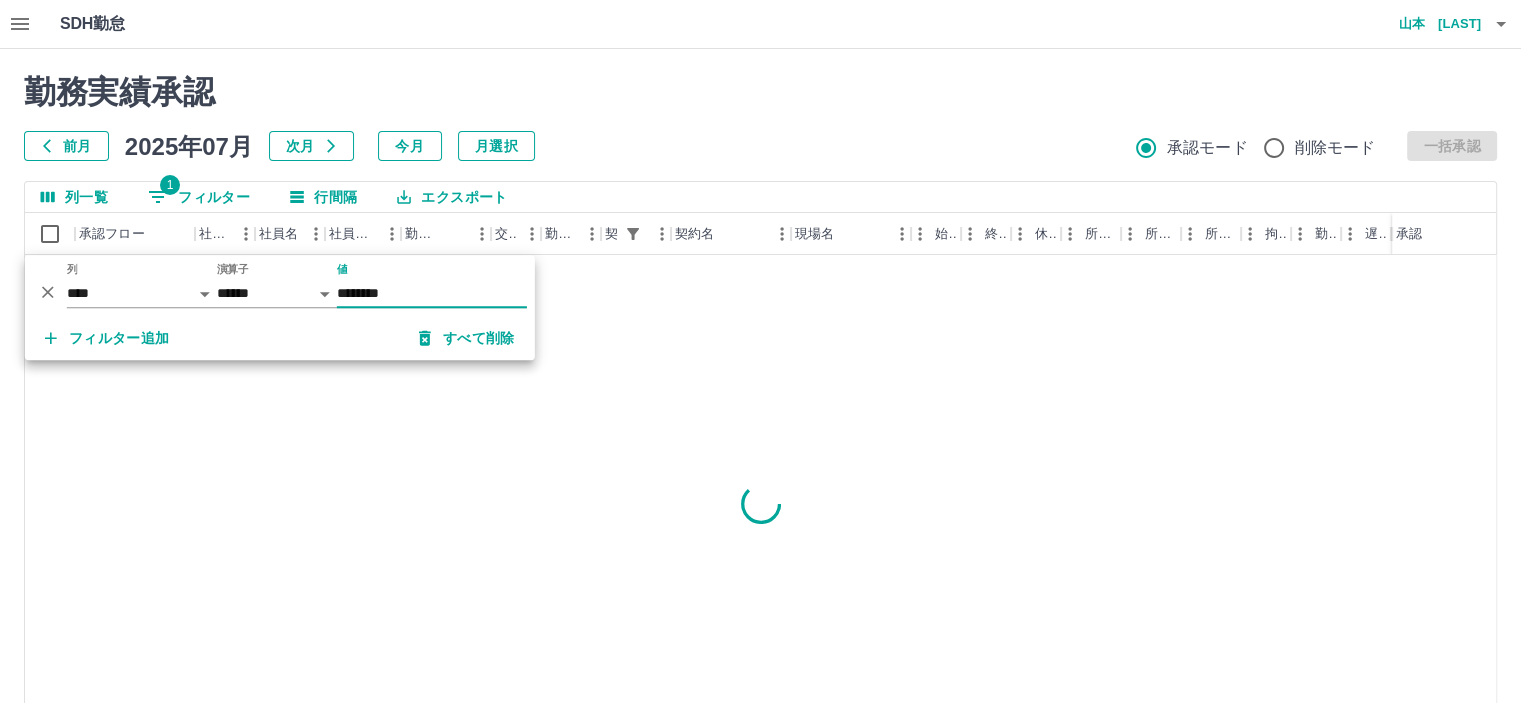 click on "フィルター追加" at bounding box center [107, 338] 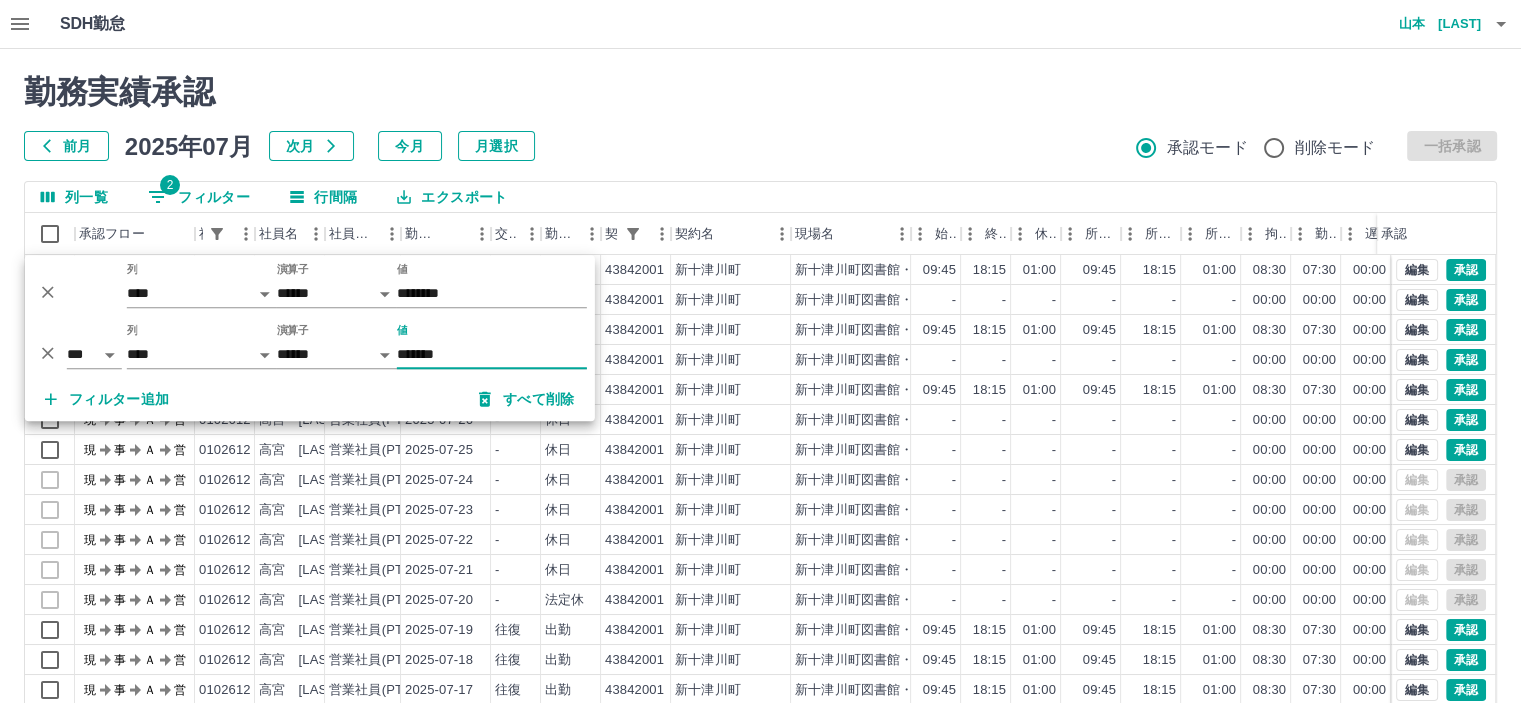 type on "*******" 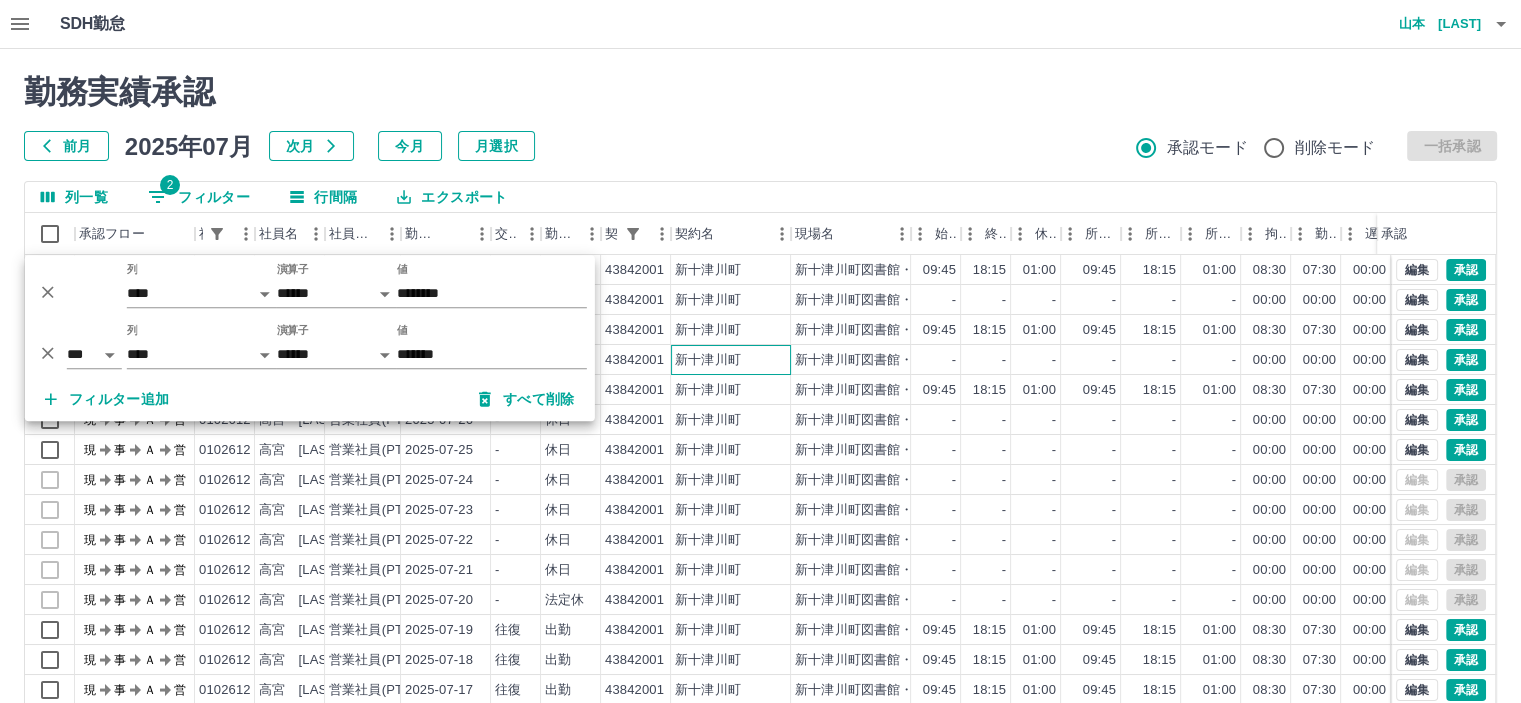 drag, startPoint x: 716, startPoint y: 370, endPoint x: 840, endPoint y: 343, distance: 126.90548 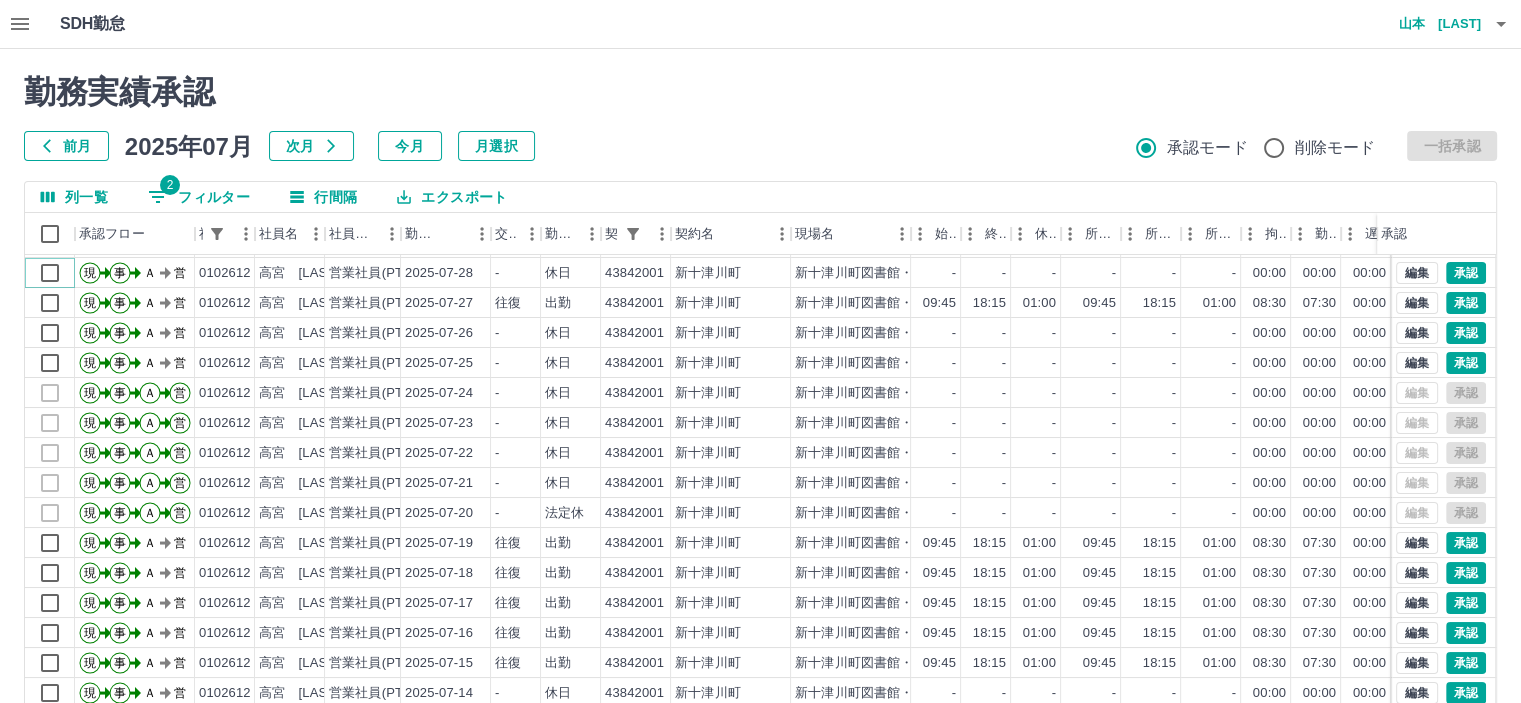 scroll, scrollTop: 101, scrollLeft: 0, axis: vertical 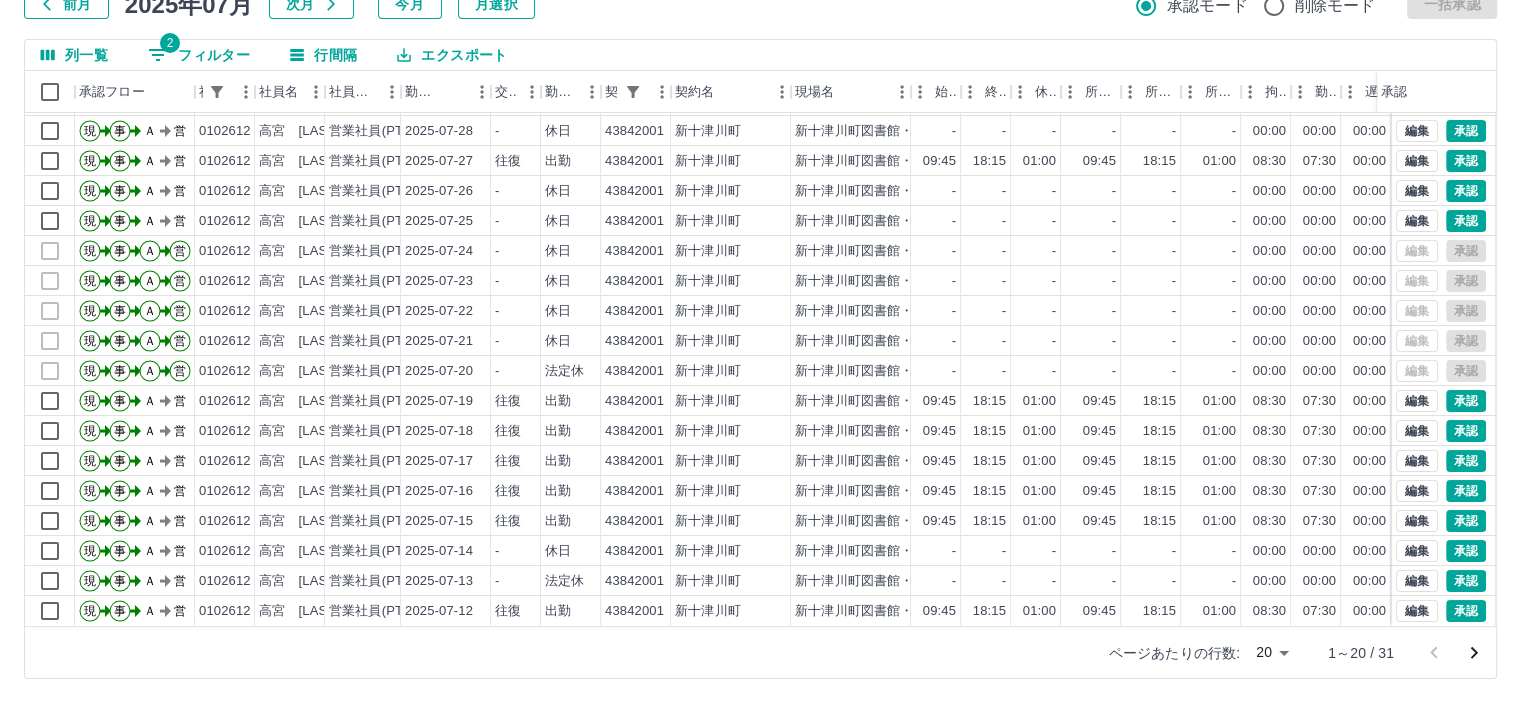 click on "SDH勤怠 山本　和也 勤務実績承認 前月 2025年07月 次月 今月 月選択 承認モード 削除モード 一括承認 列一覧 2 フィルター 行間隔 エクスポート 承認フロー 社員番号 社員名 社員区分 勤務日 交通費 勤務区分 契約コード 契約名 現場名 始業 終業 休憩 所定開始 所定終業 所定休憩 拘束 勤務 遅刻等 コメント ステータス 承認 現 事 Ａ 営 0102612 高宮　みず恵 営業社員(PT契約) 2025-07-30  -  休日 43842001 新十津川町 新十津川町図書館・学校図書館包括業務委託 - - - - - - 00:00 00:00 00:00 AM承認待 現 事 Ａ 営 0102612 高宮　みず恵 営業社員(PT契約) 2025-07-29 往復 出勤 43842001 新十津川町 新十津川町図書館・学校図書館包括業務委託 09:45 18:15 01:00 09:45 18:15 01:00 08:30 07:30 00:00 AM承認待 現 事 Ａ 営 0102612 高宮　みず恵 営業社員(PT契約) 2025-07-28  -  休日 43842001 新十津川町 - - - - - - 00:00 -" at bounding box center (760, 280) 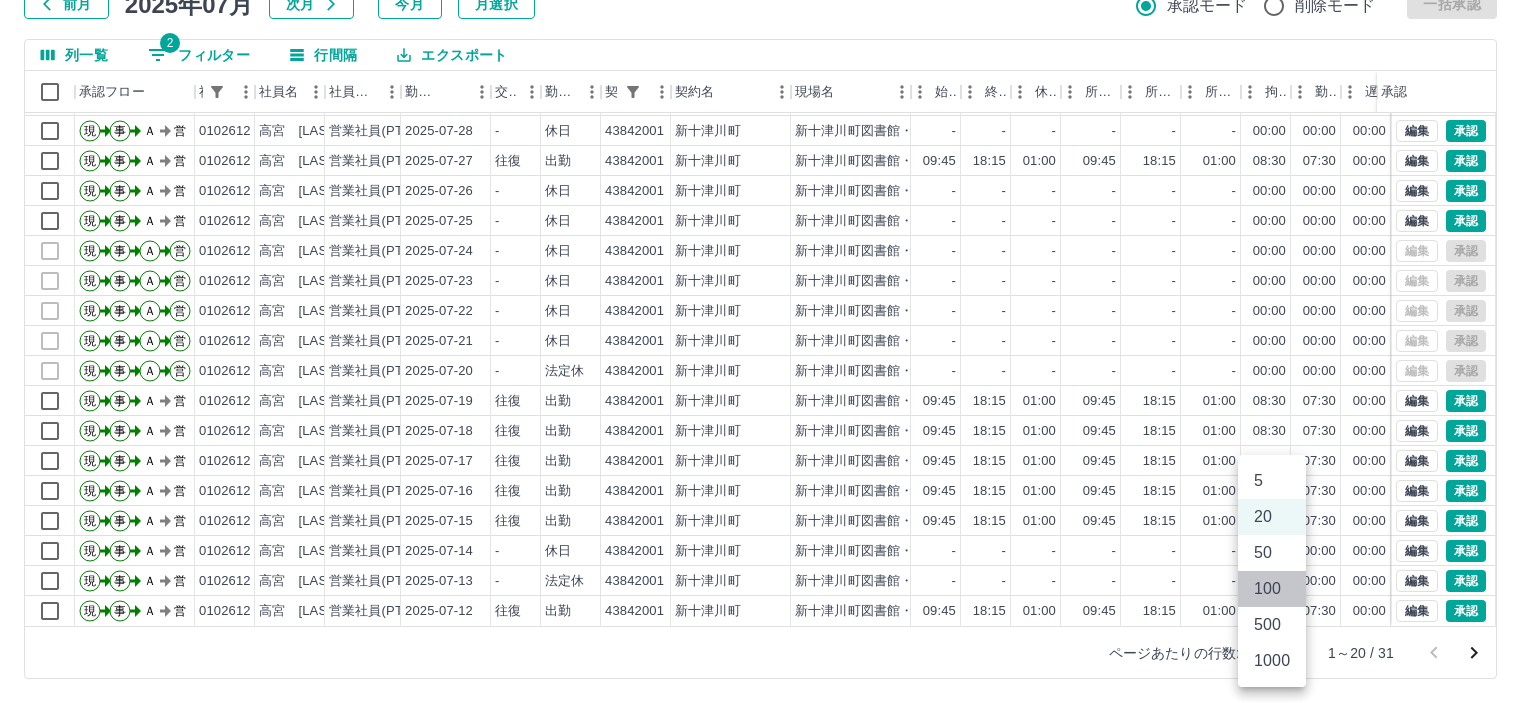 click on "100" at bounding box center [1272, 589] 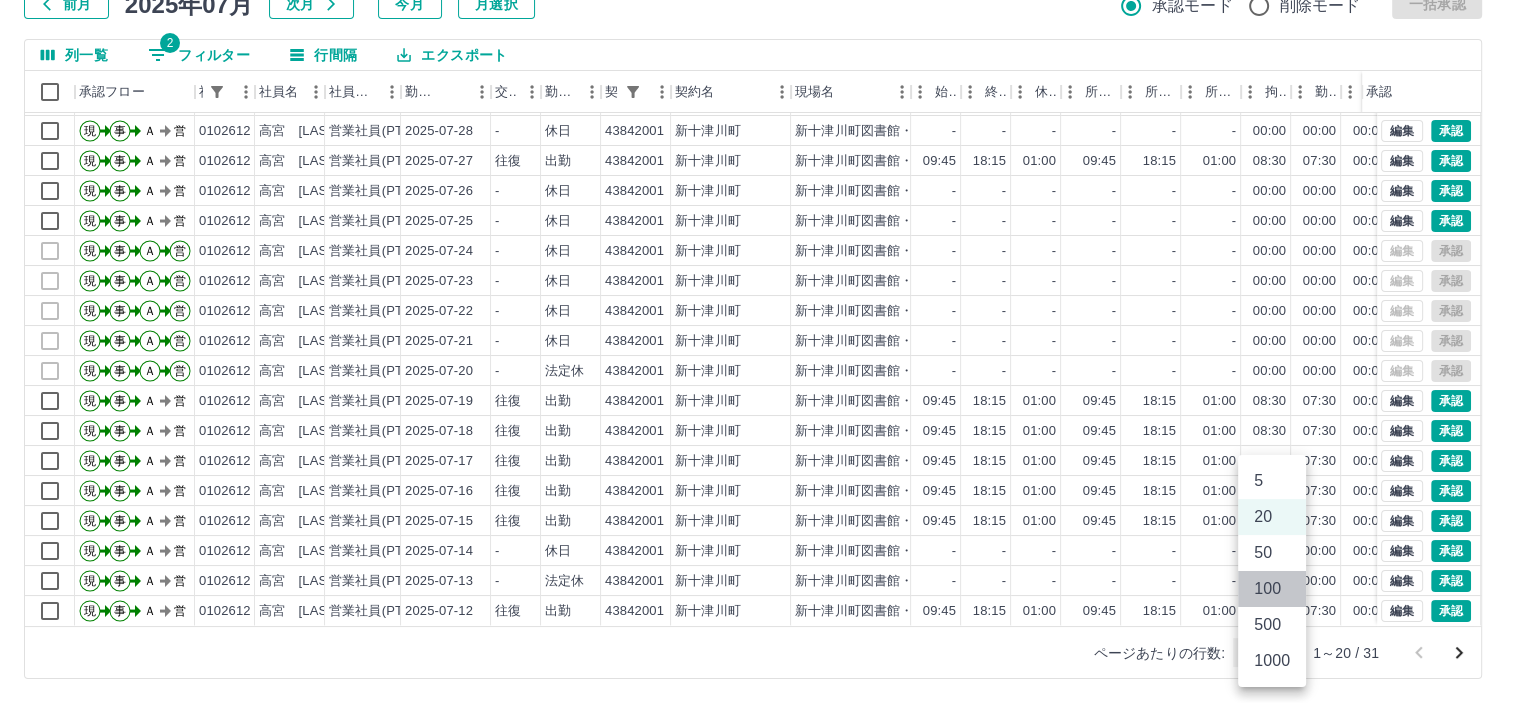 type on "***" 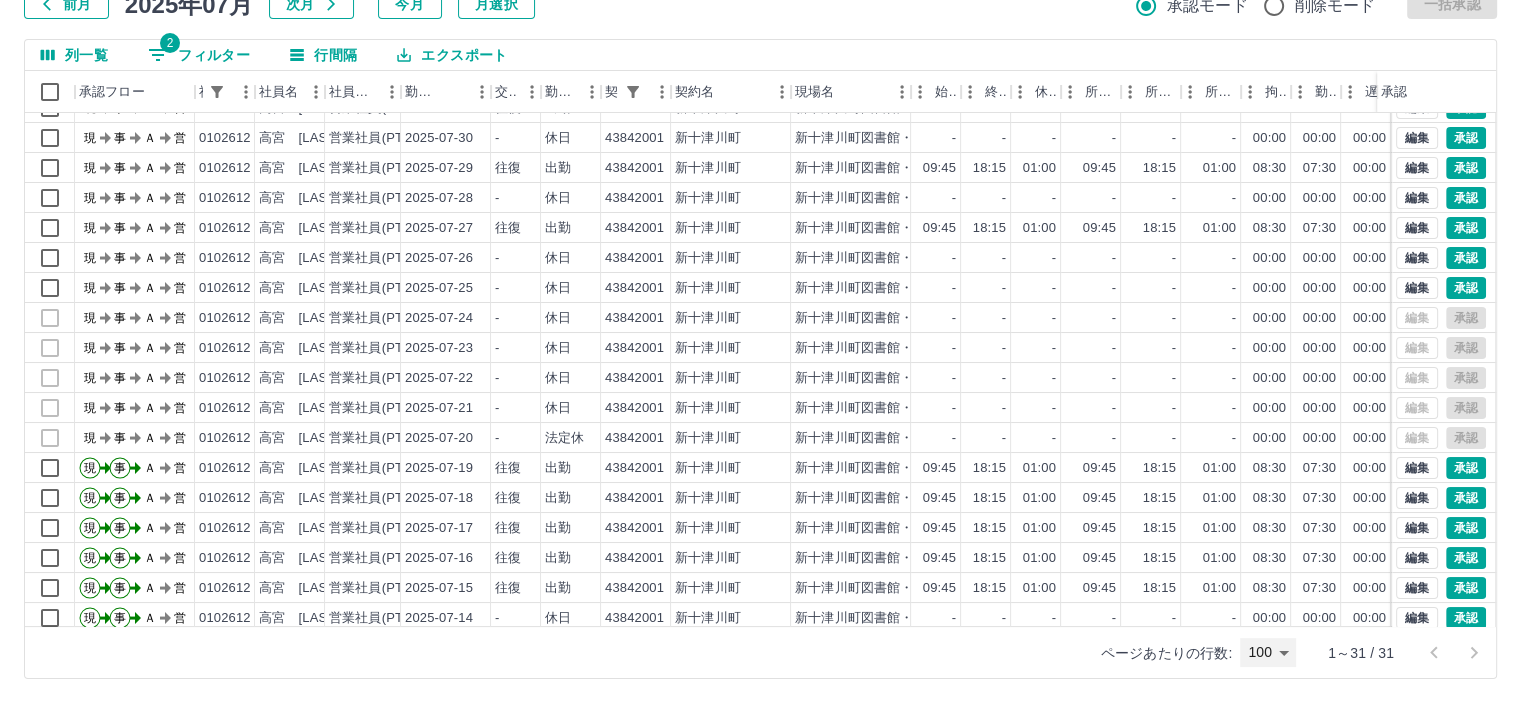 scroll, scrollTop: 0, scrollLeft: 0, axis: both 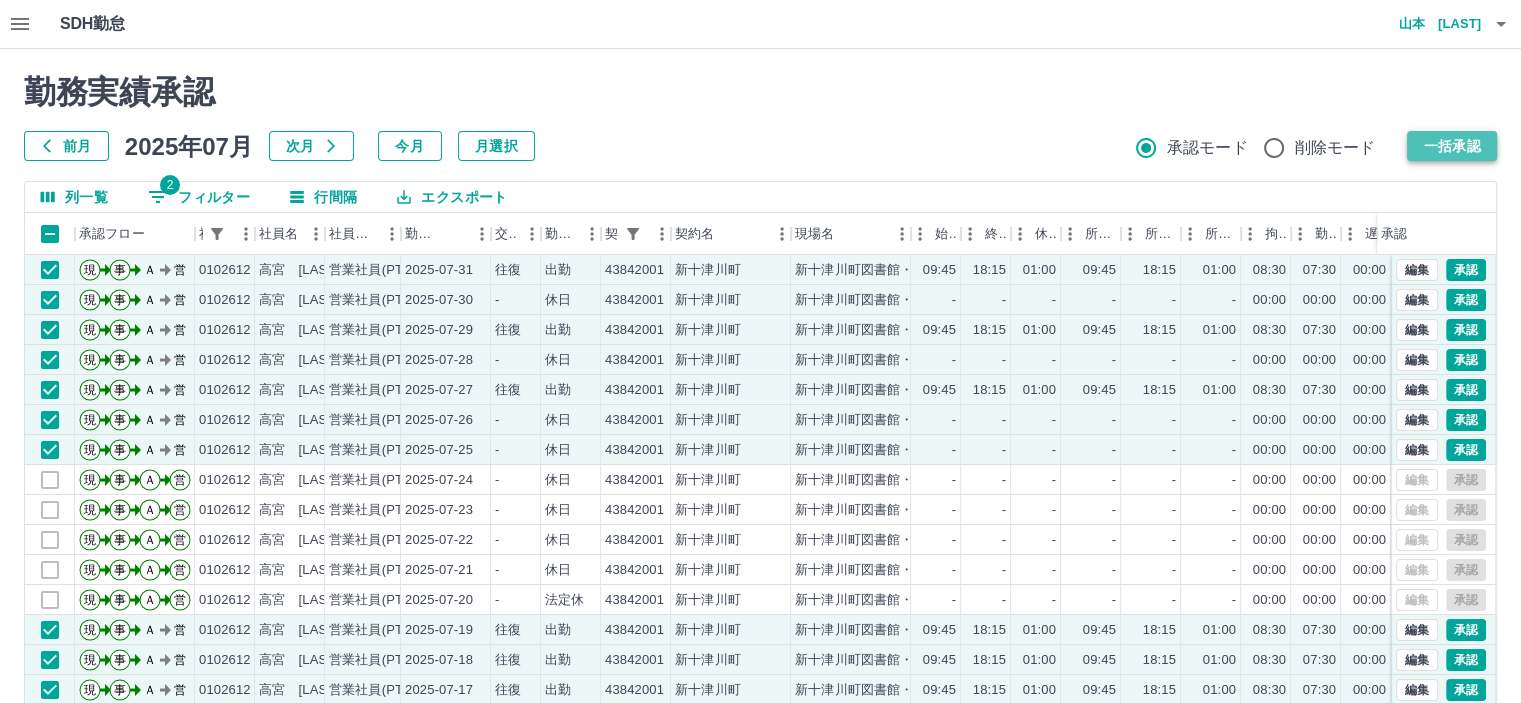 click on "一括承認" at bounding box center (1452, 146) 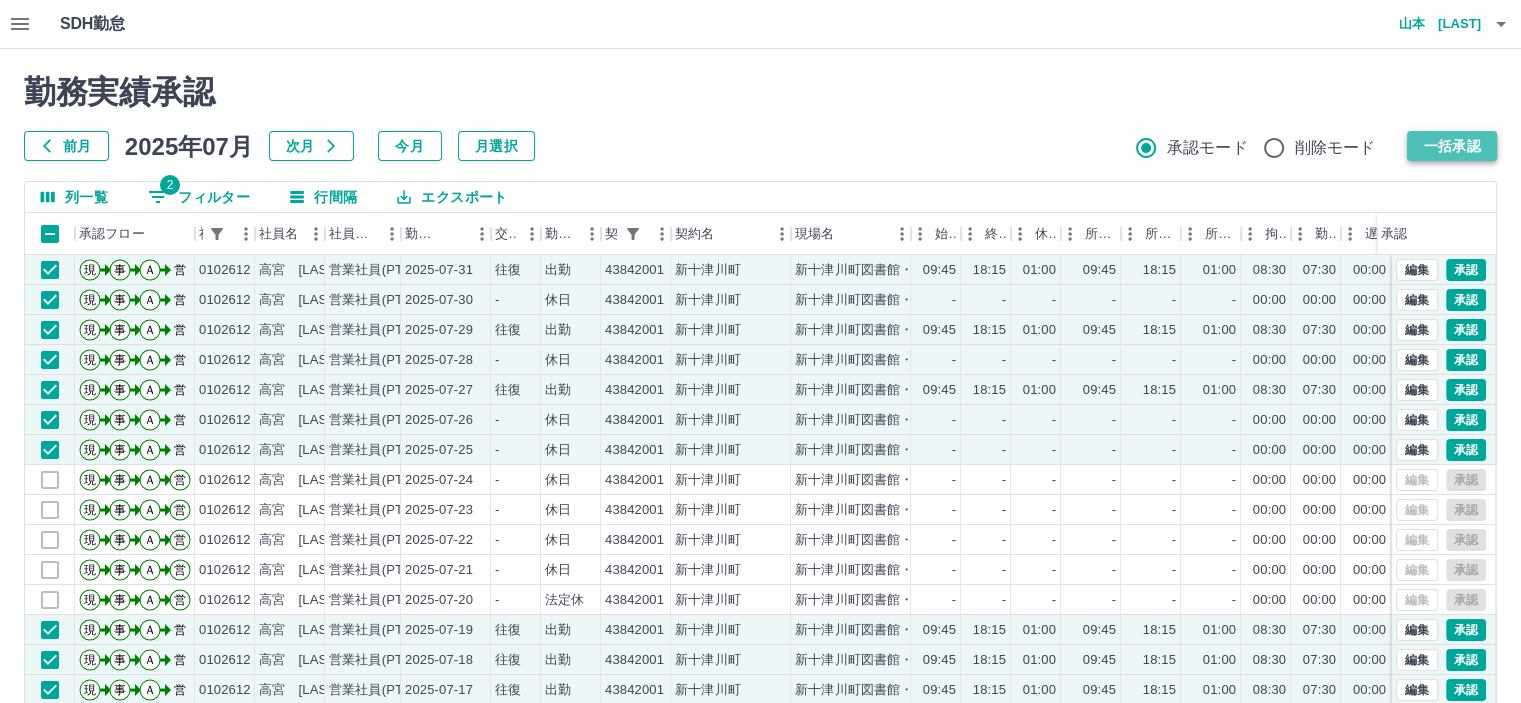 click on "一括承認" at bounding box center (1452, 146) 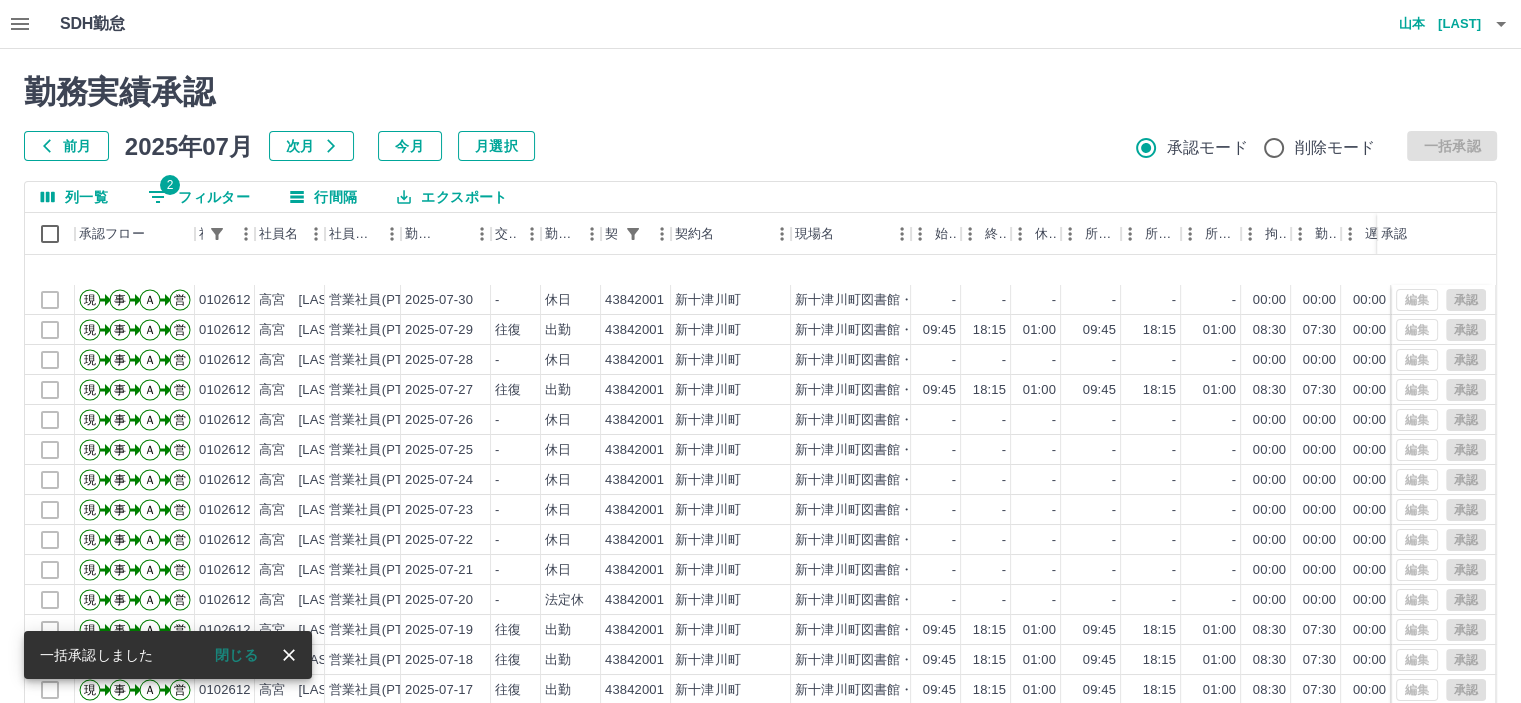 scroll, scrollTop: 100, scrollLeft: 0, axis: vertical 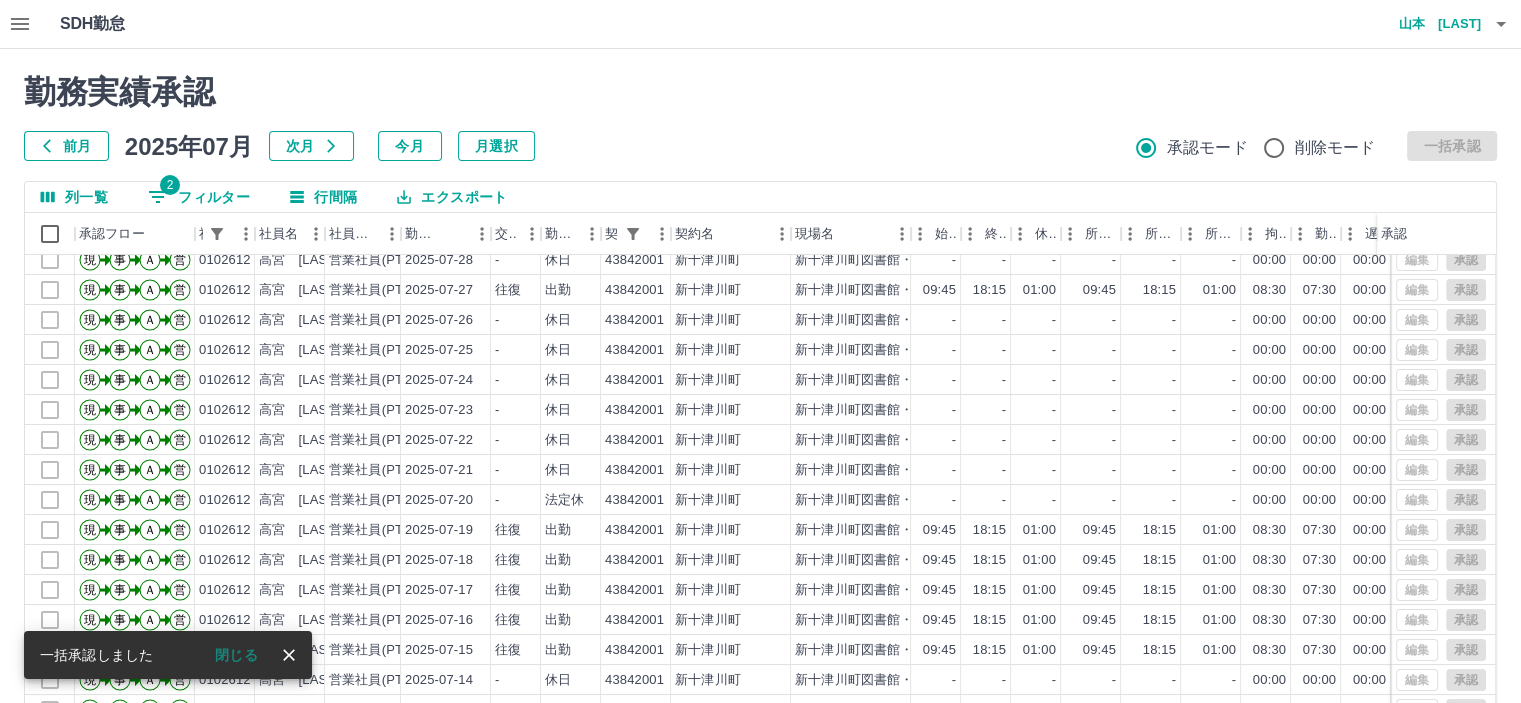 click 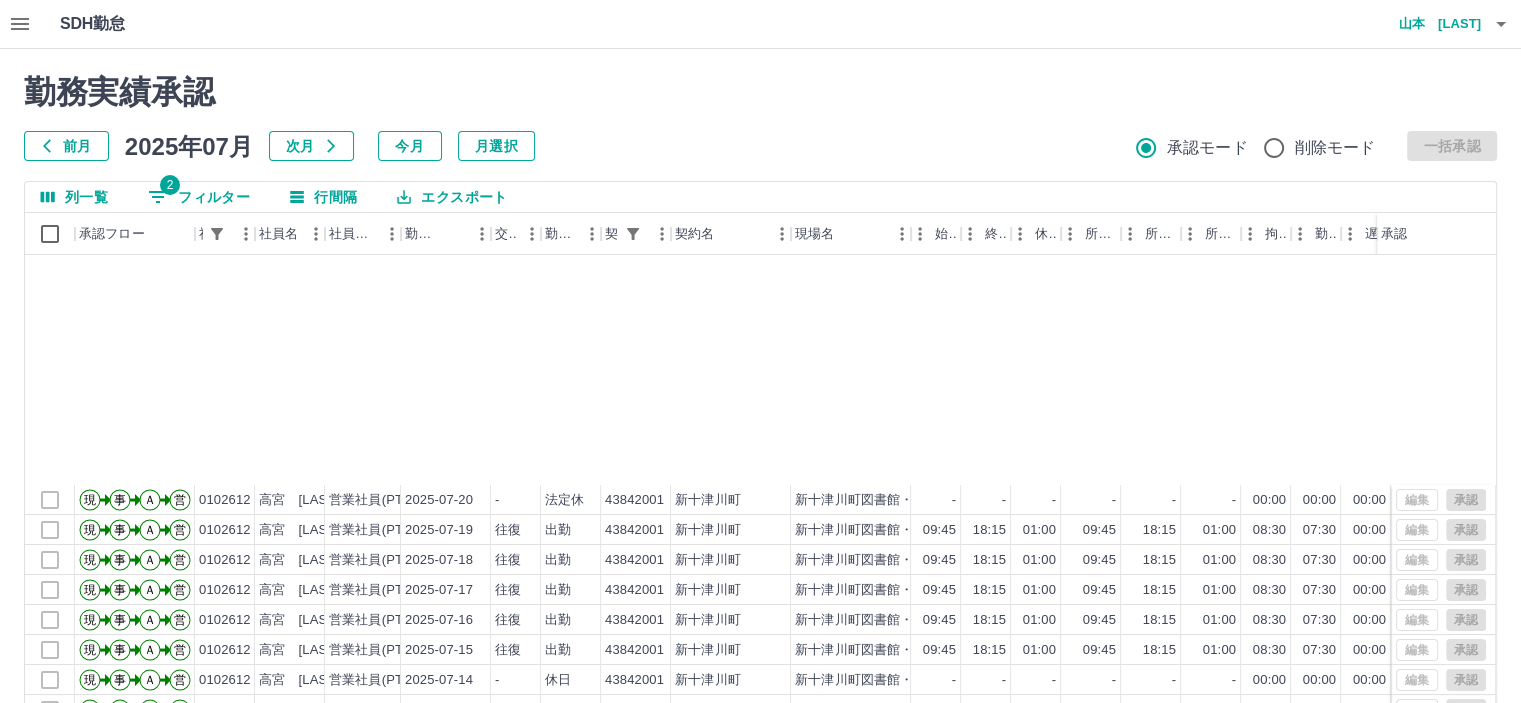 scroll, scrollTop: 431, scrollLeft: 0, axis: vertical 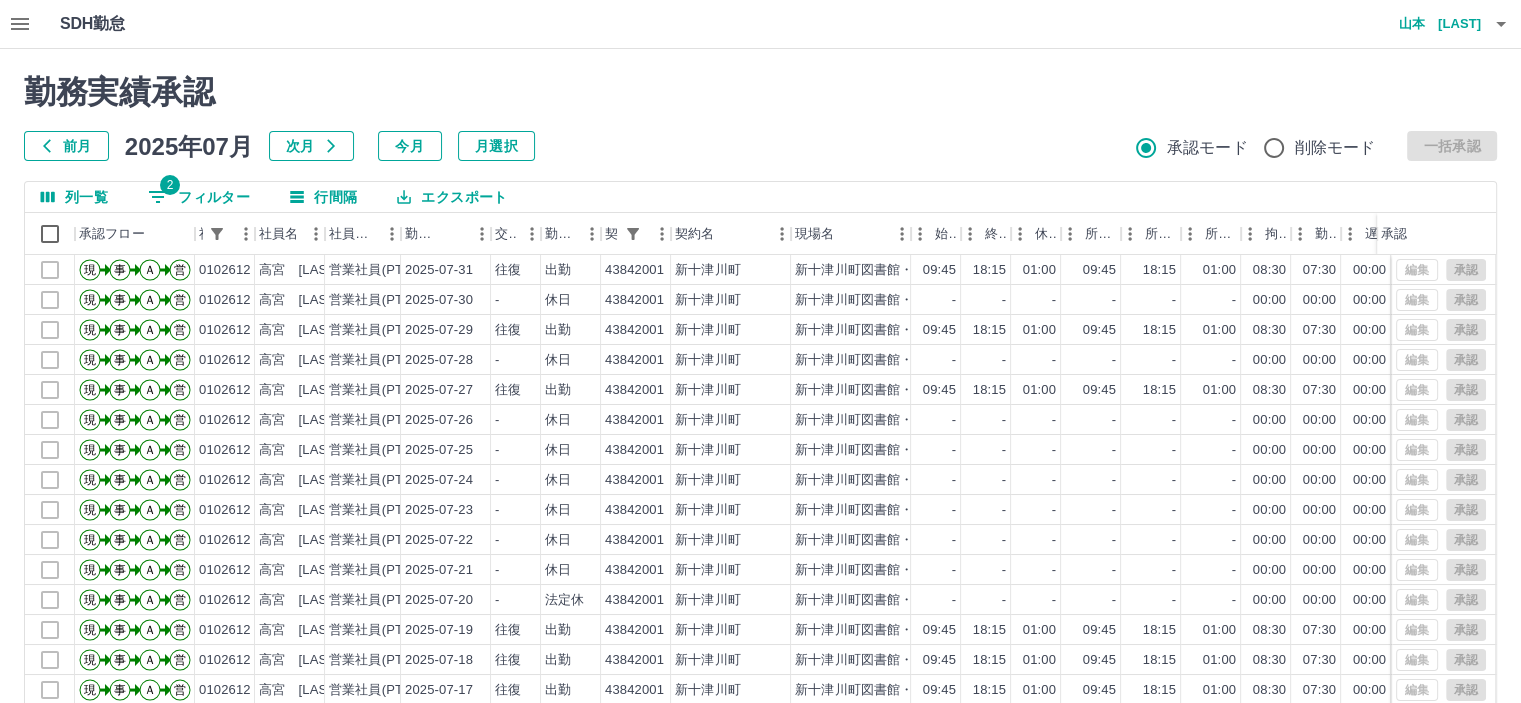 click on "2 フィルター" at bounding box center [199, 197] 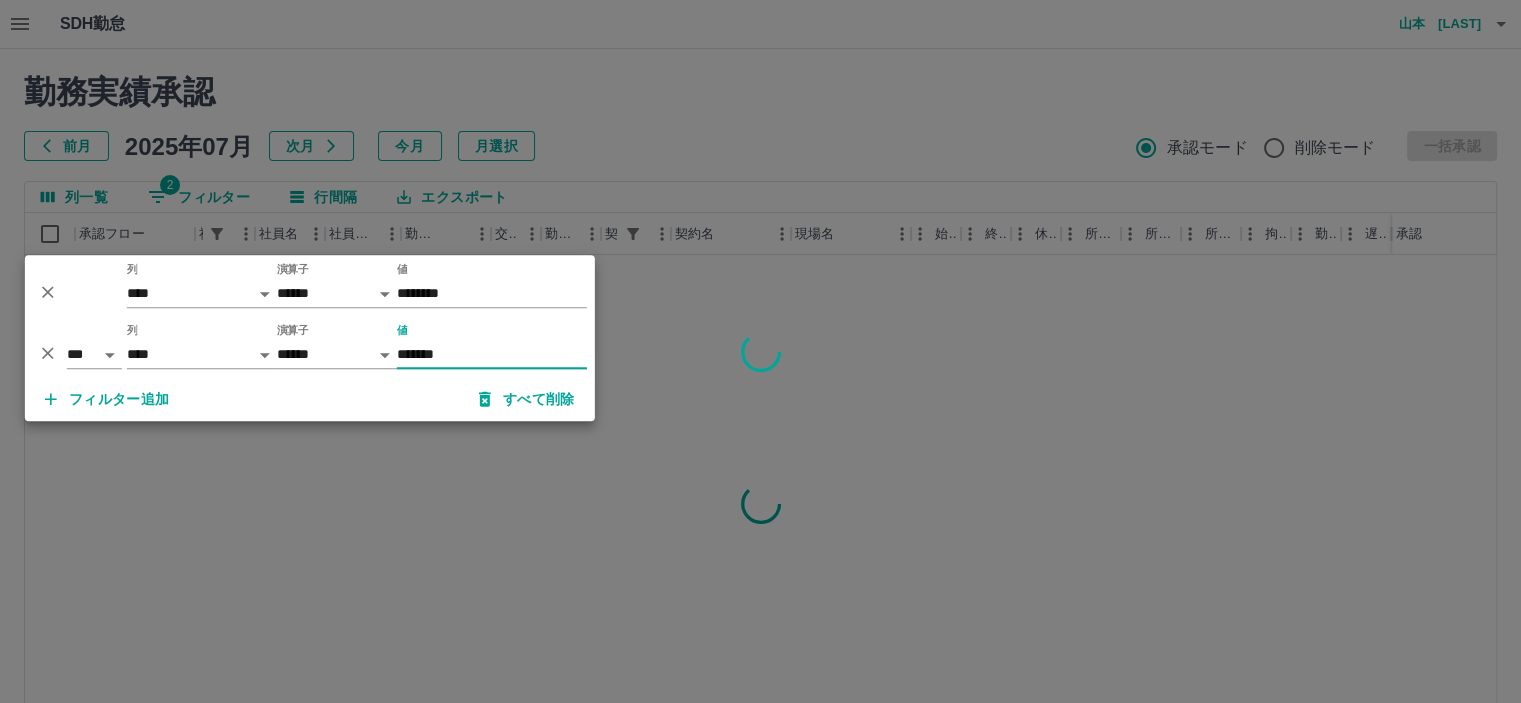 type on "*******" 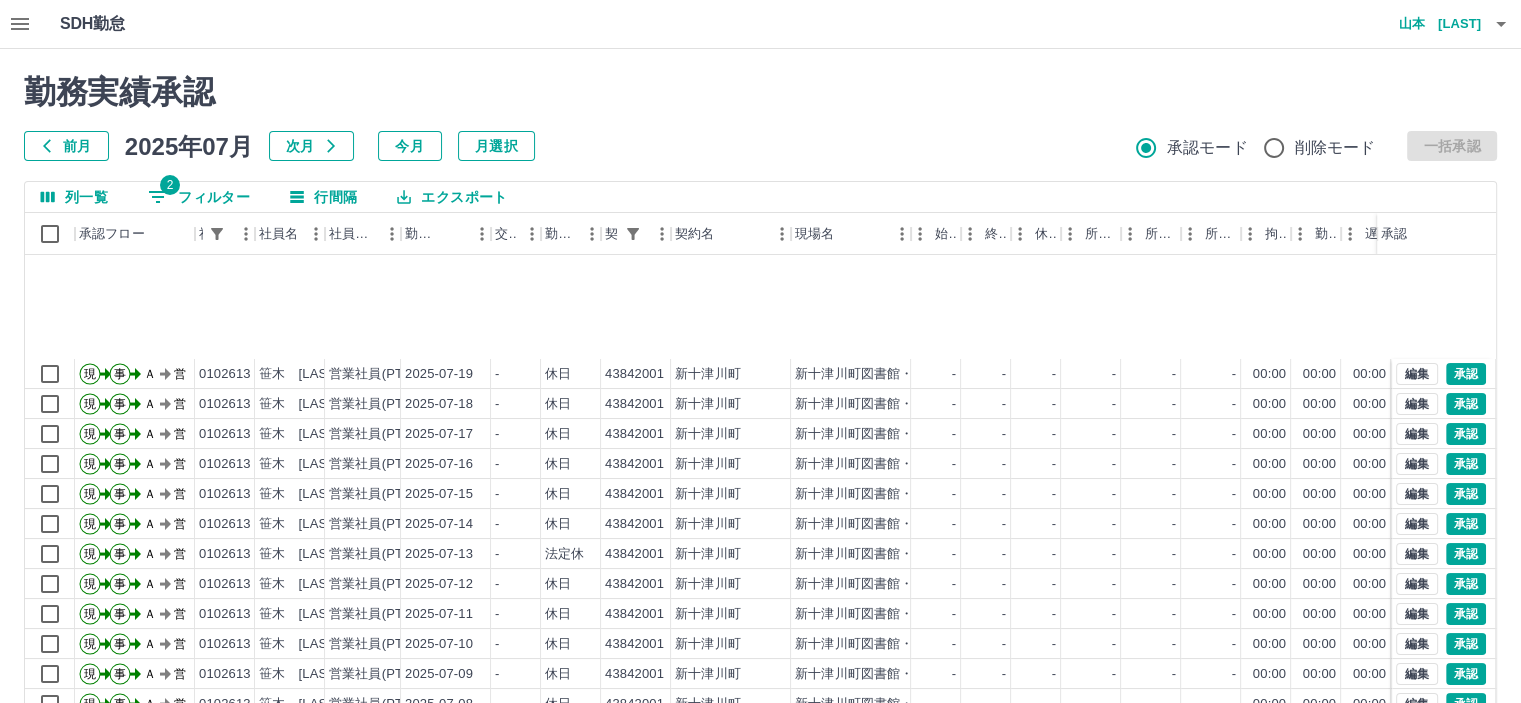 scroll, scrollTop: 401, scrollLeft: 0, axis: vertical 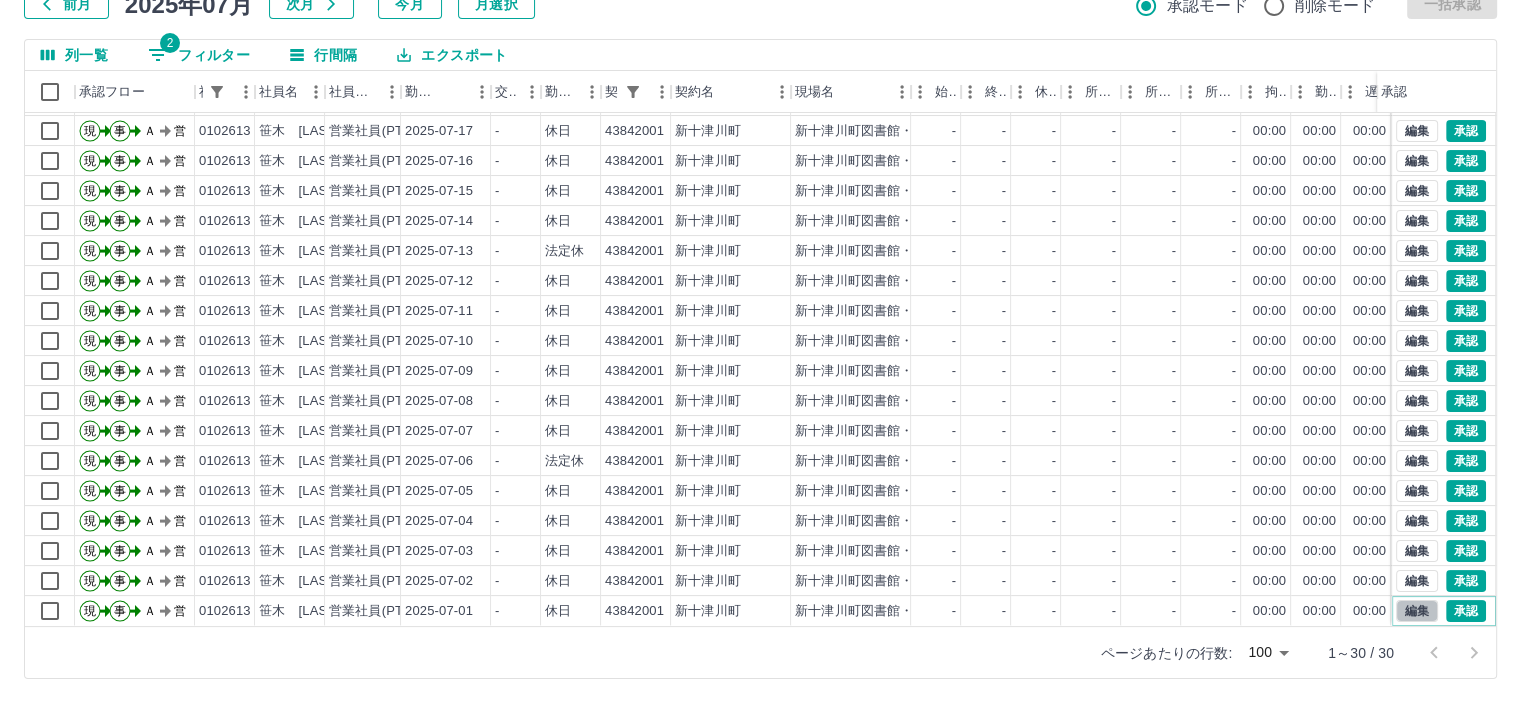 click on "編集" at bounding box center [1417, 611] 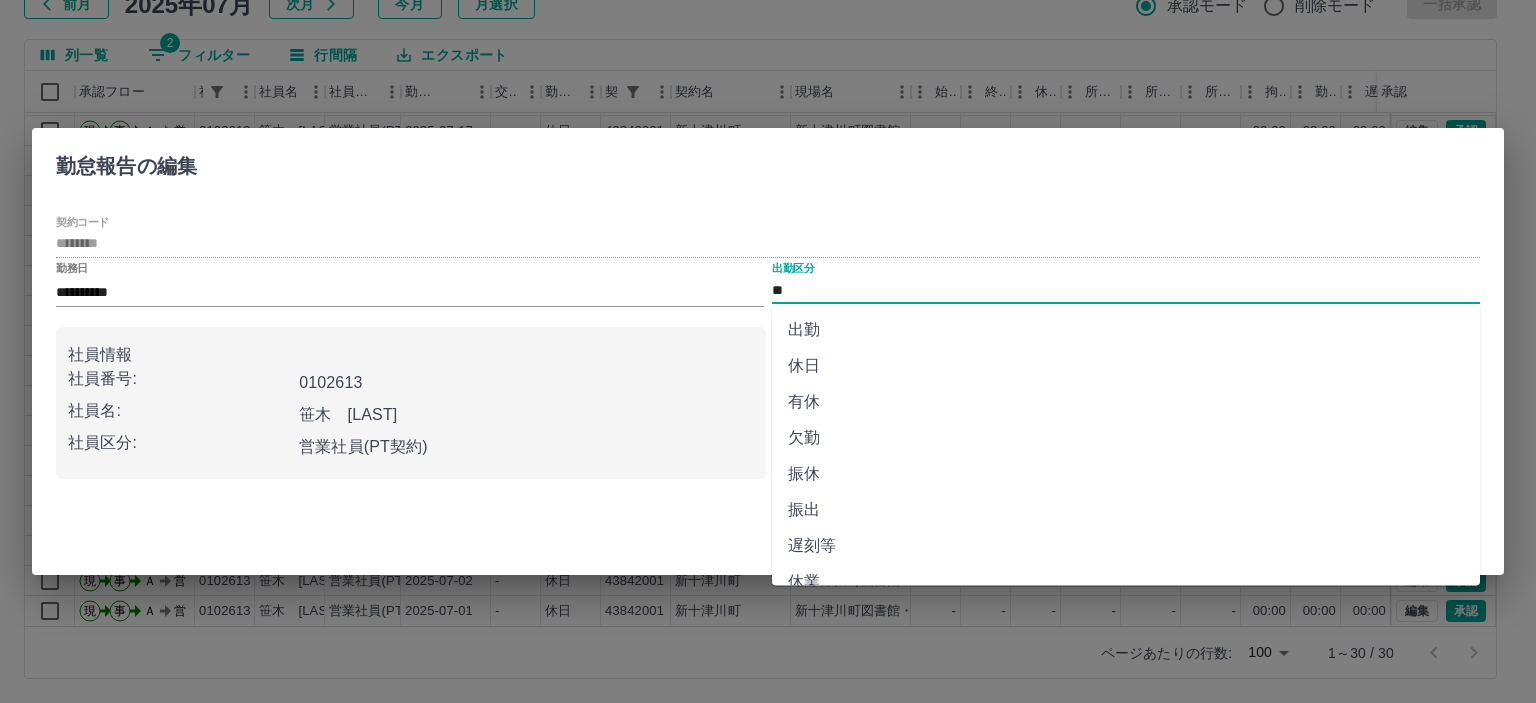 click on "**" at bounding box center [1126, 290] 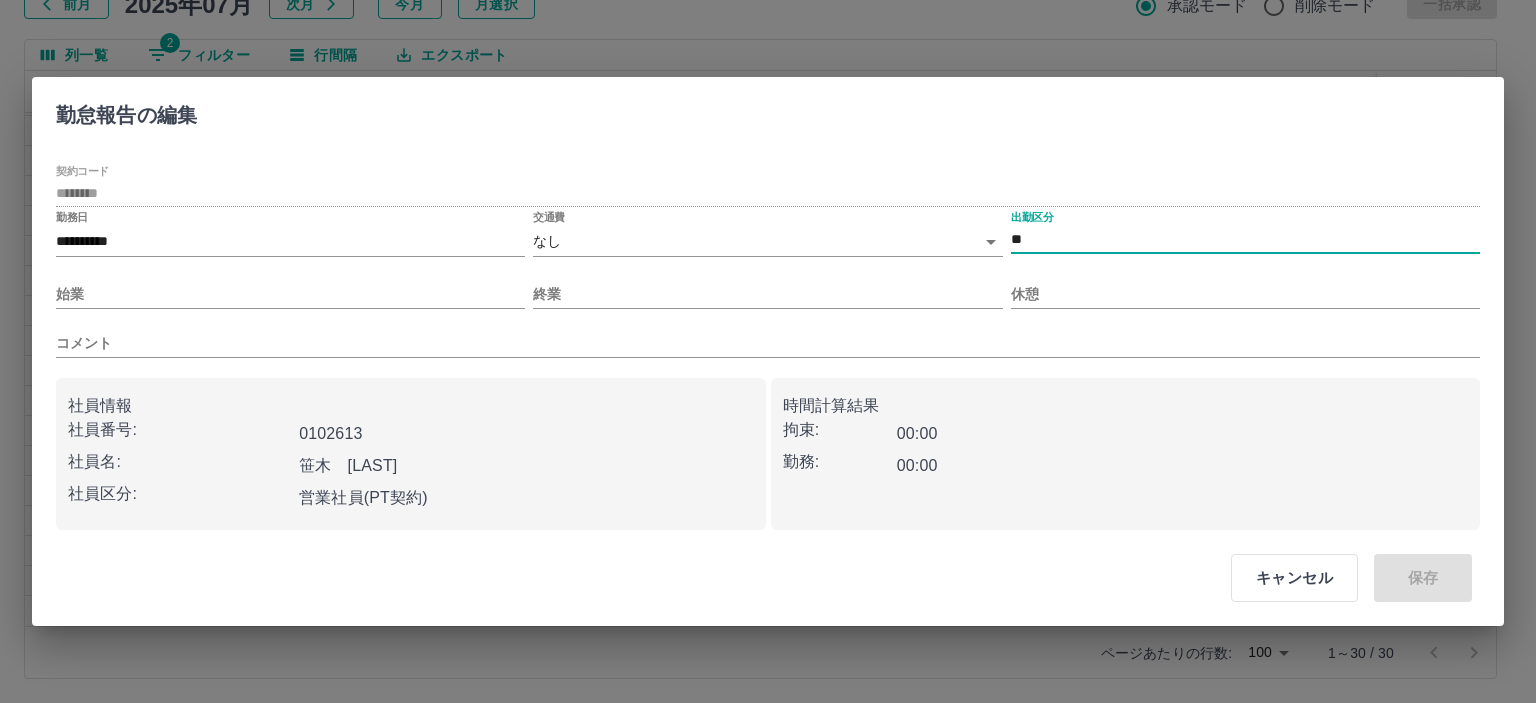 click on "SDH勤怠 山本　和也 勤務実績承認 前月 2025年07月 次月 今月 月選択 承認モード 削除モード 一括承認 列一覧 2 フィルター 行間隔 エクスポート 承認フロー 社員番号 社員名 社員区分 勤務日 交通費 勤務区分 契約コード 契約名 現場名 始業 終業 休憩 所定開始 所定終業 所定休憩 拘束 勤務 遅刻等 コメント ステータス 承認 現 事 Ａ 営 0102613 笹木　陽子 営業社員(PT契約) 2025-07-19  -  休日 43842001 新十津川町 新十津川町図書館・学校図書館包括業務委託 - - - - - - 00:00 00:00 00:00 AM承認待 現 事 Ａ 営 0102613 笹木　陽子 営業社員(PT契約) 2025-07-18  -  休日 43842001 新十津川町 新十津川町図書館・学校図書館包括業務委託 - - - - - - 00:00 00:00 00:00 AM承認待 現 事 Ａ 営 0102613 笹木　陽子 営業社員(PT契約) 2025-07-17  -  休日 43842001 新十津川町 - - - - - - 00:00 00:00 00:00 AM承認待 現 事 Ａ -" at bounding box center [768, 280] 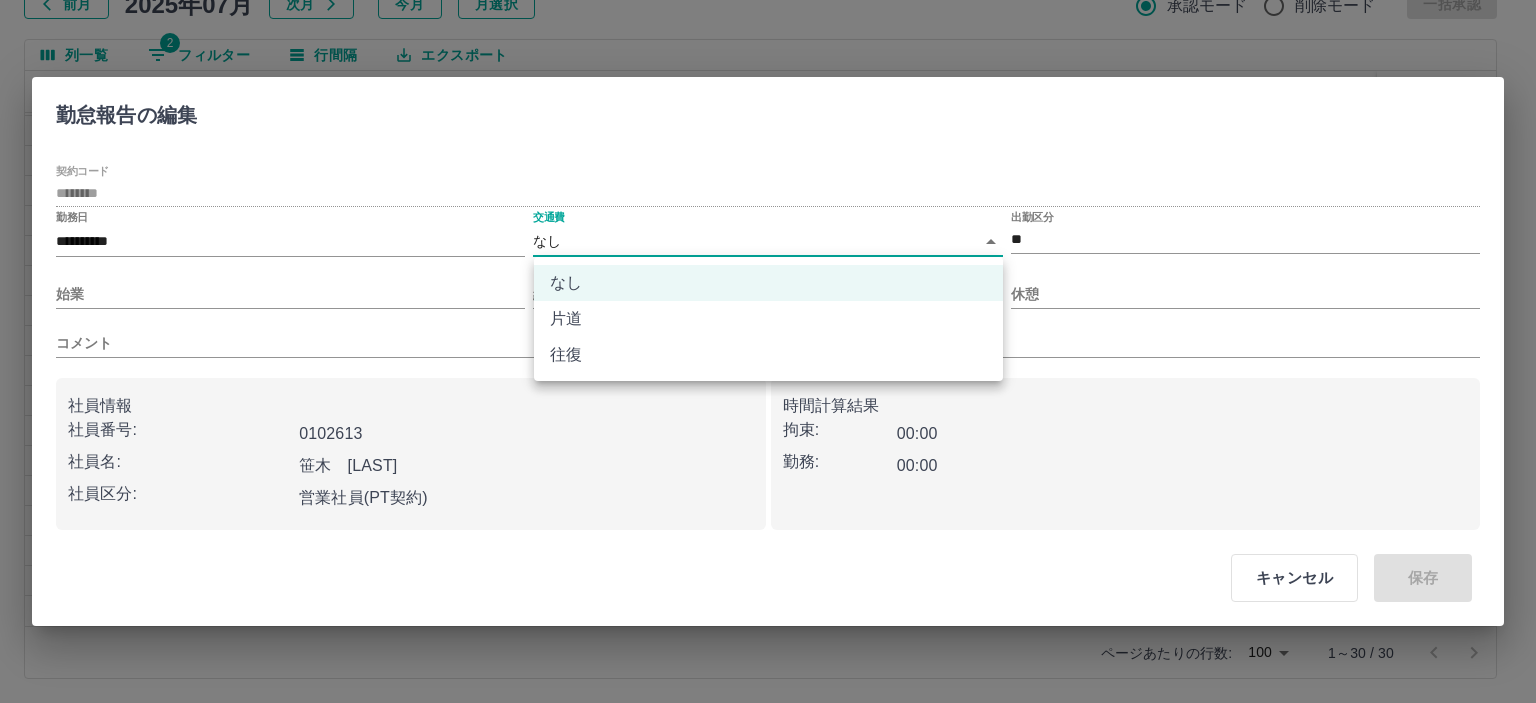 click on "往復" at bounding box center (768, 355) 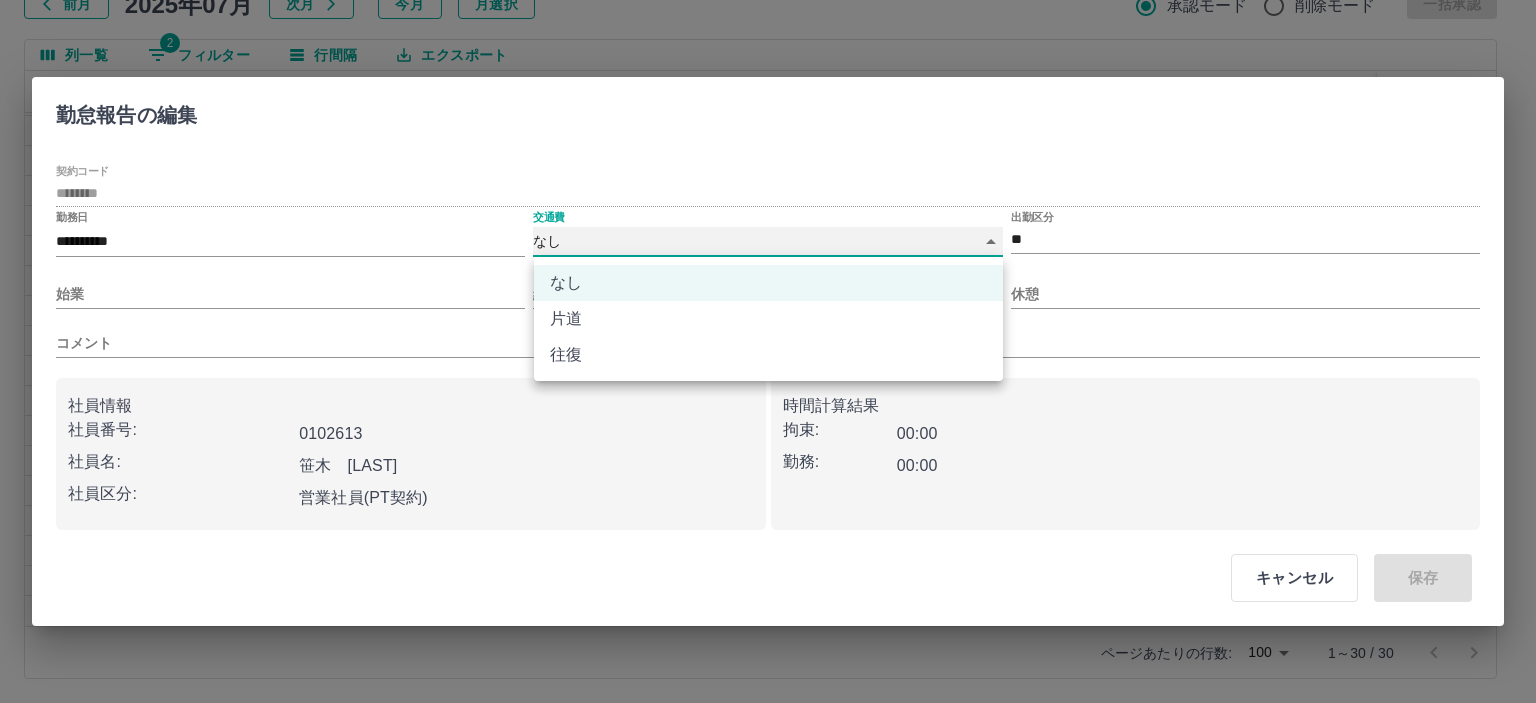 type on "******" 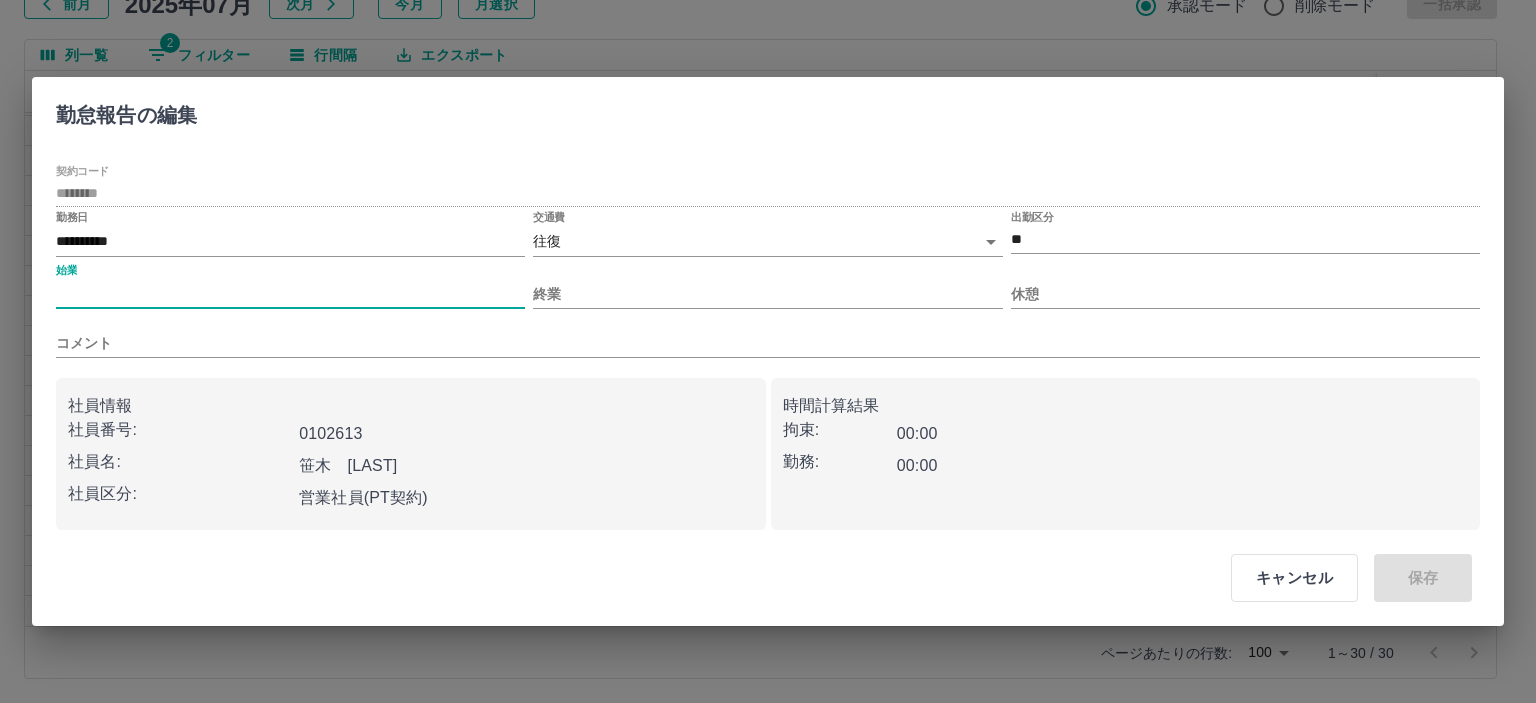 click on "始業" at bounding box center [290, 294] 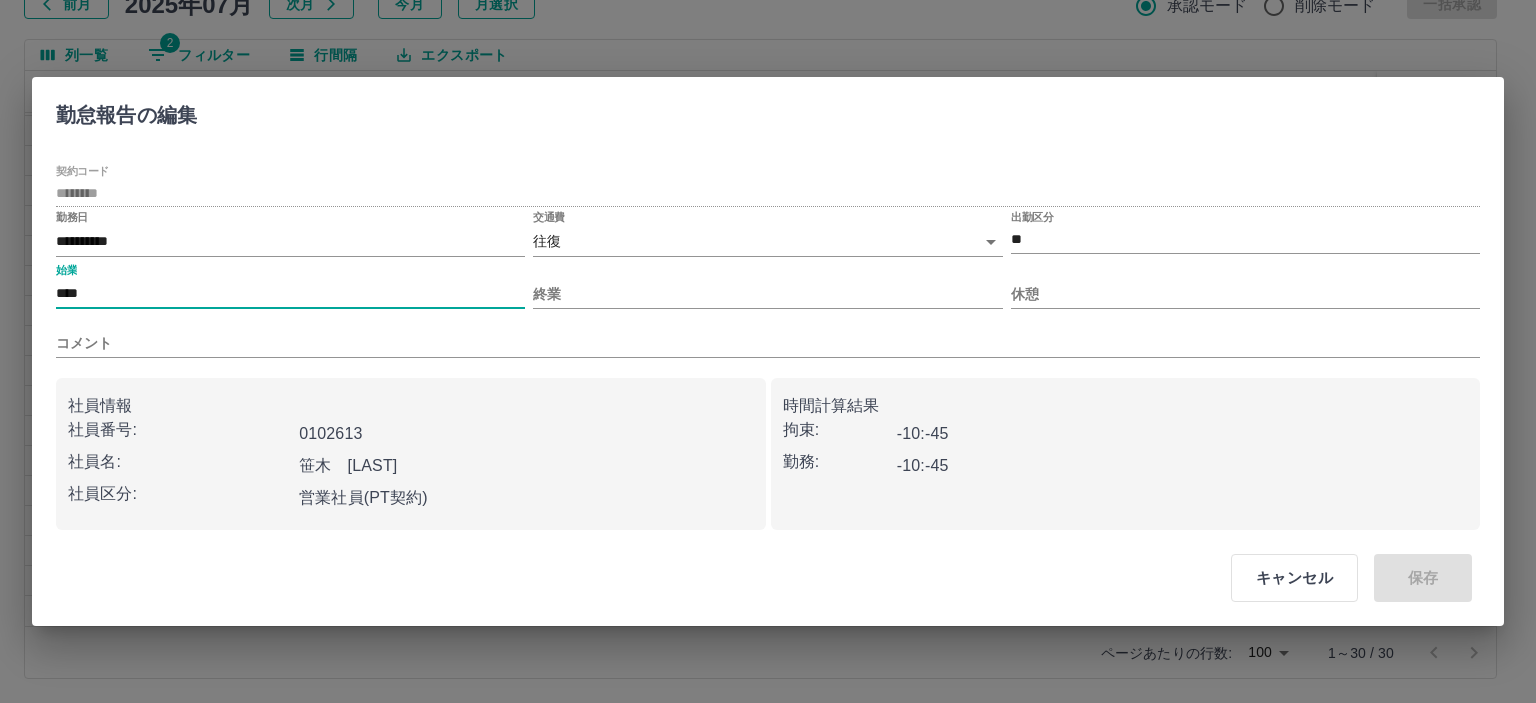 type on "****" 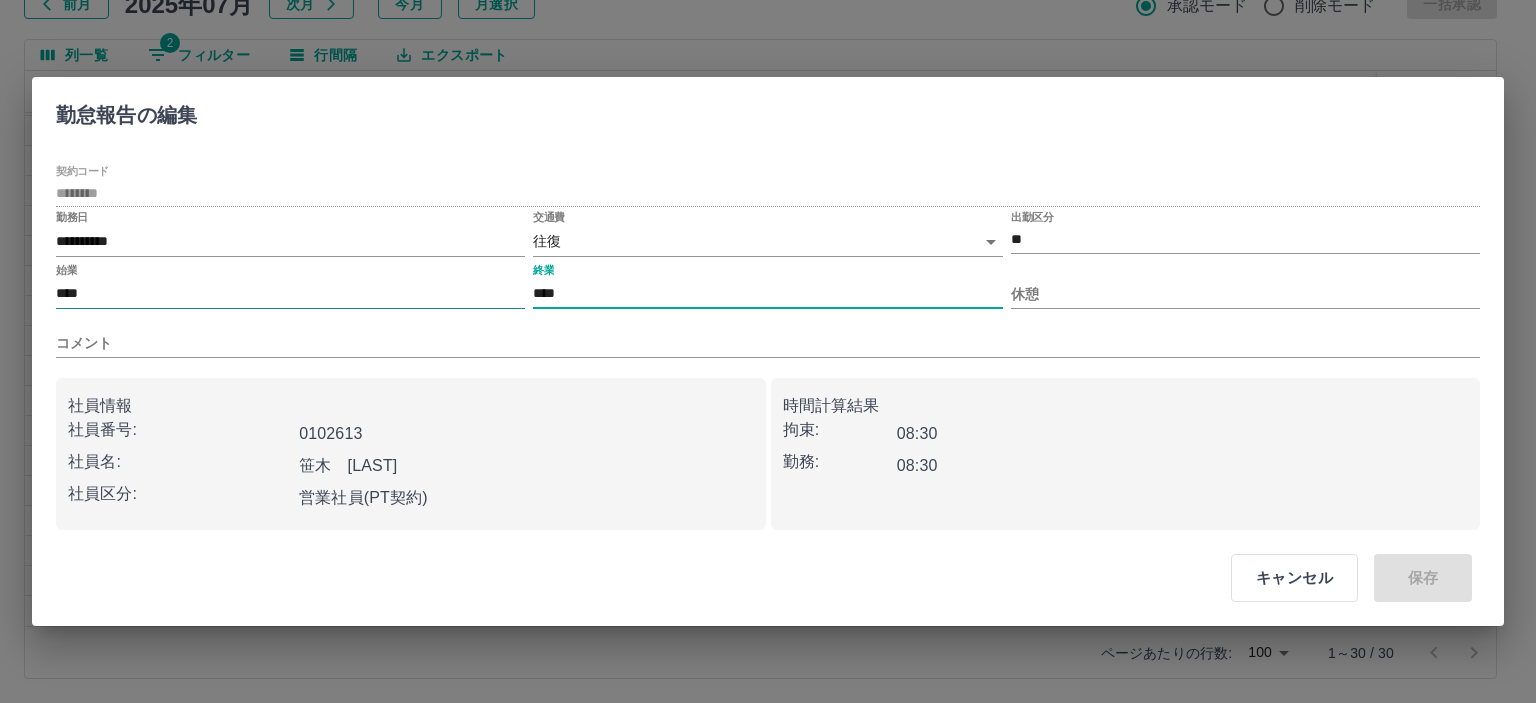 type on "****" 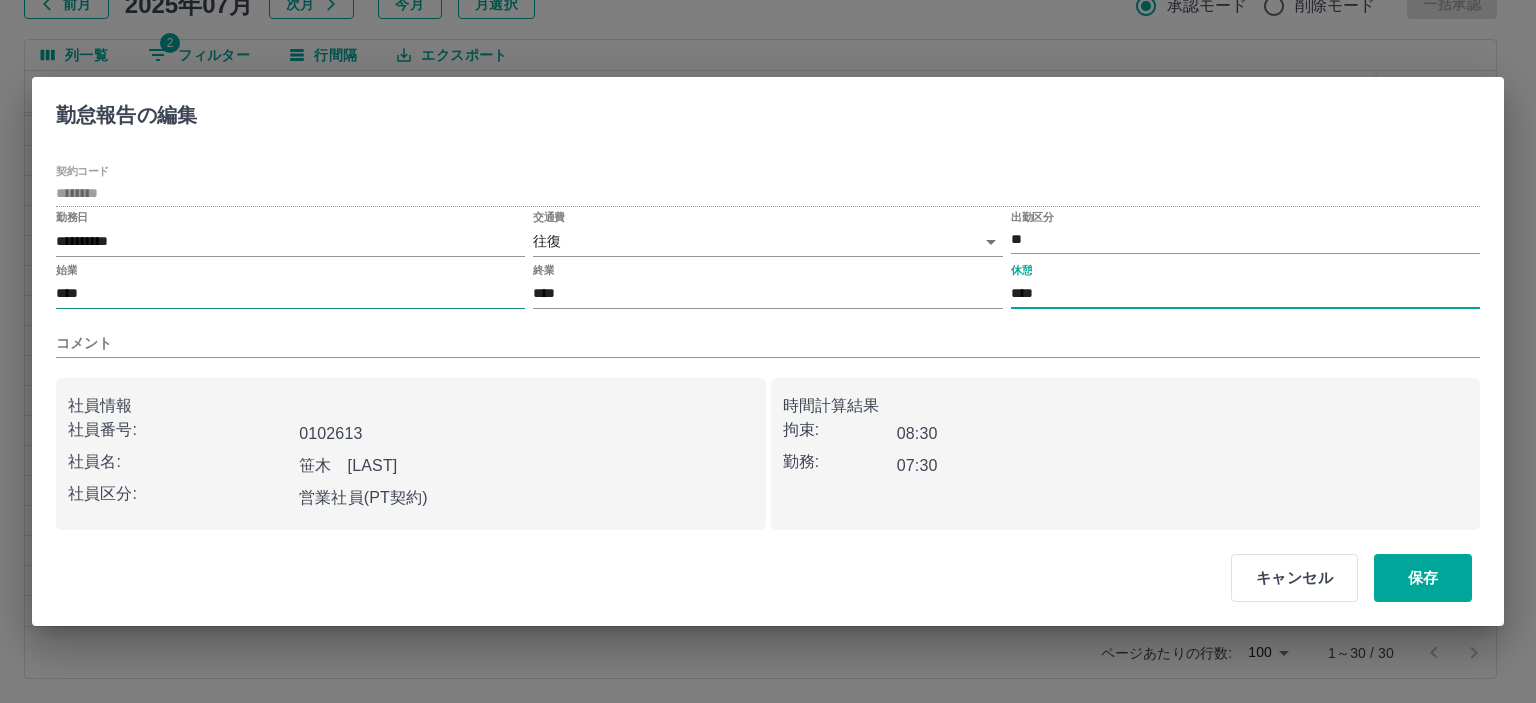 type on "****" 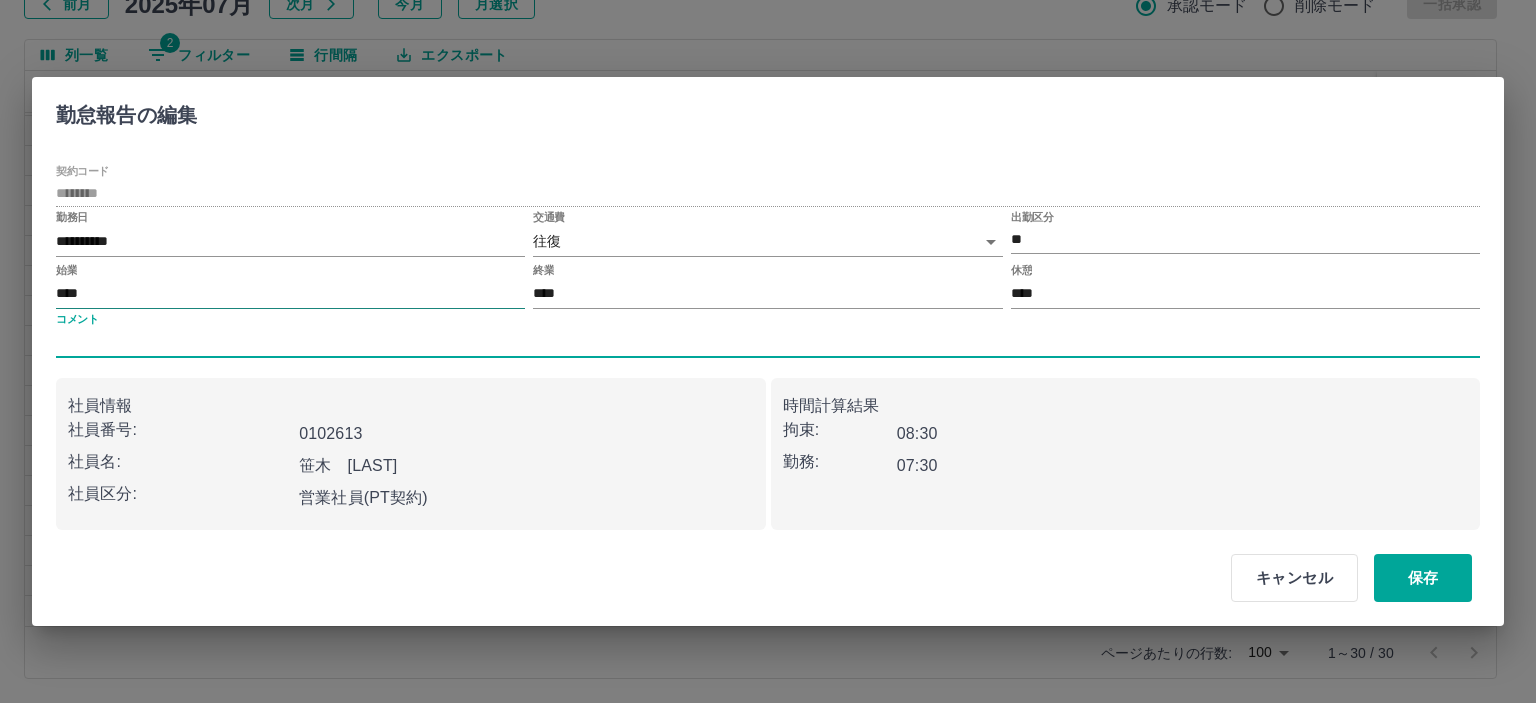 type 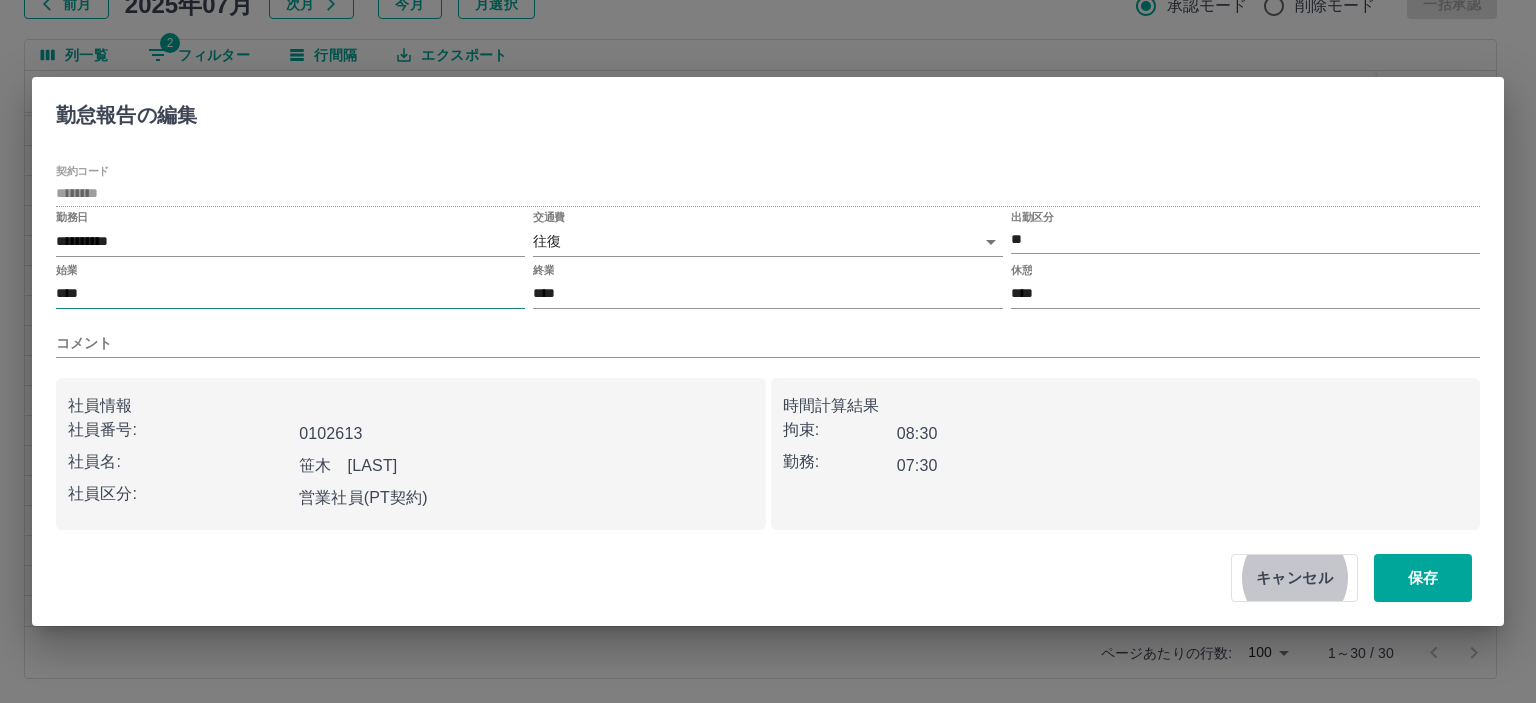 type 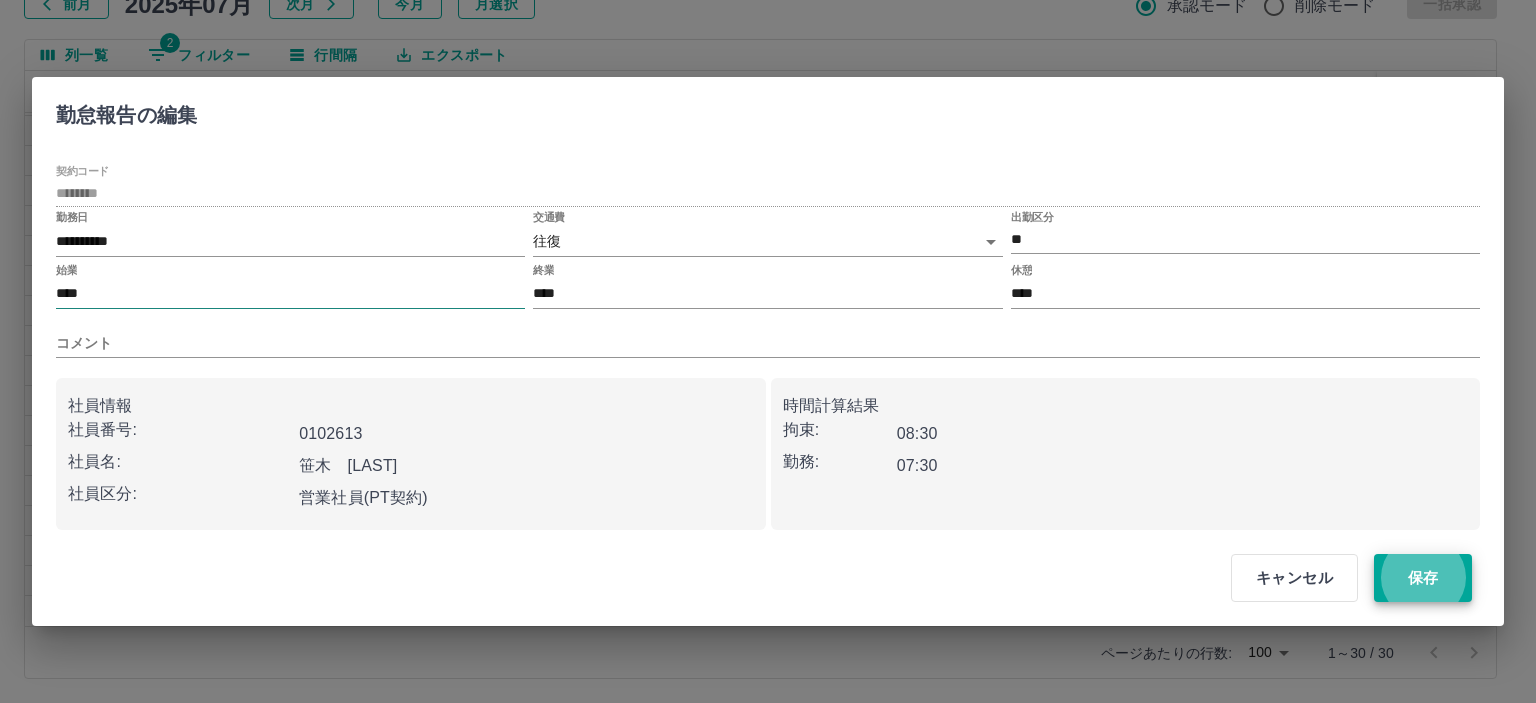 click on "保存" at bounding box center [1423, 578] 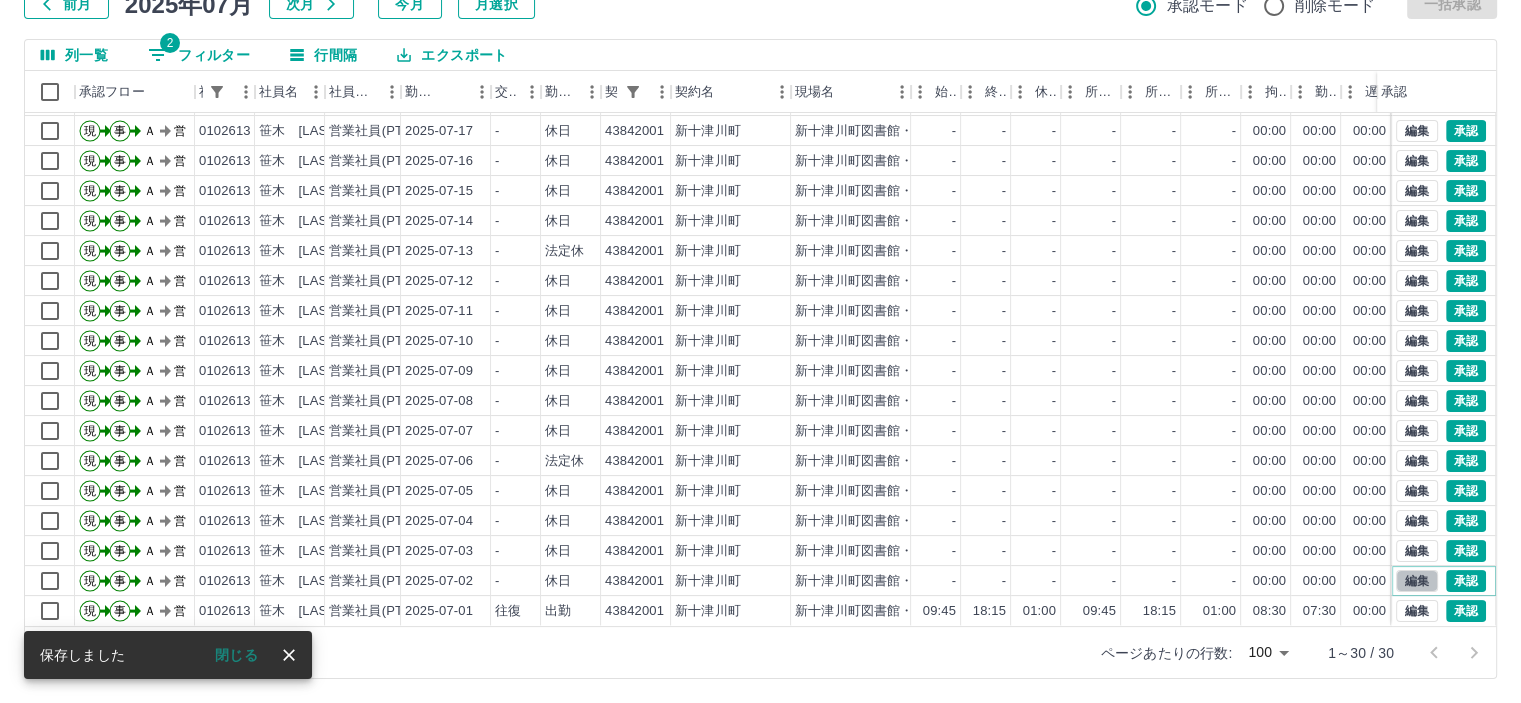 click on "編集" at bounding box center [1417, 581] 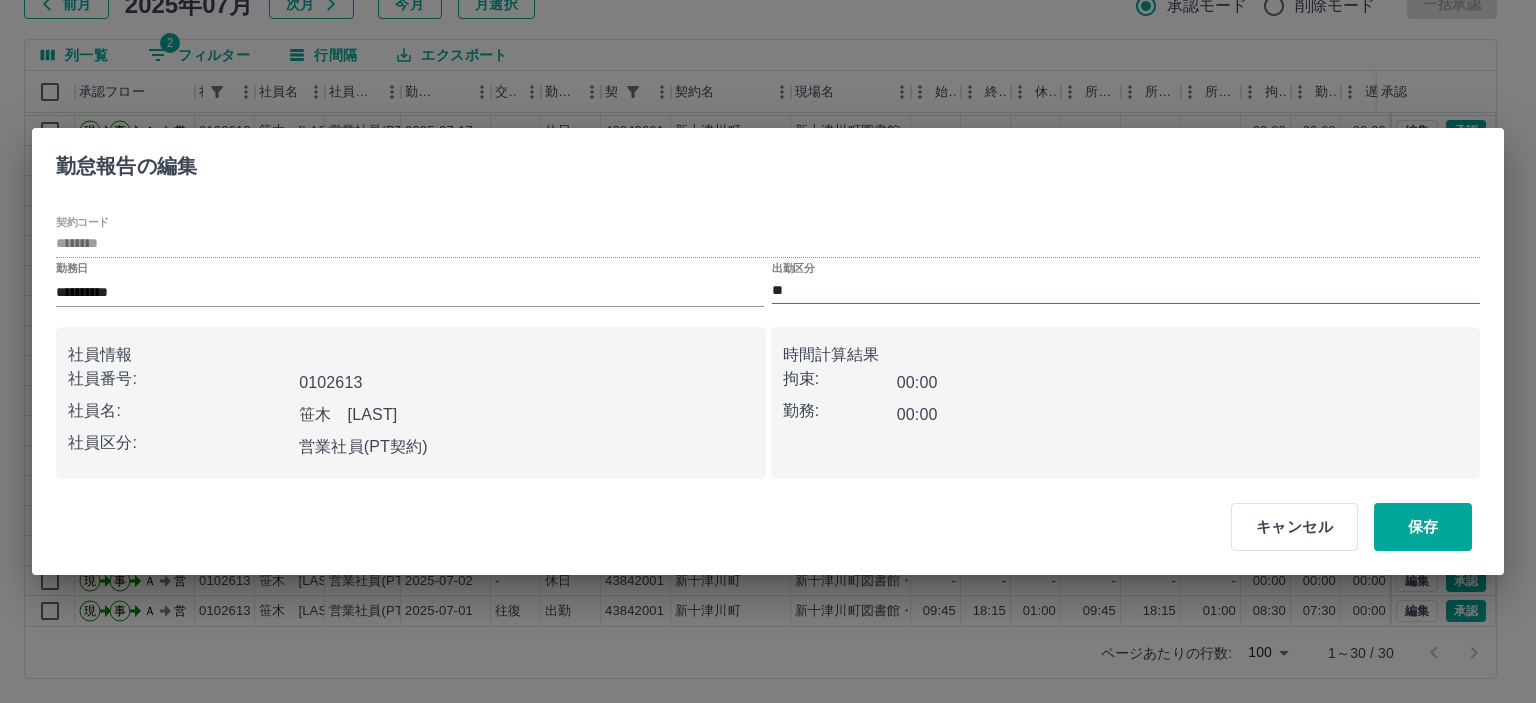 drag, startPoint x: 858, startPoint y: 284, endPoint x: 832, endPoint y: 296, distance: 28.635643 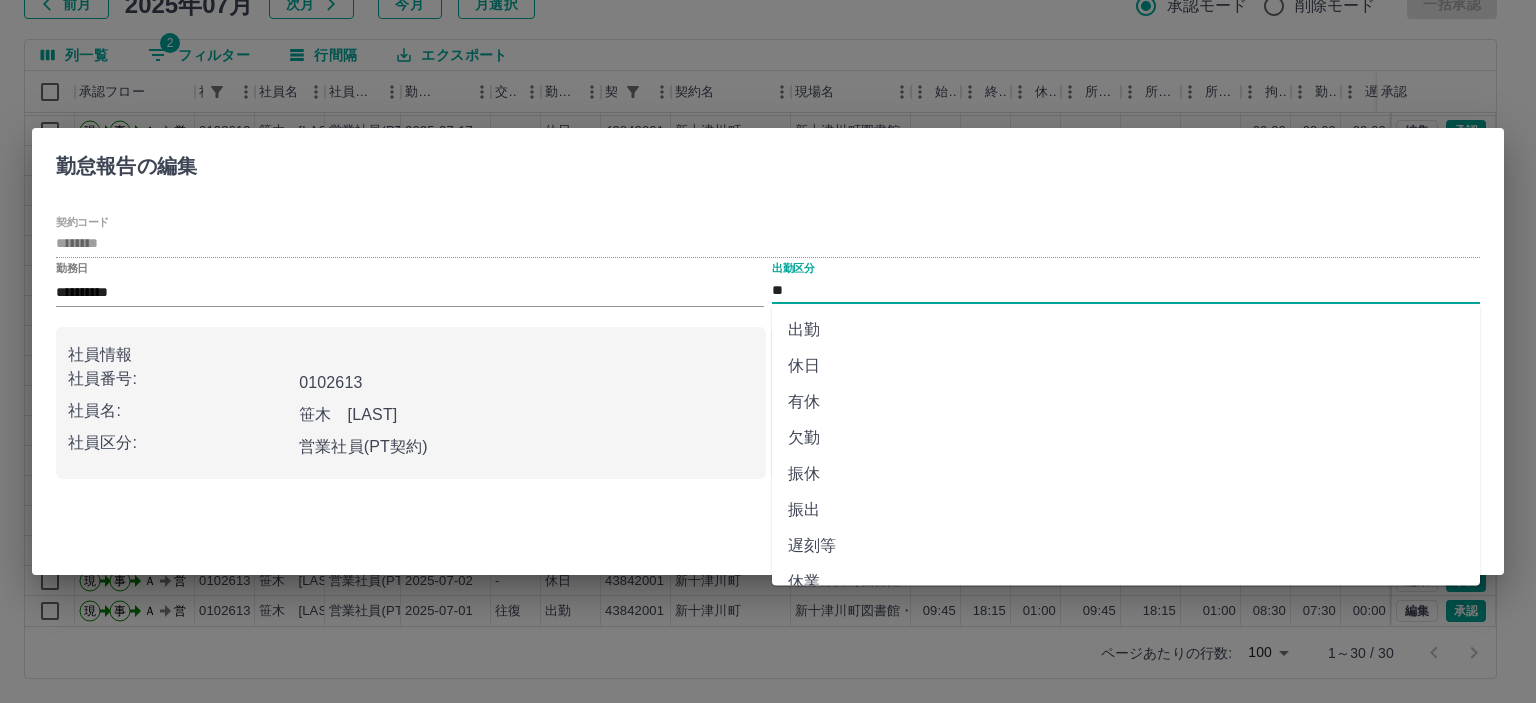 click on "出勤" at bounding box center [1126, 330] 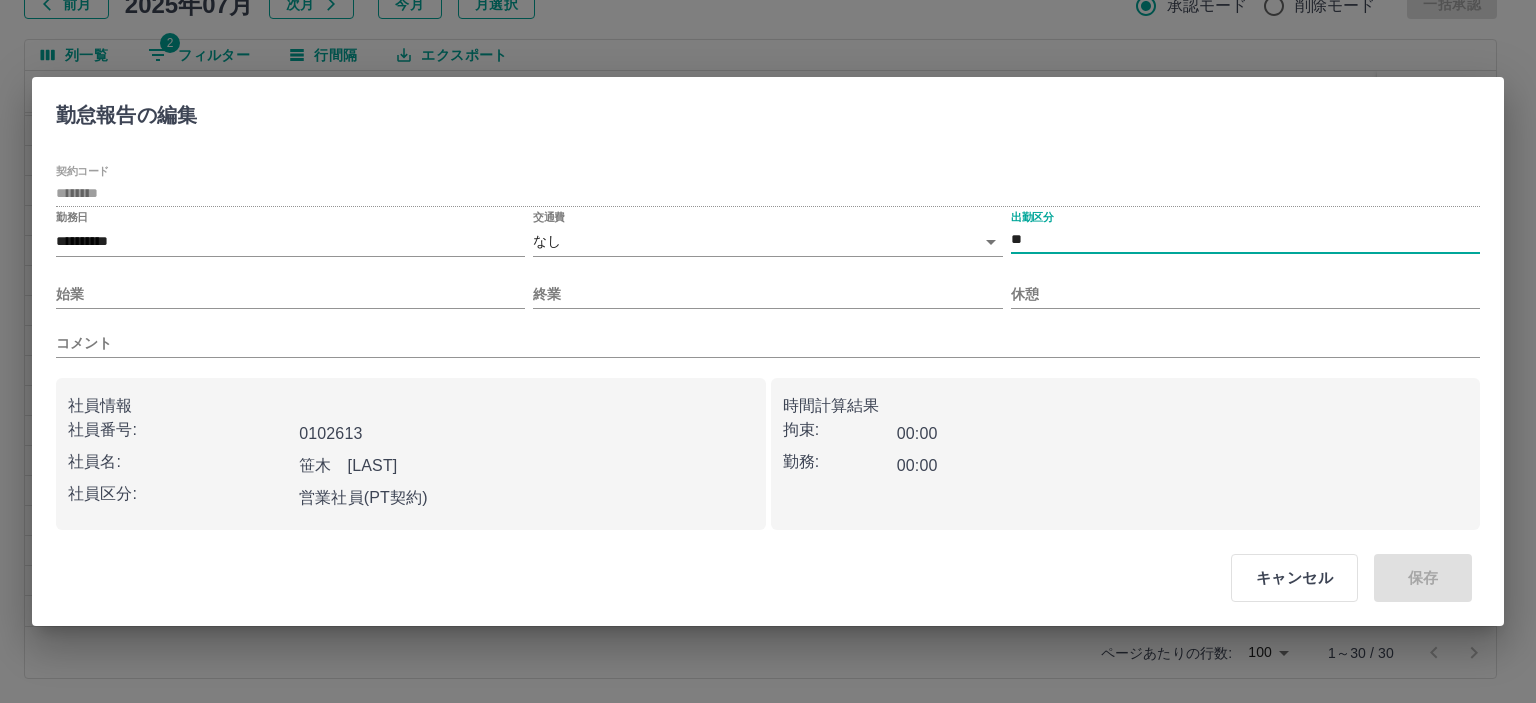 click on "SDH勤怠 山本　和也 勤務実績承認 前月 2025年07月 次月 今月 月選択 承認モード 削除モード 一括承認 列一覧 2 フィルター 行間隔 エクスポート 承認フロー 社員番号 社員名 社員区分 勤務日 交通費 勤務区分 契約コード 契約名 現場名 始業 終業 休憩 所定開始 所定終業 所定休憩 拘束 勤務 遅刻等 コメント ステータス 承認 現 事 Ａ 営 0102613 笹木　陽子 営業社員(PT契約) 2025-07-19  -  休日 43842001 新十津川町 新十津川町図書館・学校図書館包括業務委託 - - - - - - 00:00 00:00 00:00 AM承認待 現 事 Ａ 営 0102613 笹木　陽子 営業社員(PT契約) 2025-07-18  -  休日 43842001 新十津川町 新十津川町図書館・学校図書館包括業務委託 - - - - - - 00:00 00:00 00:00 AM承認待 現 事 Ａ 営 0102613 笹木　陽子 営業社員(PT契約) 2025-07-17  -  休日 43842001 新十津川町 - - - - - - 00:00 00:00 00:00 AM承認待 現 事 Ａ -" at bounding box center [768, 280] 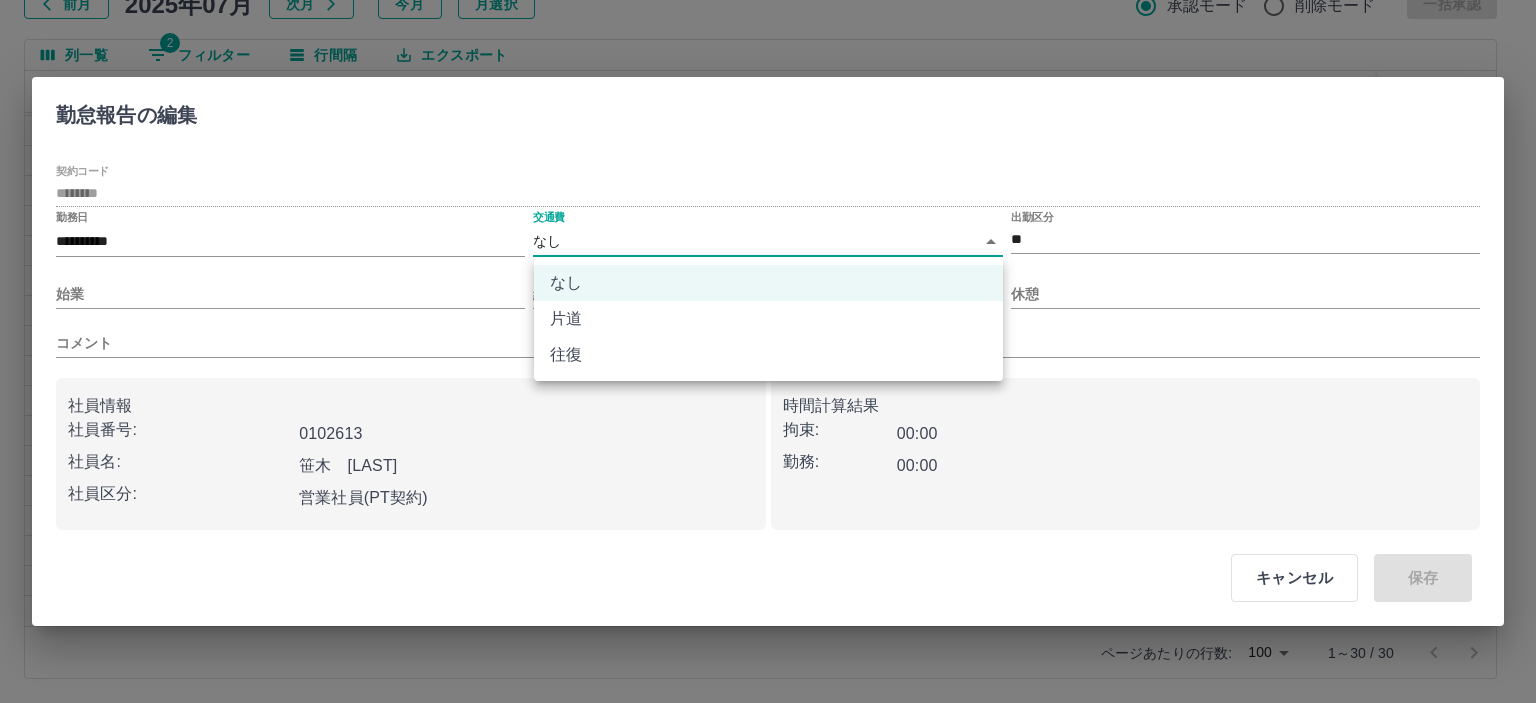 click on "往復" at bounding box center [768, 355] 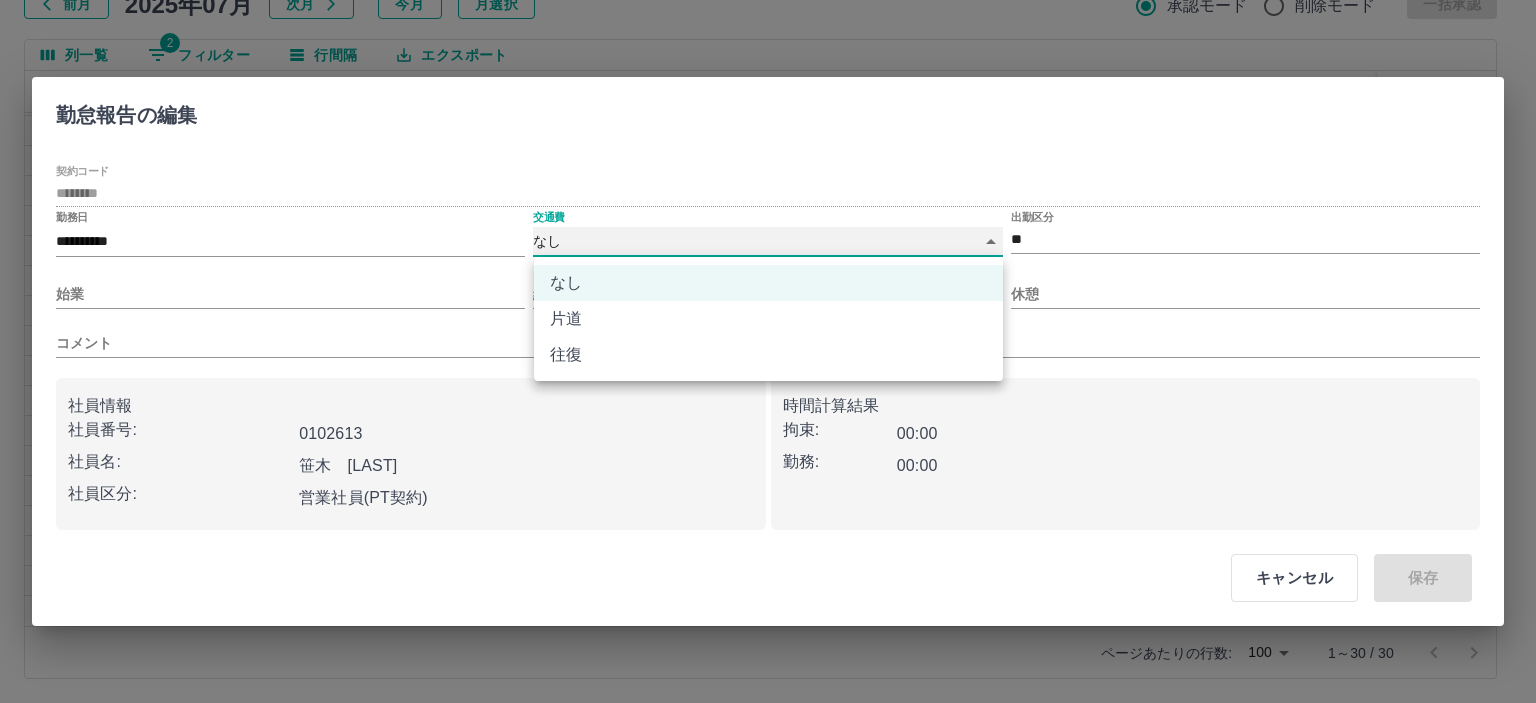 type on "******" 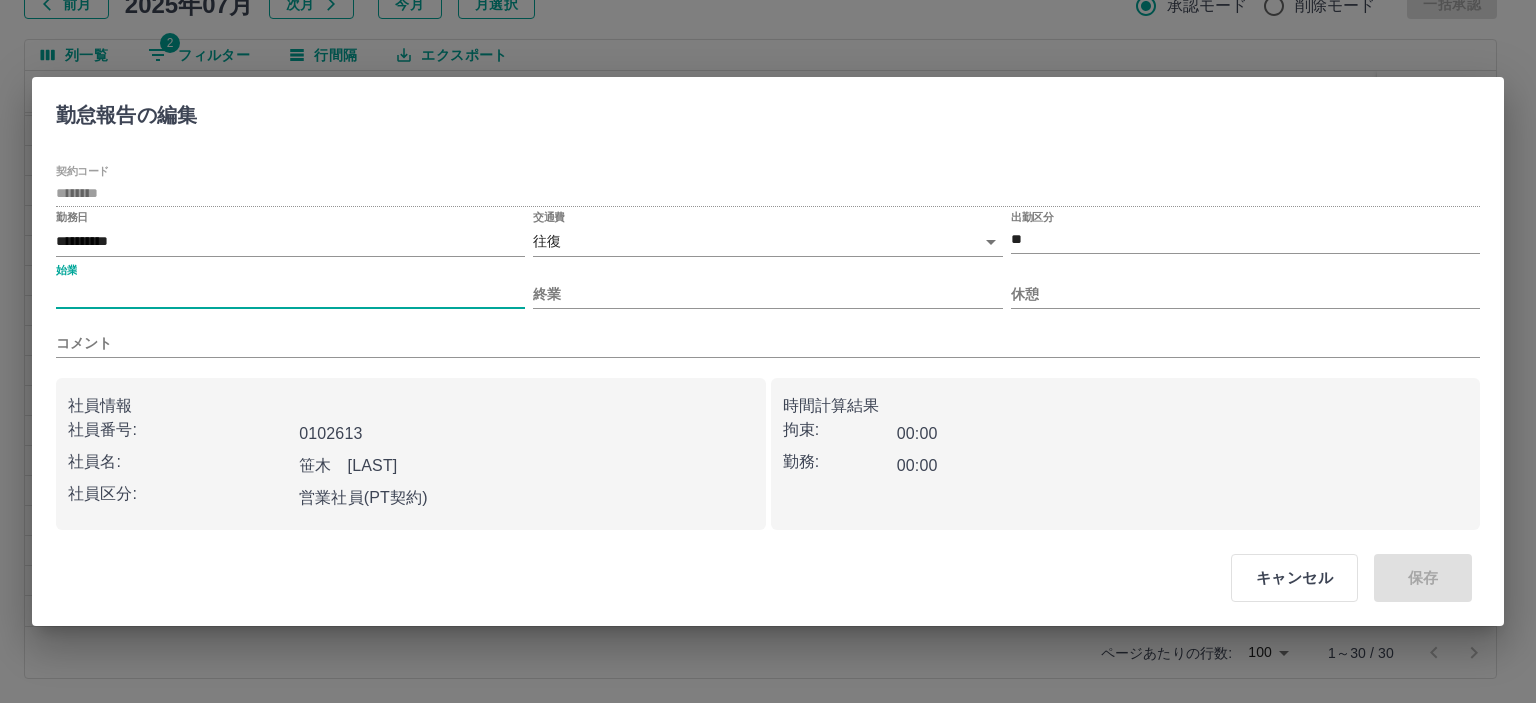 click on "始業" at bounding box center (290, 294) 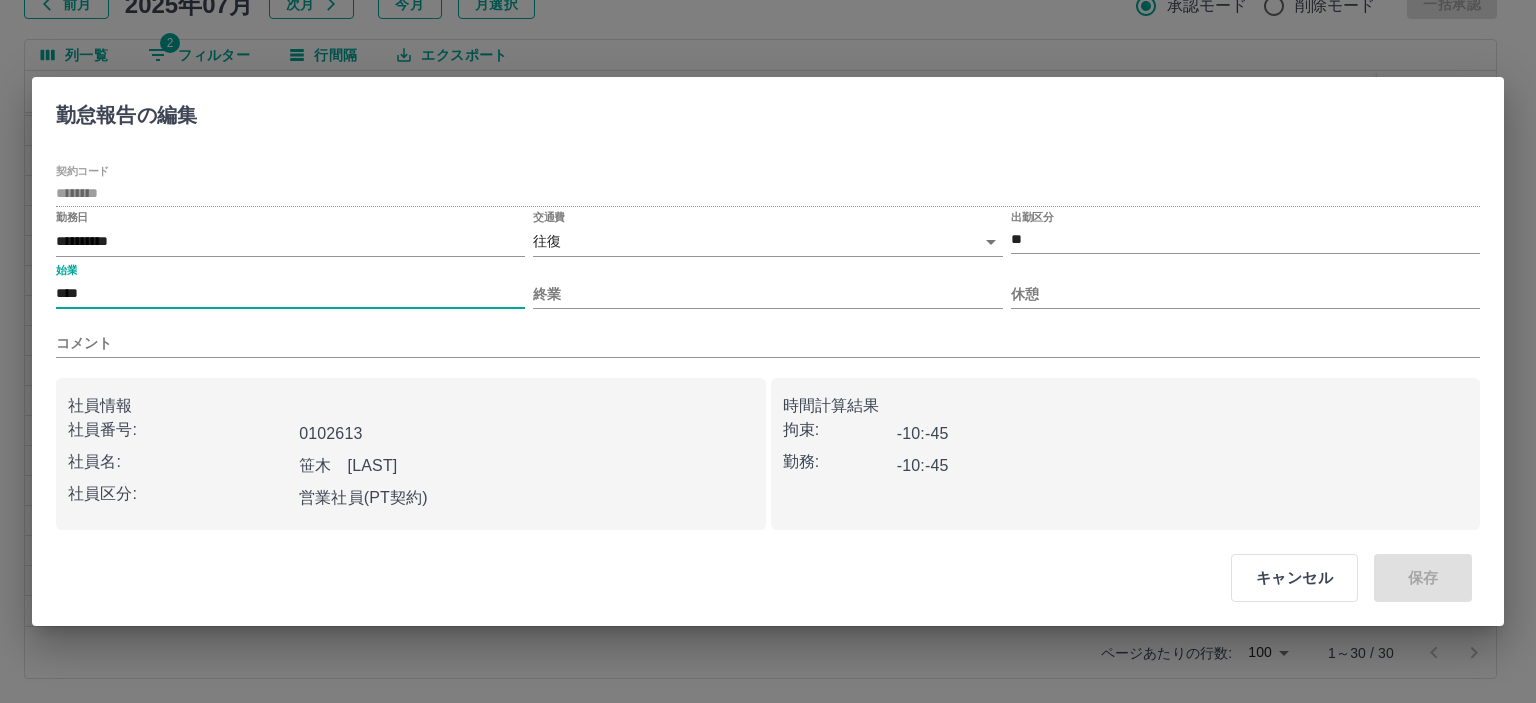 type on "****" 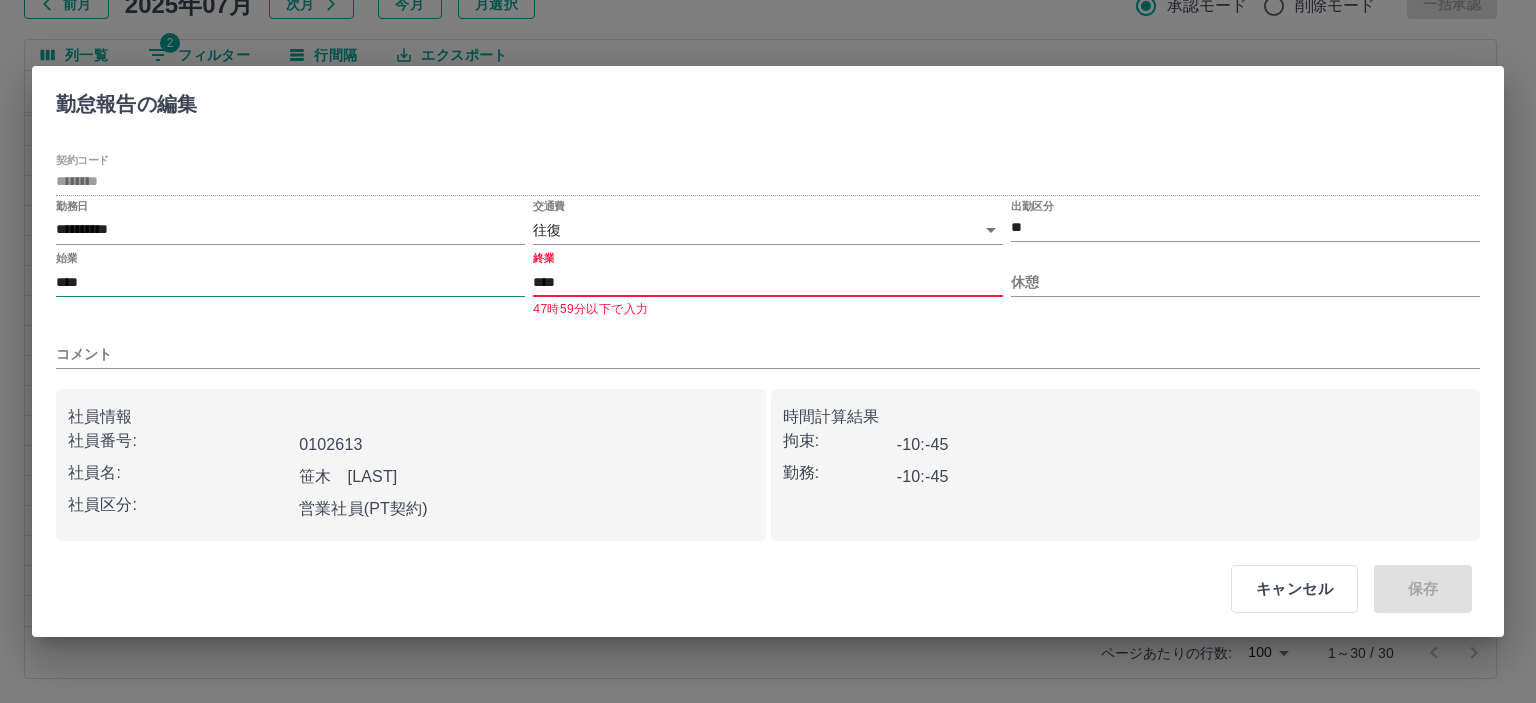 type on "****" 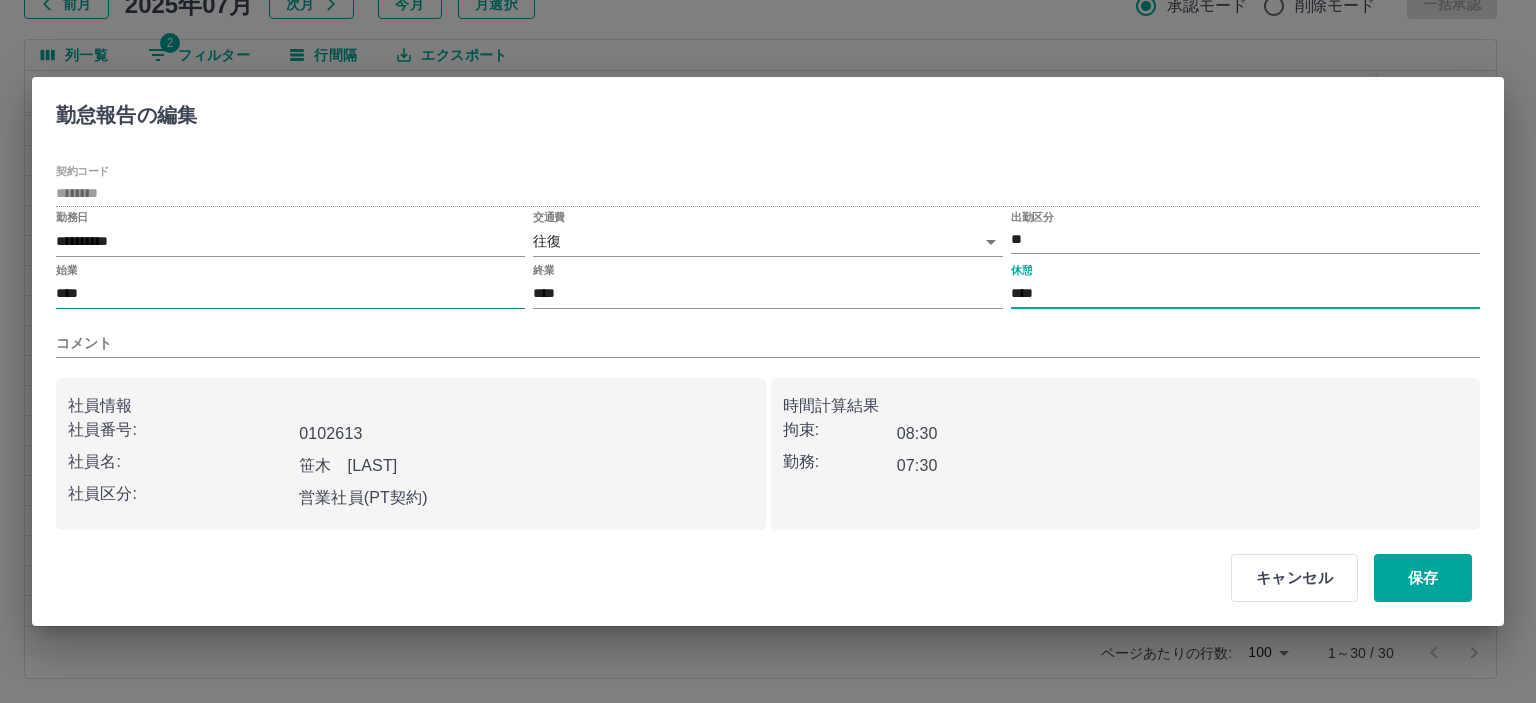 type on "****" 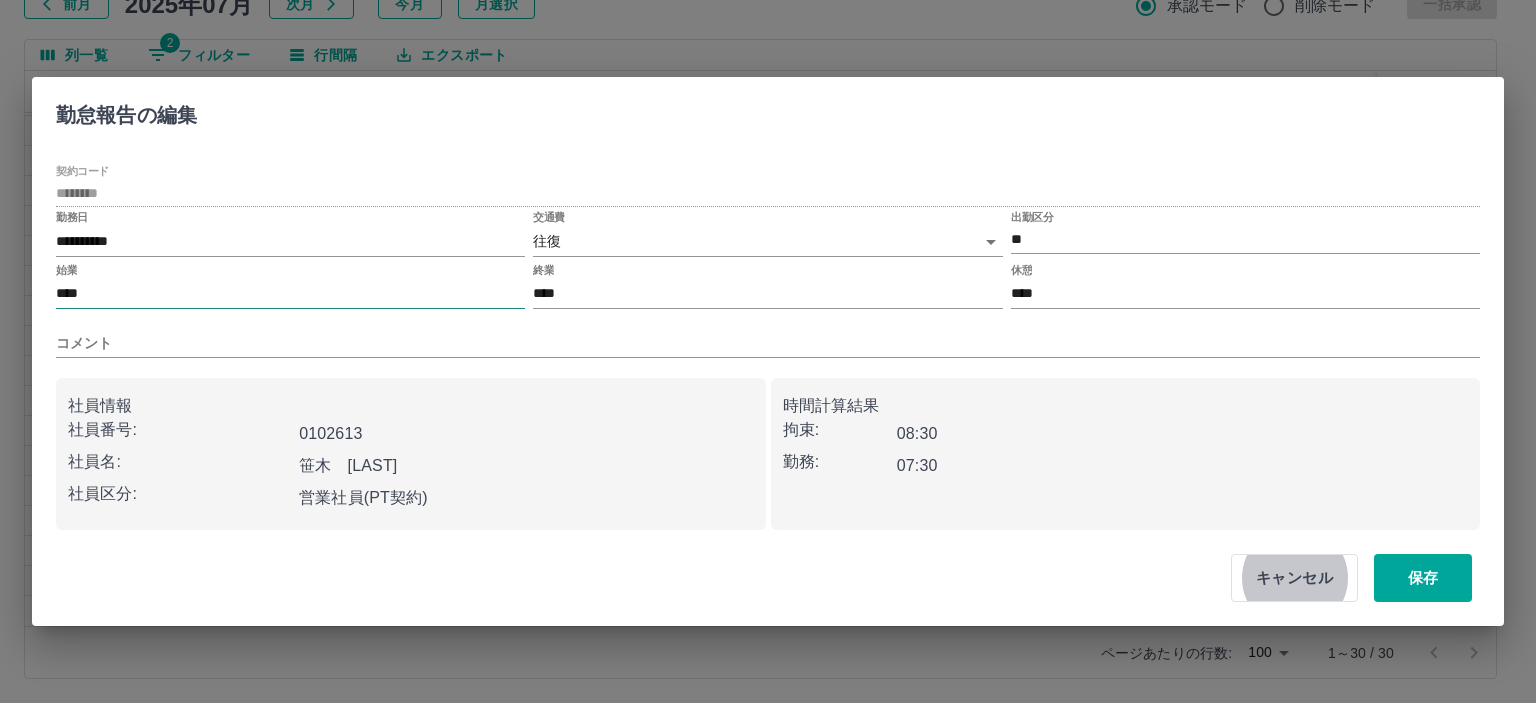 type 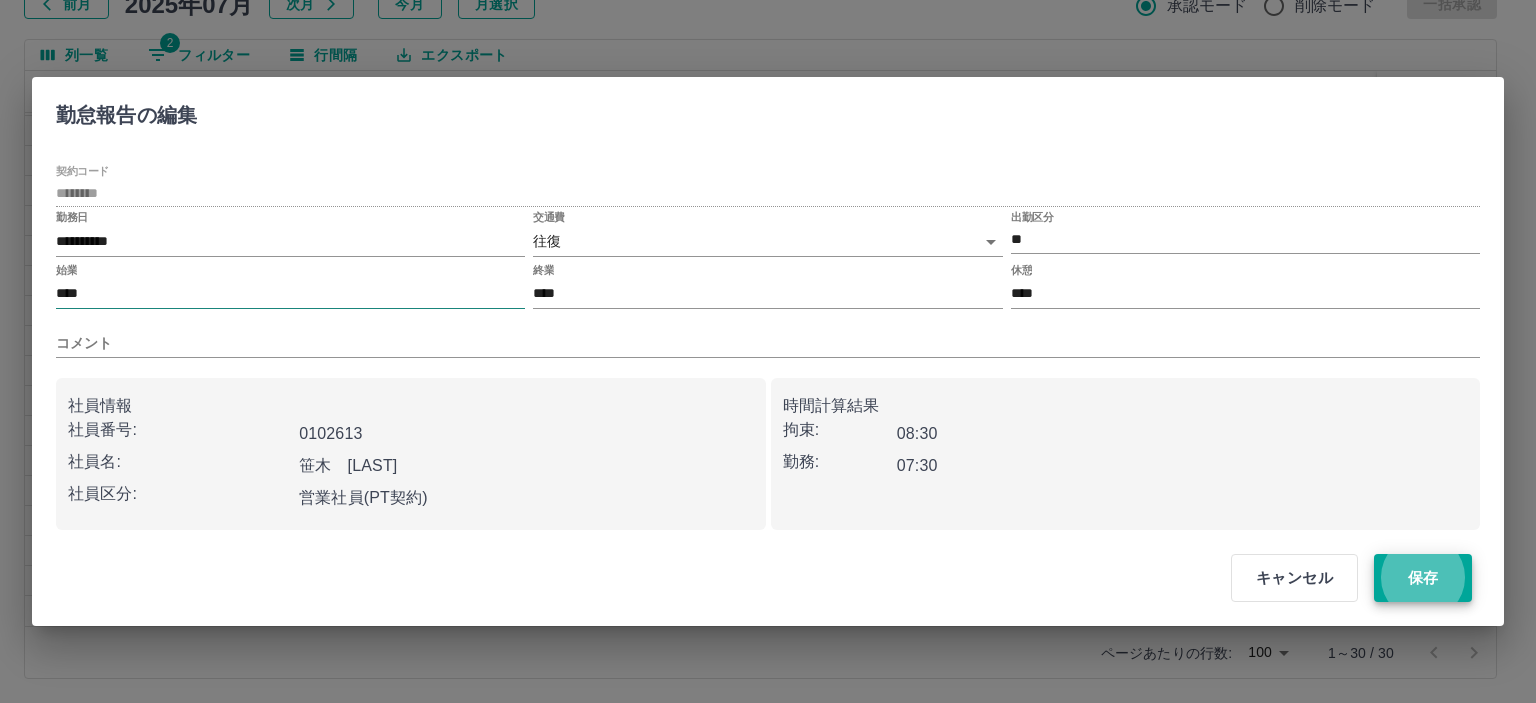 type 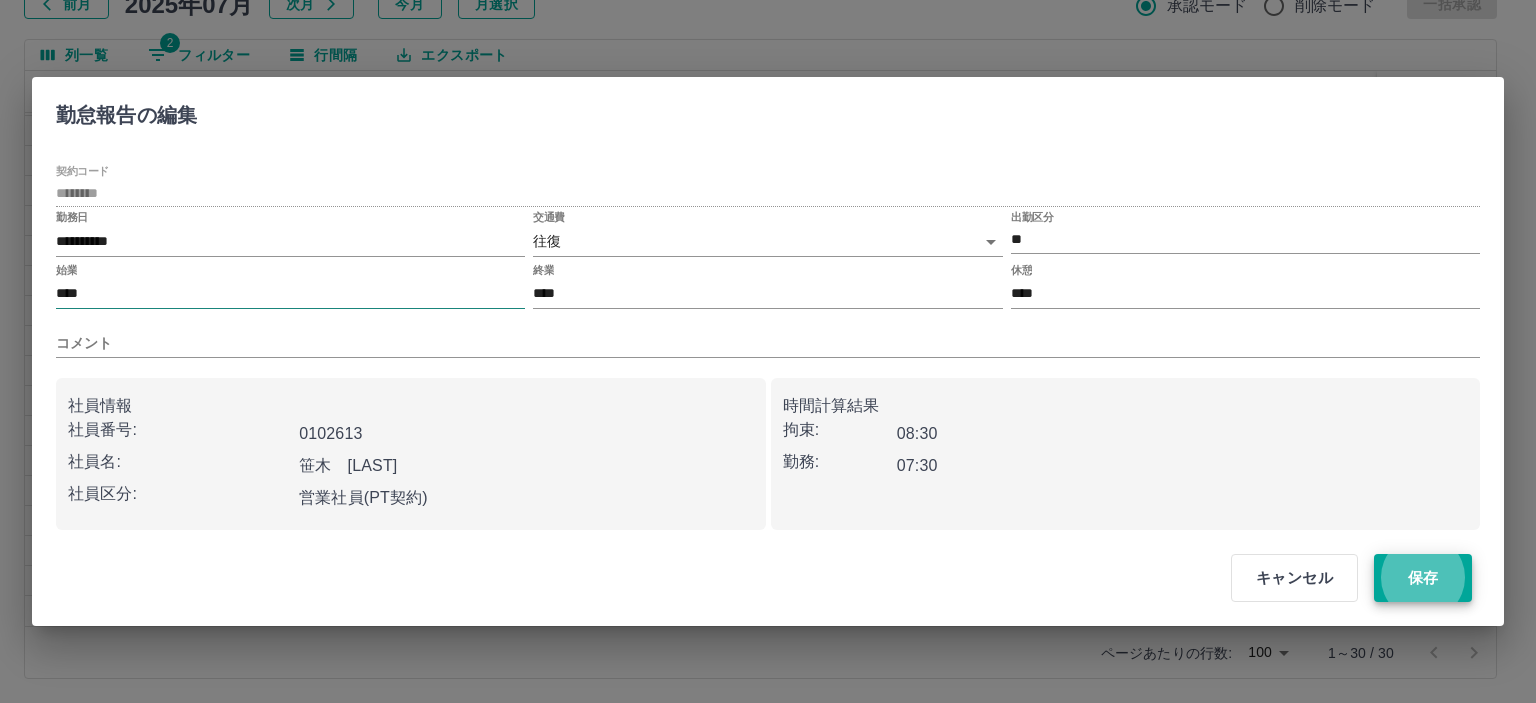 click on "保存" at bounding box center (1423, 578) 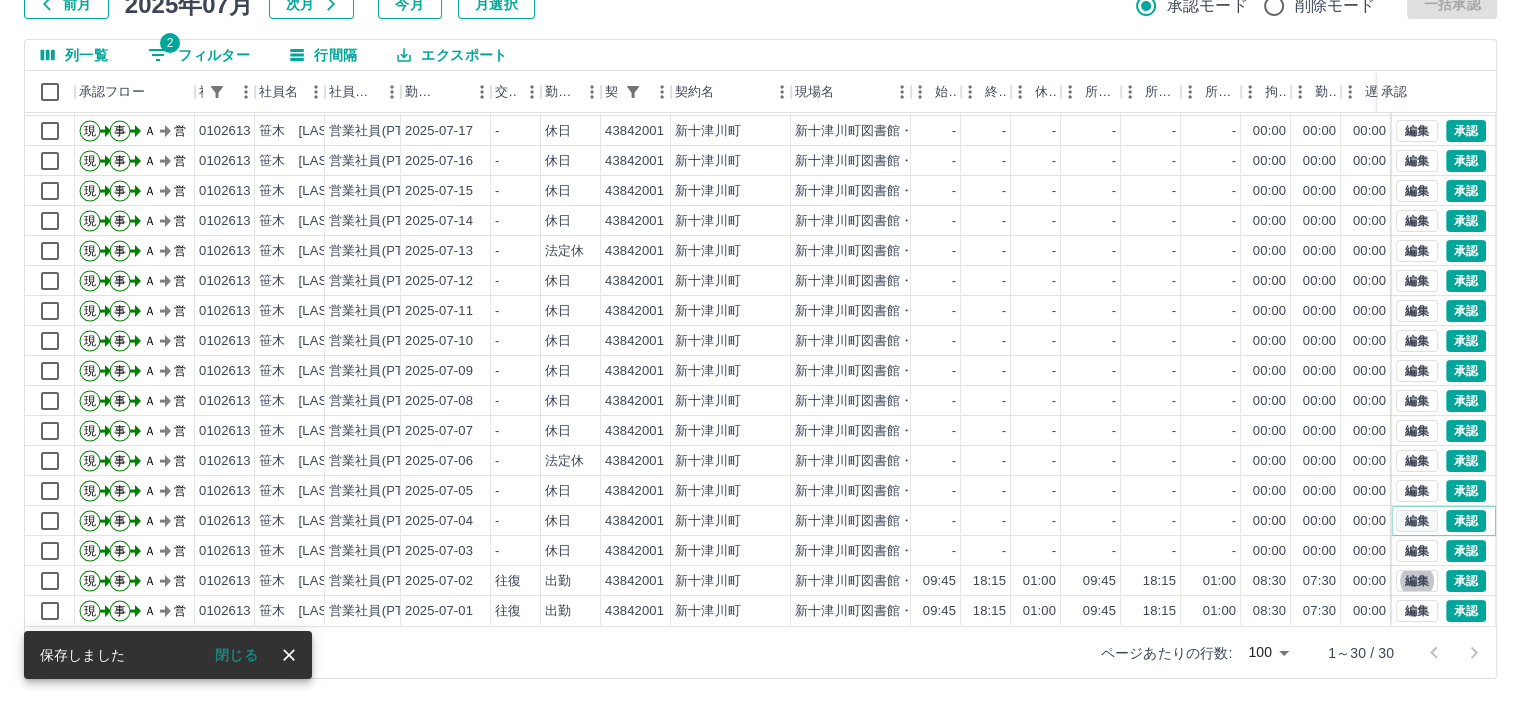 click on "編集" at bounding box center (1417, 521) 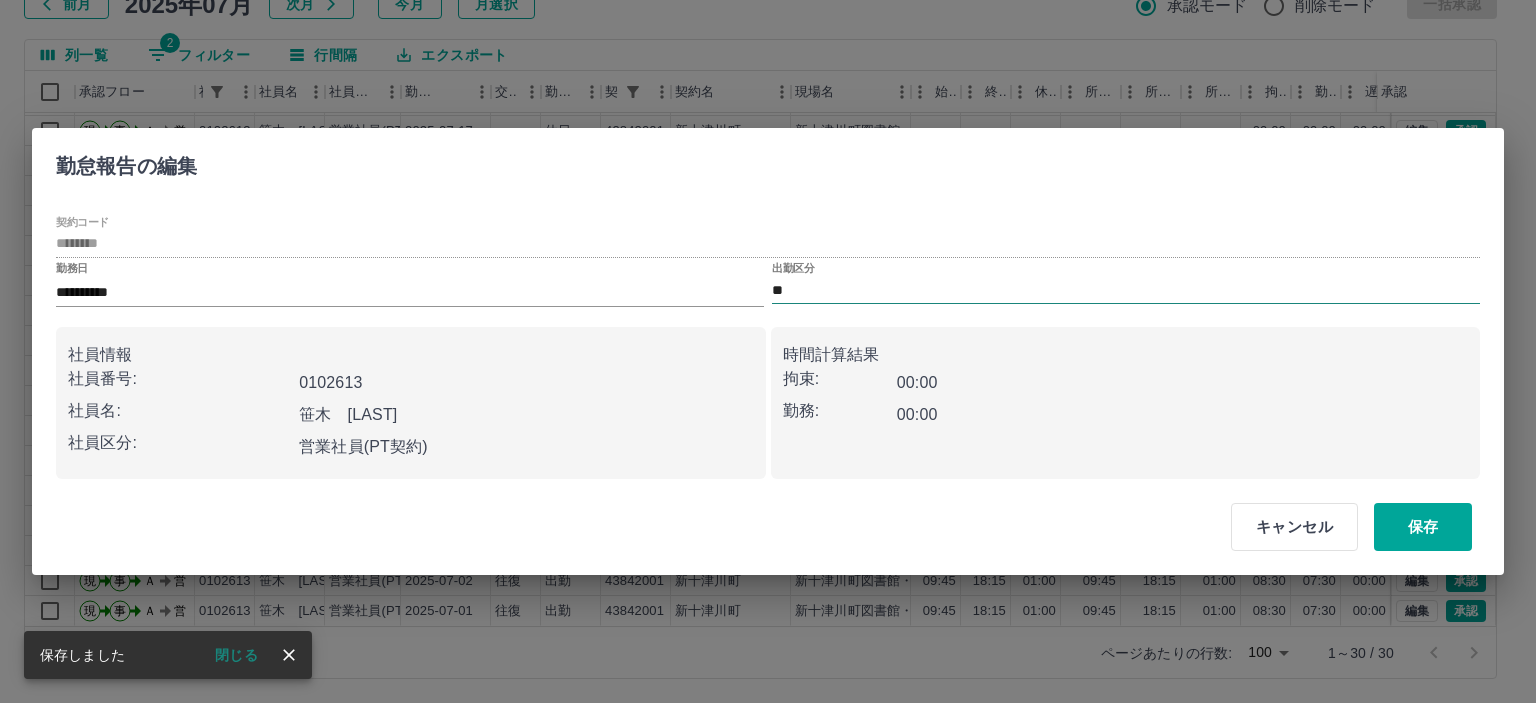 click on "**" at bounding box center [1126, 290] 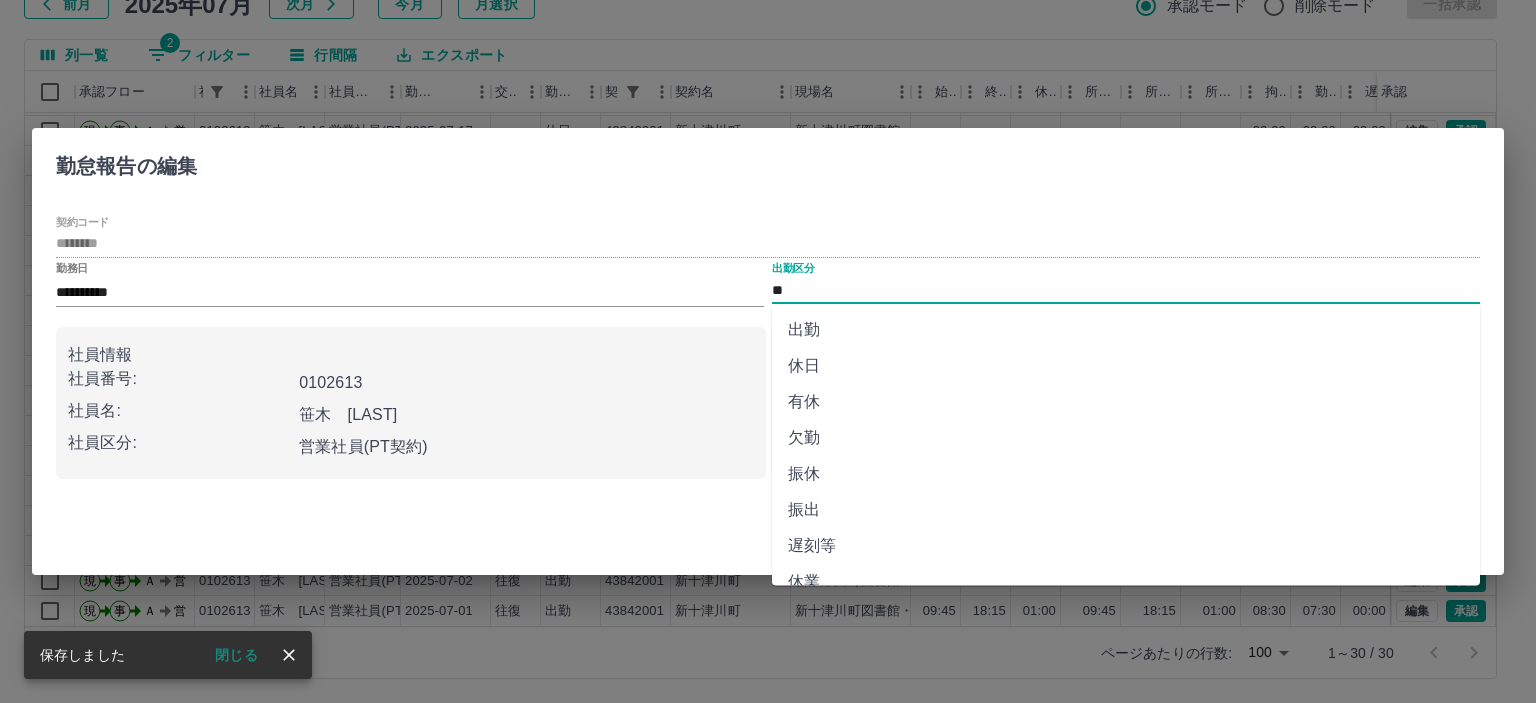 click on "出勤" at bounding box center [1126, 330] 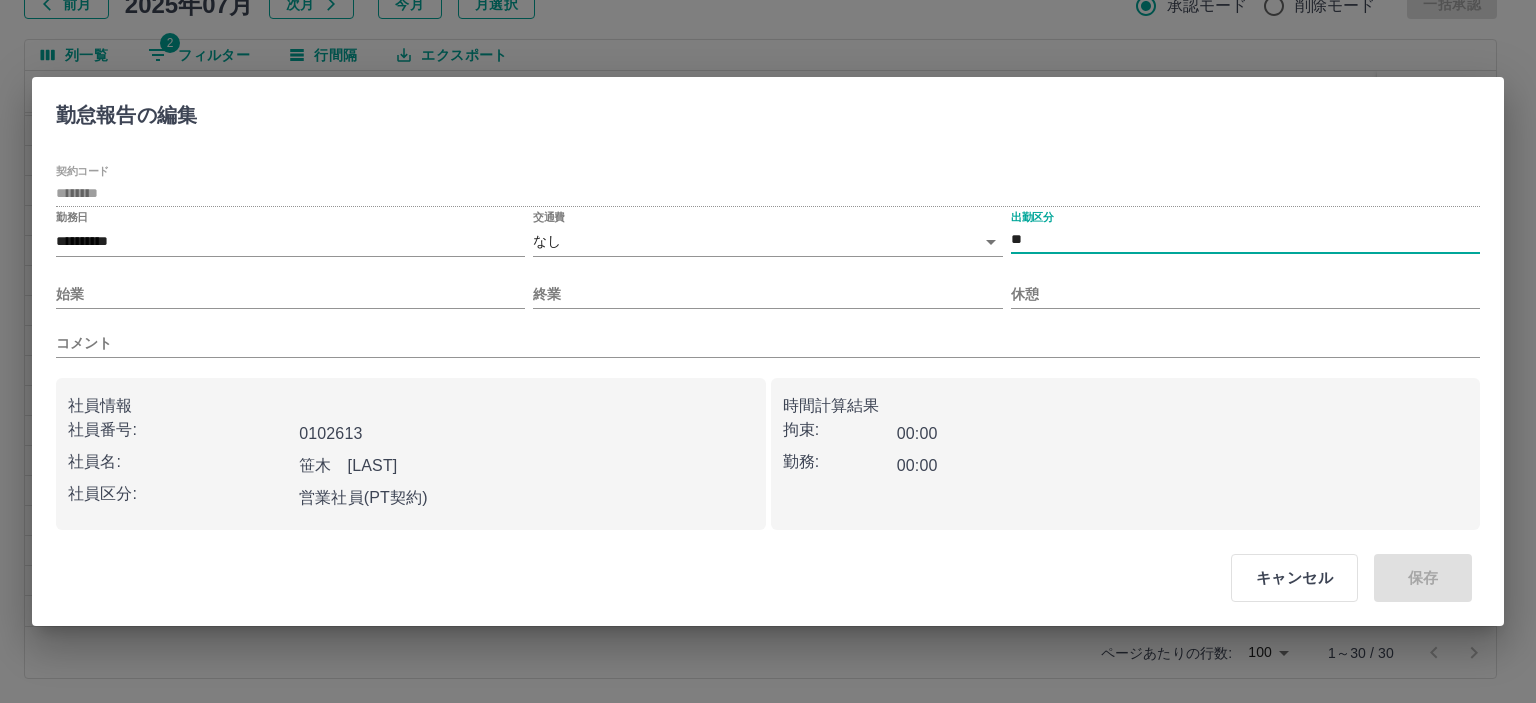 type on "**" 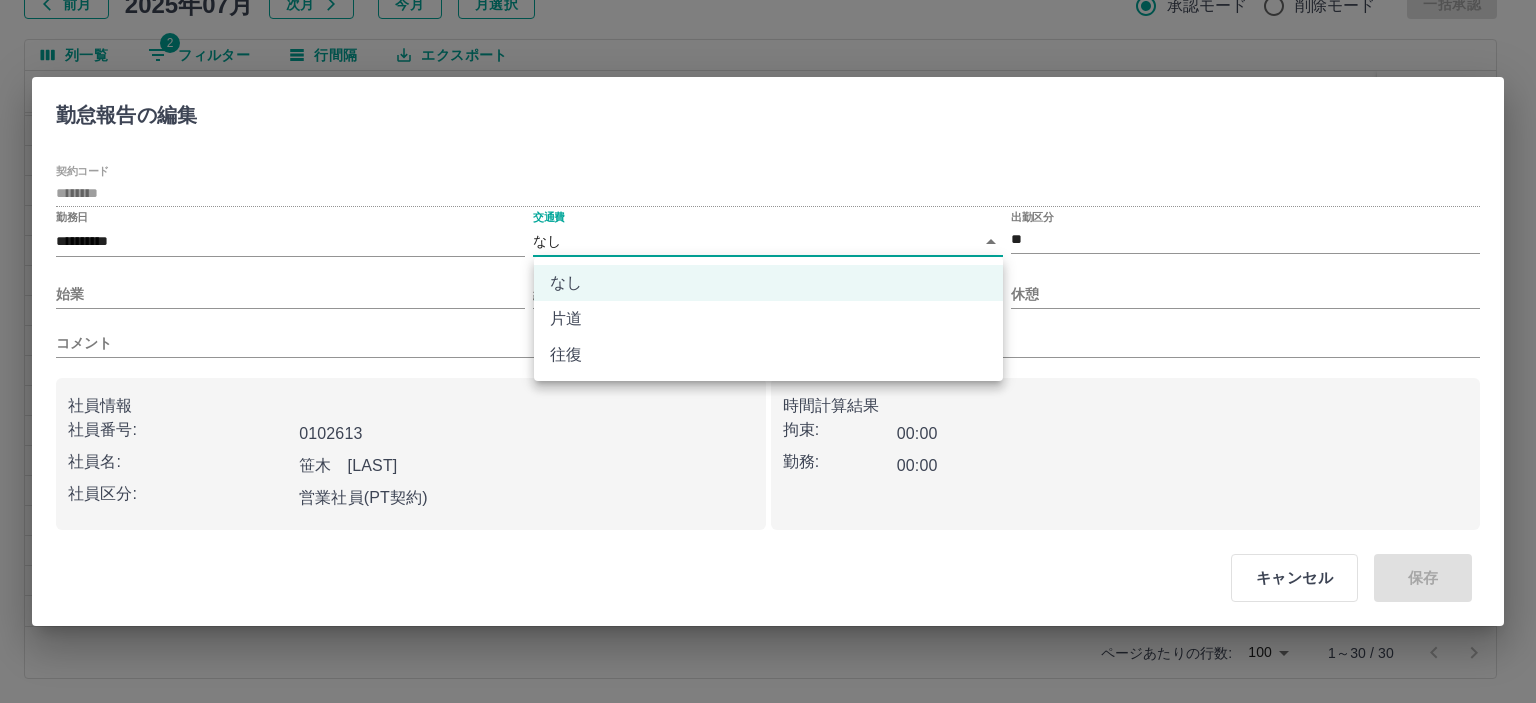 click on "SDH勤怠 山本　和也 勤務実績承認 前月 2025年07月 次月 今月 月選択 承認モード 削除モード 一括承認 列一覧 2 フィルター 行間隔 エクスポート 承認フロー 社員番号 社員名 社員区分 勤務日 交通費 勤務区分 契約コード 契約名 現場名 始業 終業 休憩 所定開始 所定終業 所定休憩 拘束 勤務 遅刻等 コメント ステータス 承認 現 事 Ａ 営 0102613 笹木　陽子 営業社員(PT契約) 2025-07-19  -  休日 43842001 新十津川町 新十津川町図書館・学校図書館包括業務委託 - - - - - - 00:00 00:00 00:00 AM承認待 現 事 Ａ 営 0102613 笹木　陽子 営業社員(PT契約) 2025-07-18  -  休日 43842001 新十津川町 新十津川町図書館・学校図書館包括業務委託 - - - - - - 00:00 00:00 00:00 AM承認待 現 事 Ａ 営 0102613 笹木　陽子 営業社員(PT契約) 2025-07-17  -  休日 43842001 新十津川町 - - - - - - 00:00 00:00 00:00 AM承認待 現 事 Ａ -" at bounding box center [768, 280] 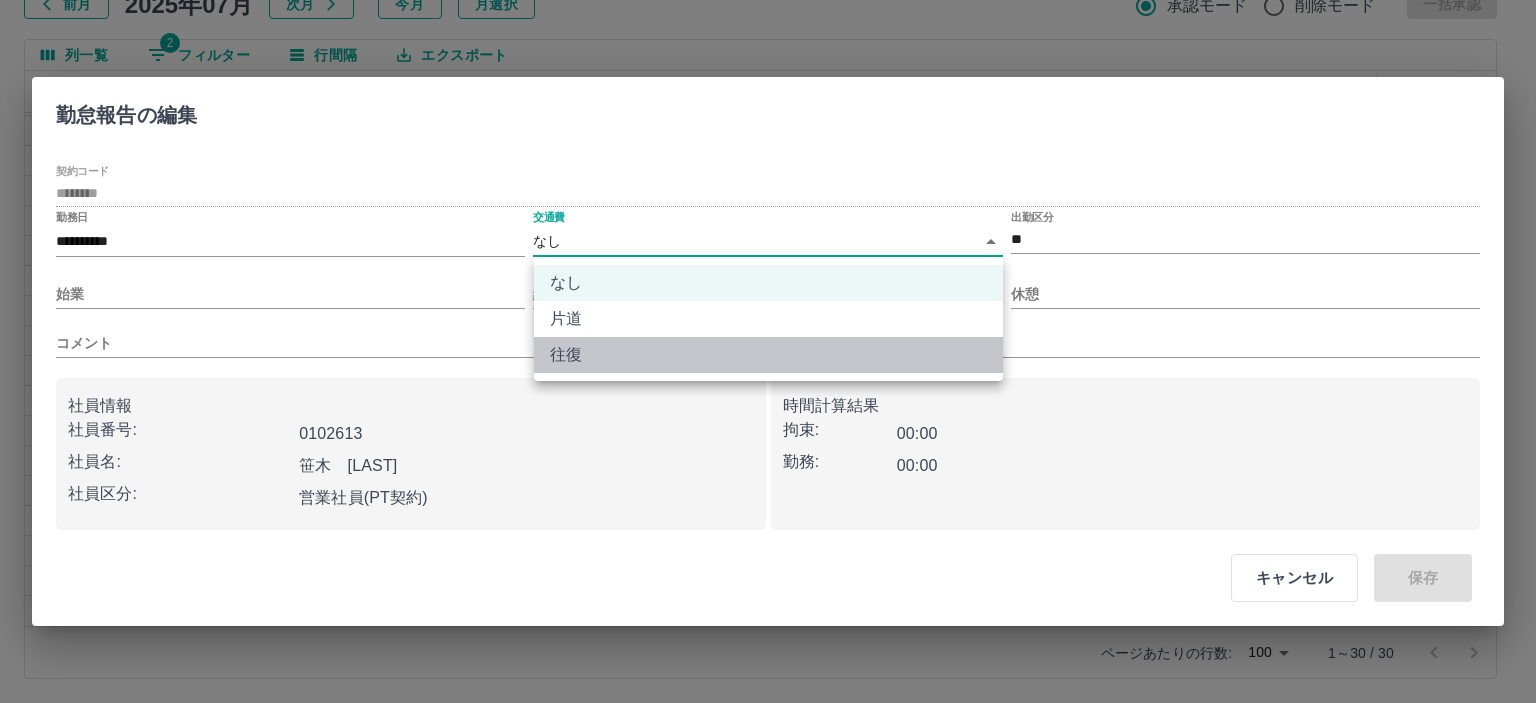 click on "往復" at bounding box center [768, 355] 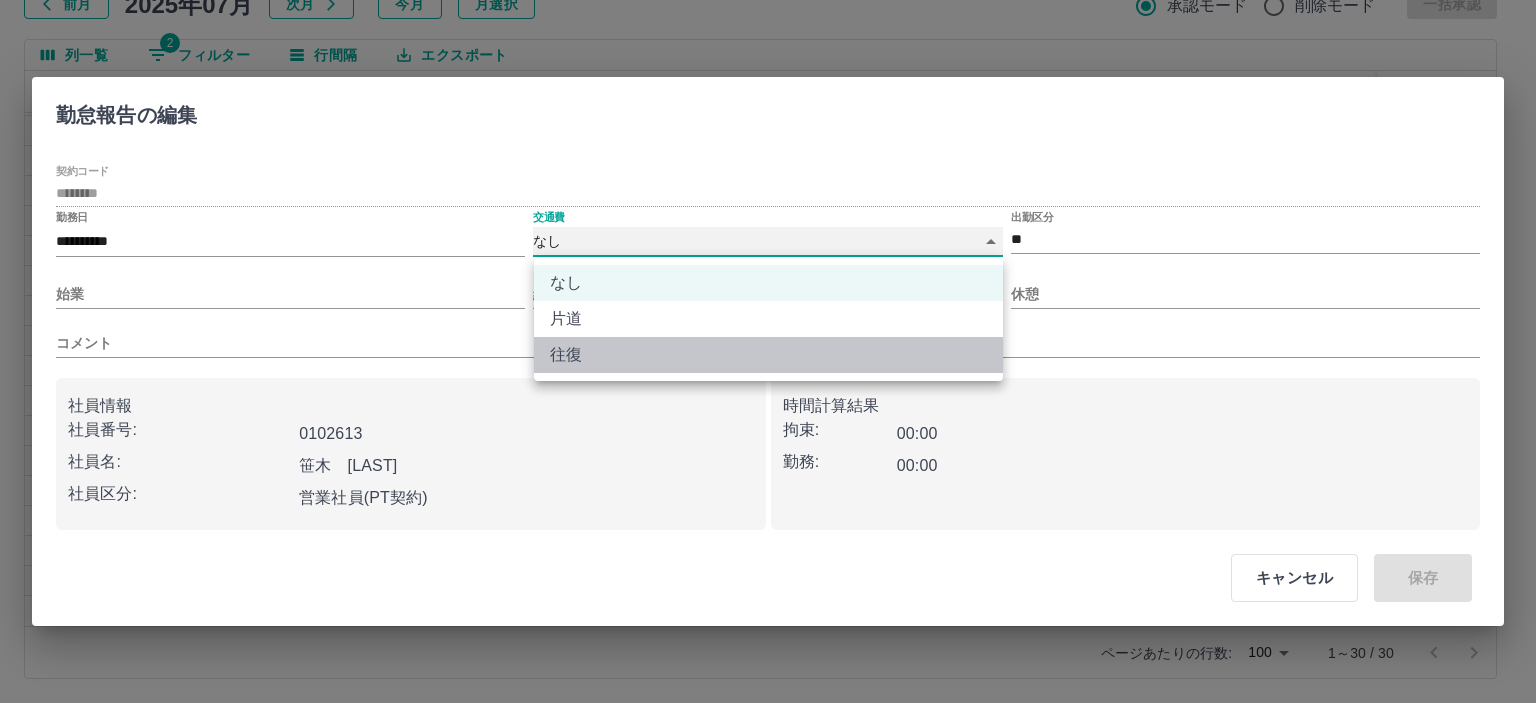type on "******" 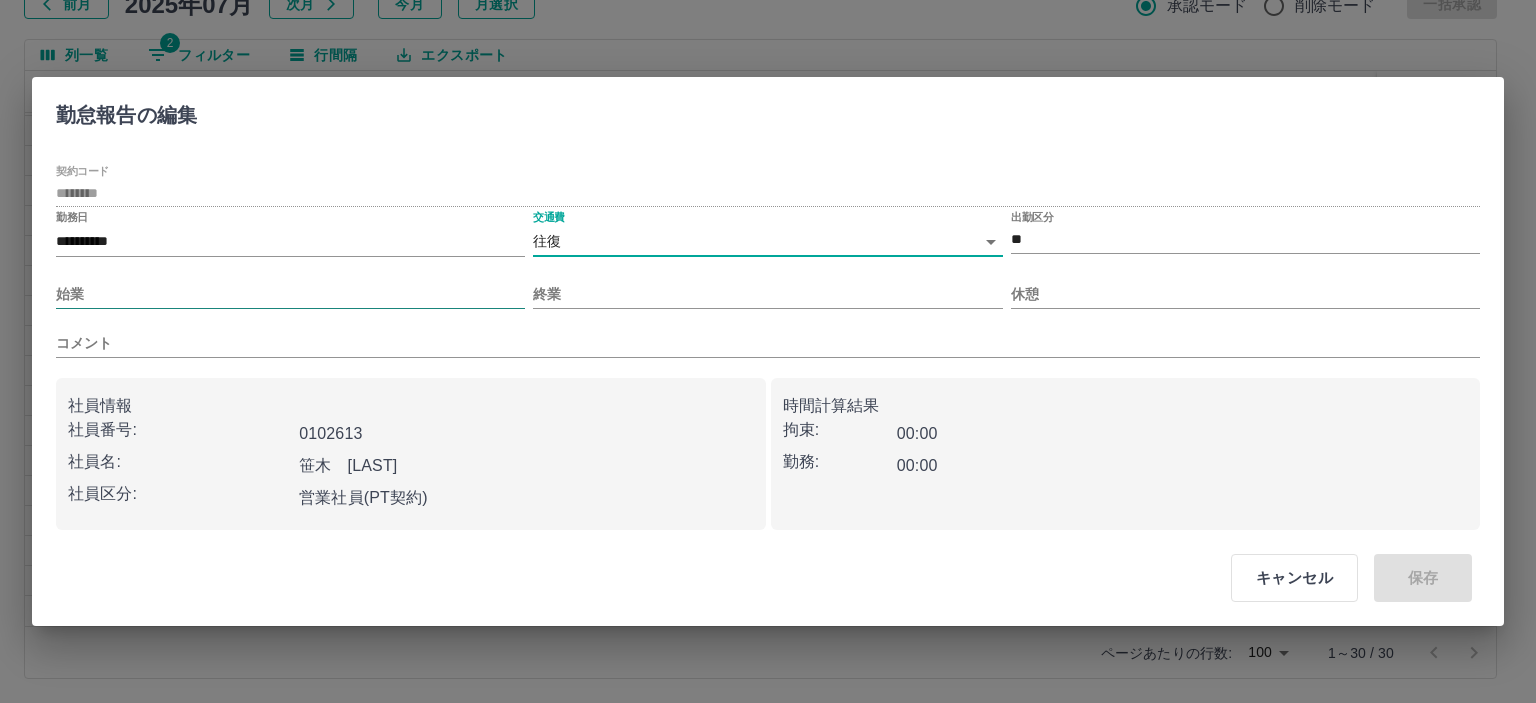 click on "始業" at bounding box center [290, 294] 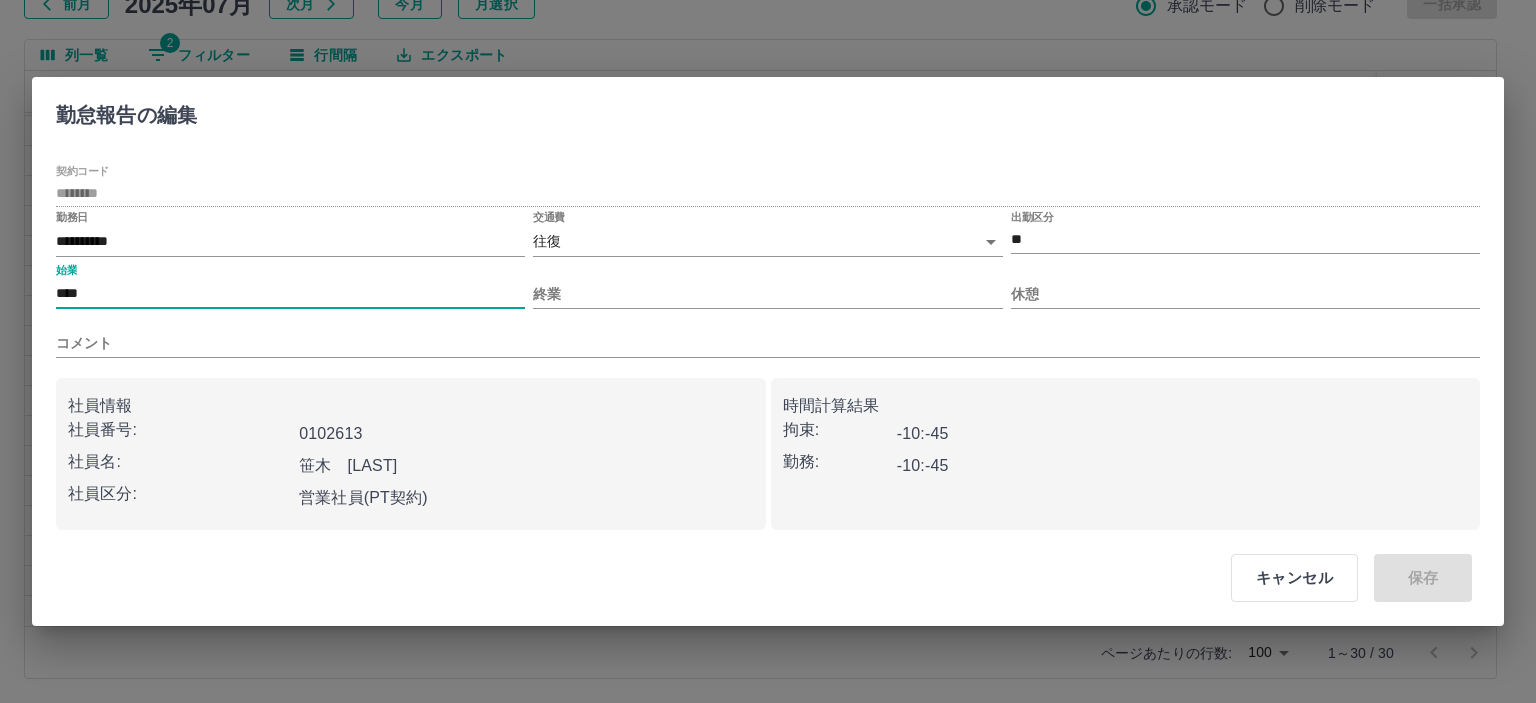 type on "****" 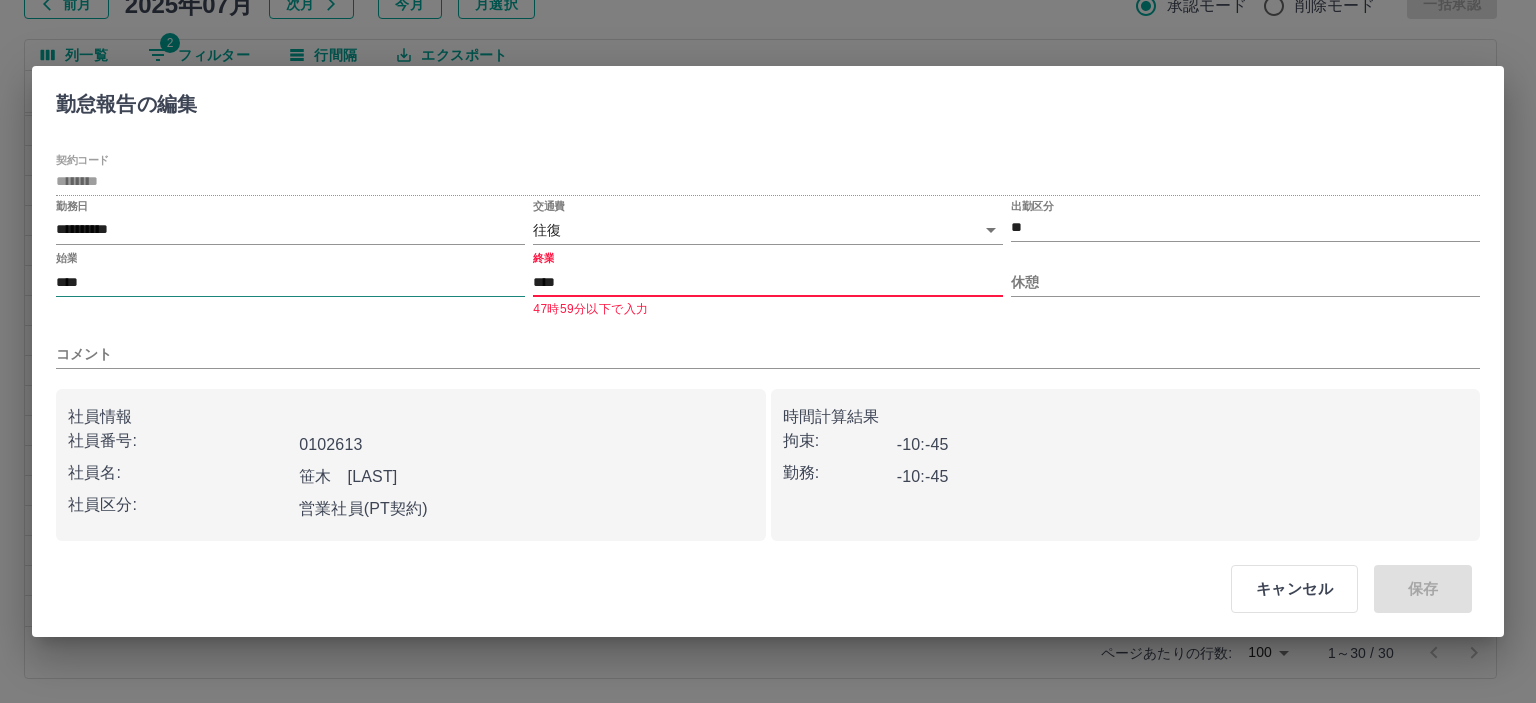 type on "****" 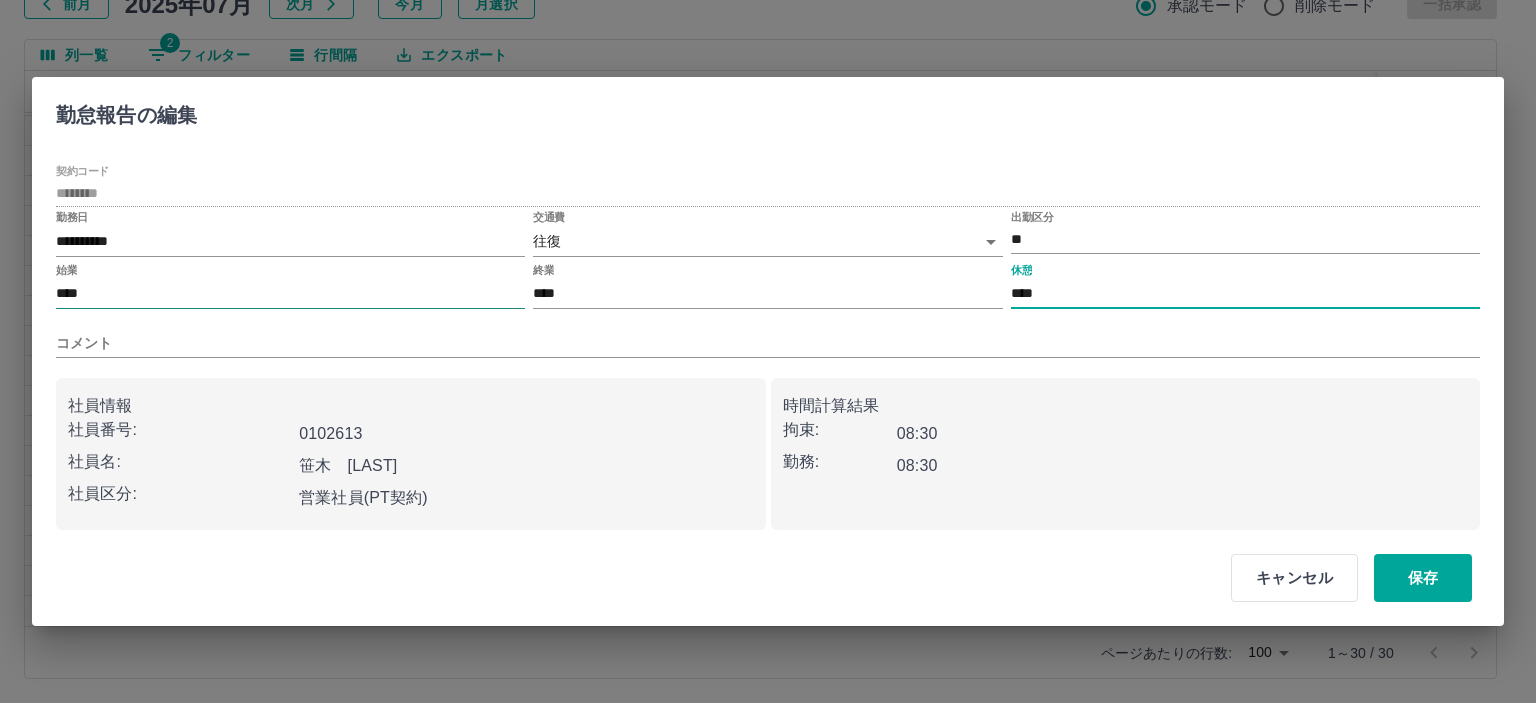 type on "****" 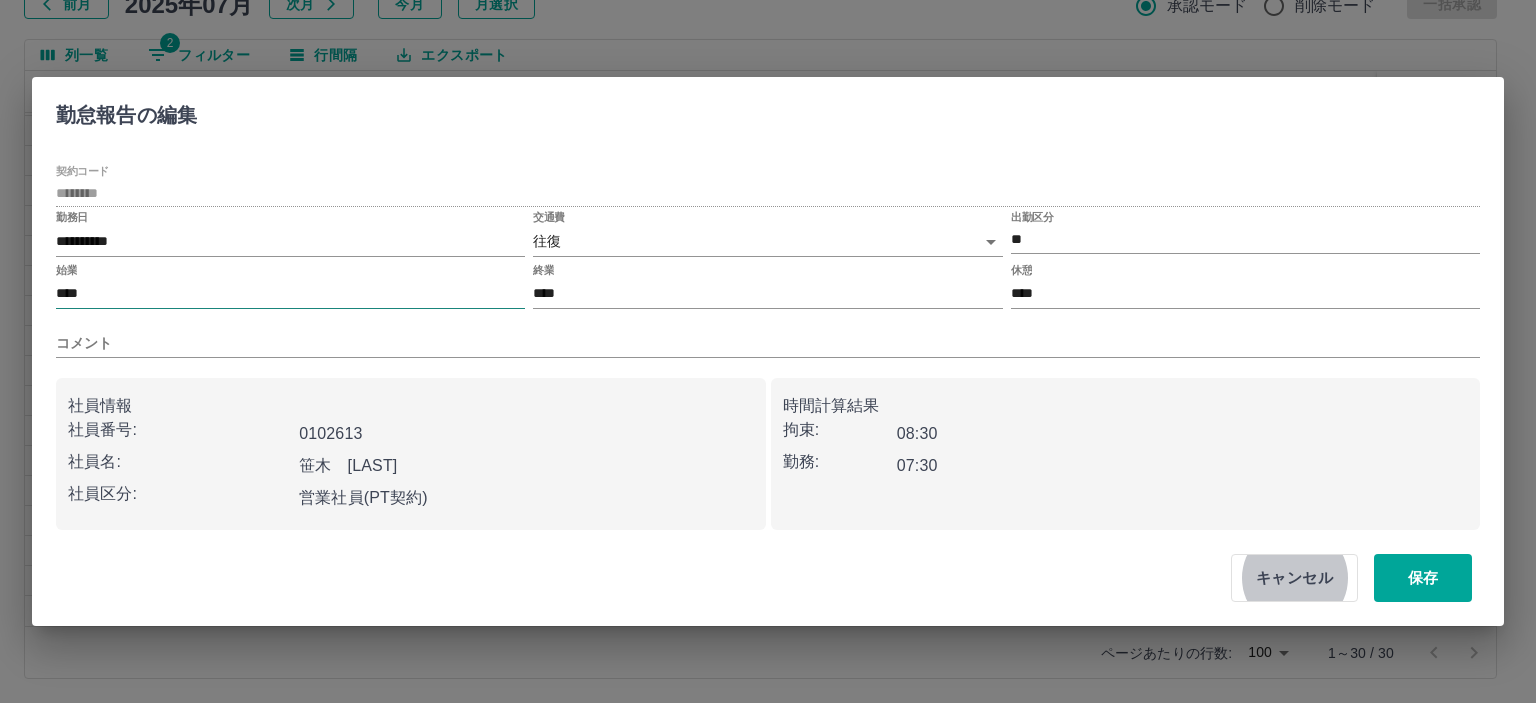 type 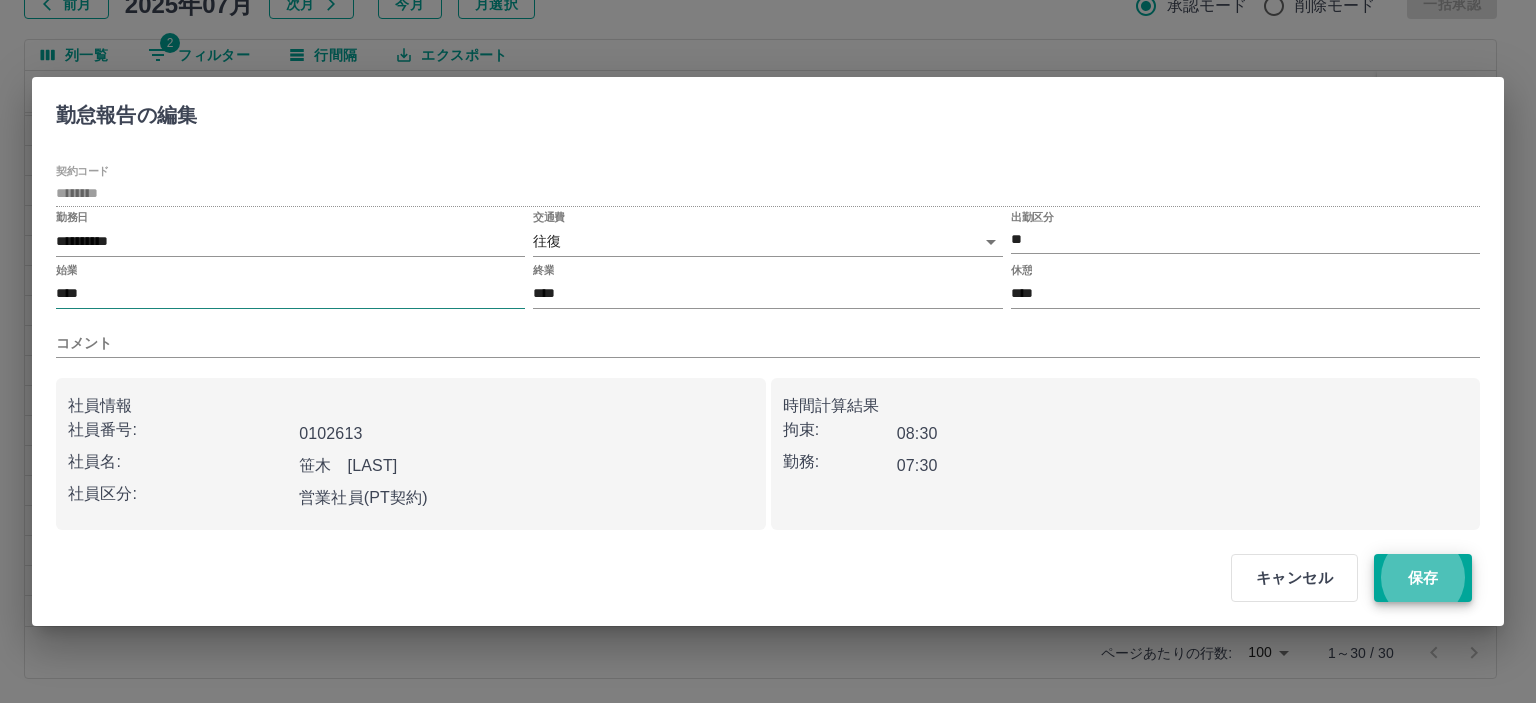 type 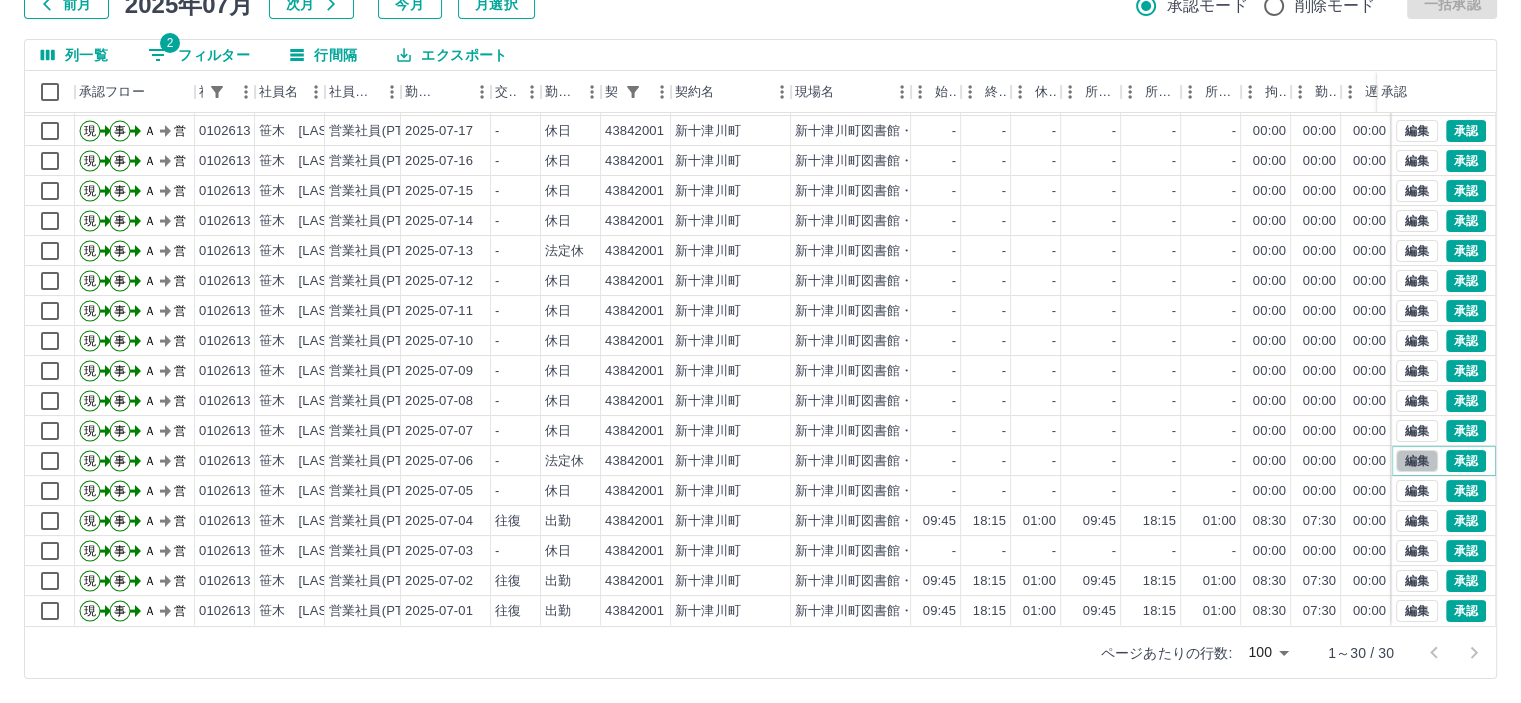click on "編集" at bounding box center [1417, 461] 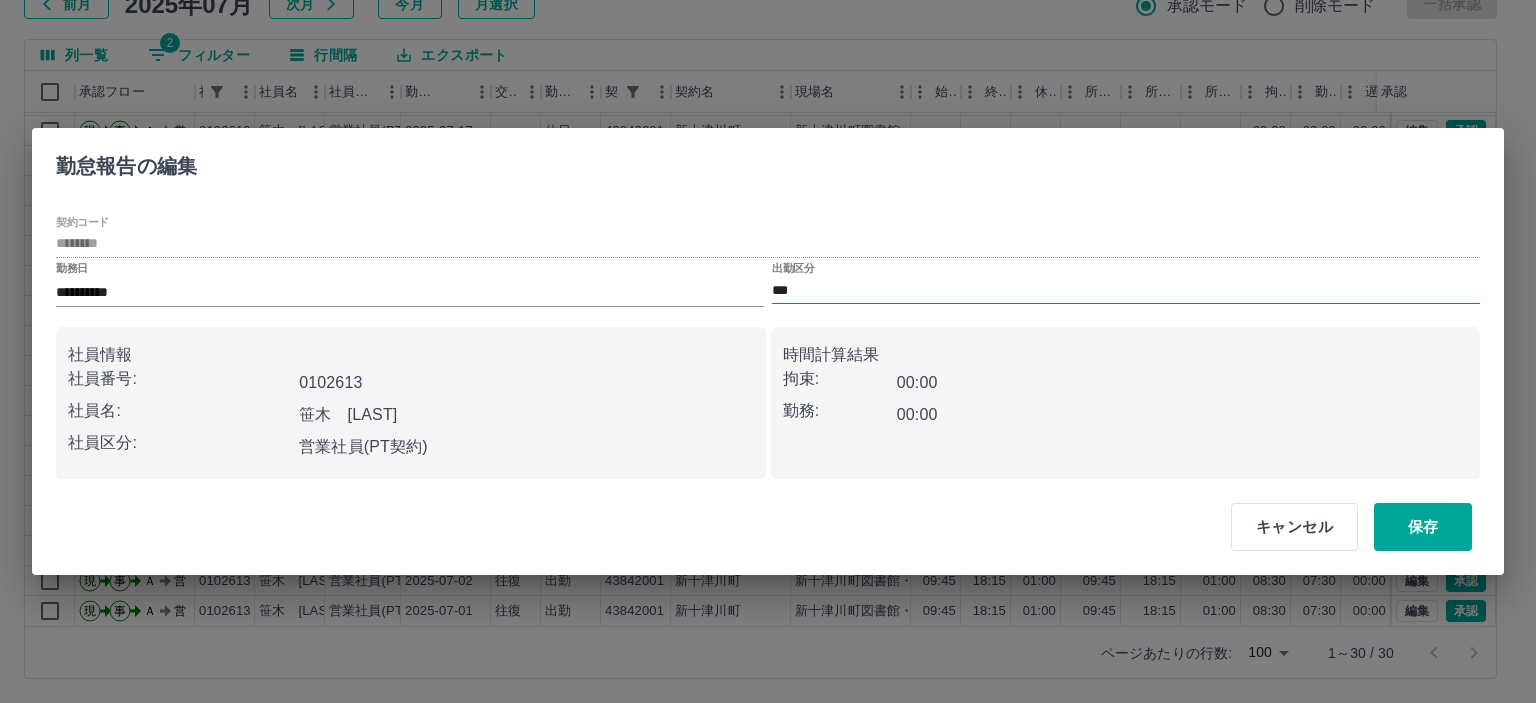 click on "***" at bounding box center [1126, 290] 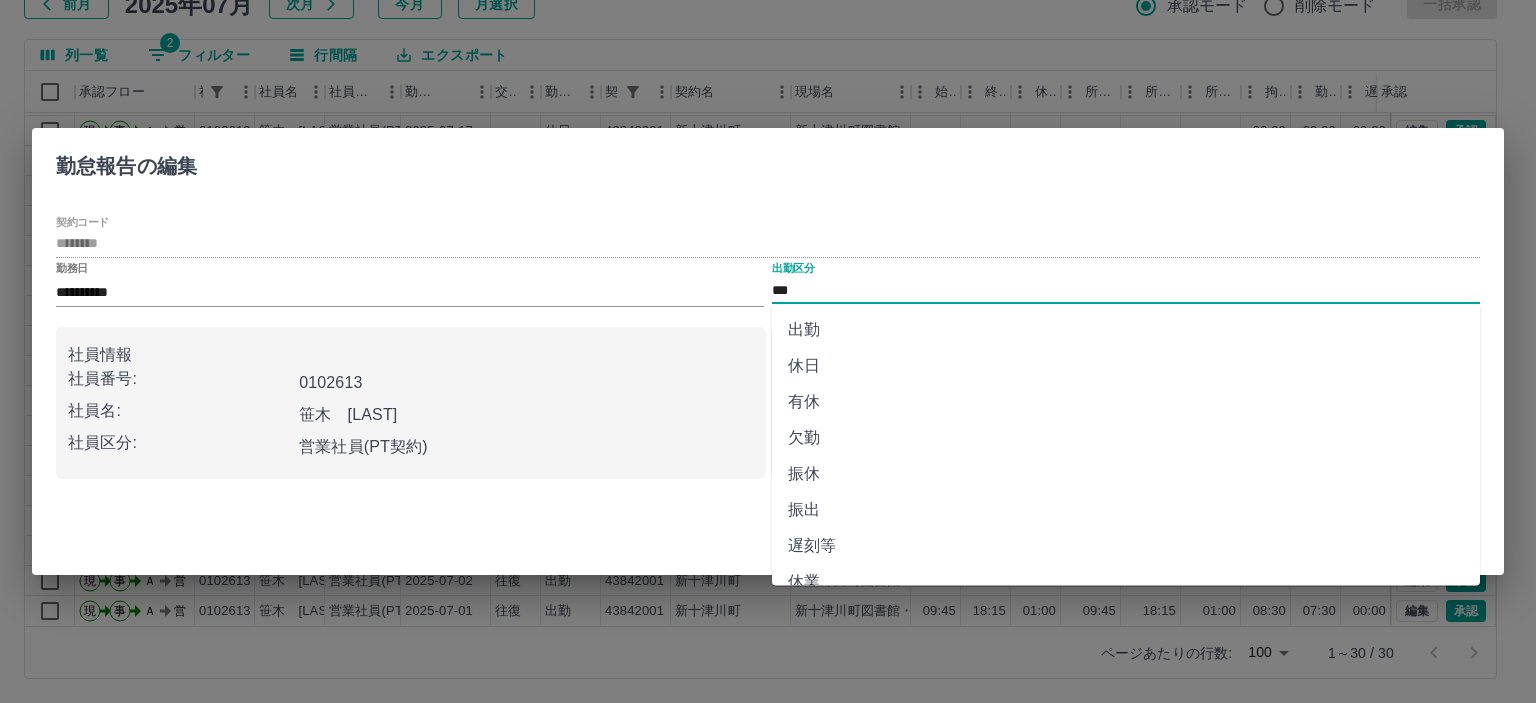 click on "出勤" at bounding box center [1126, 330] 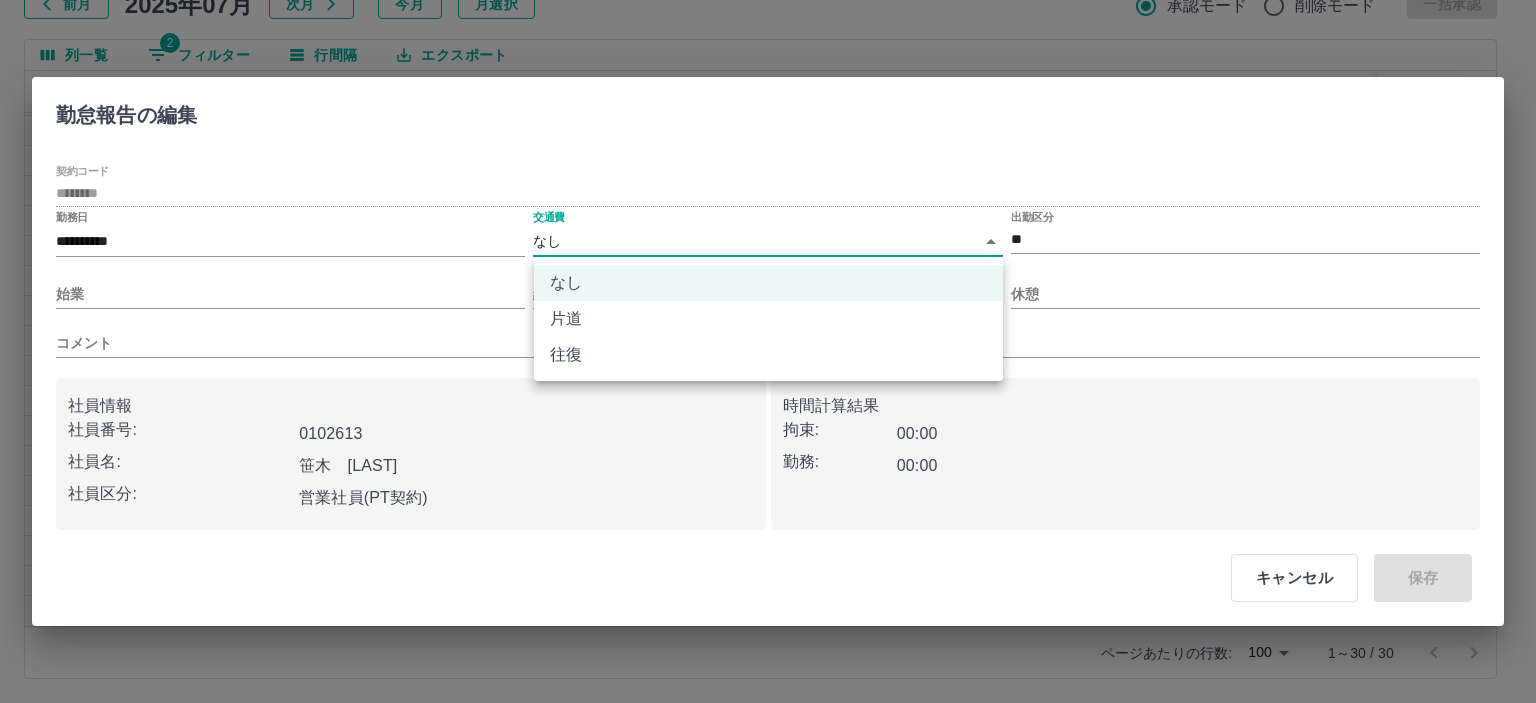 click on "SDH勤怠 山本　和也 勤務実績承認 前月 2025年07月 次月 今月 月選択 承認モード 削除モード 一括承認 列一覧 2 フィルター 行間隔 エクスポート 承認フロー 社員番号 社員名 社員区分 勤務日 交通費 勤務区分 契約コード 契約名 現場名 始業 終業 休憩 所定開始 所定終業 所定休憩 拘束 勤務 遅刻等 コメント ステータス 承認 現 事 Ａ 営 0102613 笹木　陽子 営業社員(PT契約) 2025-07-19  -  休日 43842001 新十津川町 新十津川町図書館・学校図書館包括業務委託 - - - - - - 00:00 00:00 00:00 AM承認待 現 事 Ａ 営 0102613 笹木　陽子 営業社員(PT契約) 2025-07-18  -  休日 43842001 新十津川町 新十津川町図書館・学校図書館包括業務委託 - - - - - - 00:00 00:00 00:00 AM承認待 現 事 Ａ 営 0102613 笹木　陽子 営業社員(PT契約) 2025-07-17  -  休日 43842001 新十津川町 - - - - - - 00:00 00:00 00:00 AM承認待 現 事 Ａ -" at bounding box center [768, 280] 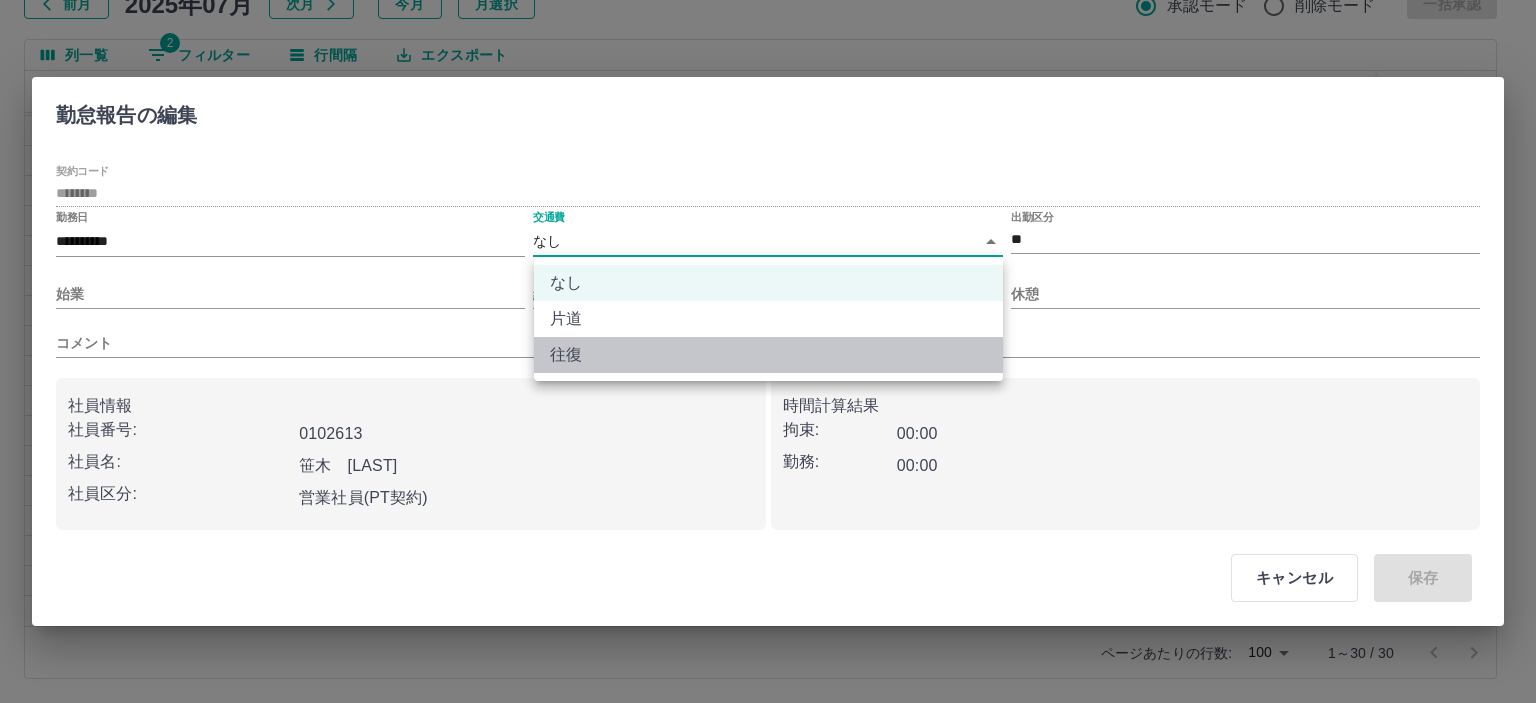 click on "往復" at bounding box center [768, 355] 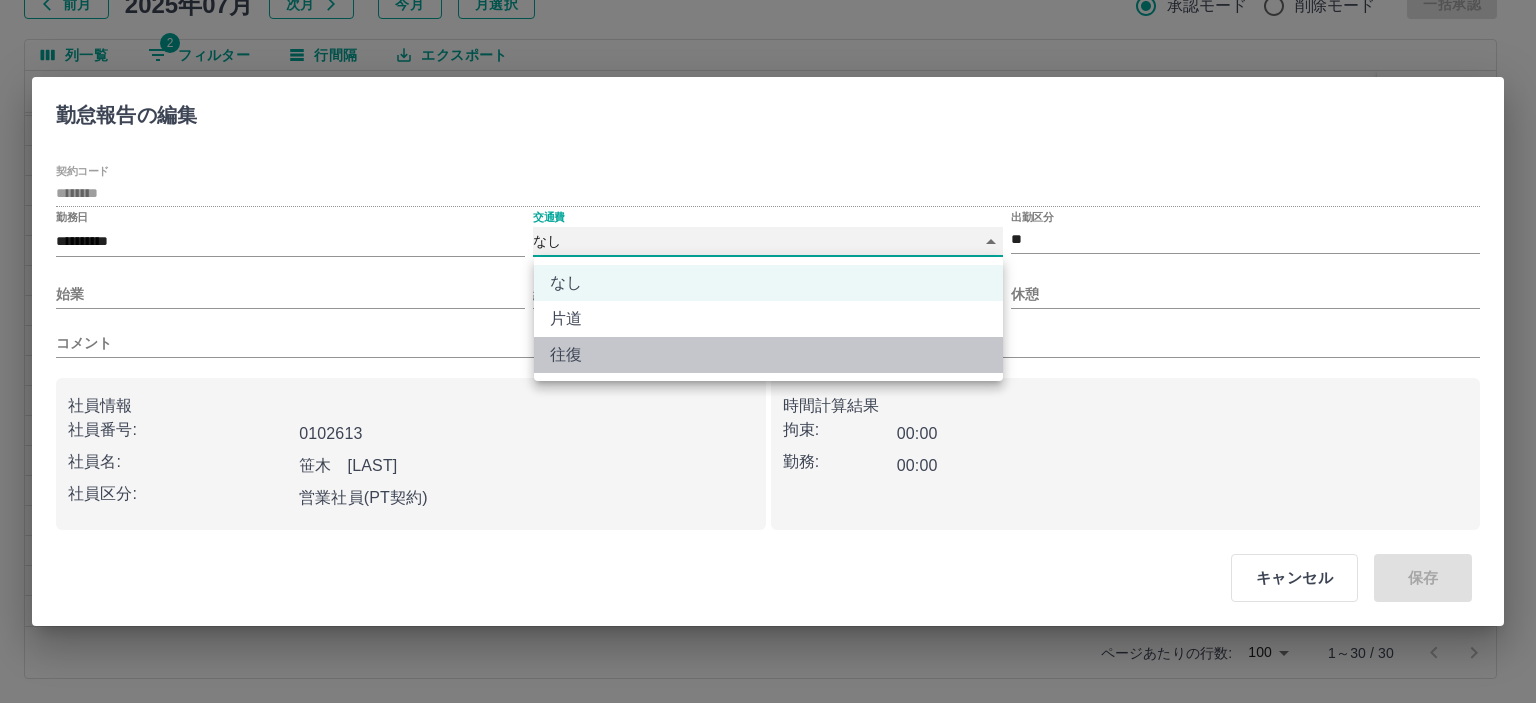 type on "******" 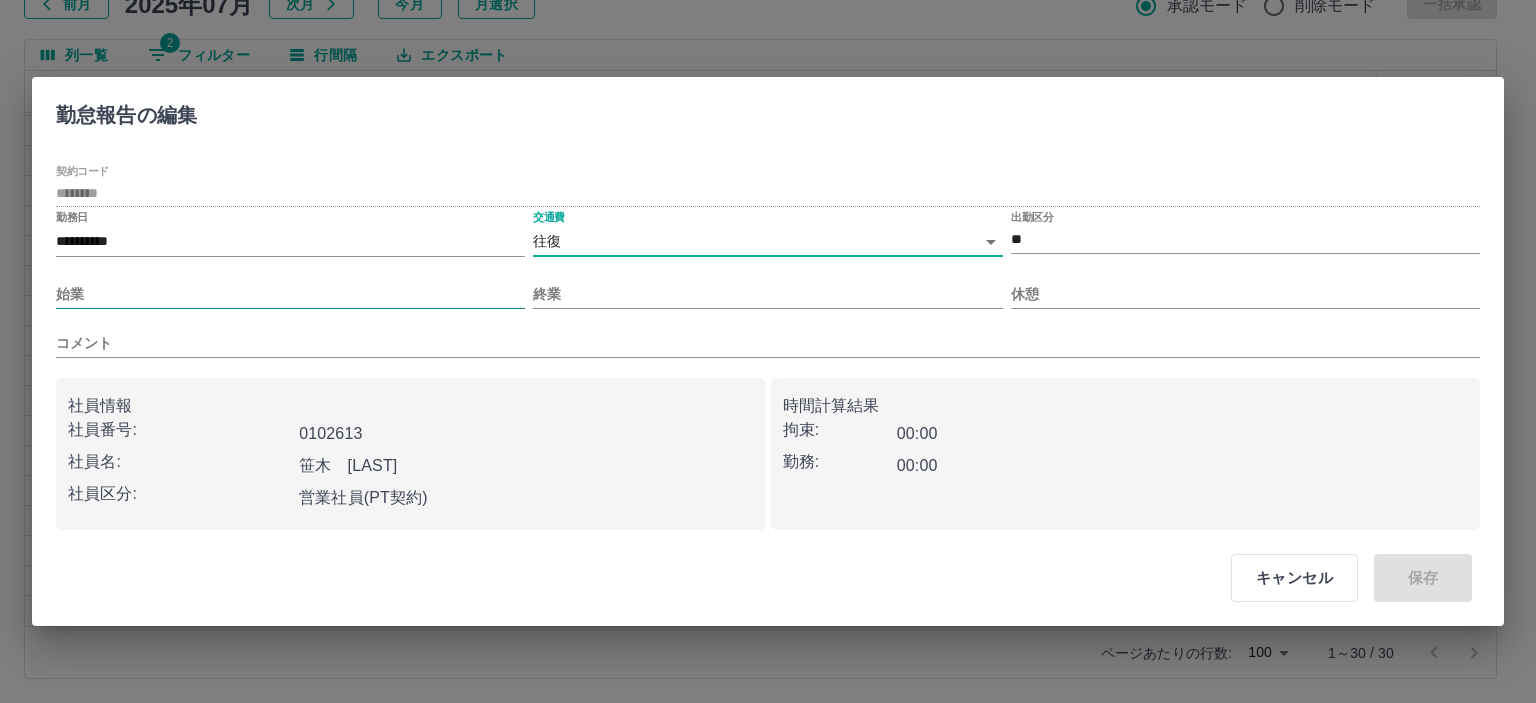 click on "始業" at bounding box center (290, 294) 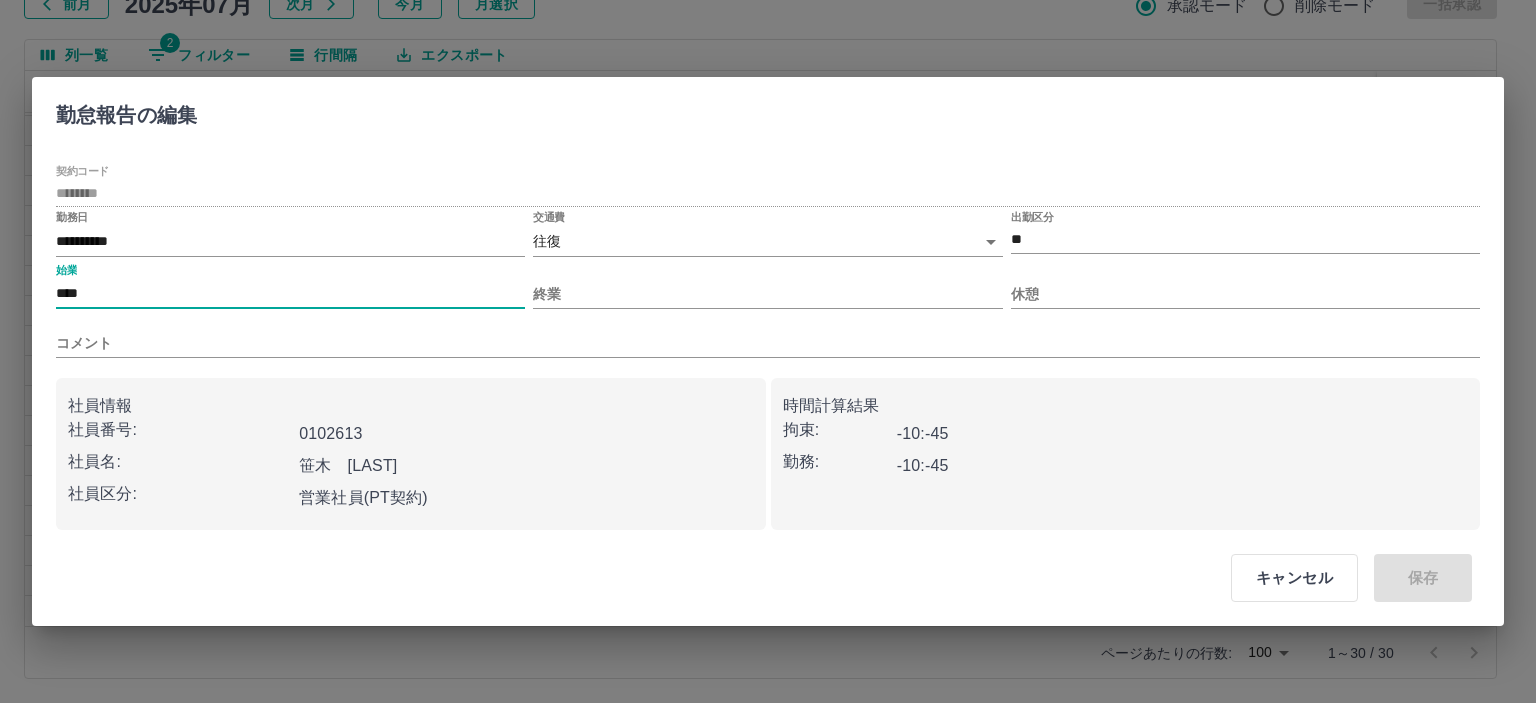 type on "****" 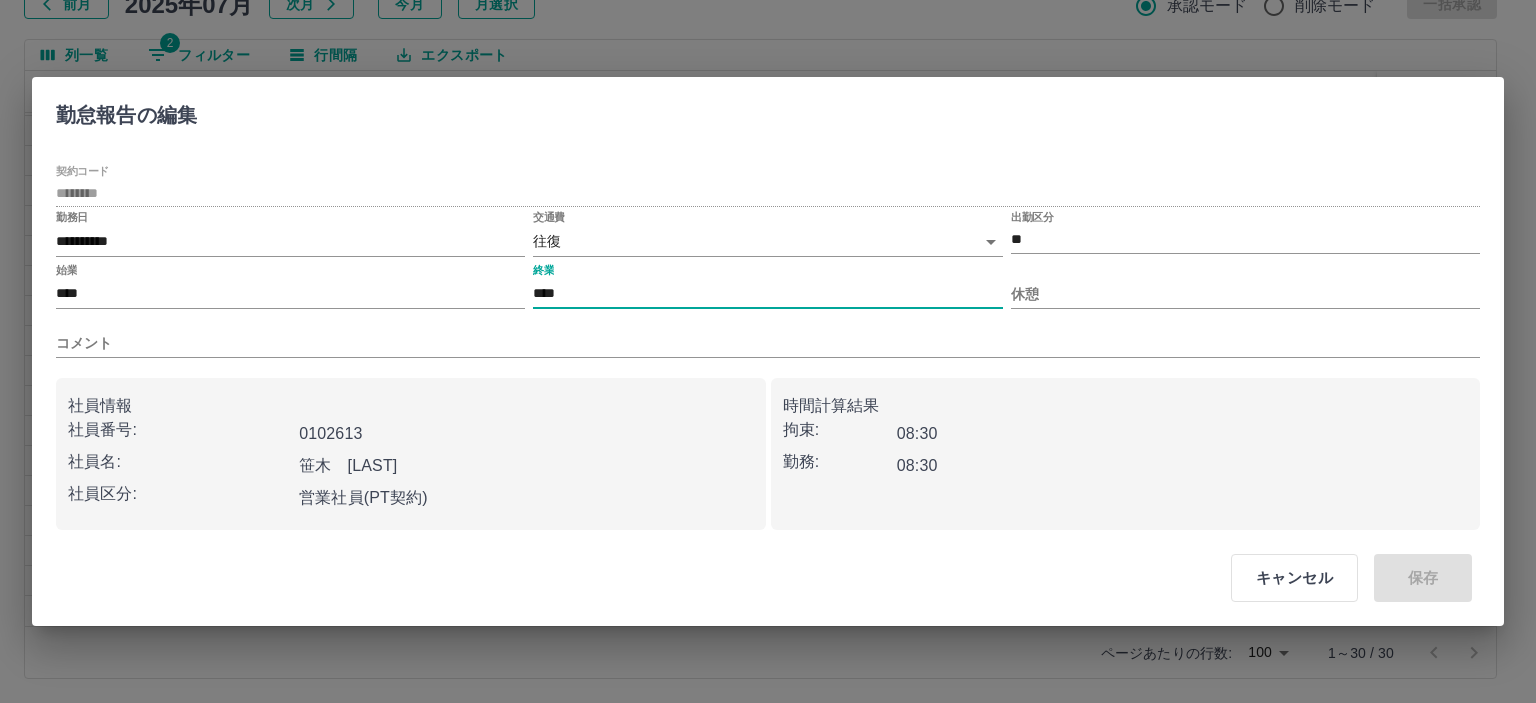 type on "****" 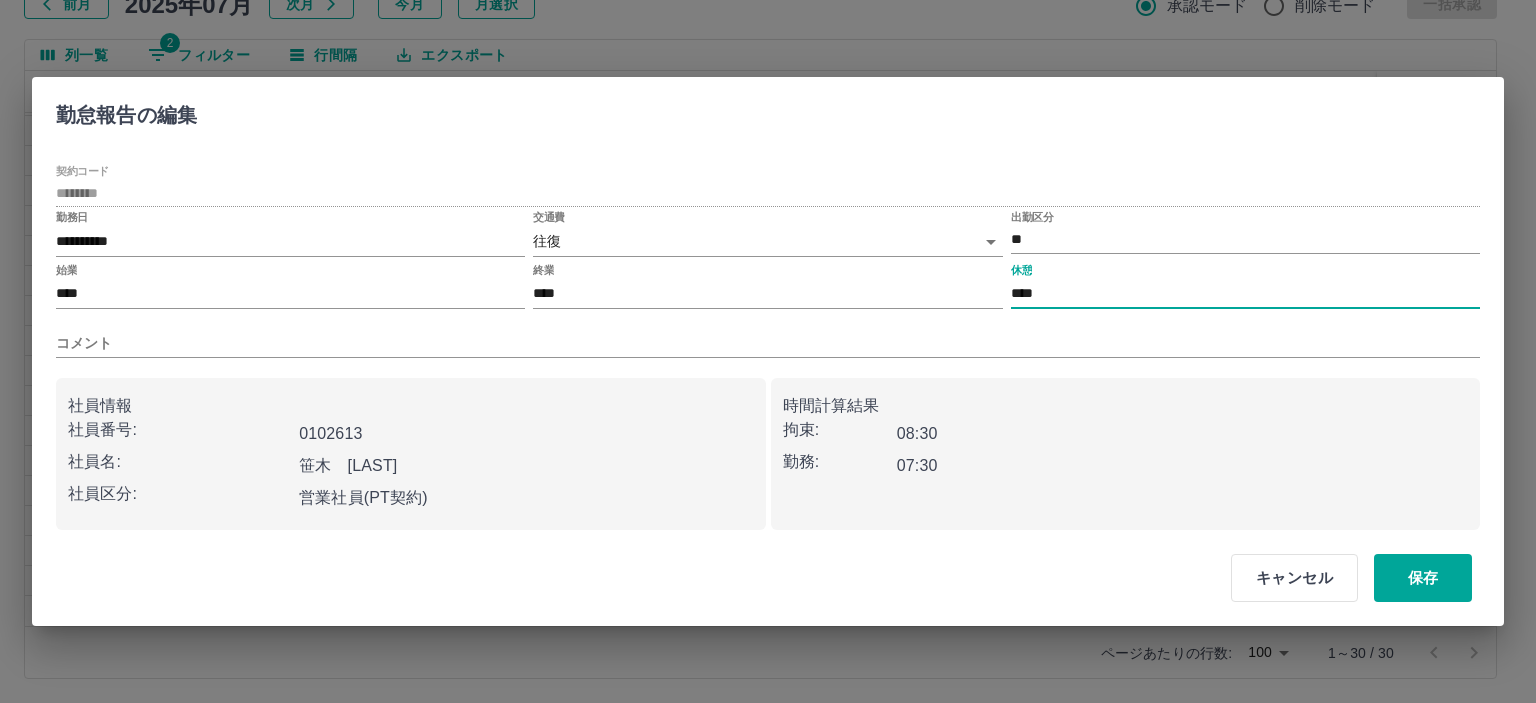 type on "****" 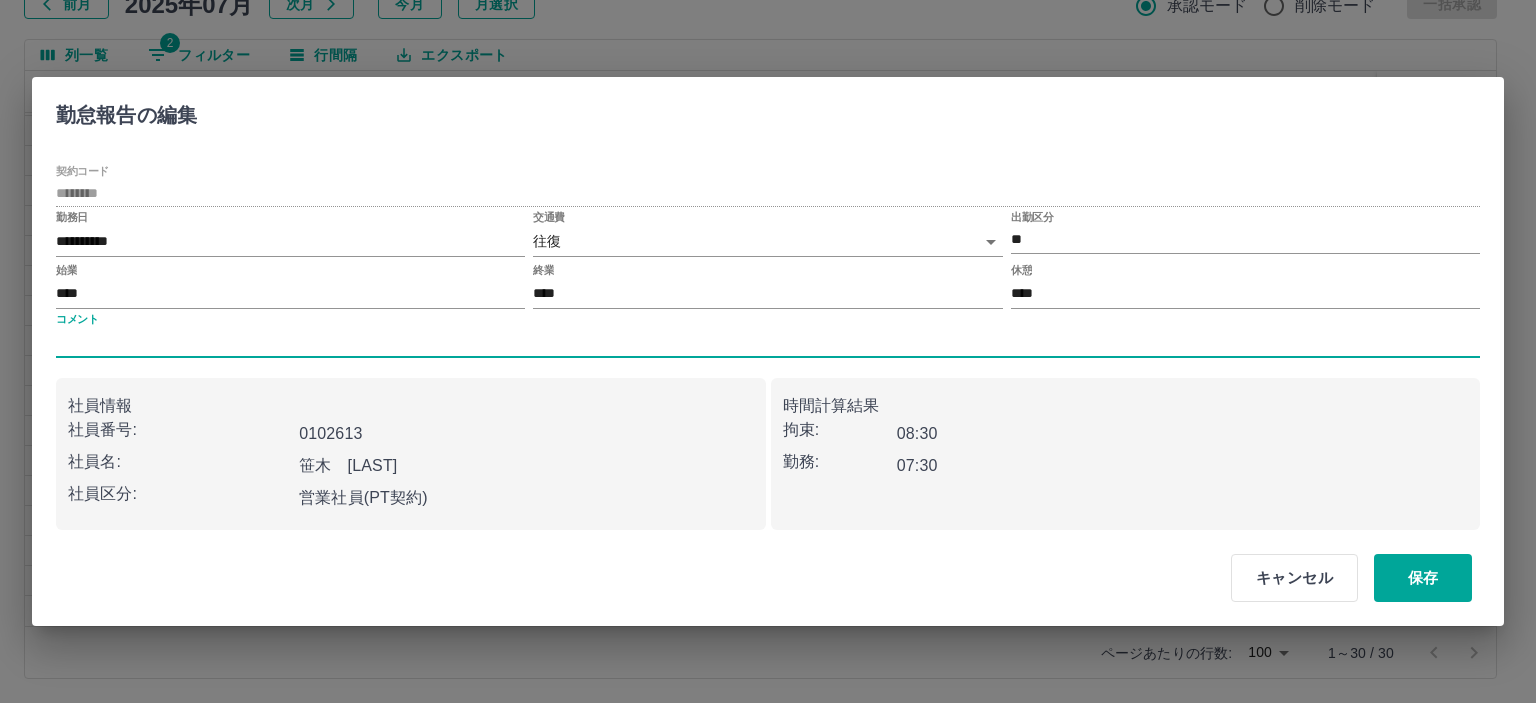 type 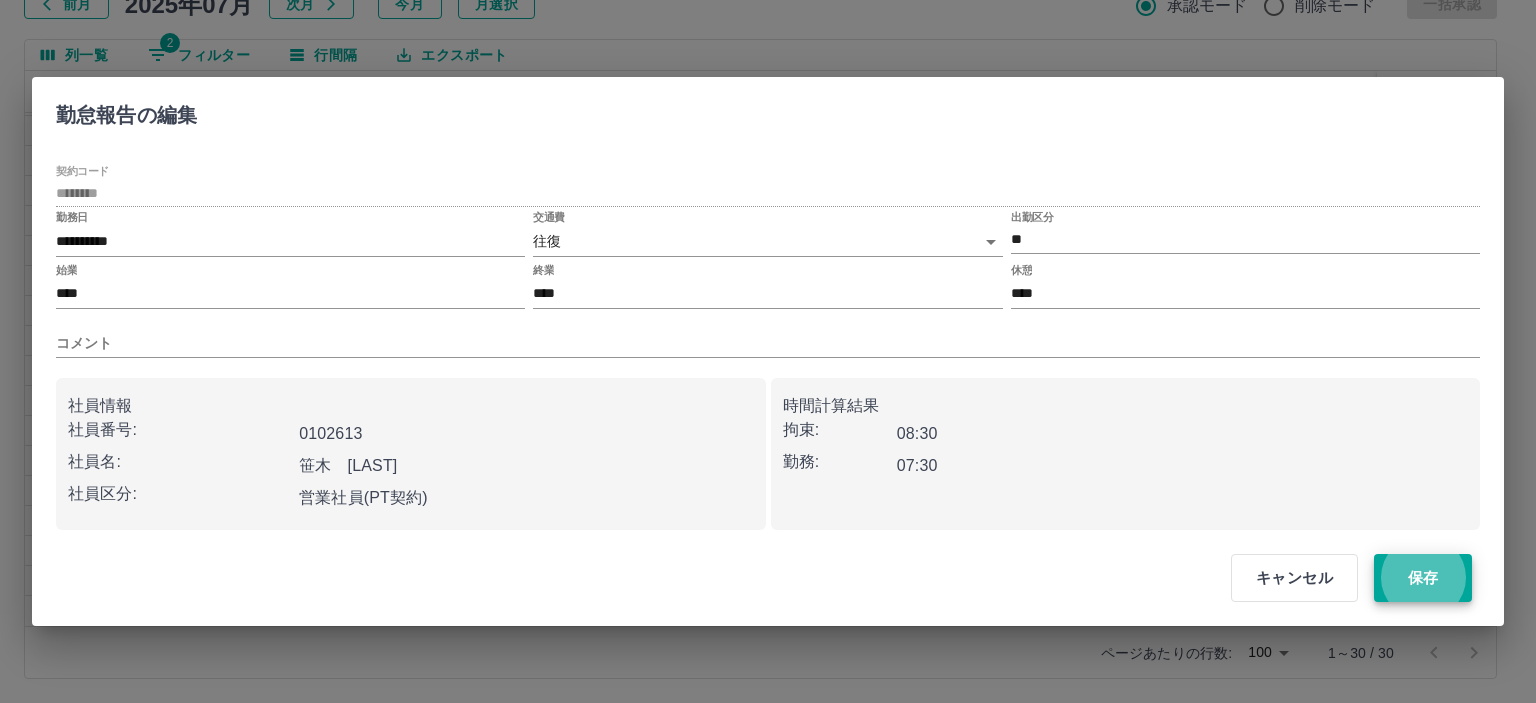 type 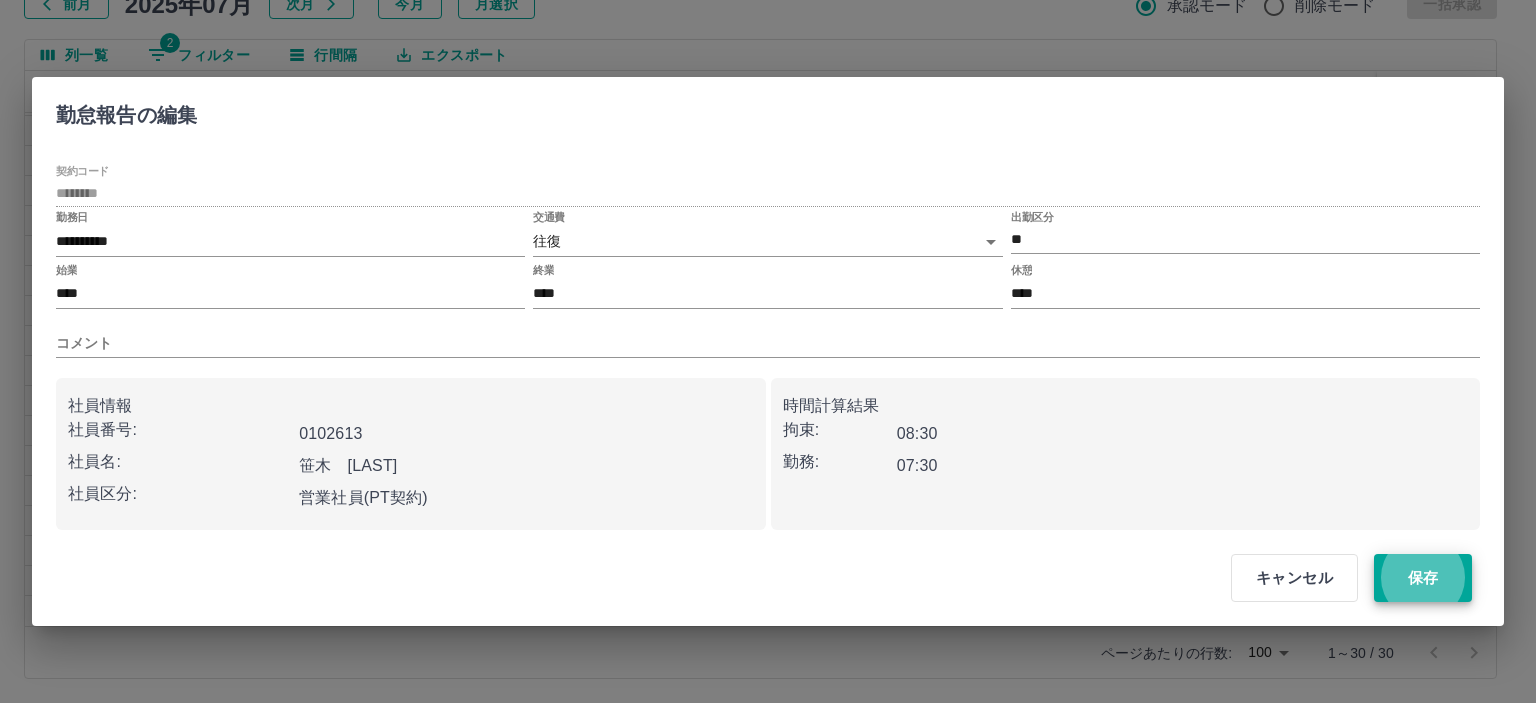 click on "保存" at bounding box center (1423, 578) 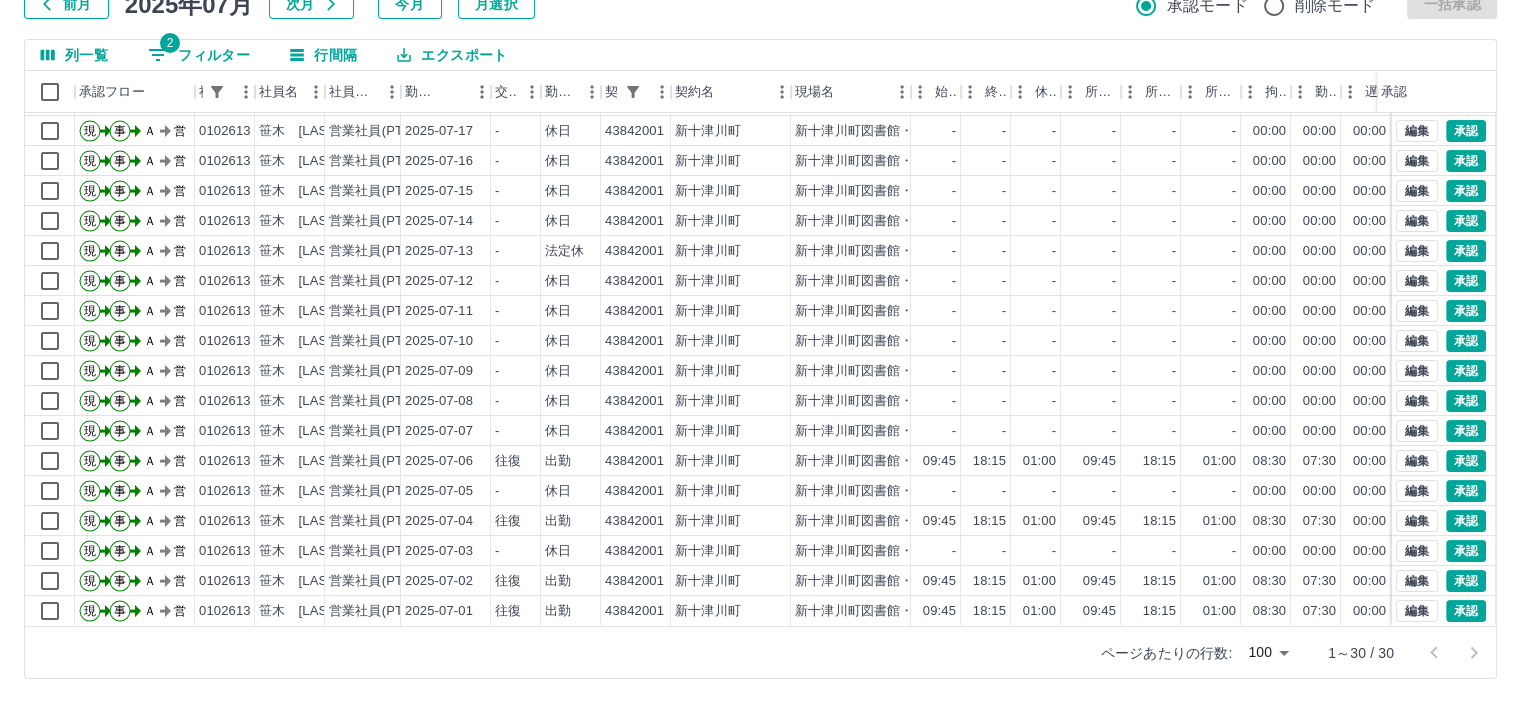 click on "列一覧 2 フィルター 行間隔 エクスポート" at bounding box center (760, 55) 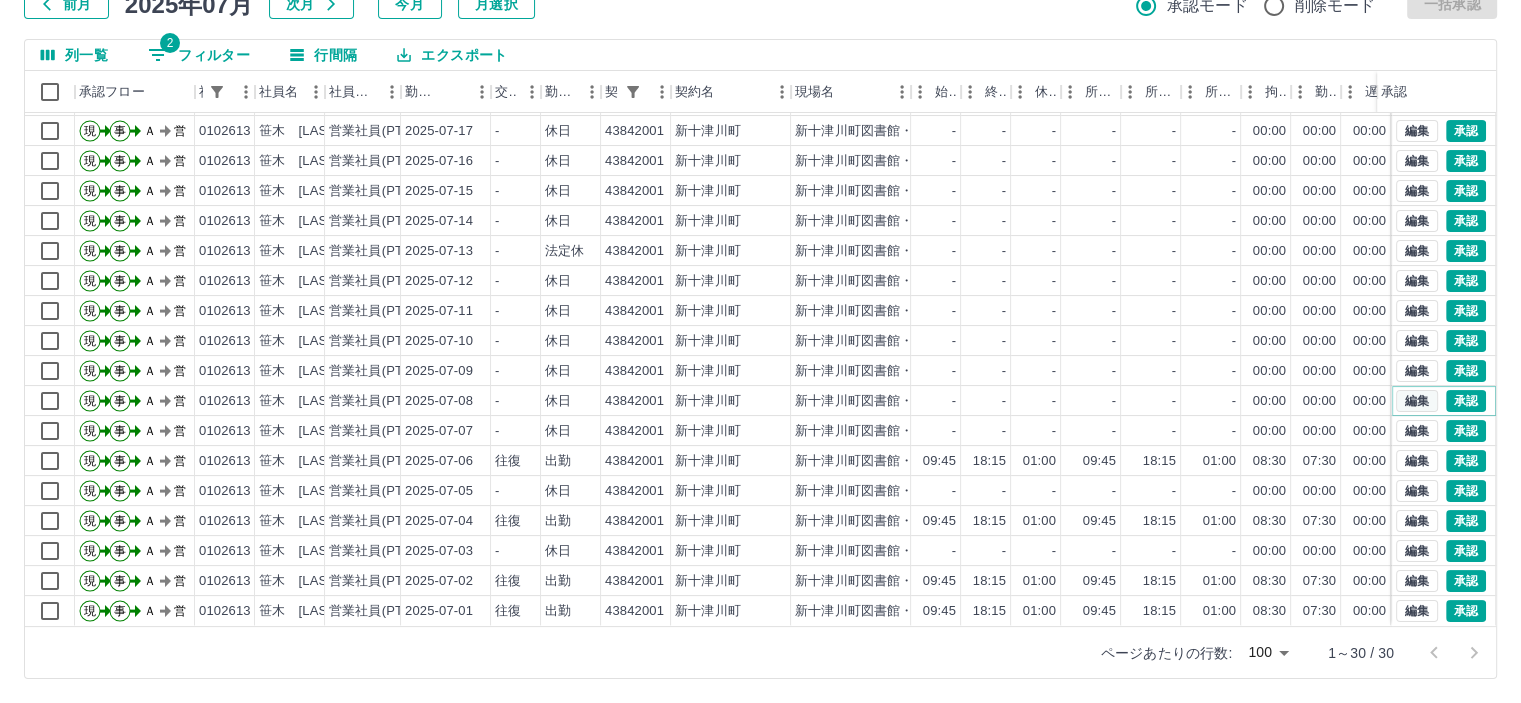 click on "編集" at bounding box center [1417, 401] 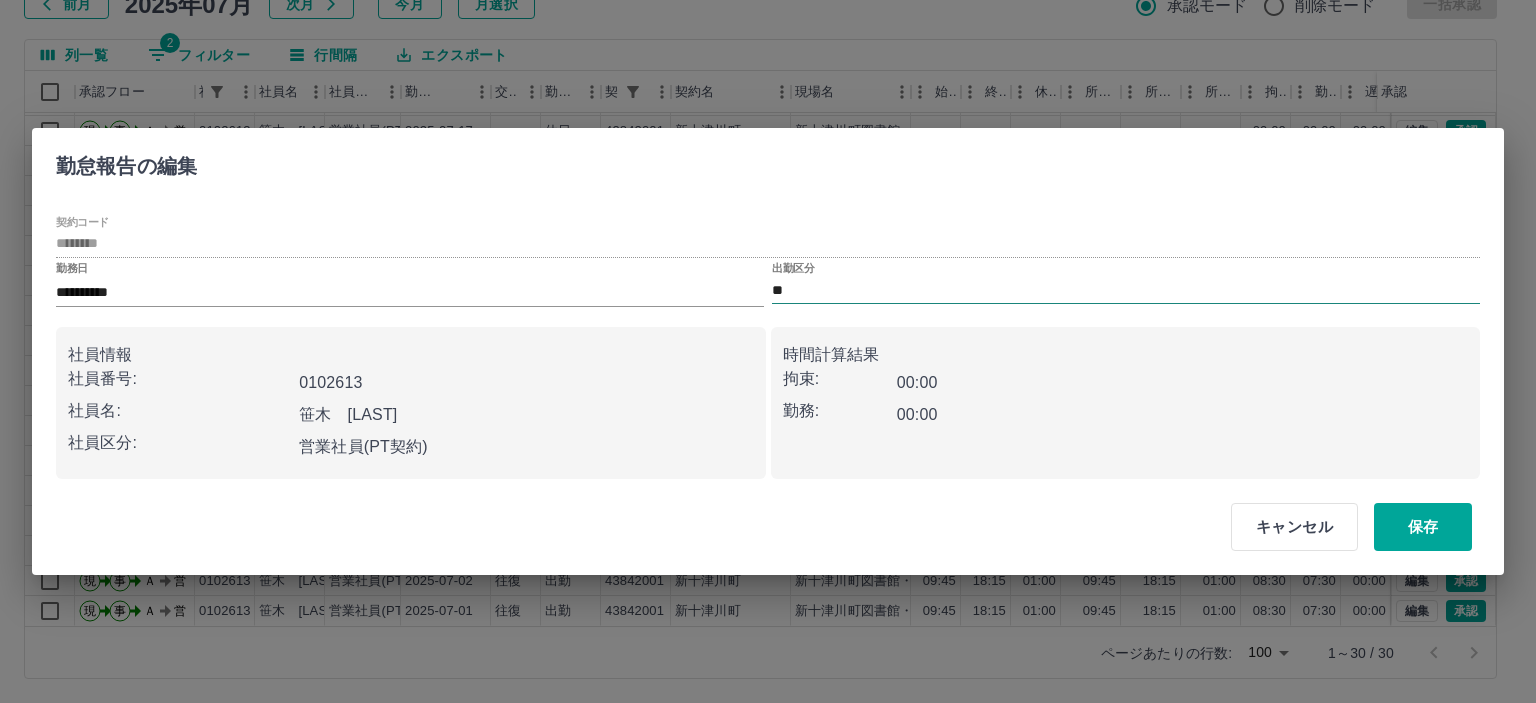 click on "**" at bounding box center [1126, 290] 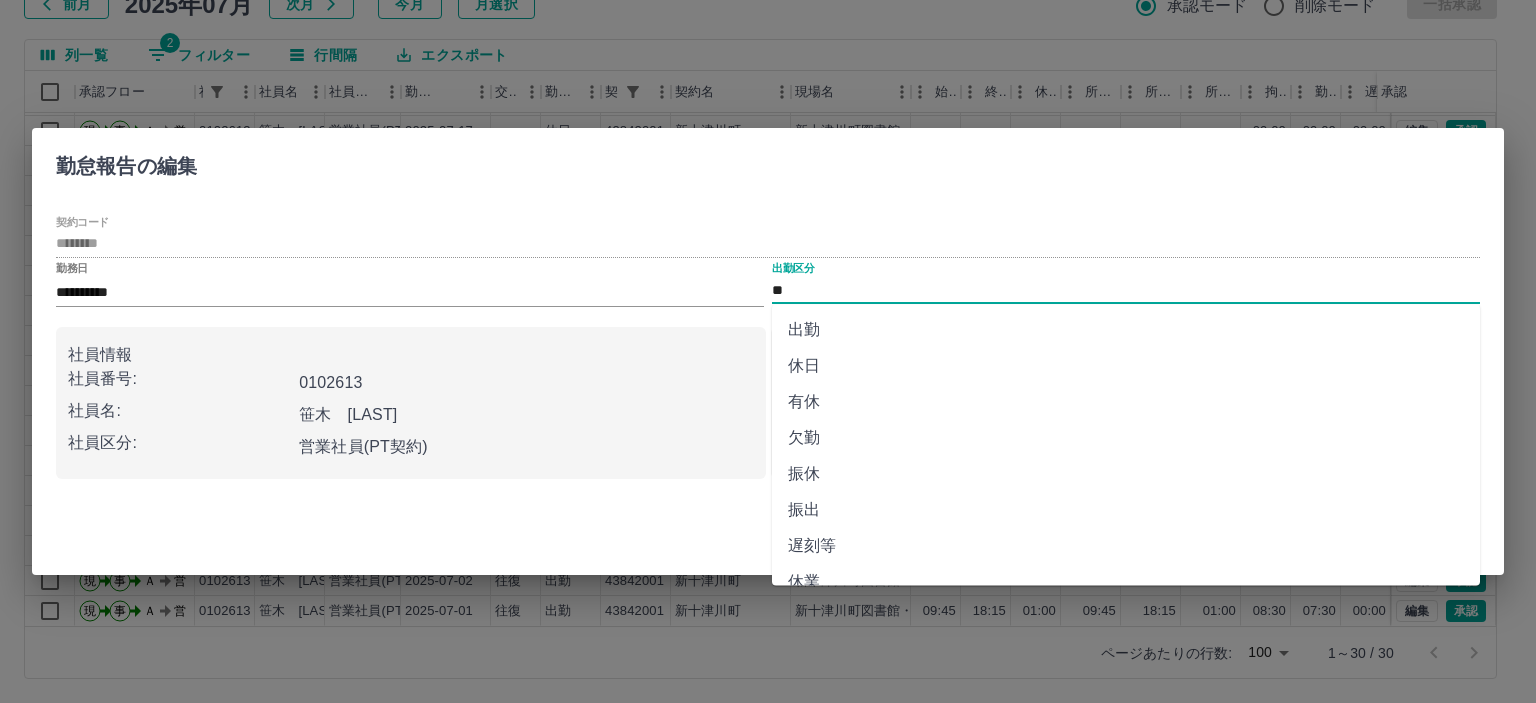 click on "出勤" at bounding box center (1126, 330) 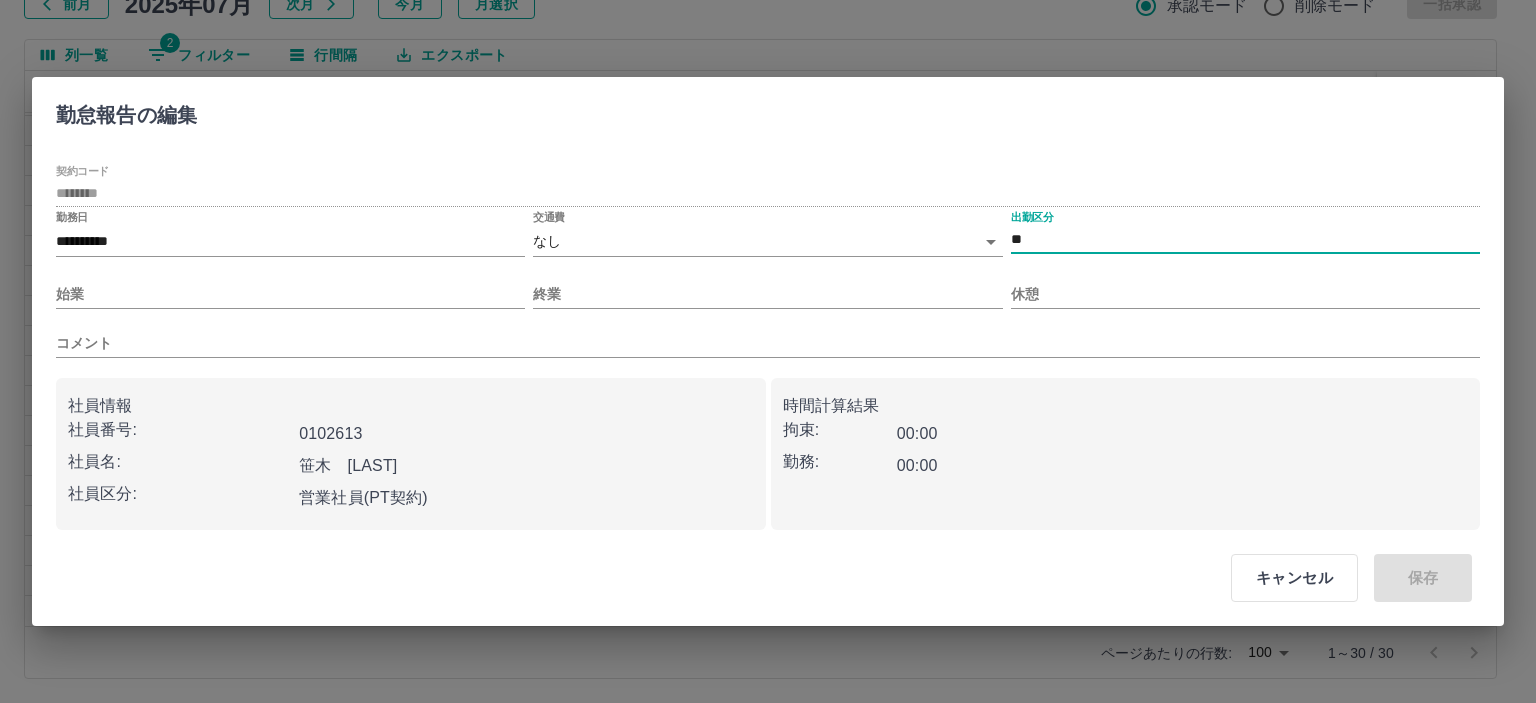 click on "SDH勤怠 山本　和也 勤務実績承認 前月 2025年07月 次月 今月 月選択 承認モード 削除モード 一括承認 列一覧 2 フィルター 行間隔 エクスポート 承認フロー 社員番号 社員名 社員区分 勤務日 交通費 勤務区分 契約コード 契約名 現場名 始業 終業 休憩 所定開始 所定終業 所定休憩 拘束 勤務 遅刻等 コメント ステータス 承認 現 事 Ａ 営 0102613 笹木　陽子 営業社員(PT契約) 2025-07-19  -  休日 43842001 新十津川町 新十津川町図書館・学校図書館包括業務委託 - - - - - - 00:00 00:00 00:00 AM承認待 現 事 Ａ 営 0102613 笹木　陽子 営業社員(PT契約) 2025-07-18  -  休日 43842001 新十津川町 新十津川町図書館・学校図書館包括業務委託 - - - - - - 00:00 00:00 00:00 AM承認待 現 事 Ａ 営 0102613 笹木　陽子 営業社員(PT契約) 2025-07-17  -  休日 43842001 新十津川町 - - - - - - 00:00 00:00 00:00 AM承認待 現 事 Ａ -" at bounding box center (768, 280) 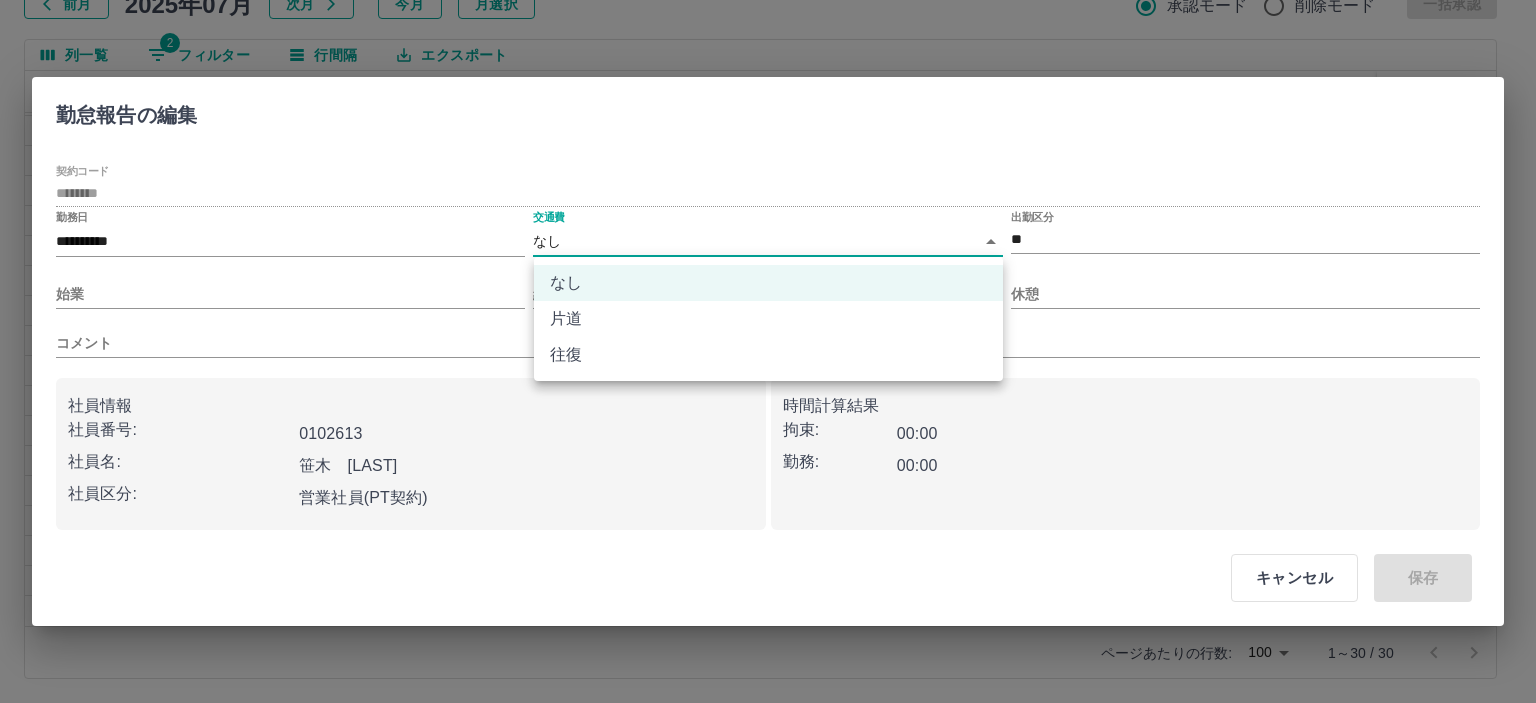 click on "往復" at bounding box center (768, 355) 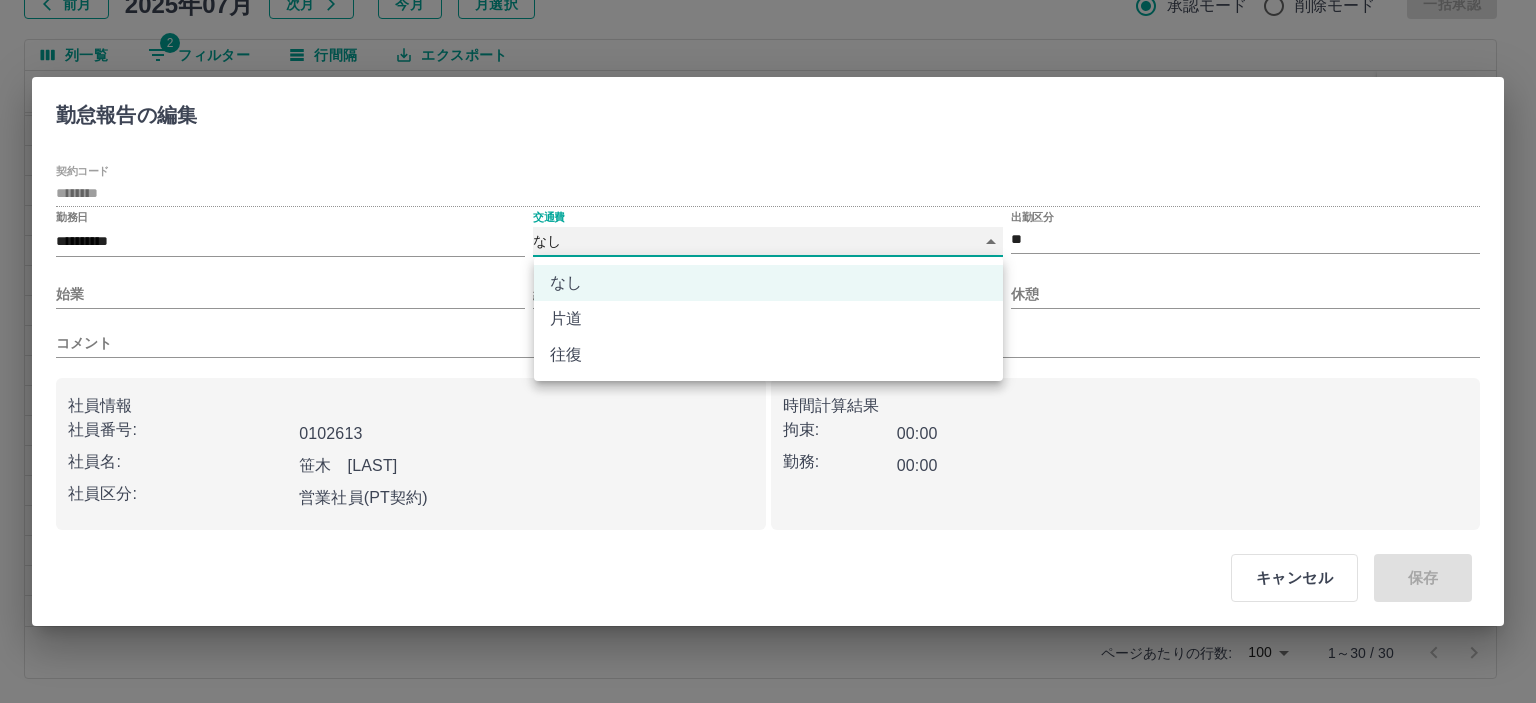 type on "******" 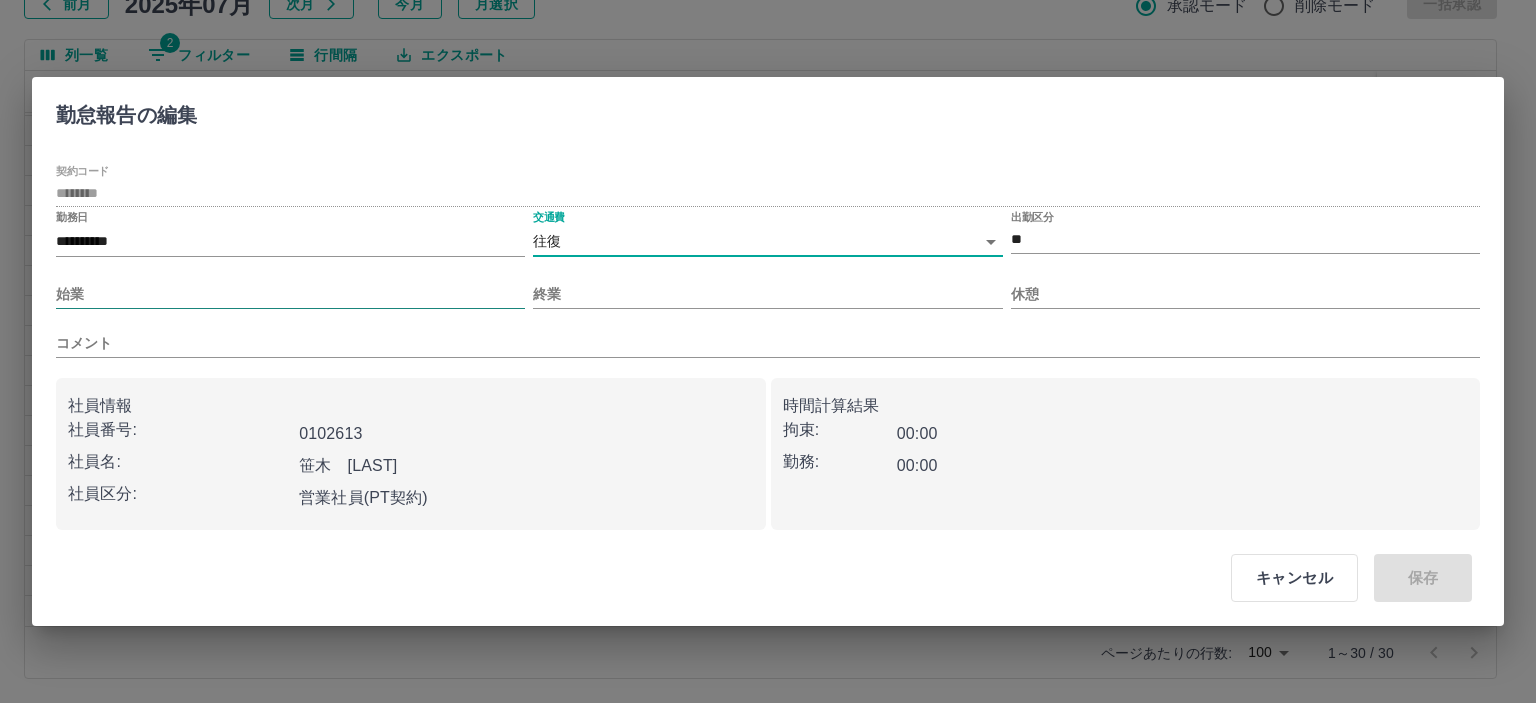 click on "始業" at bounding box center (290, 294) 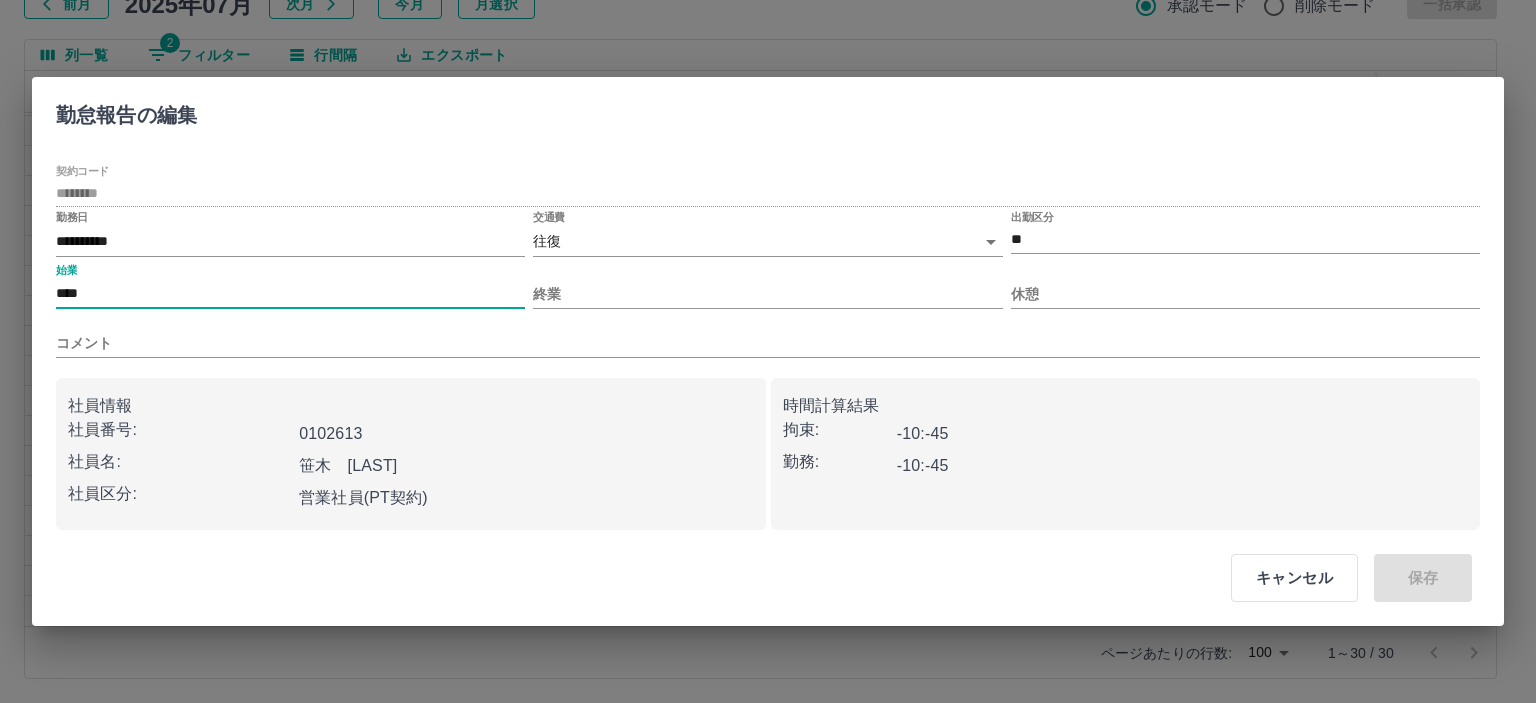type on "****" 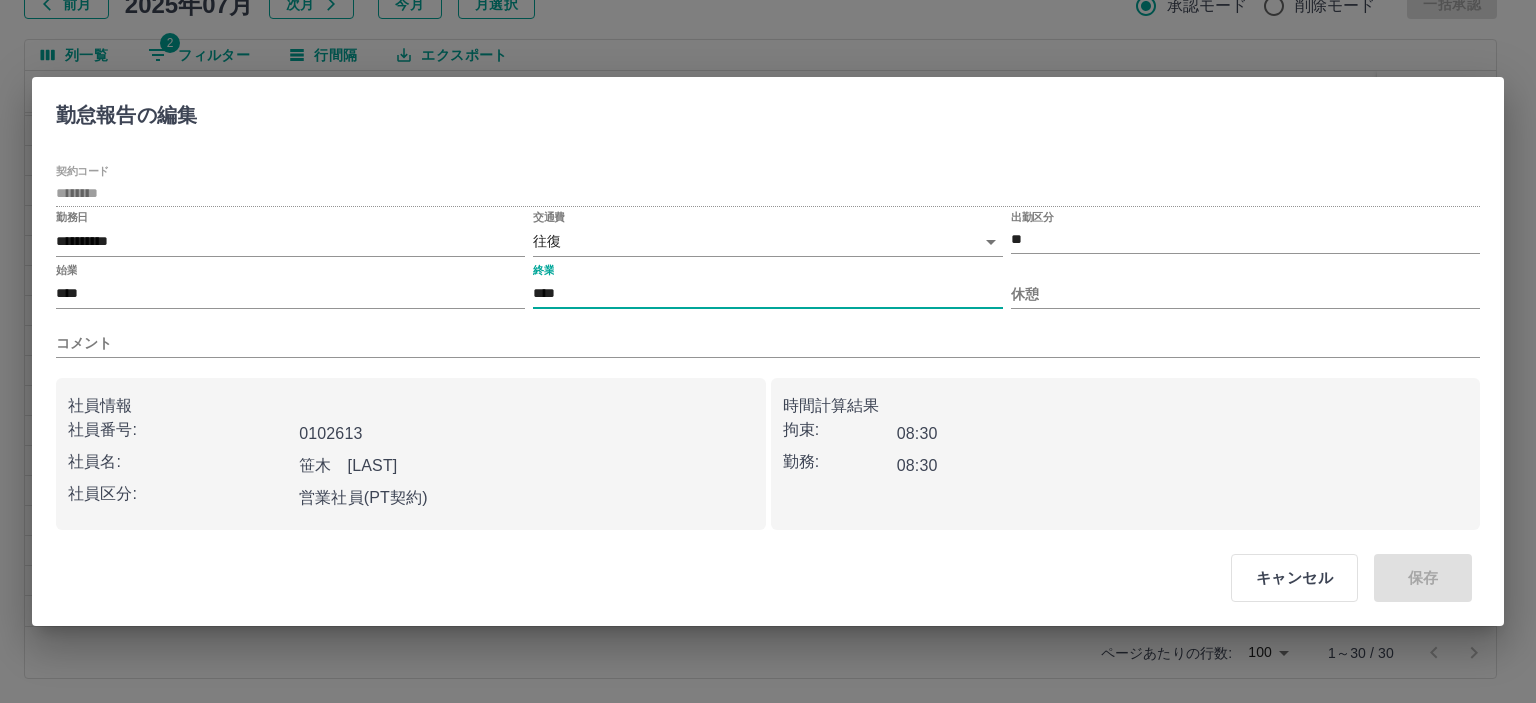 type on "****" 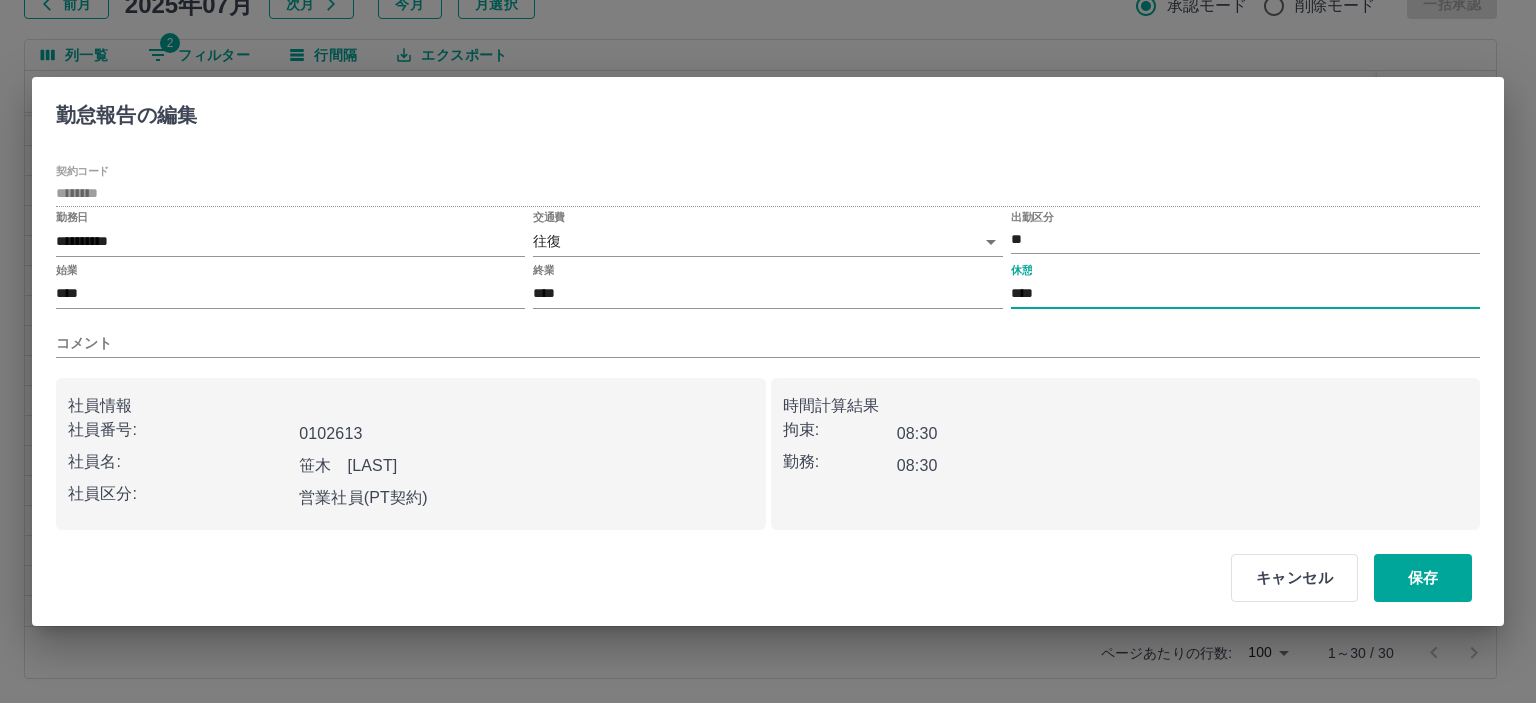 type on "****" 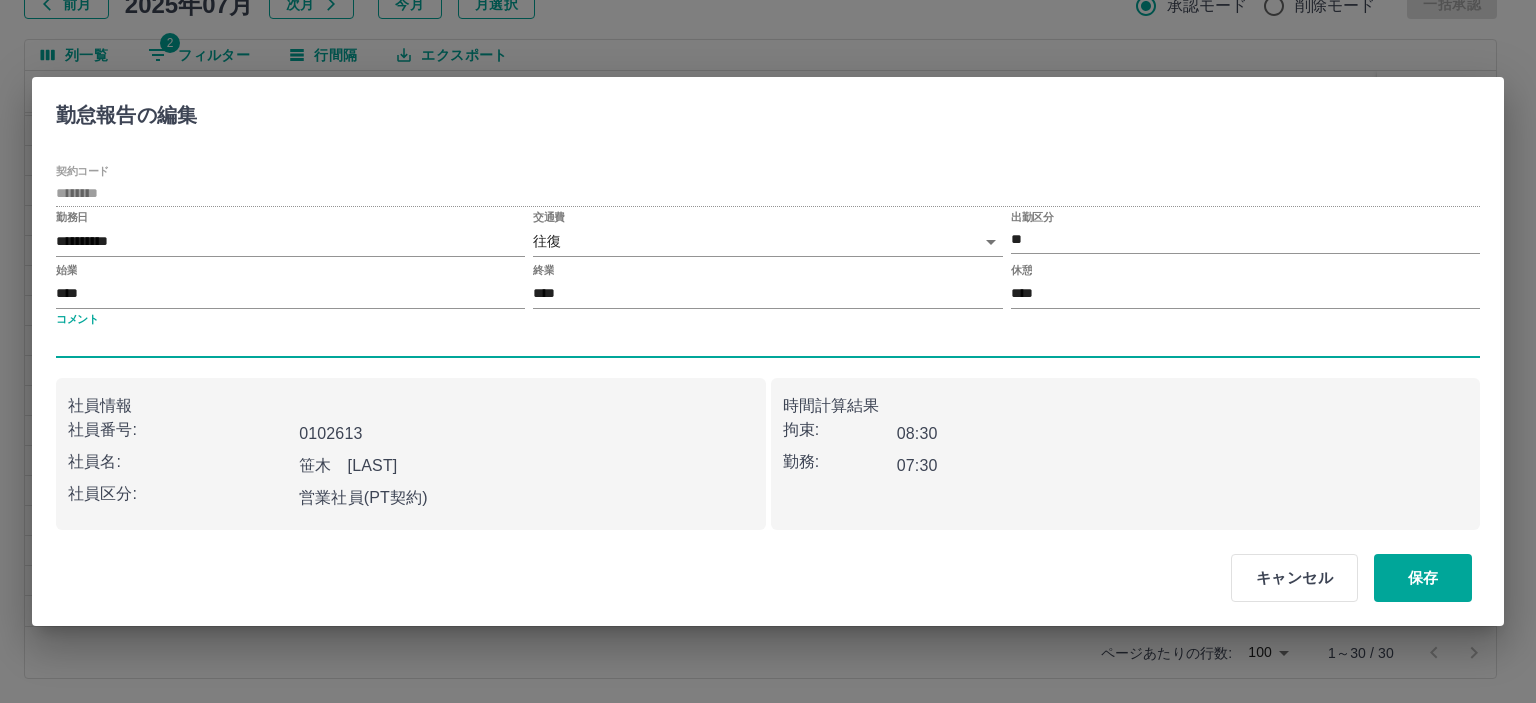 type 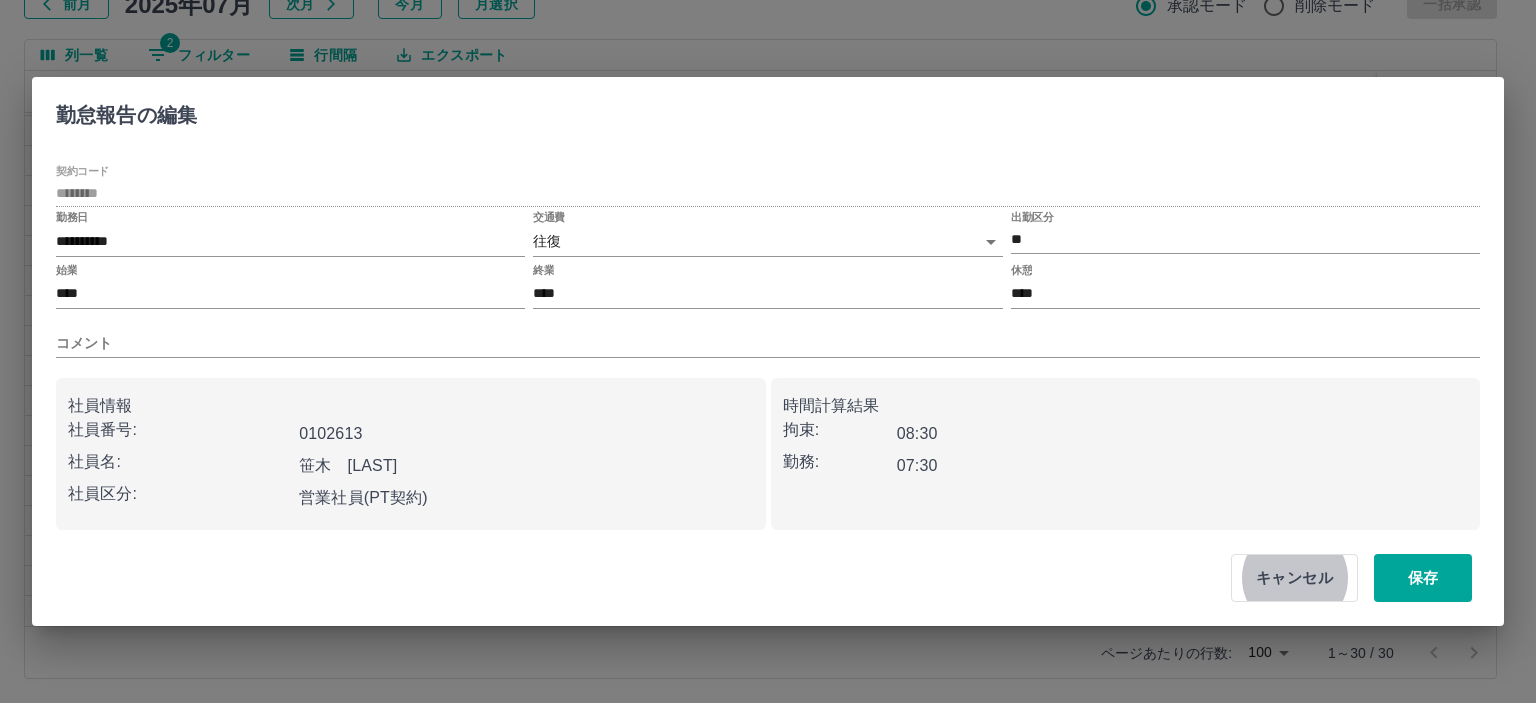 type 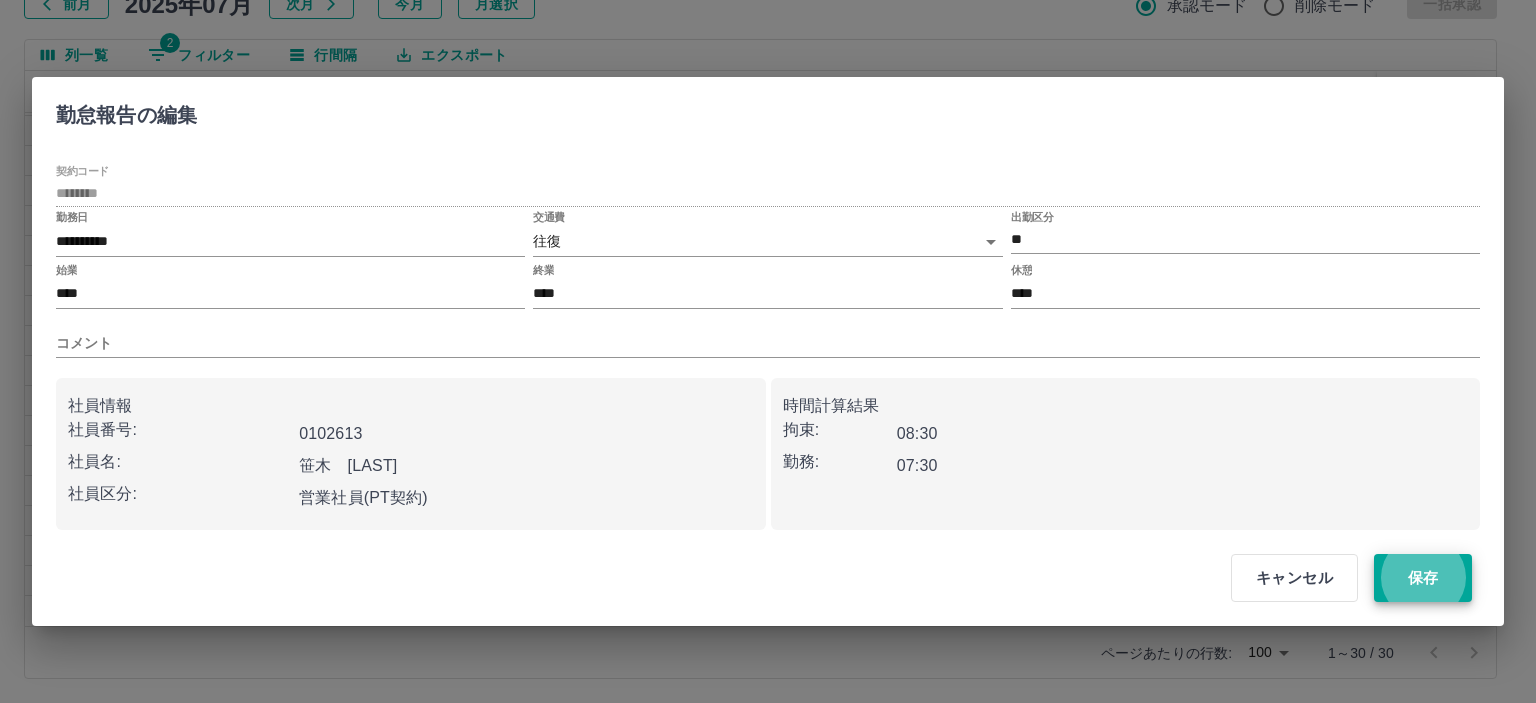 click on "保存" at bounding box center [1423, 578] 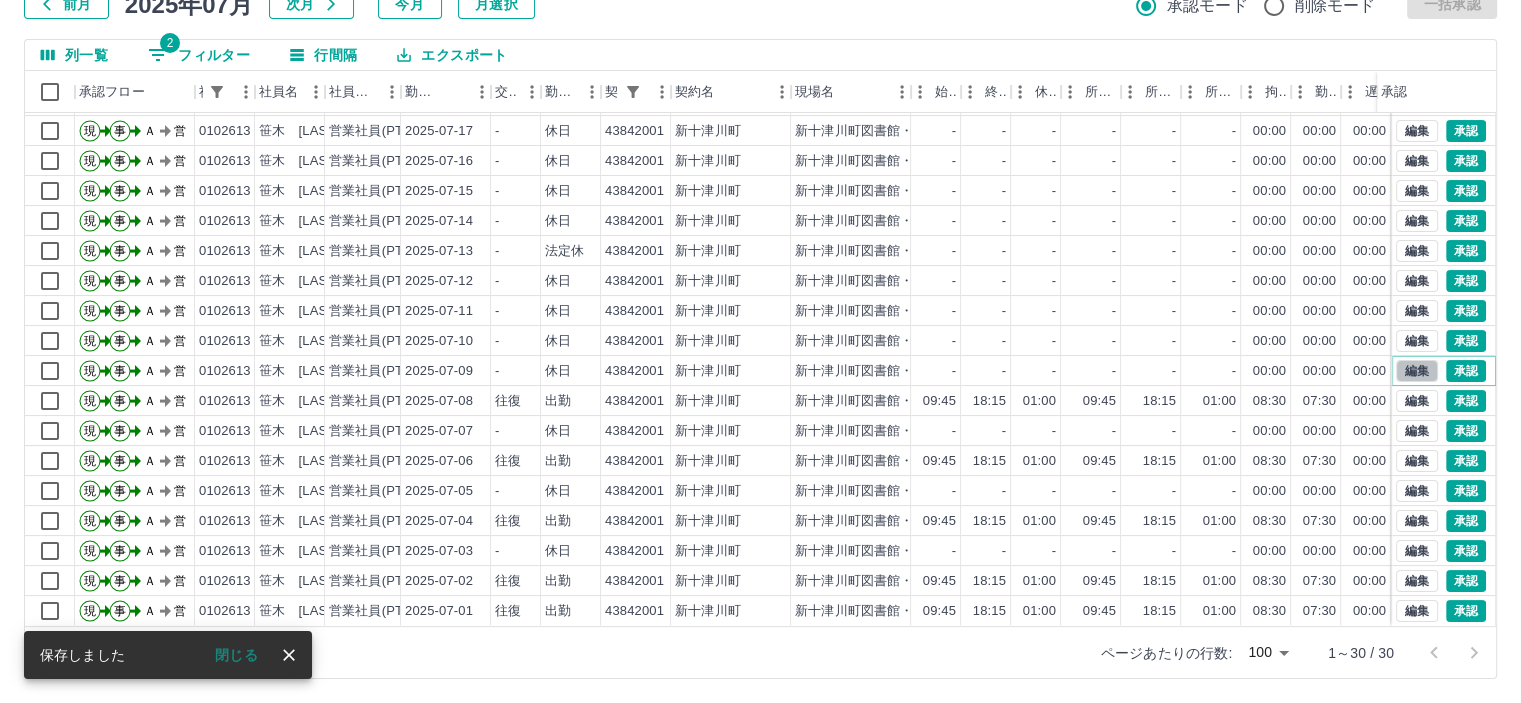 click on "編集" at bounding box center [1417, 371] 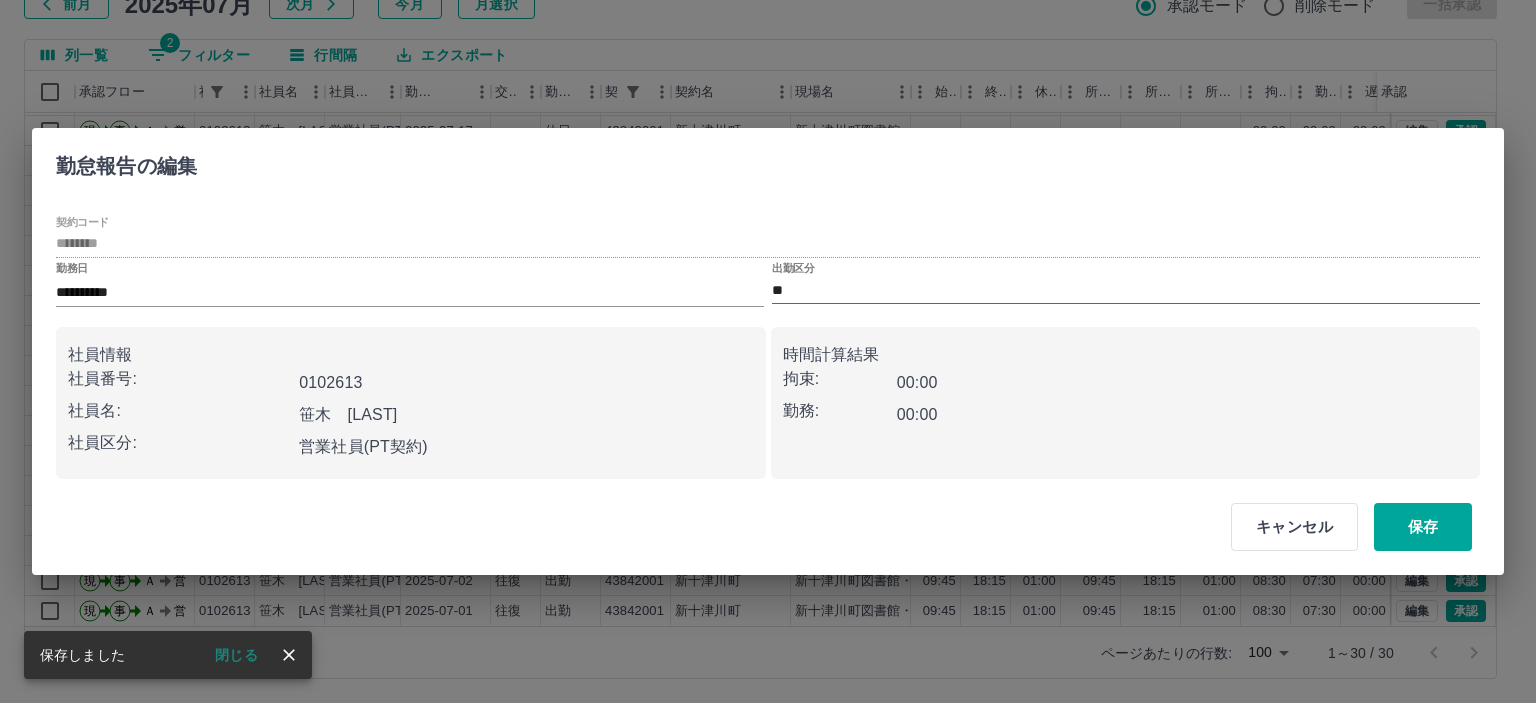 click on "**" at bounding box center [1126, 290] 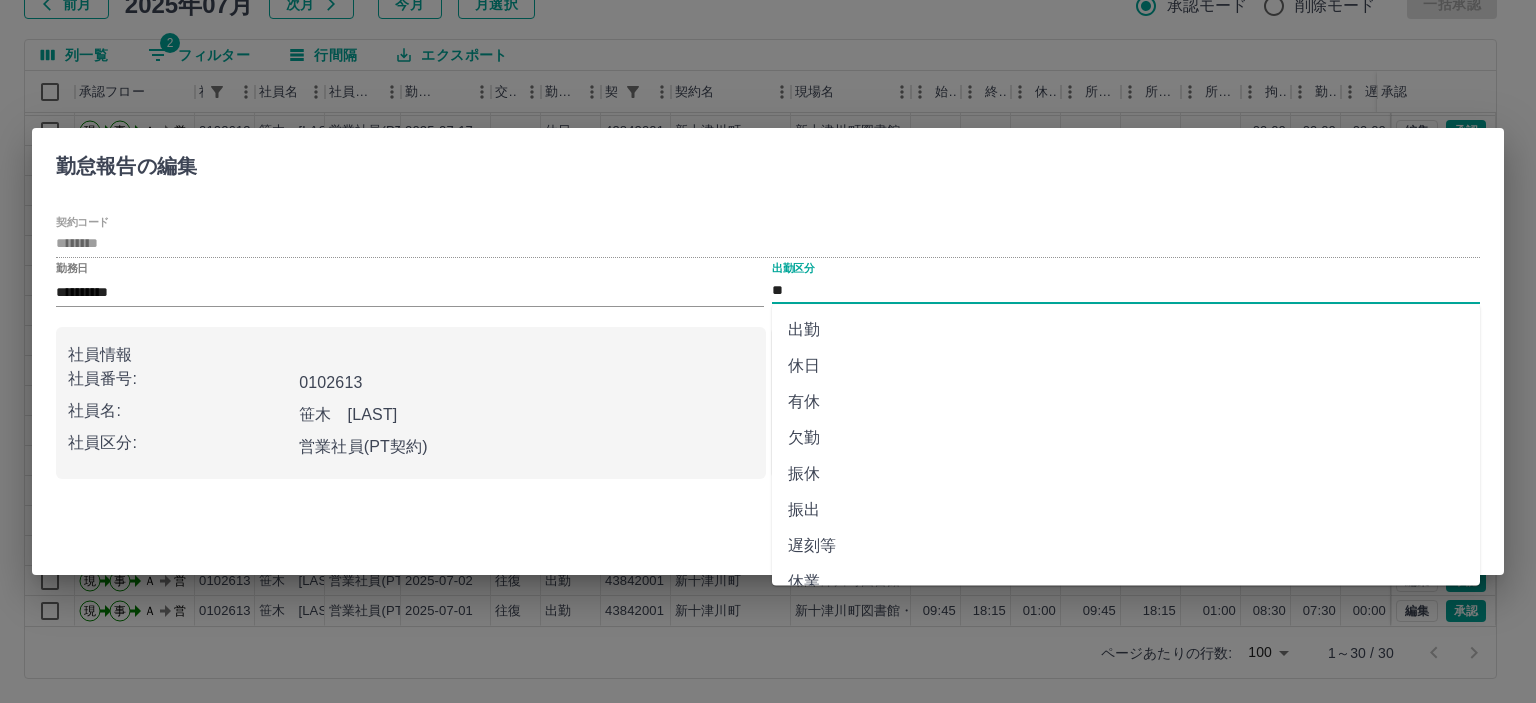click on "出勤" at bounding box center [1126, 330] 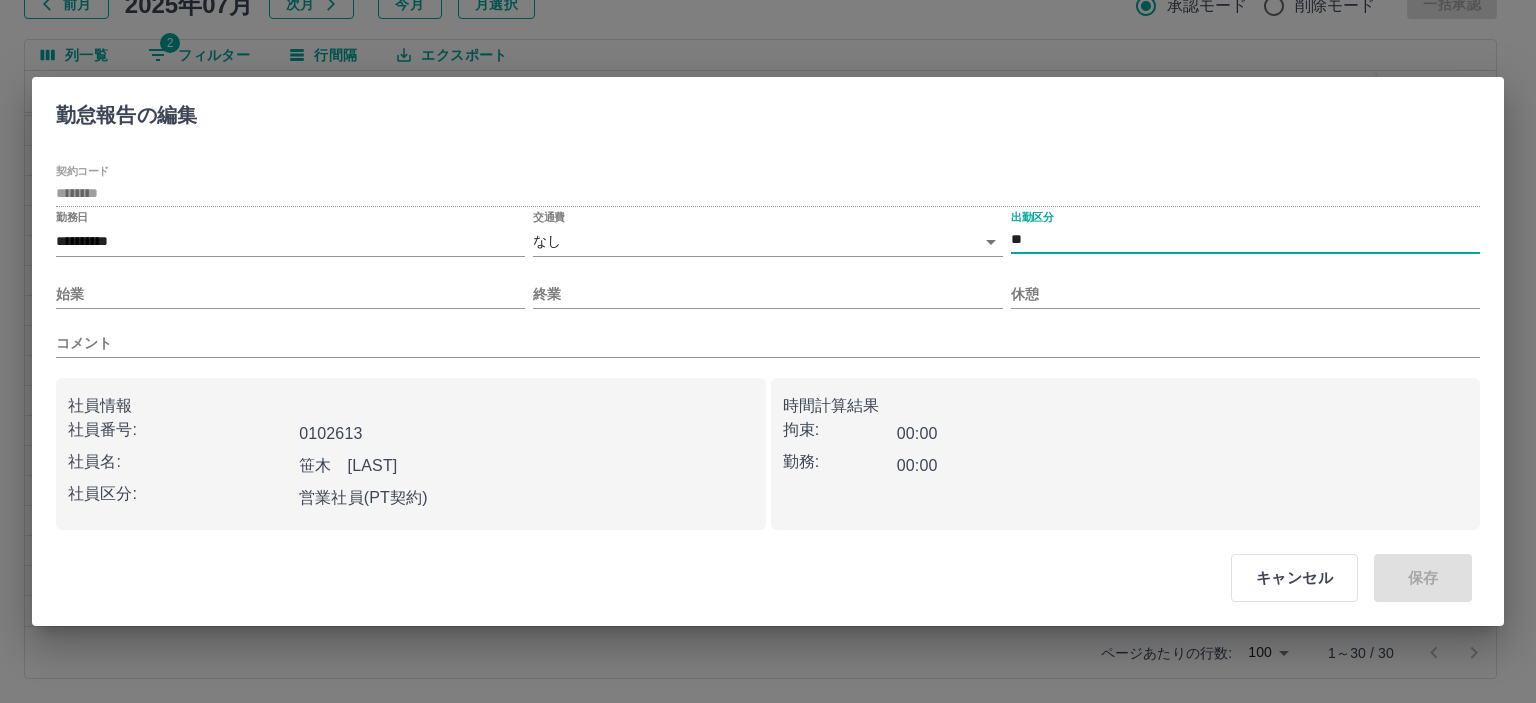click on "SDH勤怠 山本　和也 勤務実績承認 前月 2025年07月 次月 今月 月選択 承認モード 削除モード 一括承認 列一覧 2 フィルター 行間隔 エクスポート 承認フロー 社員番号 社員名 社員区分 勤務日 交通費 勤務区分 契約コード 契約名 現場名 始業 終業 休憩 所定開始 所定終業 所定休憩 拘束 勤務 遅刻等 コメント ステータス 承認 現 事 Ａ 営 0102613 笹木　陽子 営業社員(PT契約) 2025-07-19  -  休日 43842001 新十津川町 新十津川町図書館・学校図書館包括業務委託 - - - - - - 00:00 00:00 00:00 AM承認待 現 事 Ａ 営 0102613 笹木　陽子 営業社員(PT契約) 2025-07-18  -  休日 43842001 新十津川町 新十津川町図書館・学校図書館包括業務委託 - - - - - - 00:00 00:00 00:00 AM承認待 現 事 Ａ 営 0102613 笹木　陽子 営業社員(PT契約) 2025-07-17  -  休日 43842001 新十津川町 - - - - - - 00:00 00:00 00:00 AM承認待 現 事 Ａ -" at bounding box center [768, 280] 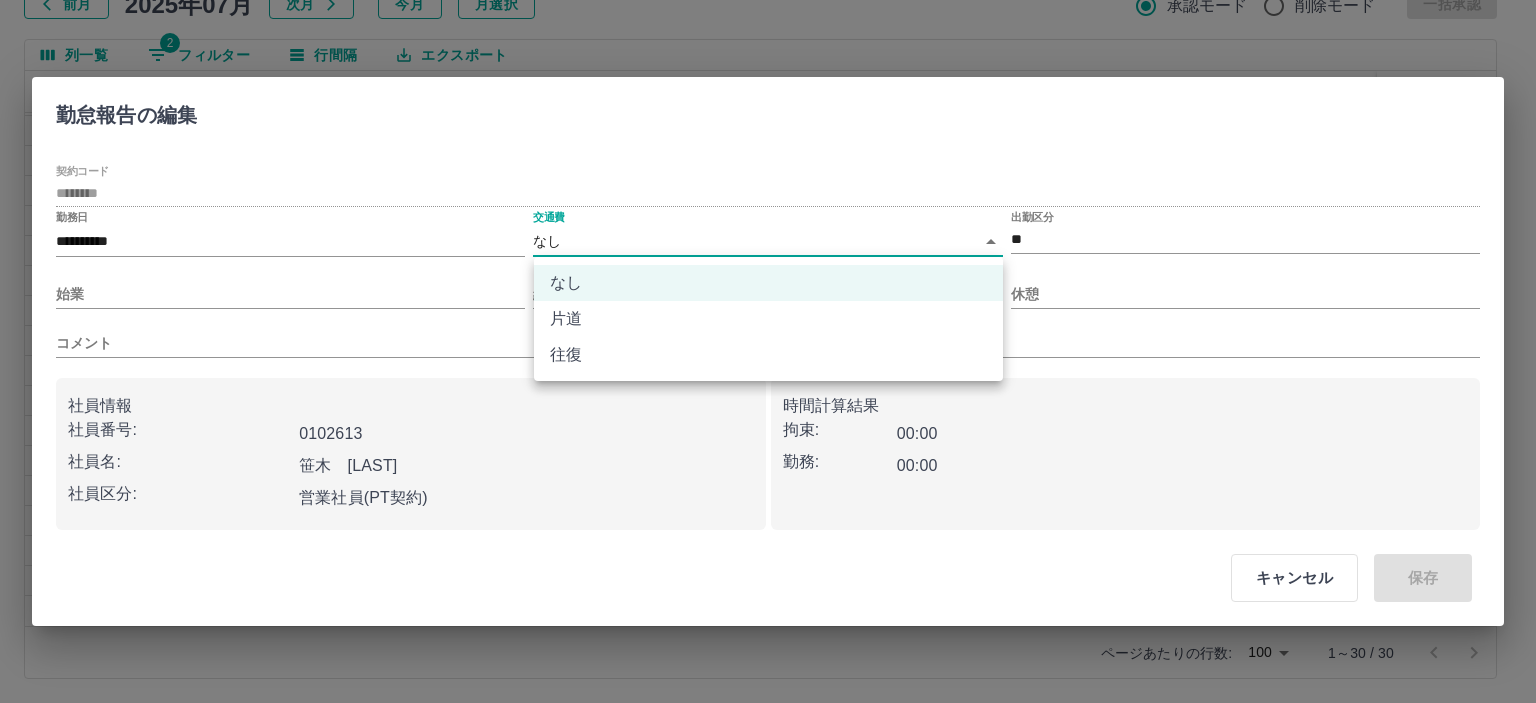 click on "往復" at bounding box center [768, 355] 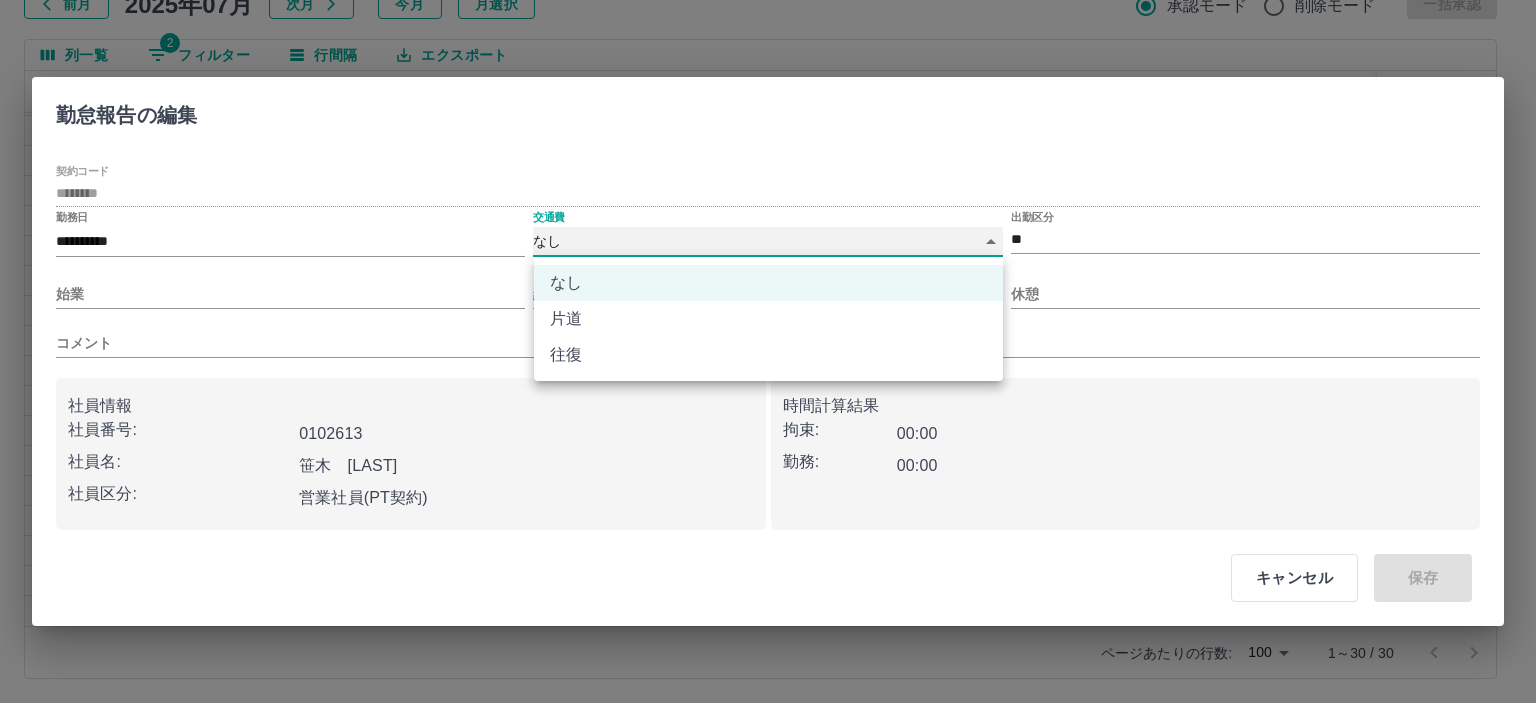 type on "******" 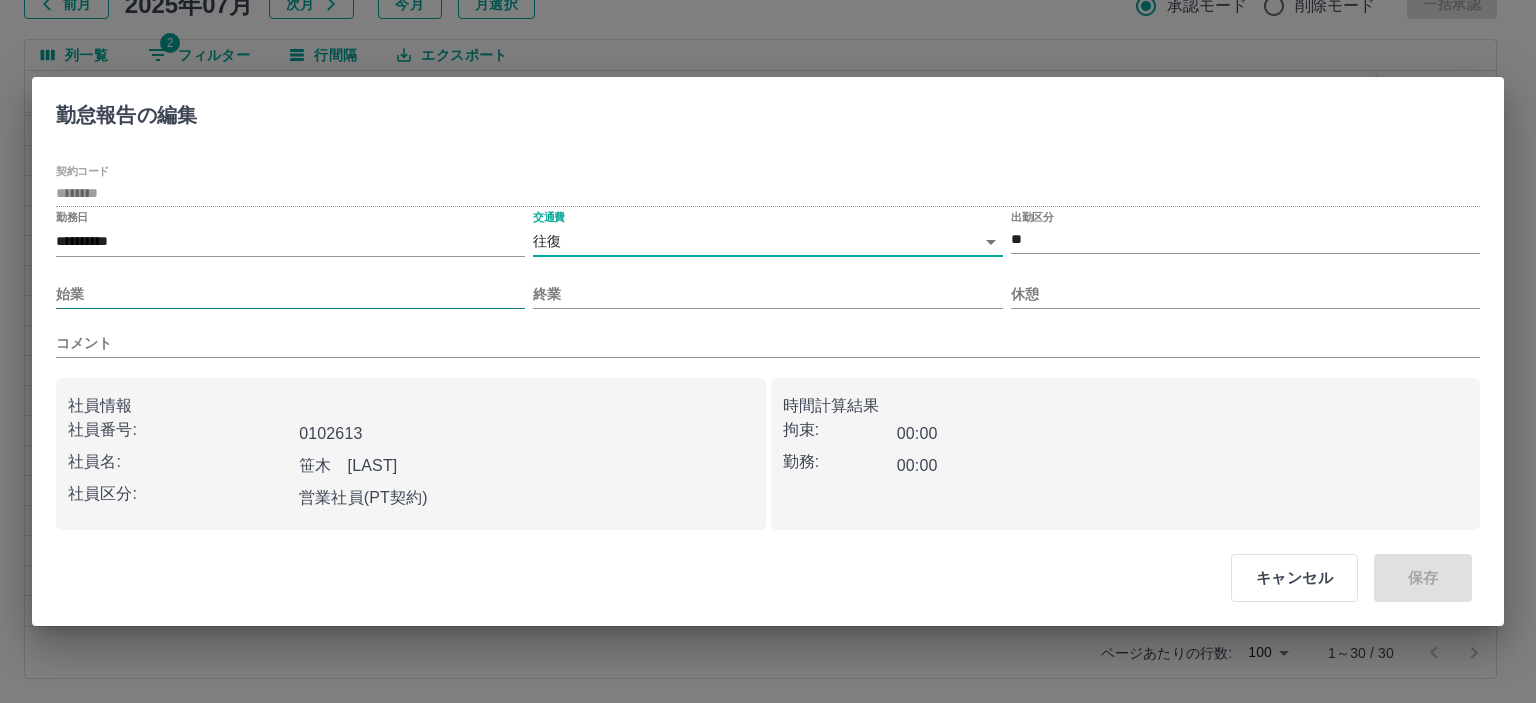 click on "始業" at bounding box center [290, 294] 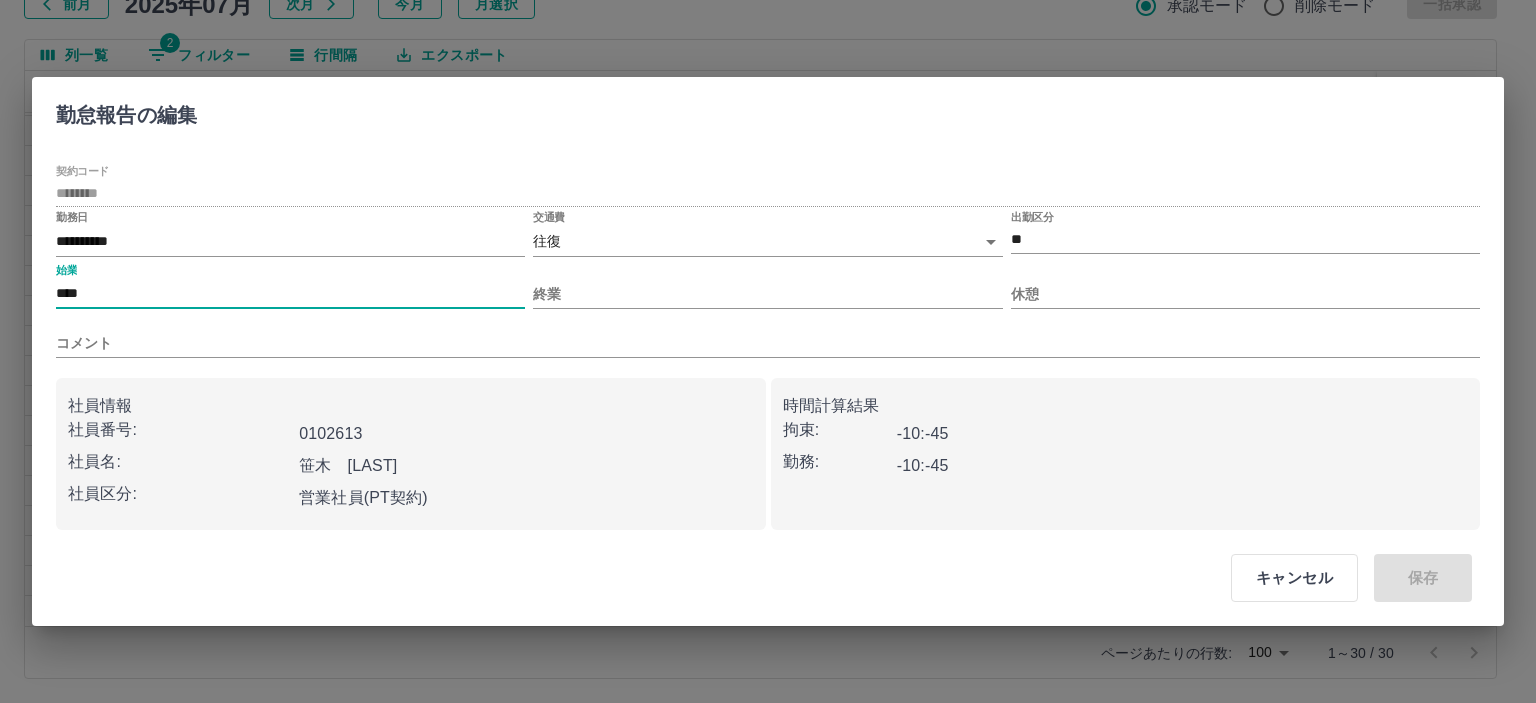type on "****" 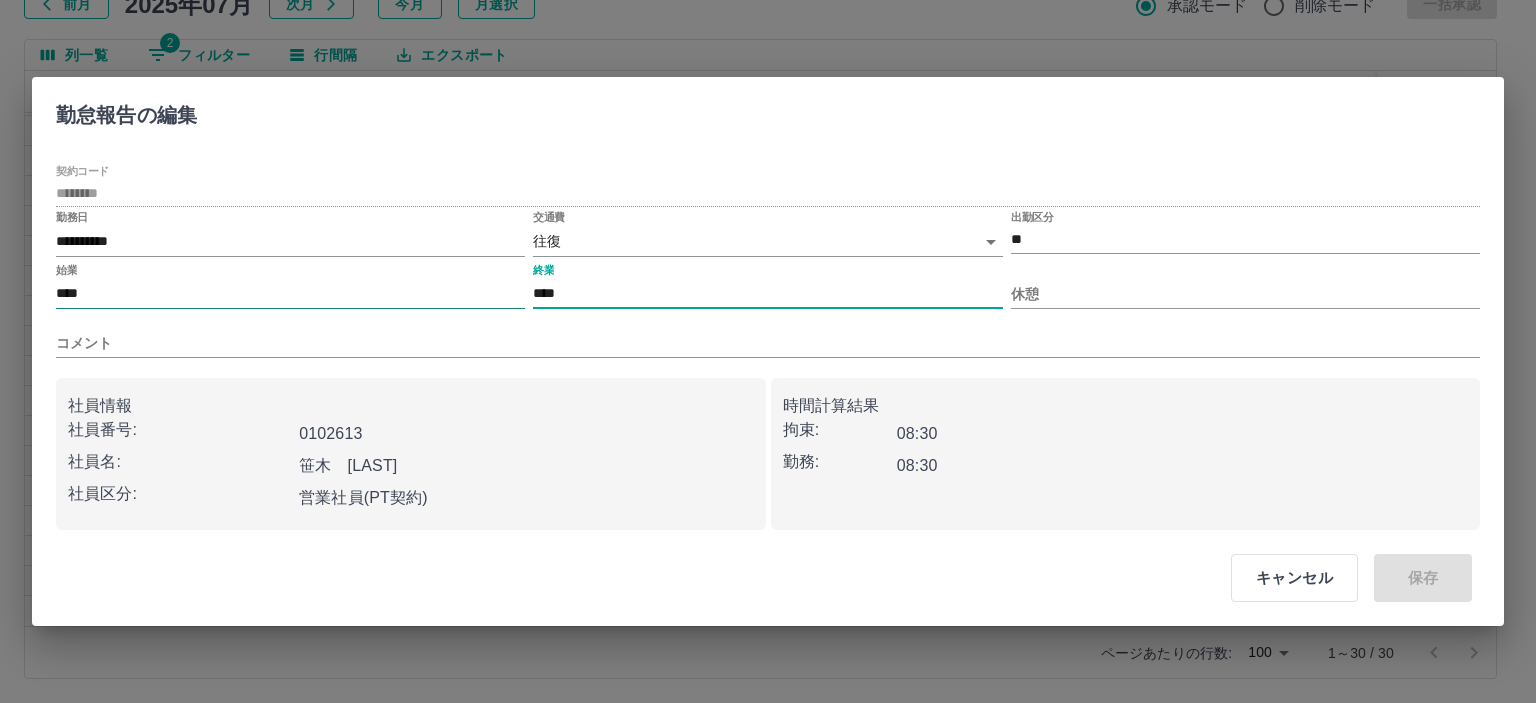 type on "****" 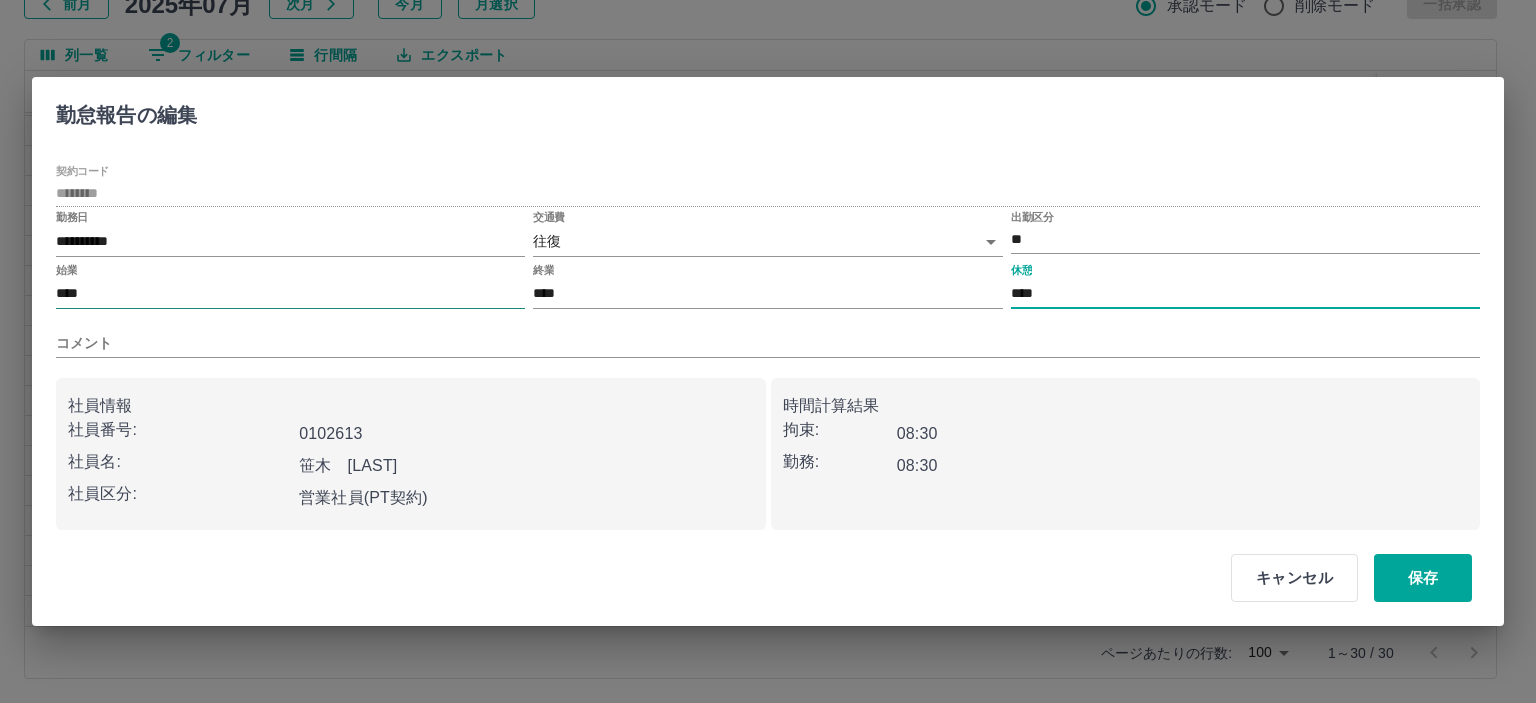 type on "****" 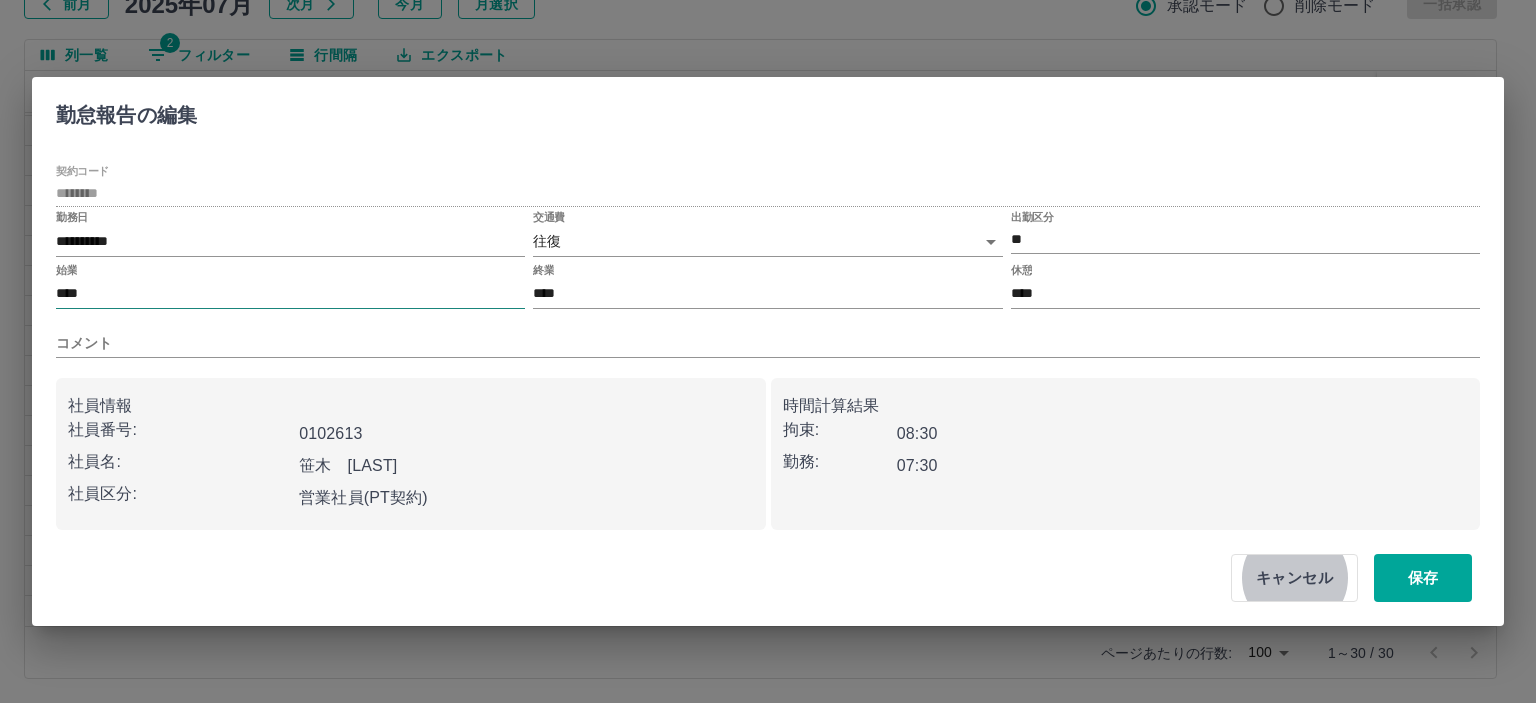 type 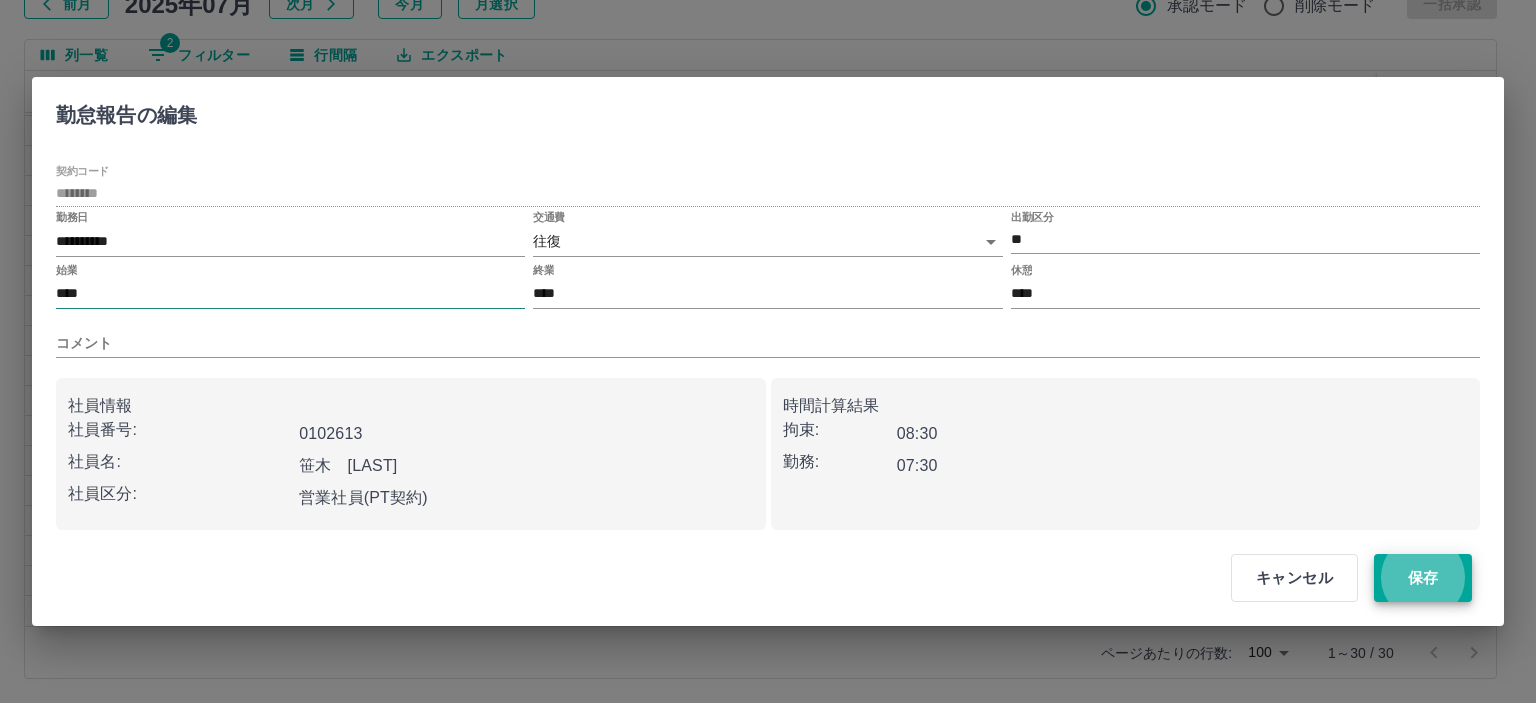 type 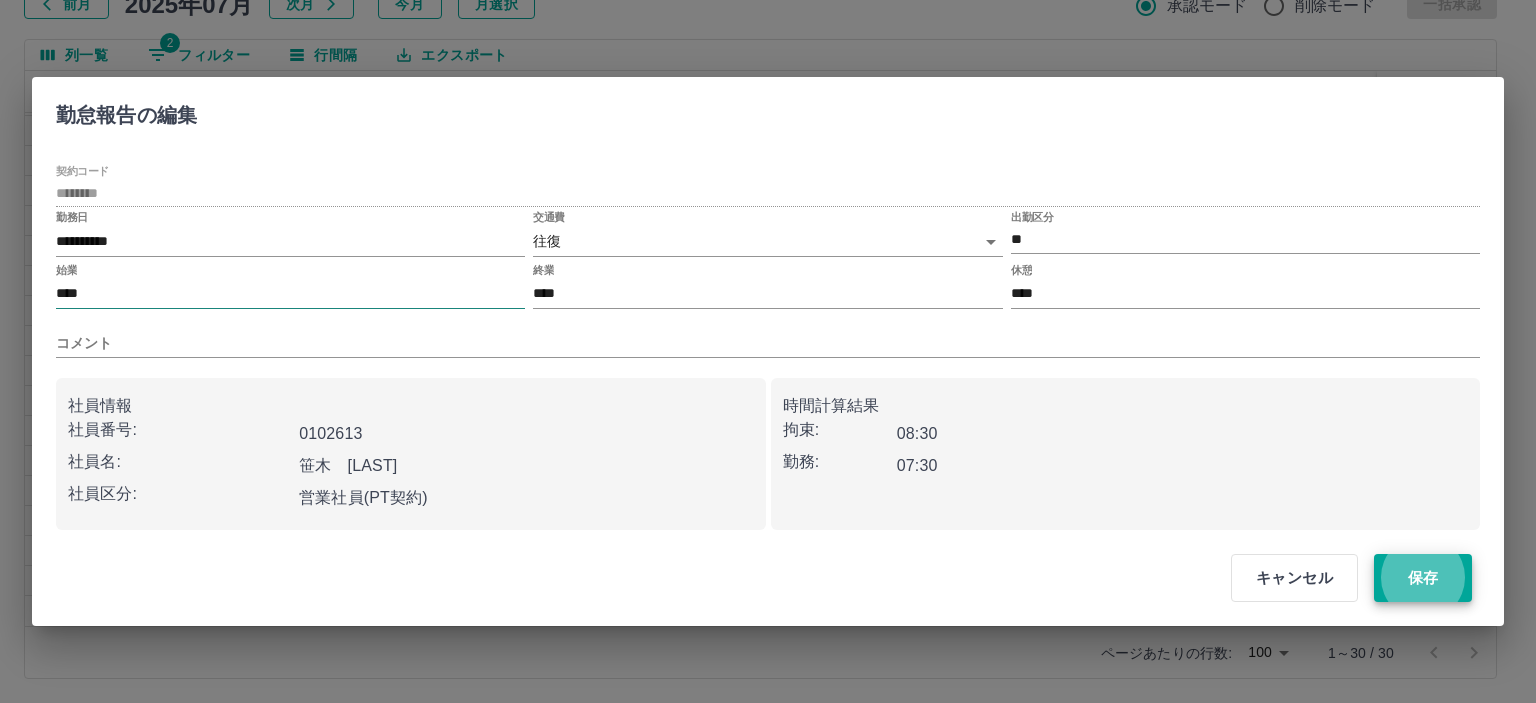 click on "保存" at bounding box center [1423, 578] 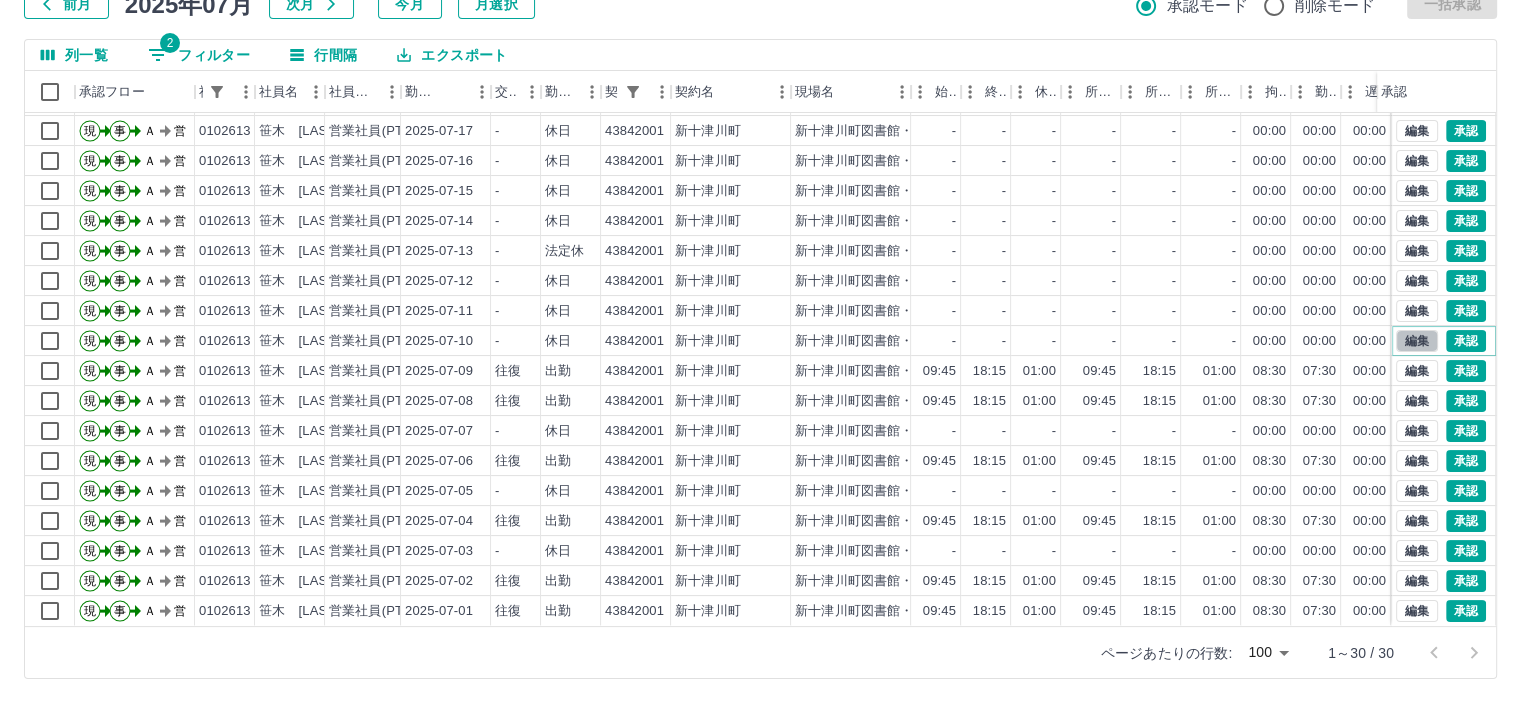 click on "編集" at bounding box center (1417, 341) 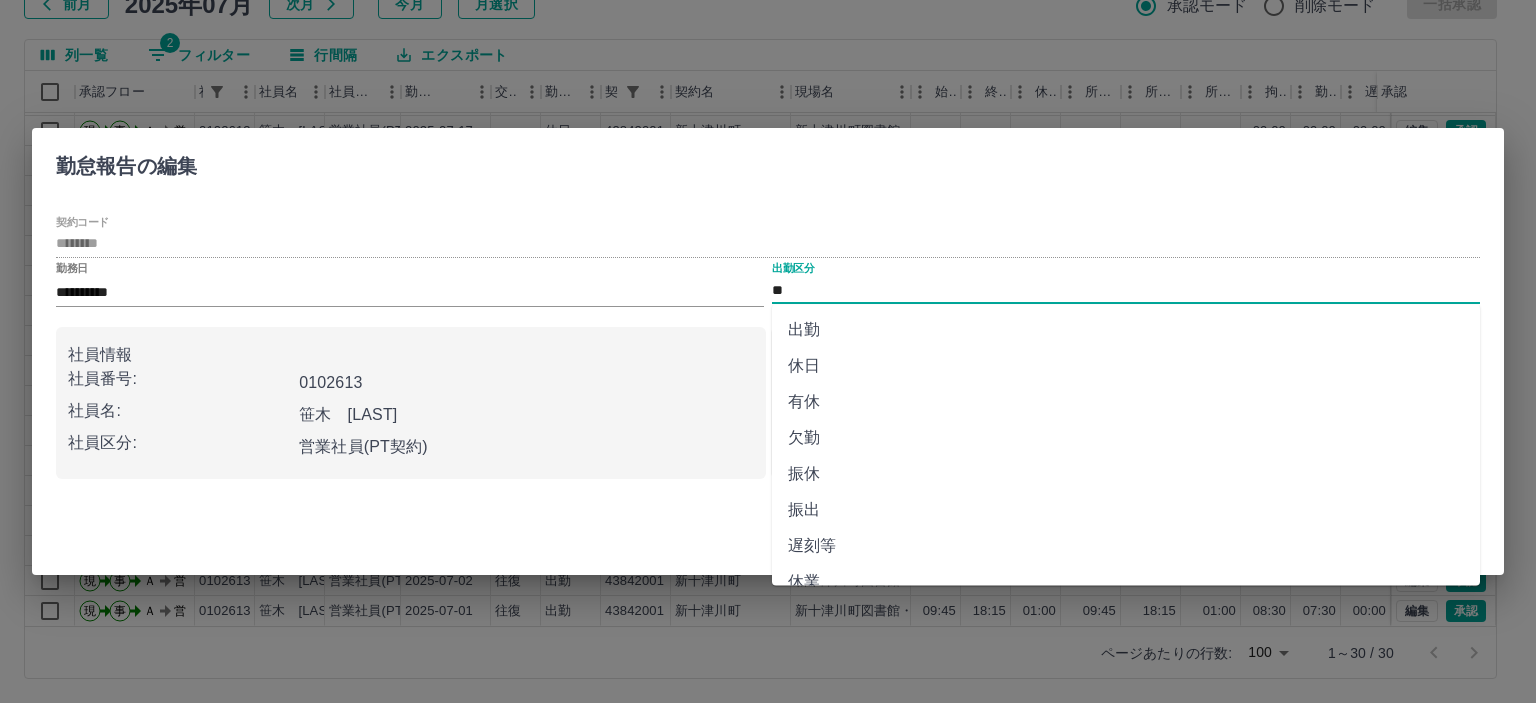 click on "**" at bounding box center [1126, 290] 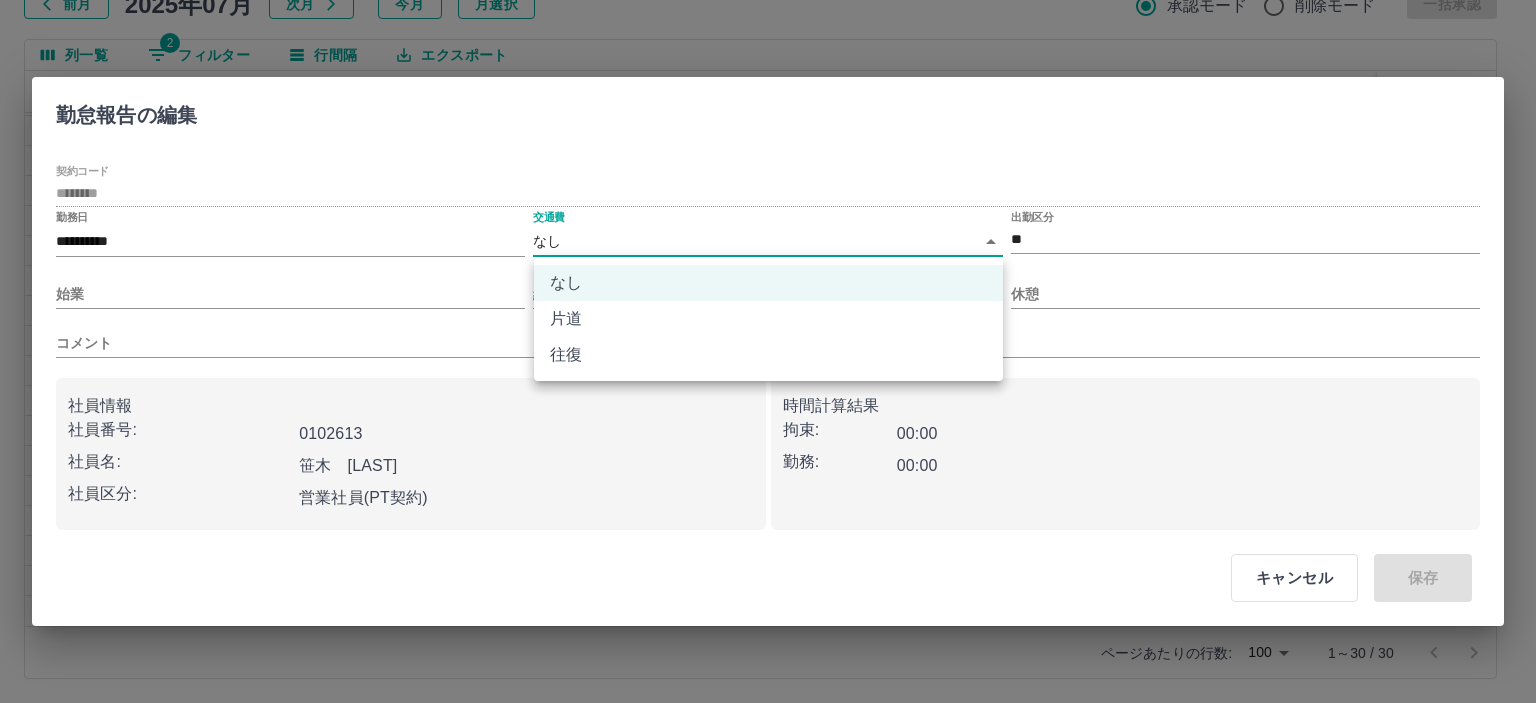 click on "SDH勤怠 山本　和也 勤務実績承認 前月 2025年07月 次月 今月 月選択 承認モード 削除モード 一括承認 列一覧 2 フィルター 行間隔 エクスポート 承認フロー 社員番号 社員名 社員区分 勤務日 交通費 勤務区分 契約コード 契約名 現場名 始業 終業 休憩 所定開始 所定終業 所定休憩 拘束 勤務 遅刻等 コメント ステータス 承認 現 事 Ａ 営 0102613 笹木　陽子 営業社員(PT契約) 2025-07-19  -  休日 43842001 新十津川町 新十津川町図書館・学校図書館包括業務委託 - - - - - - 00:00 00:00 00:00 AM承認待 現 事 Ａ 営 0102613 笹木　陽子 営業社員(PT契約) 2025-07-18  -  休日 43842001 新十津川町 新十津川町図書館・学校図書館包括業務委託 - - - - - - 00:00 00:00 00:00 AM承認待 現 事 Ａ 営 0102613 笹木　陽子 営業社員(PT契約) 2025-07-17  -  休日 43842001 新十津川町 - - - - - - 00:00 00:00 00:00 AM承認待 現 事 Ａ -" at bounding box center (768, 280) 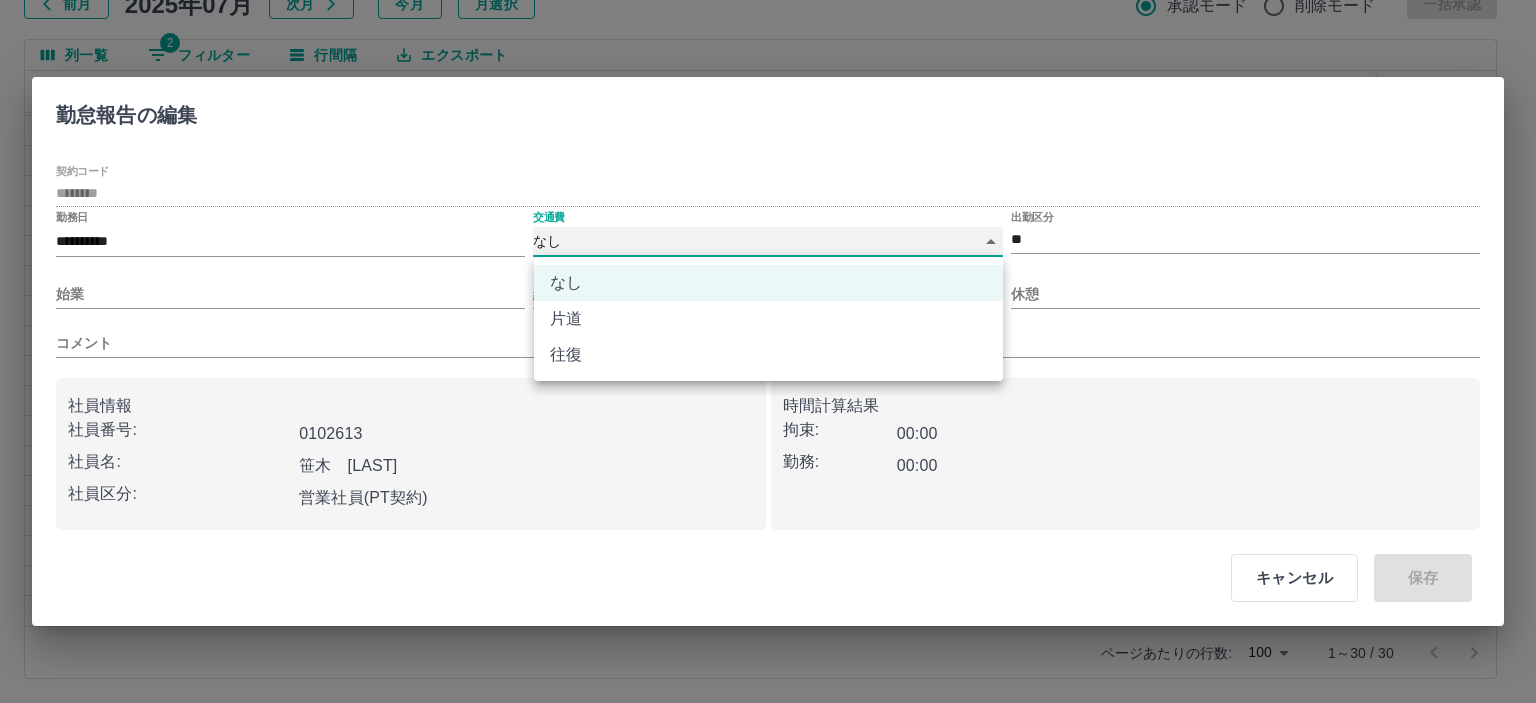 type on "******" 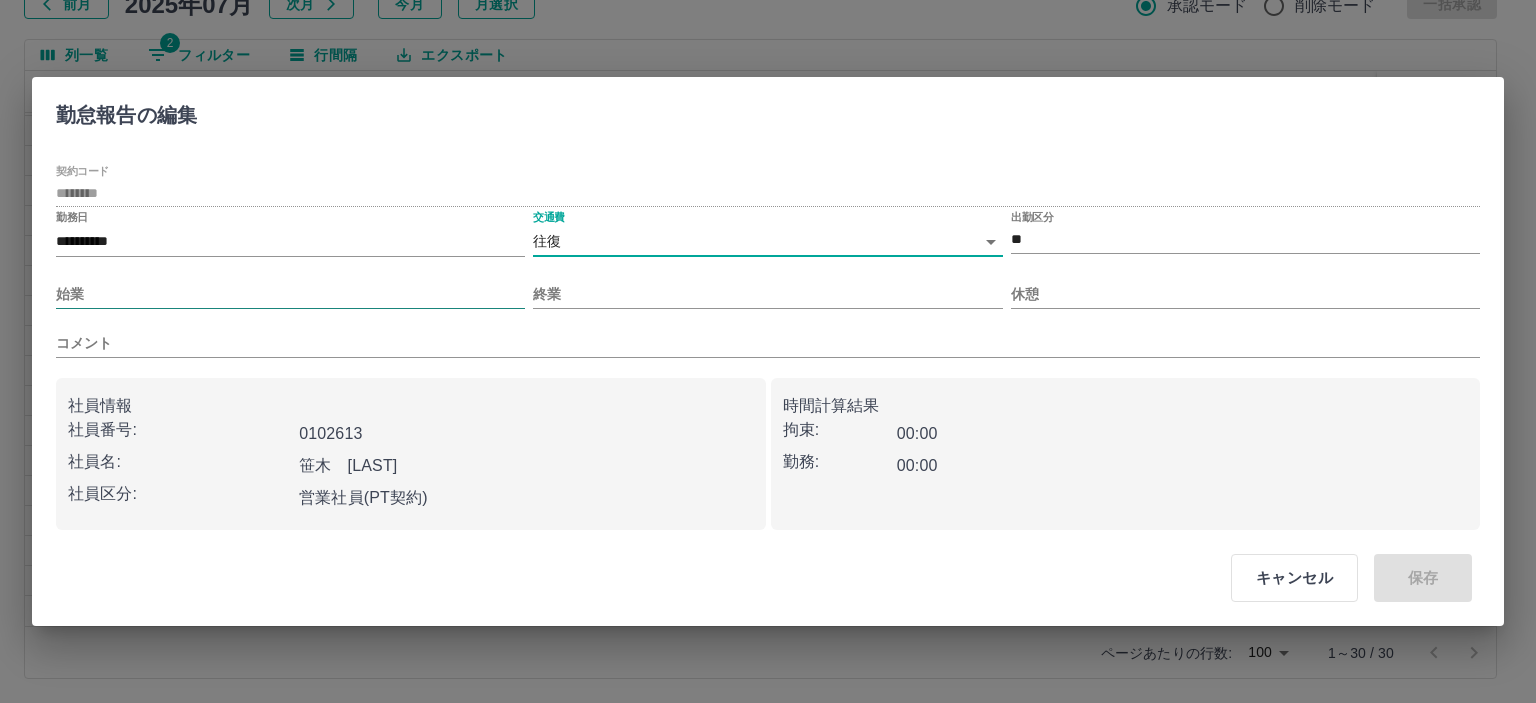 click on "始業" at bounding box center [290, 294] 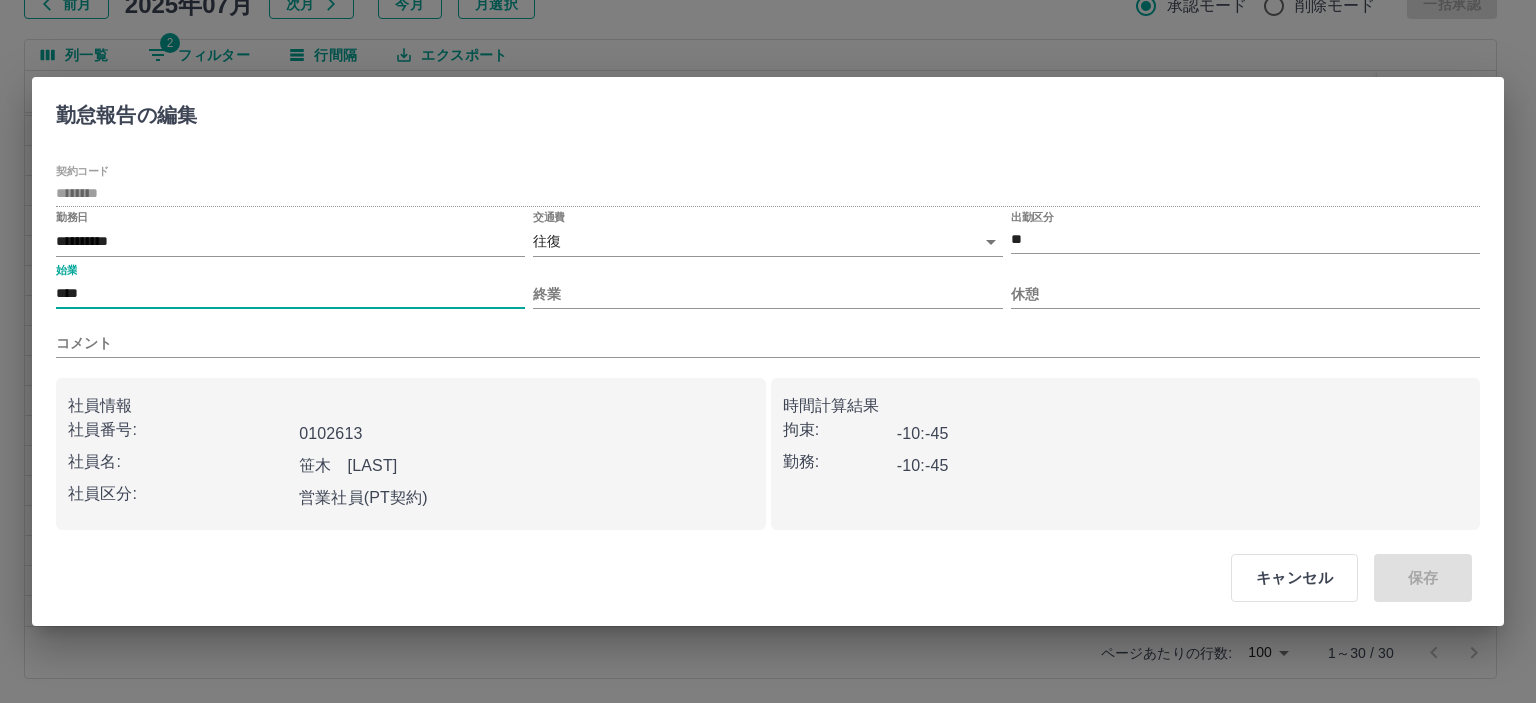 type on "****" 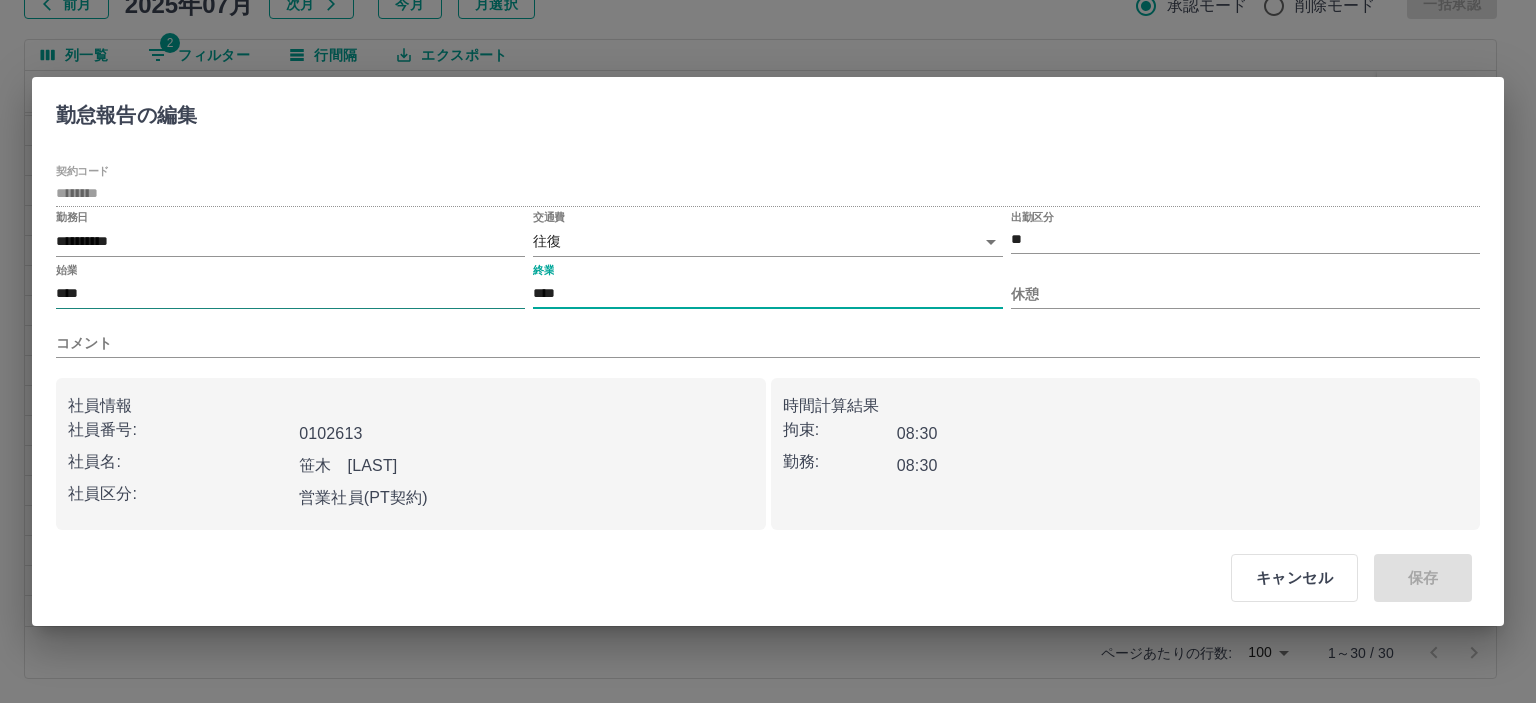 type on "****" 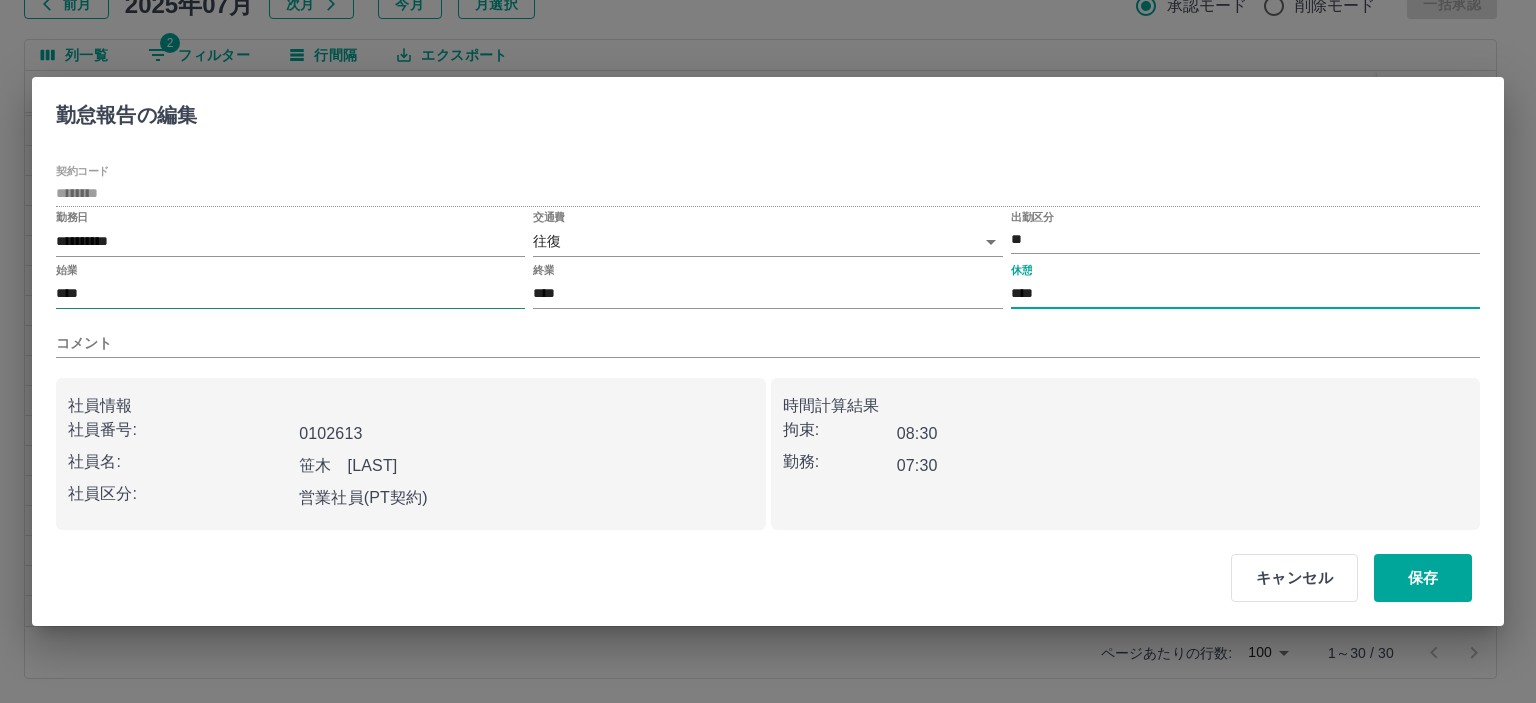 type on "****" 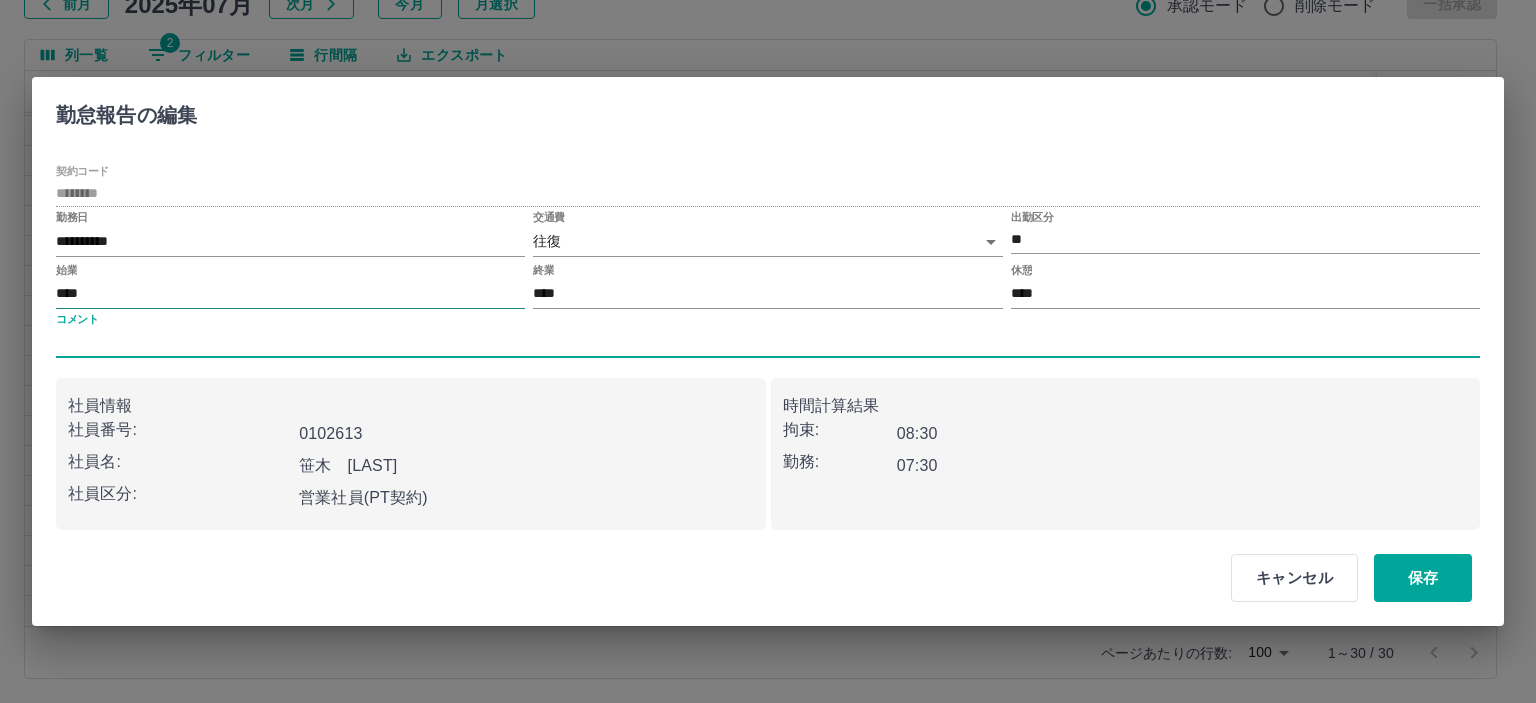 type 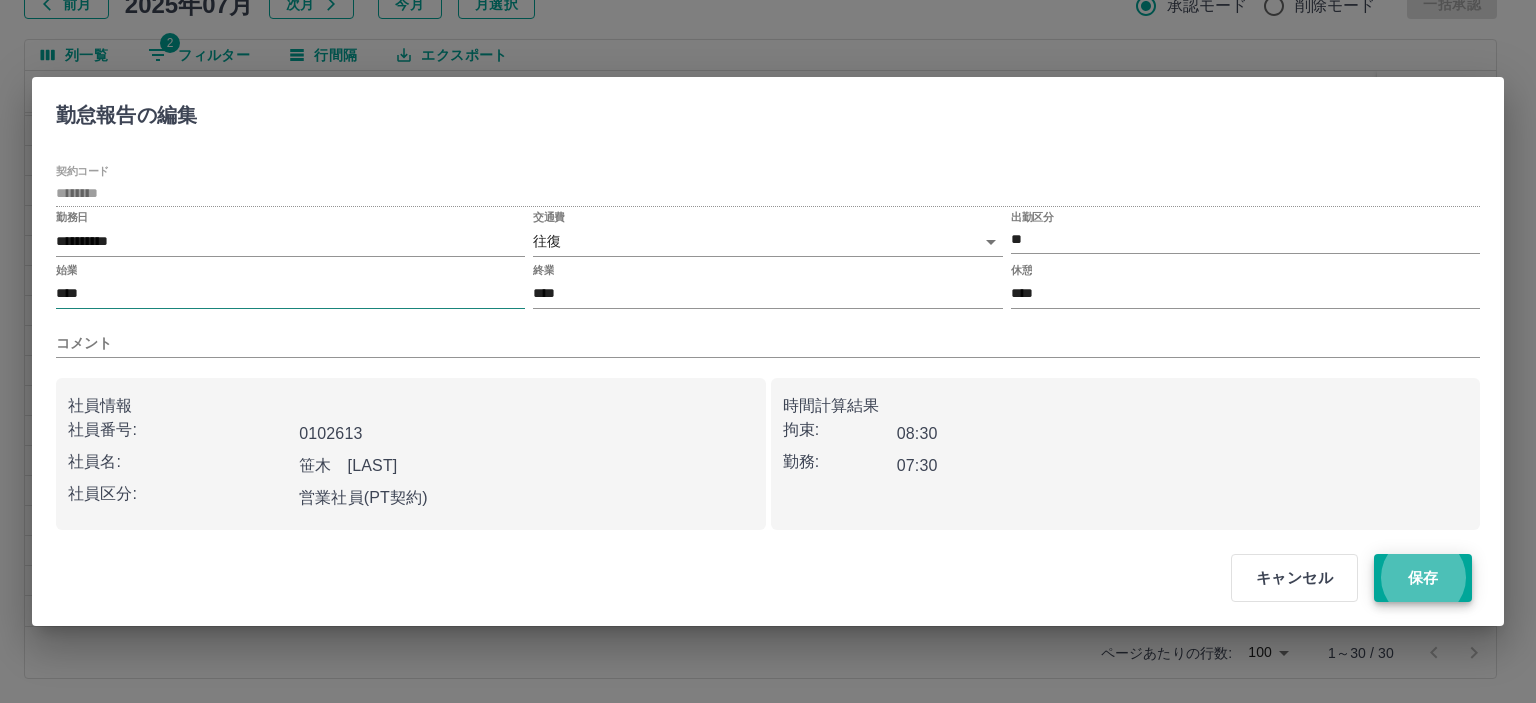 type 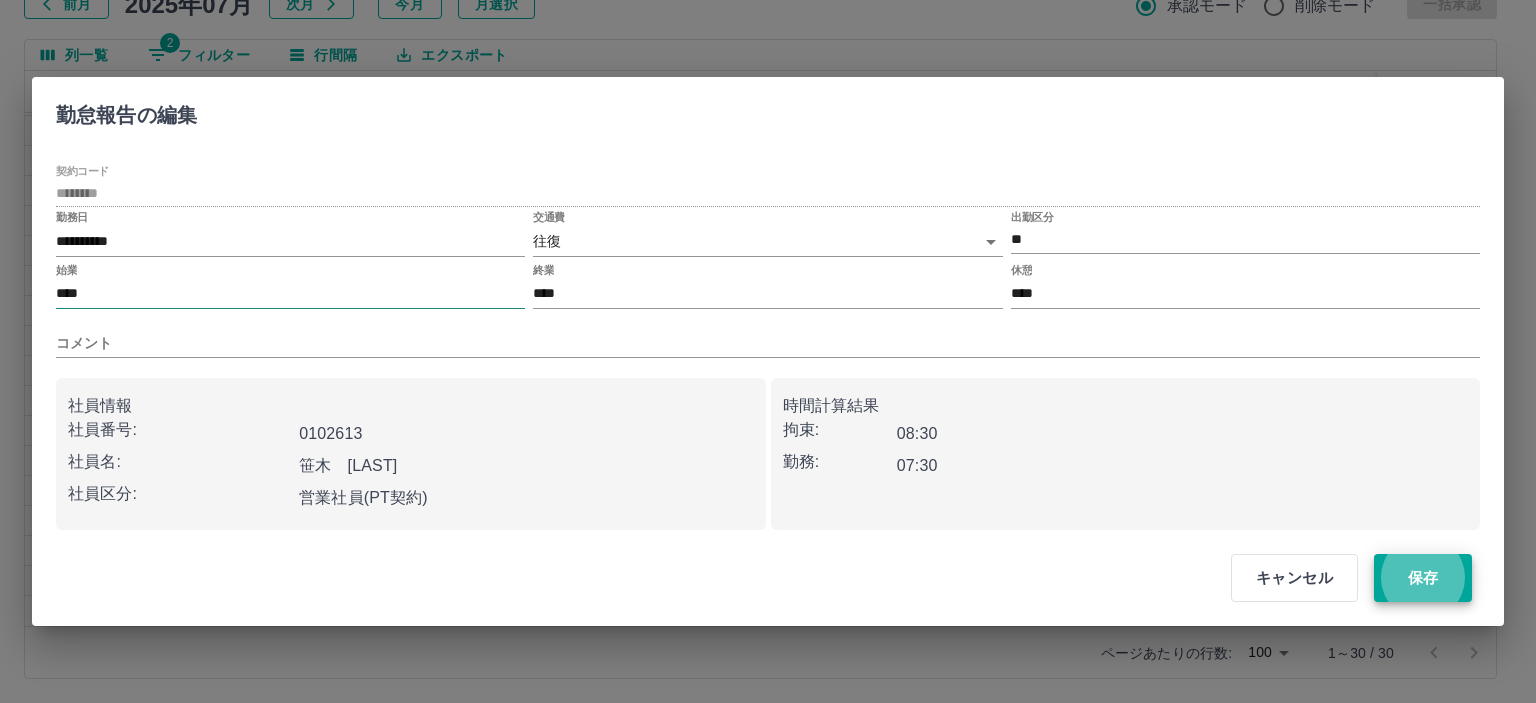 click on "保存" at bounding box center (1423, 578) 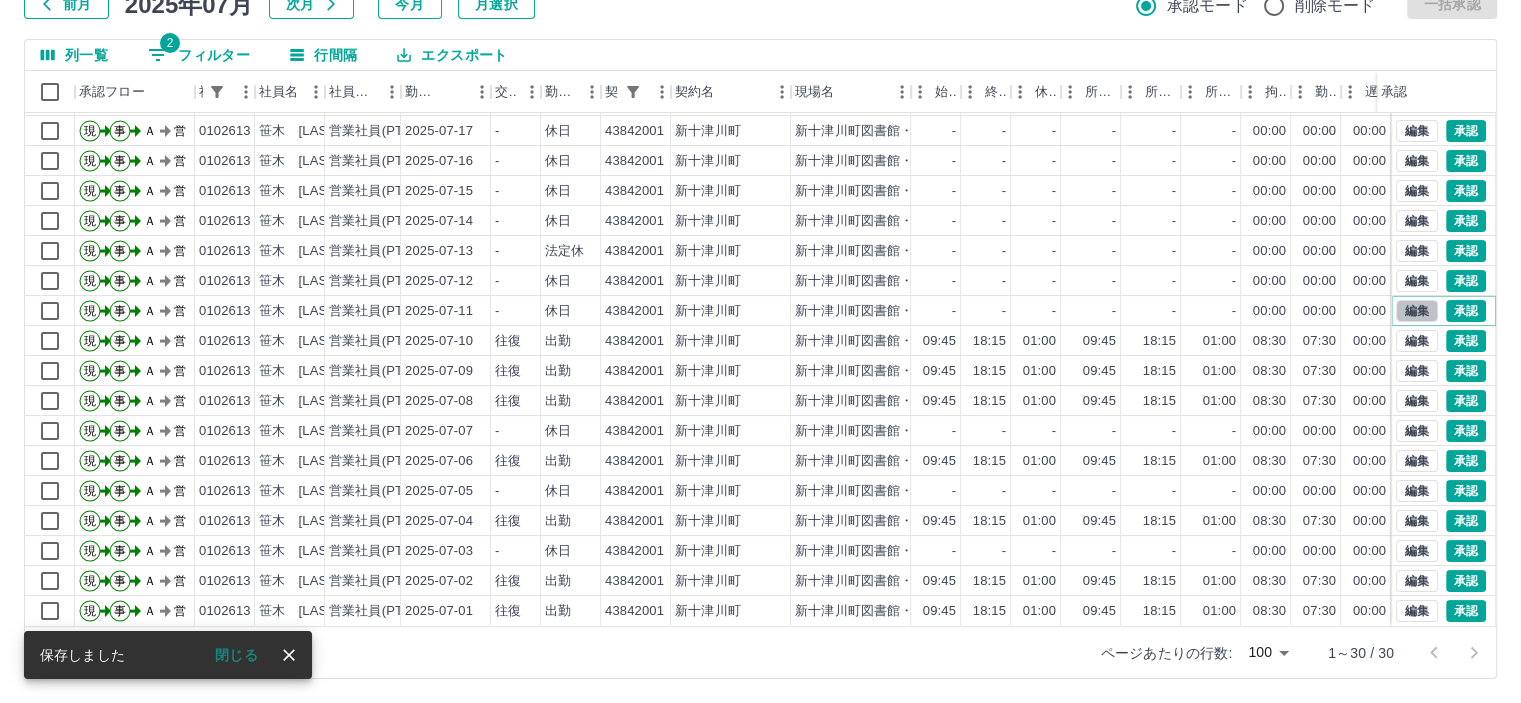 click on "編集" at bounding box center [1417, 311] 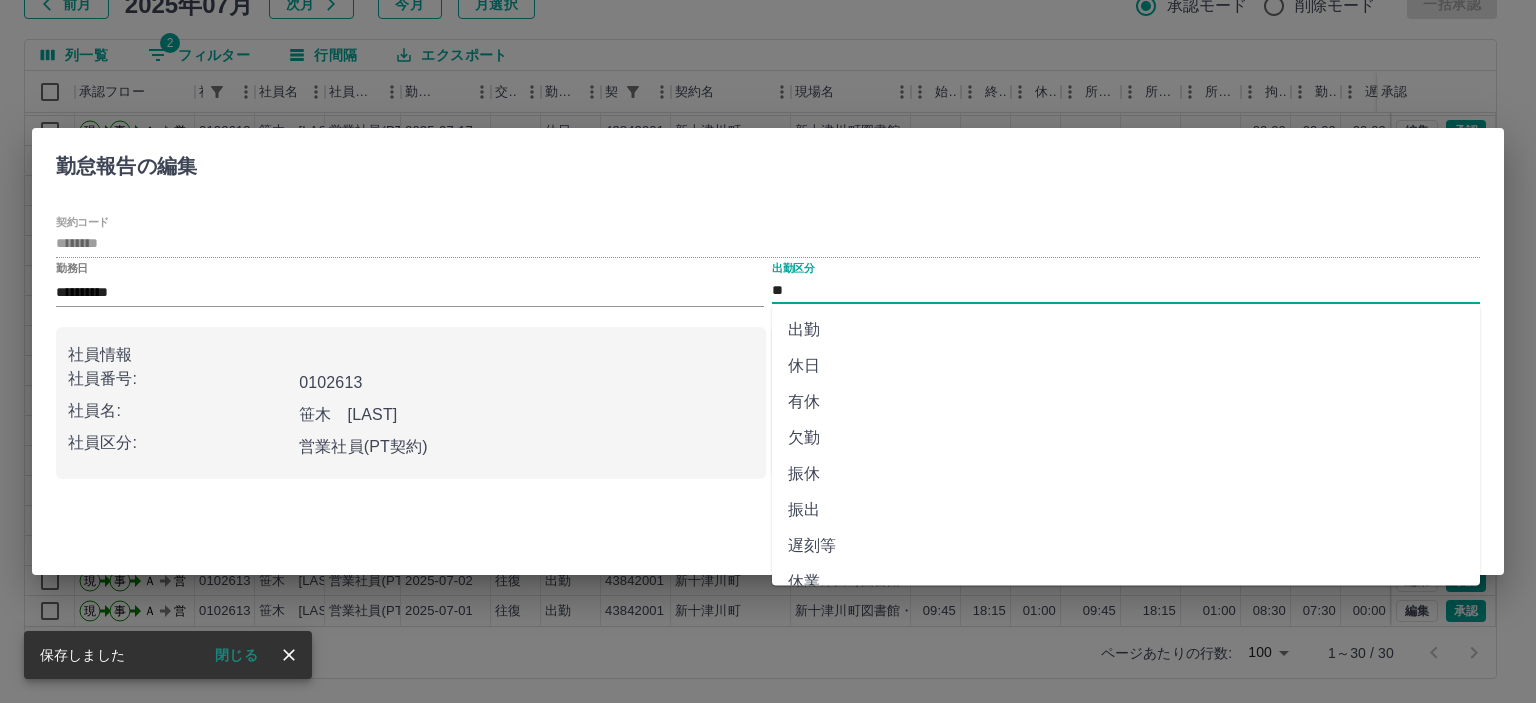 click on "**" at bounding box center (1126, 290) 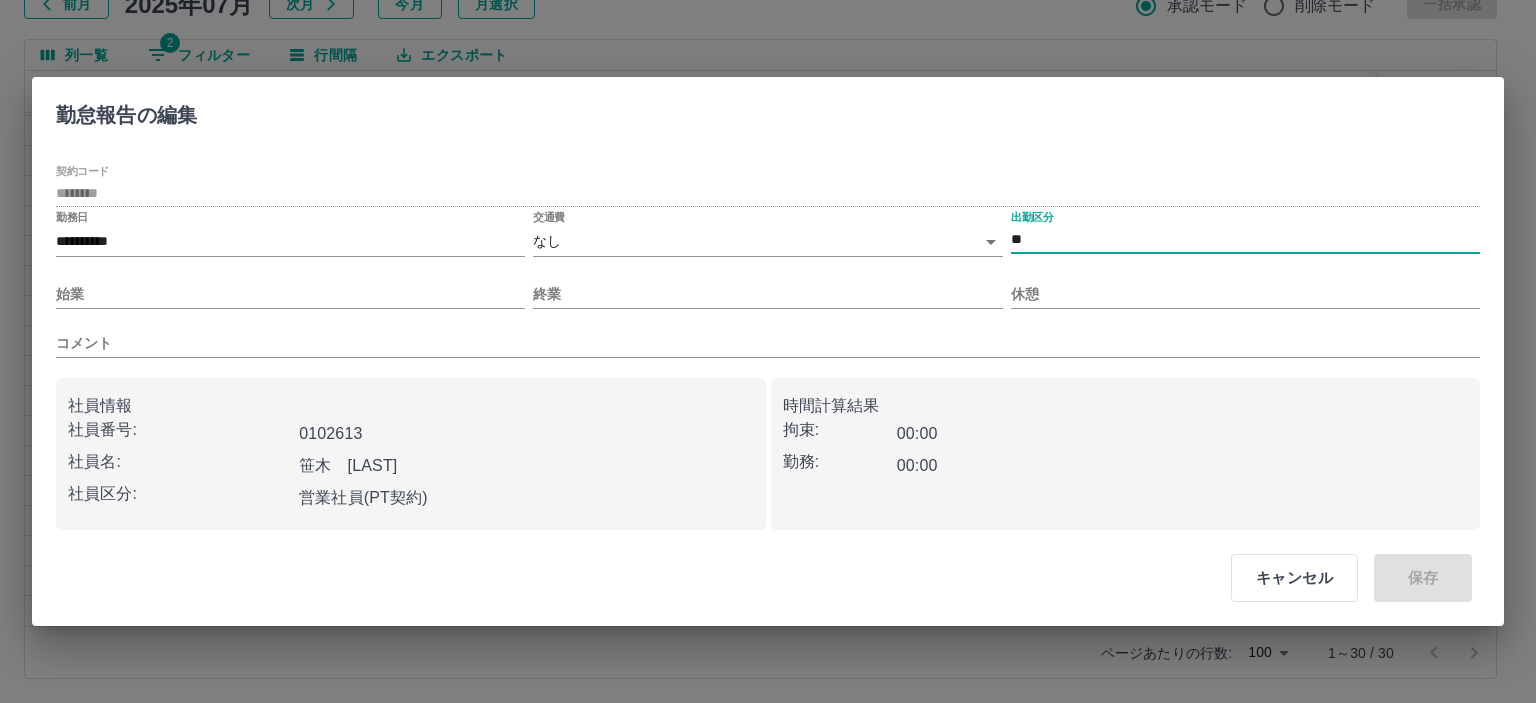 type on "**" 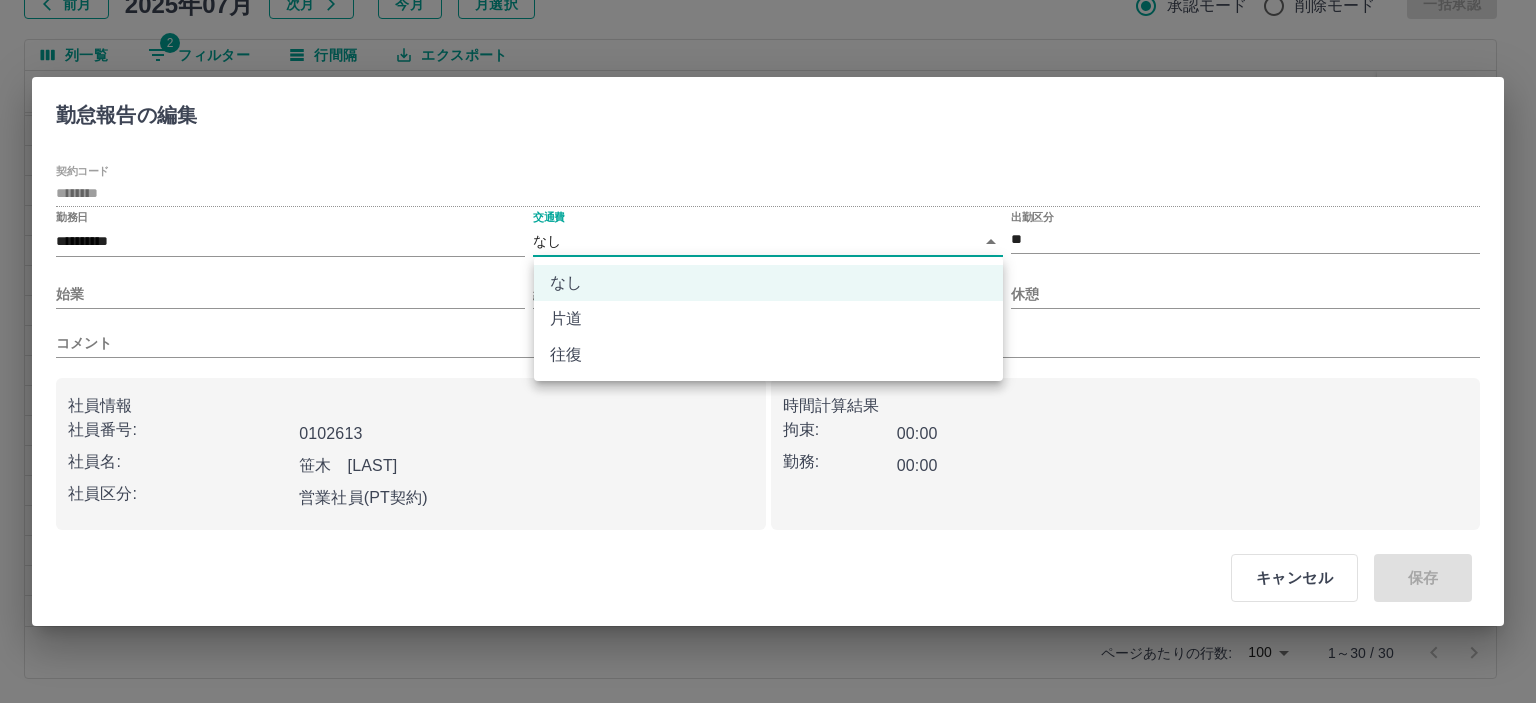 click on "往復" at bounding box center (768, 355) 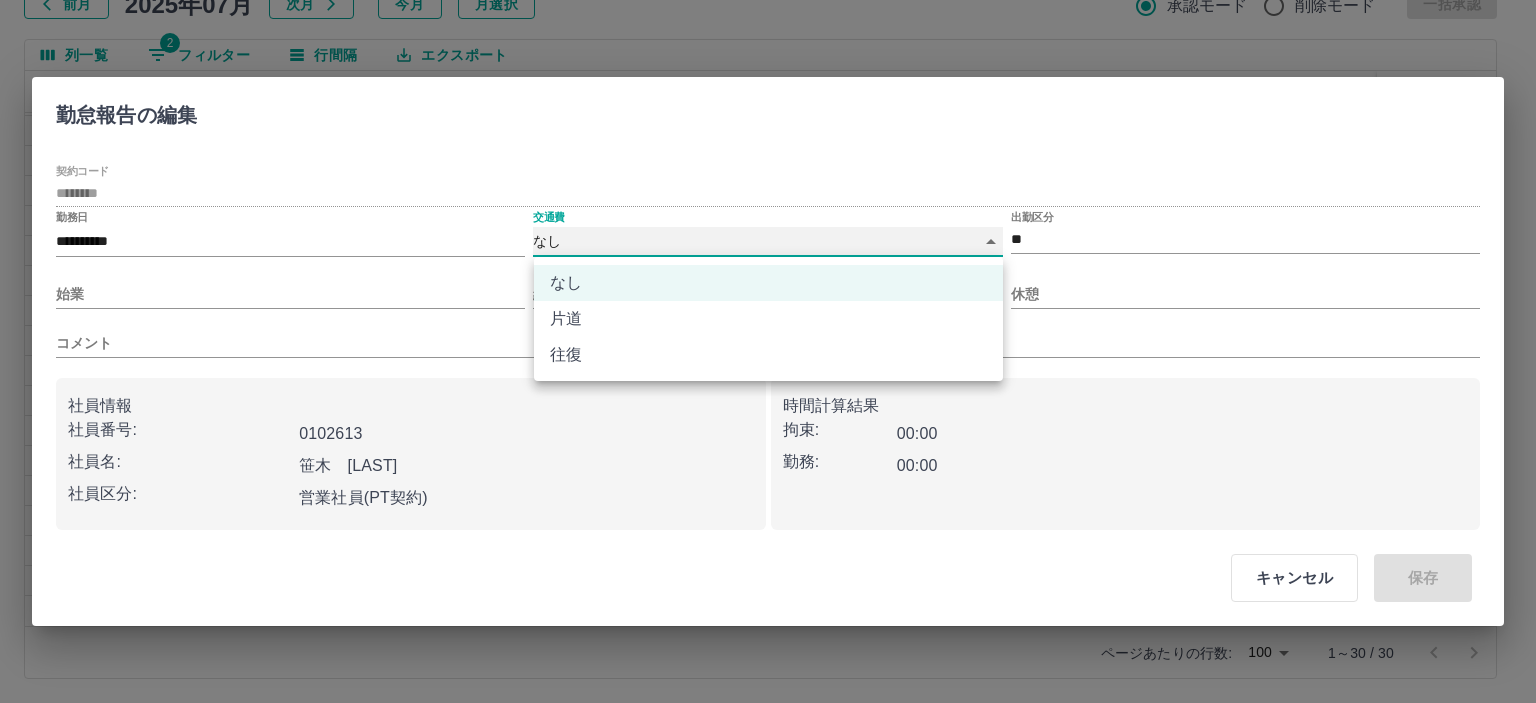 type on "******" 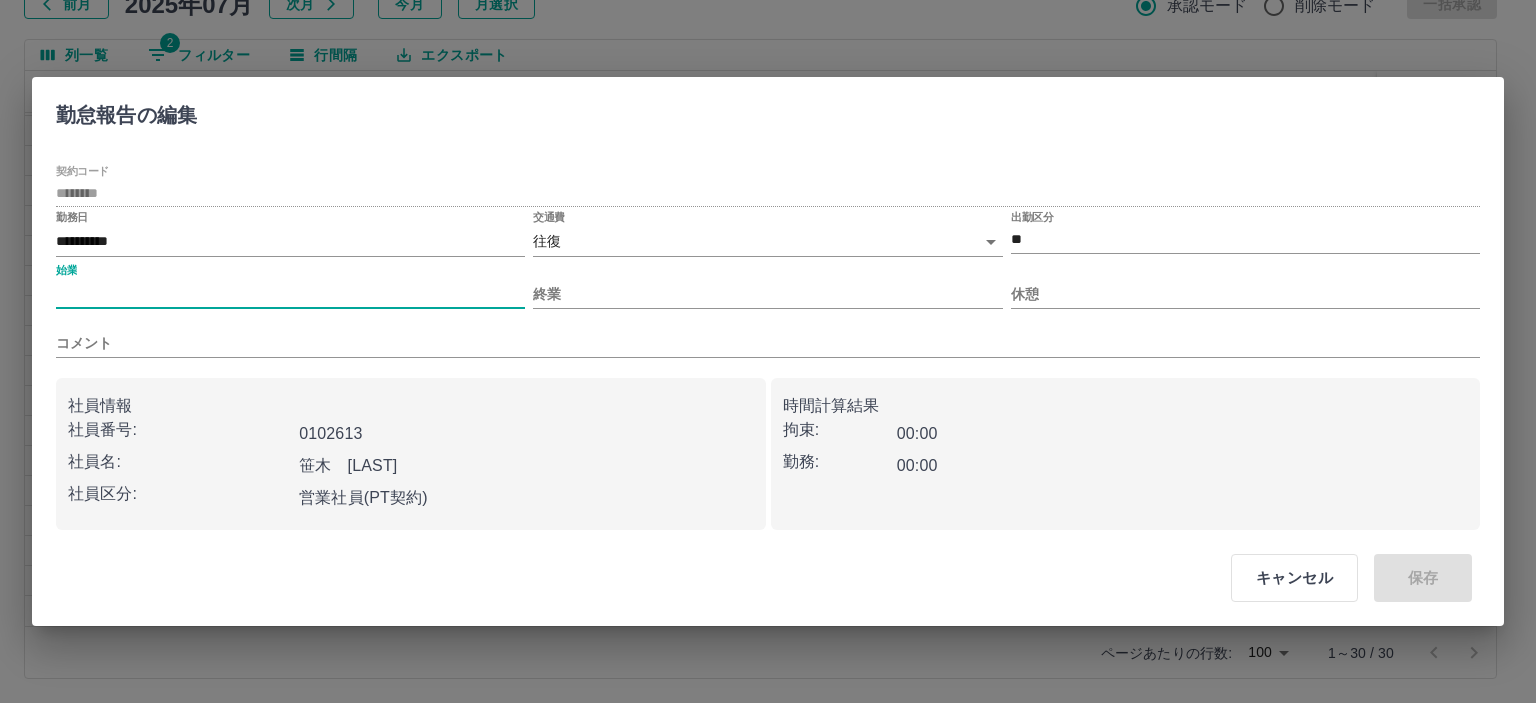 click on "始業" at bounding box center (290, 294) 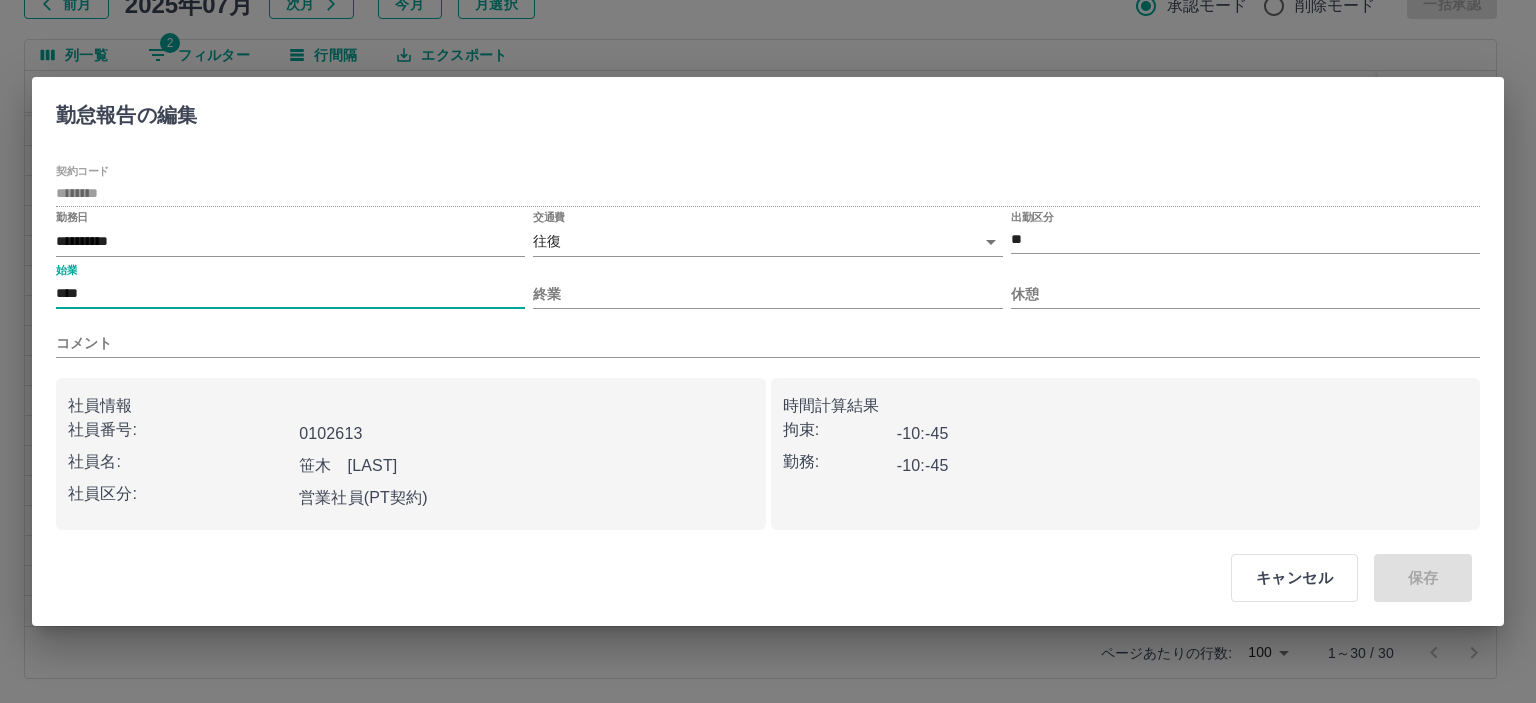 type on "****" 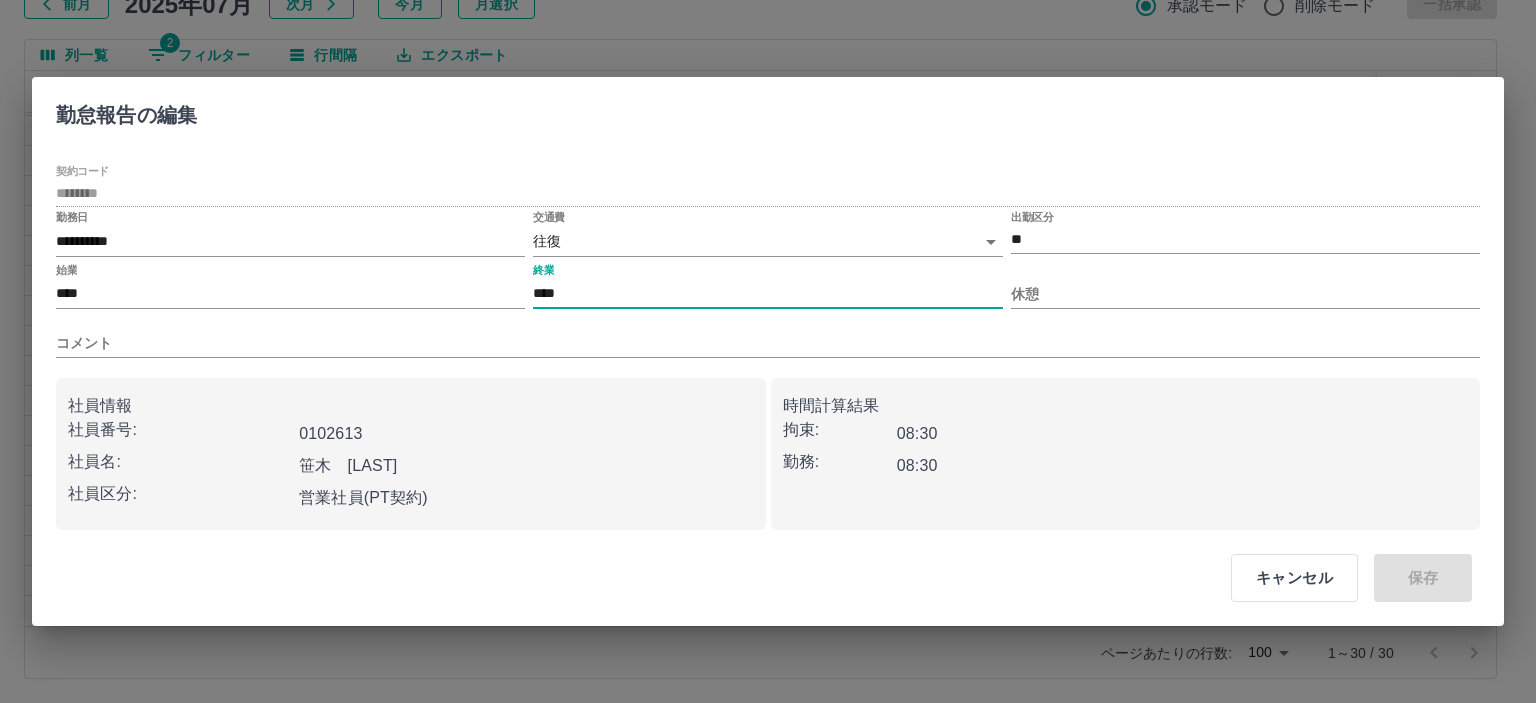 type on "****" 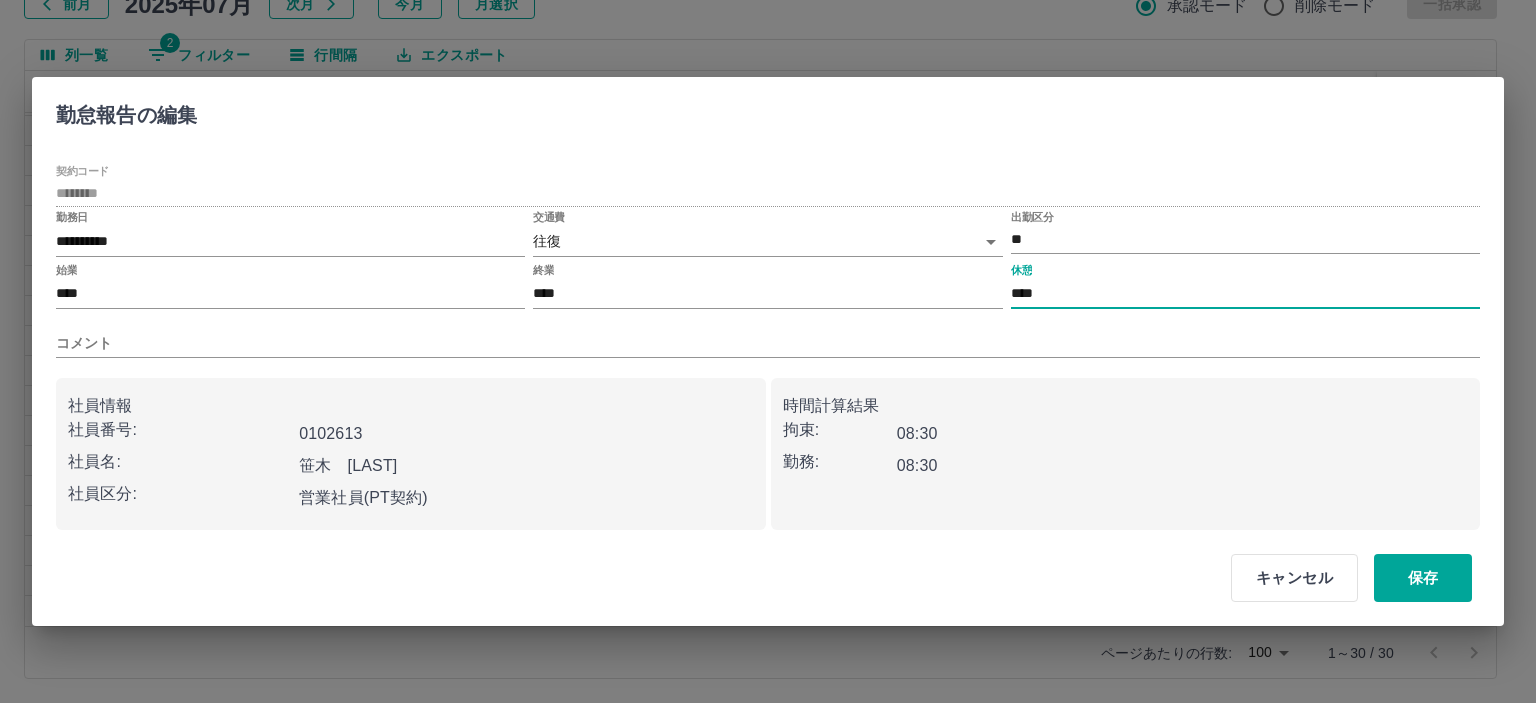 type on "****" 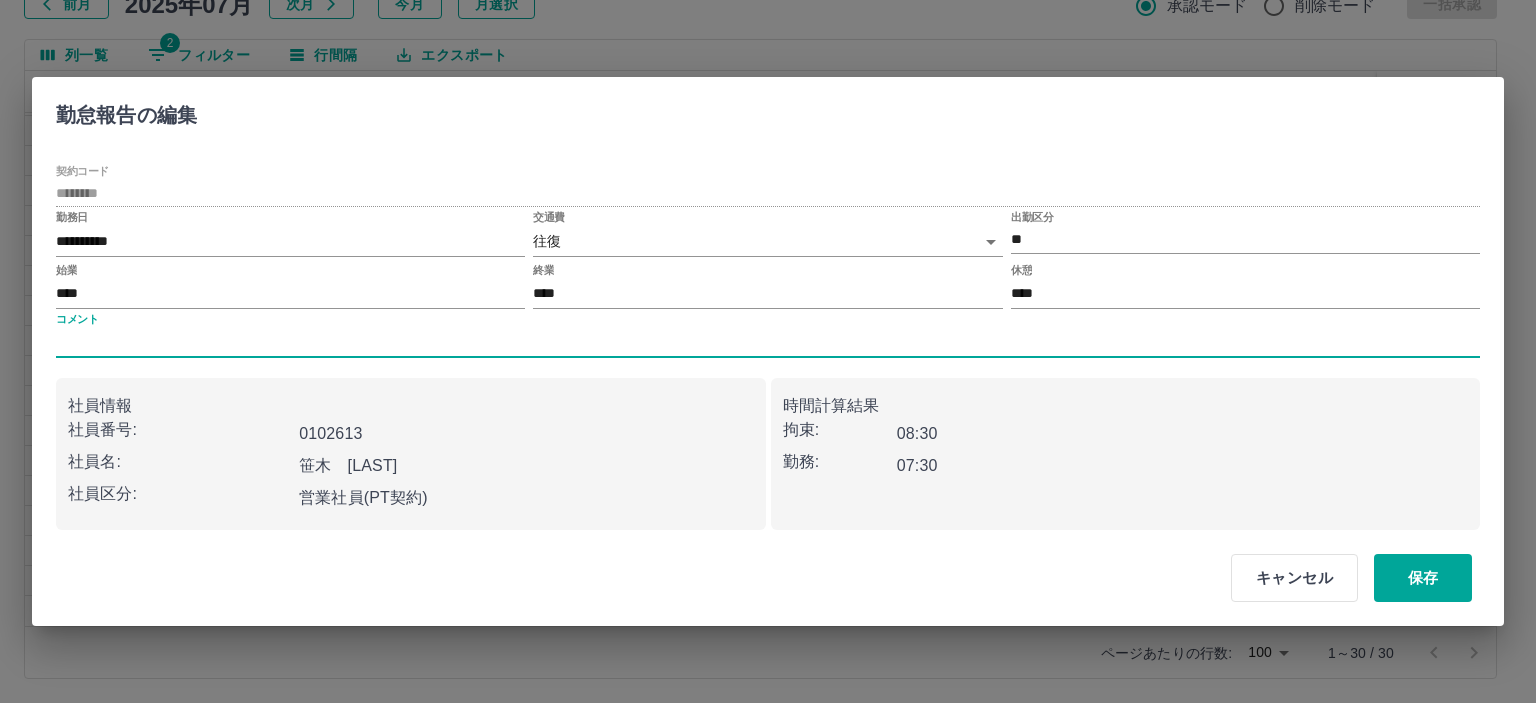 type 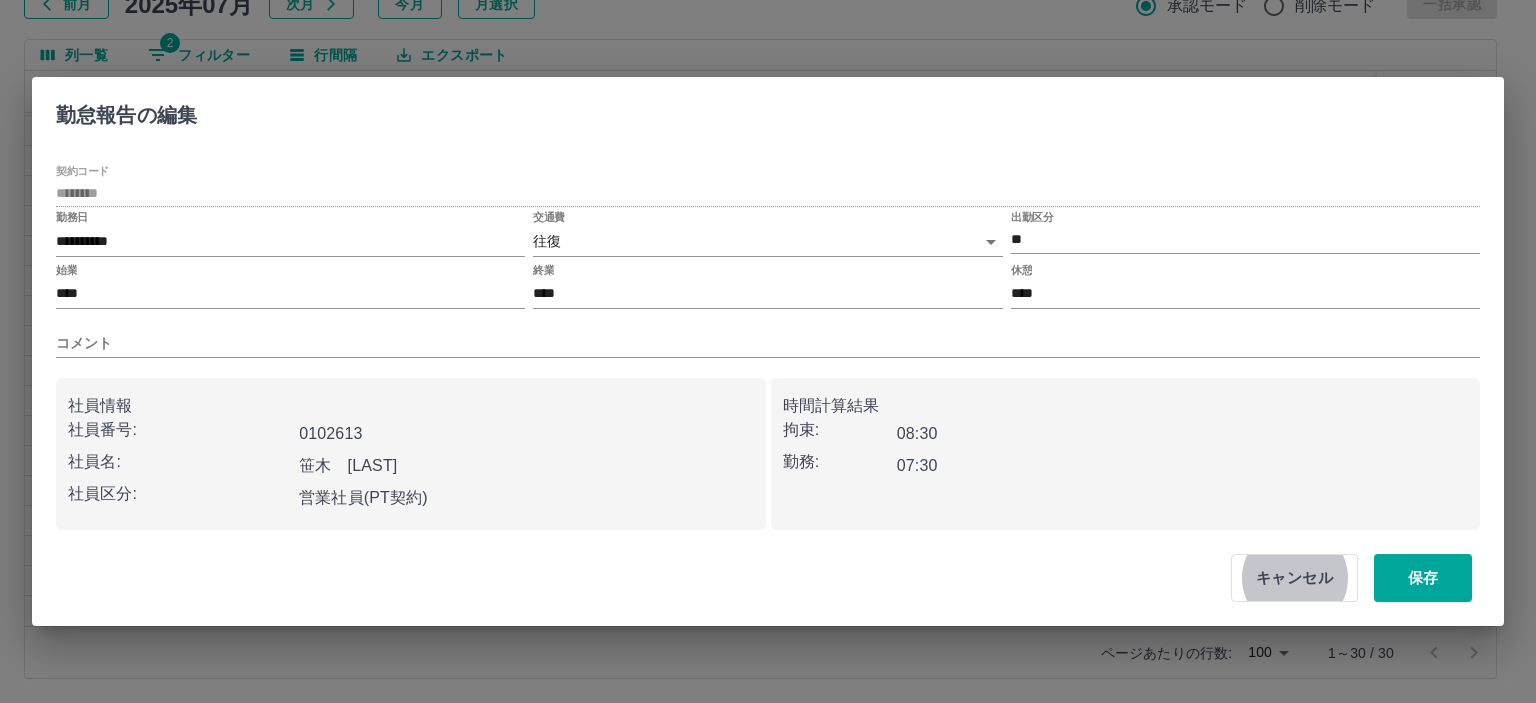 type 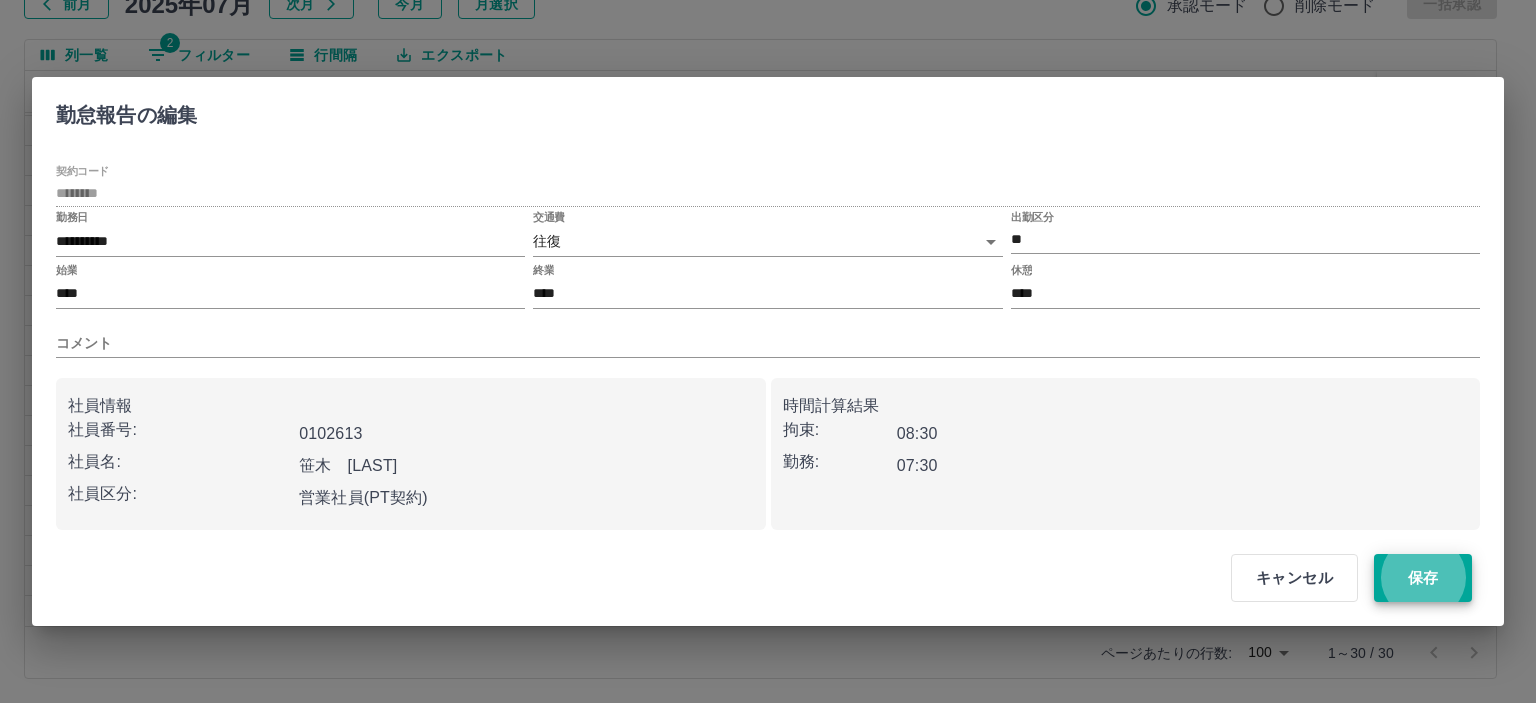 click on "保存" at bounding box center [1423, 578] 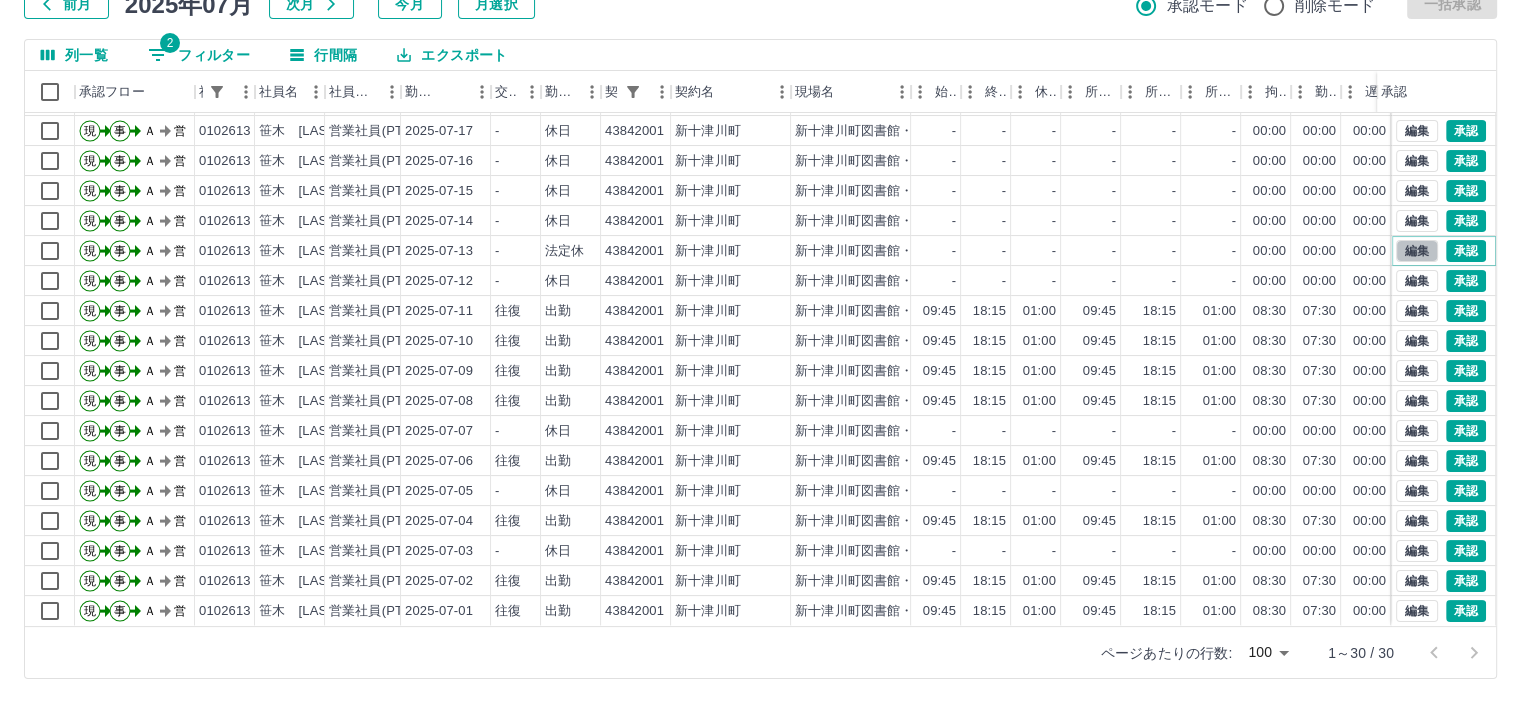 click on "編集" at bounding box center (1417, 251) 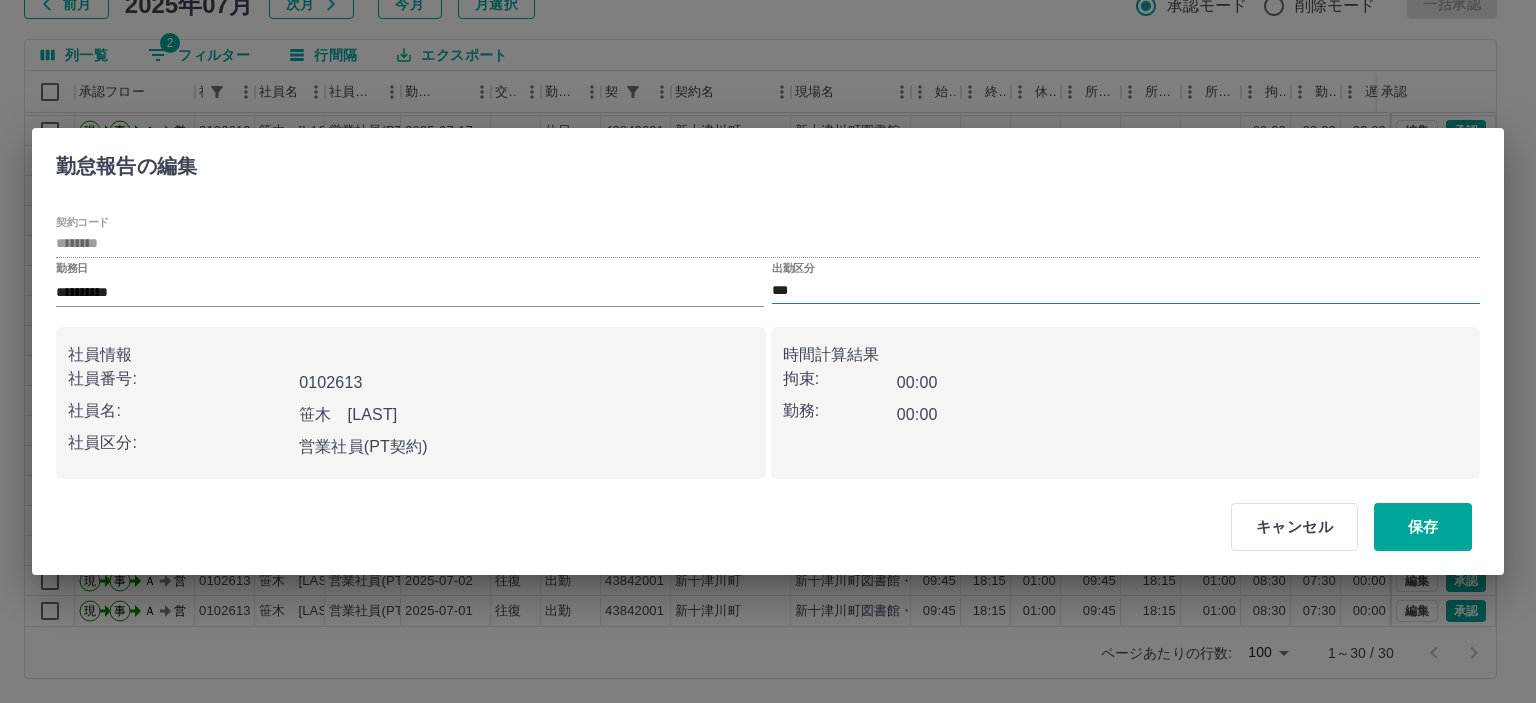 click on "***" at bounding box center [1126, 290] 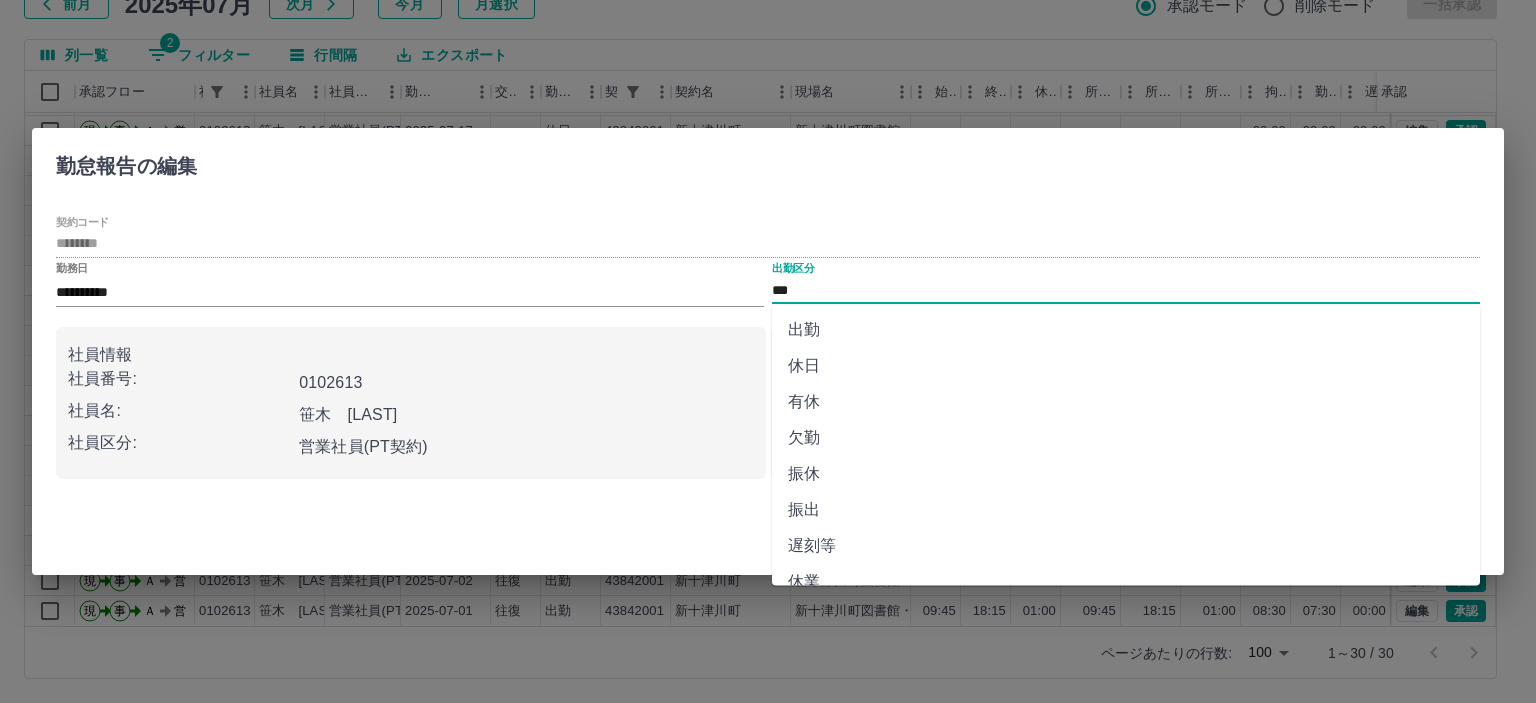 click on "出勤" at bounding box center [1126, 330] 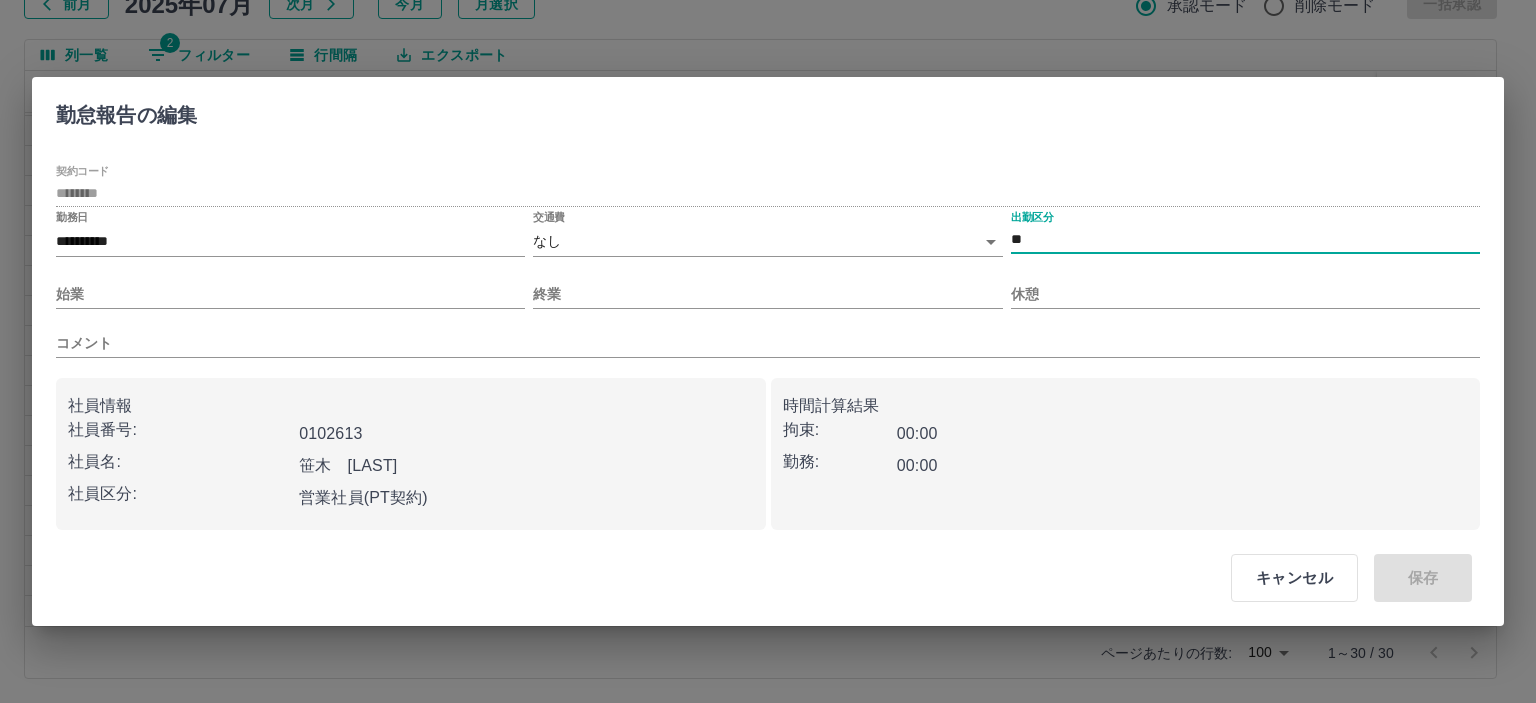 click on "SDH勤怠 山本　和也 勤務実績承認 前月 2025年07月 次月 今月 月選択 承認モード 削除モード 一括承認 列一覧 2 フィルター 行間隔 エクスポート 承認フロー 社員番号 社員名 社員区分 勤務日 交通費 勤務区分 契約コード 契約名 現場名 始業 終業 休憩 所定開始 所定終業 所定休憩 拘束 勤務 遅刻等 コメント ステータス 承認 現 事 Ａ 営 0102613 笹木　陽子 営業社員(PT契約) 2025-07-19  -  休日 43842001 新十津川町 新十津川町図書館・学校図書館包括業務委託 - - - - - - 00:00 00:00 00:00 AM承認待 現 事 Ａ 営 0102613 笹木　陽子 営業社員(PT契約) 2025-07-18  -  休日 43842001 新十津川町 新十津川町図書館・学校図書館包括業務委託 - - - - - - 00:00 00:00 00:00 AM承認待 現 事 Ａ 営 0102613 笹木　陽子 営業社員(PT契約) 2025-07-17  -  休日 43842001 新十津川町 - - - - - - 00:00 00:00 00:00 AM承認待 現 事 Ａ -" at bounding box center (768, 280) 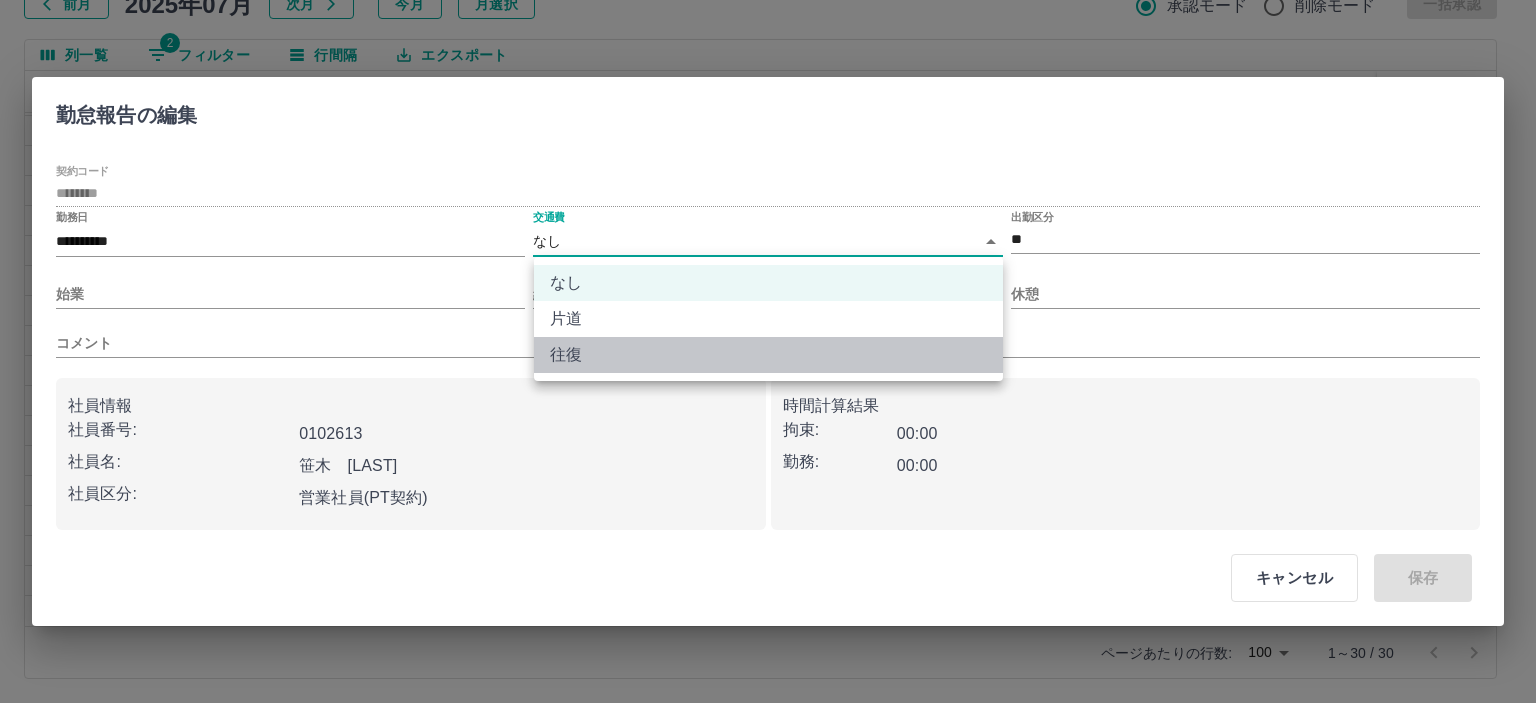 click on "往復" at bounding box center [768, 355] 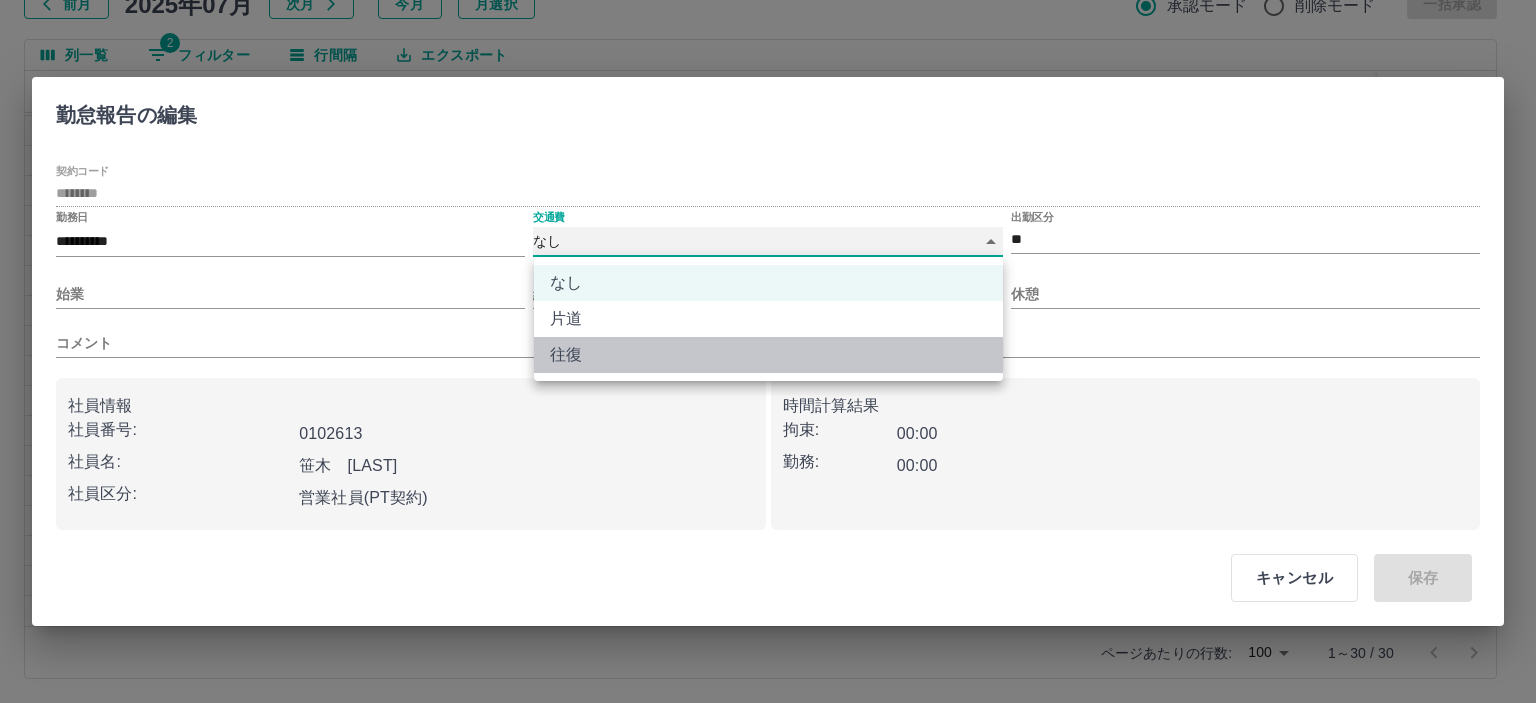 type on "******" 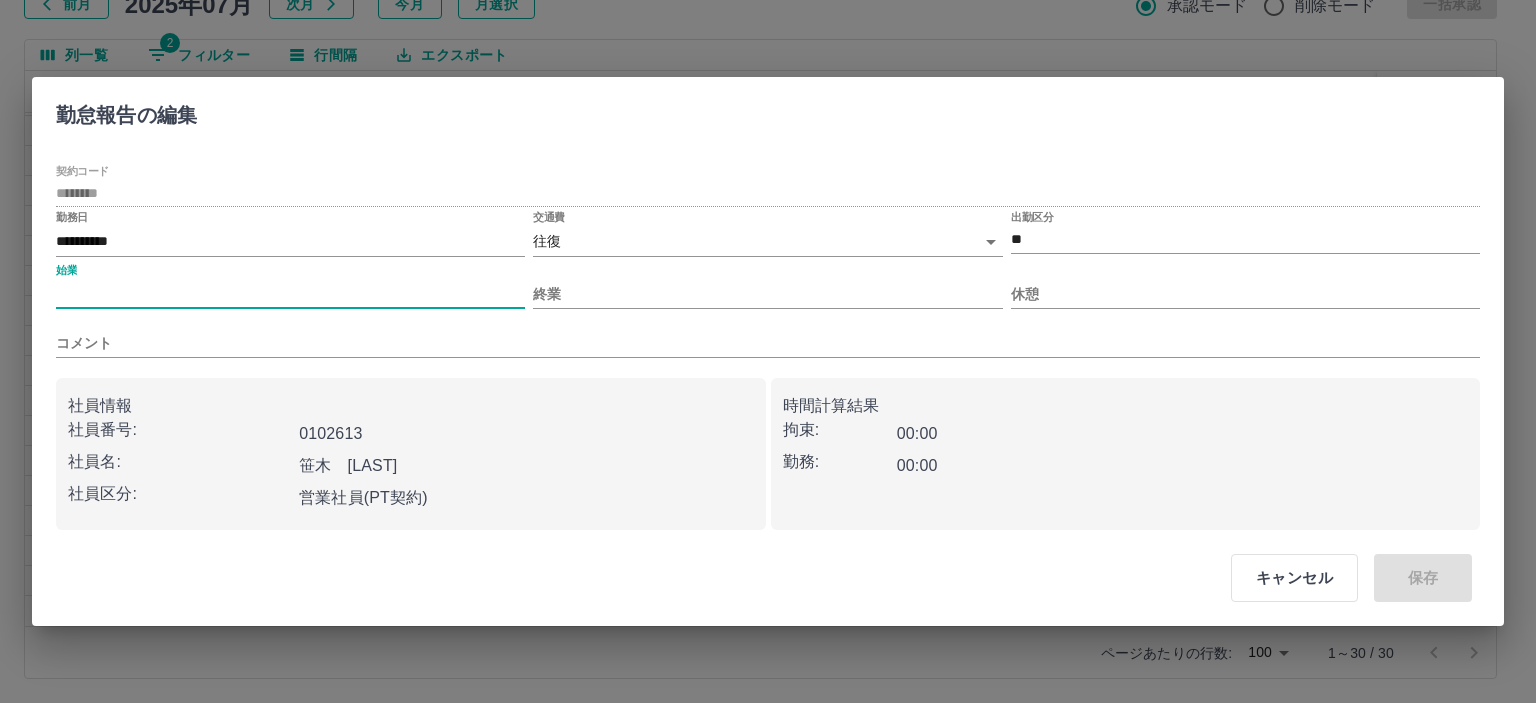 click on "始業" at bounding box center [290, 294] 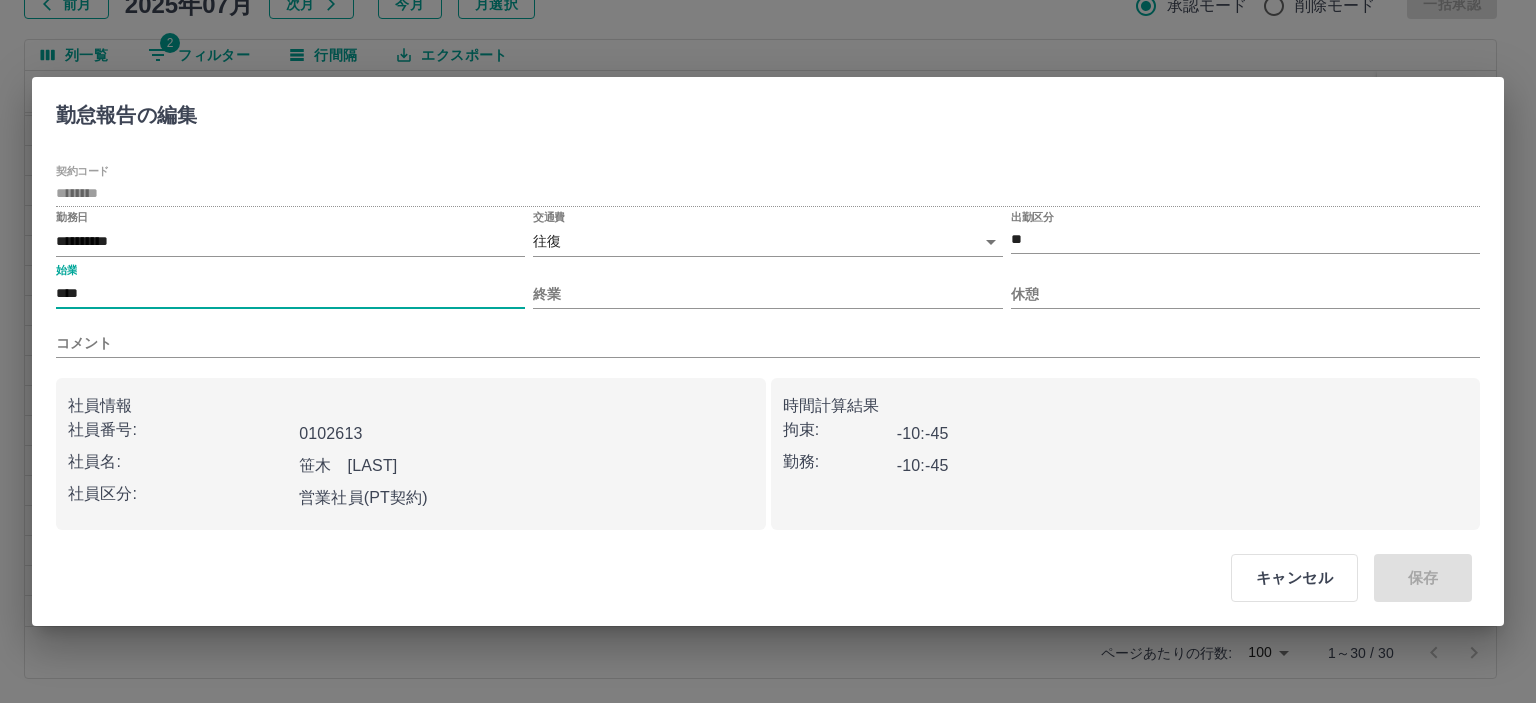 type on "****" 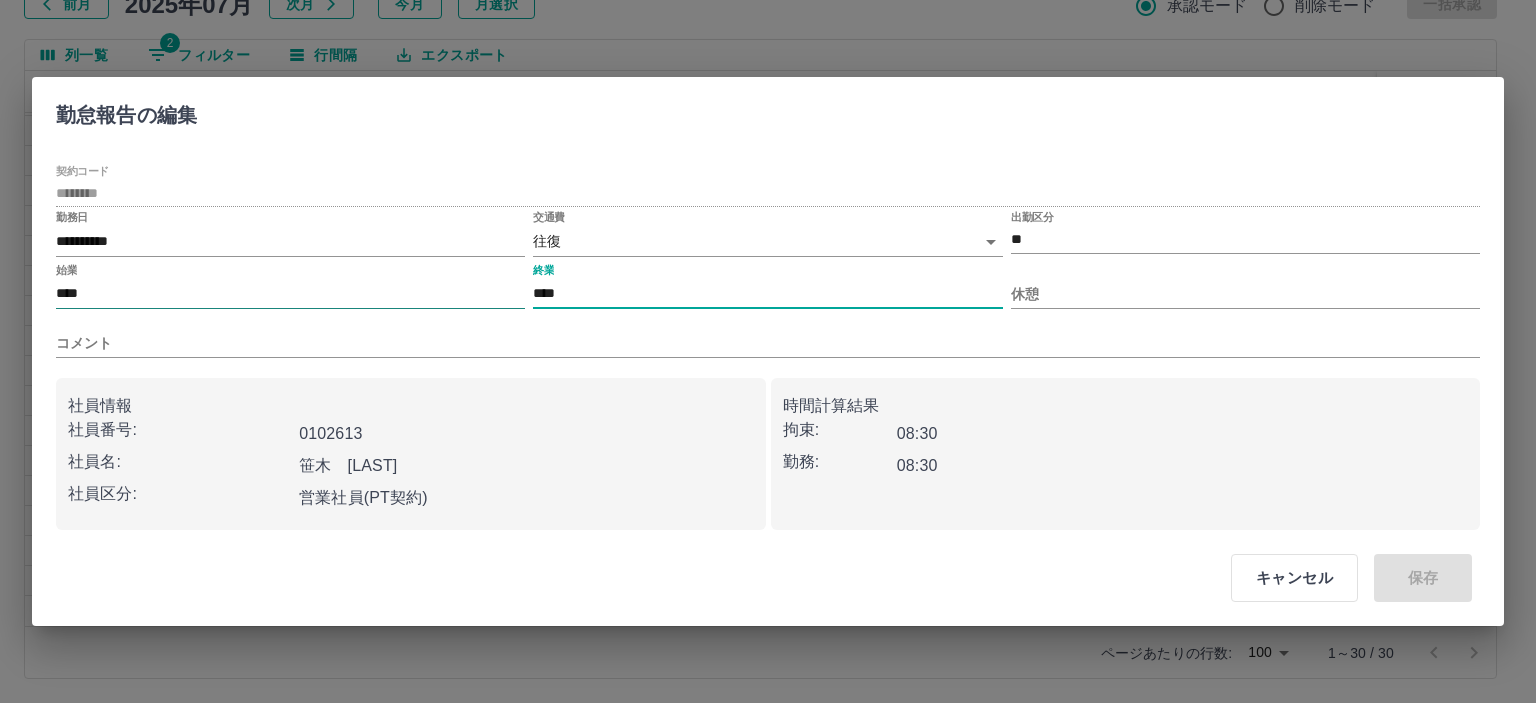 type on "****" 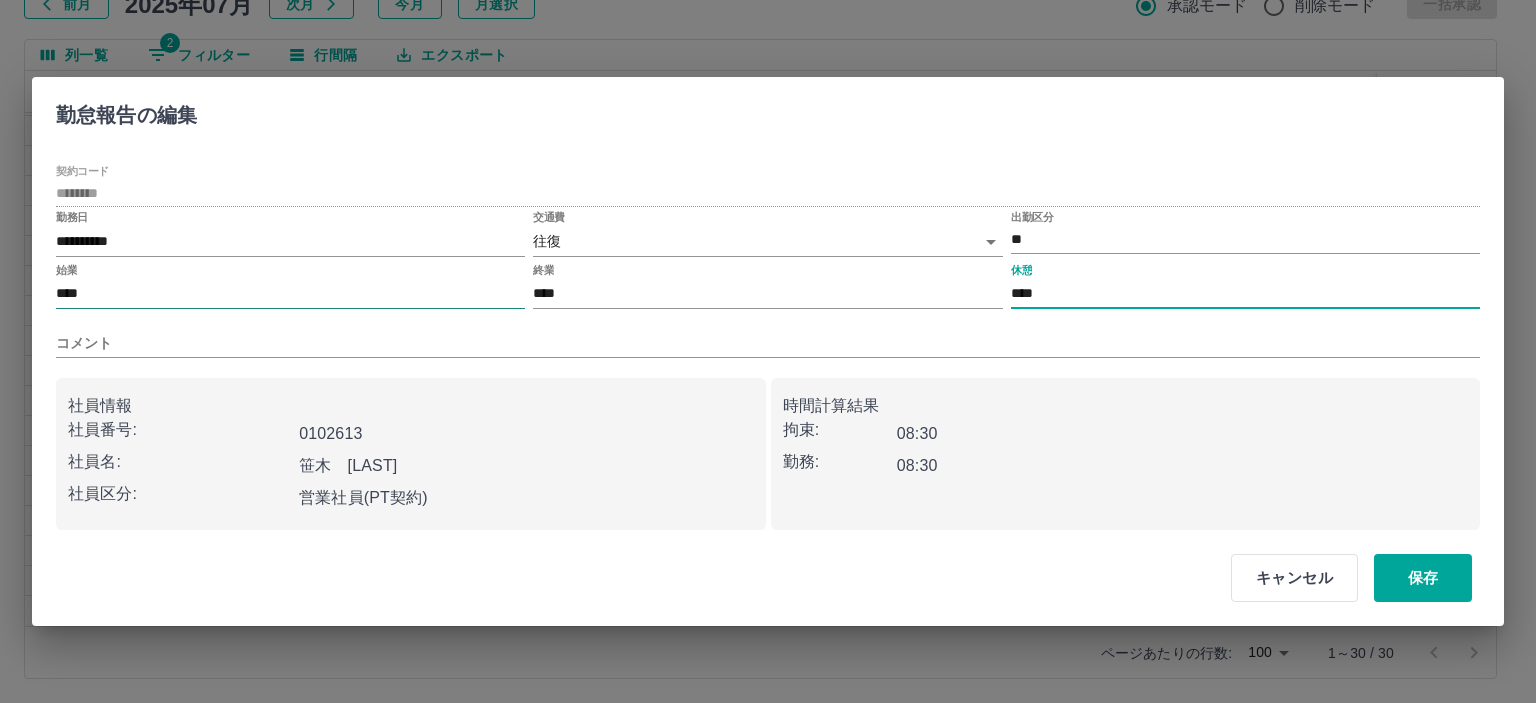 type on "****" 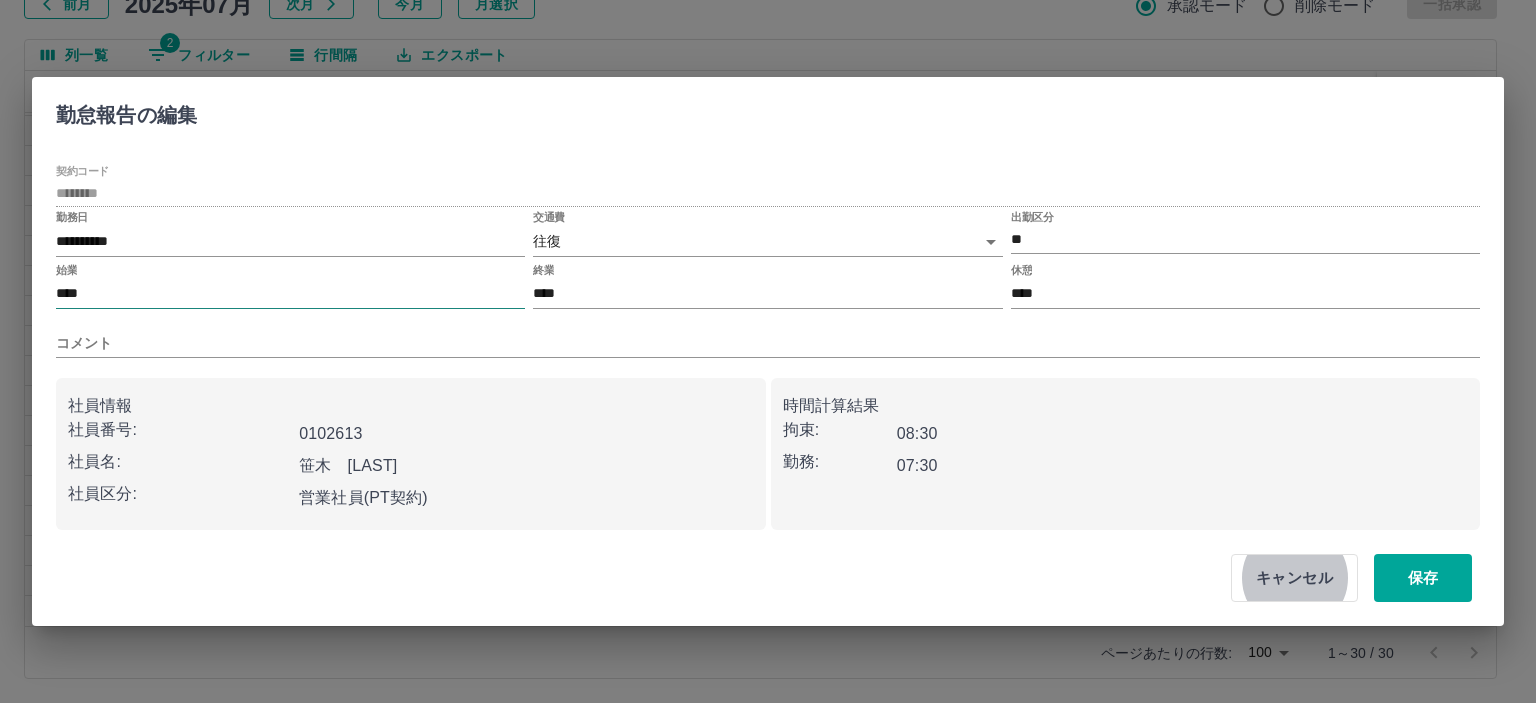 type 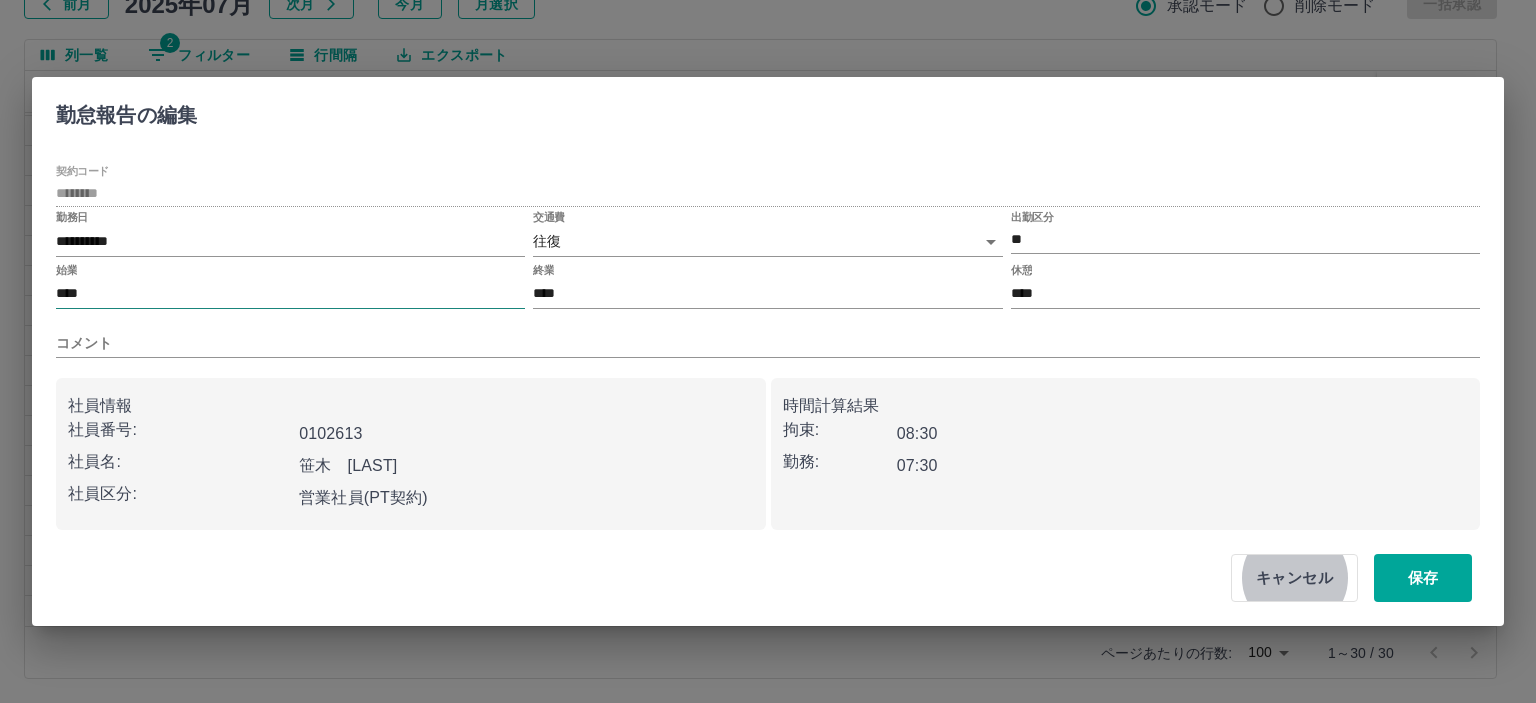 type 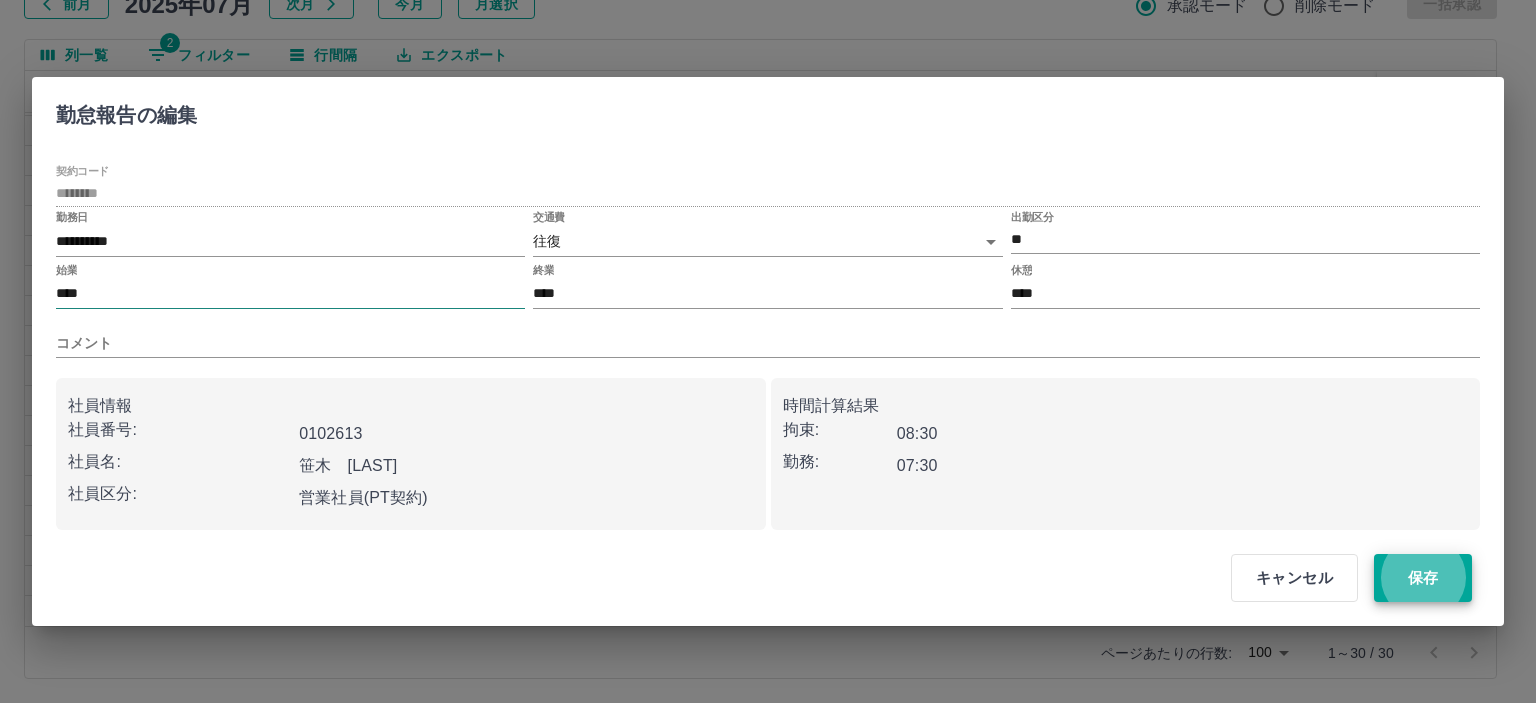 click on "保存" at bounding box center (1423, 578) 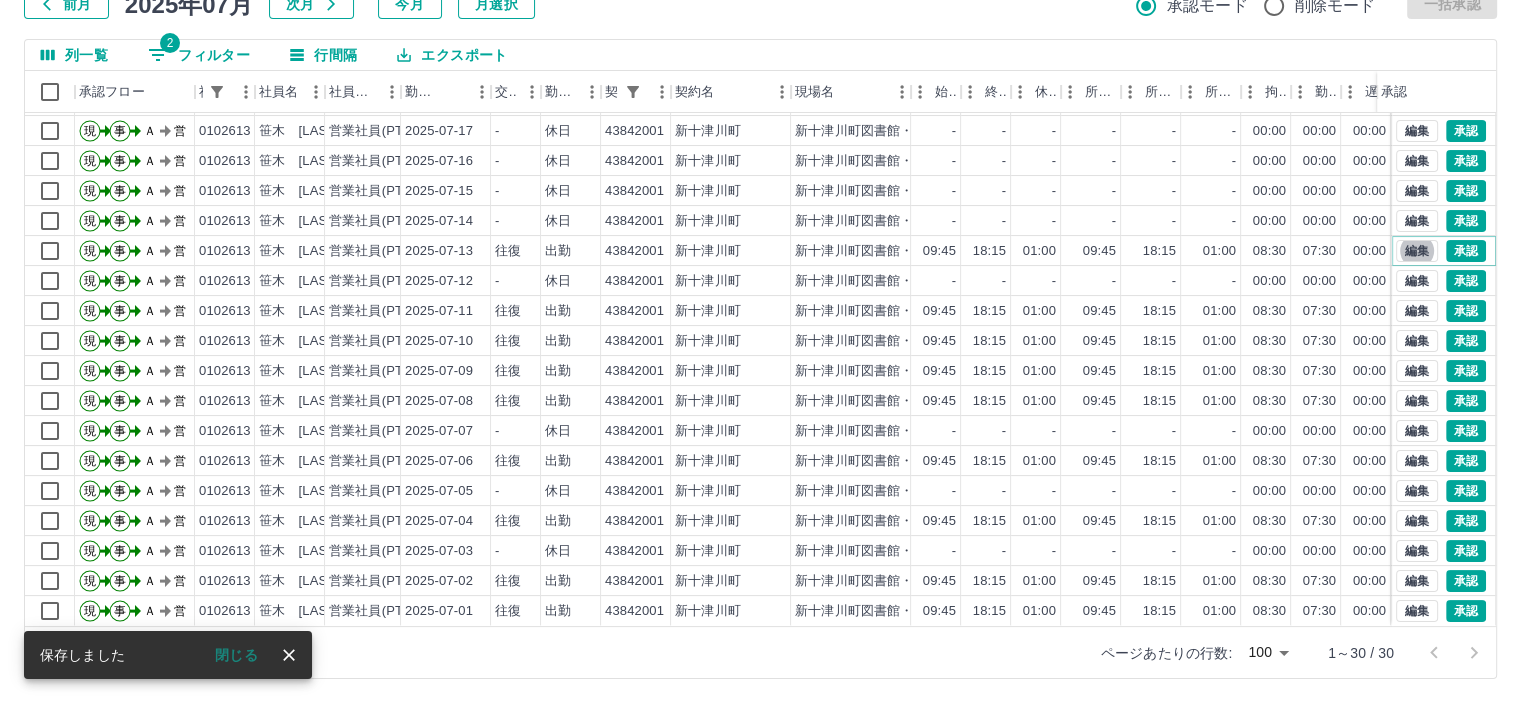 scroll, scrollTop: 301, scrollLeft: 0, axis: vertical 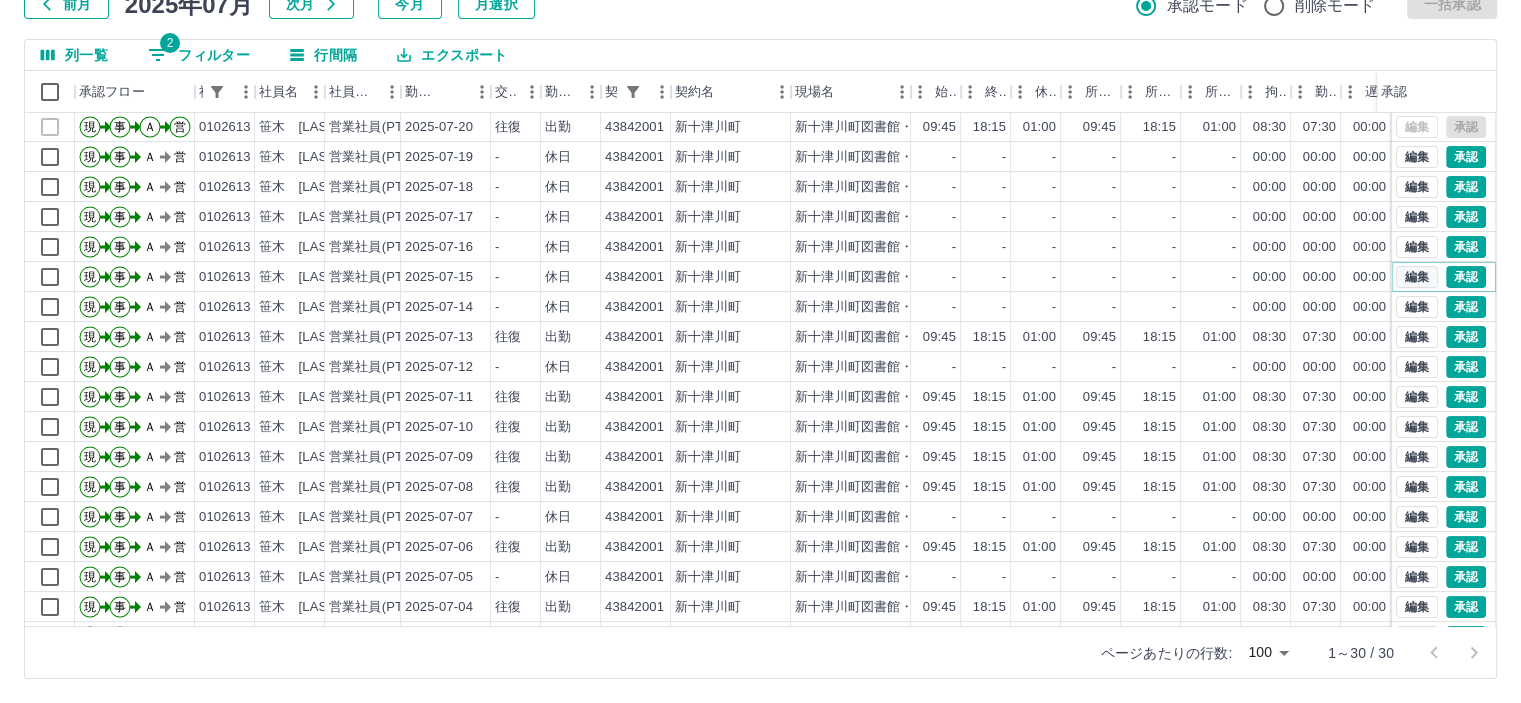 click on "編集" at bounding box center [1417, 277] 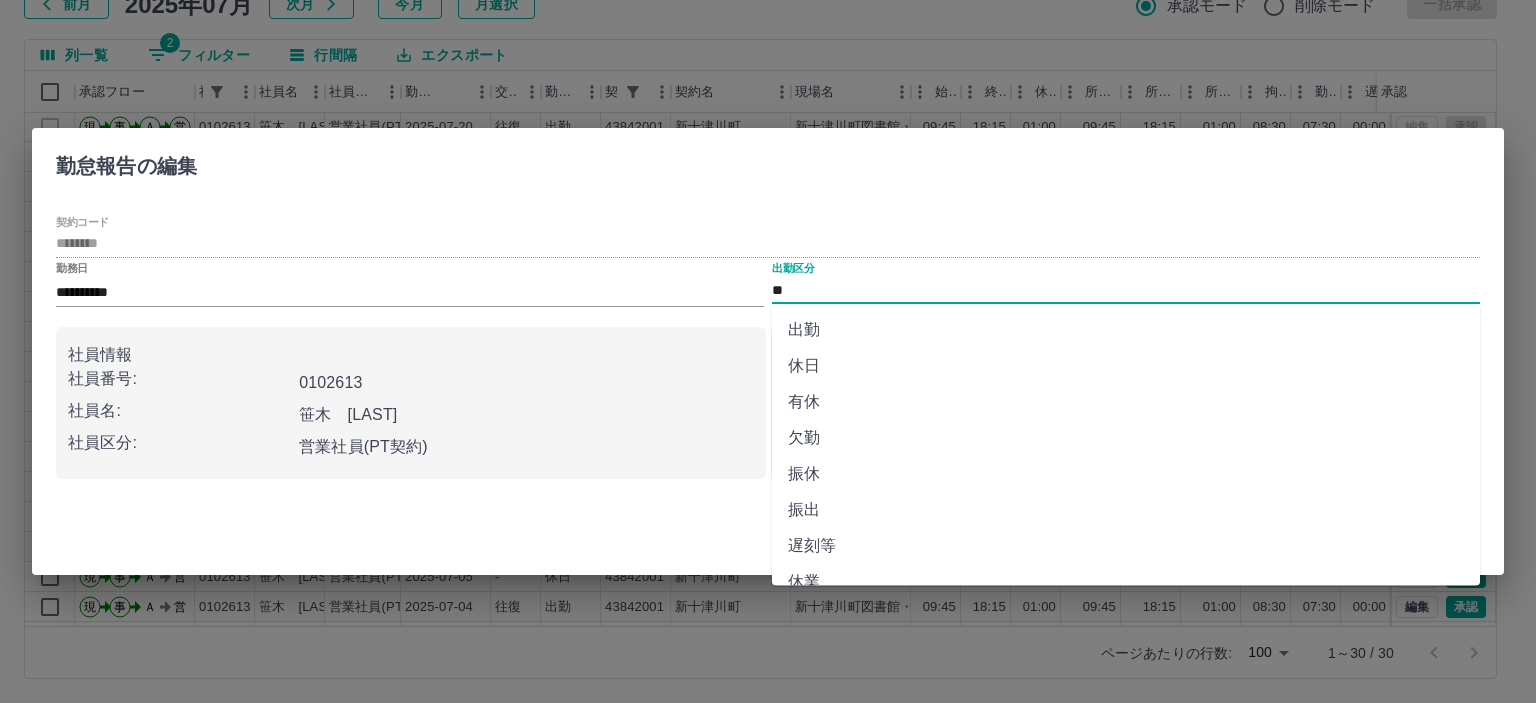 click on "**" at bounding box center (1126, 290) 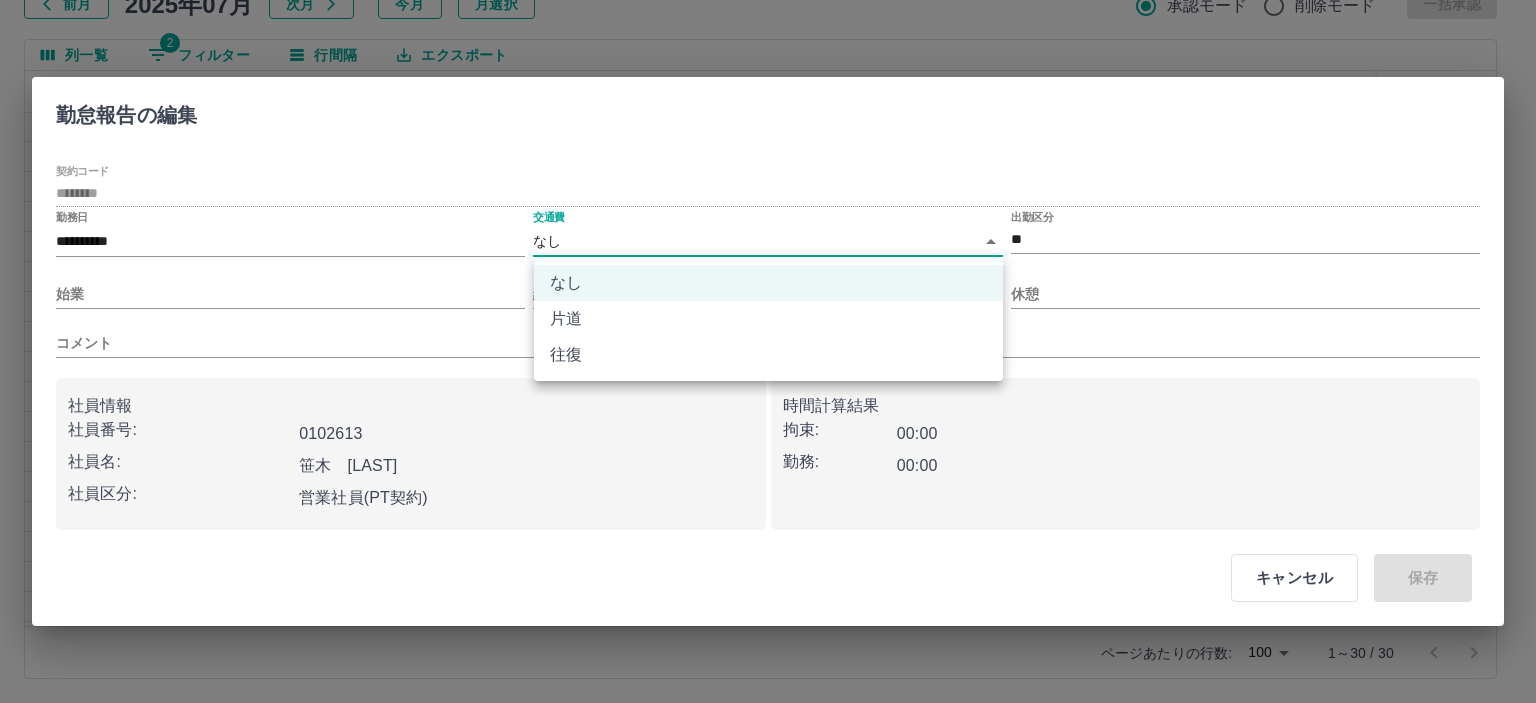 click on "SDH勤怠 山本　和也 勤務実績承認 前月 2025年07月 次月 今月 月選択 承認モード 削除モード 一括承認 列一覧 2 フィルター 行間隔 エクスポート 承認フロー 社員番号 社員名 社員区分 勤務日 交通費 勤務区分 契約コード 契約名 現場名 始業 終業 休憩 所定開始 所定終業 所定休憩 拘束 勤務 遅刻等 コメント ステータス 承認 現 事 Ａ 営 0102613 笹木　陽子 営業社員(PT契約) 2025-07-22  -  休日 43842001 新十津川町 新十津川町図書館・学校図書館包括業務委託 - - - - - - 00:00 00:00 00:00 全承認済 現 事 Ａ 営 0102613 笹木　陽子 営業社員(PT契約) 2025-07-21  -  休日 43842001 新十津川町 新十津川町図書館・学校図書館包括業務委託 - - - - - - 00:00 00:00 00:00 全承認済 現 事 Ａ 営 0102613 笹木　陽子 営業社員(PT契約) 2025-07-20 往復 出勤 43842001 新十津川町 09:45 18:15 01:00 09:45 18:15 01:00 08:30 07:30 現" at bounding box center [768, 280] 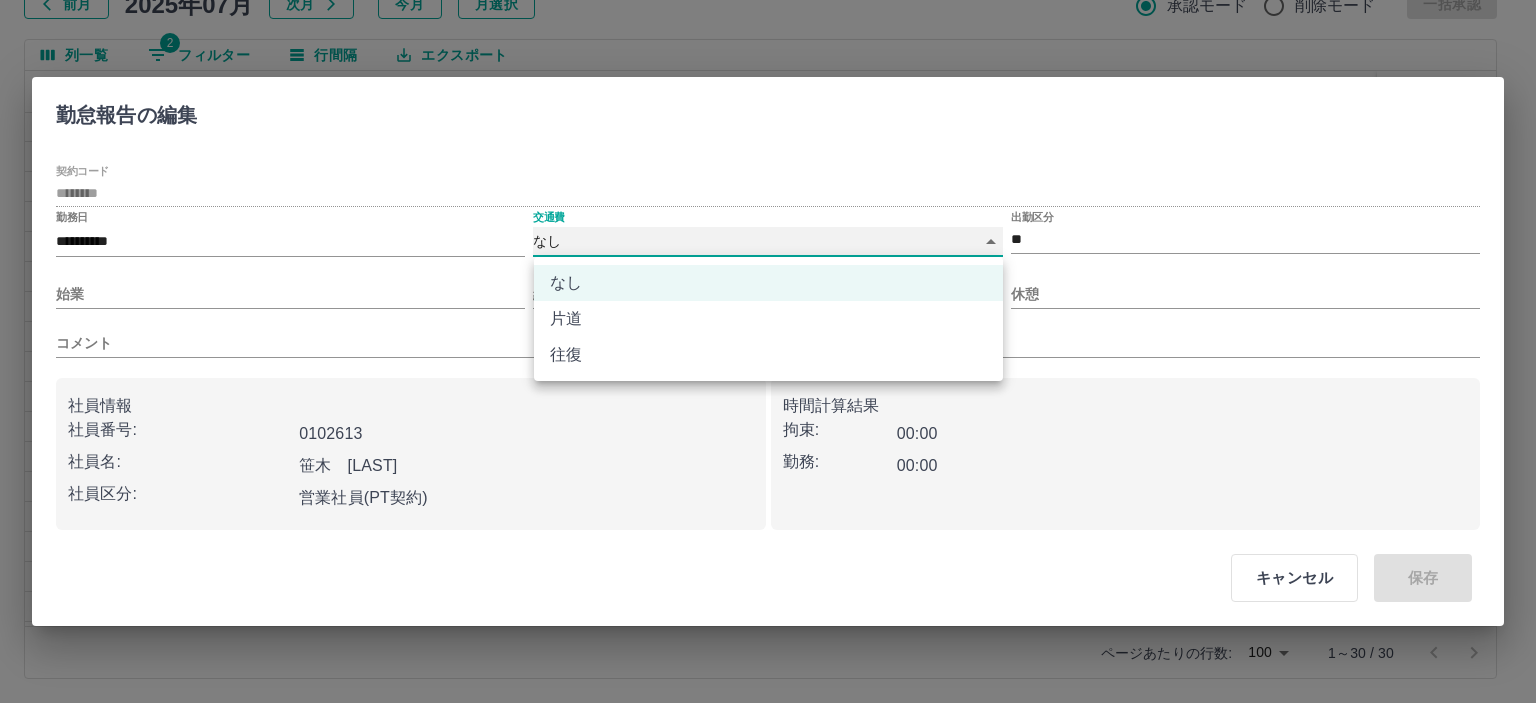 type on "******" 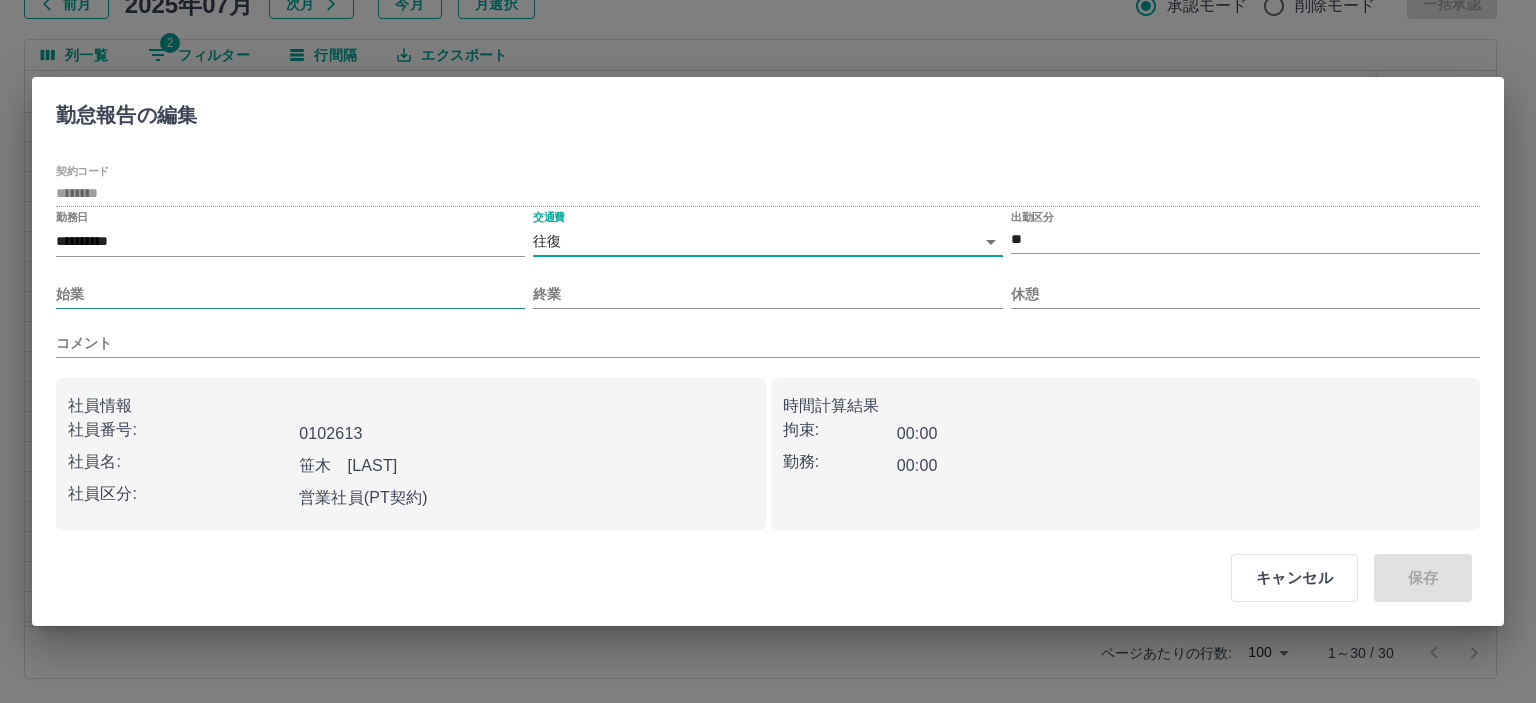 click on "始業" at bounding box center (290, 294) 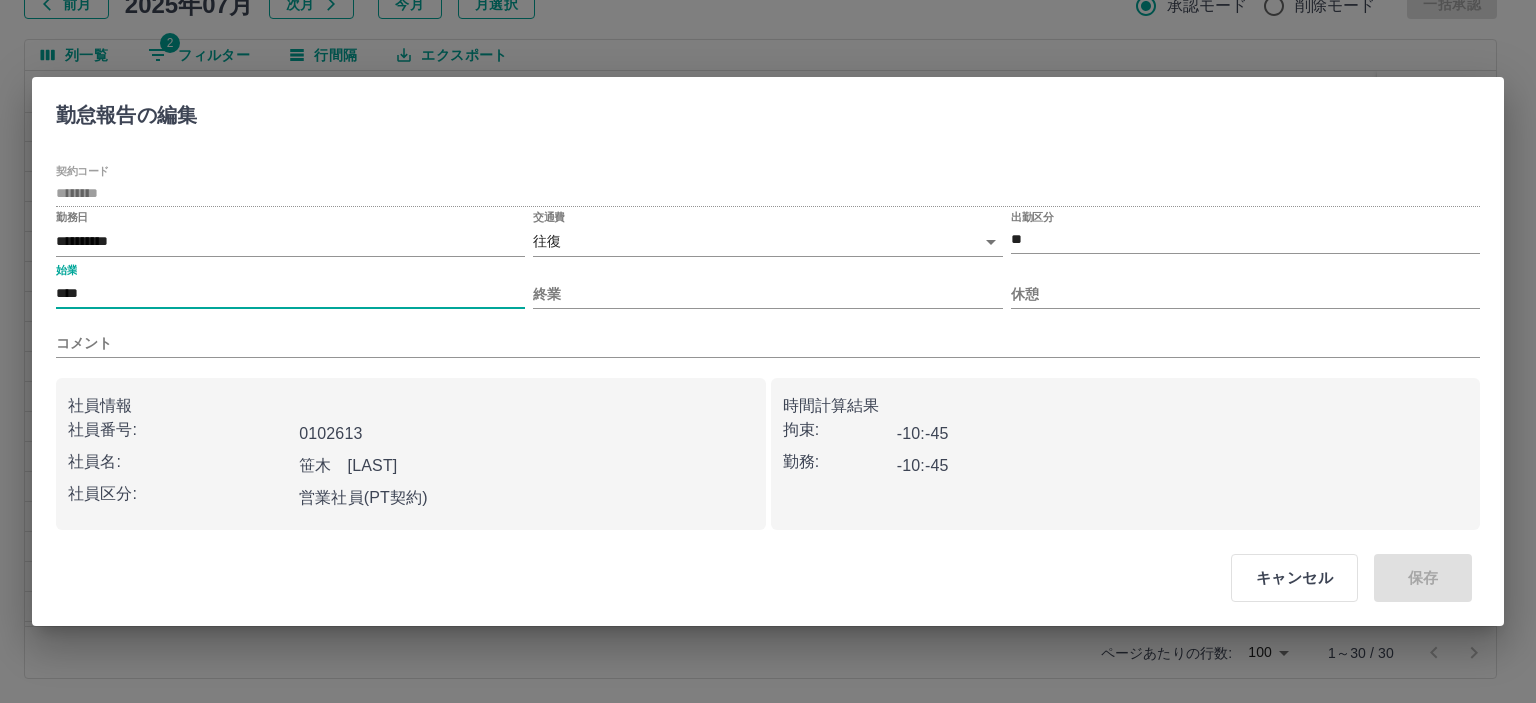 type on "****" 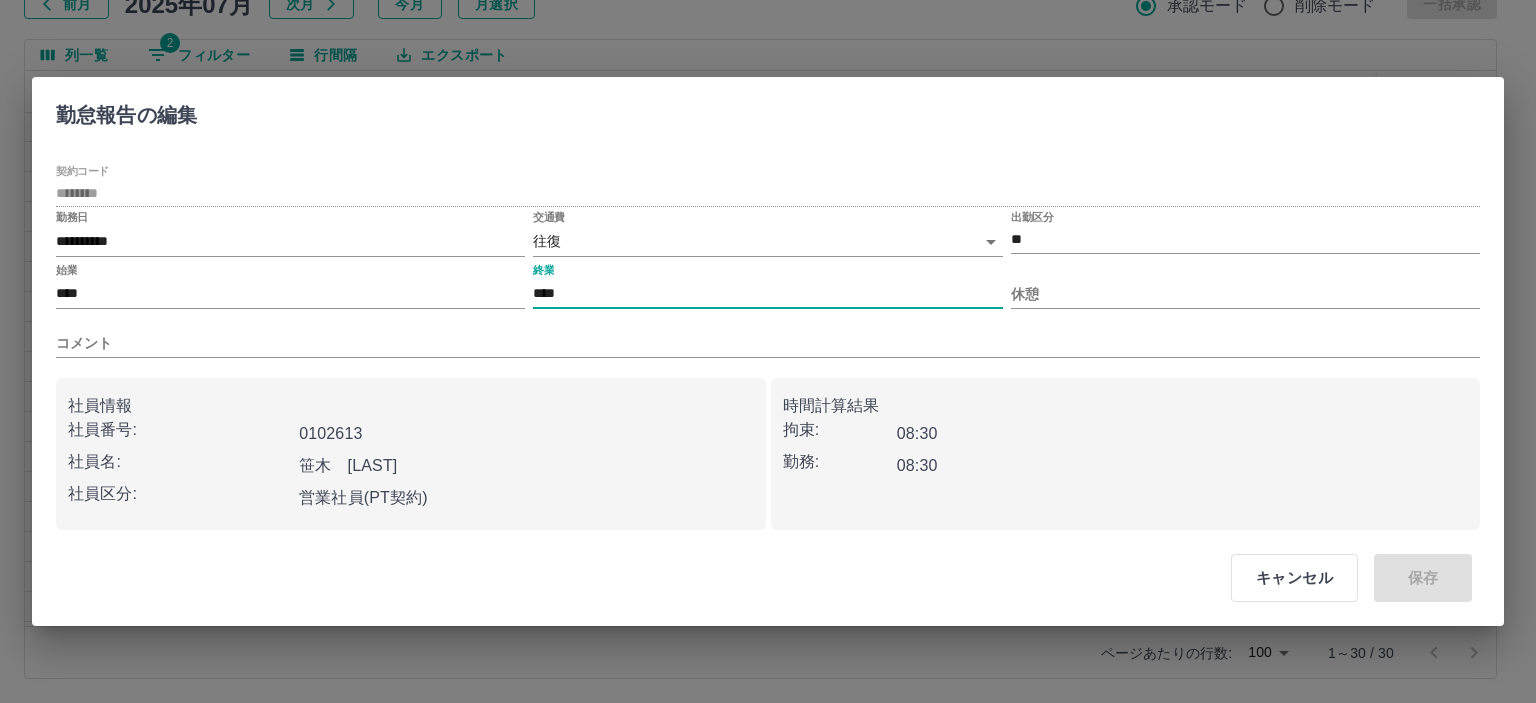 type on "****" 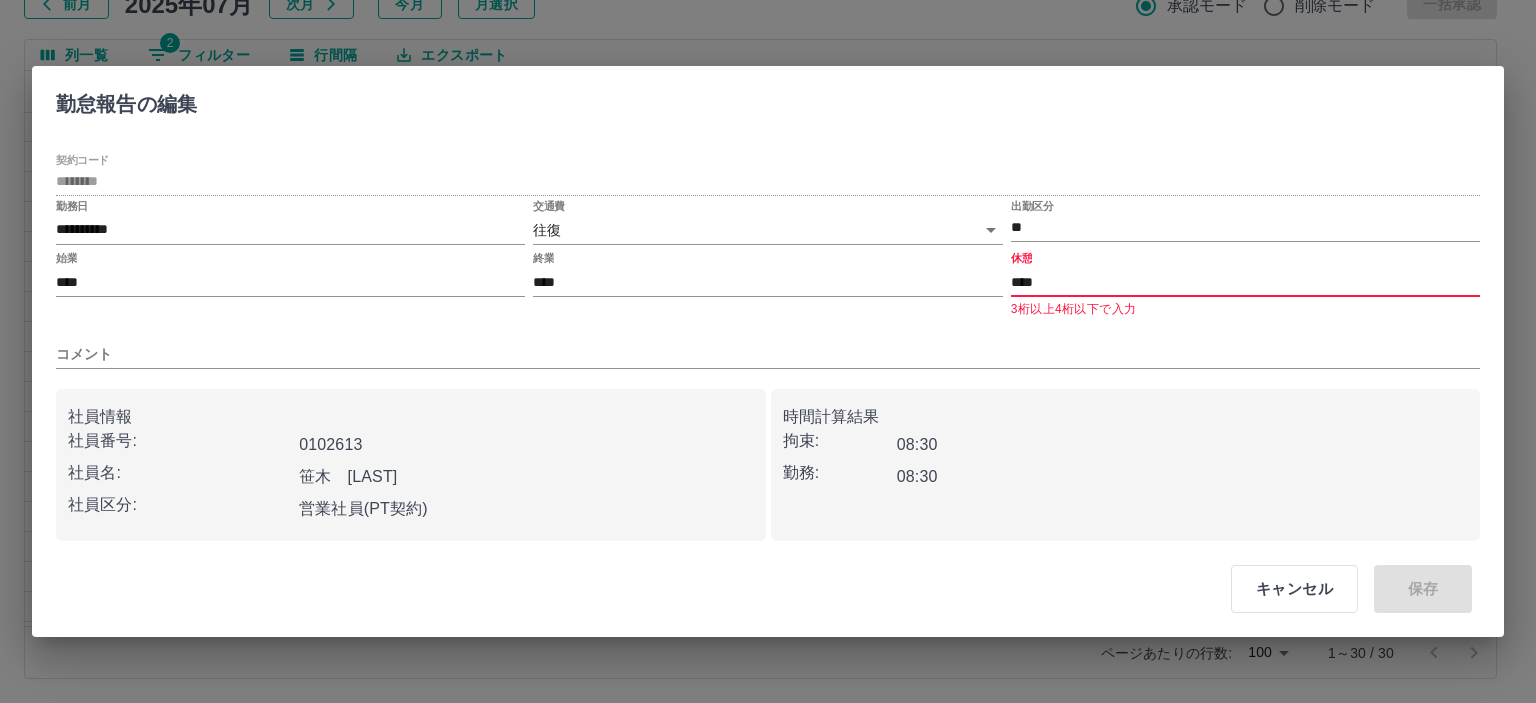 type on "****" 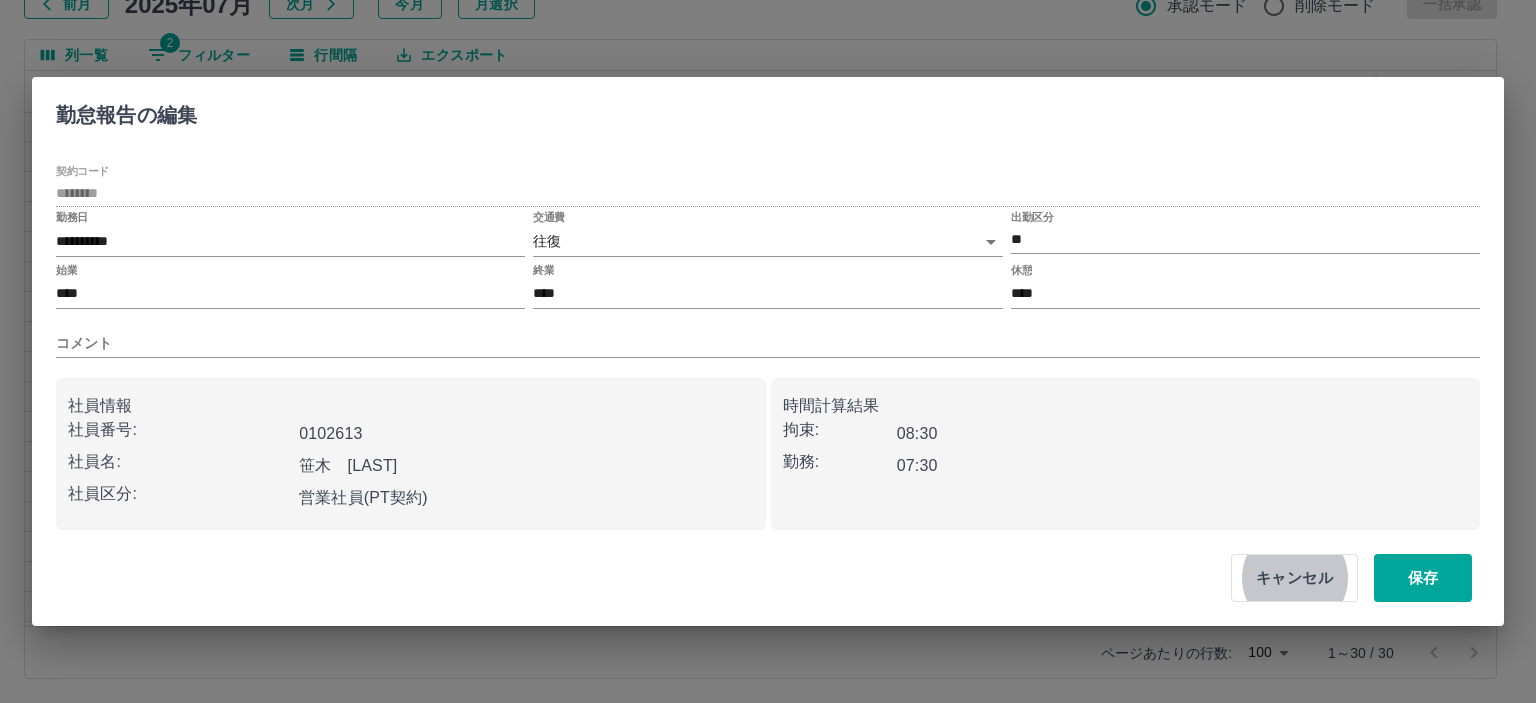 type 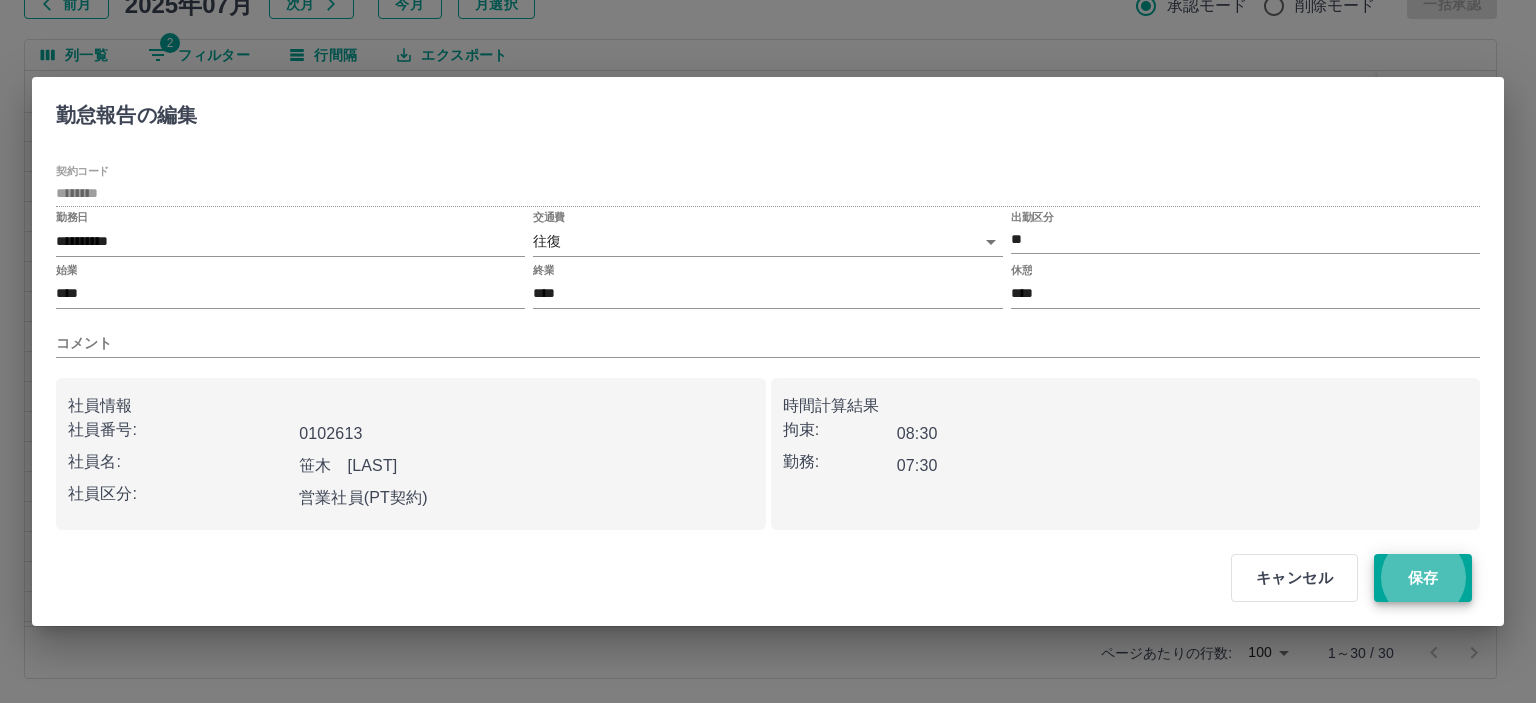 type 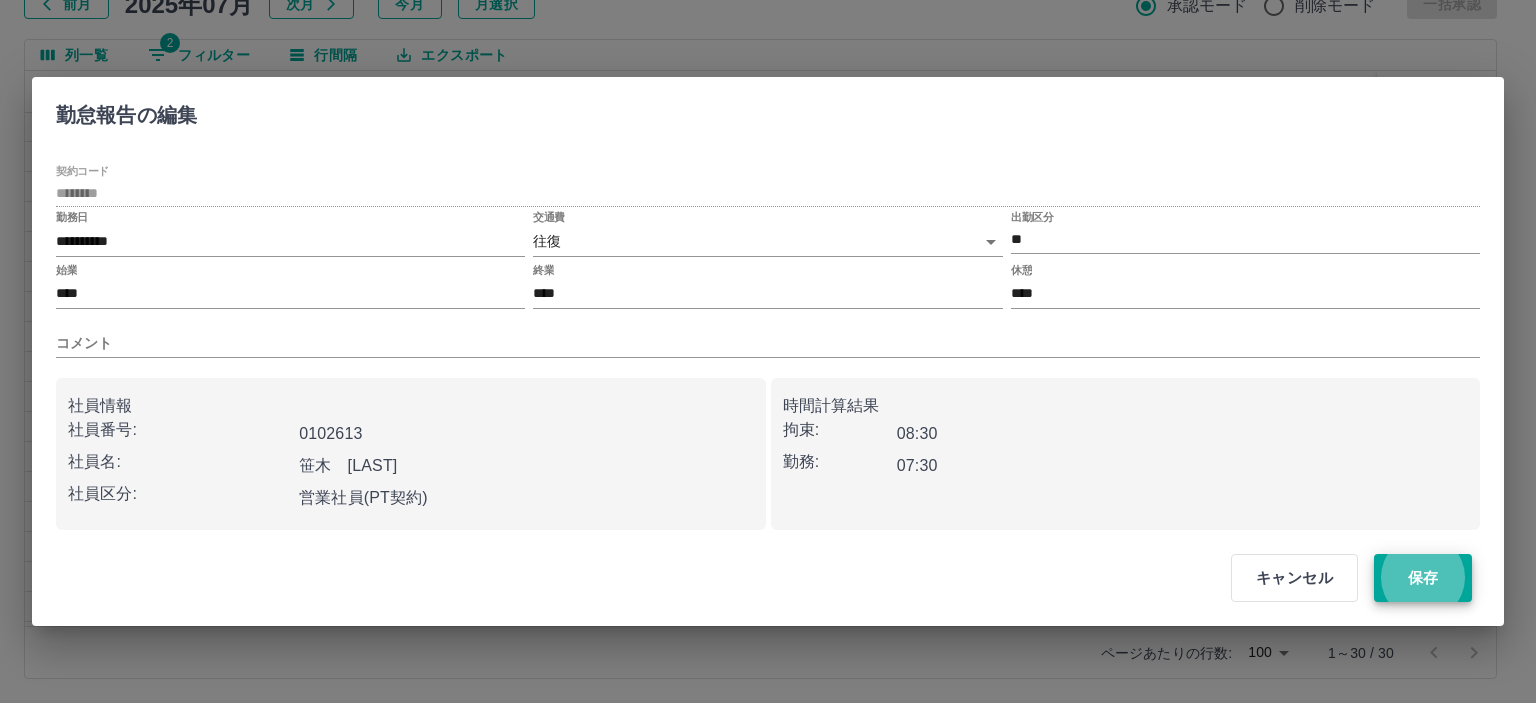 click on "保存" at bounding box center [1423, 578] 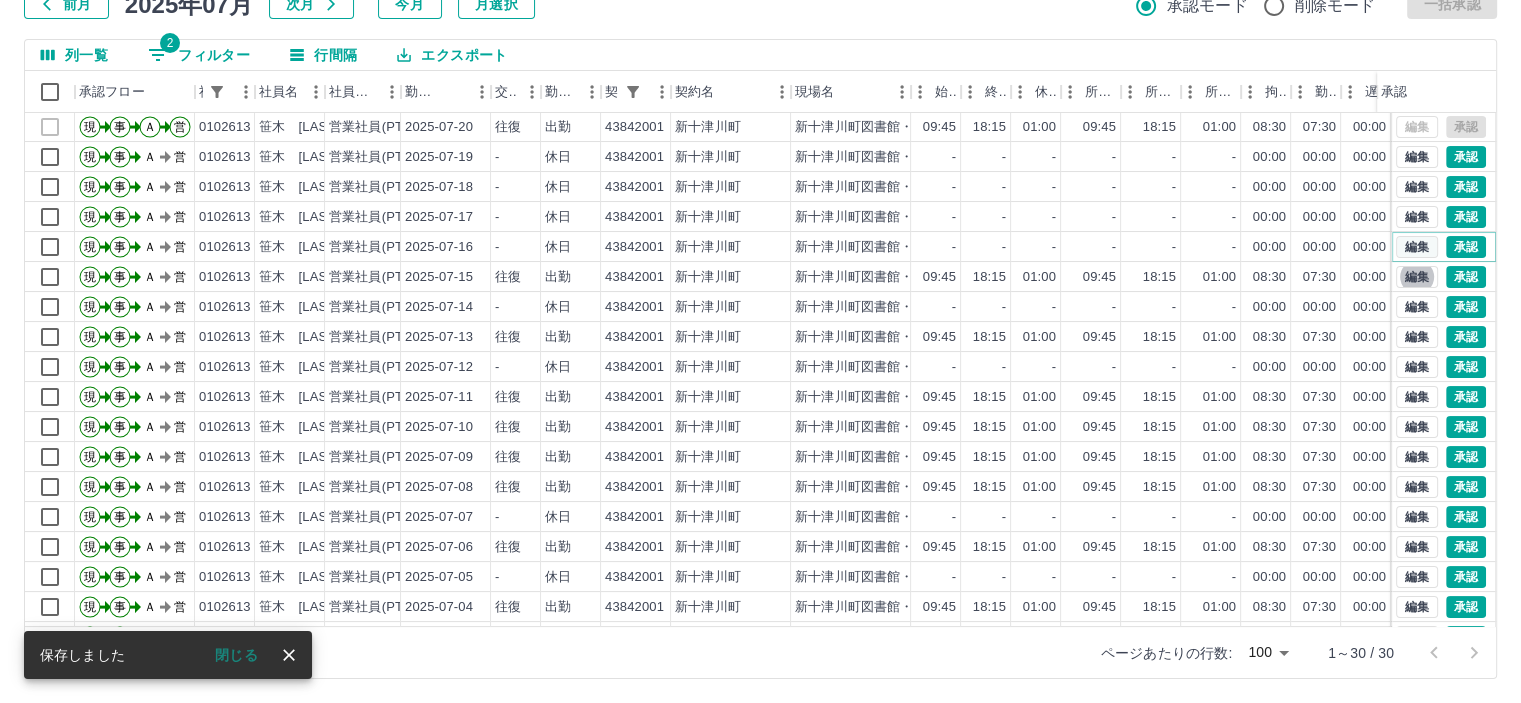 click on "編集" at bounding box center (1417, 247) 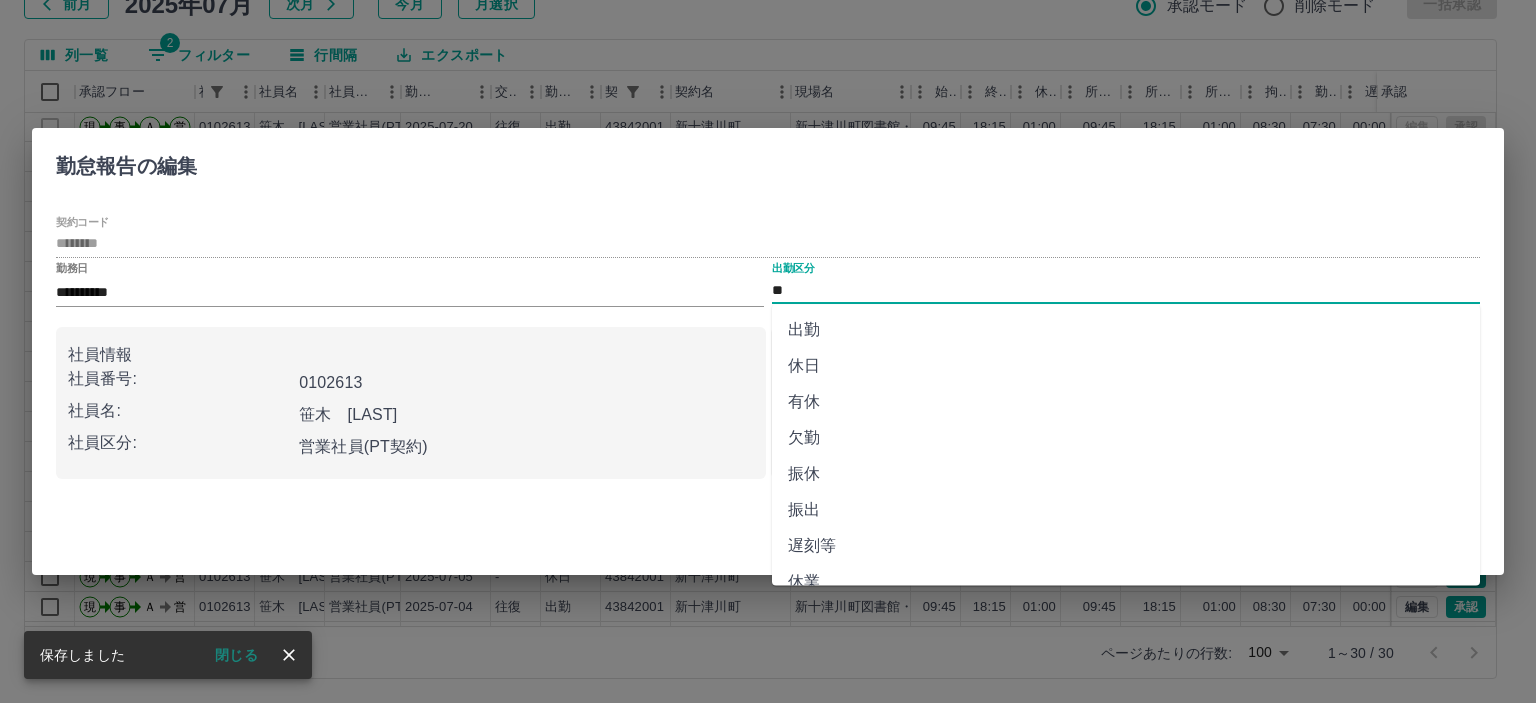 click on "**" at bounding box center [1126, 290] 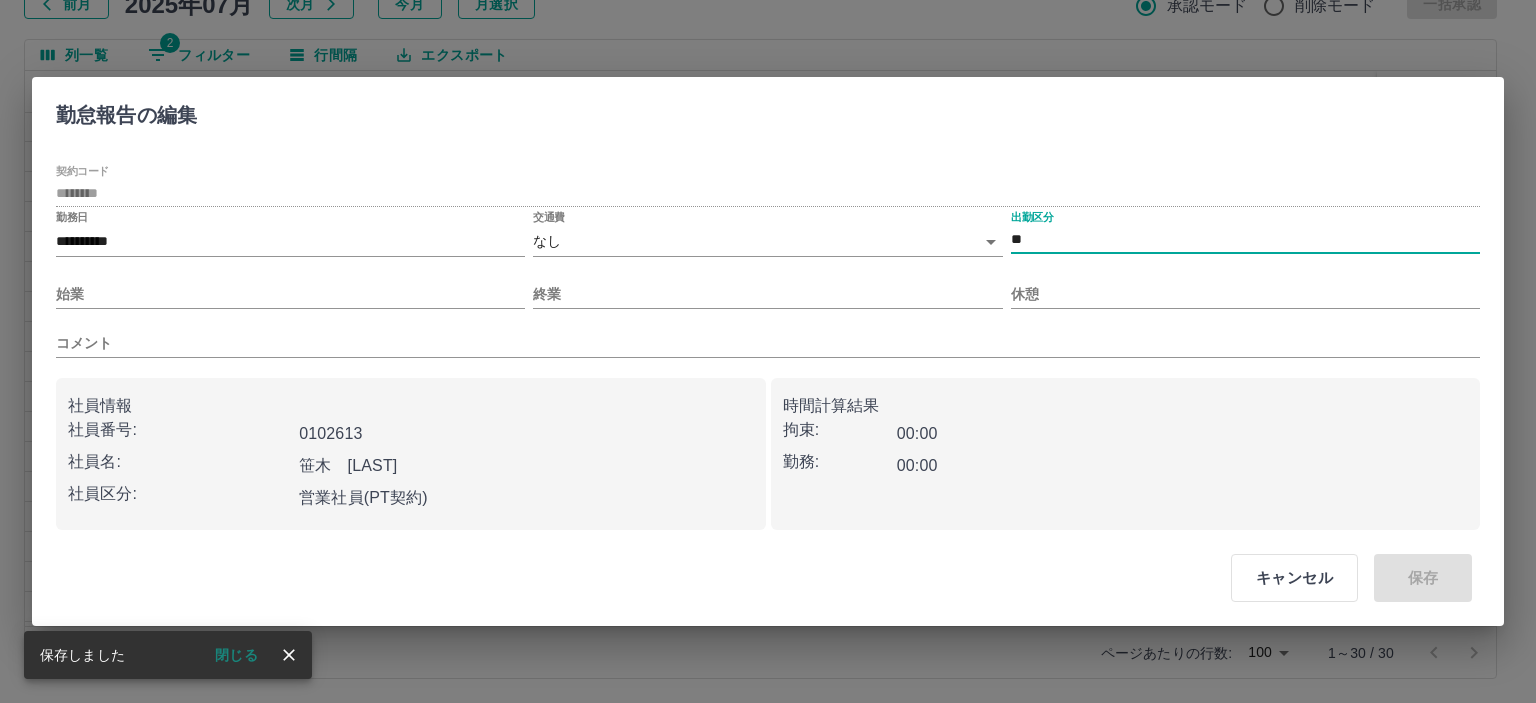 click on "SDH勤怠 山本　和也 勤務実績承認 前月 2025年07月 次月 今月 月選択 承認モード 削除モード 一括承認 列一覧 2 フィルター 行間隔 エクスポート 承認フロー 社員番号 社員名 社員区分 勤務日 交通費 勤務区分 契約コード 契約名 現場名 始業 終業 休憩 所定開始 所定終業 所定休憩 拘束 勤務 遅刻等 コメント ステータス 承認 現 事 Ａ 営 0102613 笹木　陽子 営業社員(PT契約) 2025-07-22  -  休日 43842001 新十津川町 新十津川町図書館・学校図書館包括業務委託 - - - - - - 00:00 00:00 00:00 全承認済 現 事 Ａ 営 0102613 笹木　陽子 営業社員(PT契約) 2025-07-21  -  休日 43842001 新十津川町 新十津川町図書館・学校図書館包括業務委託 - - - - - - 00:00 00:00 00:00 全承認済 現 事 Ａ 営 0102613 笹木　陽子 営業社員(PT契約) 2025-07-20 往復 出勤 43842001 新十津川町 09:45 18:15 01:00 09:45 18:15 01:00 08:30 07:30 現" at bounding box center (768, 280) 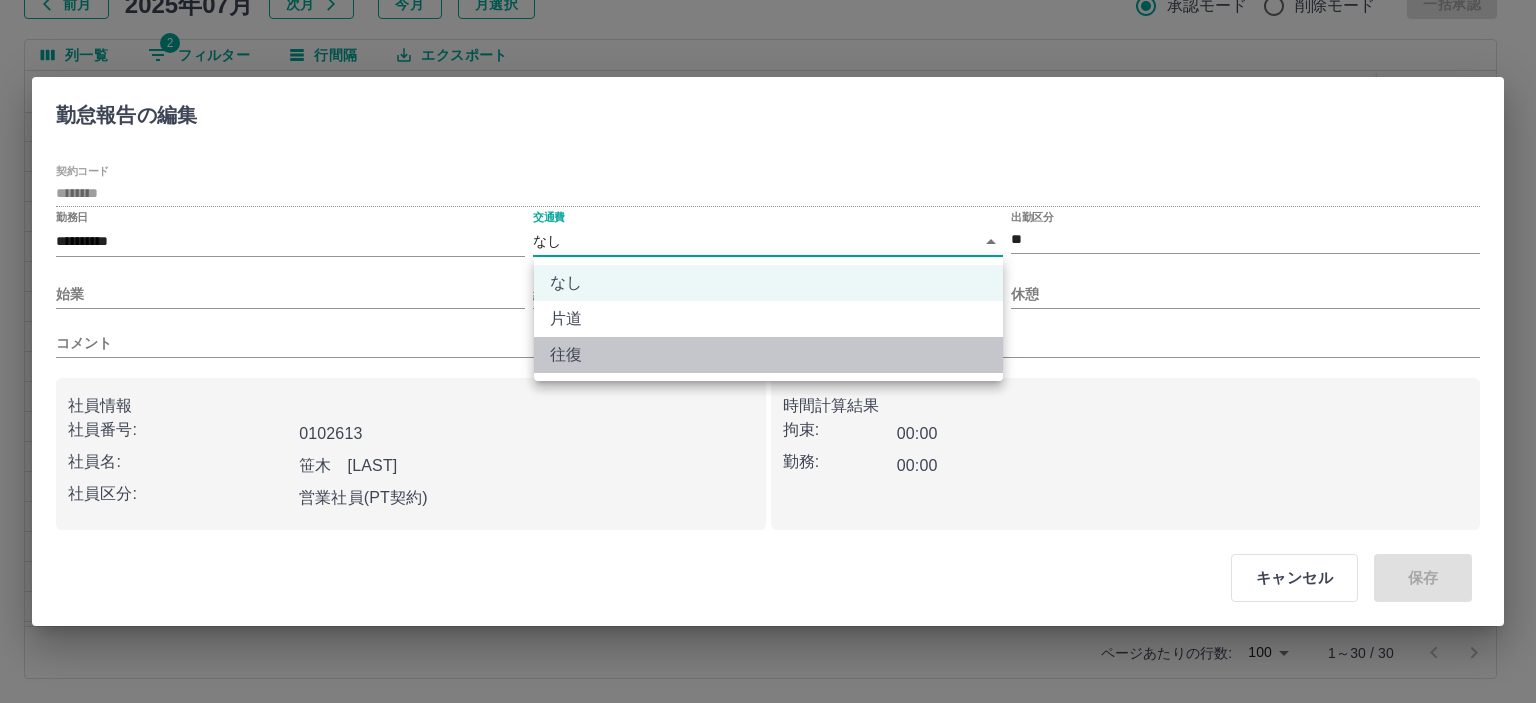 click on "往復" at bounding box center [768, 355] 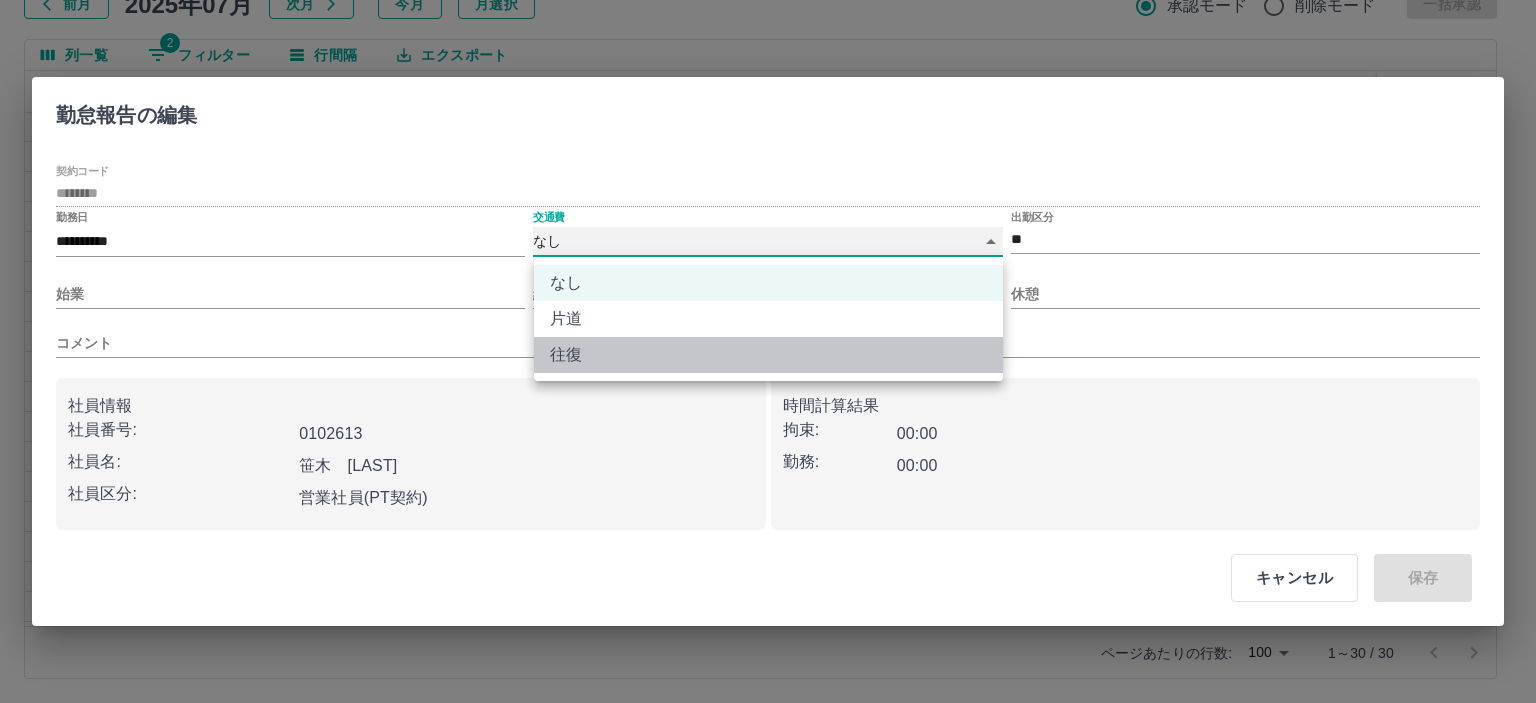 type on "******" 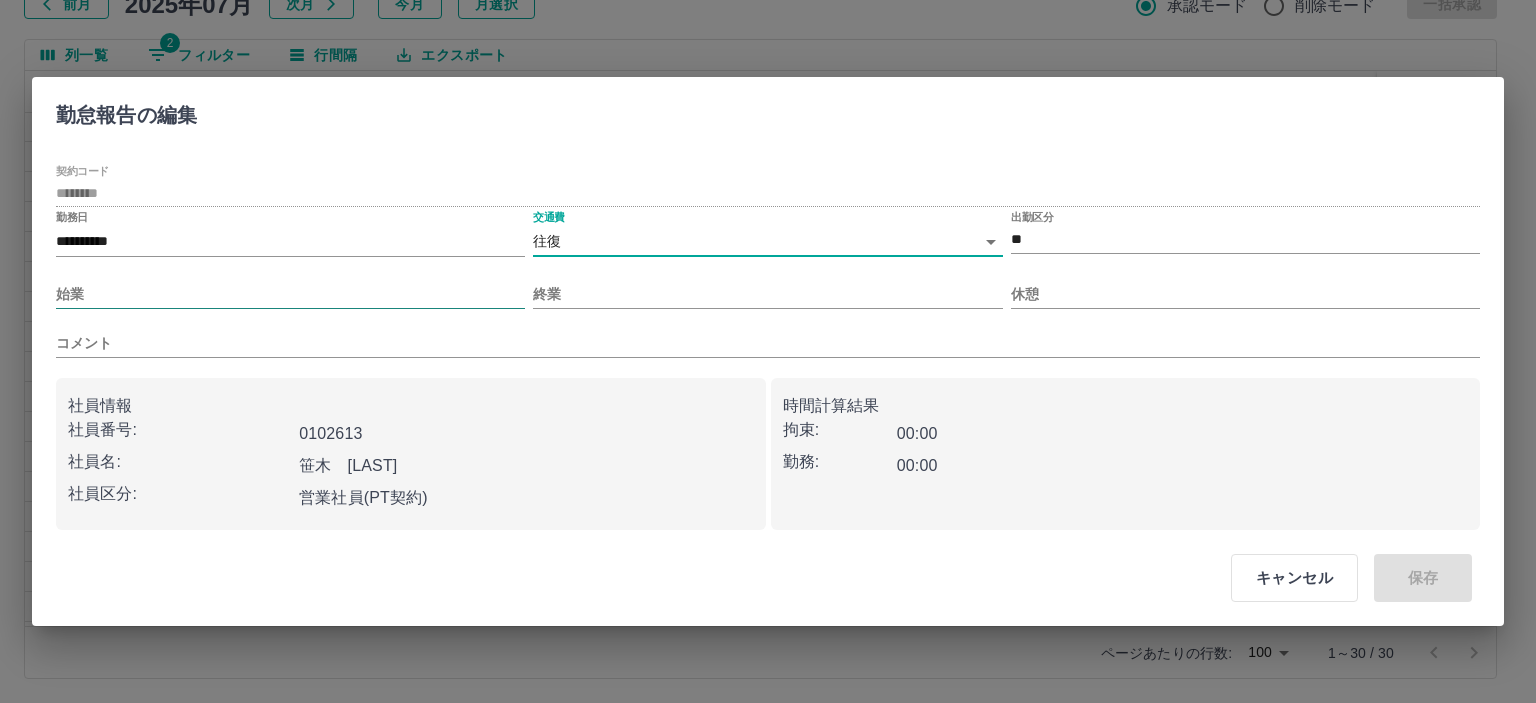 click on "始業" at bounding box center [290, 294] 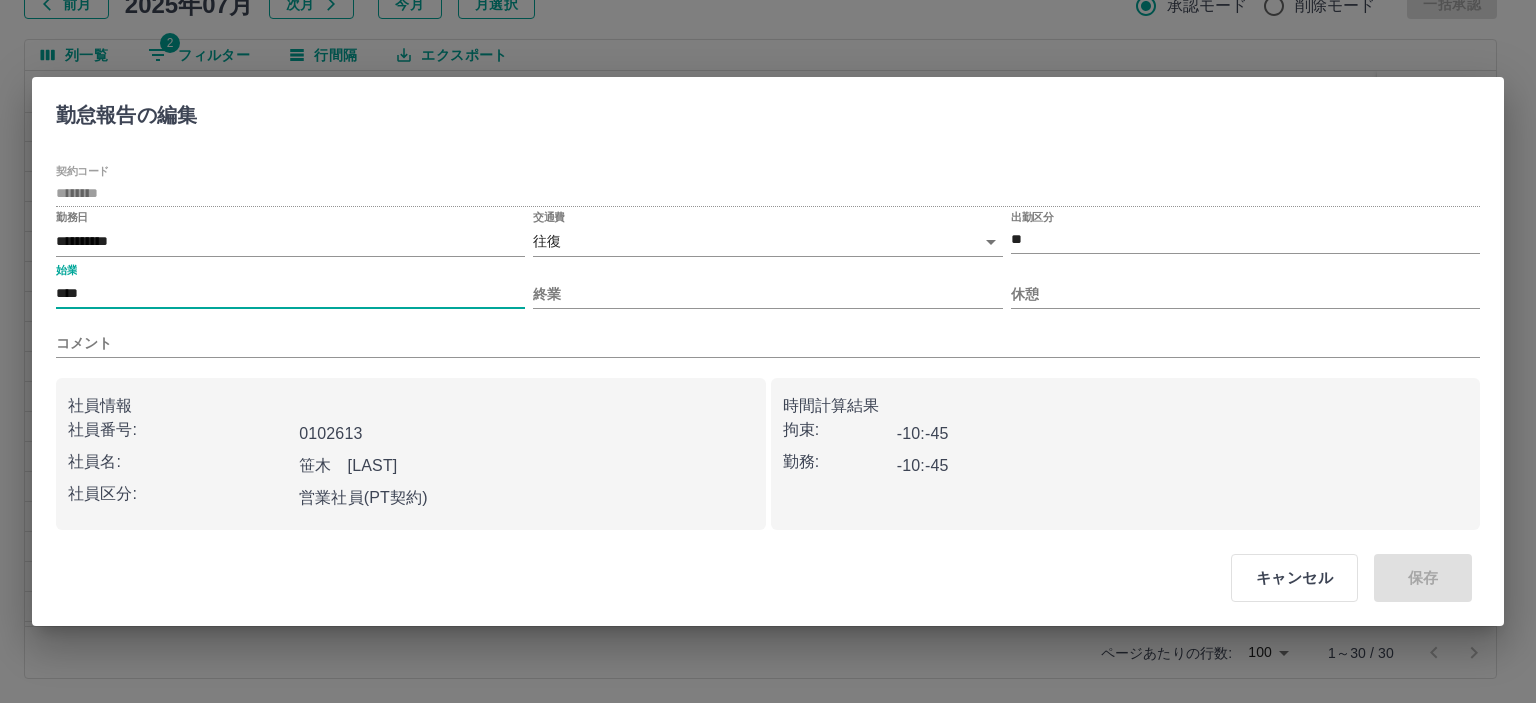type on "****" 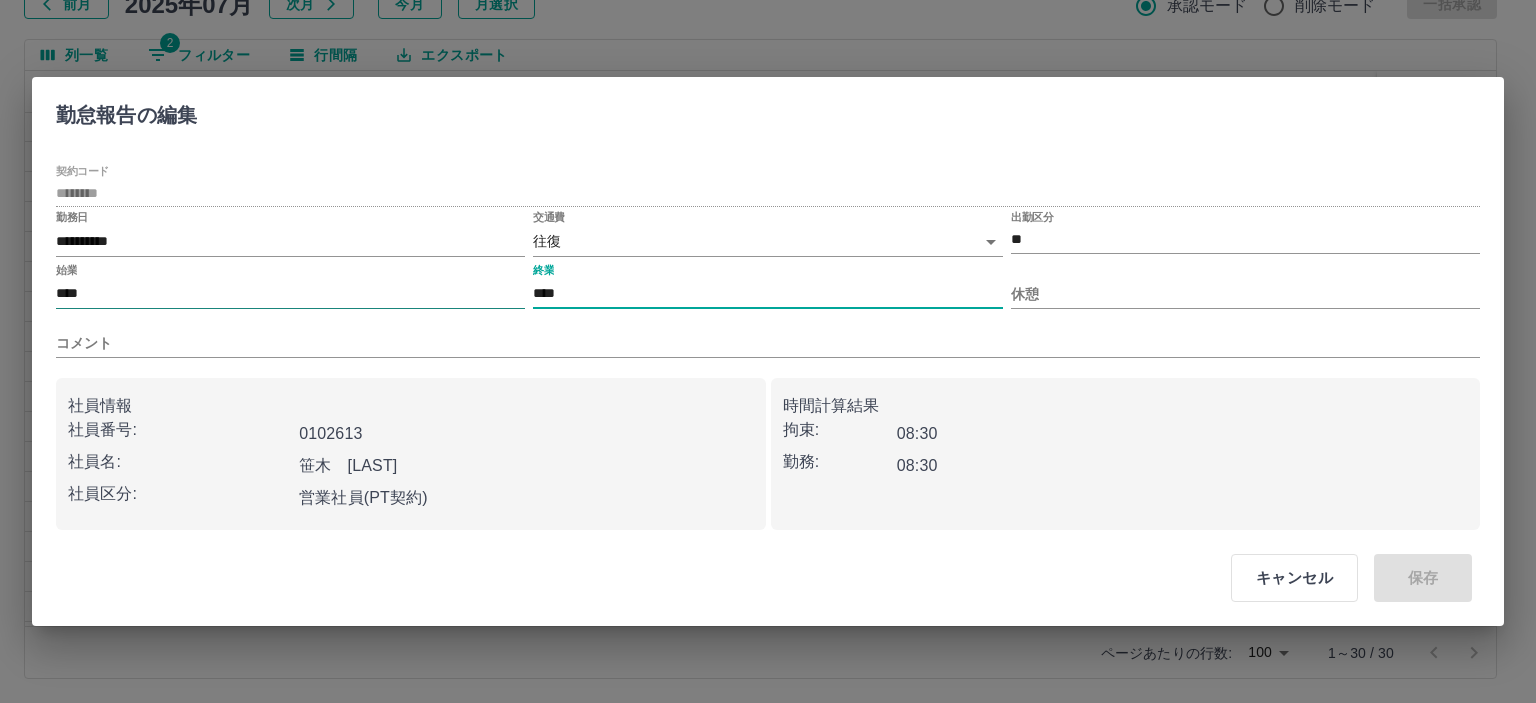 type on "****" 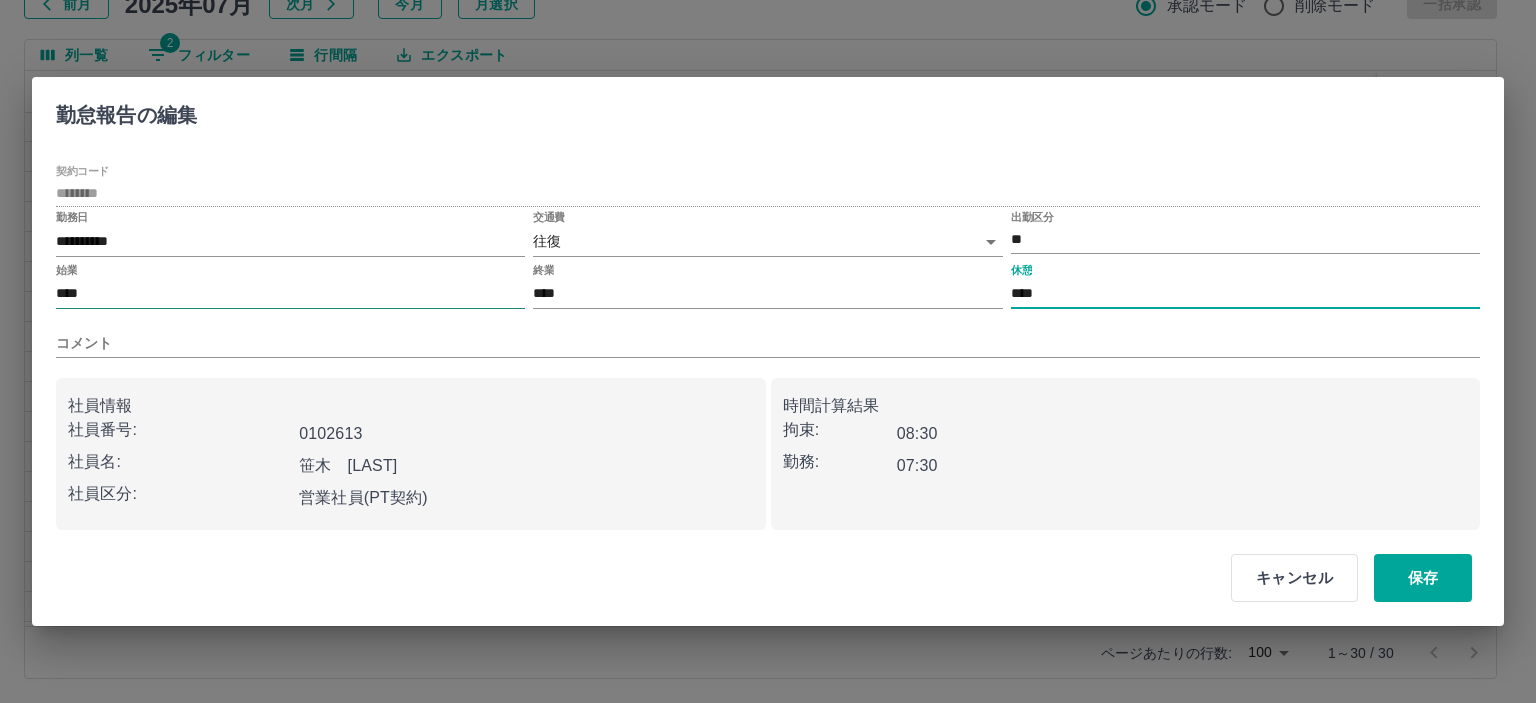 type on "****" 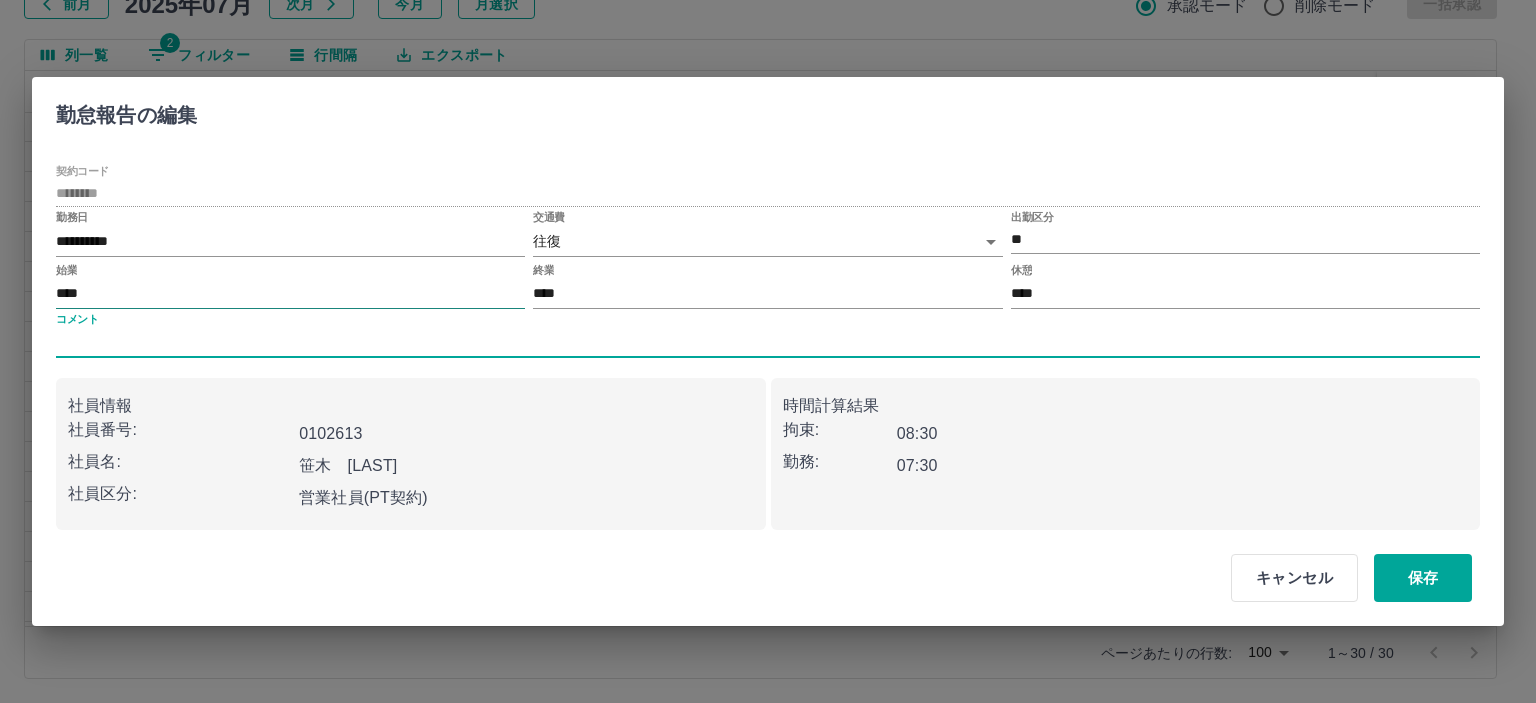 type 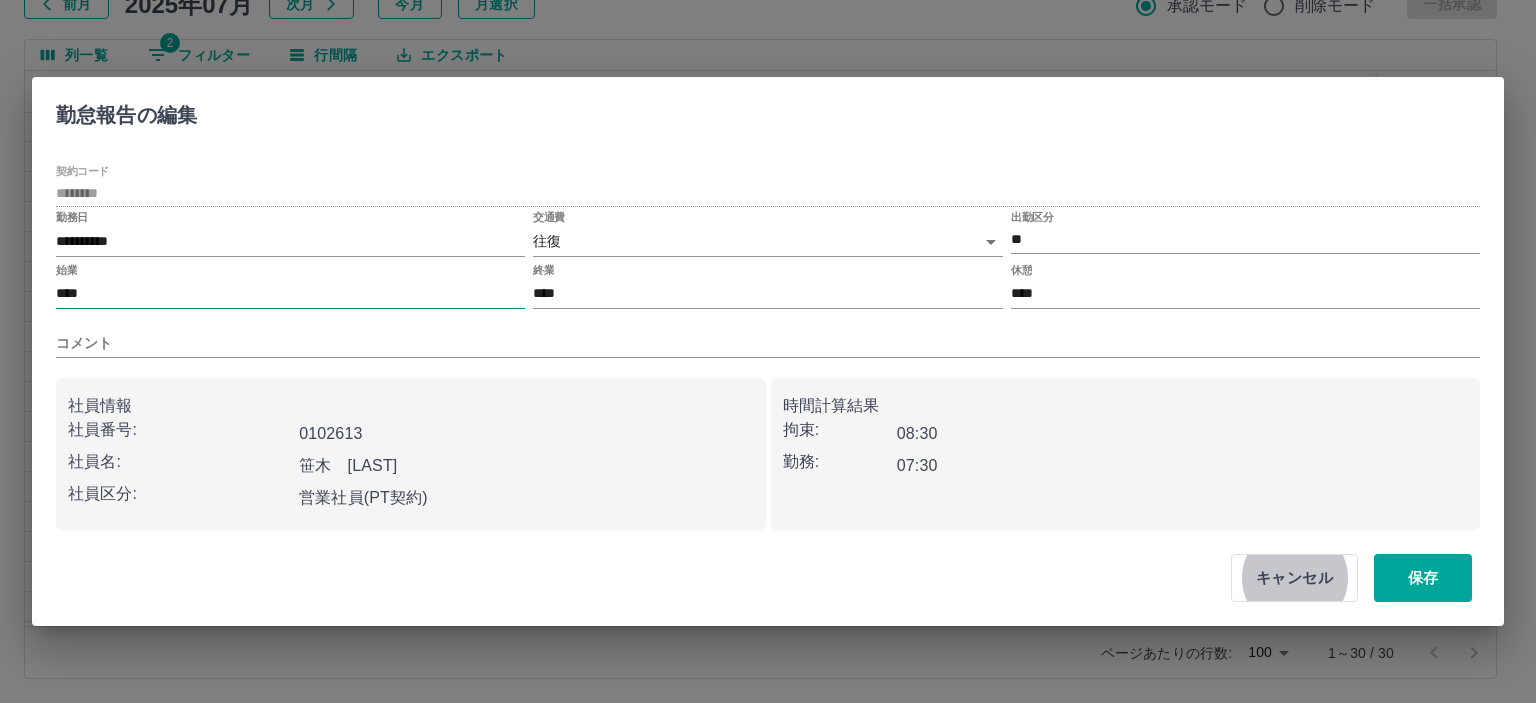 type 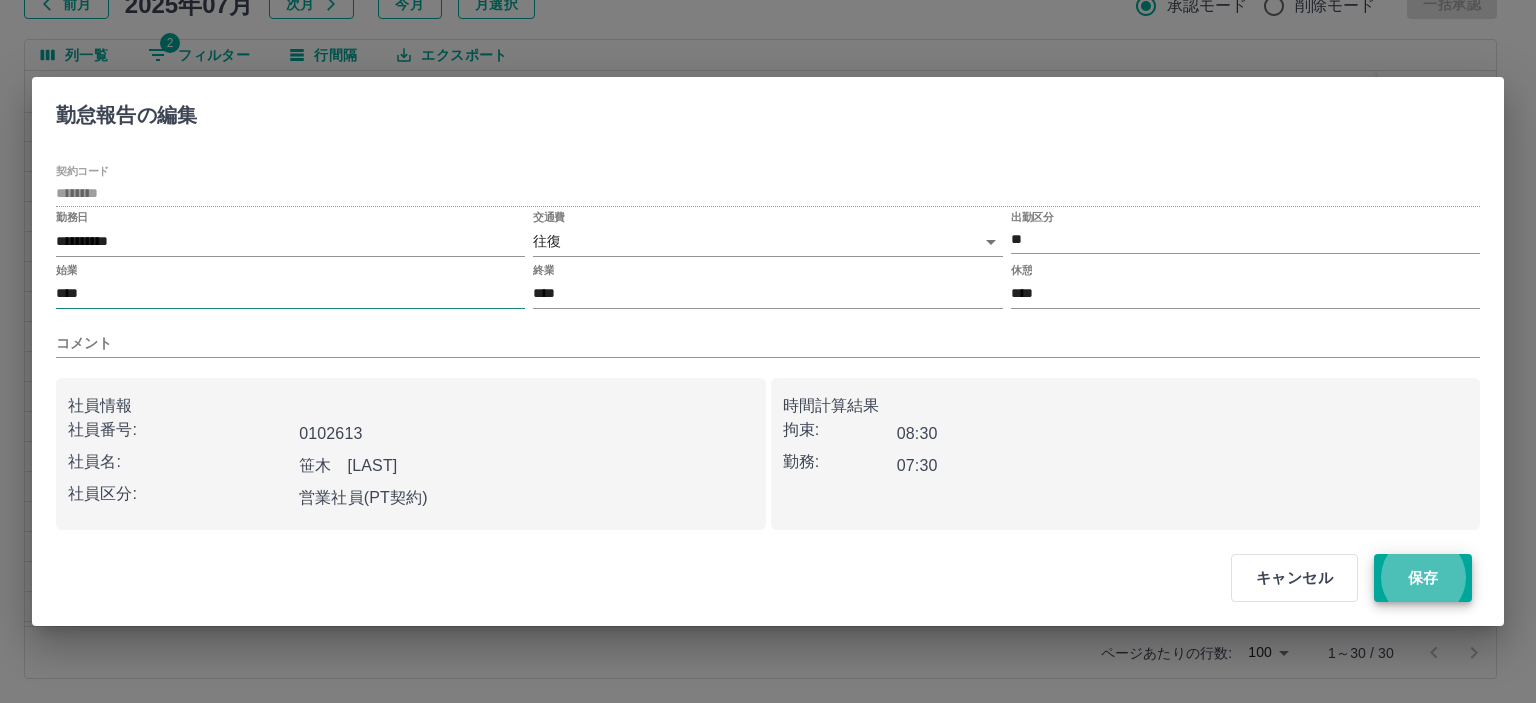 click on "保存" at bounding box center [1423, 578] 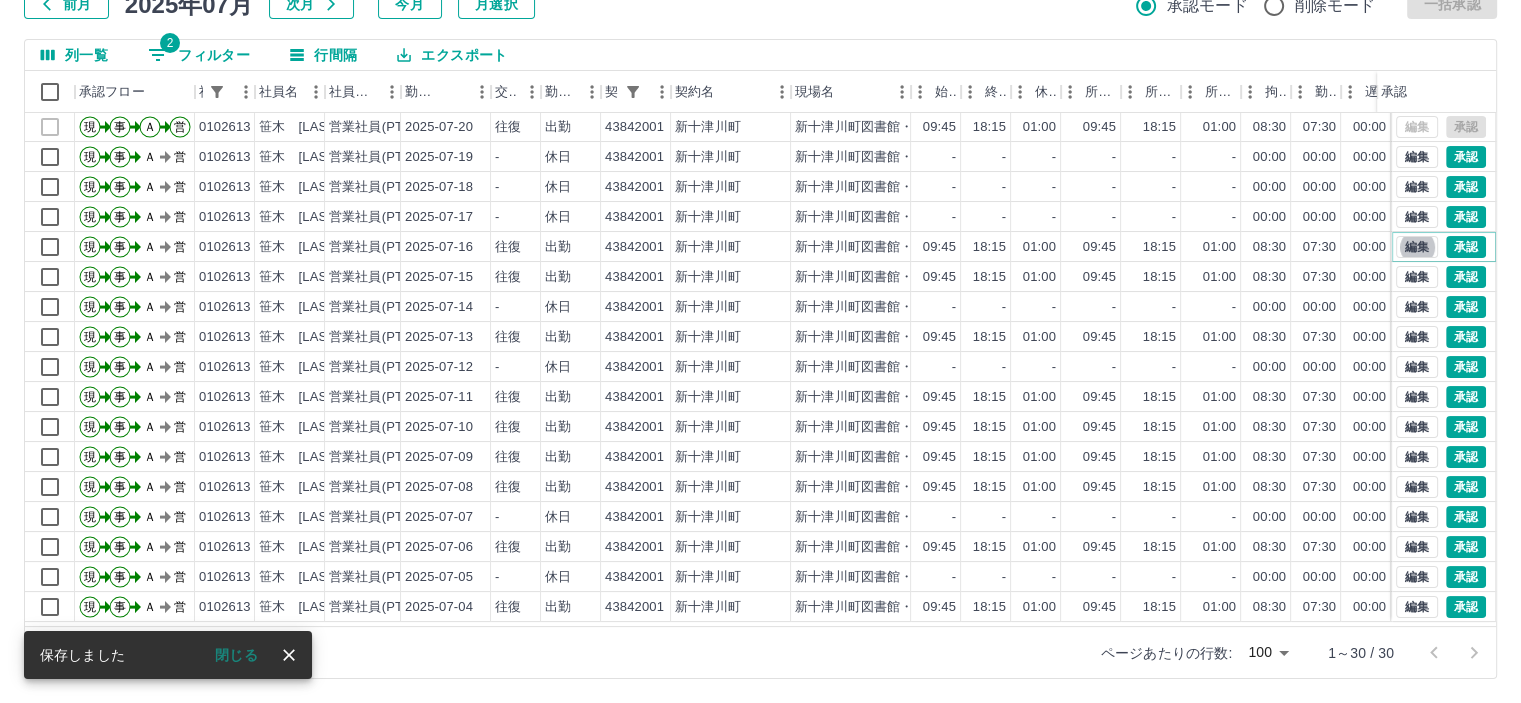 scroll, scrollTop: 201, scrollLeft: 0, axis: vertical 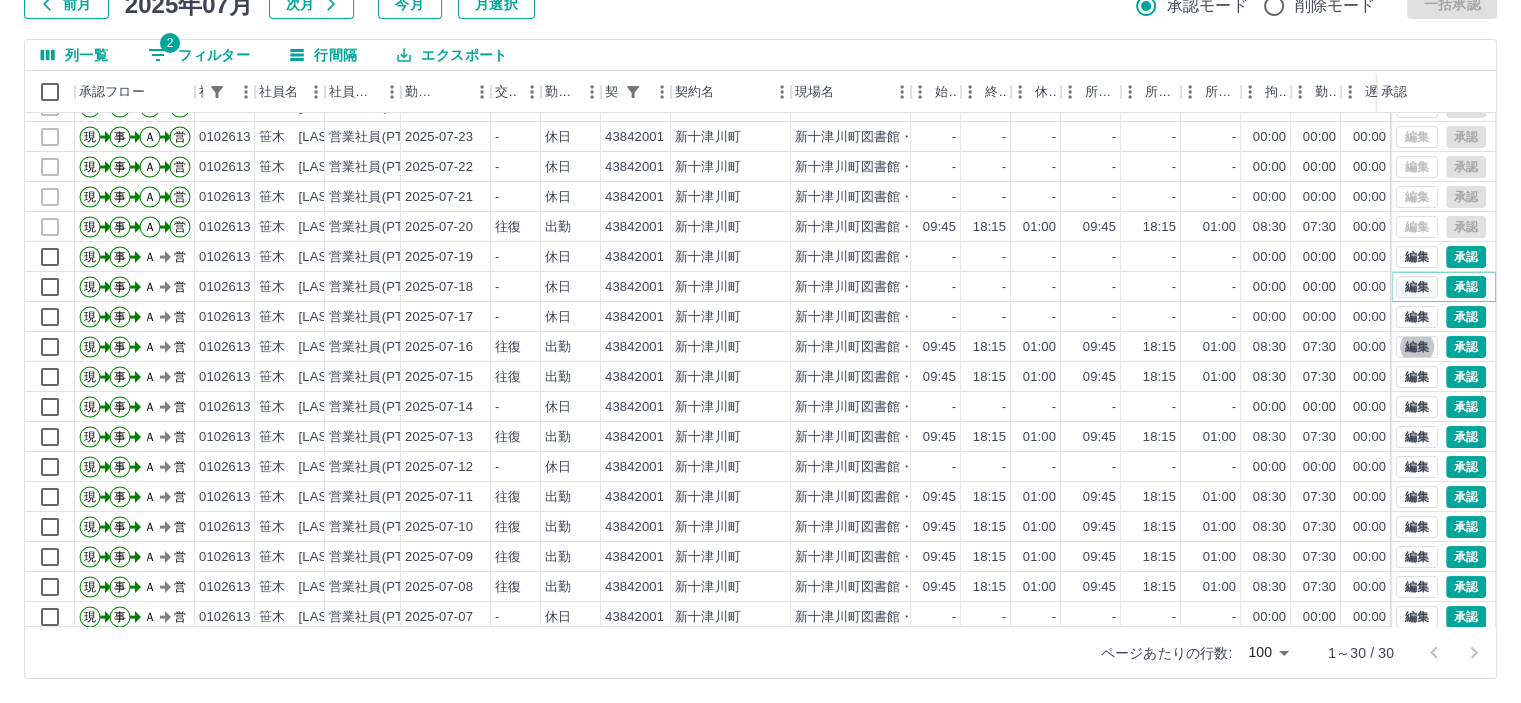 click on "編集" at bounding box center [1417, 287] 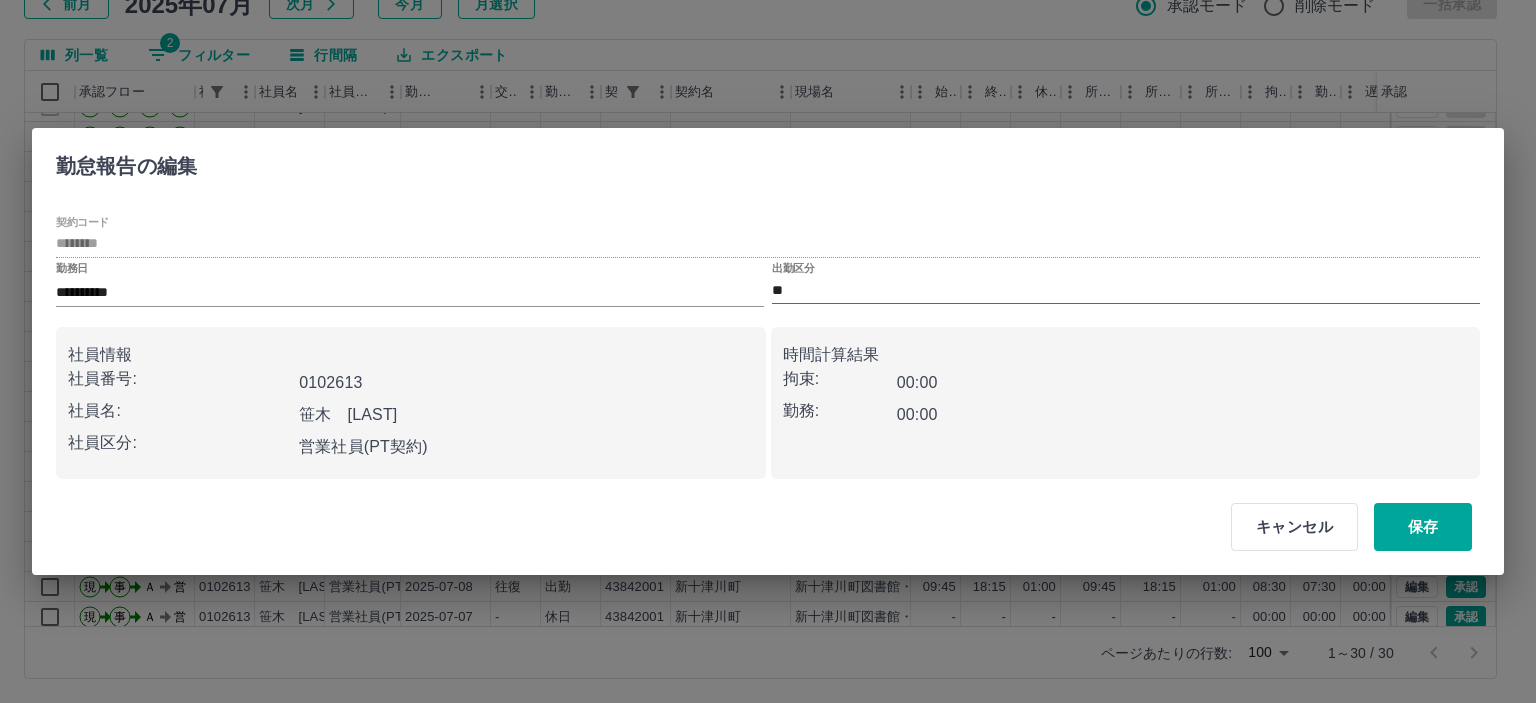 click on "**" at bounding box center (1126, 290) 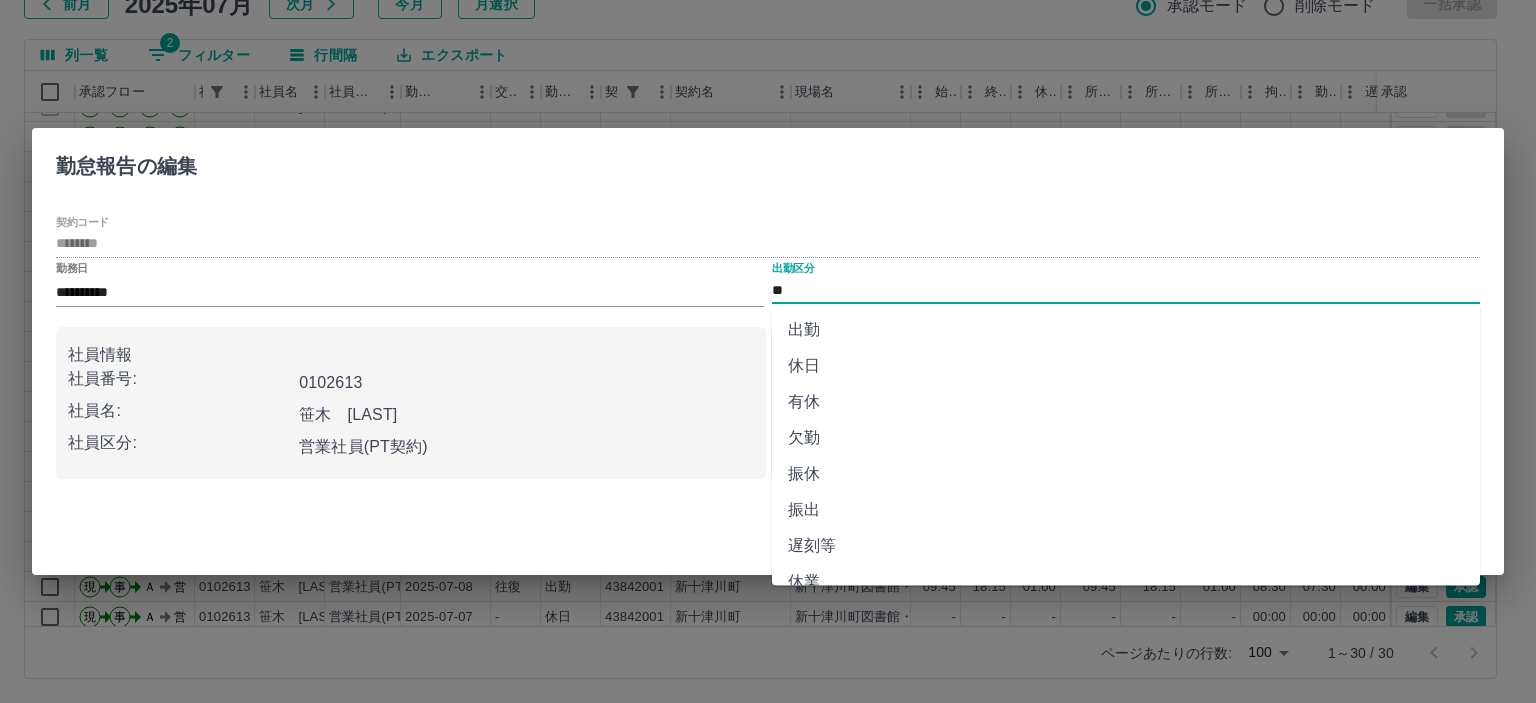 click on "出勤" at bounding box center [1126, 330] 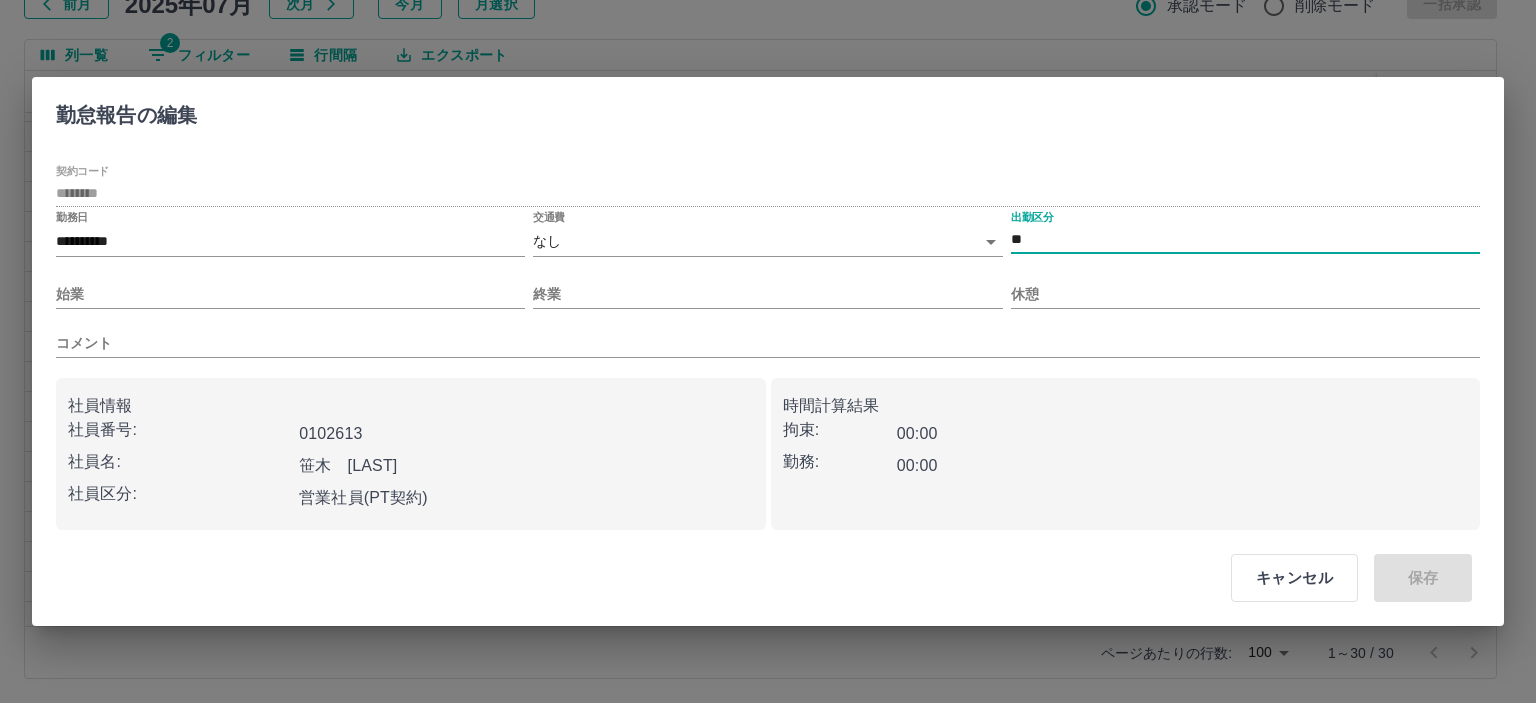 click on "SDH勤怠 山本　和也 勤務実績承認 前月 2025年07月 次月 今月 月選択 承認モード 削除モード 一括承認 列一覧 2 フィルター 行間隔 エクスポート 承認フロー 社員番号 社員名 社員区分 勤務日 交通費 勤務区分 契約コード 契約名 現場名 始業 終業 休憩 所定開始 所定終業 所定休憩 拘束 勤務 遅刻等 コメント ステータス 承認 現 事 Ａ 営 0102613 笹木　陽子 営業社員(PT契約) 2025-07-26  -  休日 43842001 新十津川町 新十津川町図書館・学校図書館包括業務委託 - - - - - - 00:00 00:00 00:00 AM承認待 現 事 Ａ 営 0102613 笹木　陽子 営業社員(PT契約) 2025-07-25  -  休日 43842001 新十津川町 新十津川町図書館・学校図書館包括業務委託 - - - - - - 00:00 00:00 00:00 AM承認待 現 事 Ａ 営 0102613 笹木　陽子 営業社員(PT契約) 2025-07-24  -  休日 43842001 新十津川町 - - - - - - 00:00 00:00 00:00 全承認済 現 事 Ａ -" at bounding box center [768, 280] 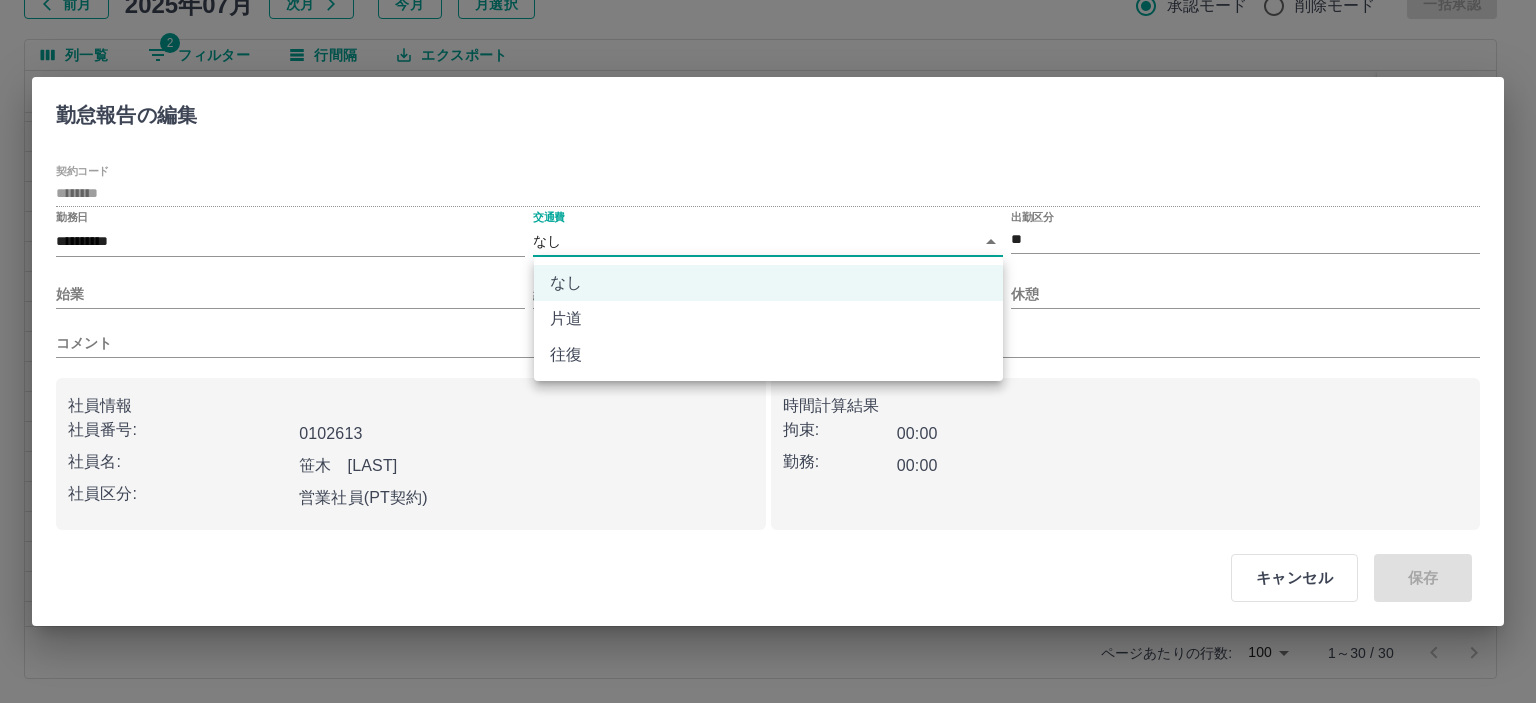 click on "往復" at bounding box center [768, 355] 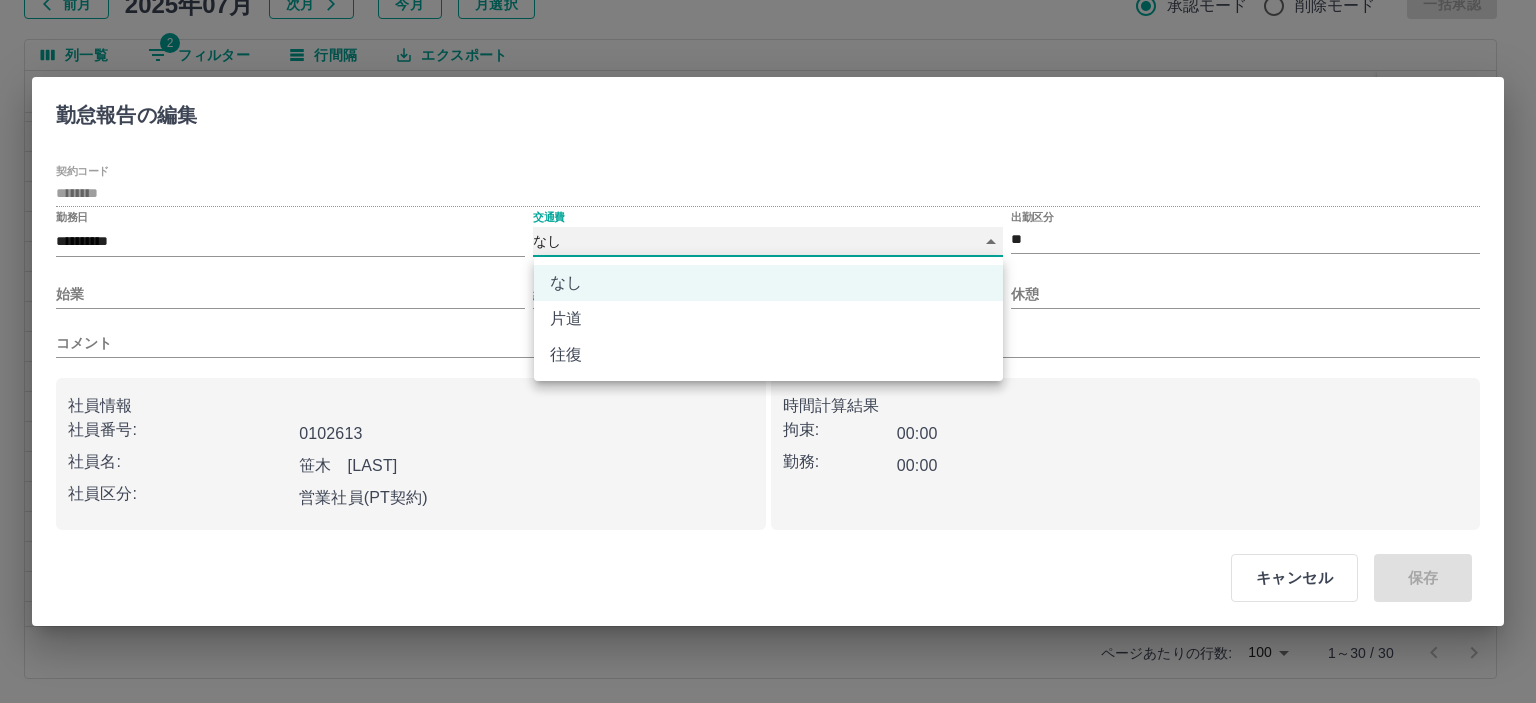 type on "******" 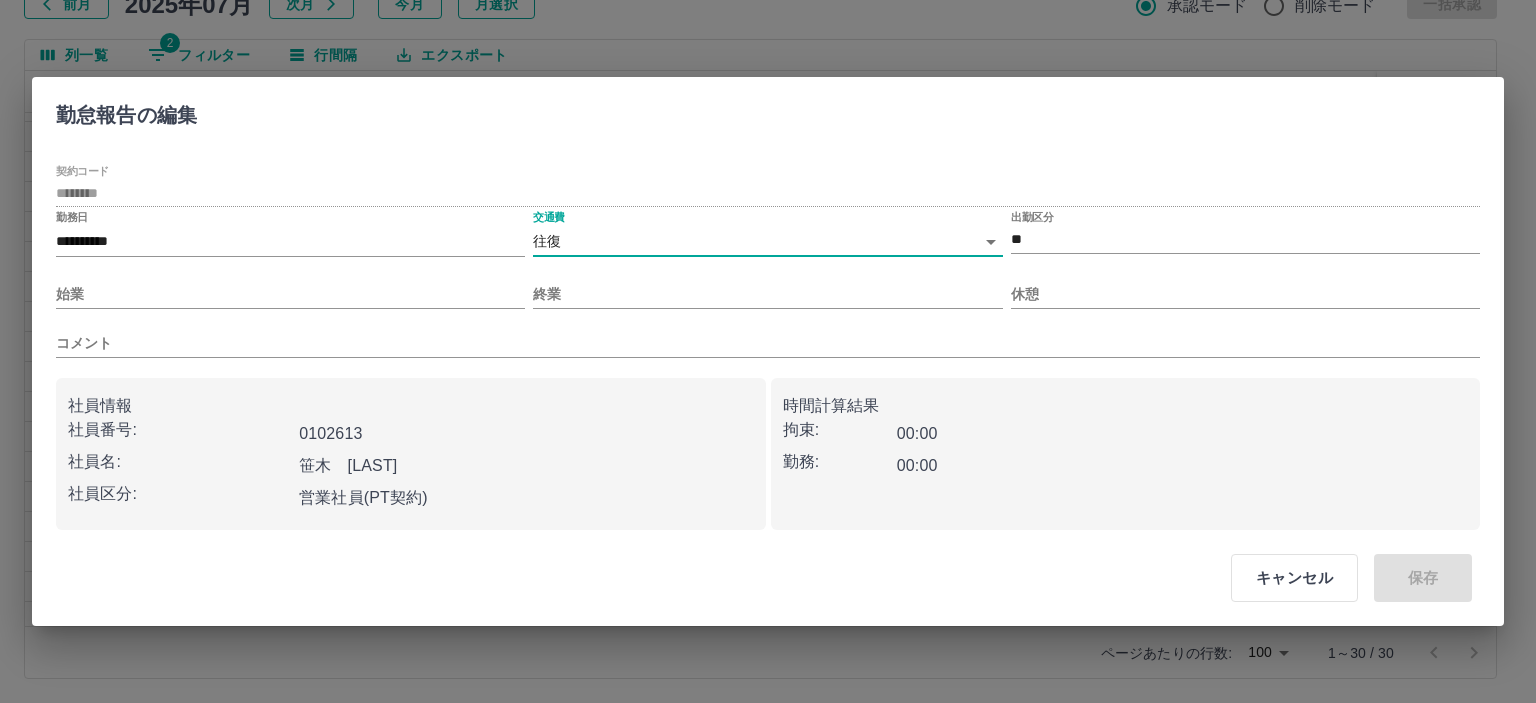click on "始業" at bounding box center (290, 286) 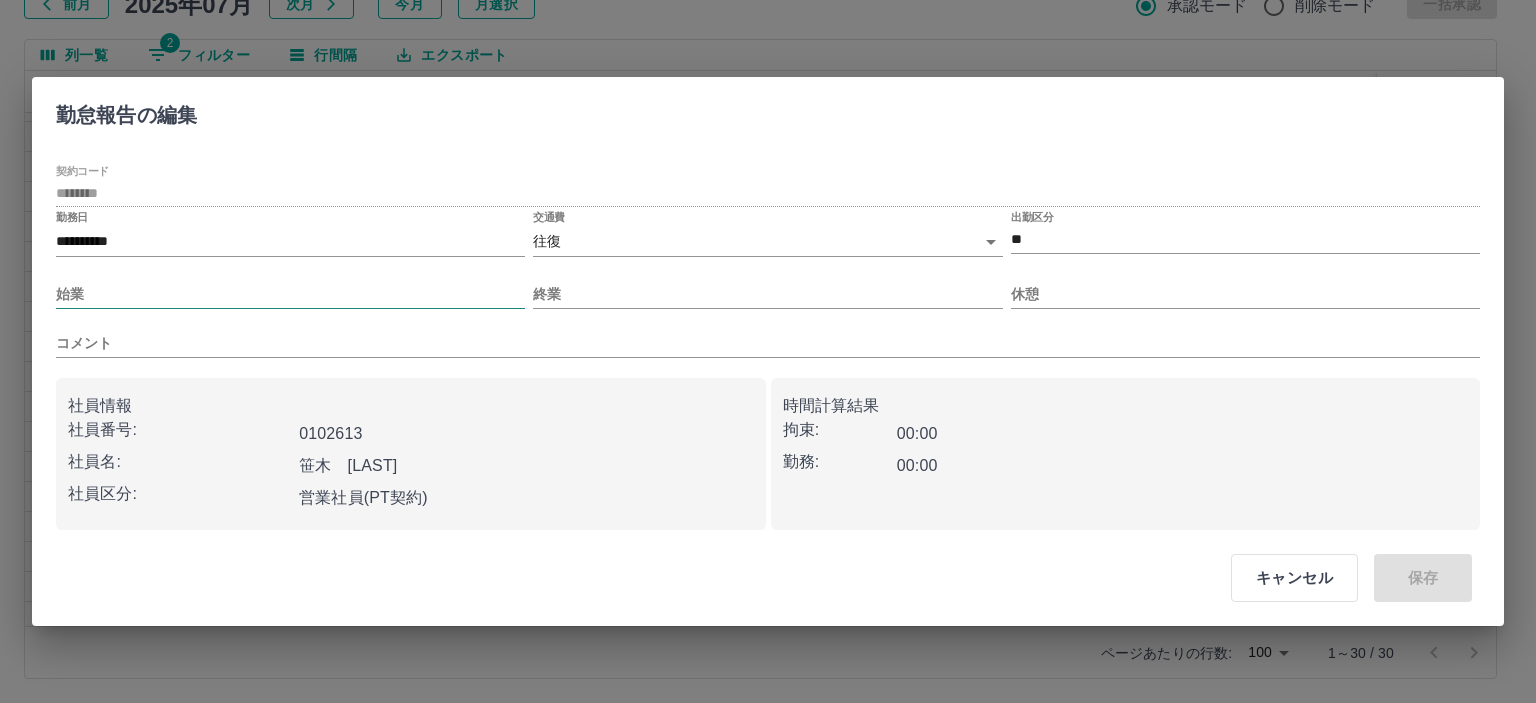 click on "始業" at bounding box center (290, 294) 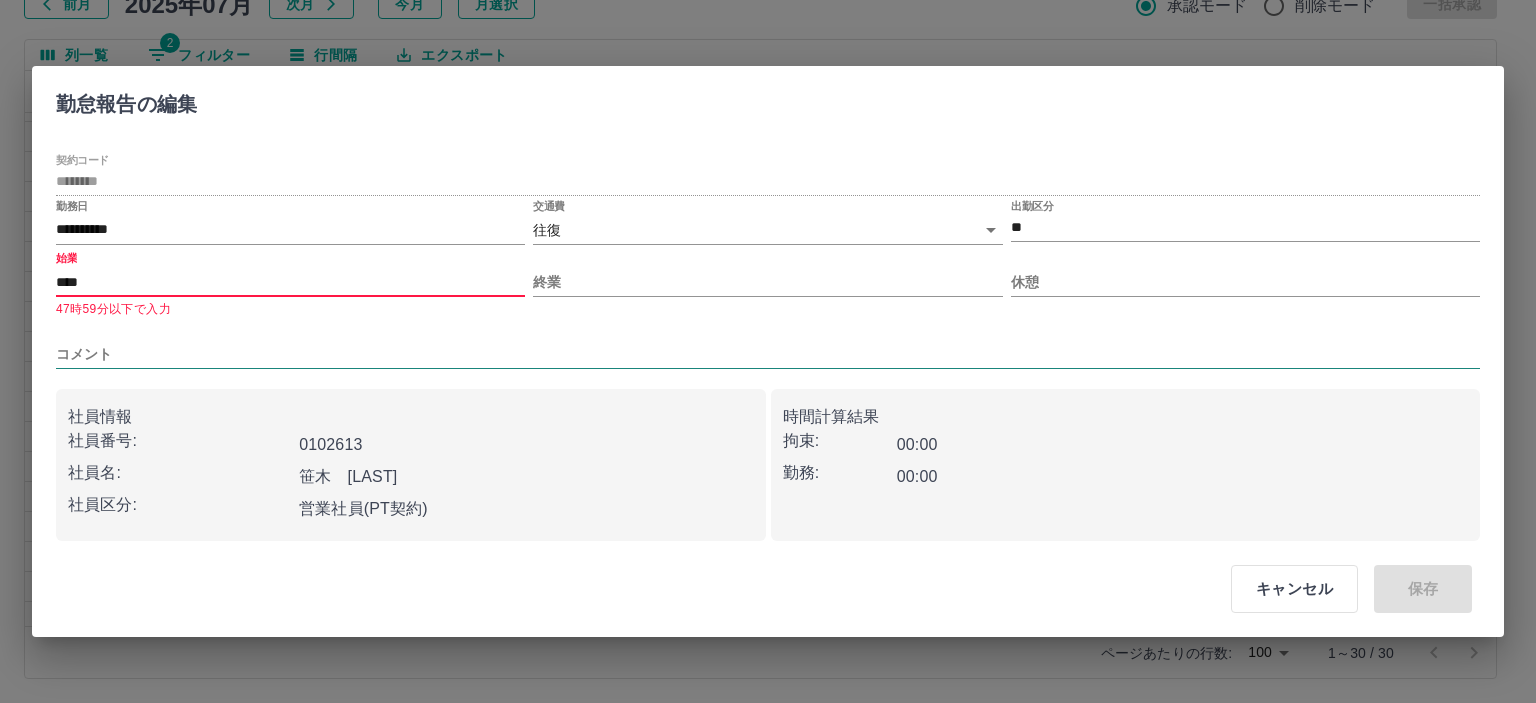 type on "****" 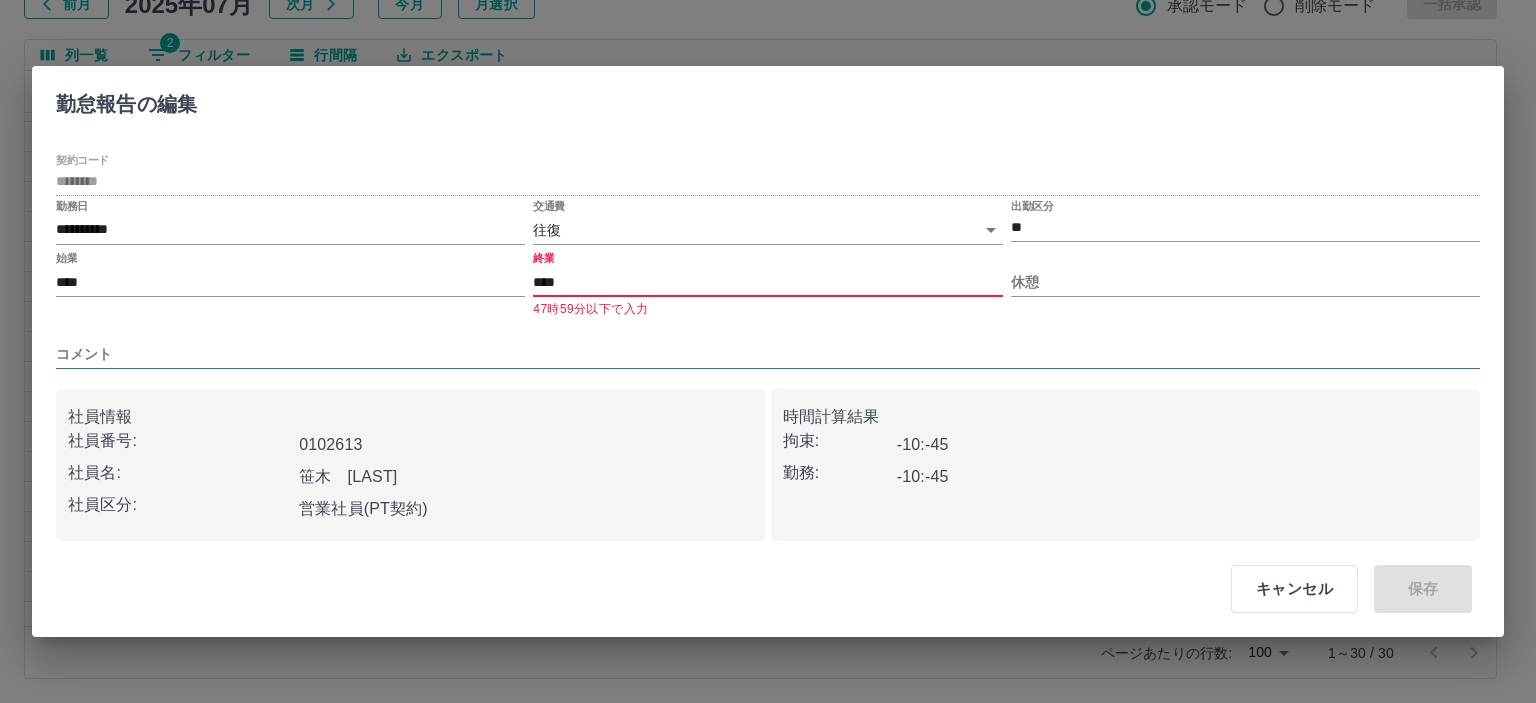 type on "****" 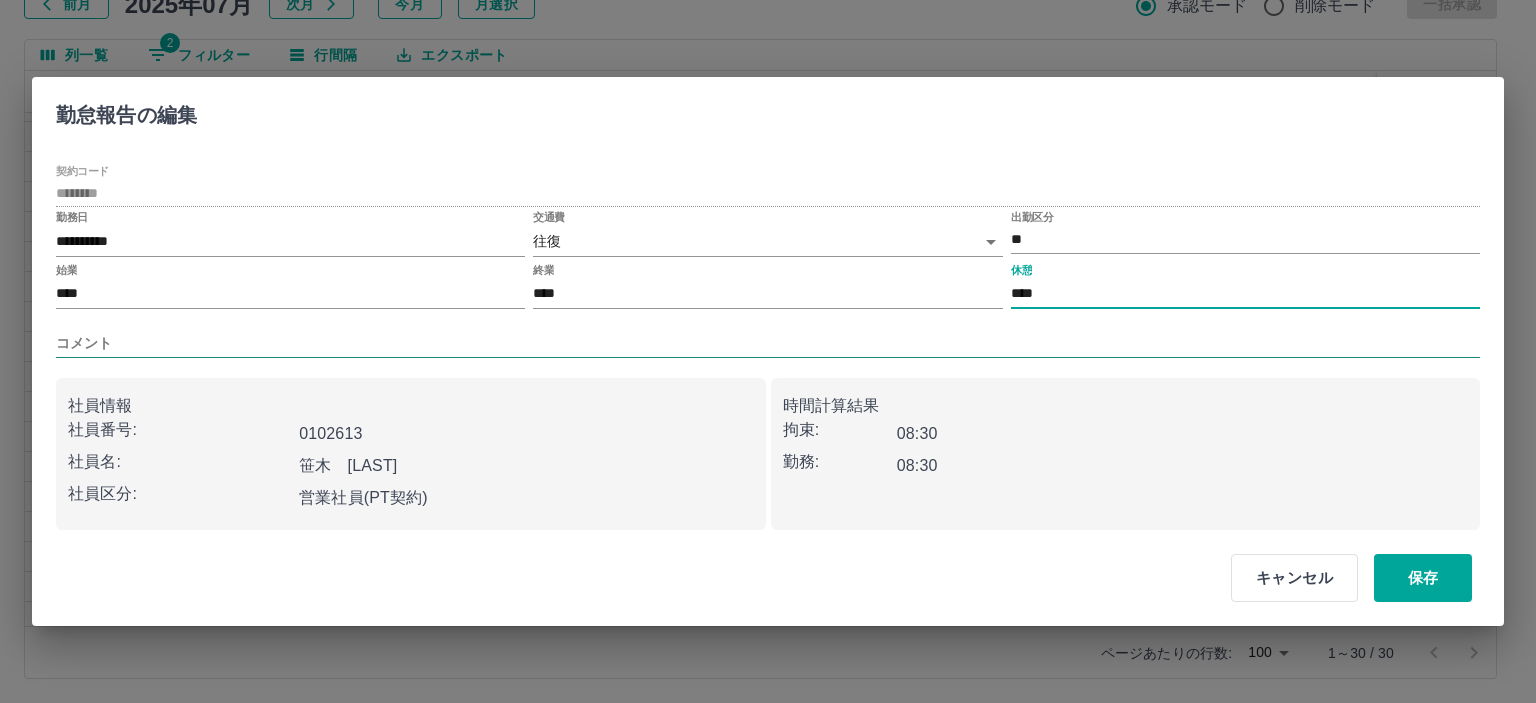 type on "****" 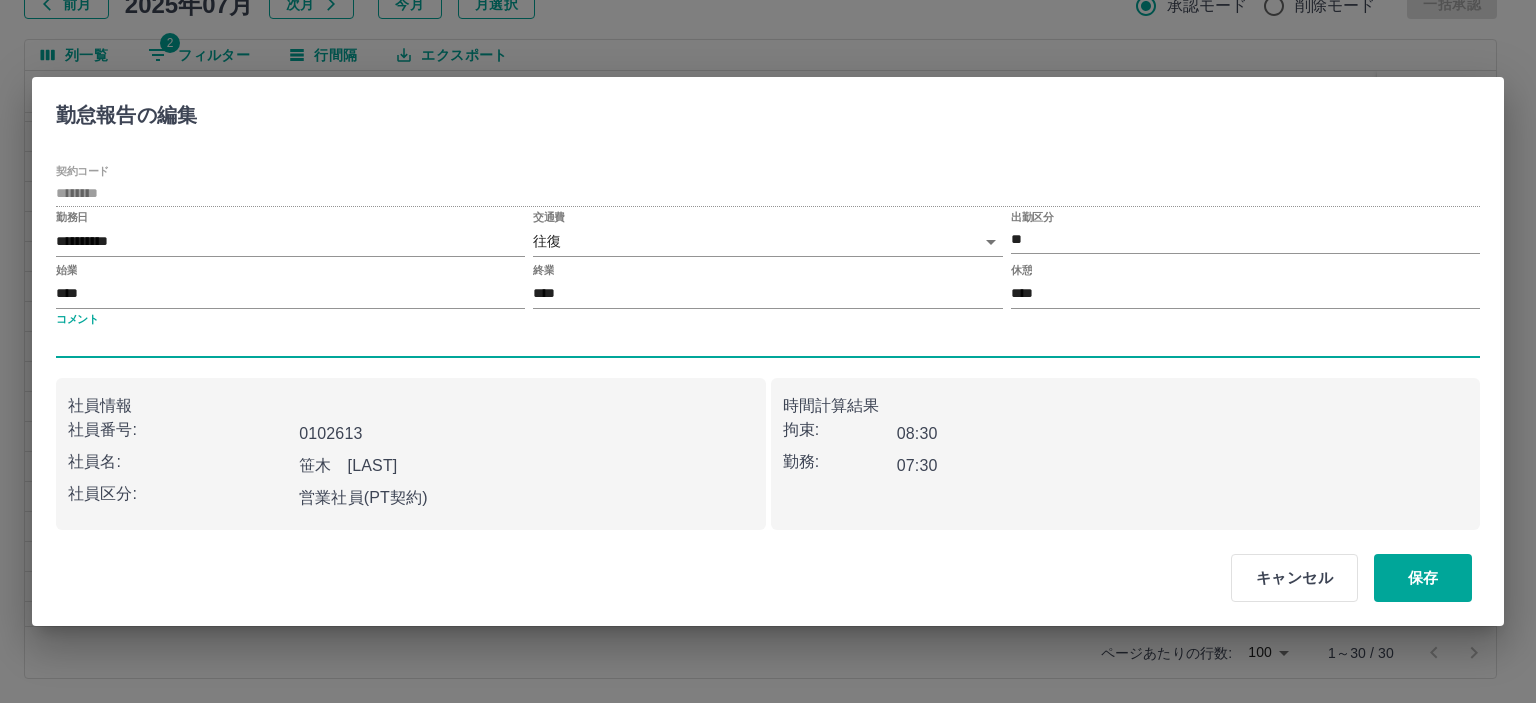 type 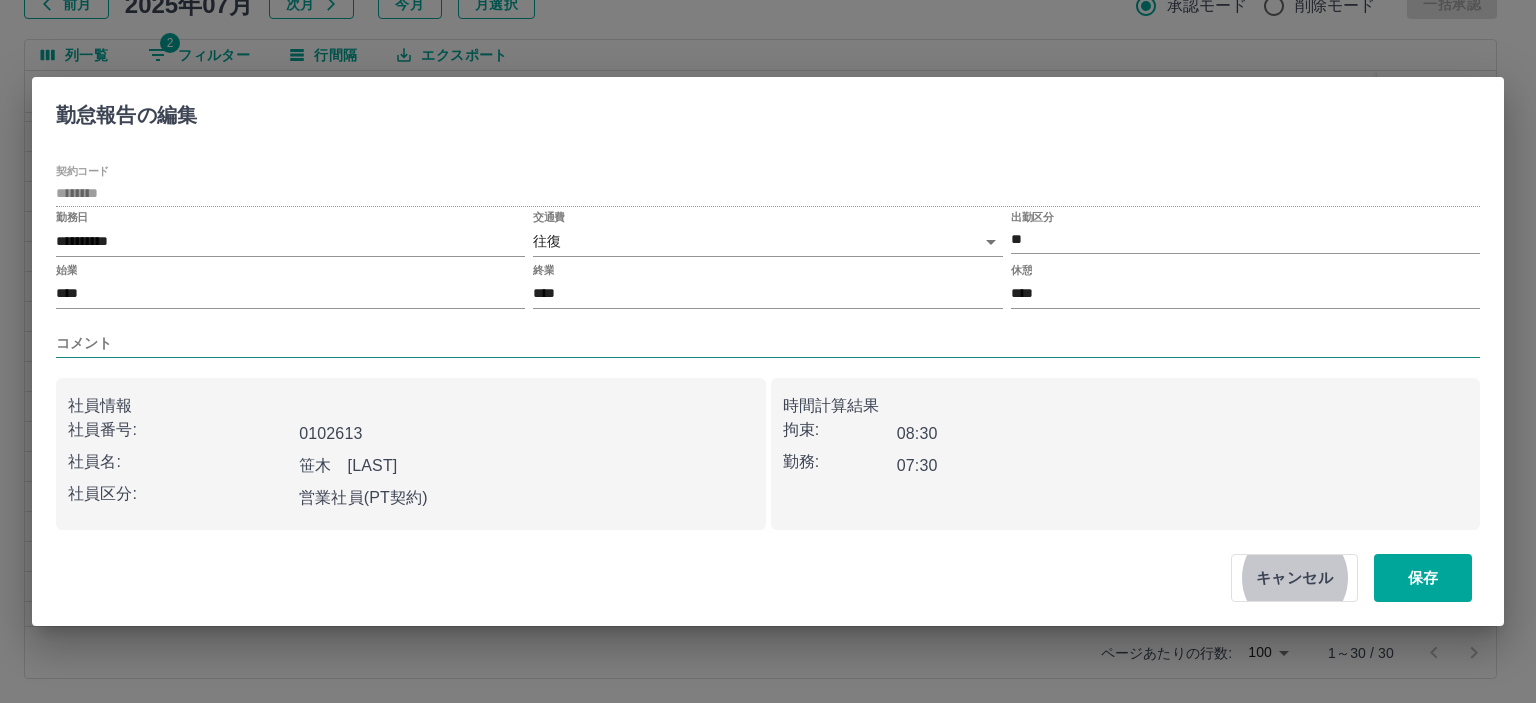 type 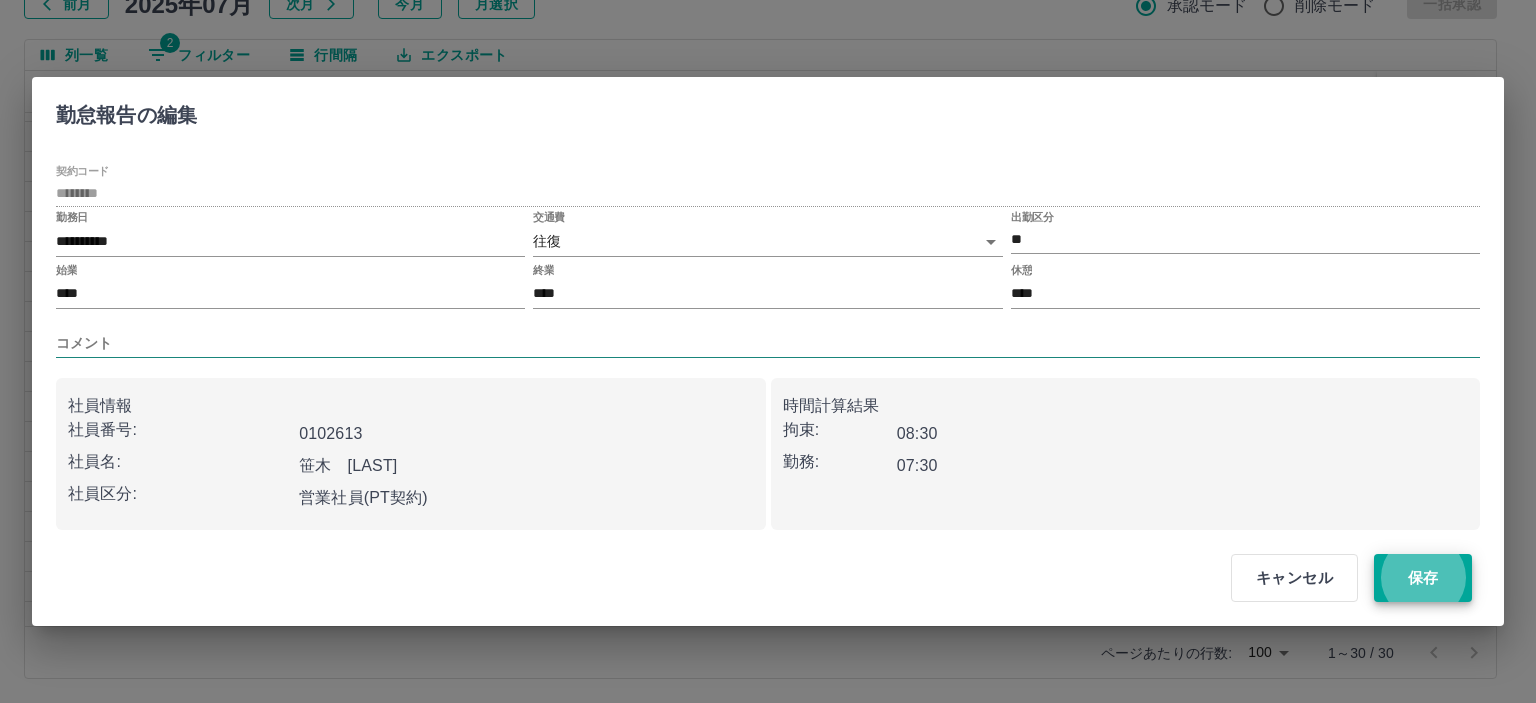 click on "保存" at bounding box center [1423, 578] 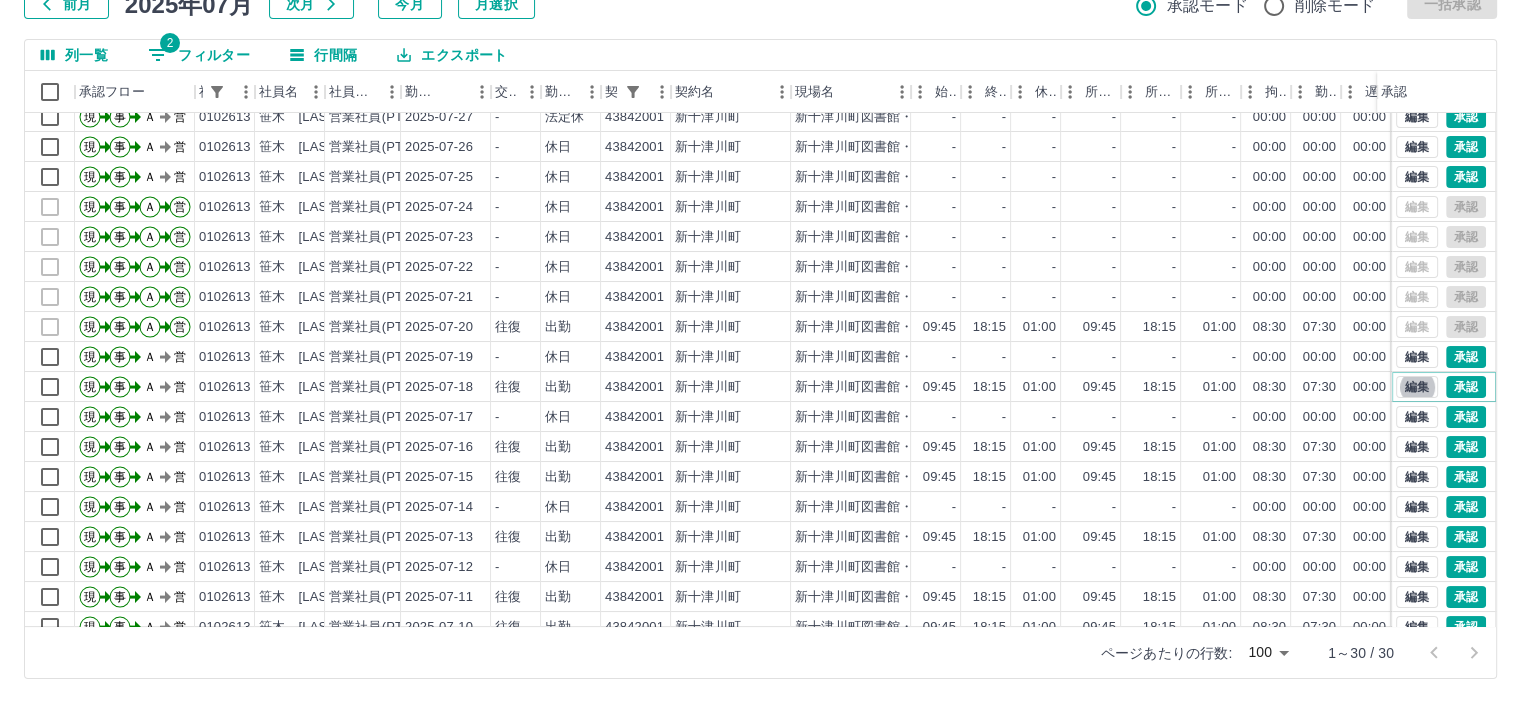 scroll, scrollTop: 1, scrollLeft: 0, axis: vertical 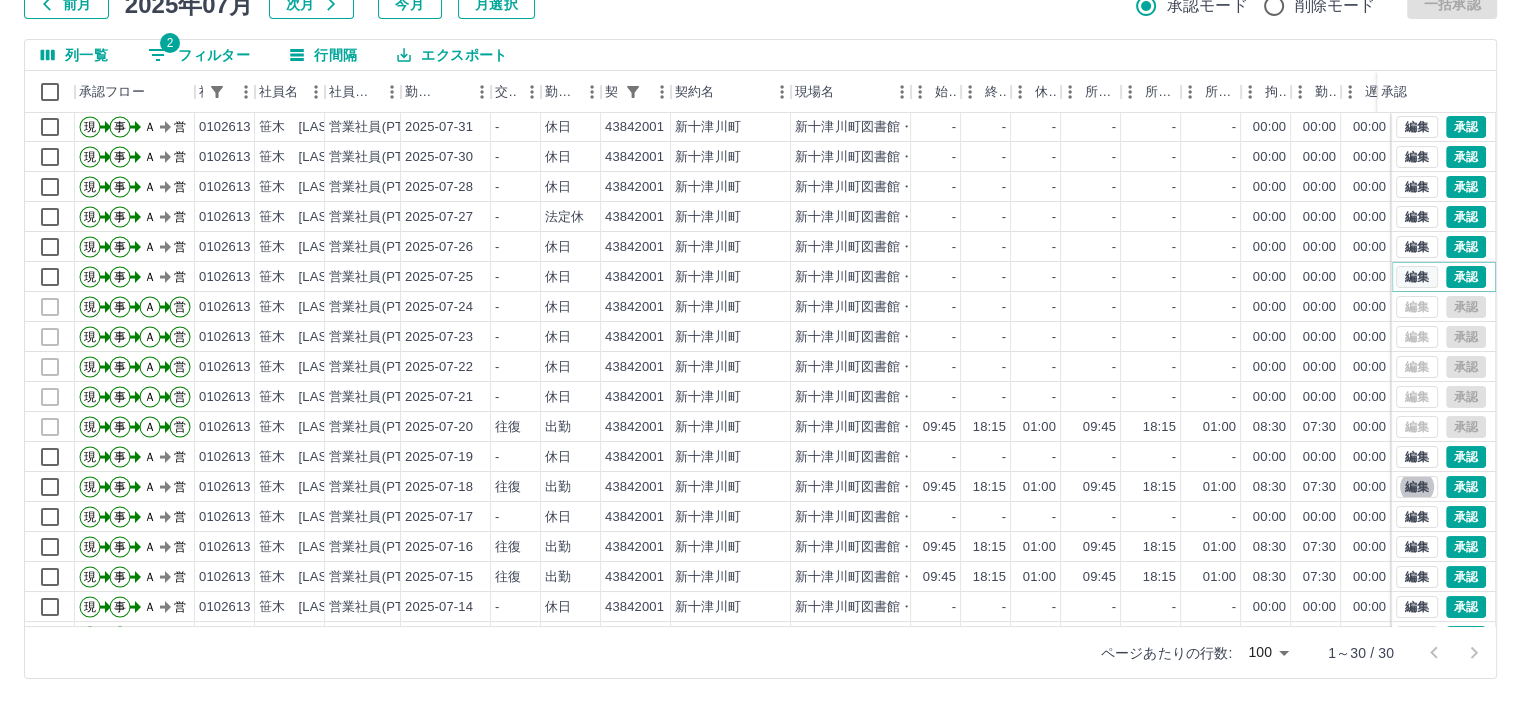 click on "編集" at bounding box center [1417, 277] 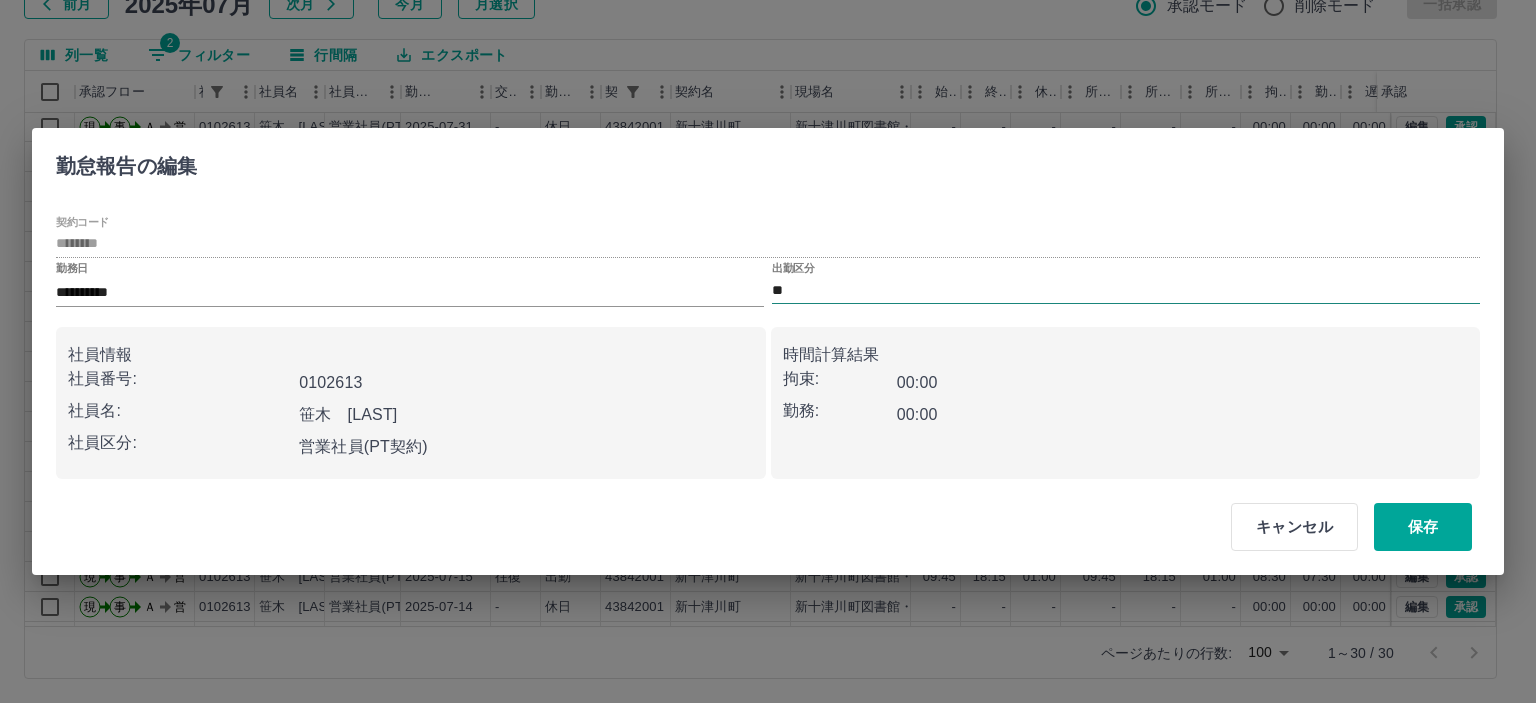 click on "**" at bounding box center [1126, 290] 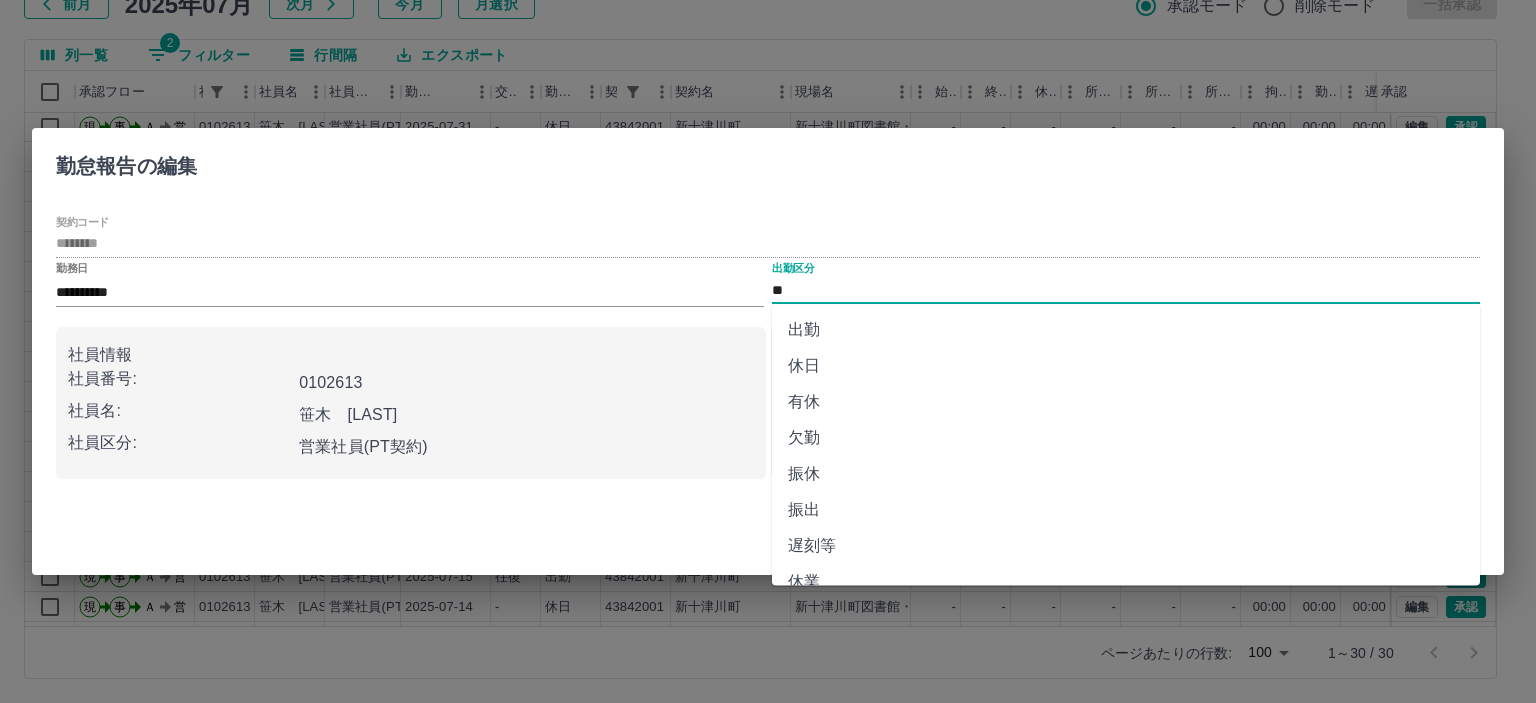 click on "出勤" at bounding box center [1126, 330] 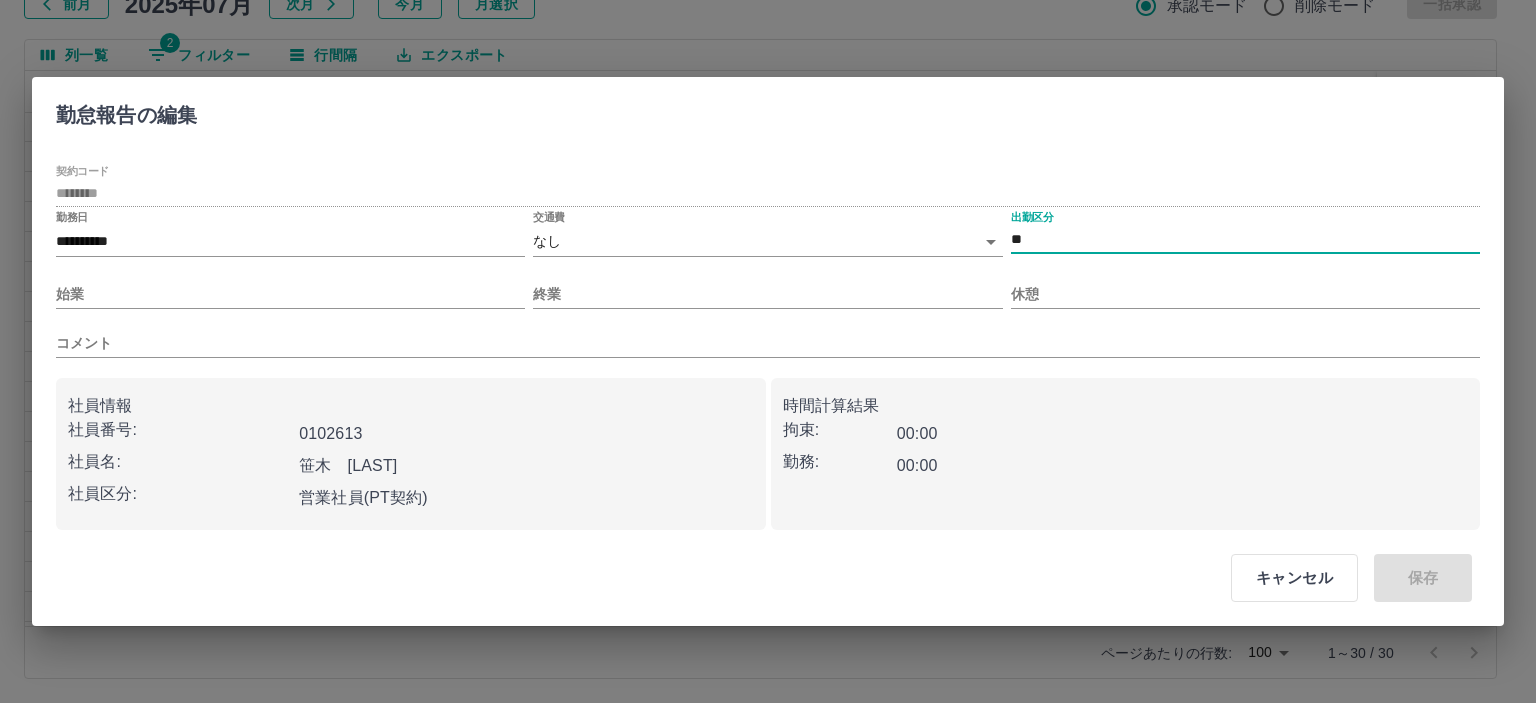 click on "SDH勤怠 山本　和也 勤務実績承認 前月 2025年07月 次月 今月 月選択 承認モード 削除モード 一括承認 列一覧 2 フィルター 行間隔 エクスポート 承認フロー 社員番号 社員名 社員区分 勤務日 交通費 勤務区分 契約コード 契約名 現場名 始業 終業 休憩 所定開始 所定終業 所定休憩 拘束 勤務 遅刻等 コメント ステータス 承認 現 事 Ａ 営 0102613 笹木　陽子 営業社員(PT契約) 2025-07-31  -  休日 43842001 新十津川町 新十津川町図書館・学校図書館包括業務委託 - - - - - - 00:00 00:00 00:00 AM承認待 現 事 Ａ 営 0102613 笹木　陽子 営業社員(PT契約) 2025-07-30  -  休日 43842001 新十津川町 新十津川町図書館・学校図書館包括業務委託 - - - - - - 00:00 00:00 00:00 AM承認待 現 事 Ａ 営 0102613 笹木　陽子 営業社員(PT契約) 2025-07-28  -  休日 43842001 新十津川町 - - - - - - 00:00 00:00 00:00 AM承認待 現 事 Ａ -" at bounding box center [768, 280] 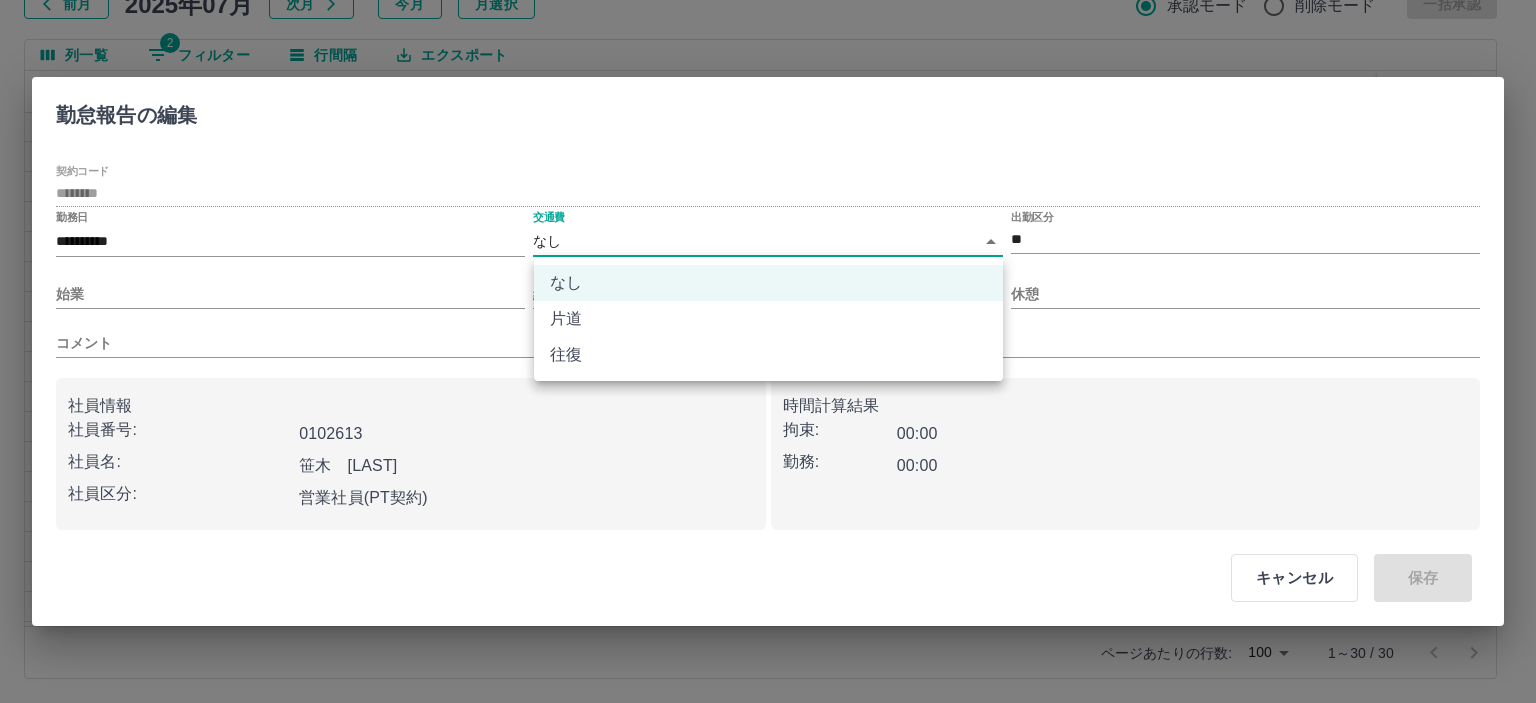 click on "往復" at bounding box center (768, 355) 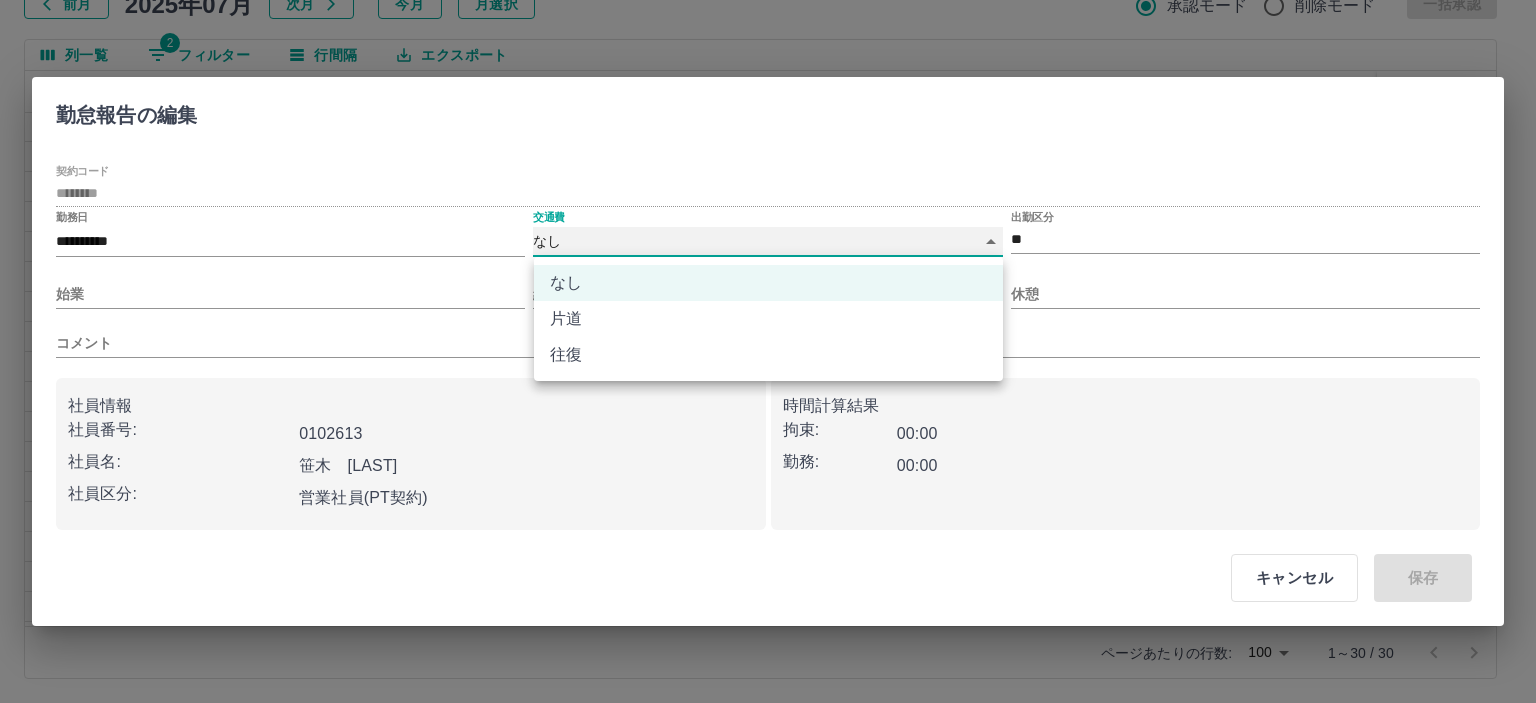 type on "******" 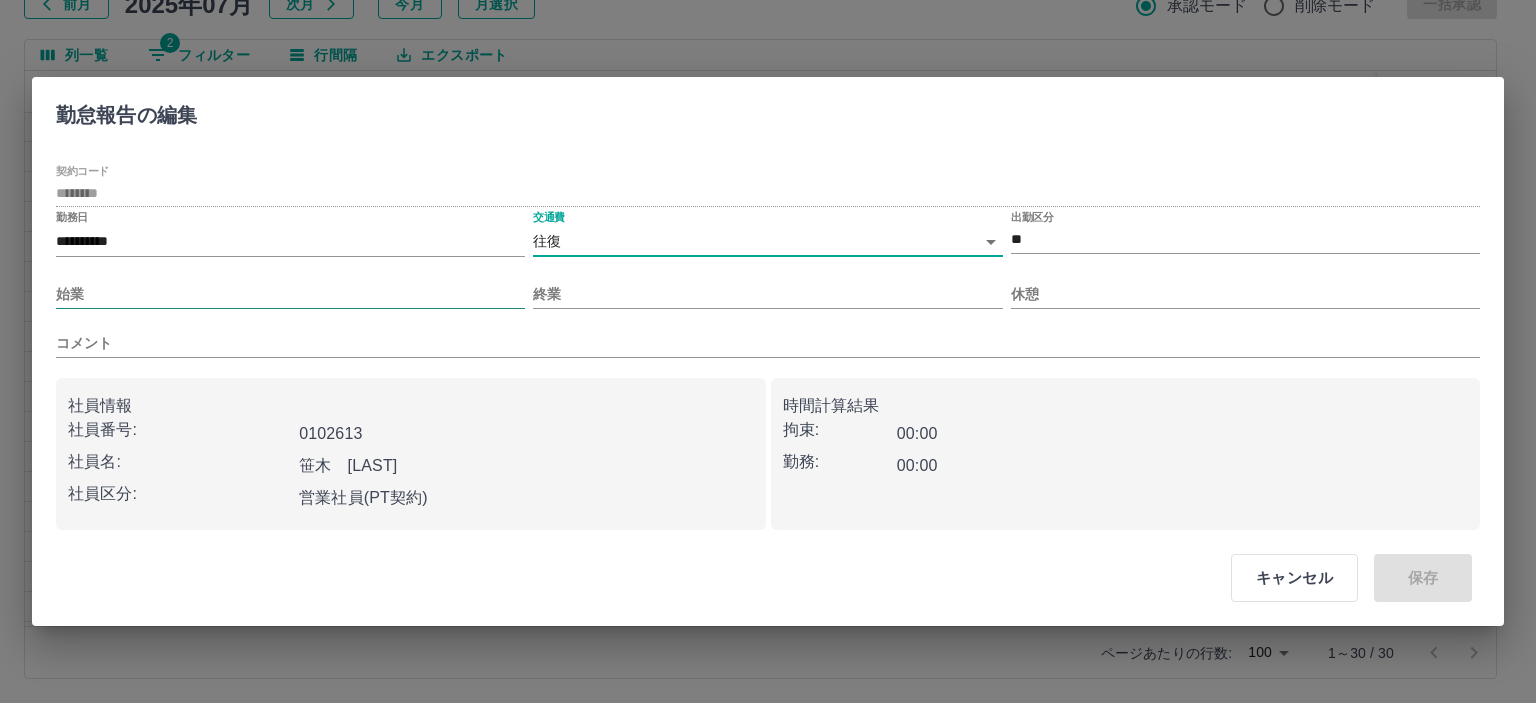 click on "始業" at bounding box center [290, 294] 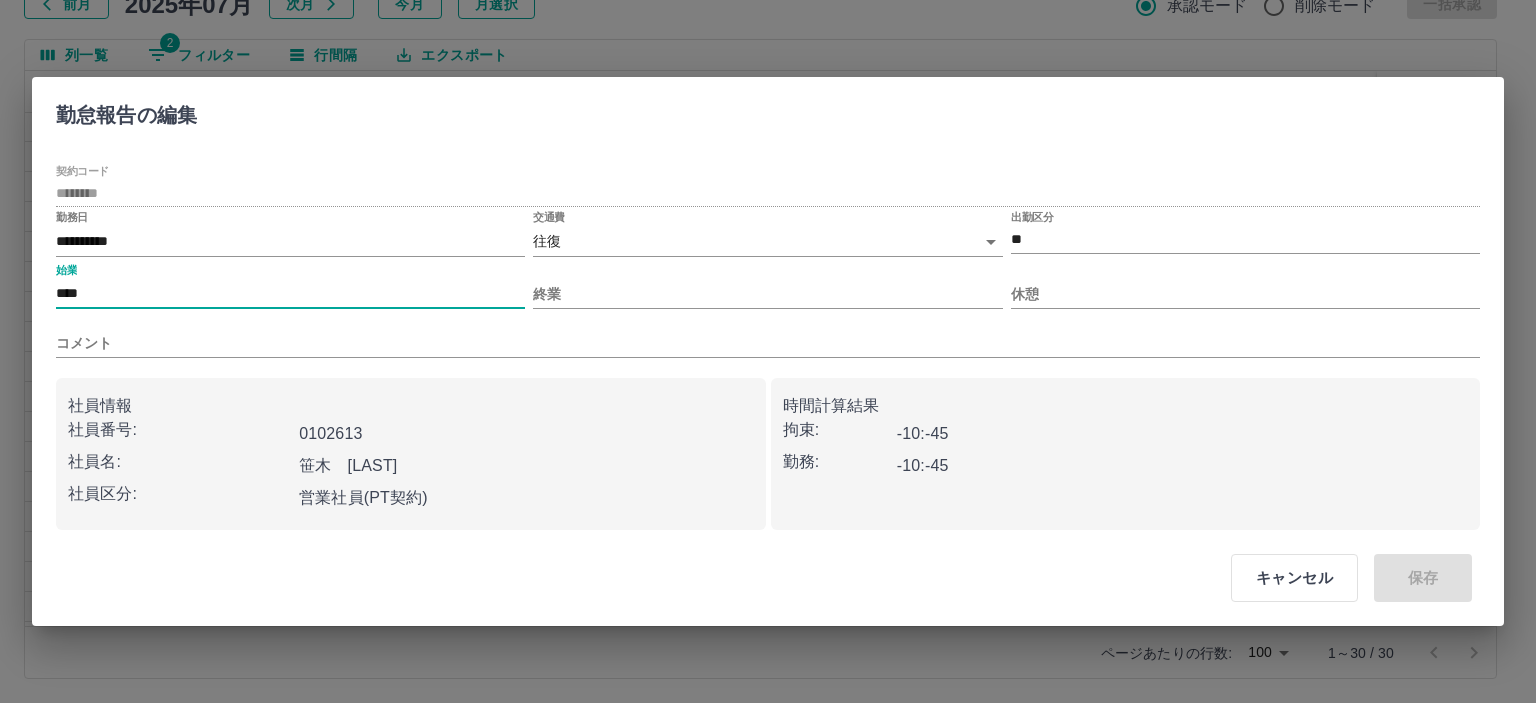 type on "****" 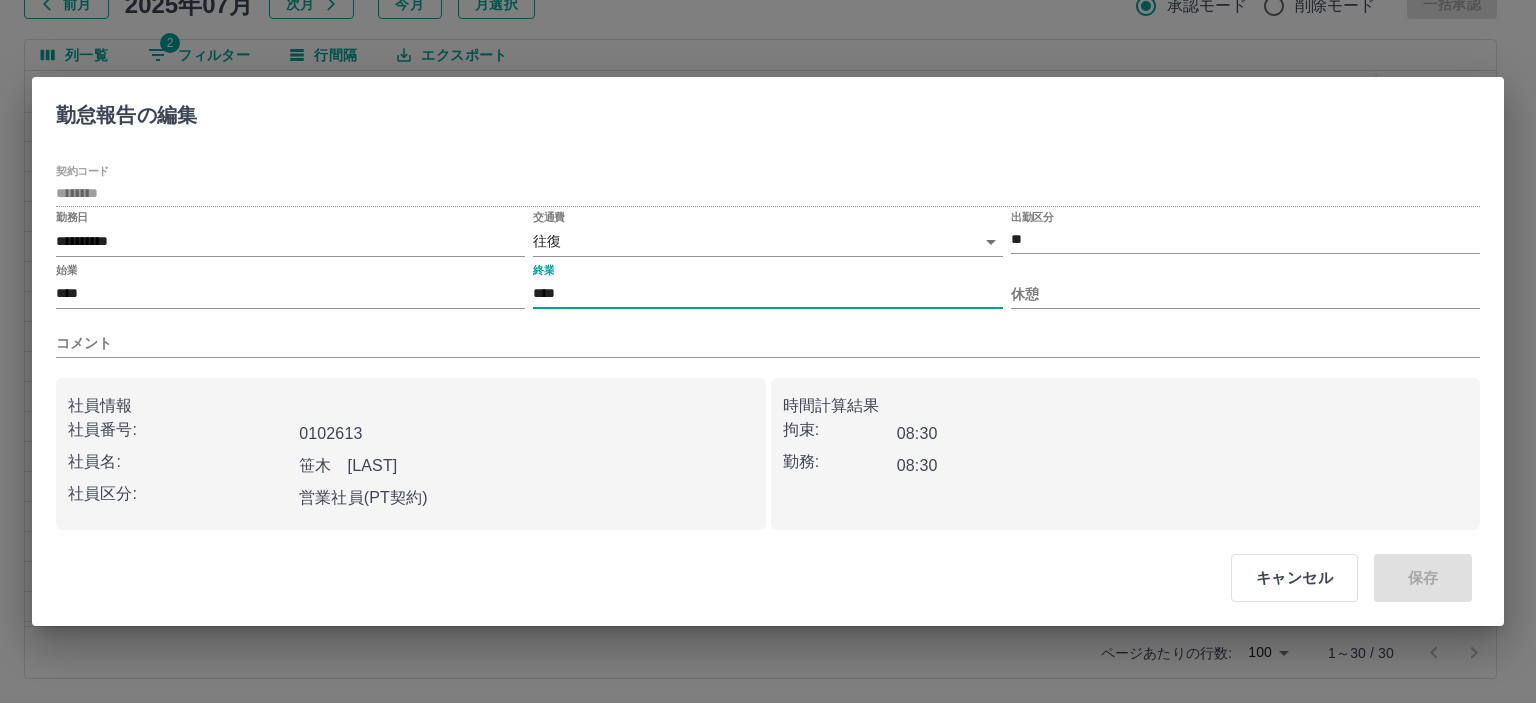 type on "****" 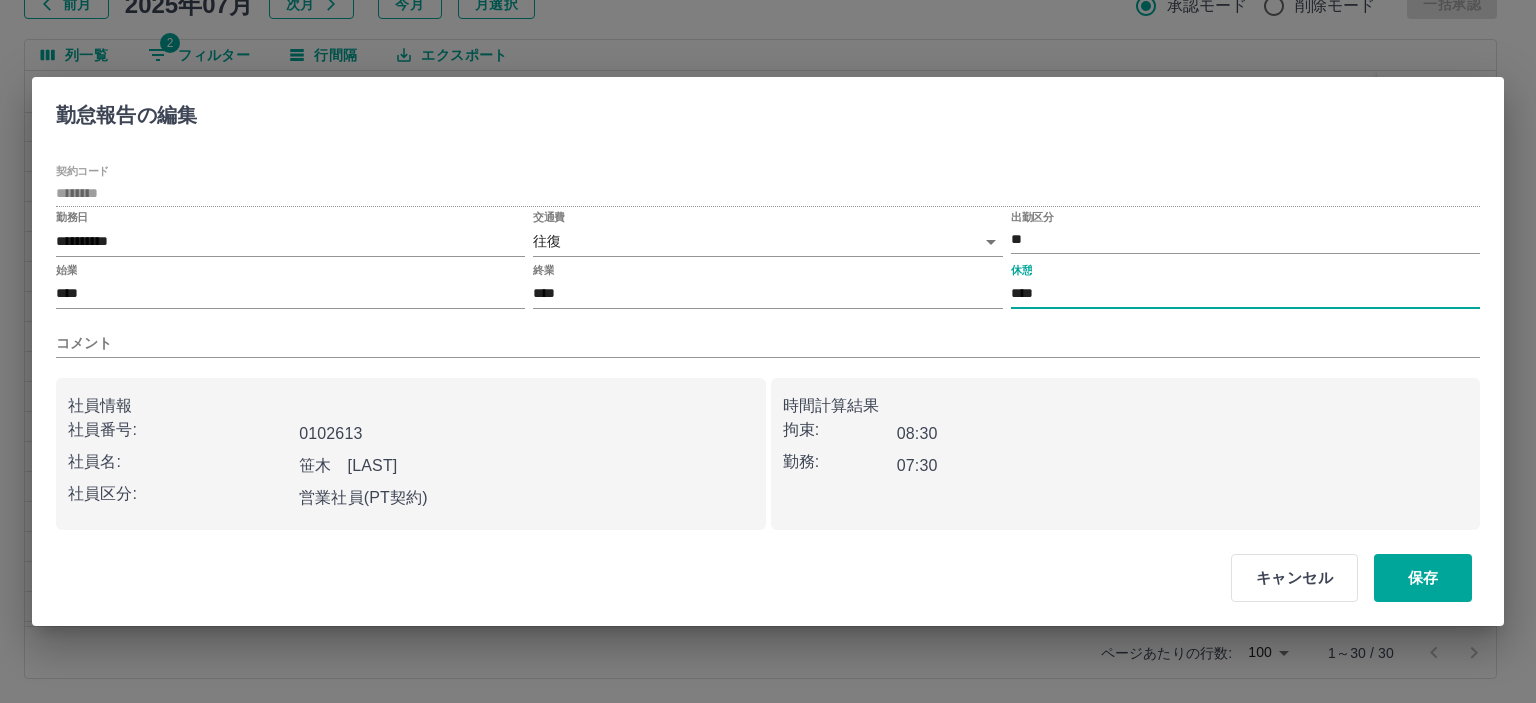 type on "****" 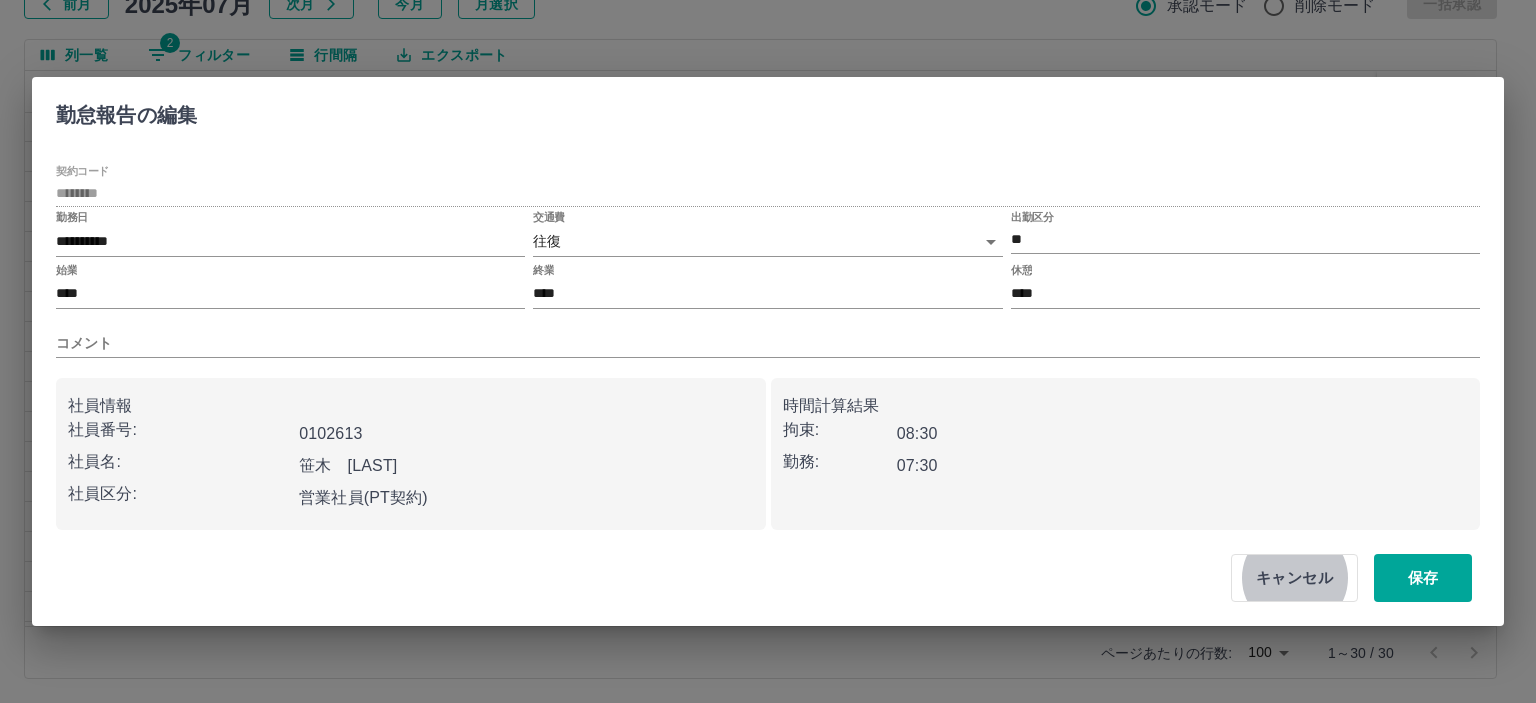 type 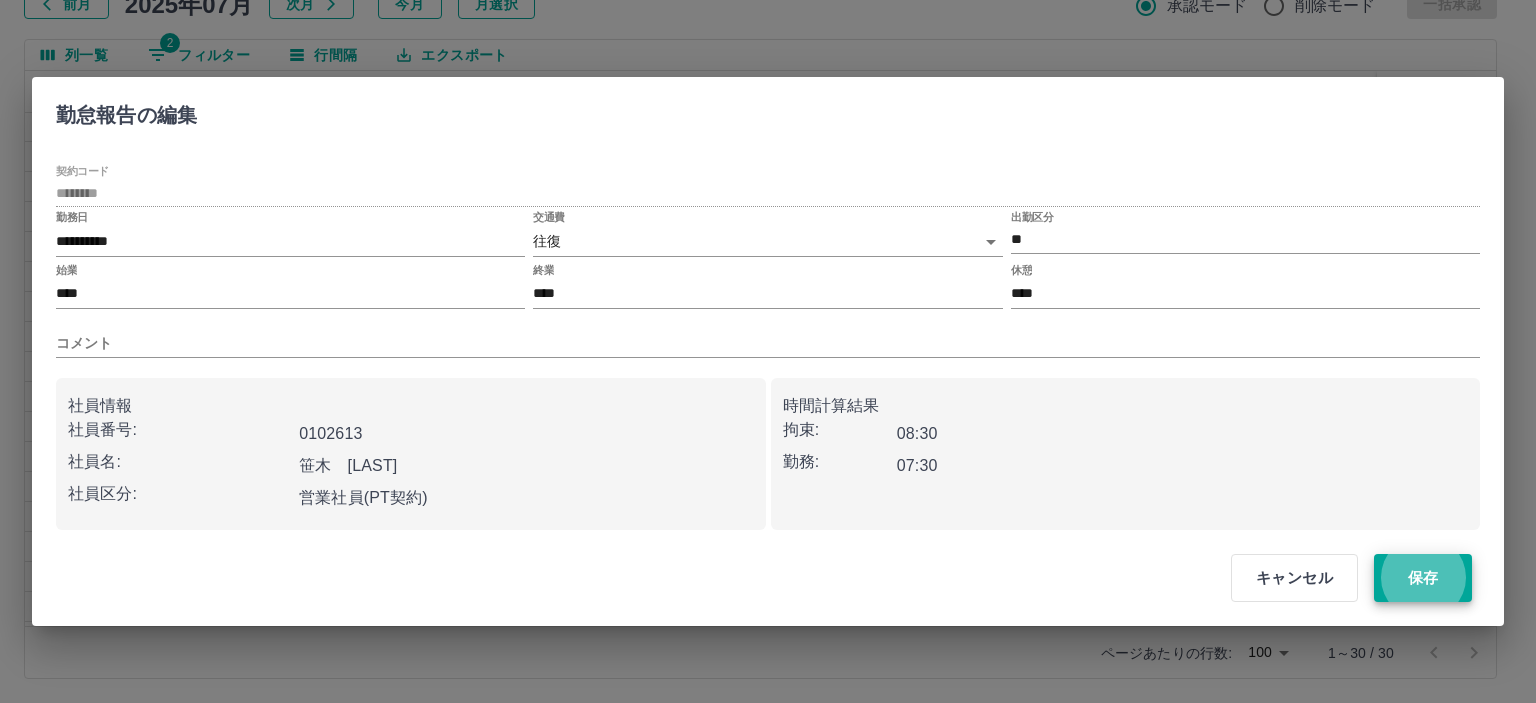 type 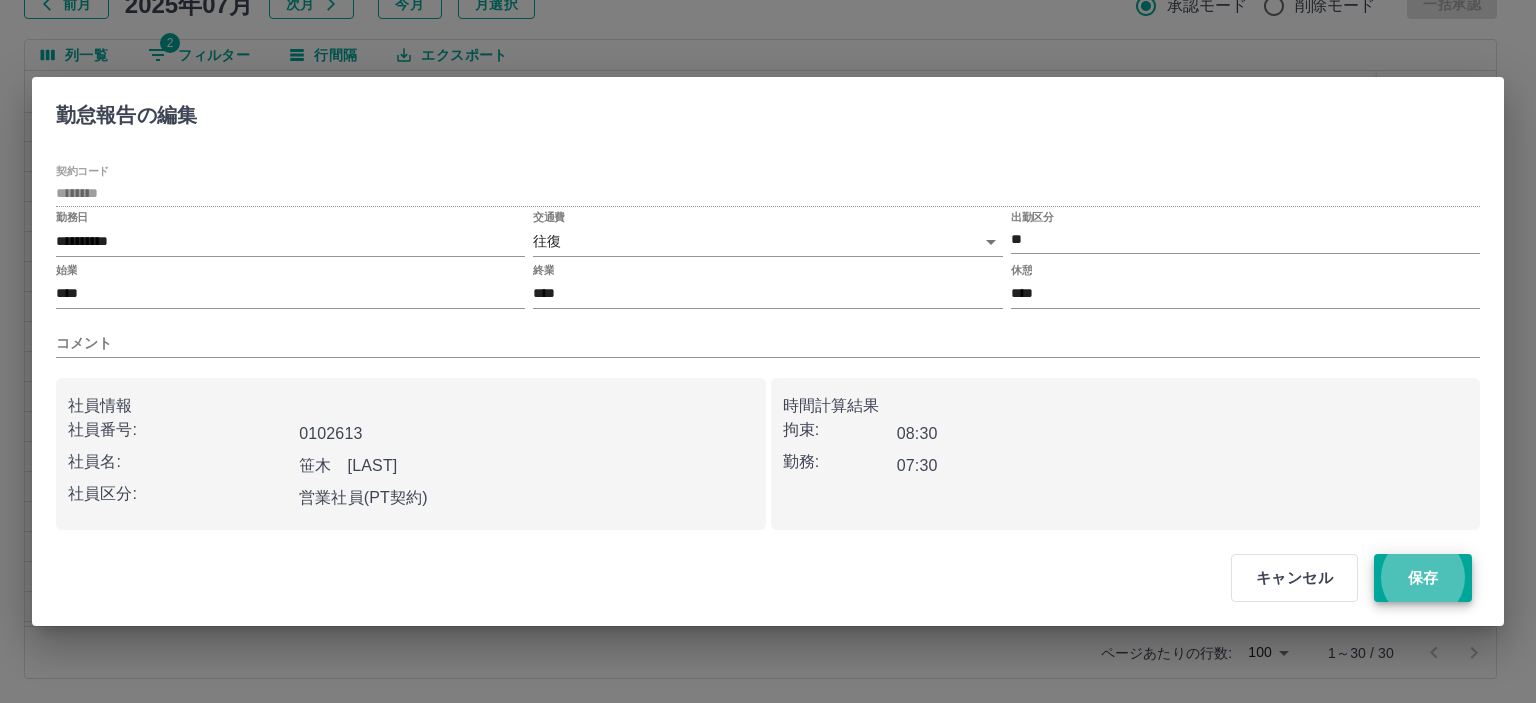 click on "保存" at bounding box center (1423, 578) 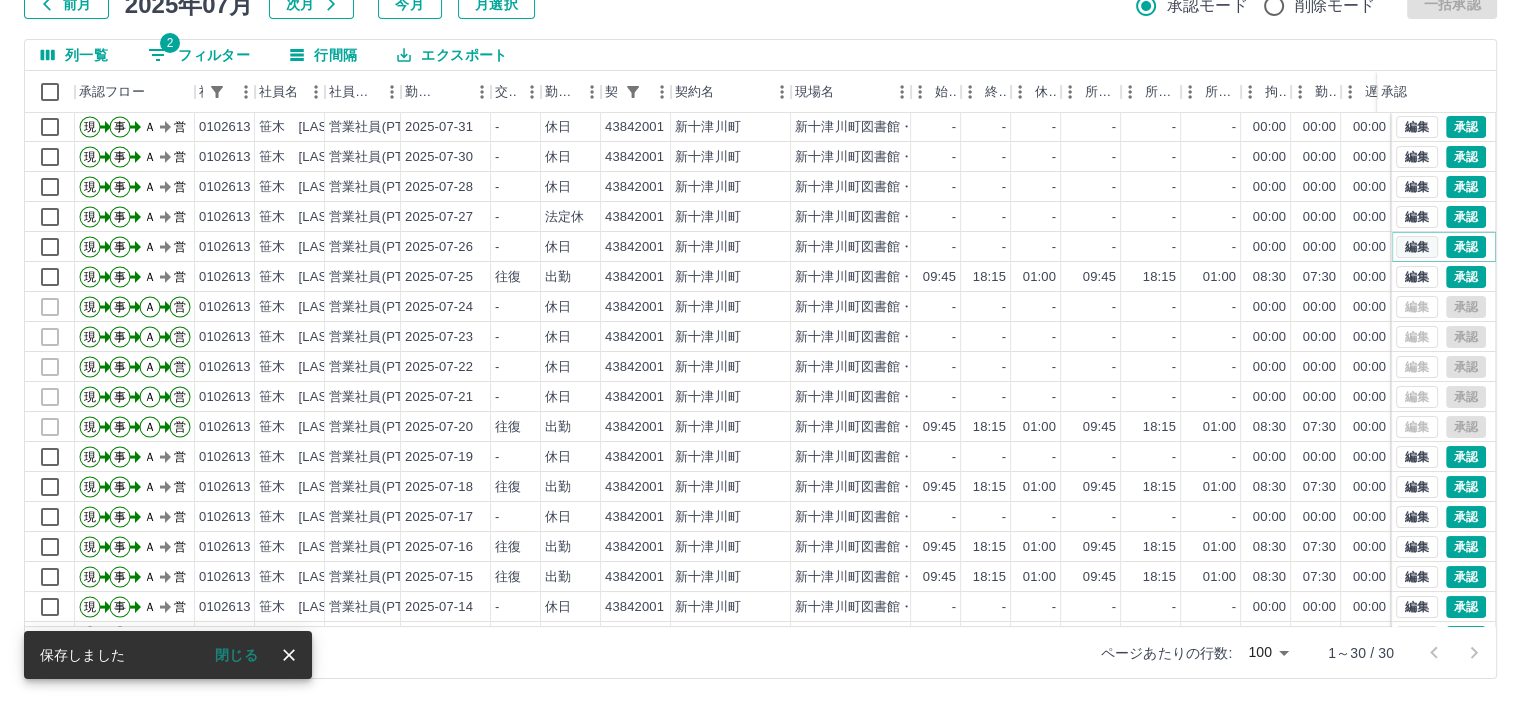 click on "編集" at bounding box center [1417, 247] 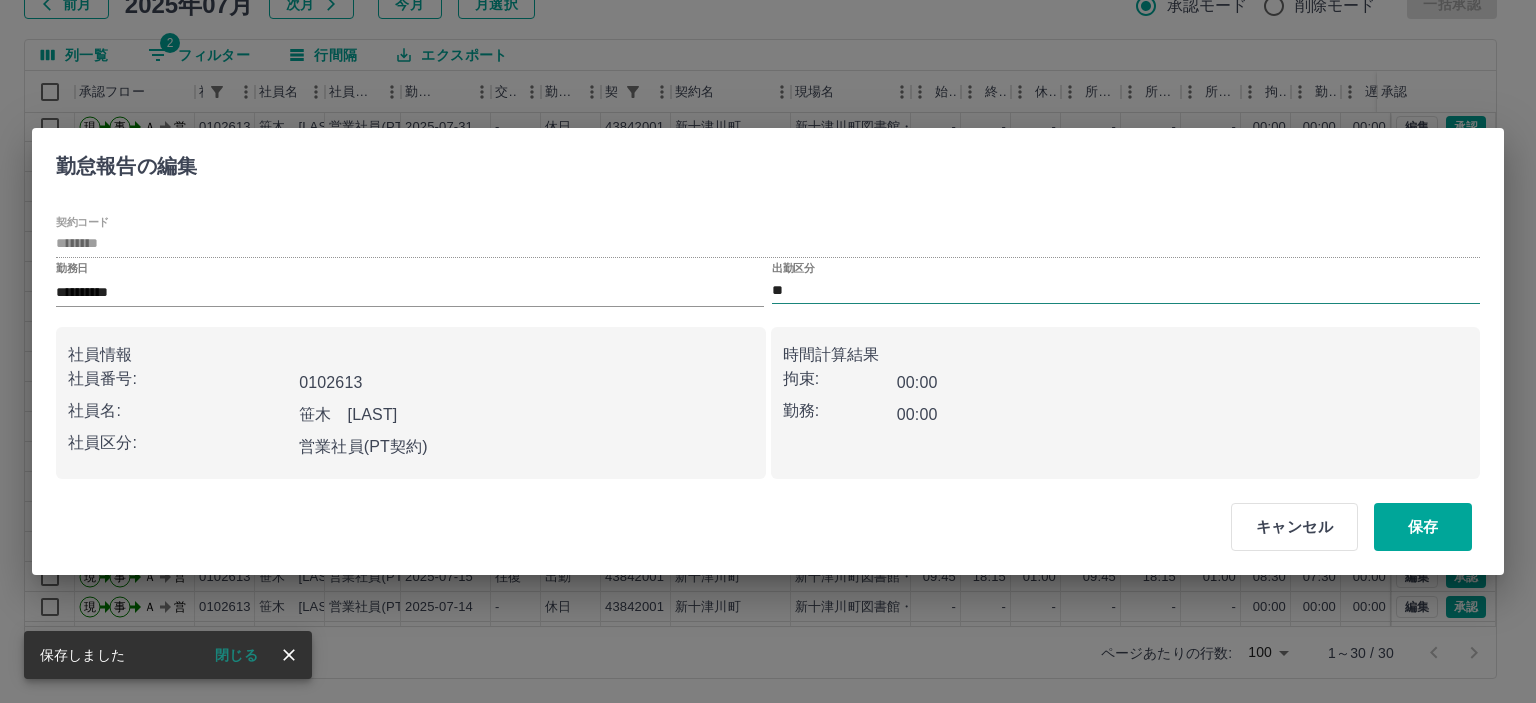click on "**" at bounding box center (1126, 290) 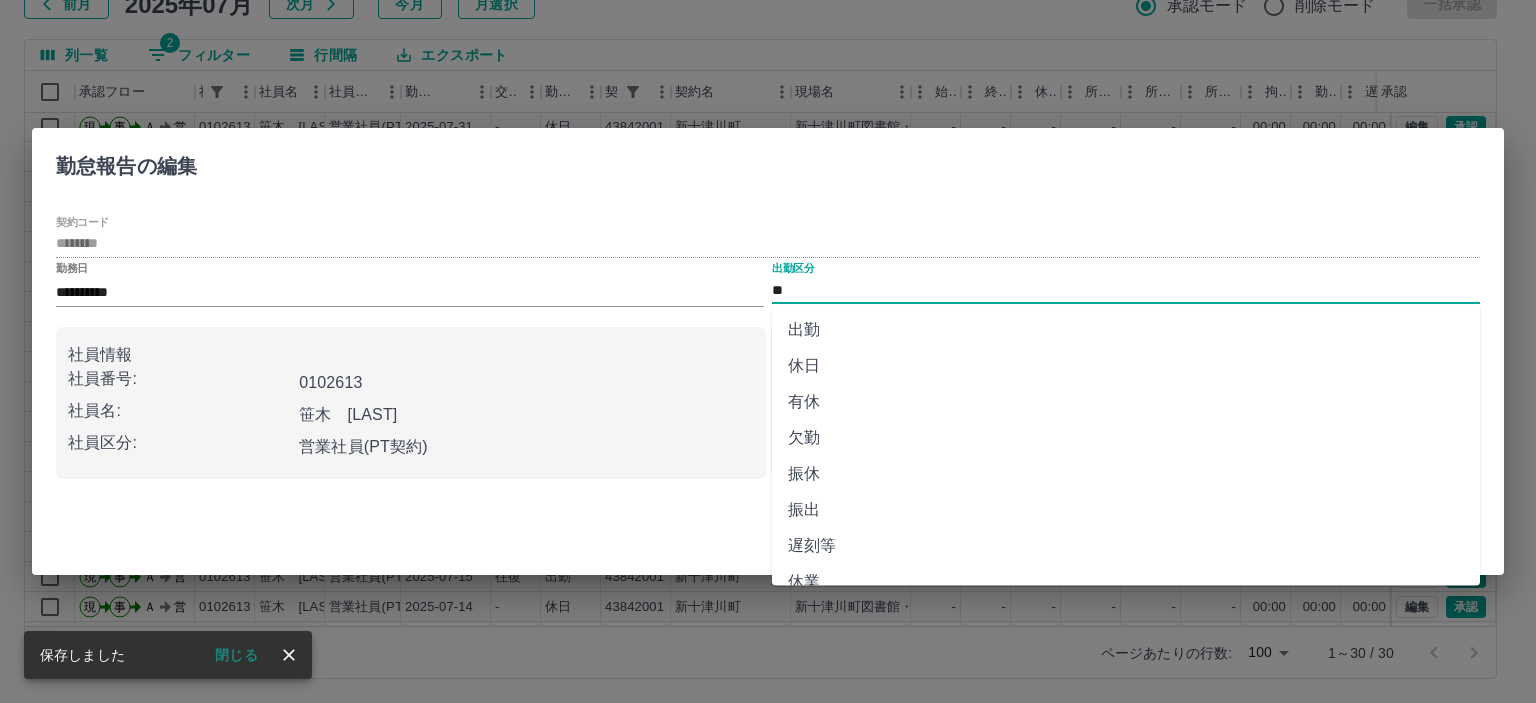 drag, startPoint x: 832, startPoint y: 334, endPoint x: 664, endPoint y: 259, distance: 183.98097 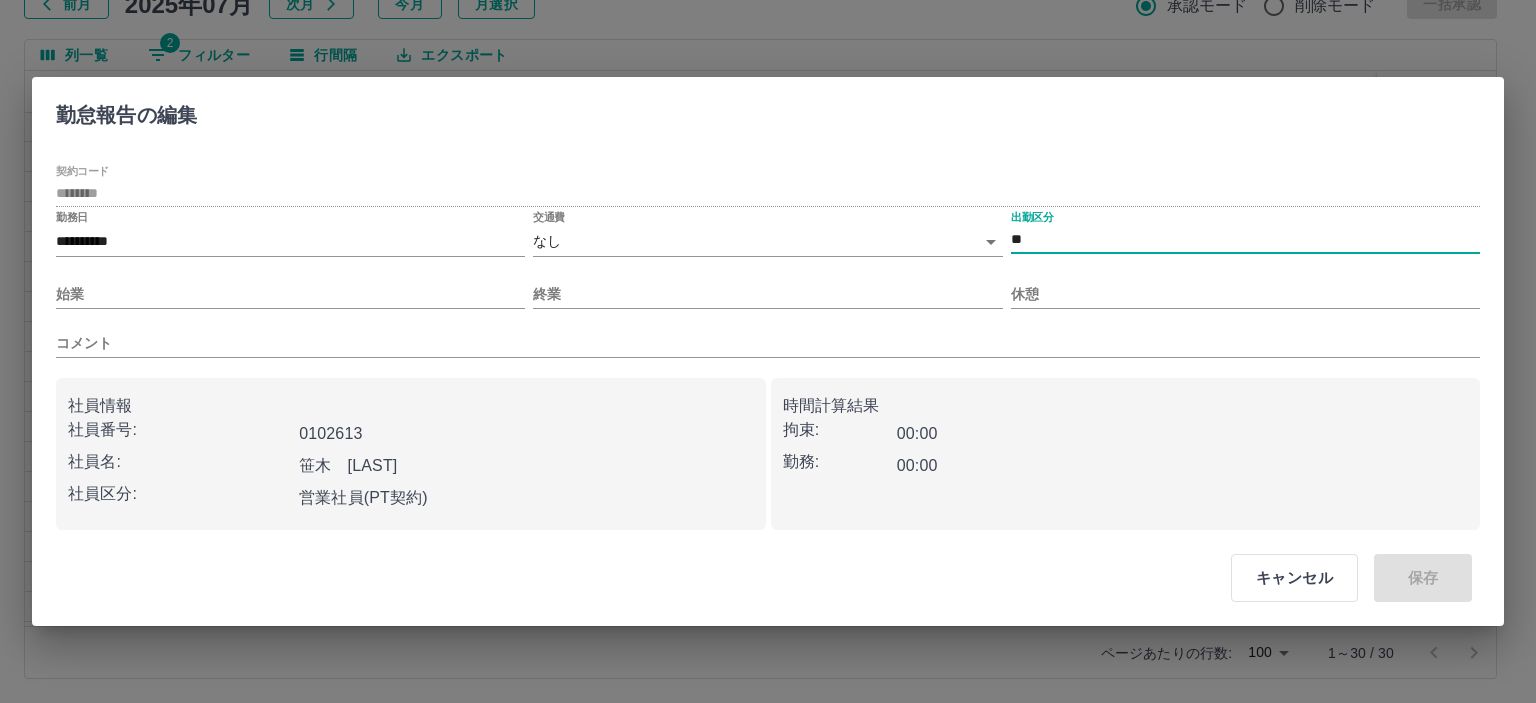 click on "SDH勤怠 山本　和也 勤務実績承認 前月 2025年07月 次月 今月 月選択 承認モード 削除モード 一括承認 列一覧 2 フィルター 行間隔 エクスポート 承認フロー 社員番号 社員名 社員区分 勤務日 交通費 勤務区分 契約コード 契約名 現場名 始業 終業 休憩 所定開始 所定終業 所定休憩 拘束 勤務 遅刻等 コメント ステータス 承認 現 事 Ａ 営 0102613 笹木　陽子 営業社員(PT契約) 2025-07-31  -  休日 43842001 新十津川町 新十津川町図書館・学校図書館包括業務委託 - - - - - - 00:00 00:00 00:00 AM承認待 現 事 Ａ 営 0102613 笹木　陽子 営業社員(PT契約) 2025-07-30  -  休日 43842001 新十津川町 新十津川町図書館・学校図書館包括業務委託 - - - - - - 00:00 00:00 00:00 AM承認待 現 事 Ａ 営 0102613 笹木　陽子 営業社員(PT契約) 2025-07-28  -  休日 43842001 新十津川町 - - - - - - 00:00 00:00 00:00 AM承認待 現 事 Ａ -" at bounding box center (768, 280) 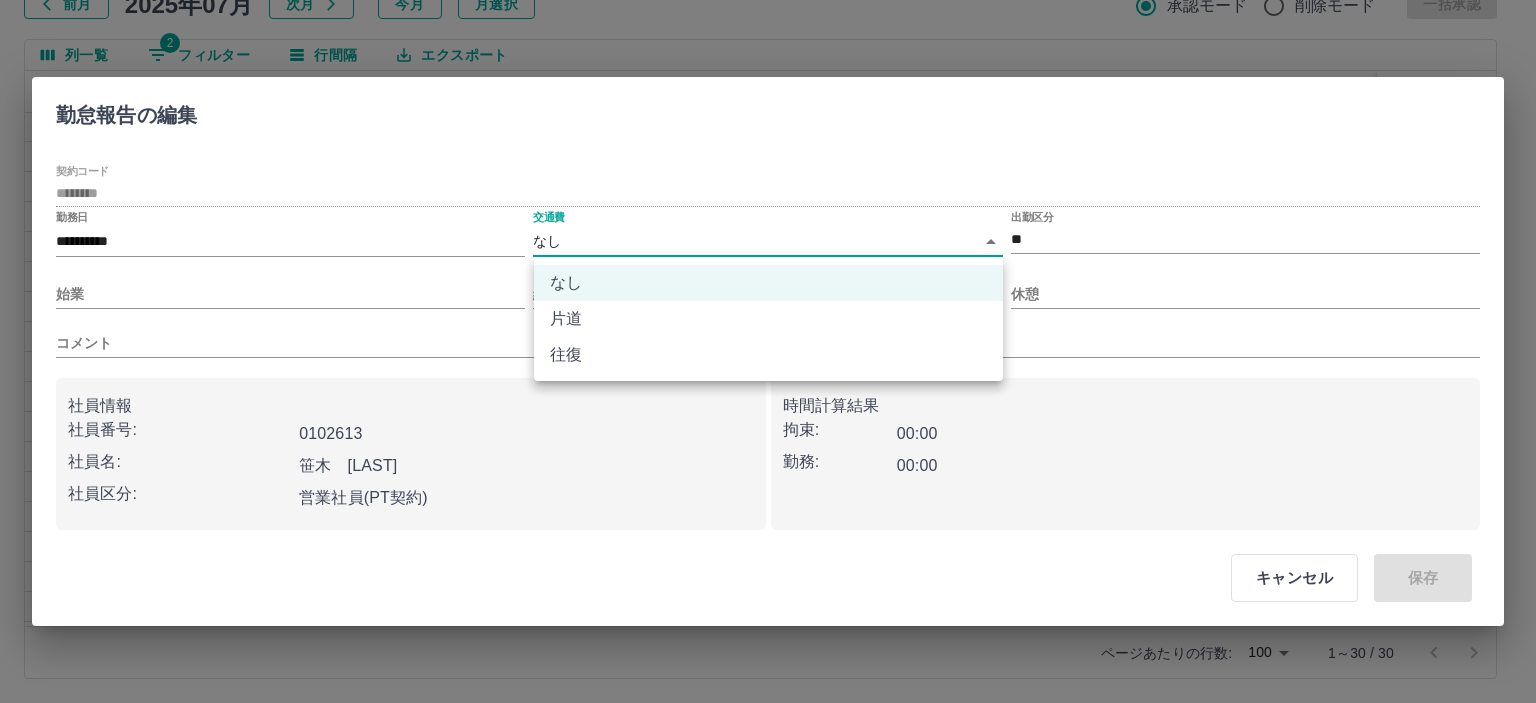 click on "往復" at bounding box center (768, 355) 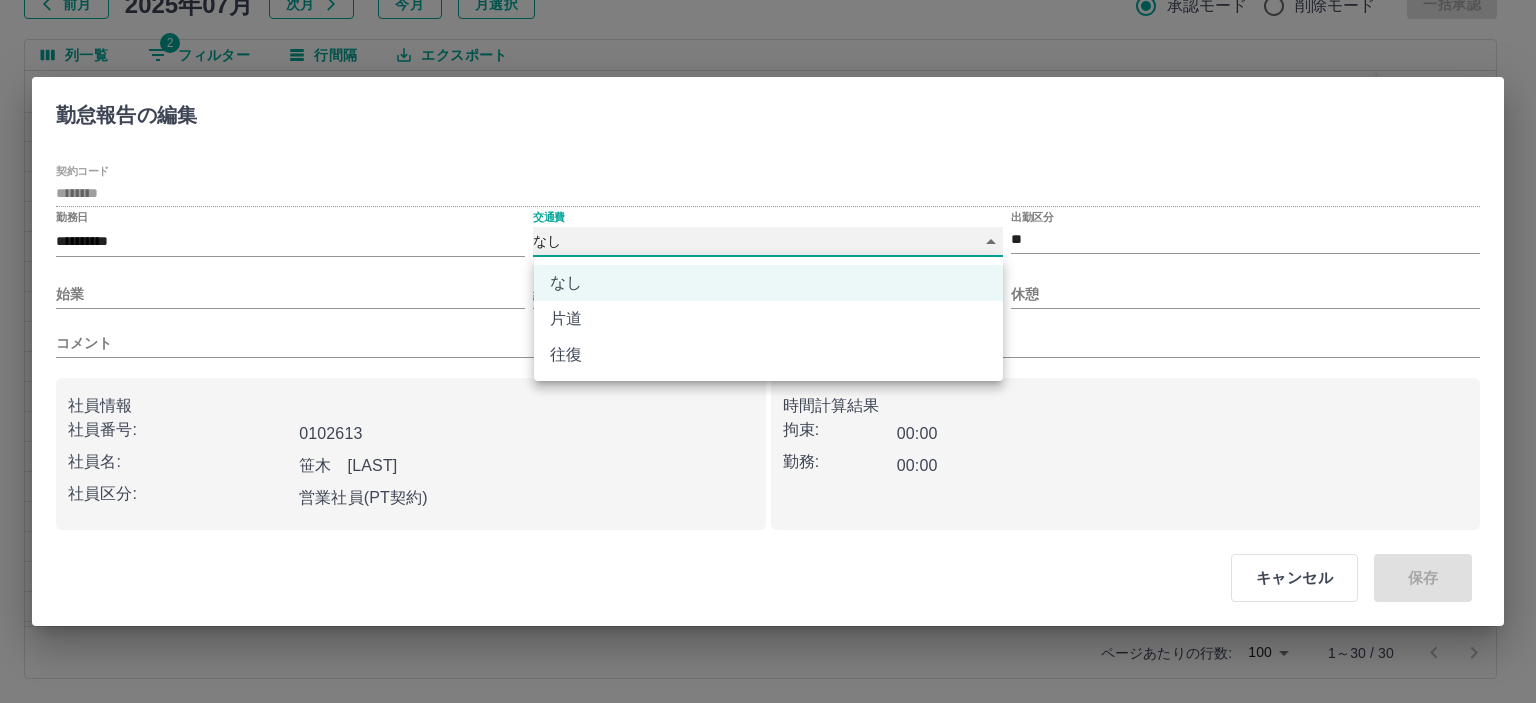 type on "******" 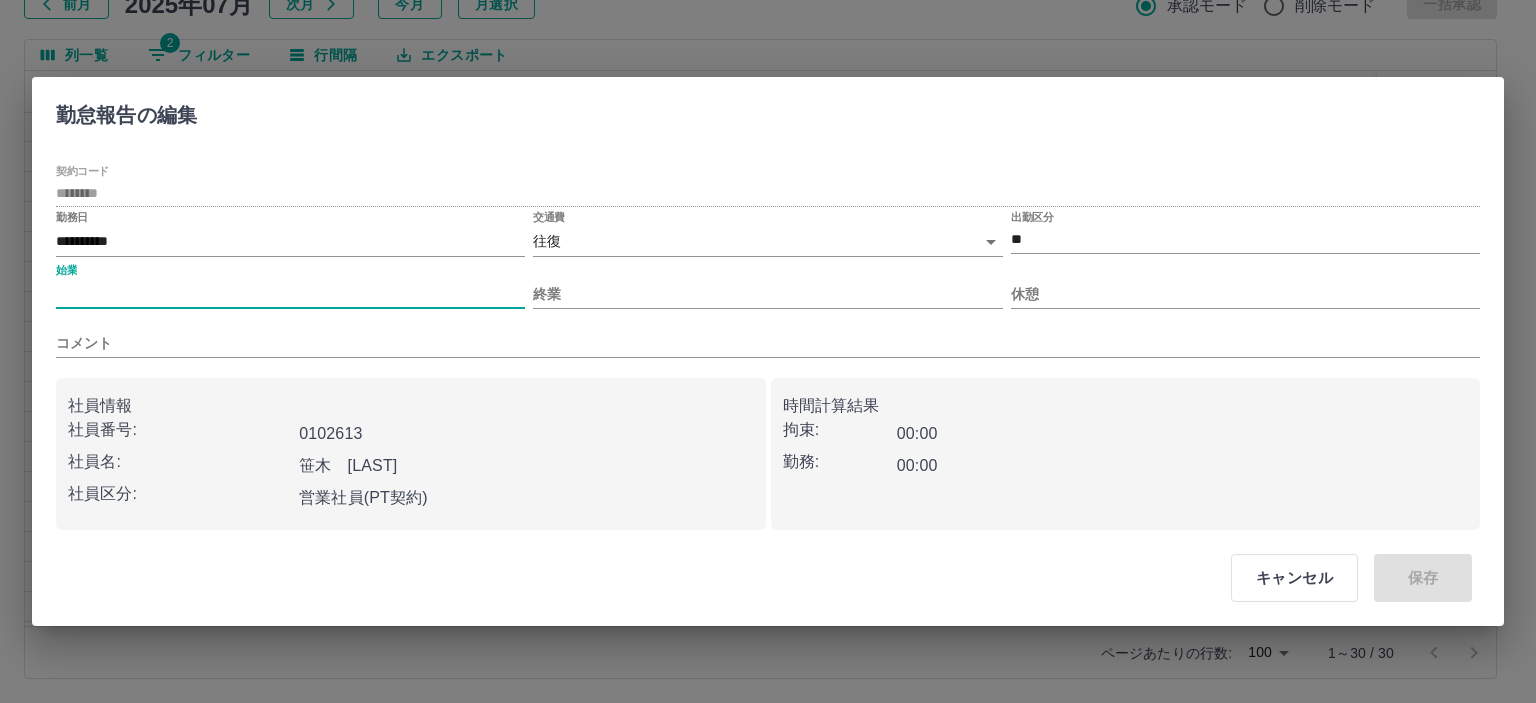 click on "始業" at bounding box center [290, 294] 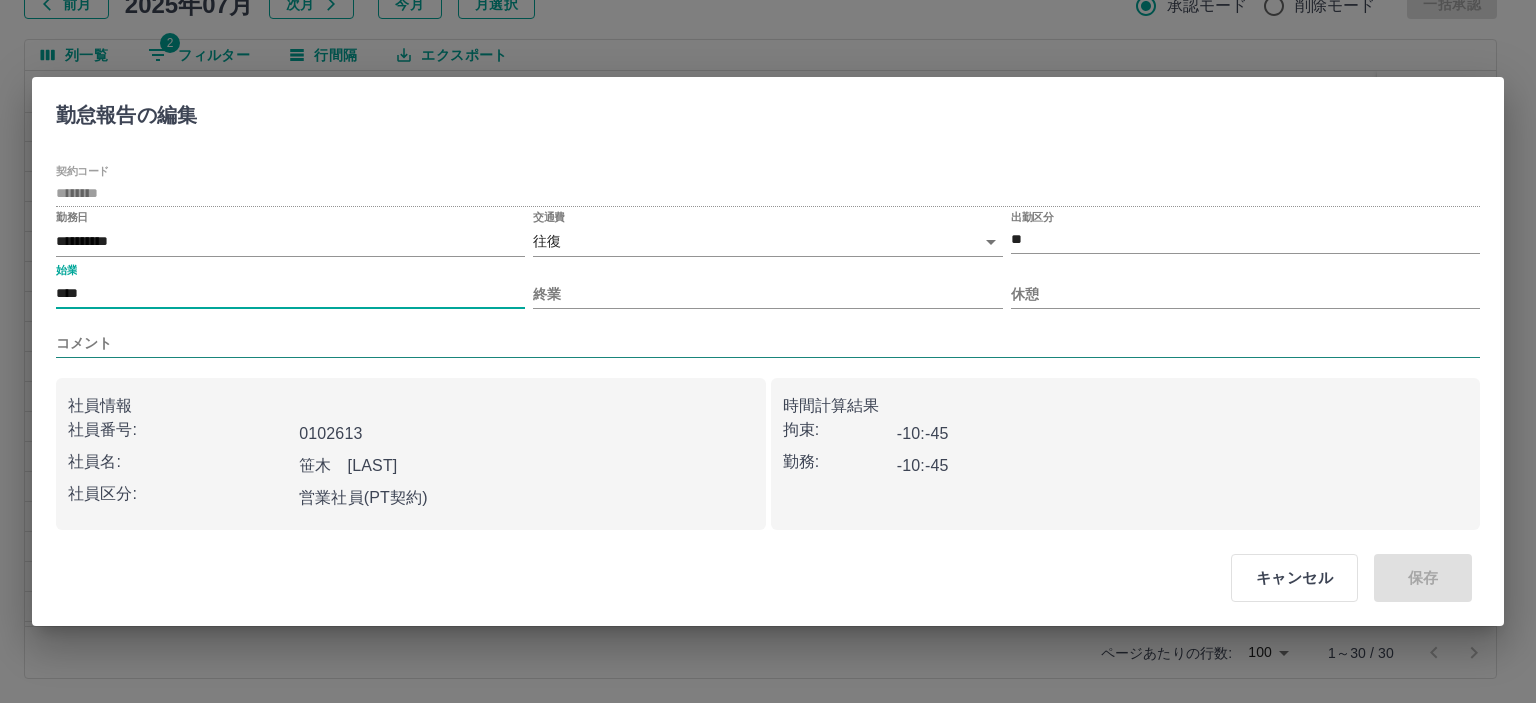 type on "****" 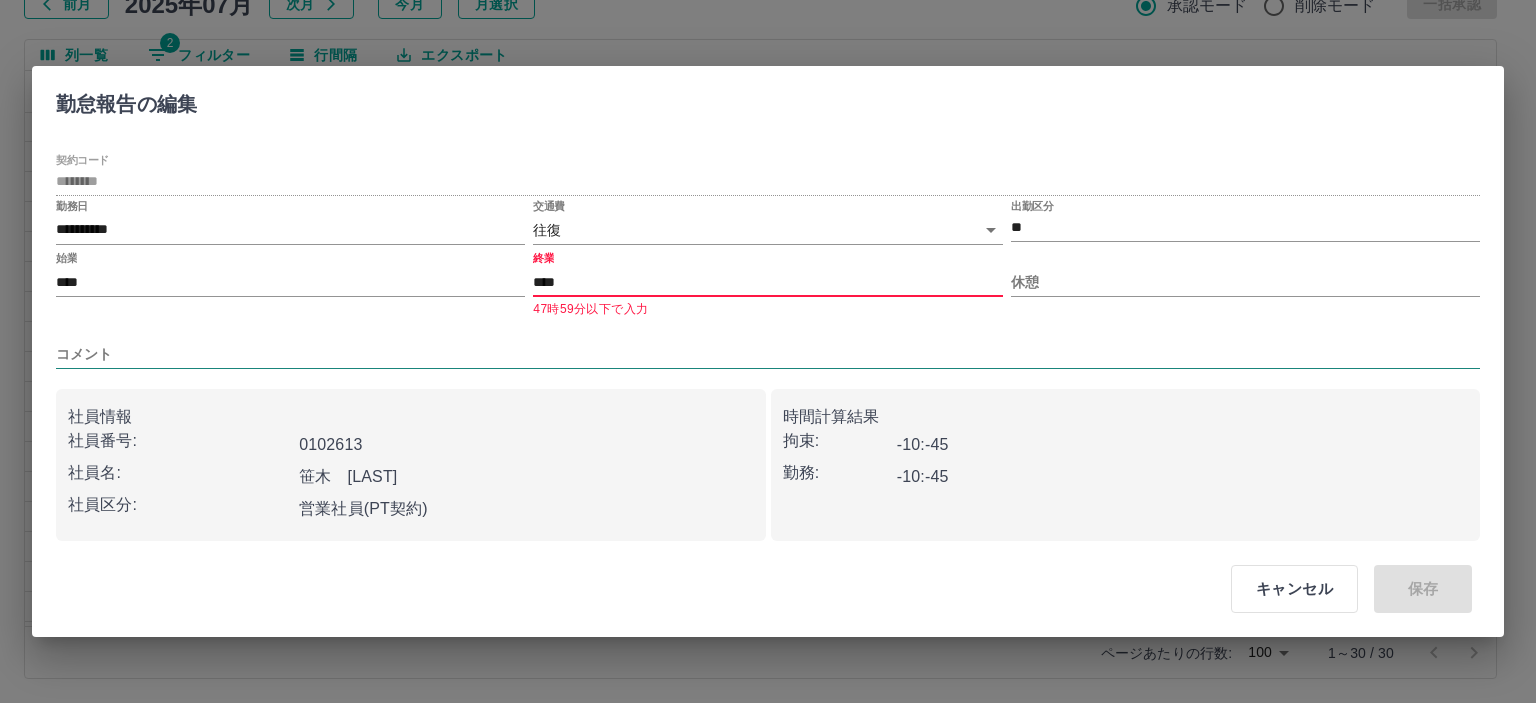 type on "****" 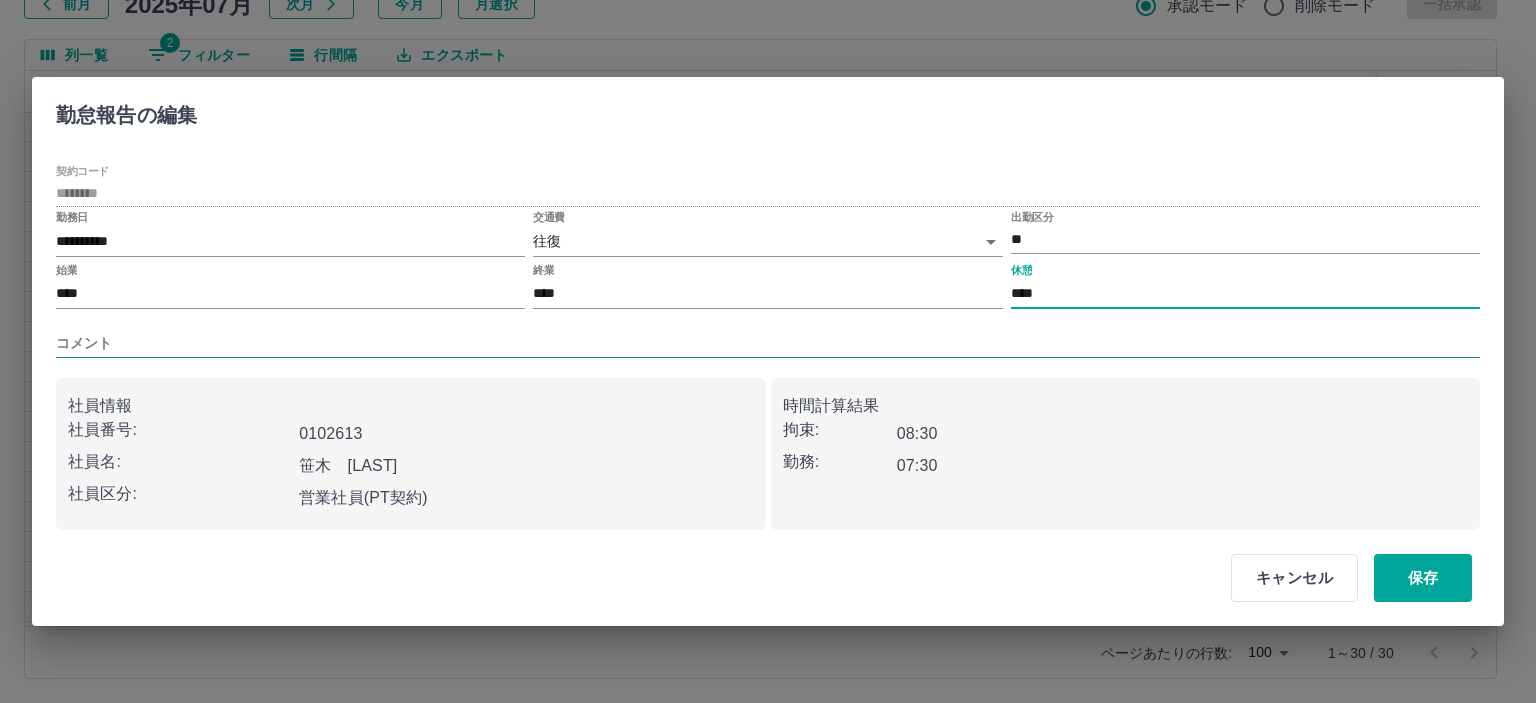 type on "****" 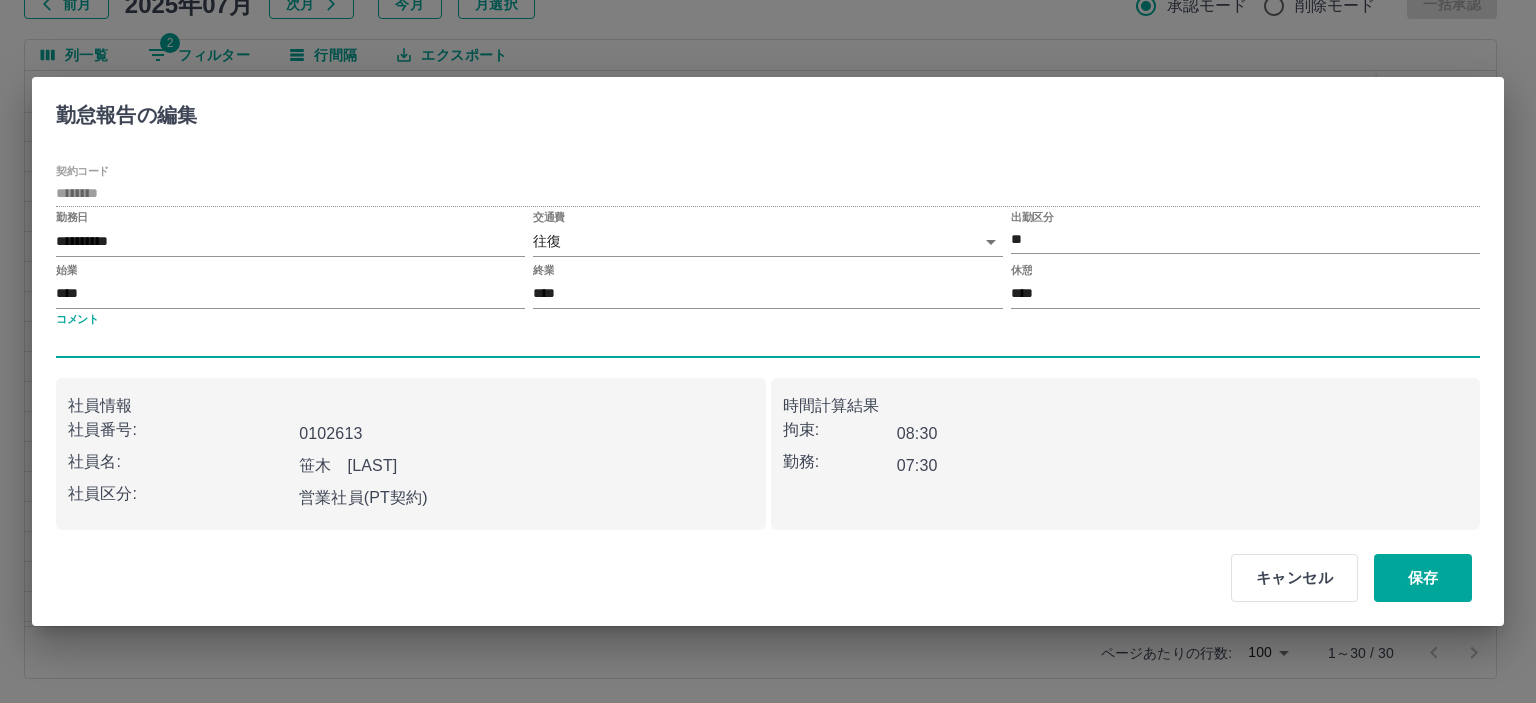 type 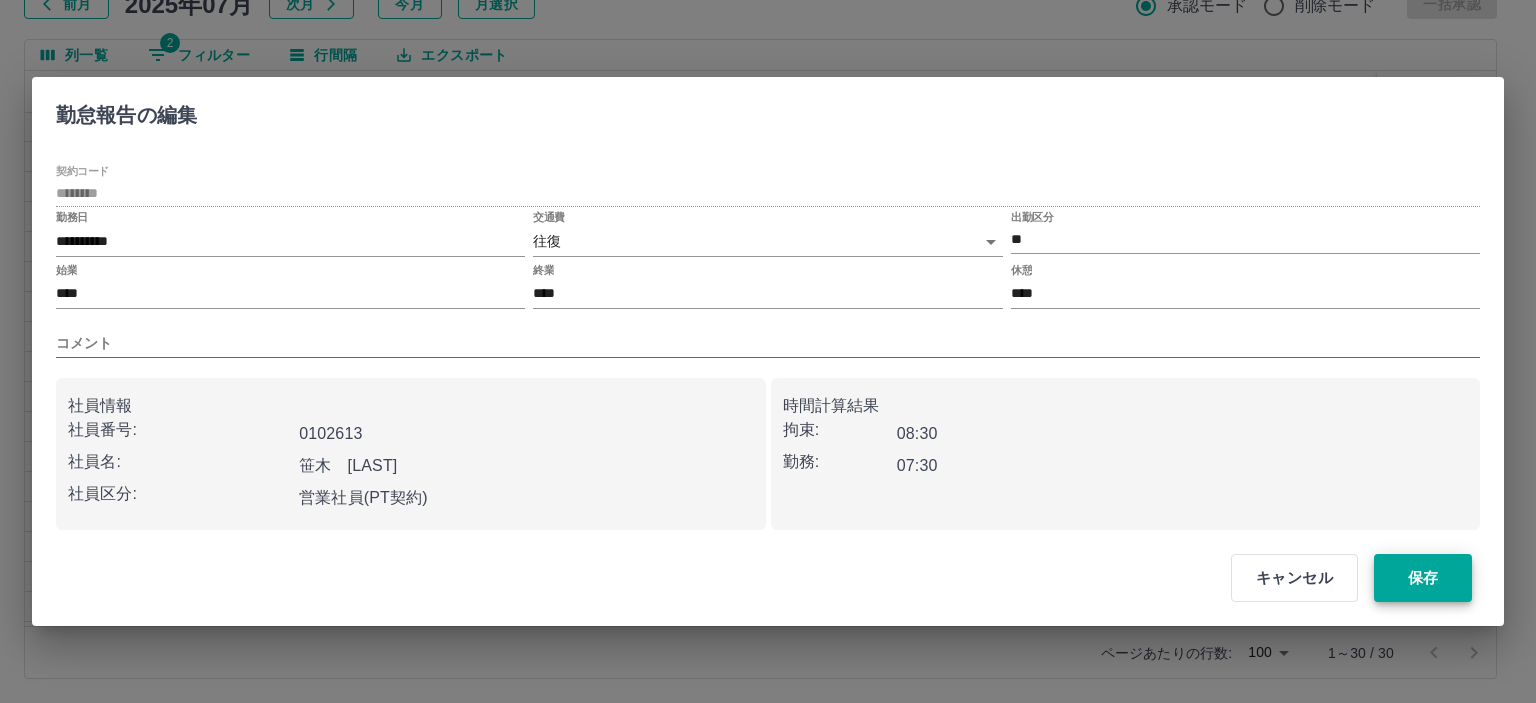 type 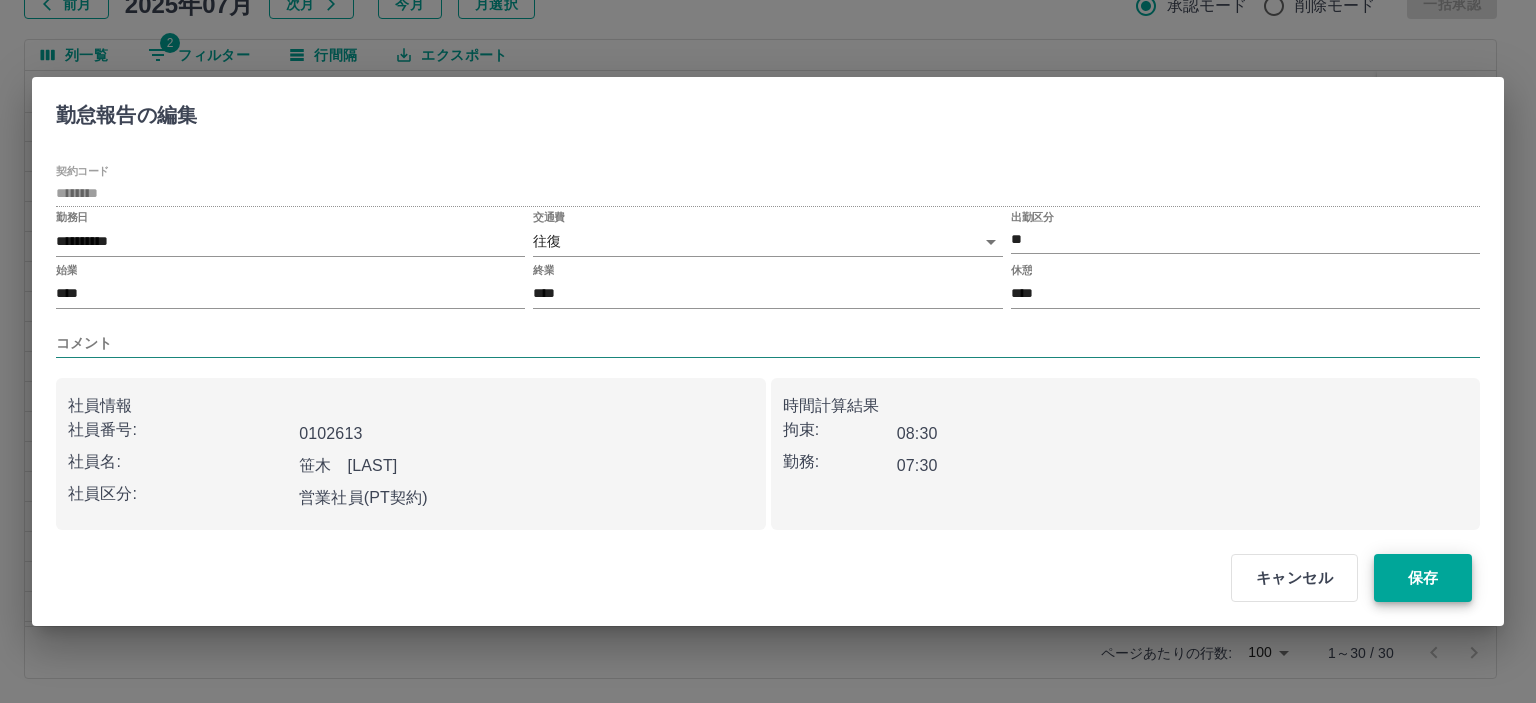 click on "保存" at bounding box center [1423, 578] 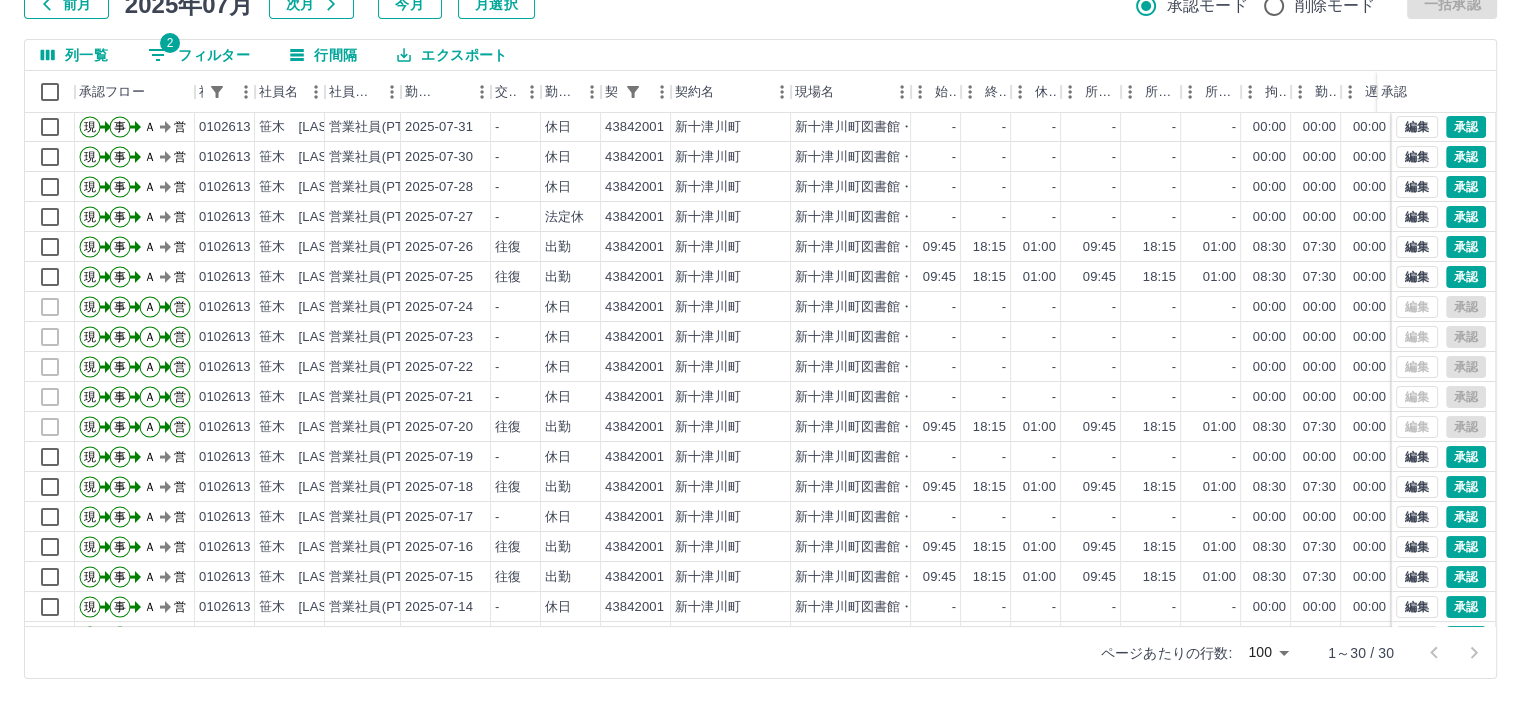 scroll, scrollTop: 0, scrollLeft: 0, axis: both 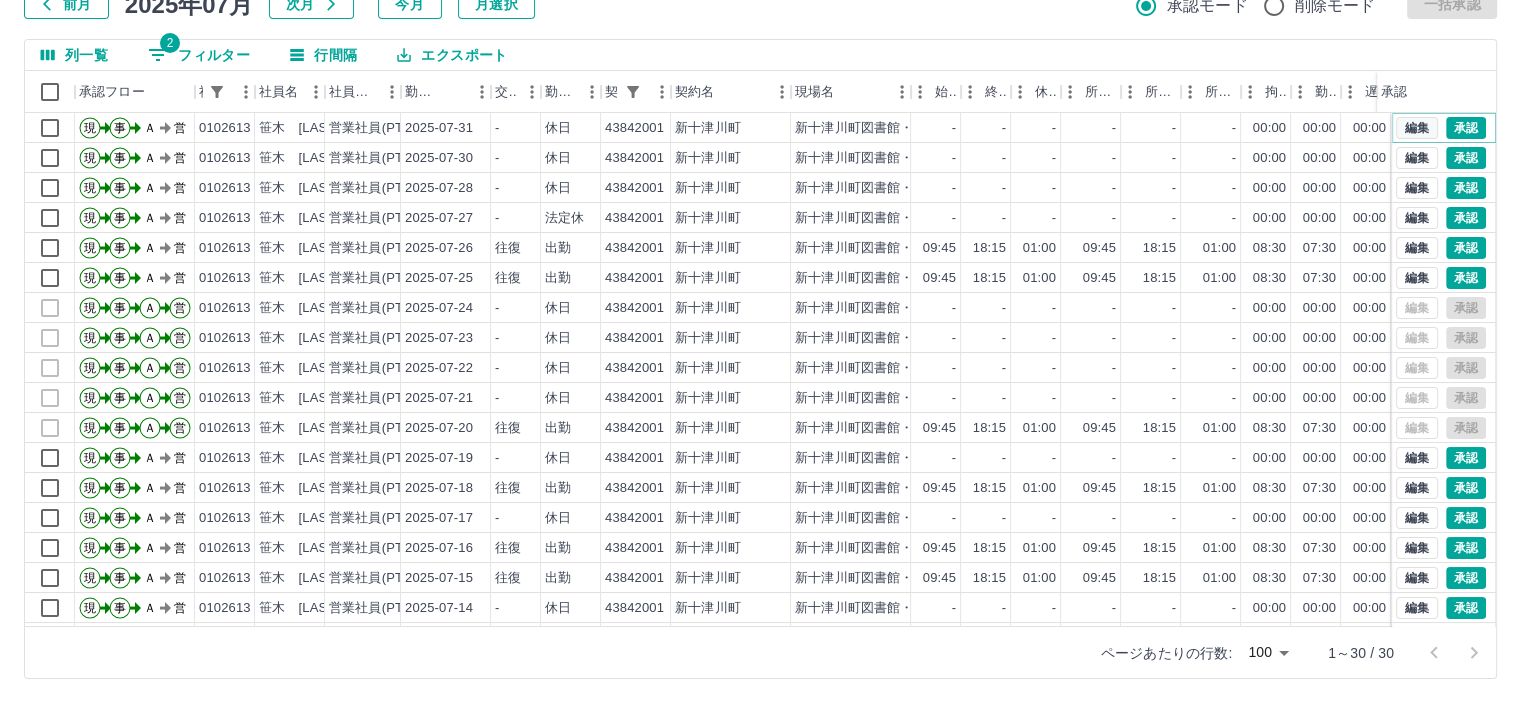 click on "編集" at bounding box center [1417, 128] 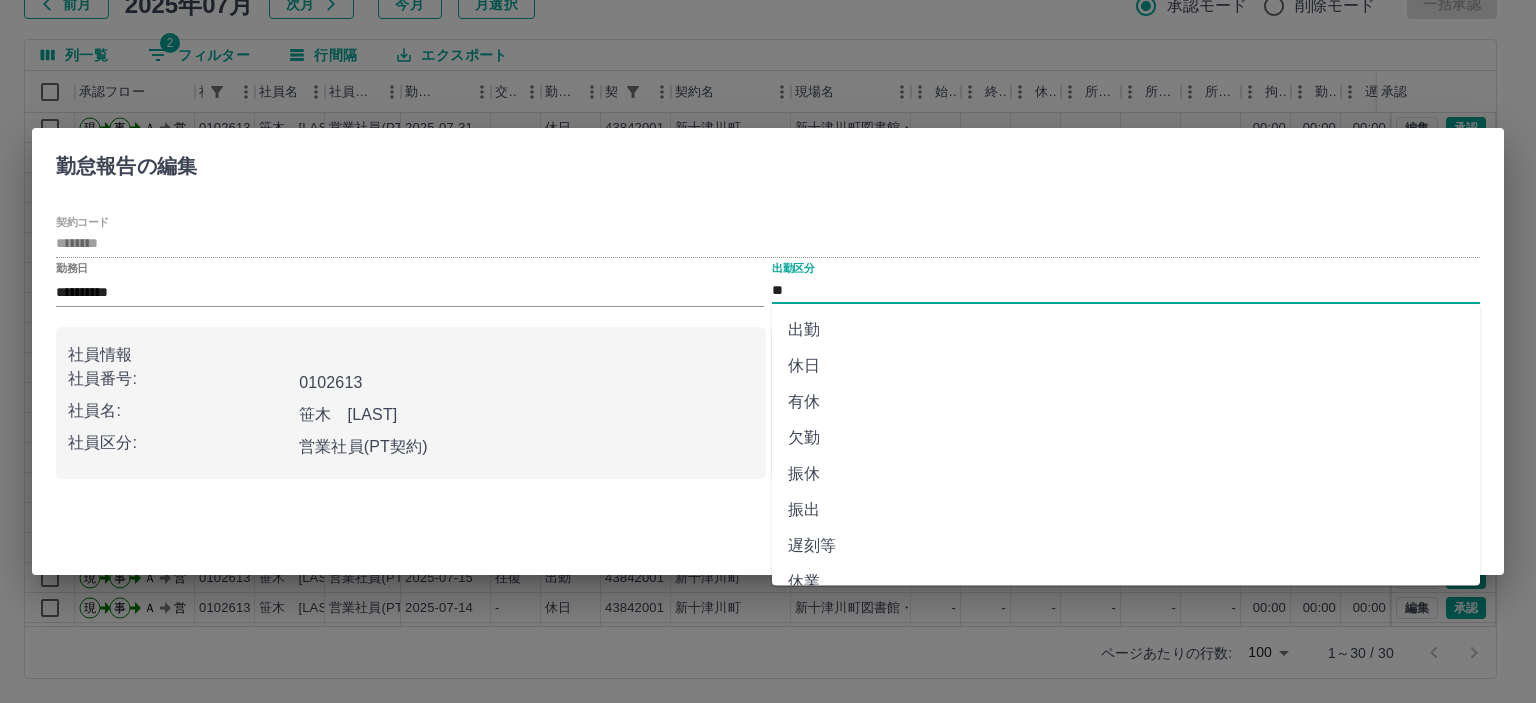 click on "**" at bounding box center (1126, 290) 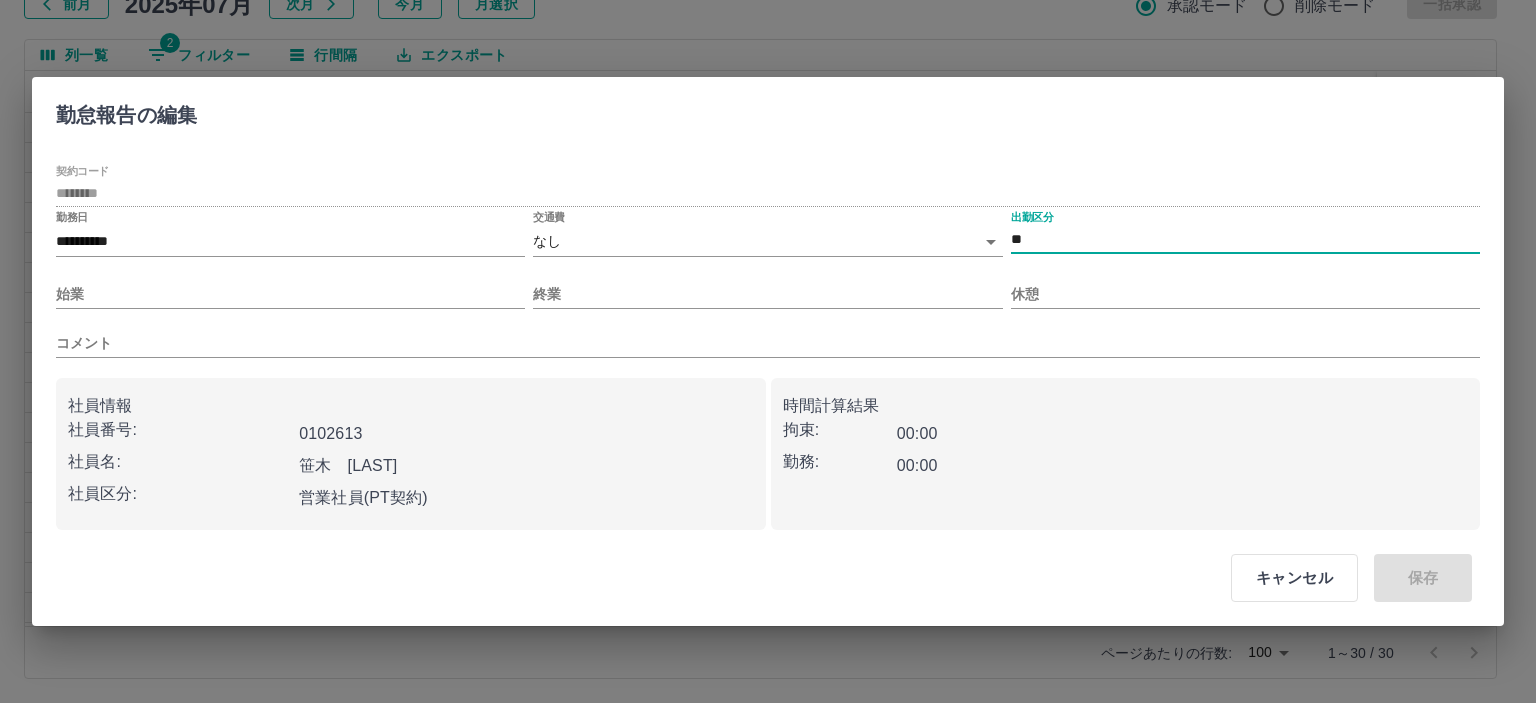 click on "SDH勤怠 山本　和也 勤務実績承認 前月 2025年07月 次月 今月 月選択 承認モード 削除モード 一括承認 列一覧 2 フィルター 行間隔 エクスポート 承認フロー 社員番号 社員名 社員区分 勤務日 交通費 勤務区分 契約コード 契約名 現場名 始業 終業 休憩 所定開始 所定終業 所定休憩 拘束 勤務 遅刻等 コメント ステータス 承認 現 事 Ａ 営 0102613 笹木　陽子 営業社員(PT契約) 2025-07-31  -  休日 43842001 新十津川町 新十津川町図書館・学校図書館包括業務委託 - - - - - - 00:00 00:00 00:00 AM承認待 現 事 Ａ 営 0102613 笹木　陽子 営業社員(PT契約) 2025-07-30  -  休日 43842001 新十津川町 新十津川町図書館・学校図書館包括業務委託 - - - - - - 00:00 00:00 00:00 AM承認待 現 事 Ａ 営 0102613 笹木　陽子 営業社員(PT契約) 2025-07-28  -  休日 43842001 新十津川町 - - - - - - 00:00 00:00 00:00 AM承認待 現 事 Ａ -" at bounding box center [768, 280] 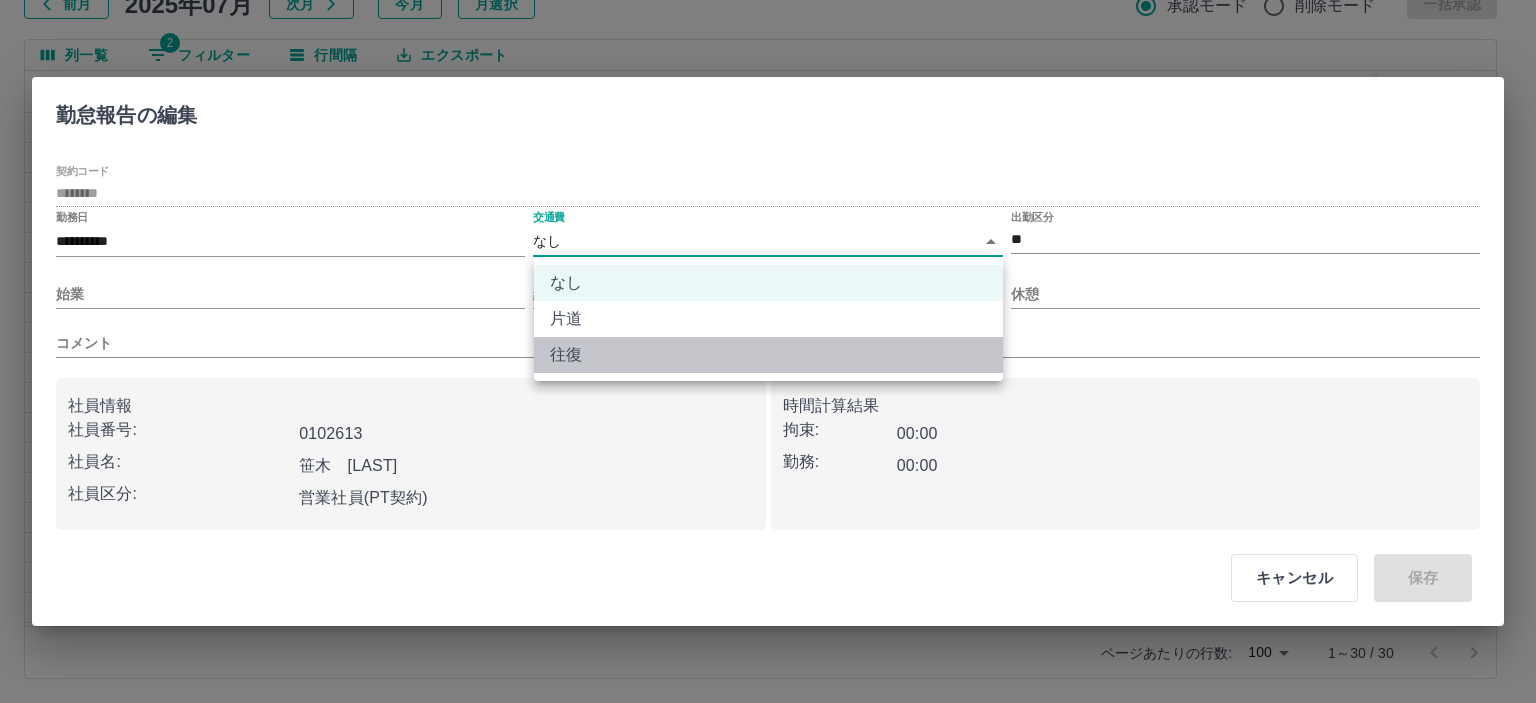 drag, startPoint x: 631, startPoint y: 367, endPoint x: 560, endPoint y: 341, distance: 75.61085 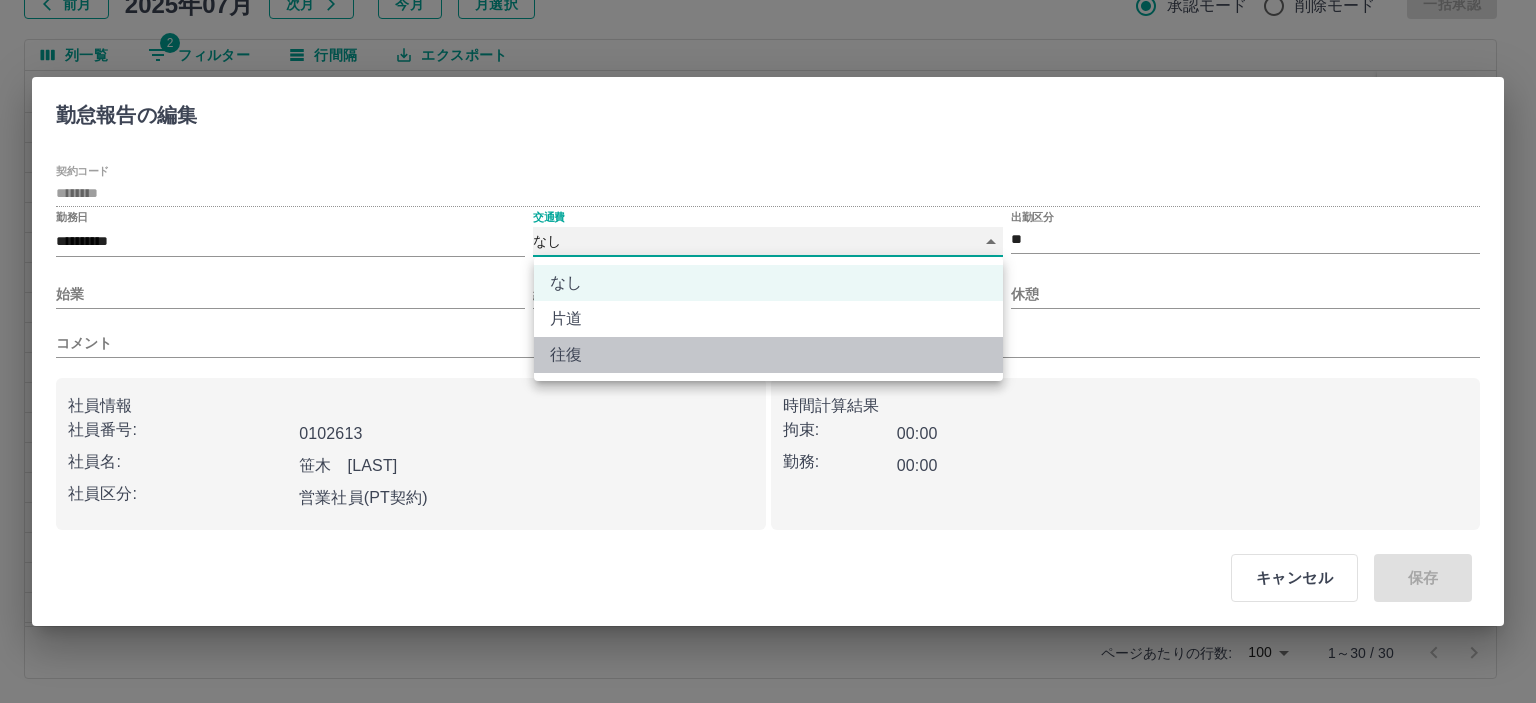 type on "******" 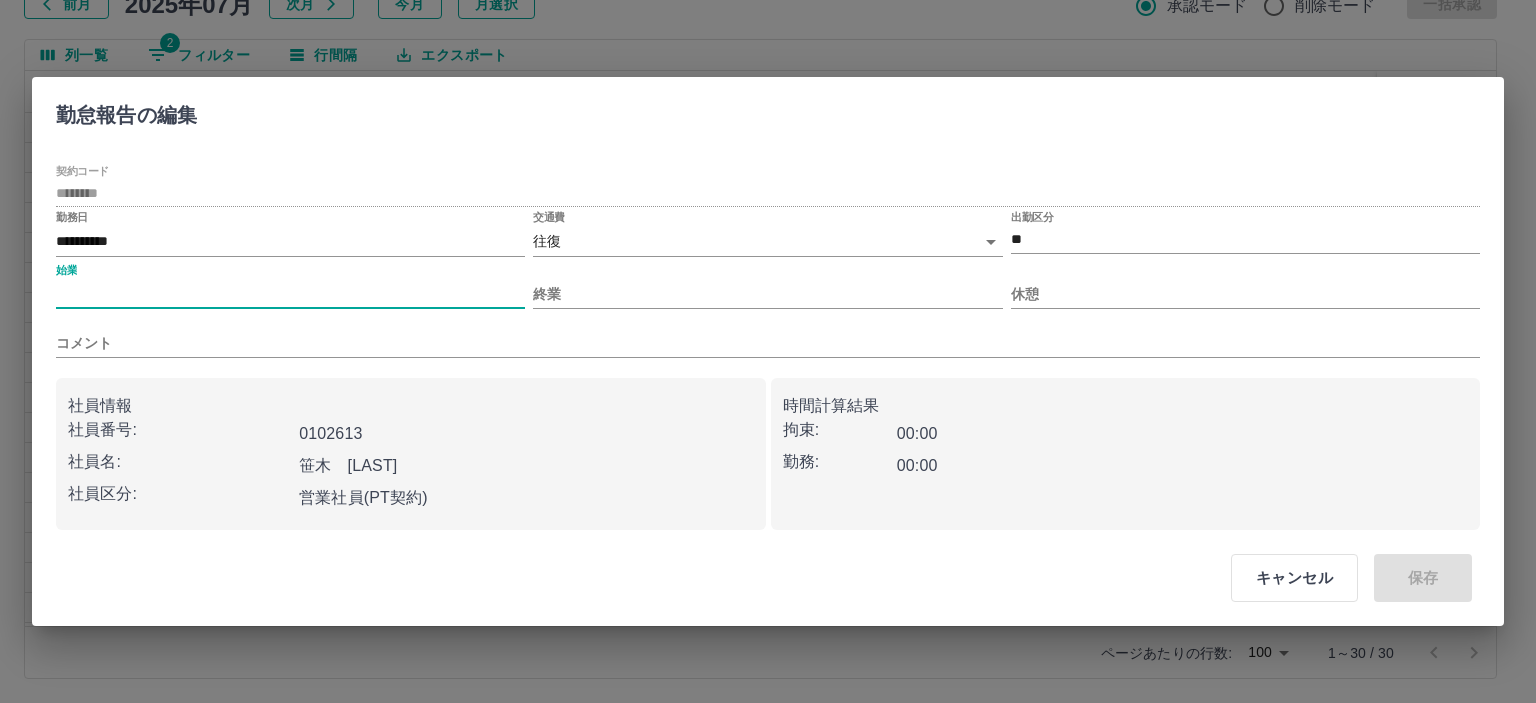 click on "始業" at bounding box center [290, 294] 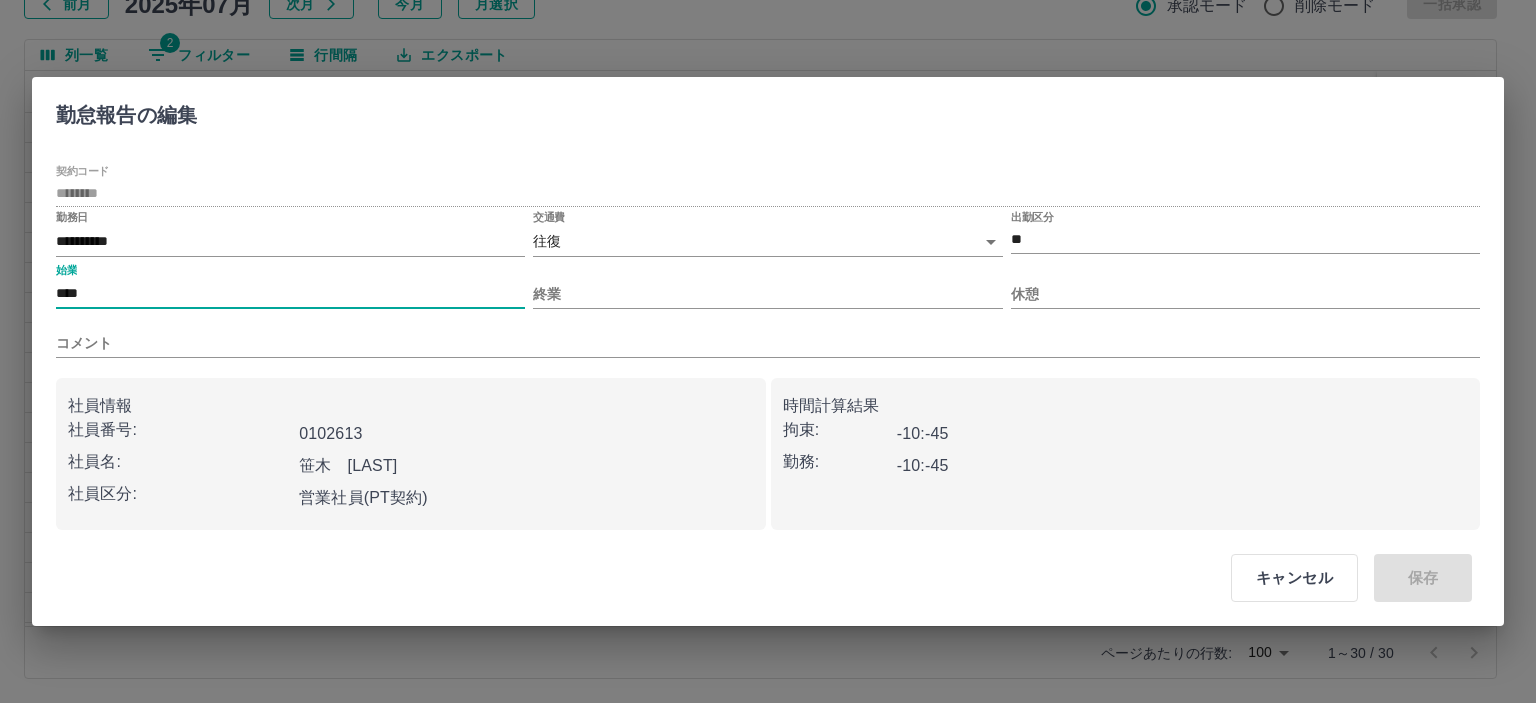 type on "****" 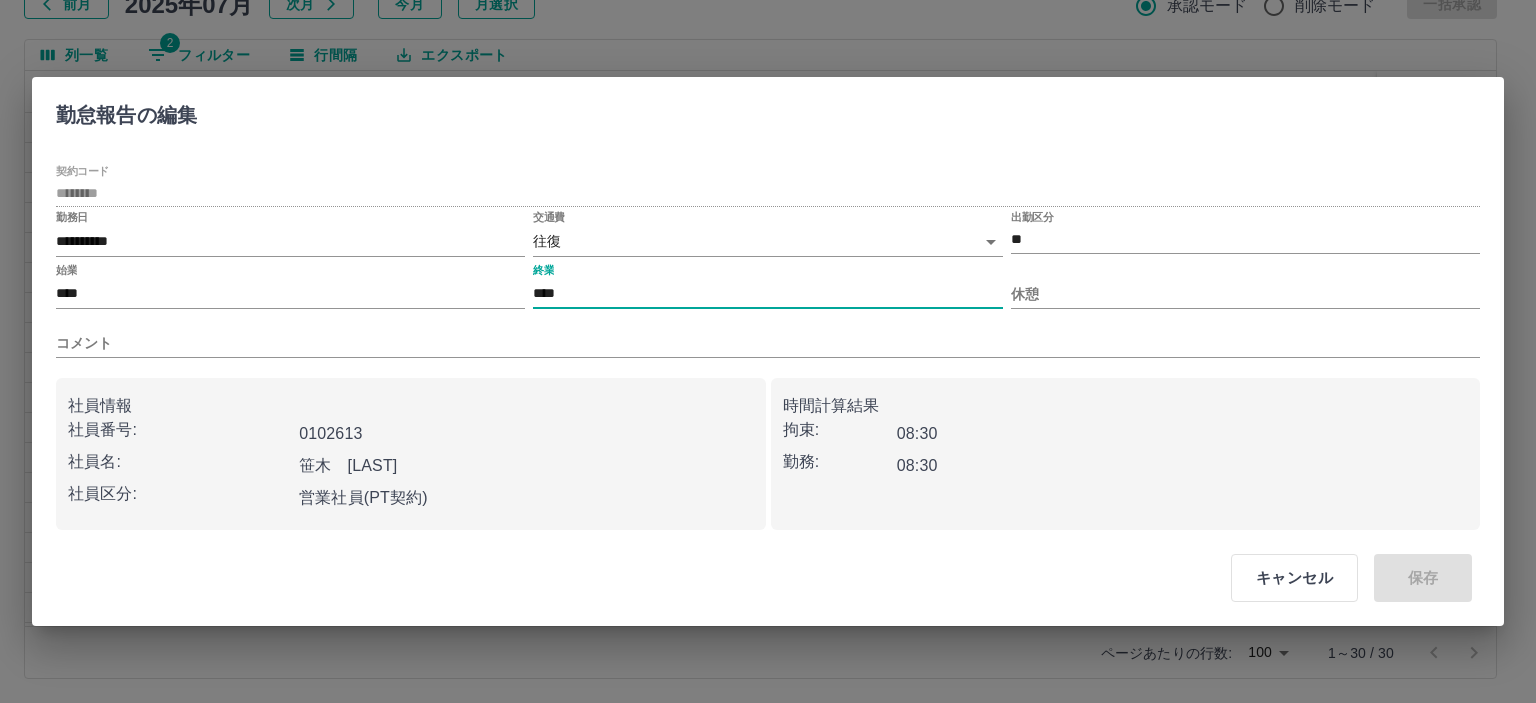 type on "****" 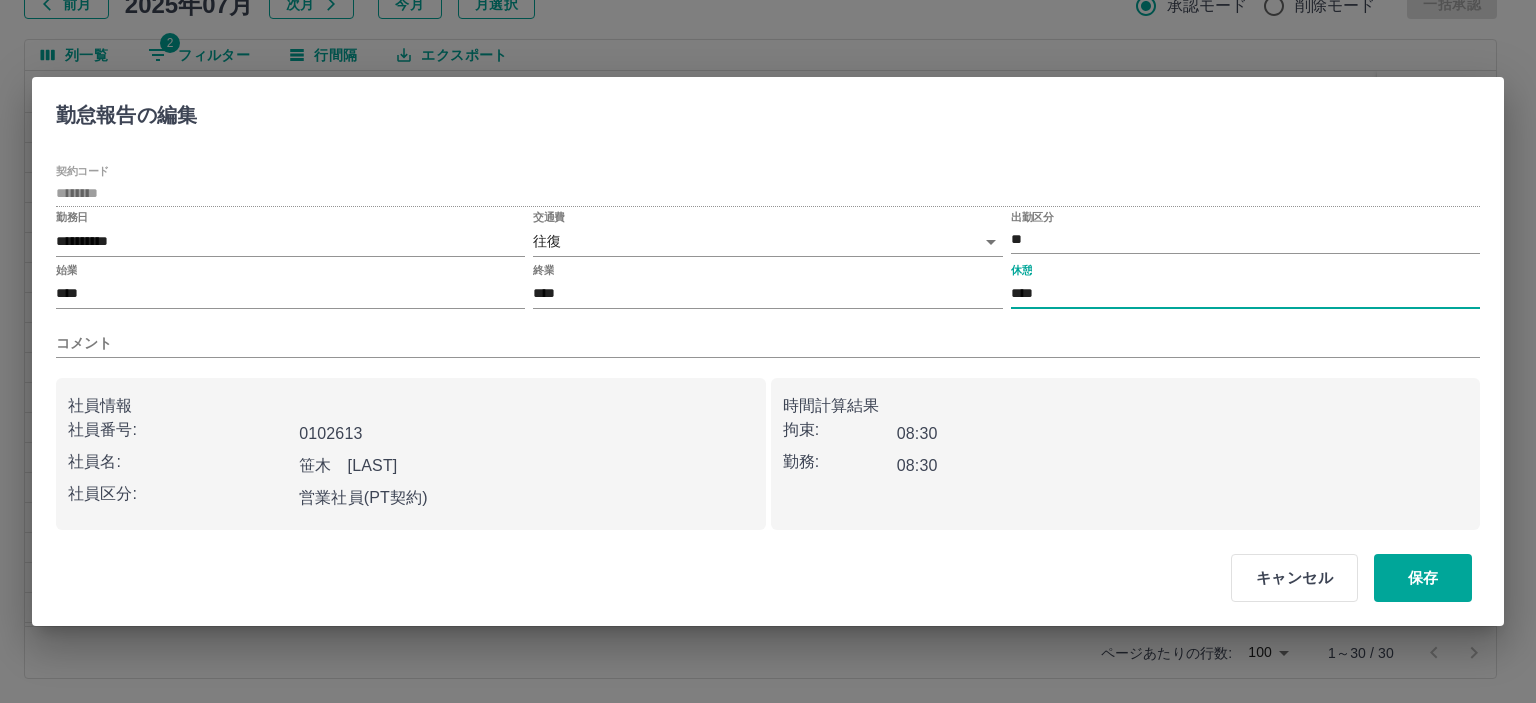 type on "****" 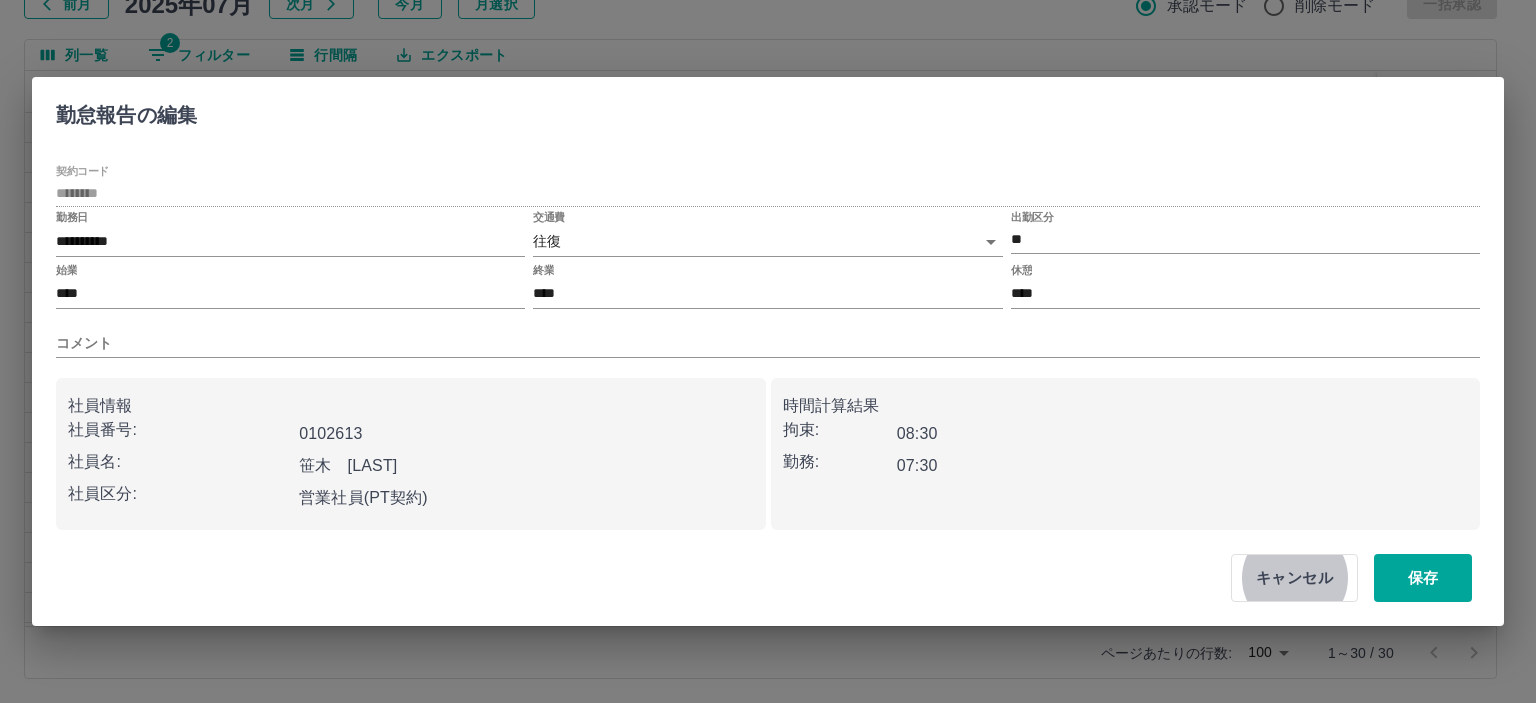 type 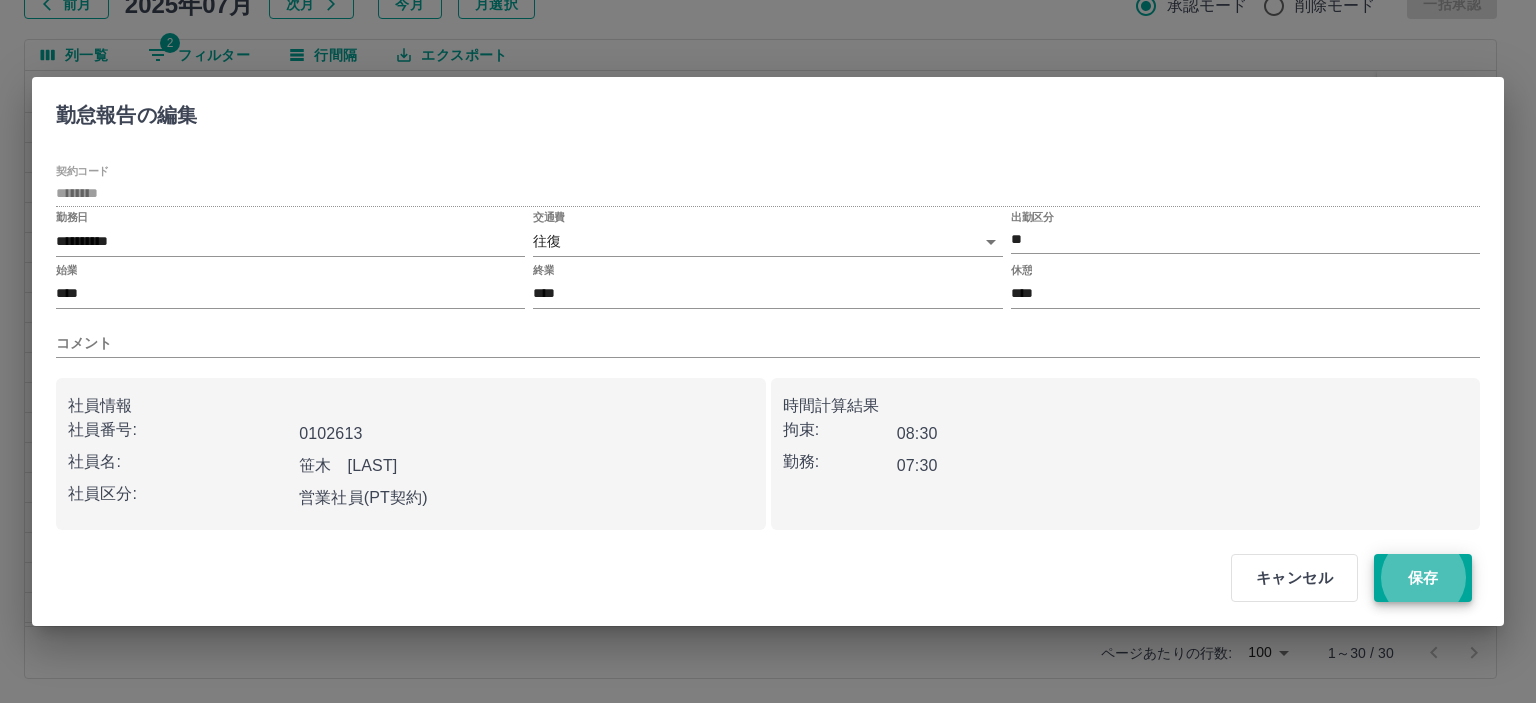 type 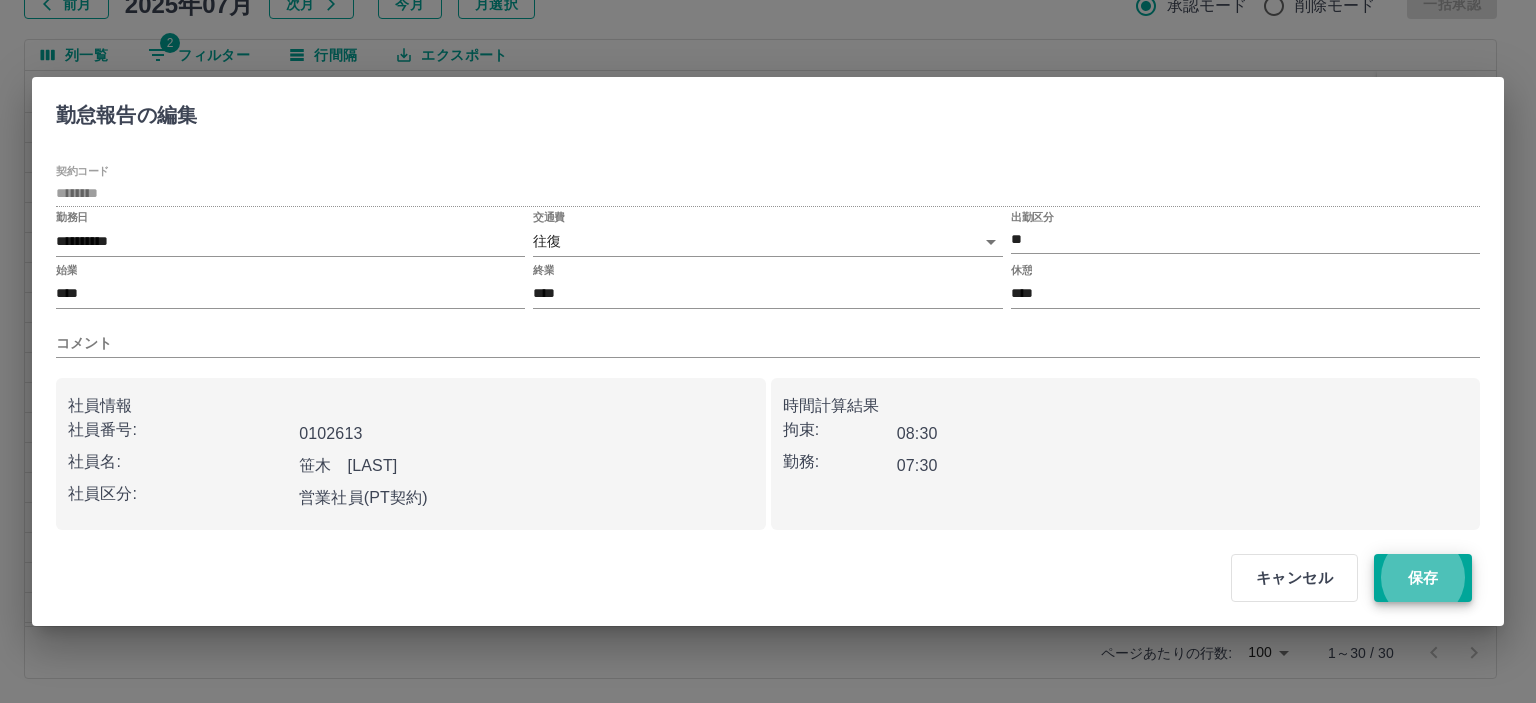 click on "保存" at bounding box center (1423, 578) 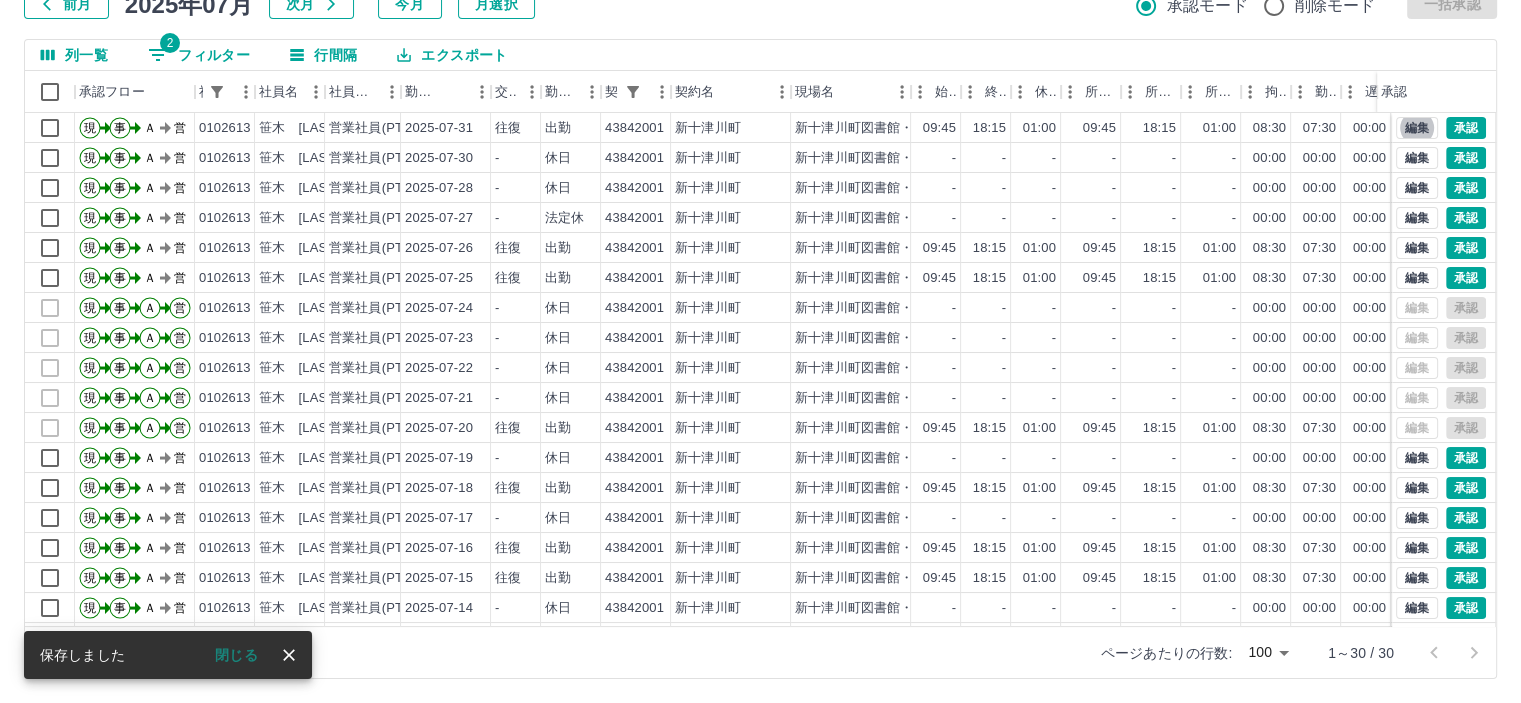 drag, startPoint x: 284, startPoint y: 651, endPoint x: 316, endPoint y: 557, distance: 99.29753 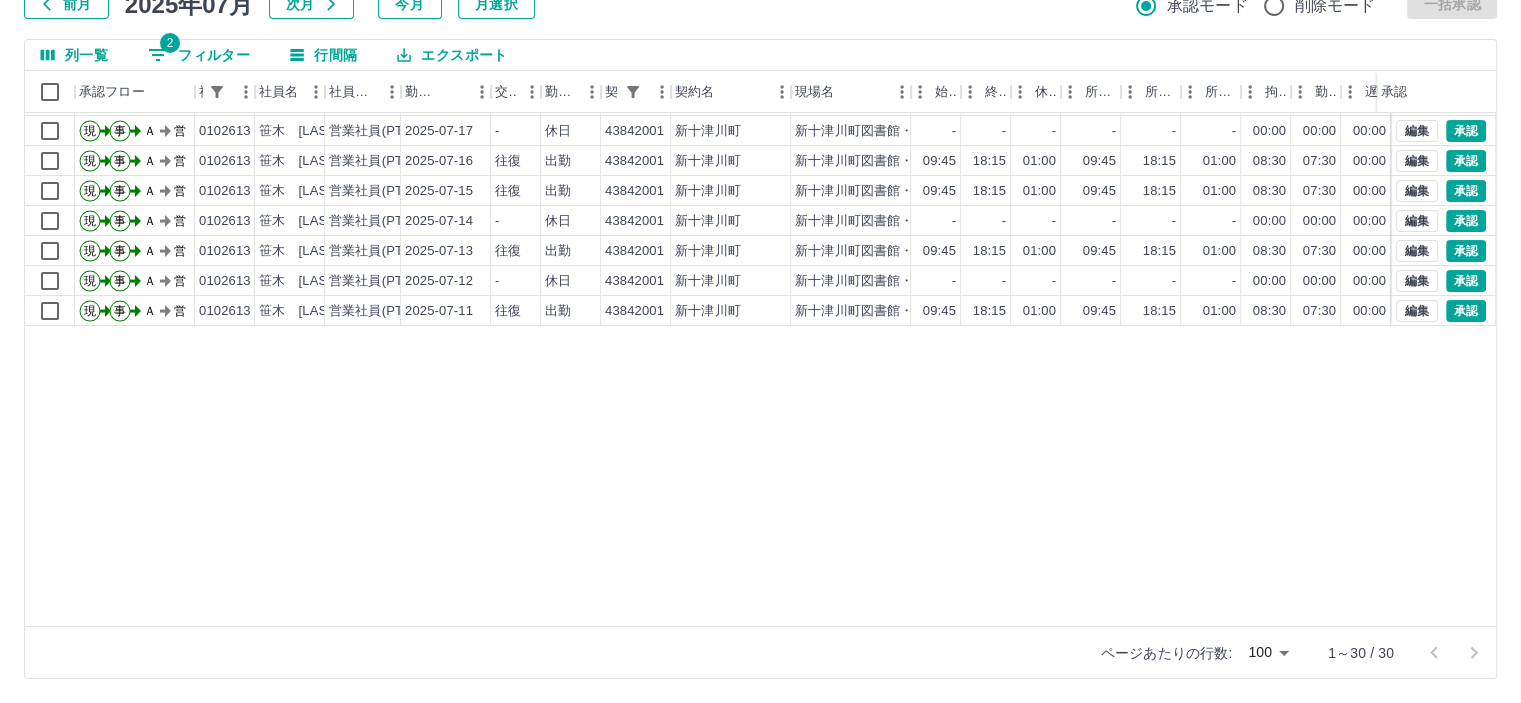 scroll, scrollTop: 0, scrollLeft: 0, axis: both 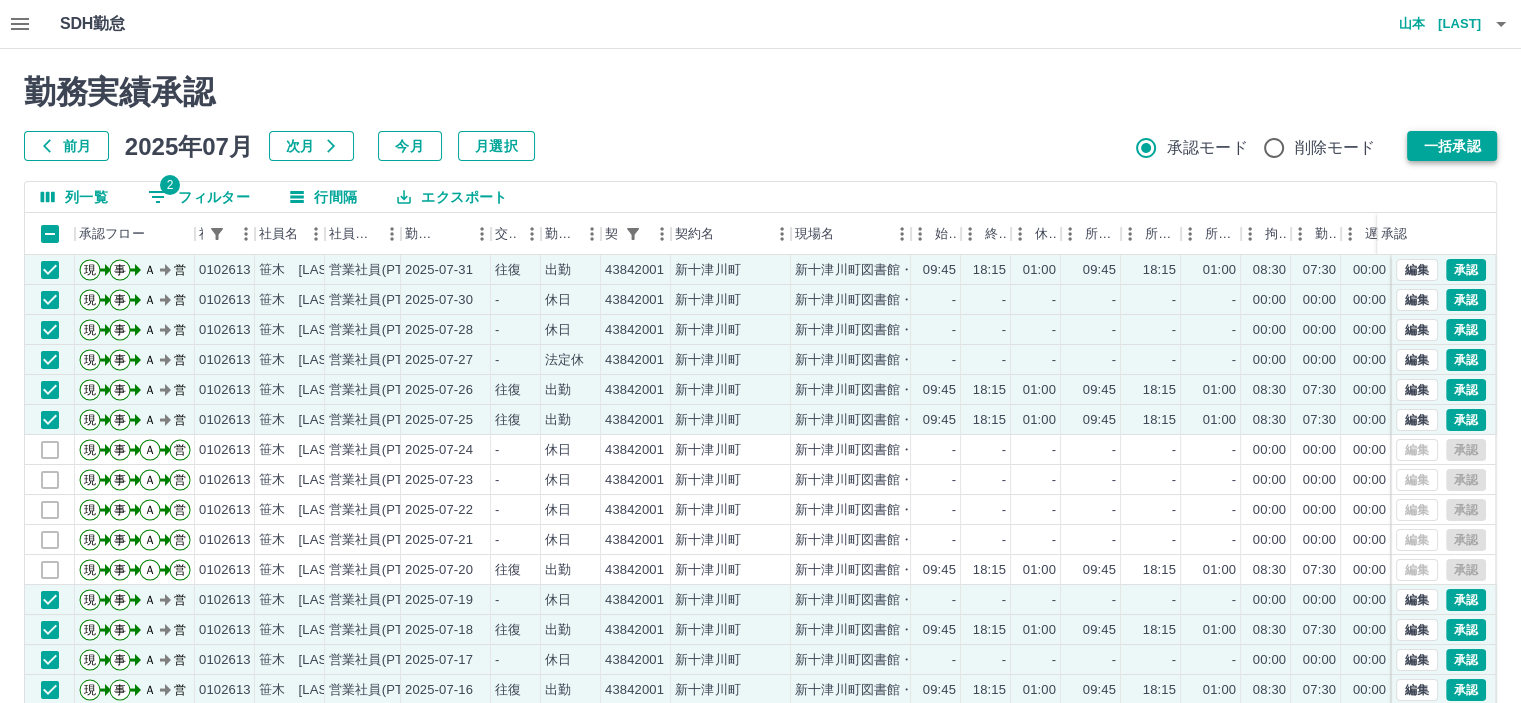 click on "一括承認" at bounding box center [1452, 146] 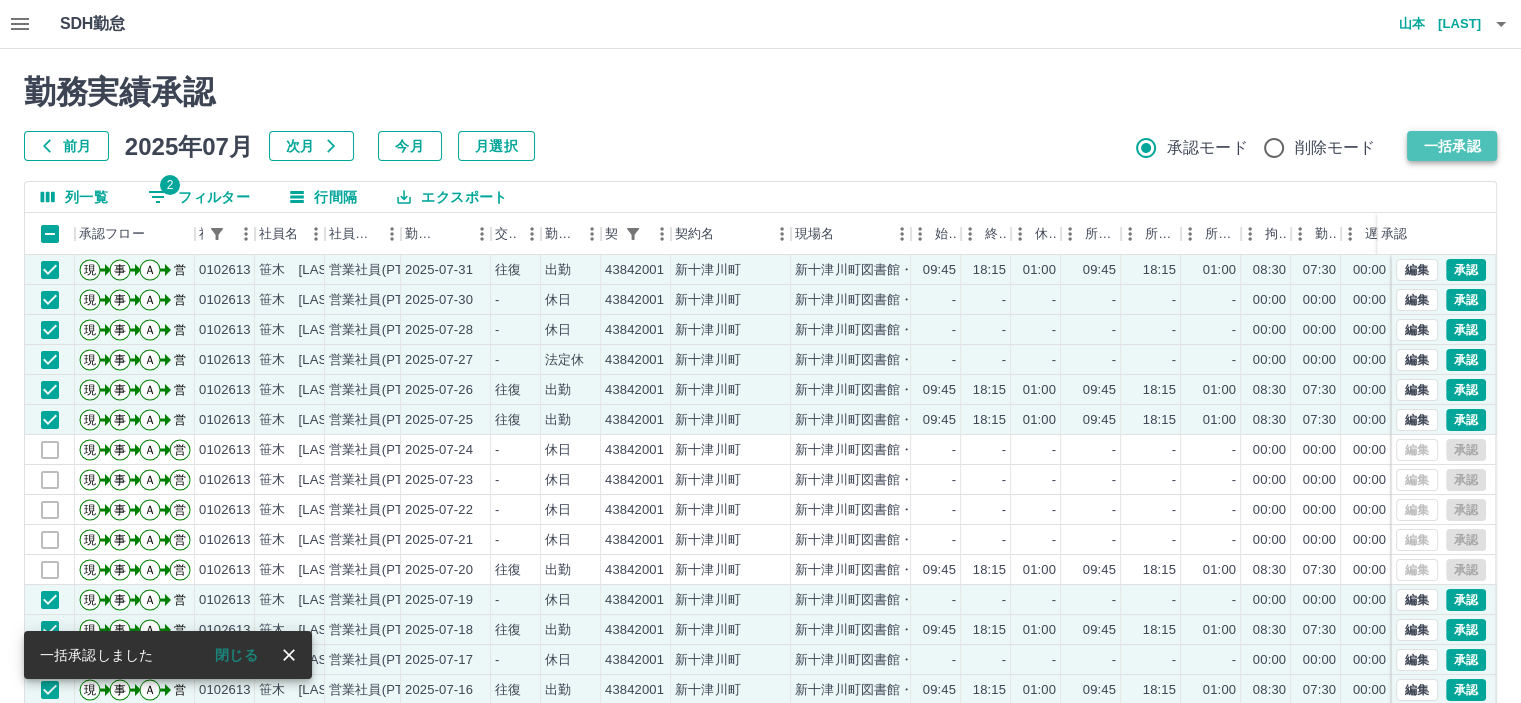 click on "一括承認" at bounding box center (1452, 146) 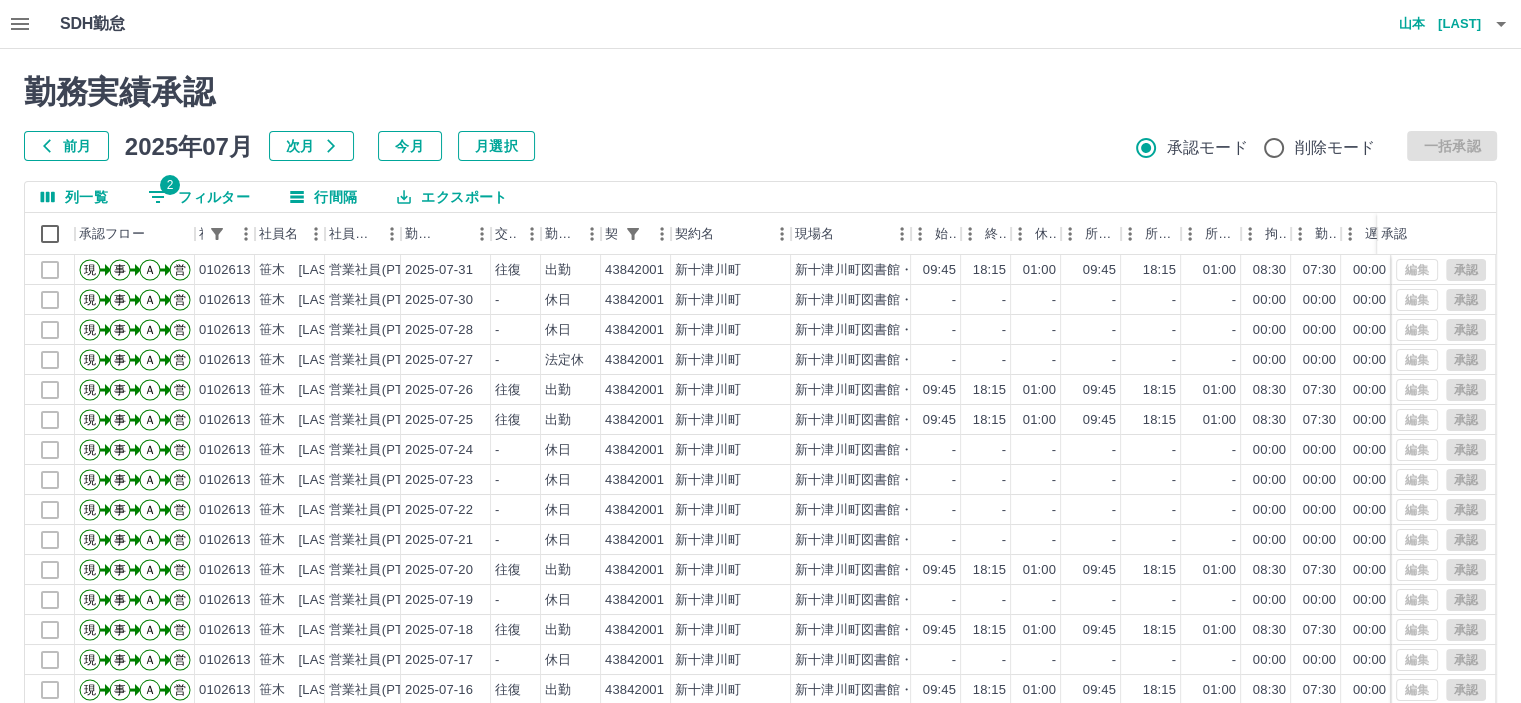 scroll, scrollTop: 401, scrollLeft: 0, axis: vertical 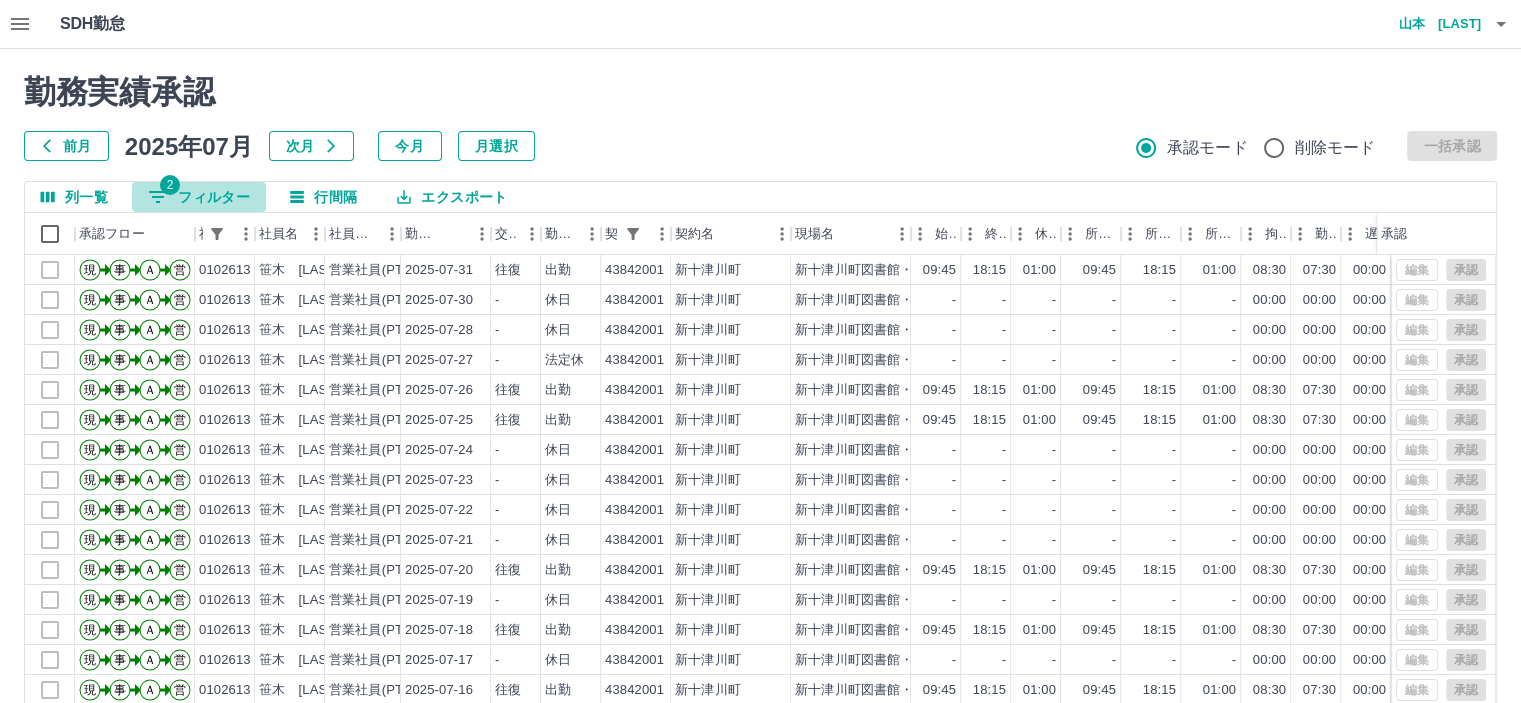 click on "2 フィルター" at bounding box center [199, 197] 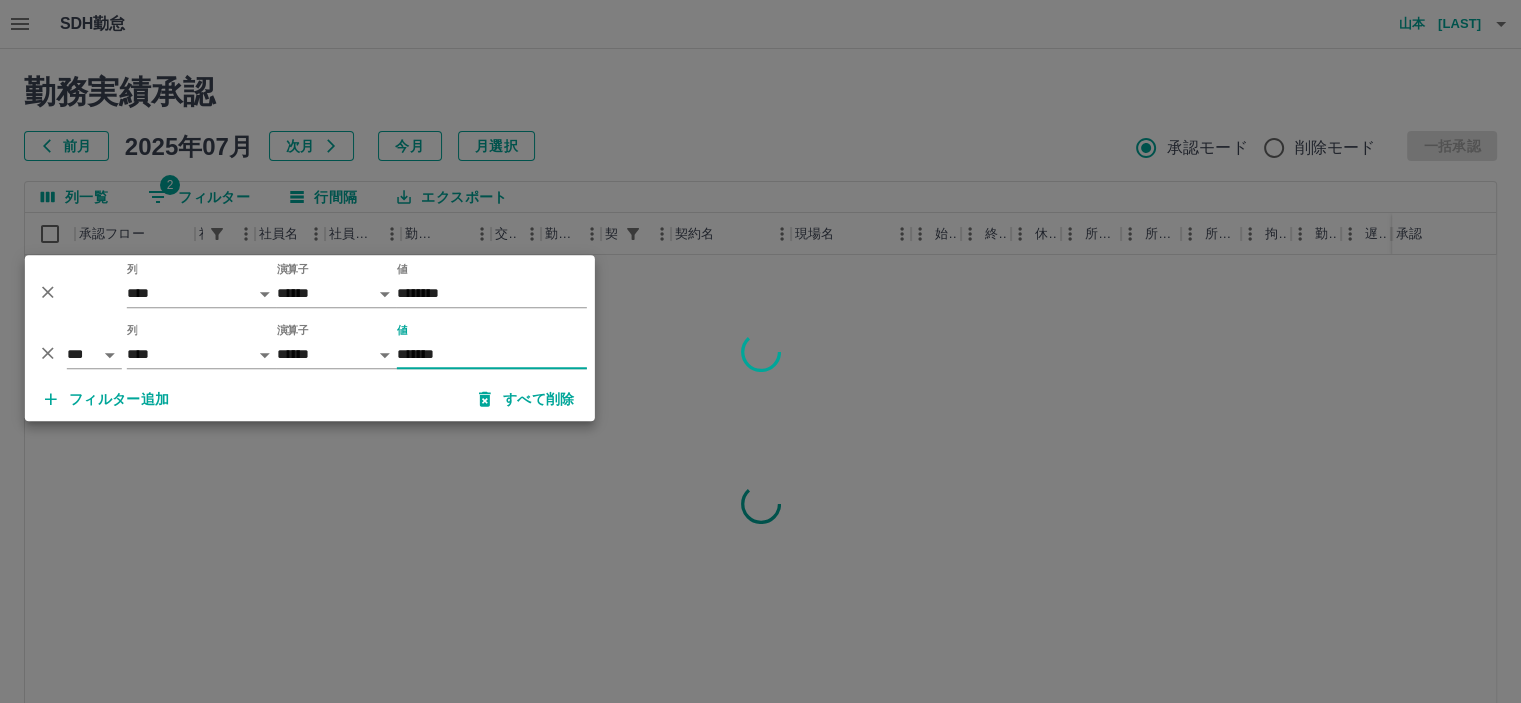 type on "*******" 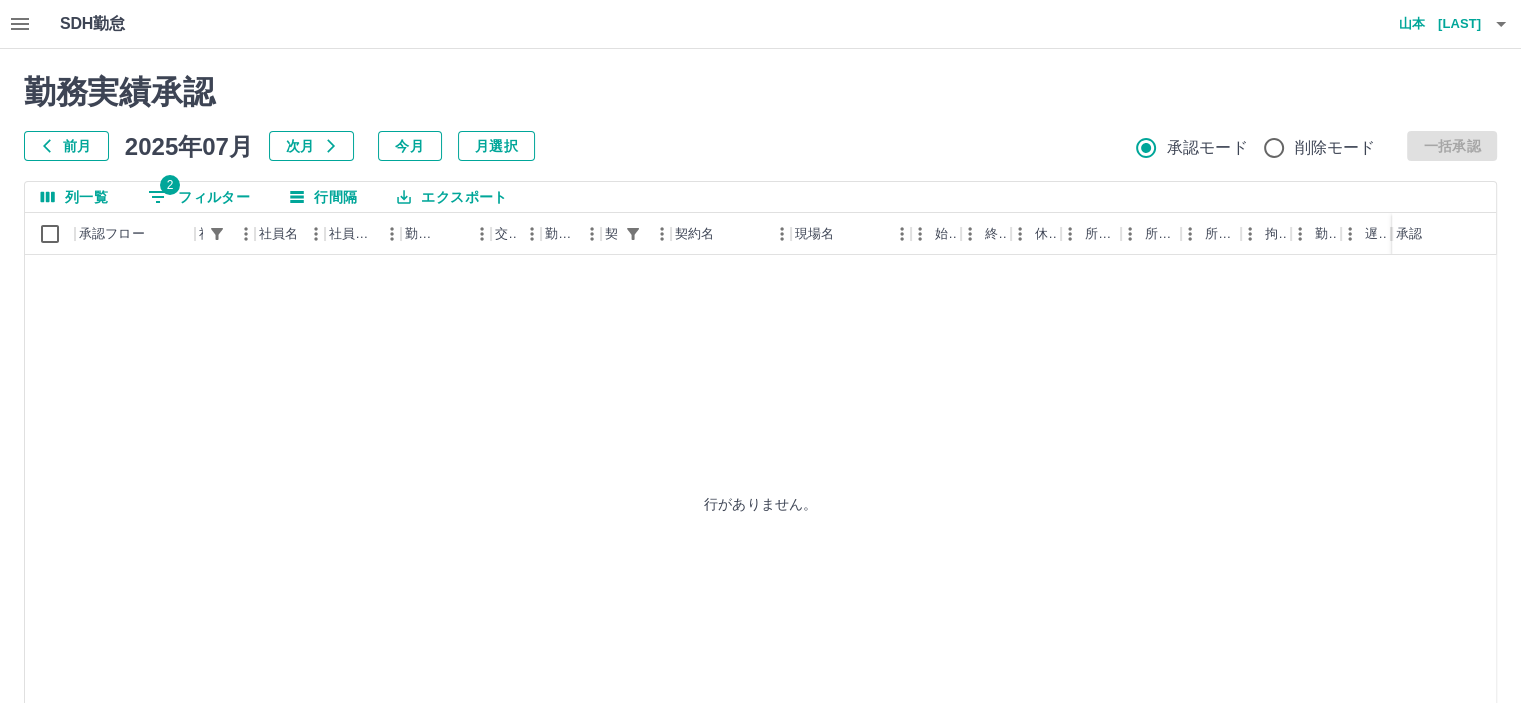 click on "2 フィルター" at bounding box center [199, 197] 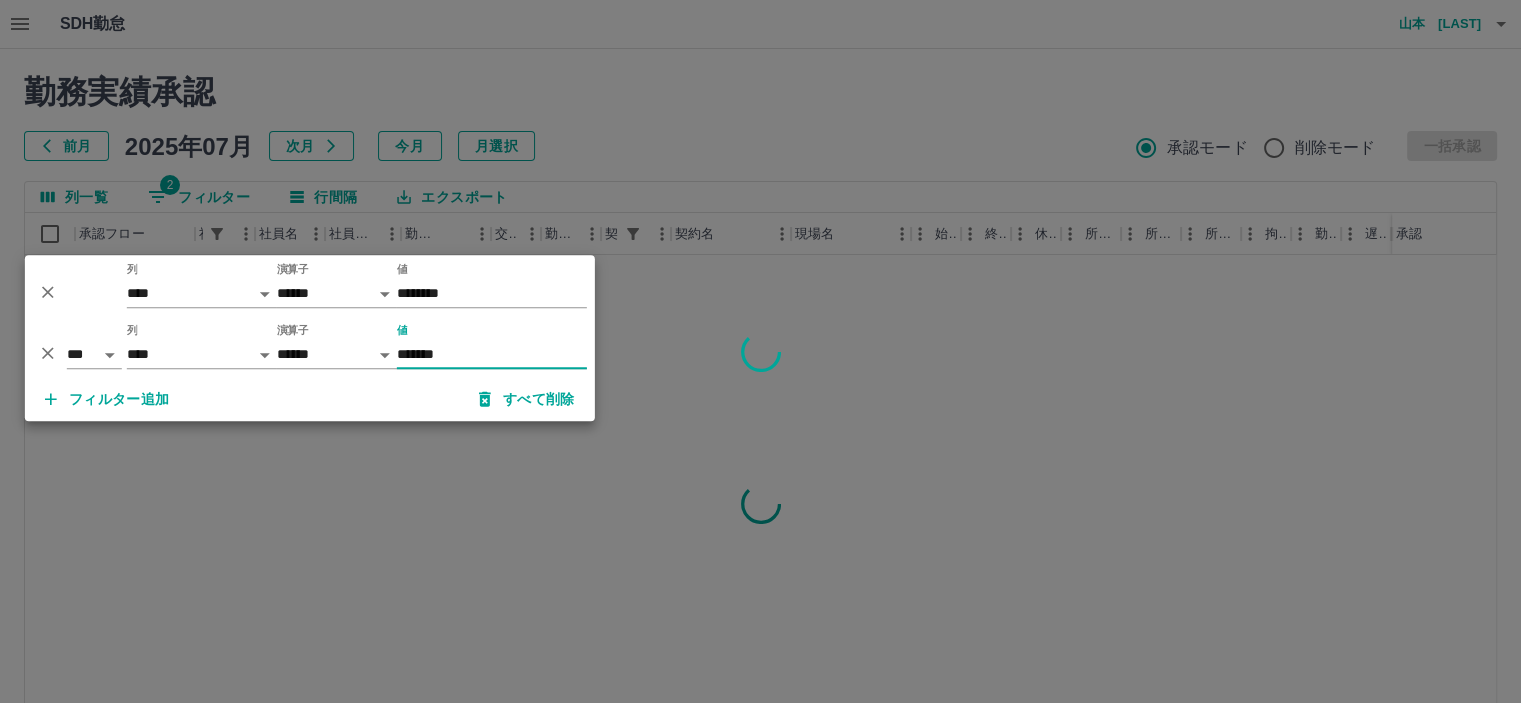 type on "*******" 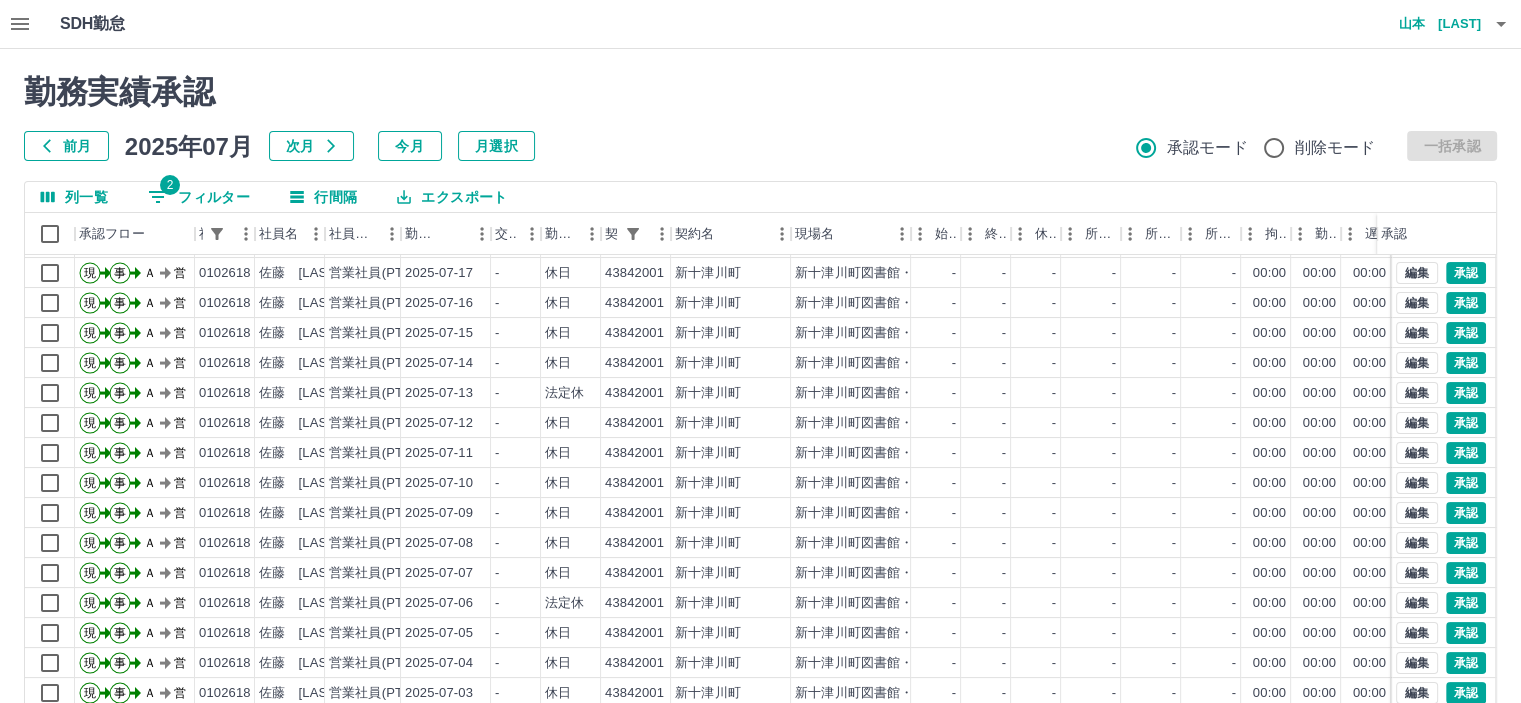 scroll, scrollTop: 431, scrollLeft: 0, axis: vertical 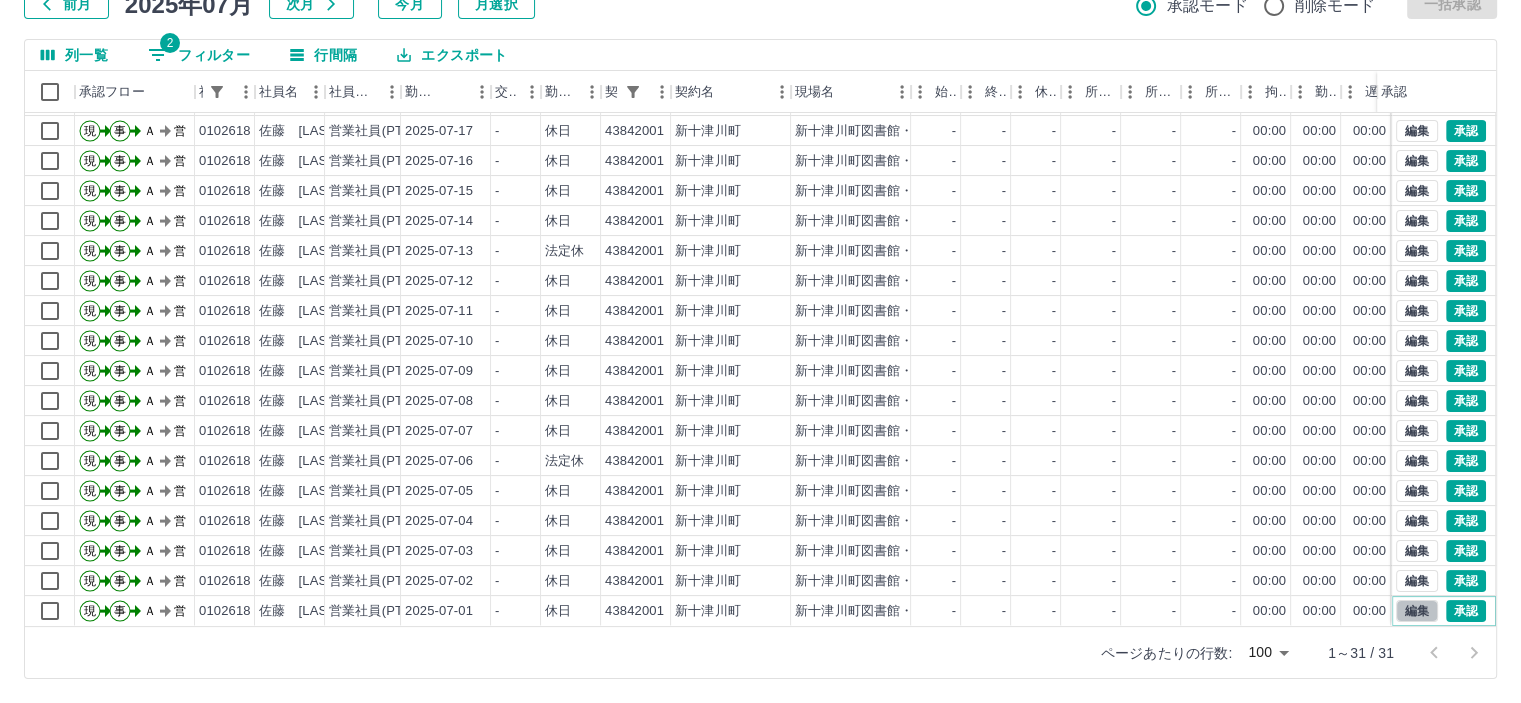 click on "編集" at bounding box center [1417, 611] 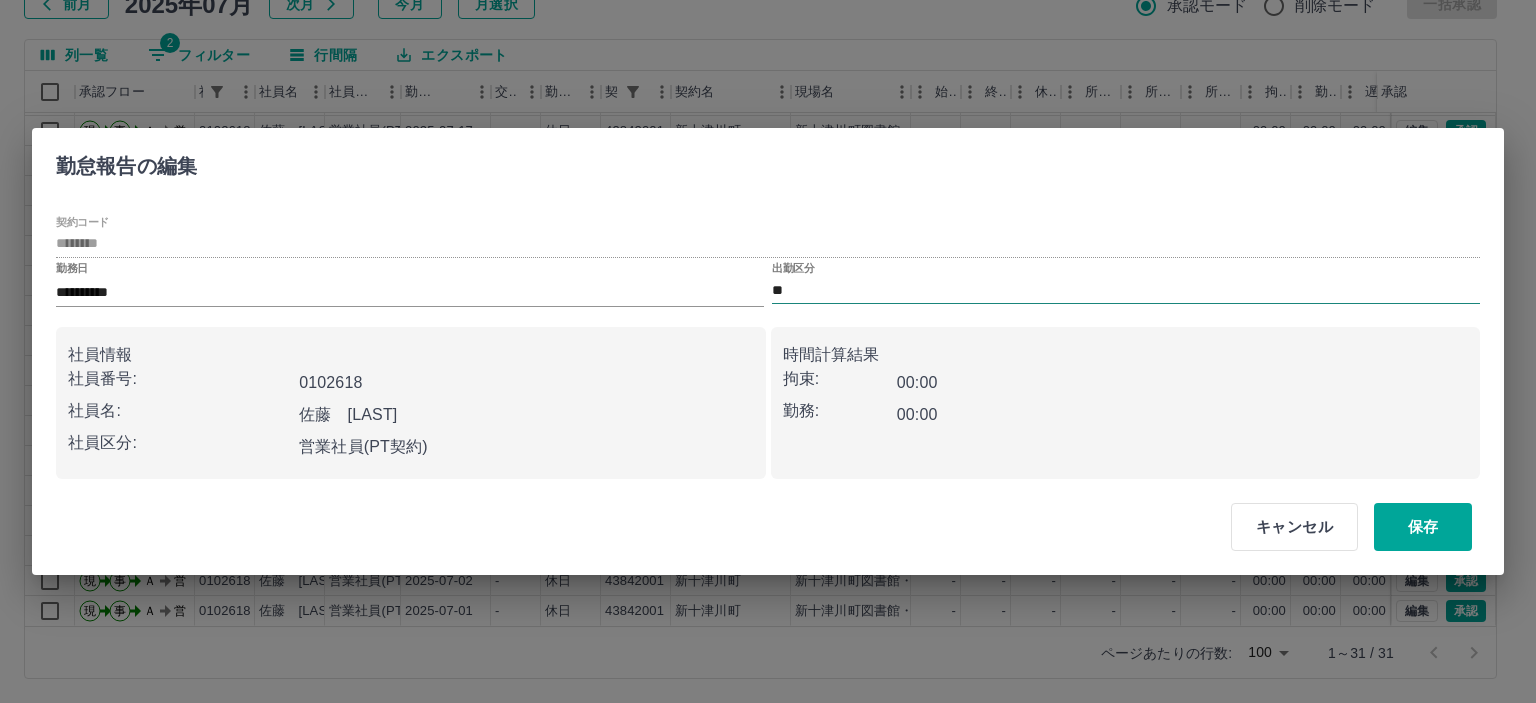 click on "**" at bounding box center (1126, 290) 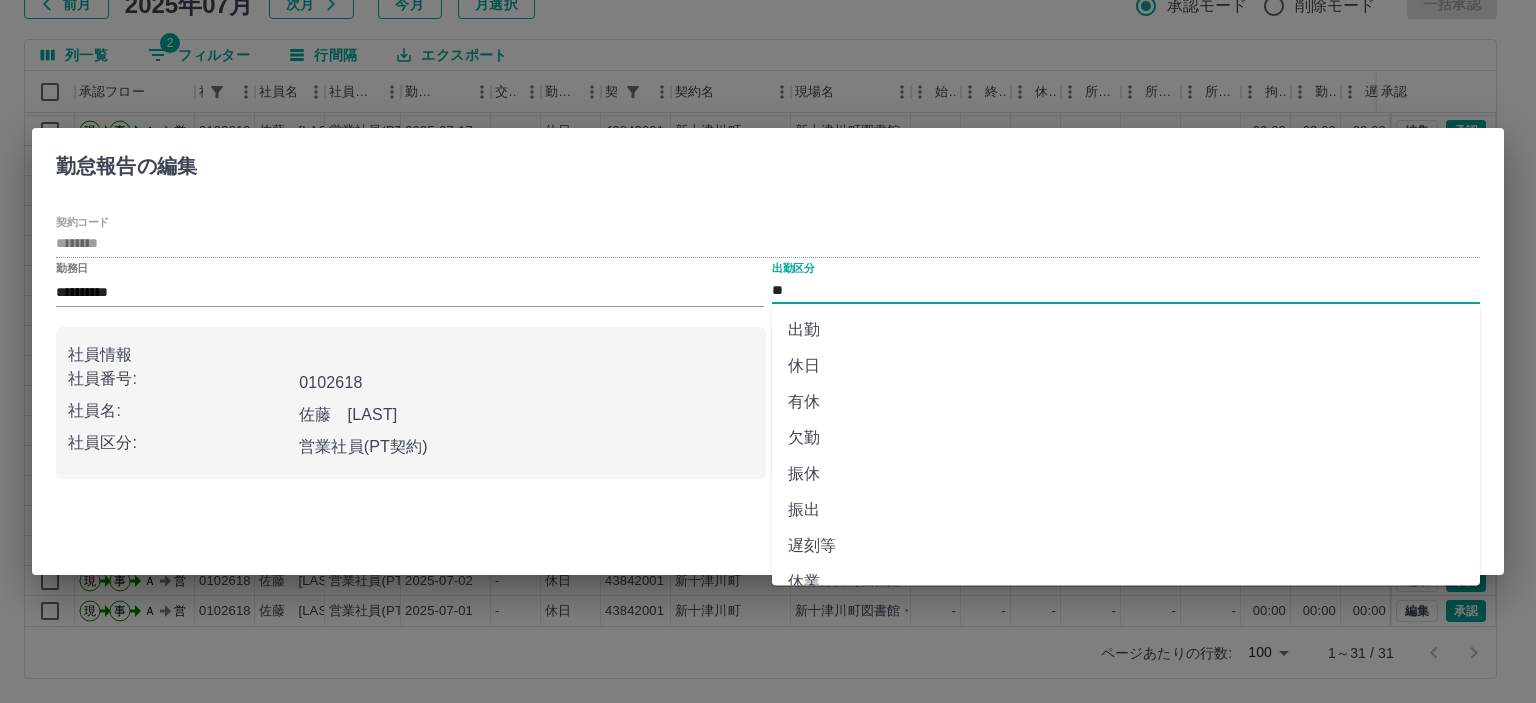 click on "出勤" at bounding box center [1126, 330] 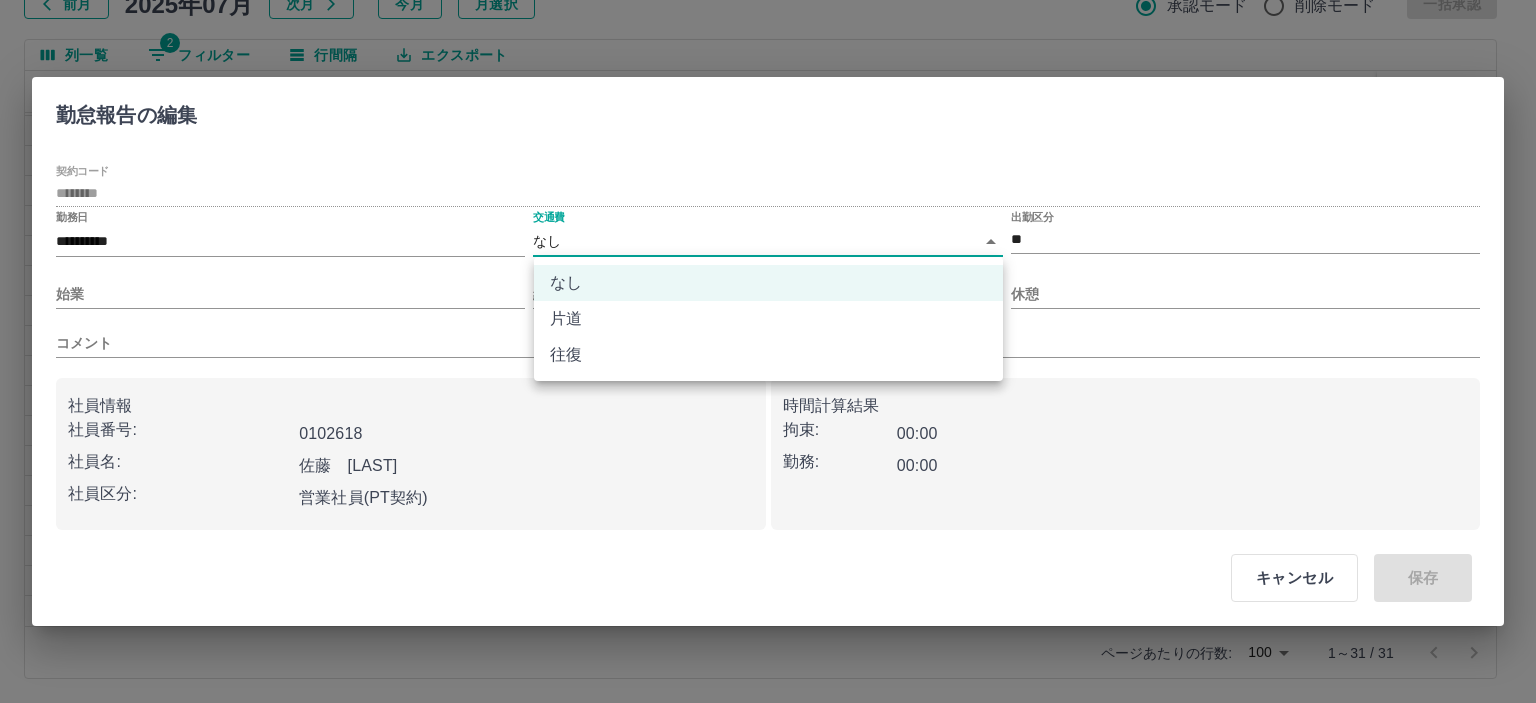 click on "SDH勤怠 山本　和也 勤務実績承認 前月 2025年07月 次月 今月 月選択 承認モード 削除モード 一括承認 列一覧 2 フィルター 行間隔 エクスポート 承認フロー 社員番号 社員名 社員区分 勤務日 交通費 勤務区分 契約コード 契約名 現場名 始業 終業 休憩 所定開始 所定終業 所定休憩 拘束 勤務 遅刻等 コメント ステータス 承認 現 事 Ａ 営 0102618 佐藤　有紀子 営業社員(PT契約) 2025-07-19  -  休日 43842001 新十津川町 新十津川町図書館・学校図書館包括業務委託 - - - - - - 00:00 00:00 00:00 AM承認待 現 事 Ａ 営 0102618 佐藤　有紀子 営業社員(PT契約) 2025-07-18  -  休日 43842001 新十津川町 新十津川町図書館・学校図書館包括業務委託 - - - - - - 00:00 00:00 00:00 AM承認待 現 事 Ａ 営 0102618 佐藤　有紀子 営業社員(PT契約) 2025-07-17  -  休日 43842001 新十津川町 - - - - - - 00:00 00:00 00:00 AM承認待 現 -" at bounding box center [768, 280] 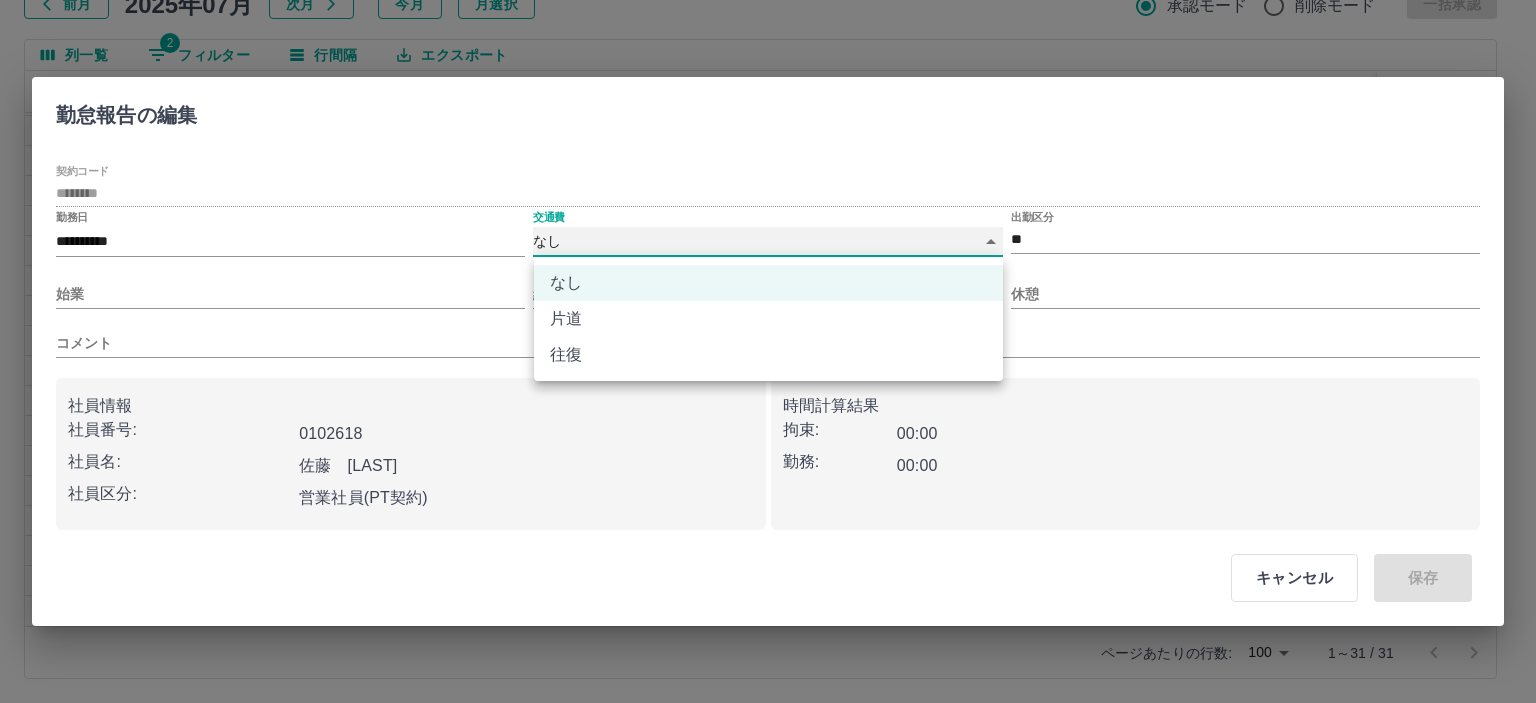 type on "******" 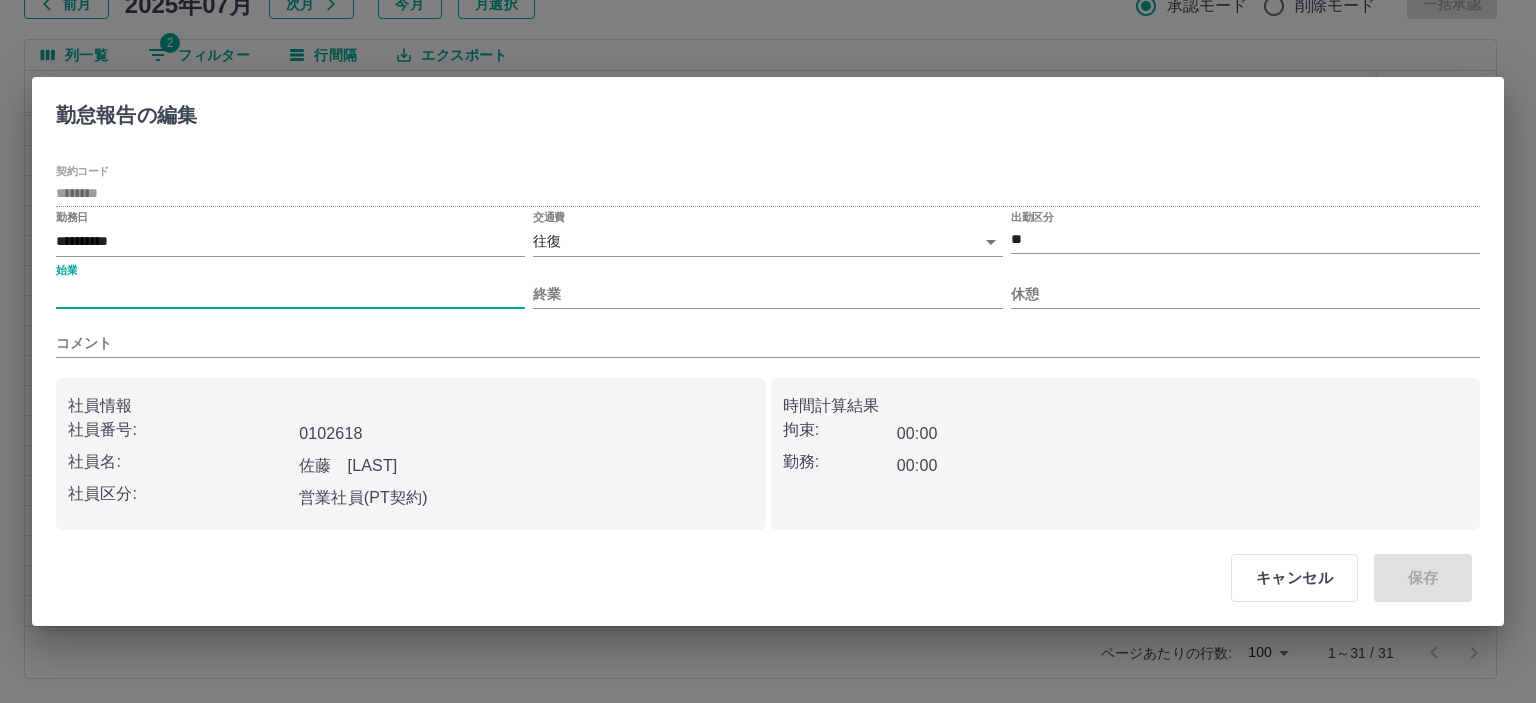 drag, startPoint x: 434, startPoint y: 295, endPoint x: 478, endPoint y: 296, distance: 44.011364 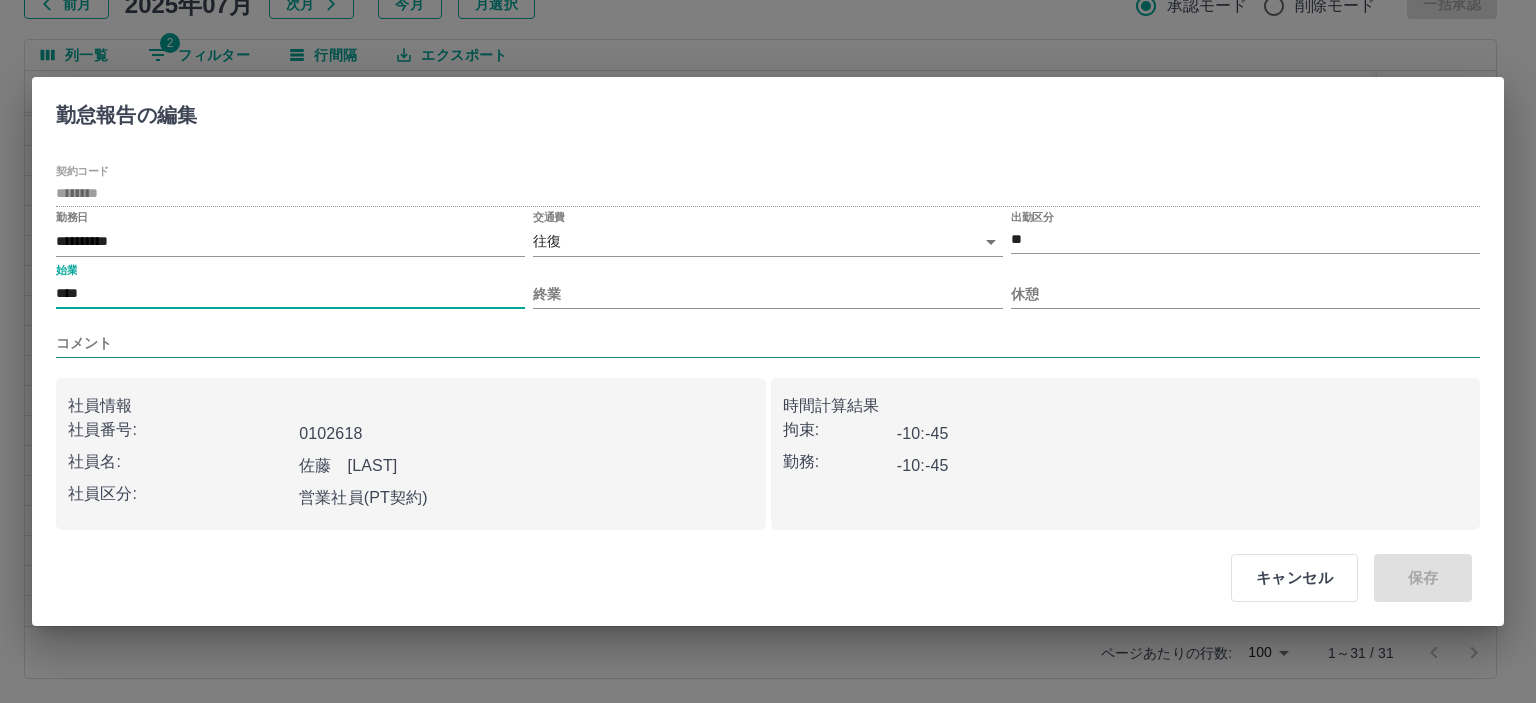 type on "****" 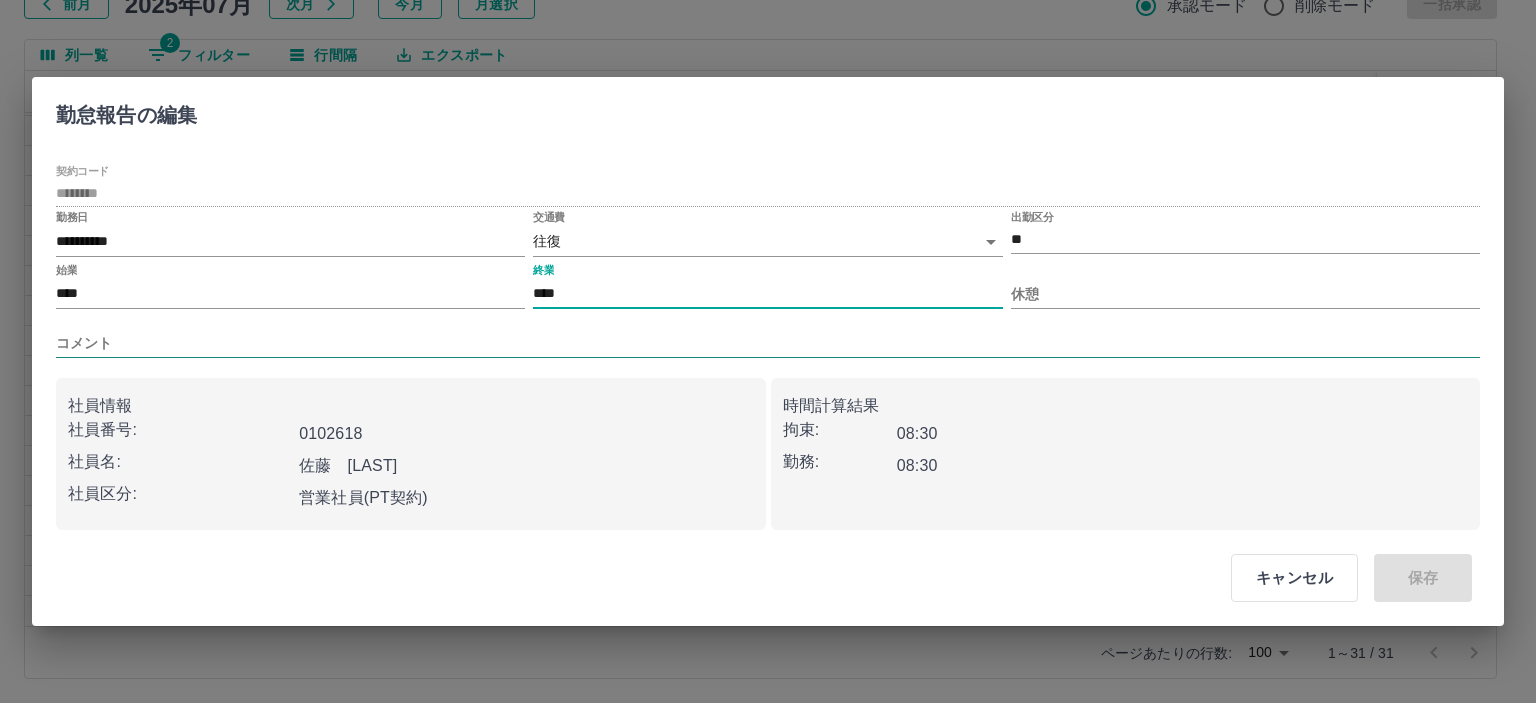 type on "****" 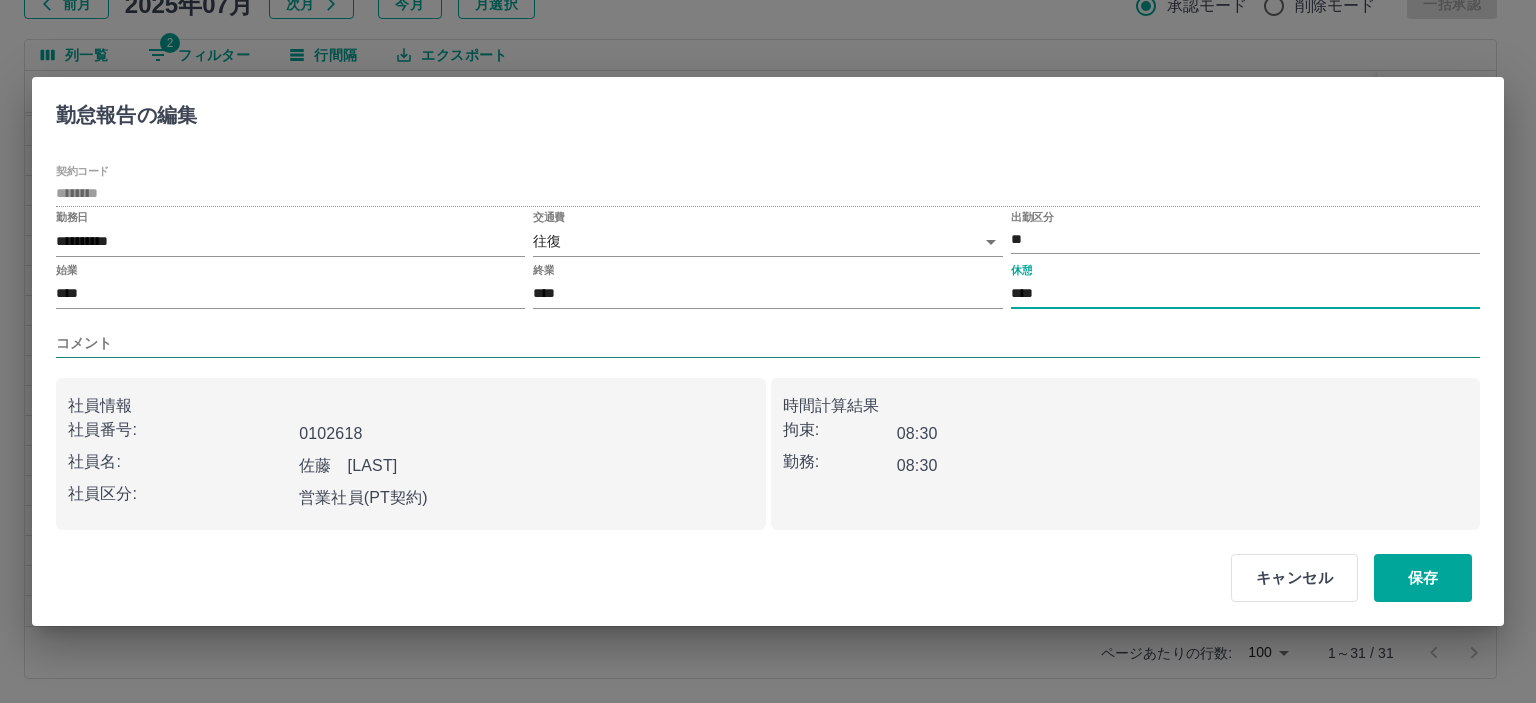 type on "****" 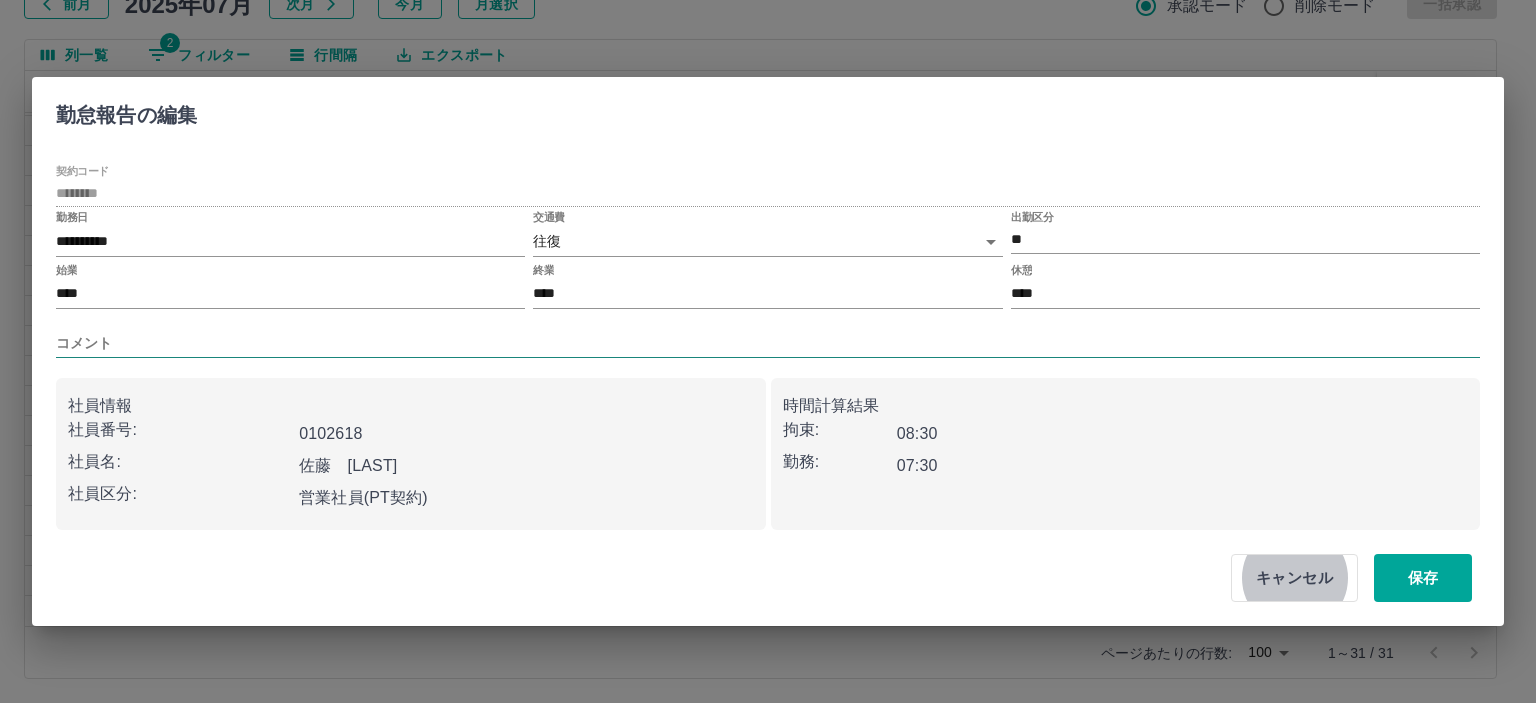 type 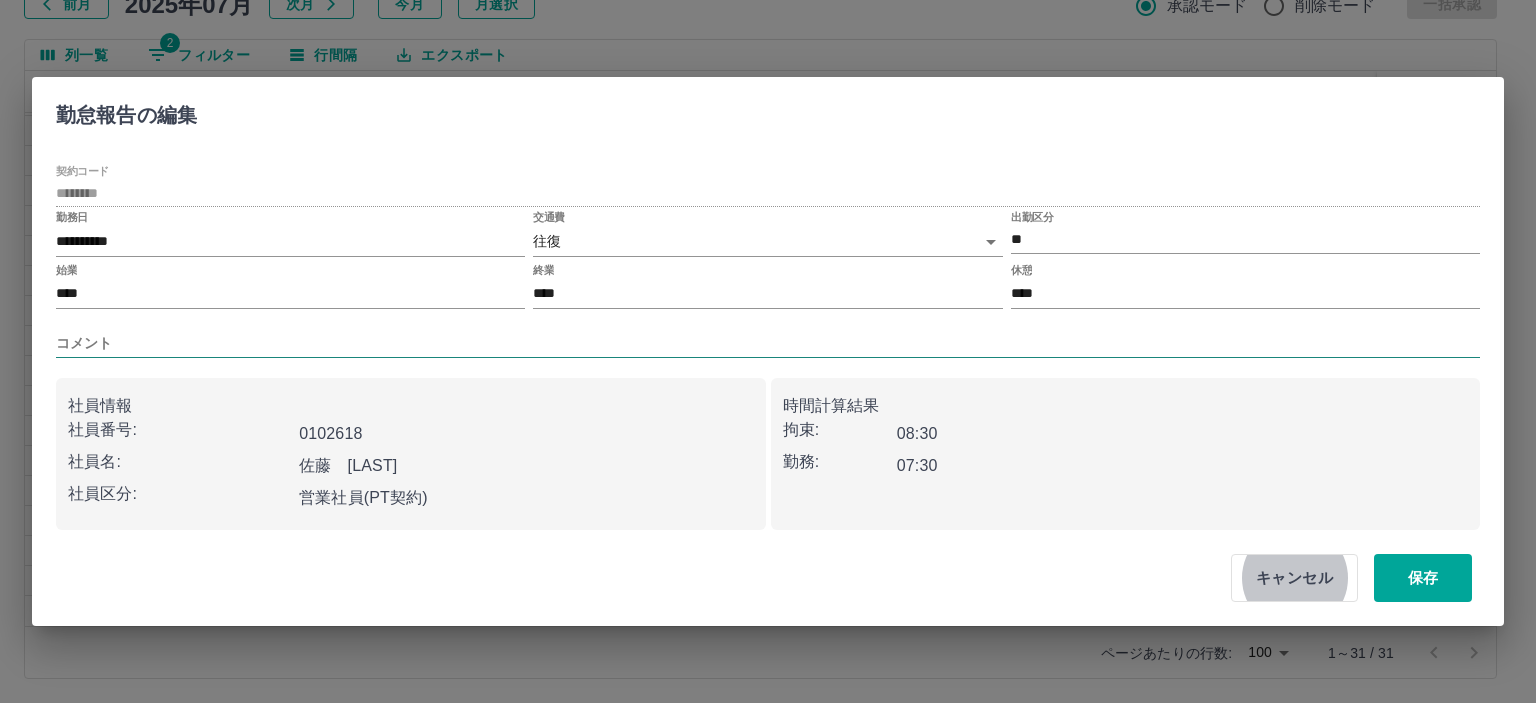 type 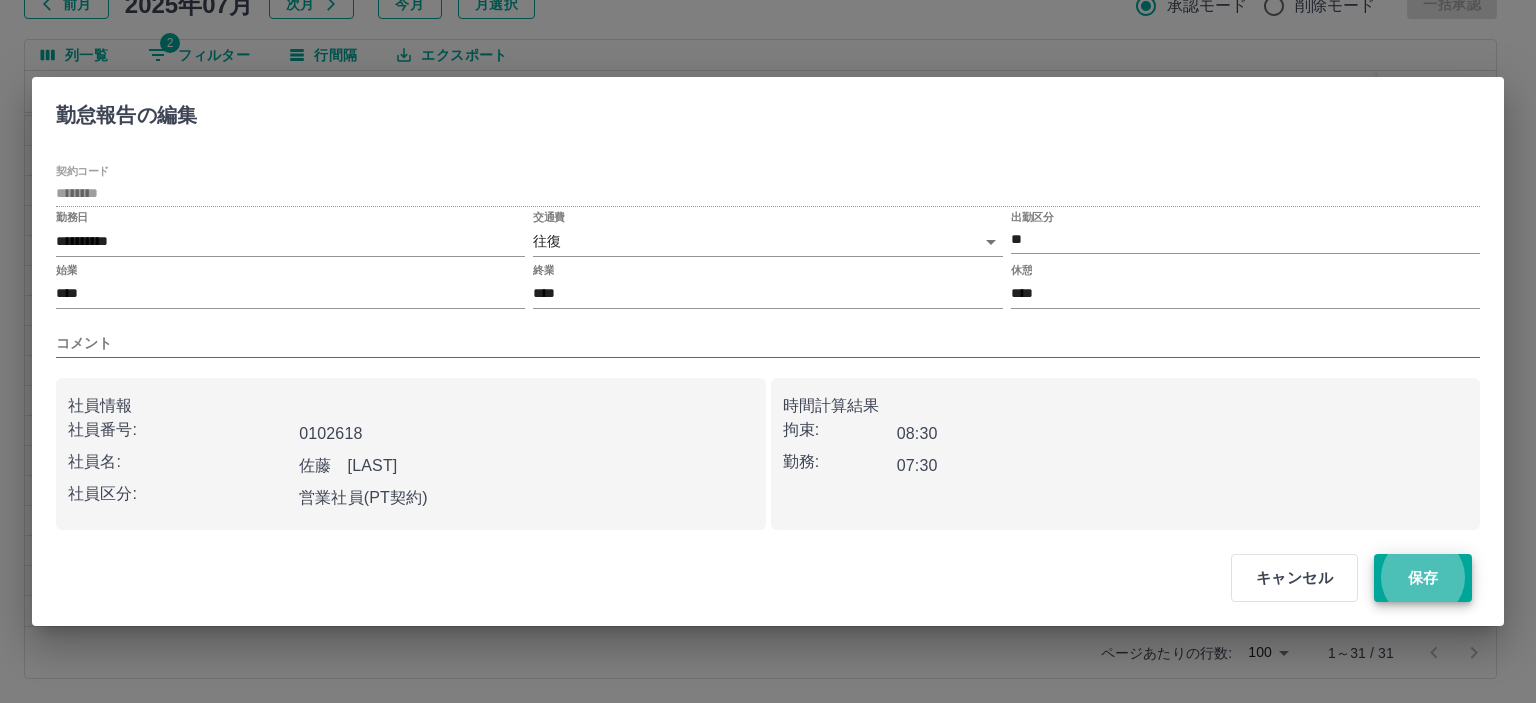 click on "保存" at bounding box center (1423, 578) 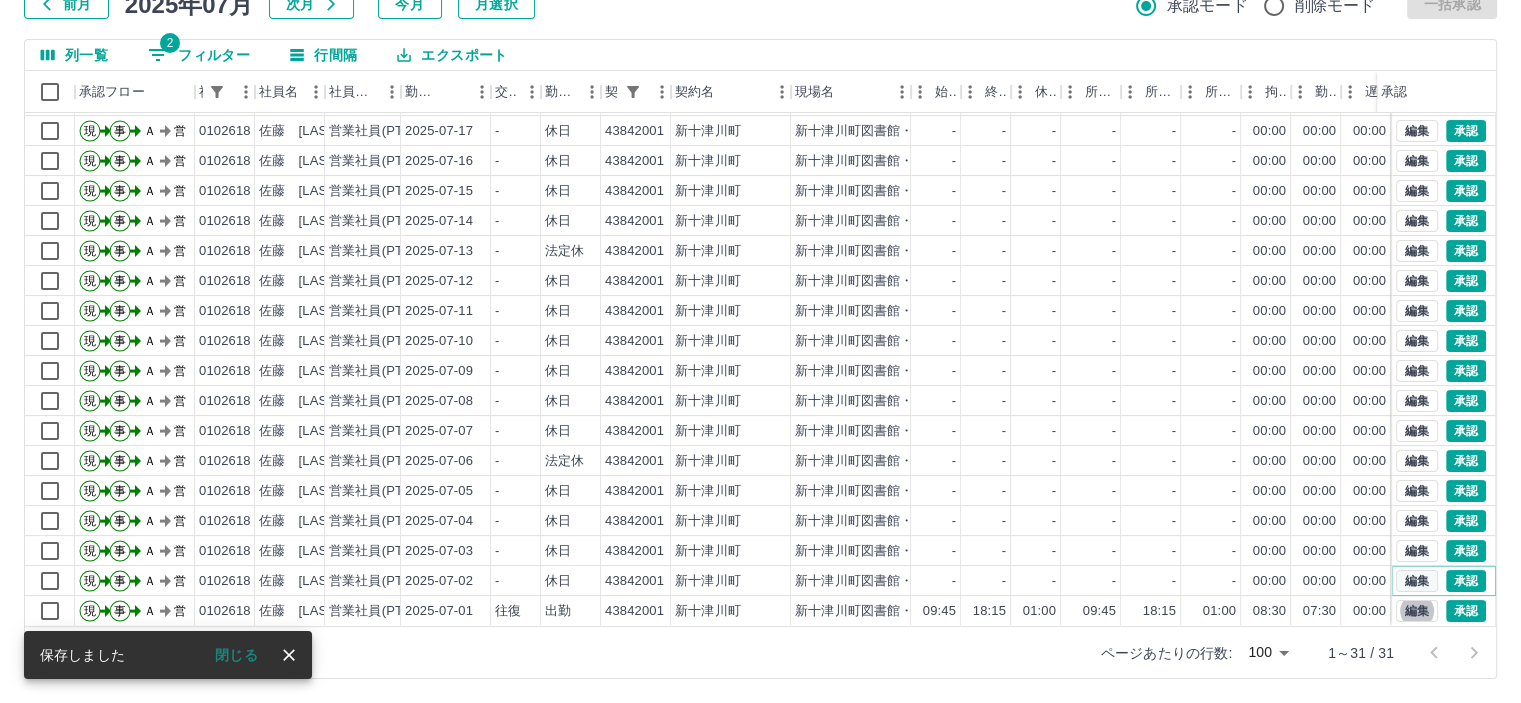 click on "編集" at bounding box center [1417, 581] 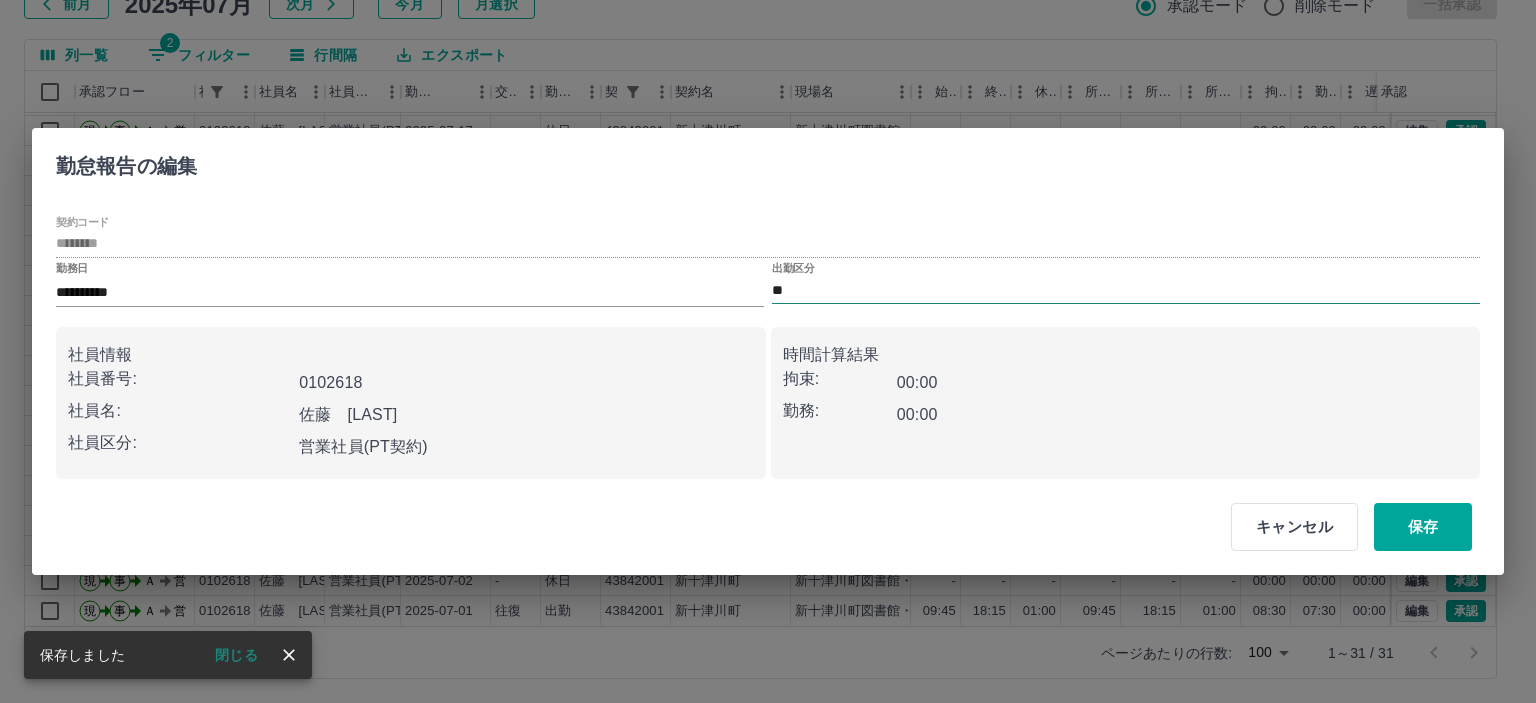 click on "**" at bounding box center (1126, 290) 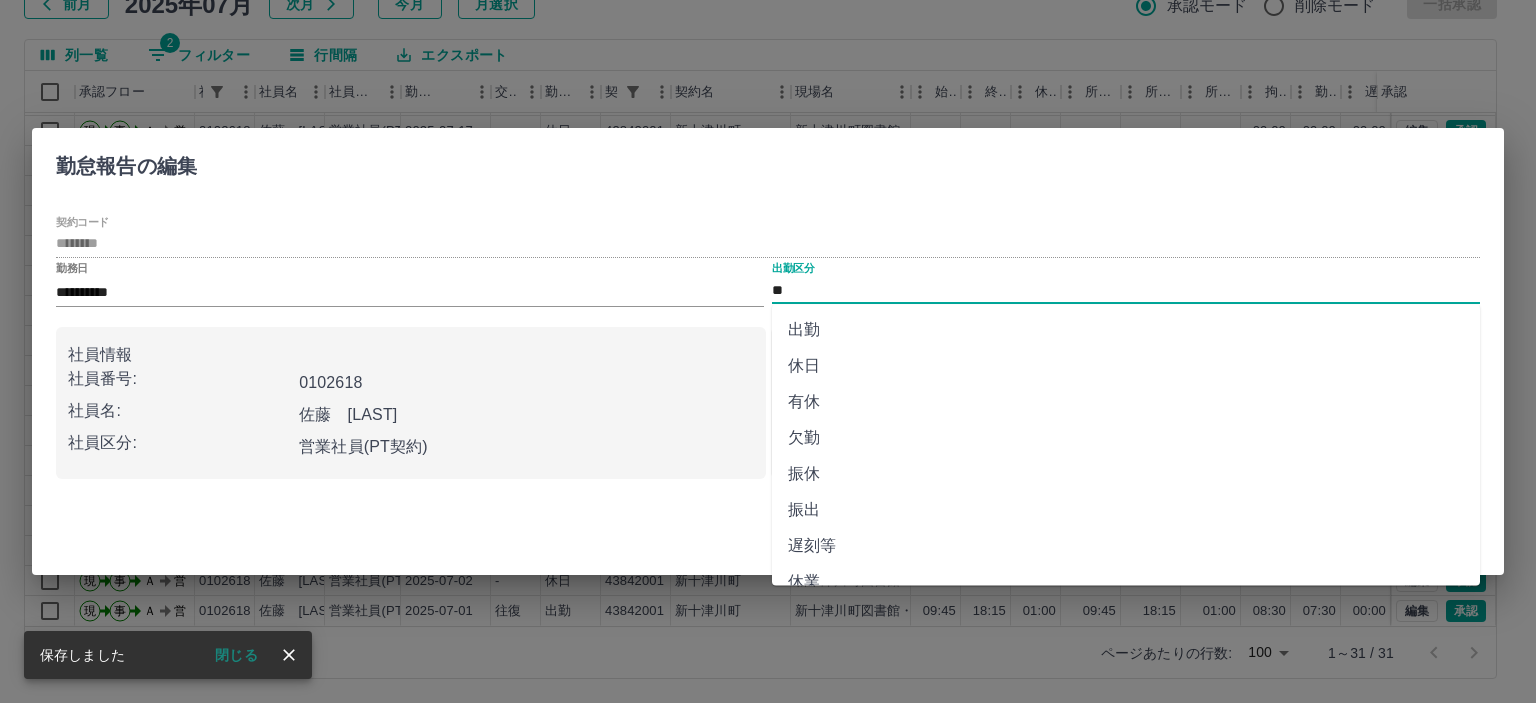 click on "出勤" at bounding box center [1126, 330] 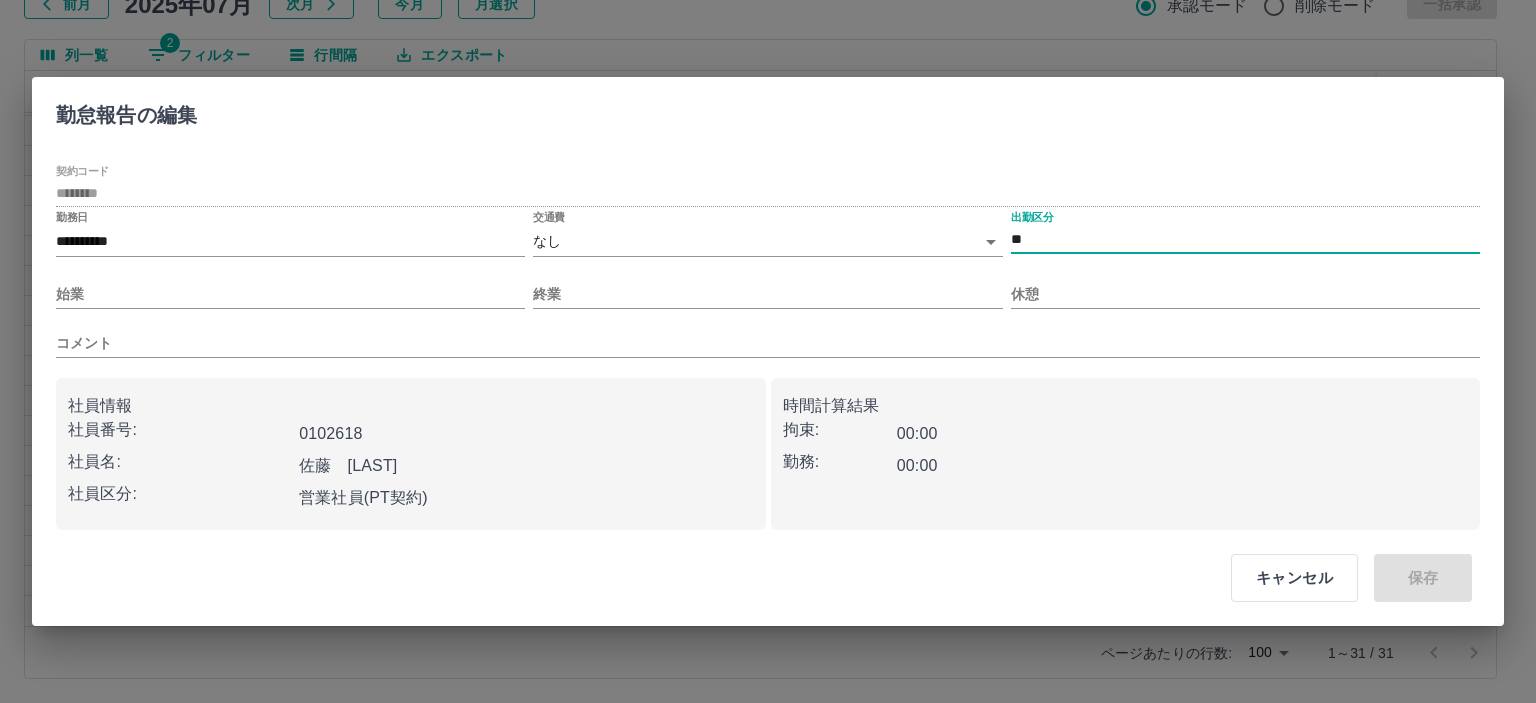 click on "SDH勤怠 山本　和也 勤務実績承認 前月 2025年07月 次月 今月 月選択 承認モード 削除モード 一括承認 列一覧 2 フィルター 行間隔 エクスポート 承認フロー 社員番号 社員名 社員区分 勤務日 交通費 勤務区分 契約コード 契約名 現場名 始業 終業 休憩 所定開始 所定終業 所定休憩 拘束 勤務 遅刻等 コメント ステータス 承認 現 事 Ａ 営 0102618 佐藤　有紀子 営業社員(PT契約) 2025-07-19  -  休日 43842001 新十津川町 新十津川町図書館・学校図書館包括業務委託 - - - - - - 00:00 00:00 00:00 AM承認待 現 事 Ａ 営 0102618 佐藤　有紀子 営業社員(PT契約) 2025-07-18  -  休日 43842001 新十津川町 新十津川町図書館・学校図書館包括業務委託 - - - - - - 00:00 00:00 00:00 AM承認待 現 事 Ａ 営 0102618 佐藤　有紀子 営業社員(PT契約) 2025-07-17  -  休日 43842001 新十津川町 - - - - - - 00:00 00:00 00:00 AM承認待 現 -" at bounding box center (768, 280) 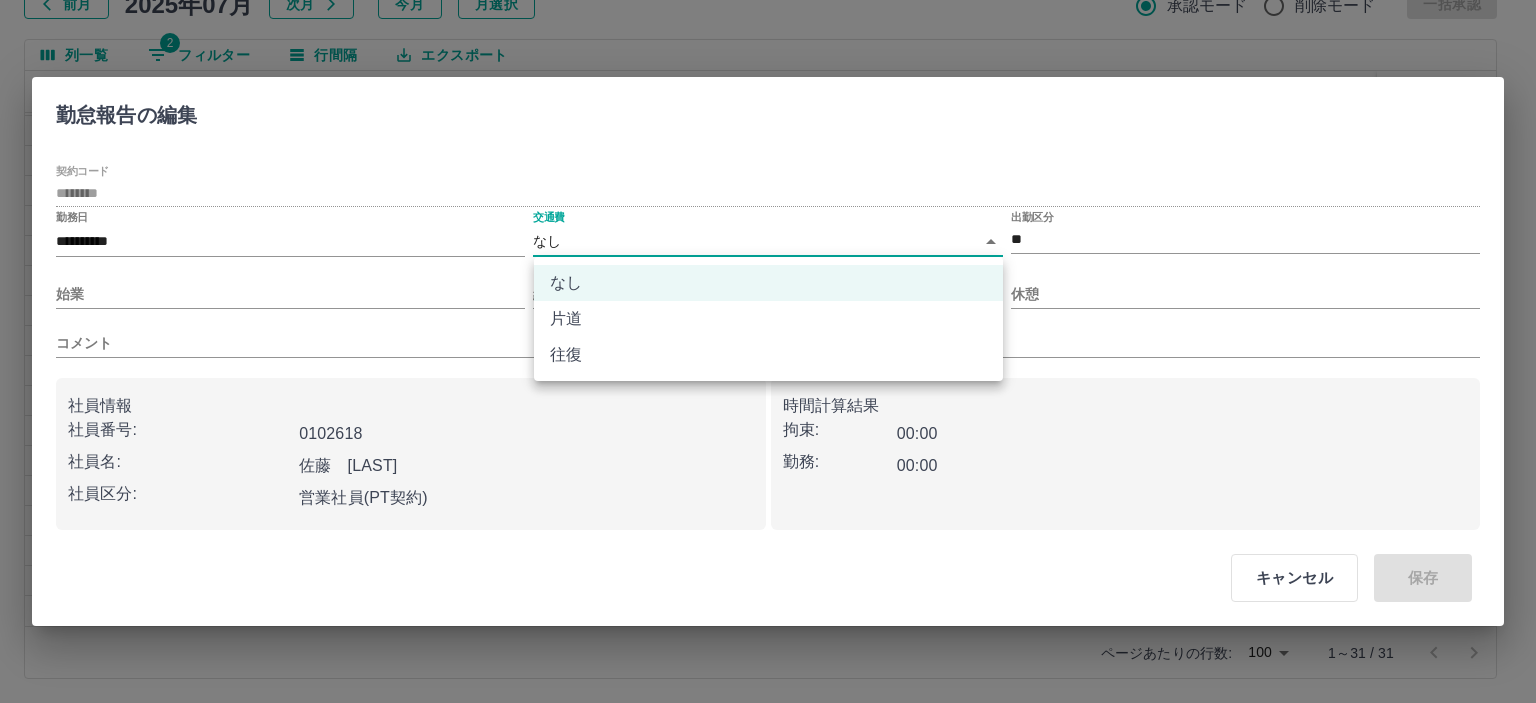 click on "往復" at bounding box center (768, 355) 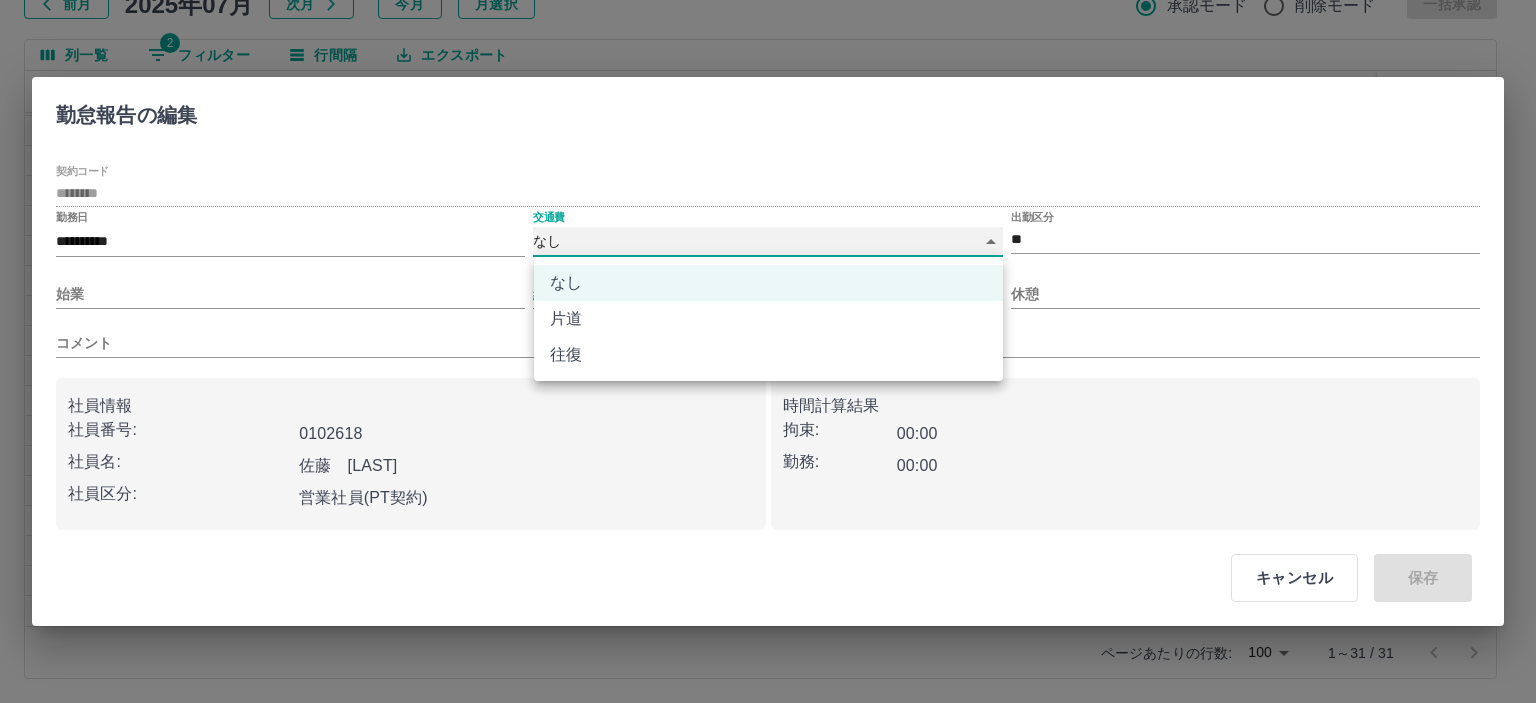 type on "******" 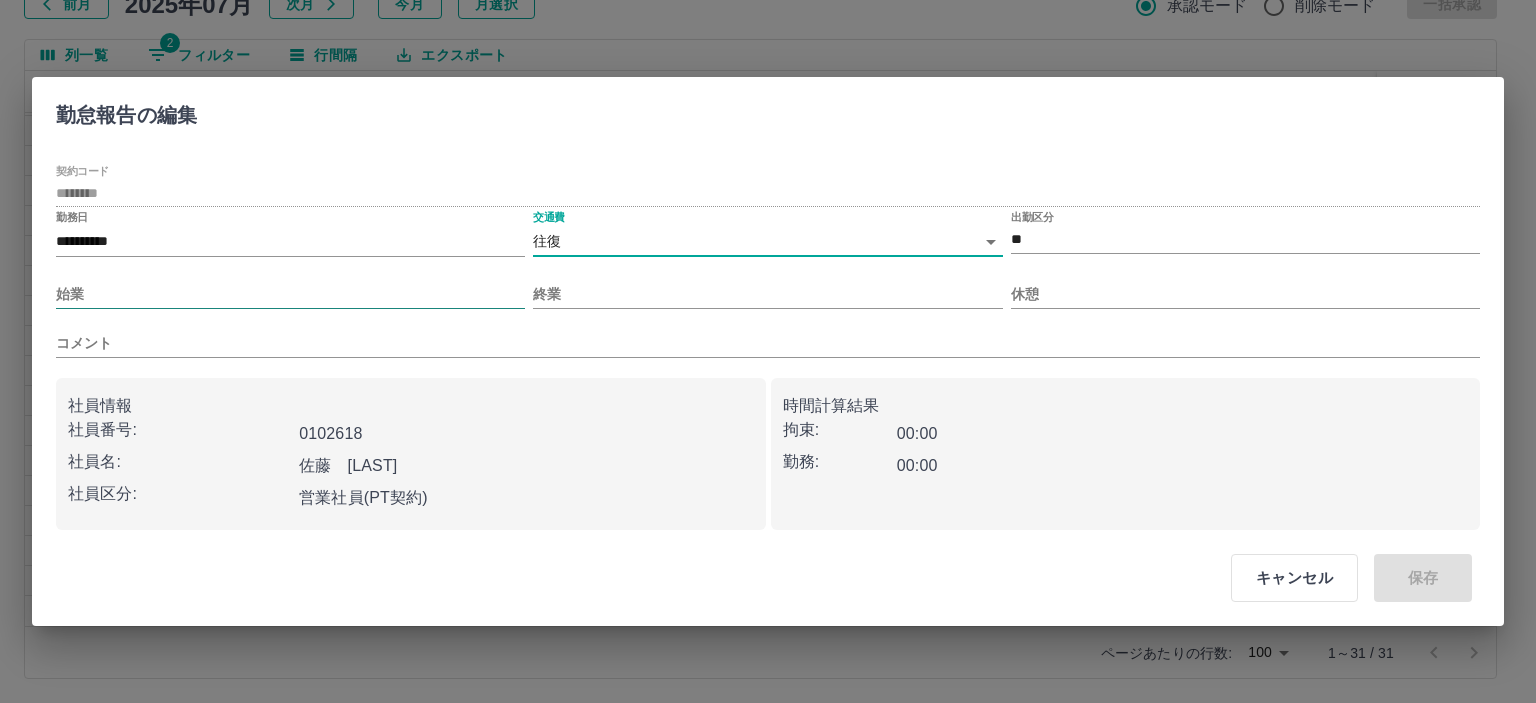 click on "始業" at bounding box center (290, 294) 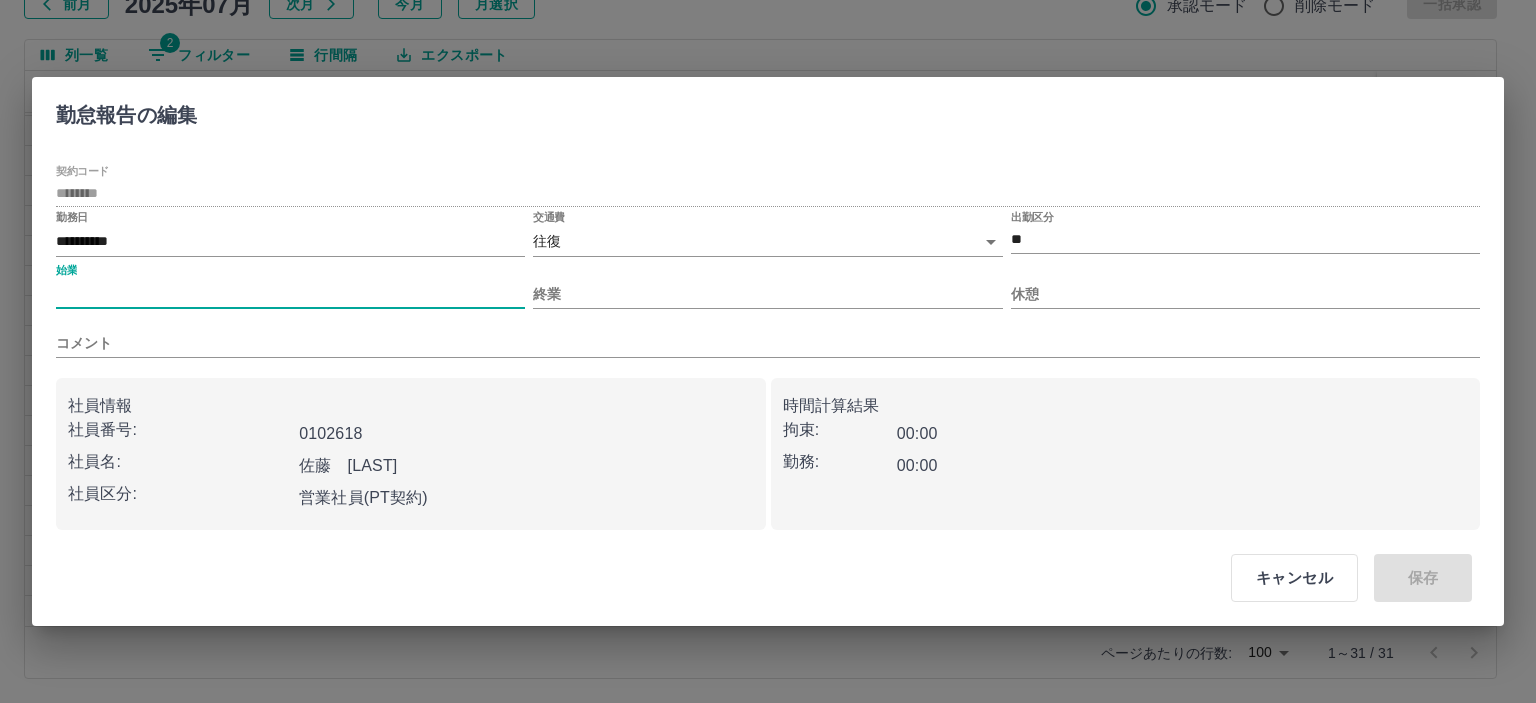 click on "始業" at bounding box center (290, 294) 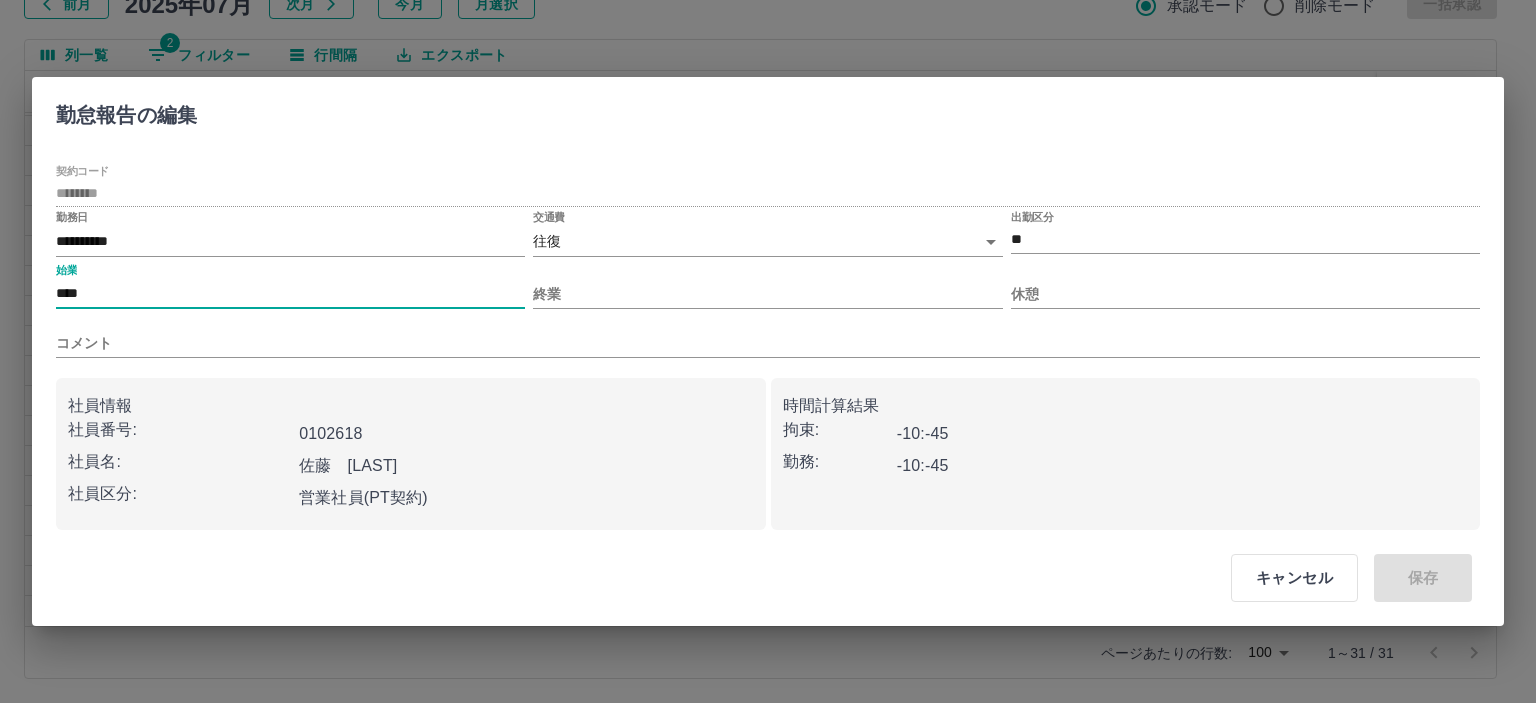 type on "****" 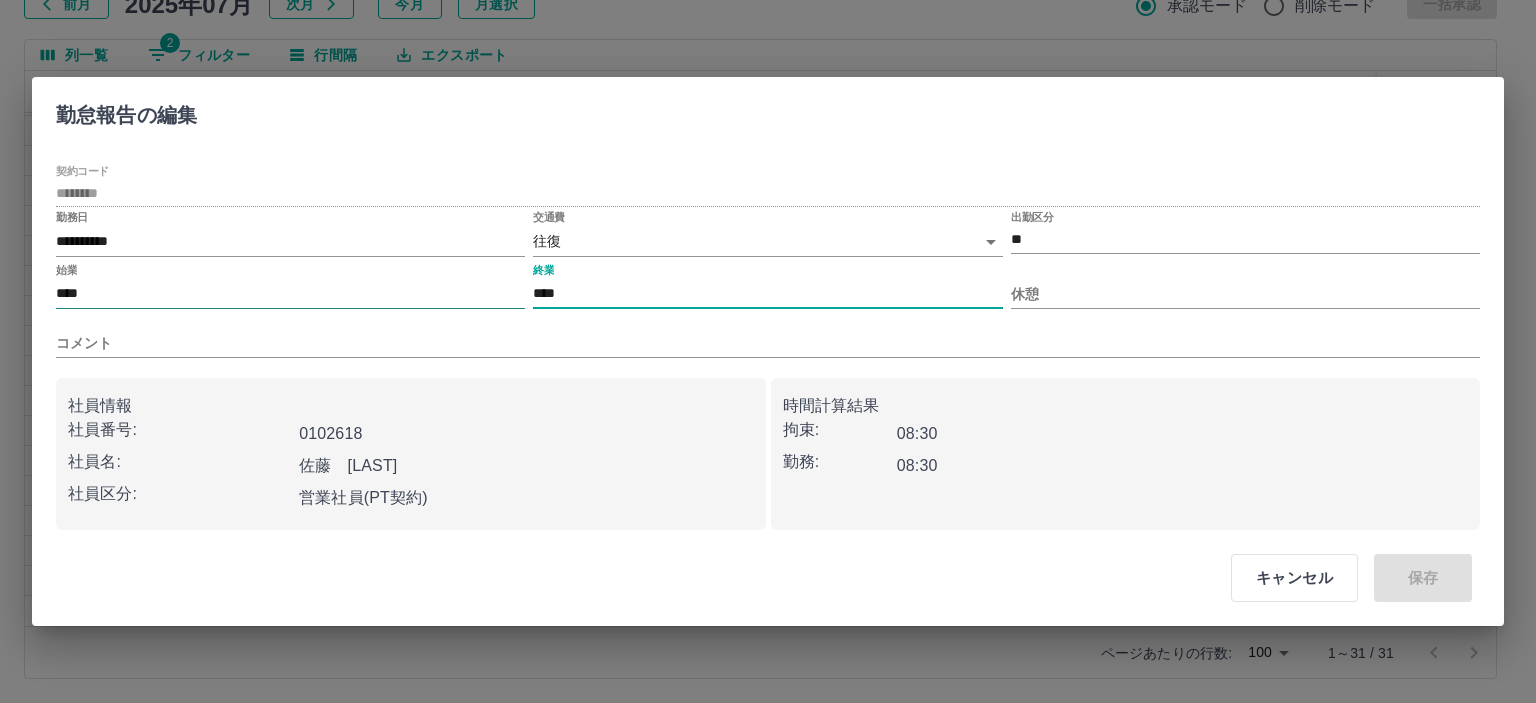 type on "****" 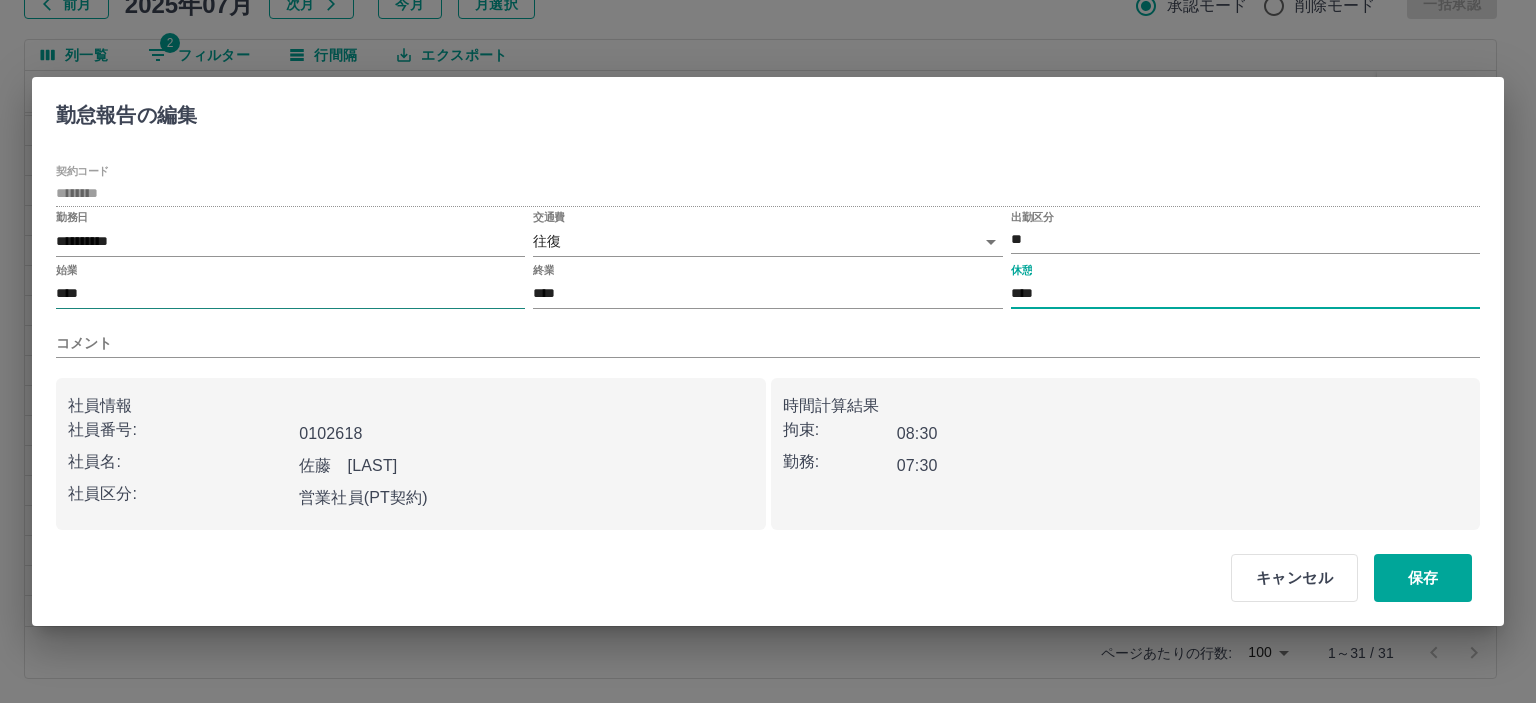 type on "****" 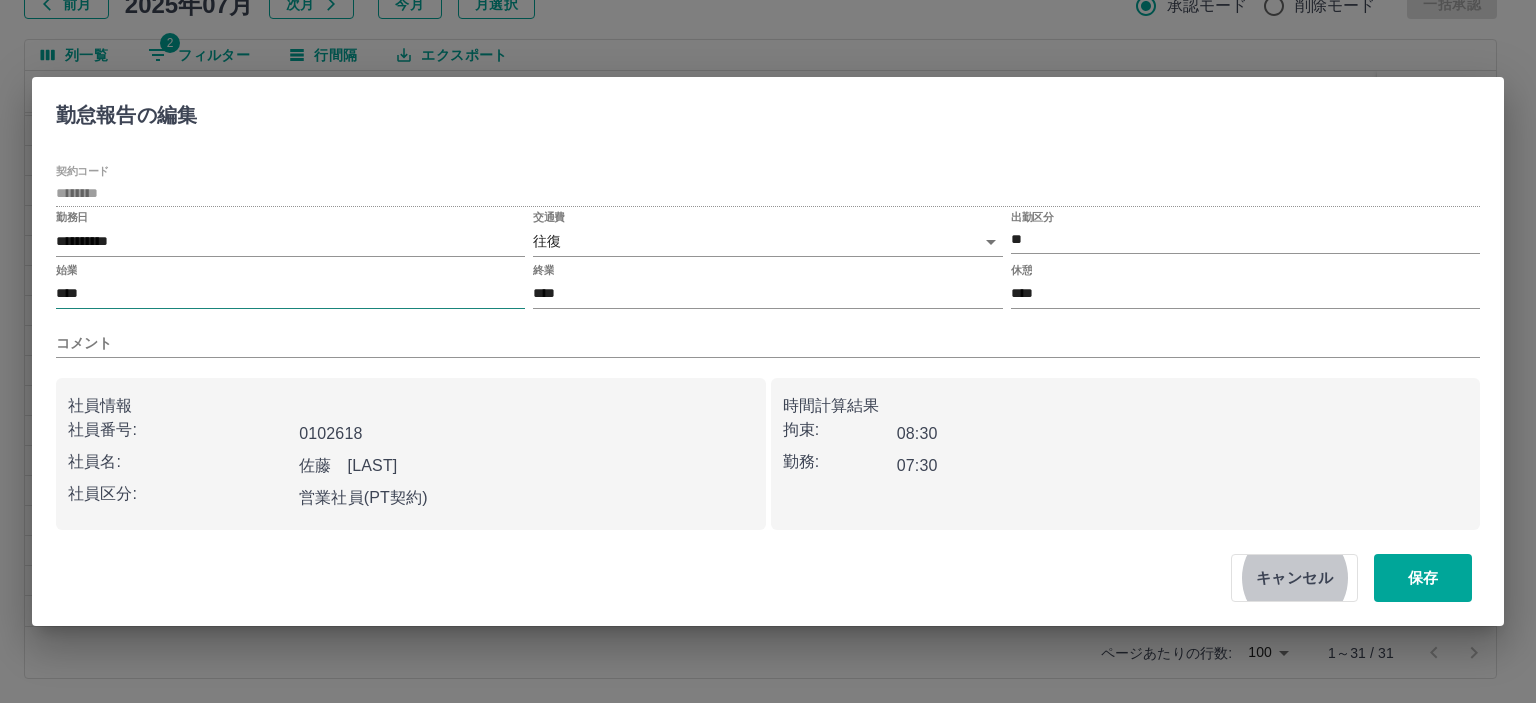 type 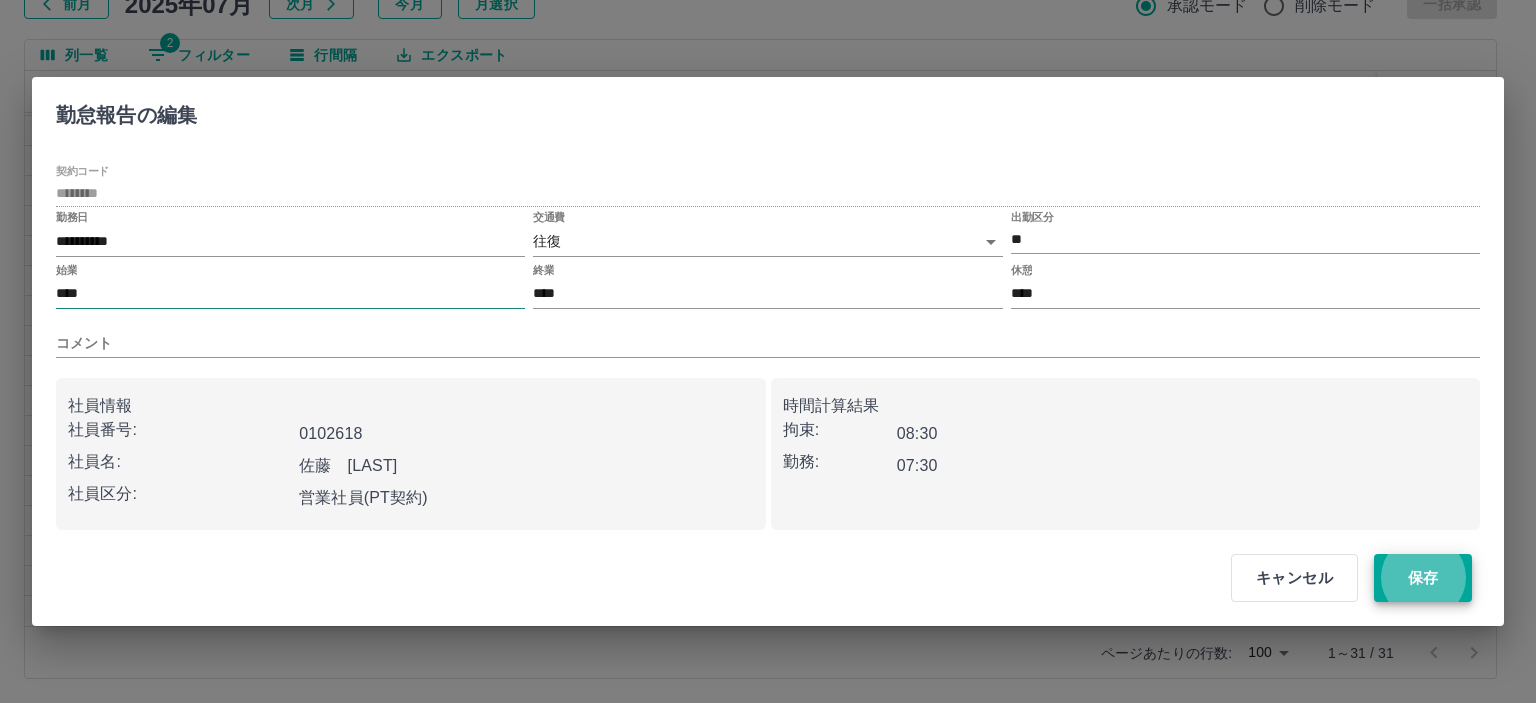 type 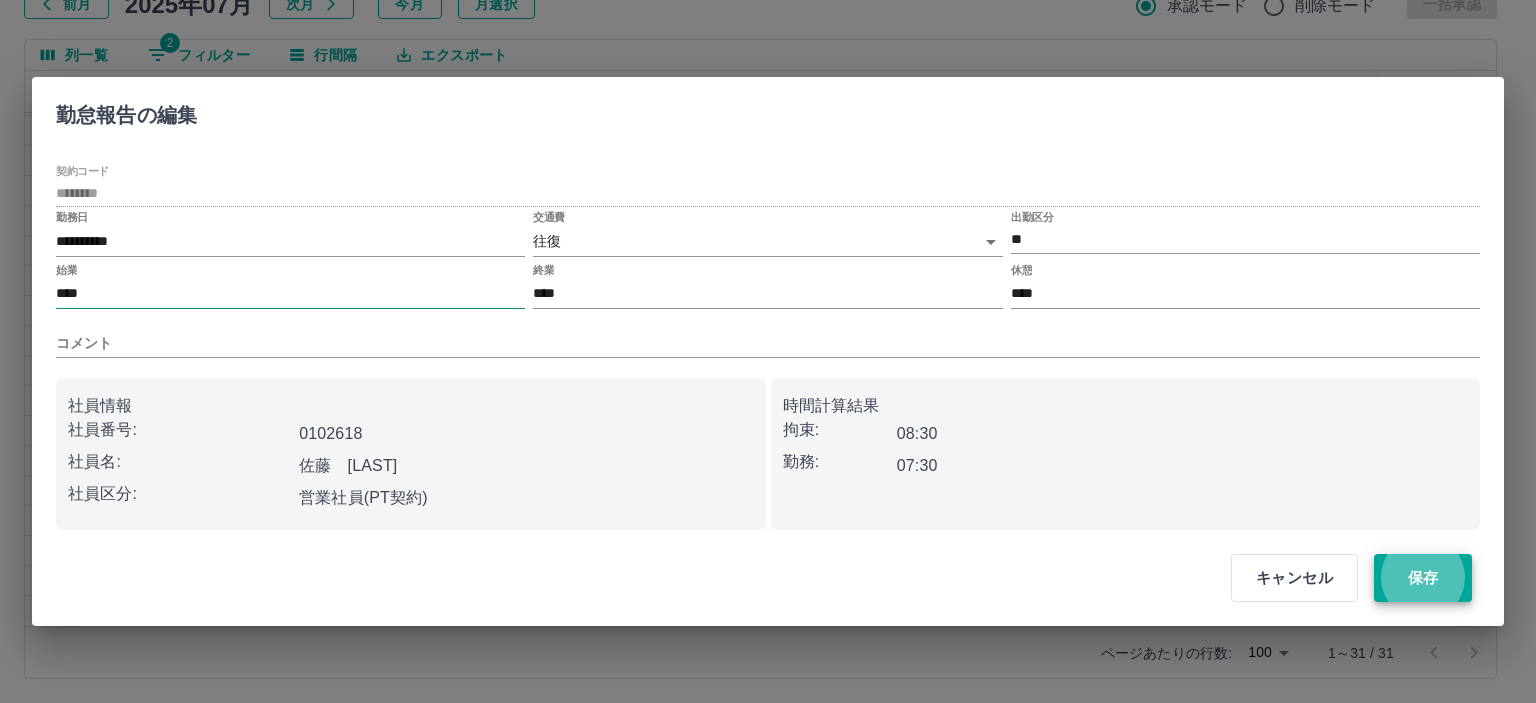 click on "保存" at bounding box center [1423, 578] 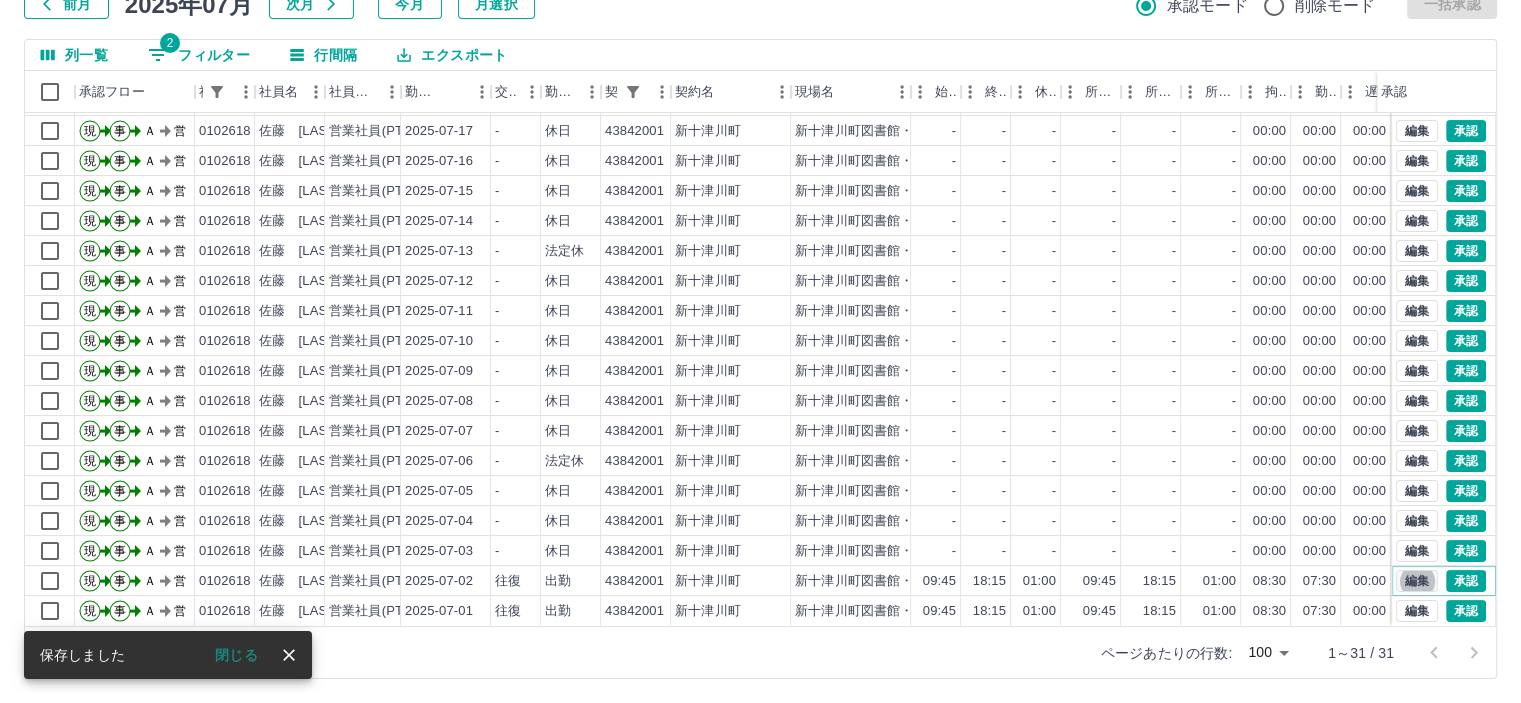 click on "編集" at bounding box center (1417, 581) 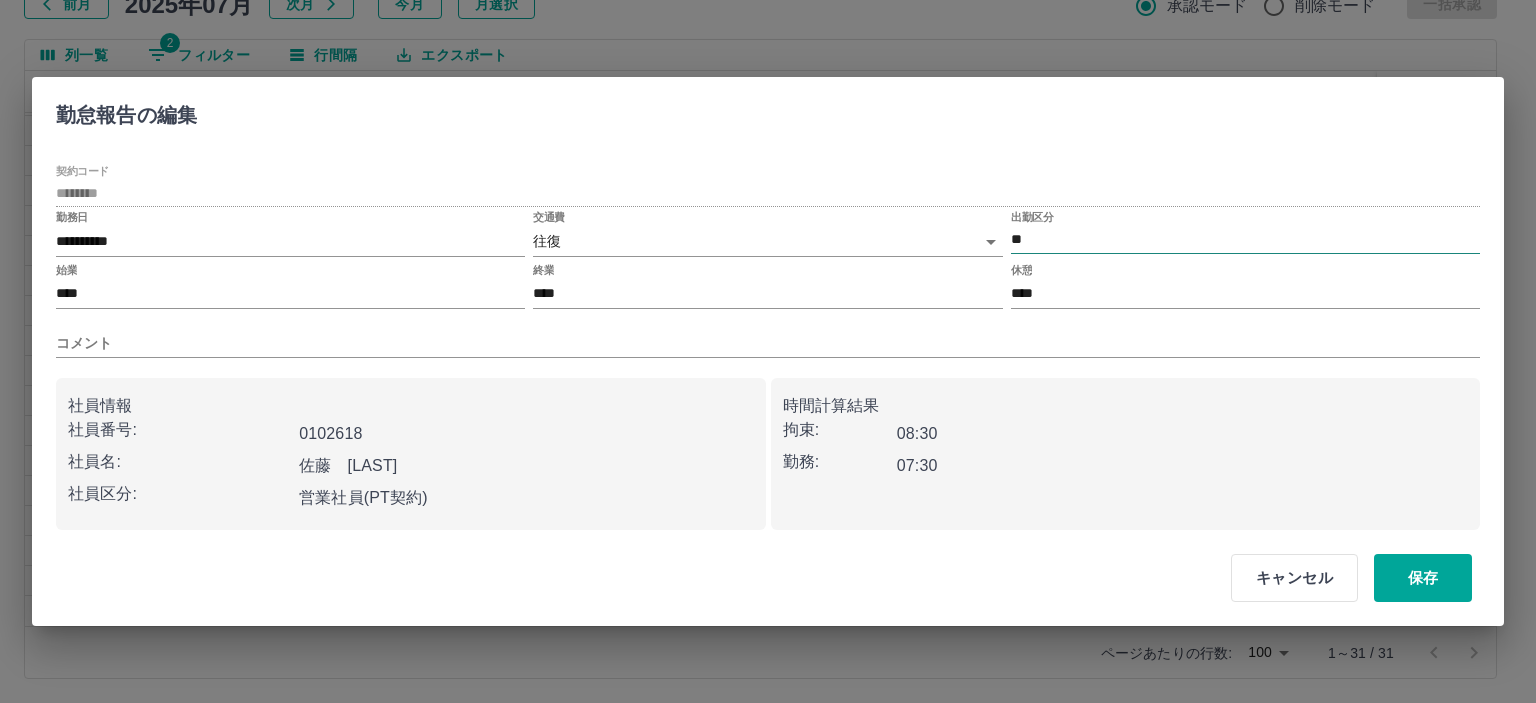 click on "**" at bounding box center (1245, 239) 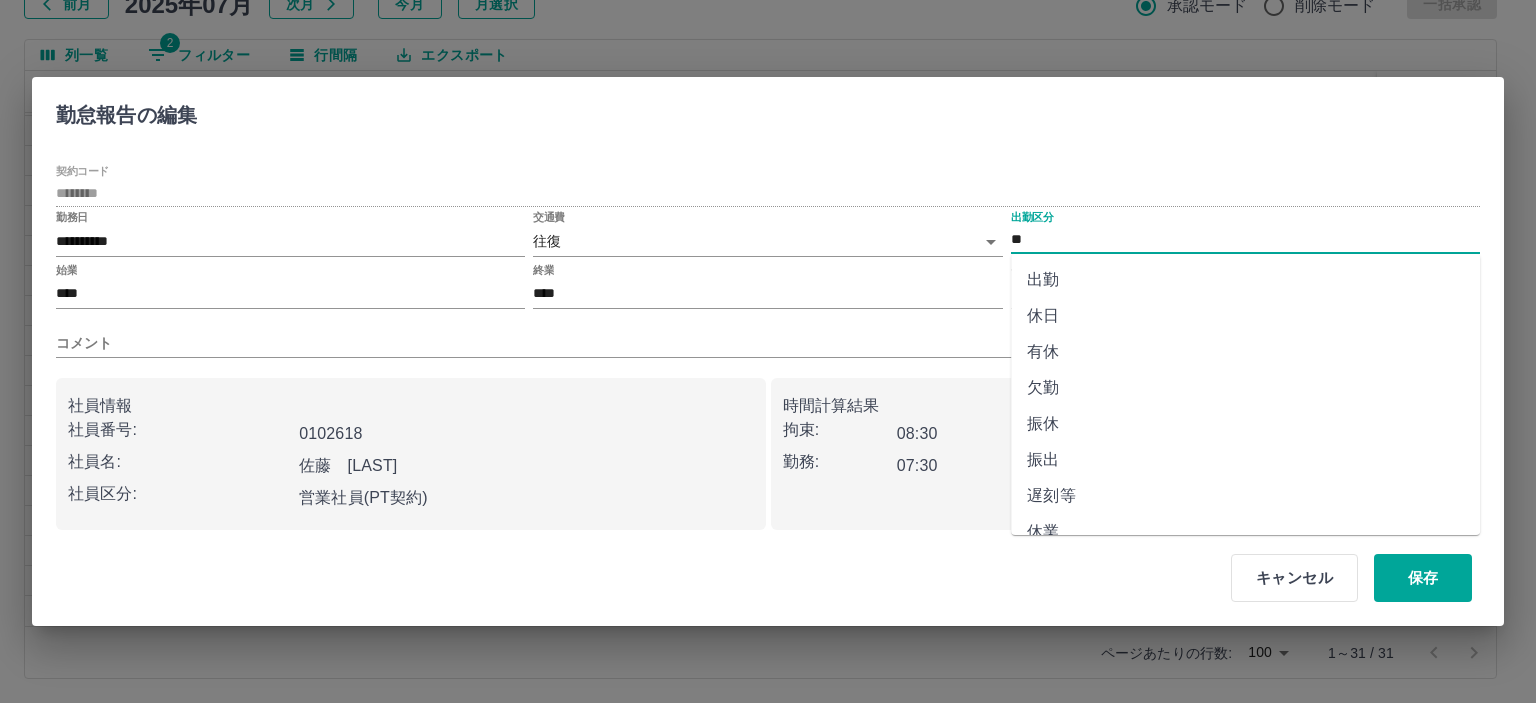 click on "休日" at bounding box center [1245, 316] 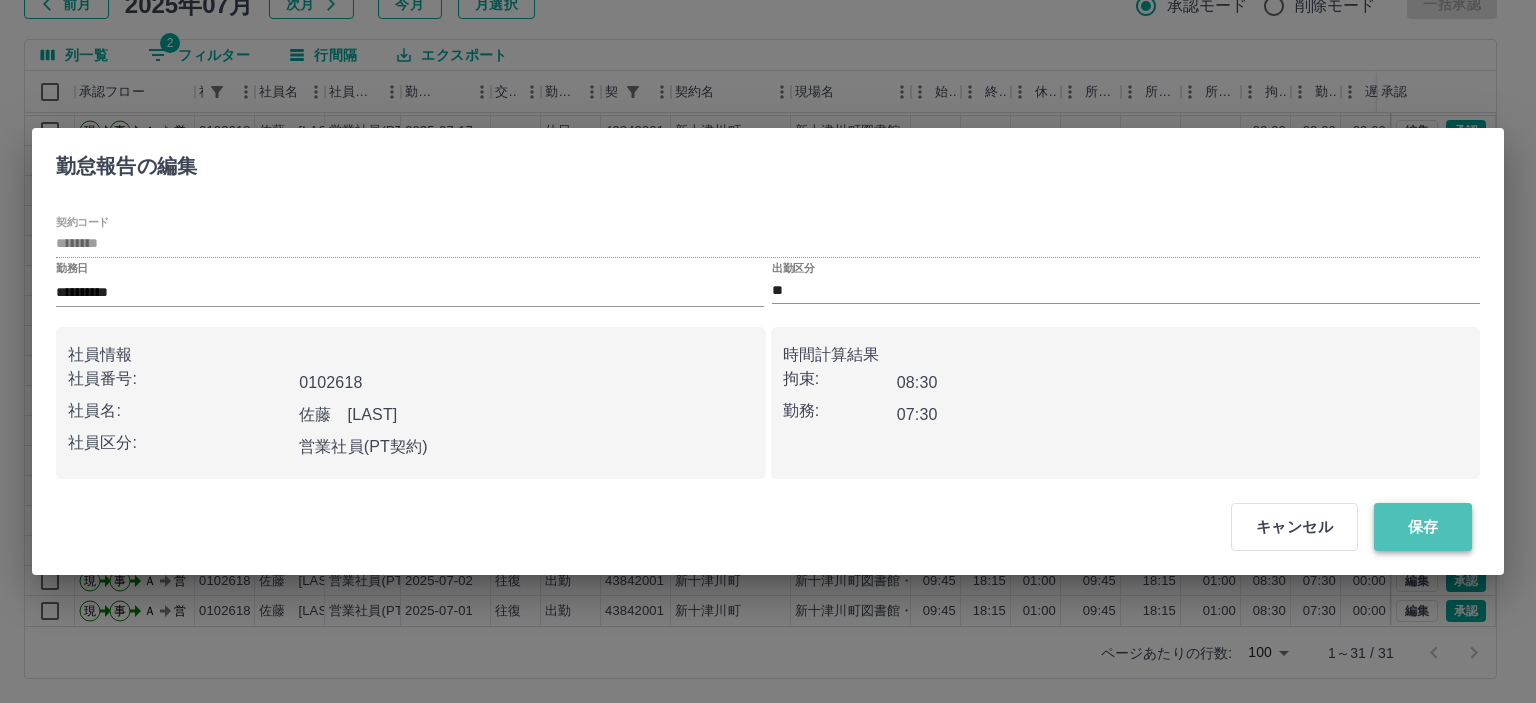 click on "保存" at bounding box center (1423, 527) 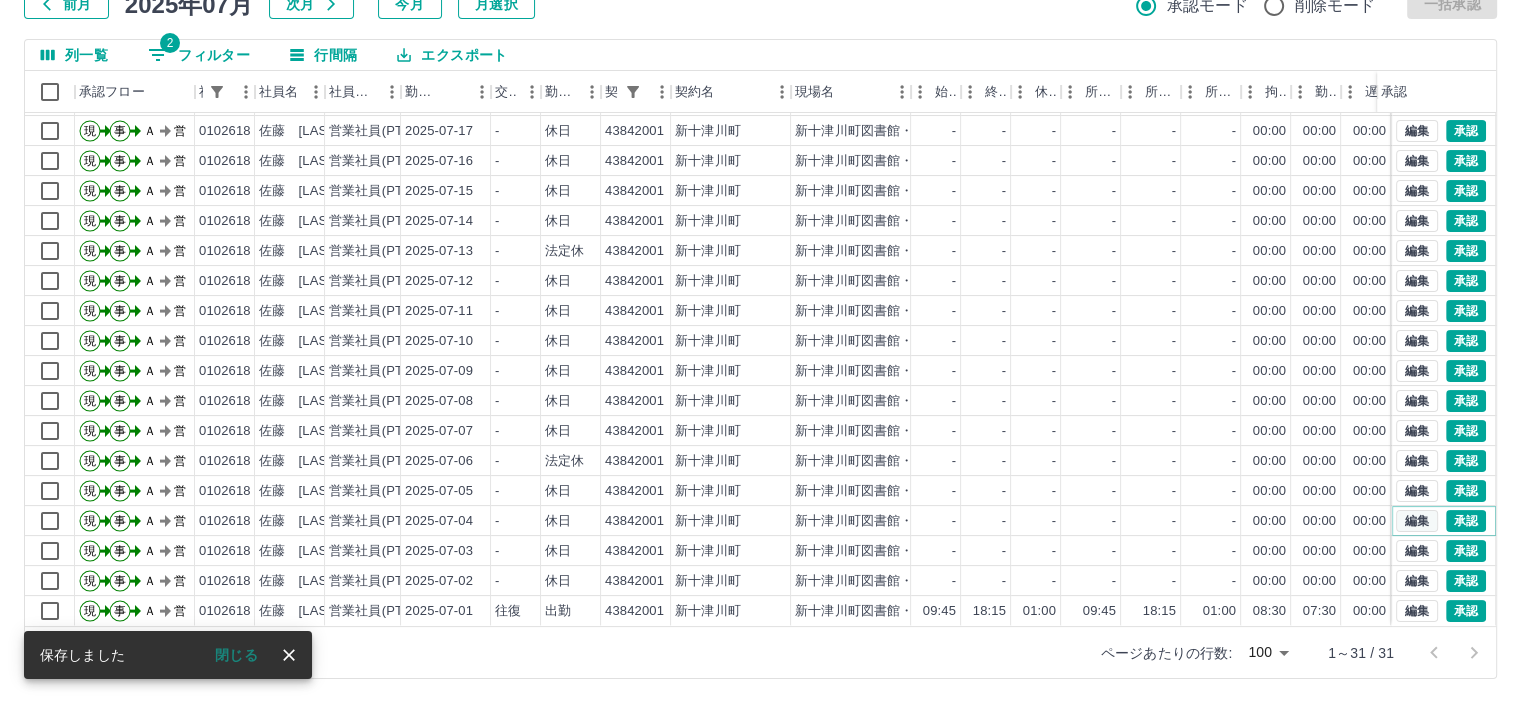 click on "編集" at bounding box center (1417, 521) 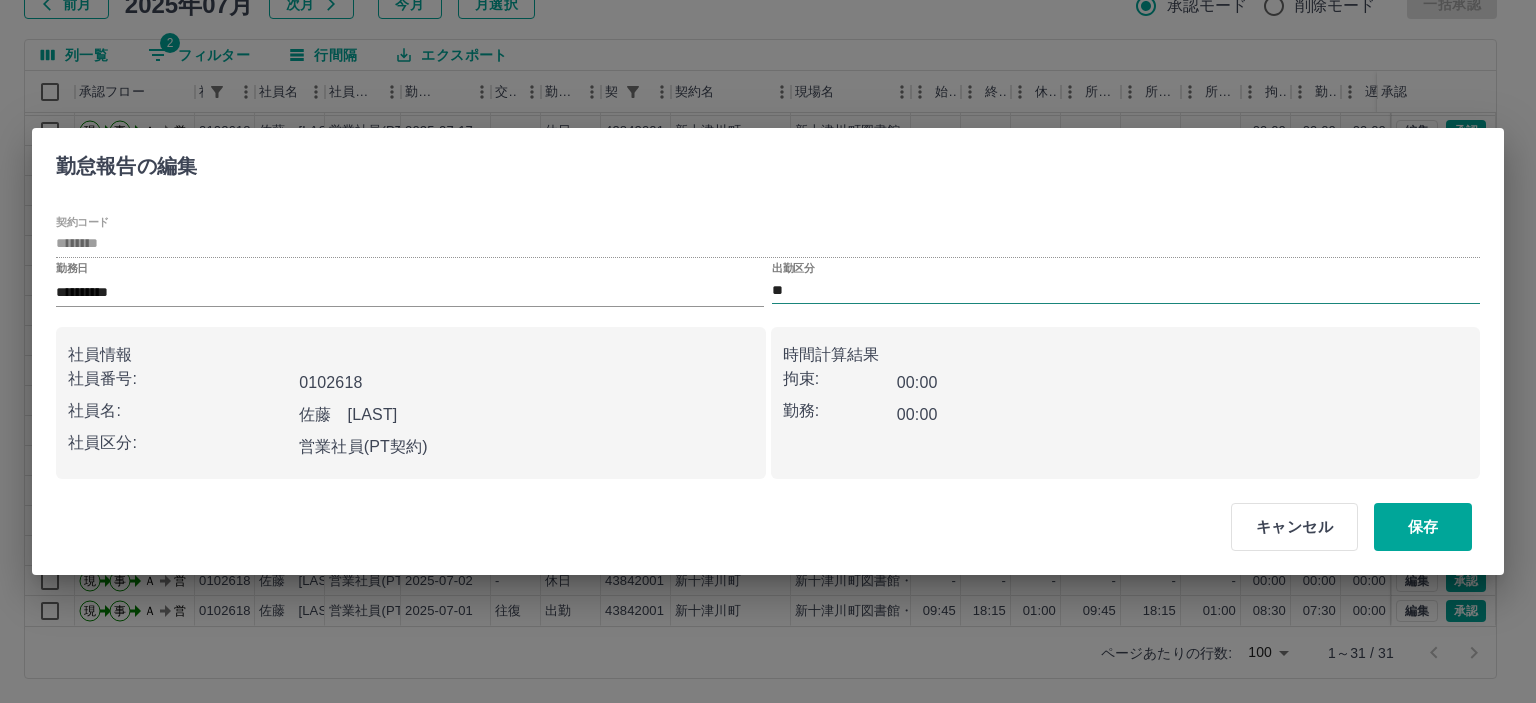 click on "**" at bounding box center [1126, 290] 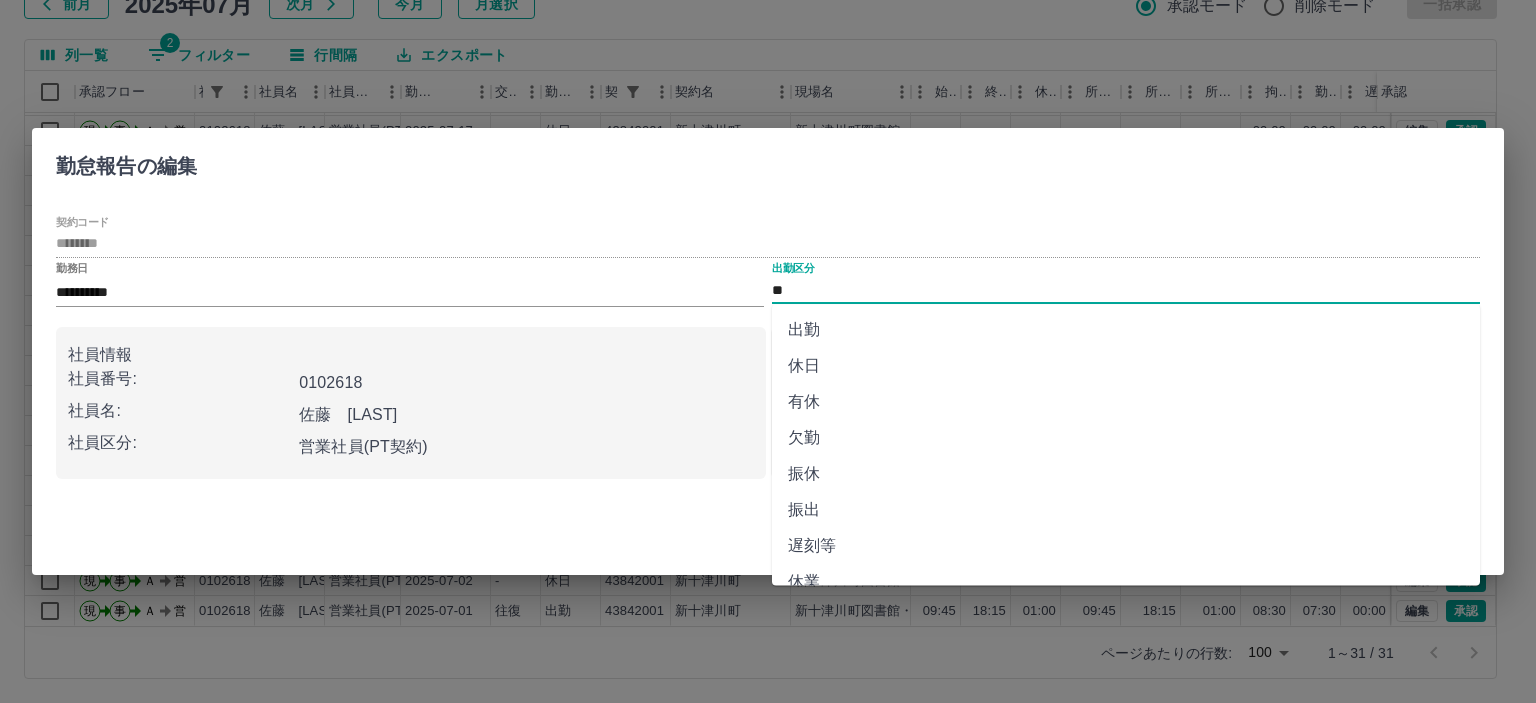 click on "出勤" at bounding box center (1126, 330) 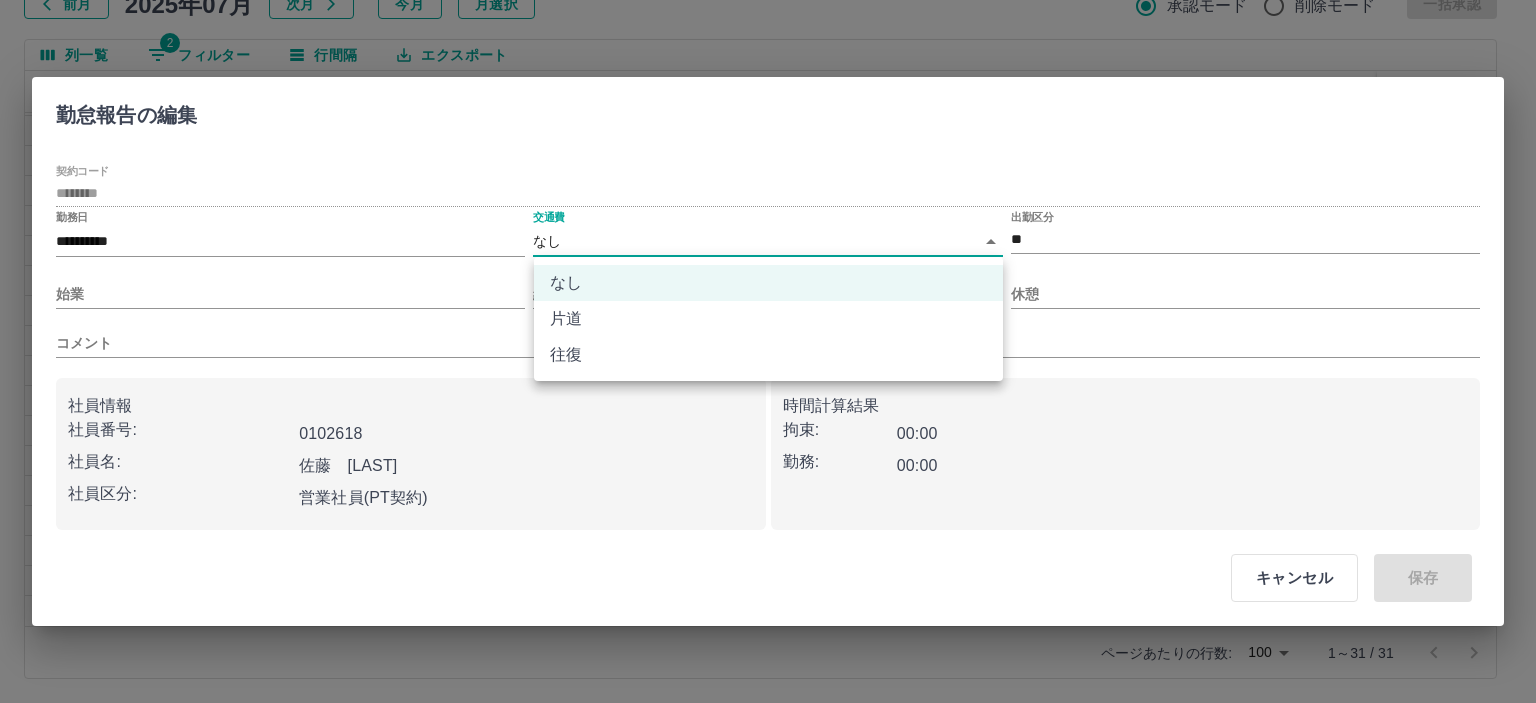 click on "SDH勤怠 山本　和也 勤務実績承認 前月 2025年07月 次月 今月 月選択 承認モード 削除モード 一括承認 列一覧 2 フィルター 行間隔 エクスポート 承認フロー 社員番号 社員名 社員区分 勤務日 交通費 勤務区分 契約コード 契約名 現場名 始業 終業 休憩 所定開始 所定終業 所定休憩 拘束 勤務 遅刻等 コメント ステータス 承認 現 事 Ａ 営 0102618 佐藤　有紀子 営業社員(PT契約) 2025-07-19  -  休日 43842001 新十津川町 新十津川町図書館・学校図書館包括業務委託 - - - - - - 00:00 00:00 00:00 AM承認待 現 事 Ａ 営 0102618 佐藤　有紀子 営業社員(PT契約) 2025-07-18  -  休日 43842001 新十津川町 新十津川町図書館・学校図書館包括業務委託 - - - - - - 00:00 00:00 00:00 AM承認待 現 事 Ａ 営 0102618 佐藤　有紀子 営業社員(PT契約) 2025-07-17  -  休日 43842001 新十津川町 - - - - - - 00:00 00:00 00:00 AM承認待 現 -" at bounding box center [768, 280] 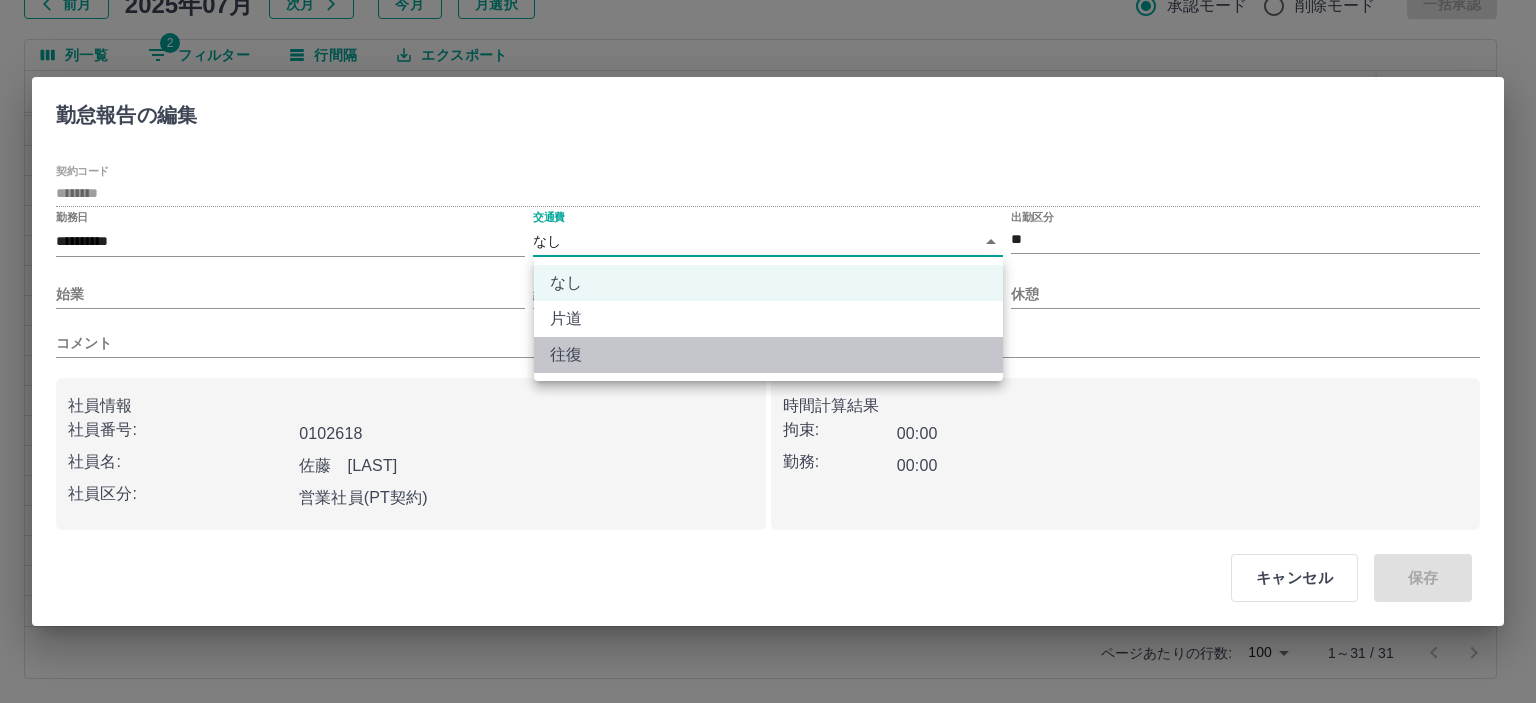 click on "往復" at bounding box center (768, 355) 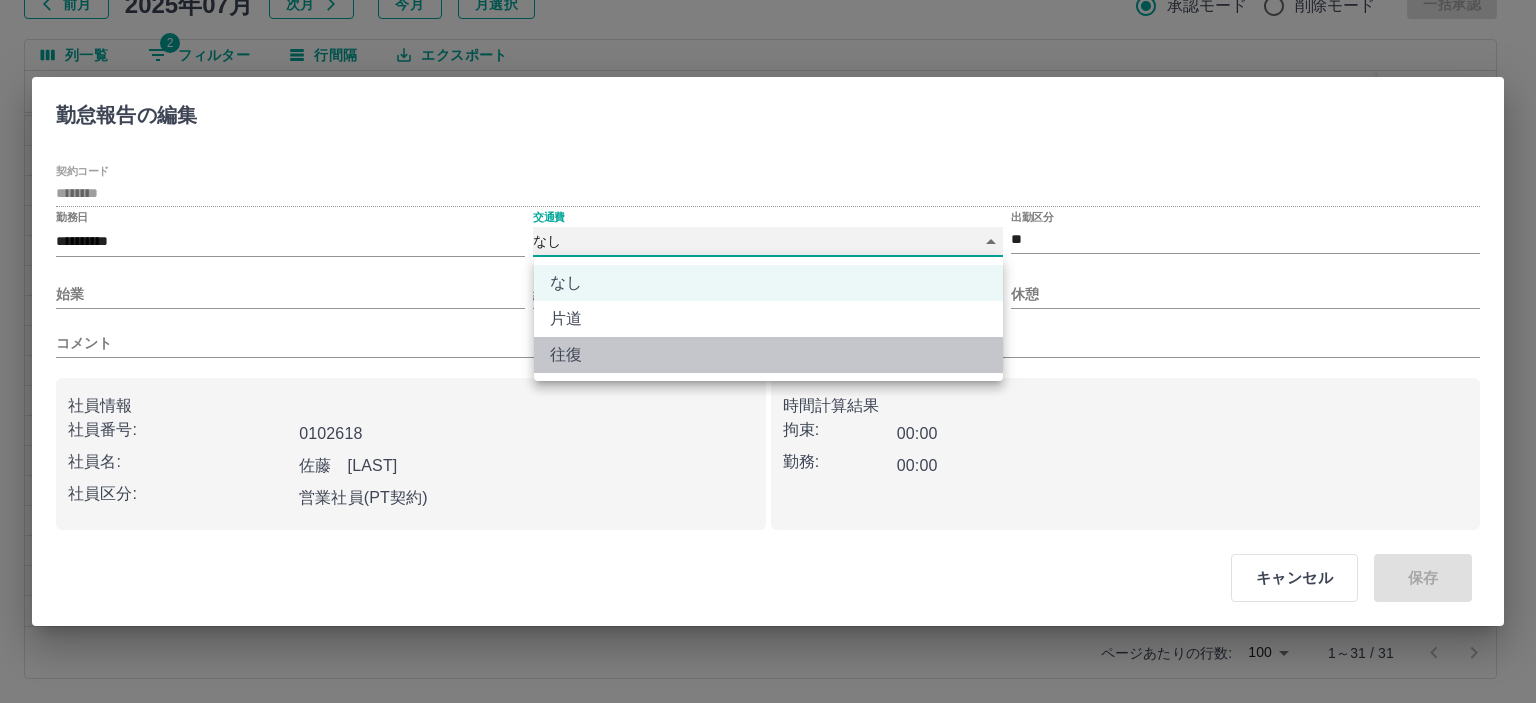 type on "******" 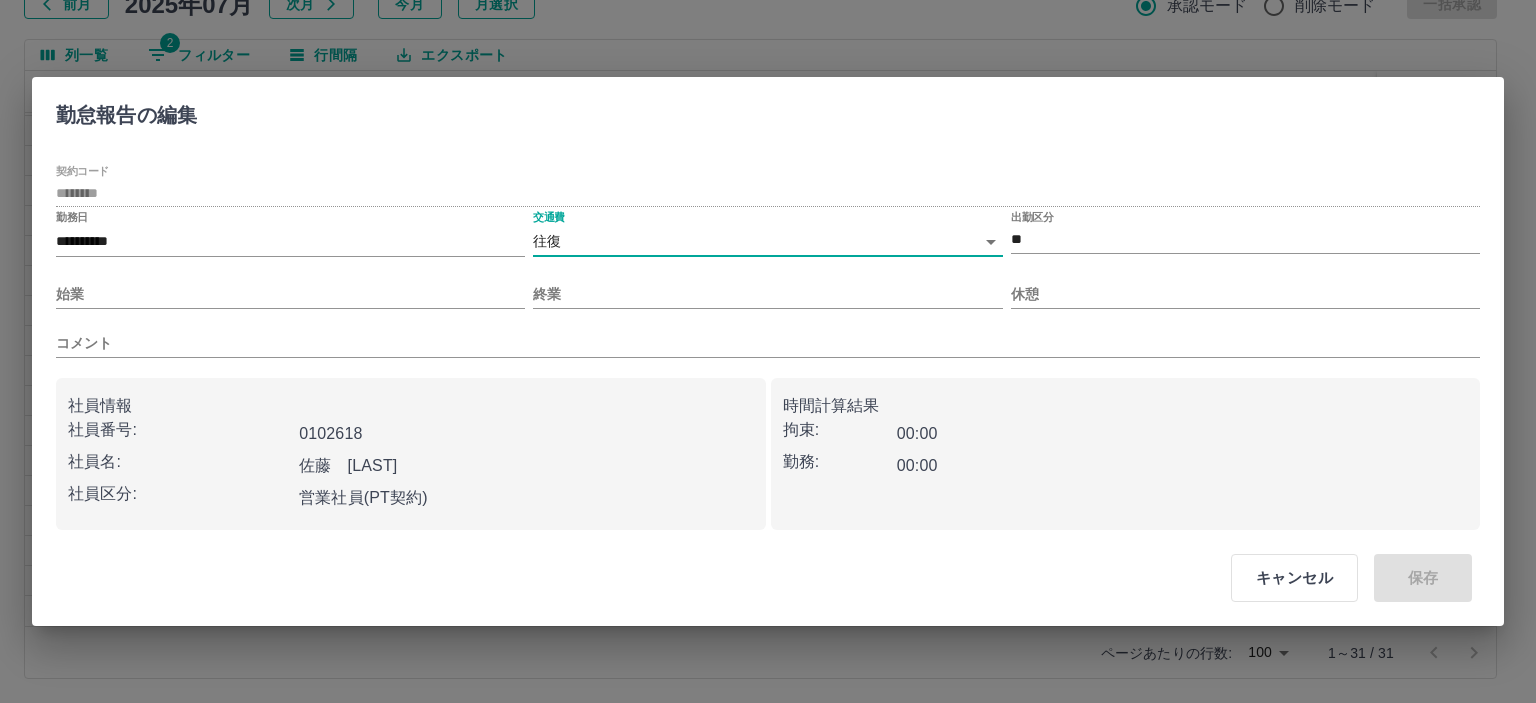 click on "始業" at bounding box center [290, 294] 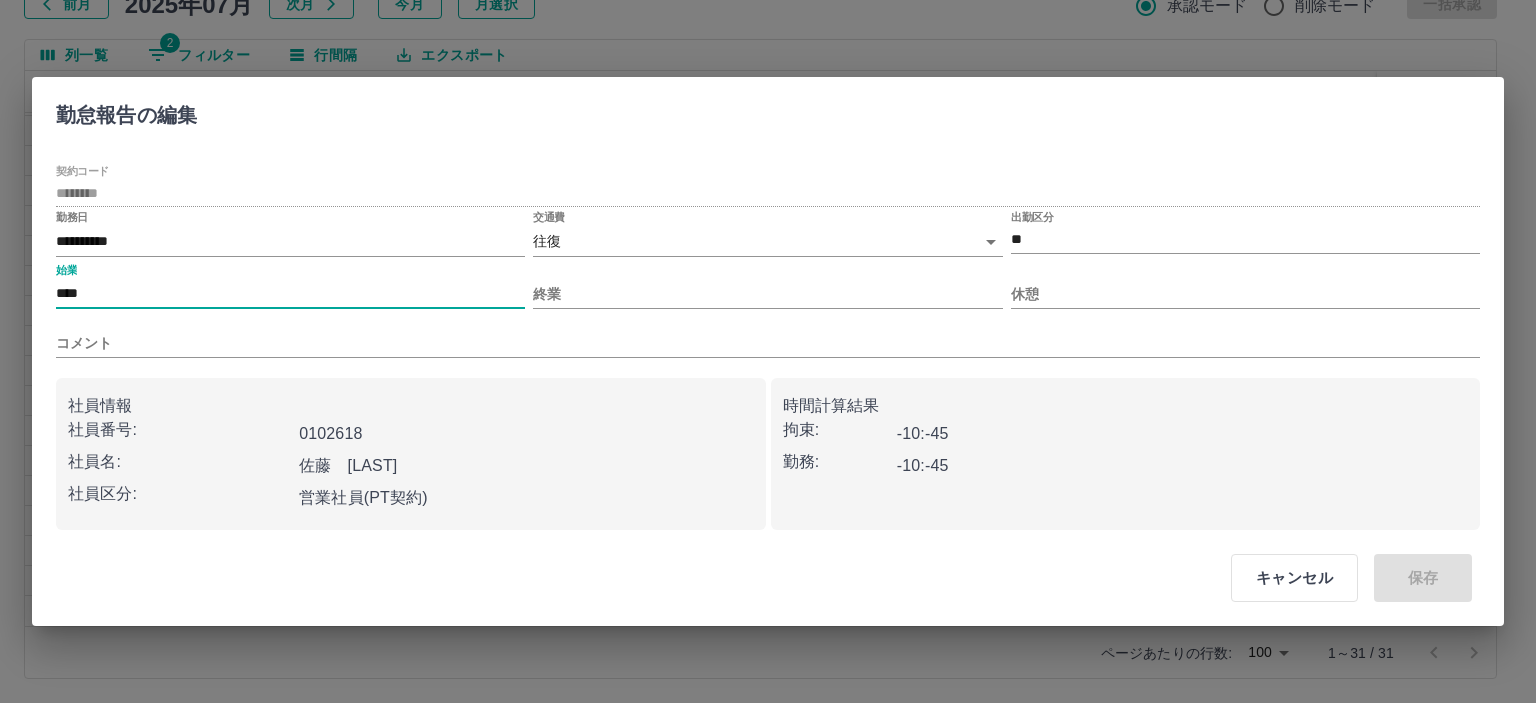 type on "****" 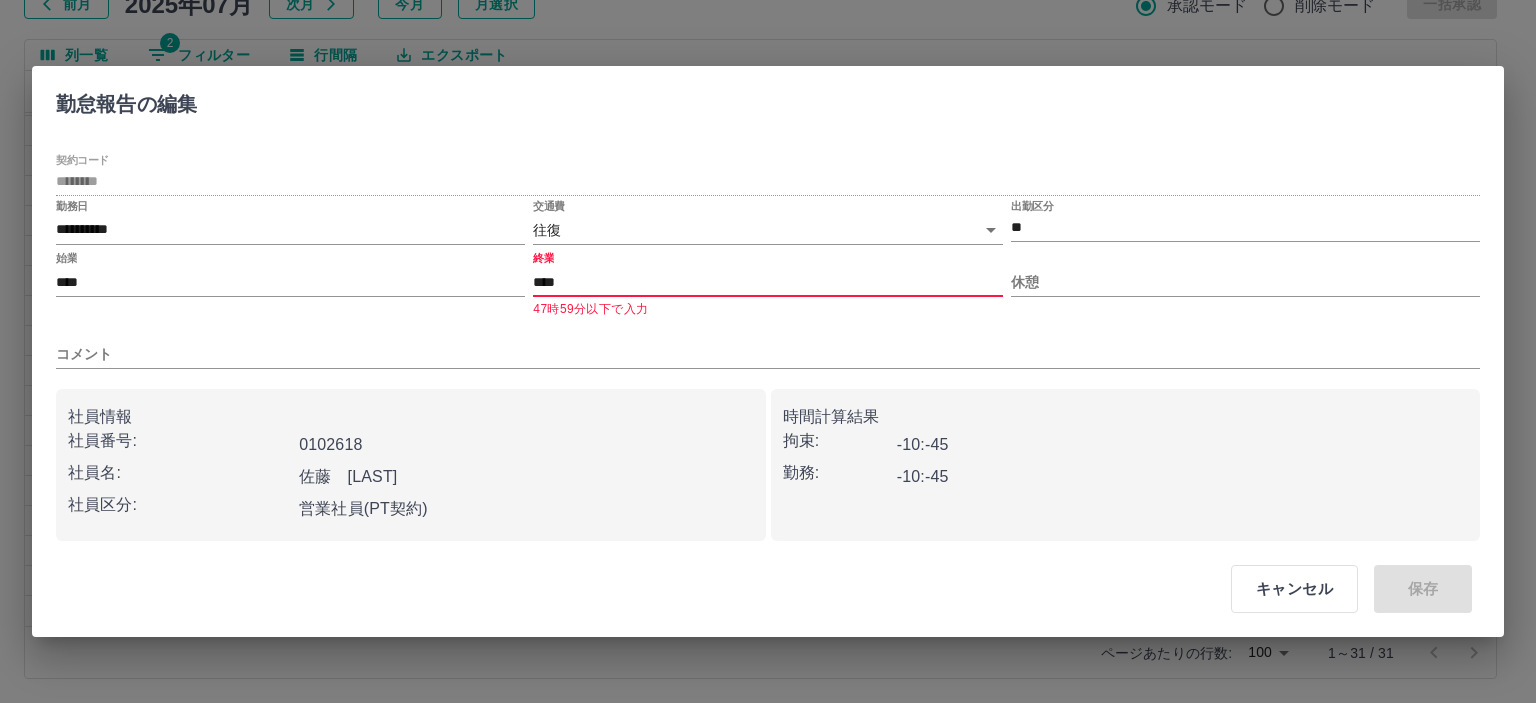 type on "****" 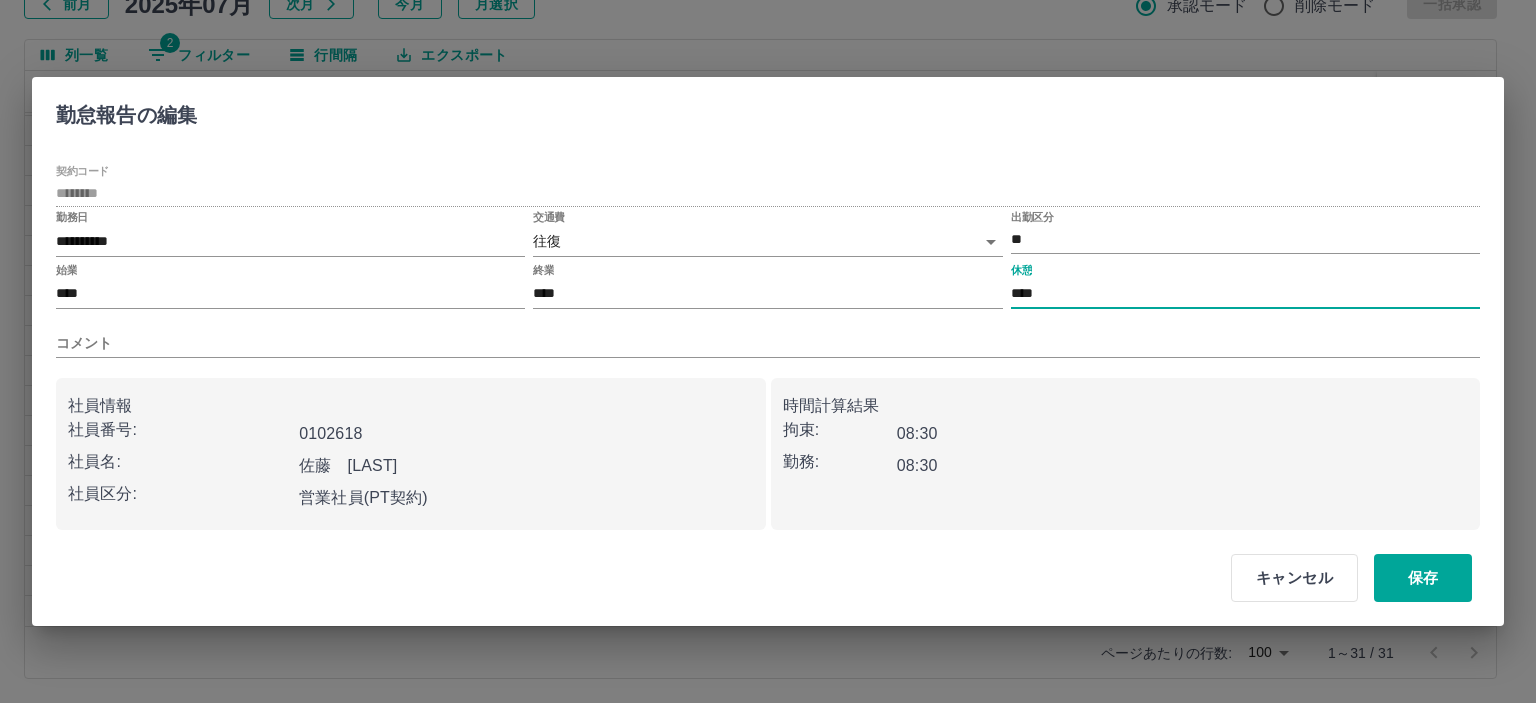 type on "****" 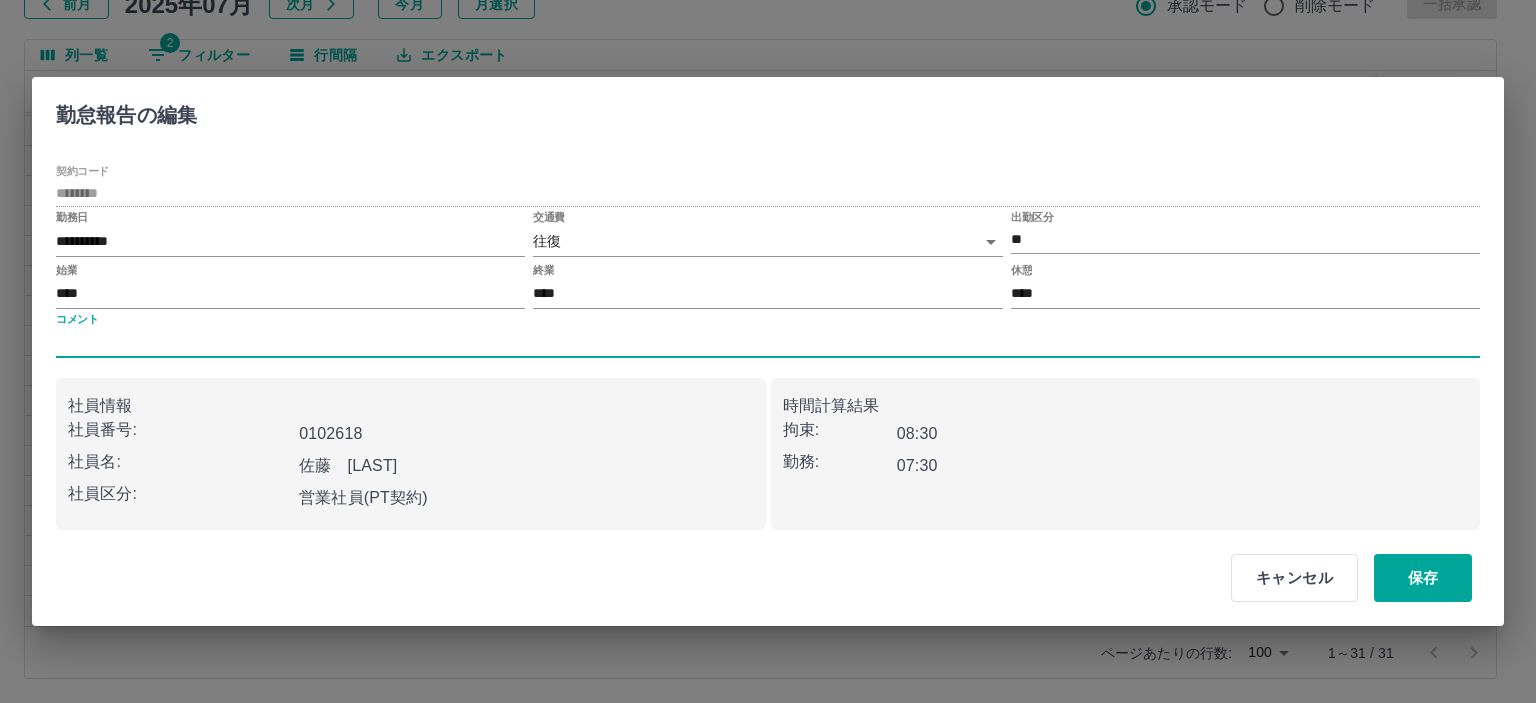 type 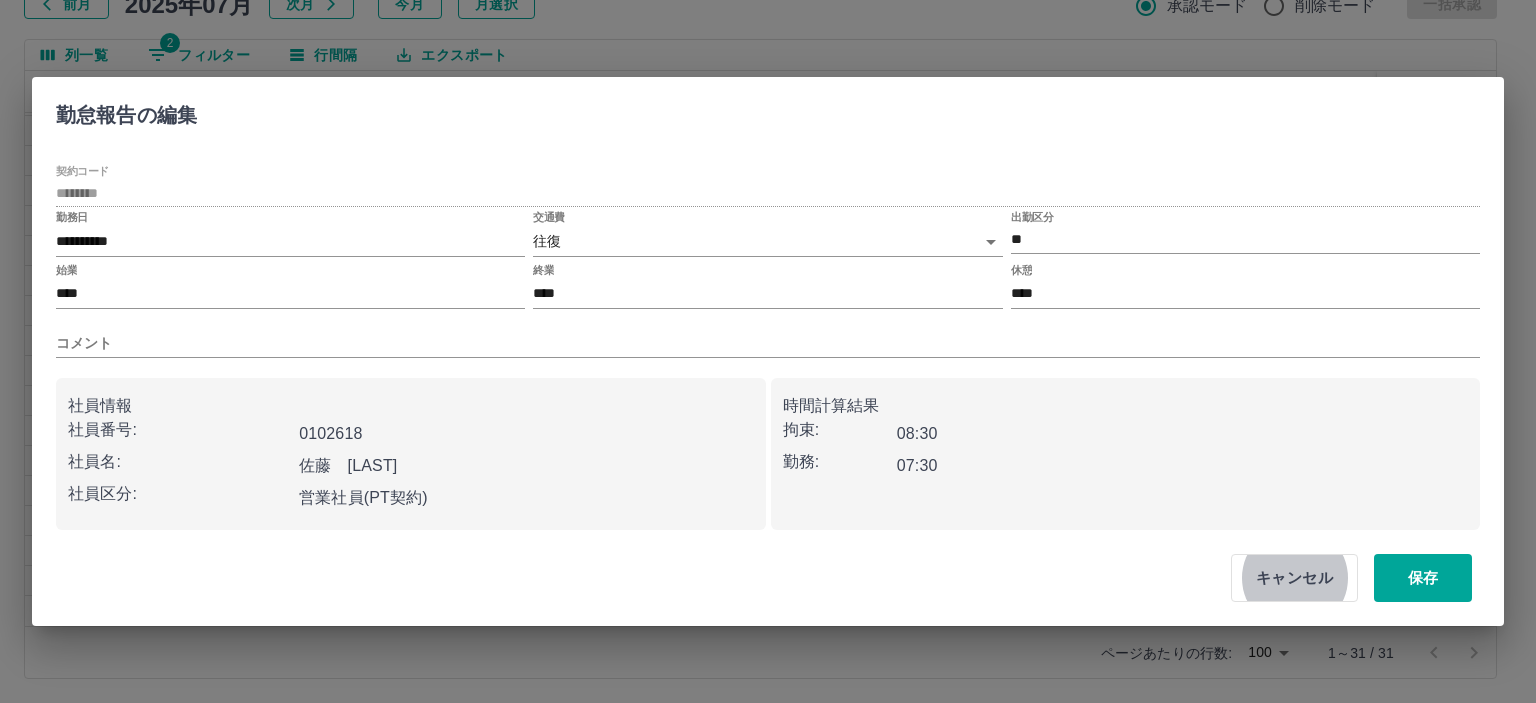 type 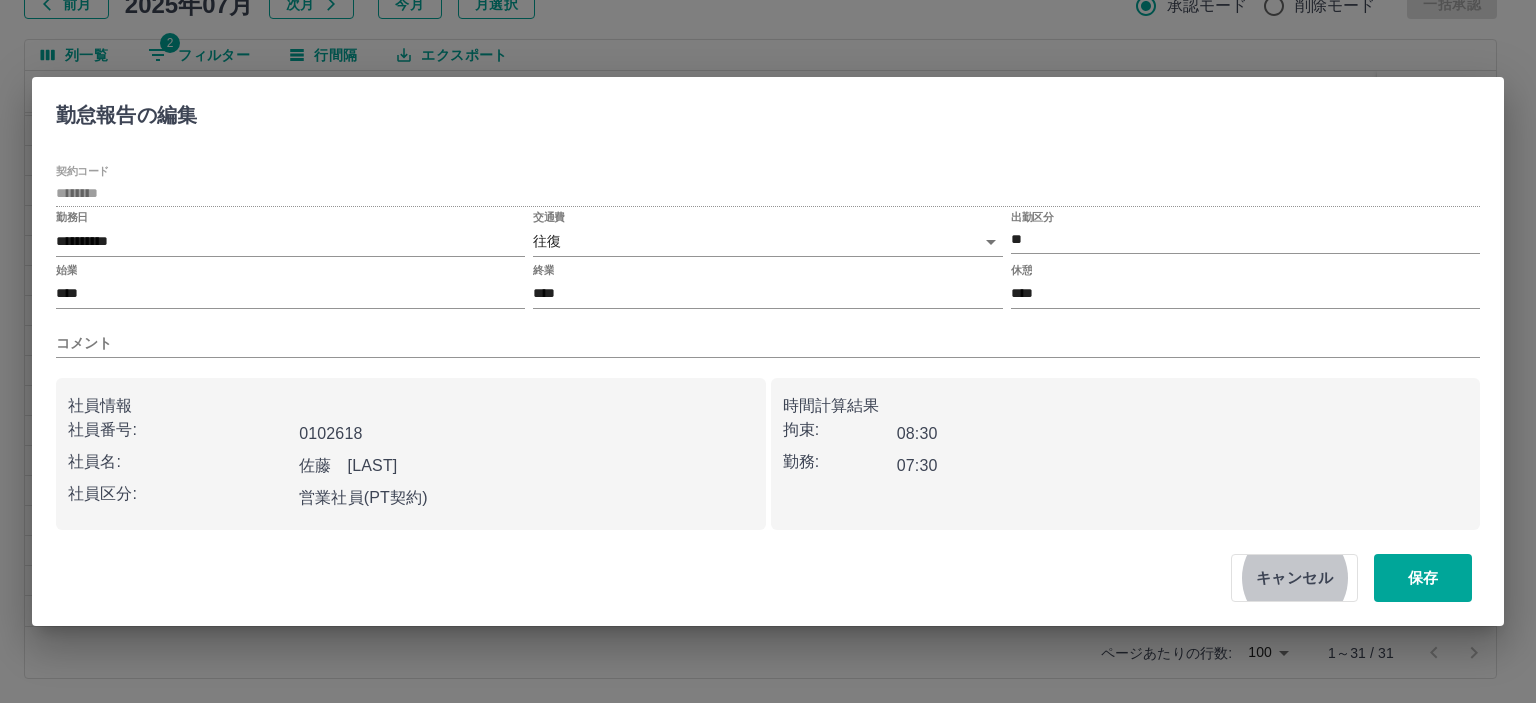 click on "保存" at bounding box center [1423, 578] 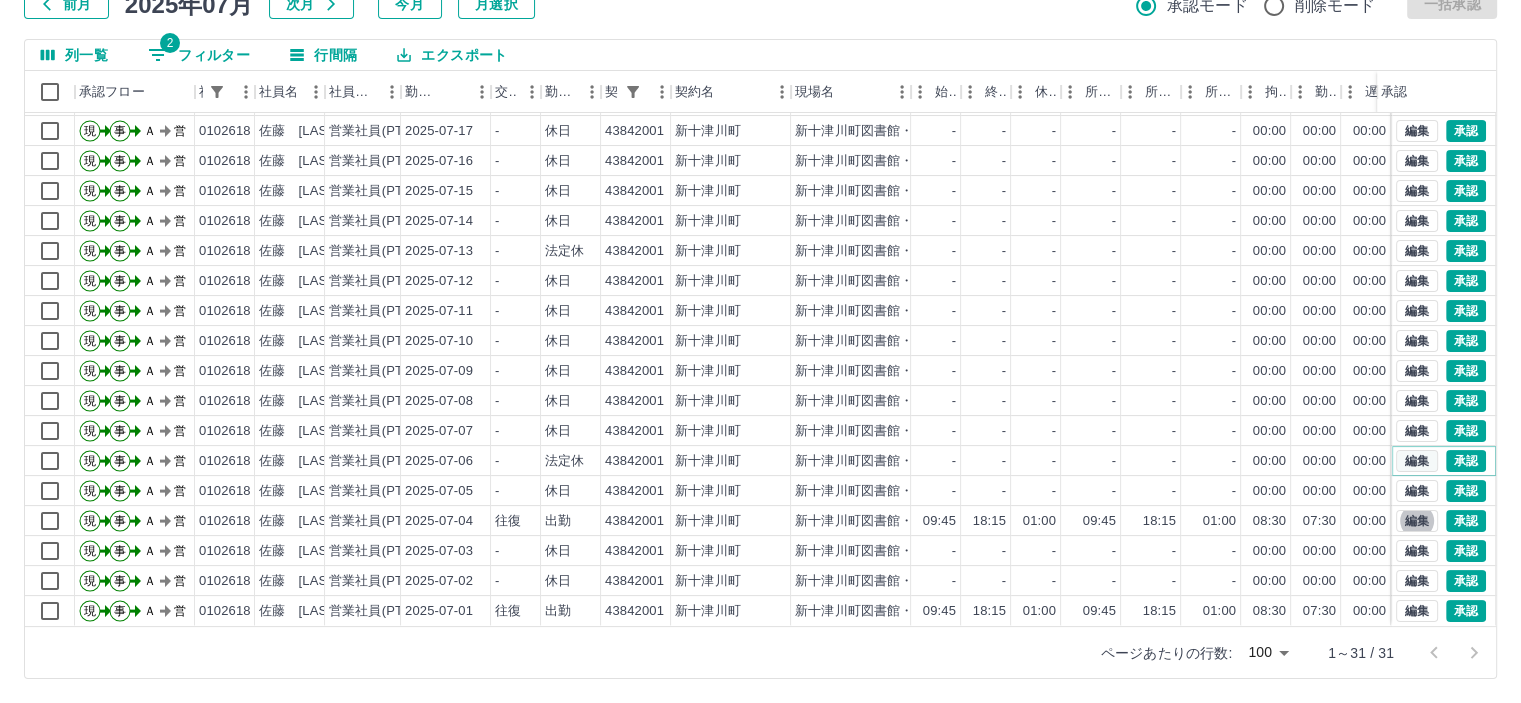 click on "編集" at bounding box center [1417, 461] 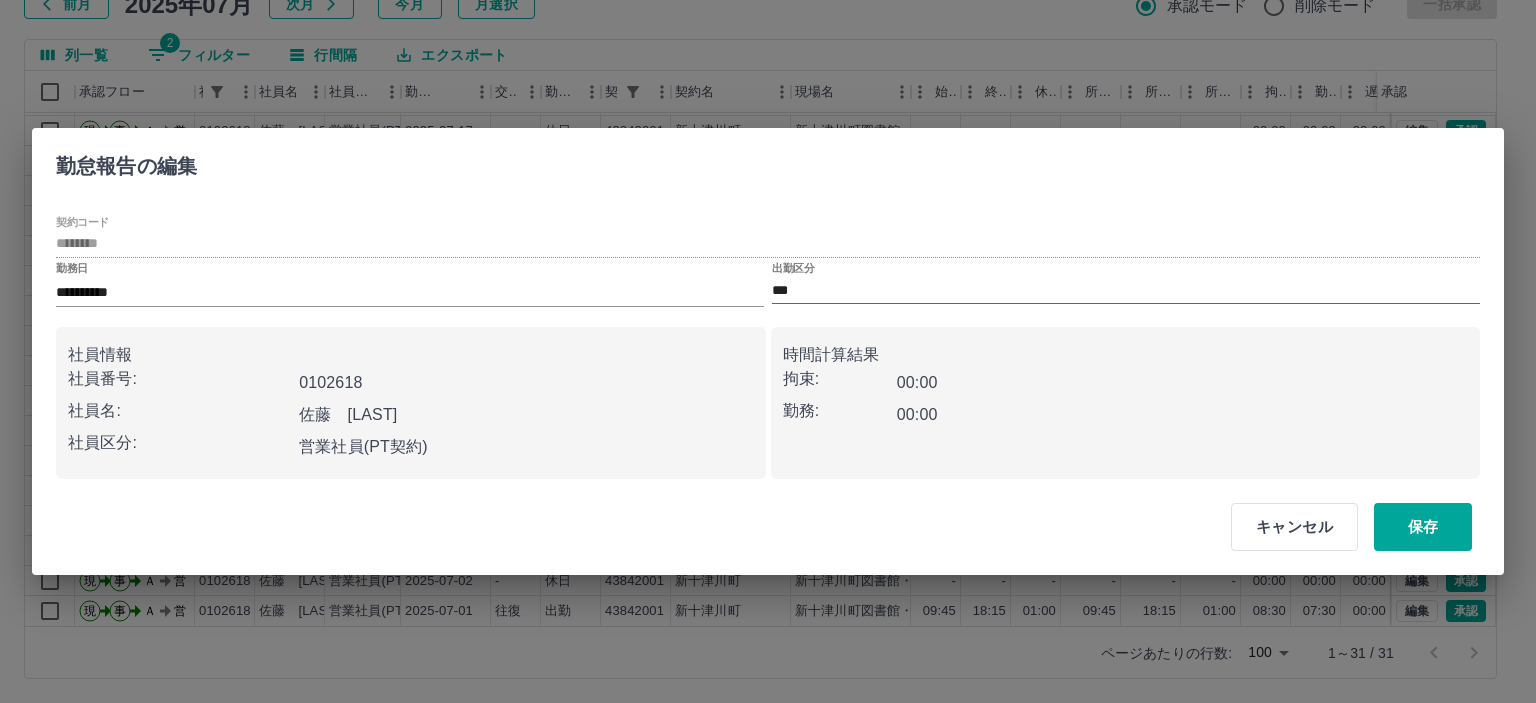 click on "***" at bounding box center [1126, 290] 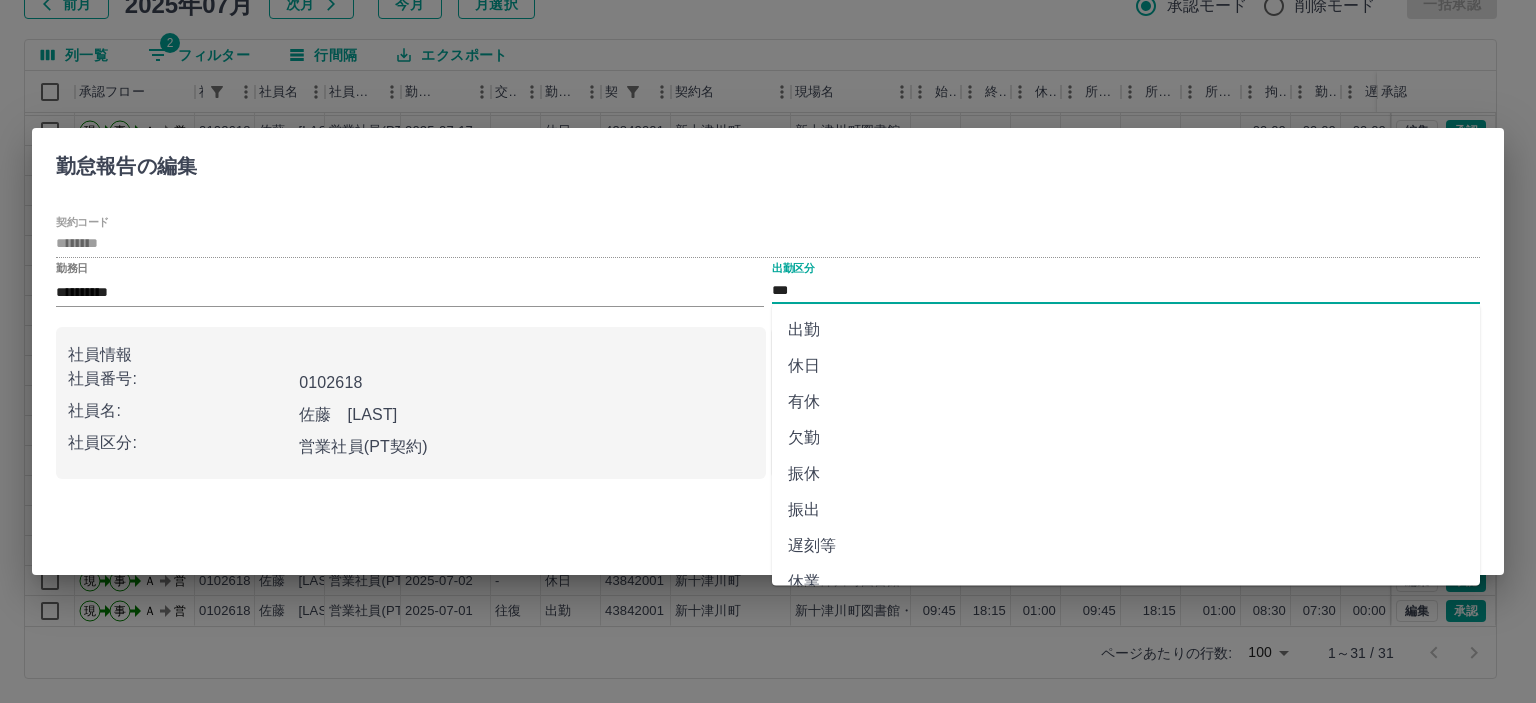 click on "出勤" at bounding box center [1126, 330] 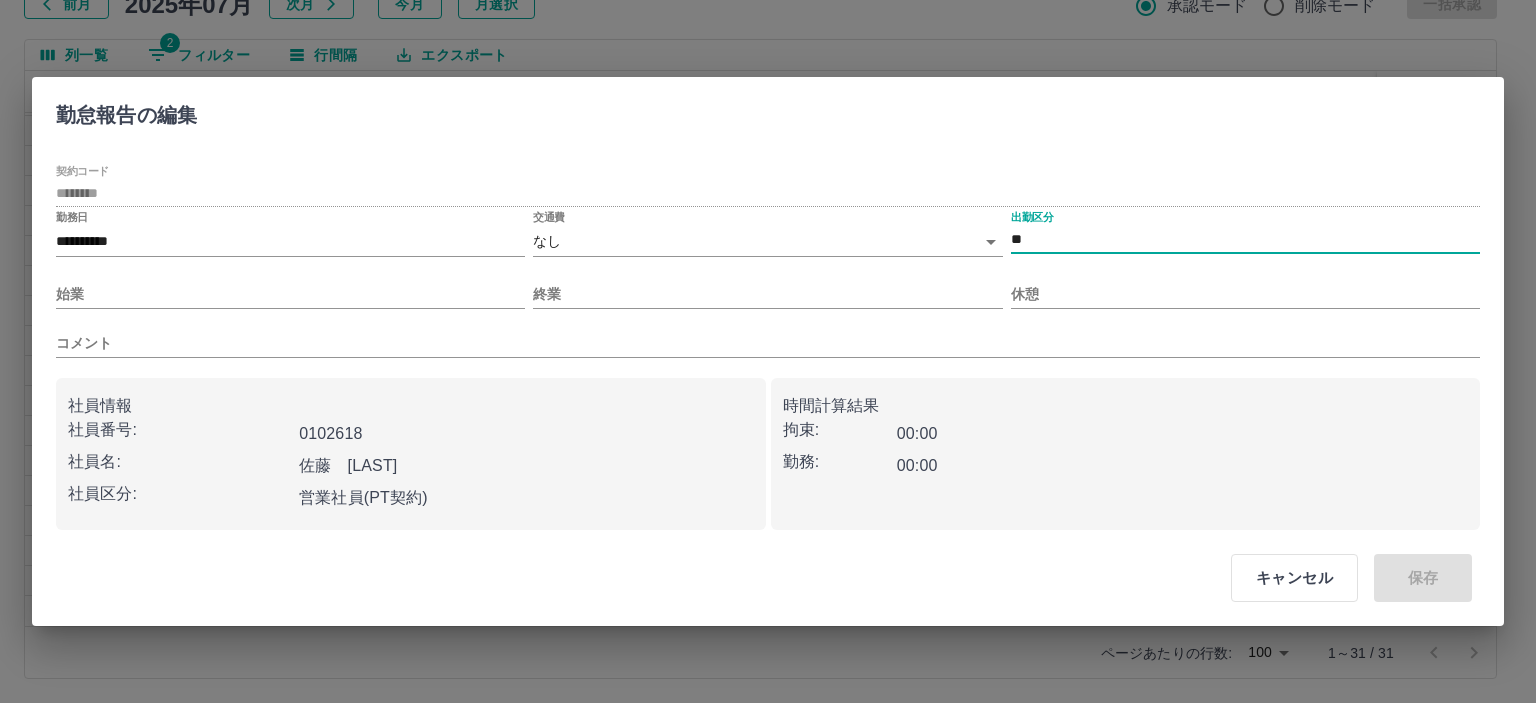 click on "SDH勤怠 山本　和也 勤務実績承認 前月 2025年07月 次月 今月 月選択 承認モード 削除モード 一括承認 列一覧 2 フィルター 行間隔 エクスポート 承認フロー 社員番号 社員名 社員区分 勤務日 交通費 勤務区分 契約コード 契約名 現場名 始業 終業 休憩 所定開始 所定終業 所定休憩 拘束 勤務 遅刻等 コメント ステータス 承認 現 事 Ａ 営 0102618 佐藤　有紀子 営業社員(PT契約) 2025-07-19  -  休日 43842001 新十津川町 新十津川町図書館・学校図書館包括業務委託 - - - - - - 00:00 00:00 00:00 AM承認待 現 事 Ａ 営 0102618 佐藤　有紀子 営業社員(PT契約) 2025-07-18  -  休日 43842001 新十津川町 新十津川町図書館・学校図書館包括業務委託 - - - - - - 00:00 00:00 00:00 AM承認待 現 事 Ａ 営 0102618 佐藤　有紀子 営業社員(PT契約) 2025-07-17  -  休日 43842001 新十津川町 - - - - - - 00:00 00:00 00:00 AM承認待 現 -" at bounding box center [768, 280] 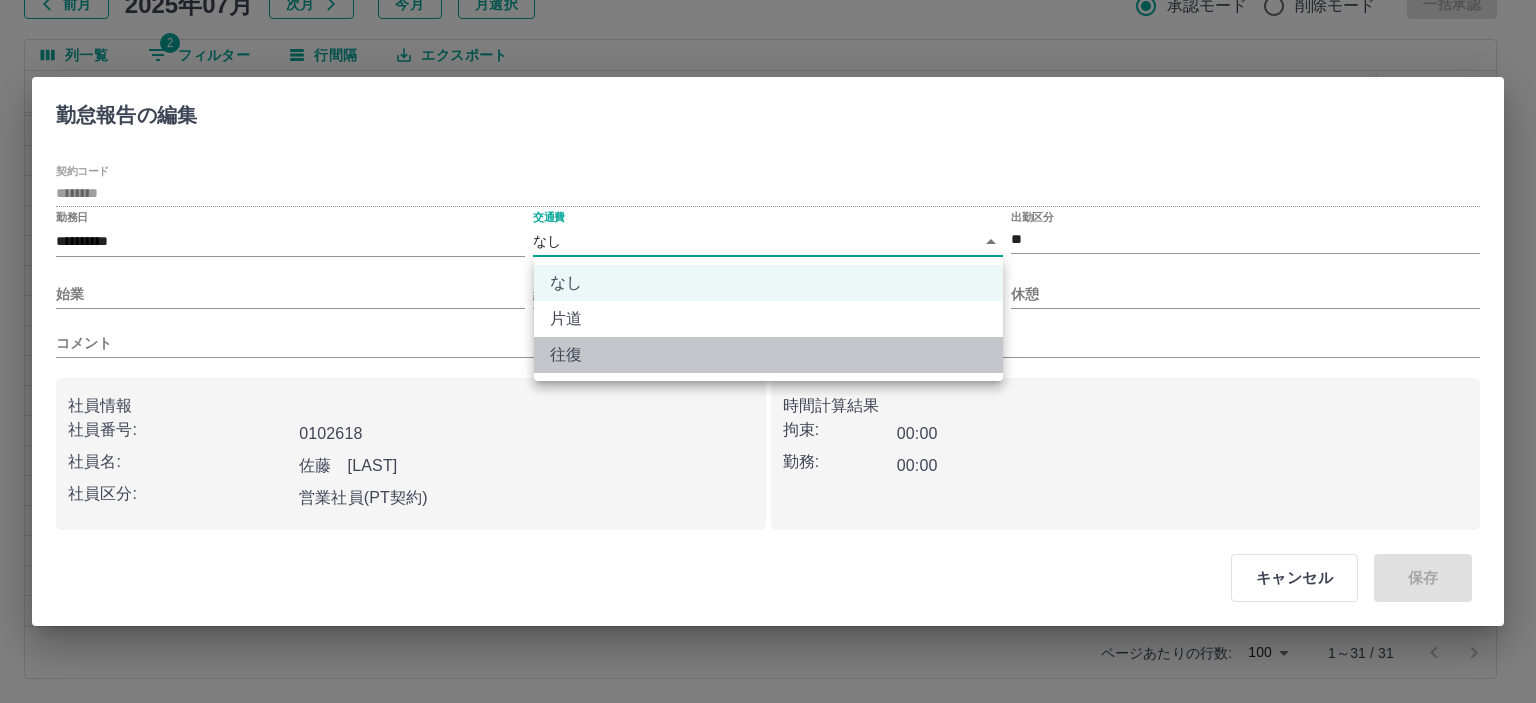 click on "往復" at bounding box center (768, 355) 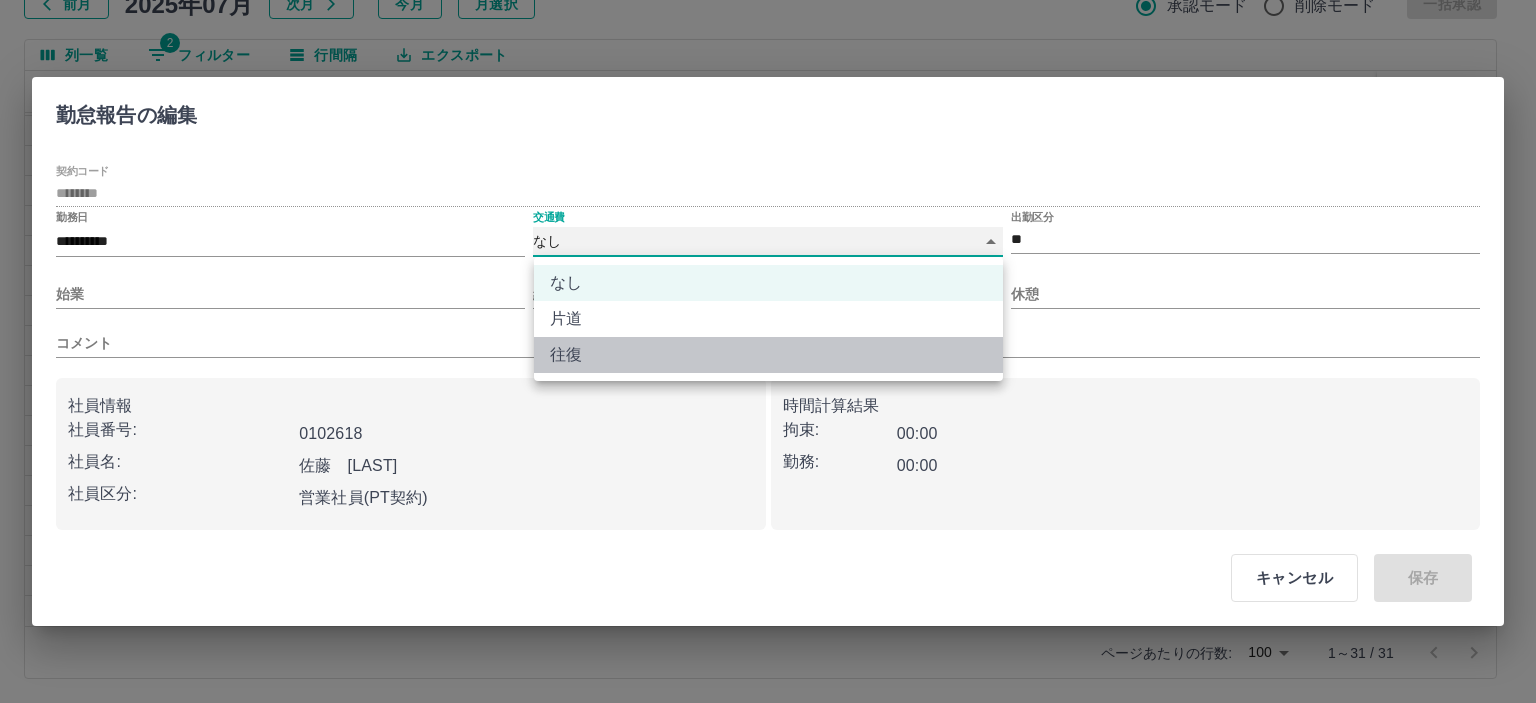 type on "******" 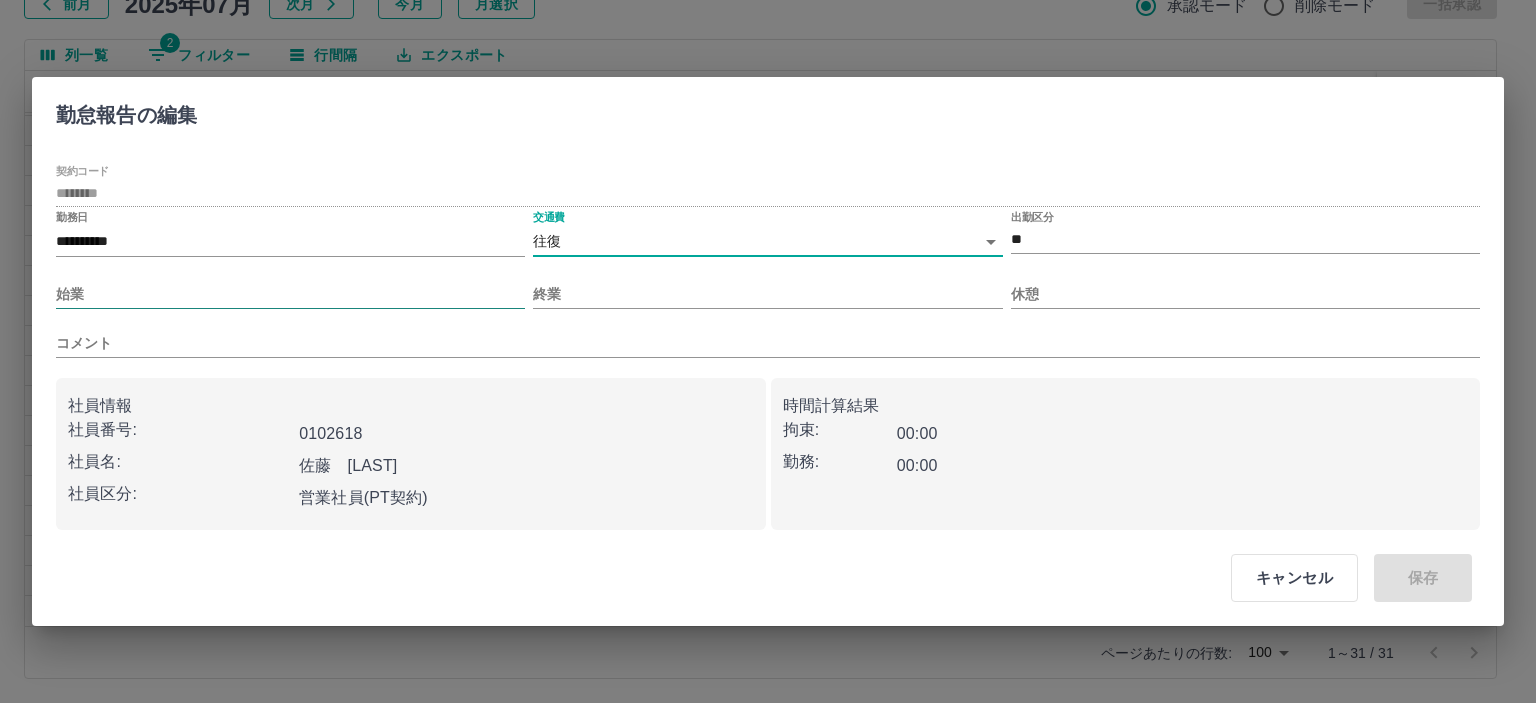 click on "始業" at bounding box center (290, 294) 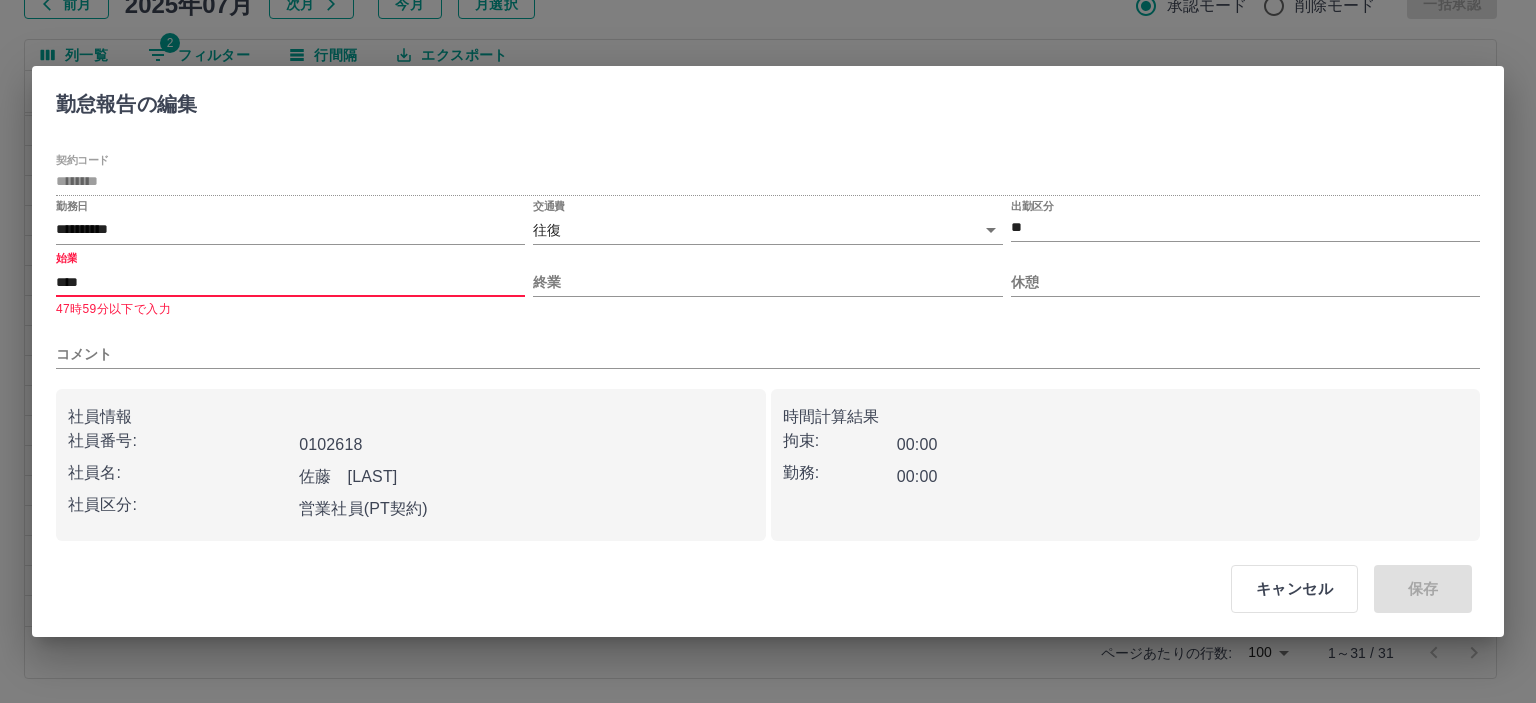 type on "****" 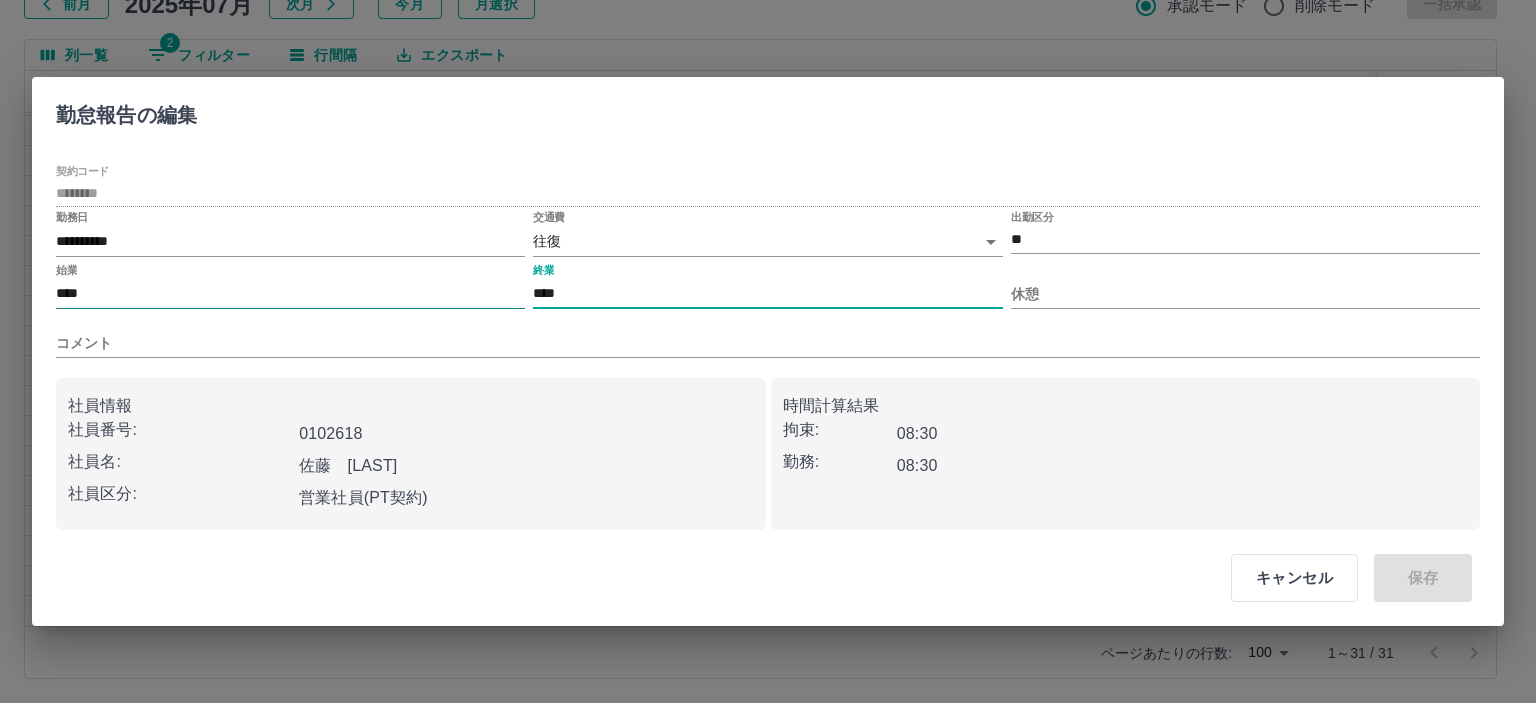 type on "****" 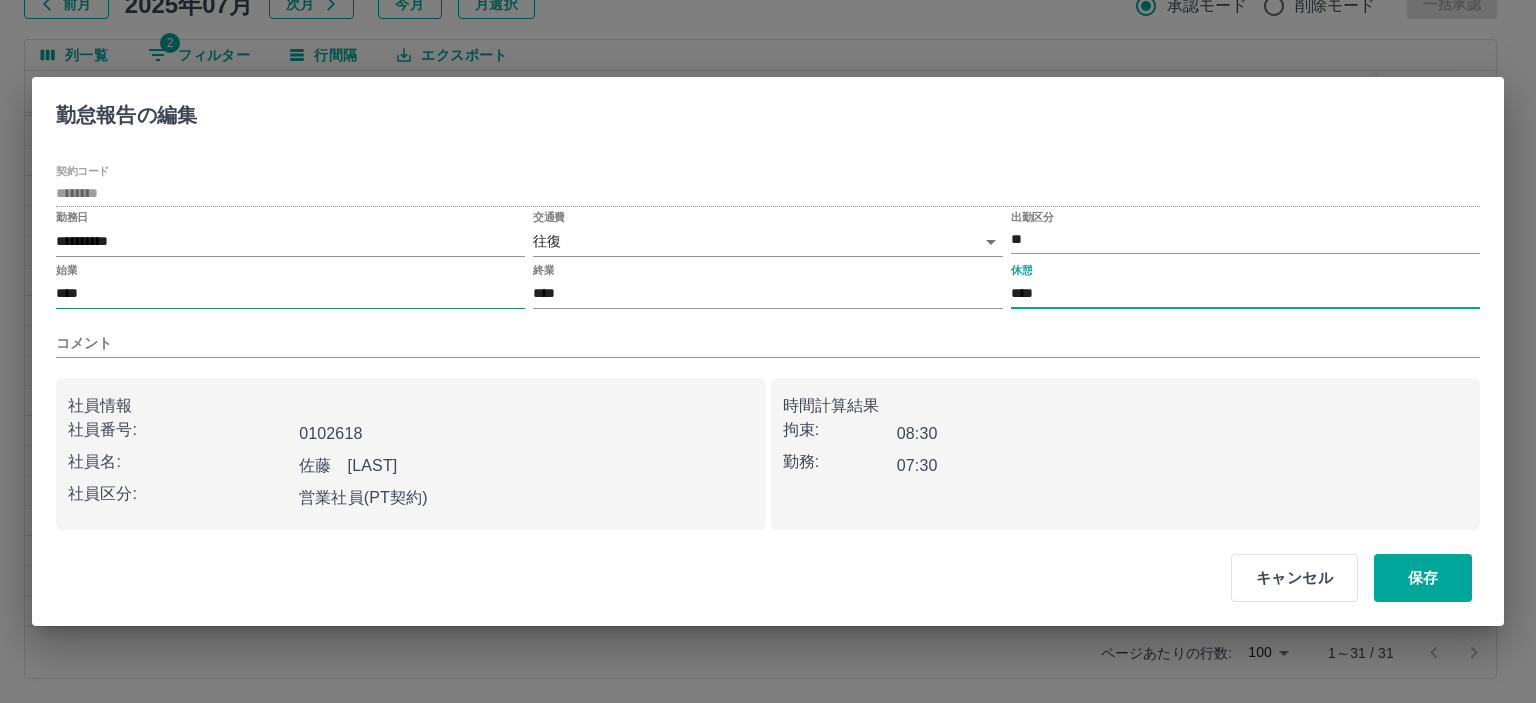 type on "****" 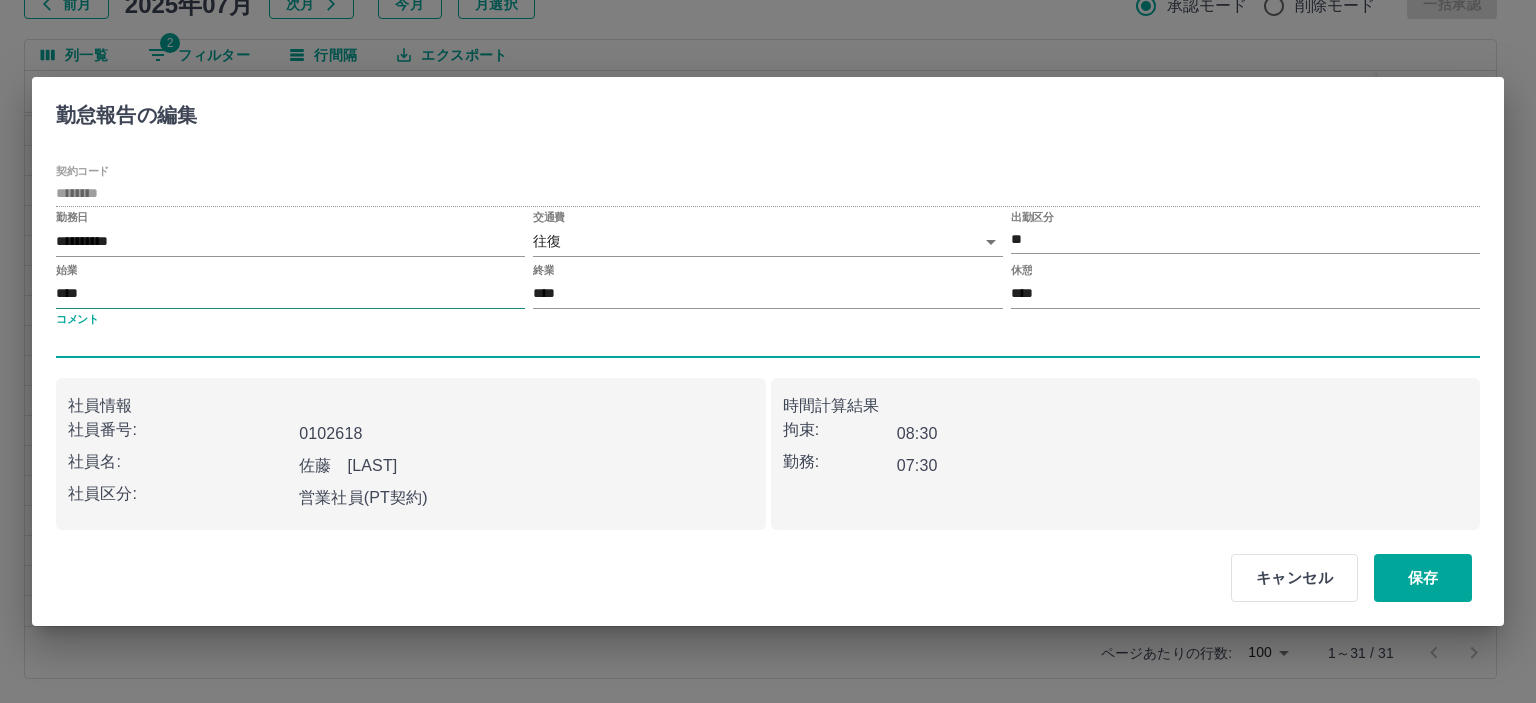 type 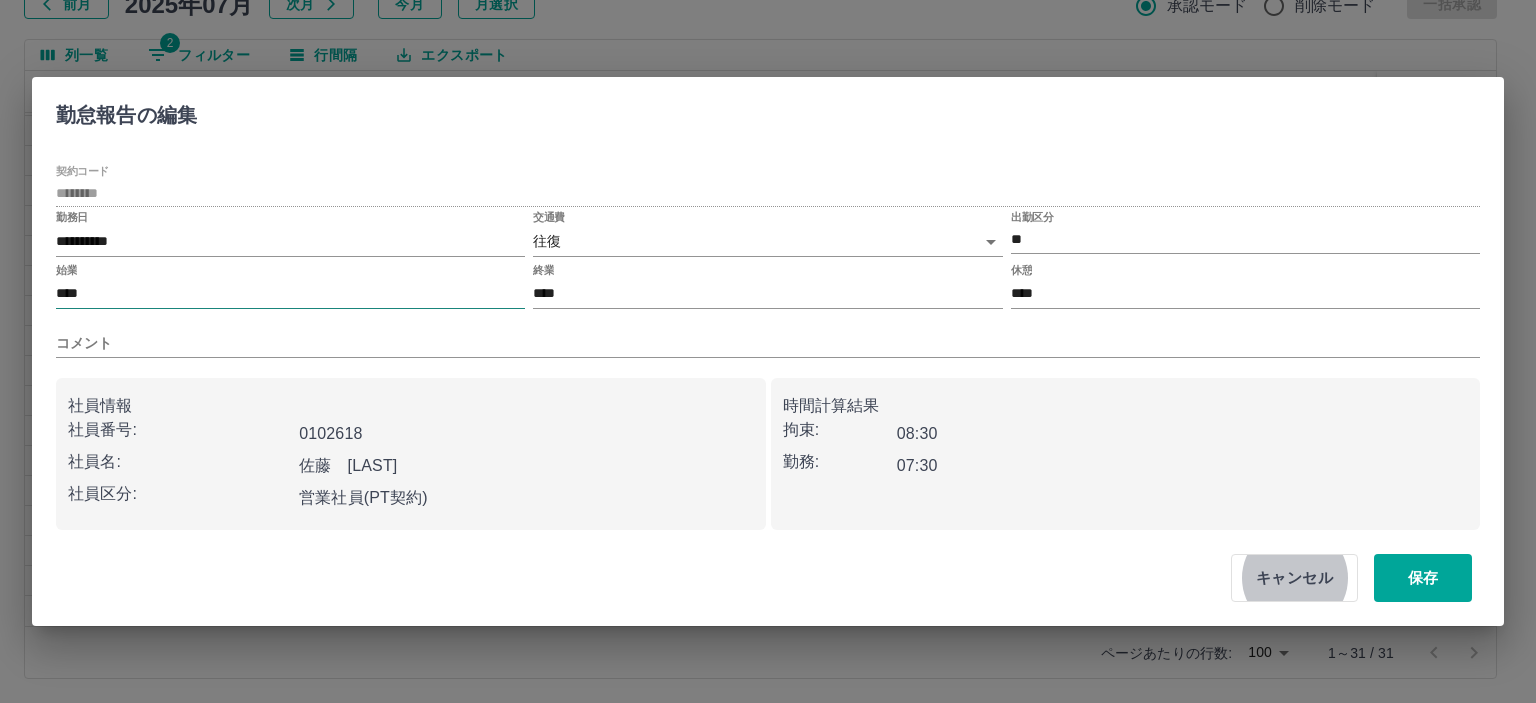 type 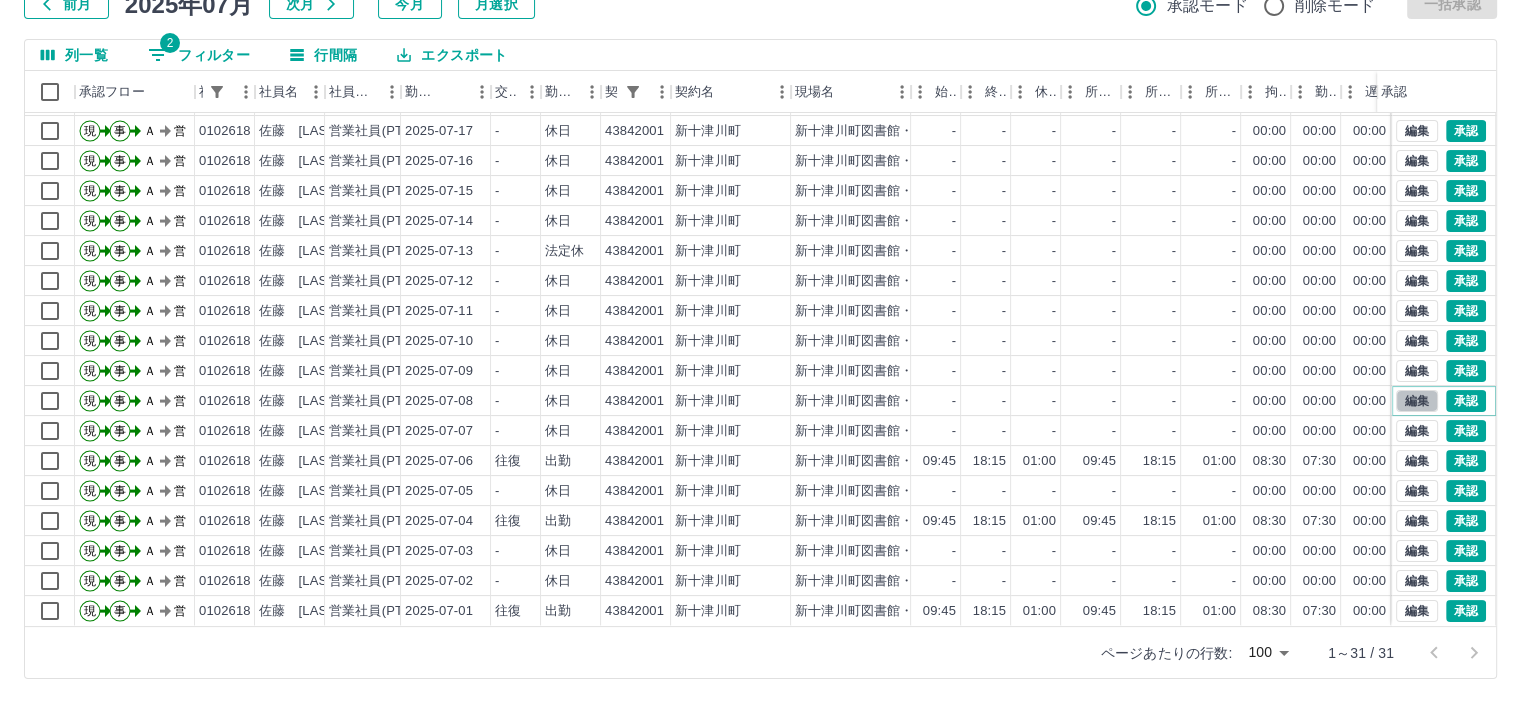 click on "編集" at bounding box center [1417, 401] 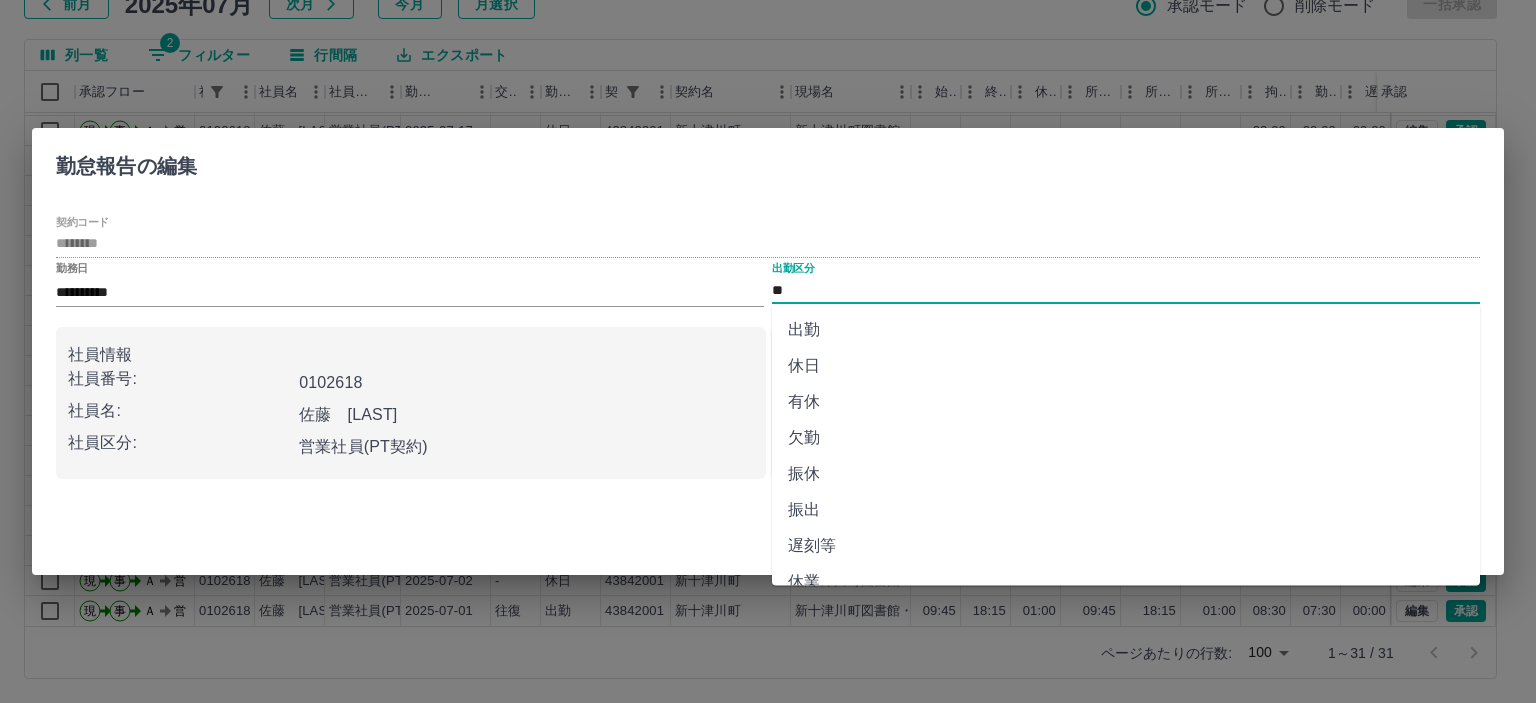 click on "**" at bounding box center [1126, 290] 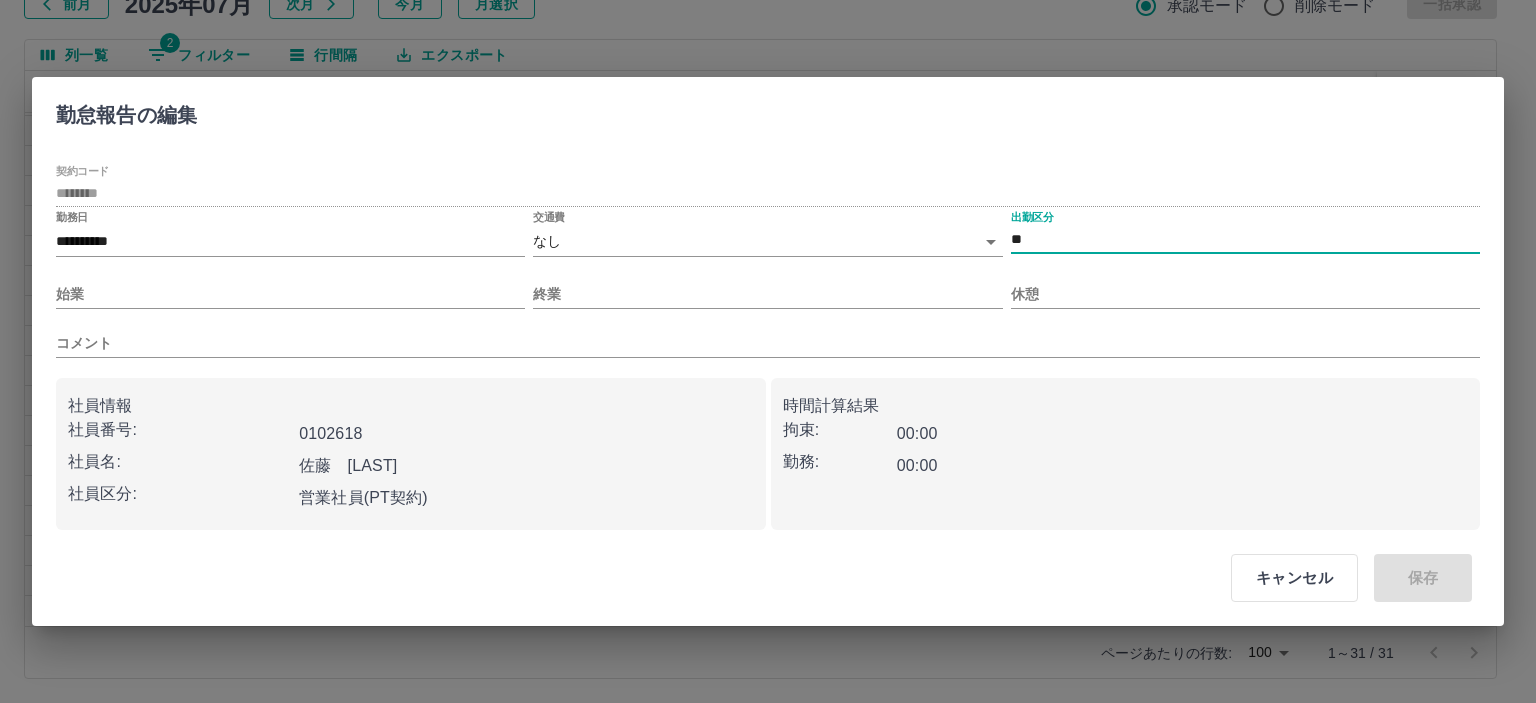 click on "SDH勤怠 山本　和也 勤務実績承認 前月 2025年07月 次月 今月 月選択 承認モード 削除モード 一括承認 列一覧 2 フィルター 行間隔 エクスポート 承認フロー 社員番号 社員名 社員区分 勤務日 交通費 勤務区分 契約コード 契約名 現場名 始業 終業 休憩 所定開始 所定終業 所定休憩 拘束 勤務 遅刻等 コメント ステータス 承認 現 事 Ａ 営 0102618 佐藤　有紀子 営業社員(PT契約) 2025-07-19  -  休日 43842001 新十津川町 新十津川町図書館・学校図書館包括業務委託 - - - - - - 00:00 00:00 00:00 AM承認待 現 事 Ａ 営 0102618 佐藤　有紀子 営業社員(PT契約) 2025-07-18  -  休日 43842001 新十津川町 新十津川町図書館・学校図書館包括業務委託 - - - - - - 00:00 00:00 00:00 AM承認待 現 事 Ａ 営 0102618 佐藤　有紀子 営業社員(PT契約) 2025-07-17  -  休日 43842001 新十津川町 - - - - - - 00:00 00:00 00:00 AM承認待 現 -" at bounding box center [768, 280] 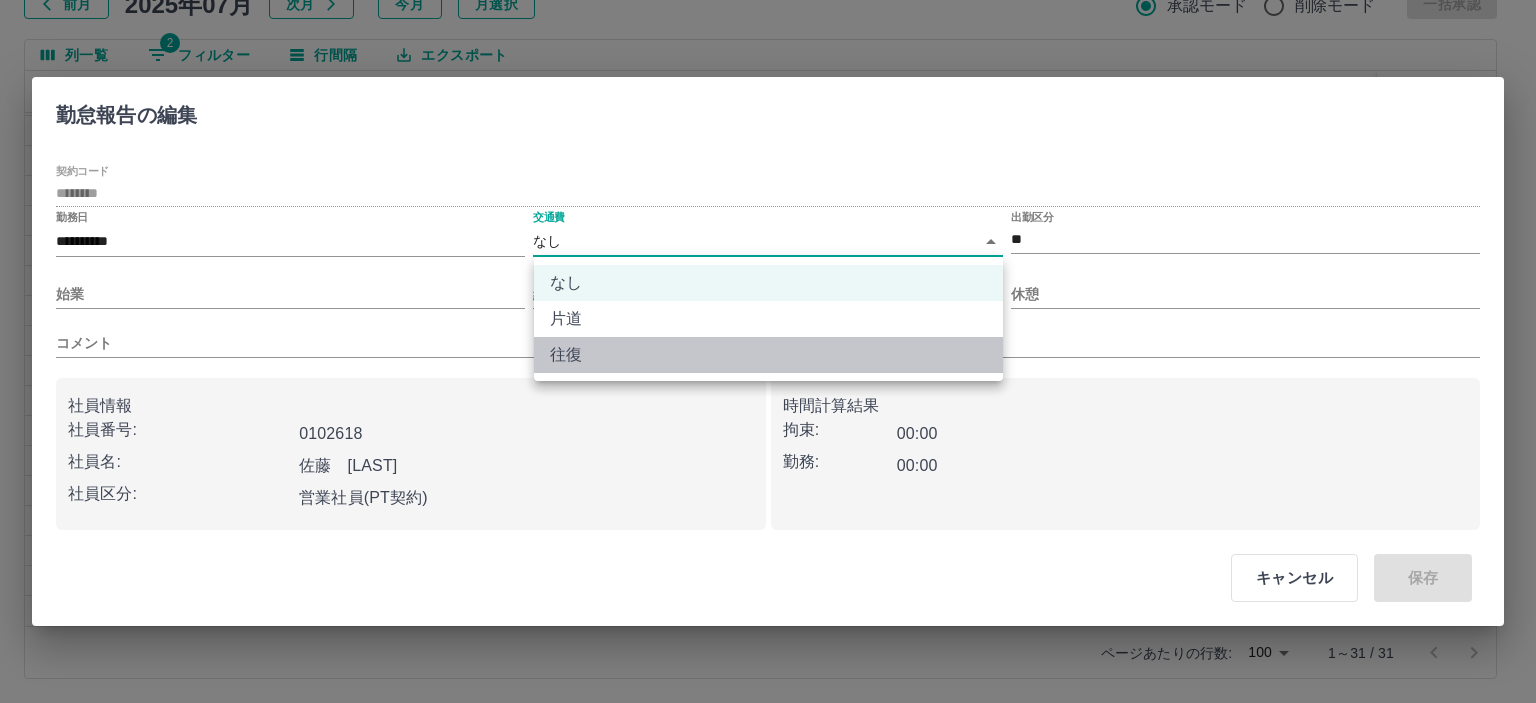 click on "往復" at bounding box center [768, 355] 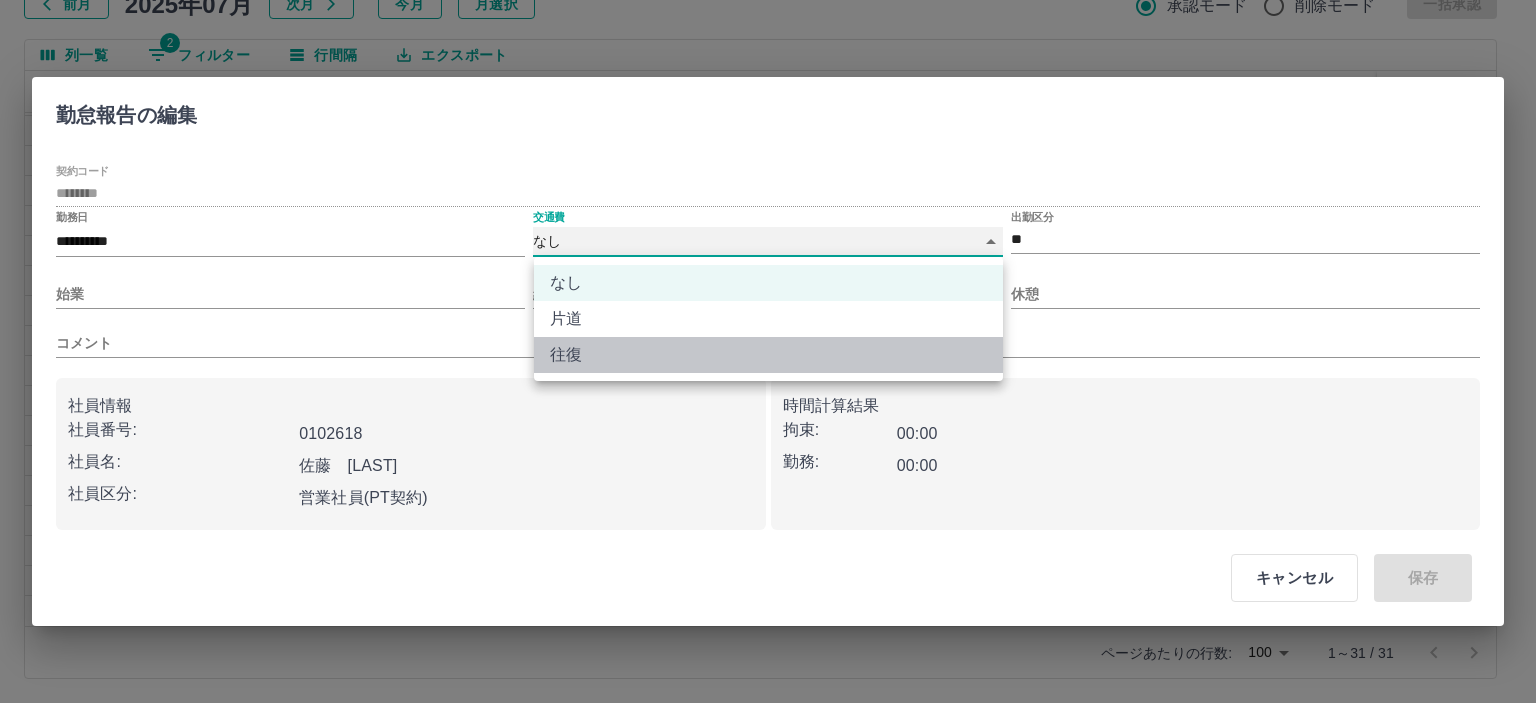 type on "******" 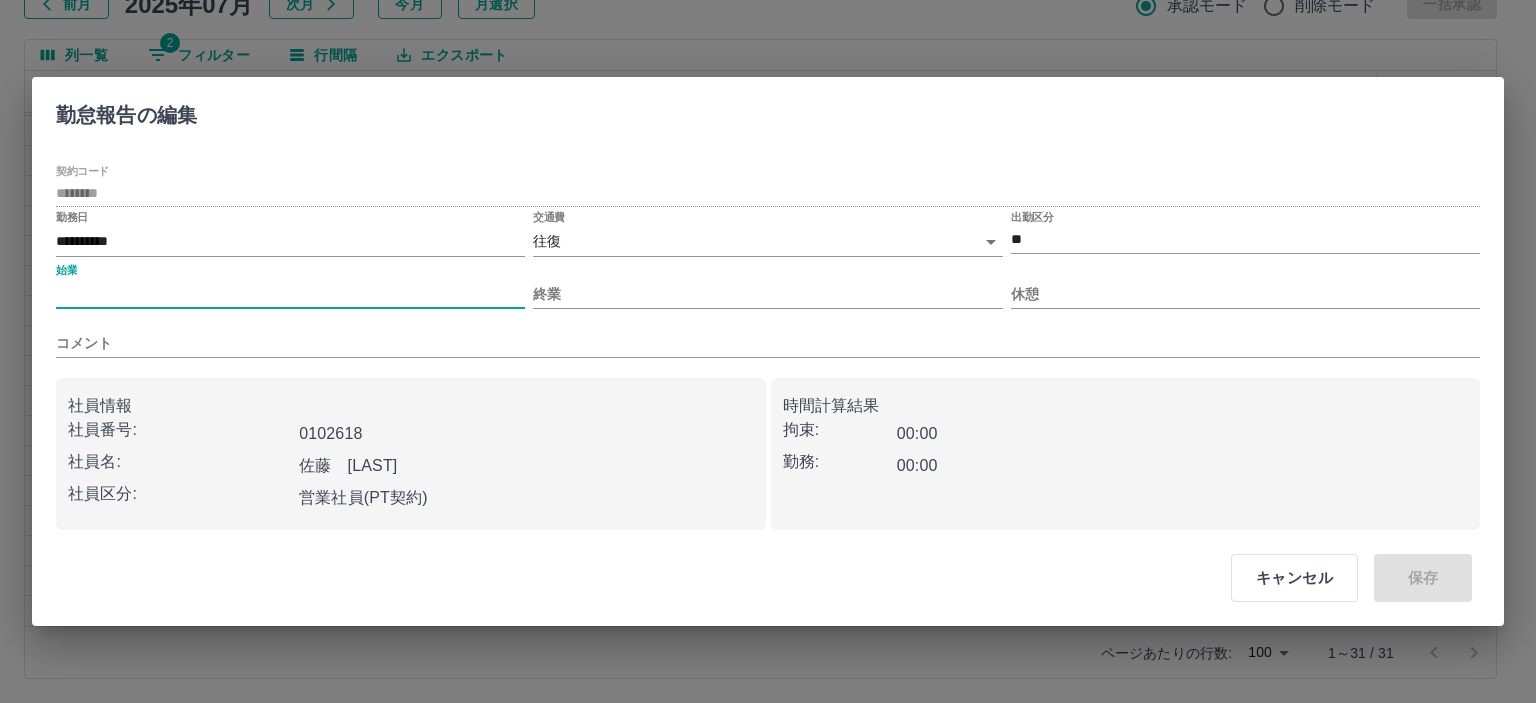 click on "始業" at bounding box center (290, 294) 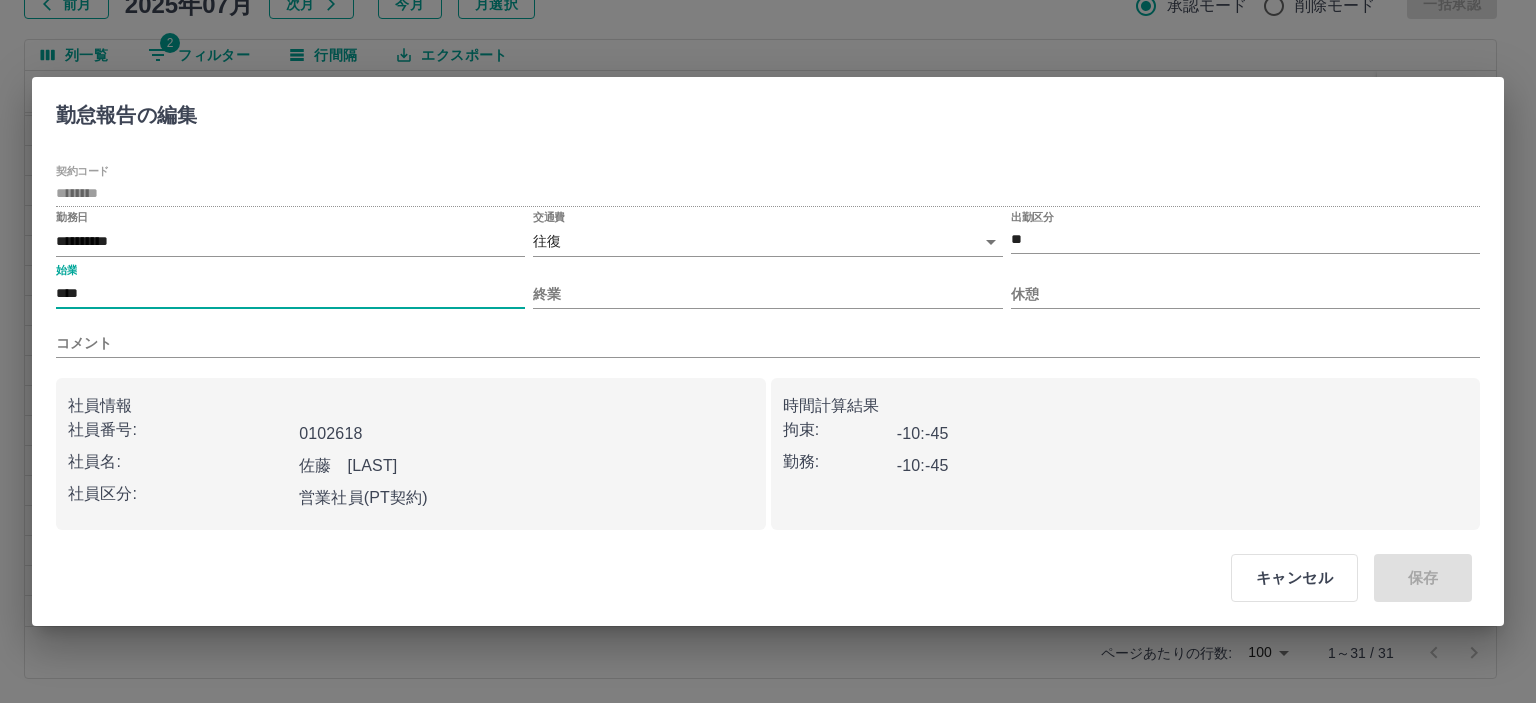 type on "****" 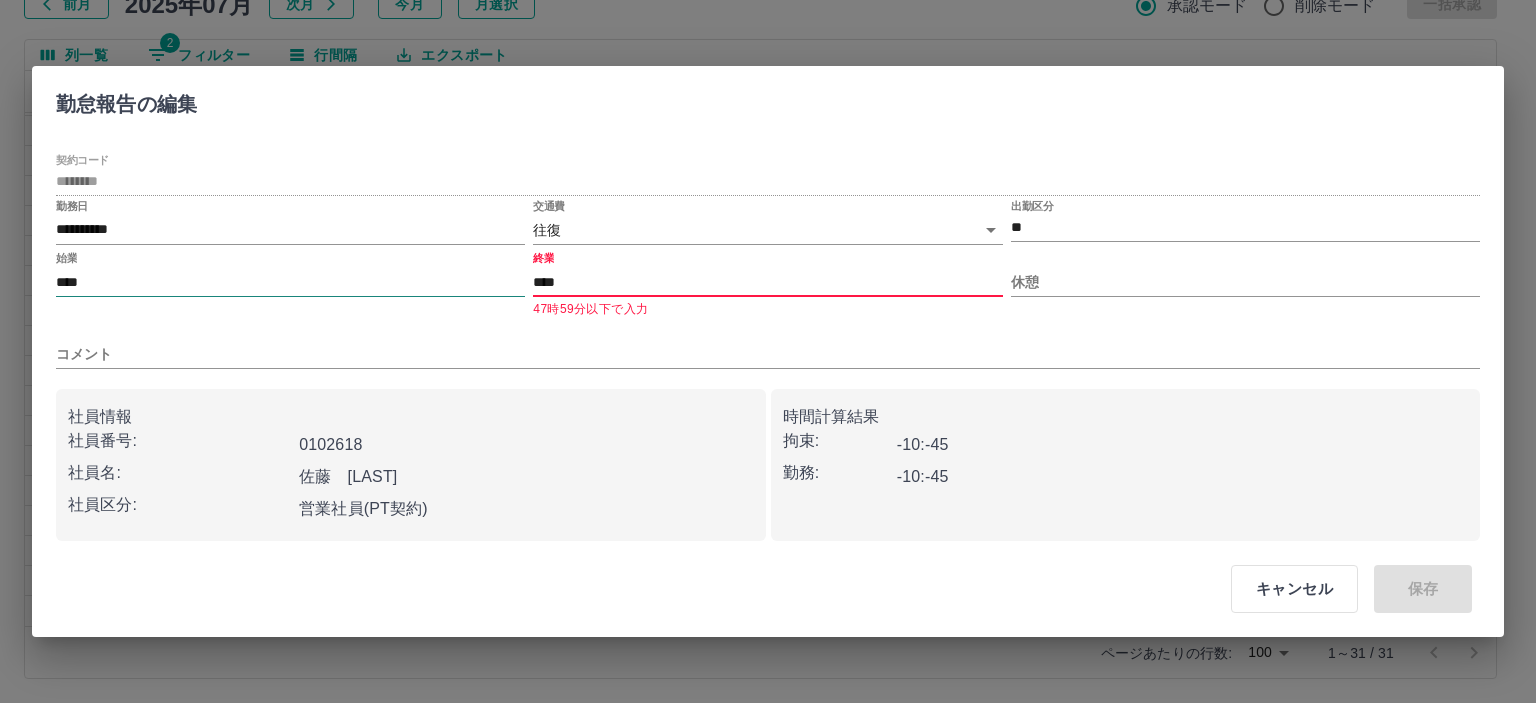 type on "****" 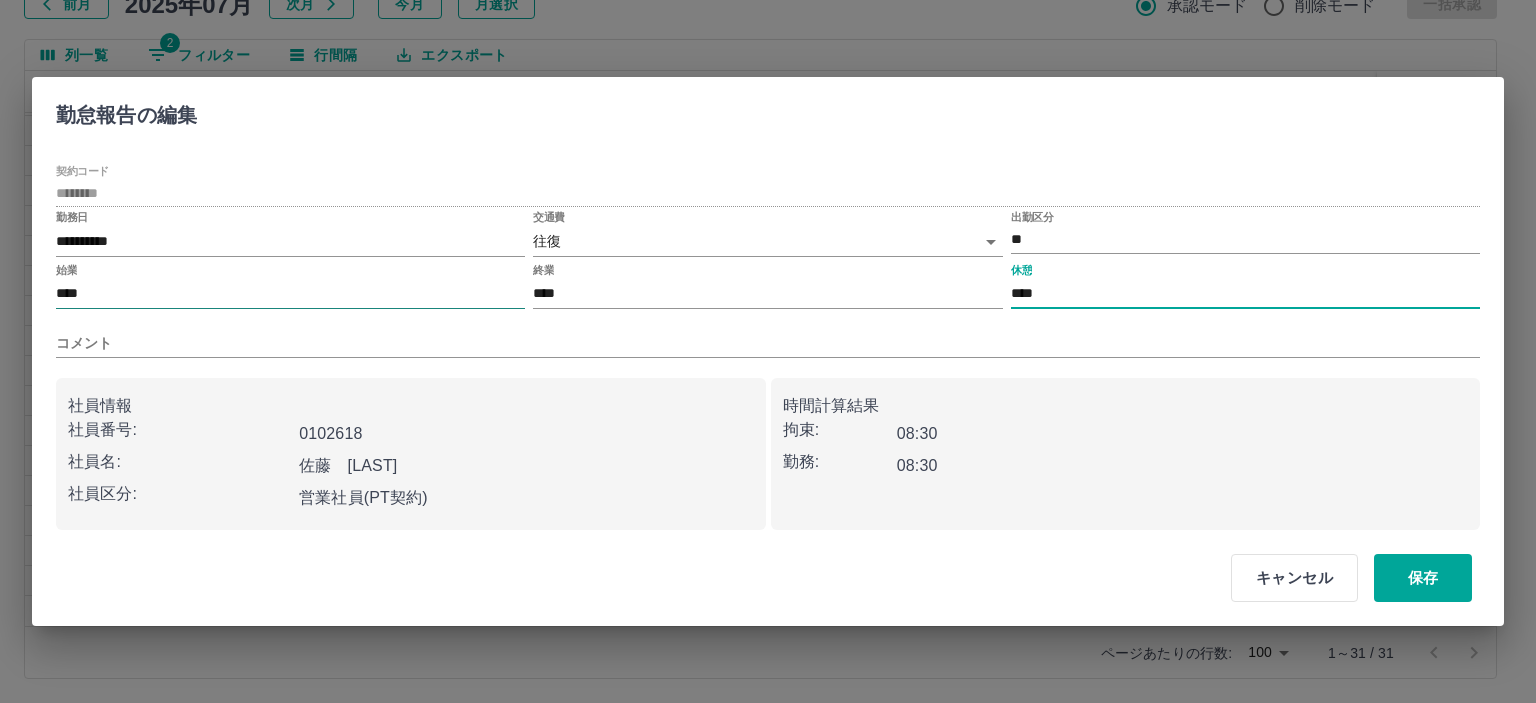 type on "****" 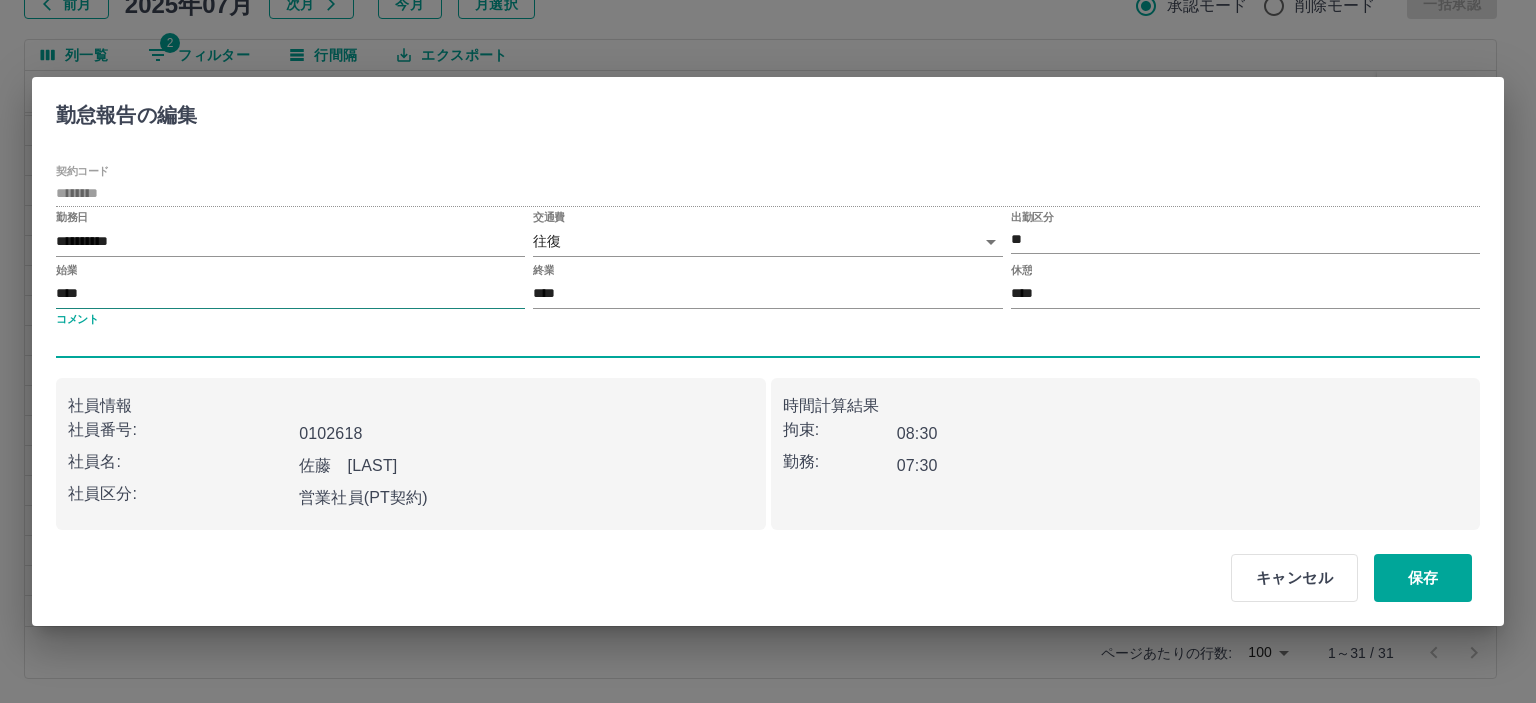type 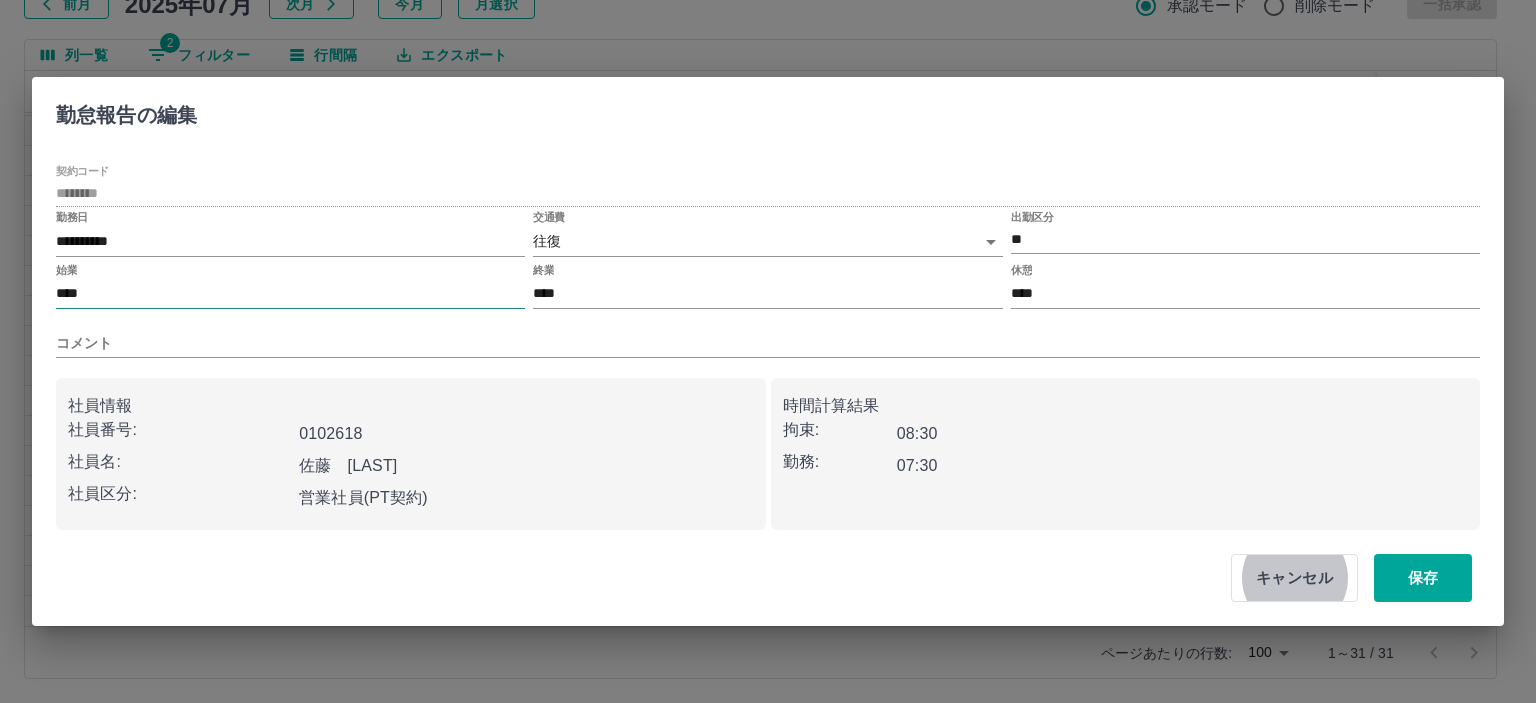 type 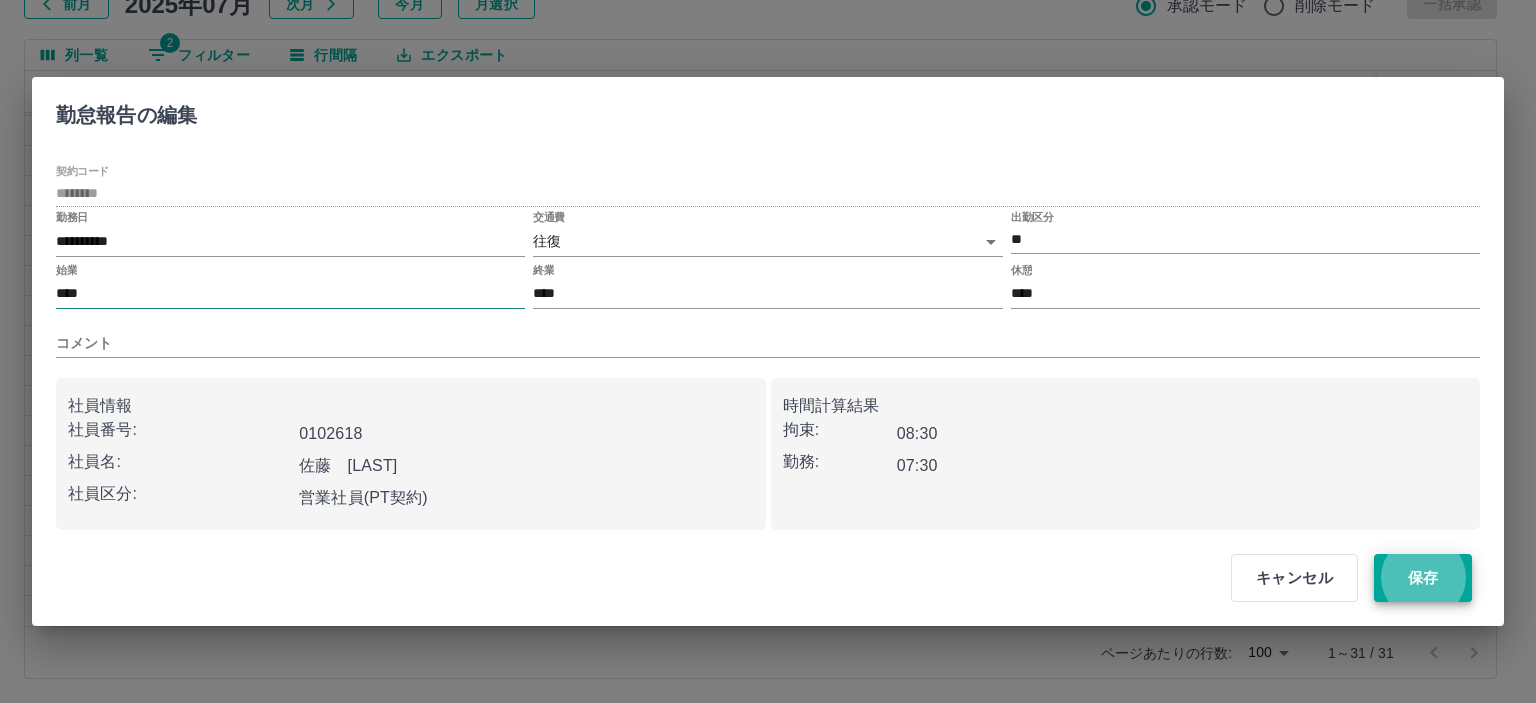 click on "保存" at bounding box center (1423, 578) 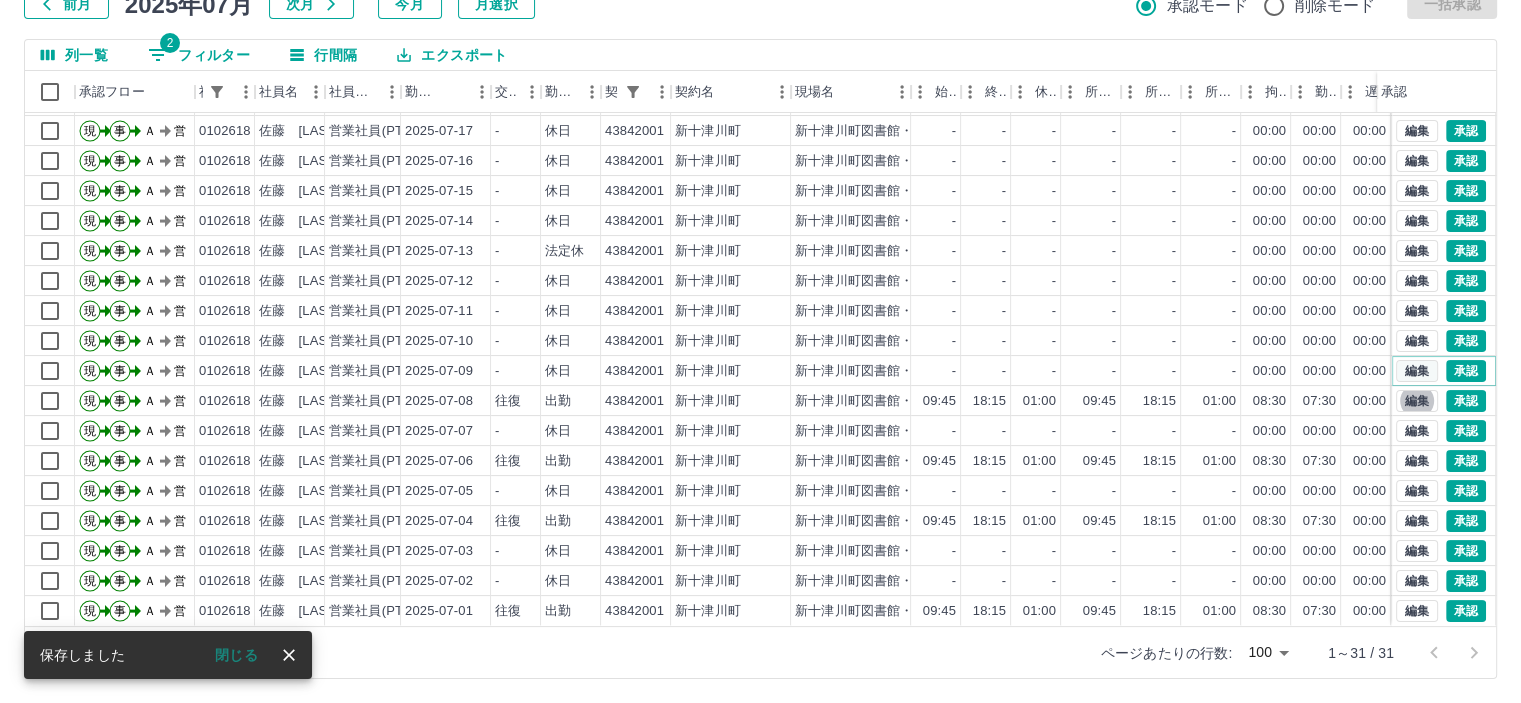 click on "編集" at bounding box center (1417, 371) 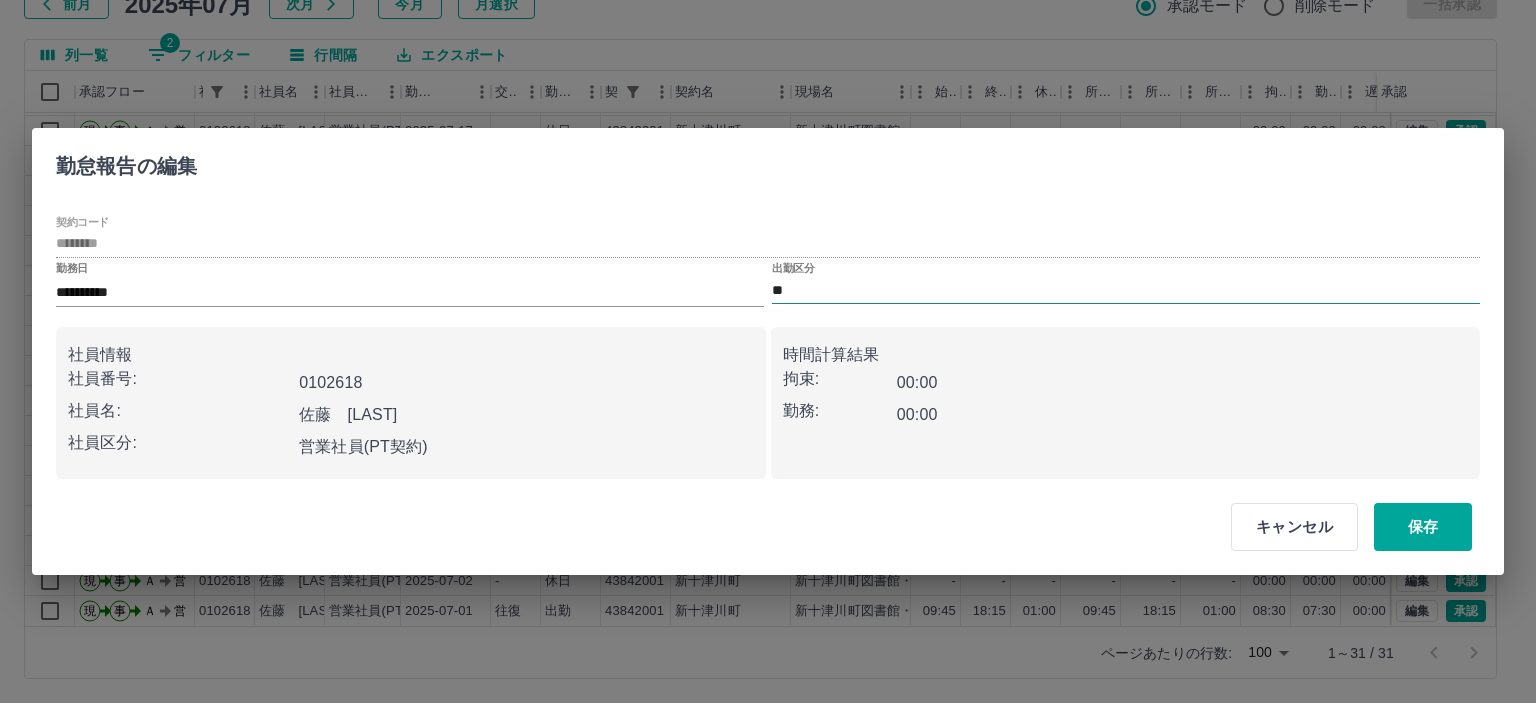 click on "**" at bounding box center [1126, 290] 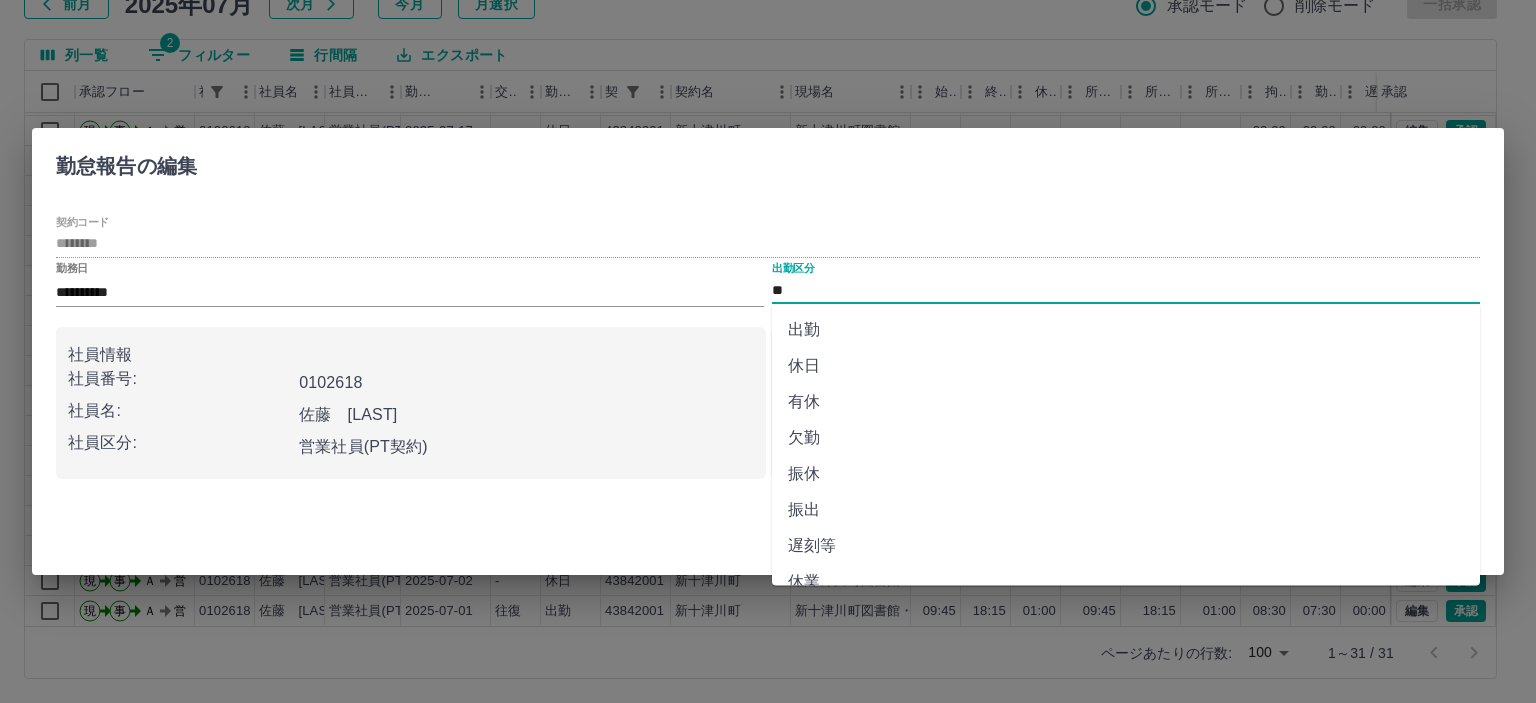 click on "出勤" at bounding box center [1126, 330] 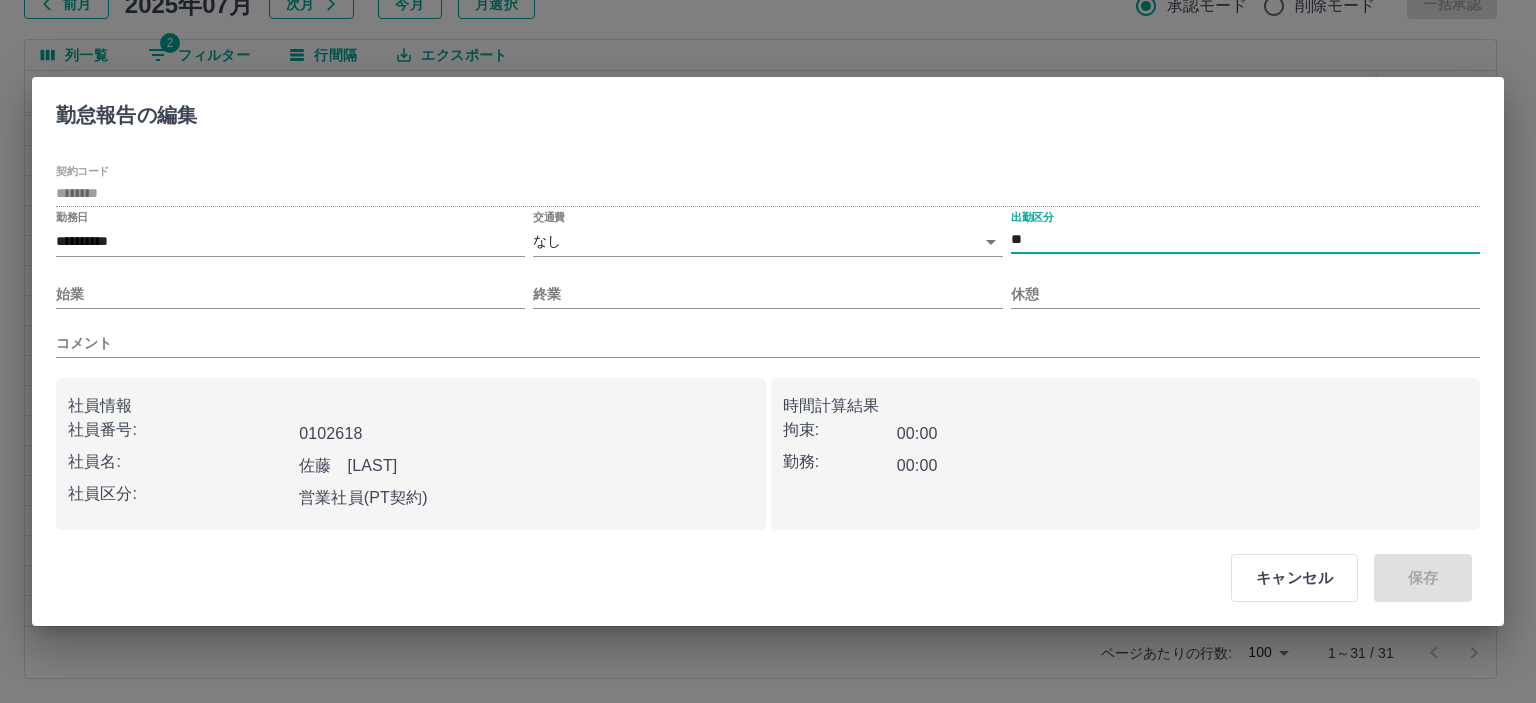 click on "SDH勤怠 山本　和也 勤務実績承認 前月 2025年07月 次月 今月 月選択 承認モード 削除モード 一括承認 列一覧 2 フィルター 行間隔 エクスポート 承認フロー 社員番号 社員名 社員区分 勤務日 交通費 勤務区分 契約コード 契約名 現場名 始業 終業 休憩 所定開始 所定終業 所定休憩 拘束 勤務 遅刻等 コメント ステータス 承認 現 事 Ａ 営 0102618 佐藤　有紀子 営業社員(PT契約) 2025-07-19  -  休日 43842001 新十津川町 新十津川町図書館・学校図書館包括業務委託 - - - - - - 00:00 00:00 00:00 AM承認待 現 事 Ａ 営 0102618 佐藤　有紀子 営業社員(PT契約) 2025-07-18  -  休日 43842001 新十津川町 新十津川町図書館・学校図書館包括業務委託 - - - - - - 00:00 00:00 00:00 AM承認待 現 事 Ａ 営 0102618 佐藤　有紀子 営業社員(PT契約) 2025-07-17  -  休日 43842001 新十津川町 - - - - - - 00:00 00:00 00:00 AM承認待 現 -" at bounding box center [768, 280] 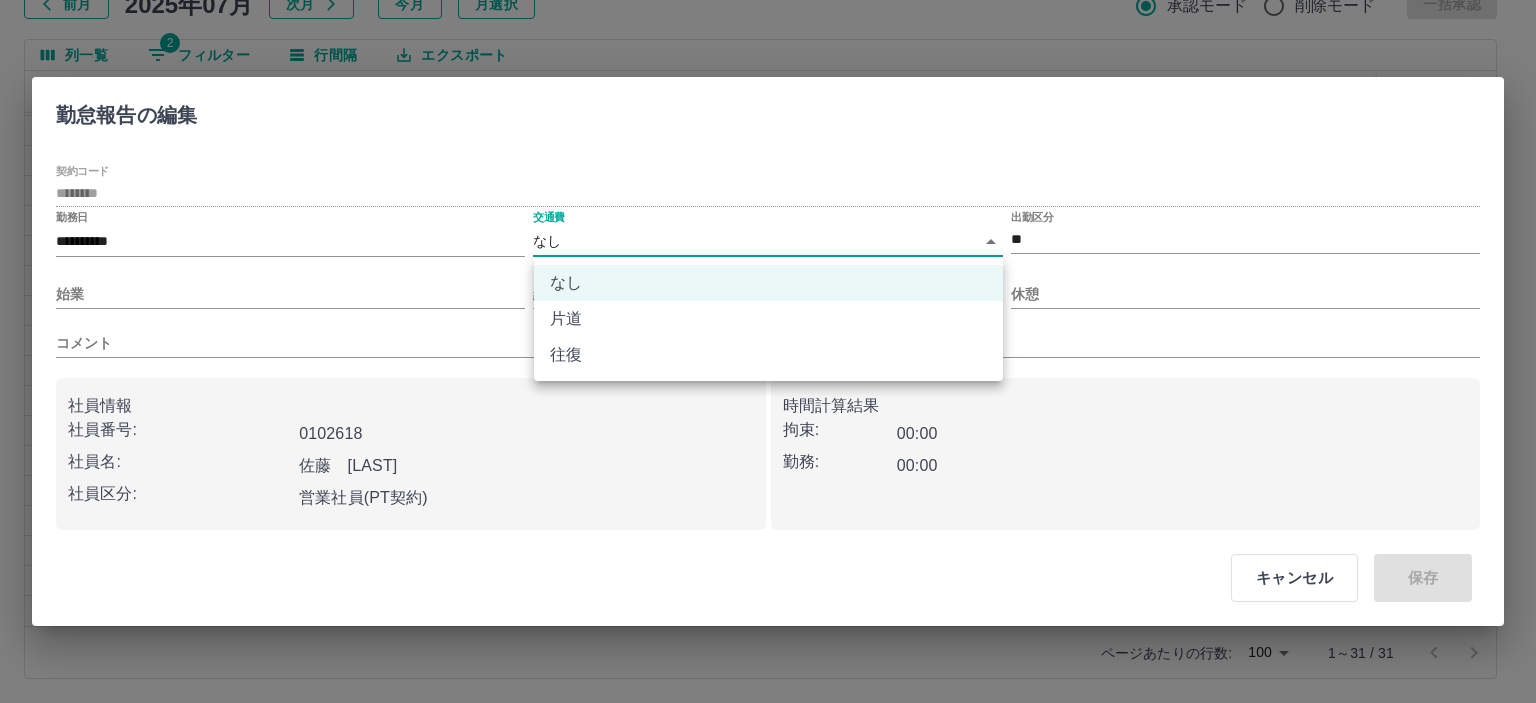 click on "往復" at bounding box center (768, 355) 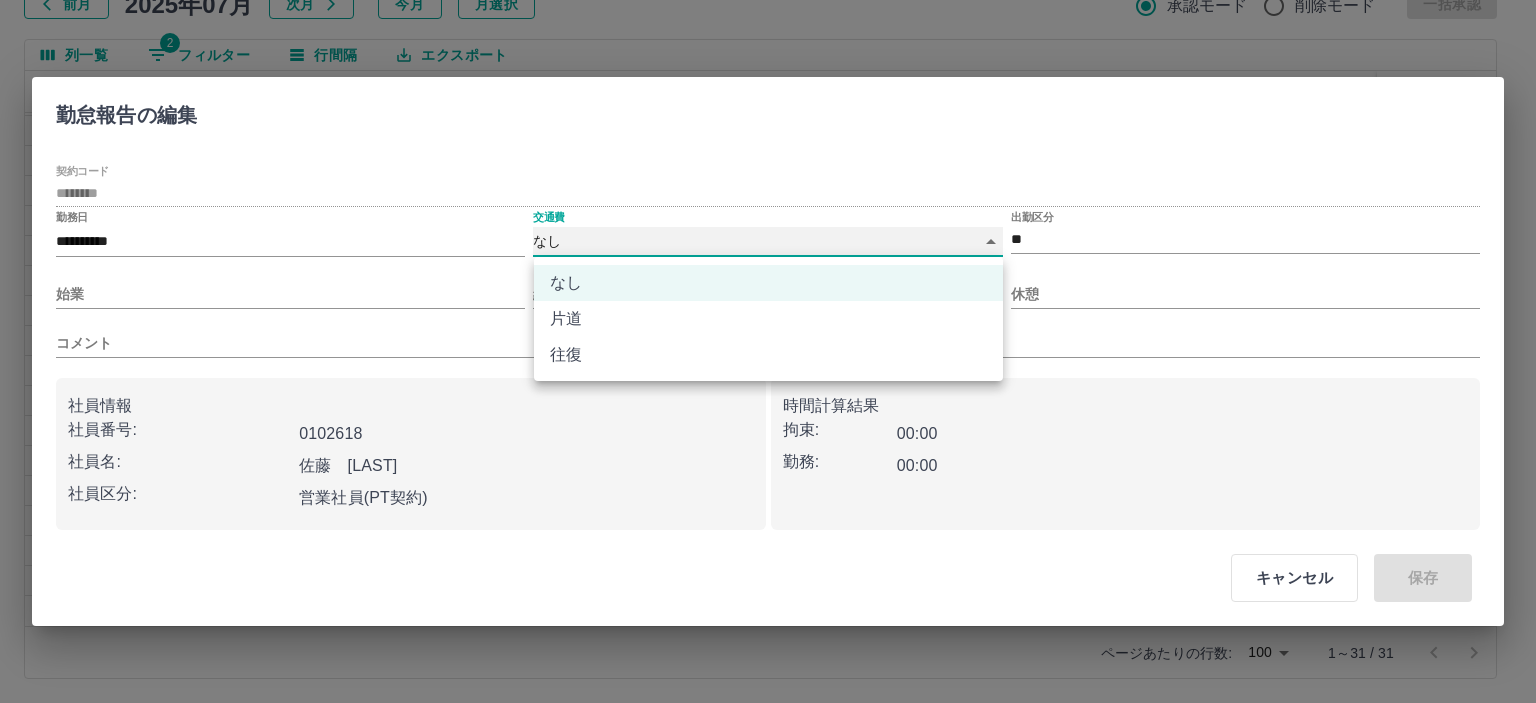 type on "******" 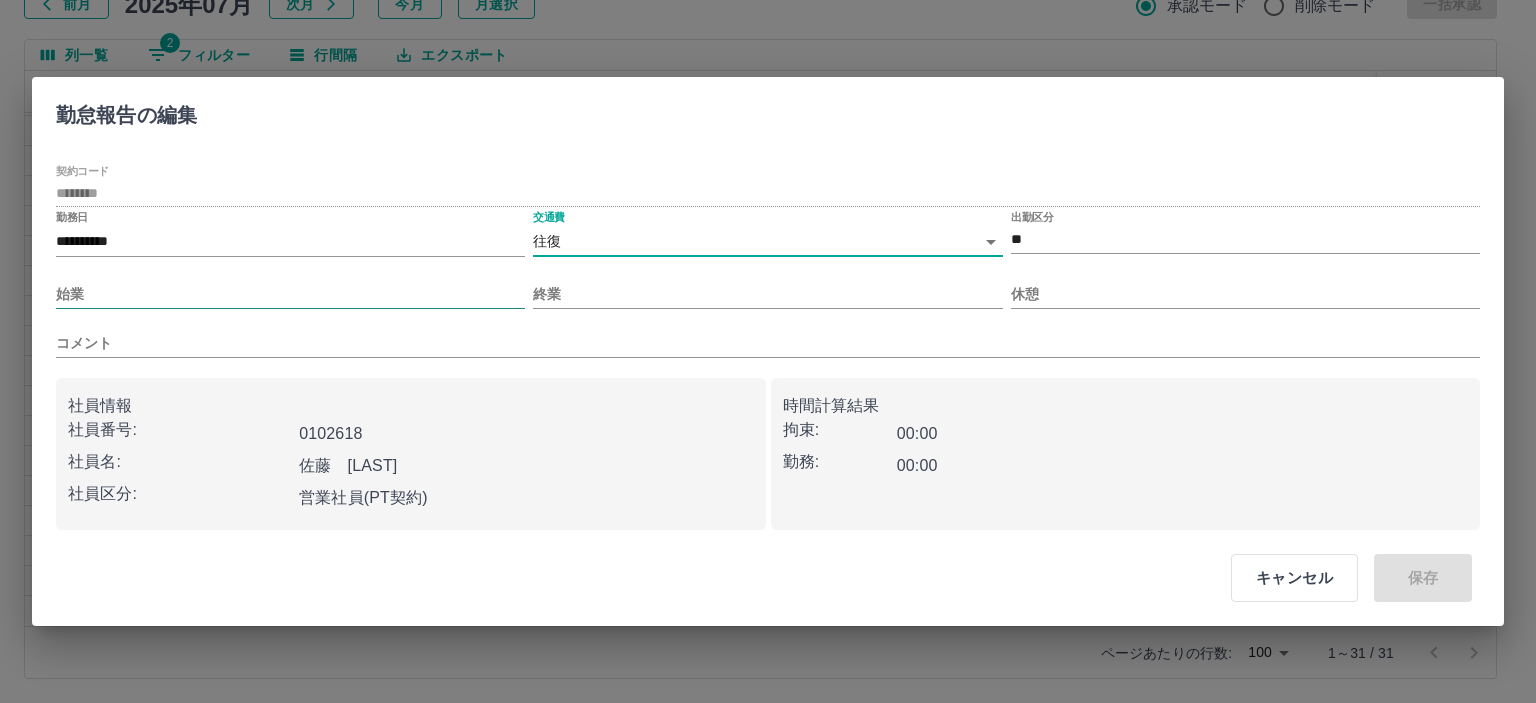 click on "始業" at bounding box center (290, 294) 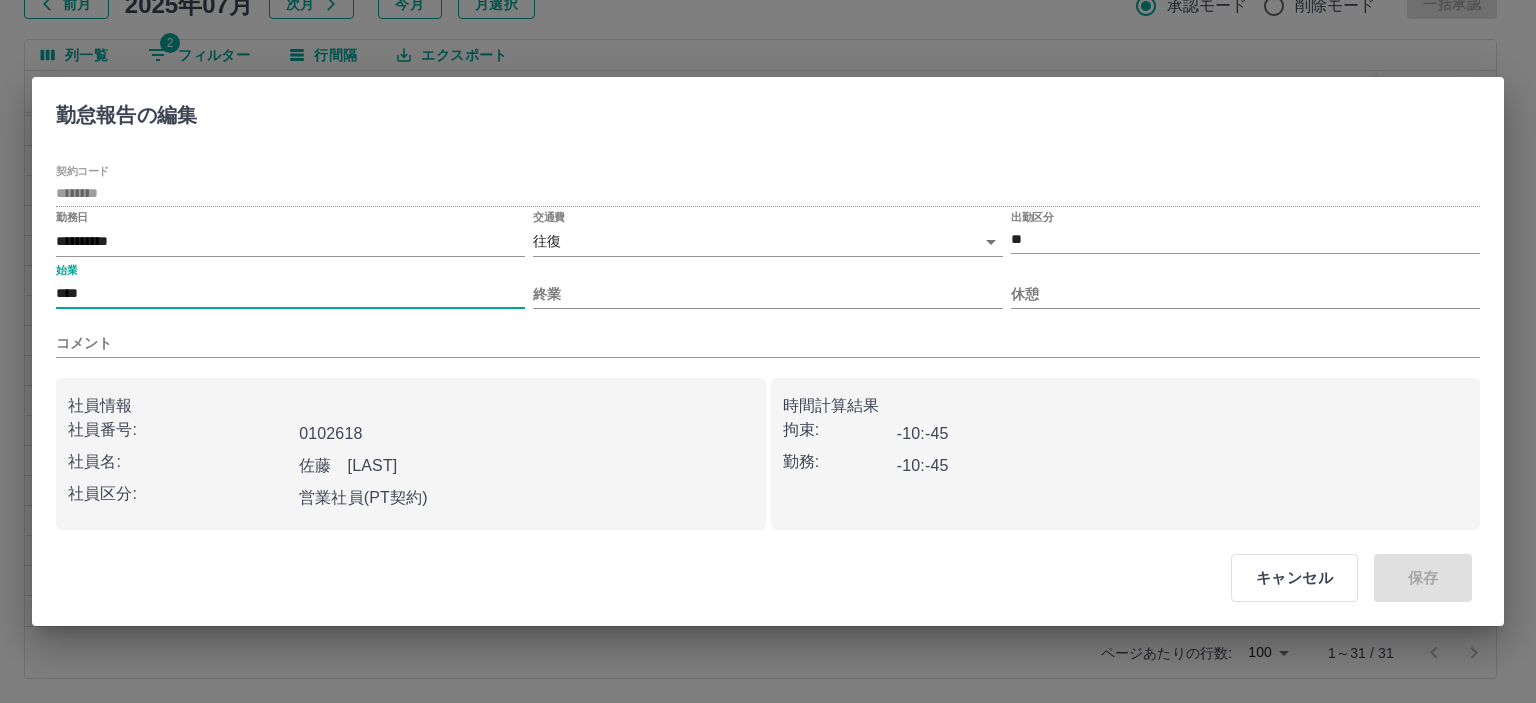 type on "****" 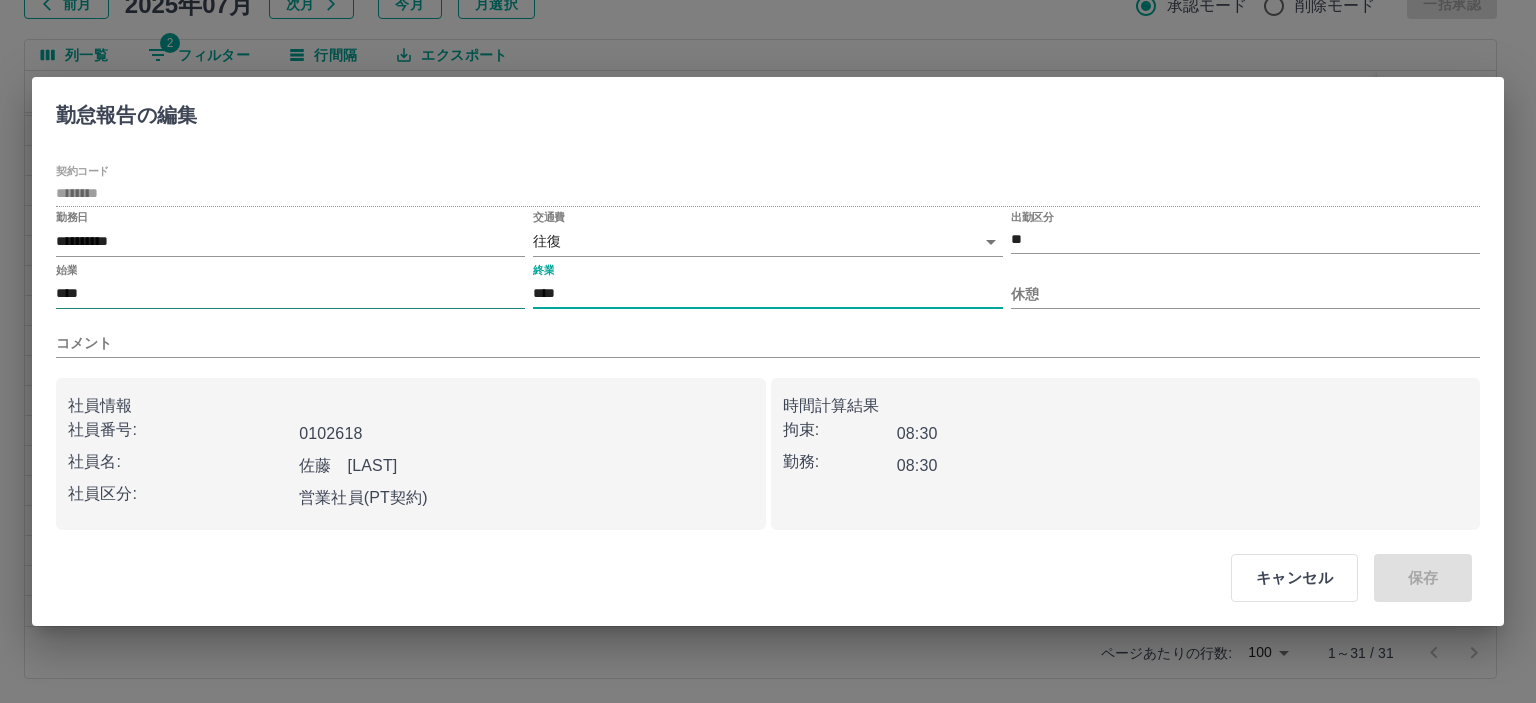 type on "****" 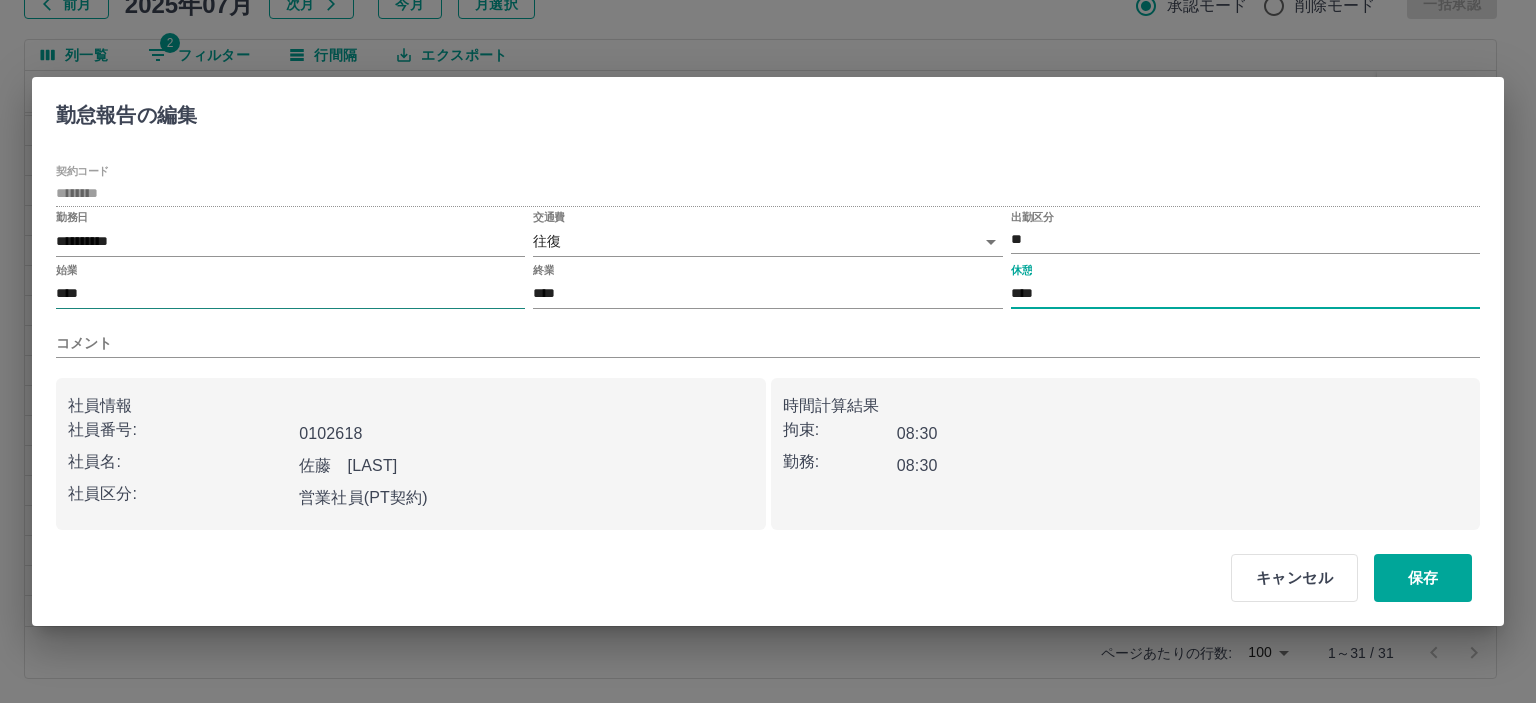 type on "****" 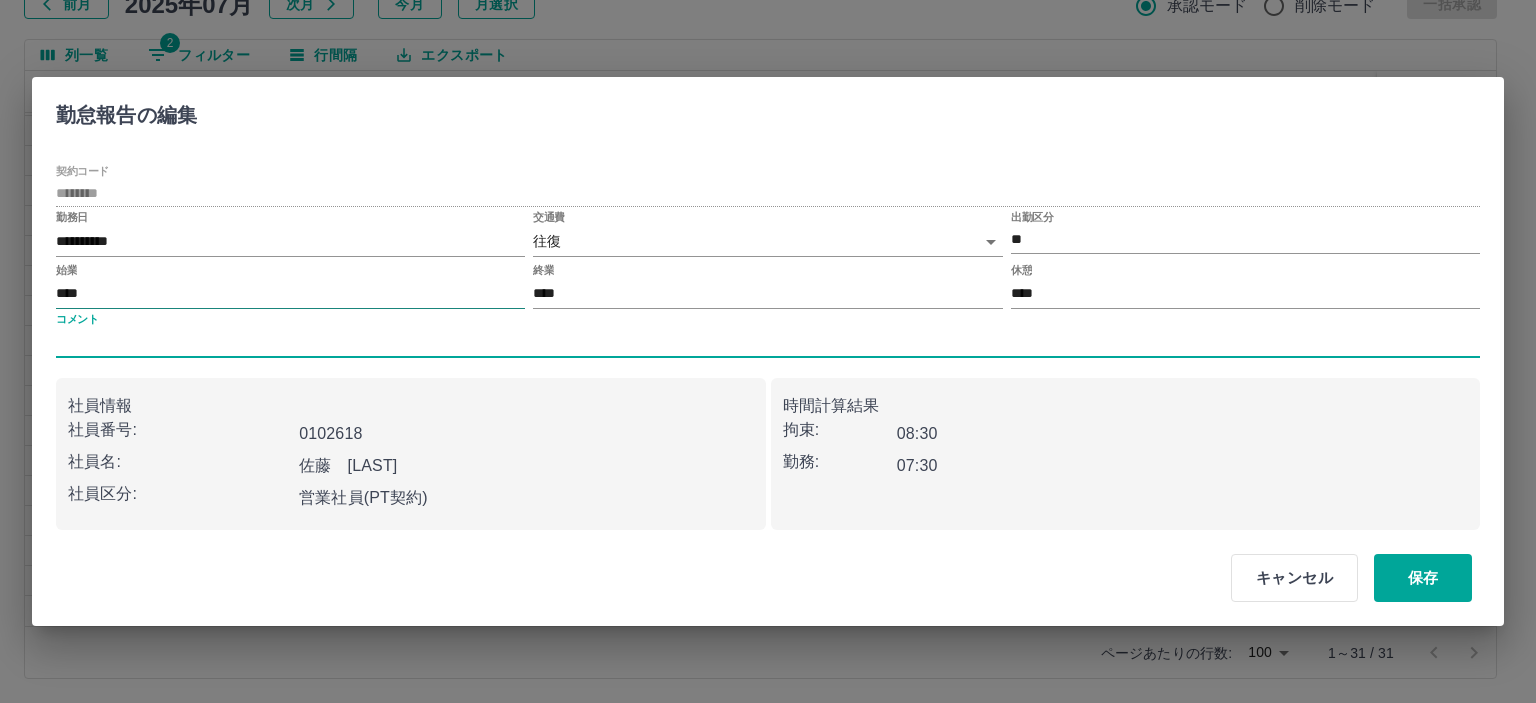 type 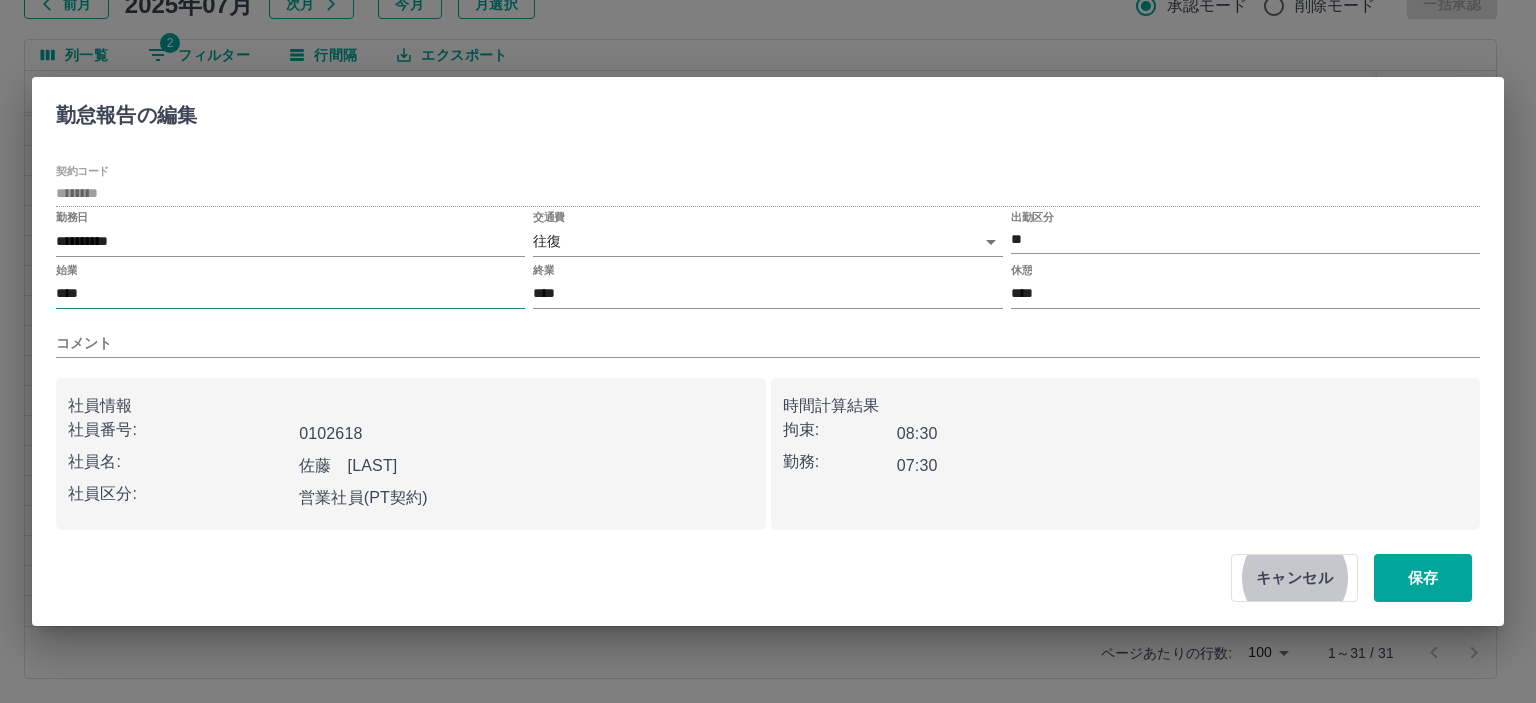 type 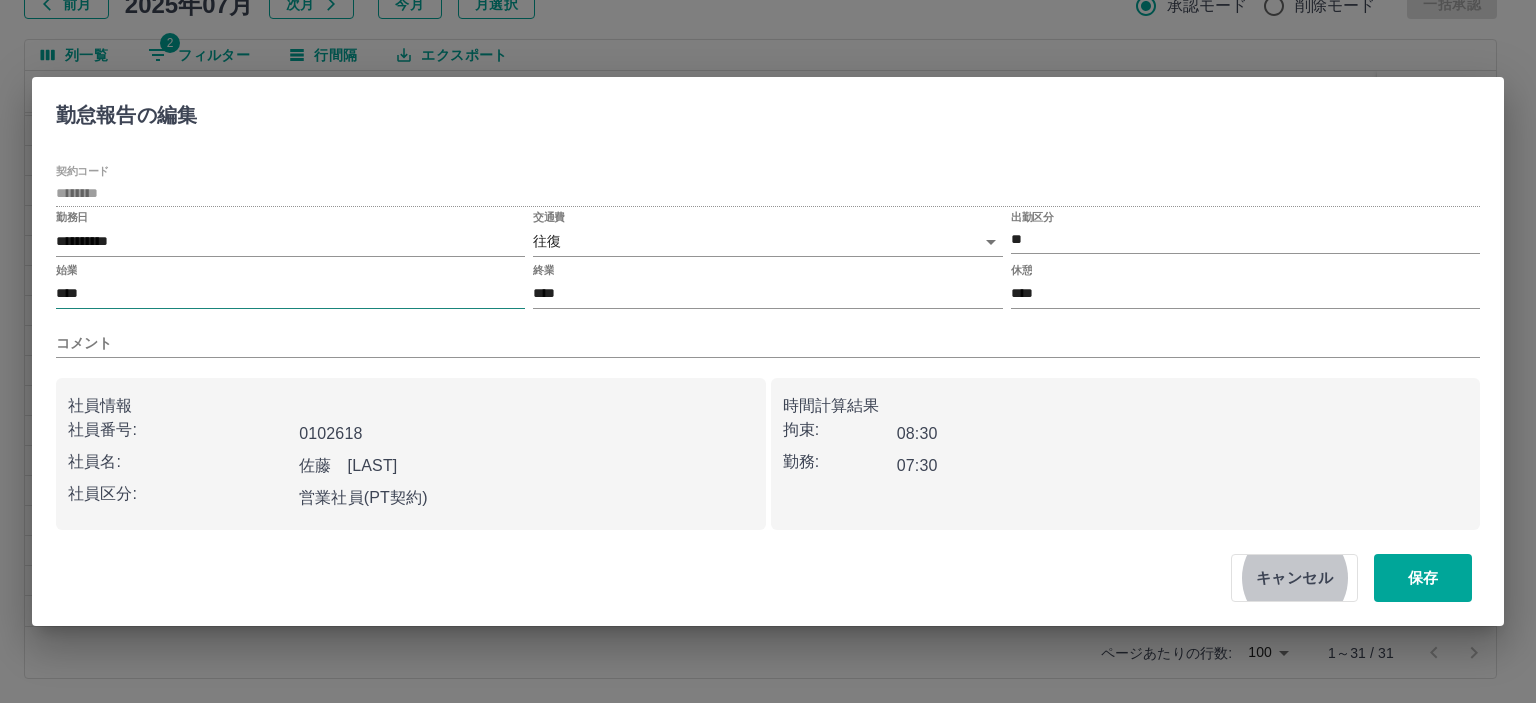 click on "保存" at bounding box center [1423, 578] 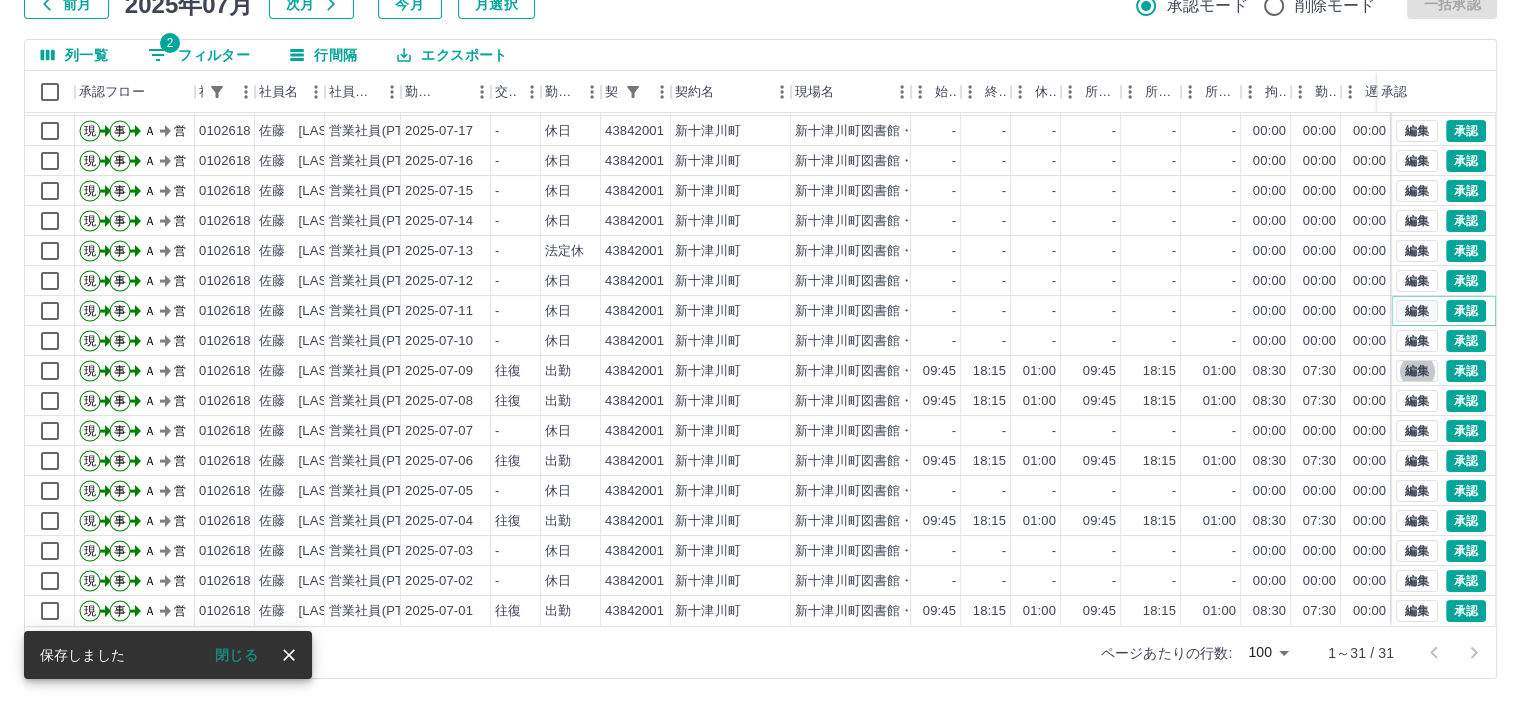 click on "編集" at bounding box center [1417, 311] 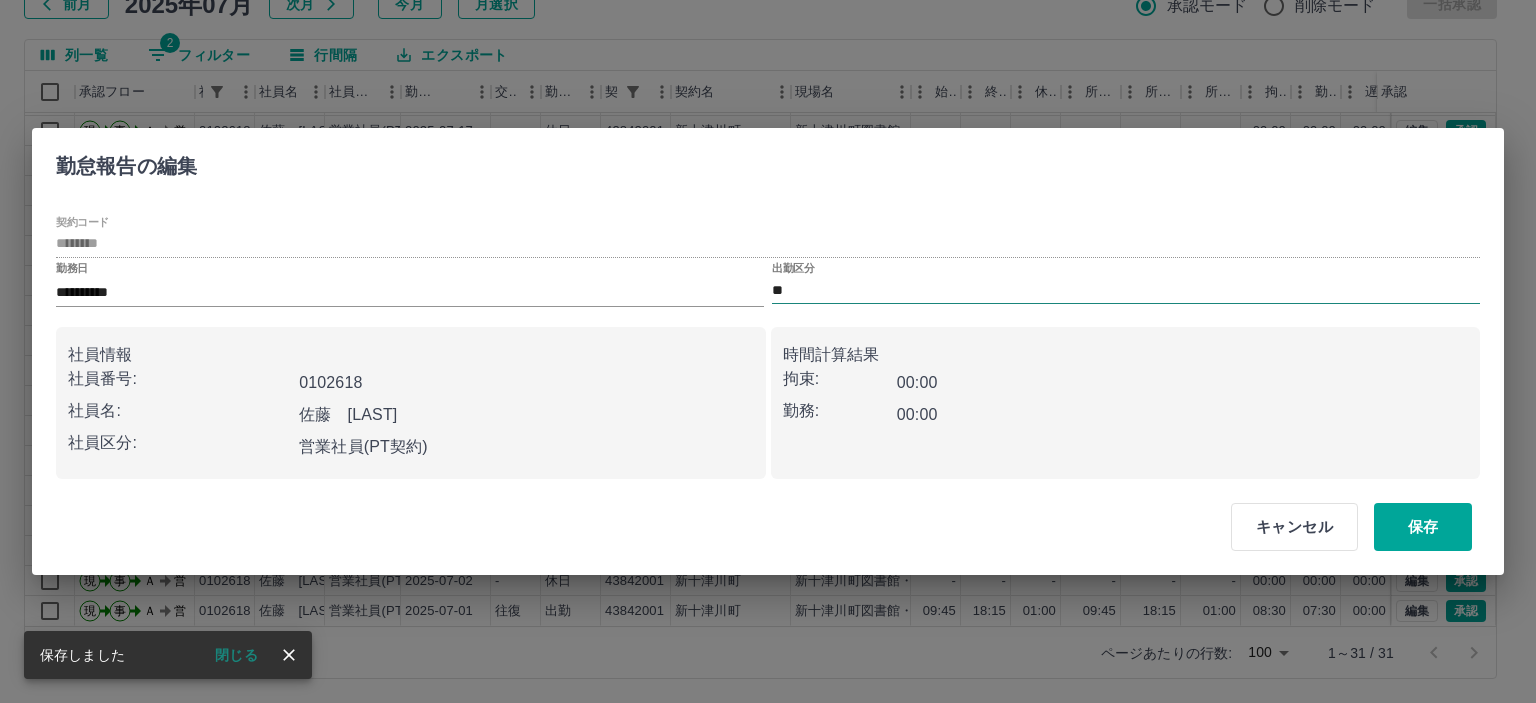 click on "**" at bounding box center (1126, 290) 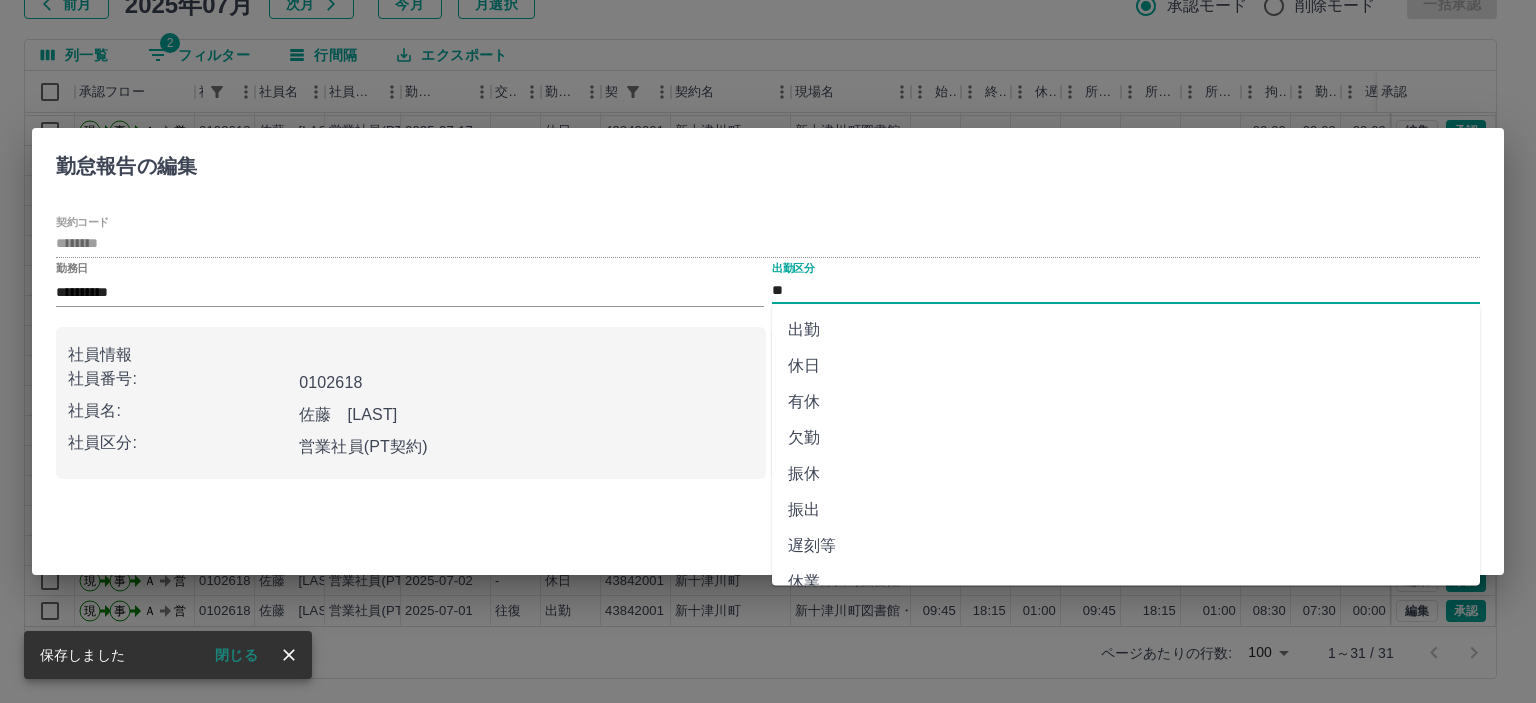 click on "出勤" at bounding box center (1126, 330) 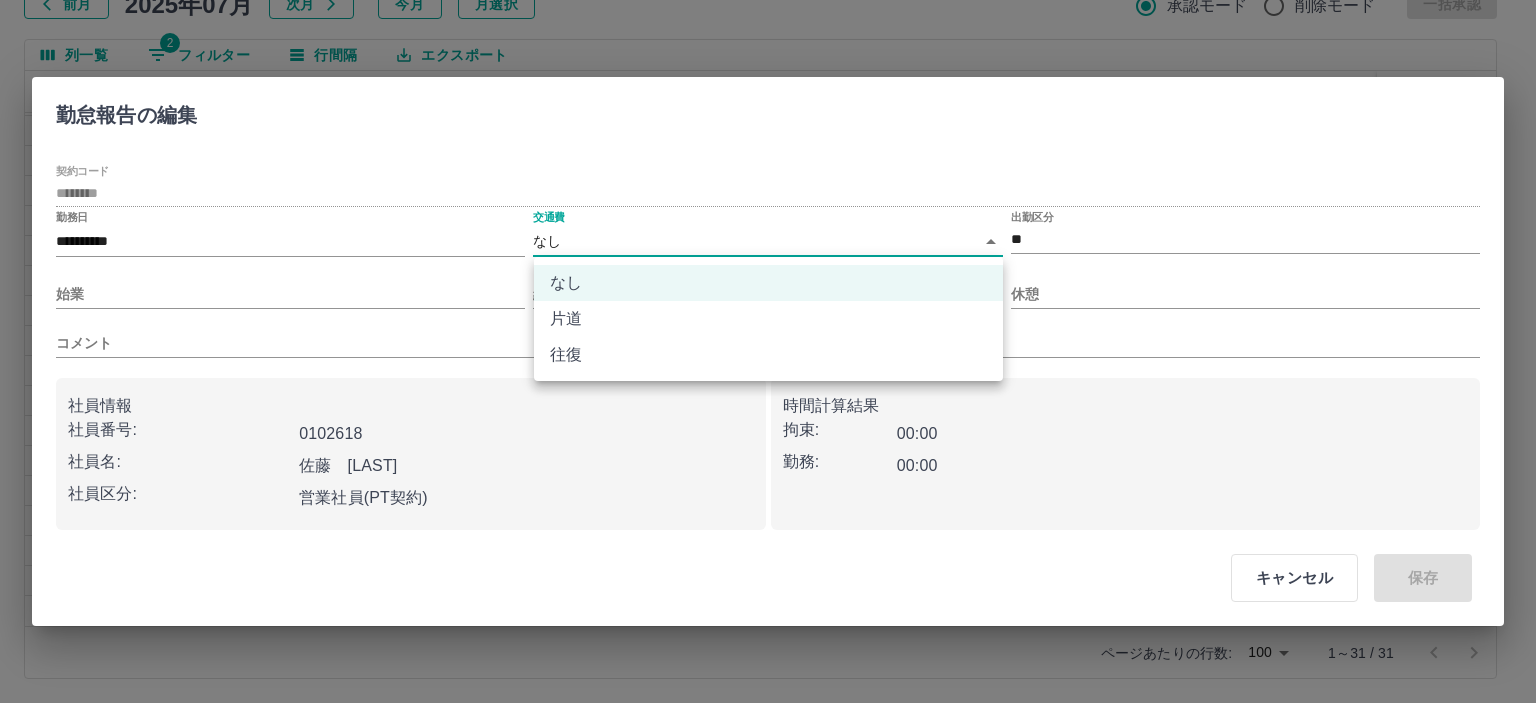 click on "SDH勤怠 山本　和也 勤務実績承認 前月 2025年07月 次月 今月 月選択 承認モード 削除モード 一括承認 列一覧 2 フィルター 行間隔 エクスポート 承認フロー 社員番号 社員名 社員区分 勤務日 交通費 勤務区分 契約コード 契約名 現場名 始業 終業 休憩 所定開始 所定終業 所定休憩 拘束 勤務 遅刻等 コメント ステータス 承認 現 事 Ａ 営 0102618 佐藤　有紀子 営業社員(PT契約) 2025-07-19  -  休日 43842001 新十津川町 新十津川町図書館・学校図書館包括業務委託 - - - - - - 00:00 00:00 00:00 AM承認待 現 事 Ａ 営 0102618 佐藤　有紀子 営業社員(PT契約) 2025-07-18  -  休日 43842001 新十津川町 新十津川町図書館・学校図書館包括業務委託 - - - - - - 00:00 00:00 00:00 AM承認待 現 事 Ａ 営 0102618 佐藤　有紀子 営業社員(PT契約) 2025-07-17  -  休日 43842001 新十津川町 - - - - - - 00:00 00:00 00:00 AM承認待 現 -" at bounding box center [768, 280] 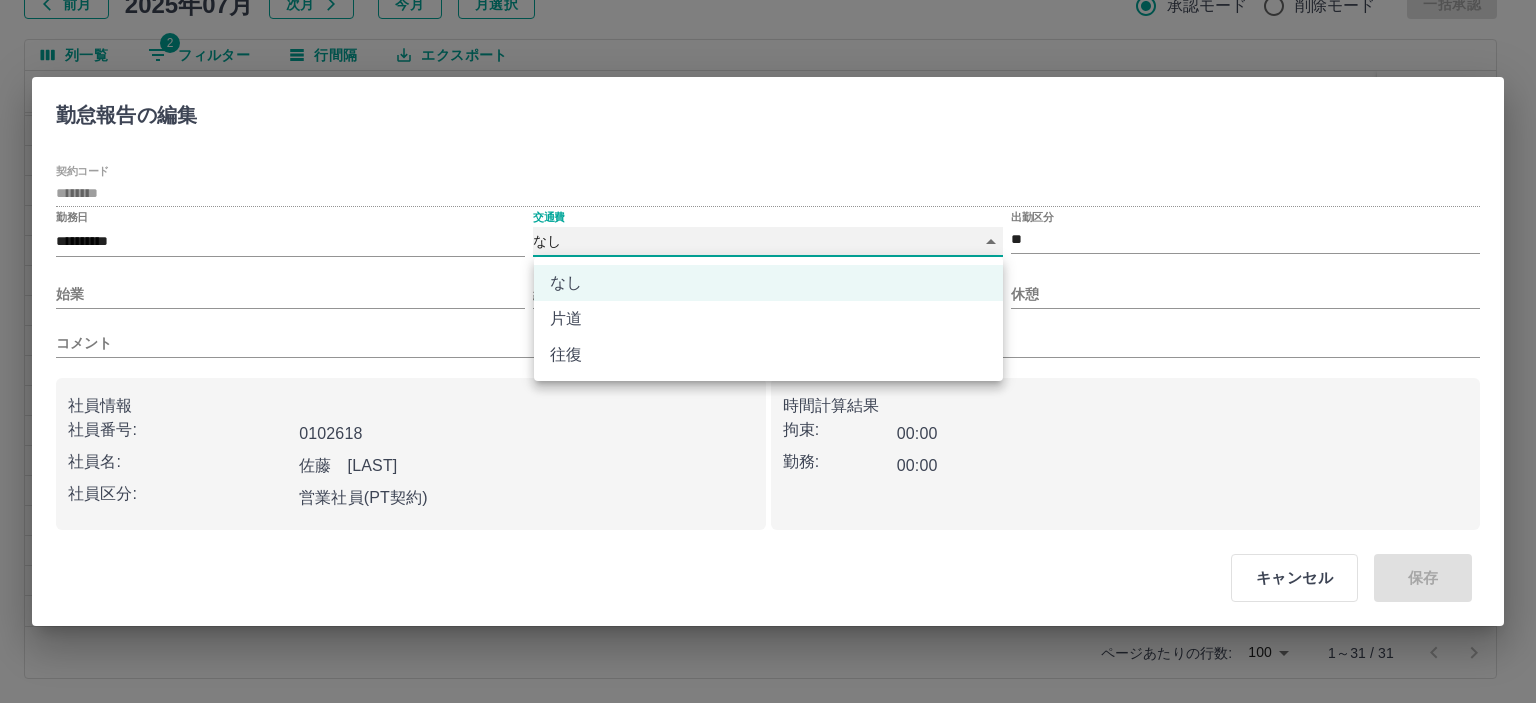type on "******" 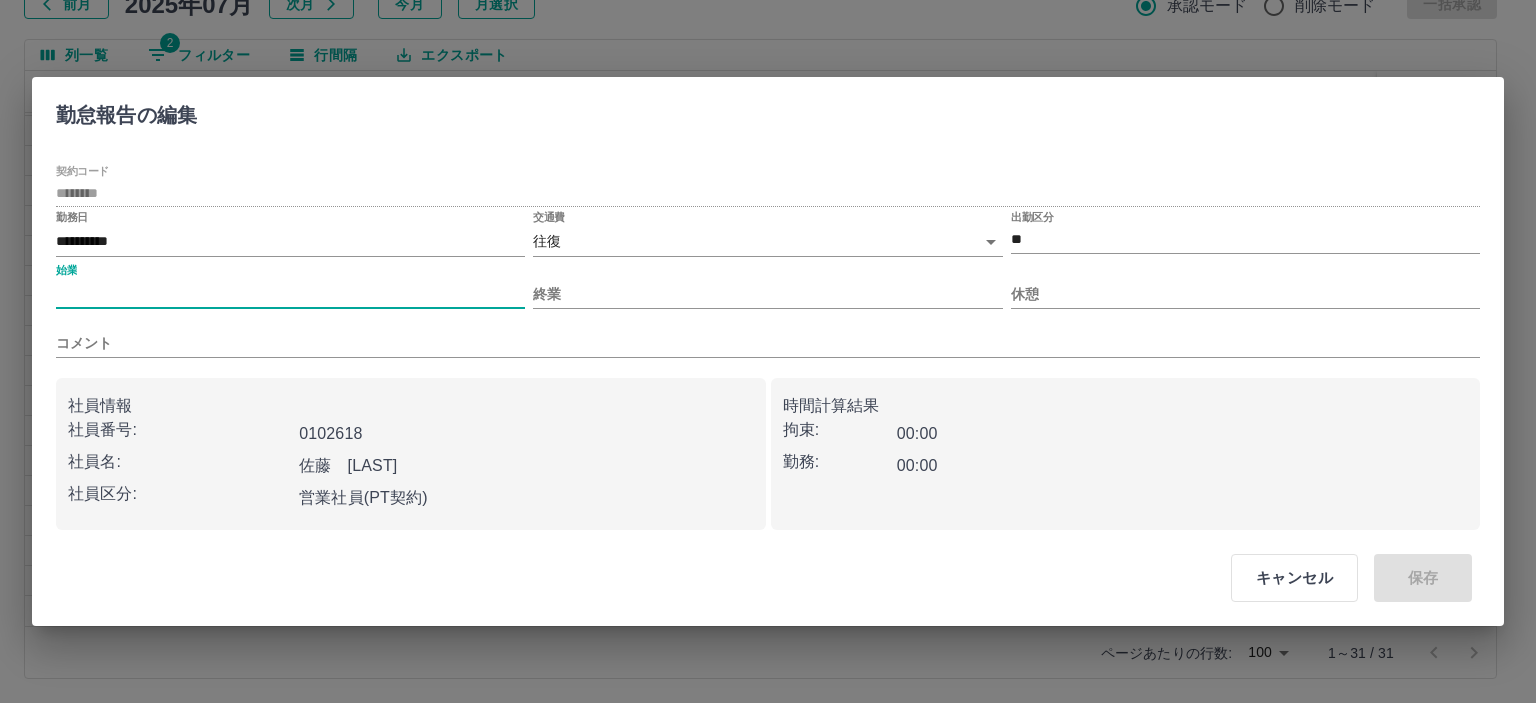 click on "始業" at bounding box center [290, 294] 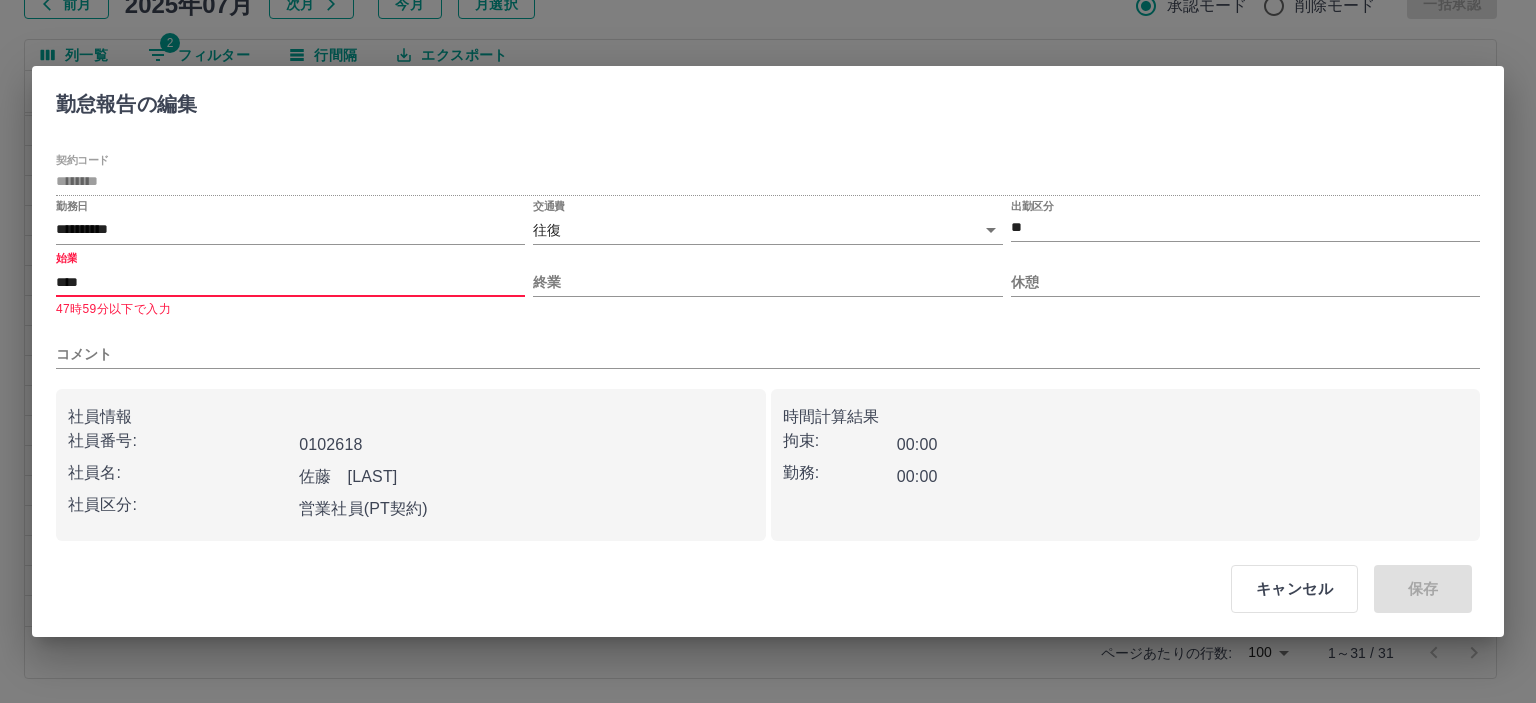 type on "****" 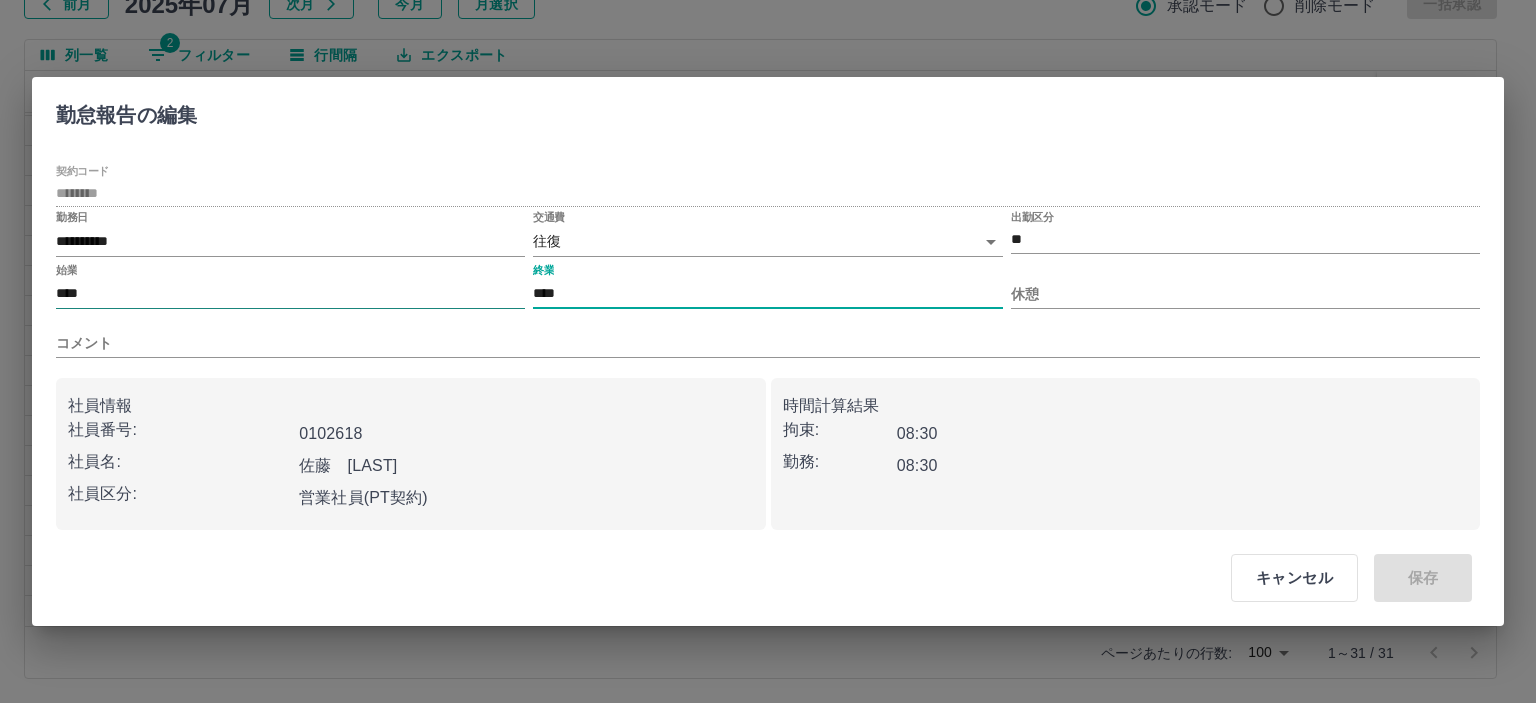 type on "****" 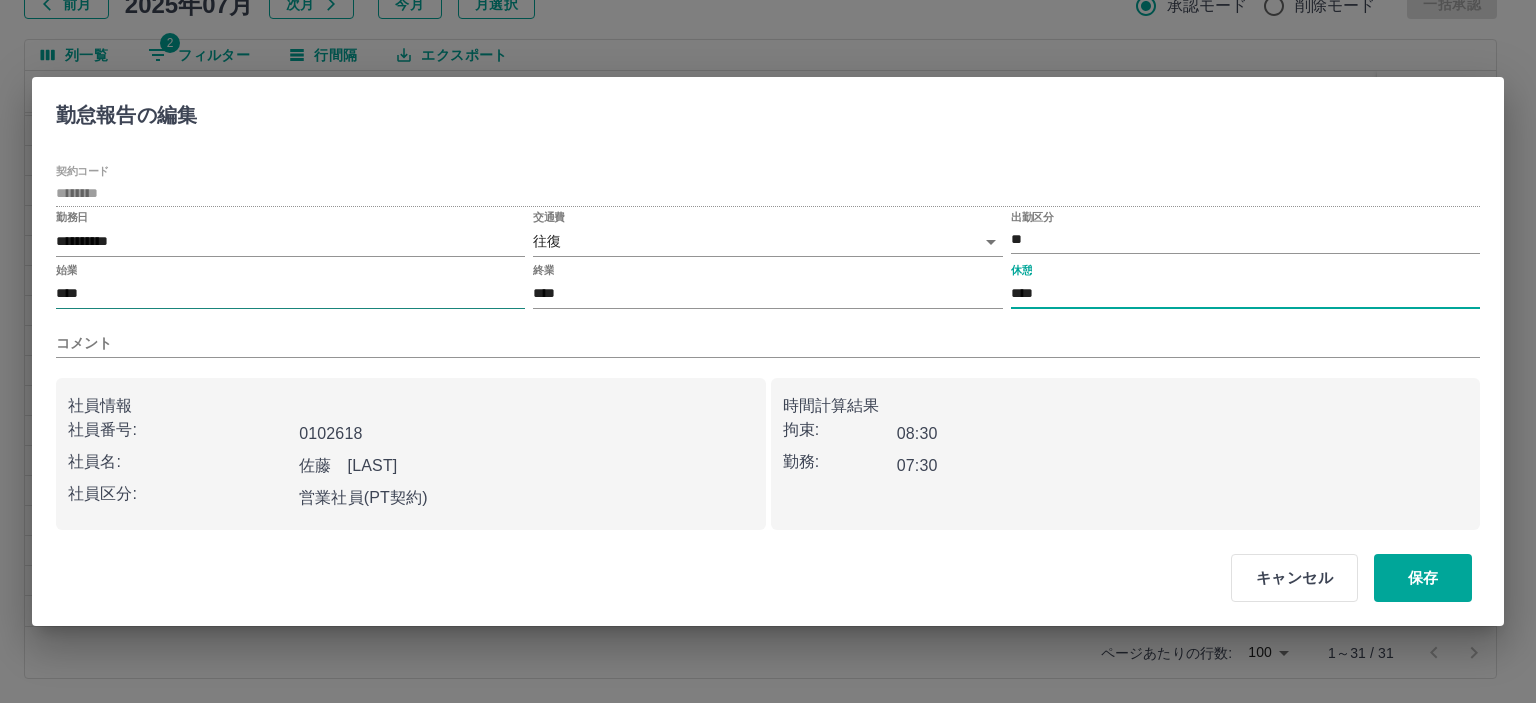 type on "****" 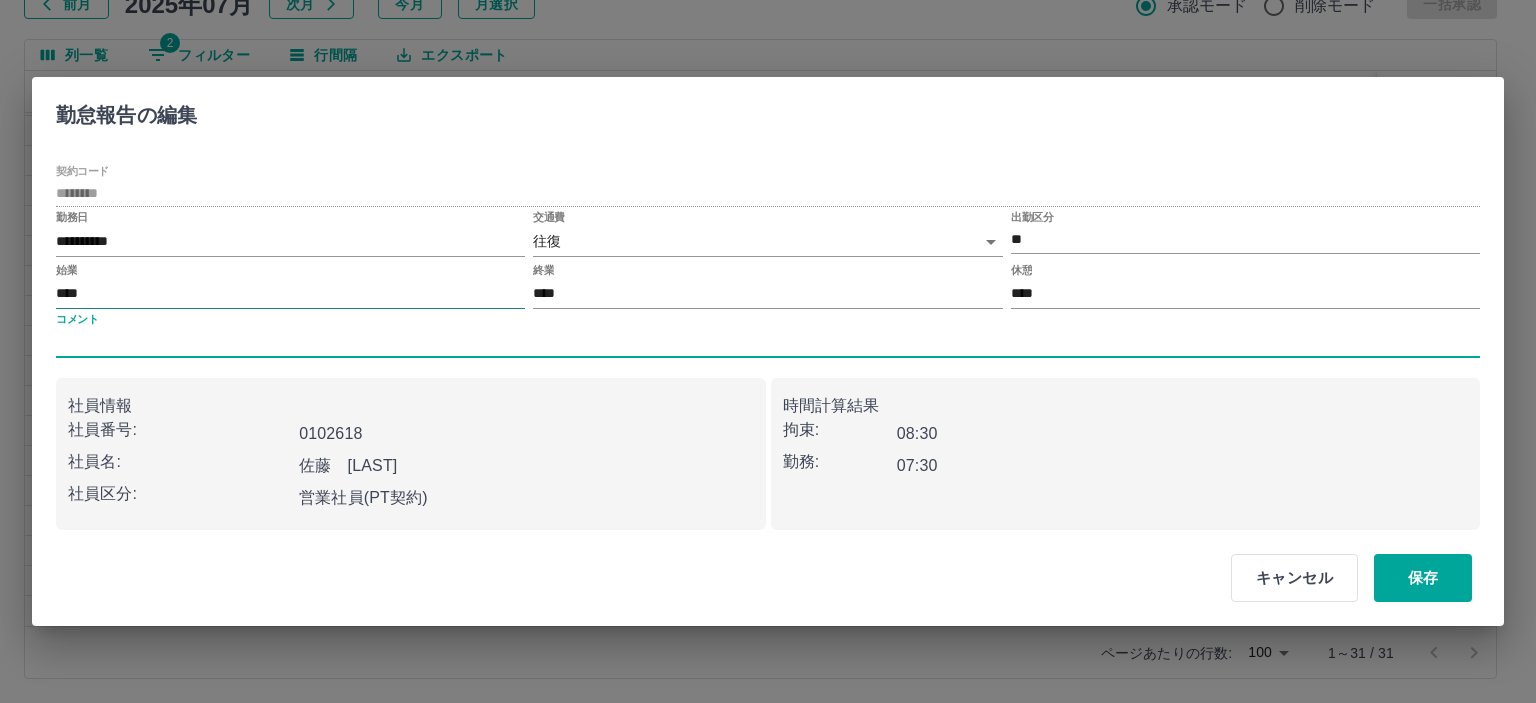 type 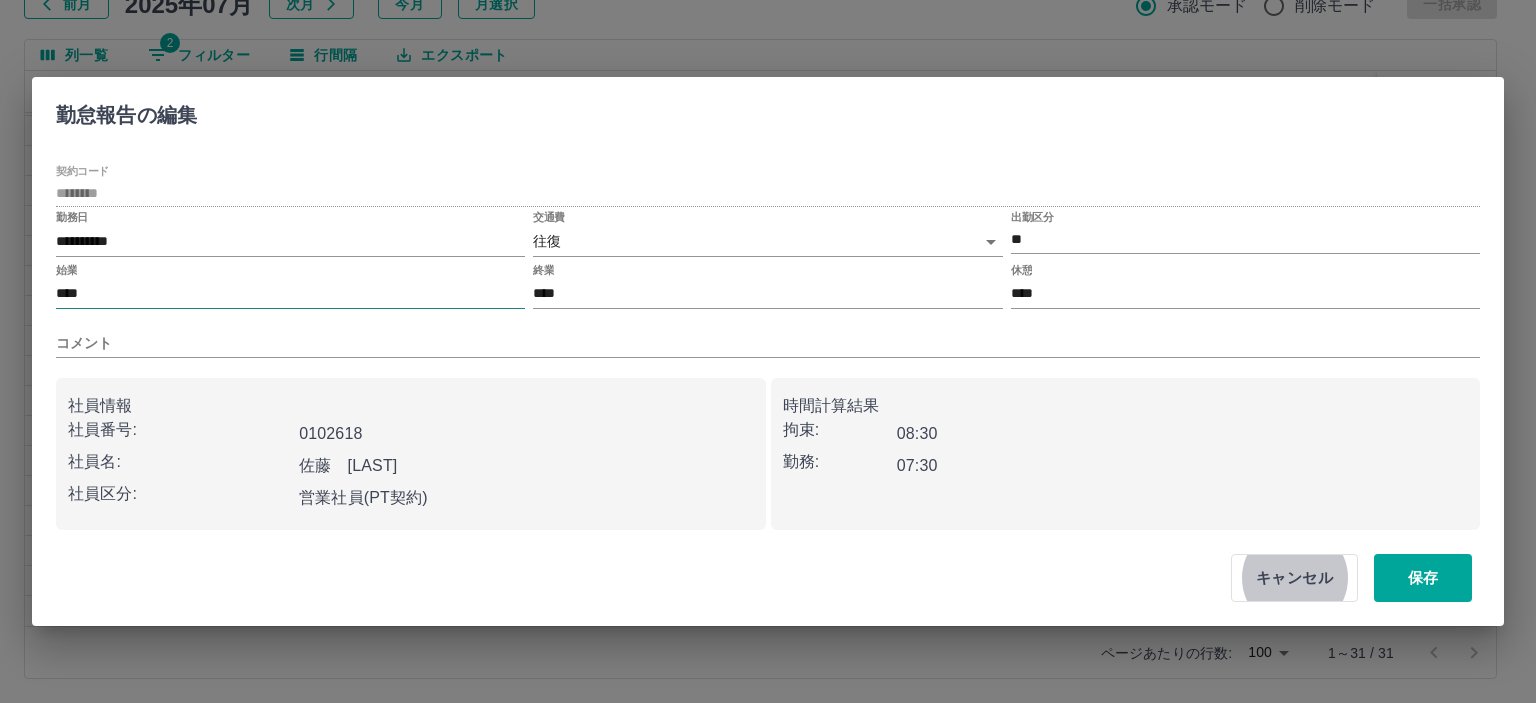 type 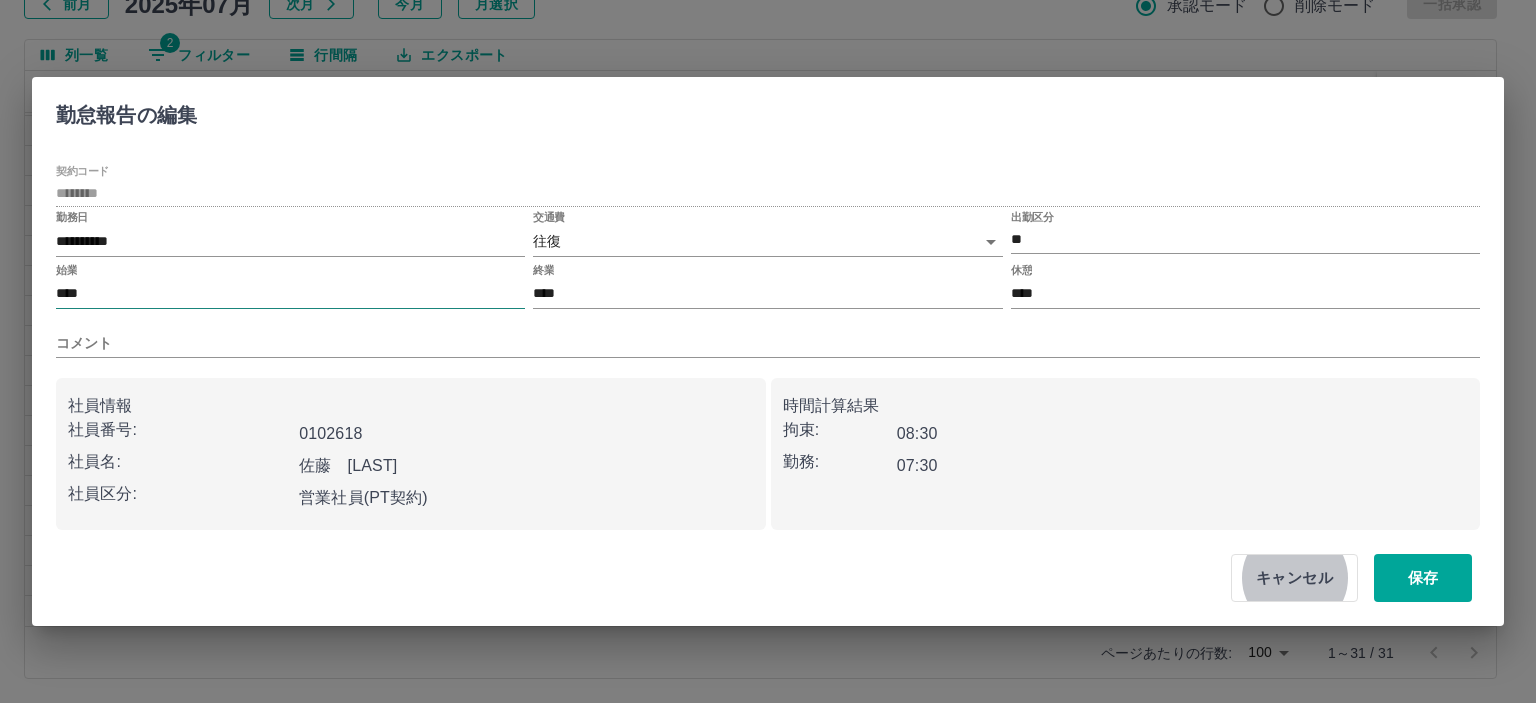click on "保存" at bounding box center [1423, 578] 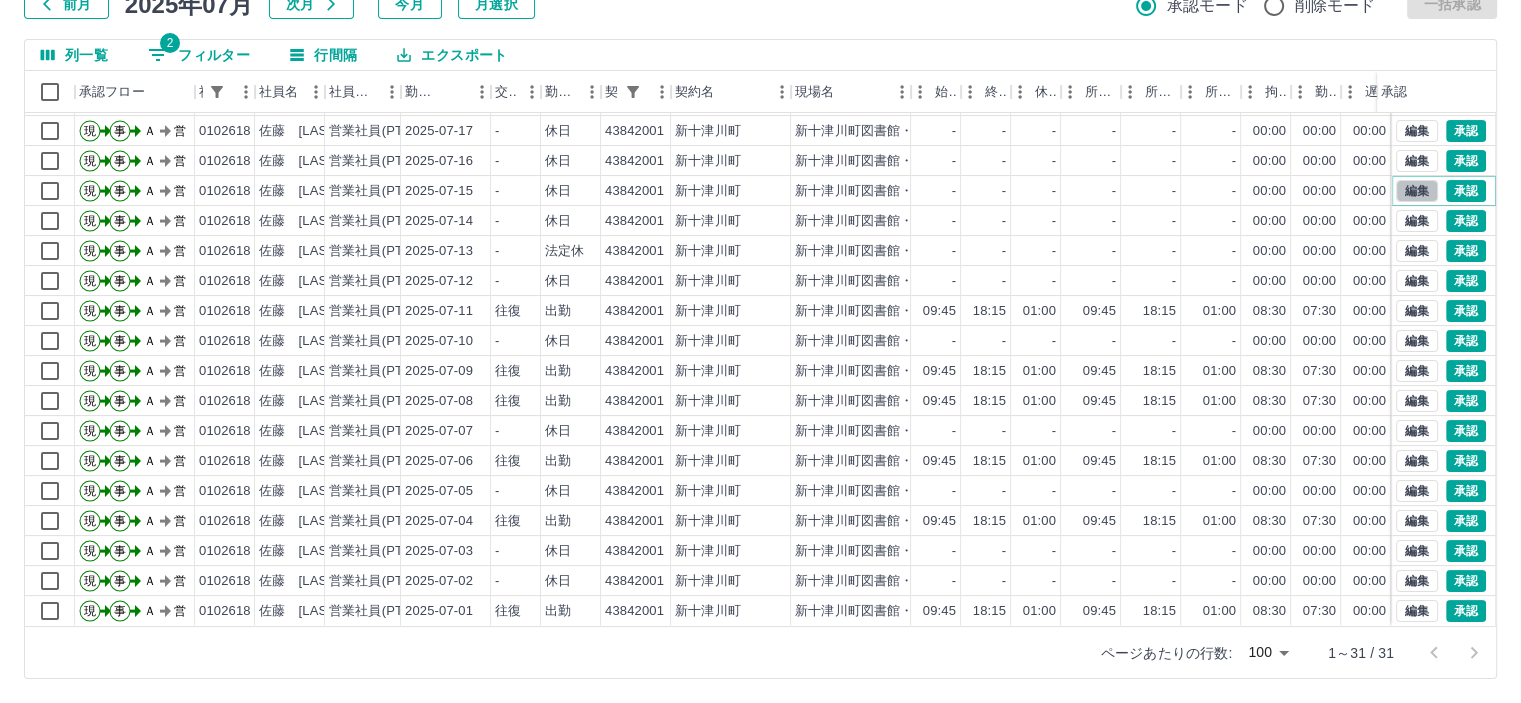 click on "編集" at bounding box center [1417, 191] 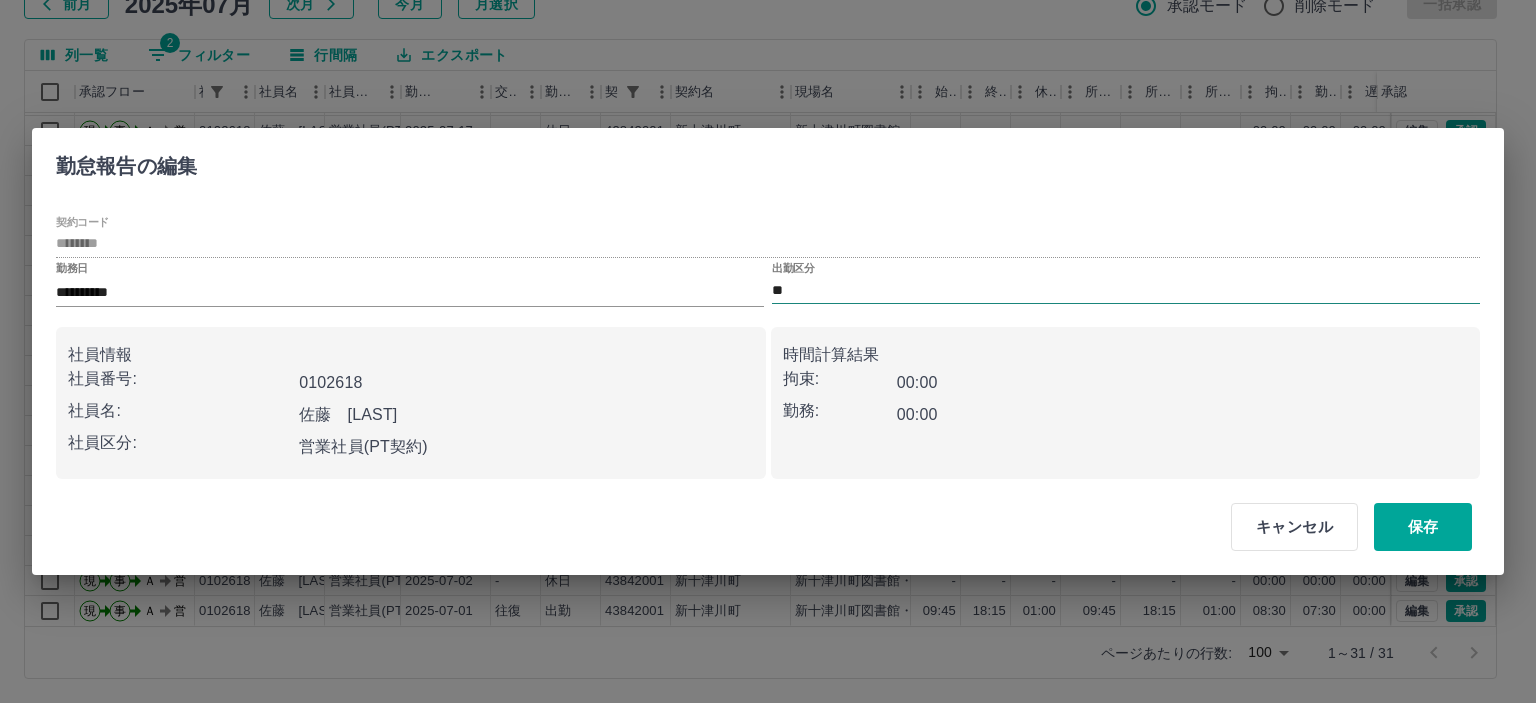 click on "**" at bounding box center [1126, 290] 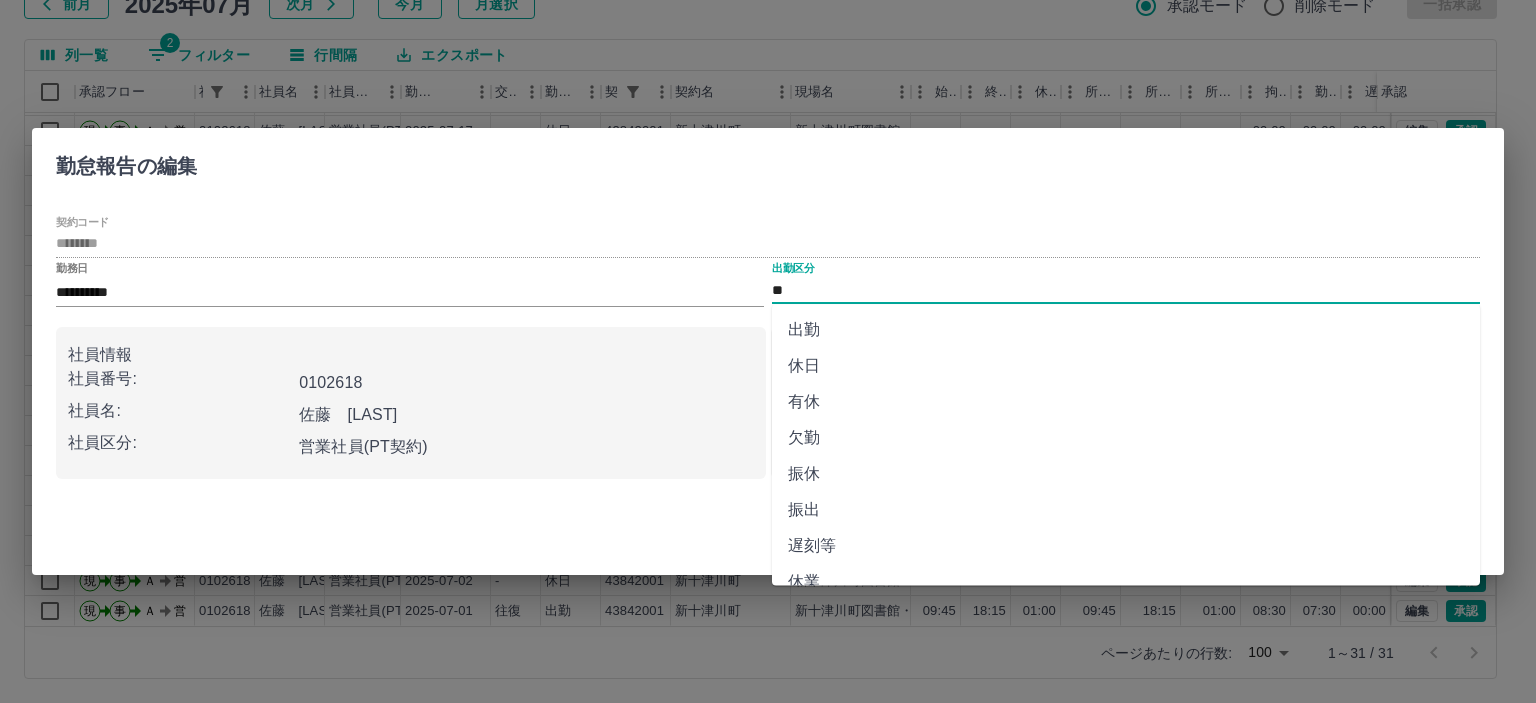 click on "出勤" at bounding box center (1126, 330) 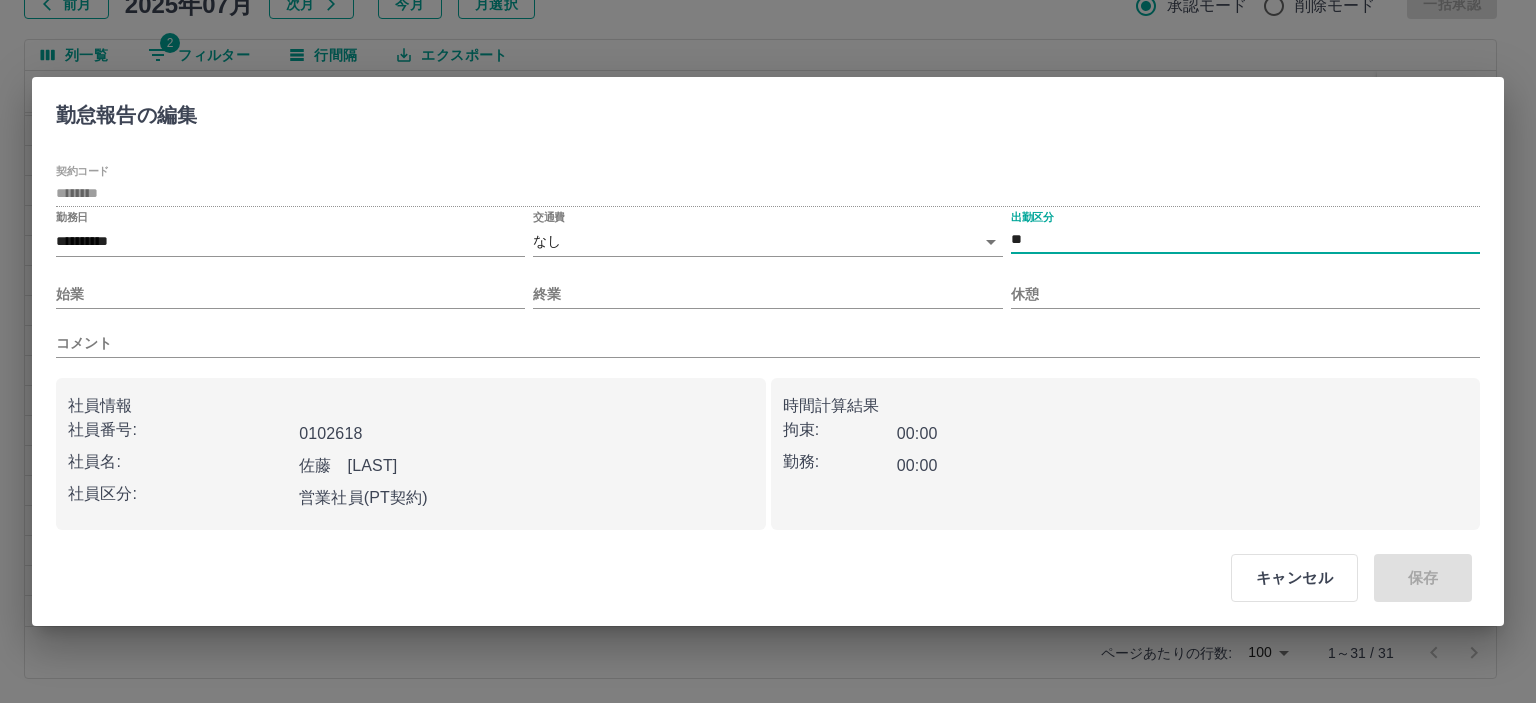 click on "SDH勤怠 山本　和也 勤務実績承認 前月 2025年07月 次月 今月 月選択 承認モード 削除モード 一括承認 列一覧 2 フィルター 行間隔 エクスポート 承認フロー 社員番号 社員名 社員区分 勤務日 交通費 勤務区分 契約コード 契約名 現場名 始業 終業 休憩 所定開始 所定終業 所定休憩 拘束 勤務 遅刻等 コメント ステータス 承認 現 事 Ａ 営 0102618 佐藤　有紀子 営業社員(PT契約) 2025-07-19  -  休日 43842001 新十津川町 新十津川町図書館・学校図書館包括業務委託 - - - - - - 00:00 00:00 00:00 AM承認待 現 事 Ａ 営 0102618 佐藤　有紀子 営業社員(PT契約) 2025-07-18  -  休日 43842001 新十津川町 新十津川町図書館・学校図書館包括業務委託 - - - - - - 00:00 00:00 00:00 AM承認待 現 事 Ａ 営 0102618 佐藤　有紀子 営業社員(PT契約) 2025-07-17  -  休日 43842001 新十津川町 - - - - - - 00:00 00:00 00:00 AM承認待 現 -" at bounding box center [768, 280] 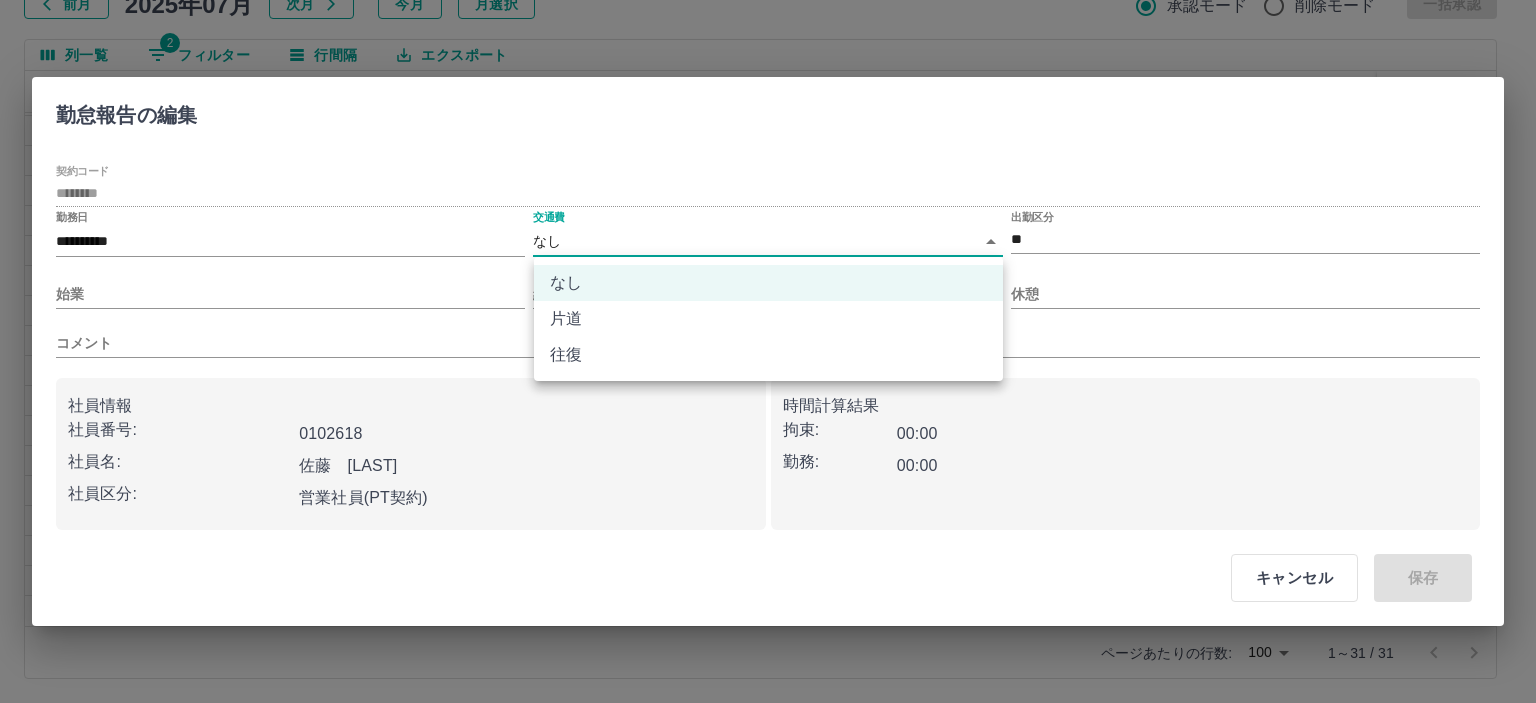click on "往復" at bounding box center (768, 355) 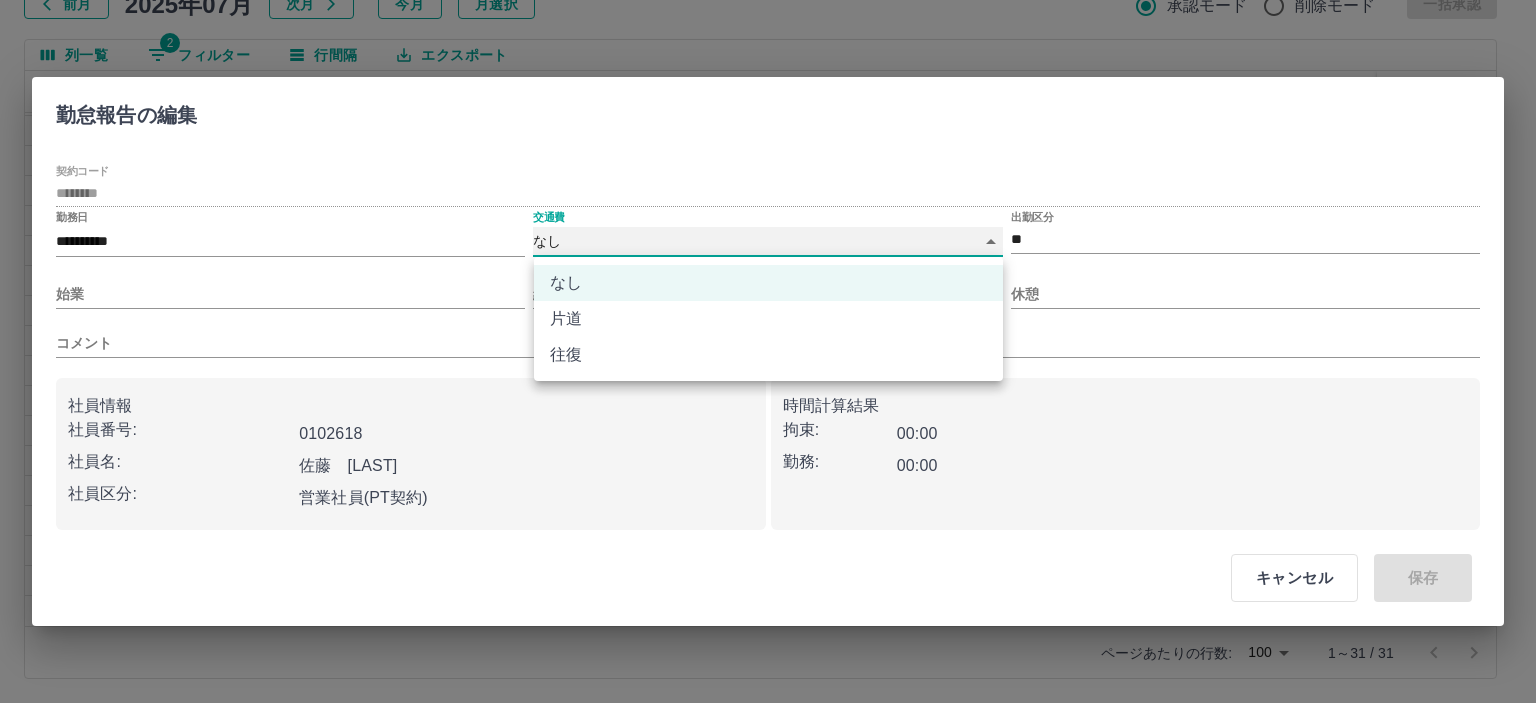 type on "******" 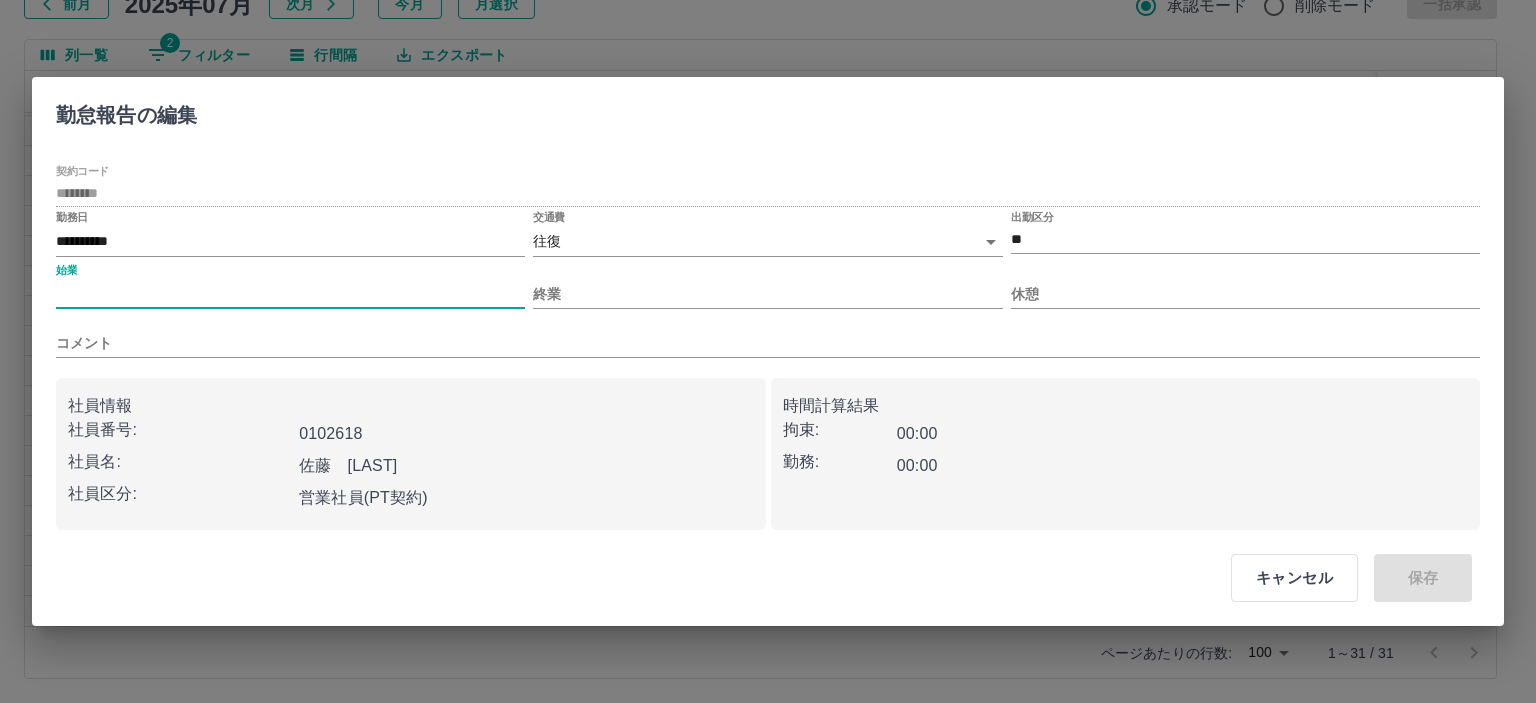 click on "始業" at bounding box center [290, 294] 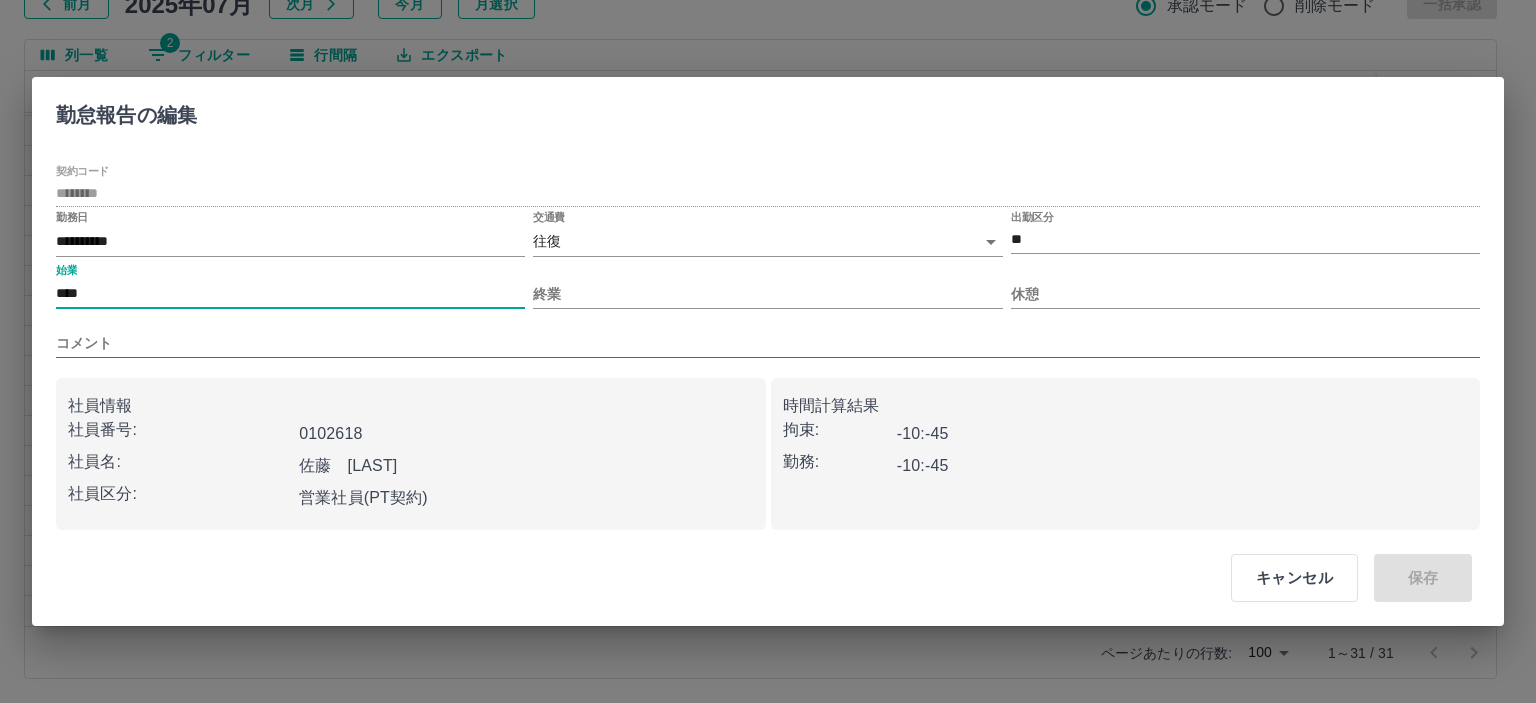 type on "****" 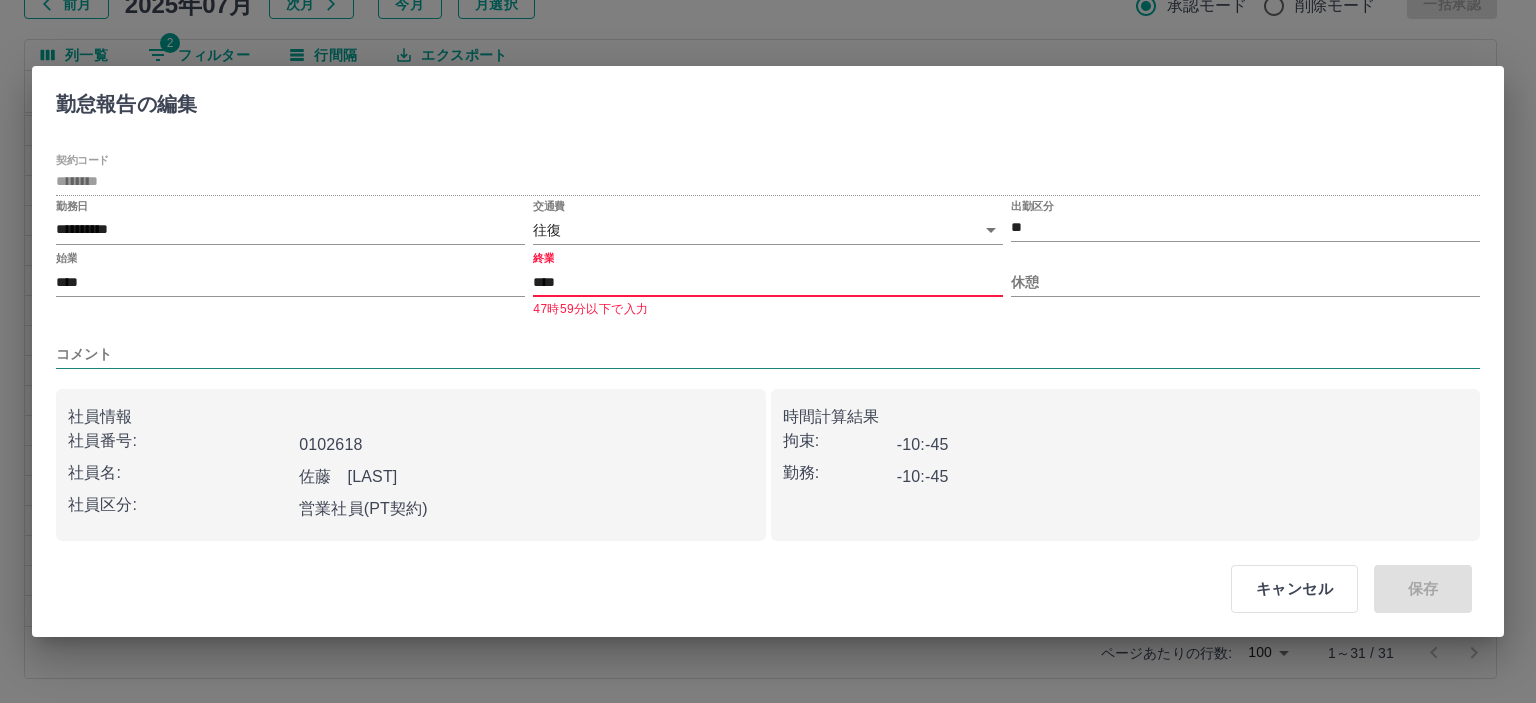 type on "****" 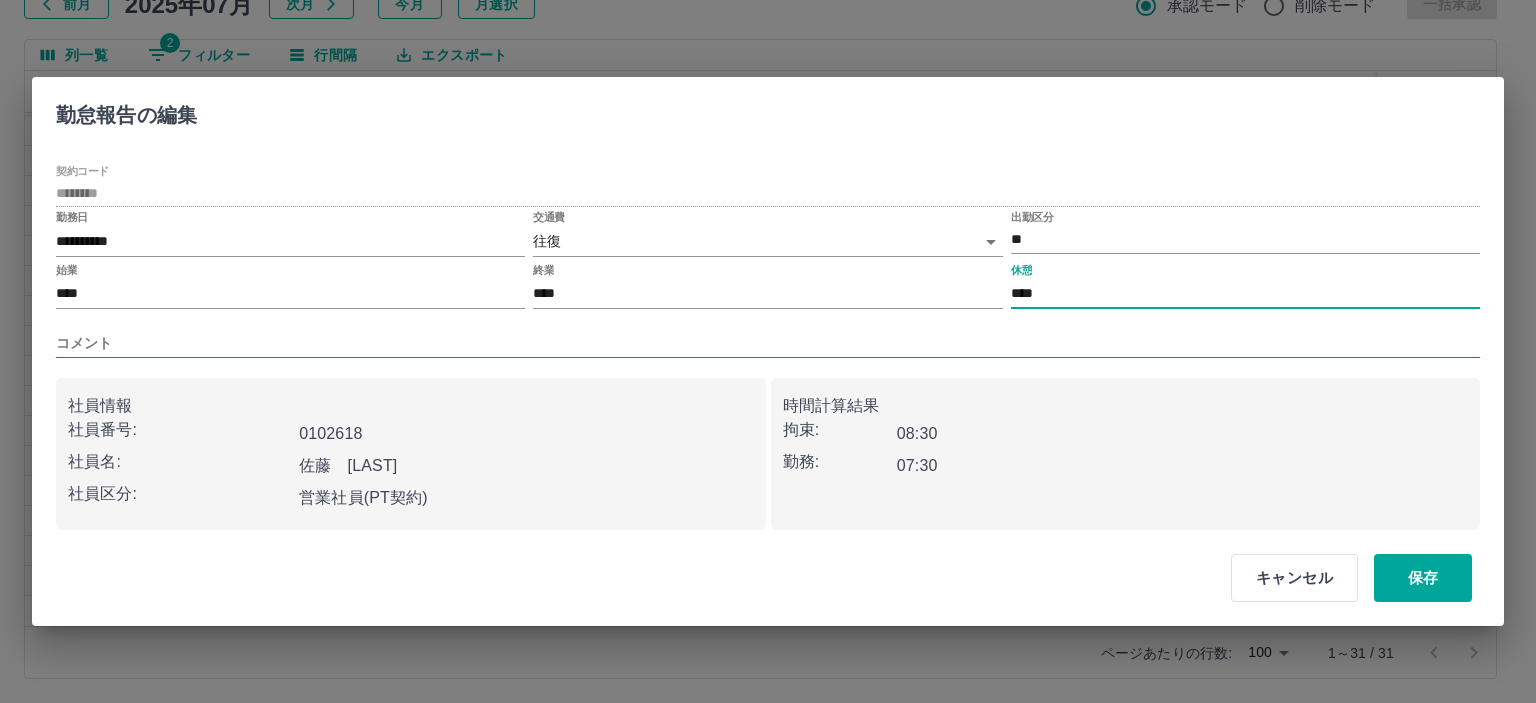 type on "****" 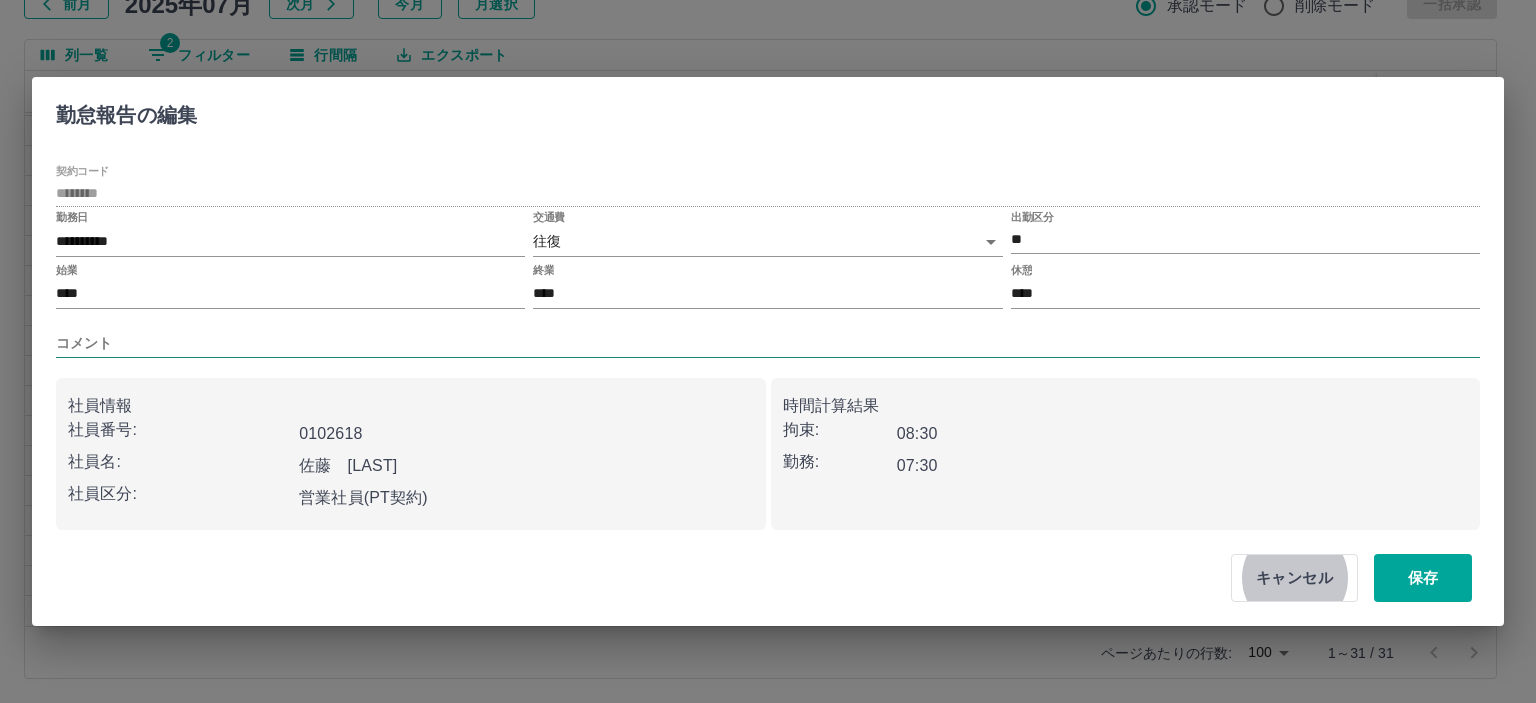 type 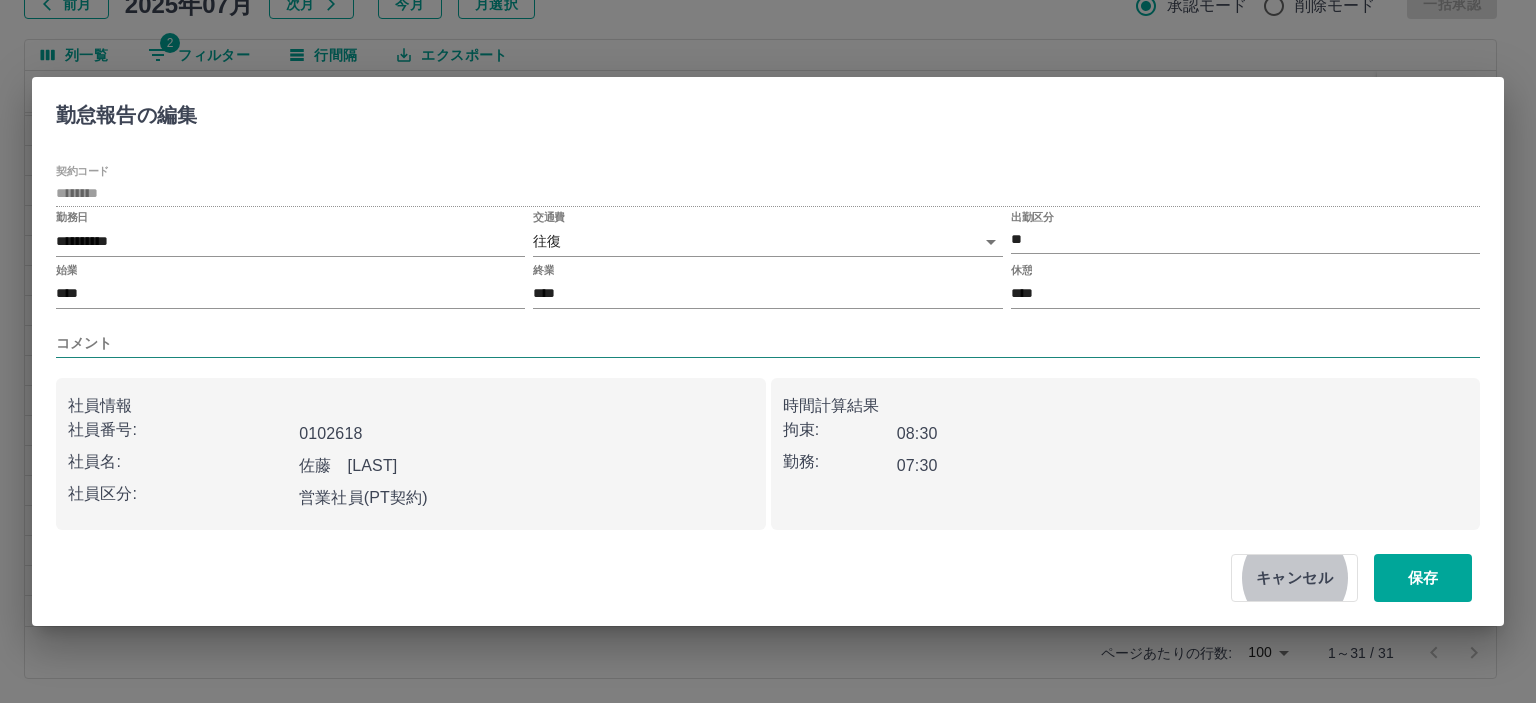 type 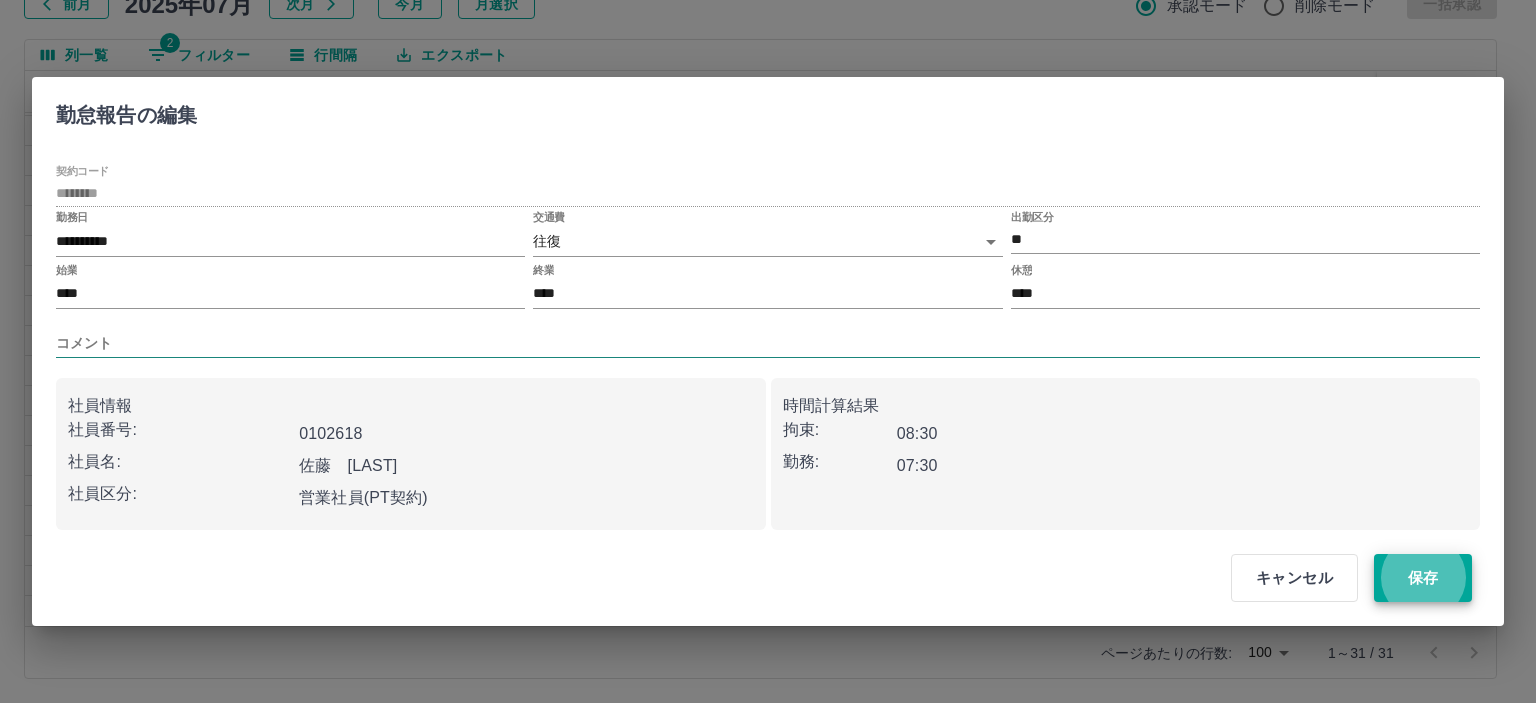 click on "保存" at bounding box center (1423, 578) 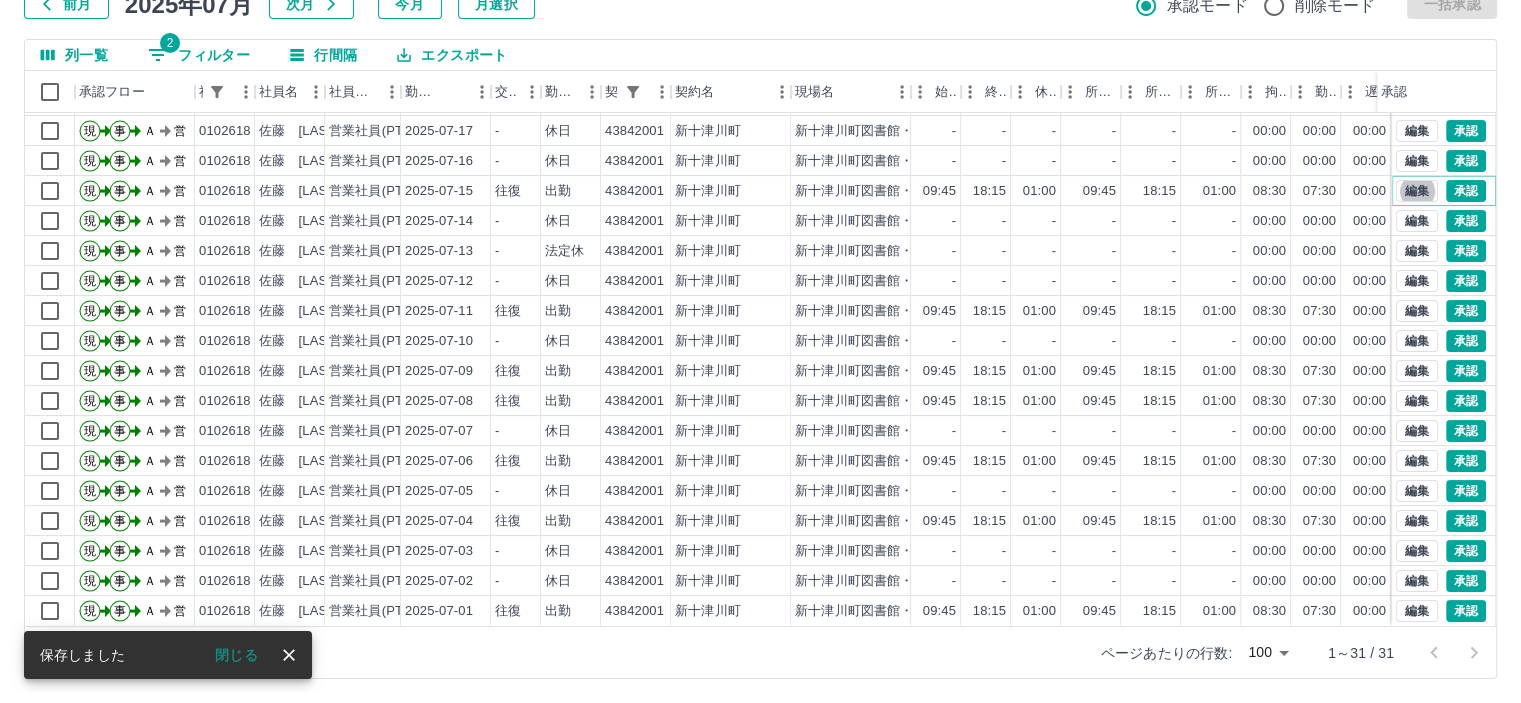 scroll, scrollTop: 331, scrollLeft: 0, axis: vertical 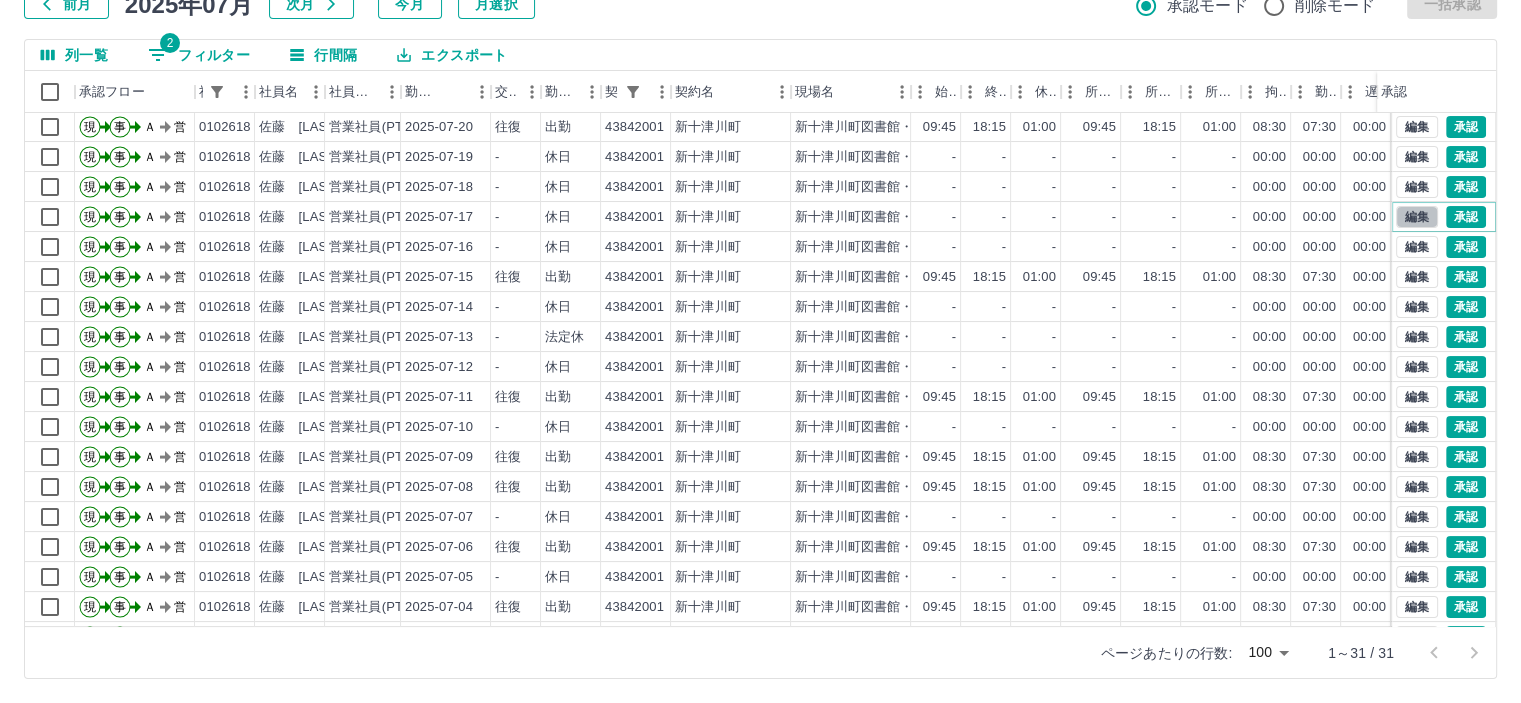 click on "編集" at bounding box center (1417, 217) 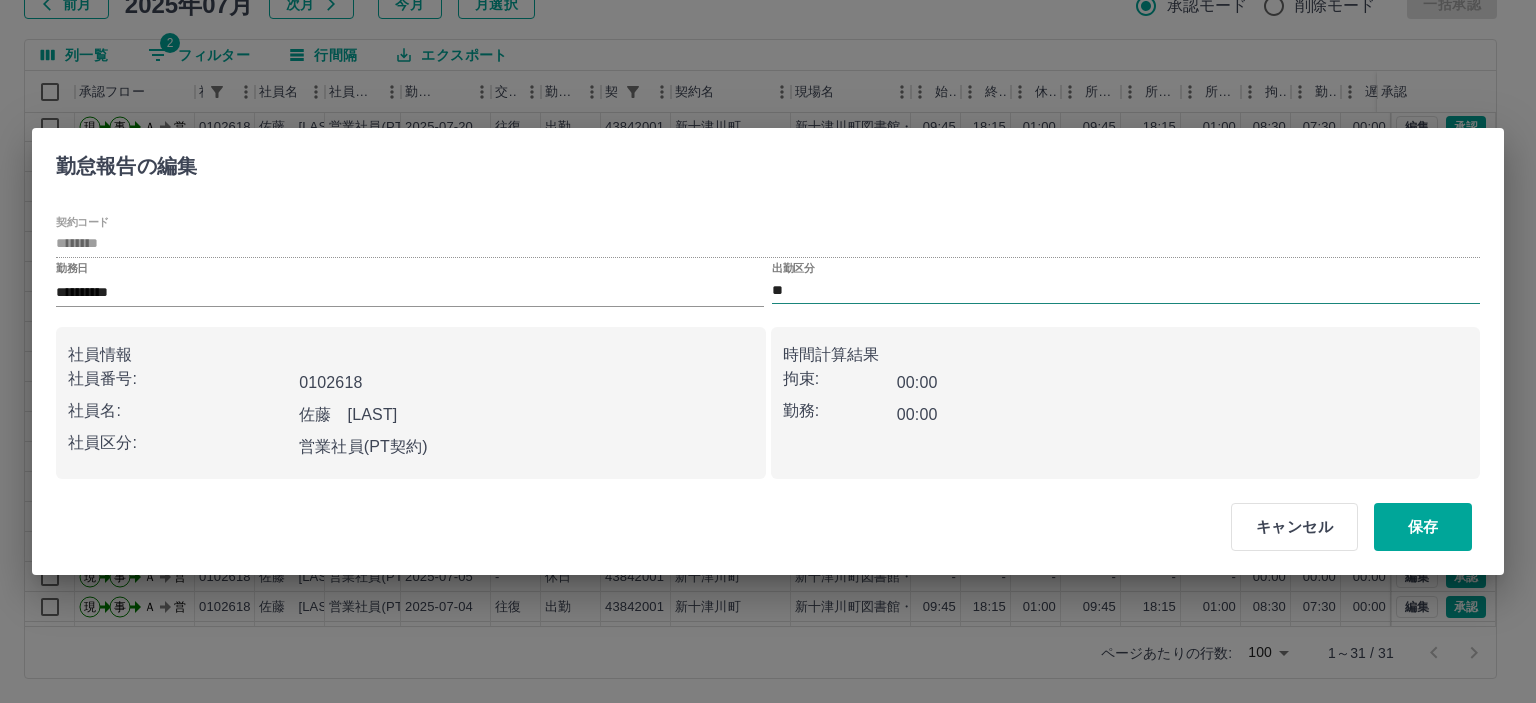 drag, startPoint x: 905, startPoint y: 273, endPoint x: 864, endPoint y: 287, distance: 43.32436 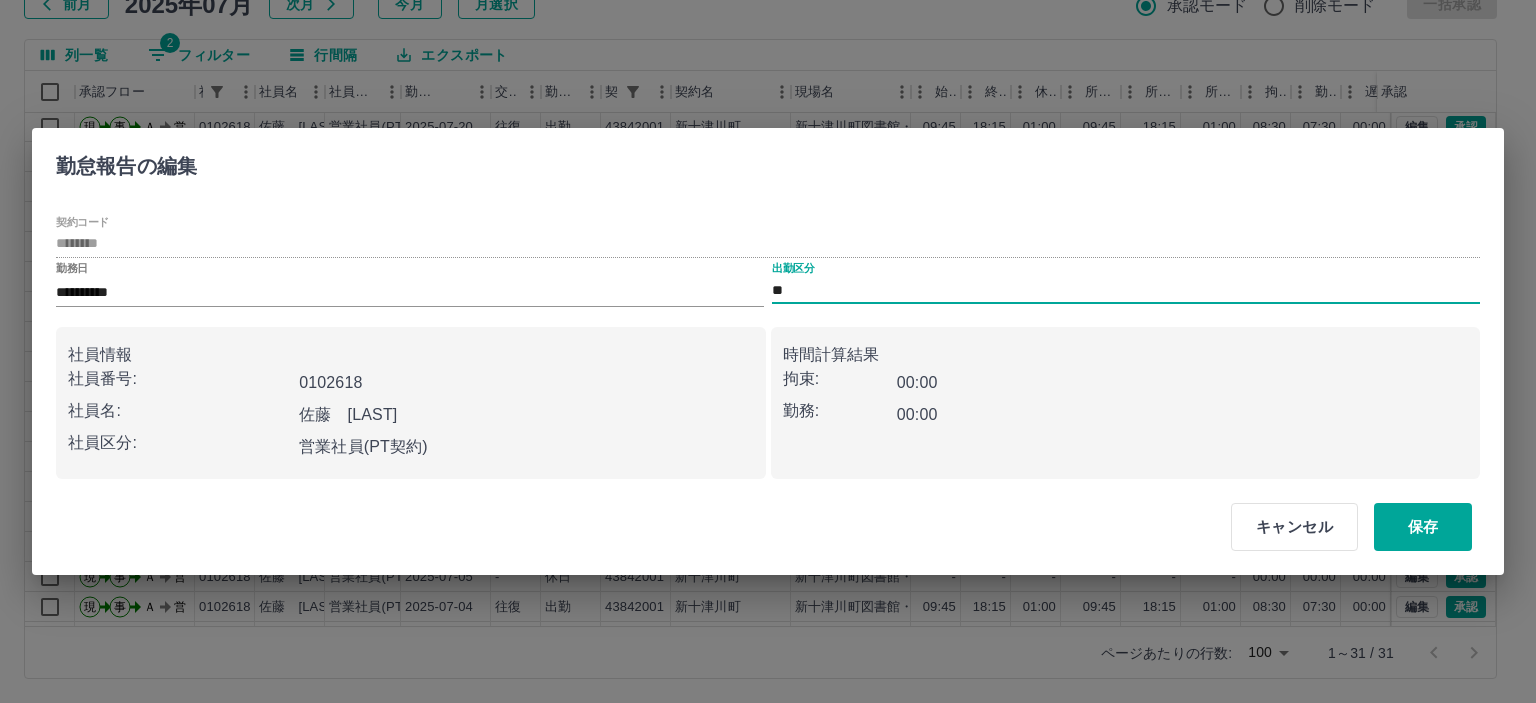 click on "**" at bounding box center [1126, 290] 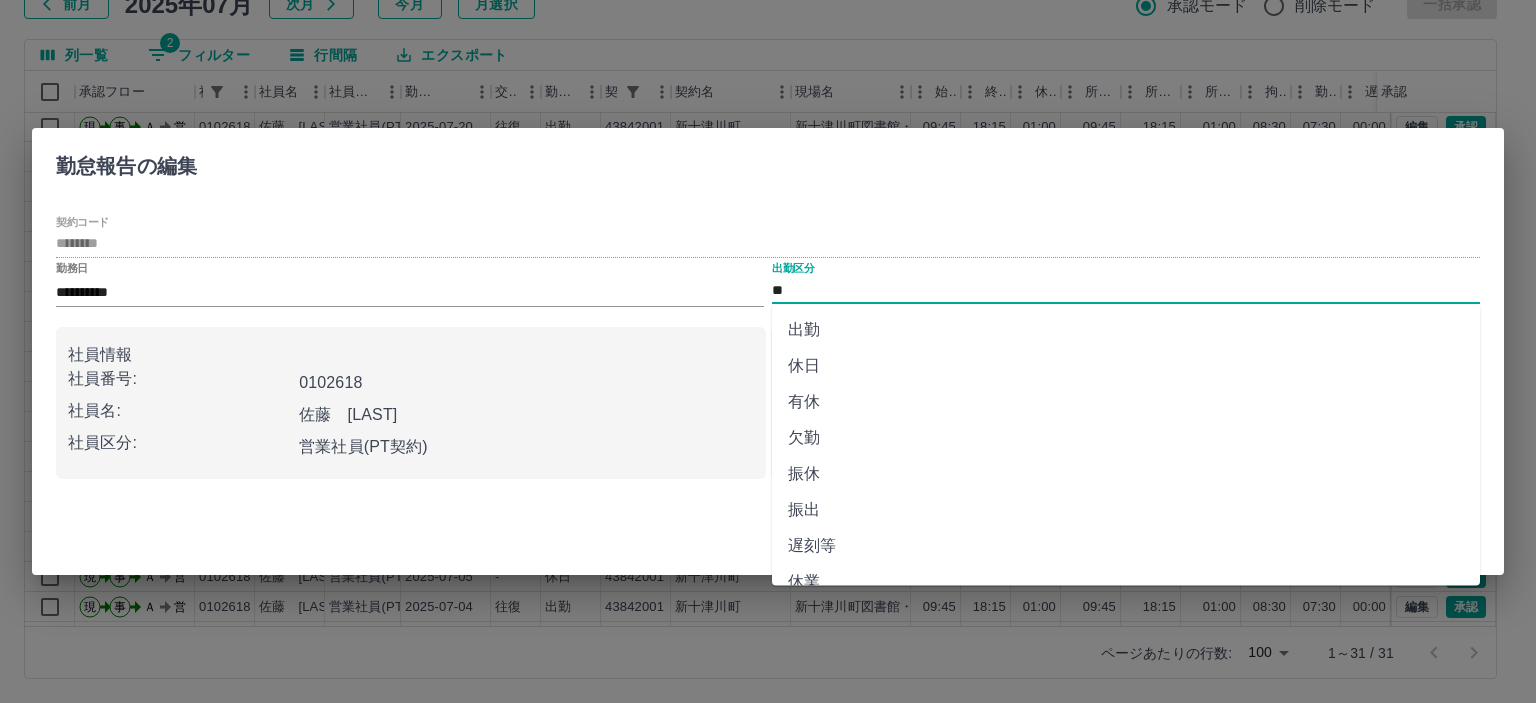click on "出勤" at bounding box center [1126, 330] 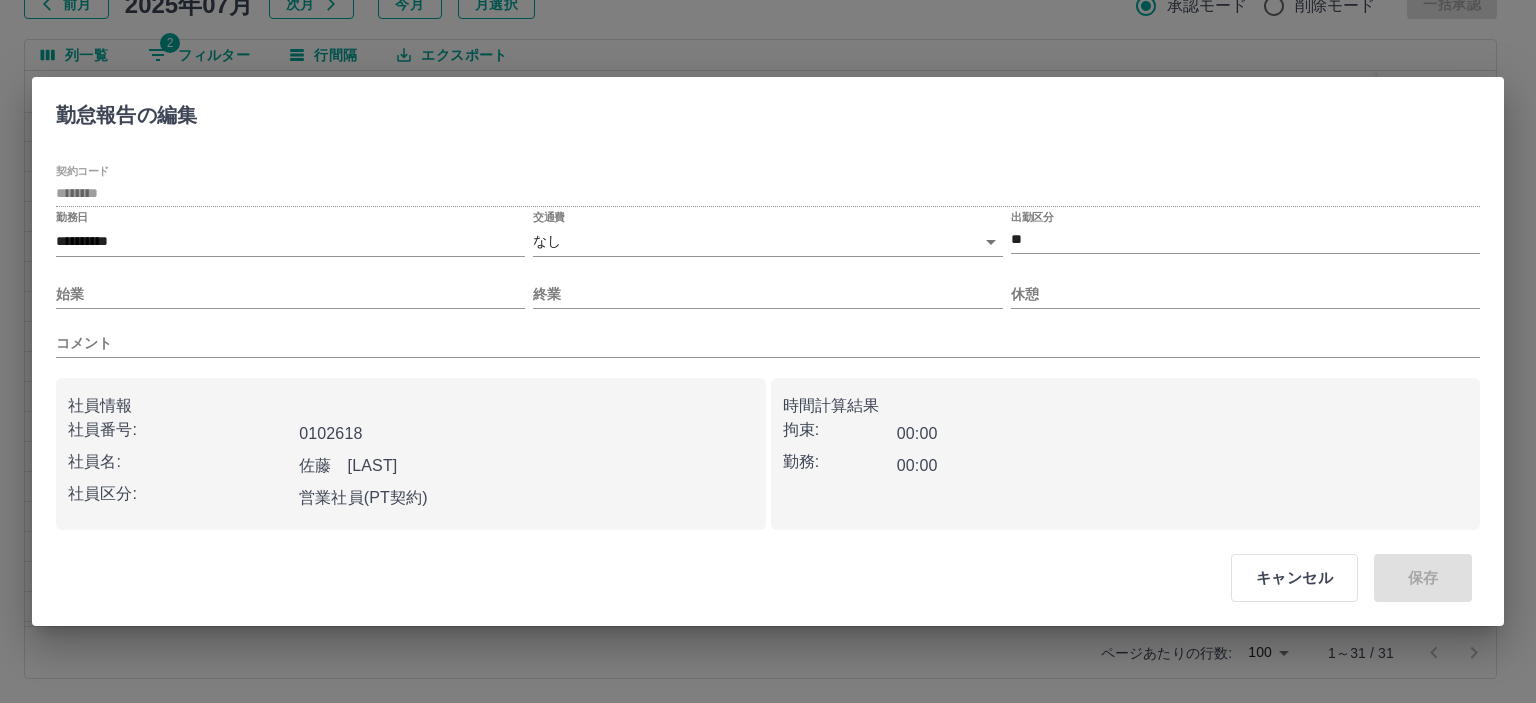 click on "交通費 なし ****" at bounding box center (767, 235) 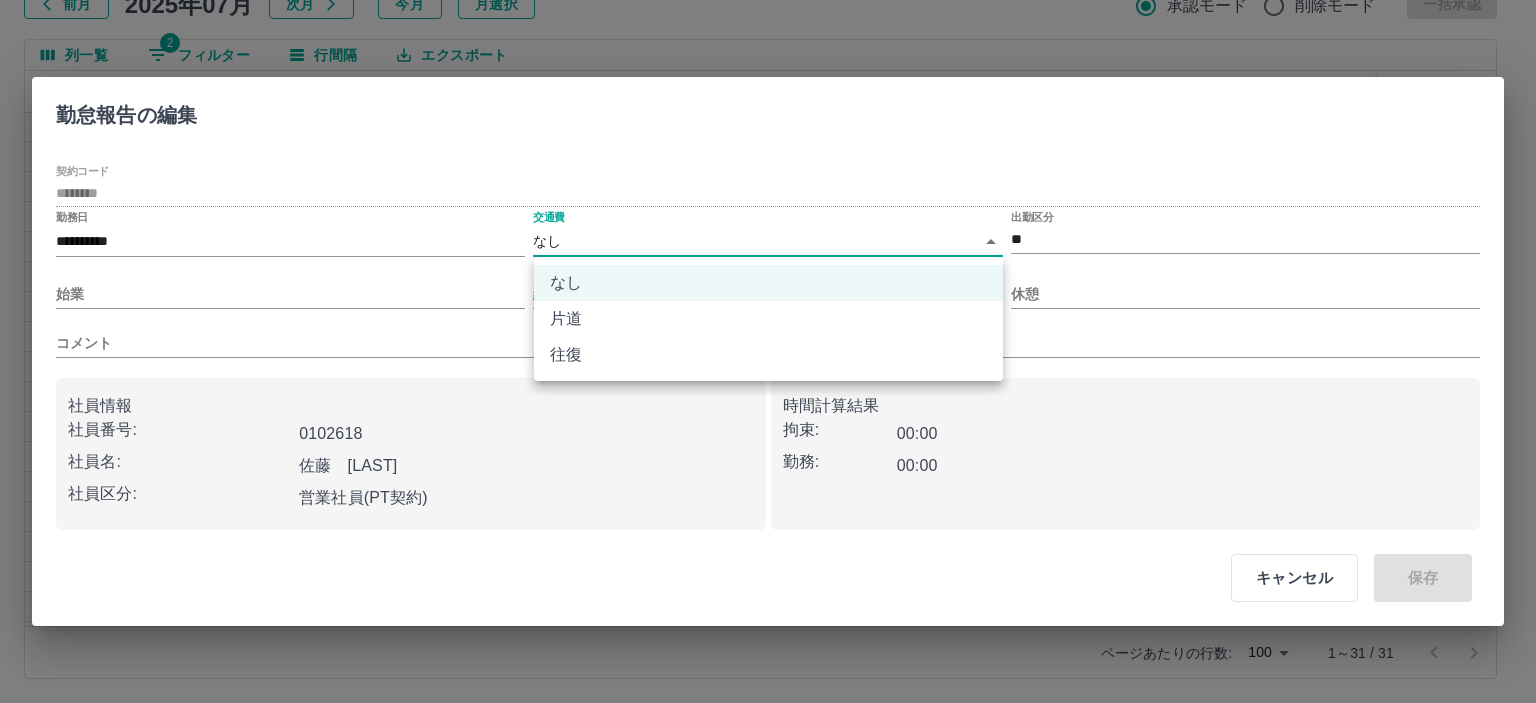 click on "SDH勤怠 山本　和也 勤務実績承認 前月 2025年07月 次月 今月 月選択 承認モード 削除モード 一括承認 列一覧 2 フィルター 行間隔 エクスポート 承認フロー 社員番号 社員名 社員区分 勤務日 交通費 勤務区分 契約コード 契約名 現場名 始業 終業 休憩 所定開始 所定終業 所定休憩 拘束 勤務 遅刻等 コメント ステータス 承認 現 事 Ａ 営 0102618 佐藤　有紀子 営業社員(PT契約) 2025-07-22  -  休日 43842001 新十津川町 新十津川町図書館・学校図書館包括業務委託 - - - - - - 00:00 00:00 00:00 全承認済 現 事 Ａ 営 0102618 佐藤　有紀子 営業社員(PT契約) 2025-07-21  -  休日 43842001 新十津川町 新十津川町図書館・学校図書館包括業務委託 - - - - - - 00:00 00:00 00:00 全承認済 現 事 Ａ 営 0102618 佐藤　有紀子 営業社員(PT契約) 2025-07-20 往復 出勤 43842001 新十津川町 09:45 18:15 01:00 09:45 18:15 01:00 08:30" at bounding box center (768, 280) 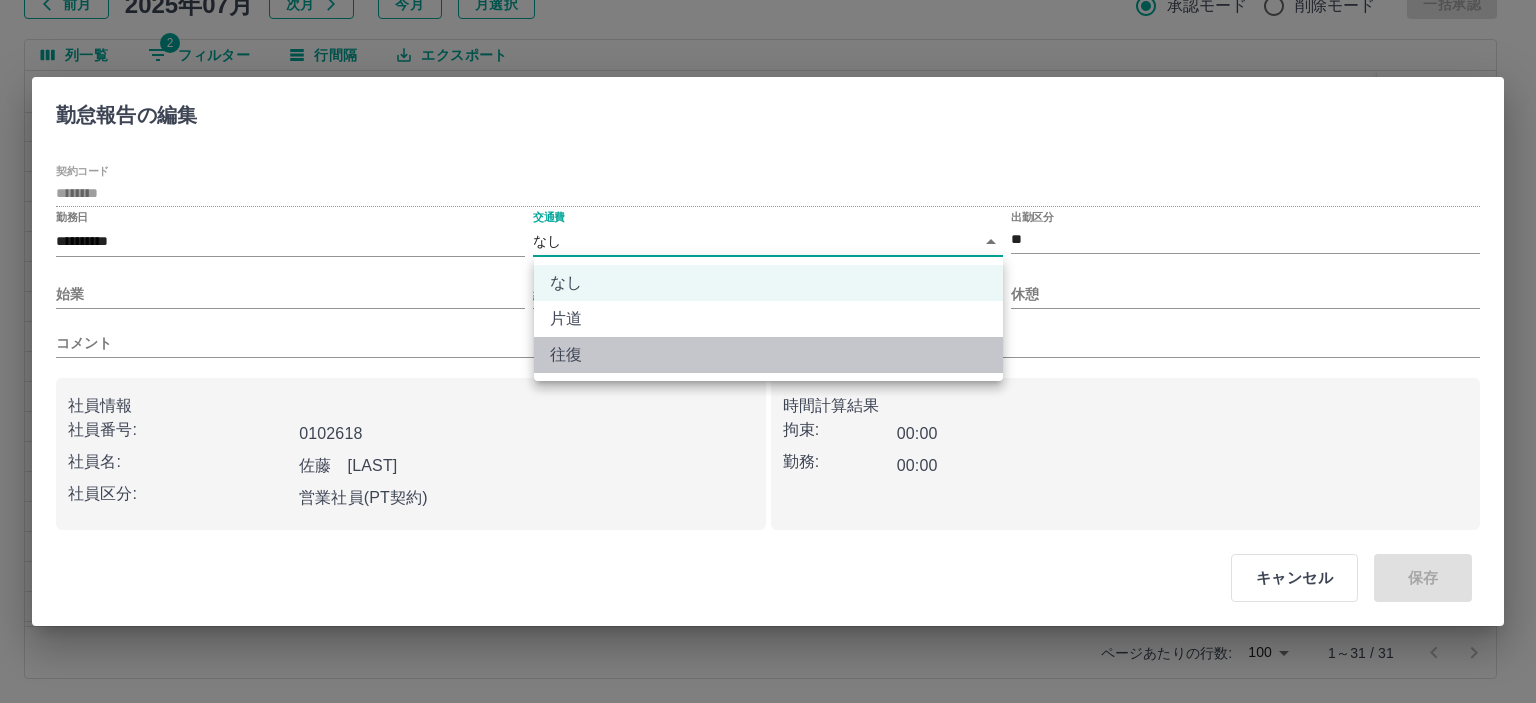 click on "往復" at bounding box center [768, 355] 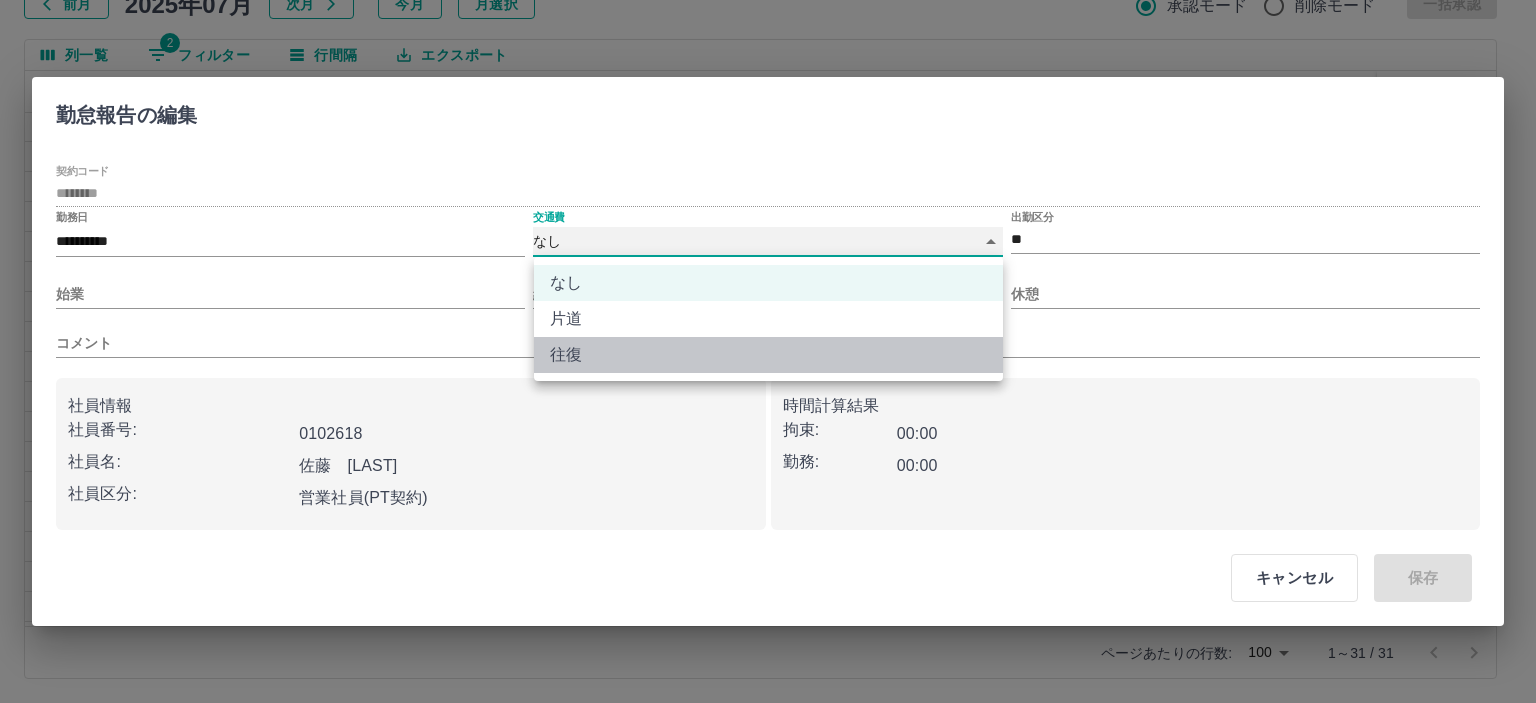type on "******" 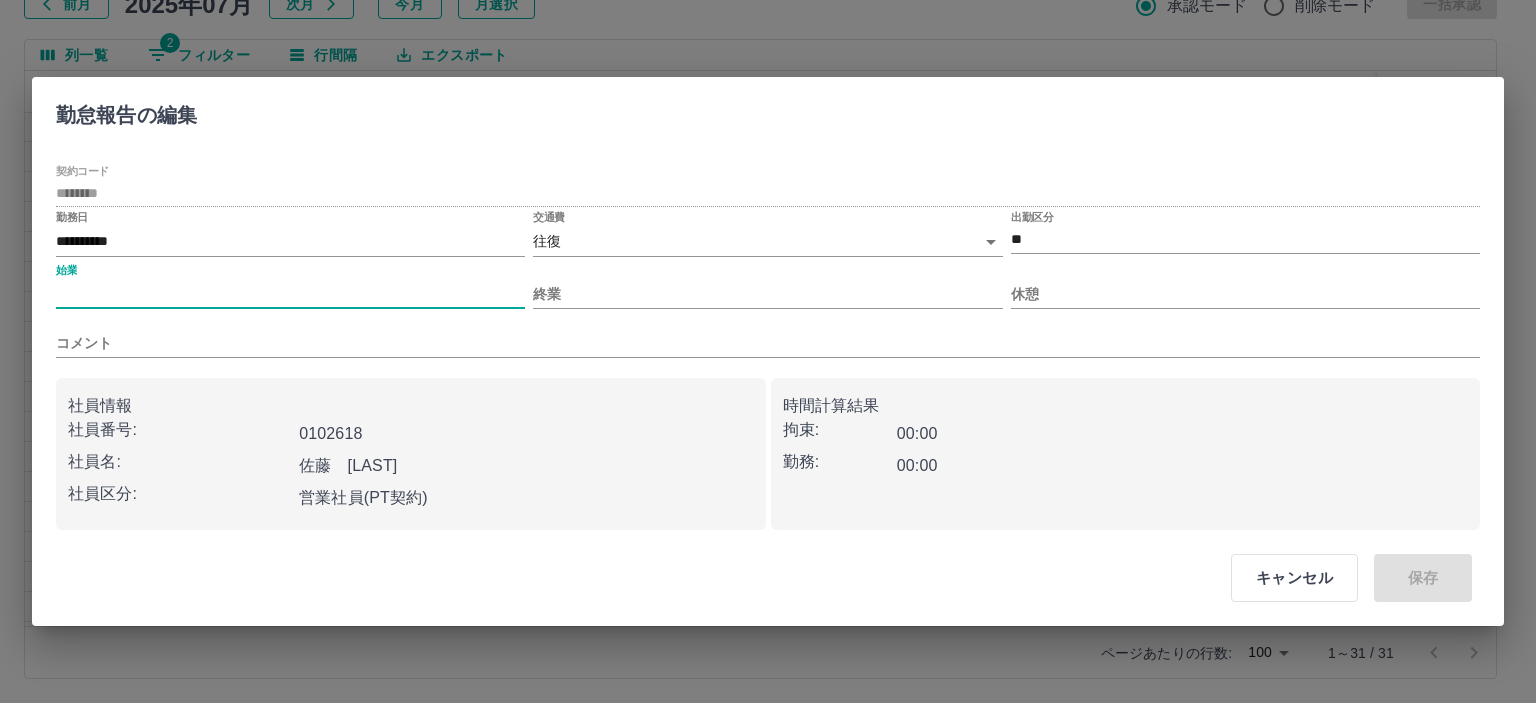 click on "始業" at bounding box center [290, 294] 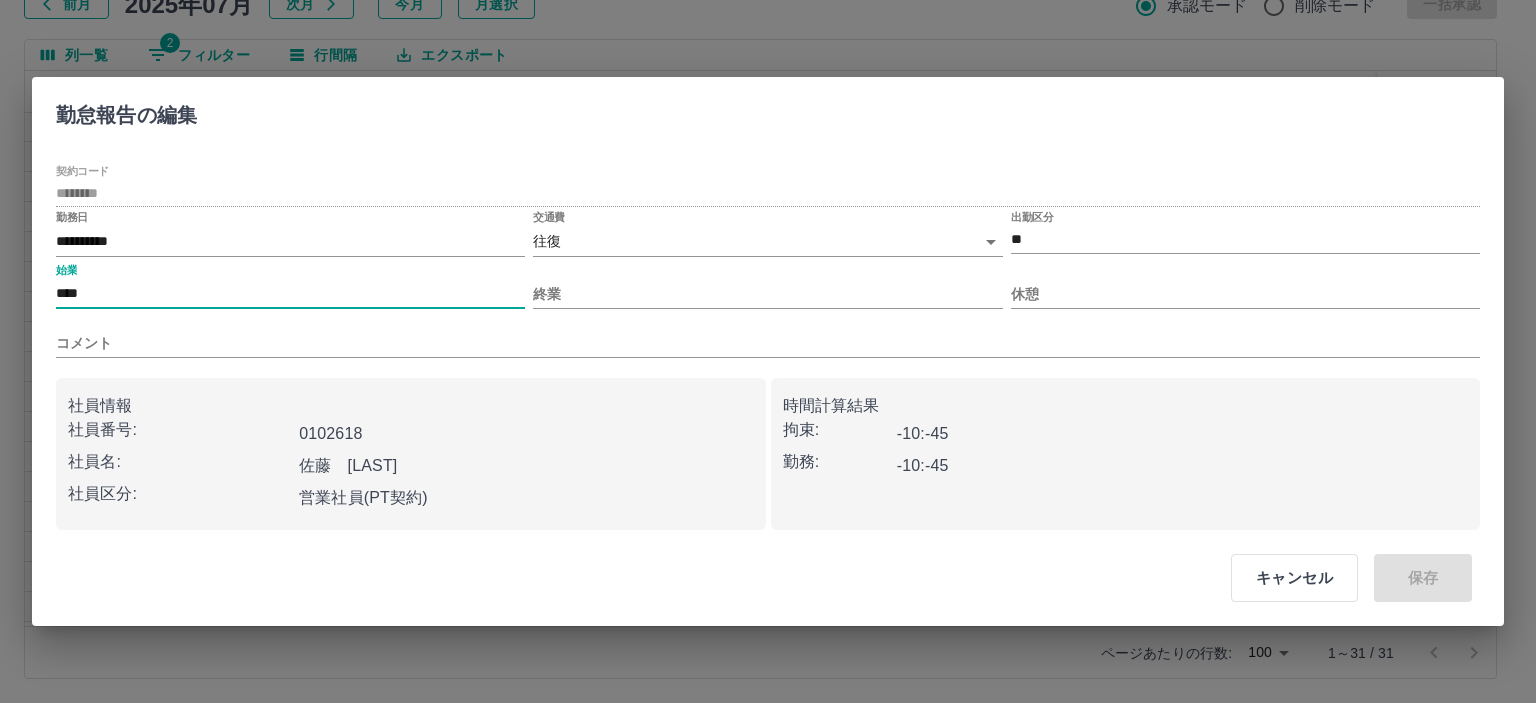 type on "****" 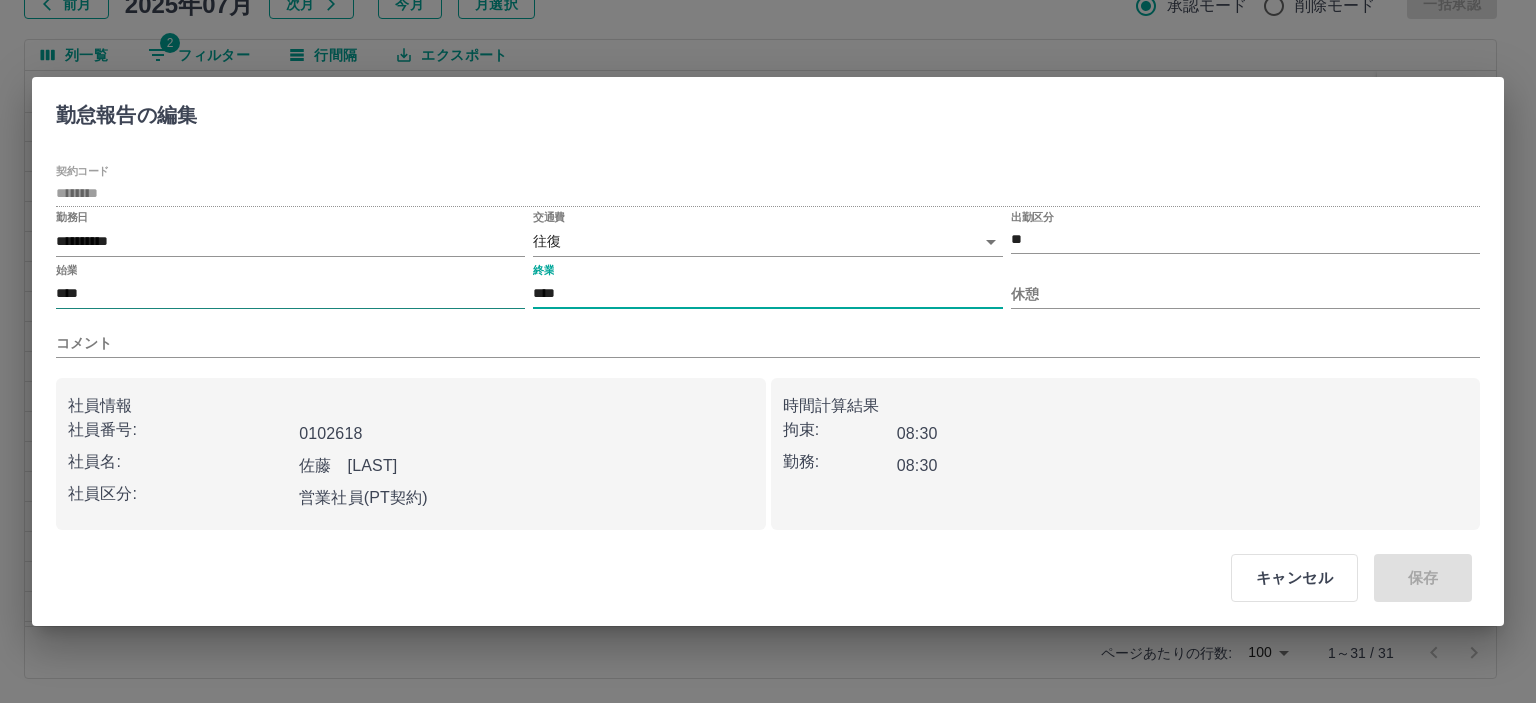type on "****" 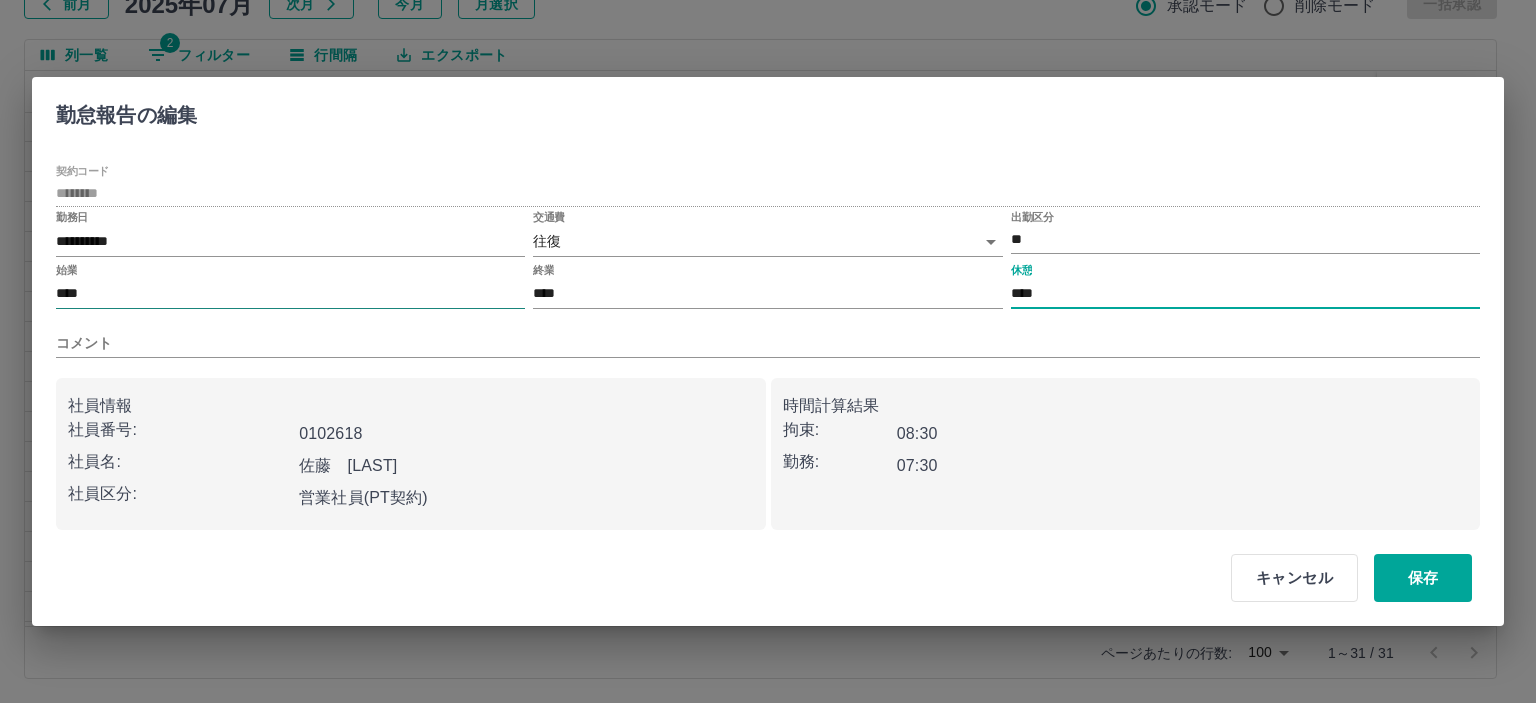 type on "****" 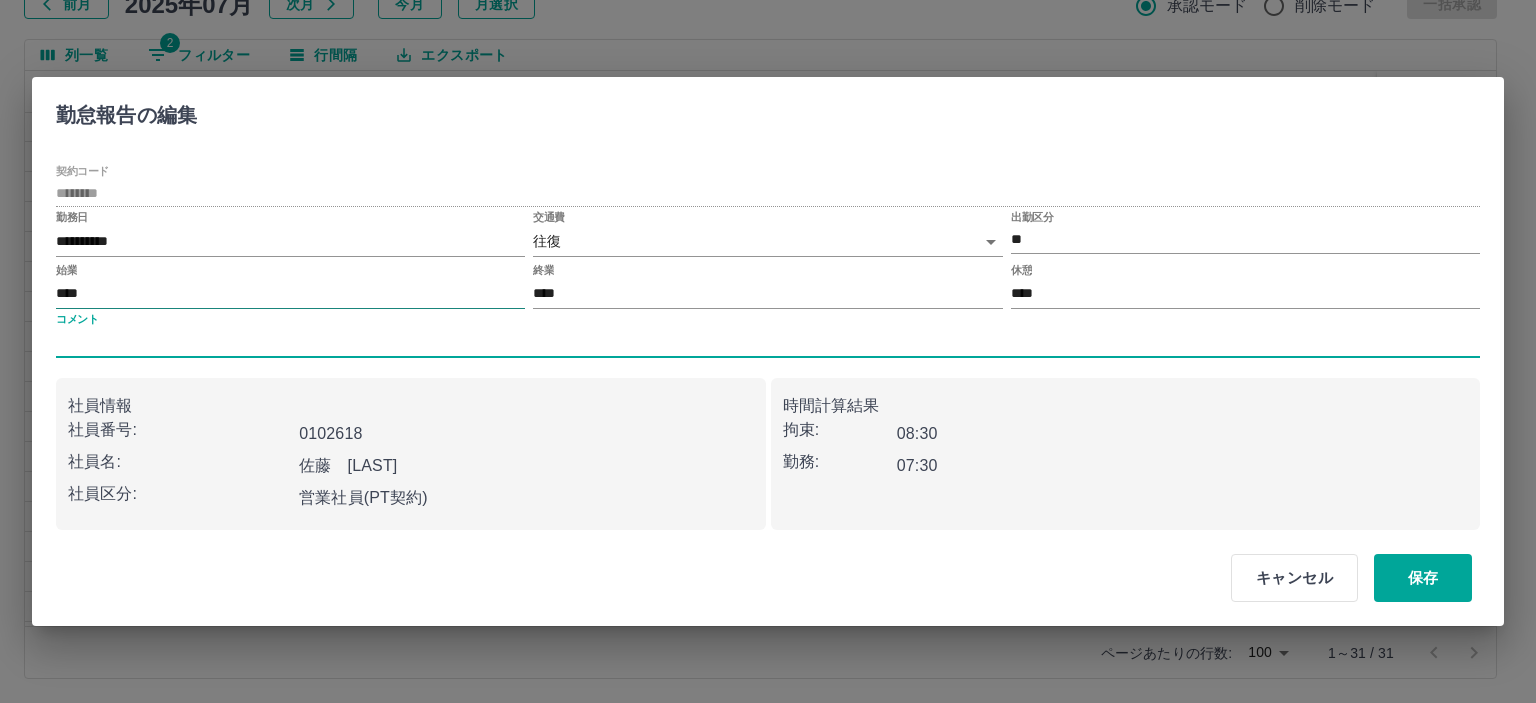 type 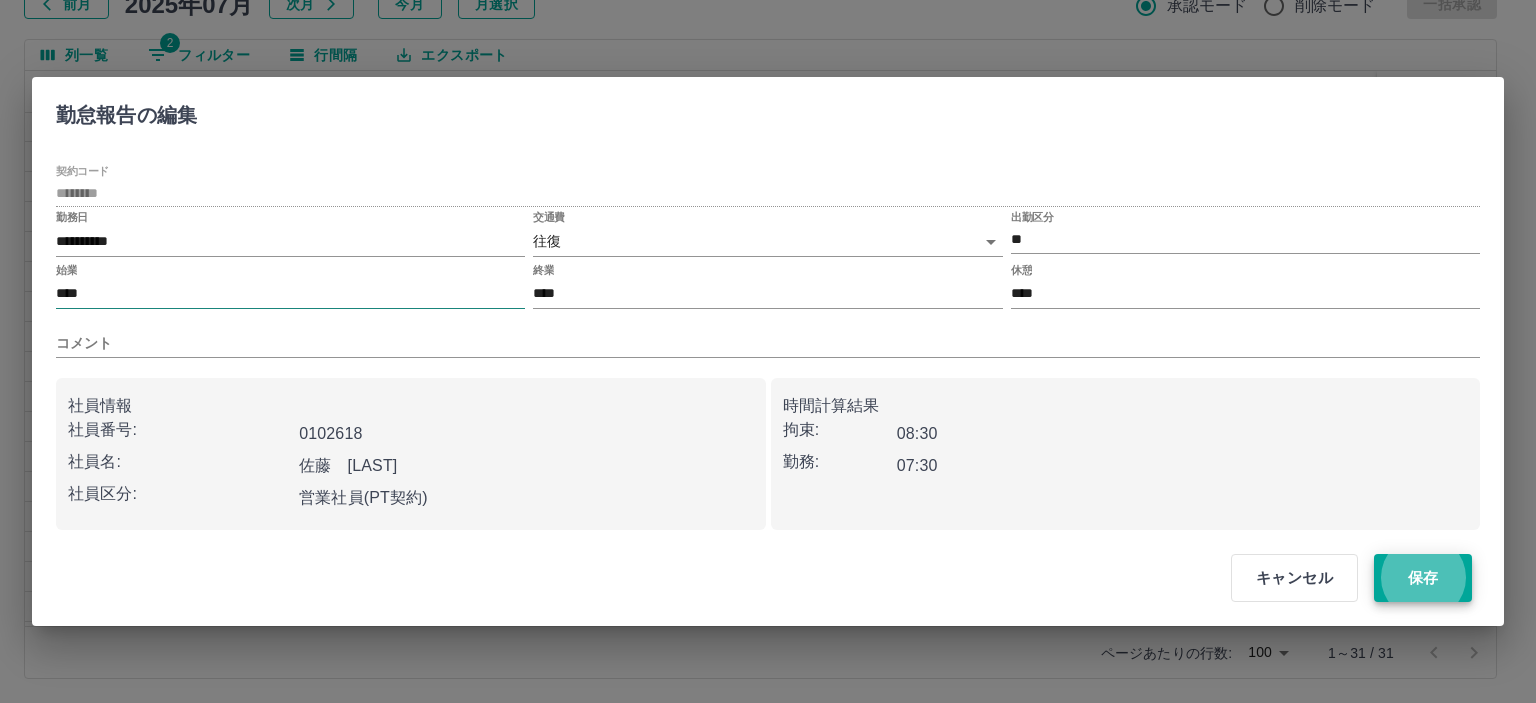 type 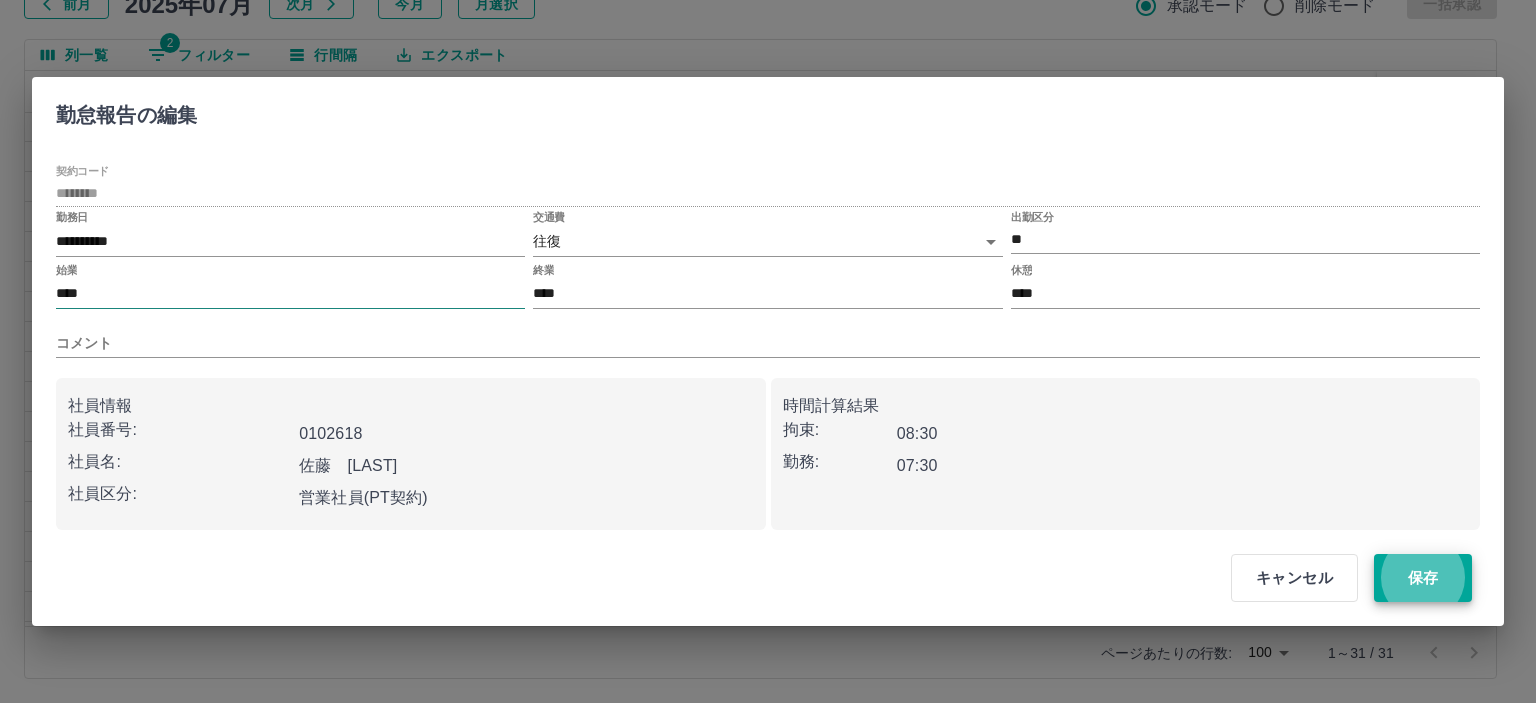 click on "保存" at bounding box center [1423, 578] 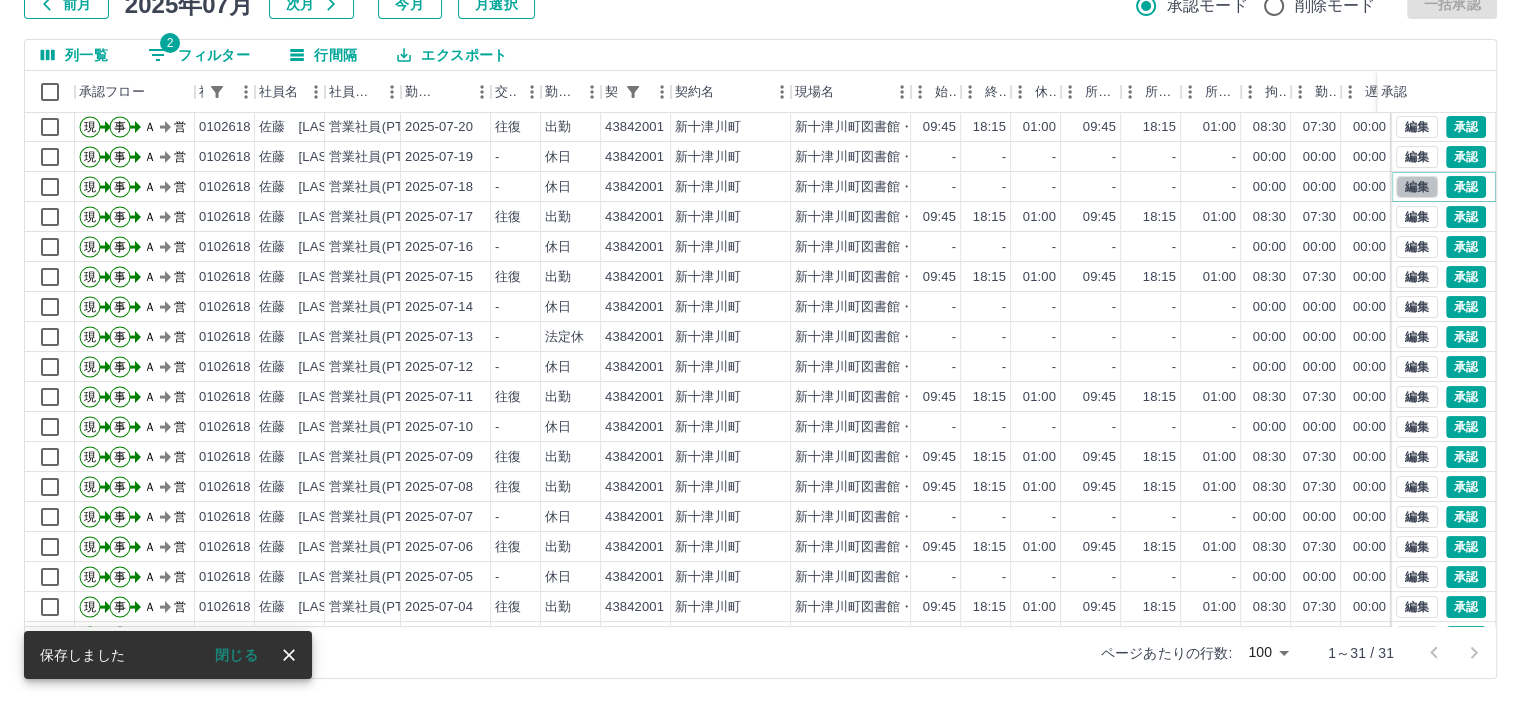 click on "編集" at bounding box center [1417, 187] 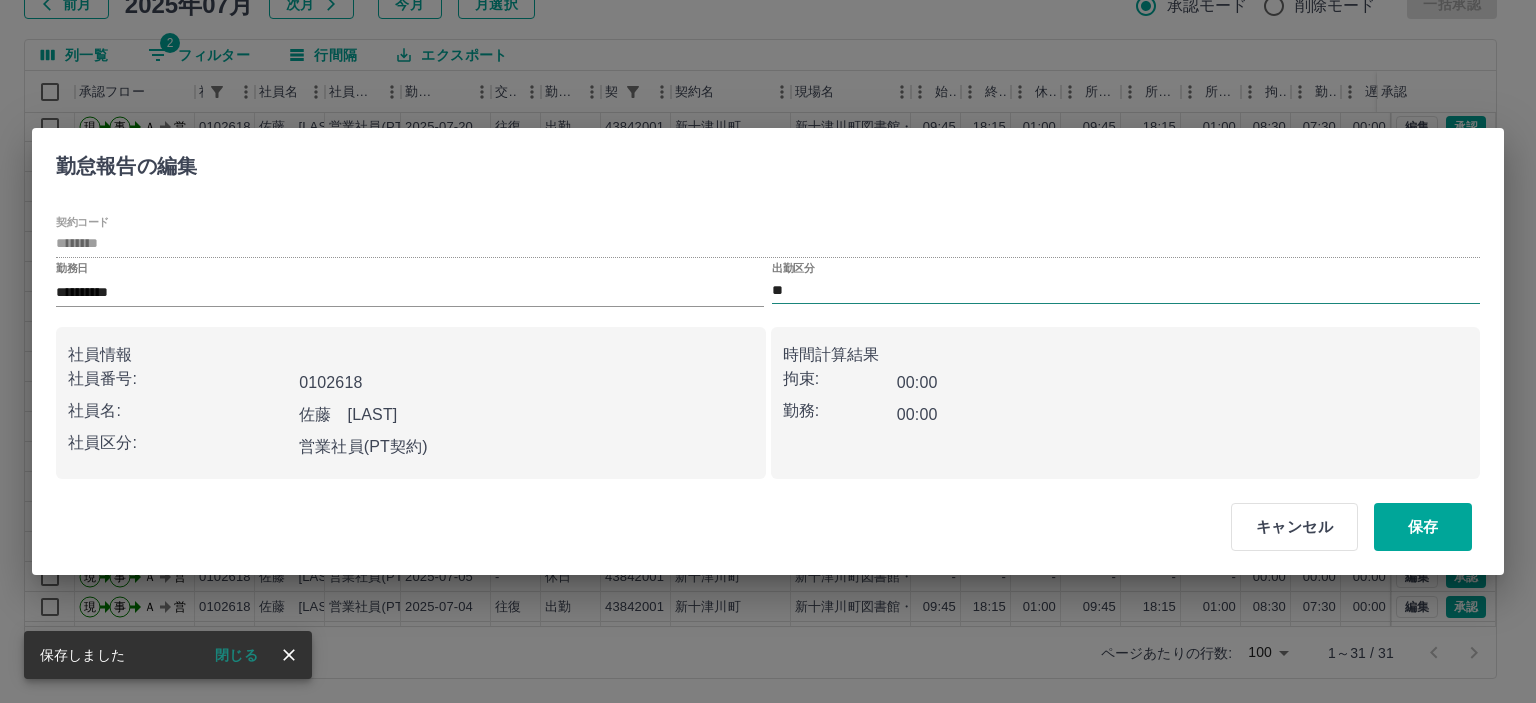 click on "**" at bounding box center (1126, 290) 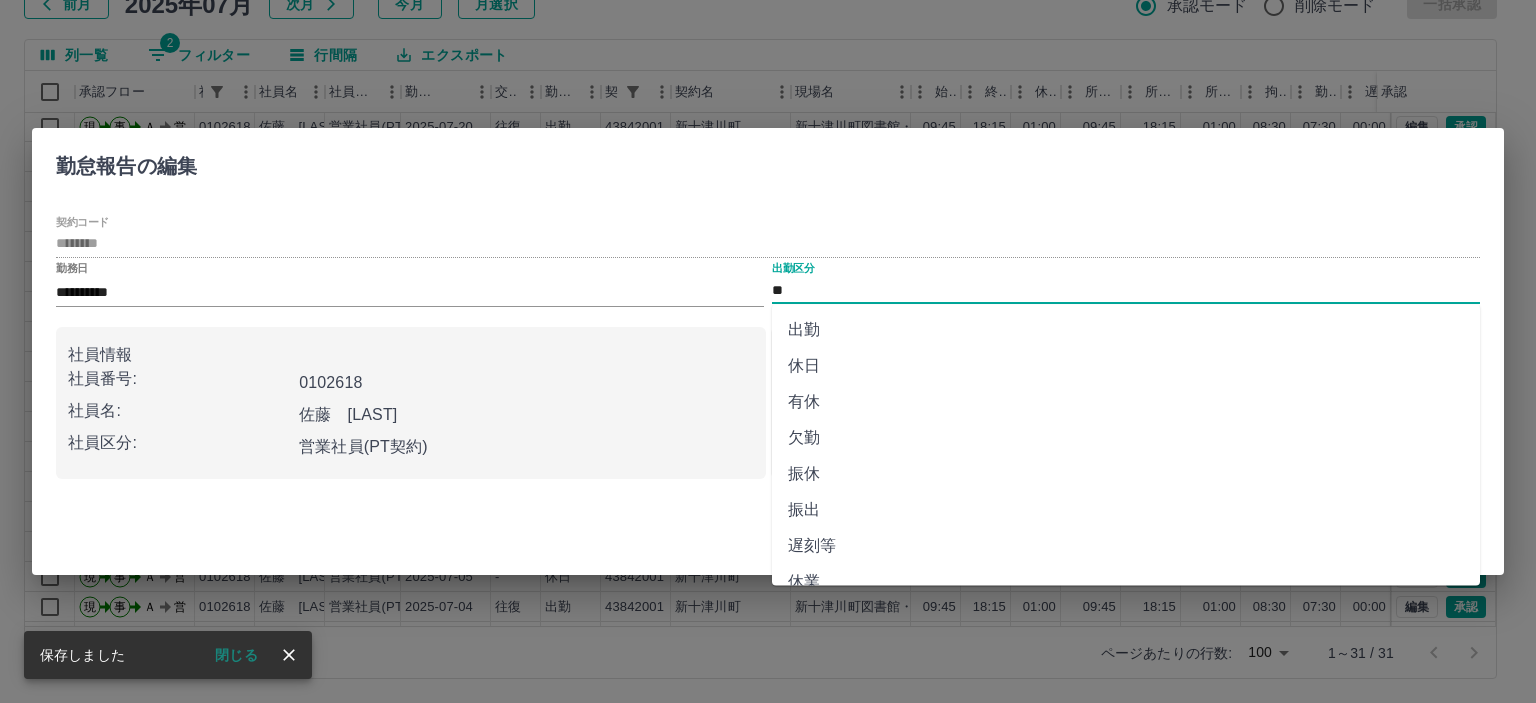 click on "出勤" at bounding box center (1126, 330) 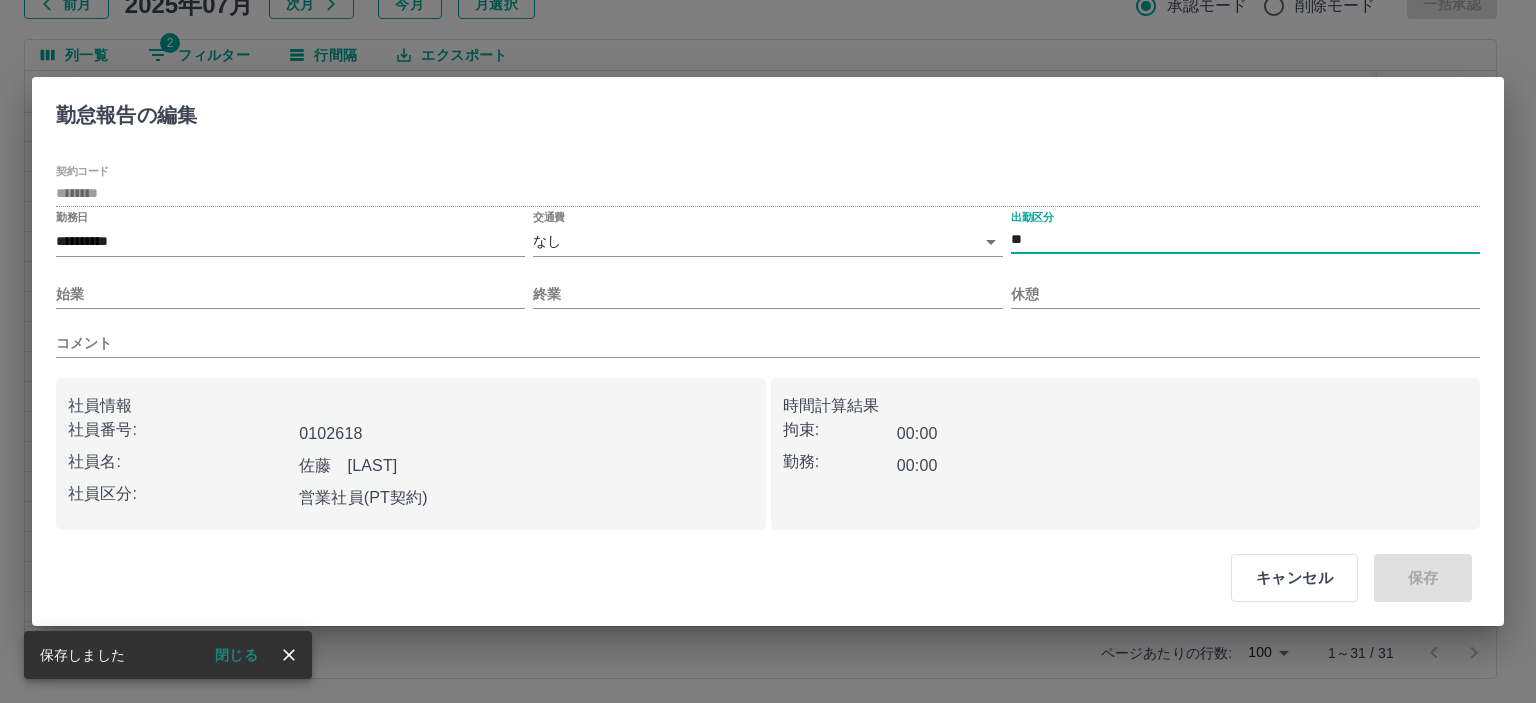 click on "SDH勤怠 山本　和也 勤務実績承認 前月 2025年07月 次月 今月 月選択 承認モード 削除モード 一括承認 列一覧 2 フィルター 行間隔 エクスポート 承認フロー 社員番号 社員名 社員区分 勤務日 交通費 勤務区分 契約コード 契約名 現場名 始業 終業 休憩 所定開始 所定終業 所定休憩 拘束 勤務 遅刻等 コメント ステータス 承認 現 事 Ａ 営 0102618 佐藤　有紀子 営業社員(PT契約) 2025-07-22  -  休日 43842001 新十津川町 新十津川町図書館・学校図書館包括業務委託 - - - - - - 00:00 00:00 00:00 全承認済 現 事 Ａ 営 0102618 佐藤　有紀子 営業社員(PT契約) 2025-07-21  -  休日 43842001 新十津川町 新十津川町図書館・学校図書館包括業務委託 - - - - - - 00:00 00:00 00:00 全承認済 現 事 Ａ 営 0102618 佐藤　有紀子 営業社員(PT契約) 2025-07-20 往復 出勤 43842001 新十津川町 09:45 18:15 01:00 09:45 18:15 01:00 08:30" at bounding box center [768, 280] 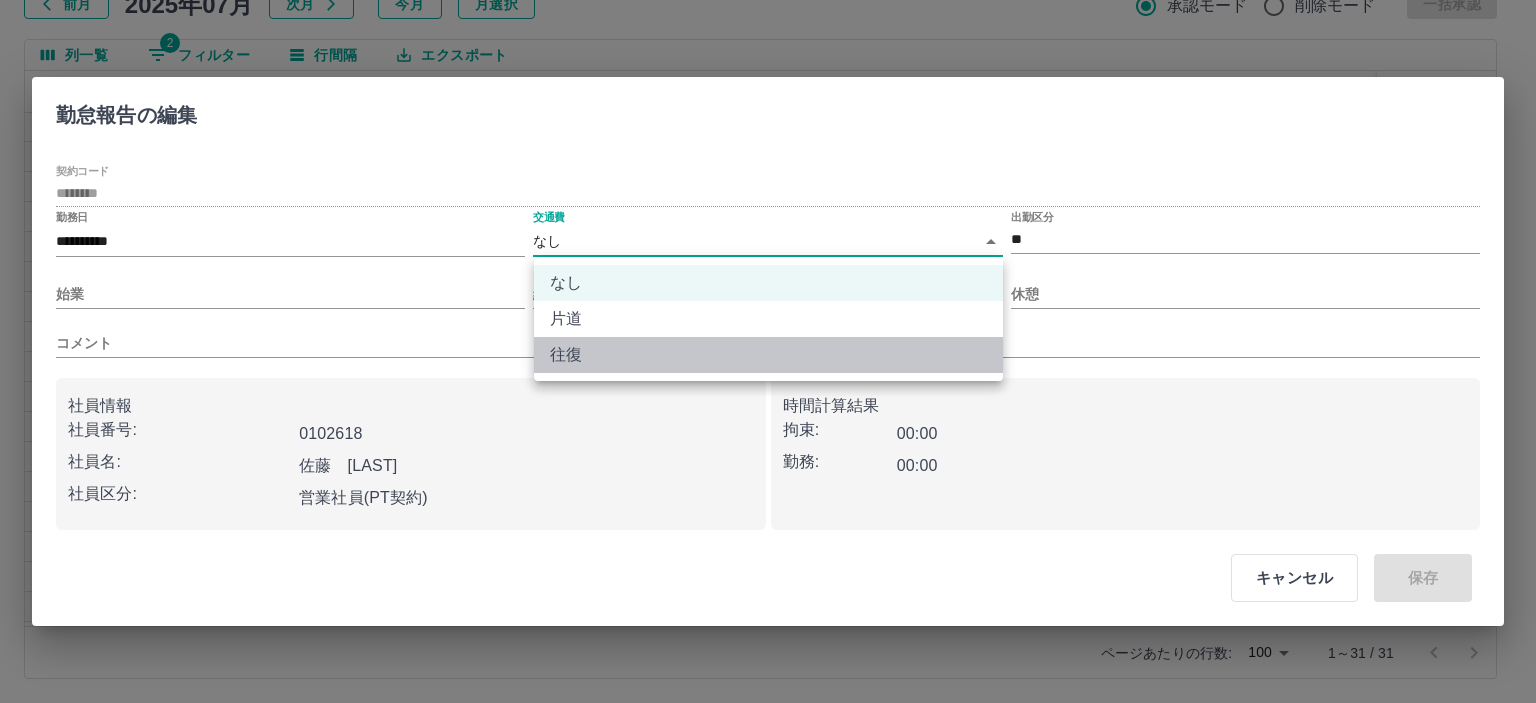 click on "往復" at bounding box center (768, 355) 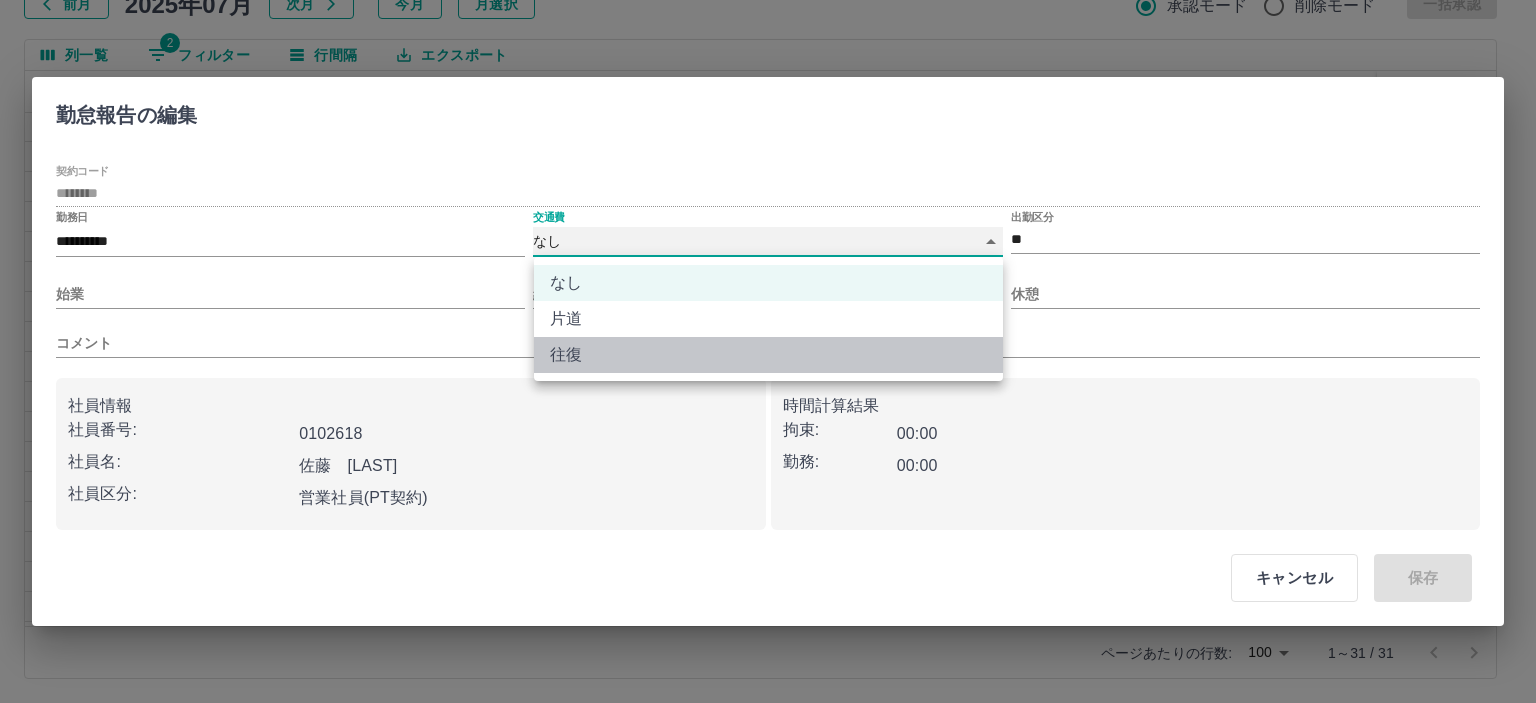 type on "******" 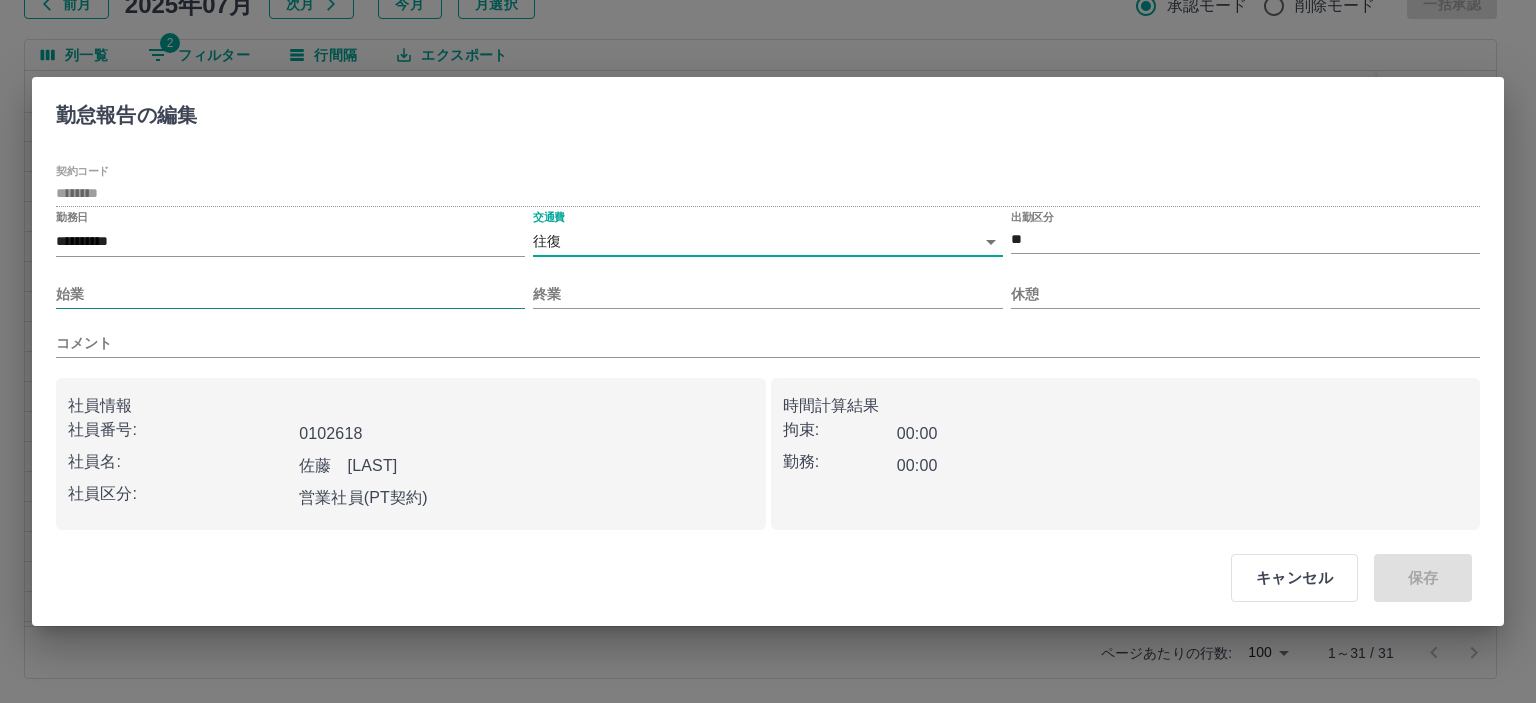 click on "始業" at bounding box center [290, 294] 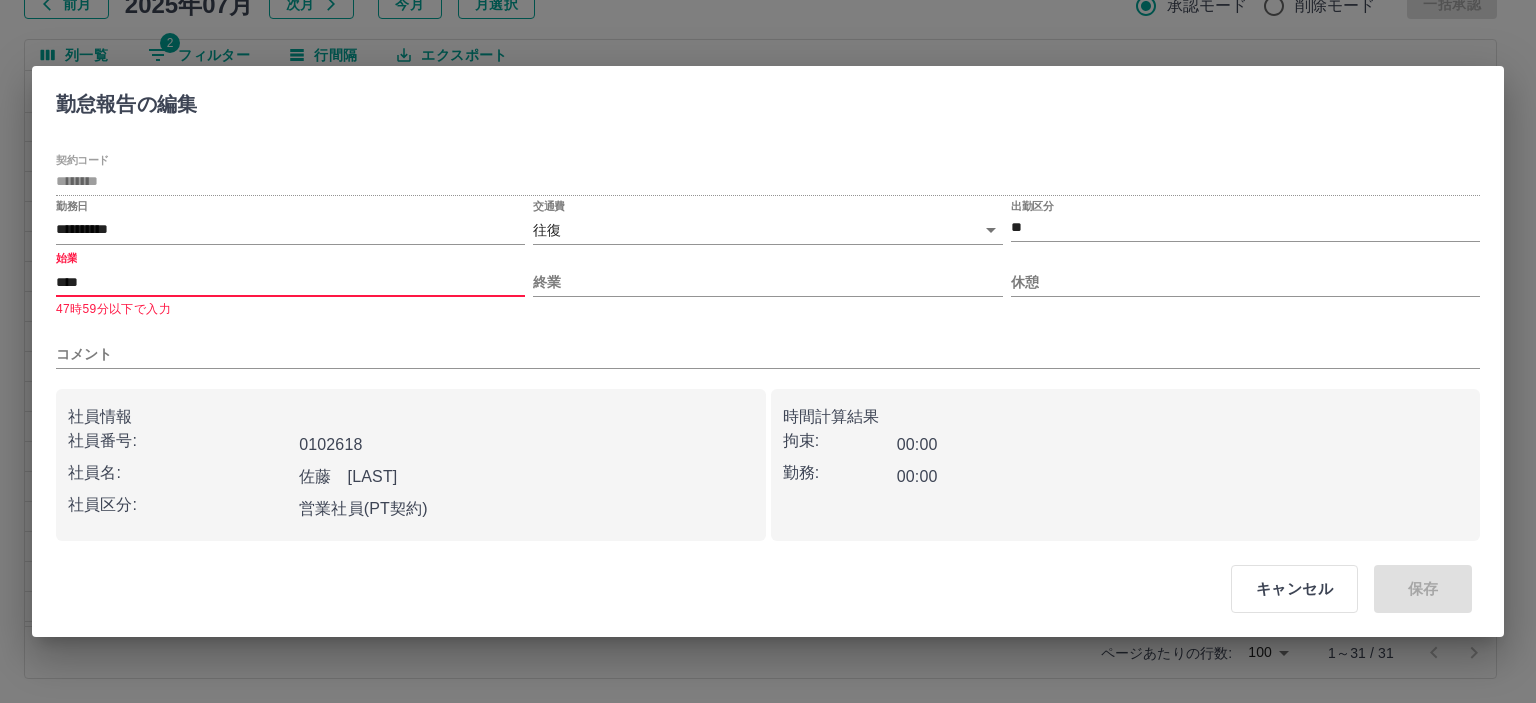 type on "****" 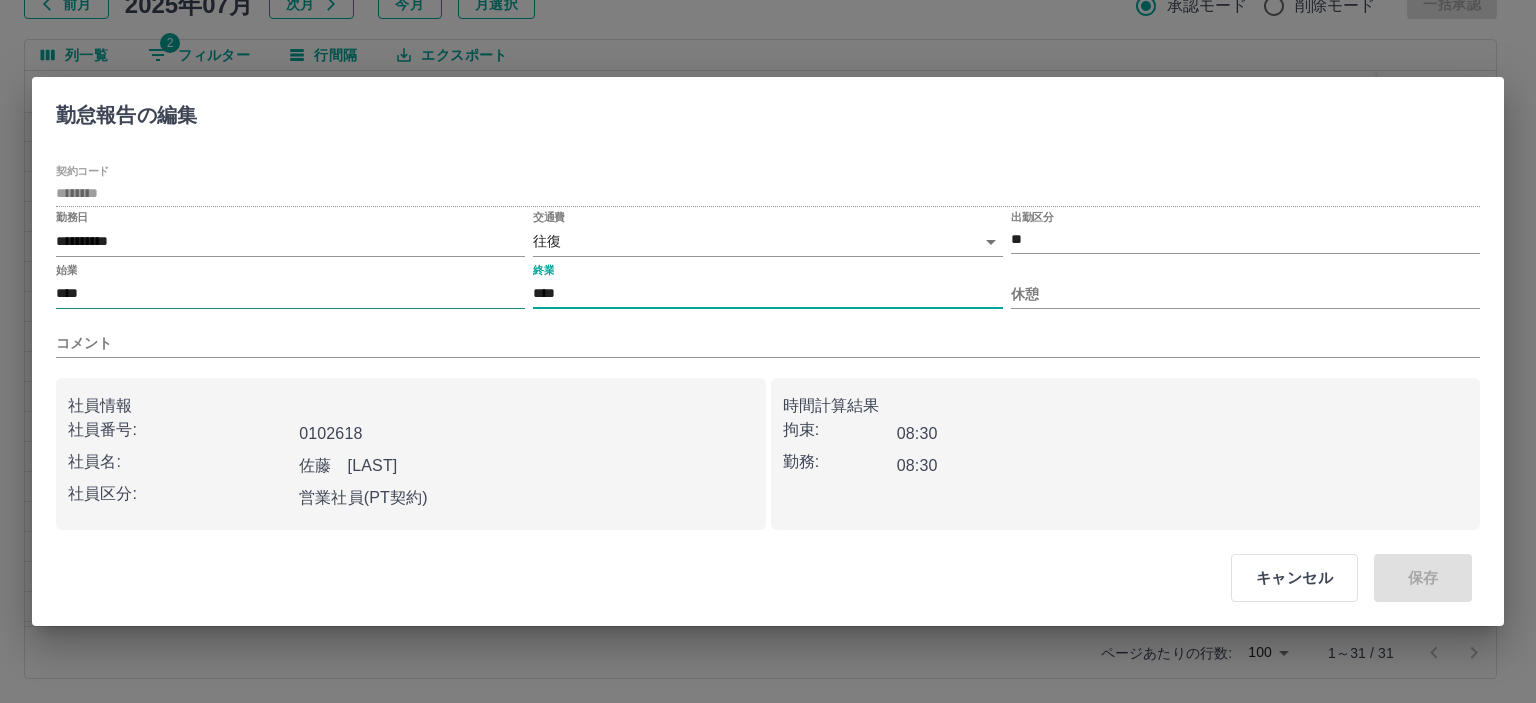 type on "****" 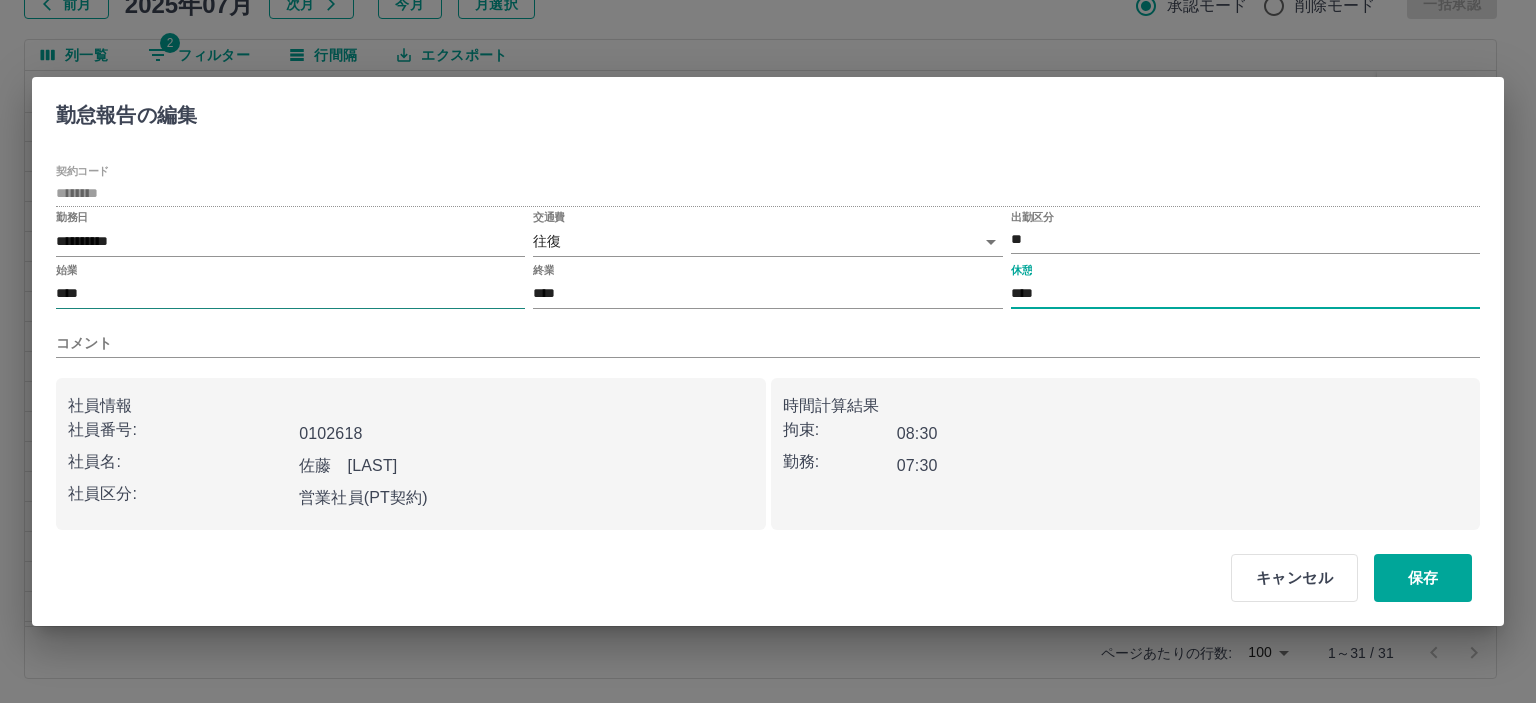 type on "****" 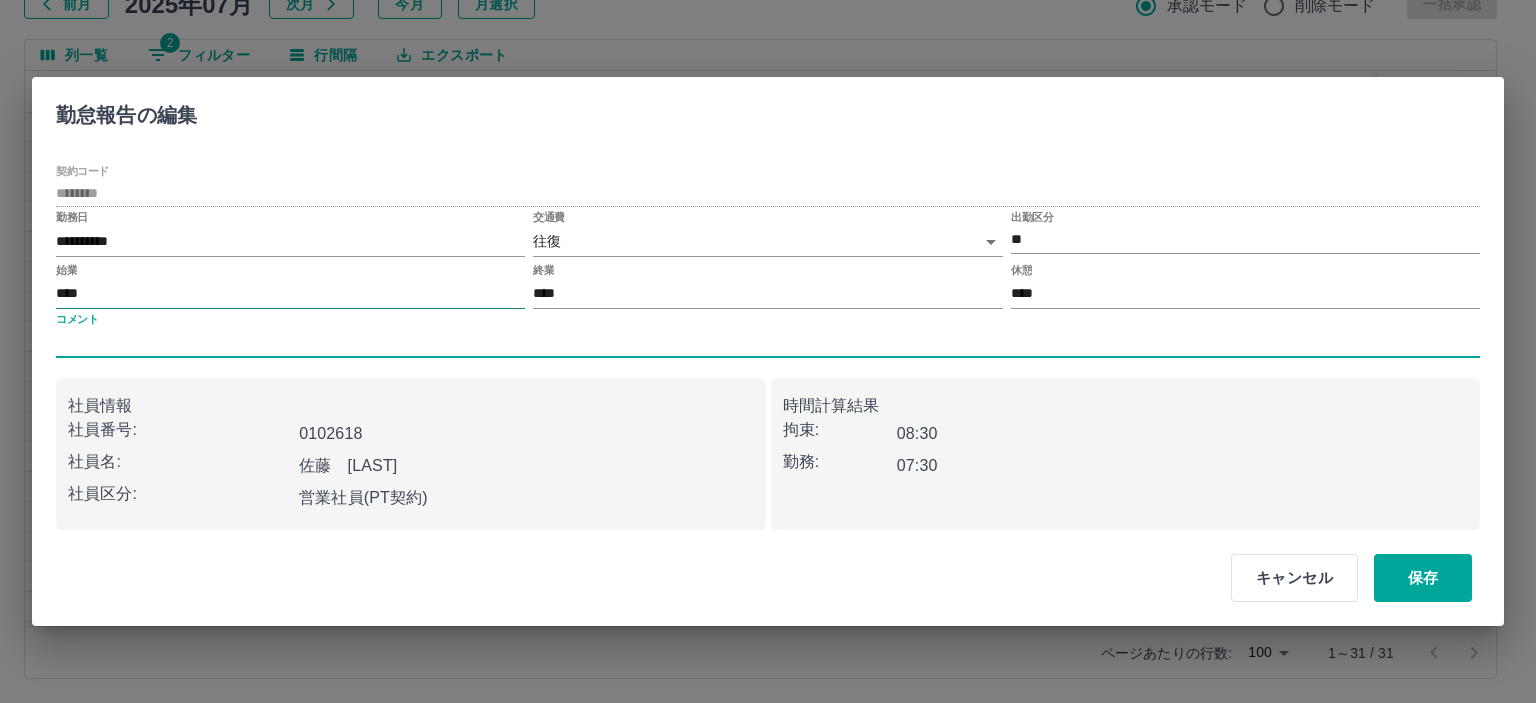 type 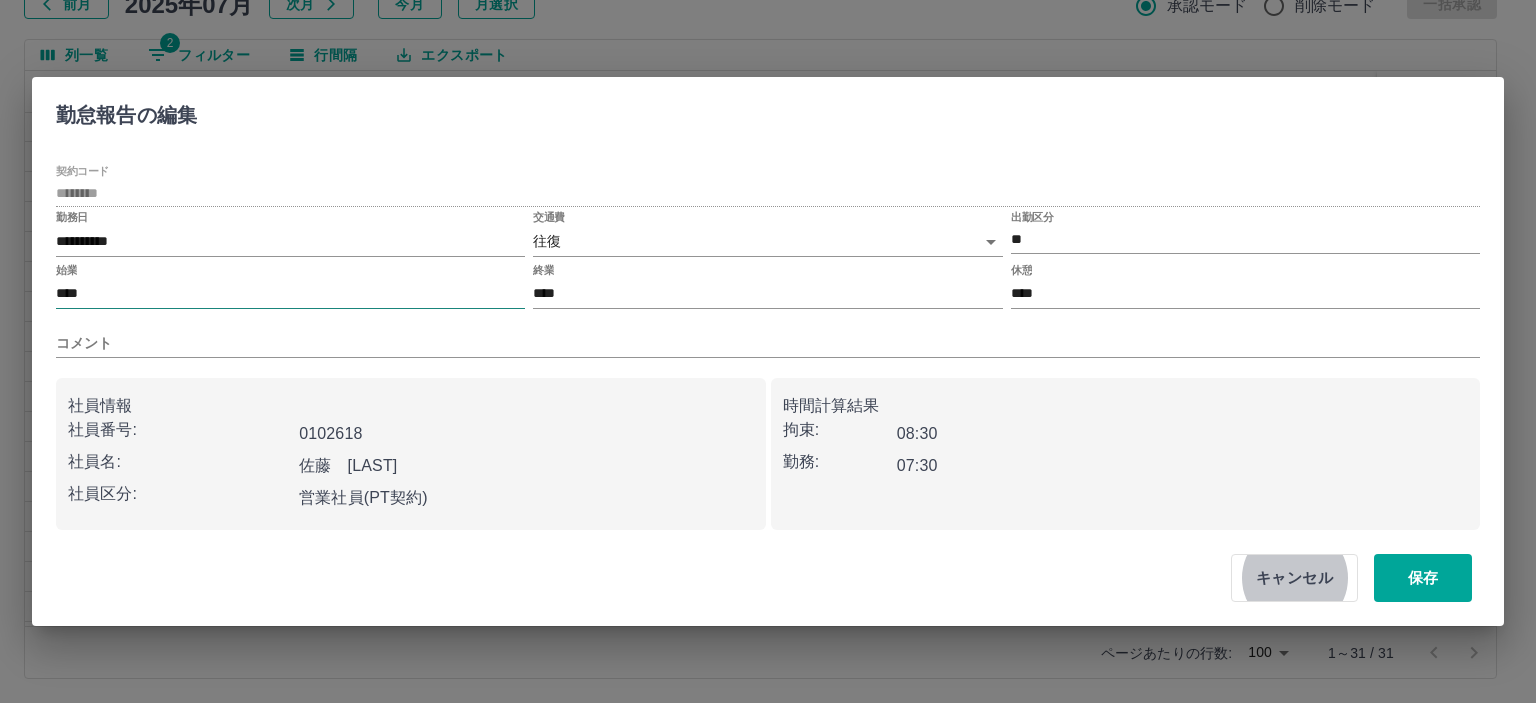 type 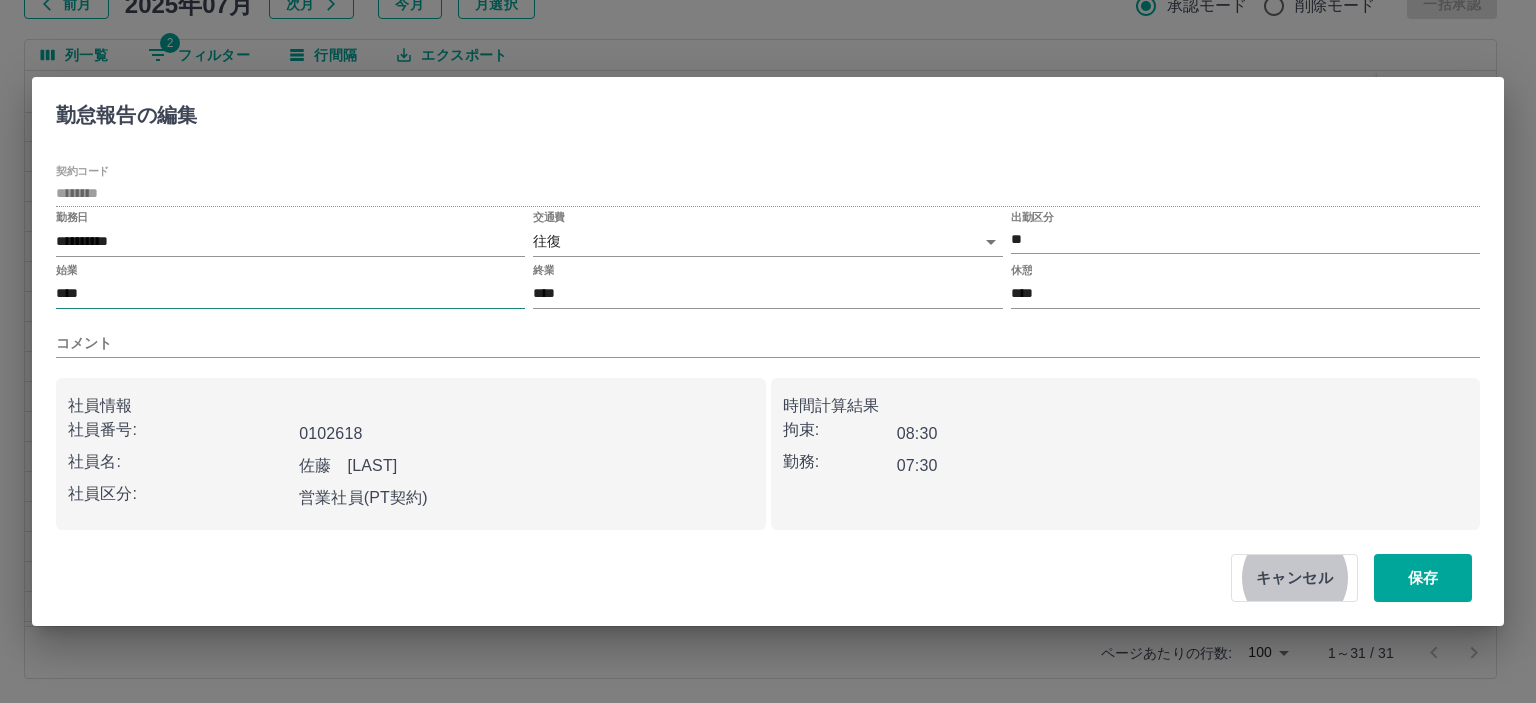 click on "保存" at bounding box center [1423, 578] 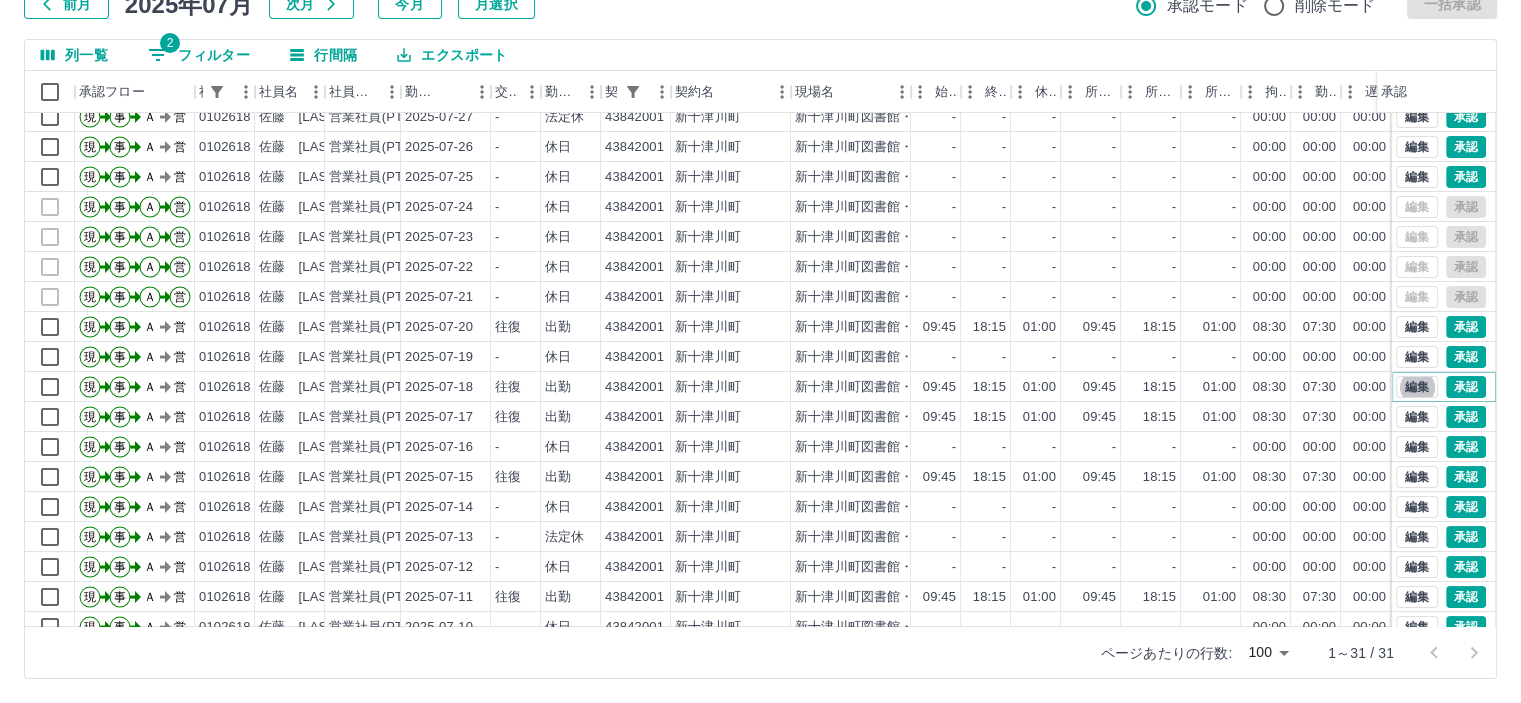 scroll, scrollTop: 31, scrollLeft: 0, axis: vertical 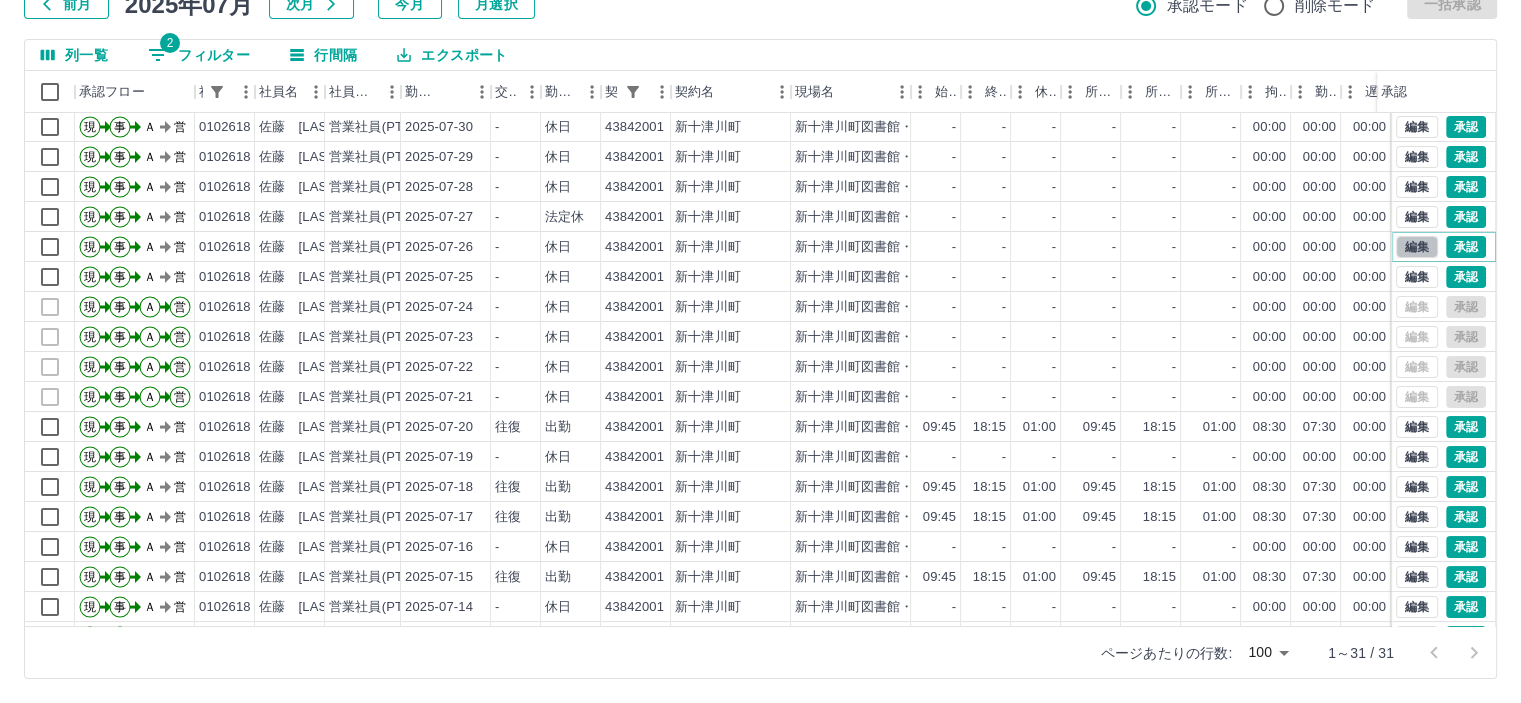 click on "編集" at bounding box center (1417, 247) 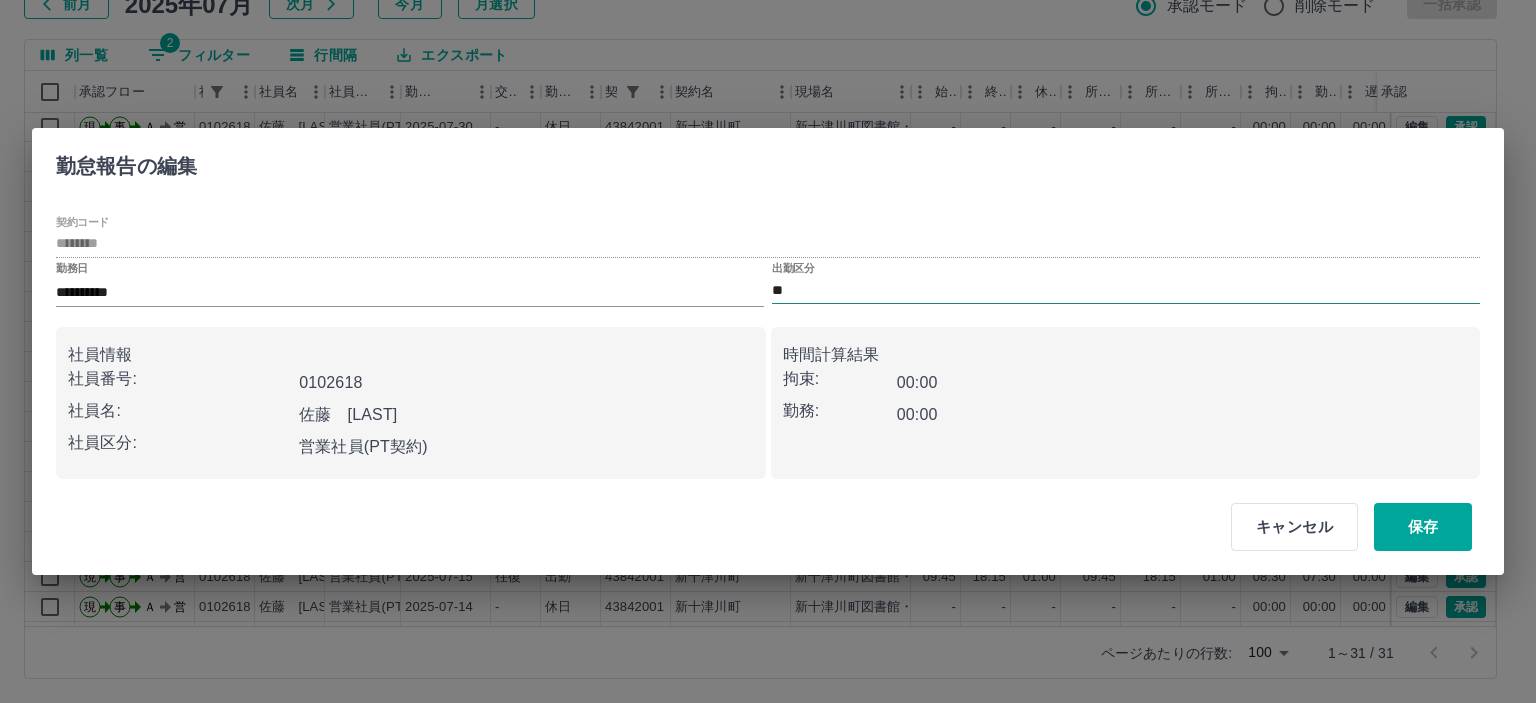 click on "**" at bounding box center (1126, 290) 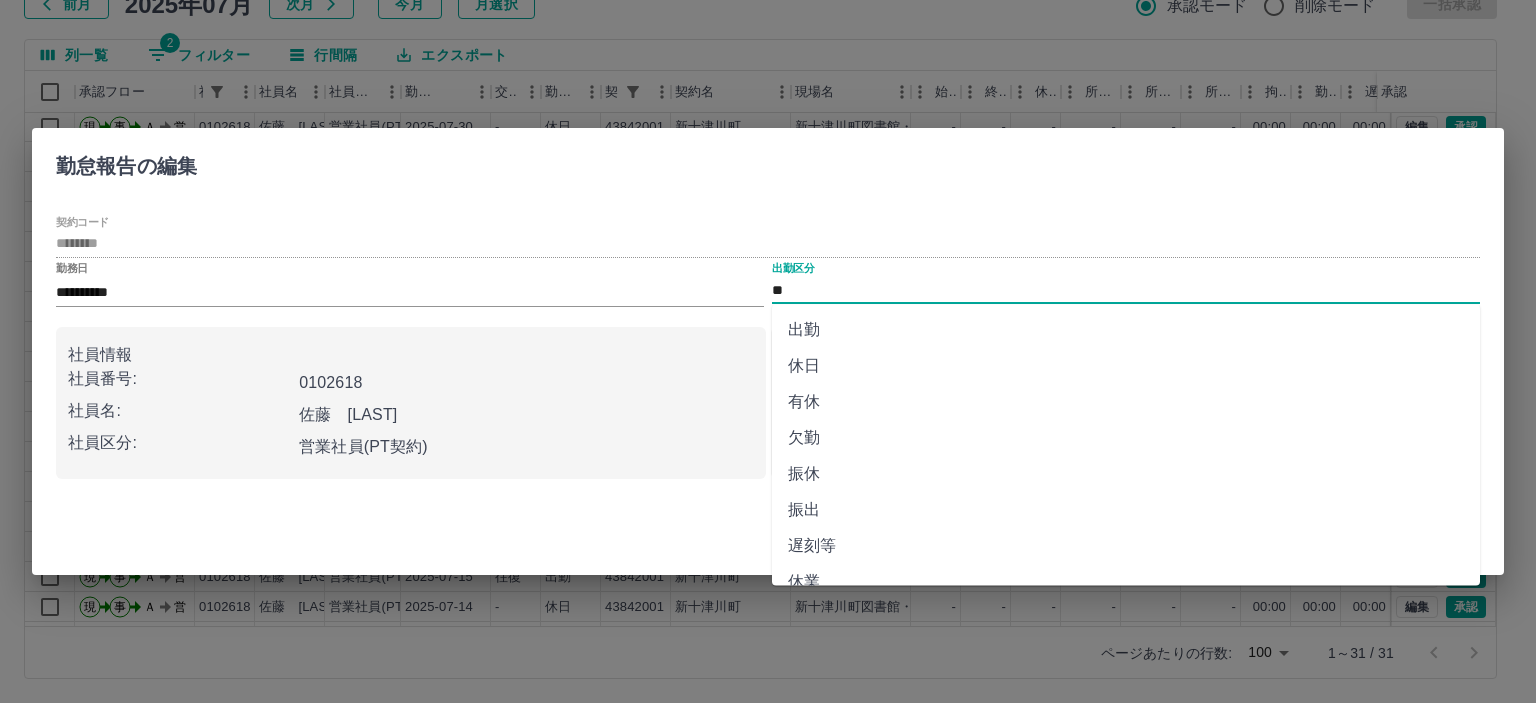 click on "出勤" at bounding box center [1126, 330] 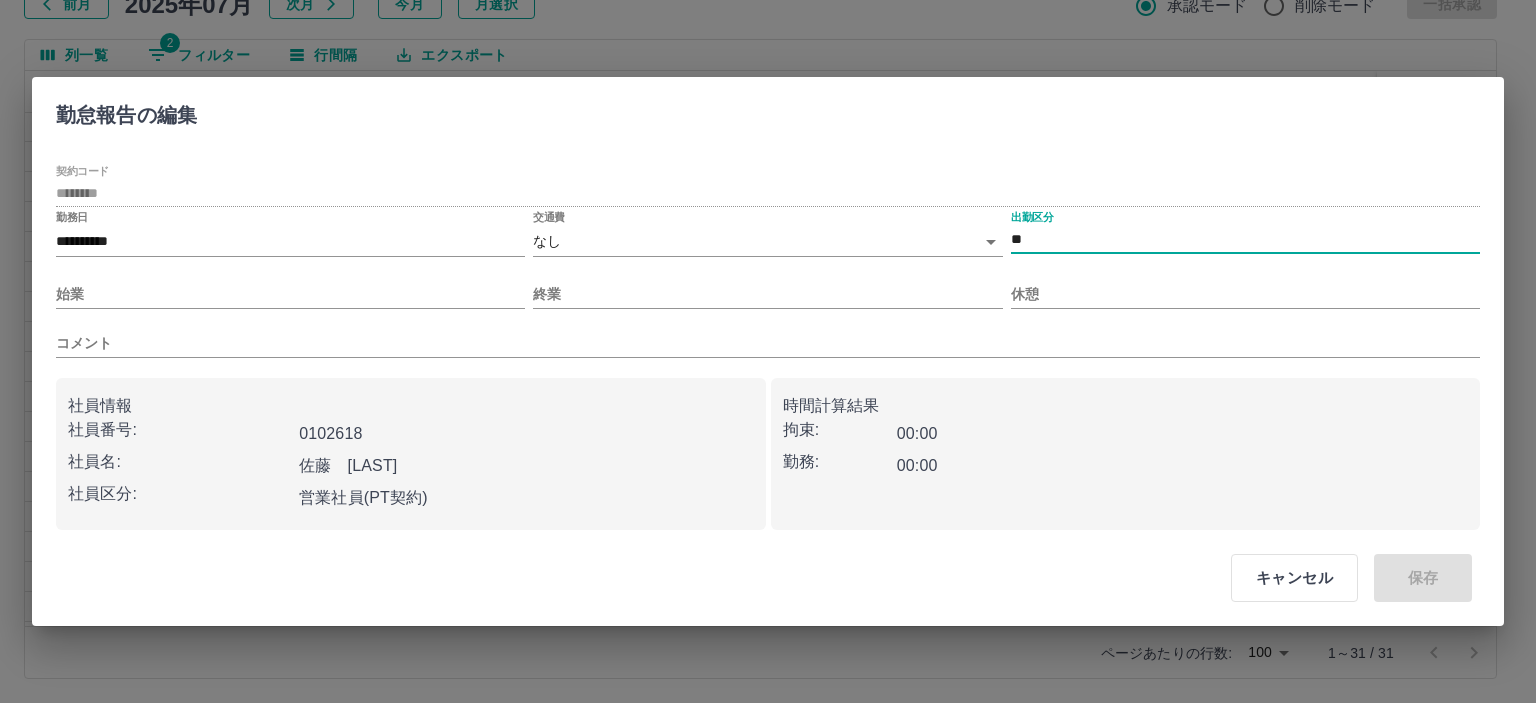 click on "SDH勤怠 山本　和也 勤務実績承認 前月 2025年07月 次月 今月 月選択 承認モード 削除モード 一括承認 列一覧 2 フィルター 行間隔 エクスポート 承認フロー 社員番号 社員名 社員区分 勤務日 交通費 勤務区分 契約コード 契約名 現場名 始業 終業 休憩 所定開始 所定終業 所定休憩 拘束 勤務 遅刻等 コメント ステータス 承認 現 事 Ａ 営 0102618 佐藤　有紀子 営業社員(PT契約) 2025-07-31  -  休日 43842001 新十津川町 新十津川町図書館・学校図書館包括業務委託 - - - - - - 00:00 00:00 00:00 AM承認待 現 事 Ａ 営 0102618 佐藤　有紀子 営業社員(PT契約) 2025-07-30  -  休日 43842001 新十津川町 新十津川町図書館・学校図書館包括業務委託 - - - - - - 00:00 00:00 00:00 AM承認待 現 事 Ａ 営 0102618 佐藤　有紀子 営業社員(PT契約) 2025-07-29  -  休日 43842001 新十津川町 - - - - - - 00:00 00:00 00:00 AM承認待 現 -" at bounding box center (768, 280) 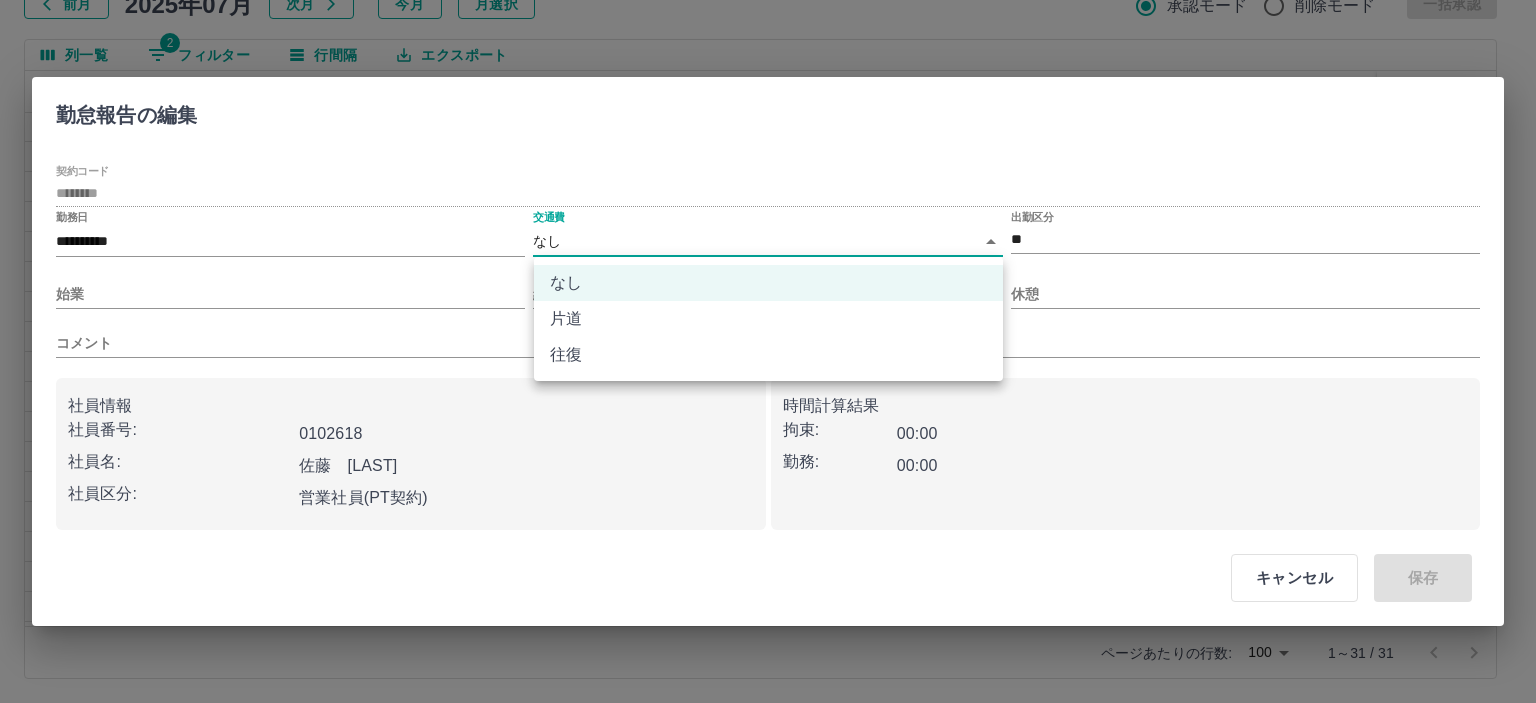click on "往復" at bounding box center (768, 355) 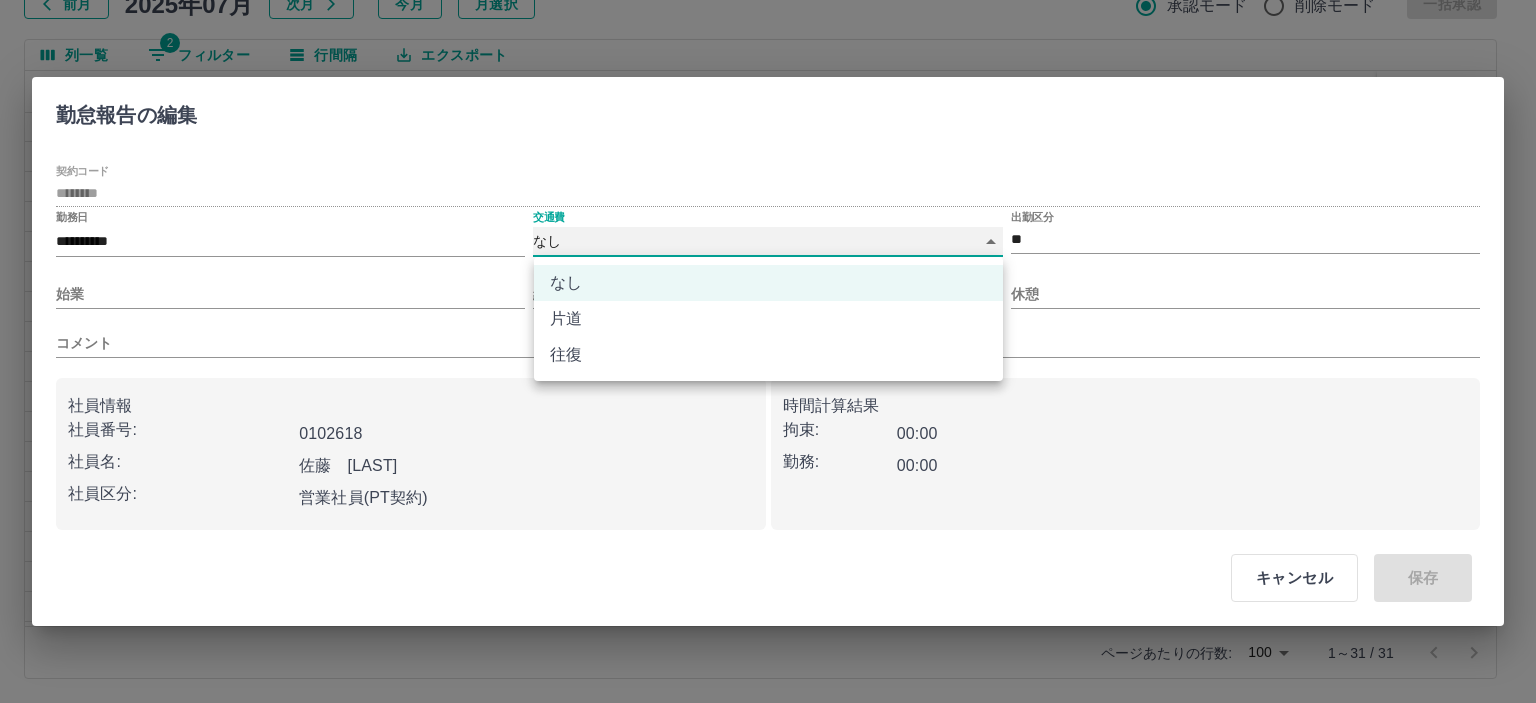 type on "******" 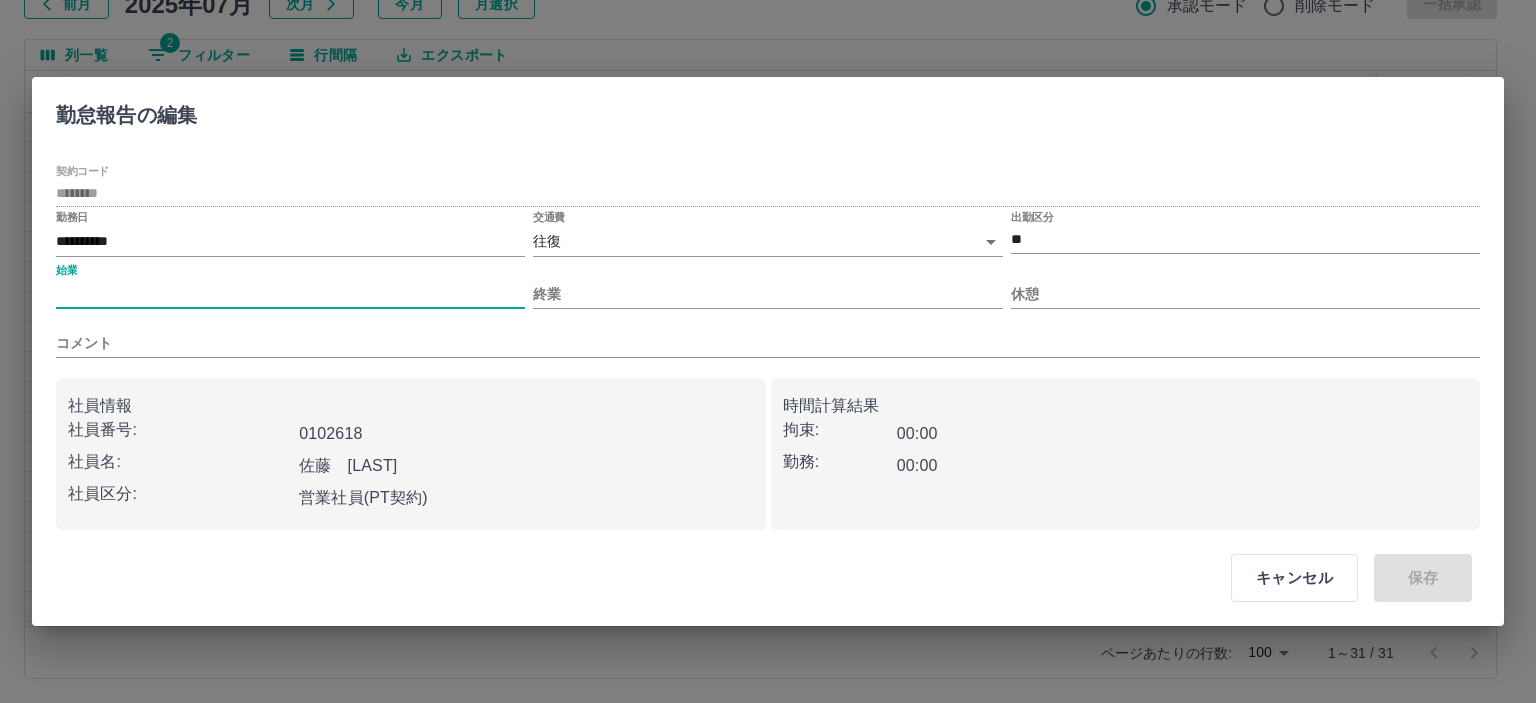 click on "始業" at bounding box center [290, 294] 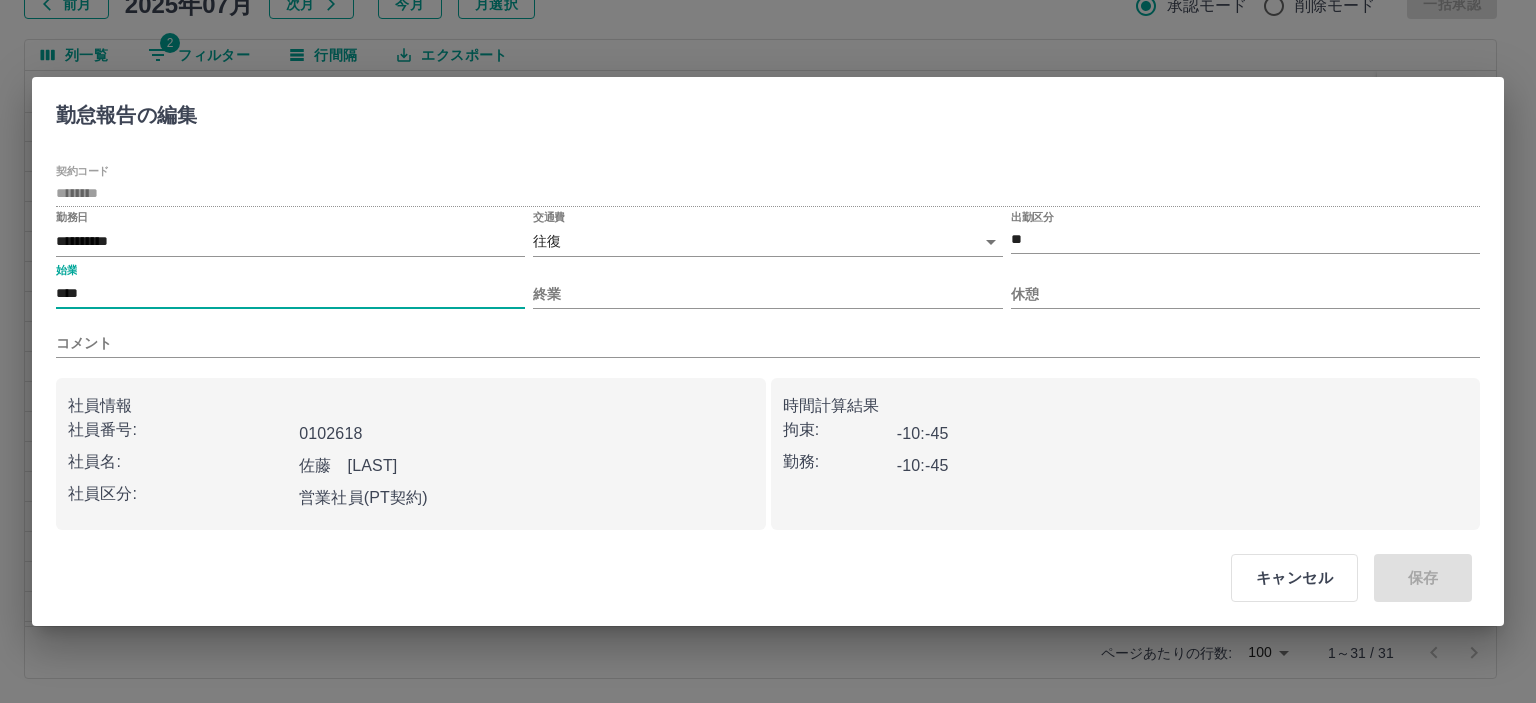 type on "****" 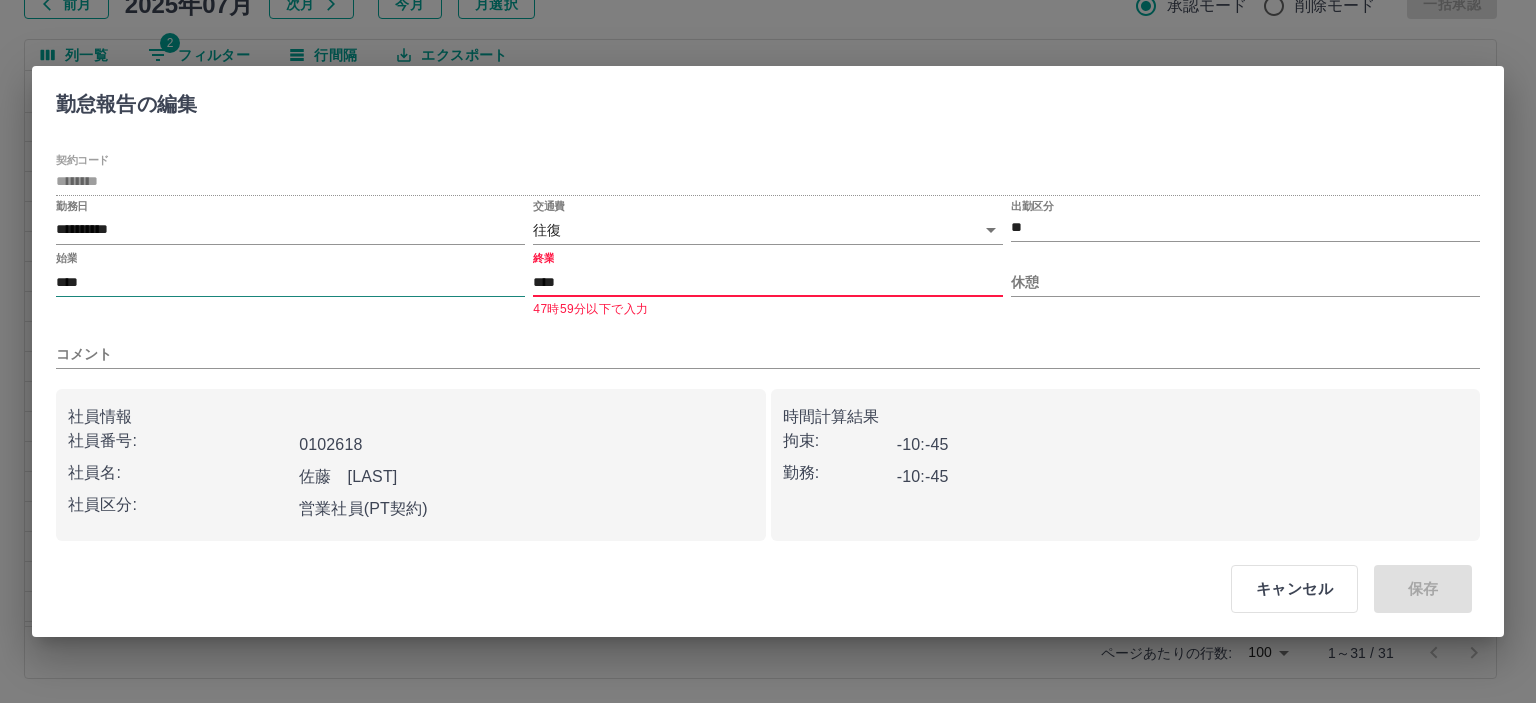 type on "****" 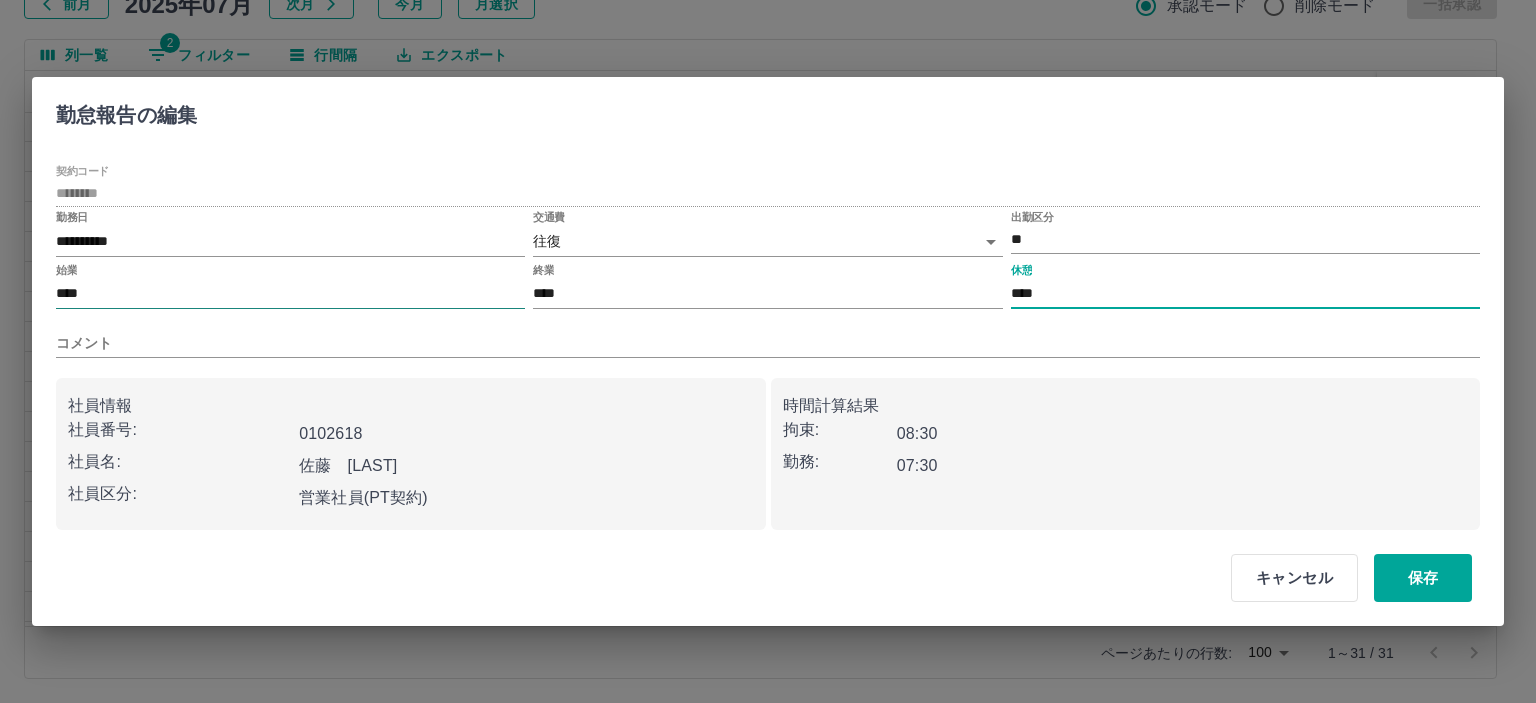 type on "****" 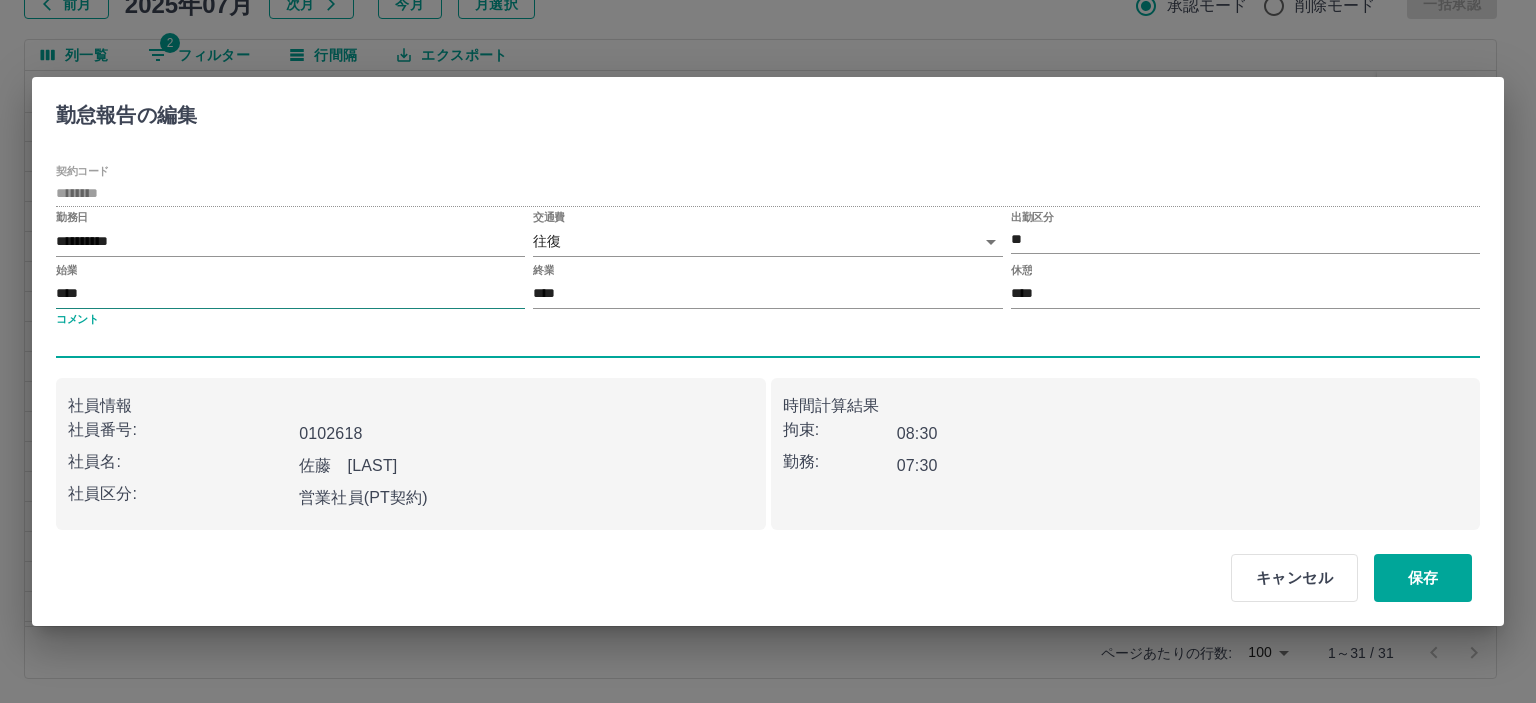 type 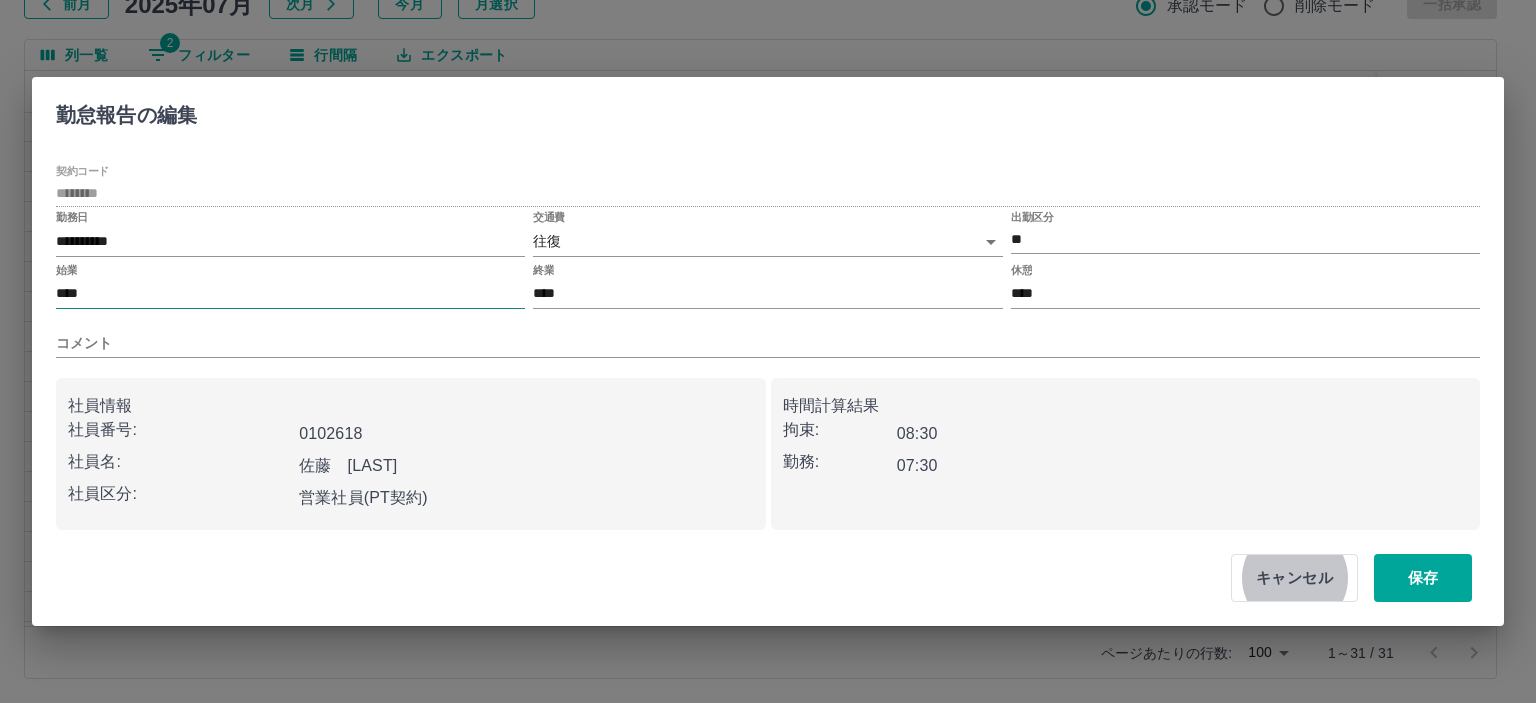 type 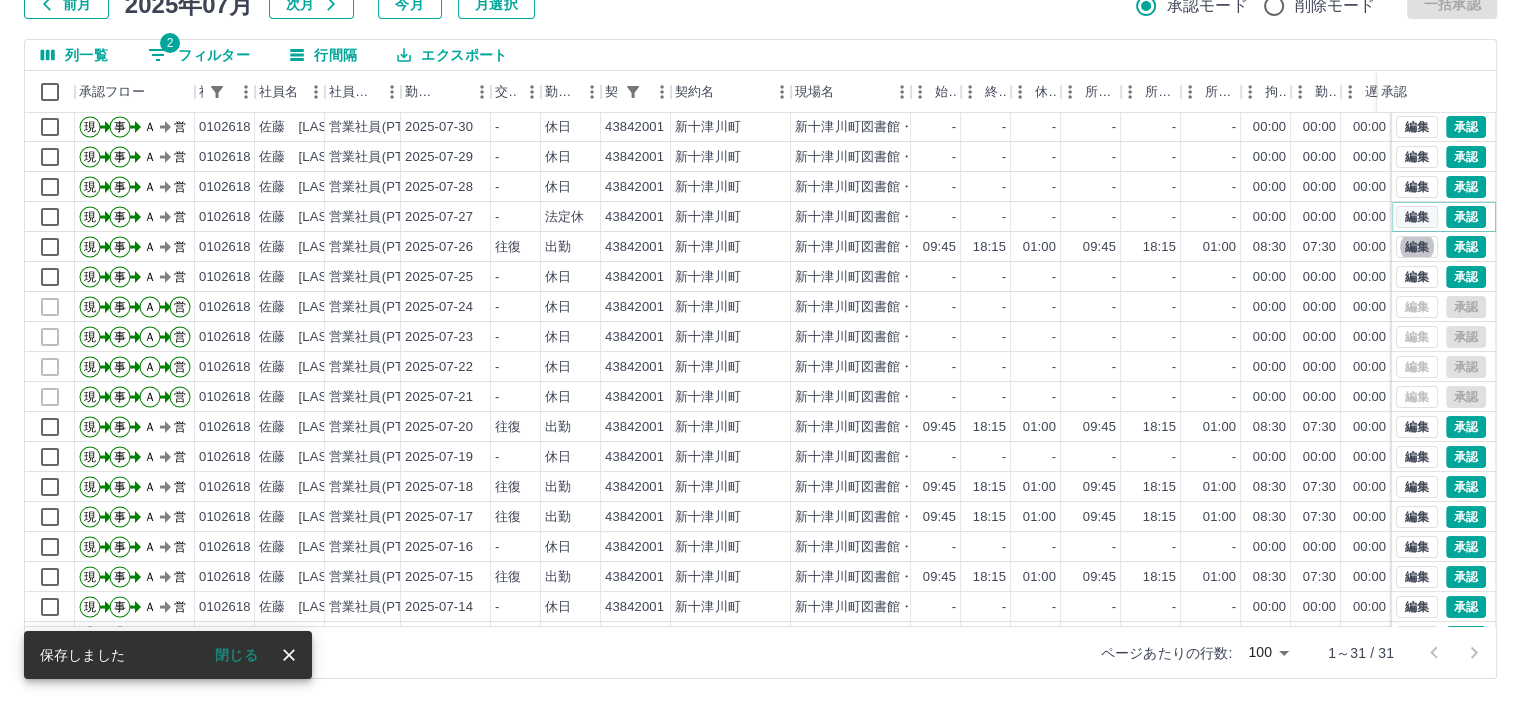 click on "編集" at bounding box center (1417, 217) 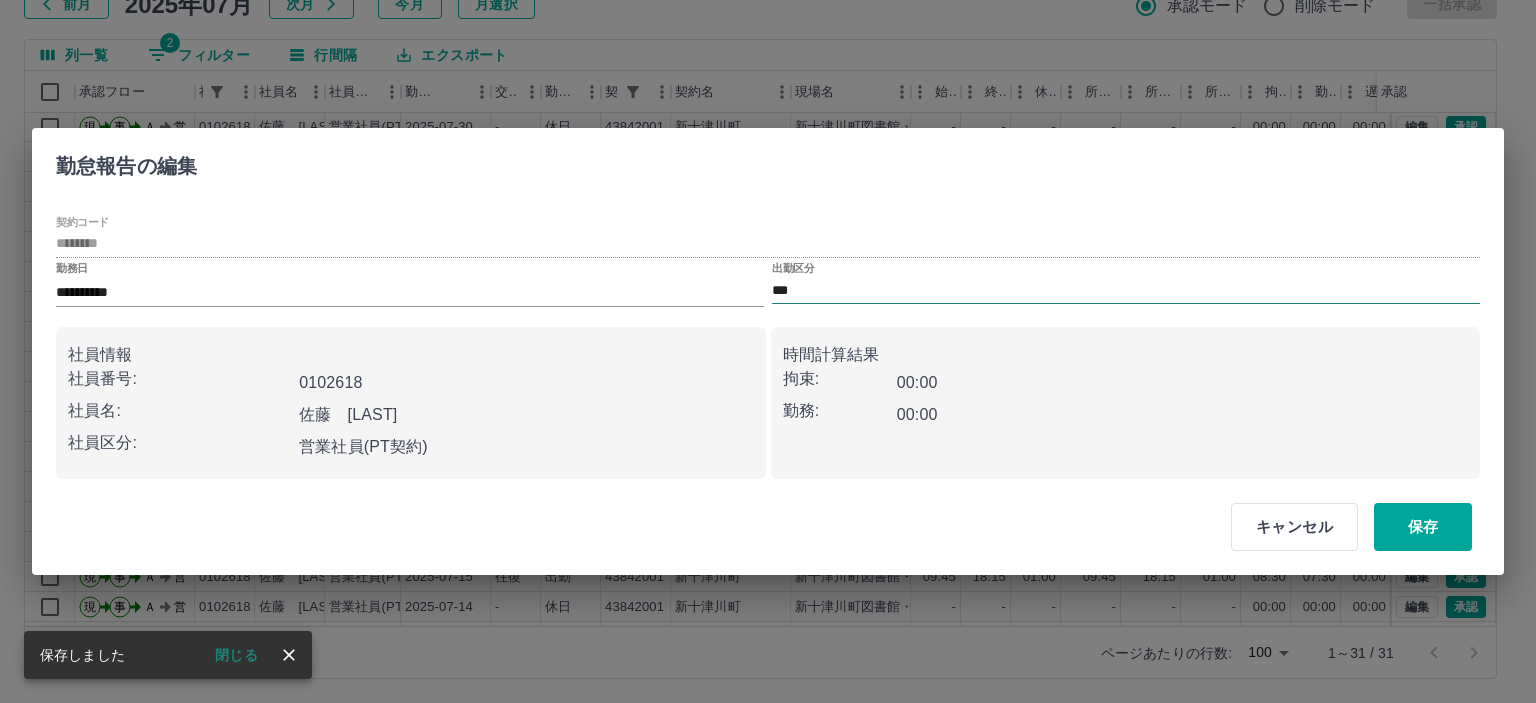 click on "***" at bounding box center (1126, 291) 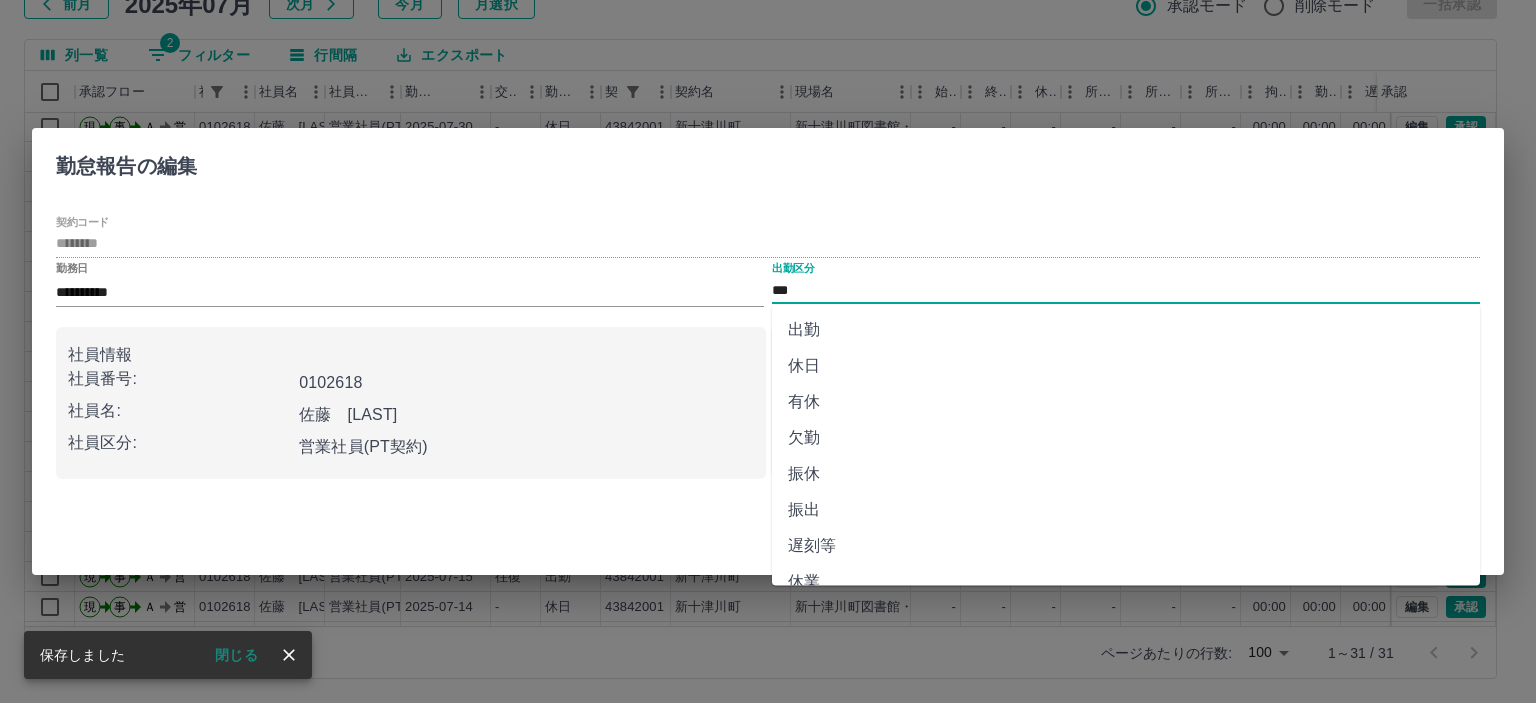 click on "出勤" at bounding box center (1126, 330) 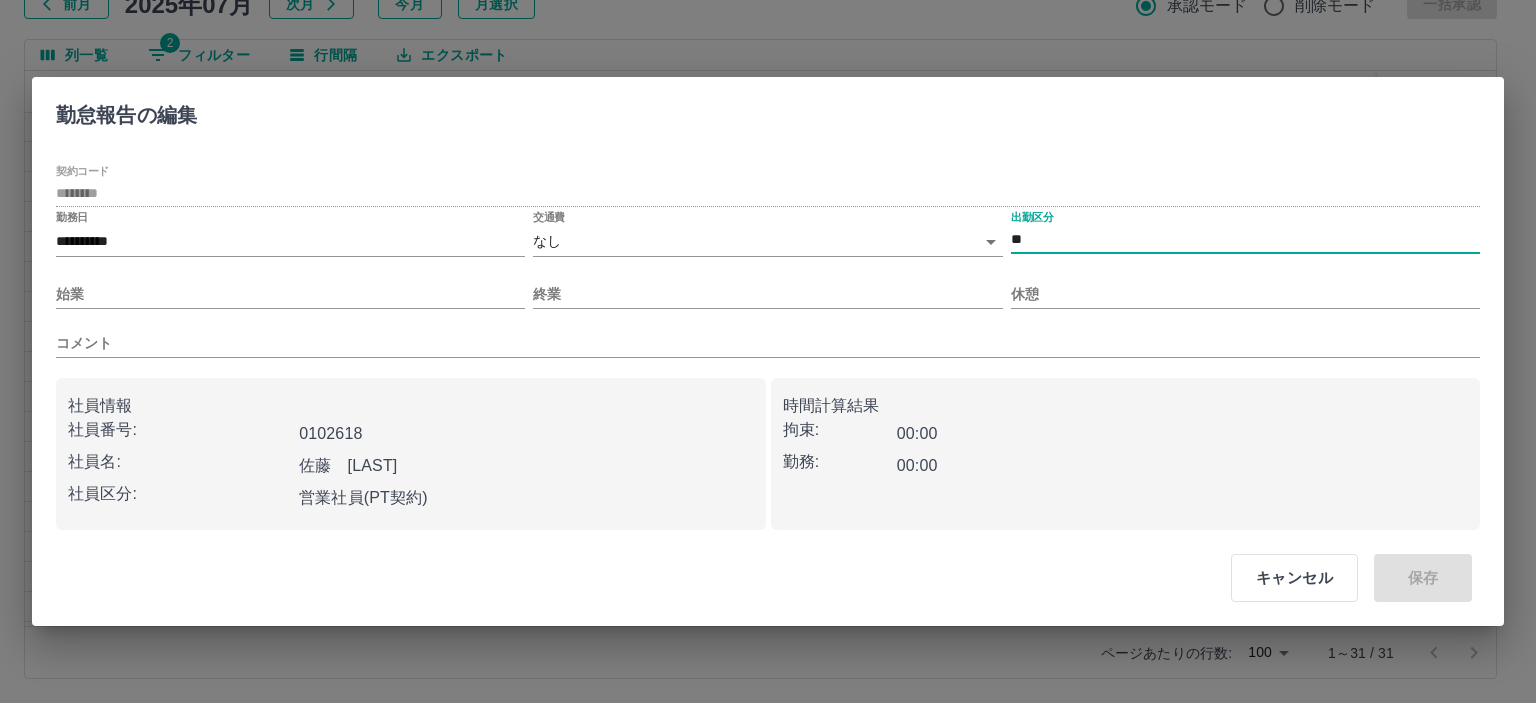 click on "SDH勤怠 山本　和也 勤務実績承認 前月 2025年07月 次月 今月 月選択 承認モード 削除モード 一括承認 列一覧 2 フィルター 行間隔 エクスポート 承認フロー 社員番号 社員名 社員区分 勤務日 交通費 勤務区分 契約コード 契約名 現場名 始業 終業 休憩 所定開始 所定終業 所定休憩 拘束 勤務 遅刻等 コメント ステータス 承認 現 事 Ａ 営 0102618 佐藤　有紀子 営業社員(PT契約) 2025-07-31  -  休日 43842001 新十津川町 新十津川町図書館・学校図書館包括業務委託 - - - - - - 00:00 00:00 00:00 AM承認待 現 事 Ａ 営 0102618 佐藤　有紀子 営業社員(PT契約) 2025-07-30  -  休日 43842001 新十津川町 新十津川町図書館・学校図書館包括業務委託 - - - - - - 00:00 00:00 00:00 AM承認待 現 事 Ａ 営 0102618 佐藤　有紀子 営業社員(PT契約) 2025-07-29  -  休日 43842001 新十津川町 - - - - - - 00:00 00:00 00:00 AM承認待 現 -" at bounding box center (768, 280) 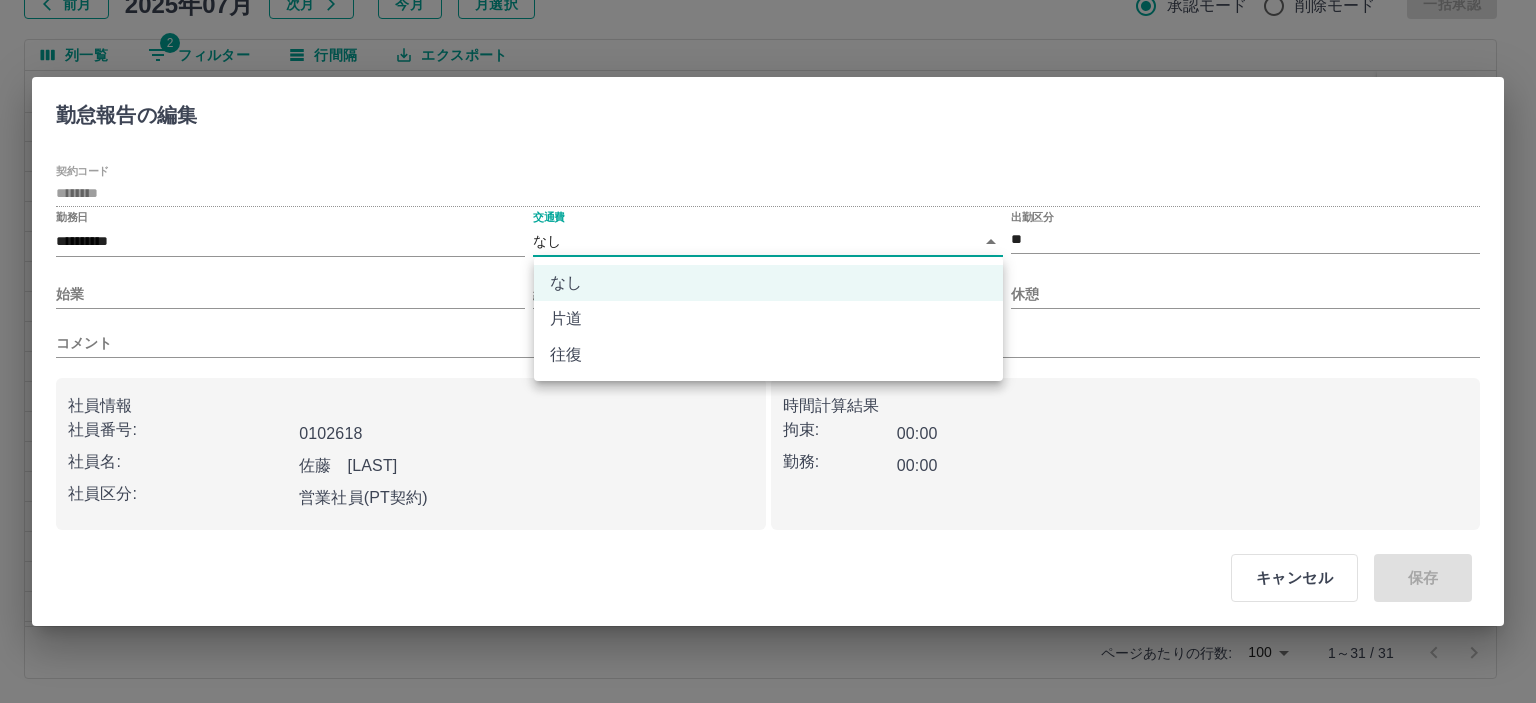 click on "往復" at bounding box center [768, 355] 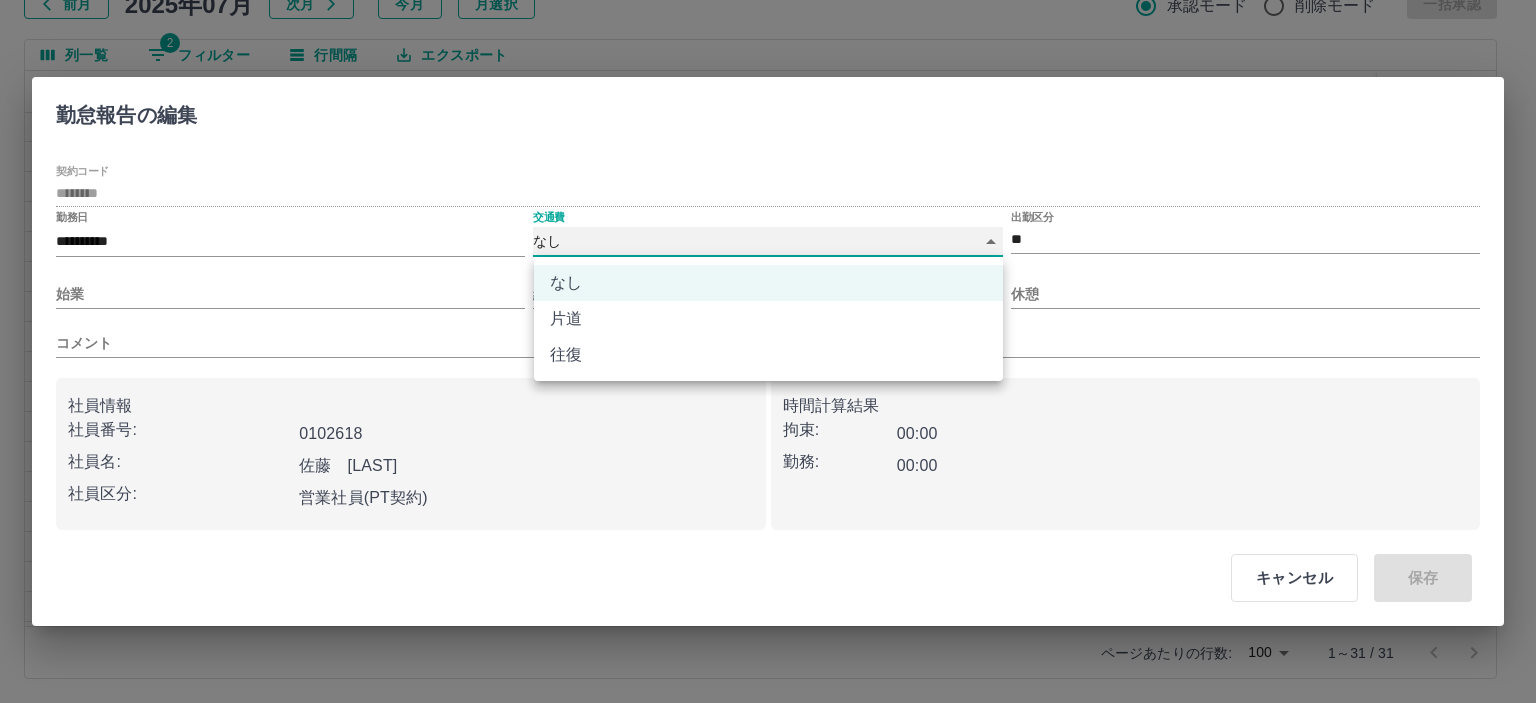 type on "******" 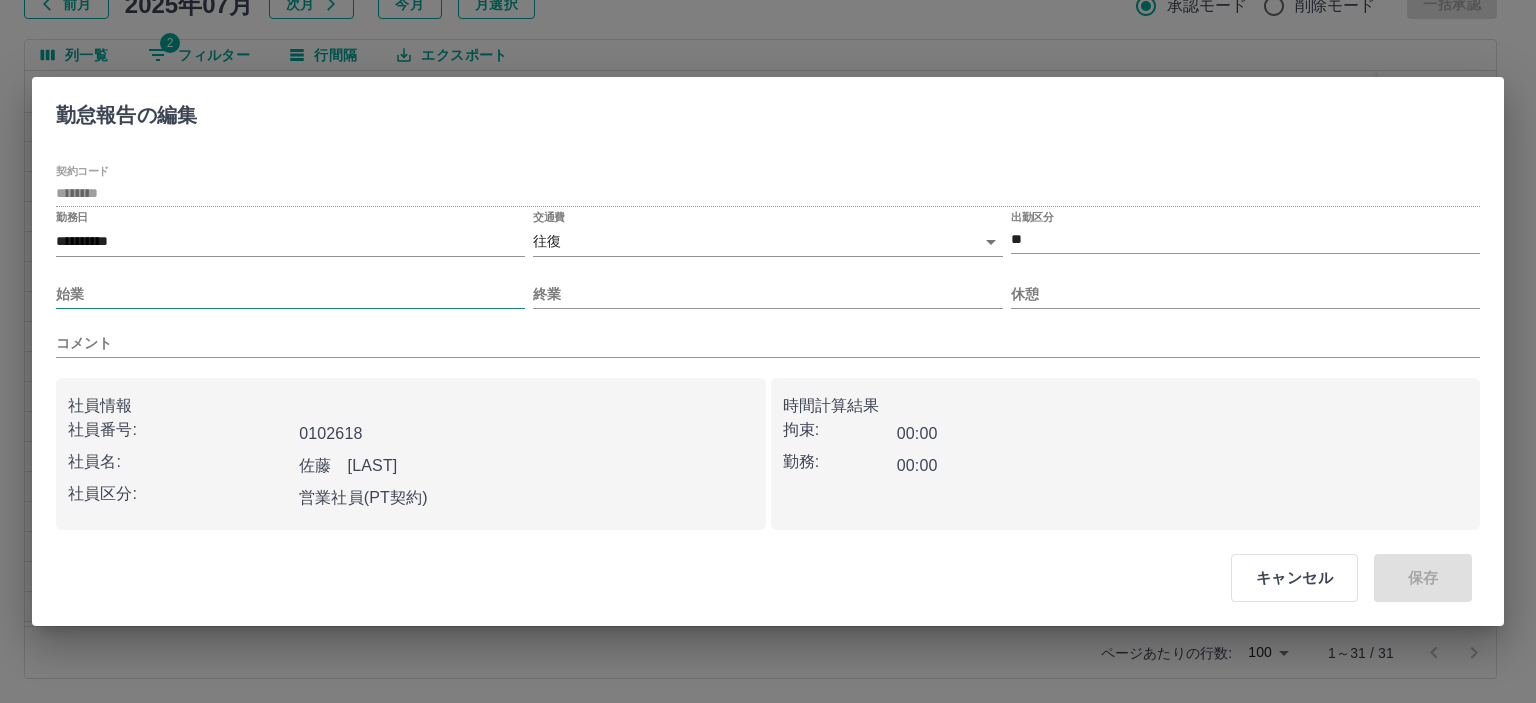 click on "始業" at bounding box center (290, 294) 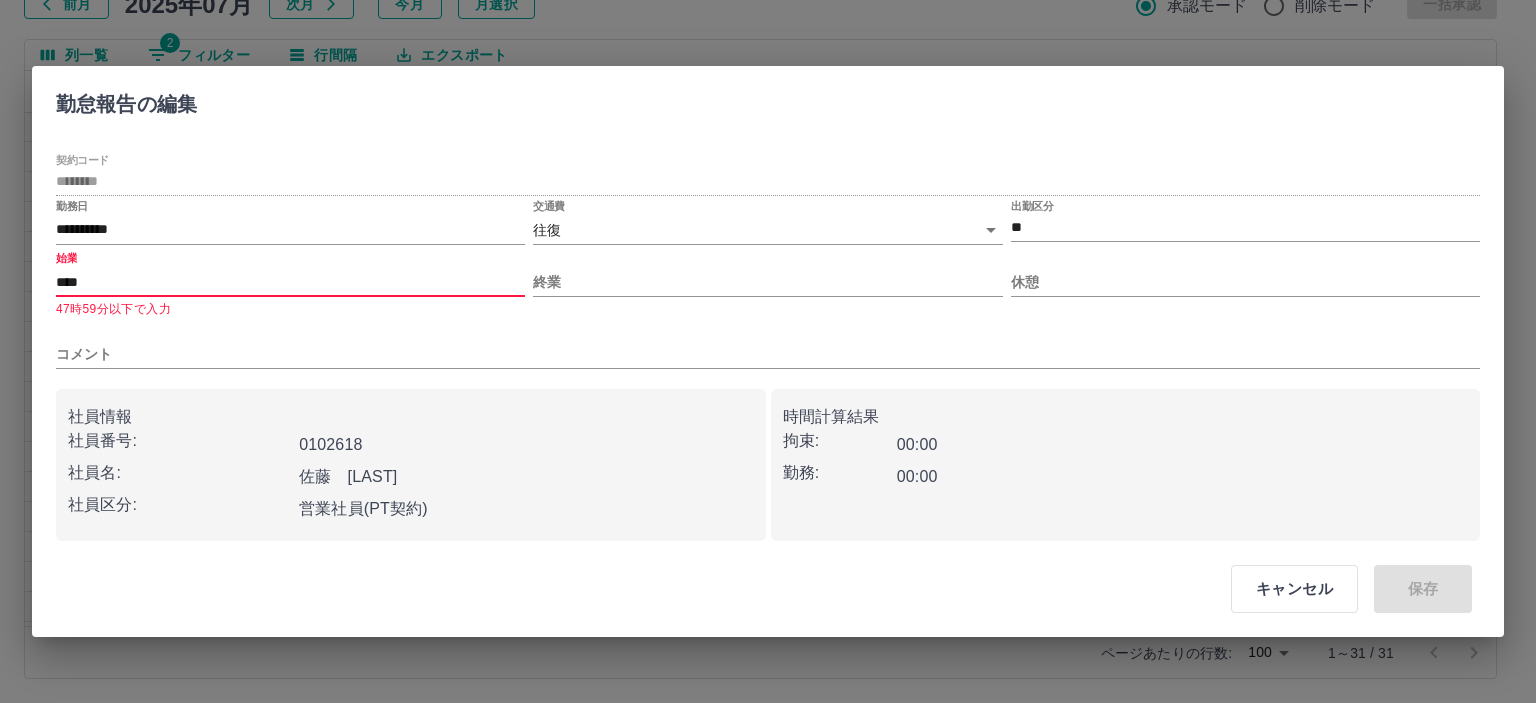 type on "****" 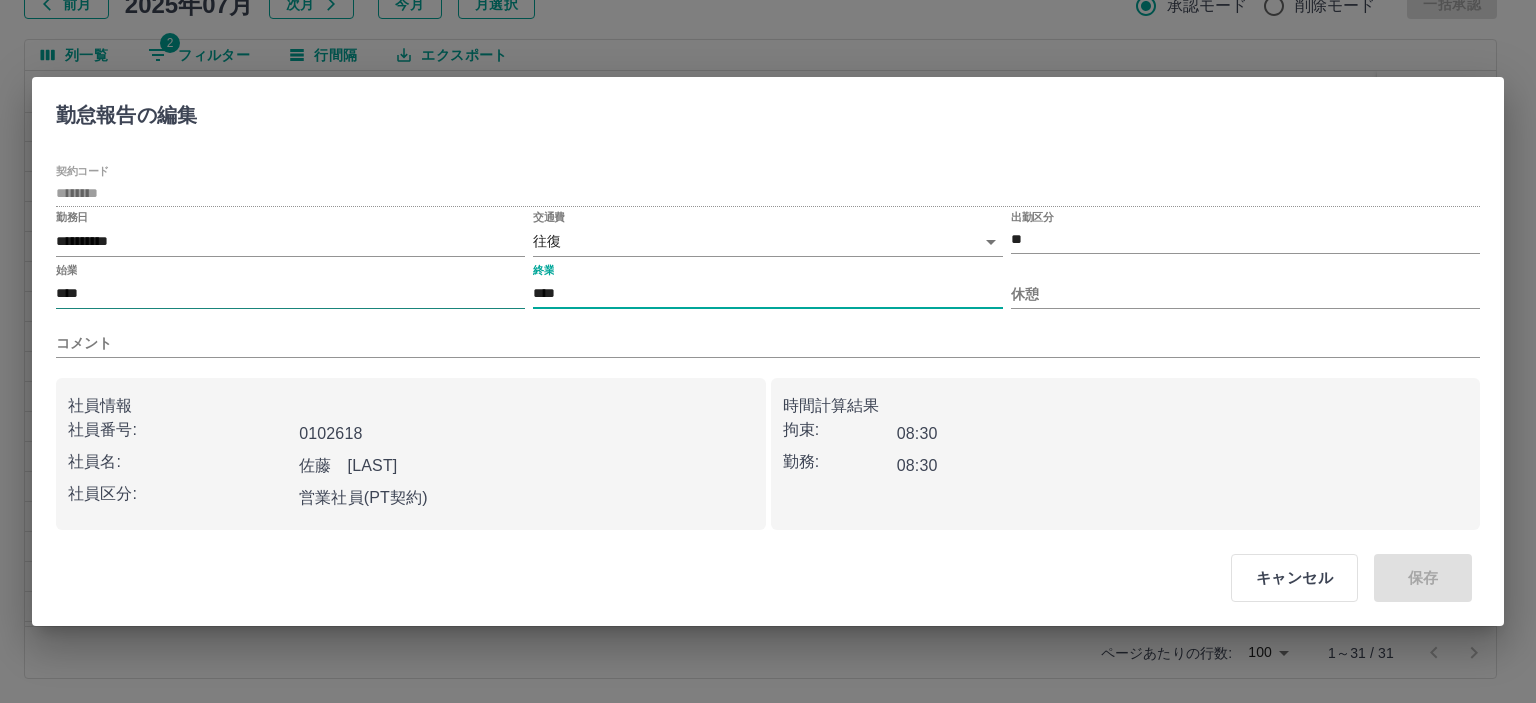 type on "****" 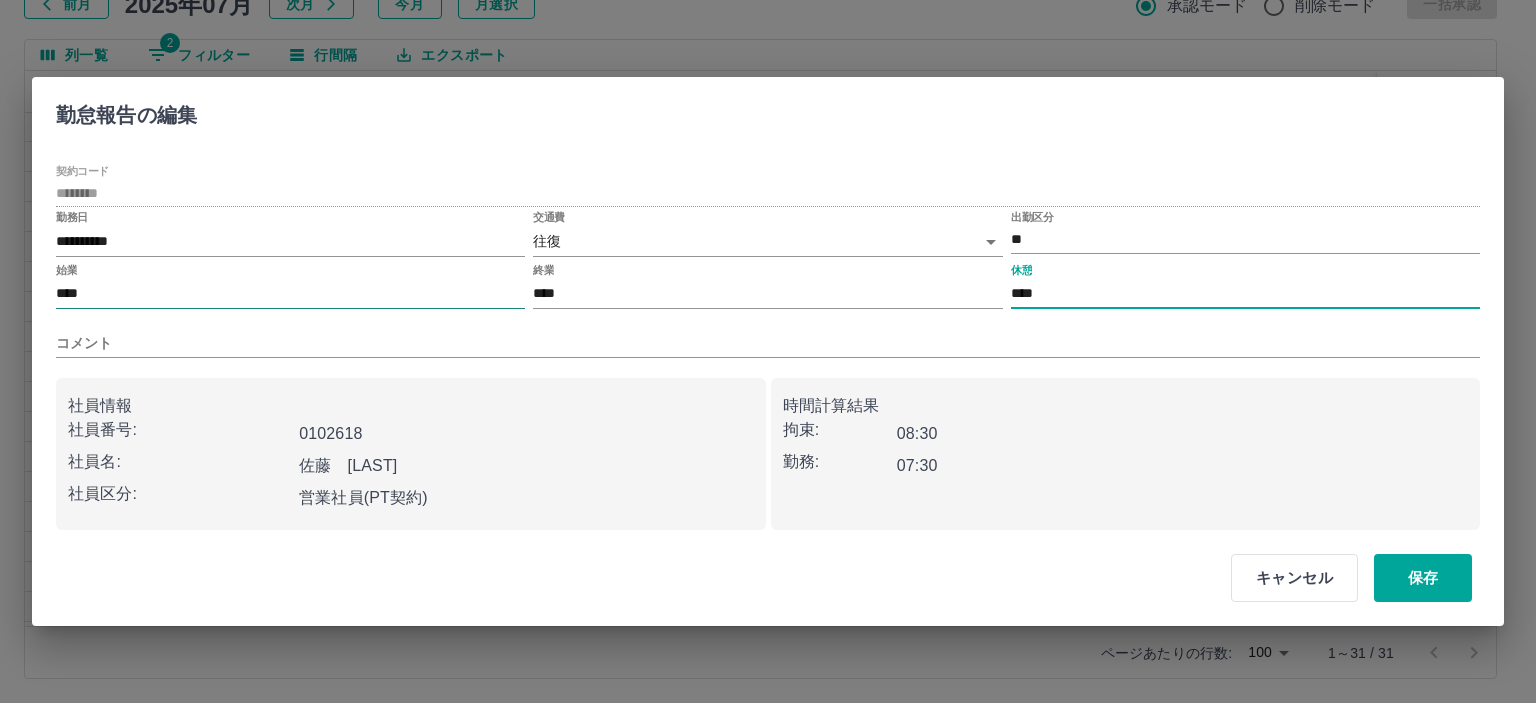 type on "****" 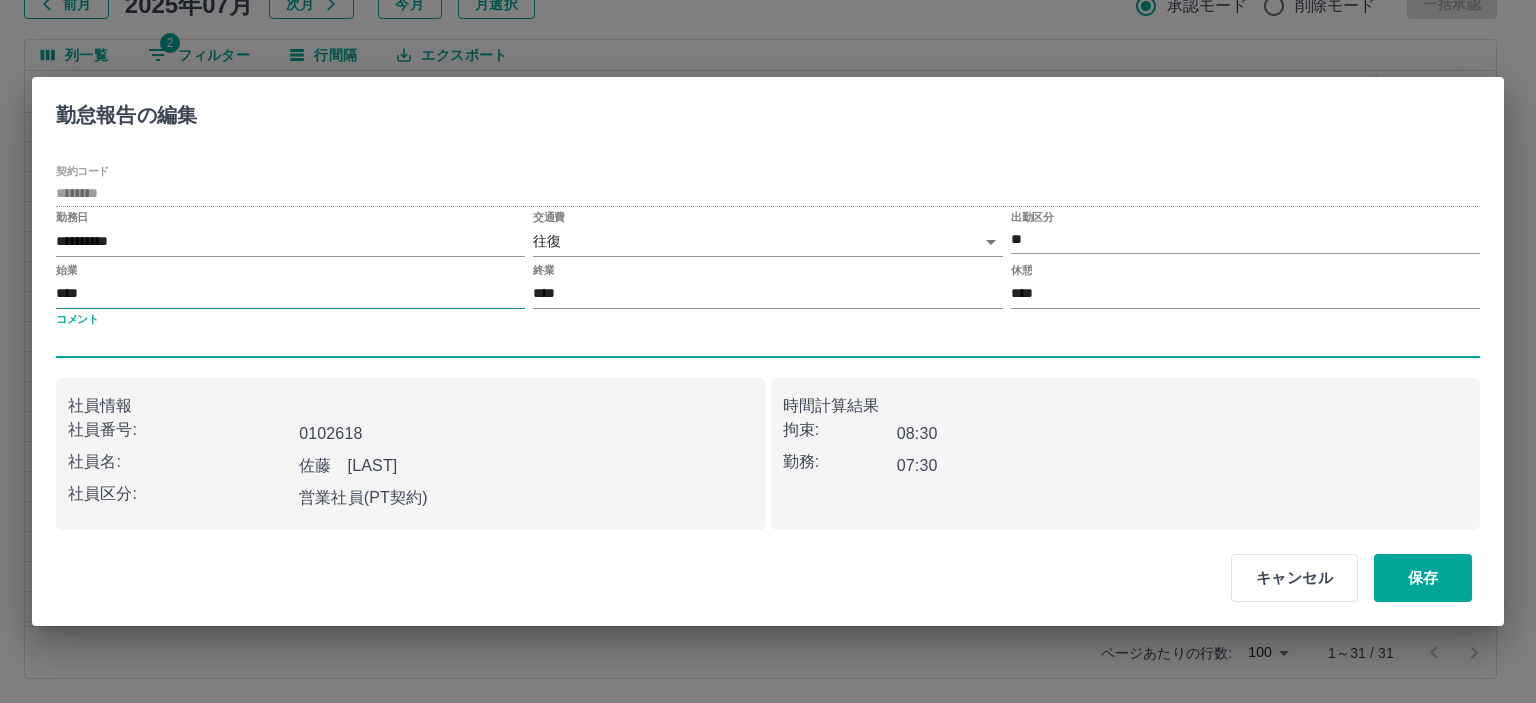 type 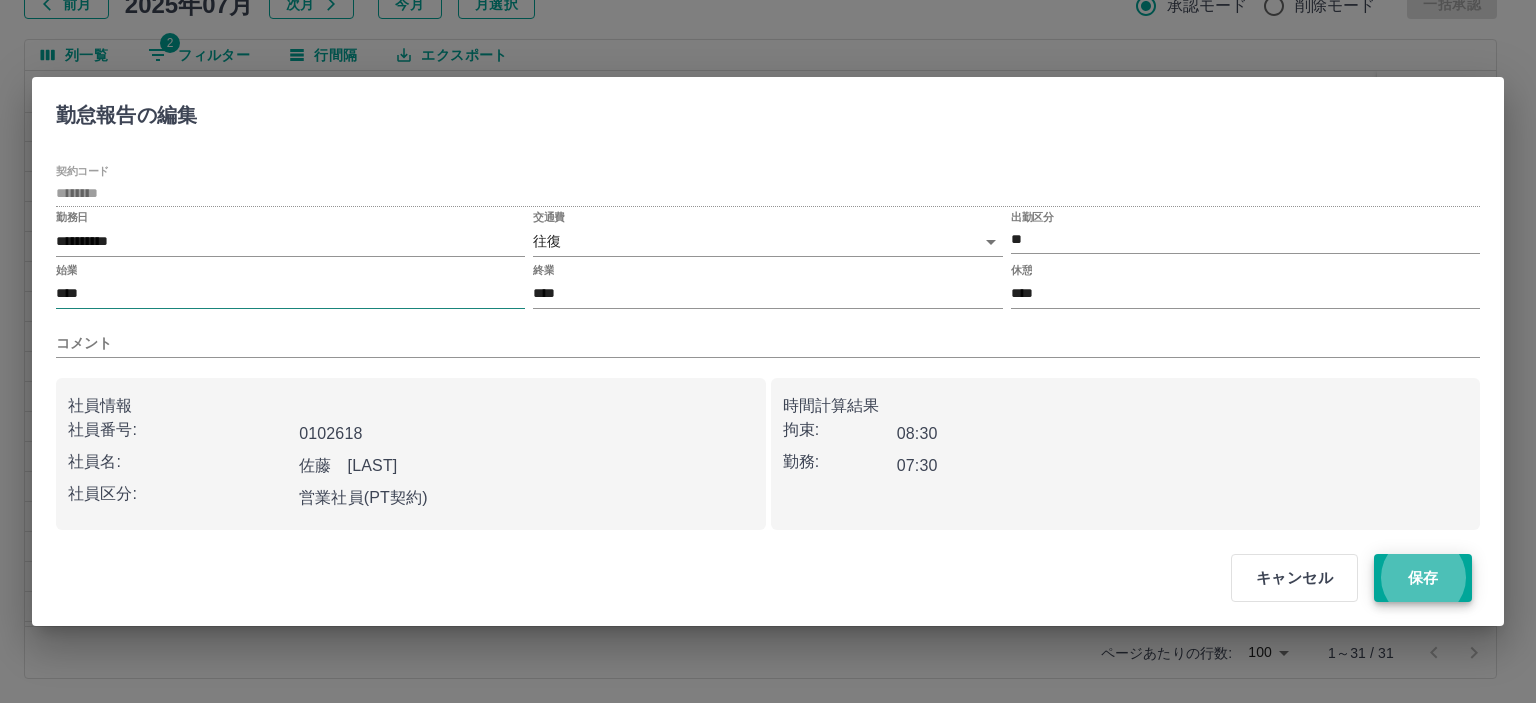type 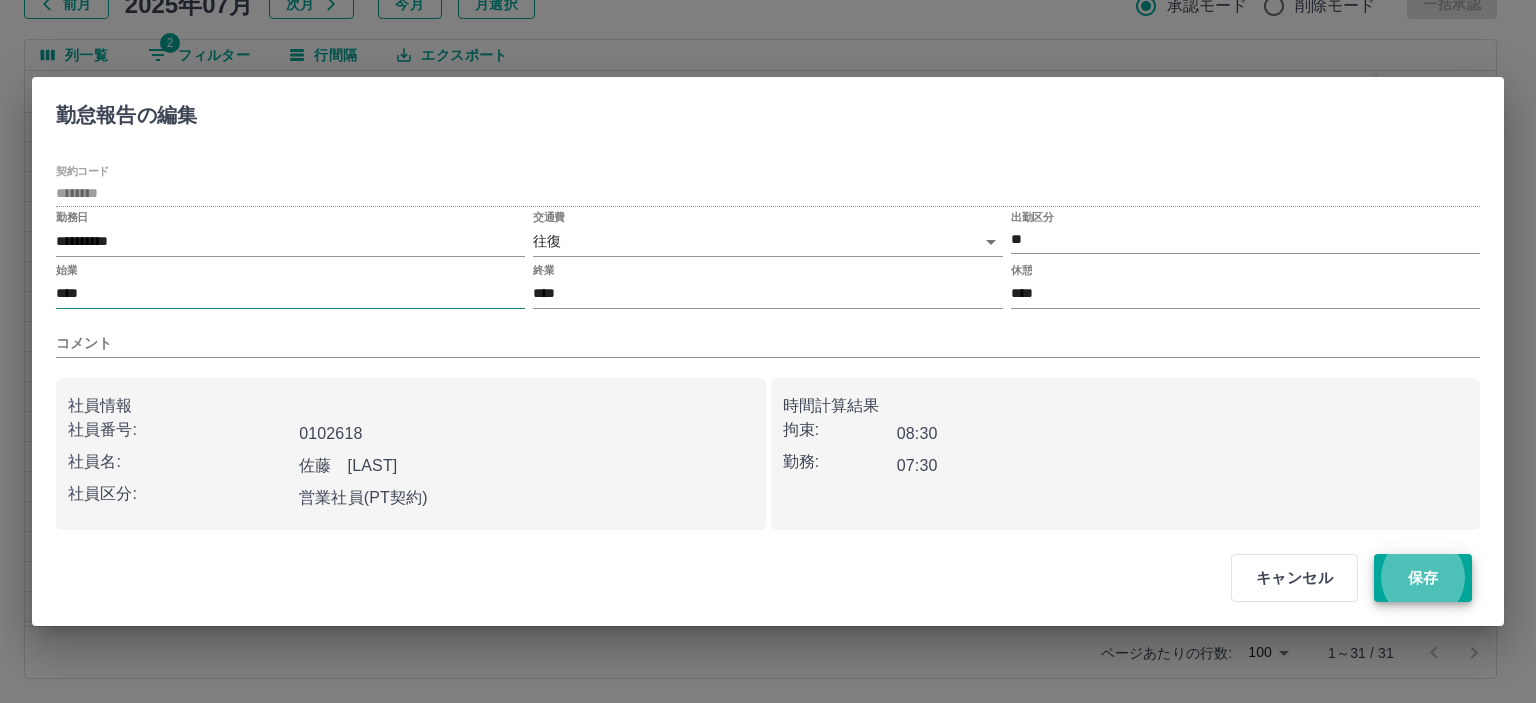 click on "保存" at bounding box center [1423, 578] 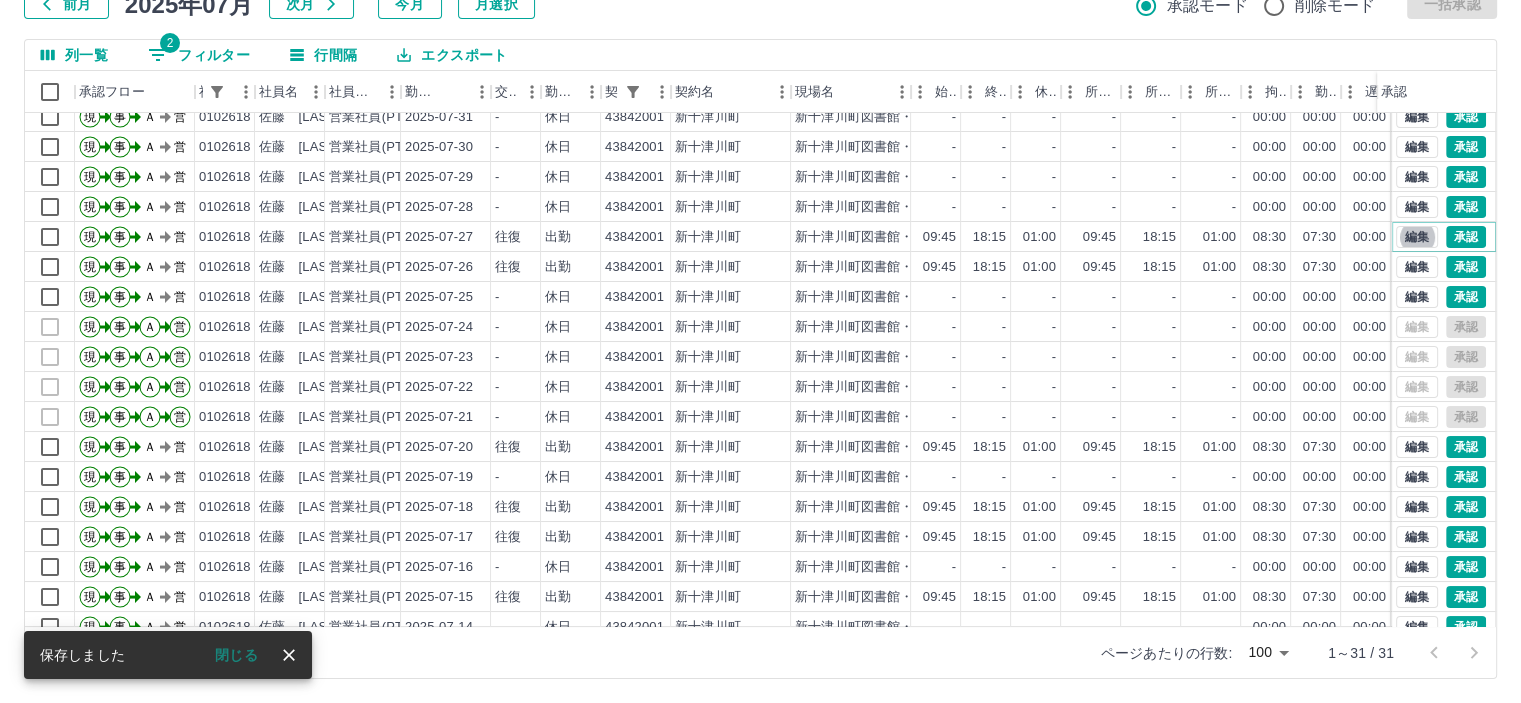 scroll, scrollTop: 0, scrollLeft: 0, axis: both 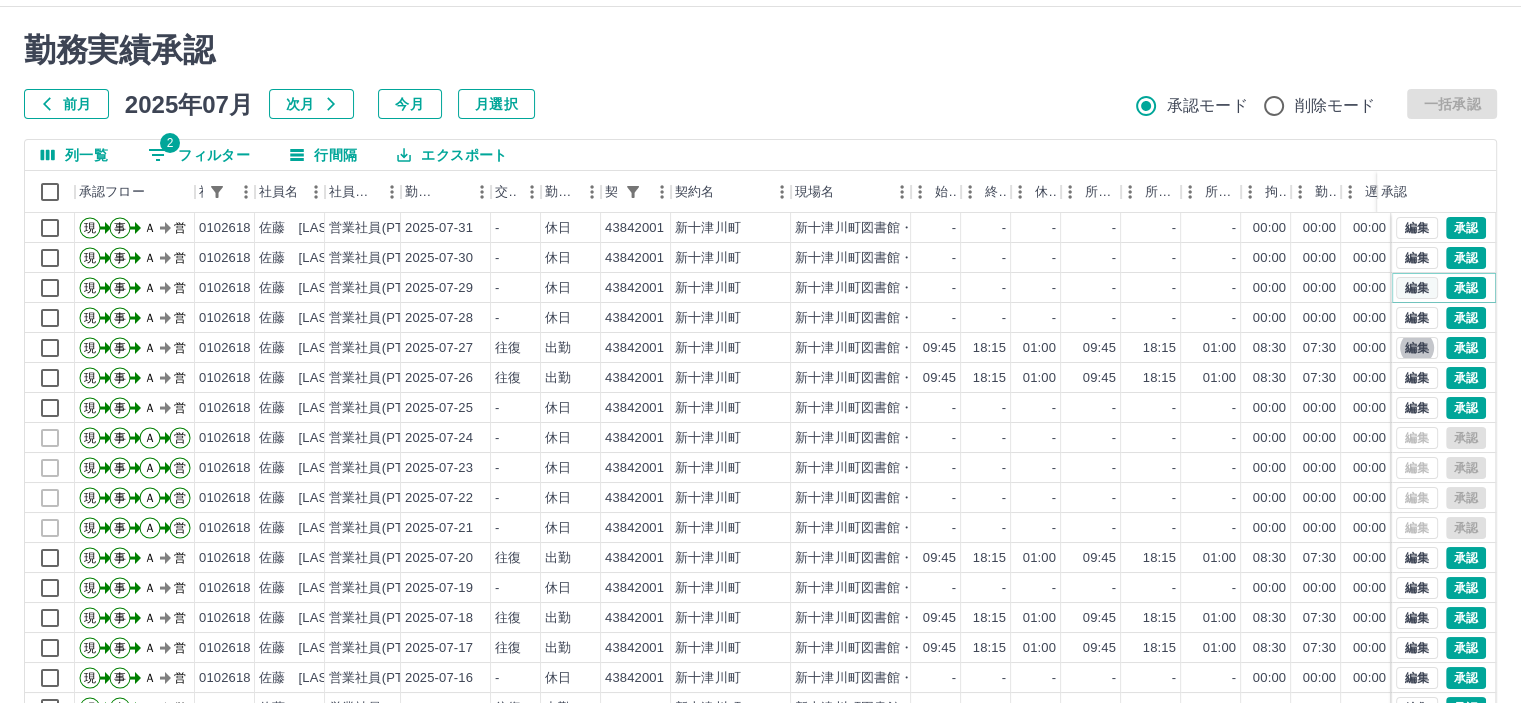 click on "編集" at bounding box center [1417, 288] 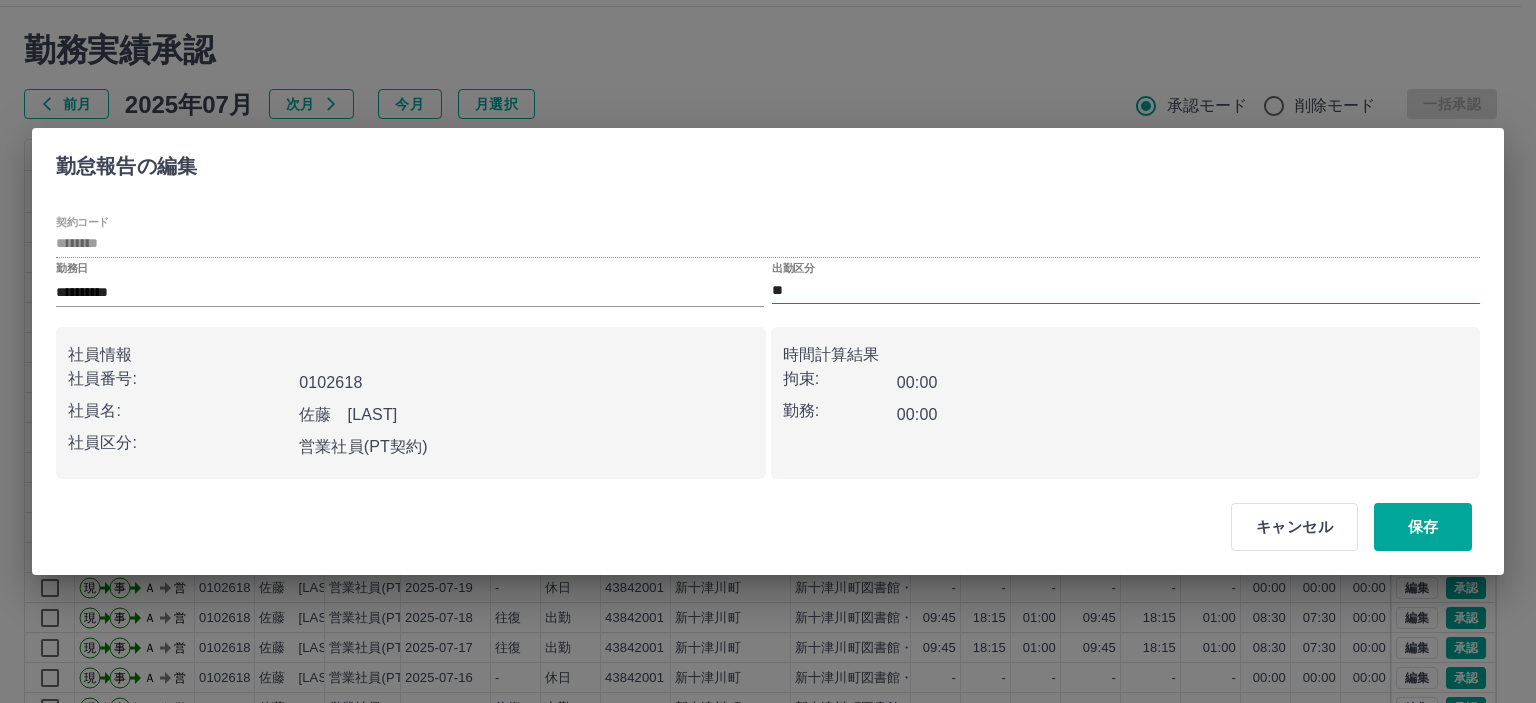 click on "**" at bounding box center [1126, 290] 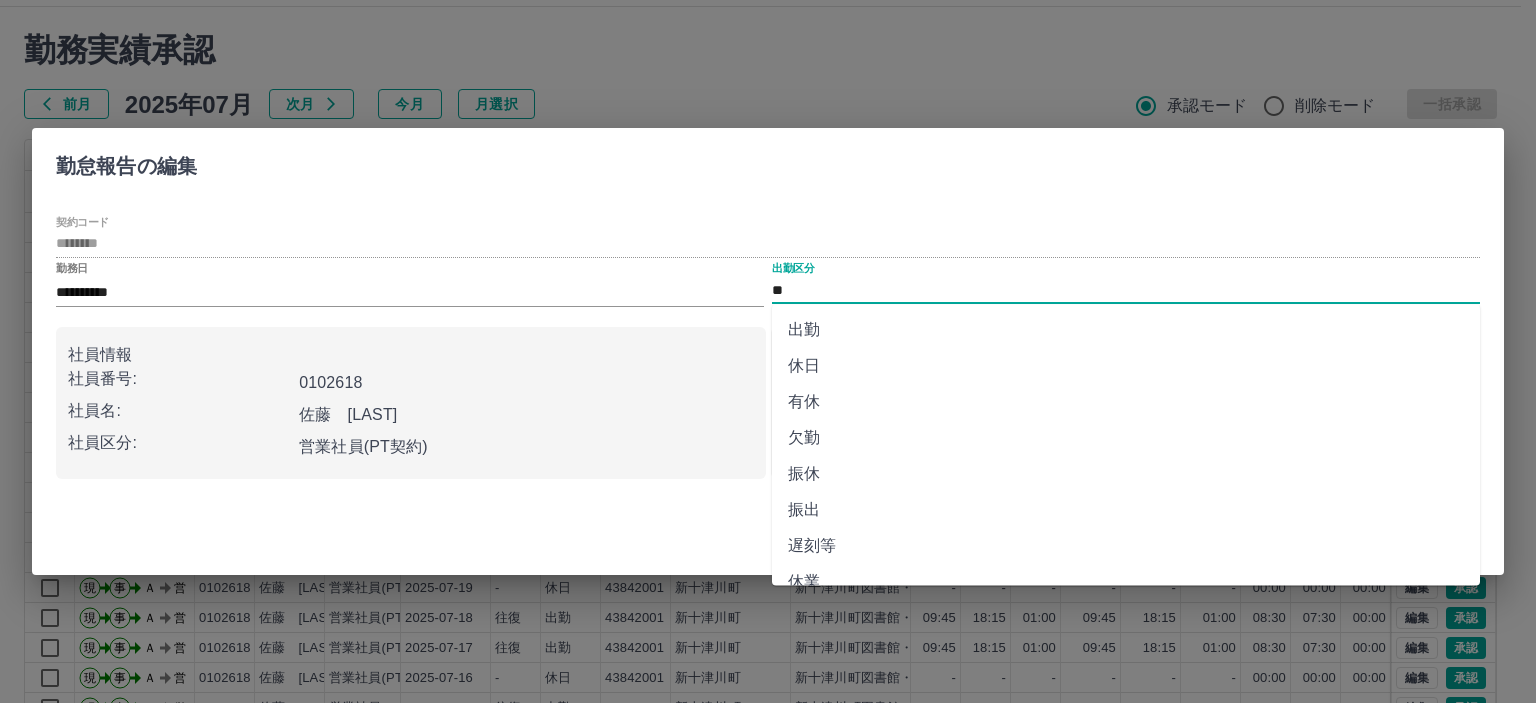 click on "有休" at bounding box center (1126, 402) 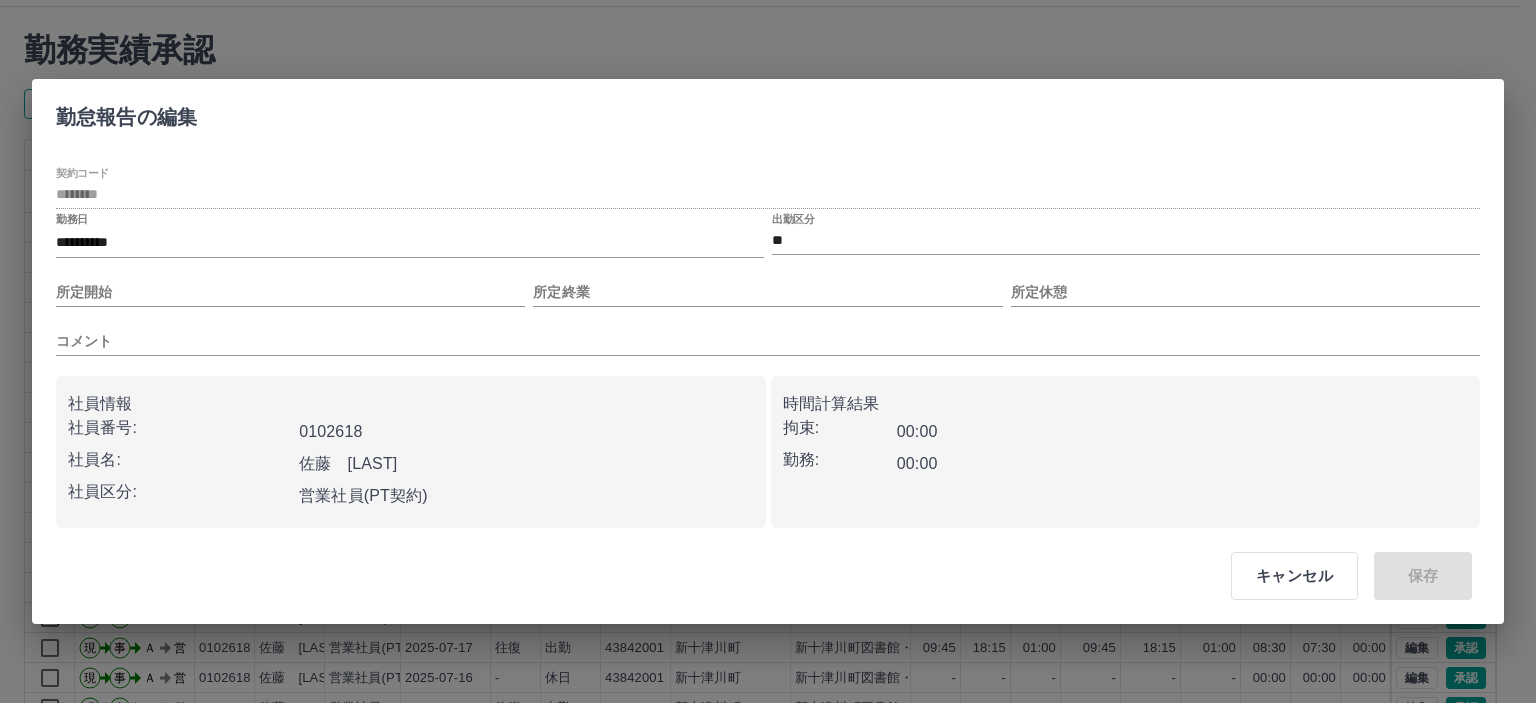 click on "所定開始" at bounding box center [290, 284] 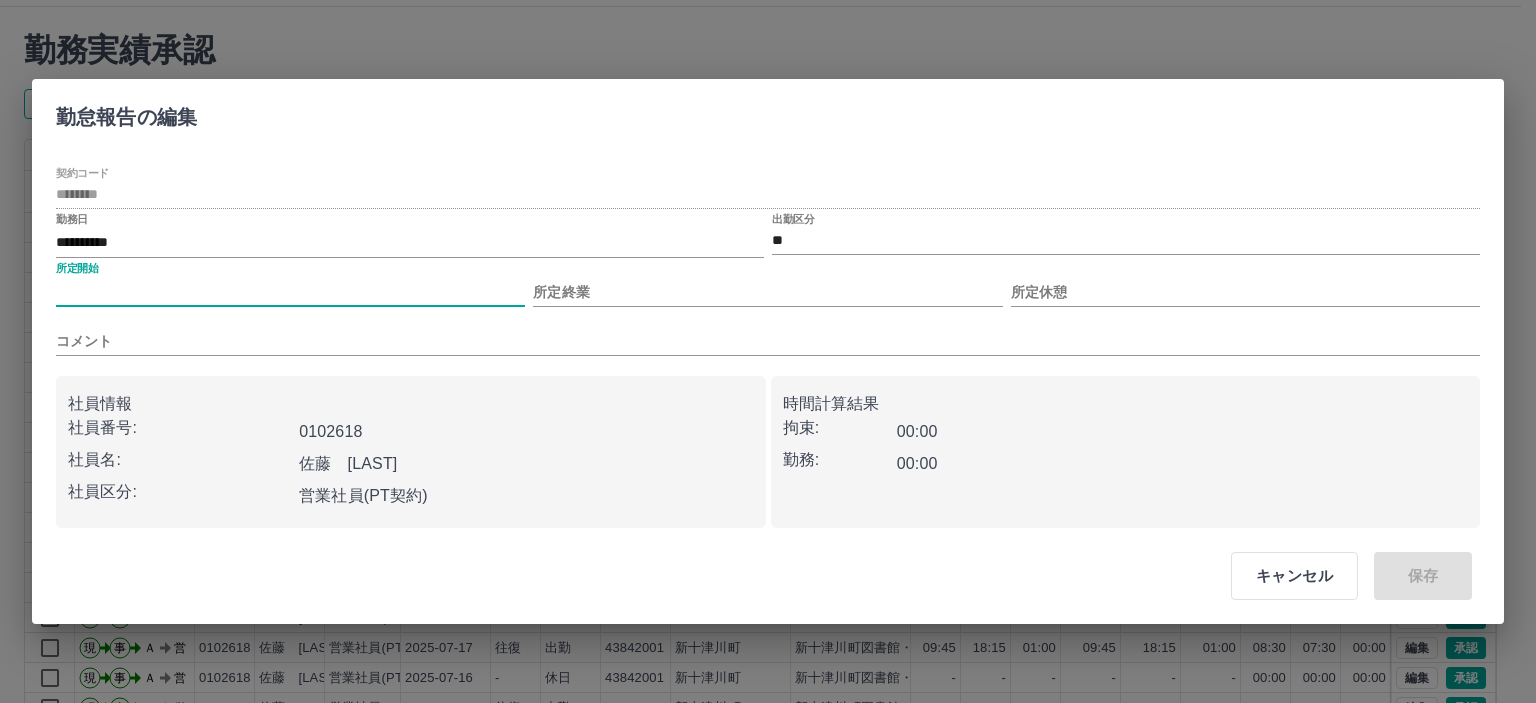 click on "所定開始" at bounding box center (290, 292) 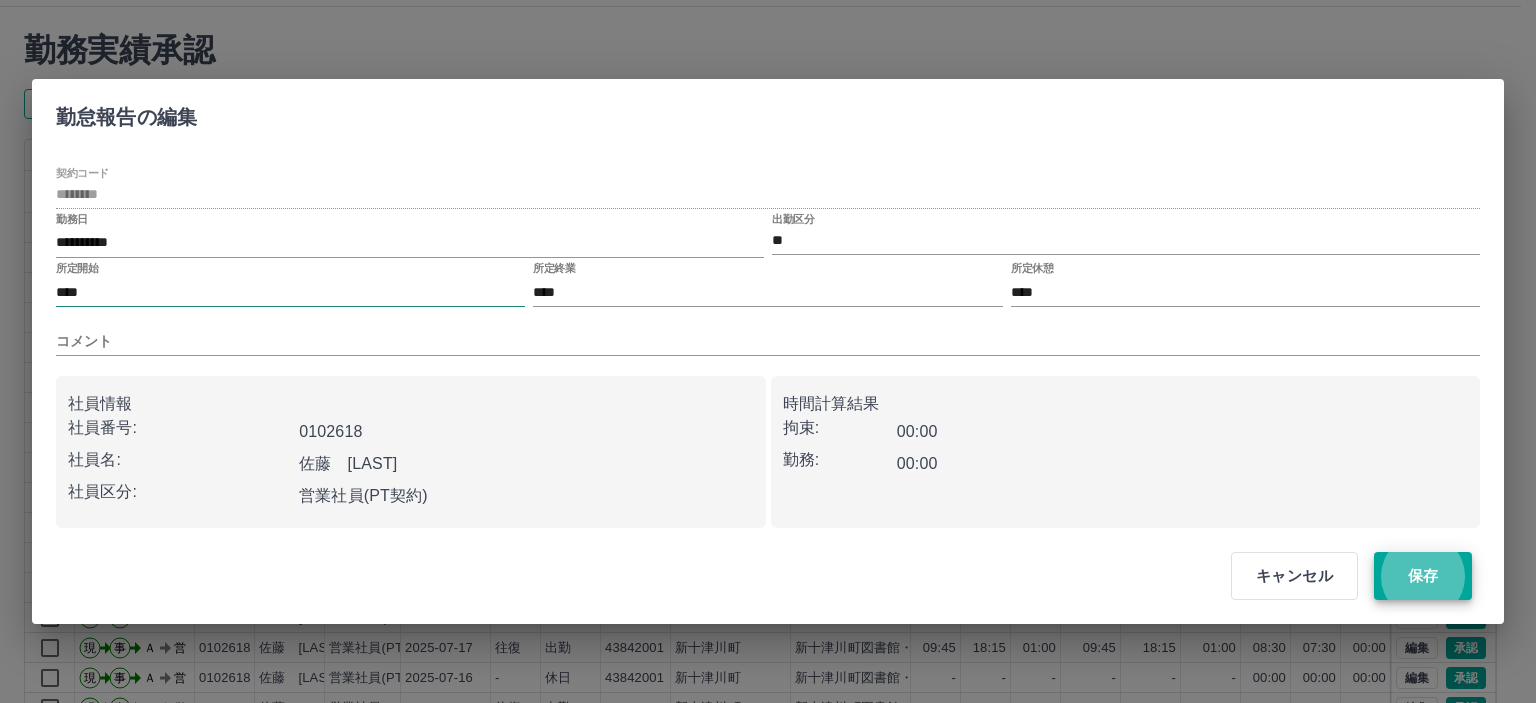 click on "保存" at bounding box center [1423, 576] 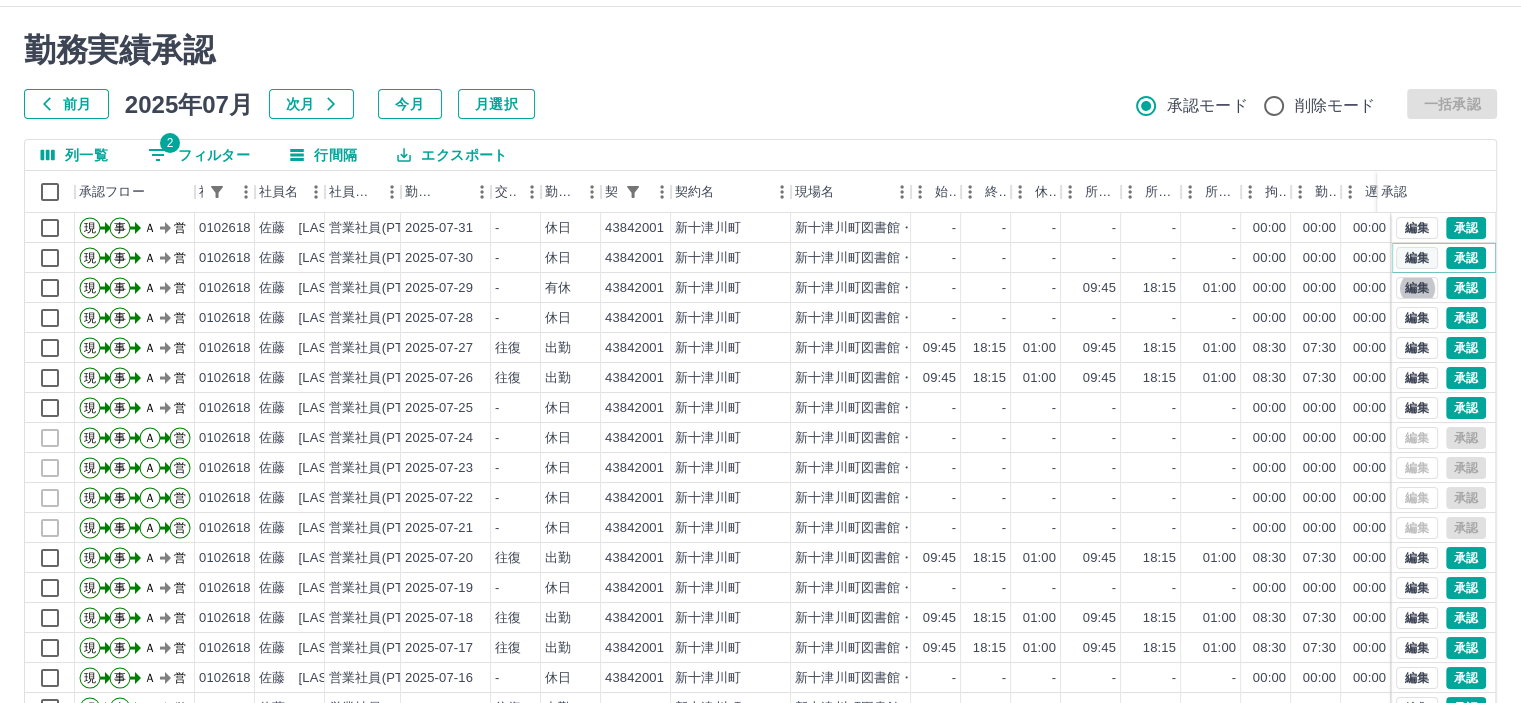click on "編集" at bounding box center (1417, 258) 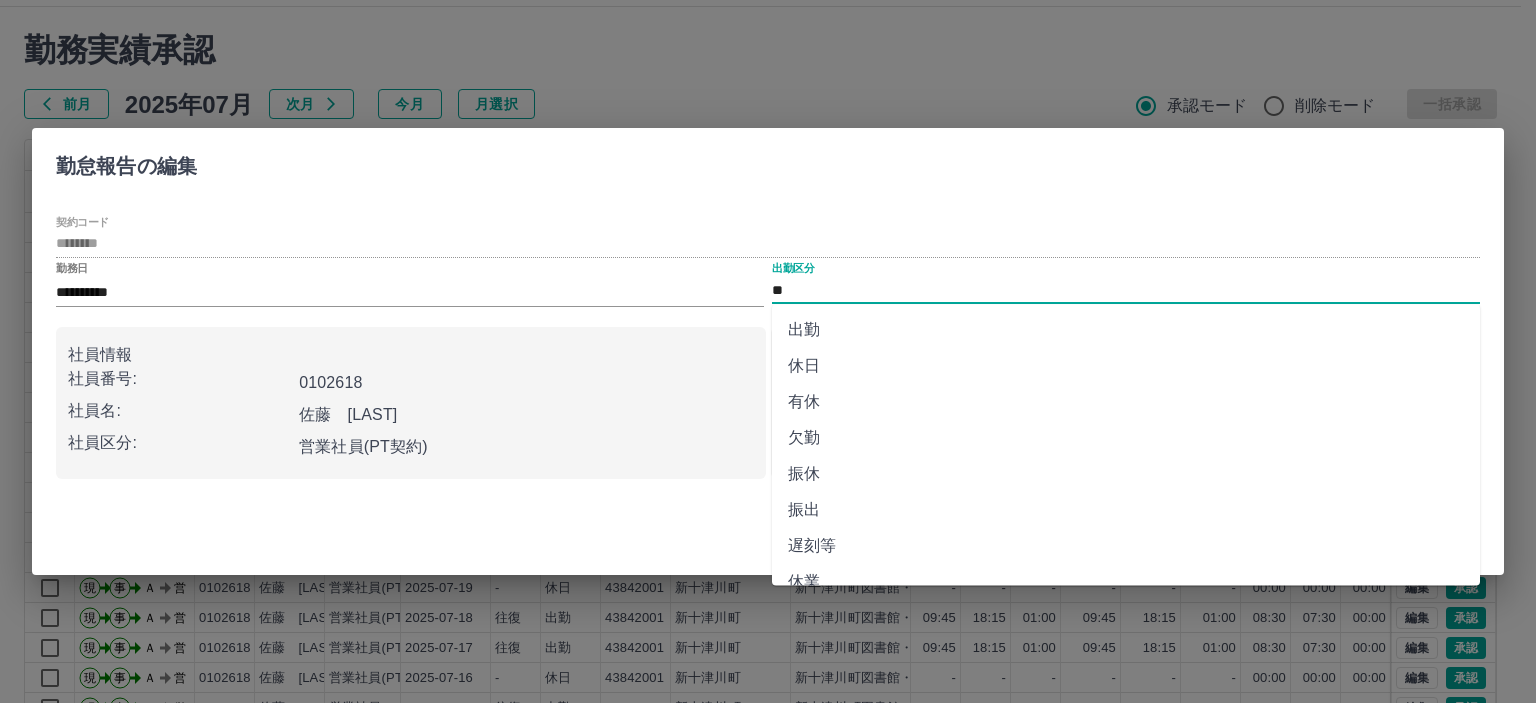 click on "**" at bounding box center (1126, 290) 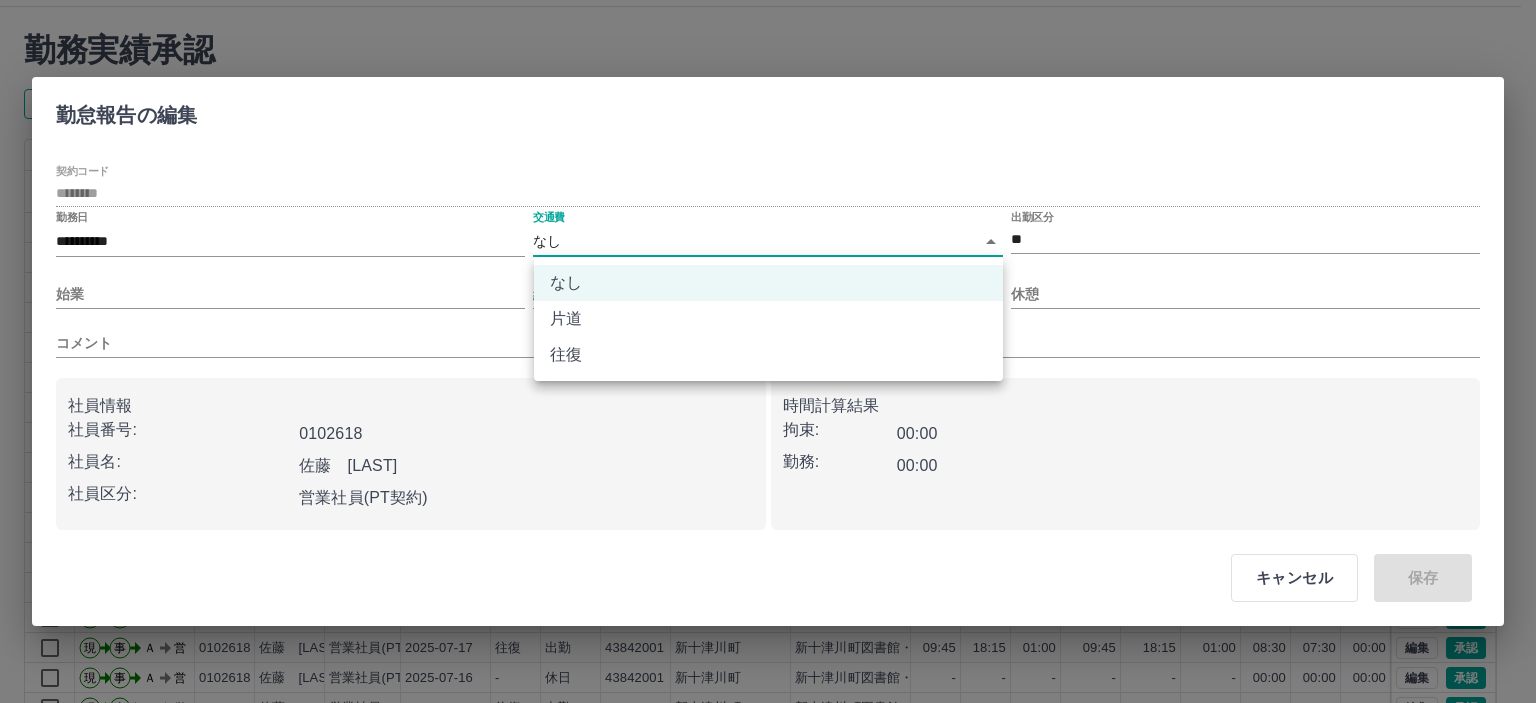 click on "SDH勤怠 山本　和也 勤務実績承認 前月 2025年07月 次月 今月 月選択 承認モード 削除モード 一括承認 列一覧 2 フィルター 行間隔 エクスポート 承認フロー 社員番号 社員名 社員区分 勤務日 交通費 勤務区分 契約コード 契約名 現場名 始業 終業 休憩 所定開始 所定終業 所定休憩 拘束 勤務 遅刻等 コメント ステータス 承認 現 事 Ａ 営 0102618 佐藤　有紀子 営業社員(PT契約) 2025-07-31  -  休日 43842001 新十津川町 新十津川町図書館・学校図書館包括業務委託 - - - - - - 00:00 00:00 00:00 AM承認待 現 事 Ａ 営 0102618 佐藤　有紀子 営業社員(PT契約) 2025-07-30  -  休日 43842001 新十津川町 新十津川町図書館・学校図書館包括業務委託 - - - - - - 00:00 00:00 00:00 AM承認待 現 事 Ａ 営 0102618 佐藤　有紀子 営業社員(PT契約) 2025-07-29  -  有休 43842001 新十津川町 - - - 09:45 18:15 01:00 00:00 00:00 00:00 現 -" at bounding box center (768, 380) 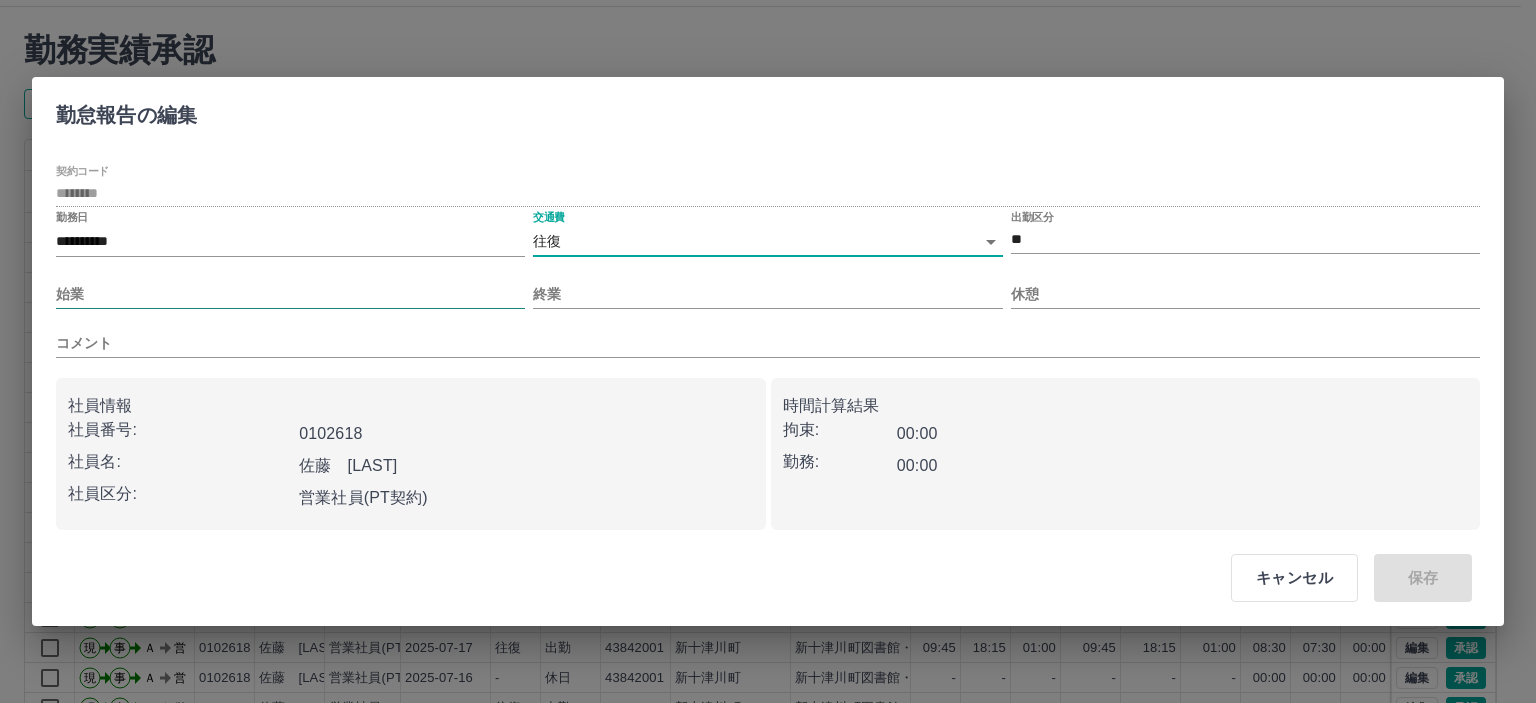 click on "始業" at bounding box center (290, 294) 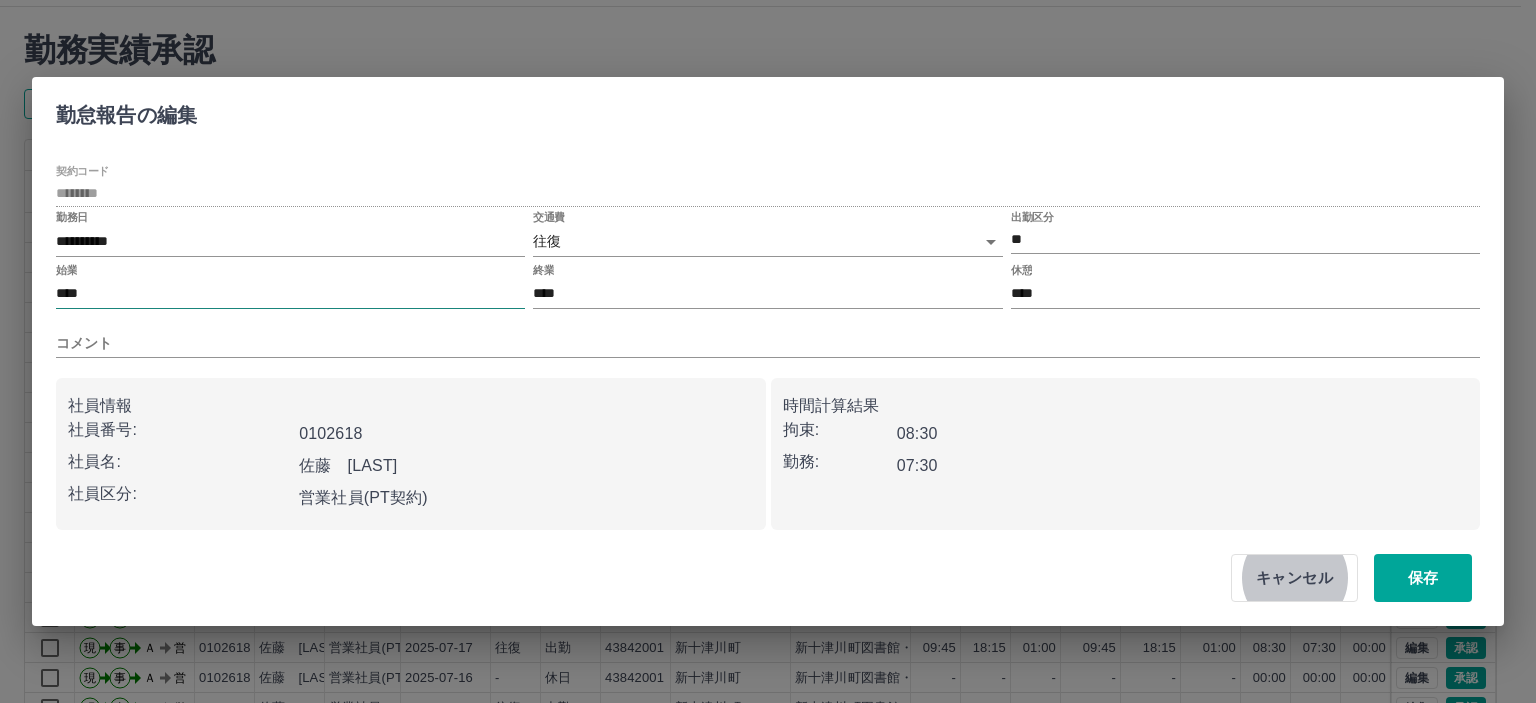click on "保存" at bounding box center [1423, 578] 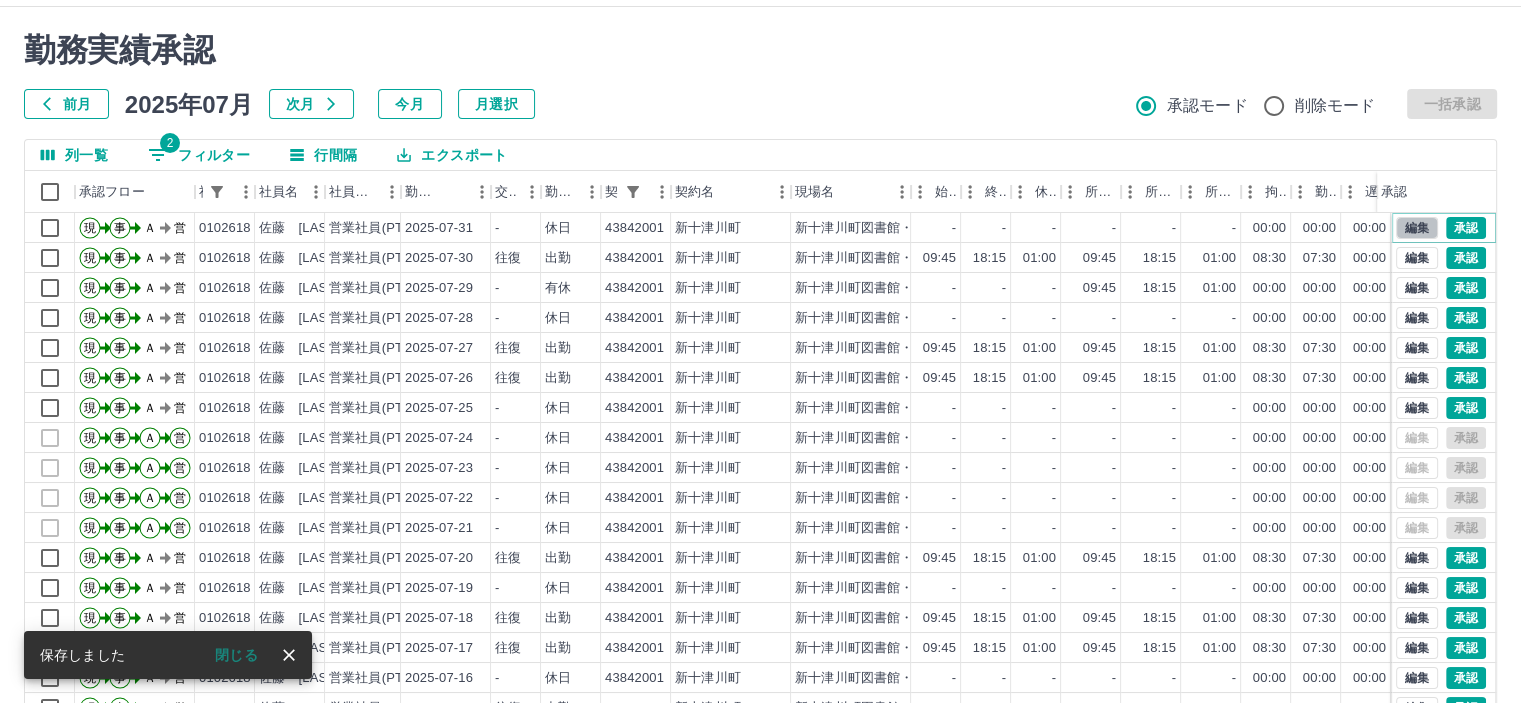 click on "編集" at bounding box center (1417, 228) 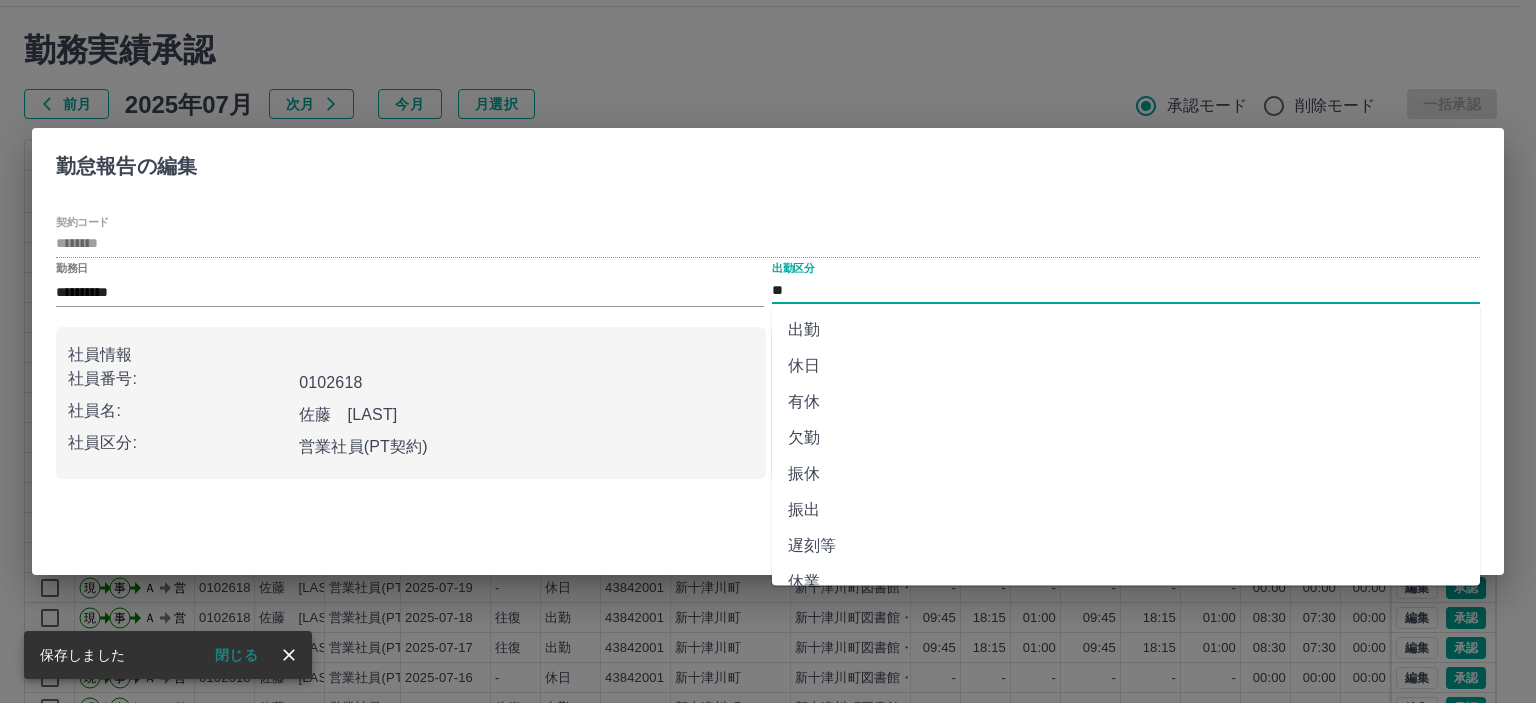 click on "**" at bounding box center [1126, 290] 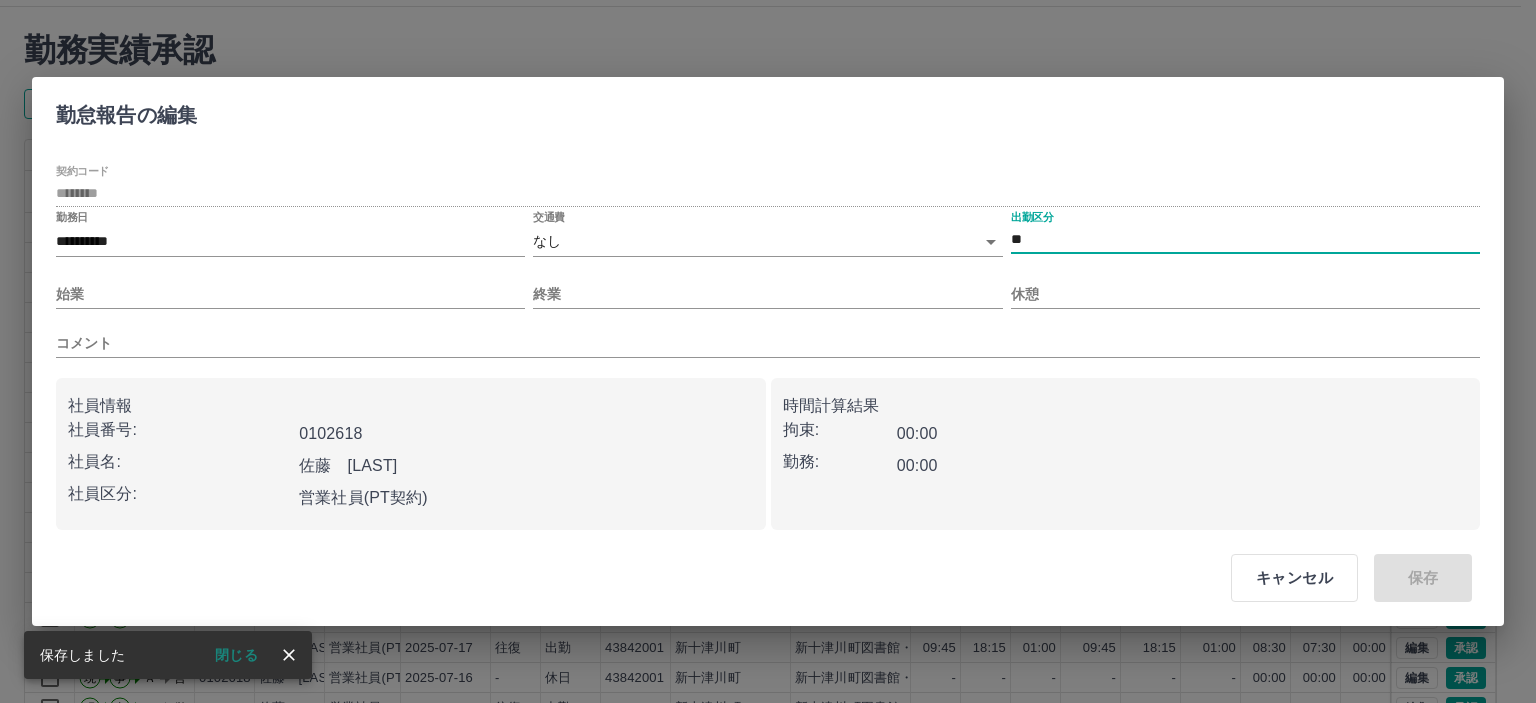 click on "SDH勤怠 山本　和也 勤務実績承認 前月 2025年07月 次月 今月 月選択 承認モード 削除モード 一括承認 列一覧 2 フィルター 行間隔 エクスポート 承認フロー 社員番号 社員名 社員区分 勤務日 交通費 勤務区分 契約コード 契約名 現場名 始業 終業 休憩 所定開始 所定終業 所定休憩 拘束 勤務 遅刻等 コメント ステータス 承認 現 事 Ａ 営 0102618 佐藤　有紀子 営業社員(PT契約) 2025-07-31  -  休日 43842001 新十津川町 新十津川町図書館・学校図書館包括業務委託 - - - - - - 00:00 00:00 00:00 AM承認待 現 事 Ａ 営 0102618 佐藤　有紀子 営業社員(PT契約) 2025-07-30 往復 出勤 43842001 新十津川町 新十津川町図書館・学校図書館包括業務委託 09:45 18:15 01:00 09:45 18:15 01:00 08:30 07:30 00:00 AM承認待 現 事 Ａ 営 0102618 佐藤　有紀子 営業社員(PT契約) 2025-07-29  -  有休 43842001 新十津川町 - - - 09:45 18:15 -" at bounding box center (768, 380) 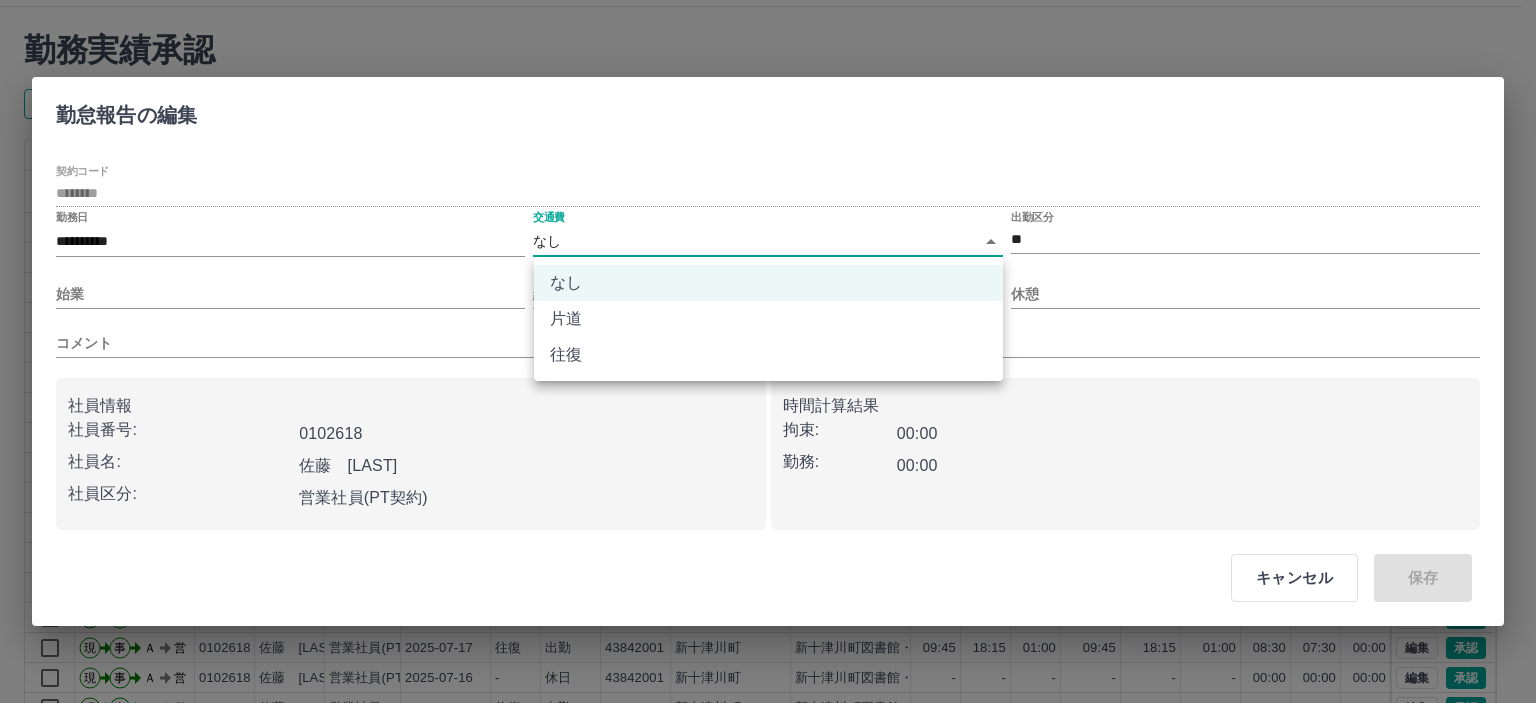 click on "往復" at bounding box center [768, 355] 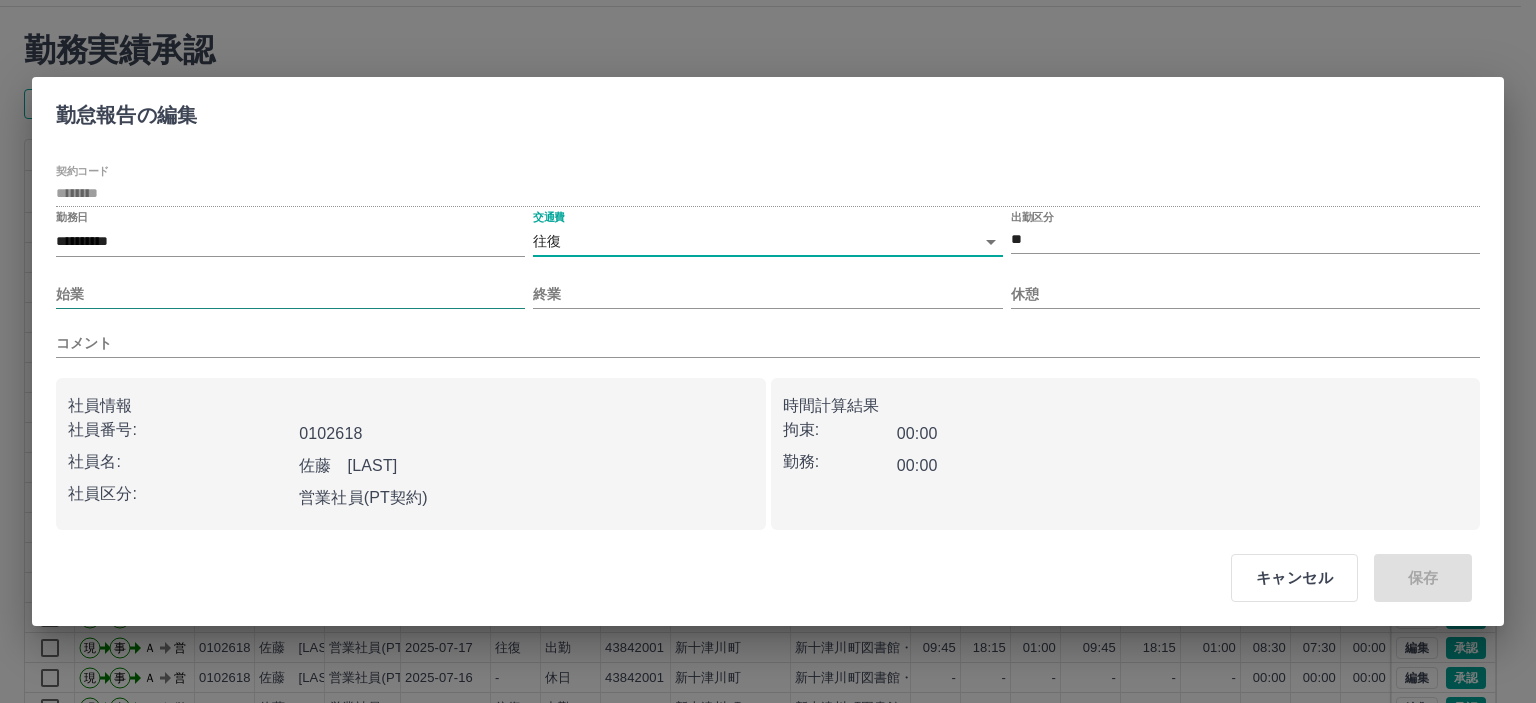 click on "始業" at bounding box center [290, 294] 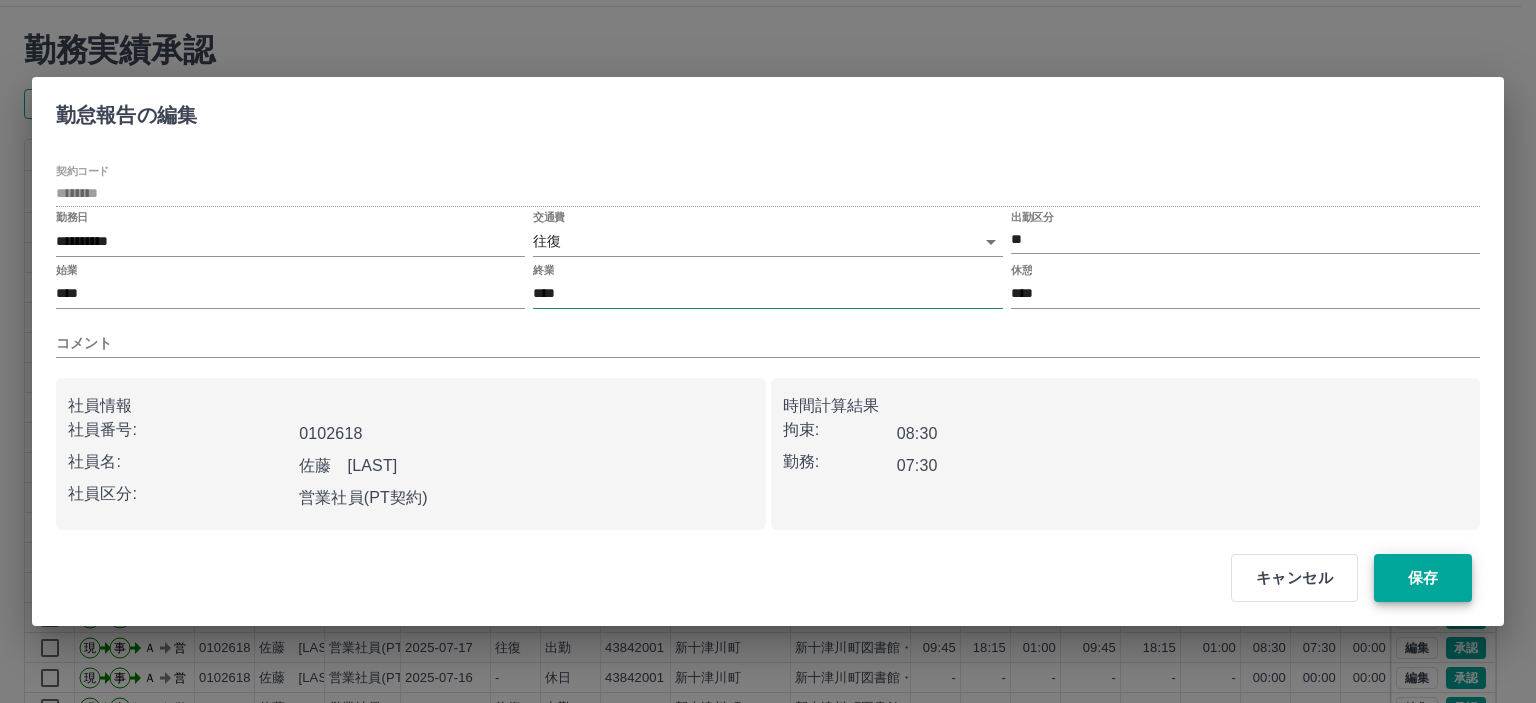 click on "保存" at bounding box center (1423, 578) 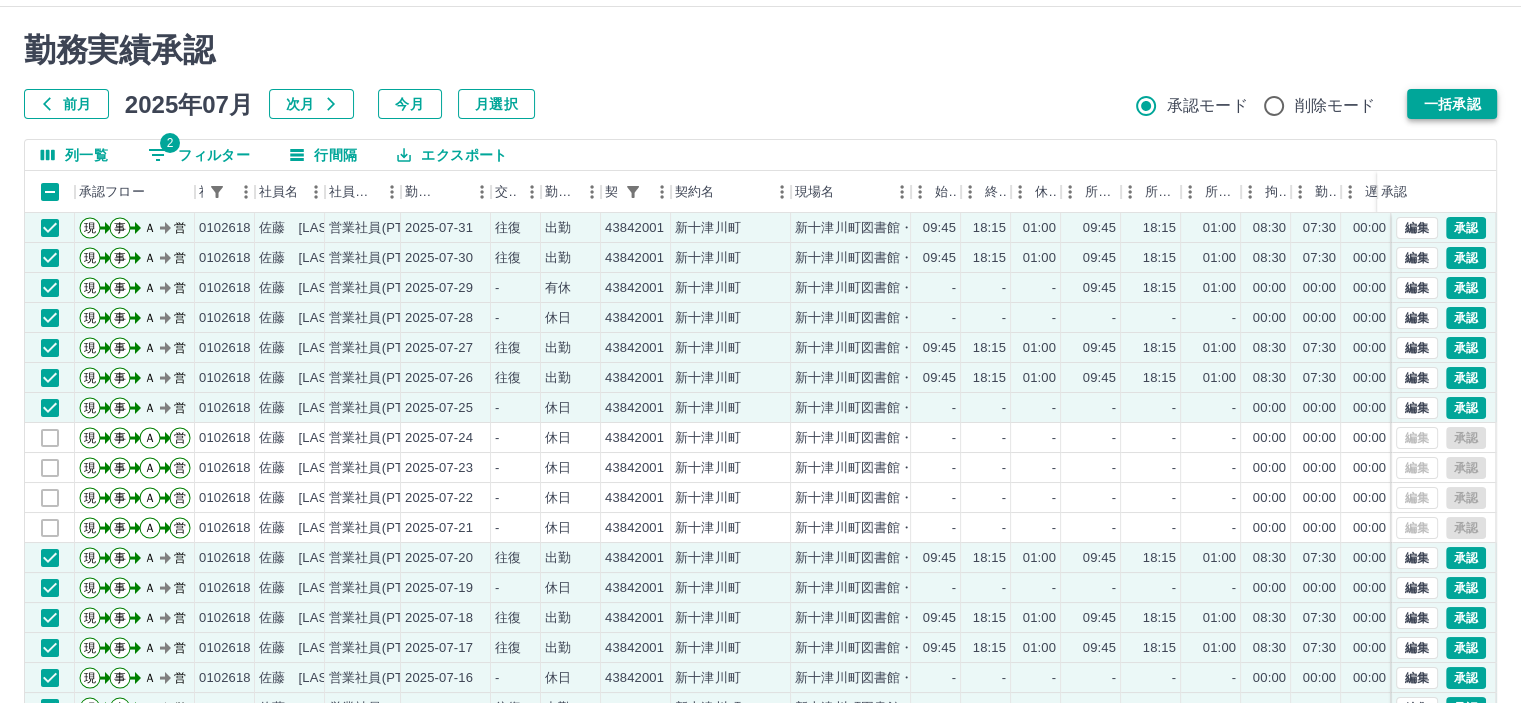 click on "一括承認" at bounding box center [1452, 104] 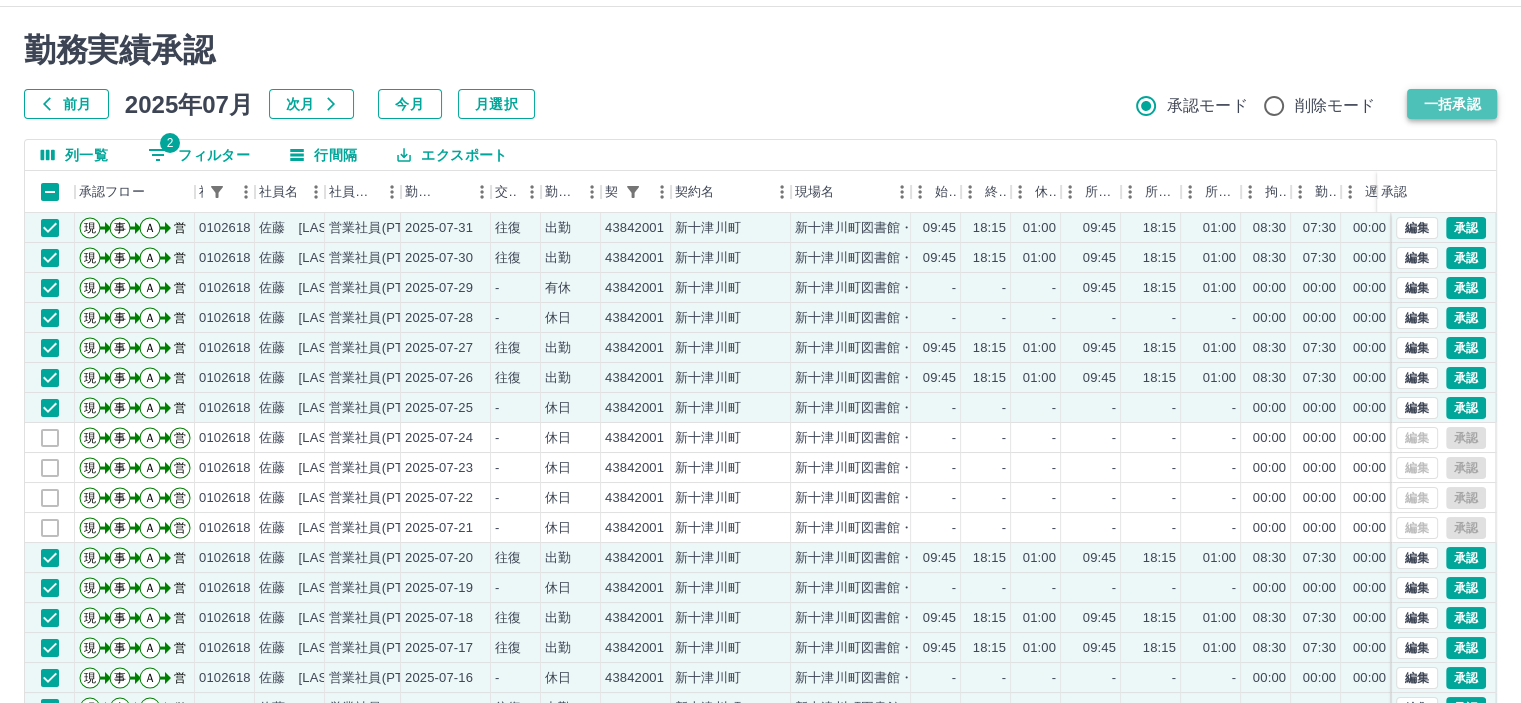 click on "一括承認" at bounding box center [1452, 104] 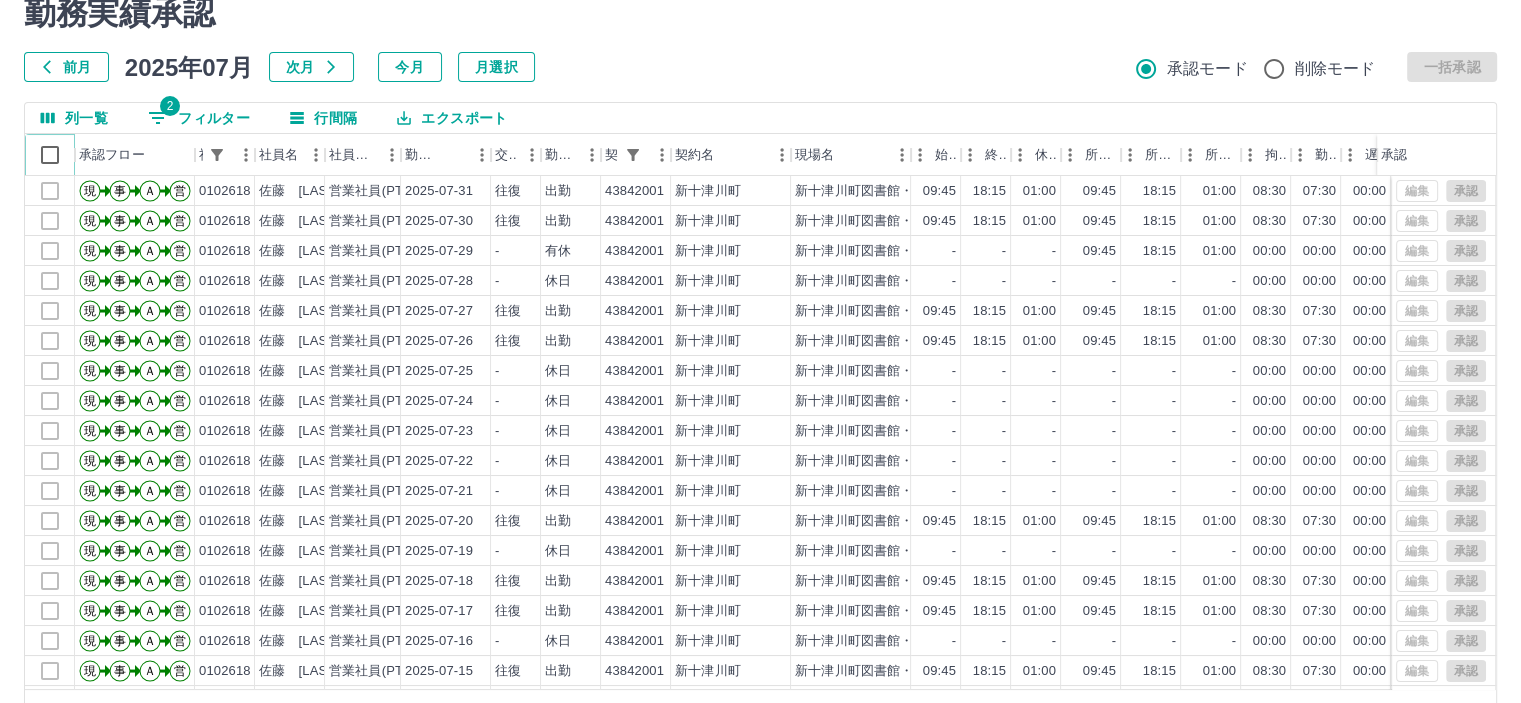 scroll, scrollTop: 142, scrollLeft: 0, axis: vertical 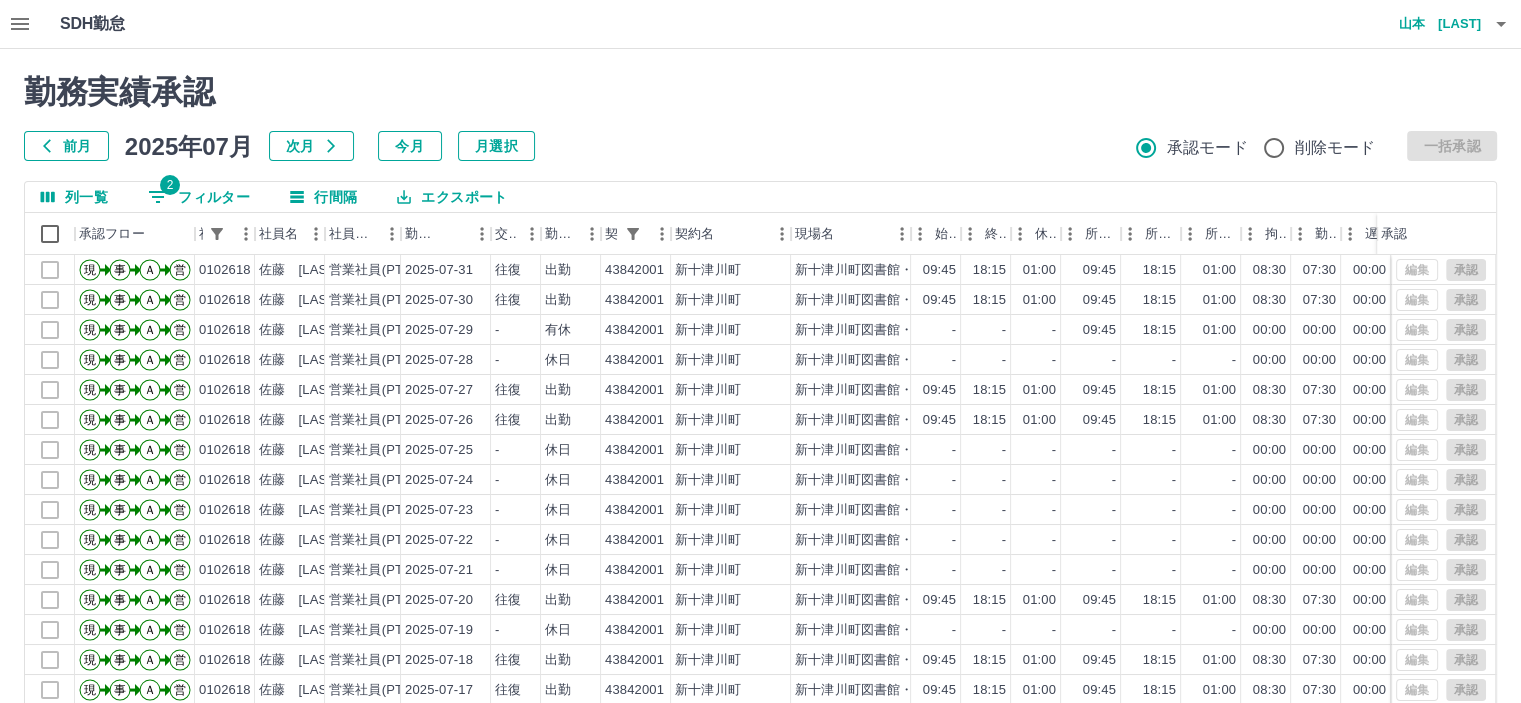 click on "2 フィルター" at bounding box center (199, 197) 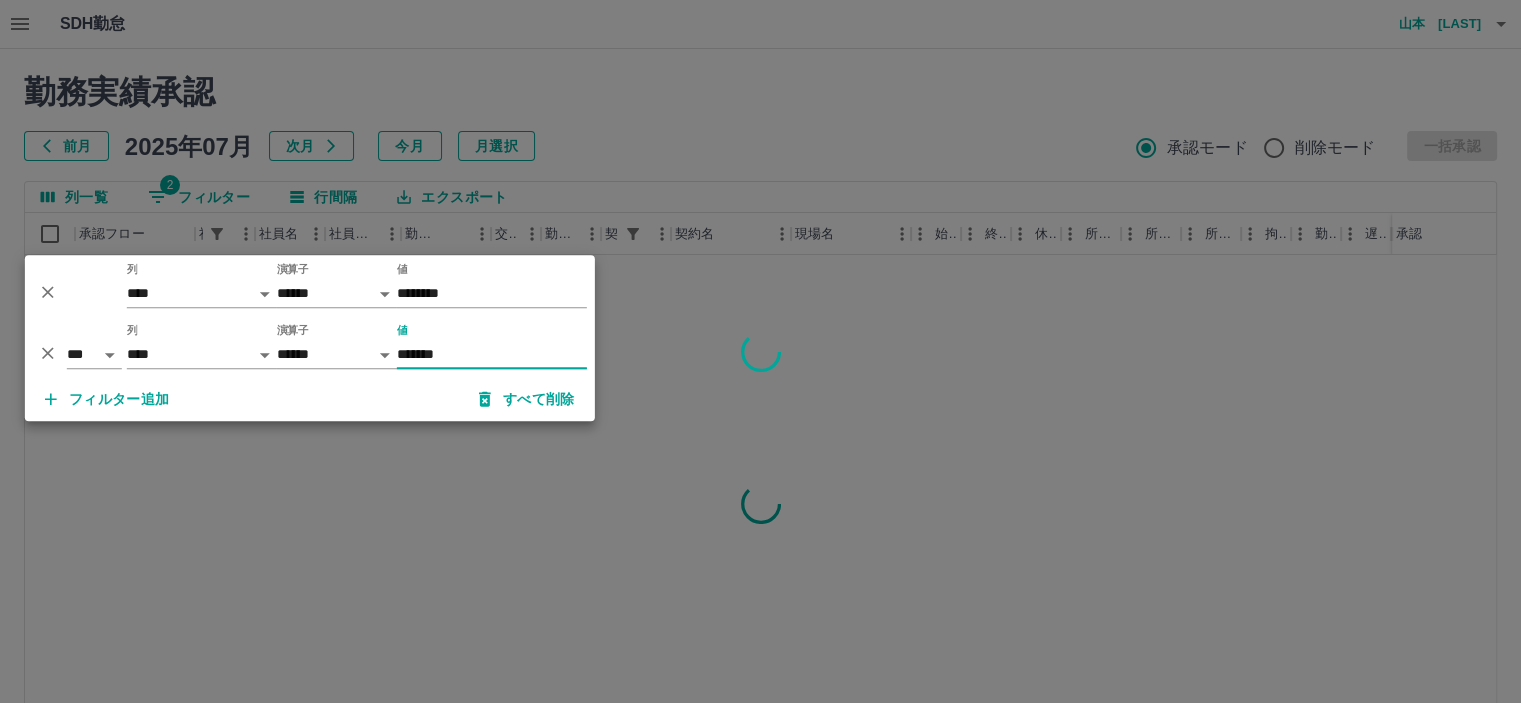 click at bounding box center (760, 351) 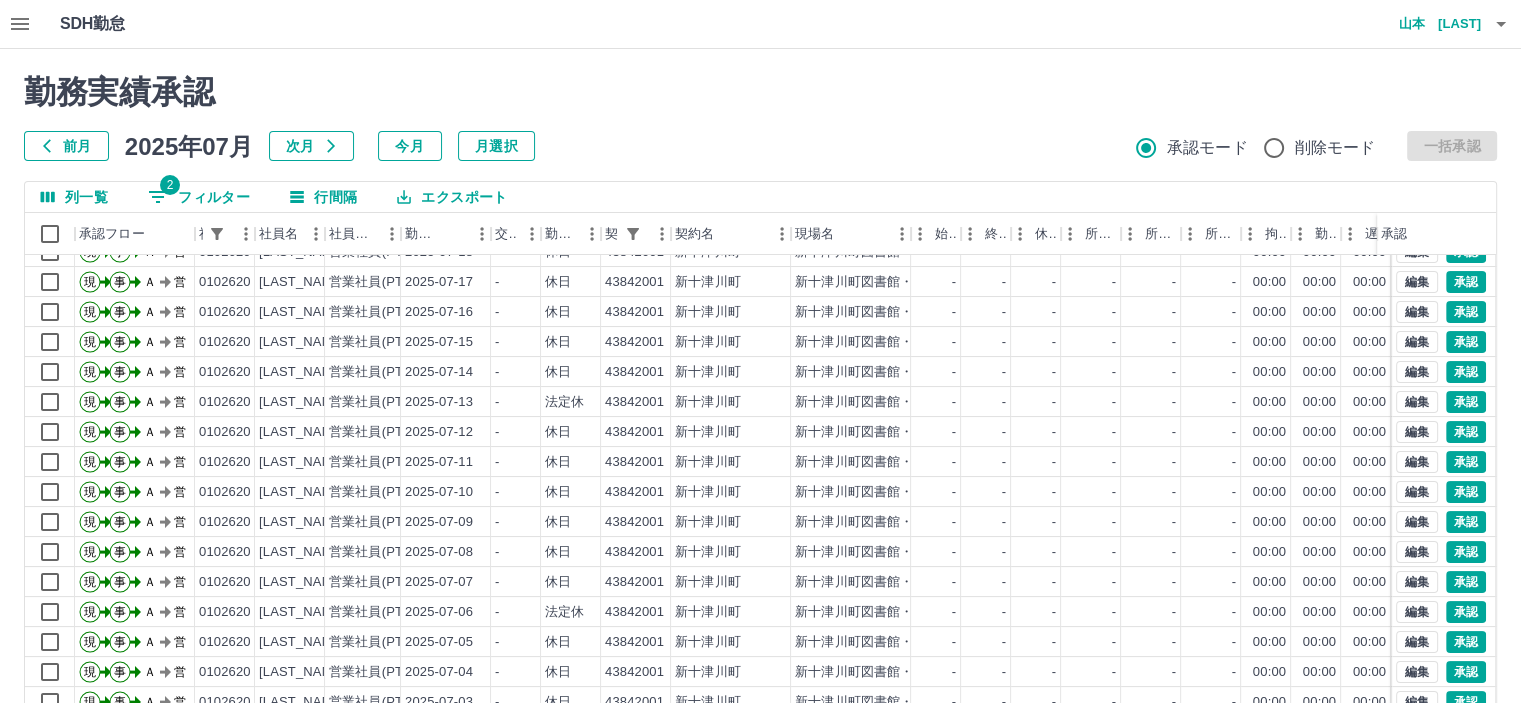 scroll, scrollTop: 431, scrollLeft: 0, axis: vertical 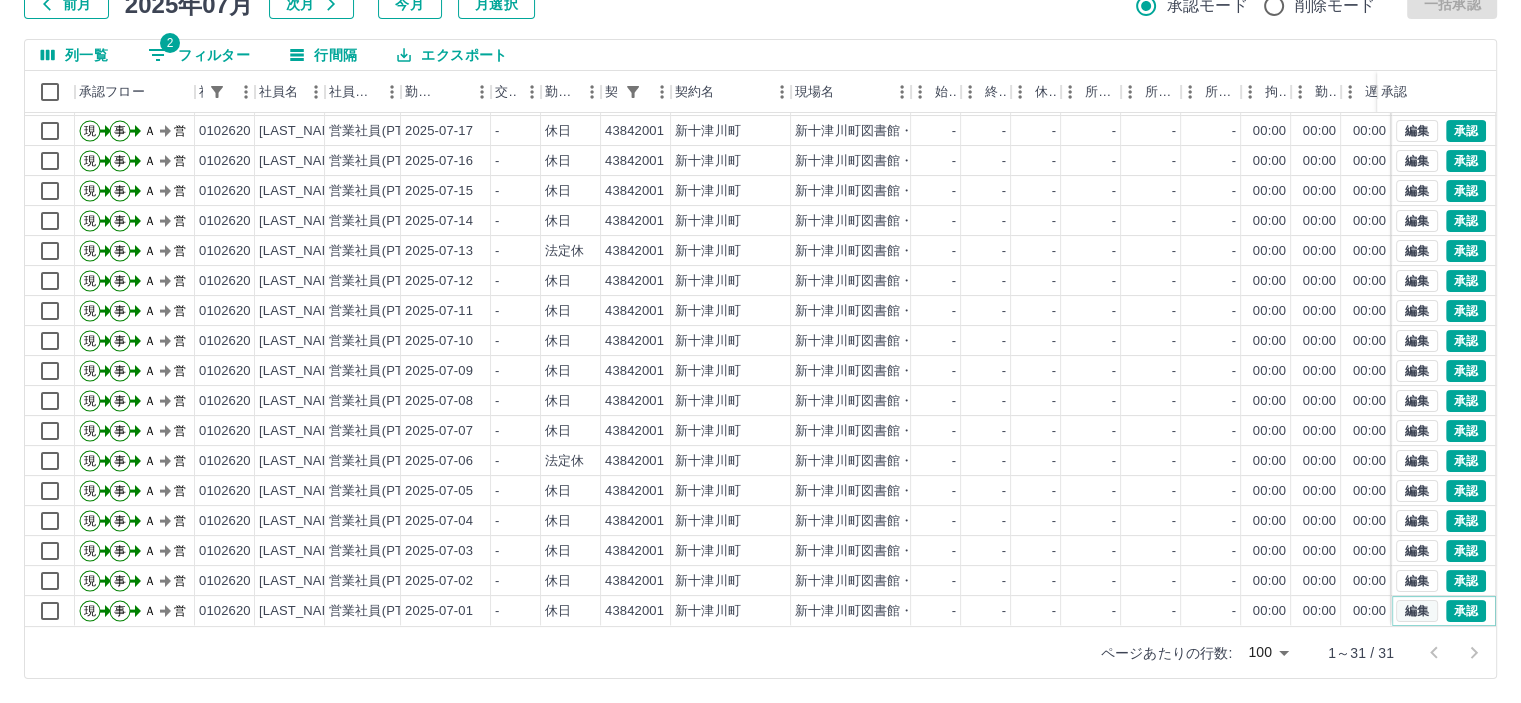 click on "編集" at bounding box center (1417, 611) 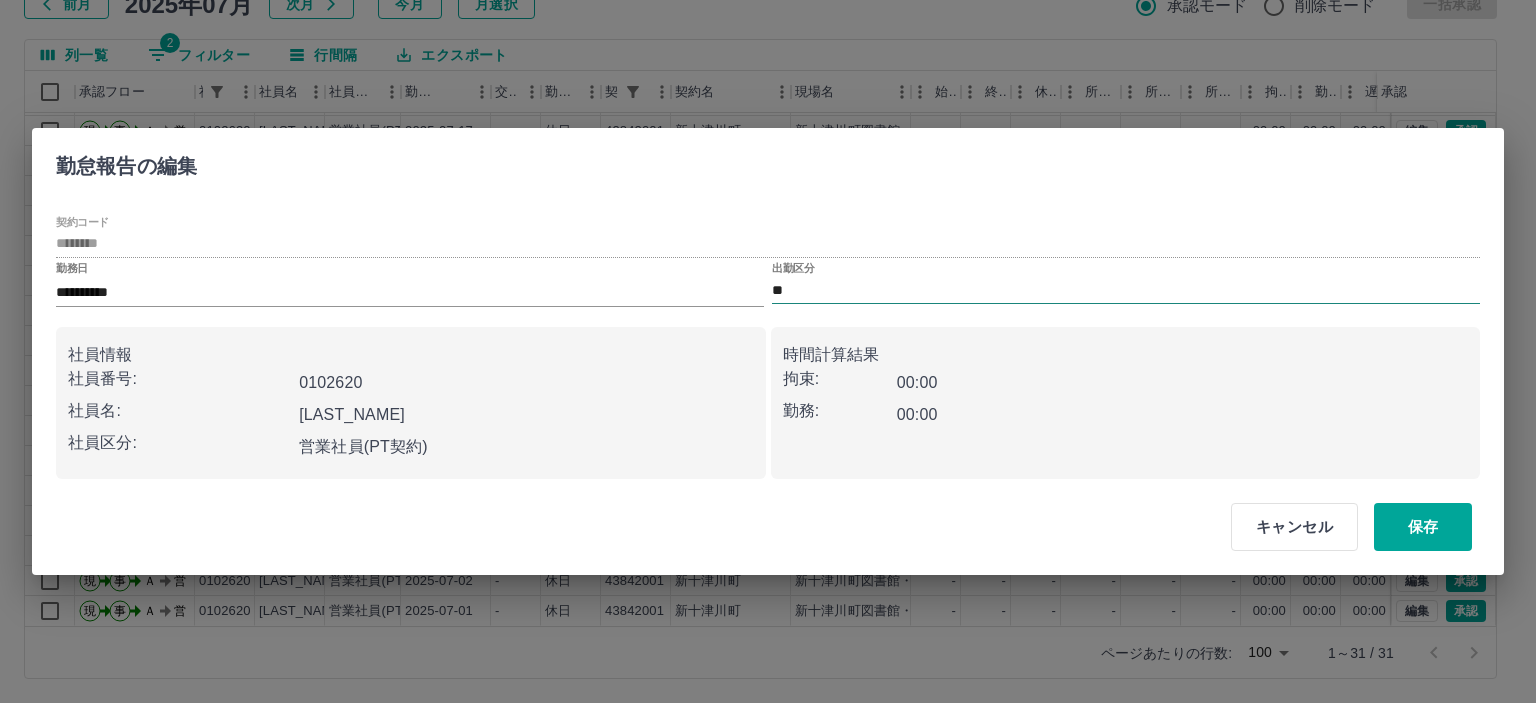 click on "**" at bounding box center [1126, 290] 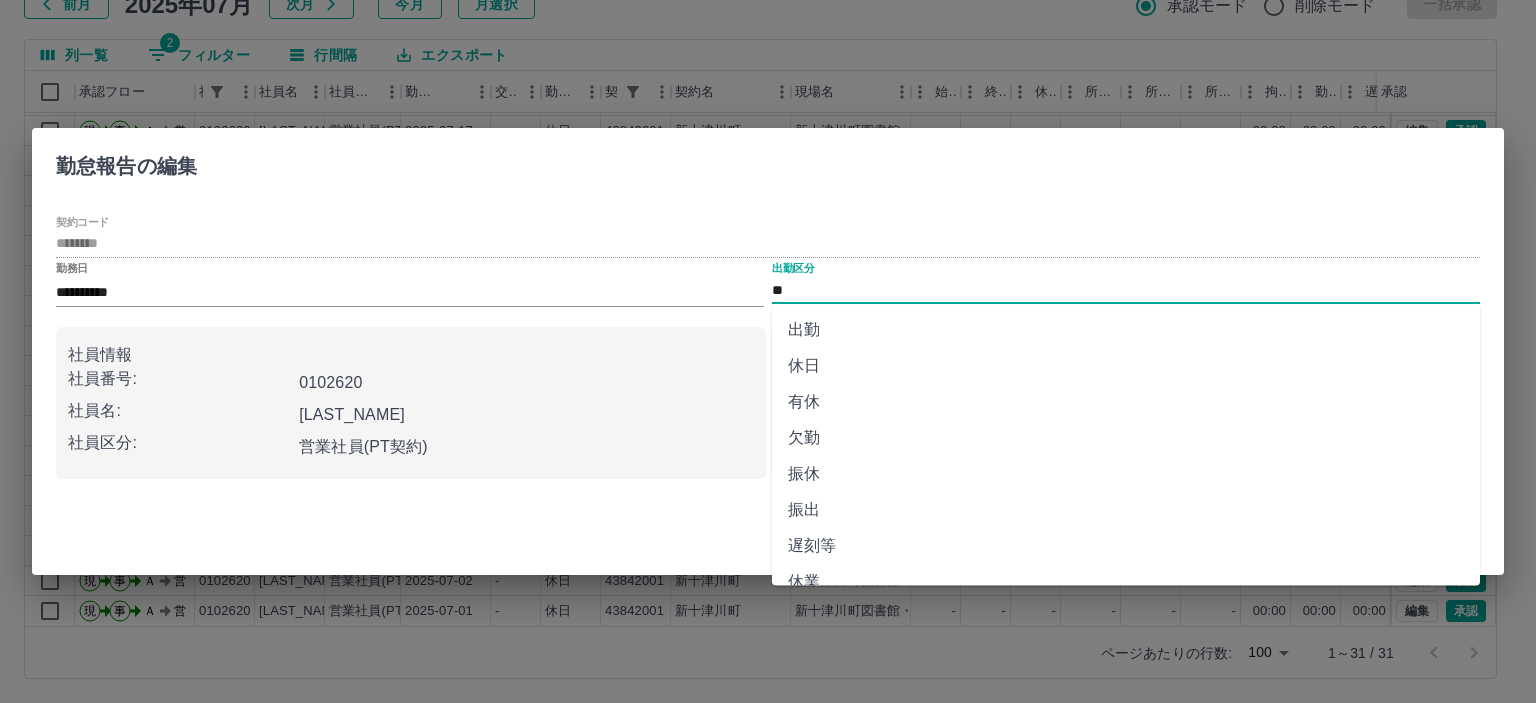 click on "出勤" at bounding box center [1126, 330] 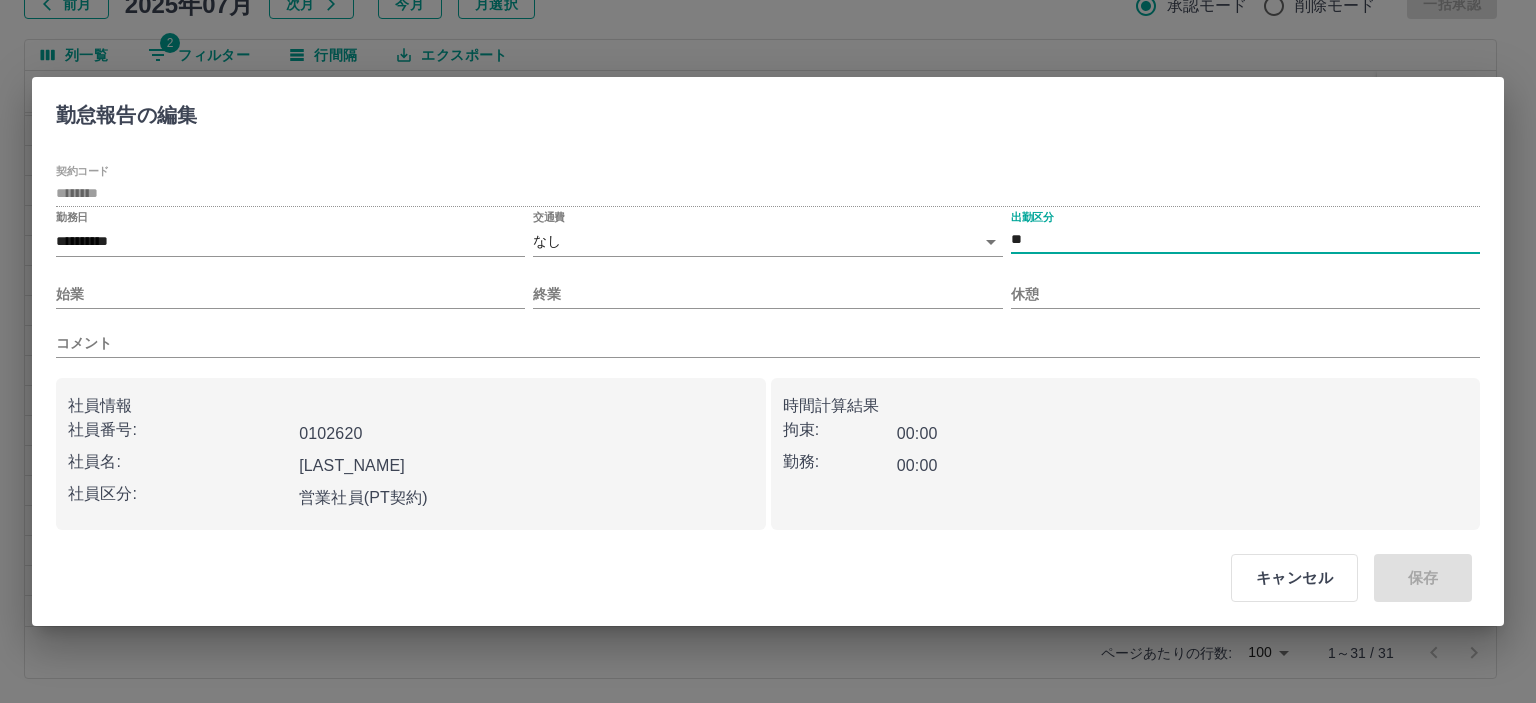 click on "SDH勤怠 山本　和也 勤務実績承認 前月 2025年07月 次月 今月 月選択 承認モード 削除モード 一括承認 列一覧 2 フィルター 行間隔 エクスポート 承認フロー 社員番号 社員名 社員区分 勤務日 交通費 勤務区分 契約コード 契約名 現場名 始業 終業 休憩 所定開始 所定終業 所定休憩 拘束 勤務 遅刻等 コメント ステータス 承認 現 事 Ａ 営 0102620 坂林　末美 営業社員(PT契約) 2025-07-19  -  休日 43842001 新十津川町 新十津川町図書館・学校図書館包括業務委託 - - - - - - 00:00 00:00 00:00 AM承認待 現 事 Ａ 営 0102620 坂林　末美 営業社員(PT契約) 2025-07-18  -  休日 43842001 新十津川町 新十津川町図書館・学校図書館包括業務委託 - - - - - - 00:00 00:00 00:00 AM承認待 現 事 Ａ 営 0102620 坂林　末美 営業社員(PT契約) 2025-07-17  -  休日 43842001 新十津川町 - - - - - - 00:00 00:00 00:00 AM承認待 現 事 Ａ -" at bounding box center [768, 280] 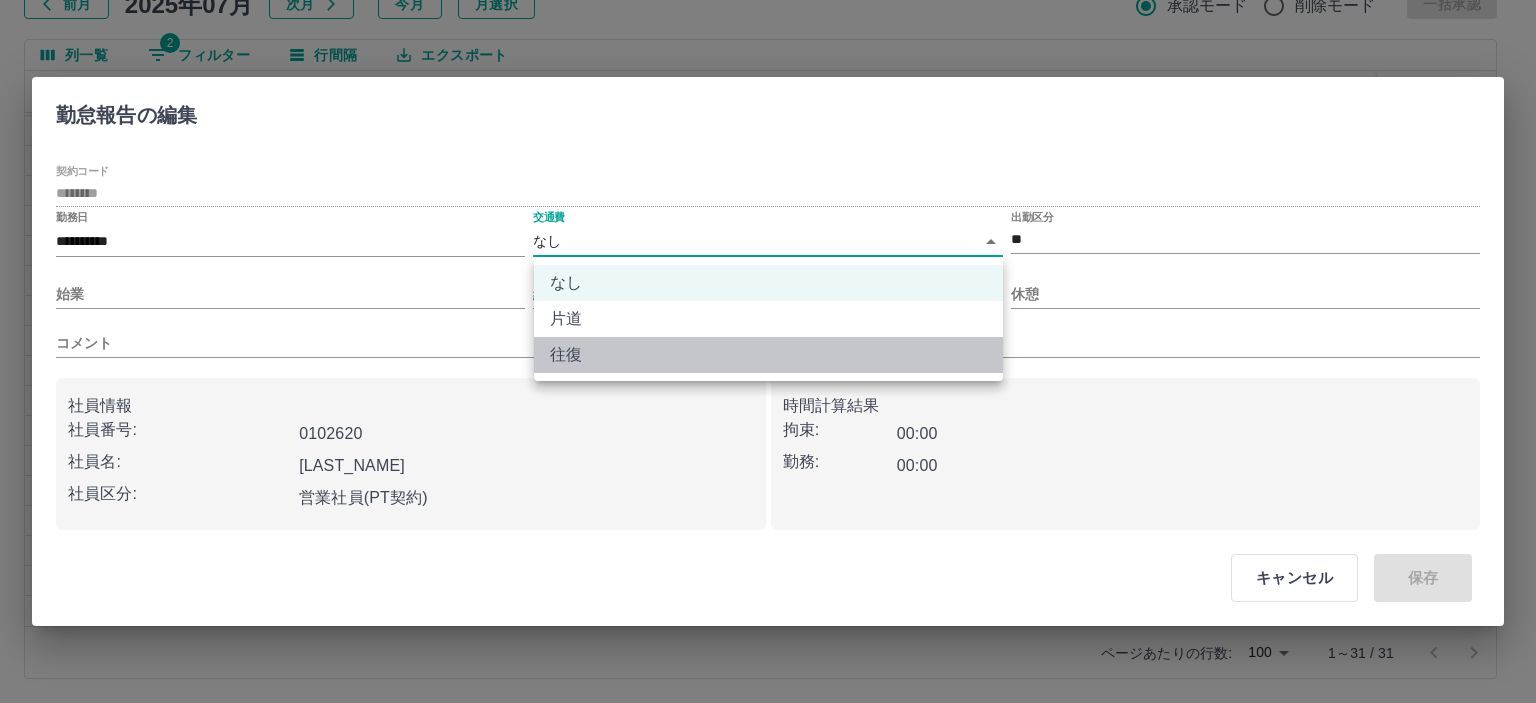 click on "往復" at bounding box center [768, 355] 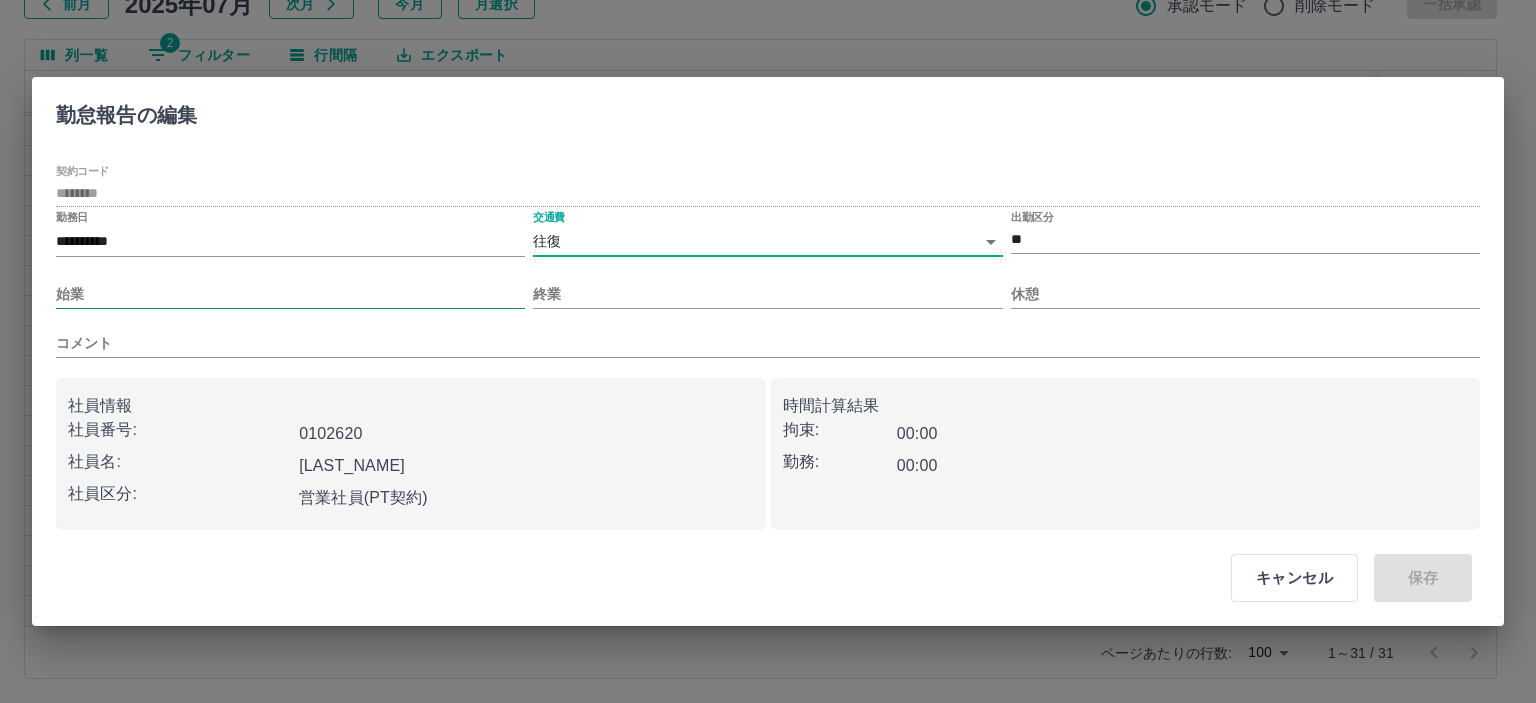 click on "始業" at bounding box center (290, 294) 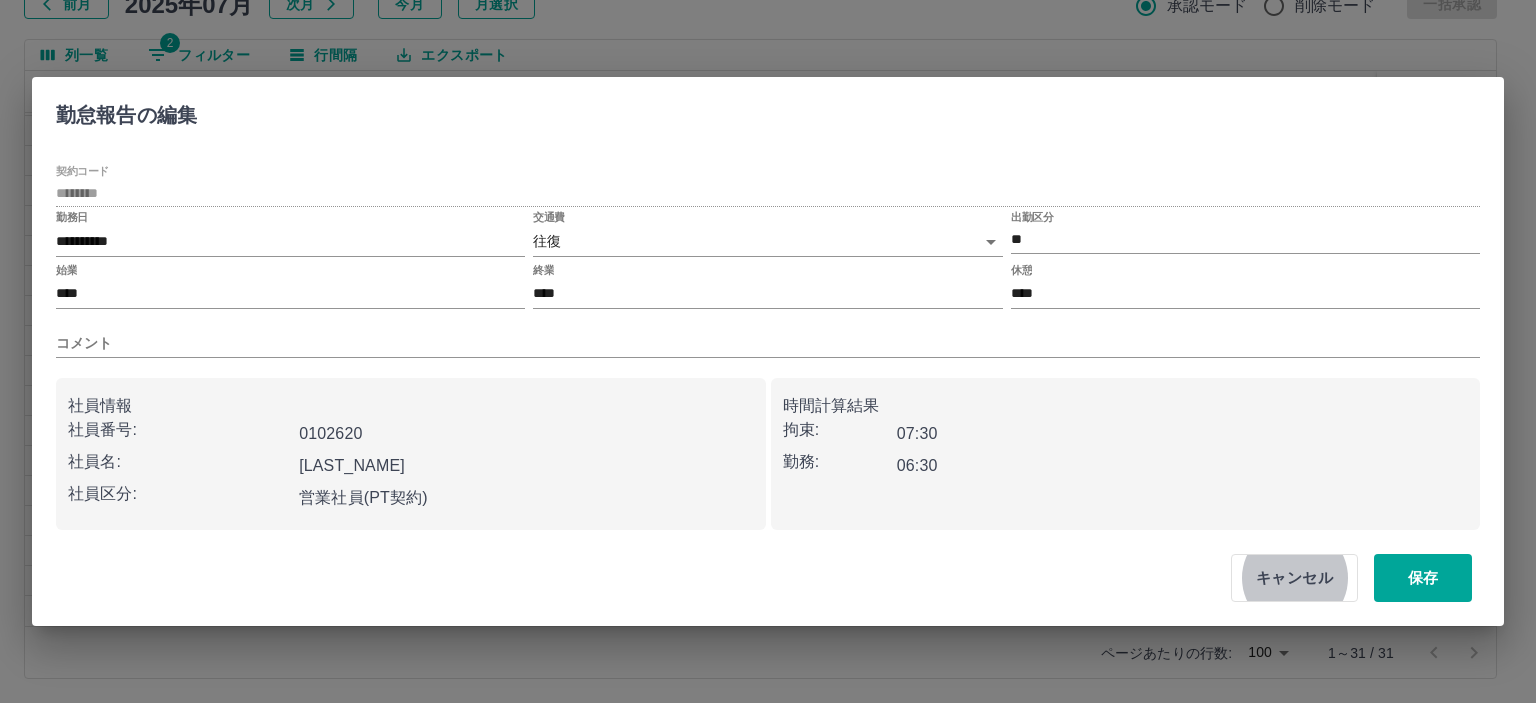 click on "保存" at bounding box center [1423, 578] 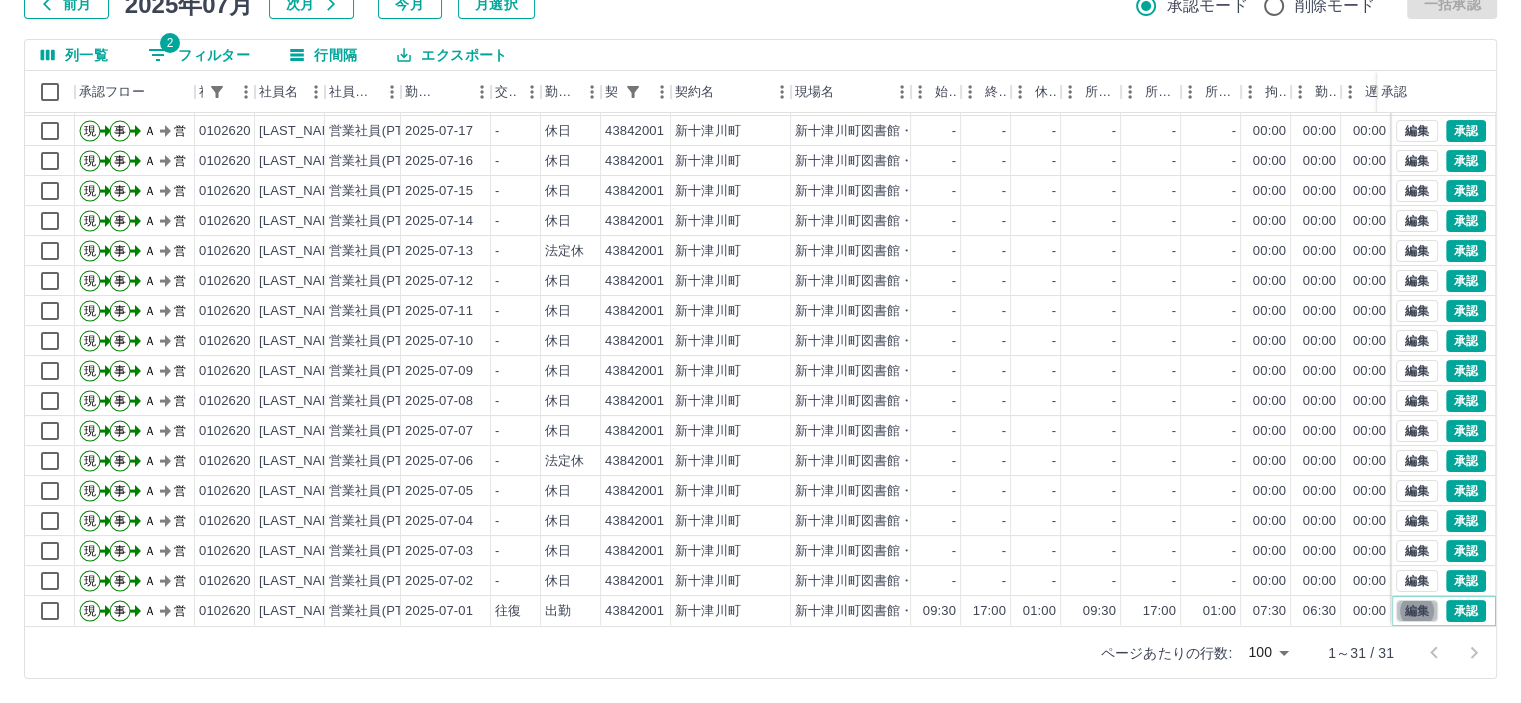 click on "編集" at bounding box center (1417, 611) 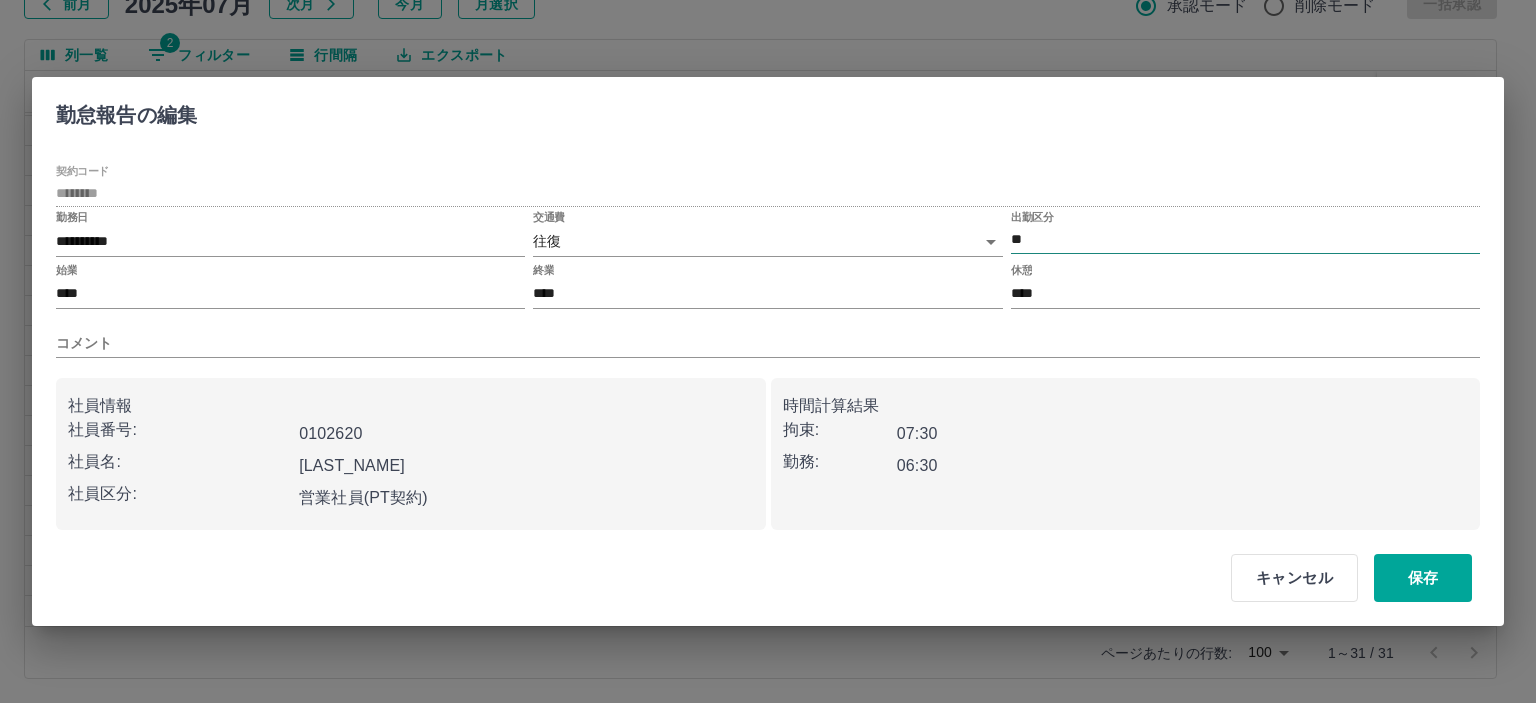 click on "**" at bounding box center [1245, 239] 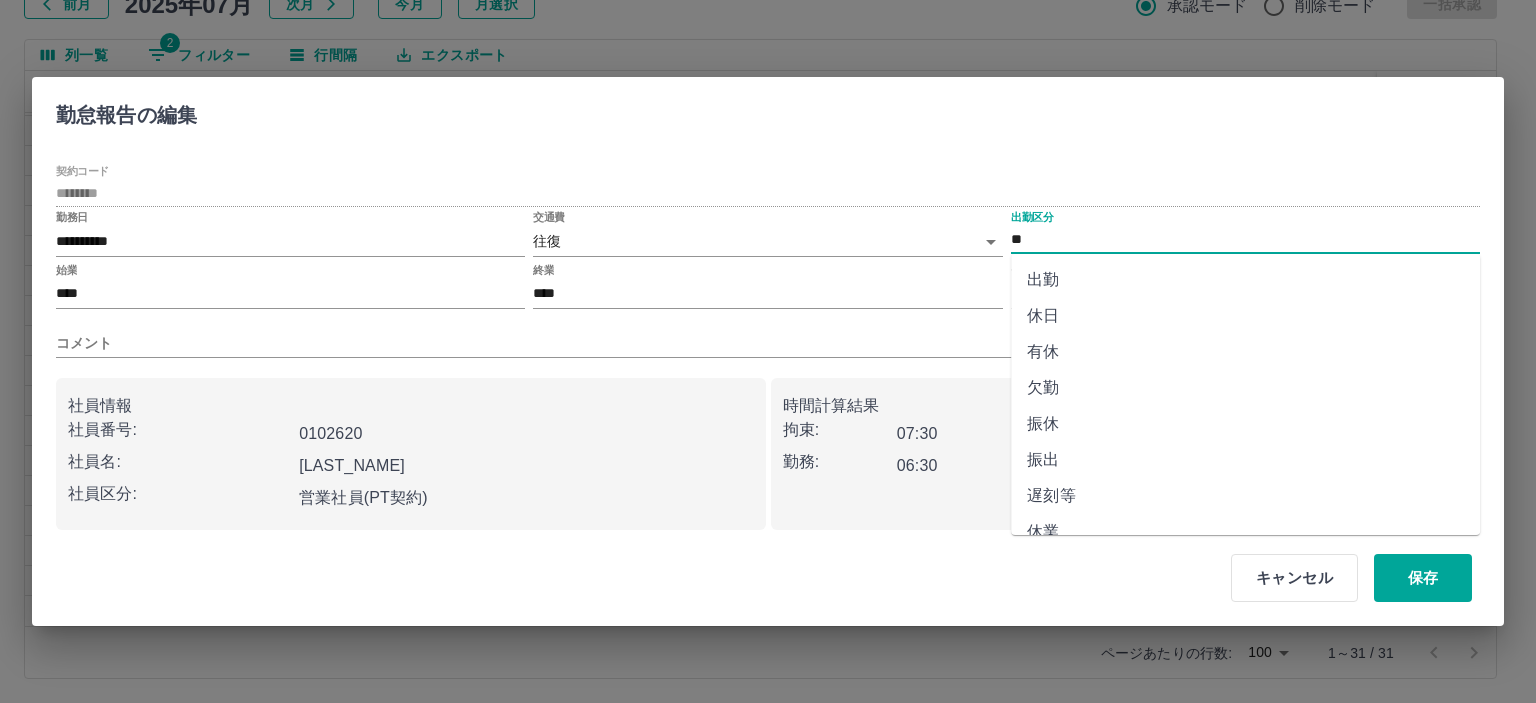 click on "休日" at bounding box center [1245, 316] 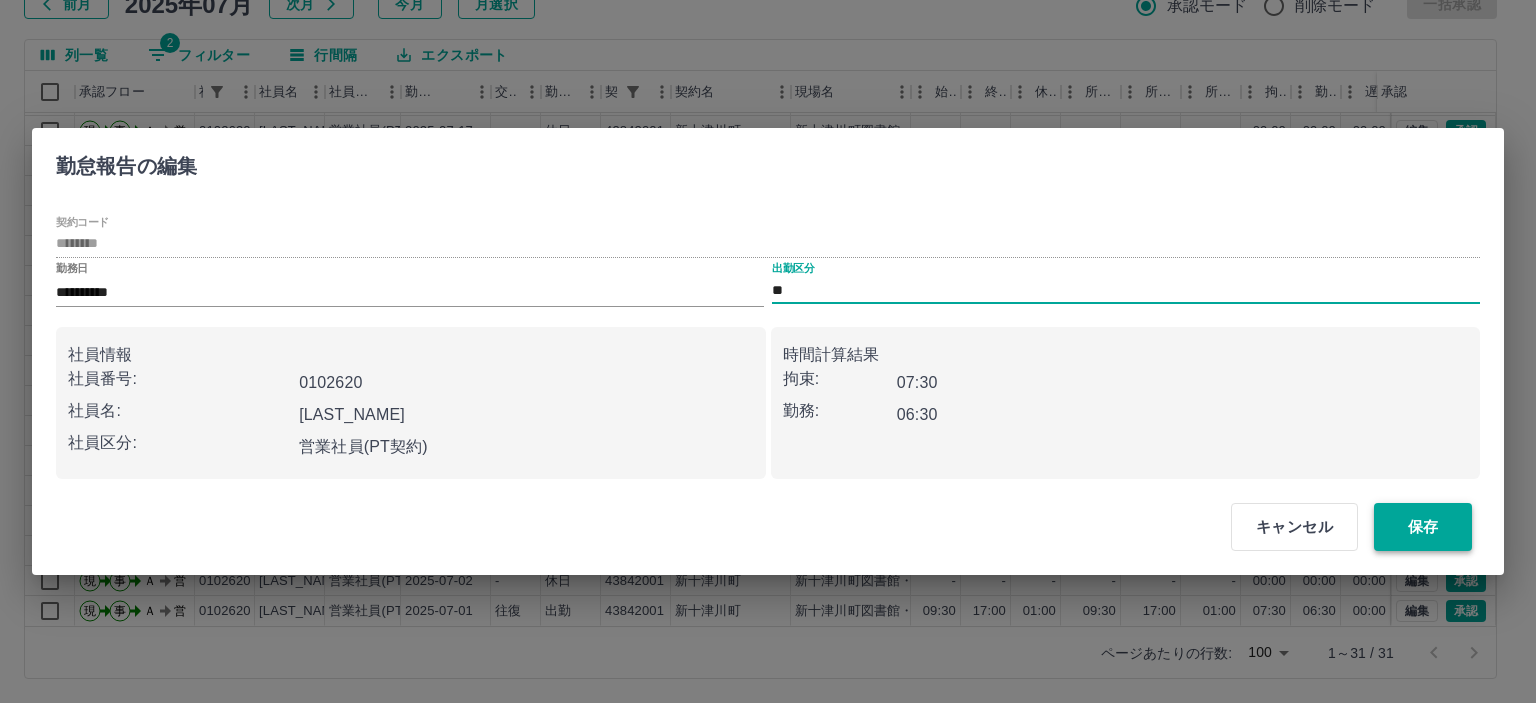 click on "保存" at bounding box center [1423, 527] 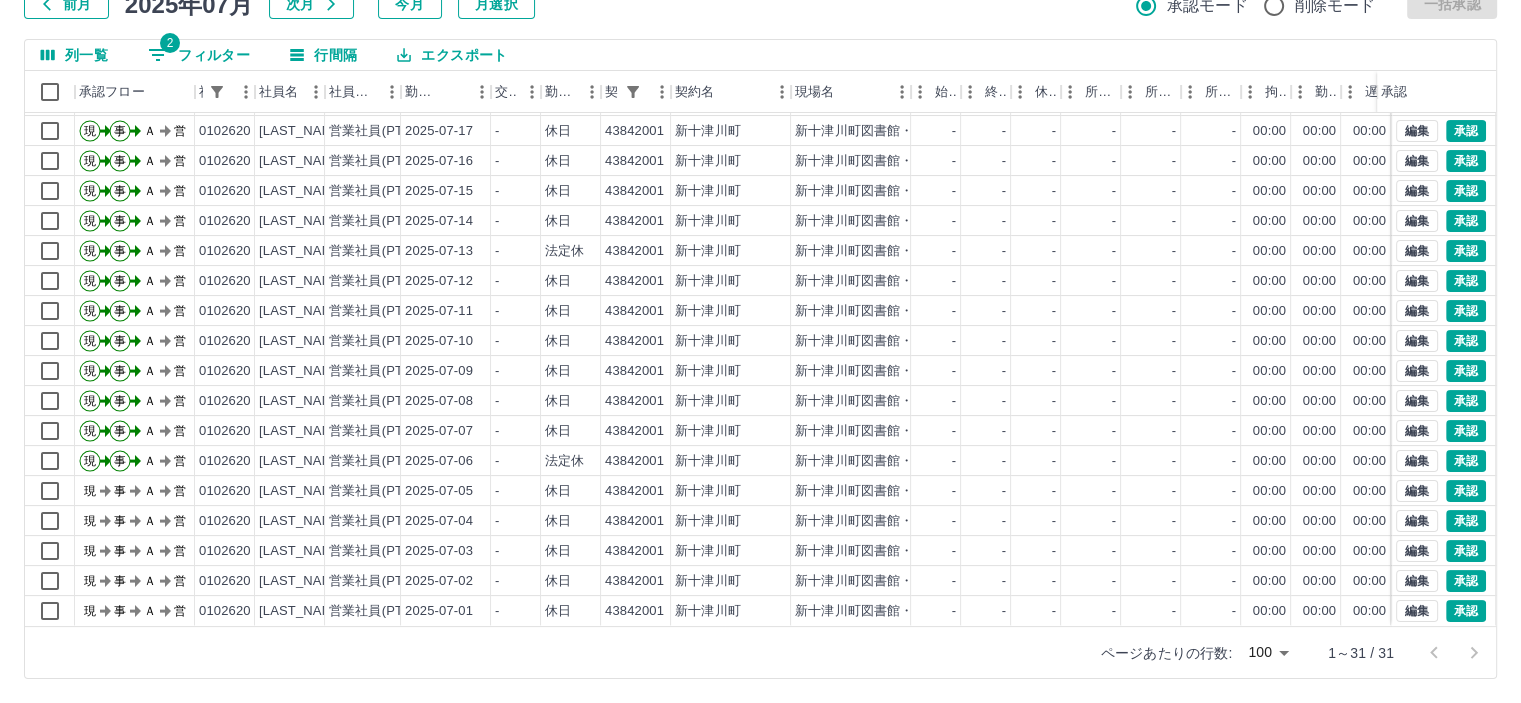scroll, scrollTop: 431, scrollLeft: 0, axis: vertical 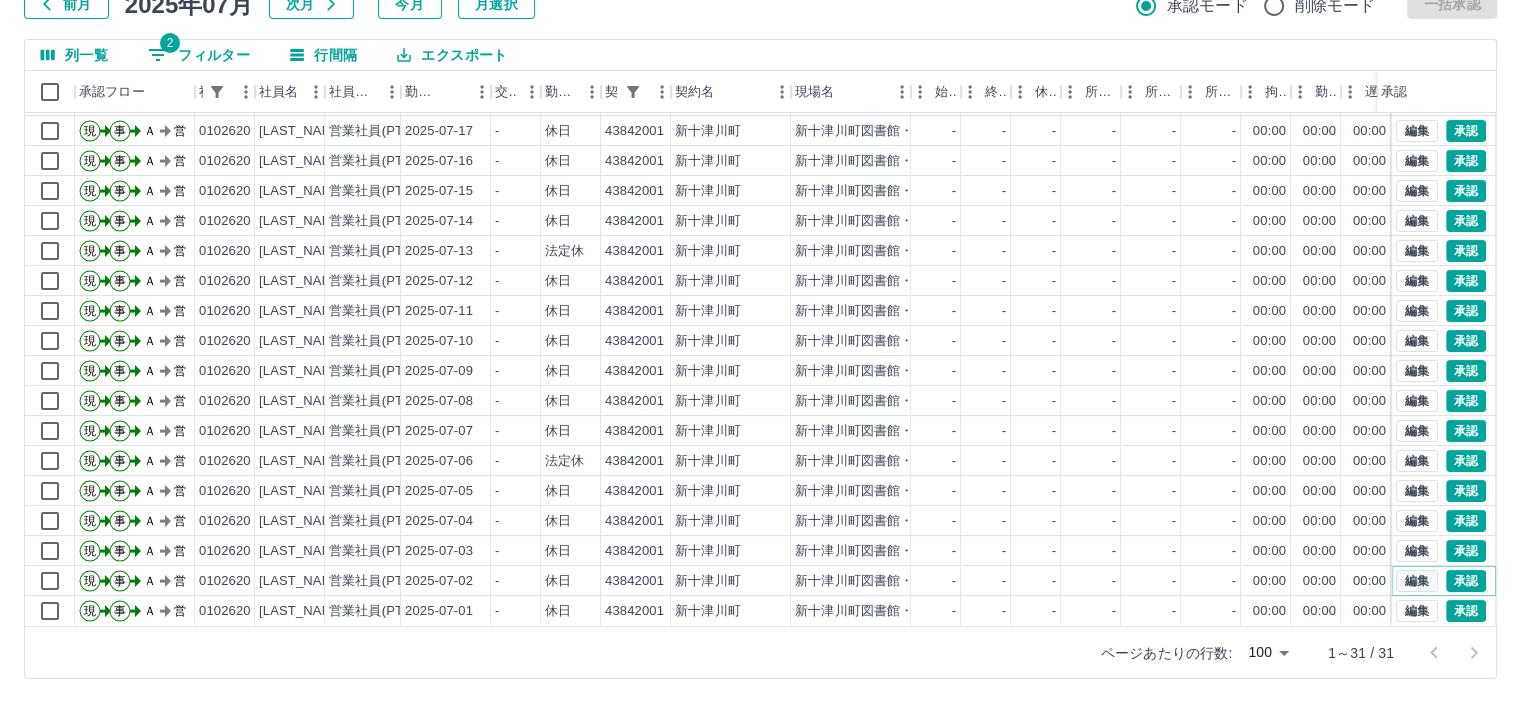 click on "編集" at bounding box center (1417, 581) 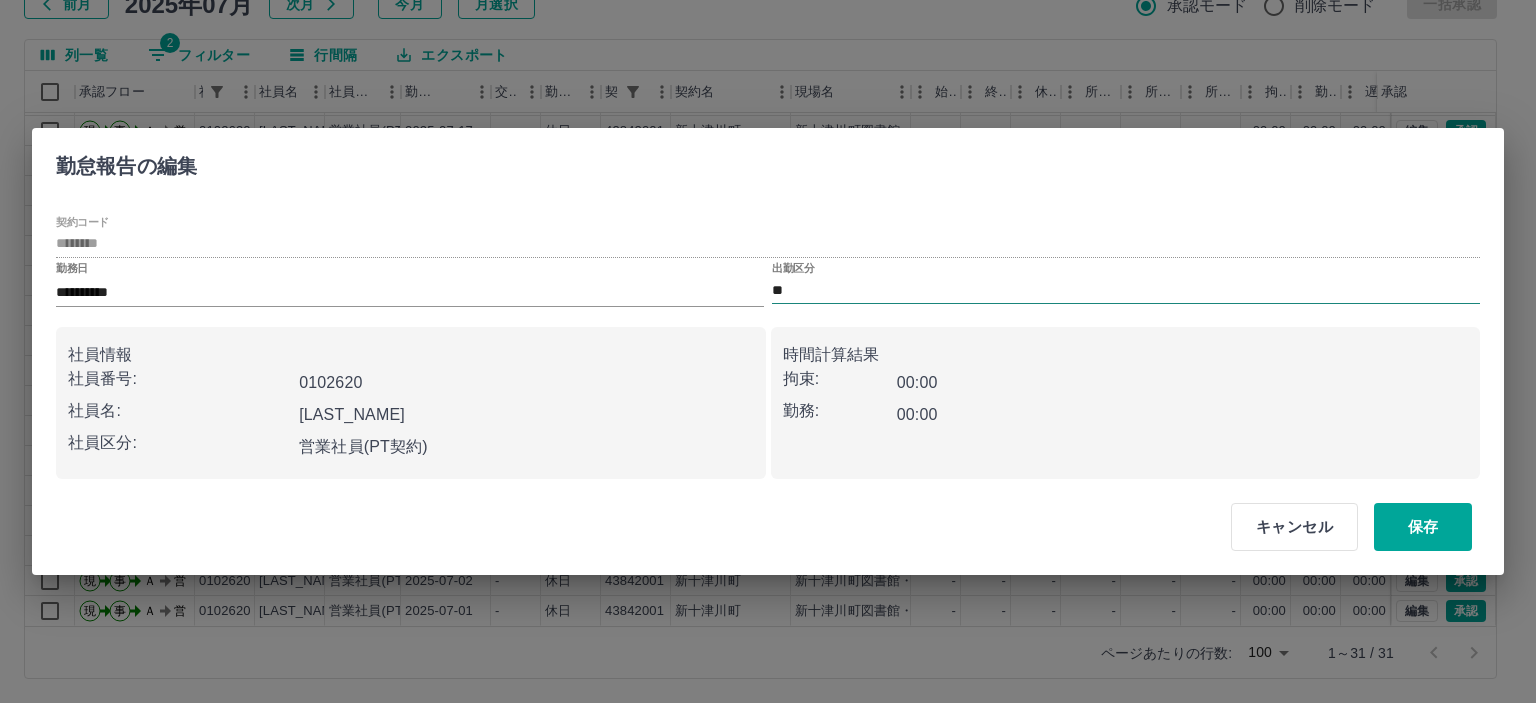 click on "**" at bounding box center [1126, 290] 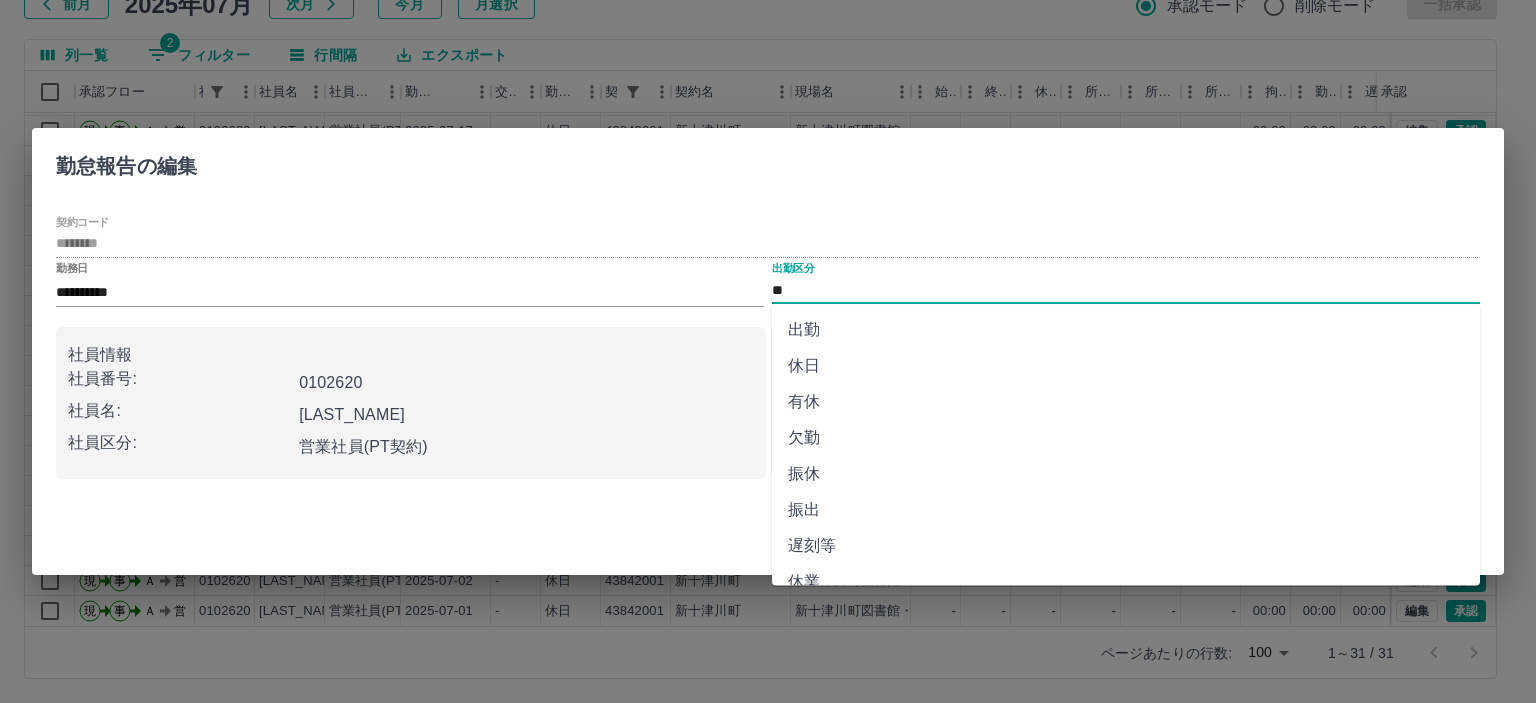 click on "出勤" at bounding box center (1126, 330) 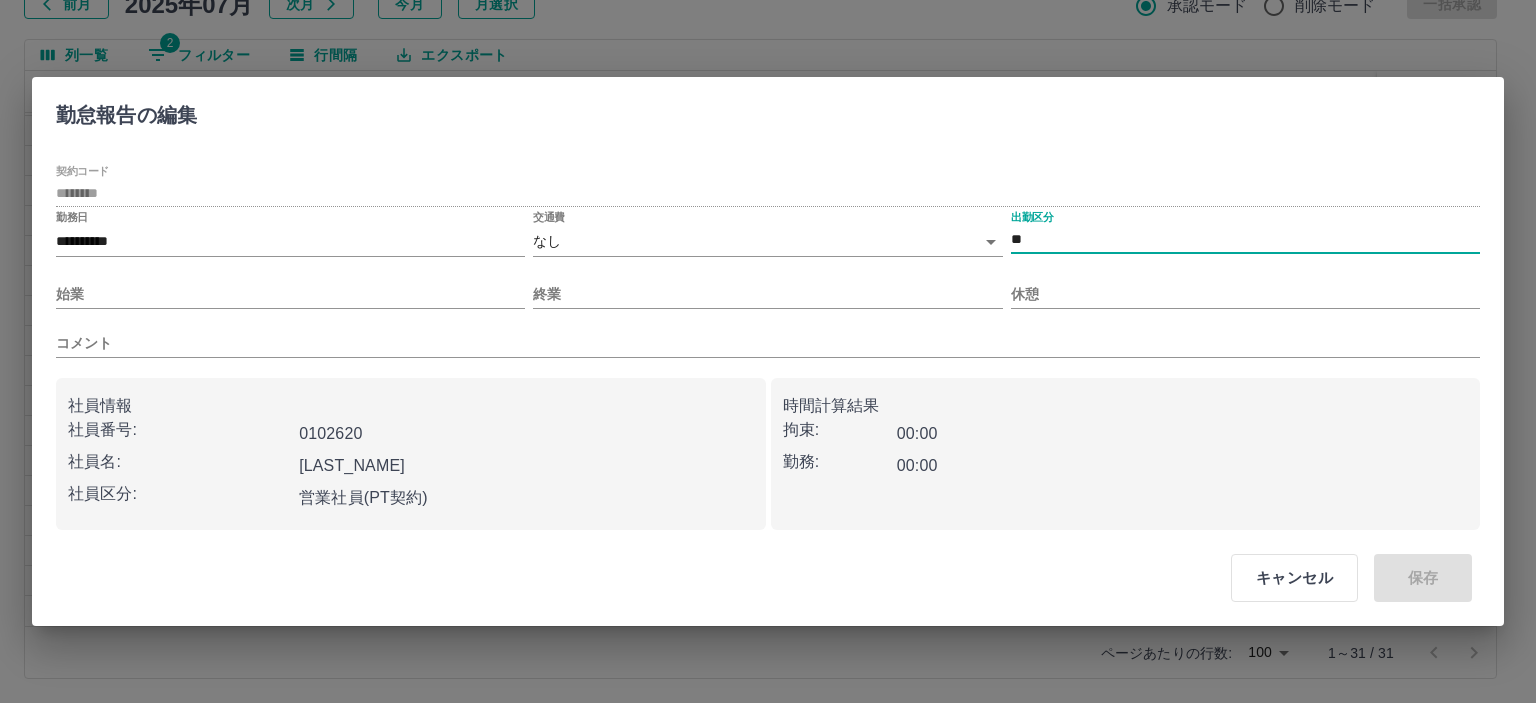 click on "SDH勤怠 山本　和也 勤務実績承認 前月 2025年07月 次月 今月 月選択 承認モード 削除モード 一括承認 列一覧 2 フィルター 行間隔 エクスポート 承認フロー 社員番号 社員名 社員区分 勤務日 交通費 勤務区分 契約コード 契約名 現場名 始業 終業 休憩 所定開始 所定終業 所定休憩 拘束 勤務 遅刻等 コメント ステータス 承認 現 事 Ａ 営 0102620 坂林　末美 営業社員(PT契約) 2025-07-19  -  休日 43842001 新十津川町 新十津川町図書館・学校図書館包括業務委託 - - - - - - 00:00 00:00 00:00 AM承認待 現 事 Ａ 営 0102620 坂林　末美 営業社員(PT契約) 2025-07-18  -  休日 43842001 新十津川町 新十津川町図書館・学校図書館包括業務委託 - - - - - - 00:00 00:00 00:00 AM承認待 現 事 Ａ 営 0102620 坂林　末美 営業社員(PT契約) 2025-07-17  -  休日 43842001 新十津川町 - - - - - - 00:00 00:00 00:00 AM承認待 現 事 Ａ -" at bounding box center [768, 280] 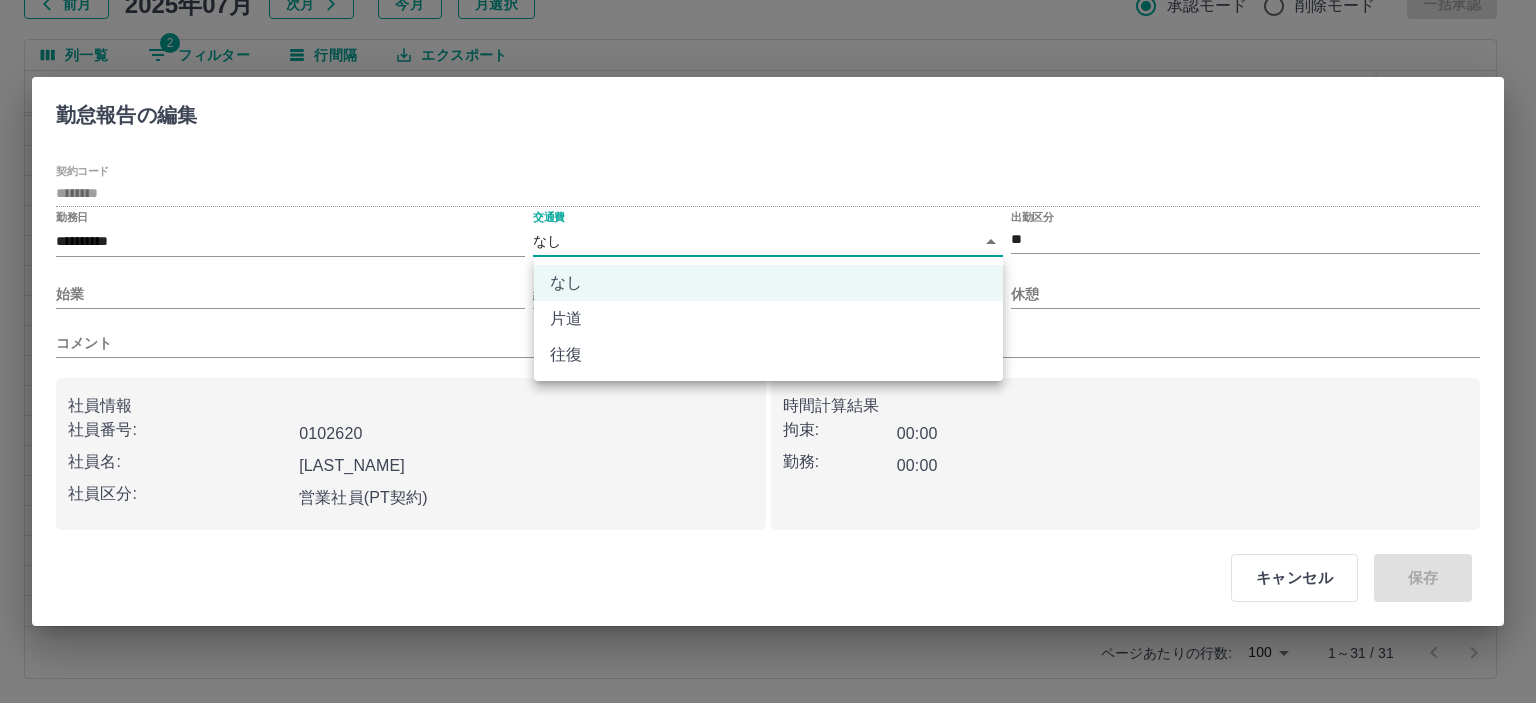 click on "往復" at bounding box center [768, 355] 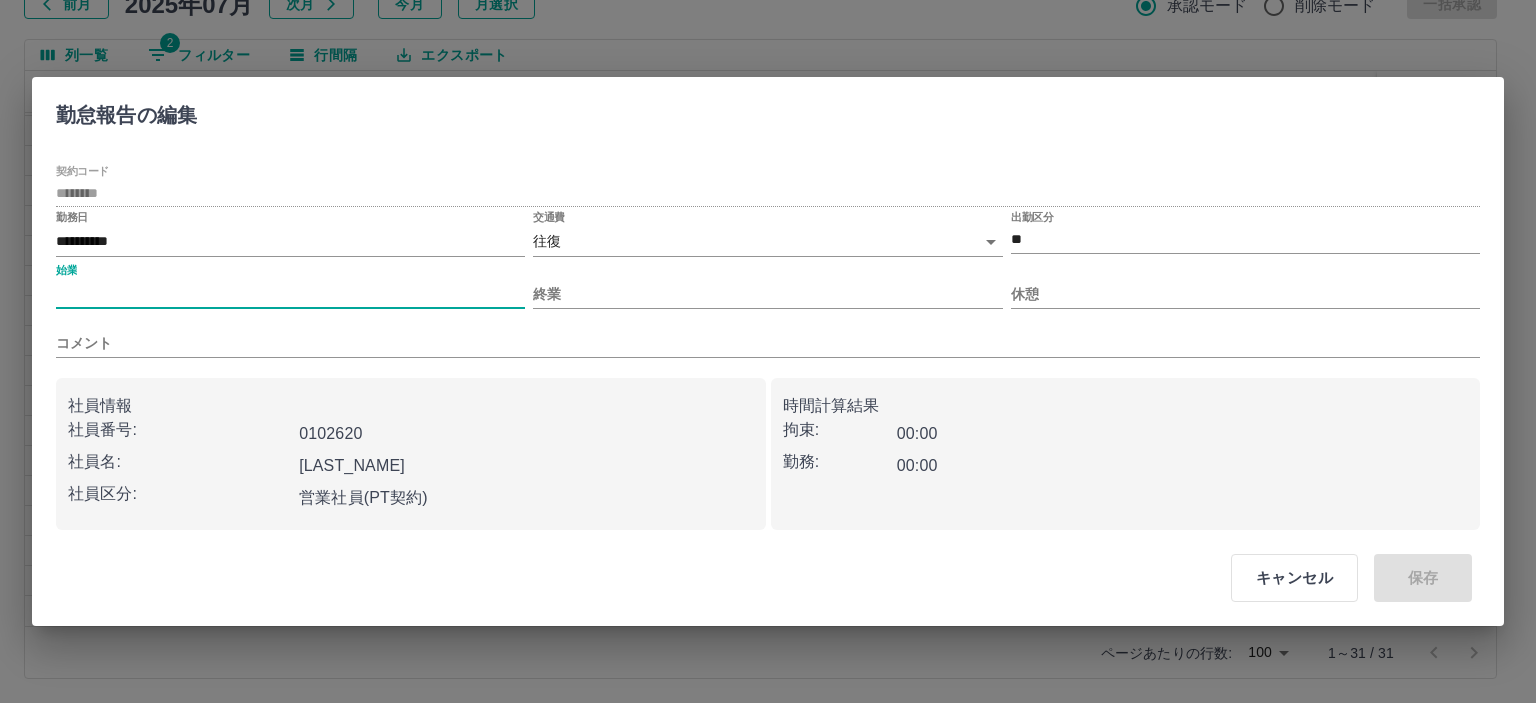click on "始業" at bounding box center [290, 294] 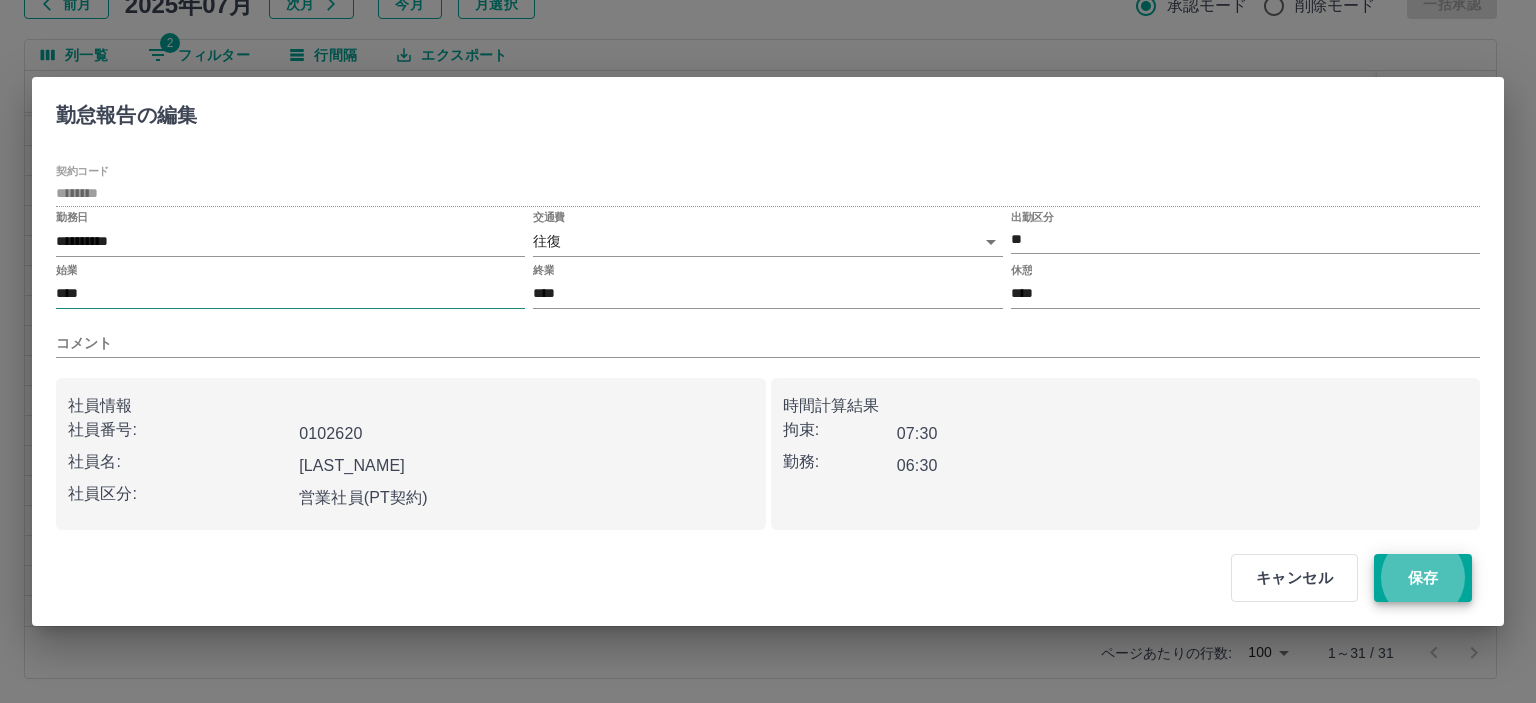 click on "保存" at bounding box center [1423, 578] 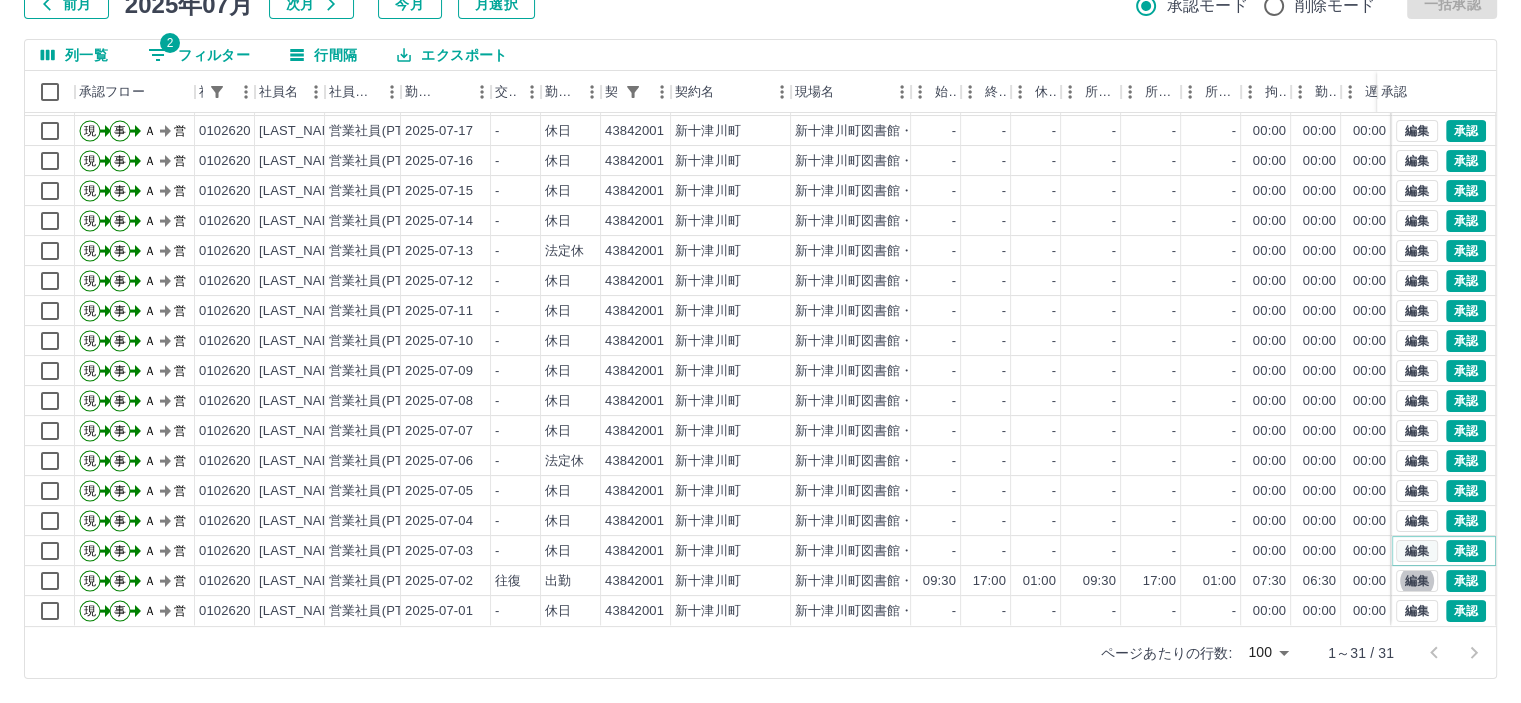 click on "編集" at bounding box center (1417, 551) 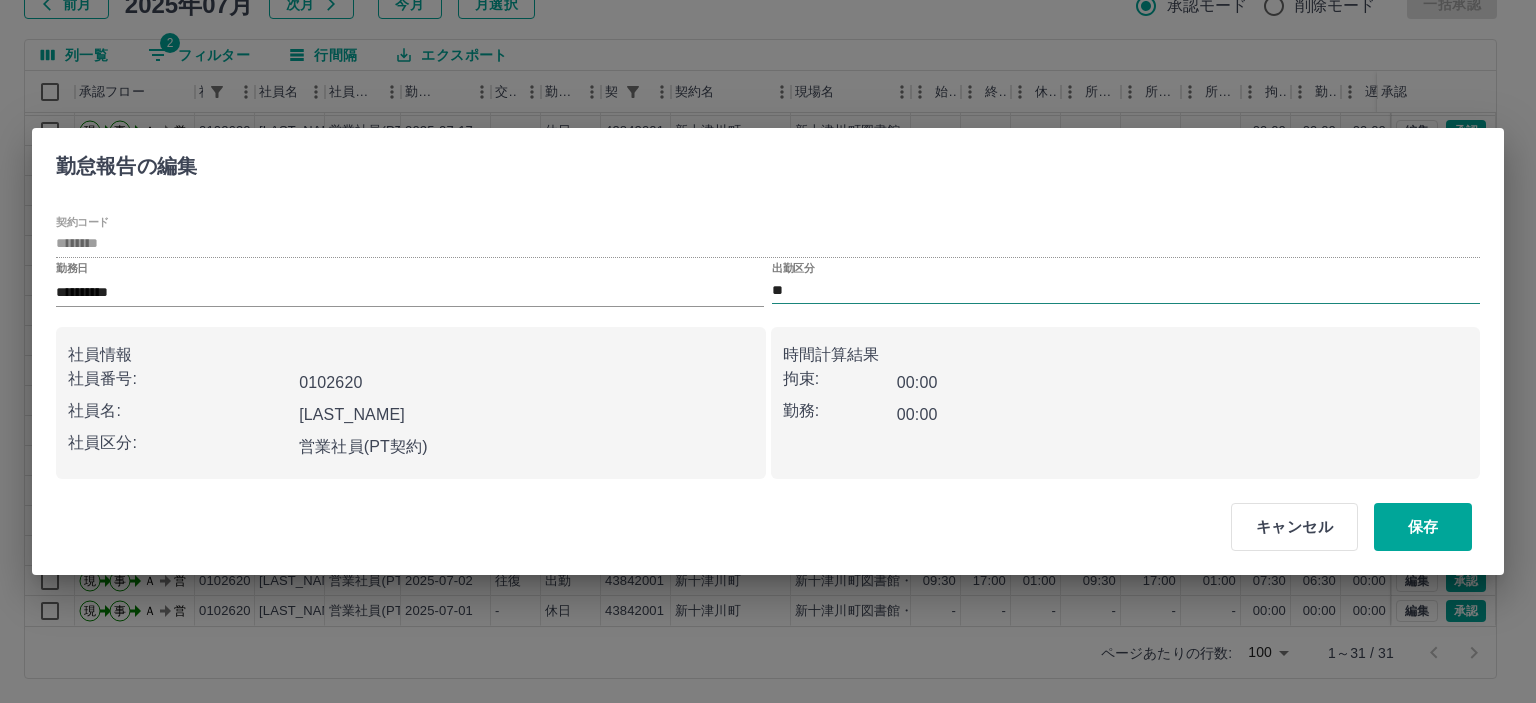 click on "**" at bounding box center [1126, 290] 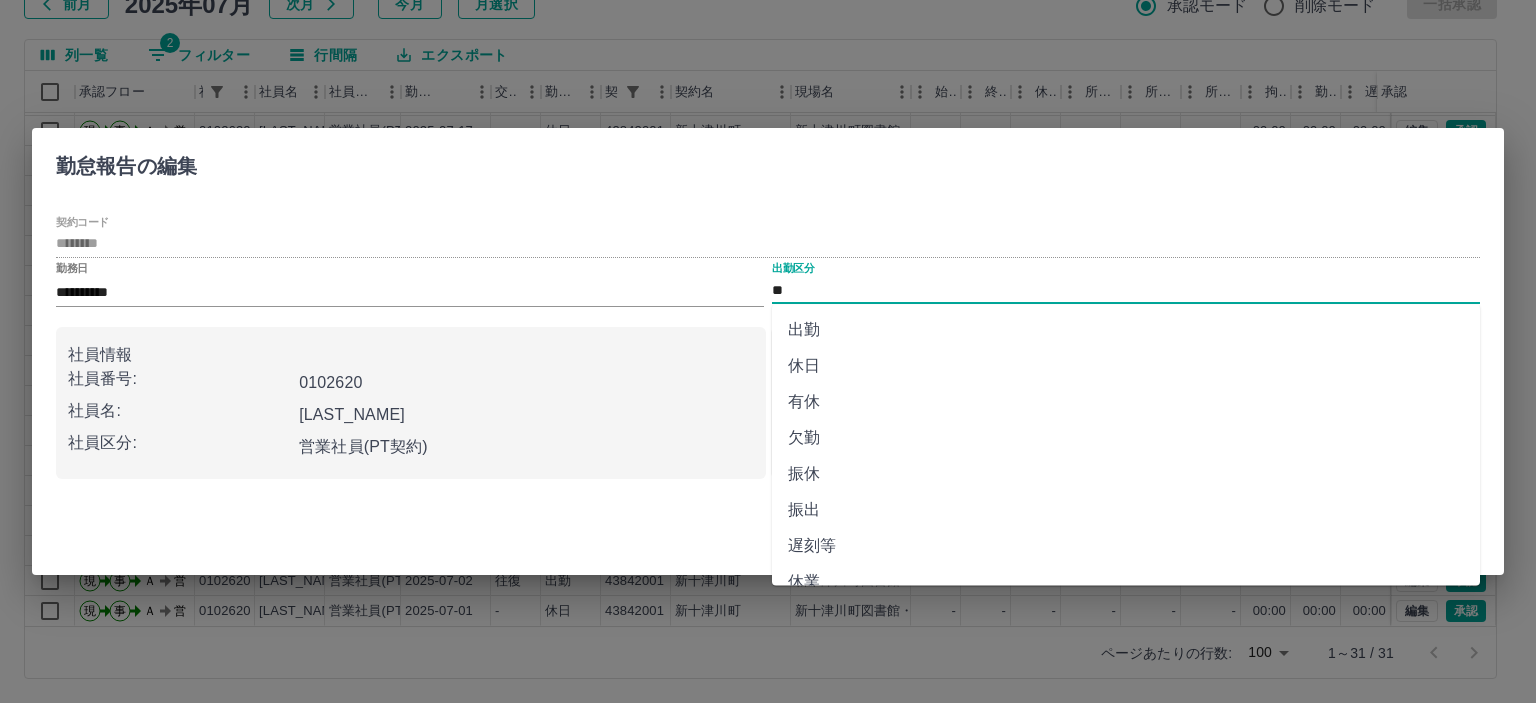 click on "出勤" at bounding box center (1126, 330) 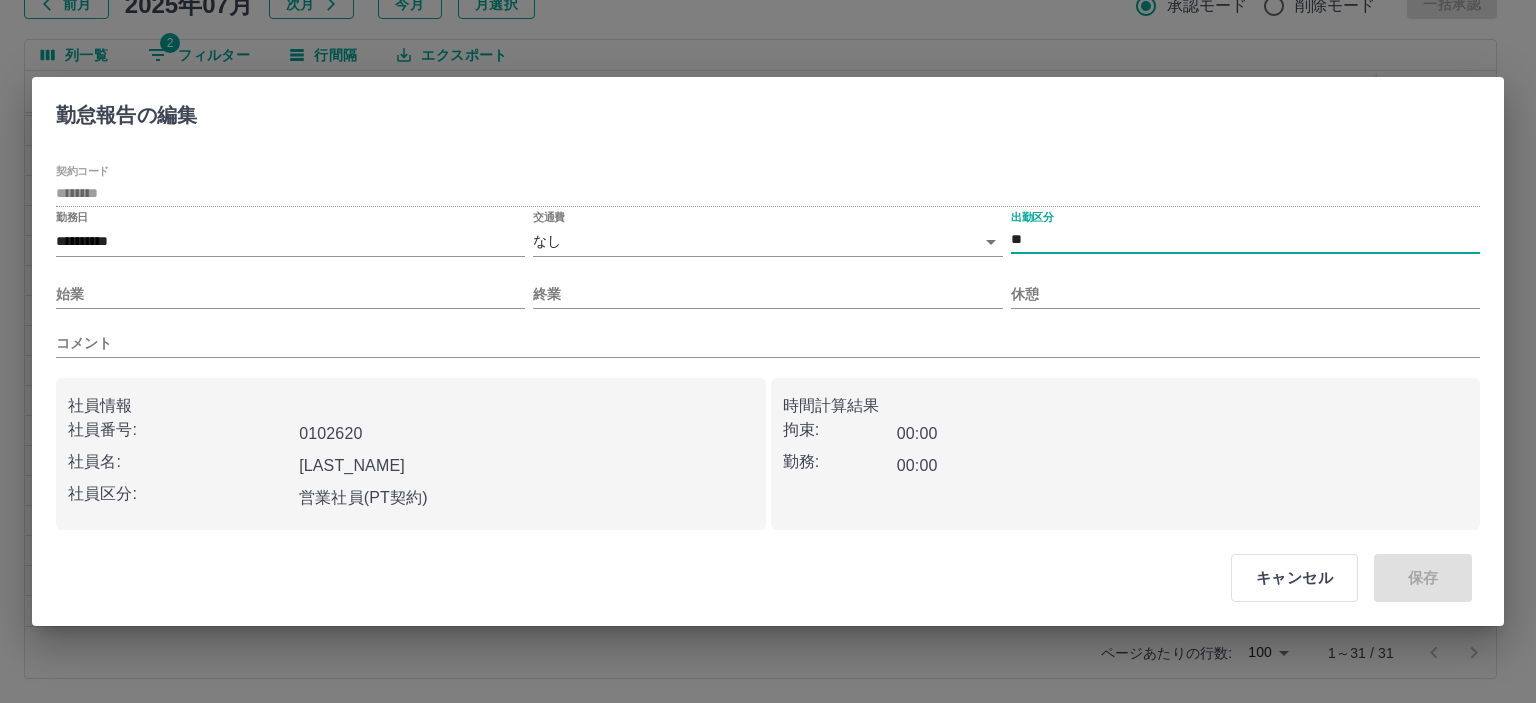 click on "SDH勤怠 山本　和也 勤務実績承認 前月 2025年07月 次月 今月 月選択 承認モード 削除モード 一括承認 列一覧 2 フィルター 行間隔 エクスポート 承認フロー 社員番号 社員名 社員区分 勤務日 交通費 勤務区分 契約コード 契約名 現場名 始業 終業 休憩 所定開始 所定終業 所定休憩 拘束 勤務 遅刻等 コメント ステータス 承認 現 事 Ａ 営 0102620 坂林　末美 営業社員(PT契約) 2025-07-19  -  休日 43842001 新十津川町 新十津川町図書館・学校図書館包括業務委託 - - - - - - 00:00 00:00 00:00 AM承認待 現 事 Ａ 営 0102620 坂林　末美 営業社員(PT契約) 2025-07-18  -  休日 43842001 新十津川町 新十津川町図書館・学校図書館包括業務委託 - - - - - - 00:00 00:00 00:00 AM承認待 現 事 Ａ 営 0102620 坂林　末美 営業社員(PT契約) 2025-07-17  -  休日 43842001 新十津川町 - - - - - - 00:00 00:00 00:00 AM承認待 現 事 Ａ -" at bounding box center (768, 280) 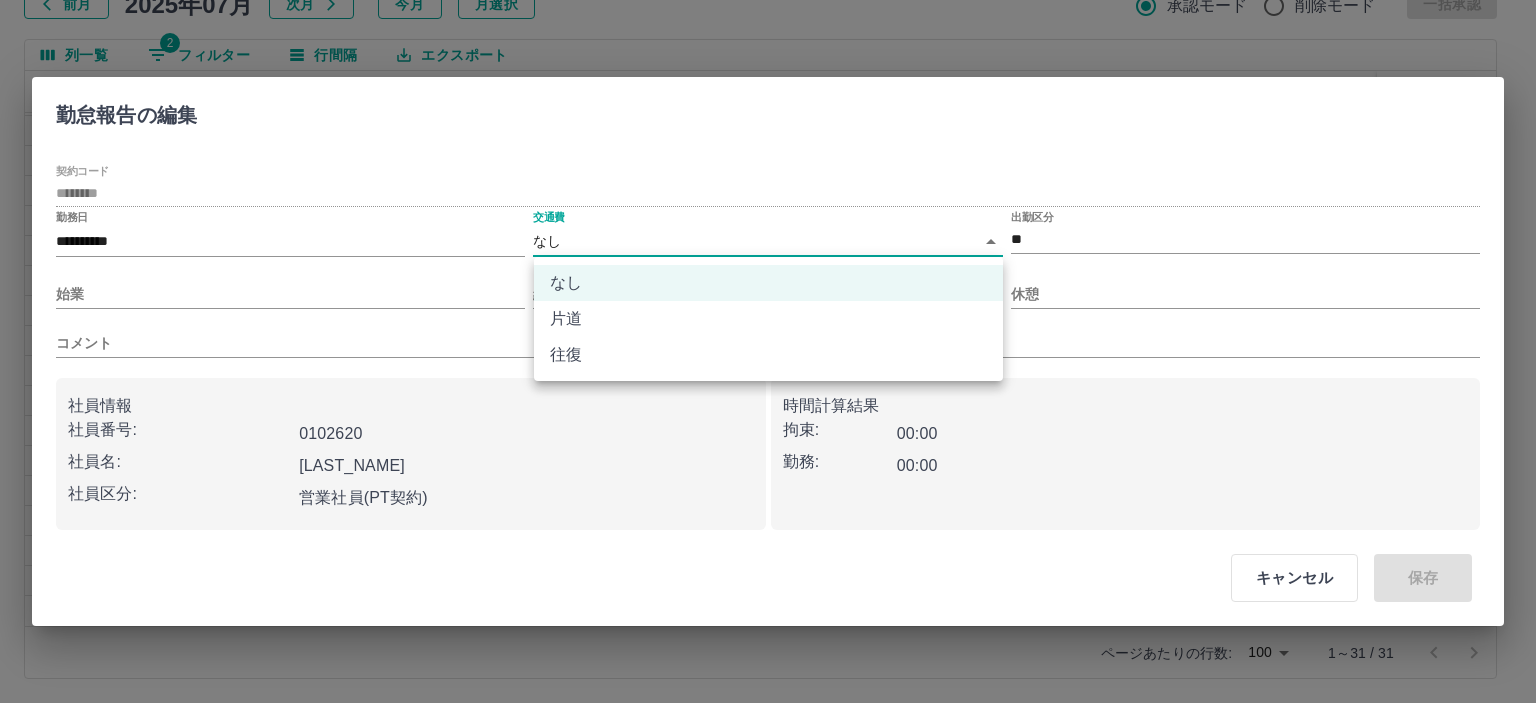 click on "往復" at bounding box center (768, 355) 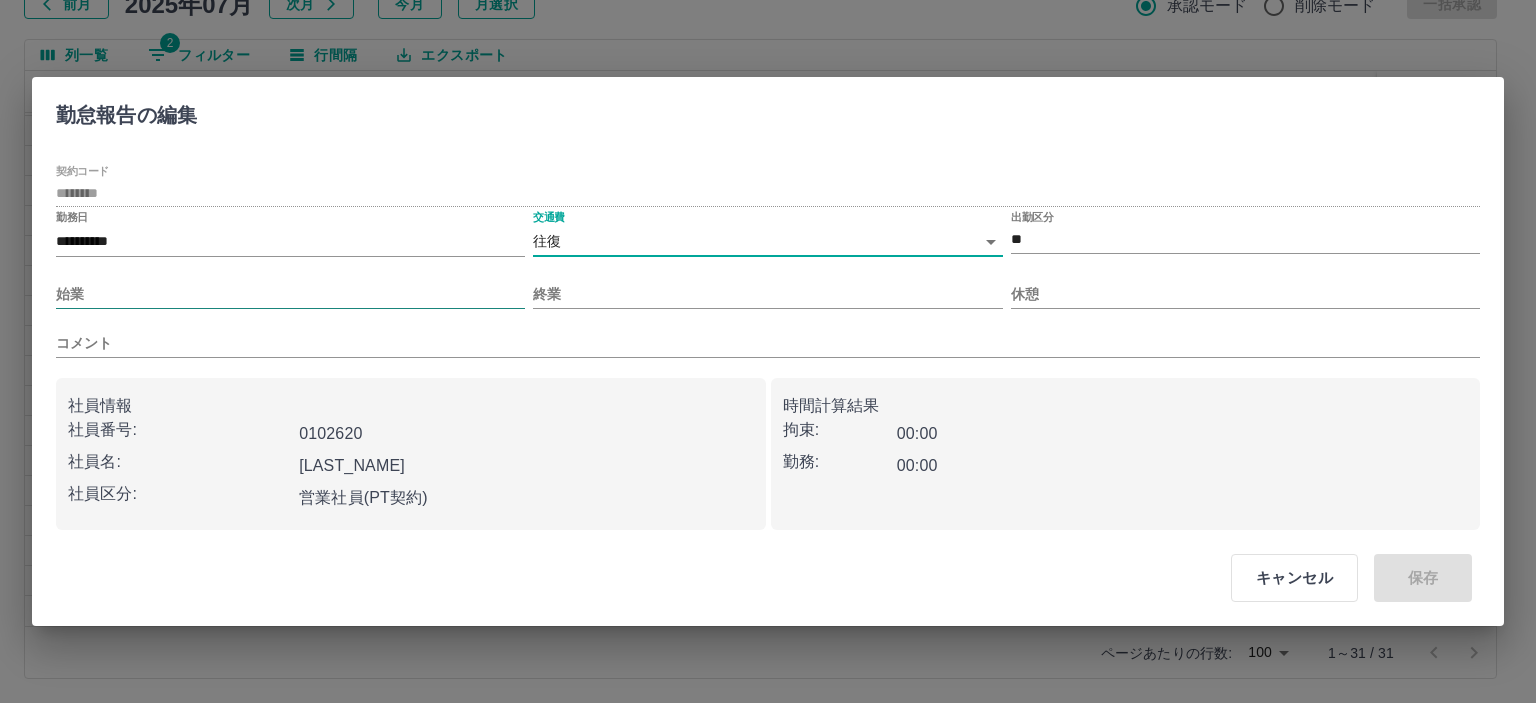 click on "始業" at bounding box center [290, 294] 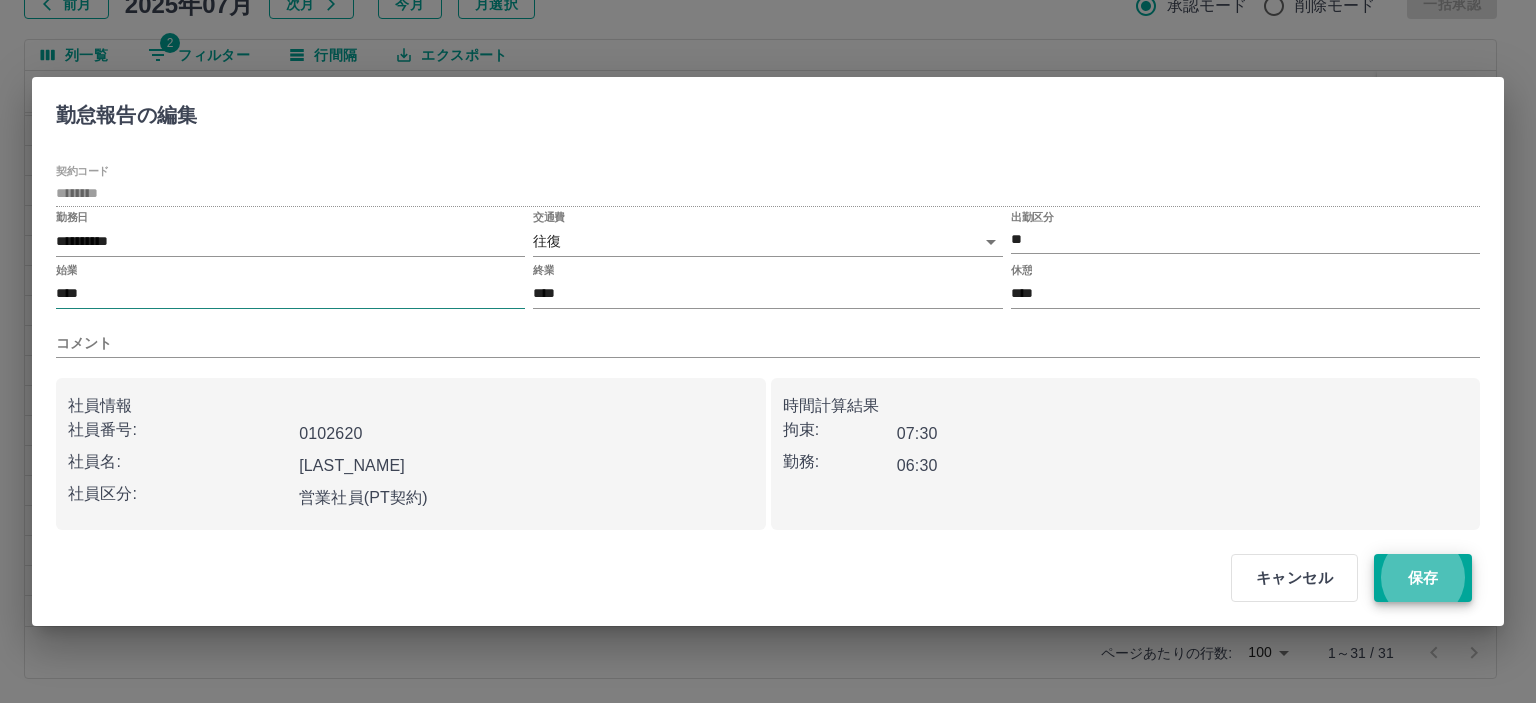 click on "保存" at bounding box center (1423, 578) 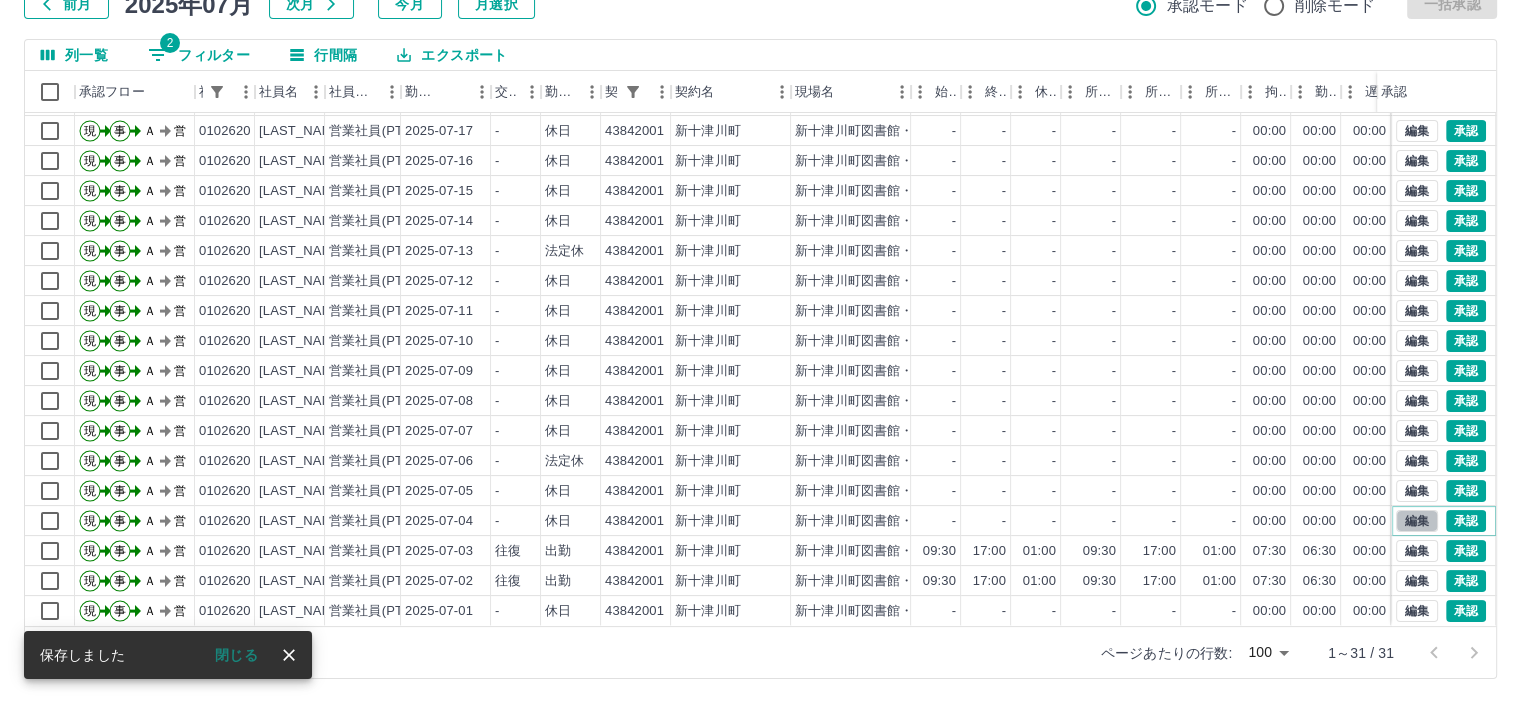 click on "編集" at bounding box center (1417, 521) 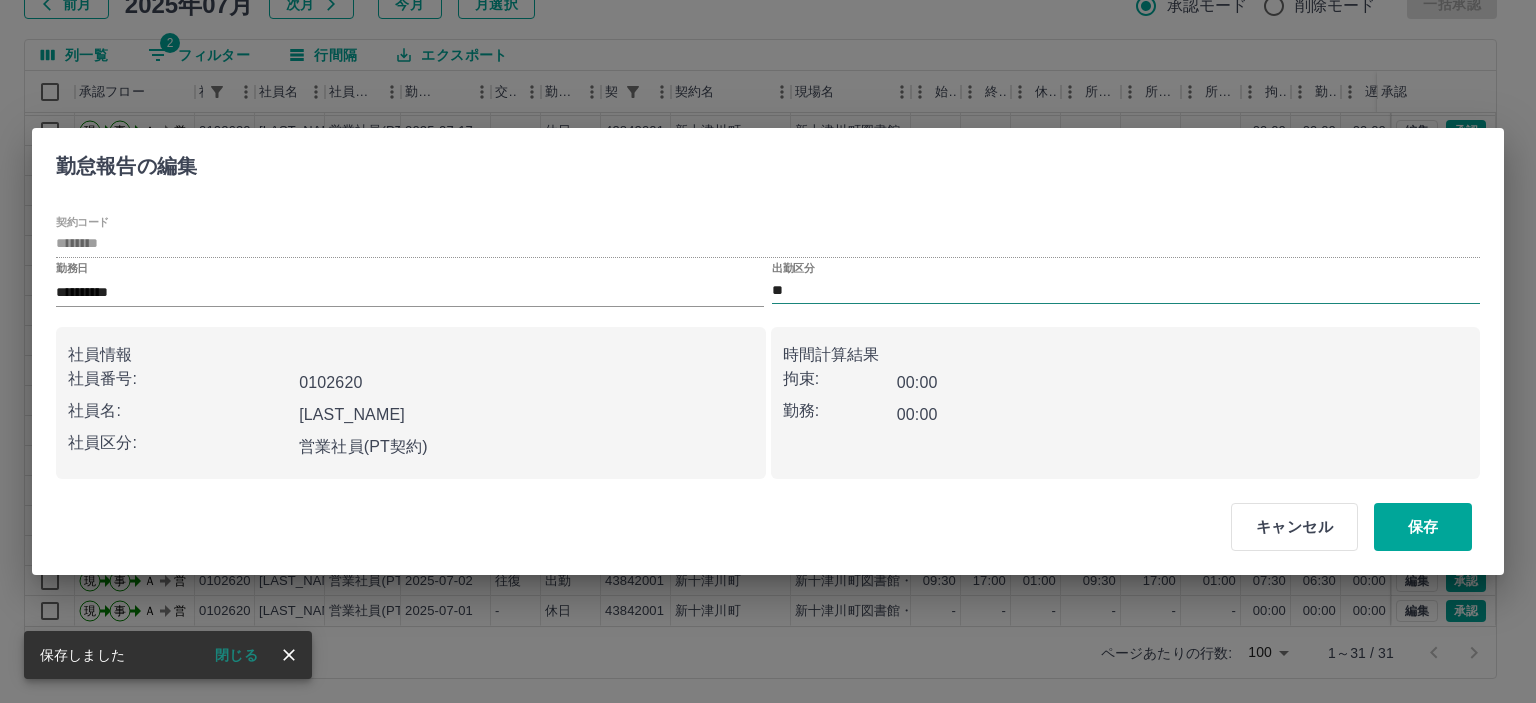 click on "**" at bounding box center [1126, 290] 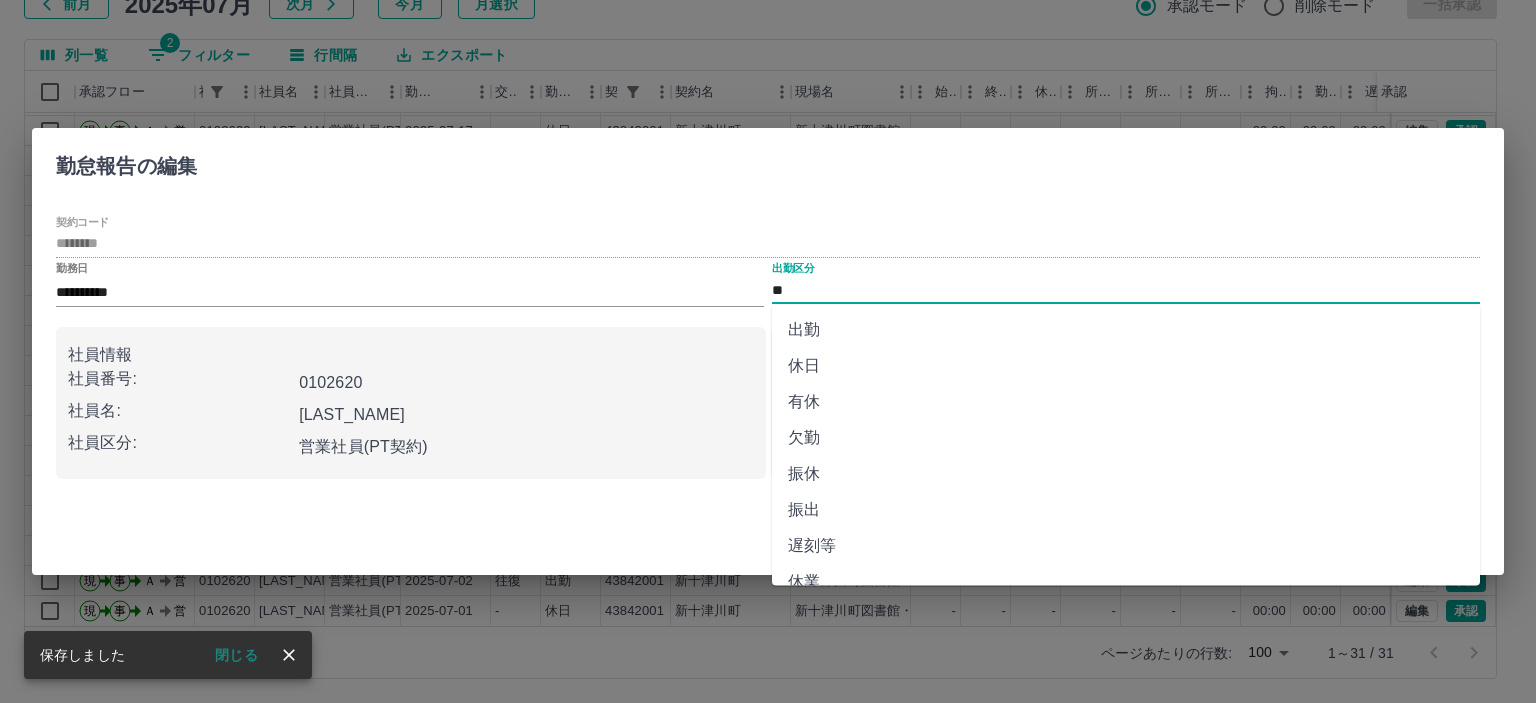 click on "出勤" at bounding box center (1126, 330) 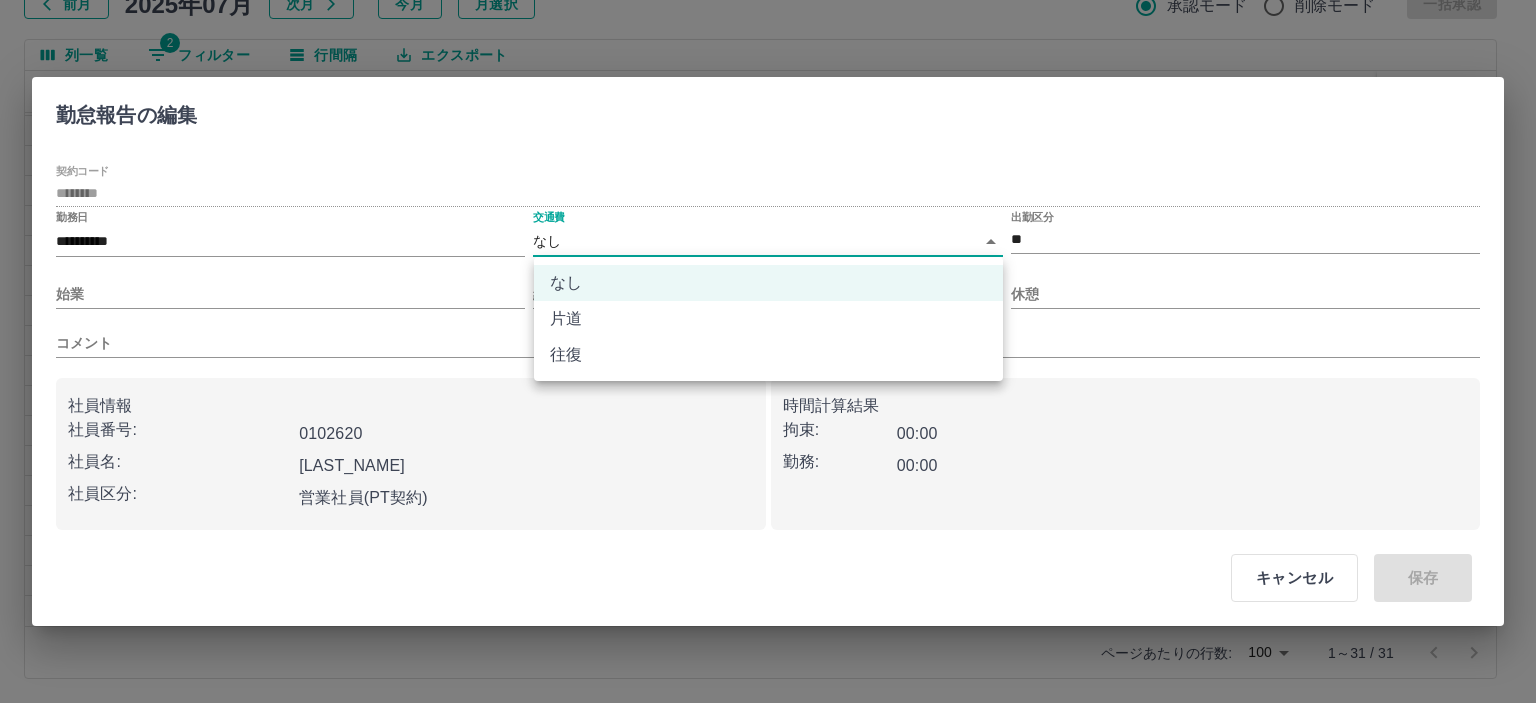 click on "SDH勤怠 山本　和也 勤務実績承認 前月 2025年07月 次月 今月 月選択 承認モード 削除モード 一括承認 列一覧 2 フィルター 行間隔 エクスポート 承認フロー 社員番号 社員名 社員区分 勤務日 交通費 勤務区分 契約コード 契約名 現場名 始業 終業 休憩 所定開始 所定終業 所定休憩 拘束 勤務 遅刻等 コメント ステータス 承認 現 事 Ａ 営 0102620 坂林　末美 営業社員(PT契約) 2025-07-19  -  休日 43842001 新十津川町 新十津川町図書館・学校図書館包括業務委託 - - - - - - 00:00 00:00 00:00 AM承認待 現 事 Ａ 営 0102620 坂林　末美 営業社員(PT契約) 2025-07-18  -  休日 43842001 新十津川町 新十津川町図書館・学校図書館包括業務委託 - - - - - - 00:00 00:00 00:00 AM承認待 現 事 Ａ 営 0102620 坂林　末美 営業社員(PT契約) 2025-07-17  -  休日 43842001 新十津川町 - - - - - - 00:00 00:00 00:00 AM承認待 現 事 Ａ -" at bounding box center (768, 280) 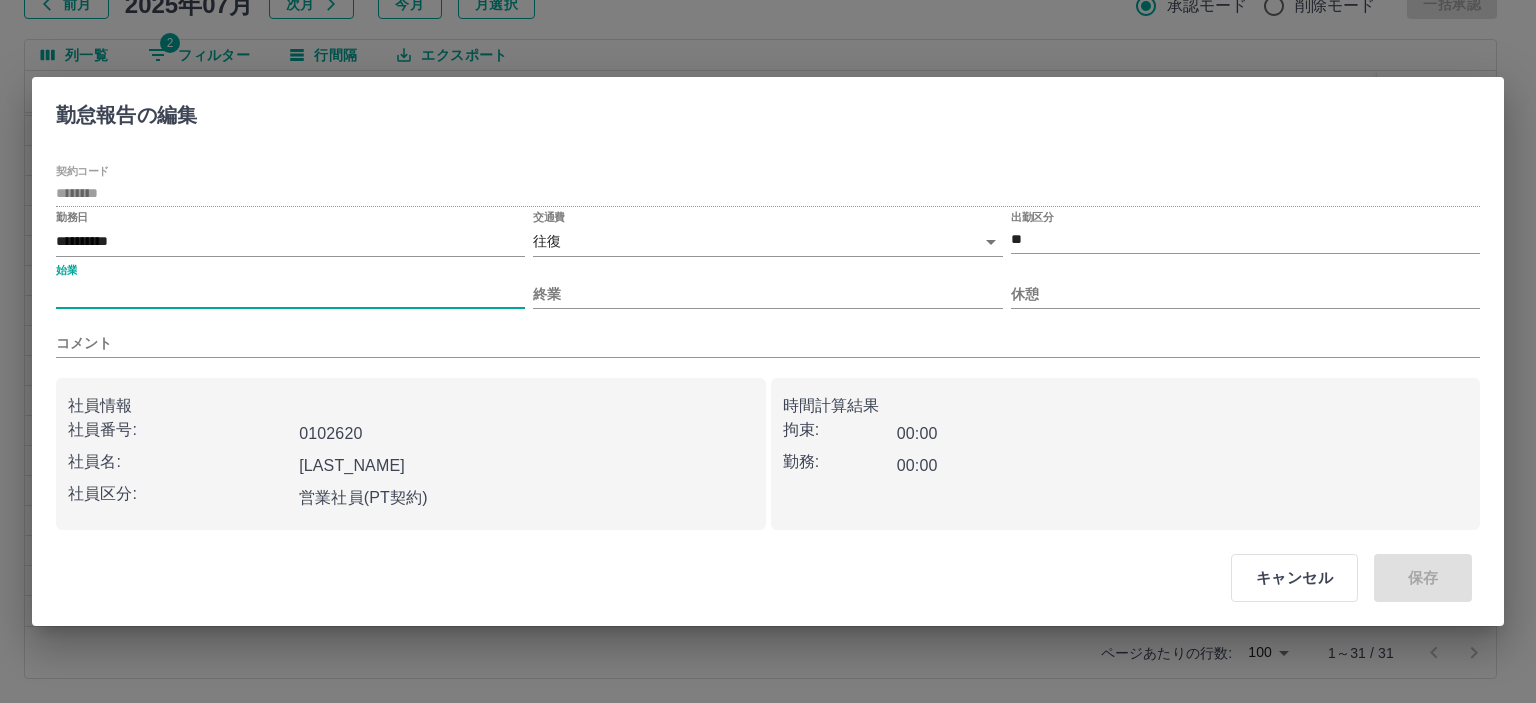 click on "始業" at bounding box center [290, 294] 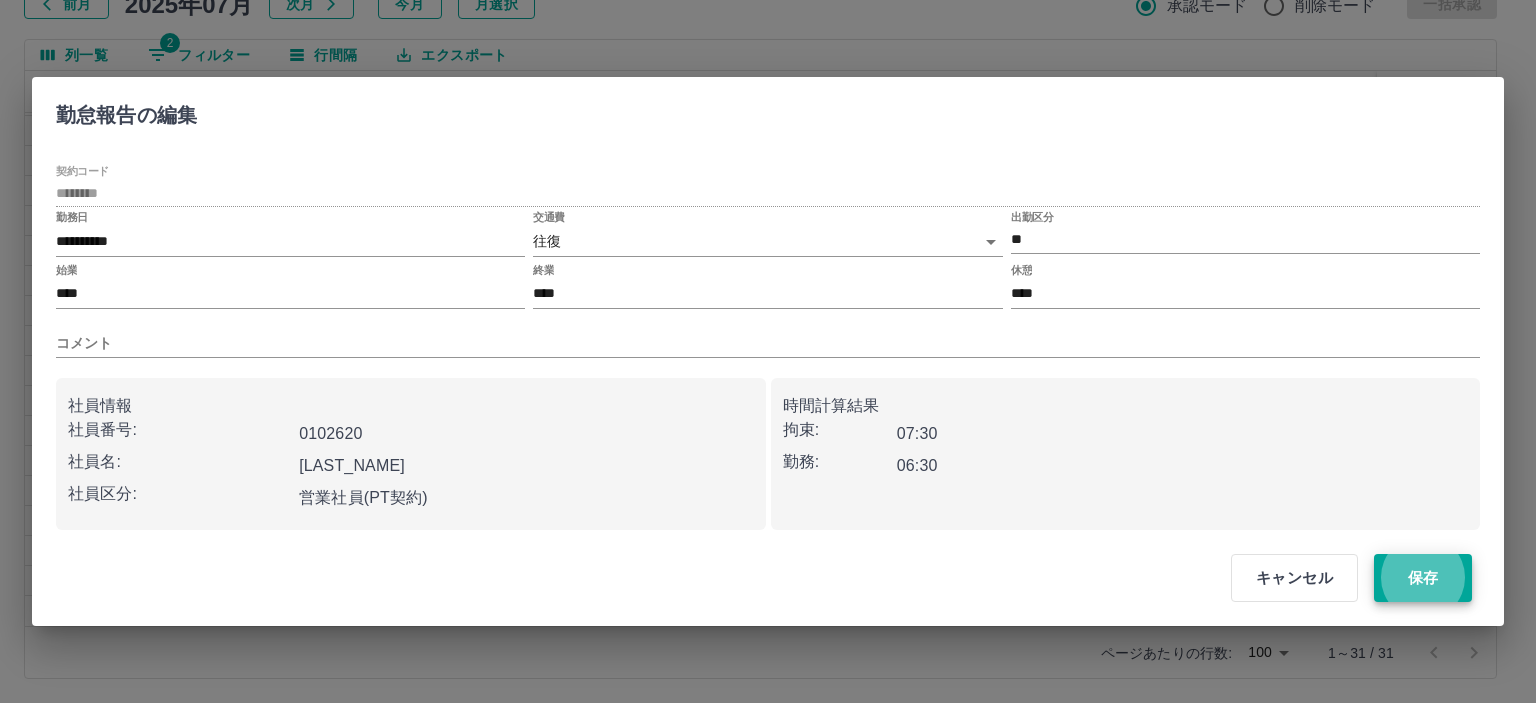 click on "保存" at bounding box center [1423, 578] 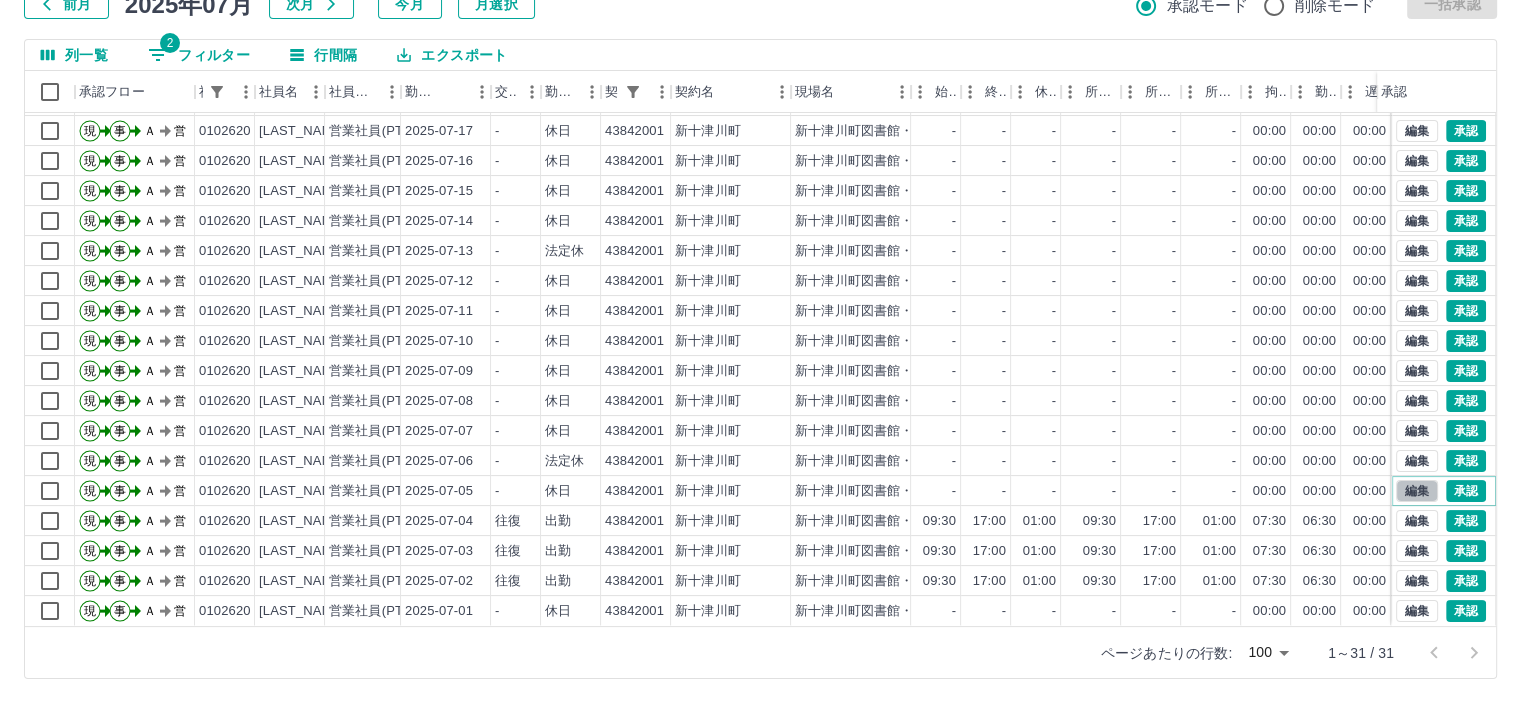 click on "編集" at bounding box center (1417, 491) 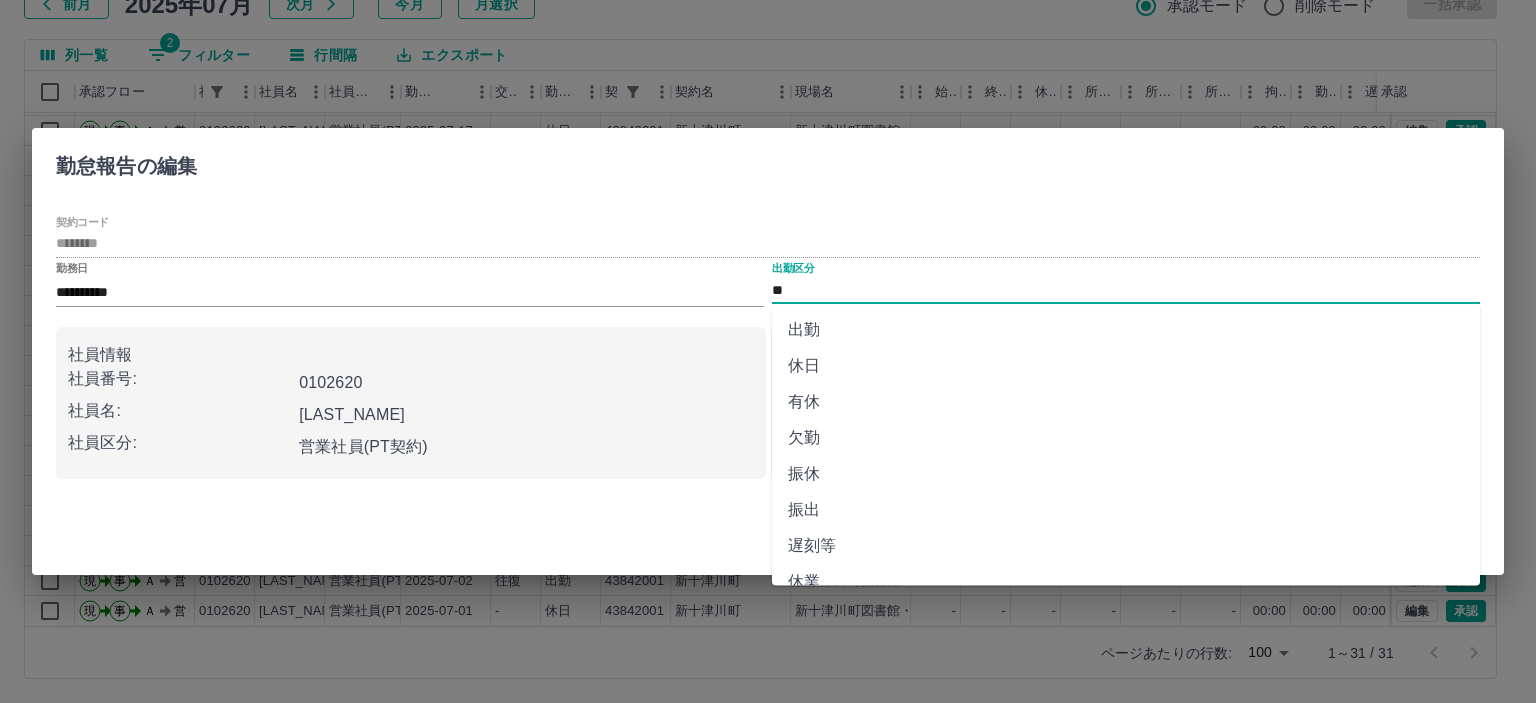 click on "**" at bounding box center (1126, 290) 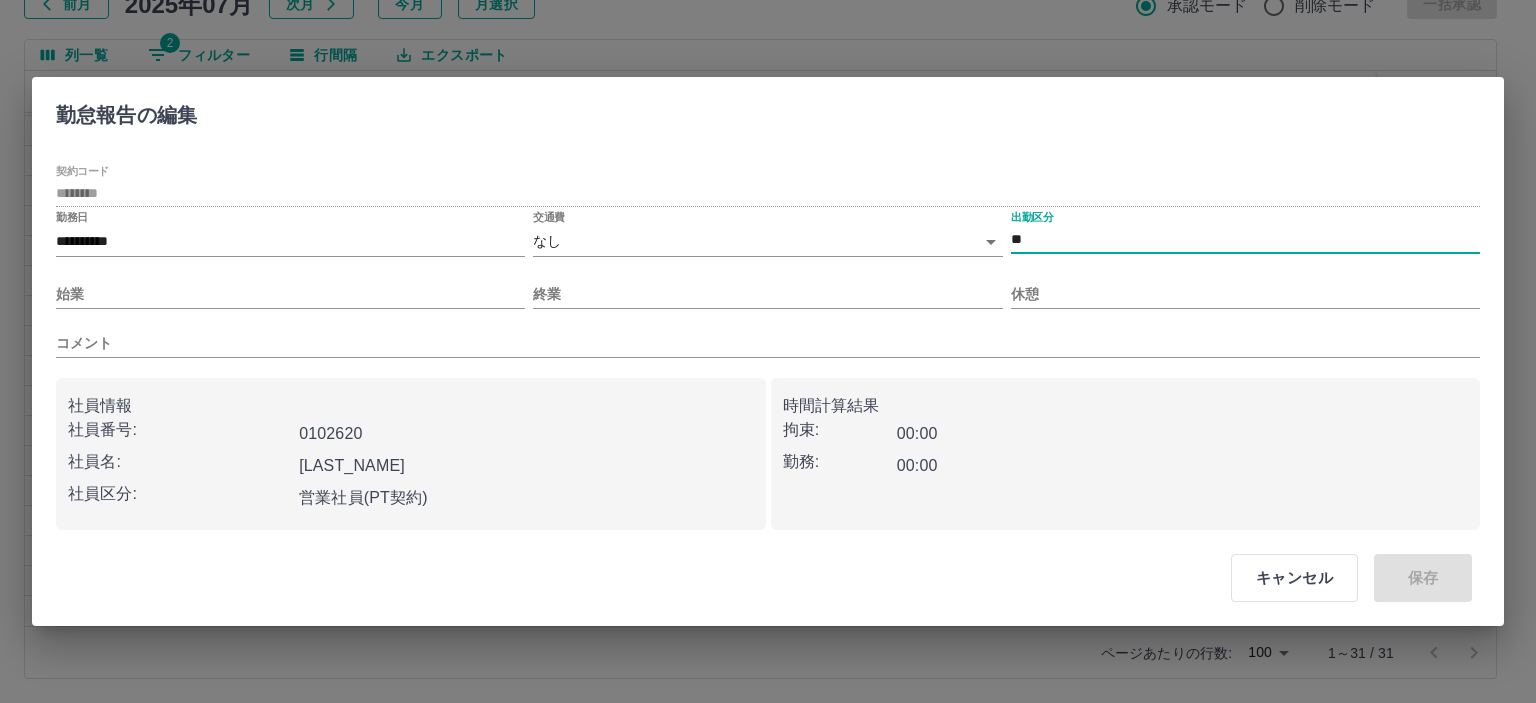 click on "SDH勤怠 山本　和也 勤務実績承認 前月 2025年07月 次月 今月 月選択 承認モード 削除モード 一括承認 列一覧 2 フィルター 行間隔 エクスポート 承認フロー 社員番号 社員名 社員区分 勤務日 交通費 勤務区分 契約コード 契約名 現場名 始業 終業 休憩 所定開始 所定終業 所定休憩 拘束 勤務 遅刻等 コメント ステータス 承認 現 事 Ａ 営 0102620 坂林　末美 営業社員(PT契約) 2025-07-19  -  休日 43842001 新十津川町 新十津川町図書館・学校図書館包括業務委託 - - - - - - 00:00 00:00 00:00 AM承認待 現 事 Ａ 営 0102620 坂林　末美 営業社員(PT契約) 2025-07-18  -  休日 43842001 新十津川町 新十津川町図書館・学校図書館包括業務委託 - - - - - - 00:00 00:00 00:00 AM承認待 現 事 Ａ 営 0102620 坂林　末美 営業社員(PT契約) 2025-07-17  -  休日 43842001 新十津川町 - - - - - - 00:00 00:00 00:00 AM承認待 現 事 Ａ -" at bounding box center [768, 280] 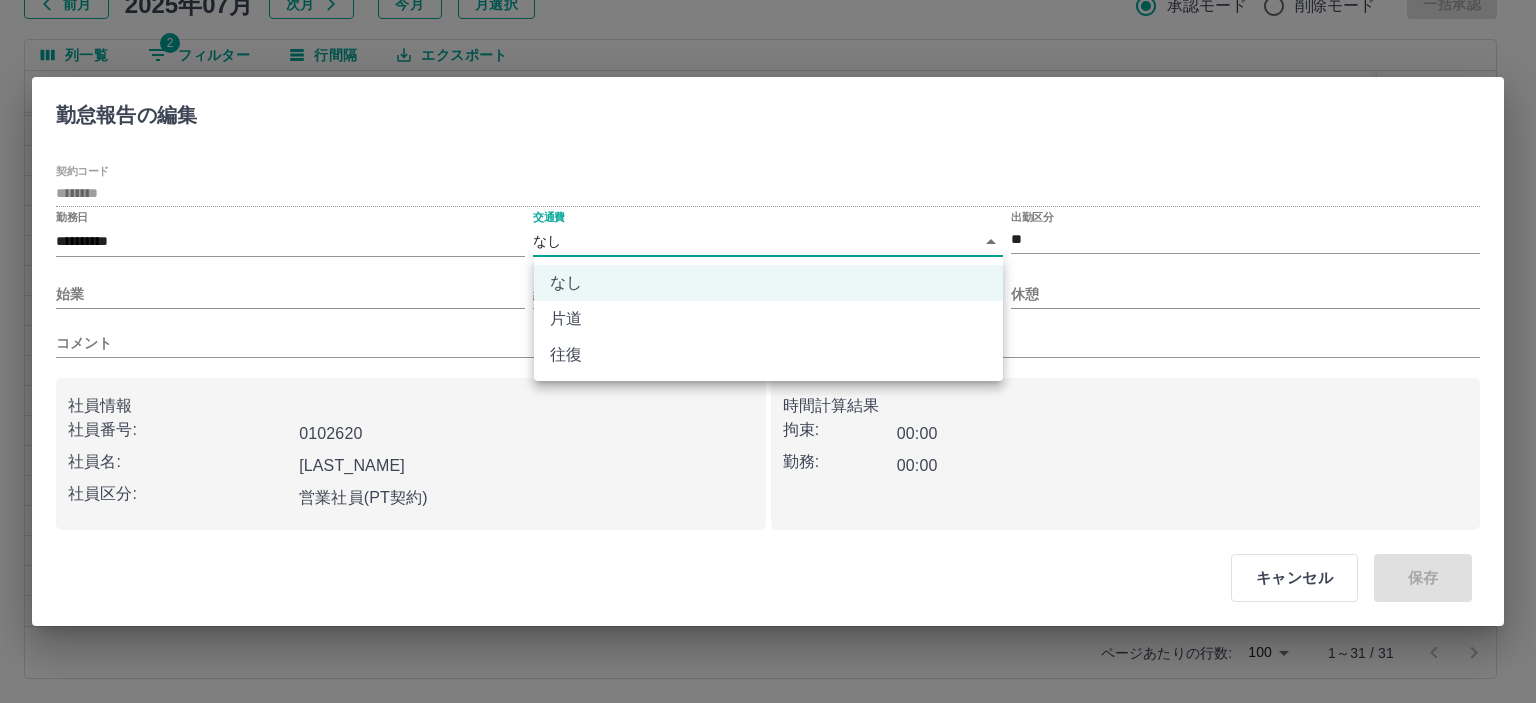 click on "往復" at bounding box center (768, 355) 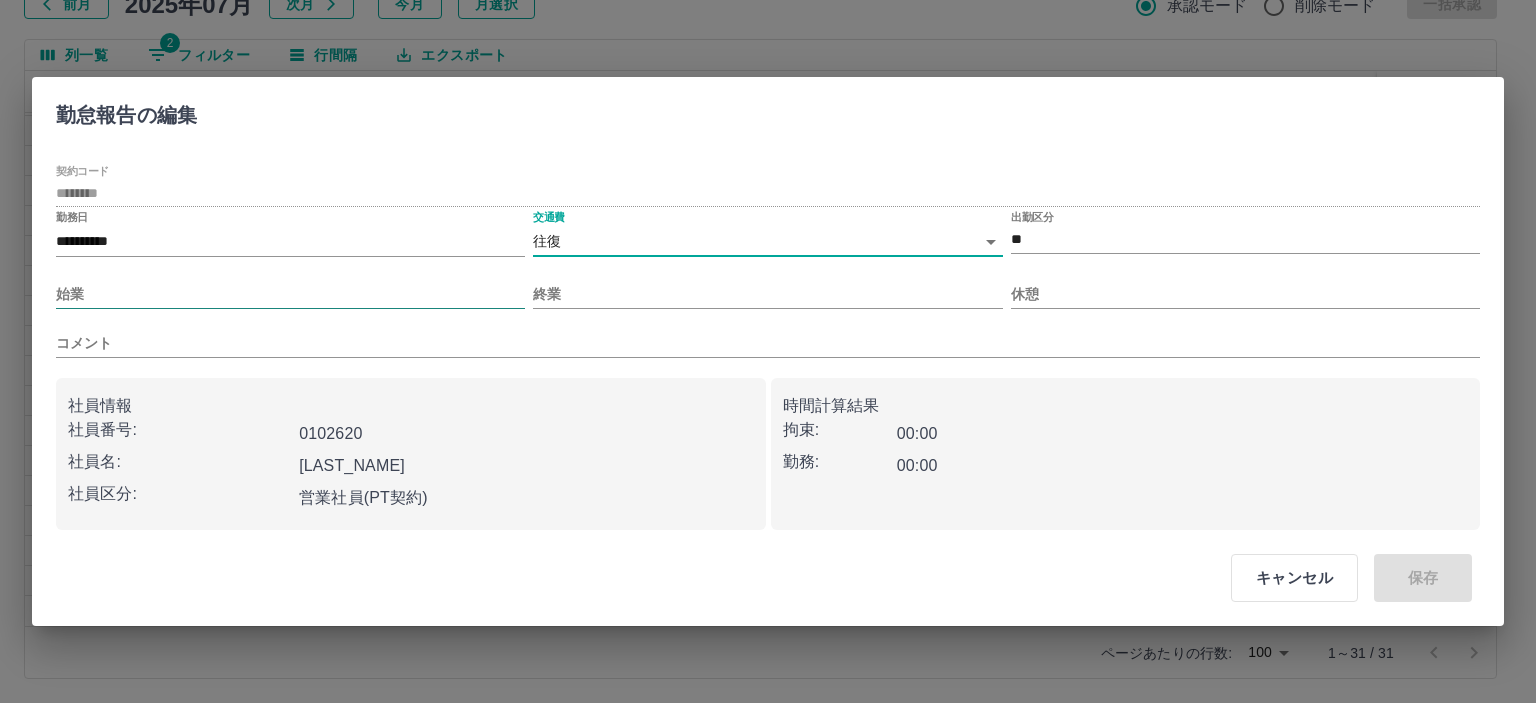 click on "始業" at bounding box center (290, 294) 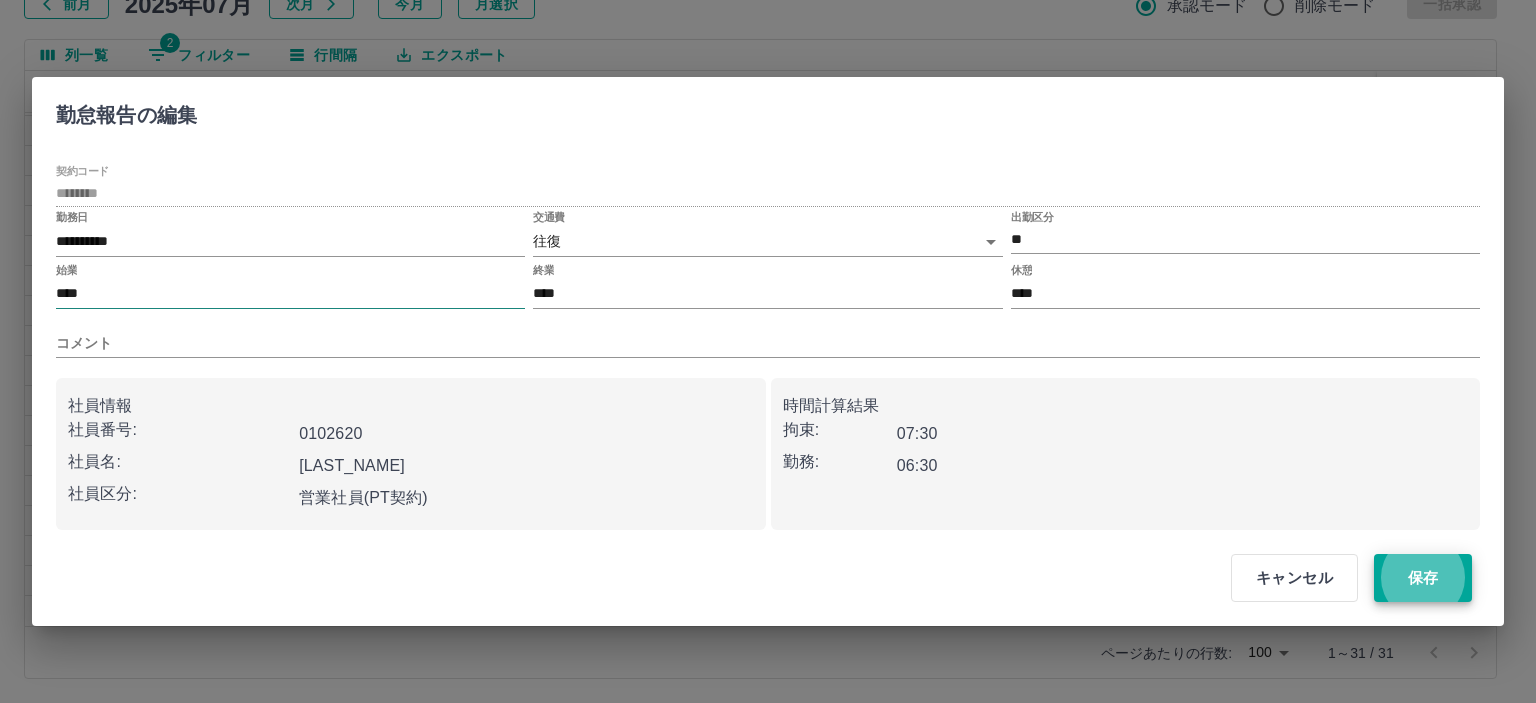 click on "保存" at bounding box center [1423, 578] 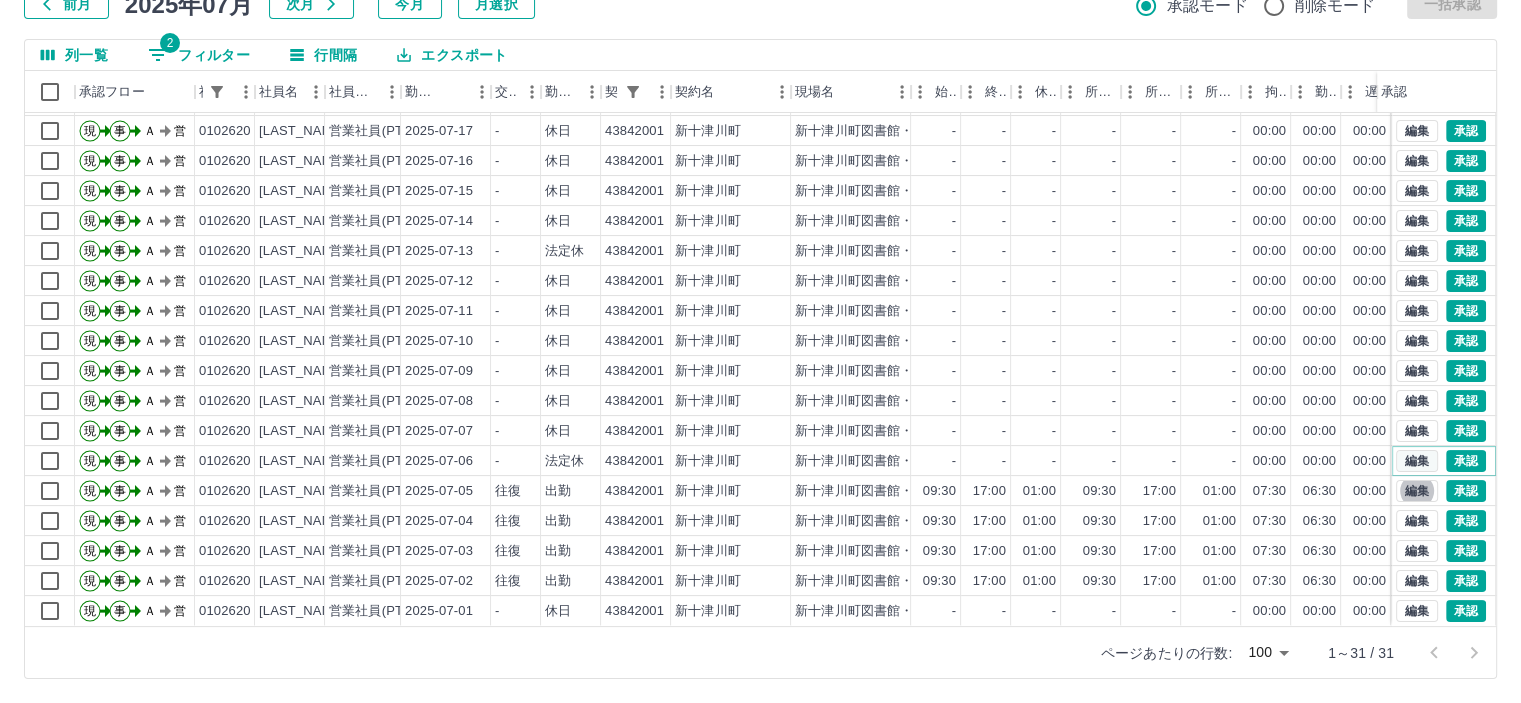 click on "編集" at bounding box center (1417, 461) 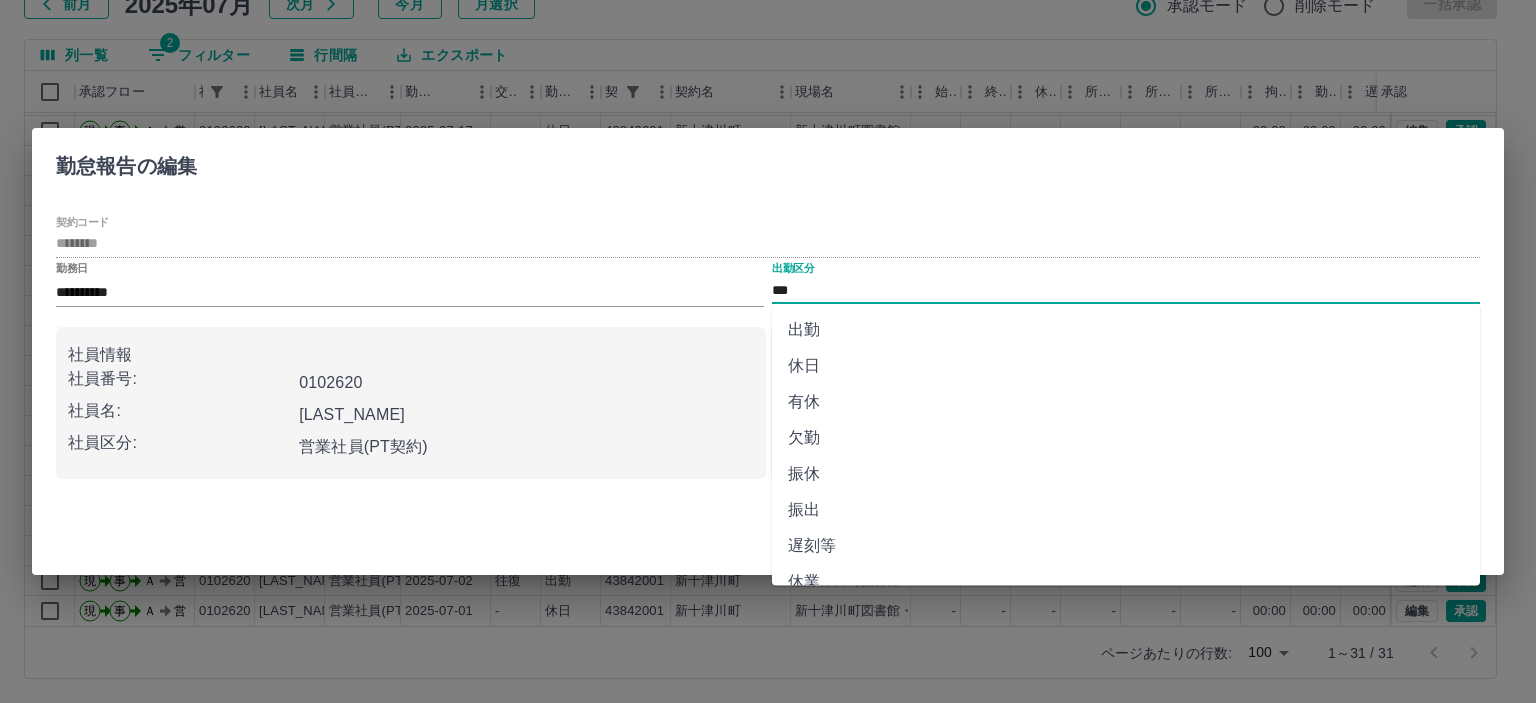 click on "***" at bounding box center [1126, 290] 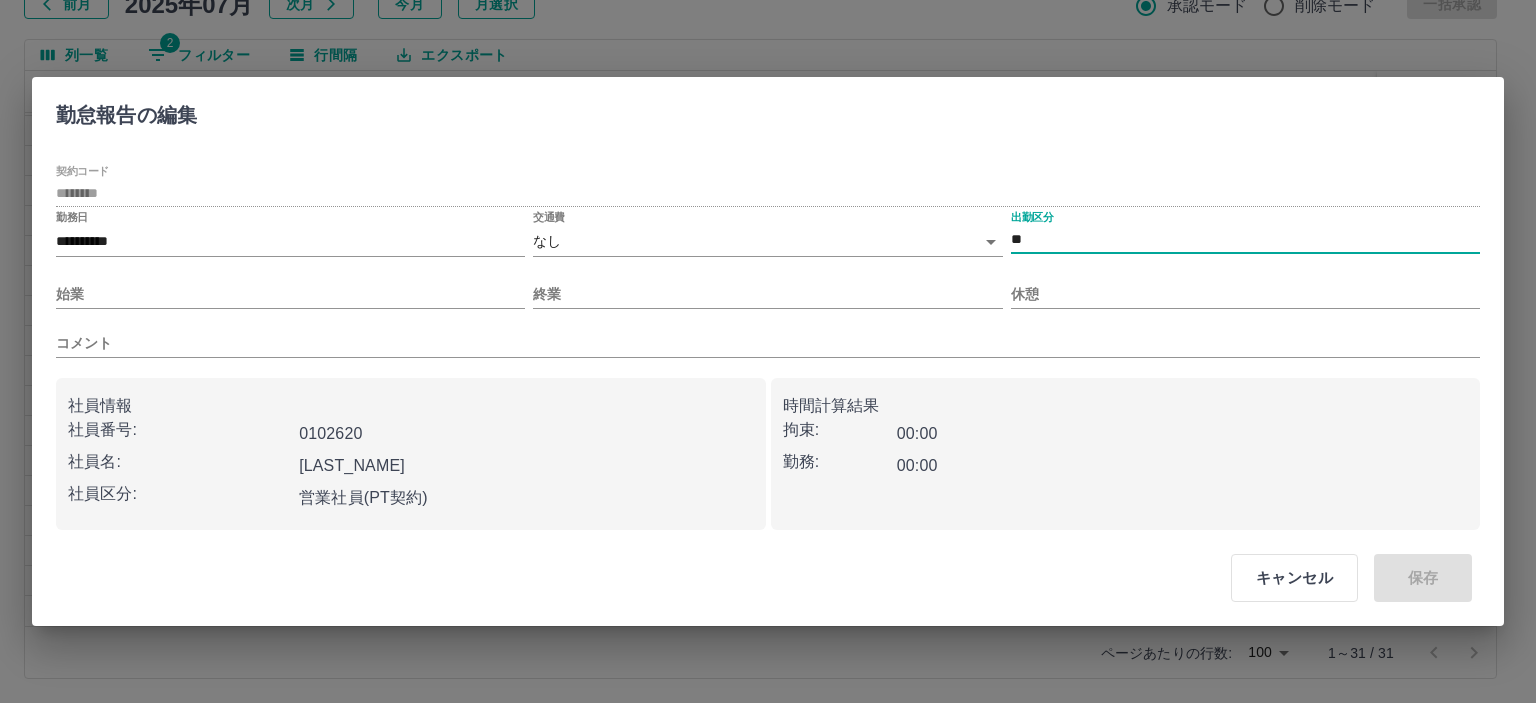 click on "**" at bounding box center [1245, 239] 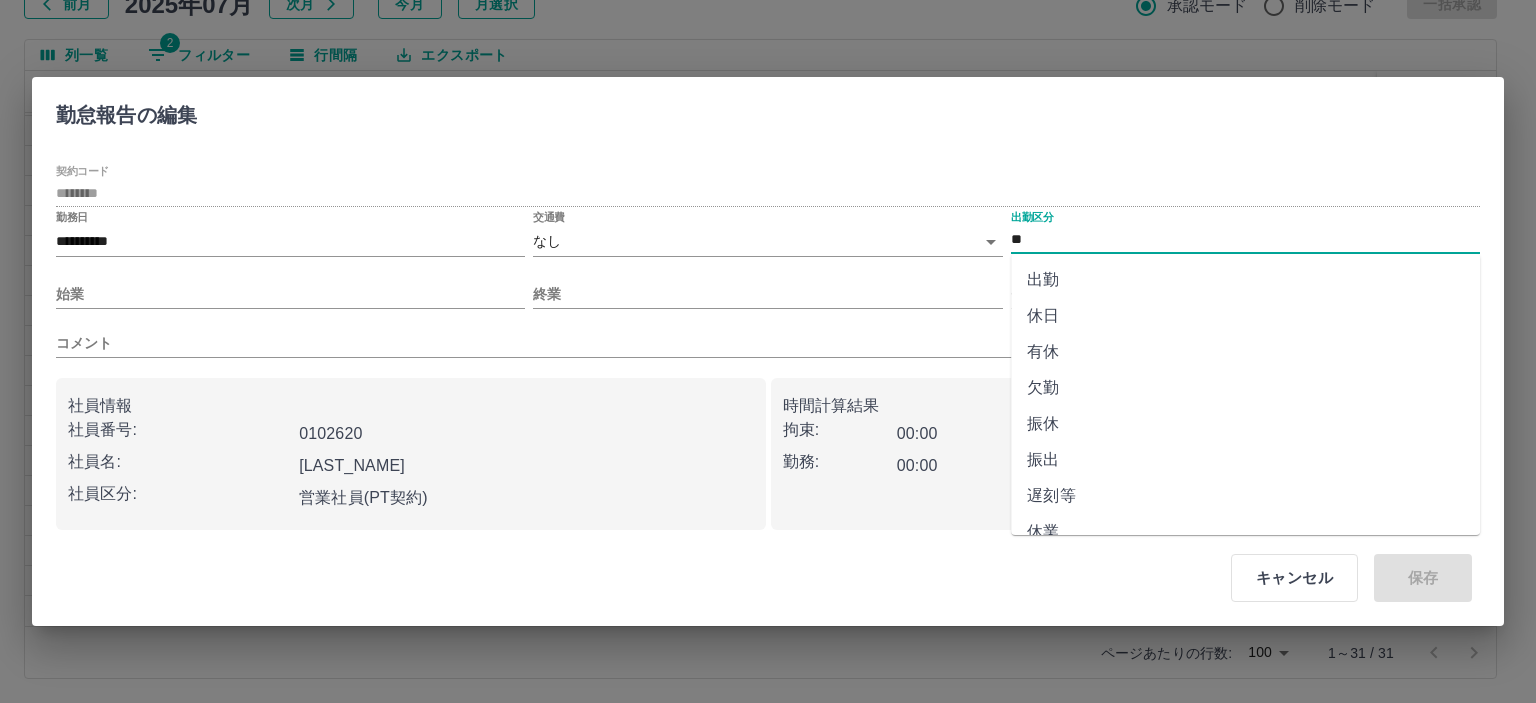 click on "有休" at bounding box center [1245, 352] 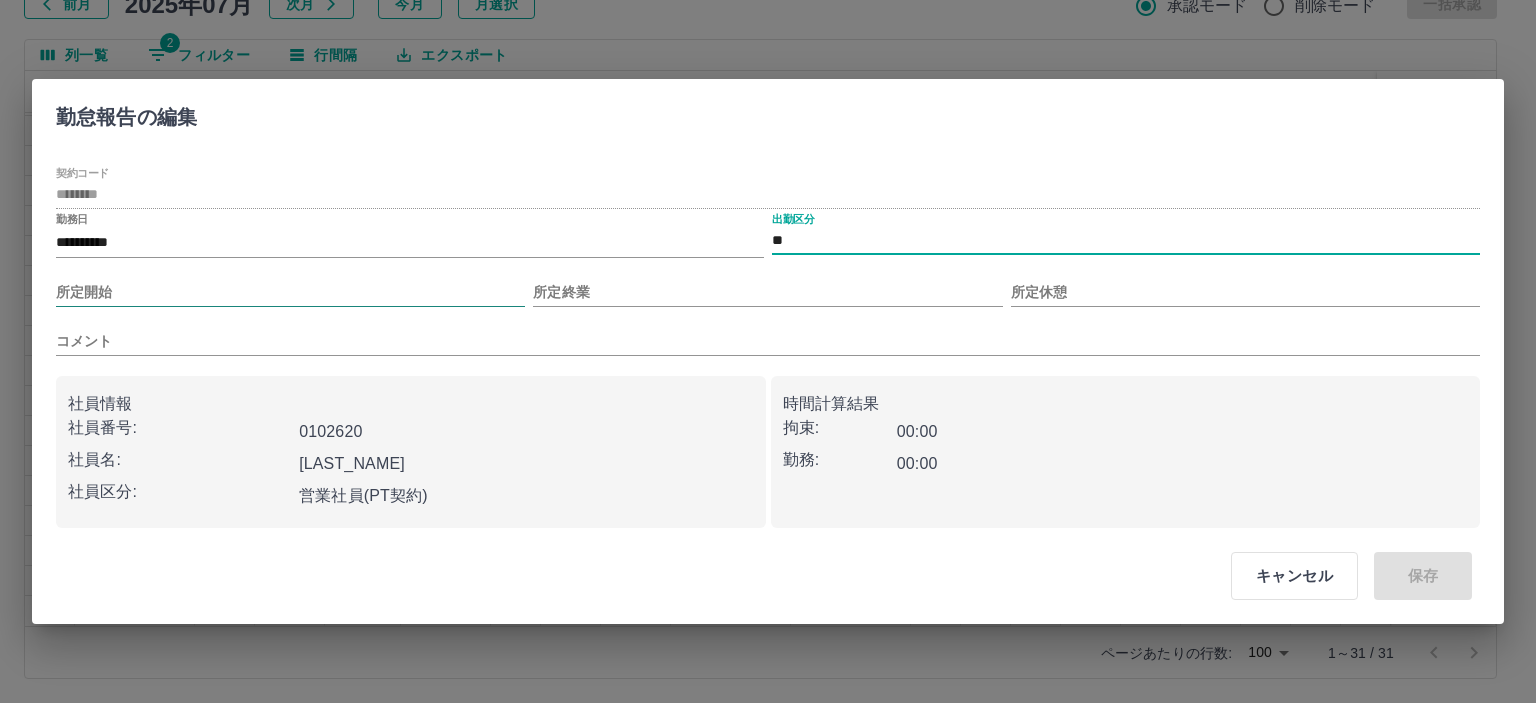 click on "所定開始" at bounding box center (290, 292) 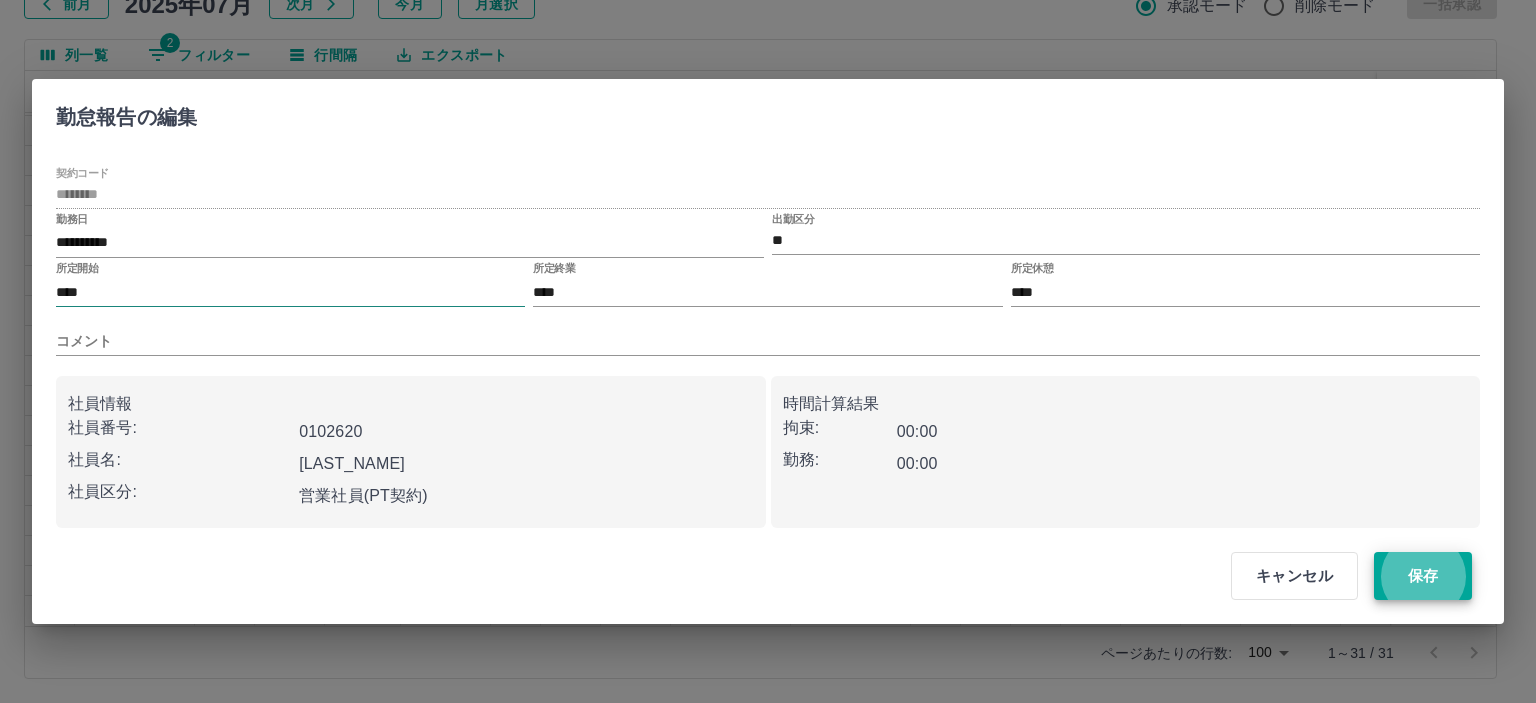 click on "保存" at bounding box center (1423, 576) 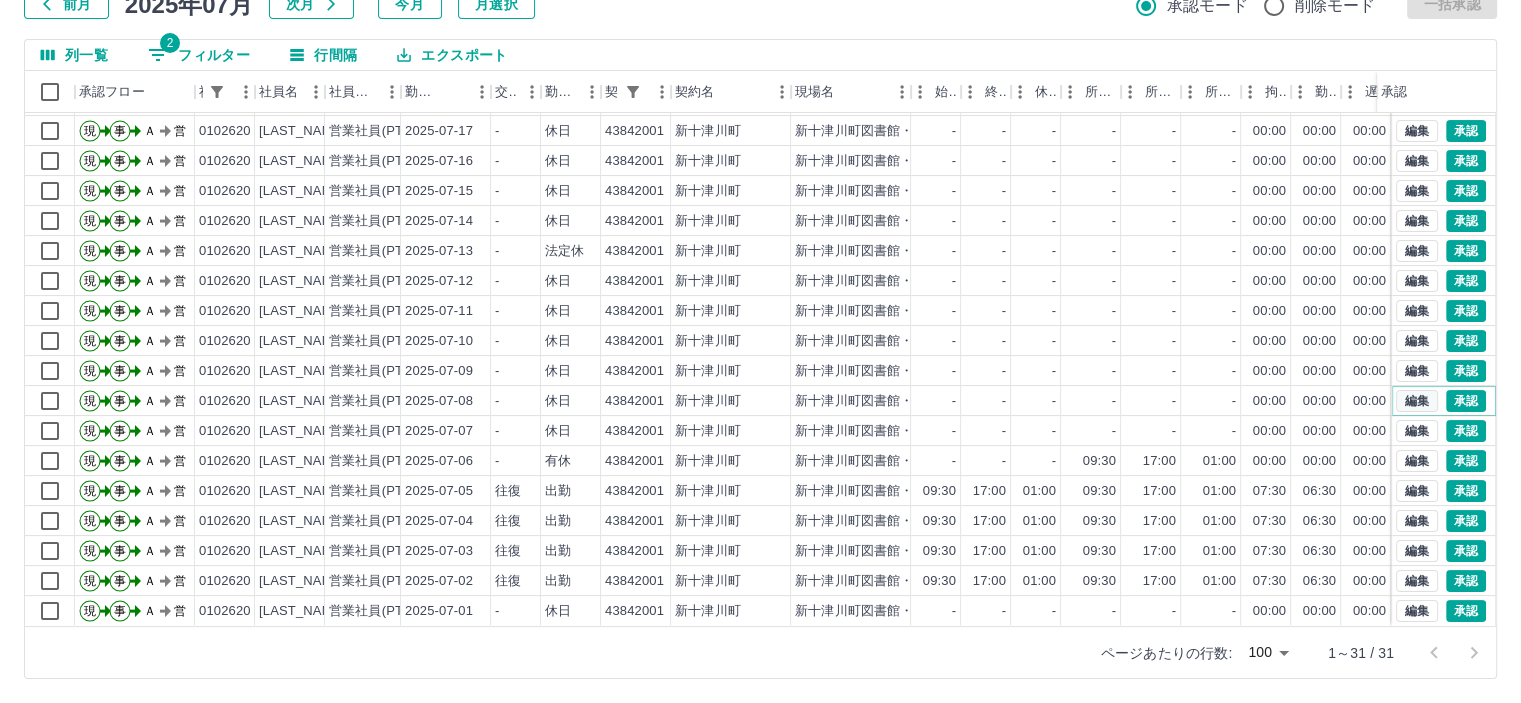 click on "編集" at bounding box center [1417, 401] 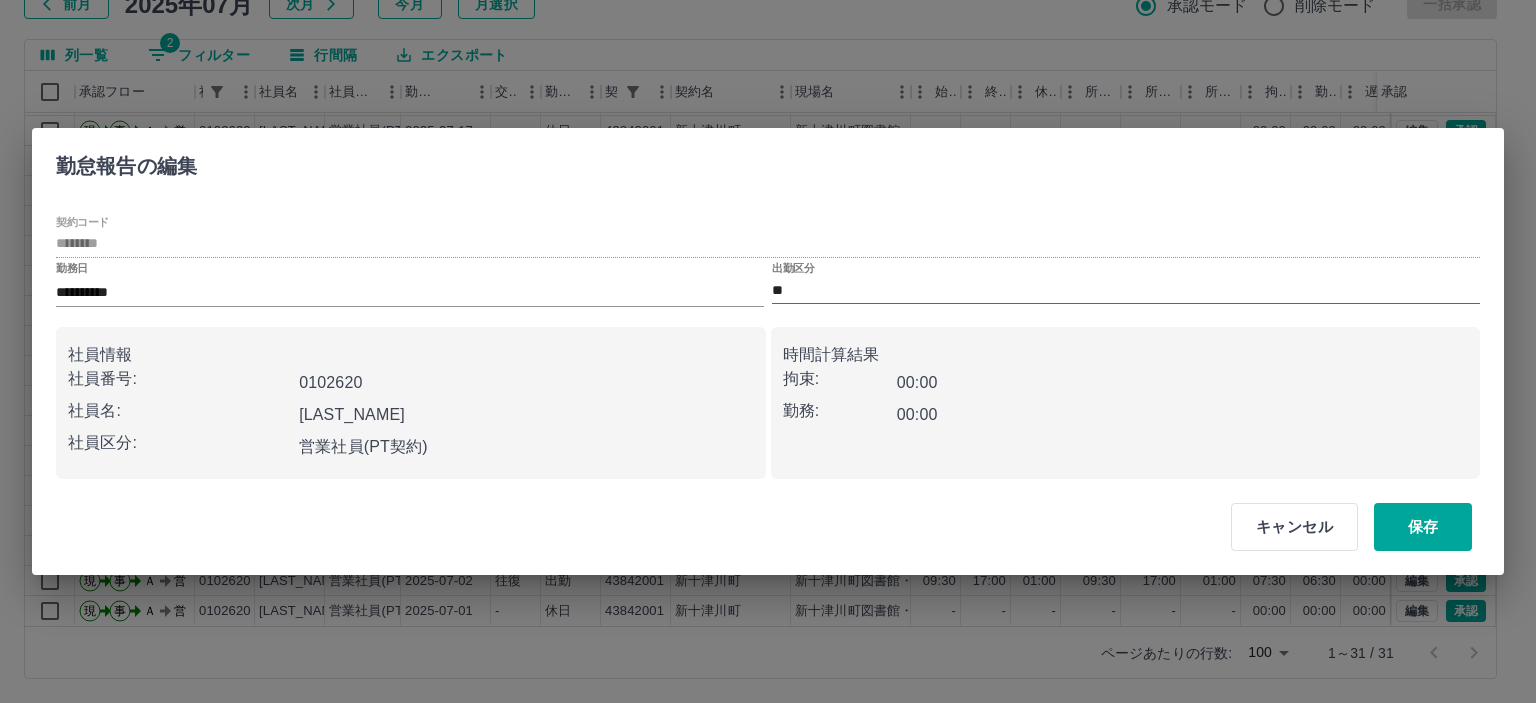 click on "**" at bounding box center (1126, 290) 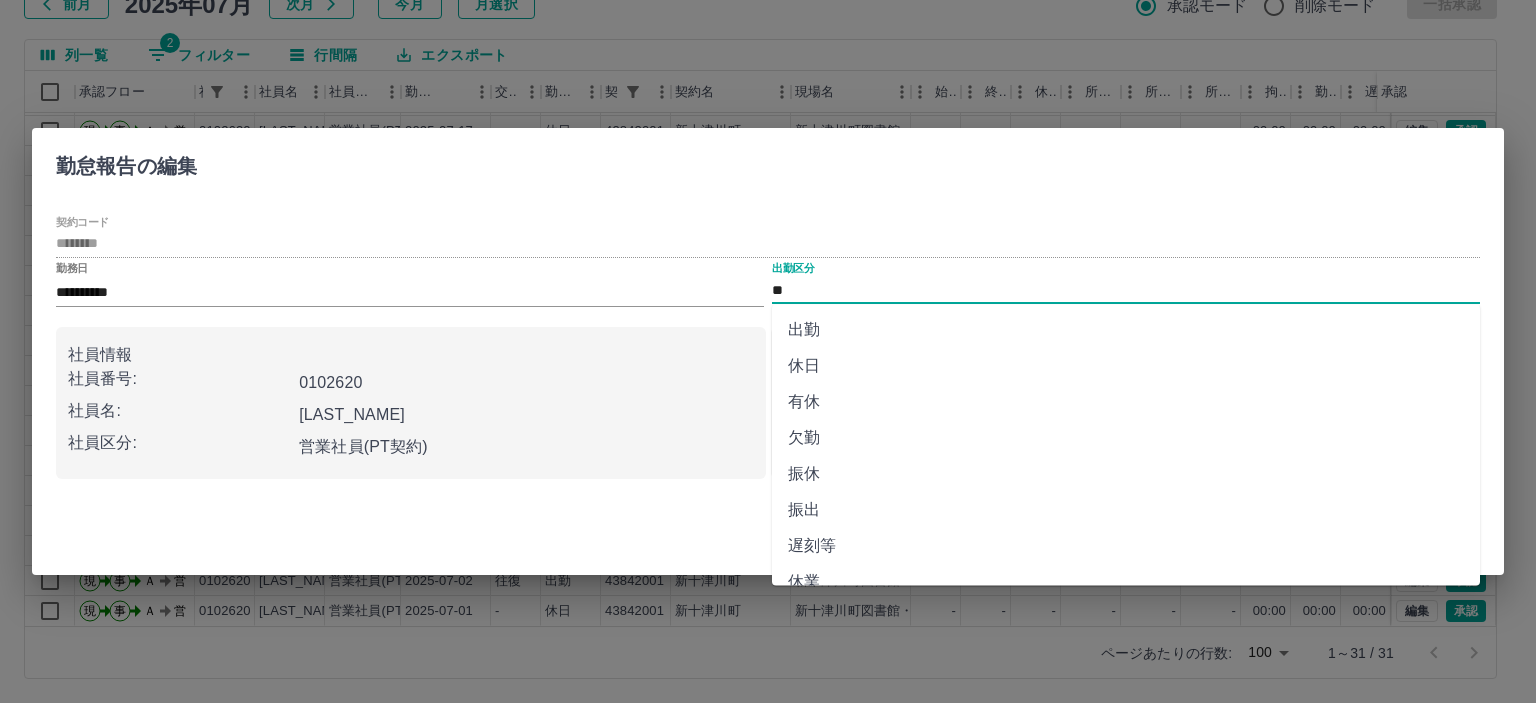 click on "出勤" at bounding box center [1126, 330] 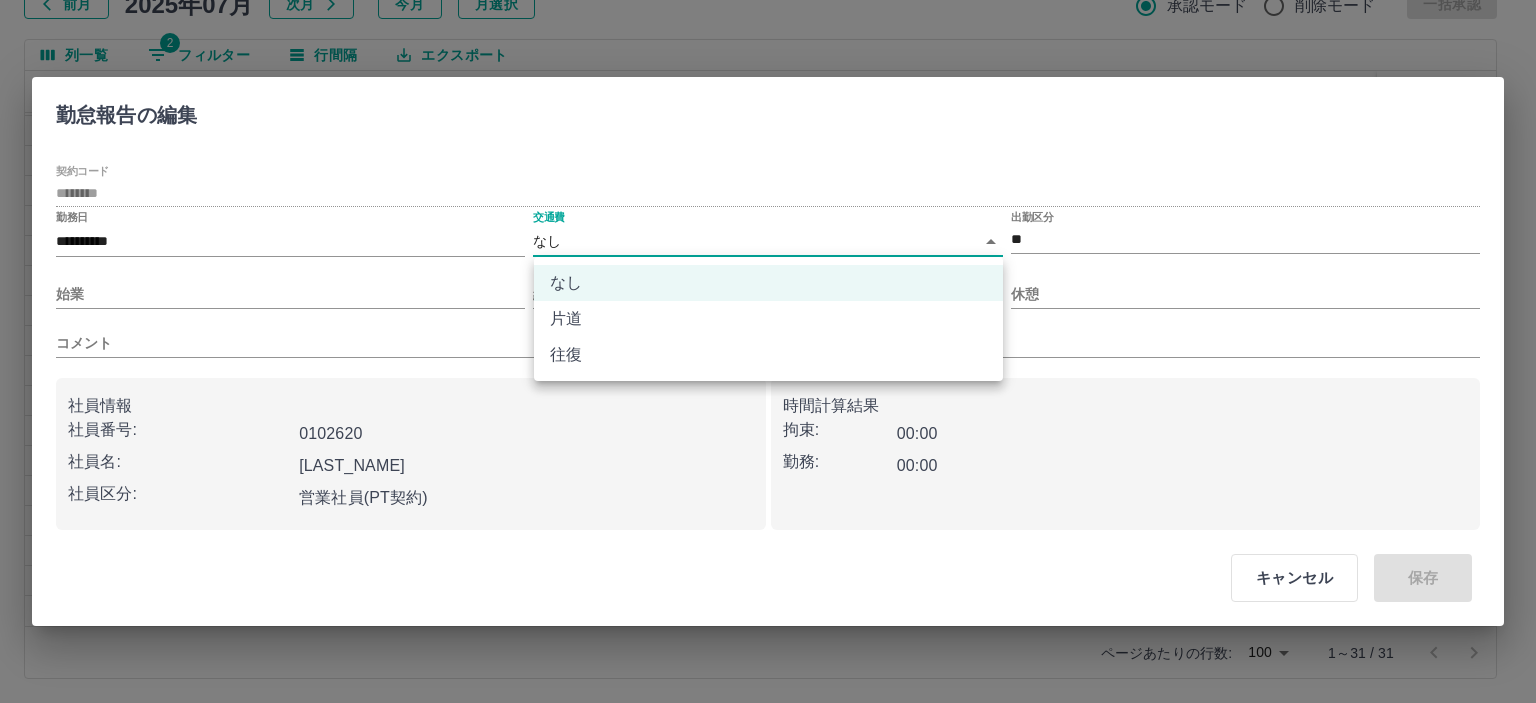 click on "SDH勤怠 山本　和也 勤務実績承認 前月 2025年07月 次月 今月 月選択 承認モード 削除モード 一括承認 列一覧 2 フィルター 行間隔 エクスポート 承認フロー 社員番号 社員名 社員区分 勤務日 交通費 勤務区分 契約コード 契約名 現場名 始業 終業 休憩 所定開始 所定終業 所定休憩 拘束 勤務 遅刻等 コメント ステータス 承認 現 事 Ａ 営 0102620 坂林　末美 営業社員(PT契約) 2025-07-19  -  休日 43842001 新十津川町 新十津川町図書館・学校図書館包括業務委託 - - - - - - 00:00 00:00 00:00 AM承認待 現 事 Ａ 営 0102620 坂林　末美 営業社員(PT契約) 2025-07-18  -  休日 43842001 新十津川町 新十津川町図書館・学校図書館包括業務委託 - - - - - - 00:00 00:00 00:00 AM承認待 現 事 Ａ 営 0102620 坂林　末美 営業社員(PT契約) 2025-07-17  -  休日 43842001 新十津川町 - - - - - - 00:00 00:00 00:00 AM承認待 現 事 Ａ -" at bounding box center [768, 280] 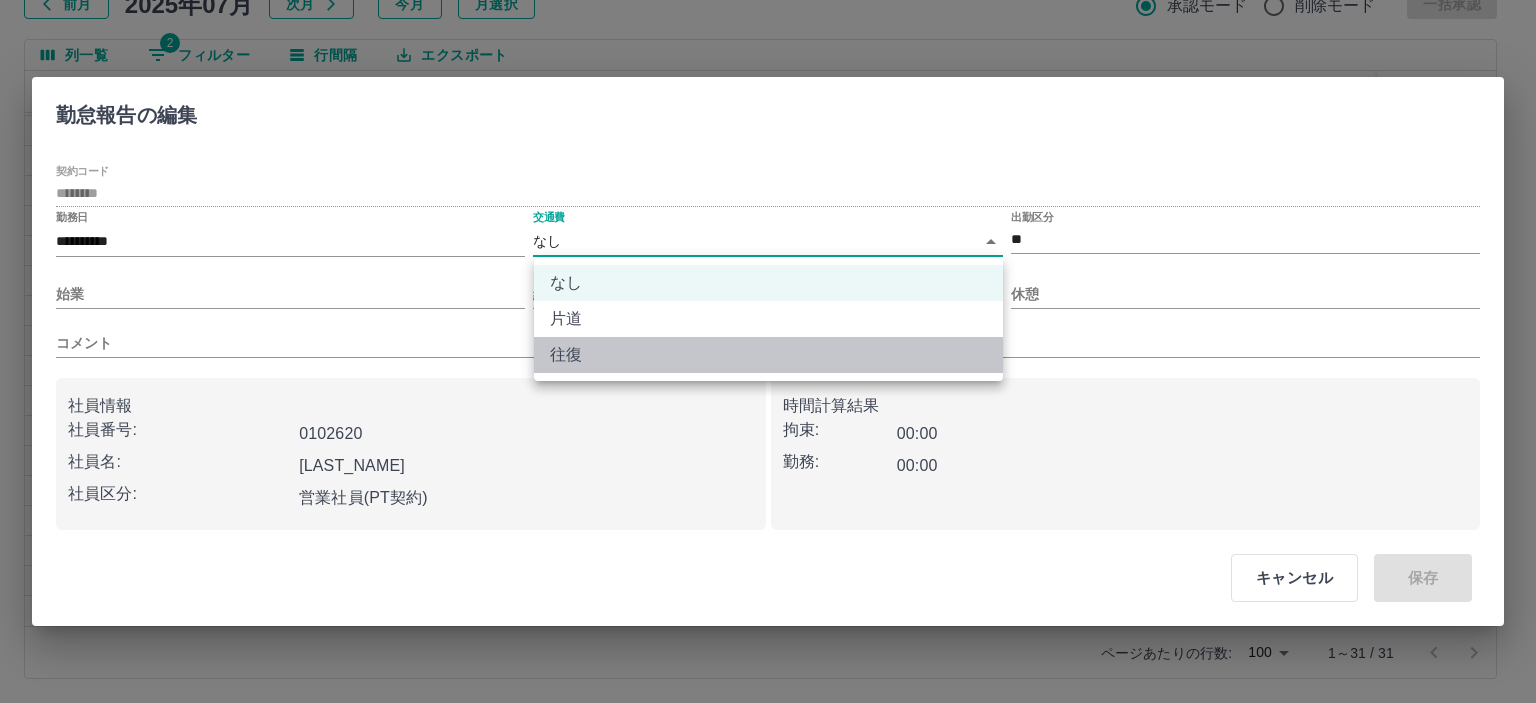 drag, startPoint x: 673, startPoint y: 351, endPoint x: 553, endPoint y: 325, distance: 122.78436 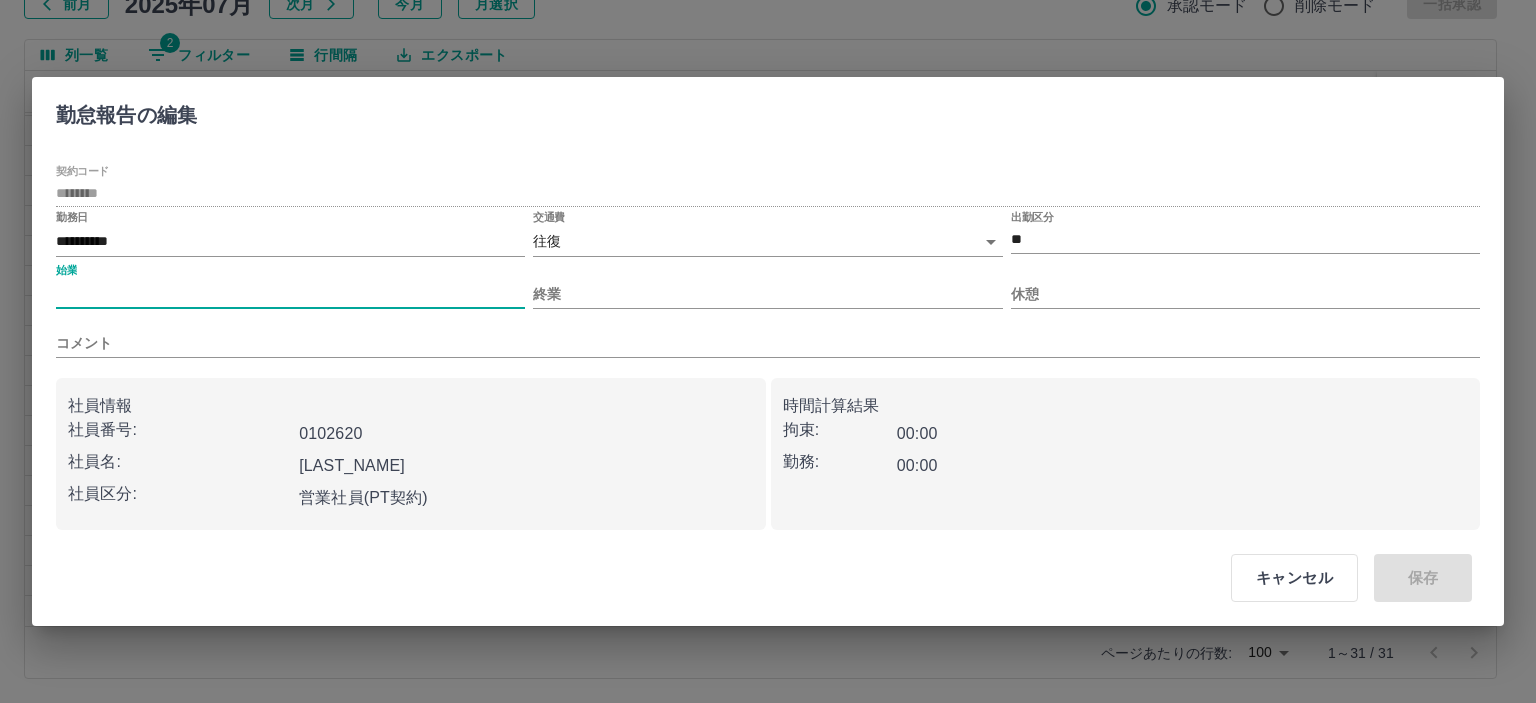 click on "始業" at bounding box center [290, 294] 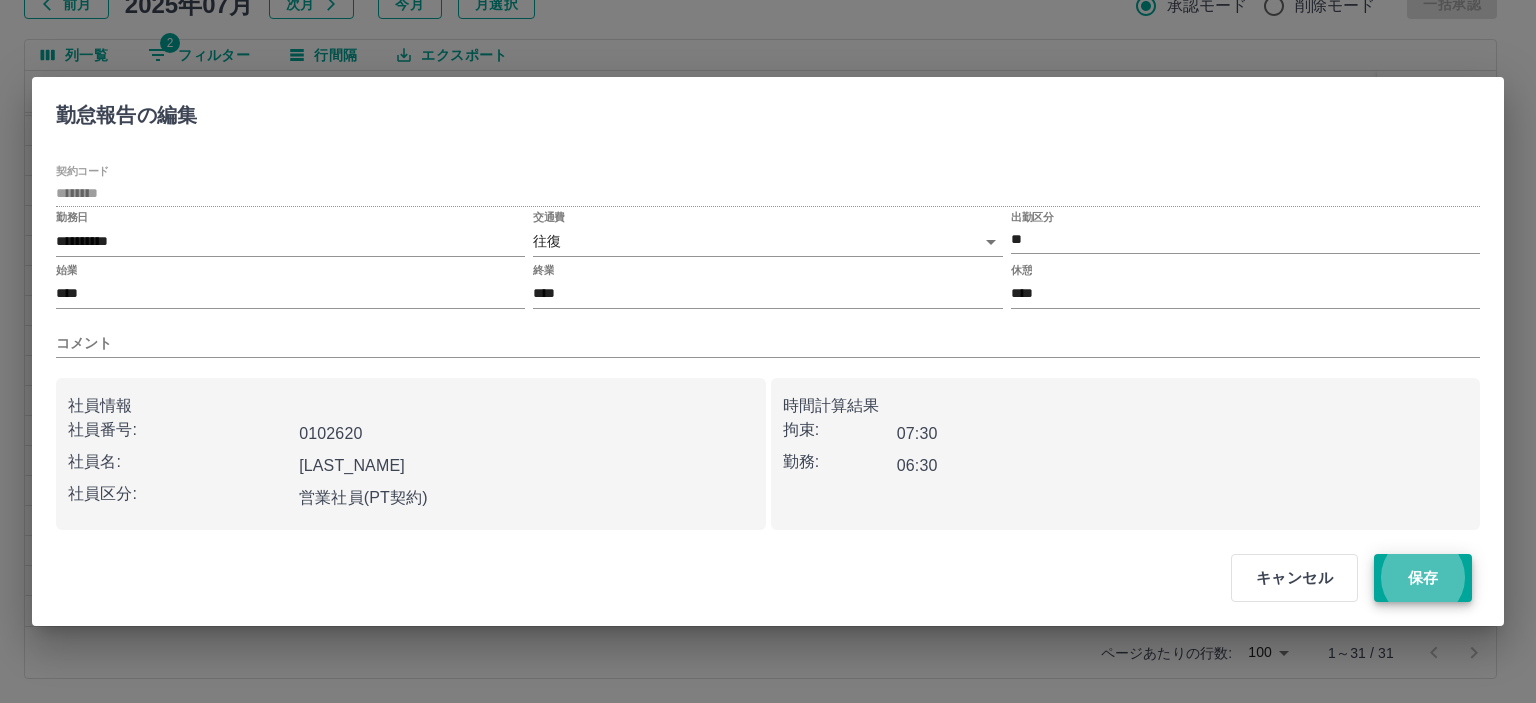 click on "保存" at bounding box center (1423, 578) 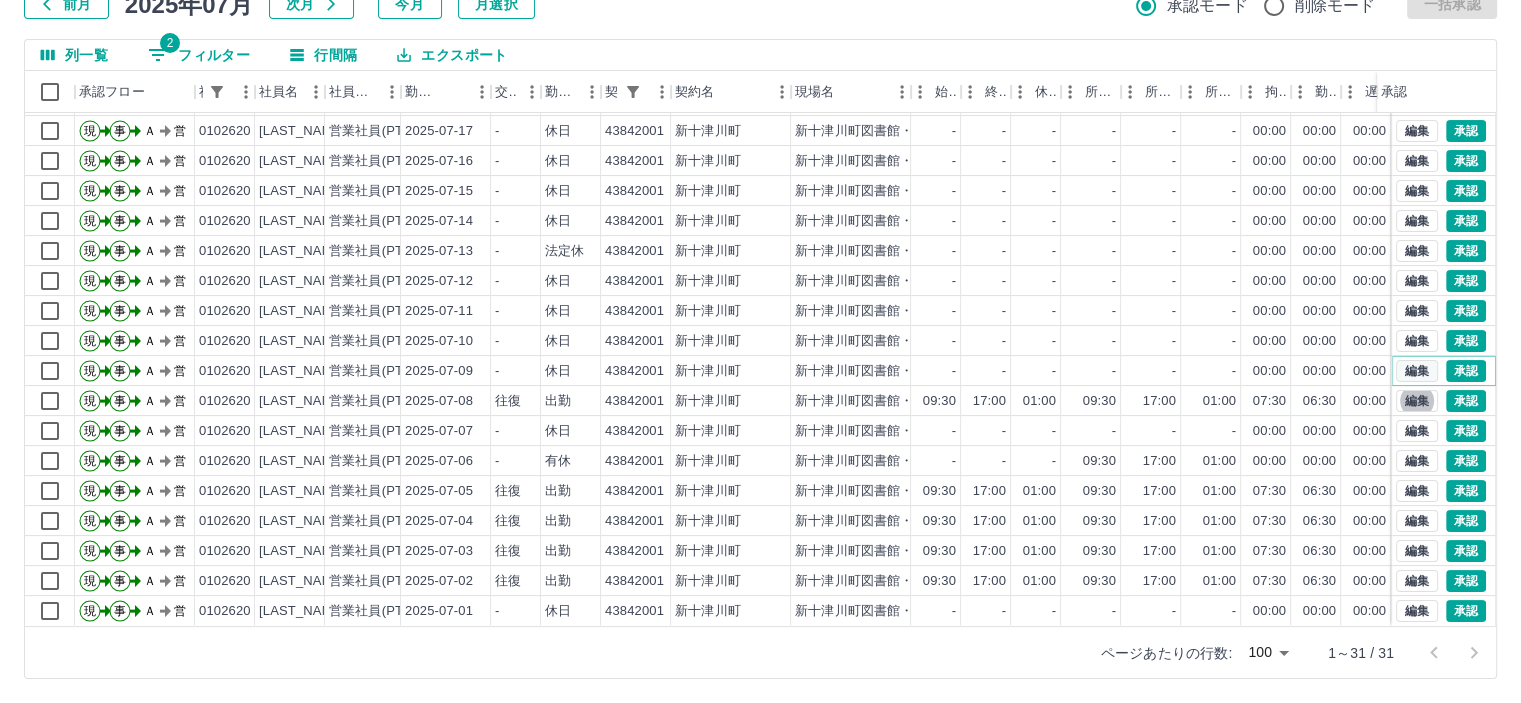 click on "編集" at bounding box center [1417, 371] 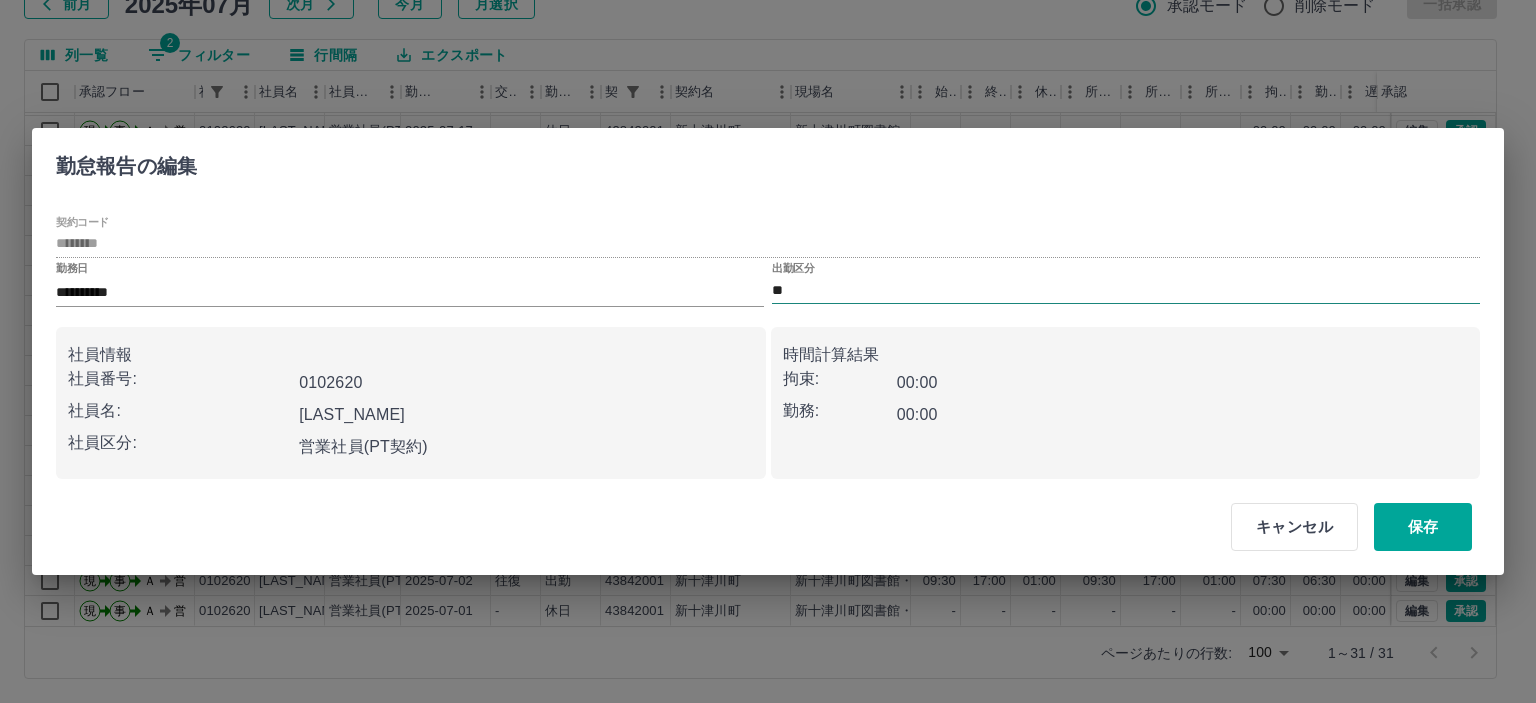 click on "**" at bounding box center [1126, 290] 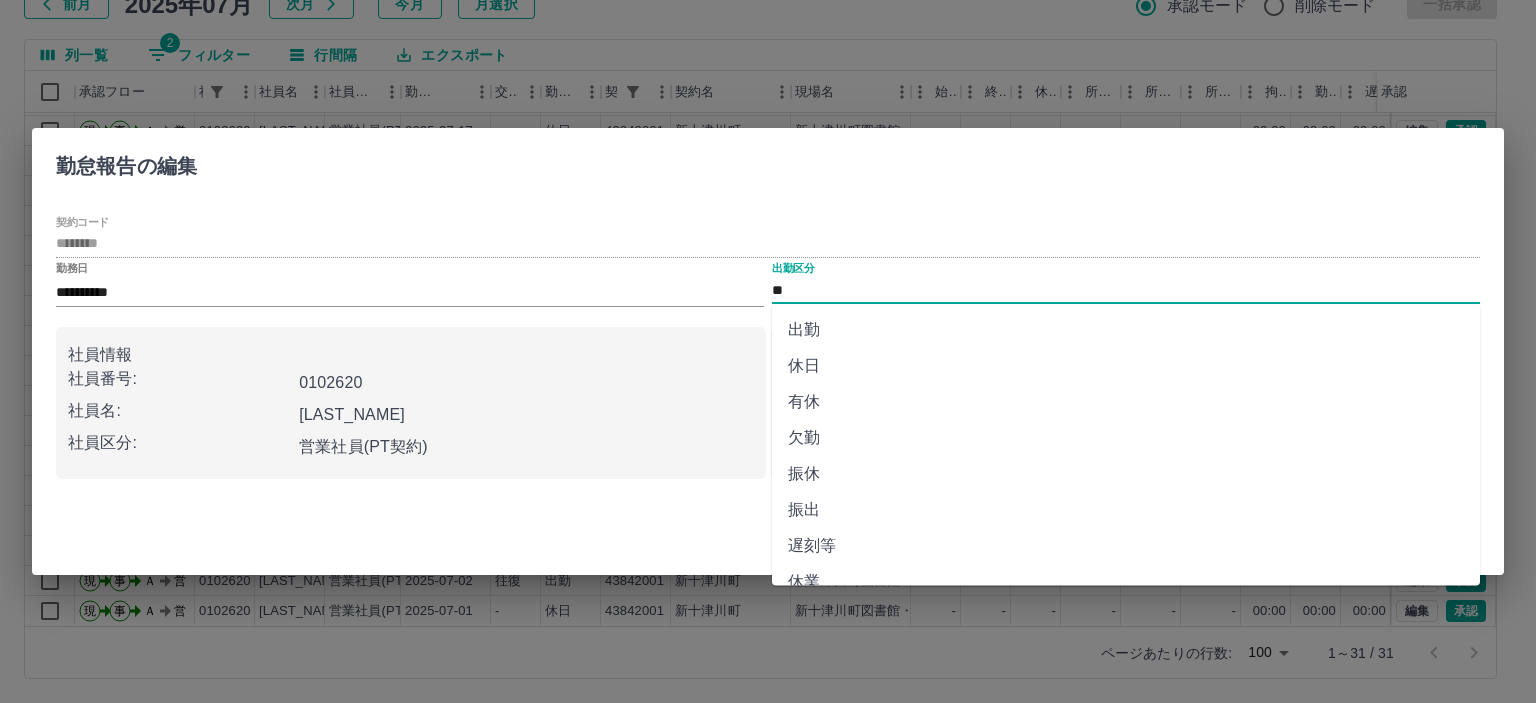 click on "出勤" at bounding box center (1126, 330) 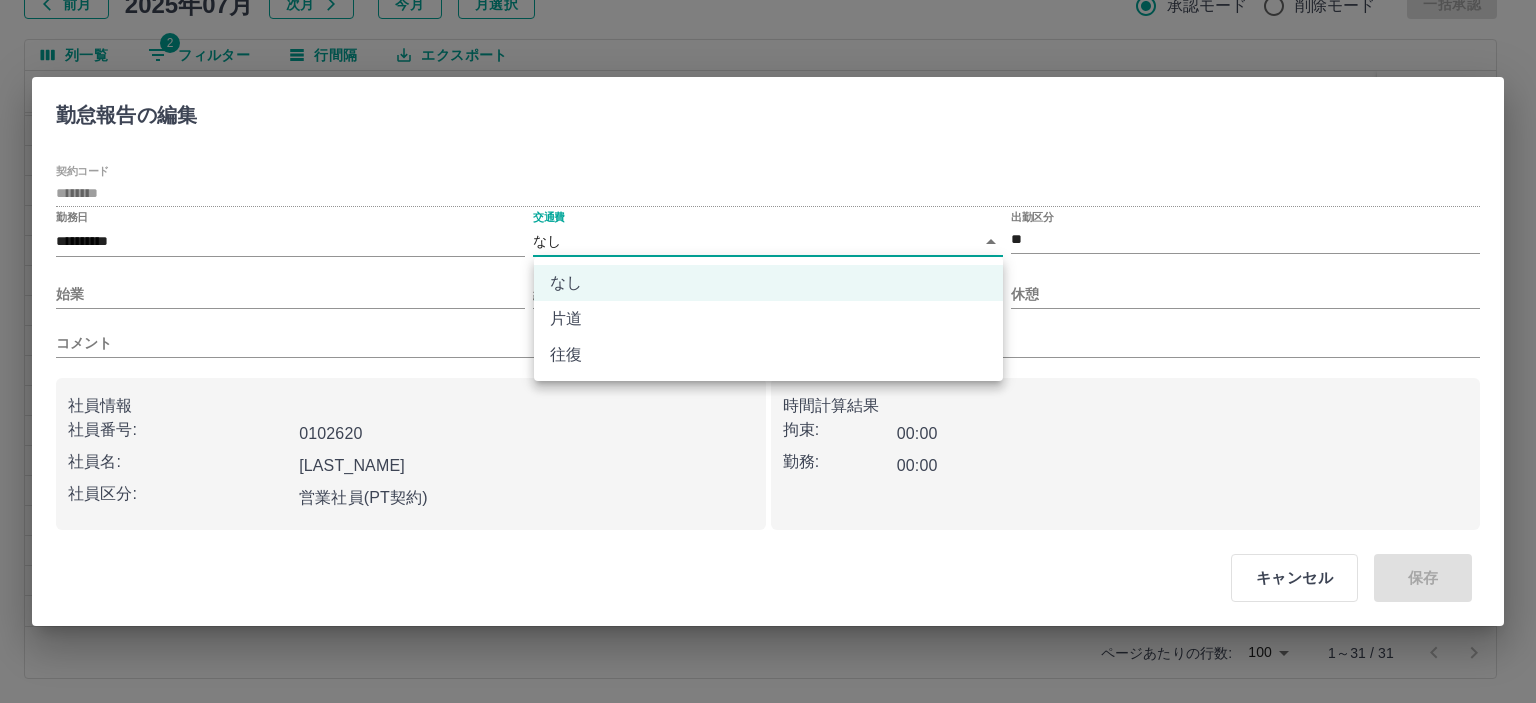 click on "SDH勤怠 山本　和也 勤務実績承認 前月 2025年07月 次月 今月 月選択 承認モード 削除モード 一括承認 列一覧 2 フィルター 行間隔 エクスポート 承認フロー 社員番号 社員名 社員区分 勤務日 交通費 勤務区分 契約コード 契約名 現場名 始業 終業 休憩 所定開始 所定終業 所定休憩 拘束 勤務 遅刻等 コメント ステータス 承認 現 事 Ａ 営 0102620 坂林　末美 営業社員(PT契約) 2025-07-19  -  休日 43842001 新十津川町 新十津川町図書館・学校図書館包括業務委託 - - - - - - 00:00 00:00 00:00 AM承認待 現 事 Ａ 営 0102620 坂林　末美 営業社員(PT契約) 2025-07-18  -  休日 43842001 新十津川町 新十津川町図書館・学校図書館包括業務委託 - - - - - - 00:00 00:00 00:00 AM承認待 現 事 Ａ 営 0102620 坂林　末美 営業社員(PT契約) 2025-07-17  -  休日 43842001 新十津川町 - - - - - - 00:00 00:00 00:00 AM承認待 現 事 Ａ -" at bounding box center (768, 280) 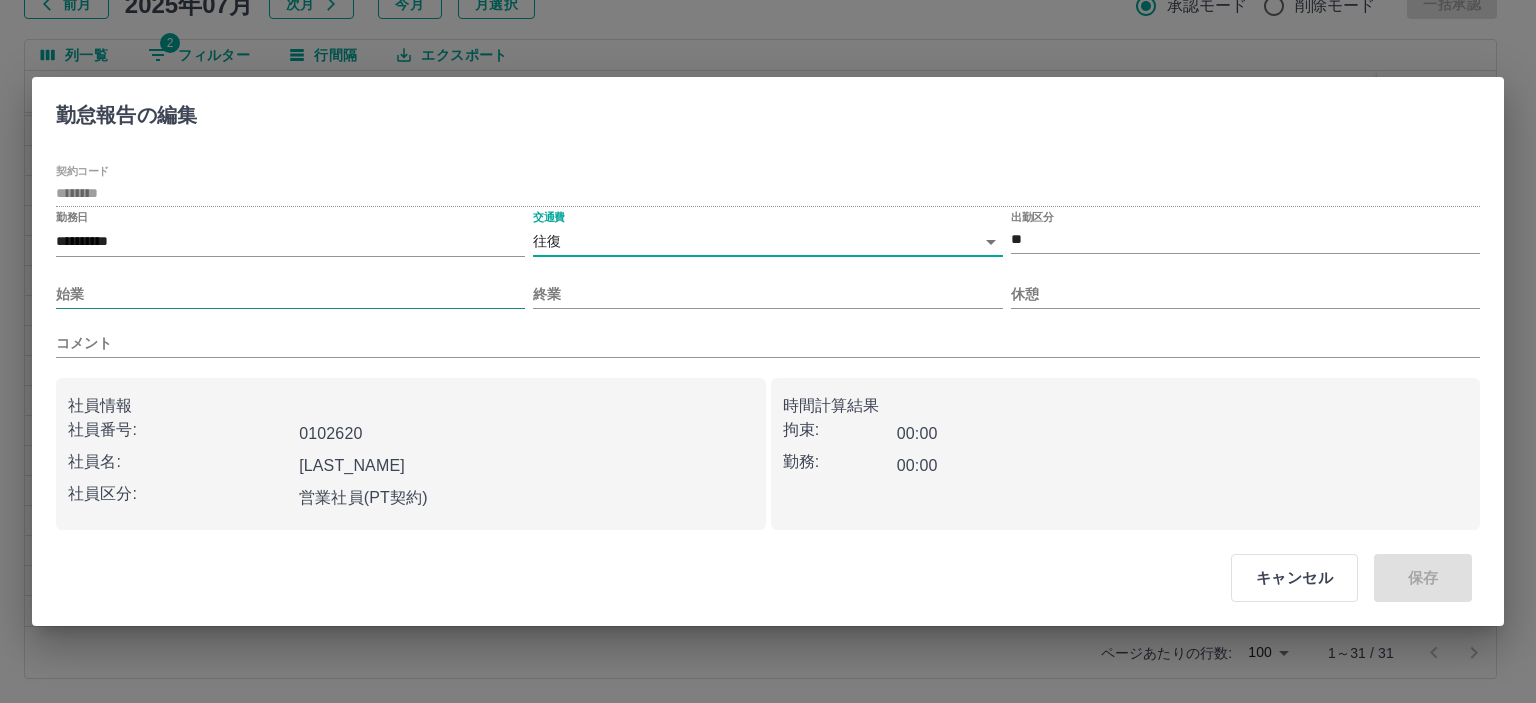 click on "始業" at bounding box center [290, 294] 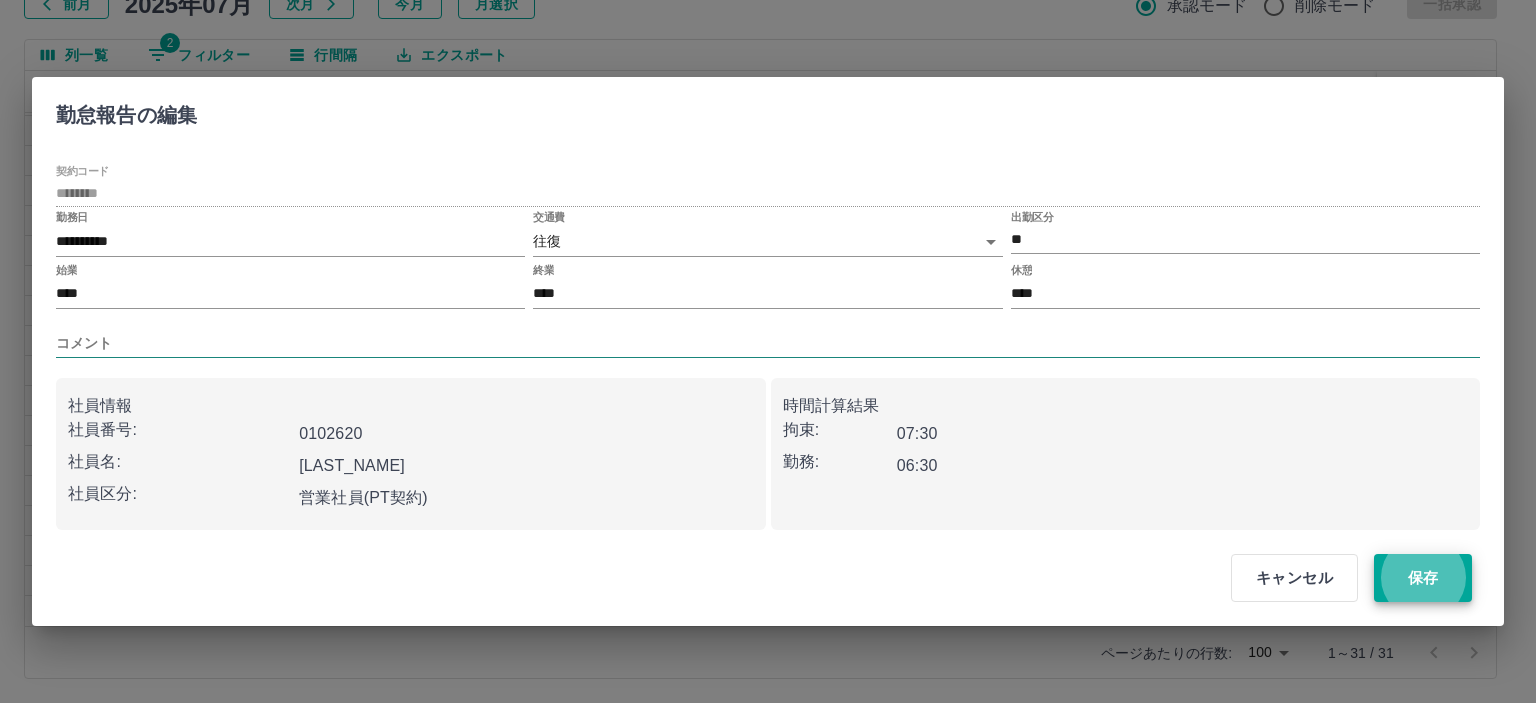 click on "保存" at bounding box center (1423, 578) 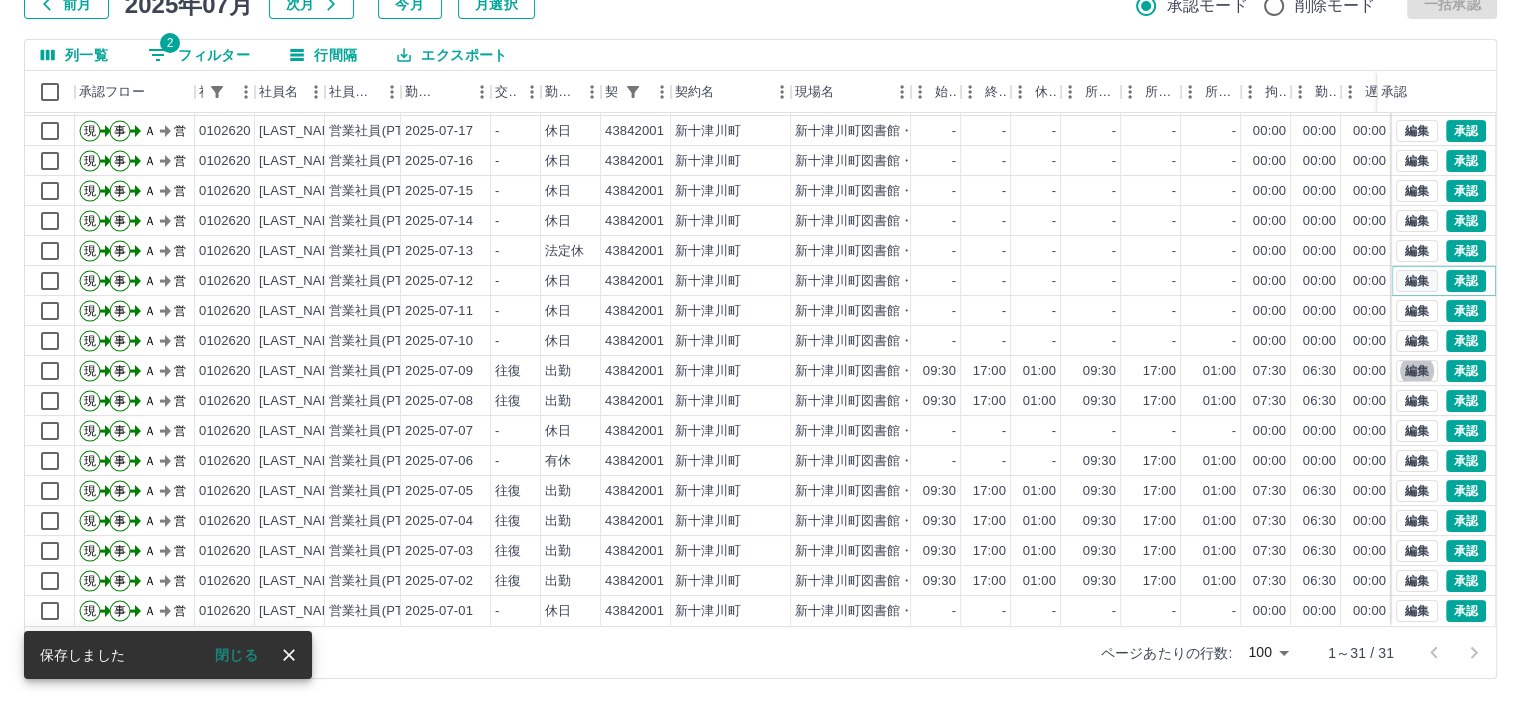 click on "編集" at bounding box center [1417, 281] 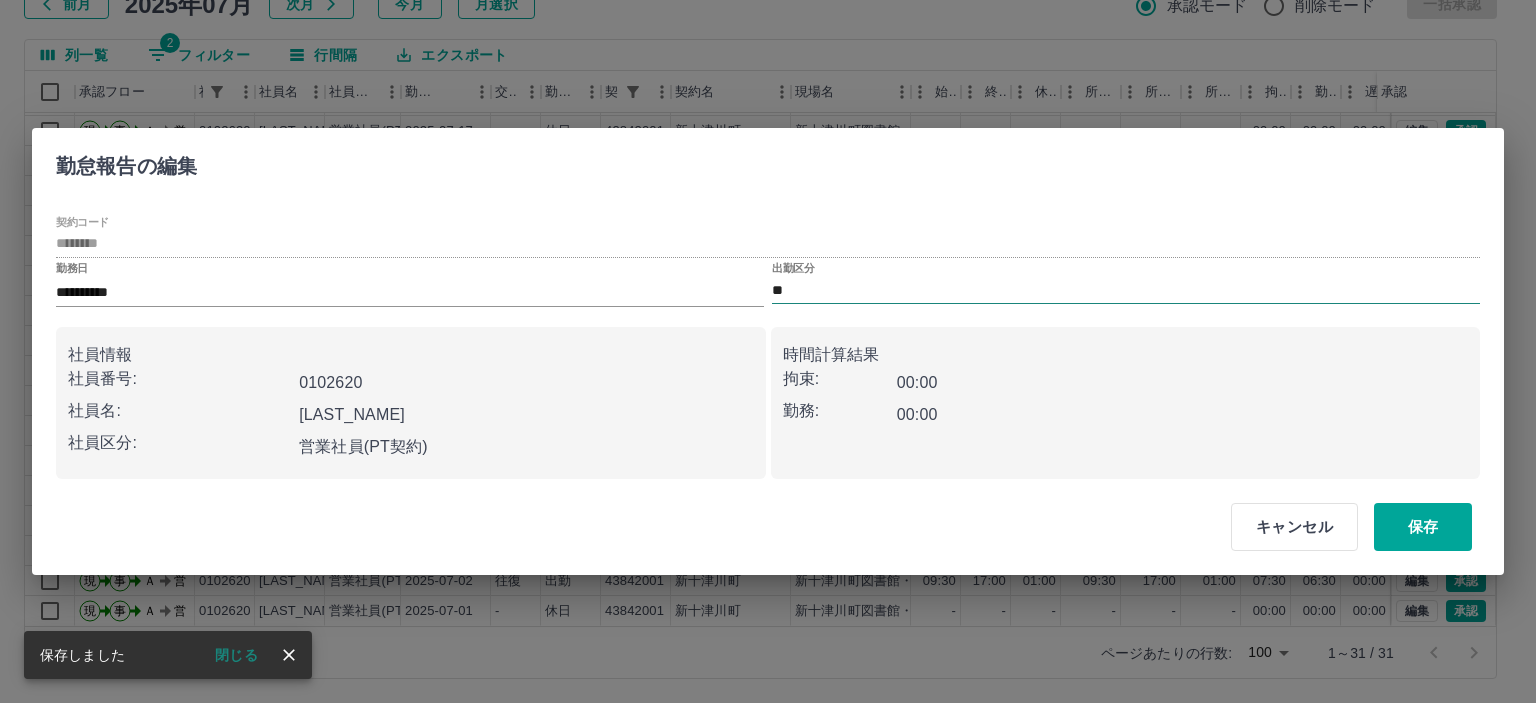 click on "**" at bounding box center (1126, 290) 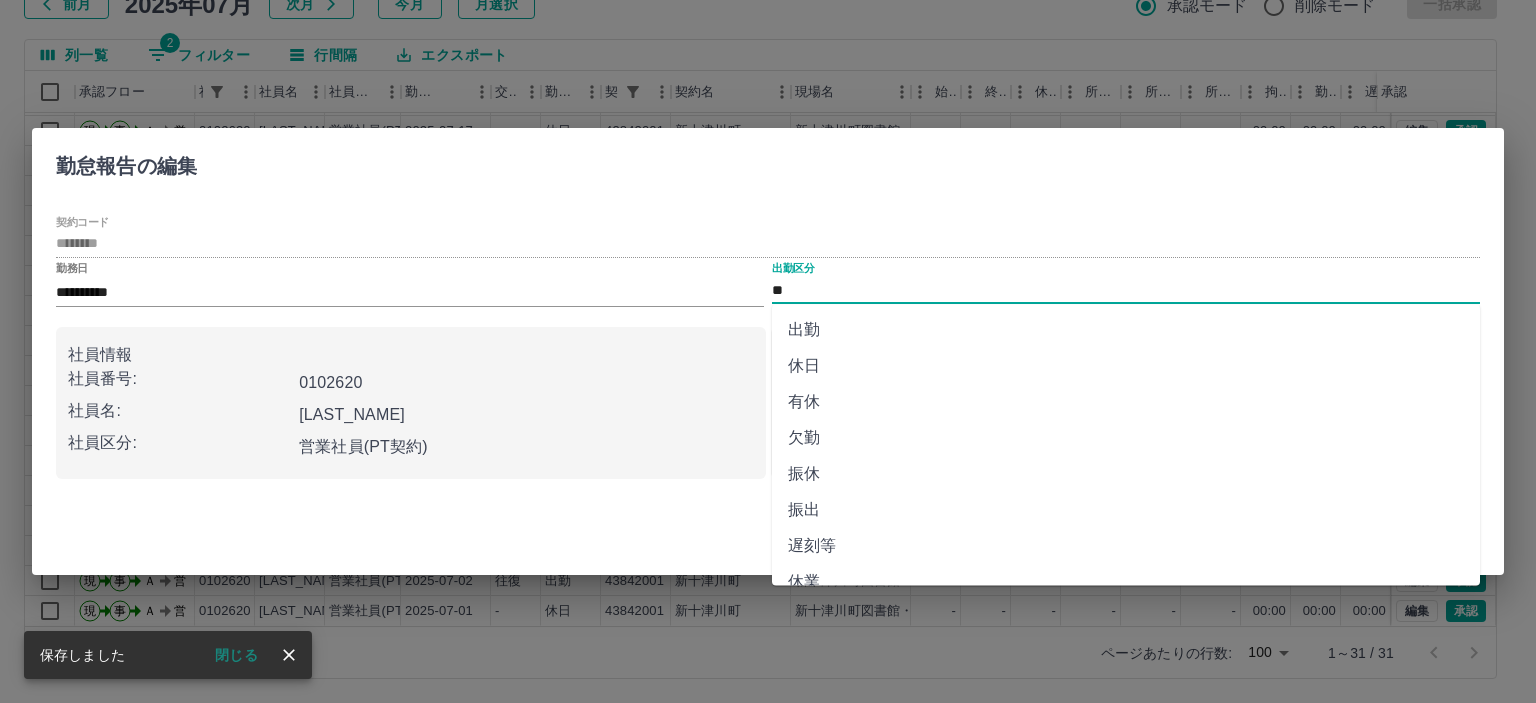 click on "出勤" at bounding box center [1126, 330] 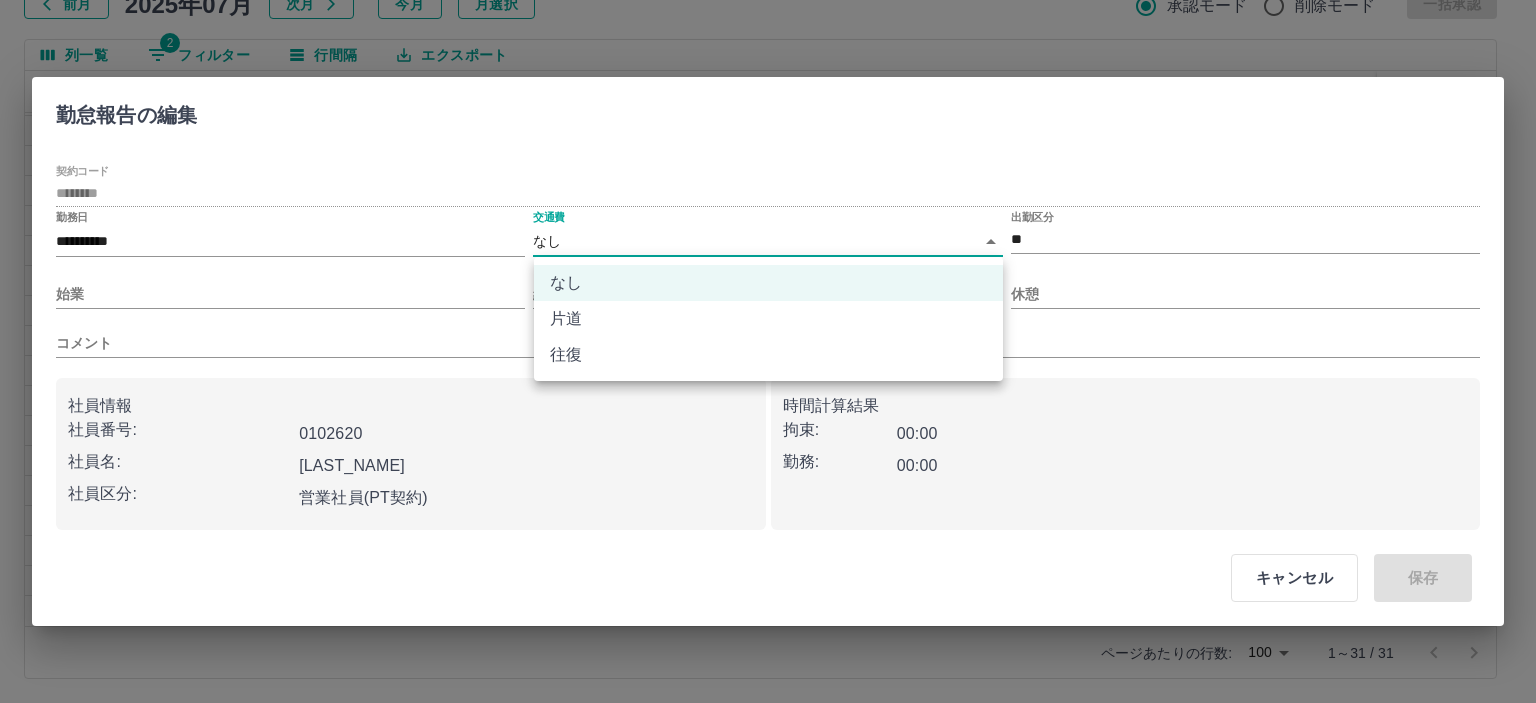 click on "SDH勤怠 山本　和也 勤務実績承認 前月 2025年07月 次月 今月 月選択 承認モード 削除モード 一括承認 列一覧 2 フィルター 行間隔 エクスポート 承認フロー 社員番号 社員名 社員区分 勤務日 交通費 勤務区分 契約コード 契約名 現場名 始業 終業 休憩 所定開始 所定終業 所定休憩 拘束 勤務 遅刻等 コメント ステータス 承認 現 事 Ａ 営 0102620 坂林　末美 営業社員(PT契約) 2025-07-19  -  休日 43842001 新十津川町 新十津川町図書館・学校図書館包括業務委託 - - - - - - 00:00 00:00 00:00 AM承認待 現 事 Ａ 営 0102620 坂林　末美 営業社員(PT契約) 2025-07-18  -  休日 43842001 新十津川町 新十津川町図書館・学校図書館包括業務委託 - - - - - - 00:00 00:00 00:00 AM承認待 現 事 Ａ 営 0102620 坂林　末美 営業社員(PT契約) 2025-07-17  -  休日 43842001 新十津川町 - - - - - - 00:00 00:00 00:00 AM承認待 現 事 Ａ -" at bounding box center [768, 280] 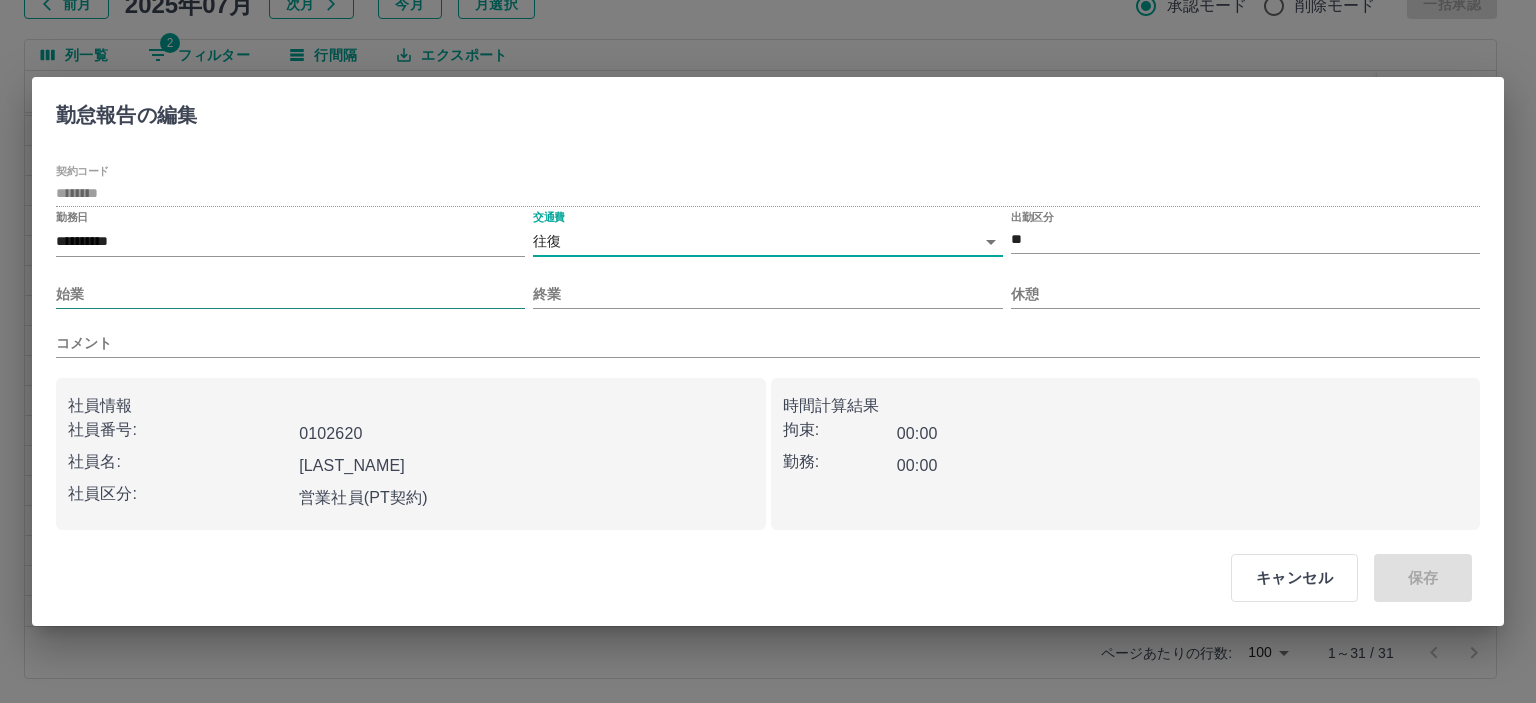 click on "始業" at bounding box center (290, 294) 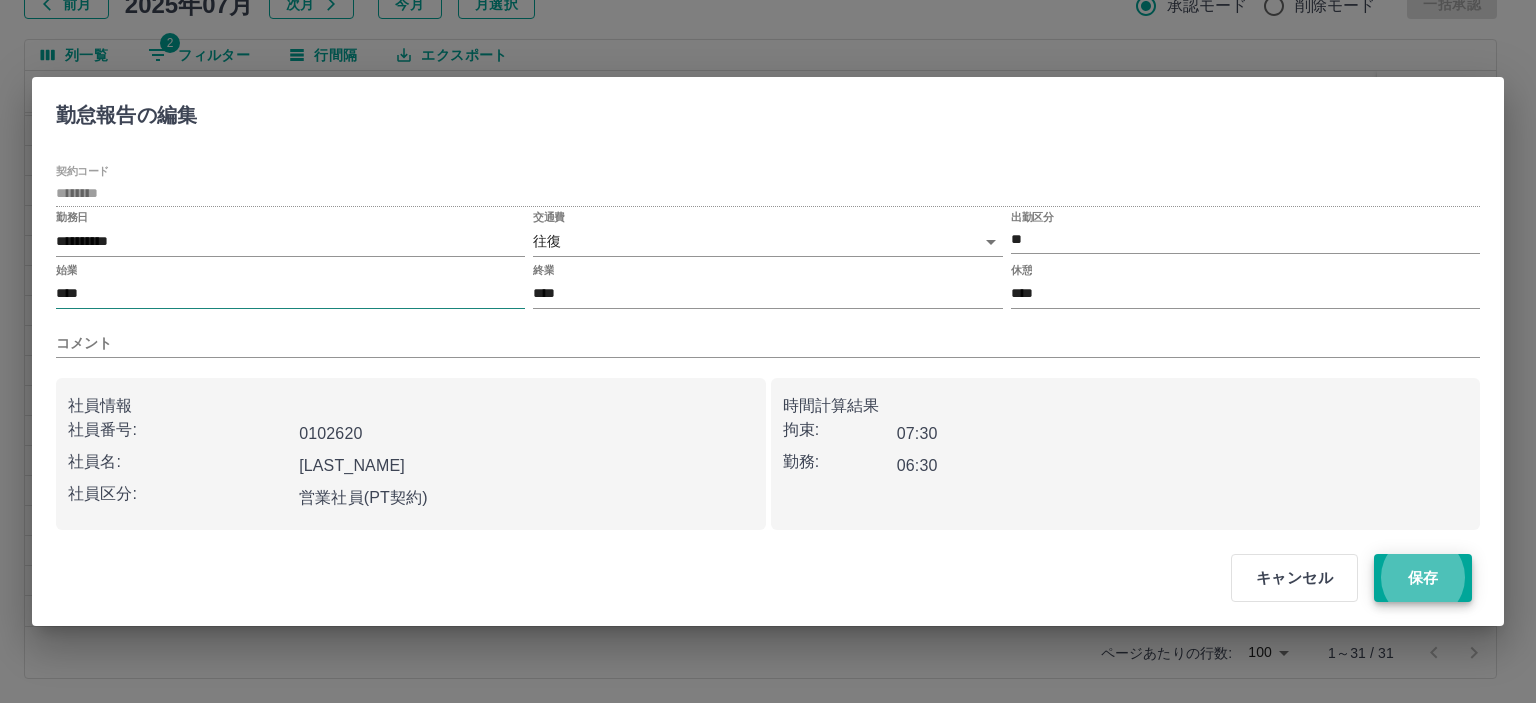 click on "保存" at bounding box center (1423, 578) 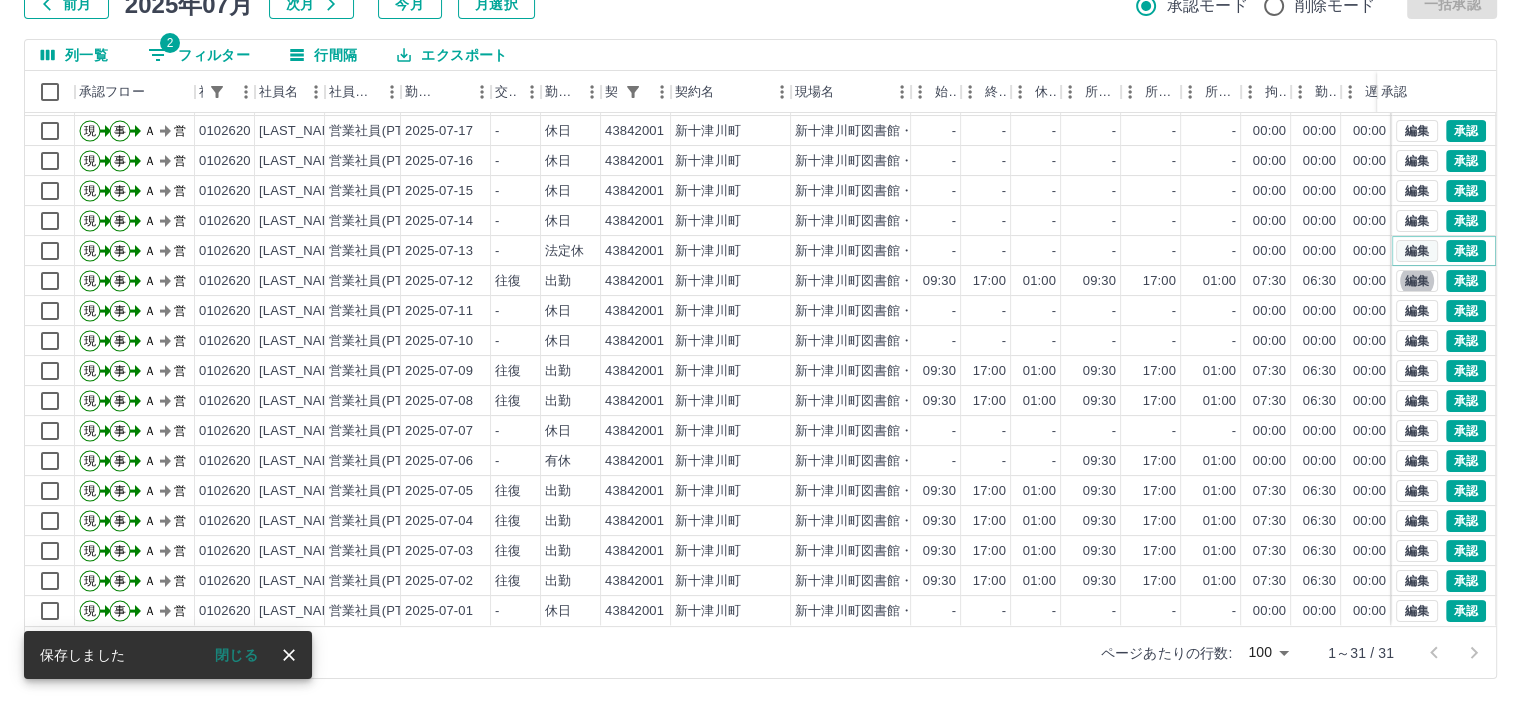 click on "編集" at bounding box center [1417, 251] 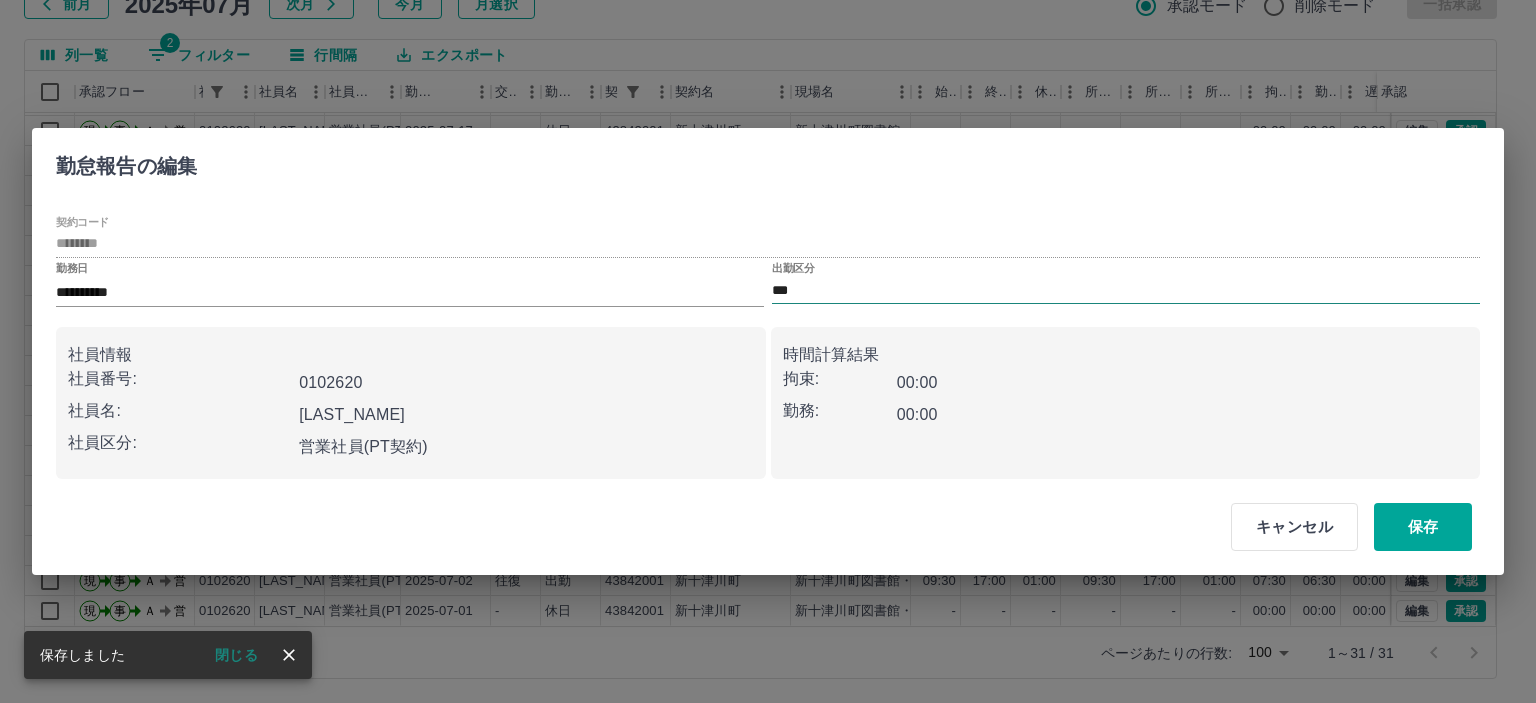click on "***" at bounding box center (1126, 290) 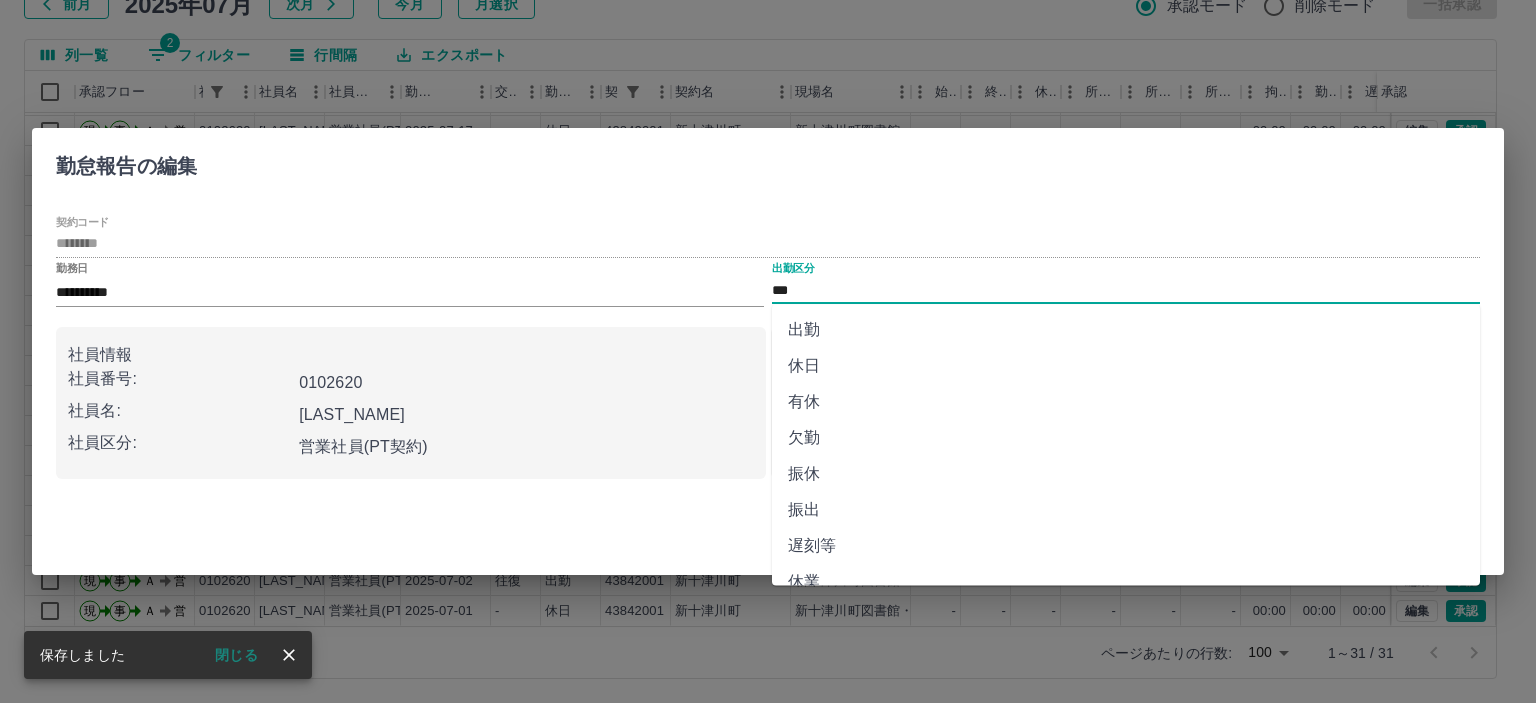 click on "出勤" at bounding box center (1126, 330) 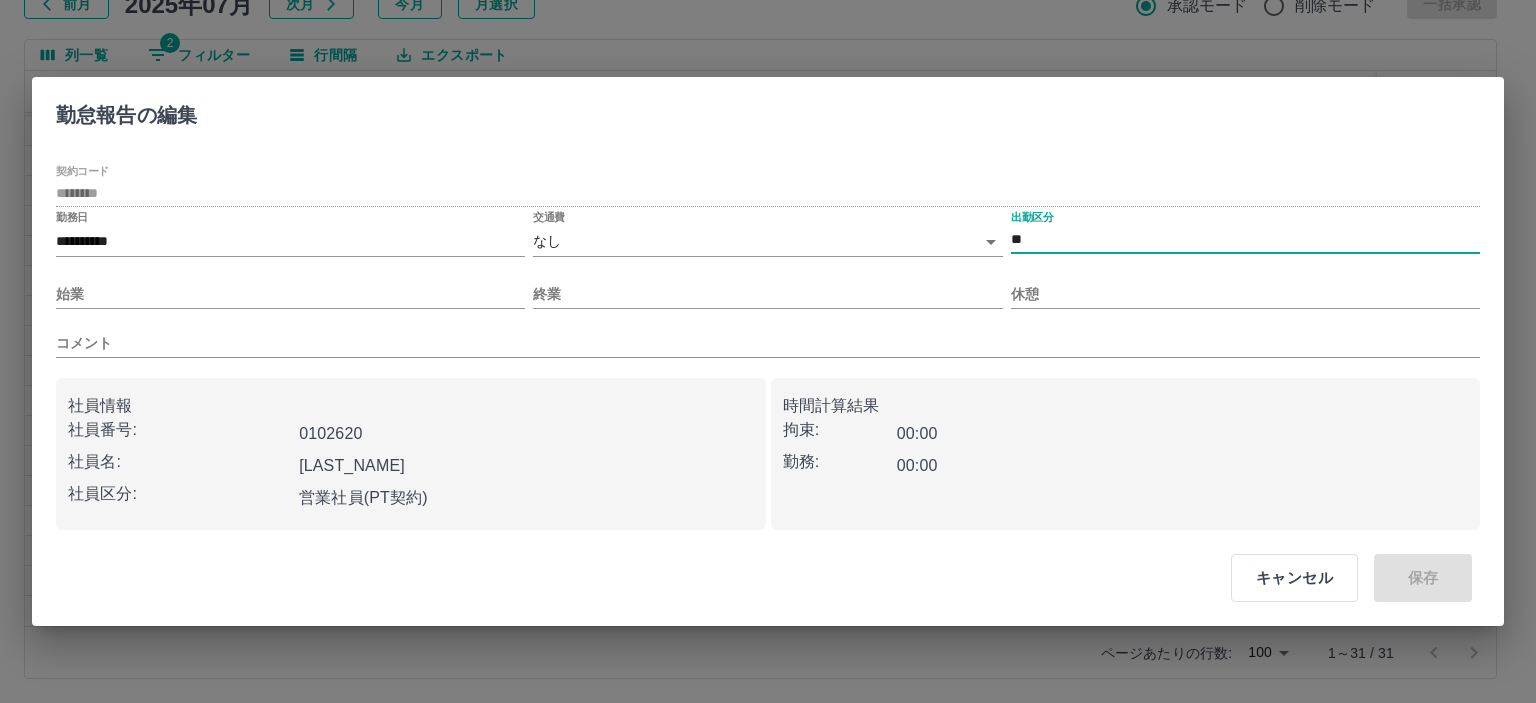 click on "SDH勤怠 山本　和也 勤務実績承認 前月 2025年07月 次月 今月 月選択 承認モード 削除モード 一括承認 列一覧 2 フィルター 行間隔 エクスポート 承認フロー 社員番号 社員名 社員区分 勤務日 交通費 勤務区分 契約コード 契約名 現場名 始業 終業 休憩 所定開始 所定終業 所定休憩 拘束 勤務 遅刻等 コメント ステータス 承認 現 事 Ａ 営 0102620 坂林　末美 営業社員(PT契約) 2025-07-19  -  休日 43842001 新十津川町 新十津川町図書館・学校図書館包括業務委託 - - - - - - 00:00 00:00 00:00 AM承認待 現 事 Ａ 営 0102620 坂林　末美 営業社員(PT契約) 2025-07-18  -  休日 43842001 新十津川町 新十津川町図書館・学校図書館包括業務委託 - - - - - - 00:00 00:00 00:00 AM承認待 現 事 Ａ 営 0102620 坂林　末美 営業社員(PT契約) 2025-07-17  -  休日 43842001 新十津川町 - - - - - - 00:00 00:00 00:00 AM承認待 現 事 Ａ -" at bounding box center [768, 280] 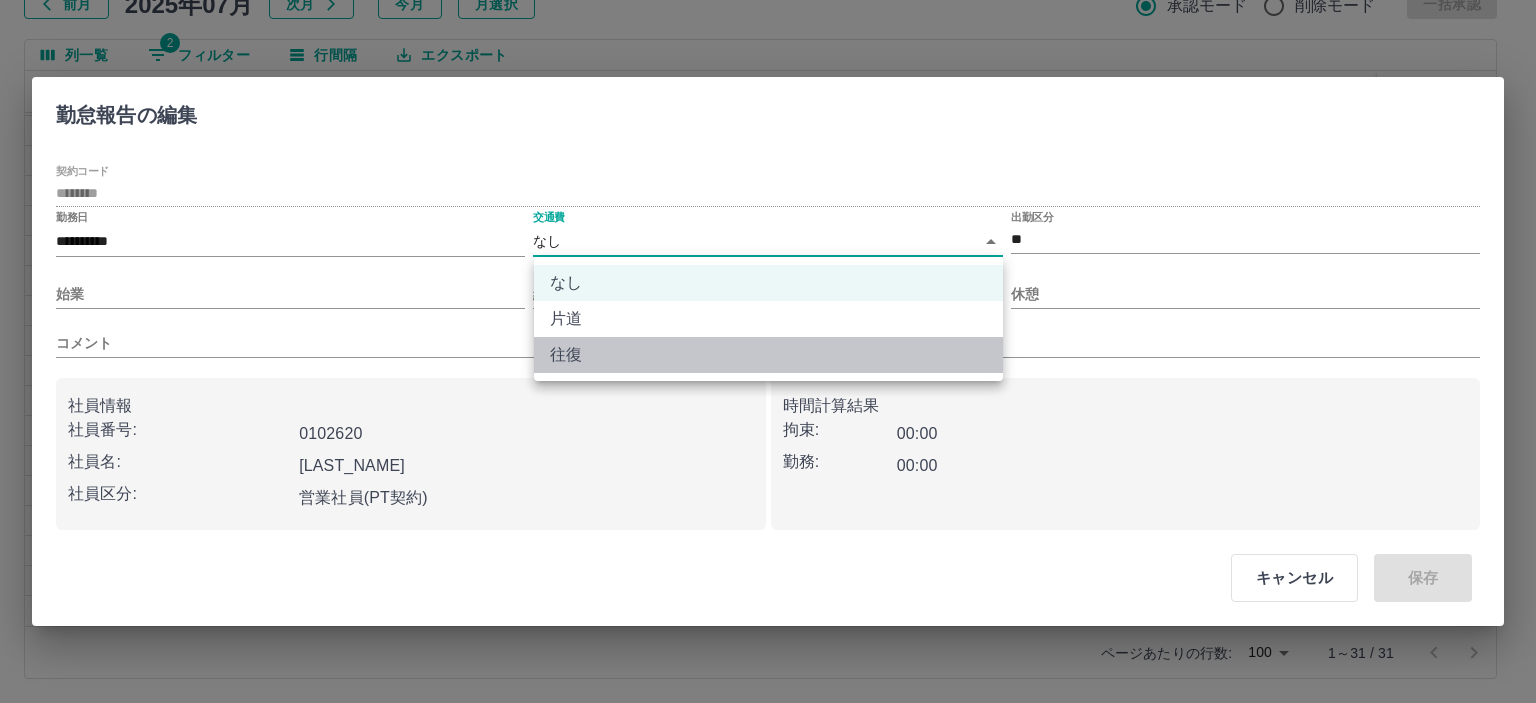 click on "往復" at bounding box center [768, 355] 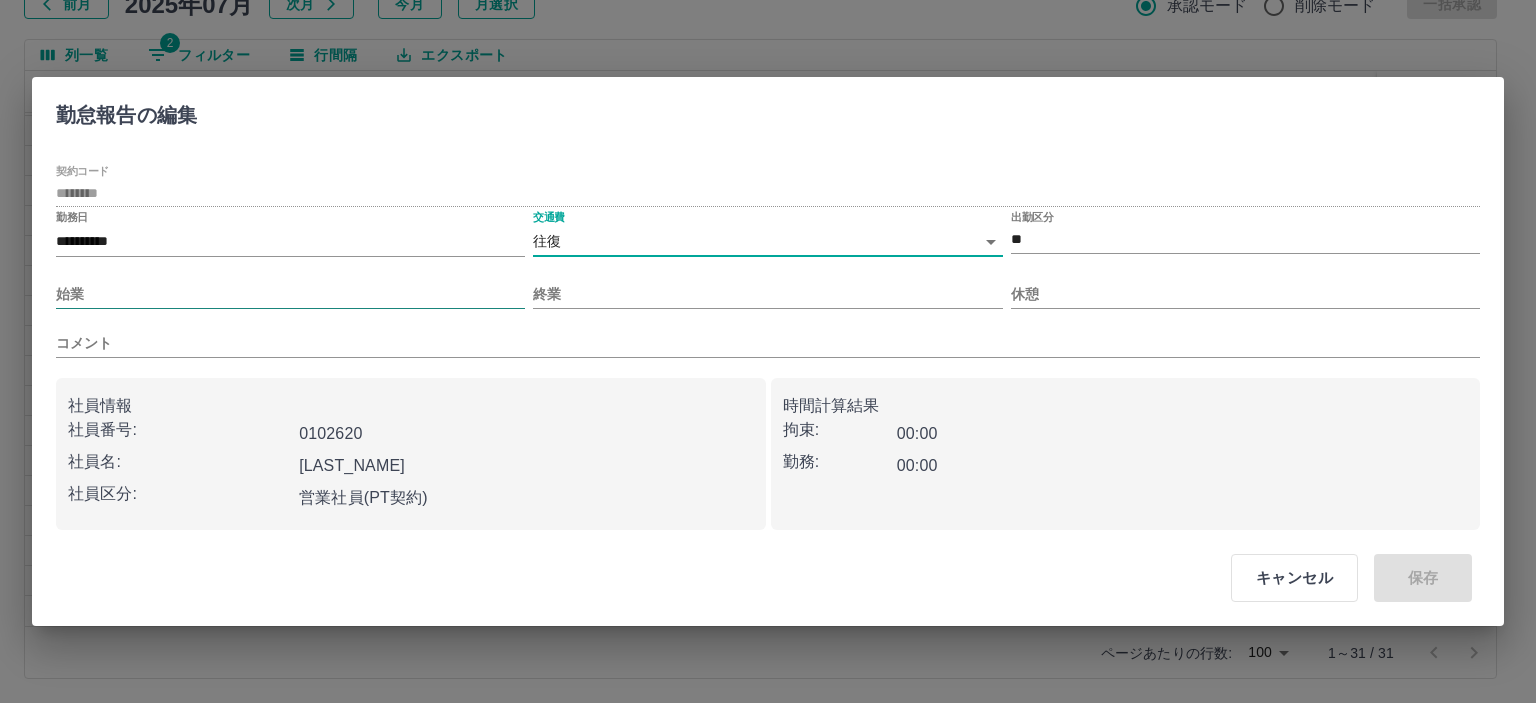 click on "始業" at bounding box center [290, 294] 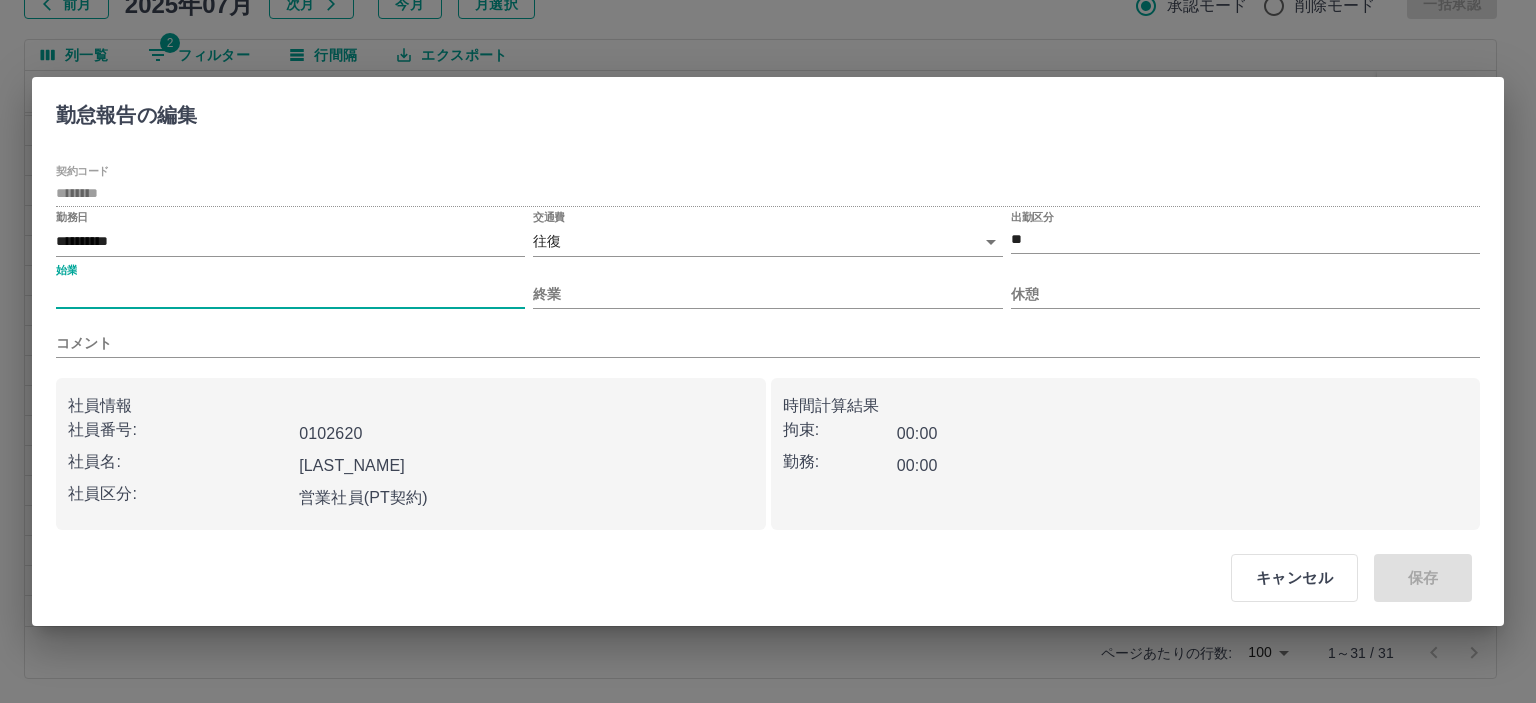 click on "始業" at bounding box center (290, 294) 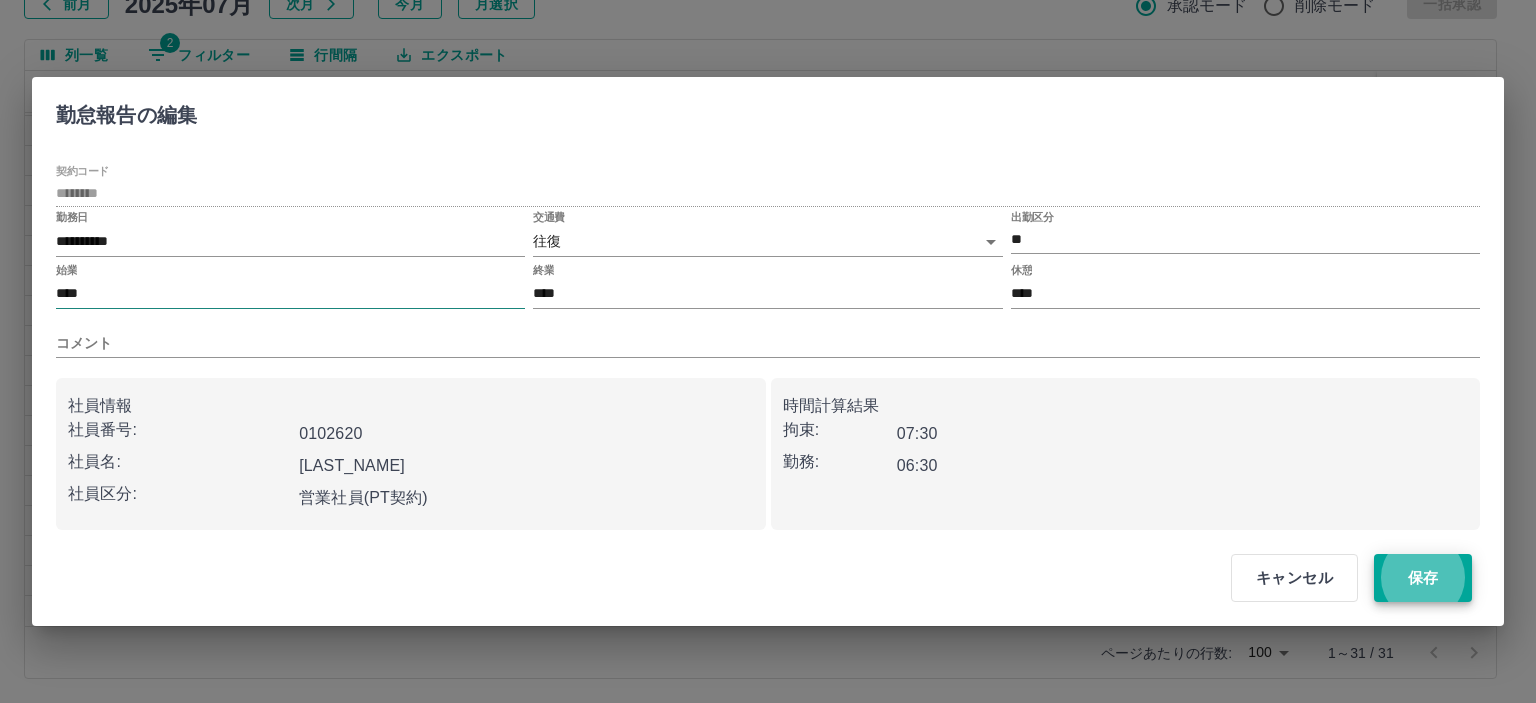 click on "保存" at bounding box center [1423, 578] 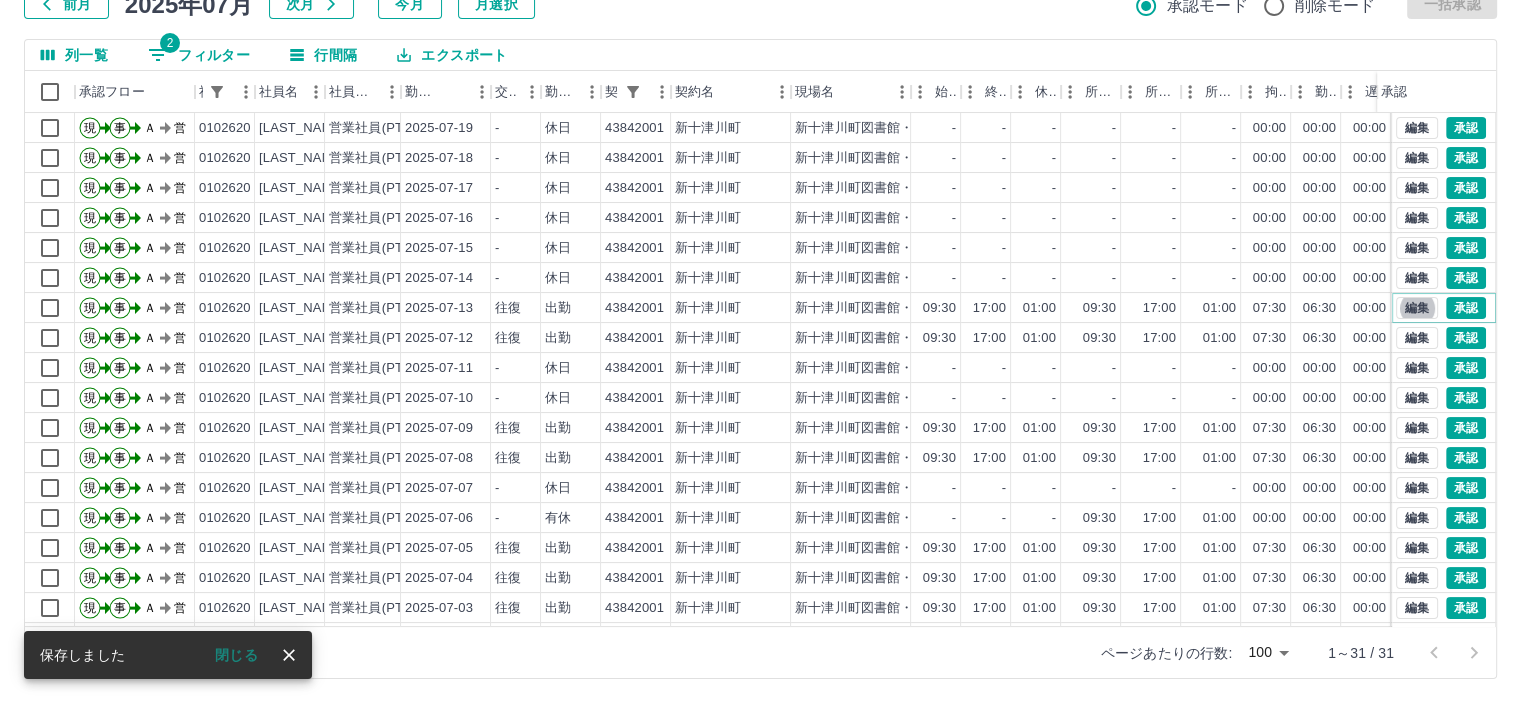 scroll, scrollTop: 260, scrollLeft: 0, axis: vertical 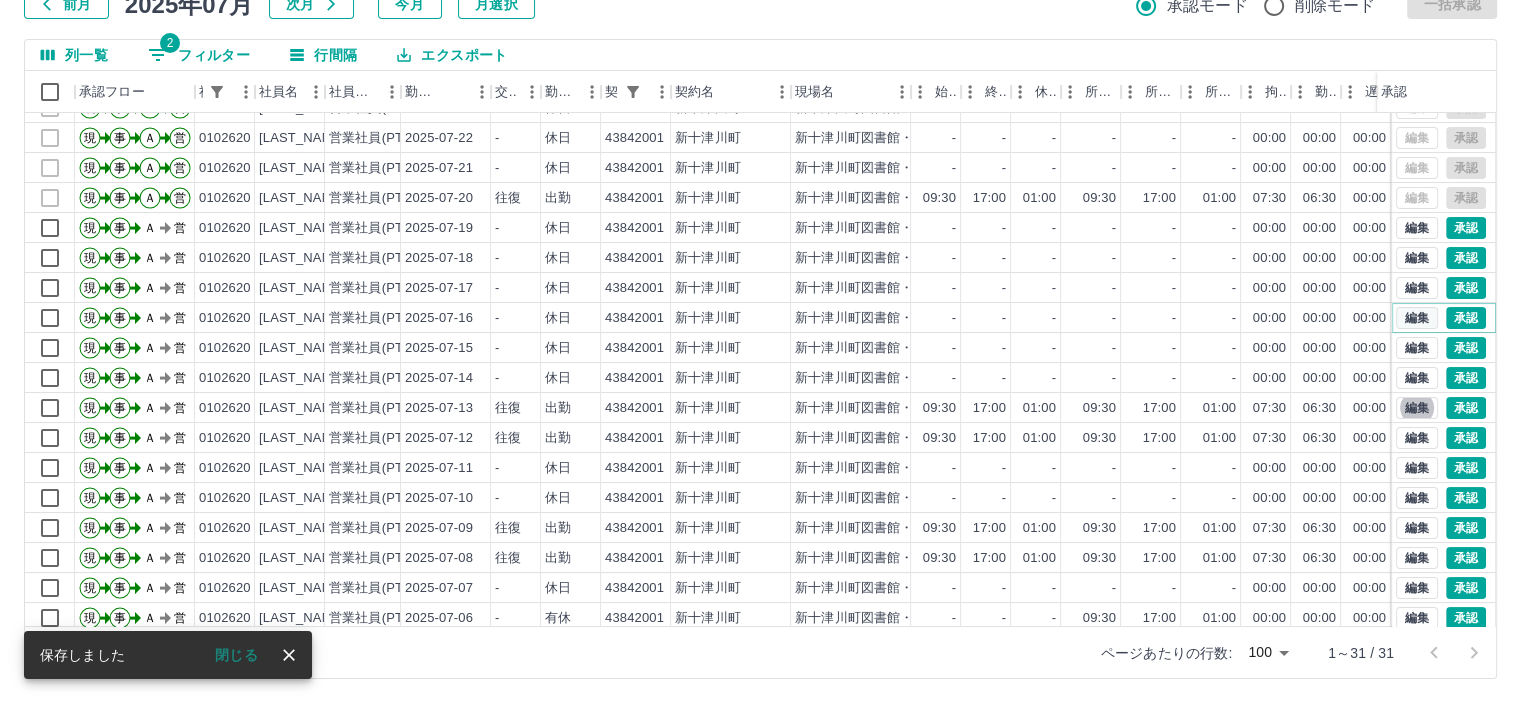 click on "編集" at bounding box center [1417, 318] 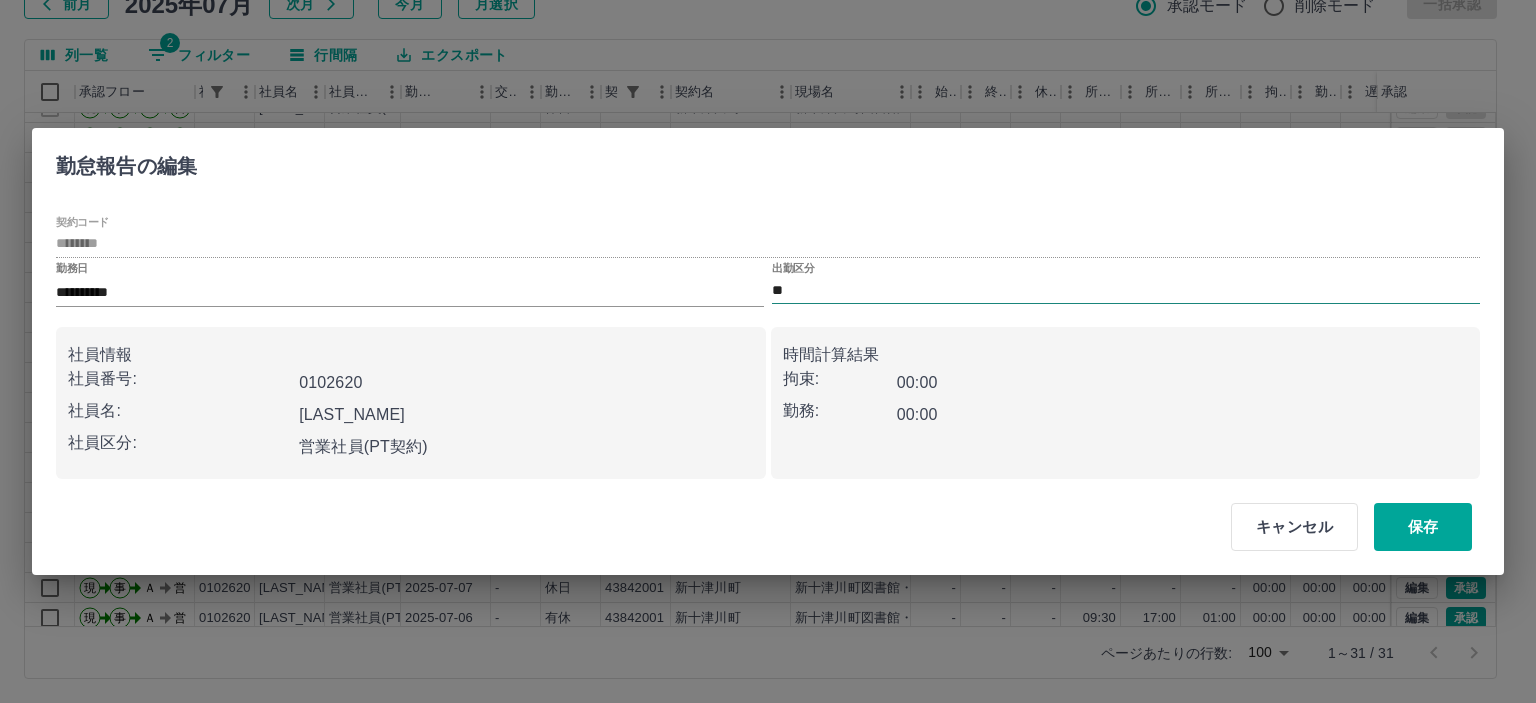 click on "**" at bounding box center (1126, 290) 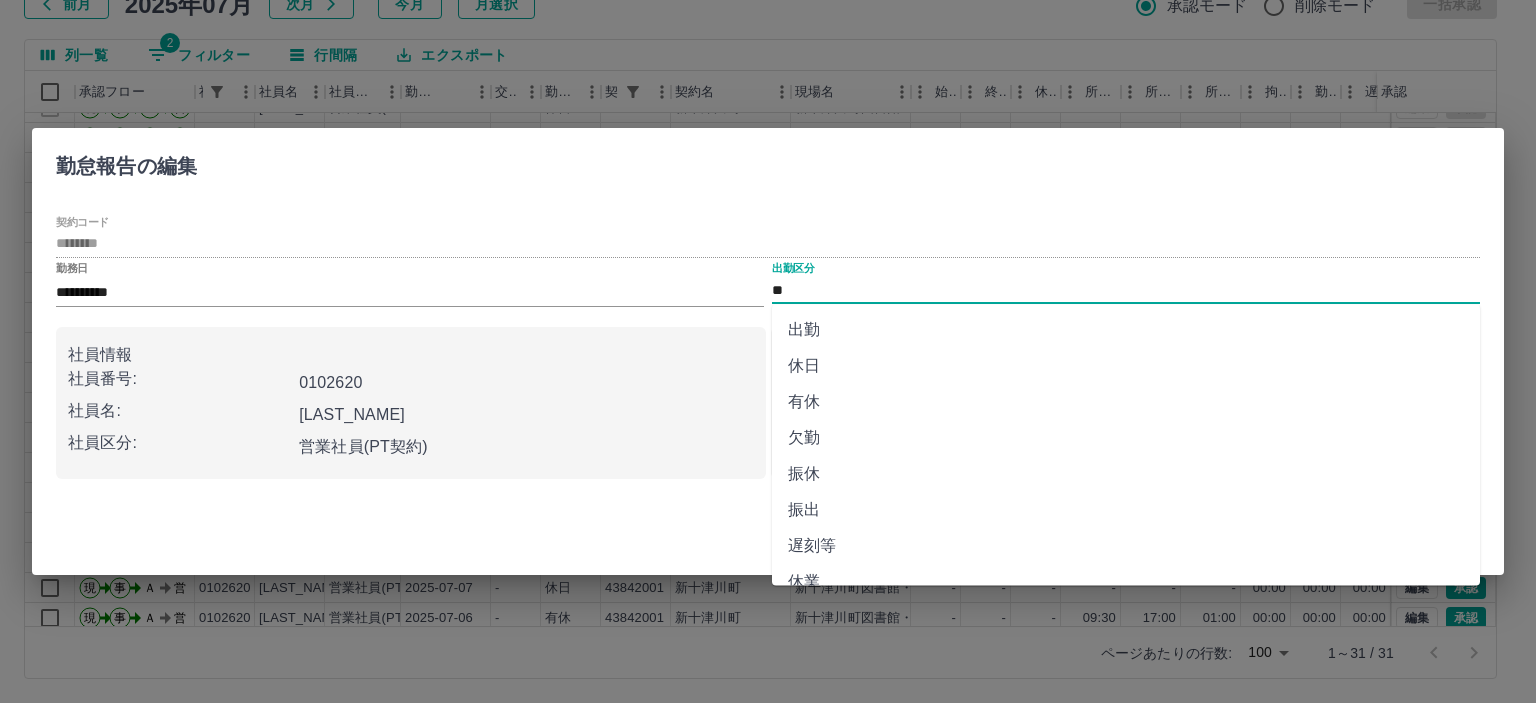 click on "出勤" at bounding box center [1126, 330] 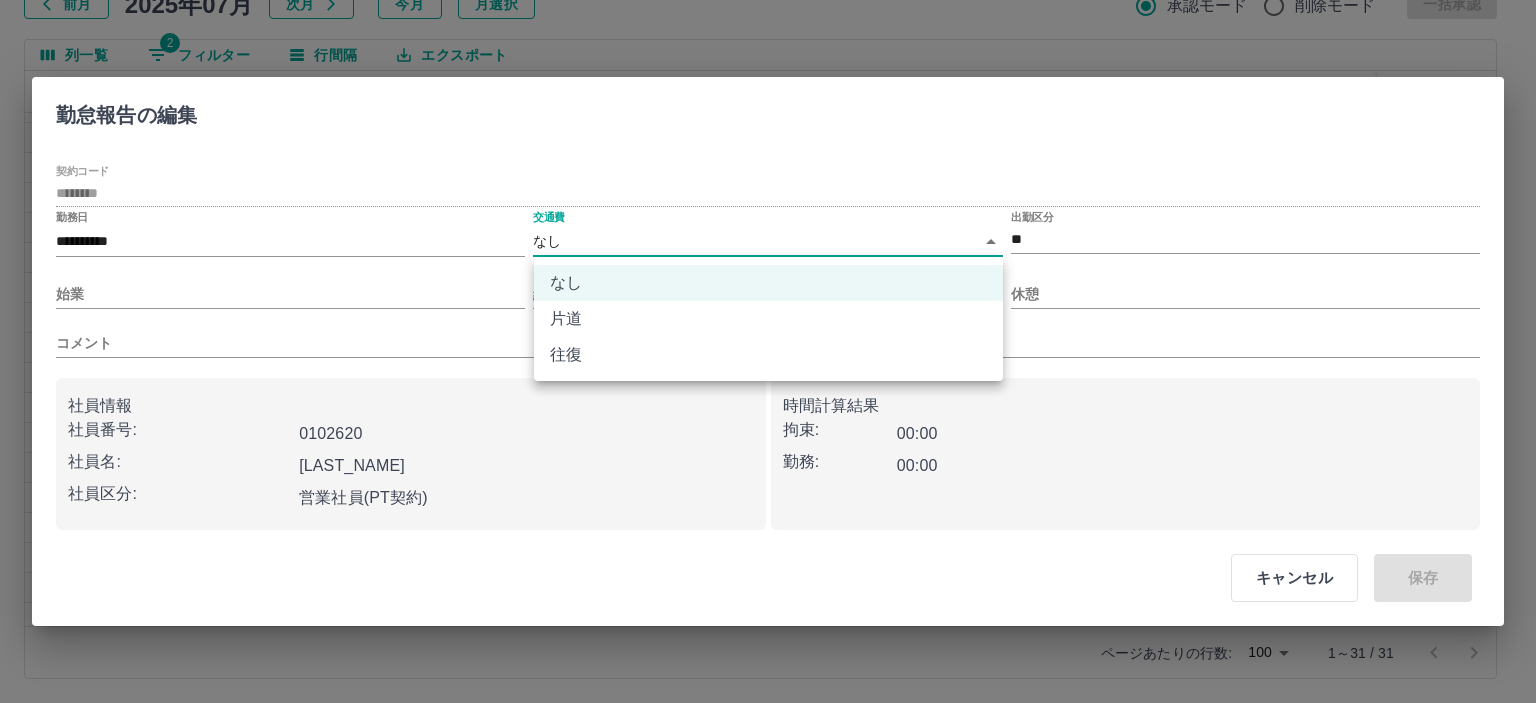 click on "SDH勤怠 山本　和也 勤務実績承認 前月 2025年07月 次月 今月 月選択 承認モード 削除モード 一括承認 列一覧 2 フィルター 行間隔 エクスポート 承認フロー 社員番号 社員名 社員区分 勤務日 交通費 勤務区分 契約コード 契約名 現場名 始業 終業 休憩 所定開始 所定終業 所定休憩 拘束 勤務 遅刻等 コメント ステータス 承認 現 事 Ａ 営 0102620 坂林　末美 営業社員(PT契約) 2025-07-25  -  休日 43842001 新十津川町 新十津川町図書館・学校図書館包括業務委託 - - - - - - 00:00 00:00 00:00 AM承認待 現 事 Ａ 営 0102620 坂林　末美 営業社員(PT契約) 2025-07-24  -  休日 43842001 新十津川町 新十津川町図書館・学校図書館包括業務委託 - - - - - - 00:00 00:00 00:00 全承認済 現 事 Ａ 営 0102620 坂林　末美 営業社員(PT契約) 2025-07-23  -  休日 43842001 新十津川町 - - - - - - 00:00 00:00 00:00 全承認済 現 事 Ａ" at bounding box center [768, 280] 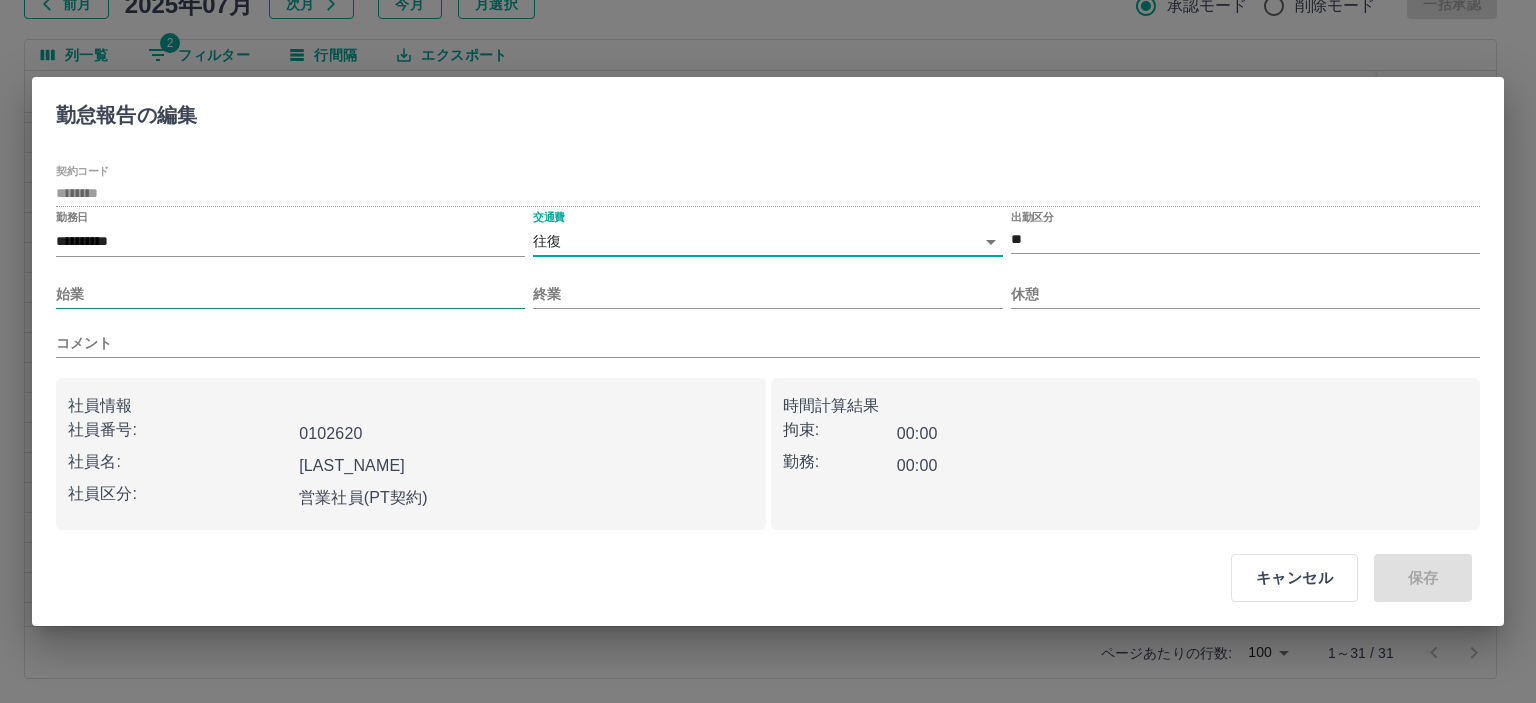 click on "始業" at bounding box center [290, 294] 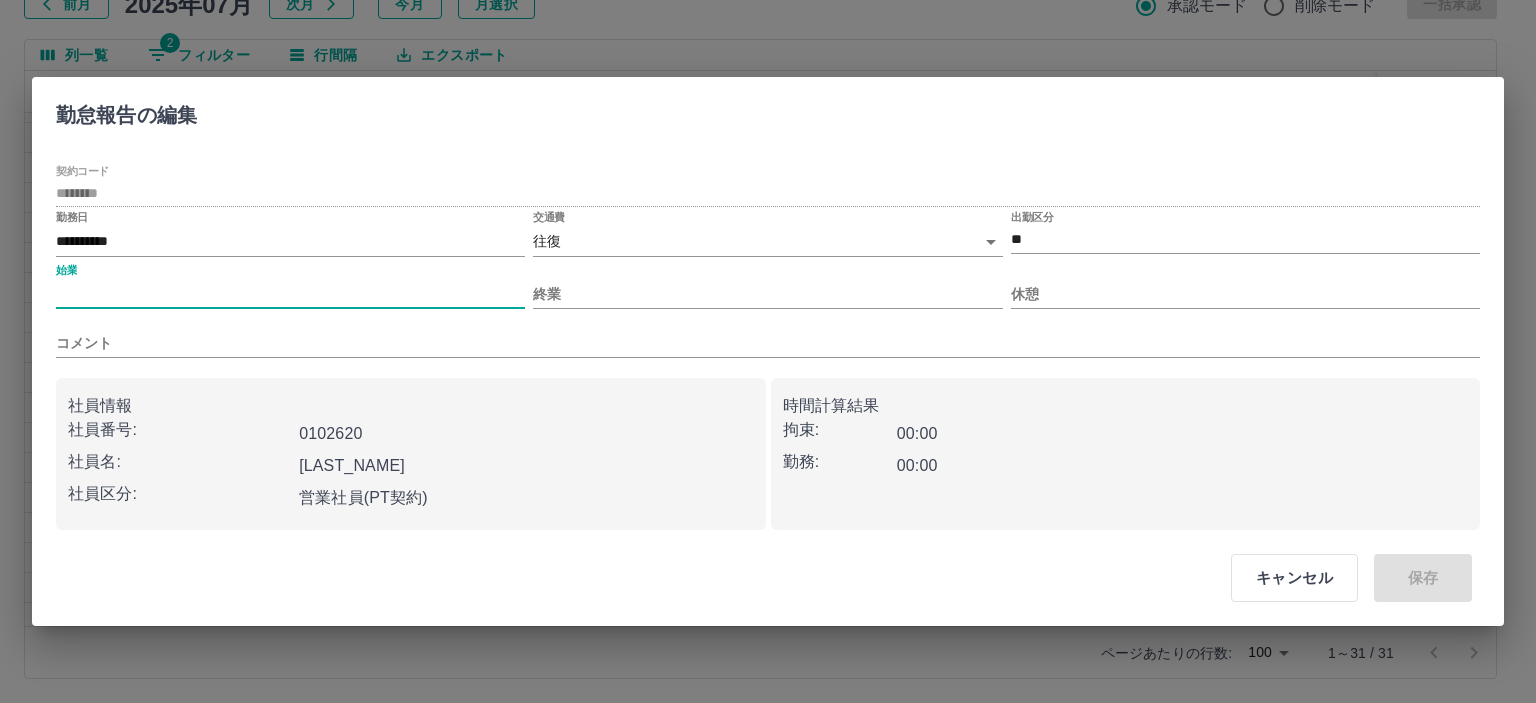 click on "始業" at bounding box center [290, 294] 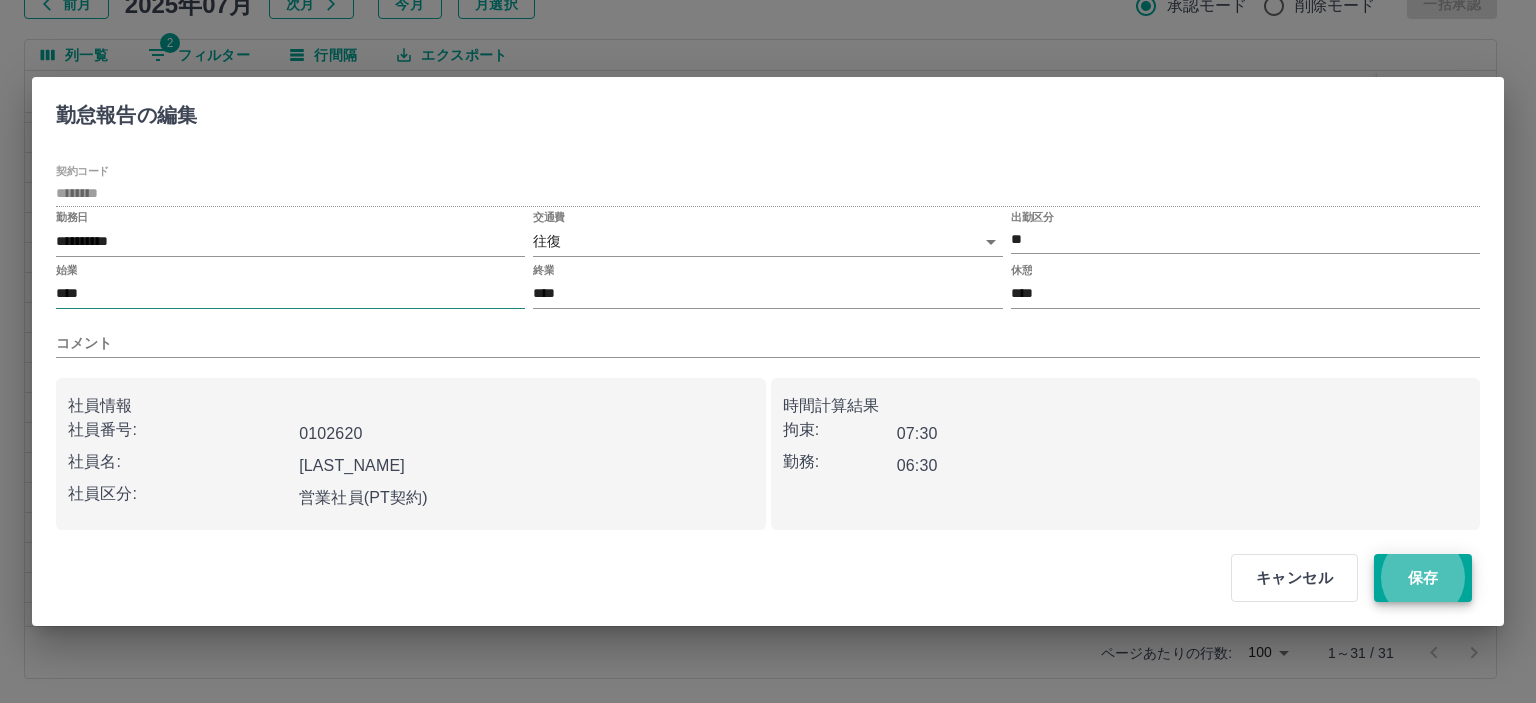 click on "保存" at bounding box center [1423, 578] 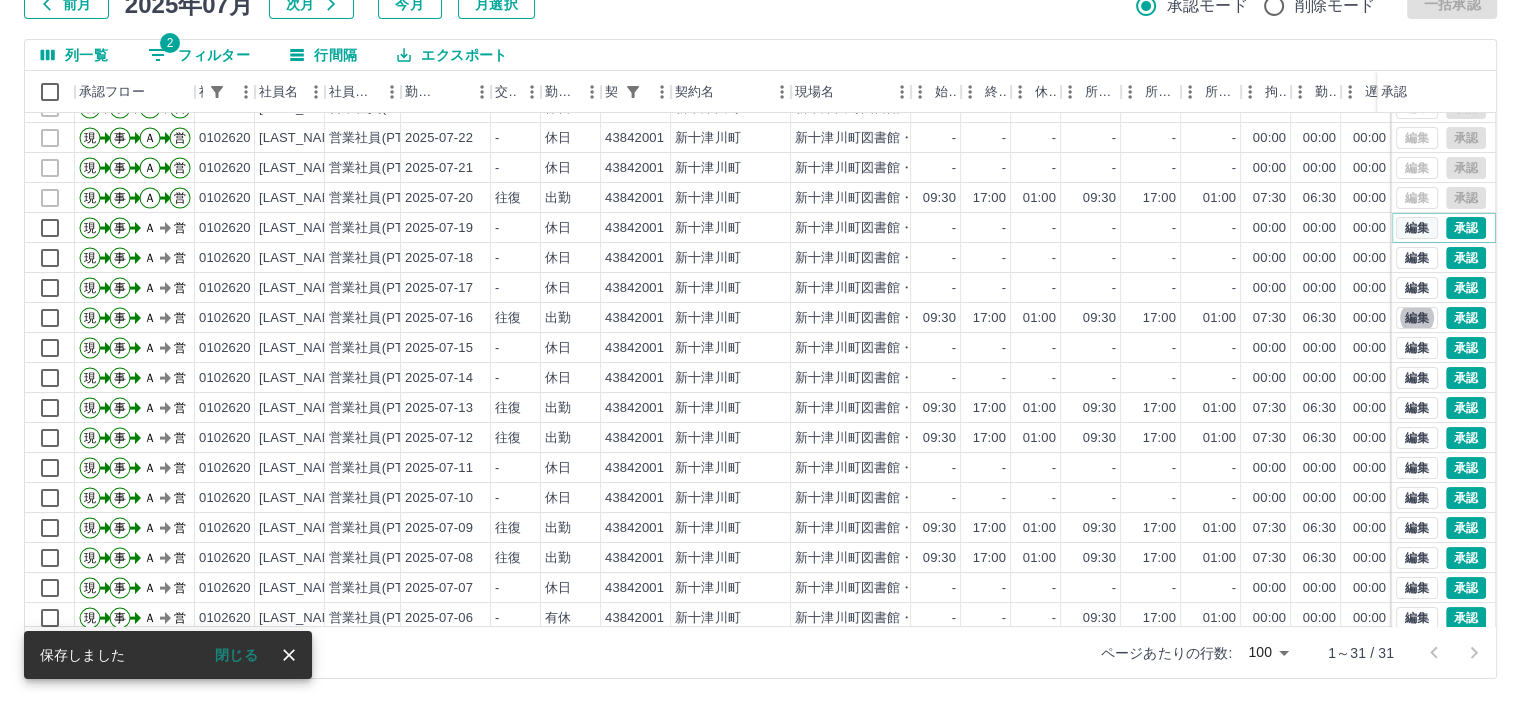 click on "編集" at bounding box center [1417, 228] 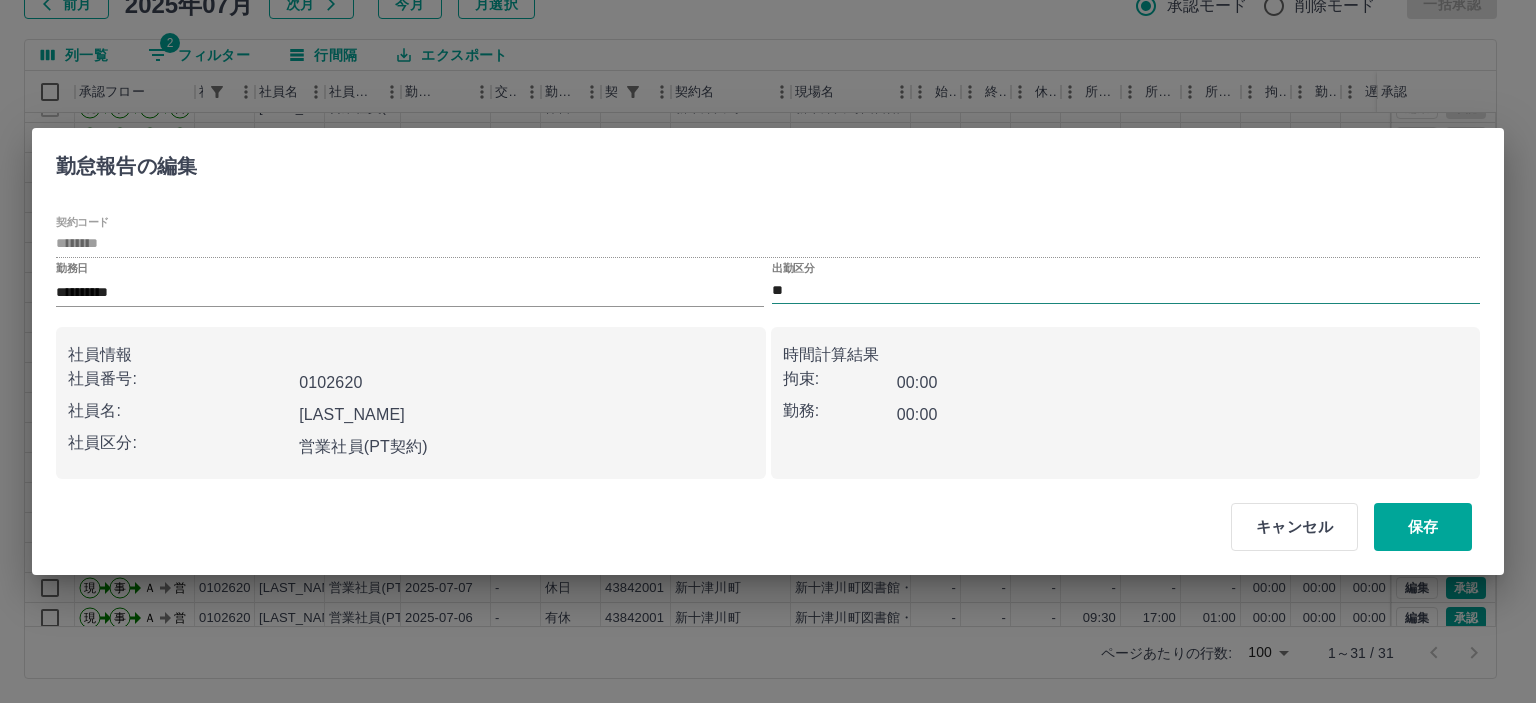 click on "**" at bounding box center (1126, 290) 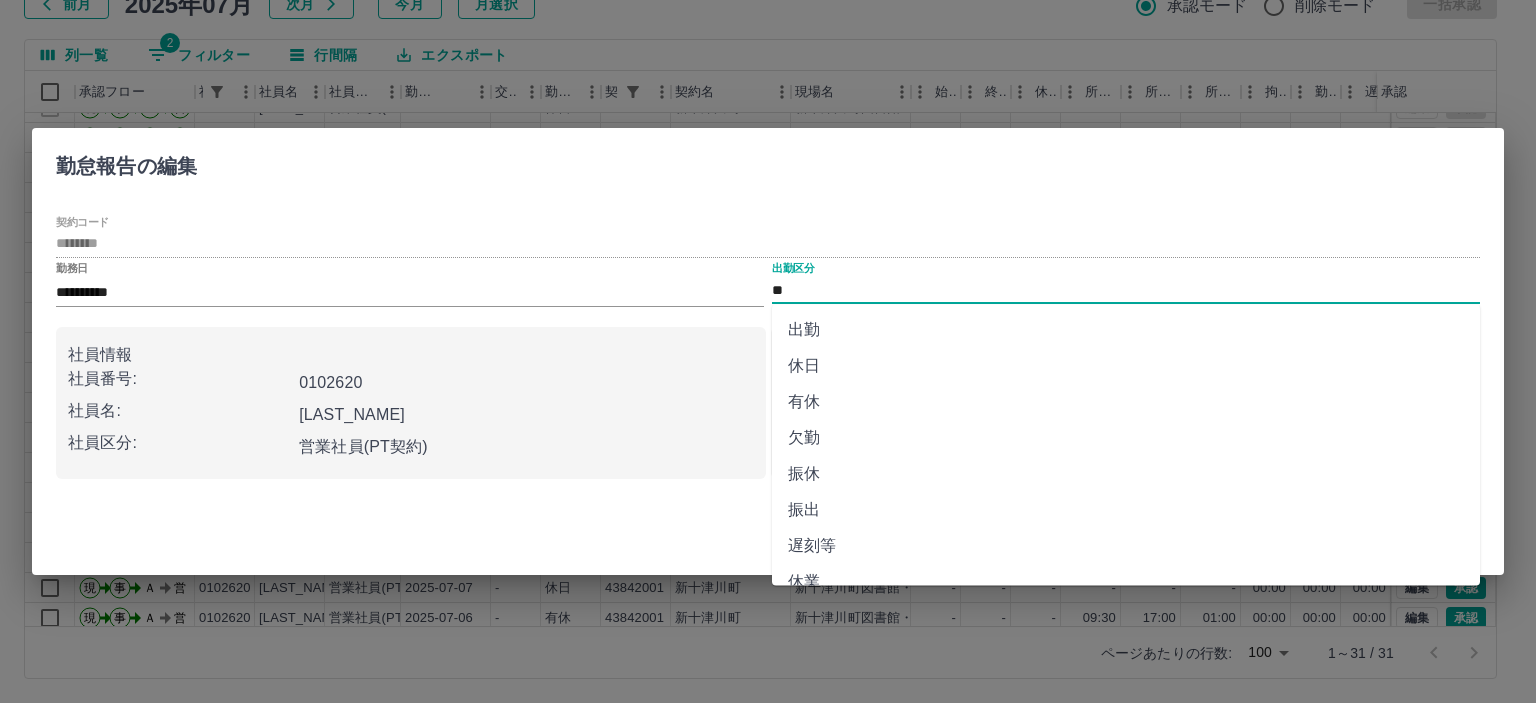 click on "出勤" at bounding box center (1126, 330) 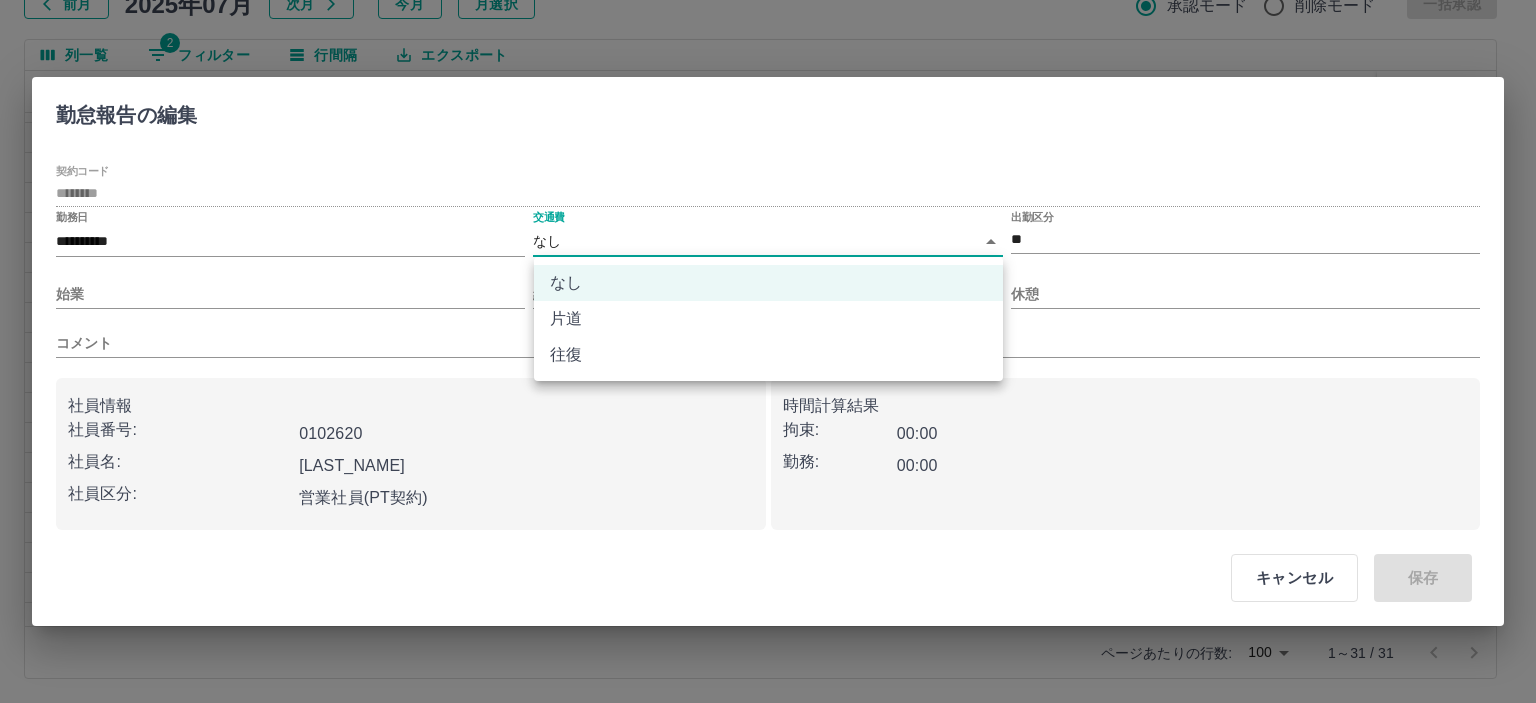 click on "SDH勤怠 山本　和也 勤務実績承認 前月 2025年07月 次月 今月 月選択 承認モード 削除モード 一括承認 列一覧 2 フィルター 行間隔 エクスポート 承認フロー 社員番号 社員名 社員区分 勤務日 交通費 勤務区分 契約コード 契約名 現場名 始業 終業 休憩 所定開始 所定終業 所定休憩 拘束 勤務 遅刻等 コメント ステータス 承認 現 事 Ａ 営 0102620 坂林　末美 営業社員(PT契約) 2025-07-25  -  休日 43842001 新十津川町 新十津川町図書館・学校図書館包括業務委託 - - - - - - 00:00 00:00 00:00 AM承認待 現 事 Ａ 営 0102620 坂林　末美 営業社員(PT契約) 2025-07-24  -  休日 43842001 新十津川町 新十津川町図書館・学校図書館包括業務委託 - - - - - - 00:00 00:00 00:00 全承認済 現 事 Ａ 営 0102620 坂林　末美 営業社員(PT契約) 2025-07-23  -  休日 43842001 新十津川町 - - - - - - 00:00 00:00 00:00 全承認済 現 事 Ａ" at bounding box center (768, 280) 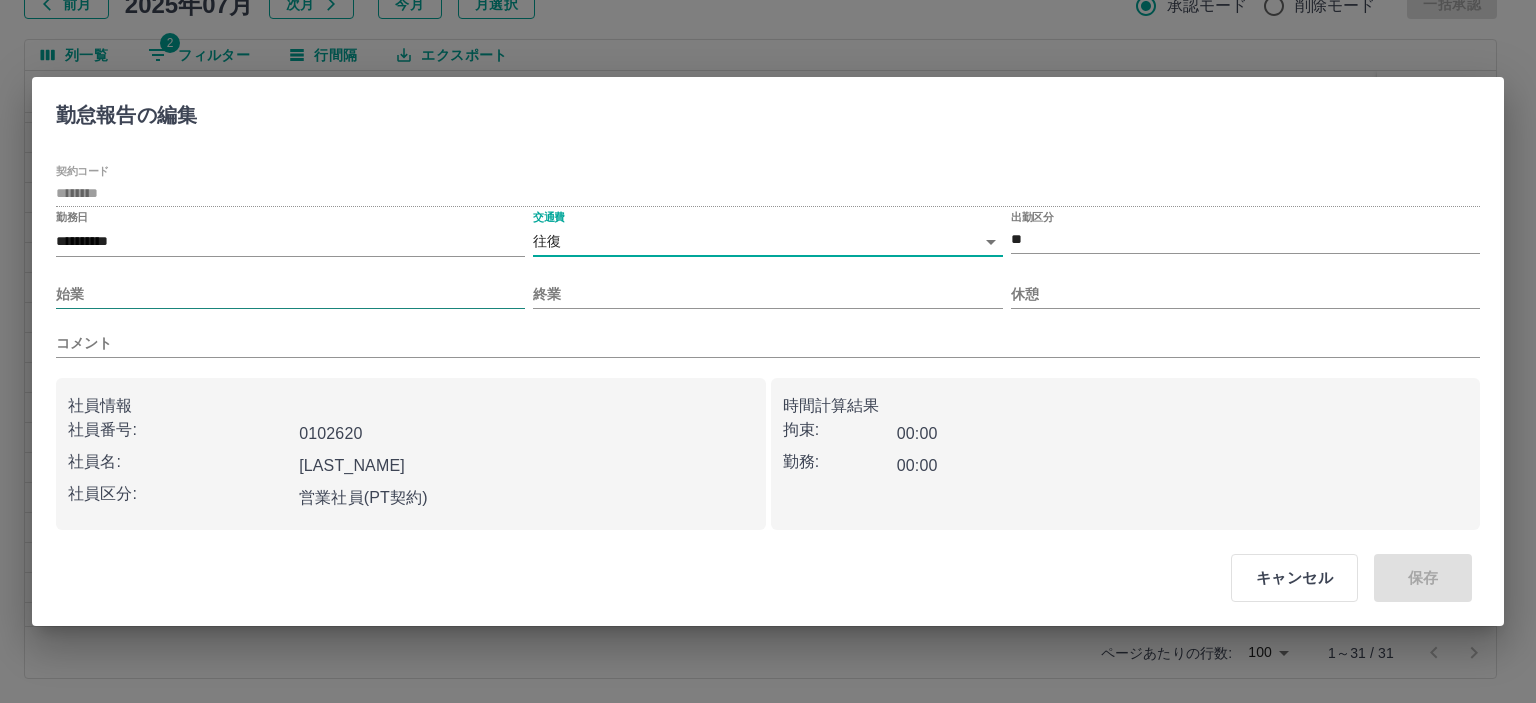 click on "始業" at bounding box center (290, 294) 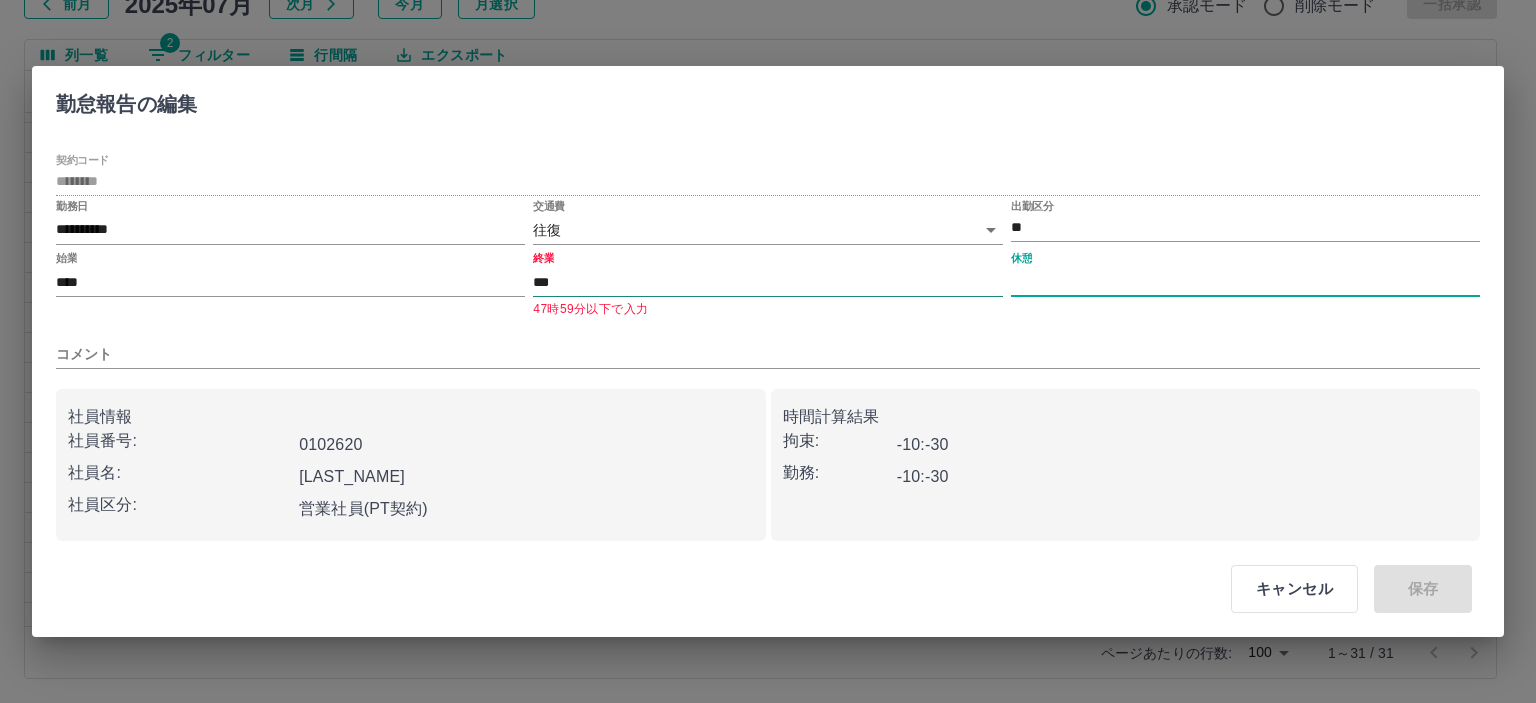 click on "***" at bounding box center [767, 282] 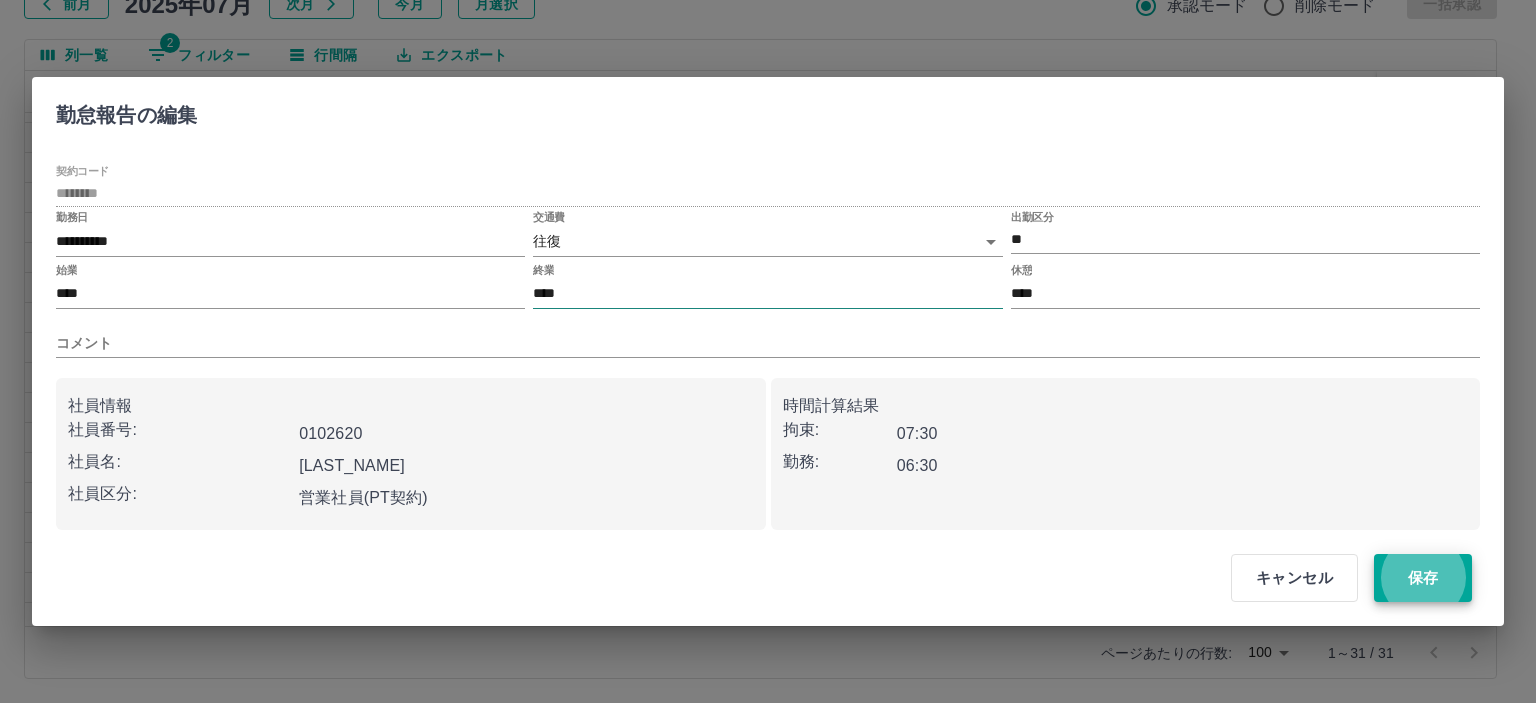 click on "保存" at bounding box center [1423, 578] 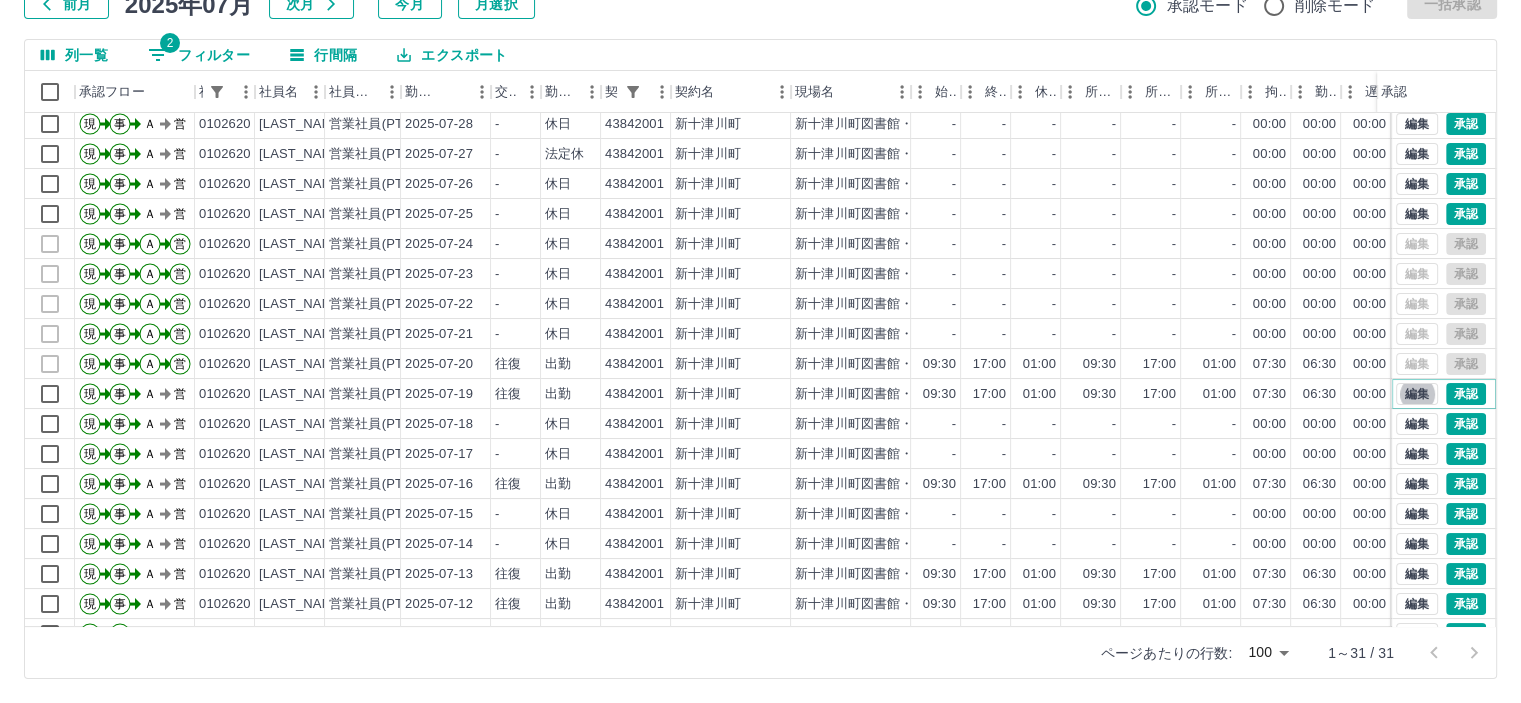 scroll, scrollTop: 60, scrollLeft: 0, axis: vertical 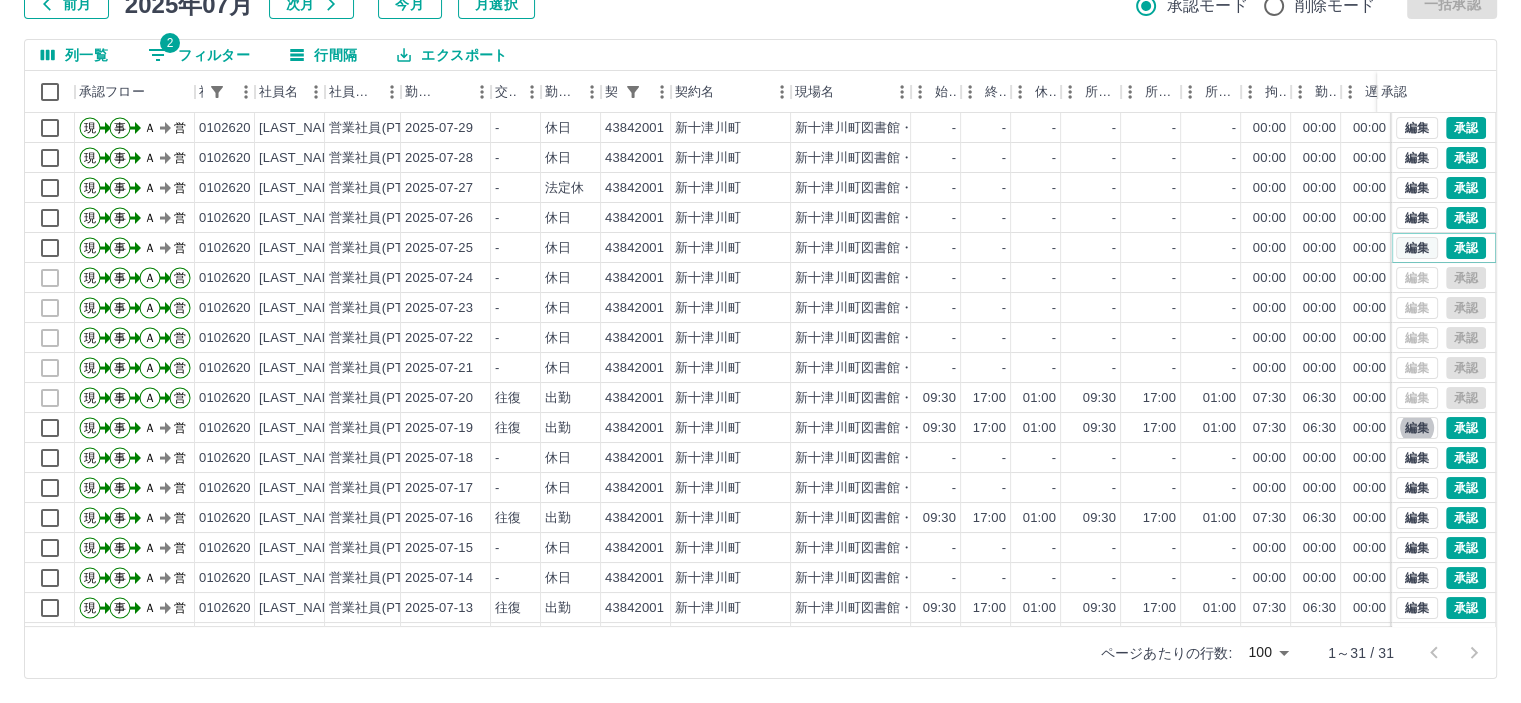 click on "編集" at bounding box center (1417, 248) 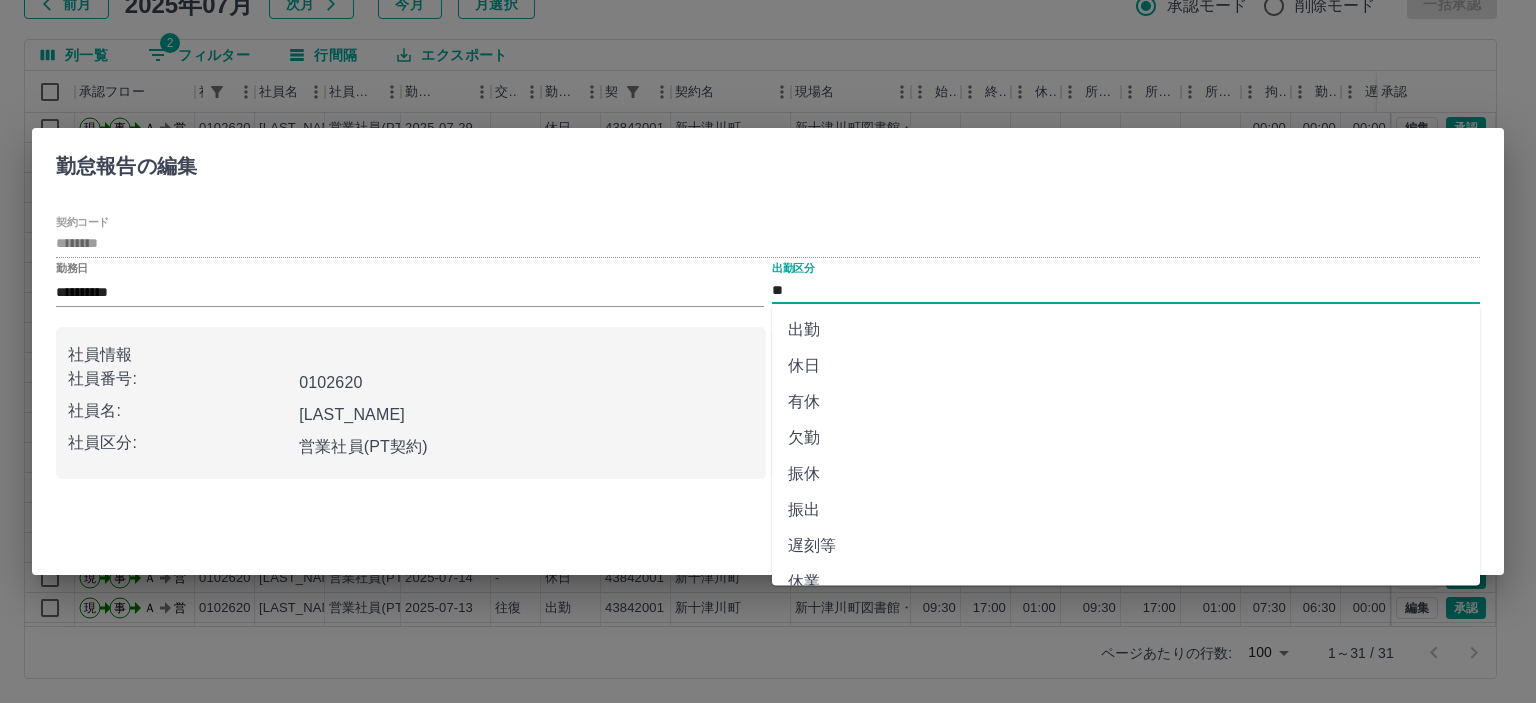 click on "**" at bounding box center (1126, 290) 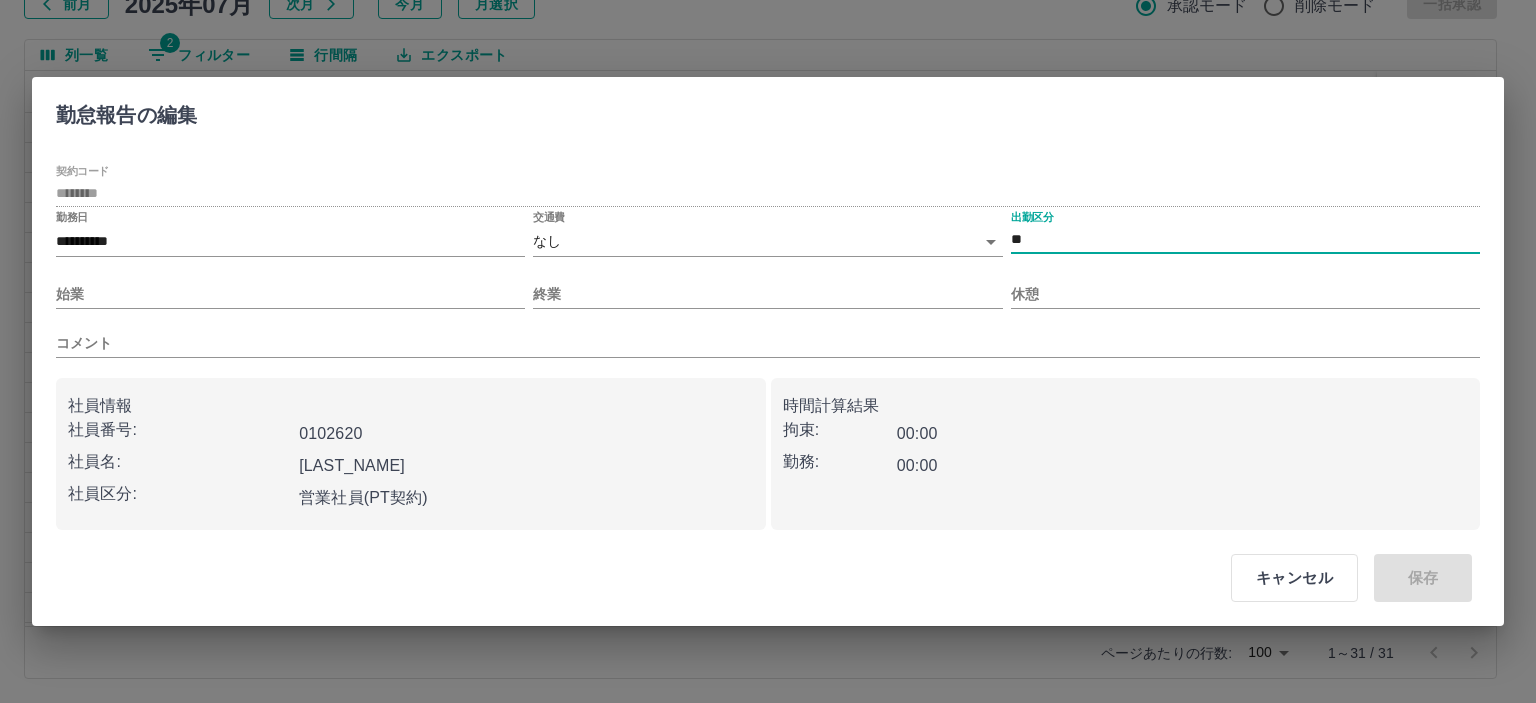 click on "SDH勤怠 山本　和也 勤務実績承認 前月 2025年07月 次月 今月 月選択 承認モード 削除モード 一括承認 列一覧 2 フィルター 行間隔 エクスポート 承認フロー 社員番号 社員名 社員区分 勤務日 交通費 勤務区分 契約コード 契約名 現場名 始業 終業 休憩 所定開始 所定終業 所定休憩 拘束 勤務 遅刻等 コメント ステータス 承認 現 事 Ａ 営 0102620 坂林　末美 営業社員(PT契約) 2025-07-31  -  休日 43842001 新十津川町 新十津川町図書館・学校図書館包括業務委託 - - - - - - 00:00 00:00 00:00 AM承認待 現 事 Ａ 営 0102620 坂林　末美 営業社員(PT契約) 2025-07-30  -  休日 43842001 新十津川町 新十津川町図書館・学校図書館包括業務委託 - - - - - - 00:00 00:00 00:00 AM承認待 現 事 Ａ 営 0102620 坂林　末美 営業社員(PT契約) 2025-07-29  -  休日 43842001 新十津川町 - - - - - - 00:00 00:00 00:00 AM承認待 現 事 Ａ -" at bounding box center [768, 280] 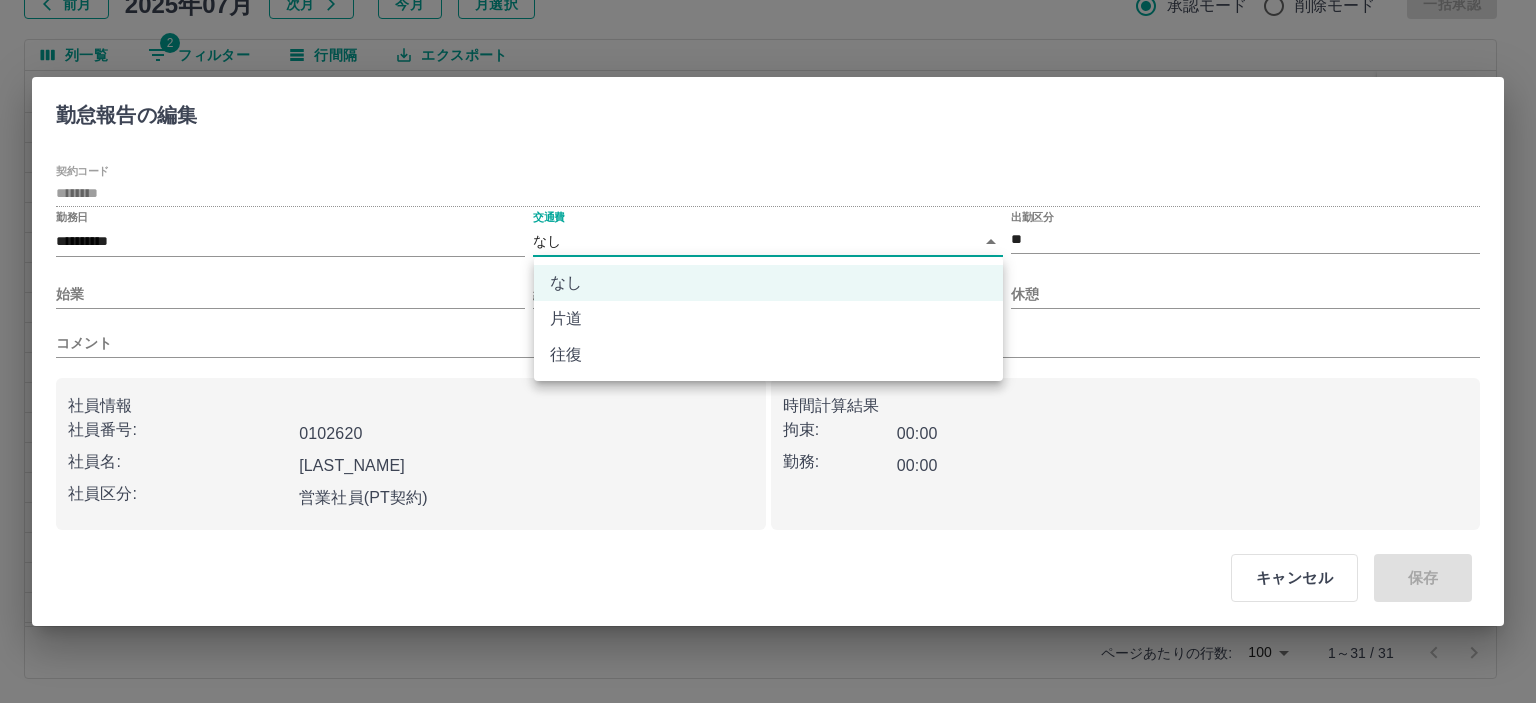 click on "往復" at bounding box center [768, 355] 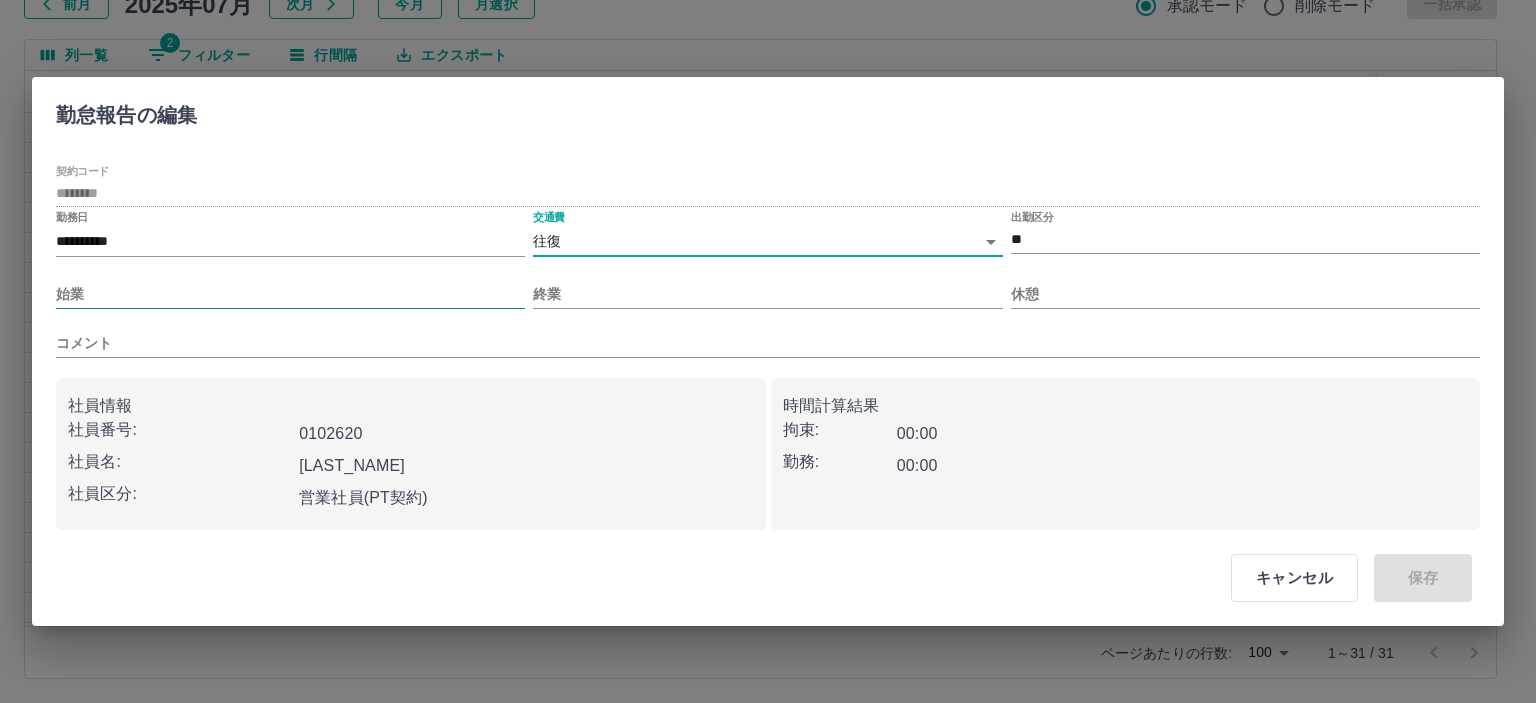 click on "始業" at bounding box center (290, 294) 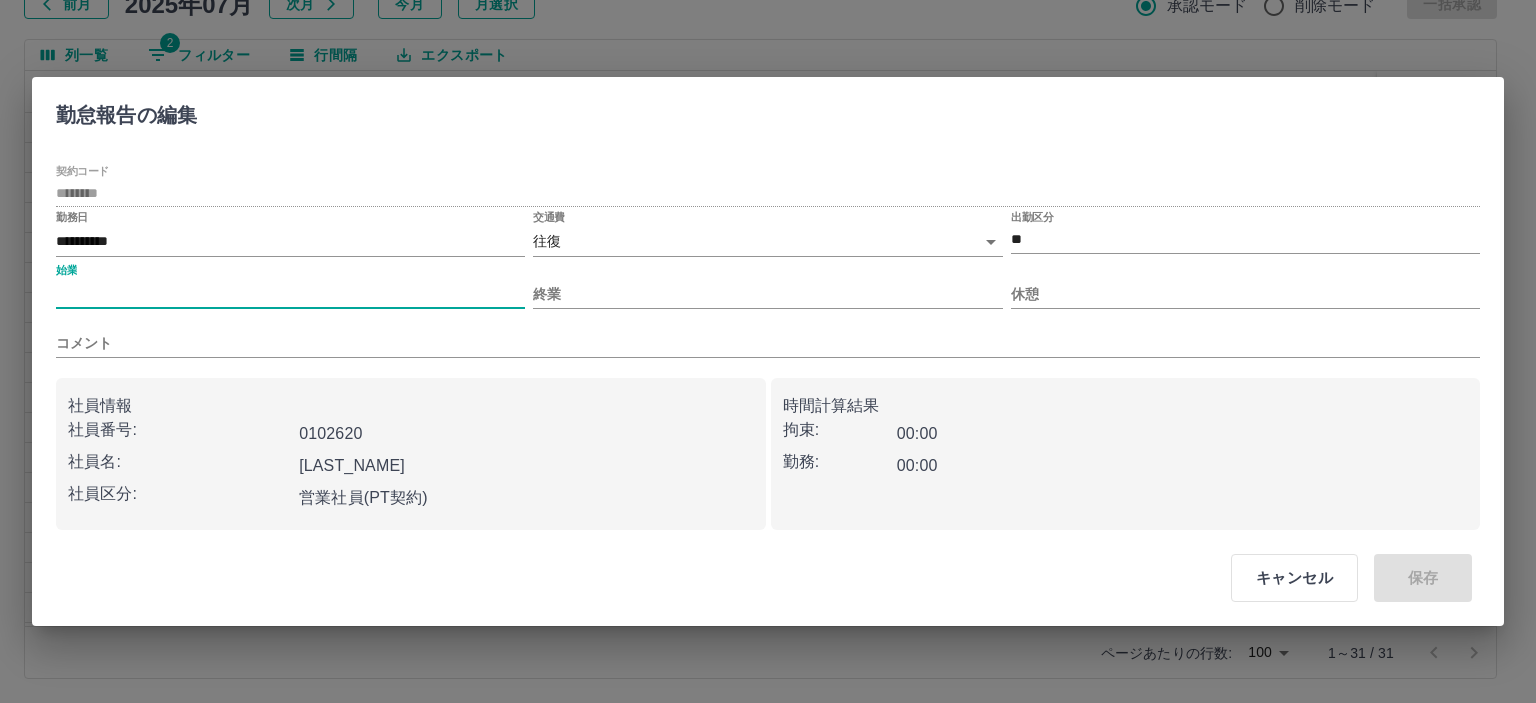 click on "始業" at bounding box center [290, 286] 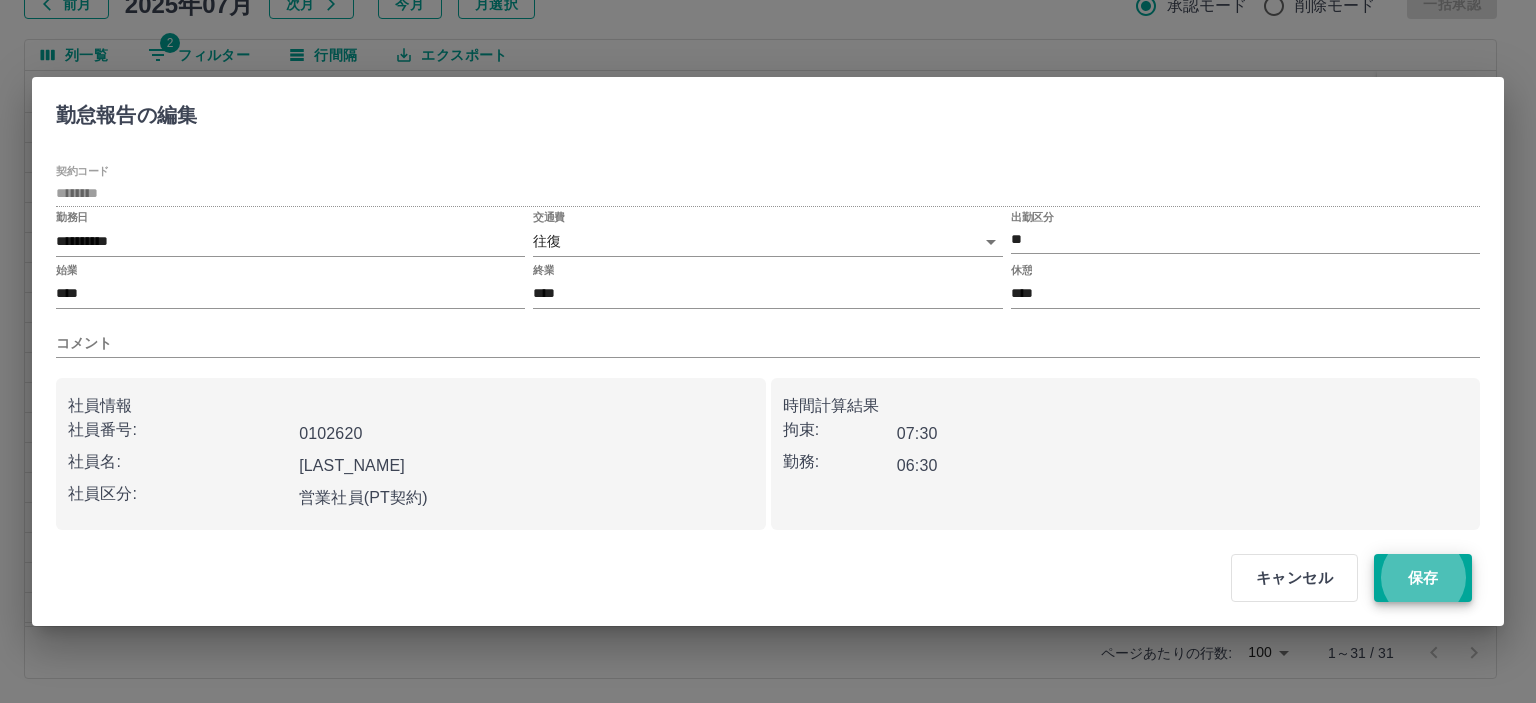 click on "保存" at bounding box center (1423, 578) 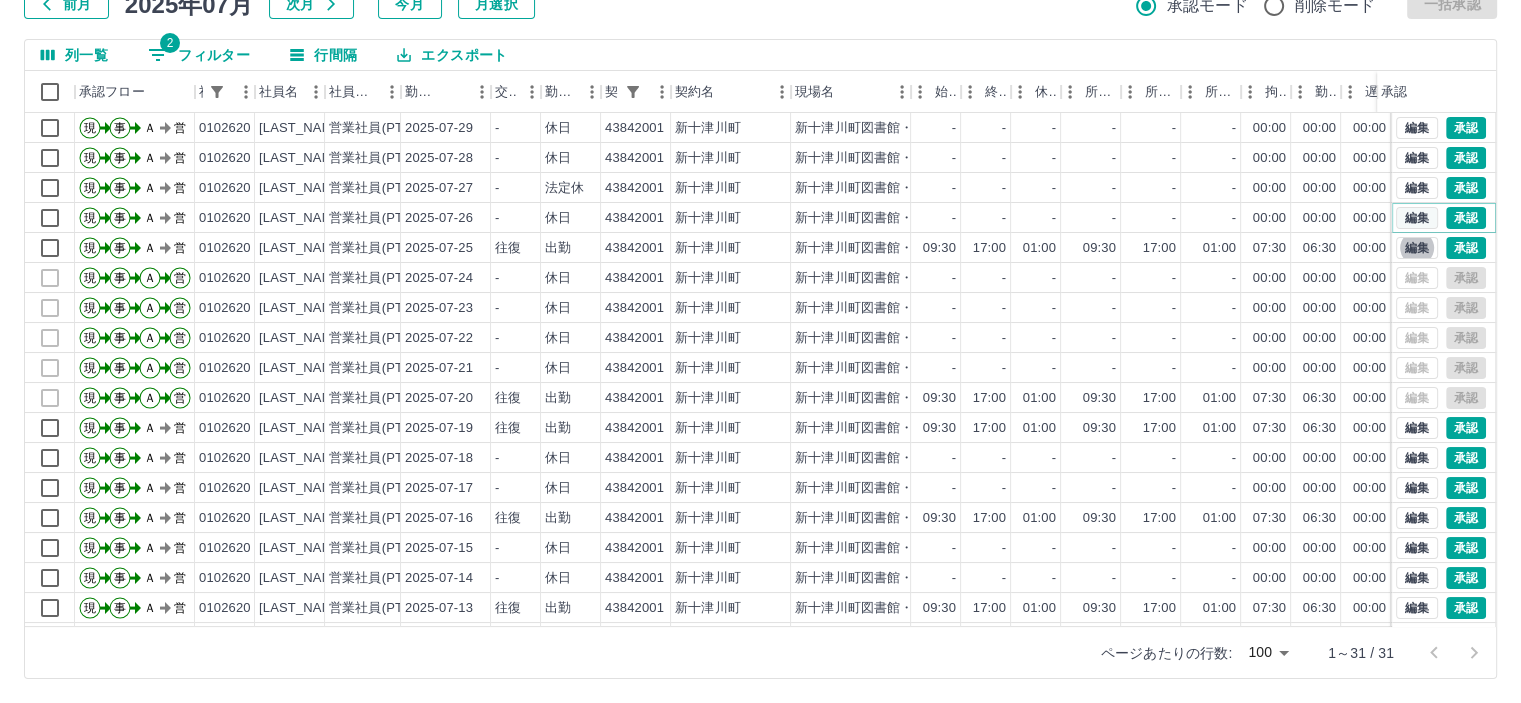 click on "編集" at bounding box center [1417, 218] 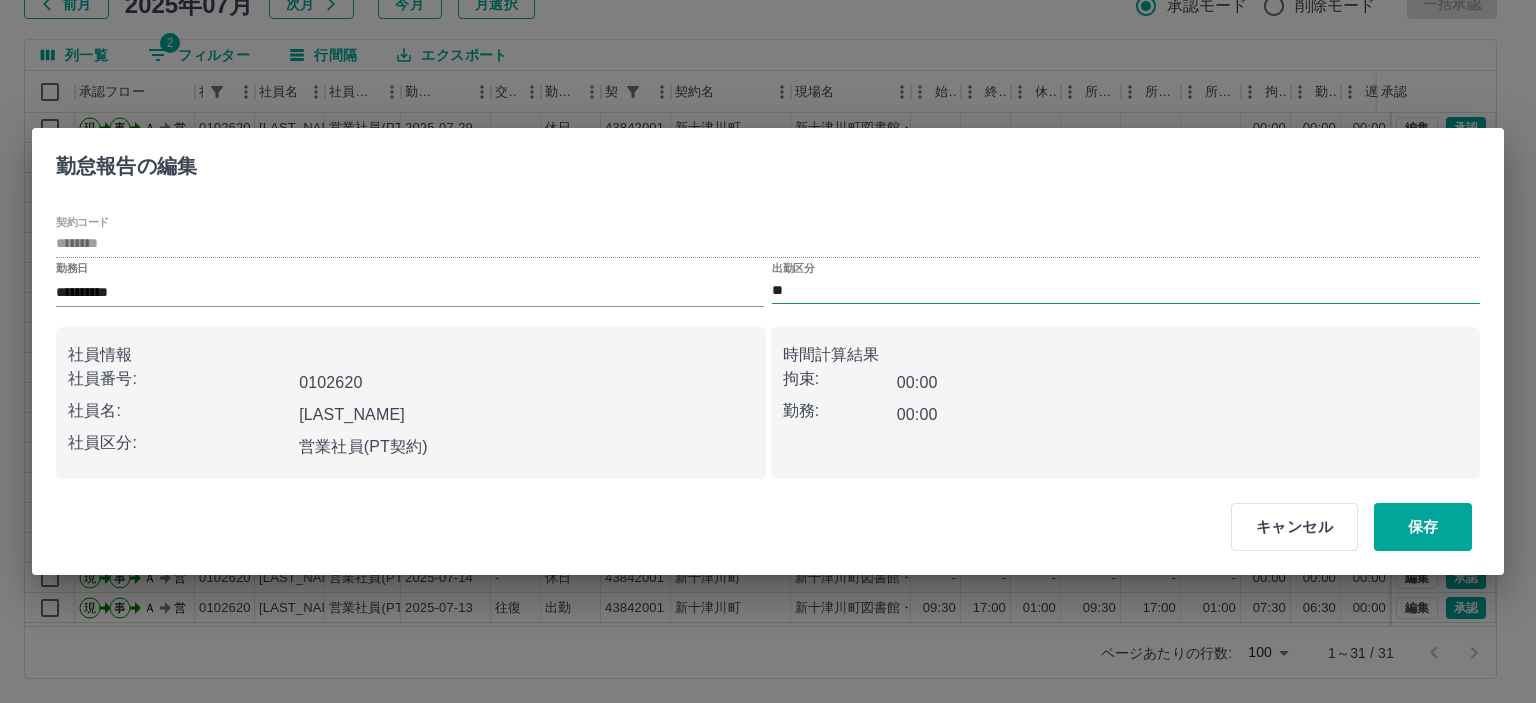 click on "**" at bounding box center (1126, 290) 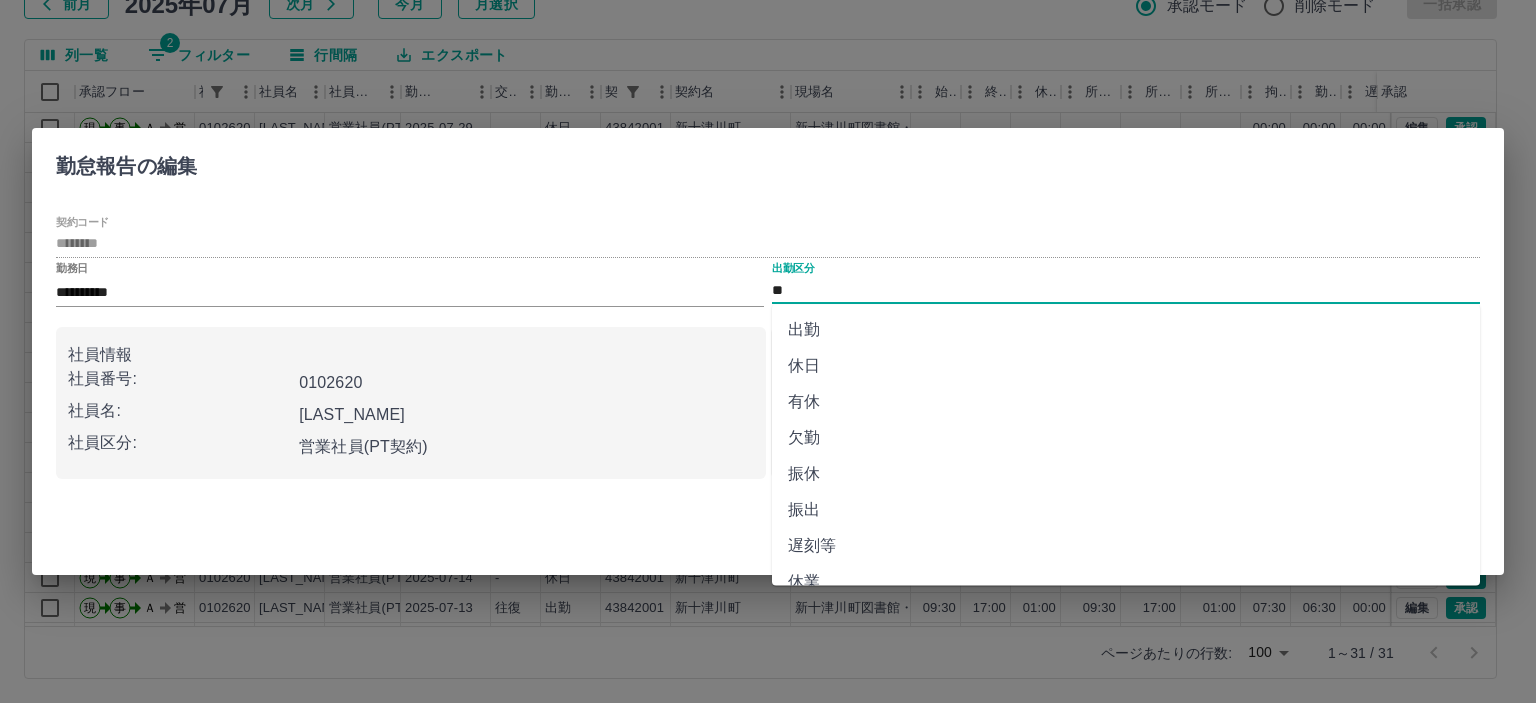 click on "出勤" at bounding box center (1126, 330) 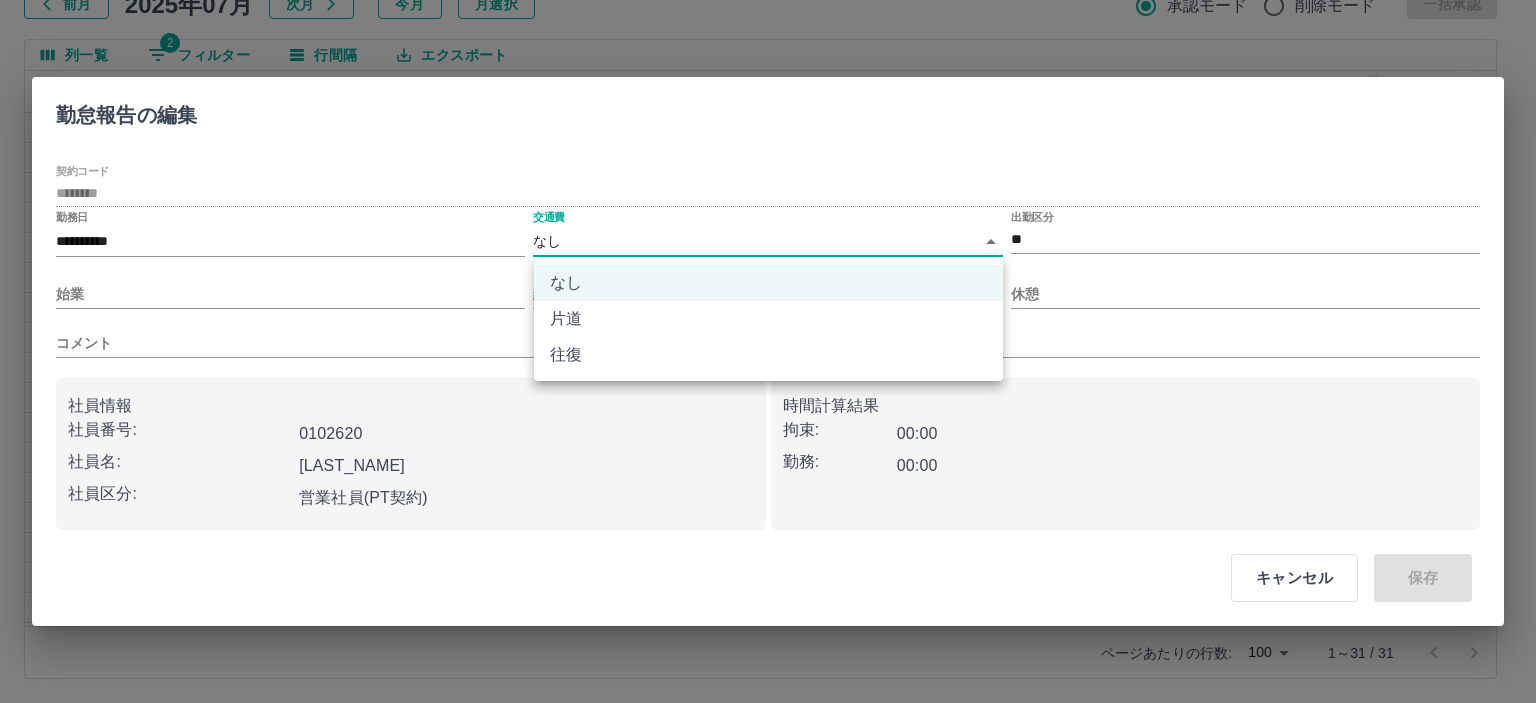 click on "SDH勤怠 山本　和也 勤務実績承認 前月 2025年07月 次月 今月 月選択 承認モード 削除モード 一括承認 列一覧 2 フィルター 行間隔 エクスポート 承認フロー 社員番号 社員名 社員区分 勤務日 交通費 勤務区分 契約コード 契約名 現場名 始業 終業 休憩 所定開始 所定終業 所定休憩 拘束 勤務 遅刻等 コメント ステータス 承認 現 事 Ａ 営 0102620 坂林　末美 営業社員(PT契約) 2025-07-31  -  休日 43842001 新十津川町 新十津川町図書館・学校図書館包括業務委託 - - - - - - 00:00 00:00 00:00 AM承認待 現 事 Ａ 営 0102620 坂林　末美 営業社員(PT契約) 2025-07-30  -  休日 43842001 新十津川町 新十津川町図書館・学校図書館包括業務委託 - - - - - - 00:00 00:00 00:00 AM承認待 現 事 Ａ 営 0102620 坂林　末美 営業社員(PT契約) 2025-07-29  -  休日 43842001 新十津川町 - - - - - - 00:00 00:00 00:00 AM承認待 現 事 Ａ -" at bounding box center [768, 280] 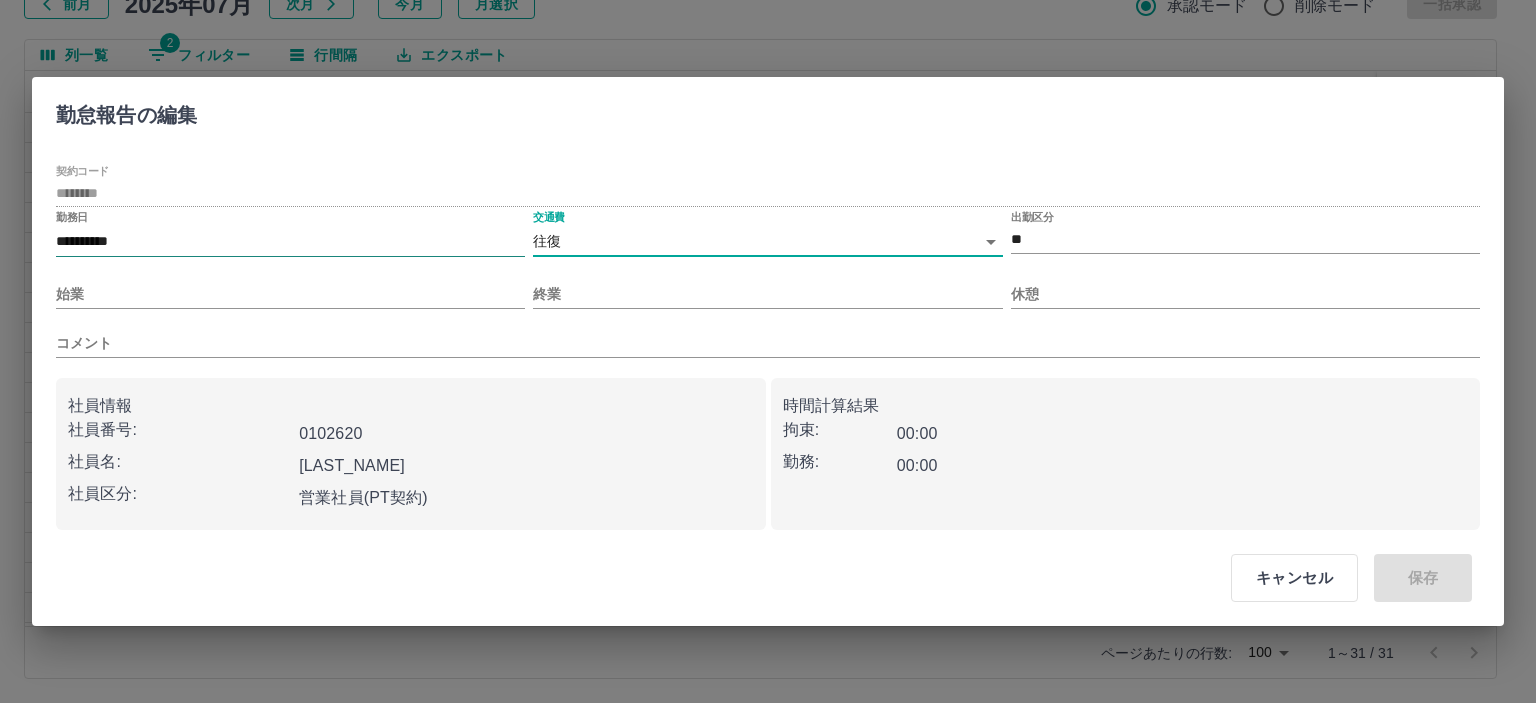 click on "**********" at bounding box center [290, 235] 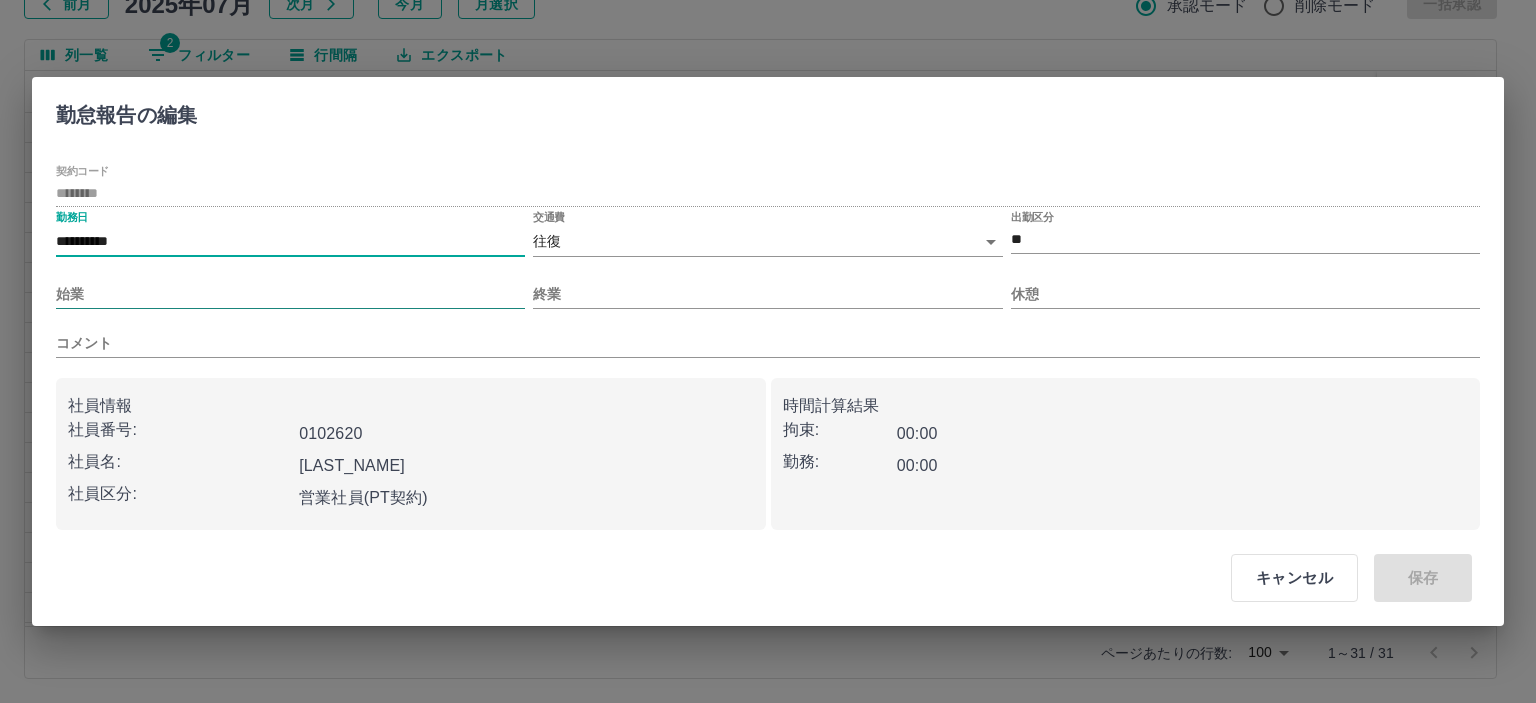 click on "始業" at bounding box center [290, 294] 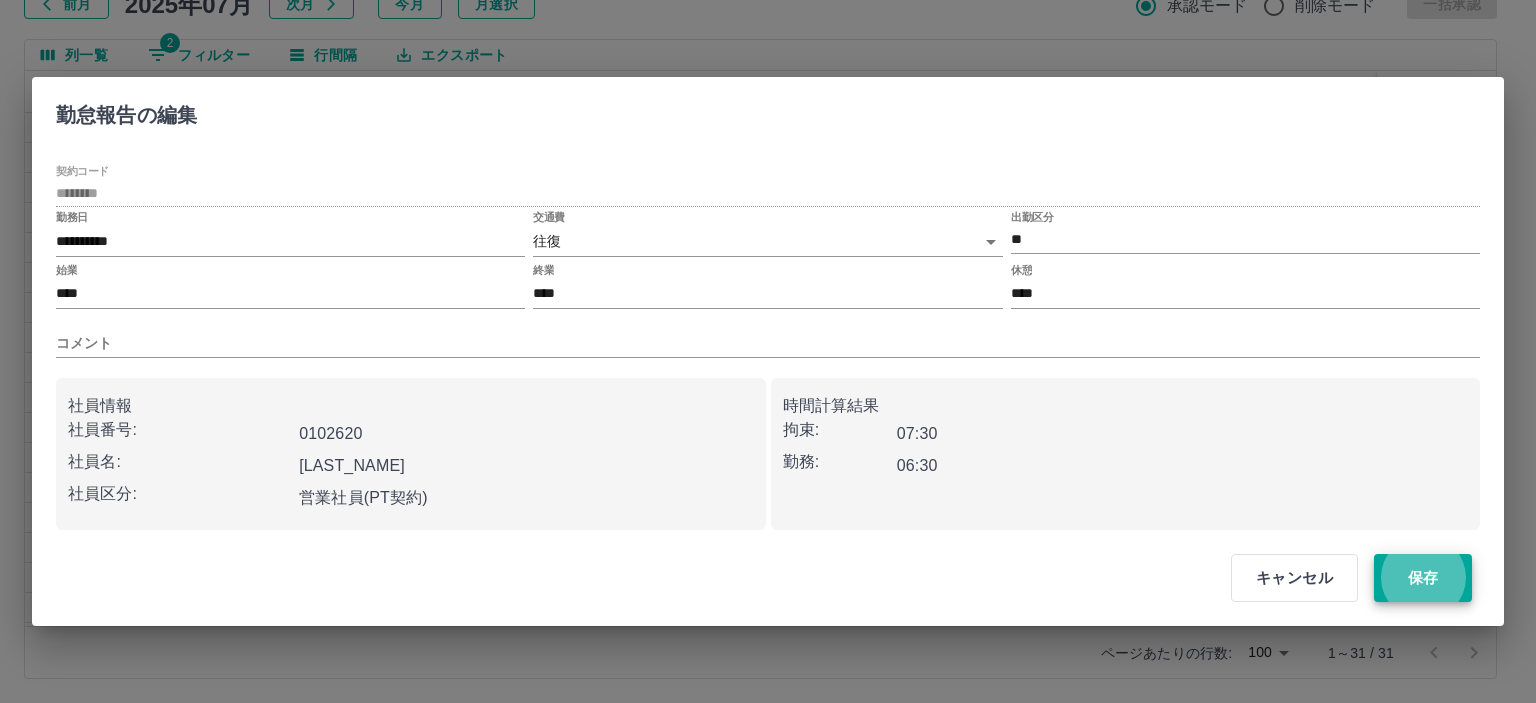 click on "保存" at bounding box center (1423, 578) 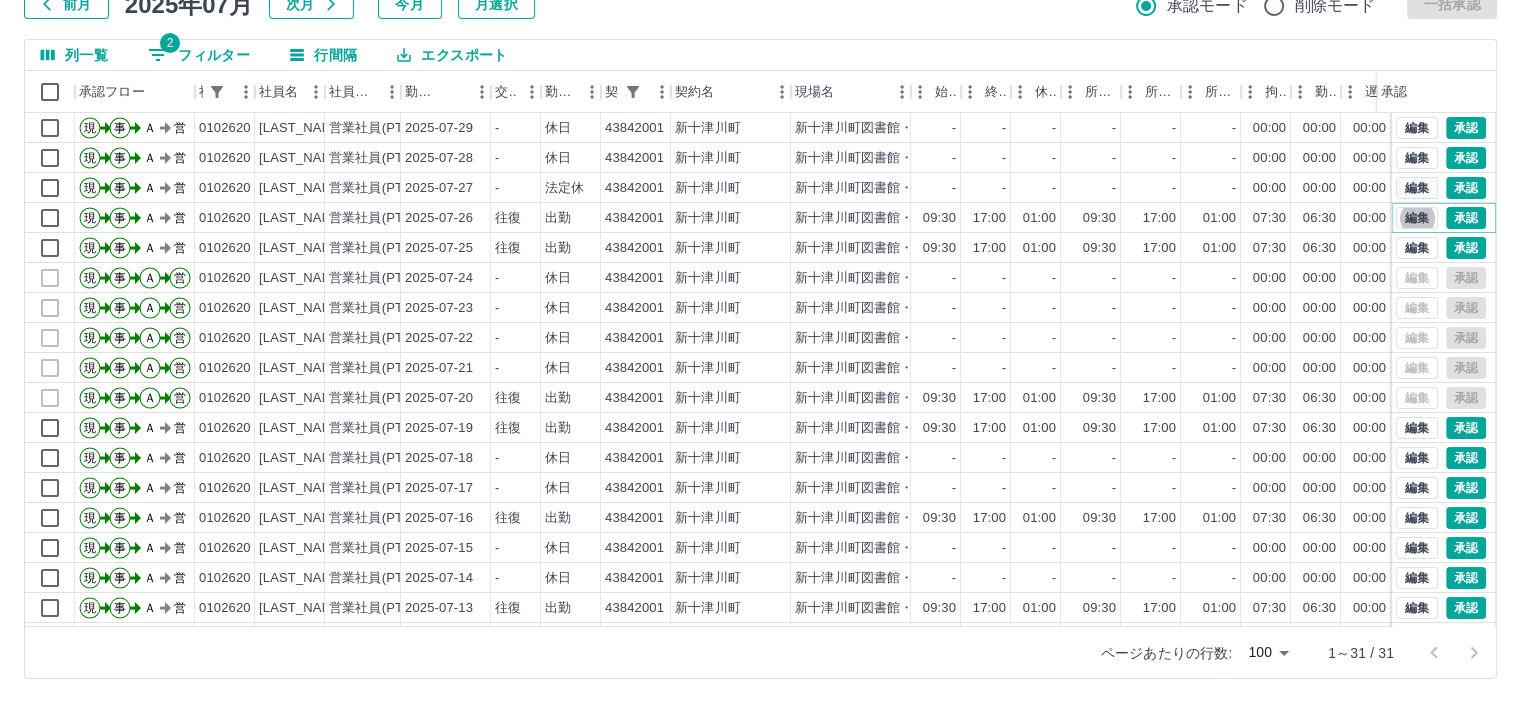 scroll, scrollTop: 0, scrollLeft: 0, axis: both 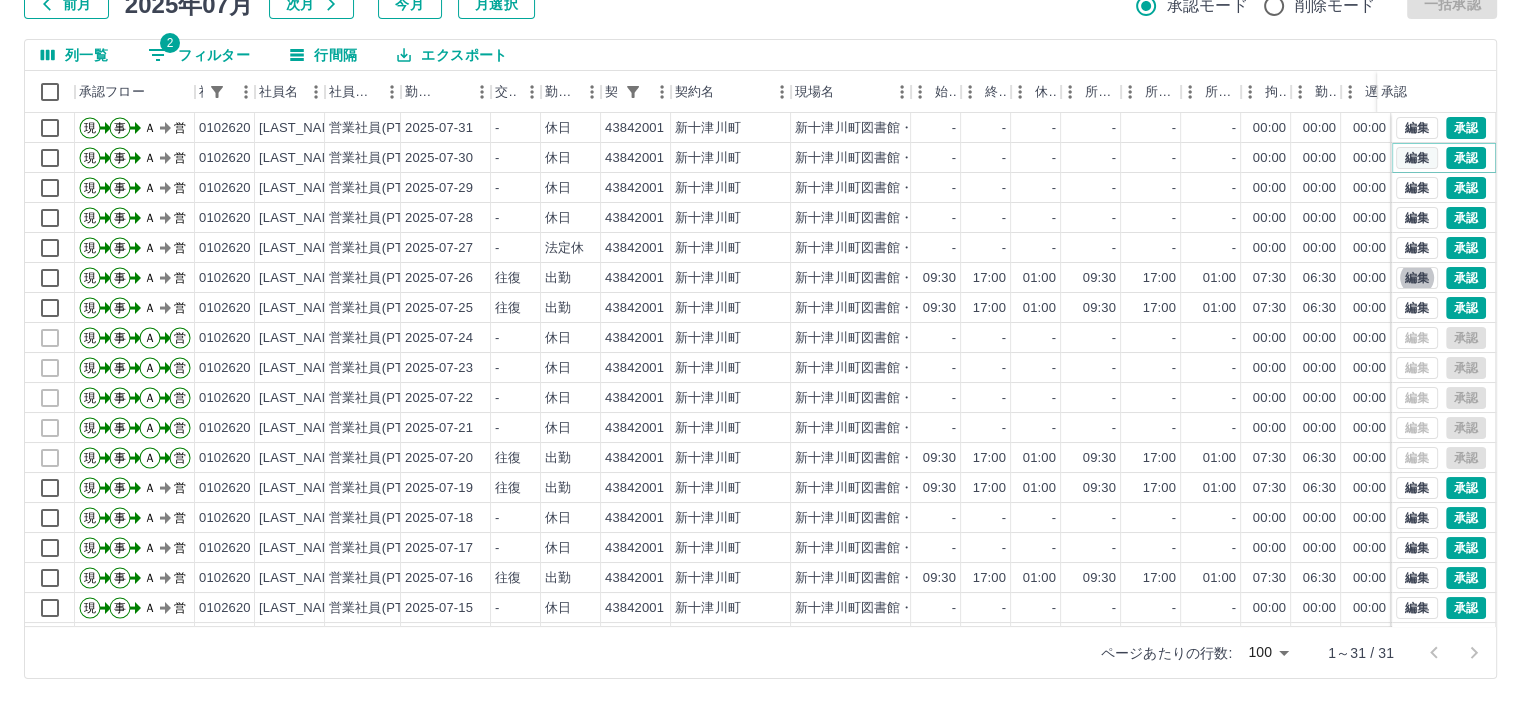 click on "編集" at bounding box center (1417, 158) 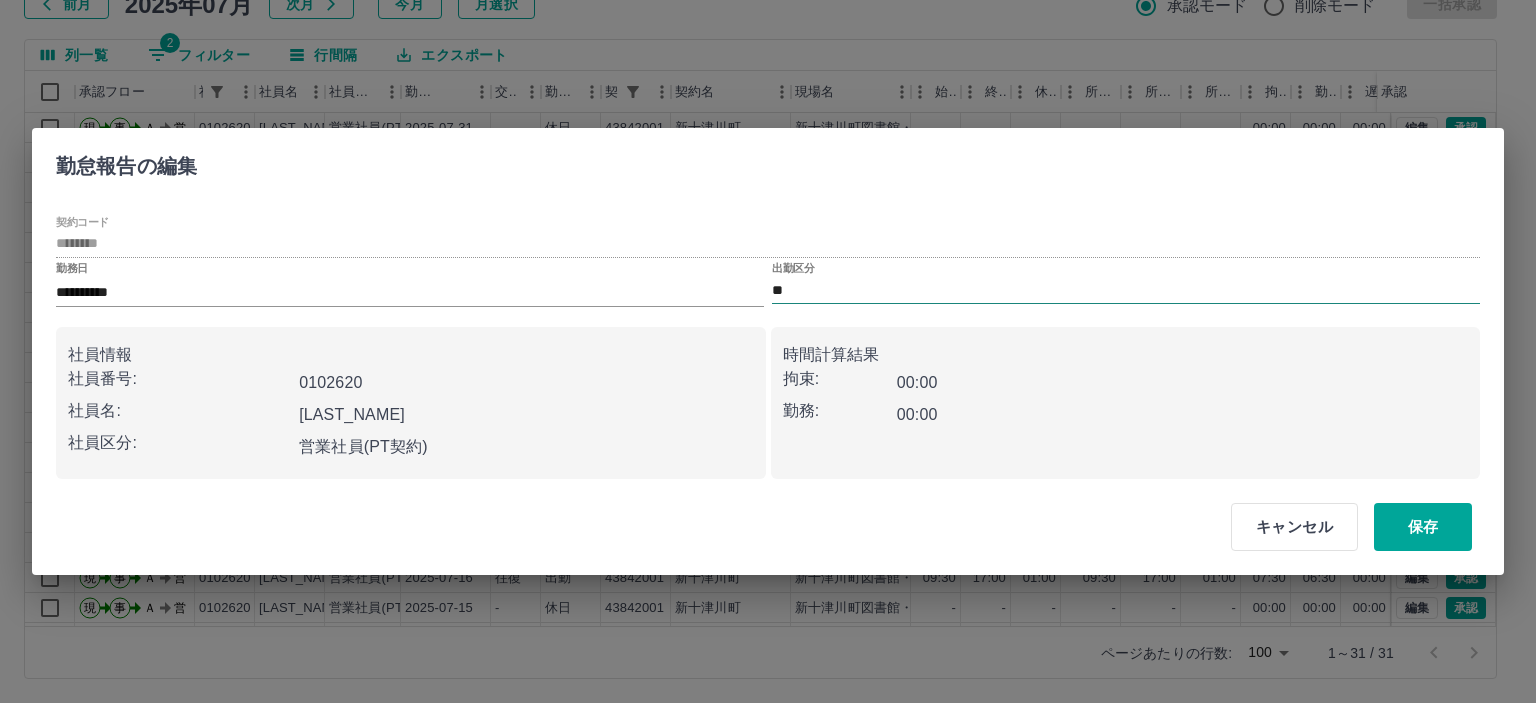 click on "**" at bounding box center [1126, 290] 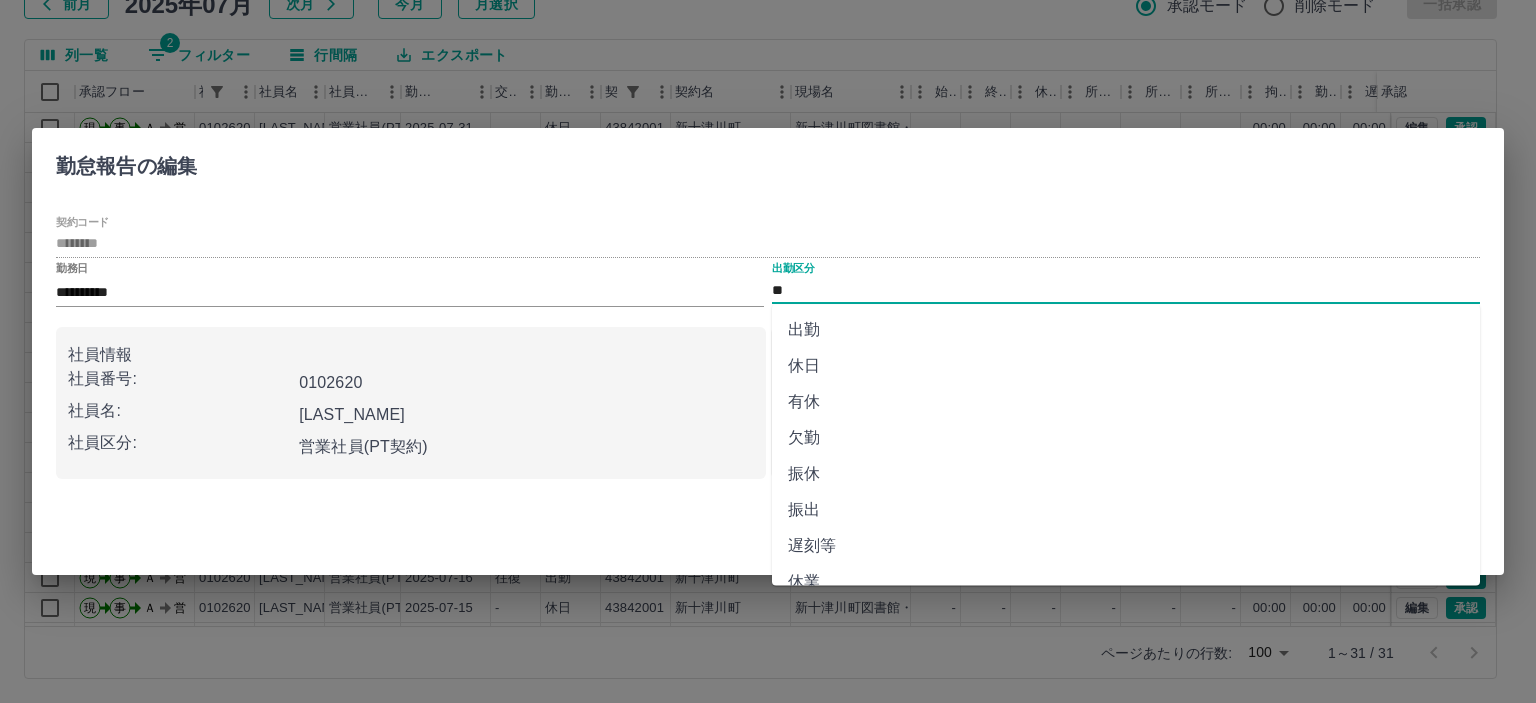 click on "出勤" at bounding box center (1126, 330) 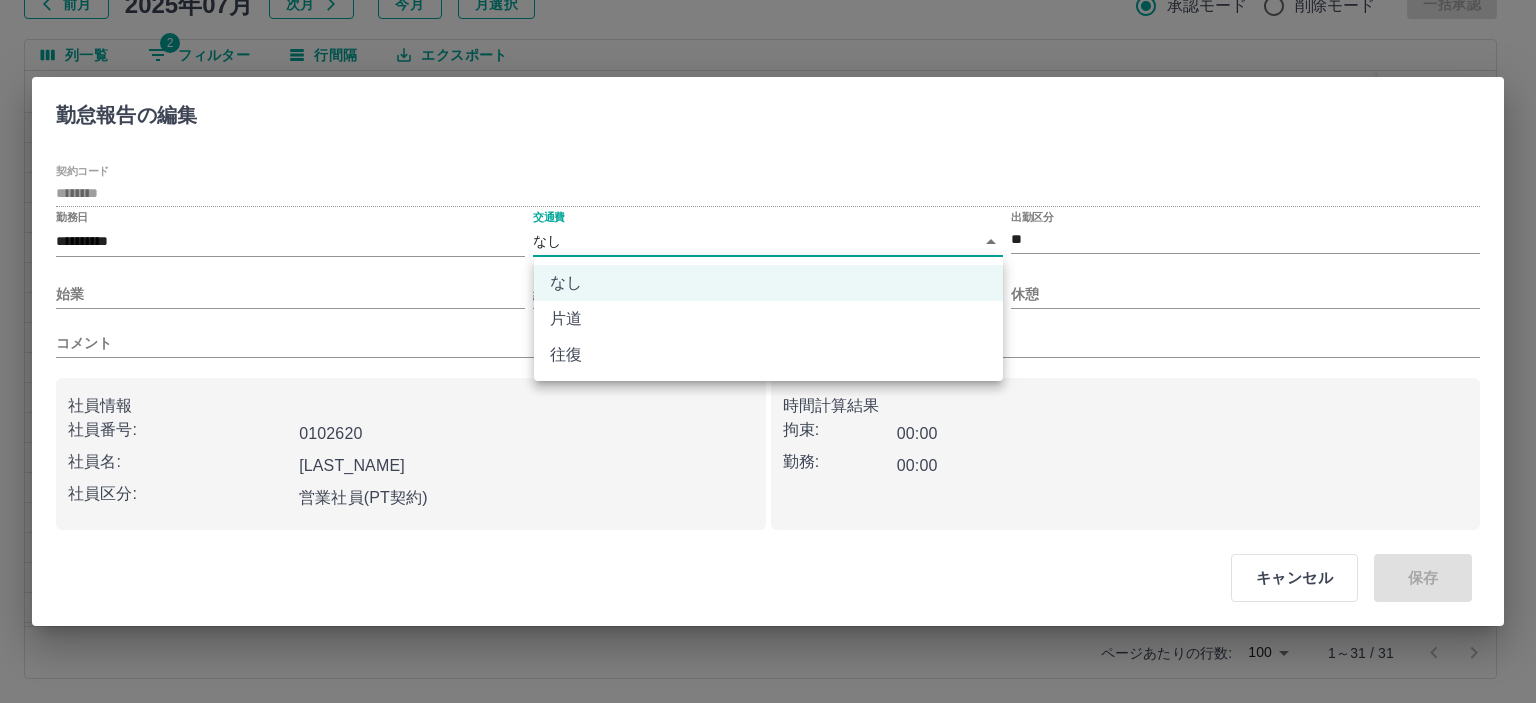 click on "SDH勤怠 山本　和也 勤務実績承認 前月 2025年07月 次月 今月 月選択 承認モード 削除モード 一括承認 列一覧 2 フィルター 行間隔 エクスポート 承認フロー 社員番号 社員名 社員区分 勤務日 交通費 勤務区分 契約コード 契約名 現場名 始業 終業 休憩 所定開始 所定終業 所定休憩 拘束 勤務 遅刻等 コメント ステータス 承認 現 事 Ａ 営 0102620 坂林　末美 営業社員(PT契約) 2025-07-31  -  休日 43842001 新十津川町 新十津川町図書館・学校図書館包括業務委託 - - - - - - 00:00 00:00 00:00 AM承認待 現 事 Ａ 営 0102620 坂林　末美 営業社員(PT契約) 2025-07-30  -  休日 43842001 新十津川町 新十津川町図書館・学校図書館包括業務委託 - - - - - - 00:00 00:00 00:00 AM承認待 現 事 Ａ 営 0102620 坂林　末美 営業社員(PT契約) 2025-07-29  -  休日 43842001 新十津川町 - - - - - - 00:00 00:00 00:00 AM承認待 現 事 Ａ -" at bounding box center [768, 280] 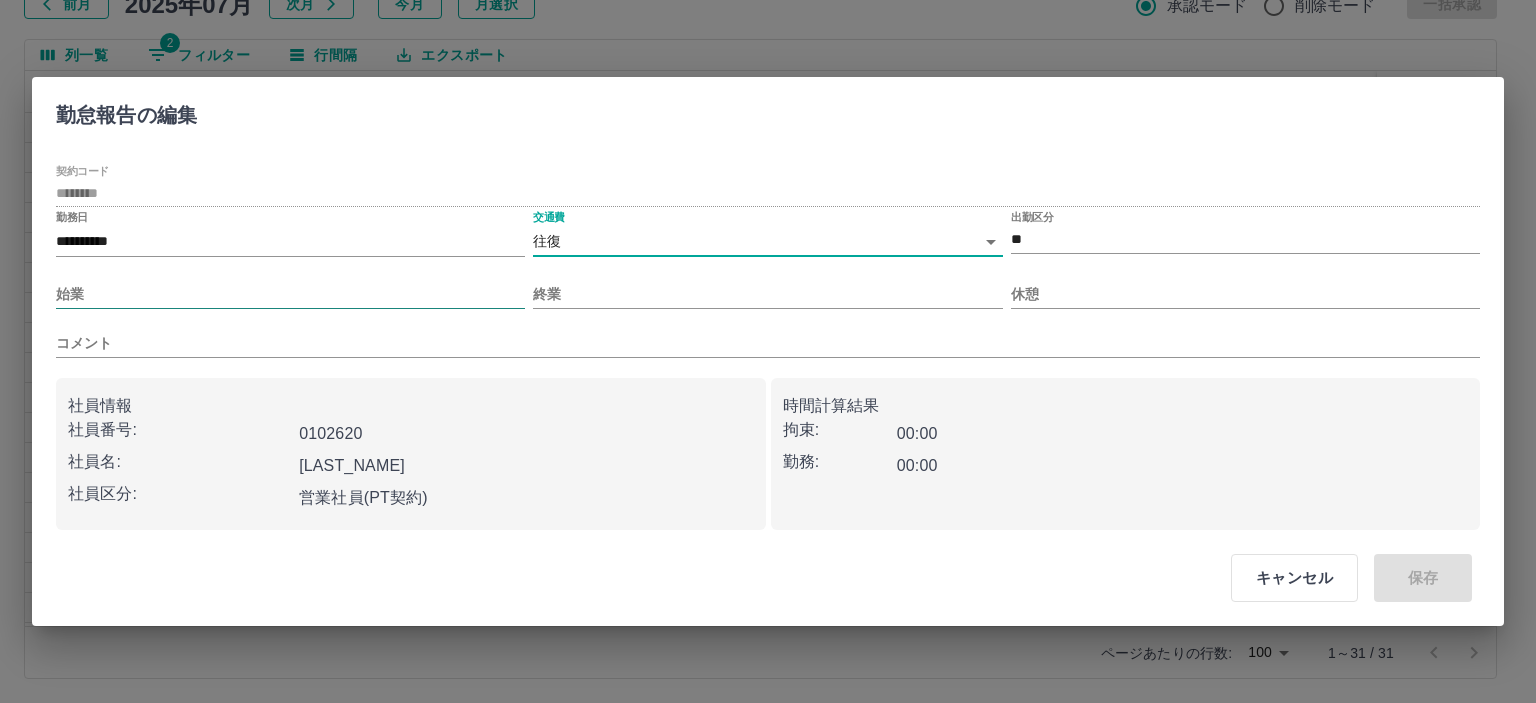 click on "始業" at bounding box center [290, 294] 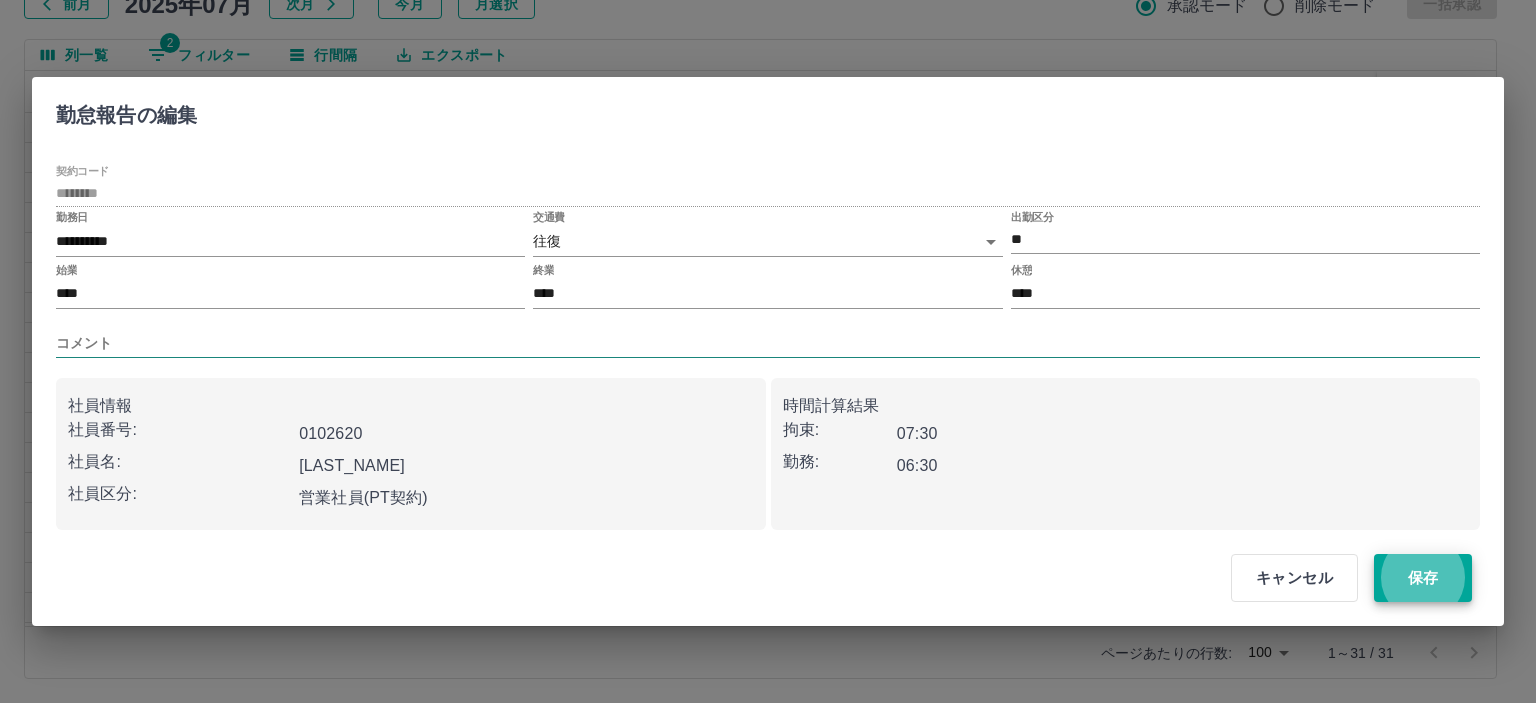 click on "保存" at bounding box center (1423, 578) 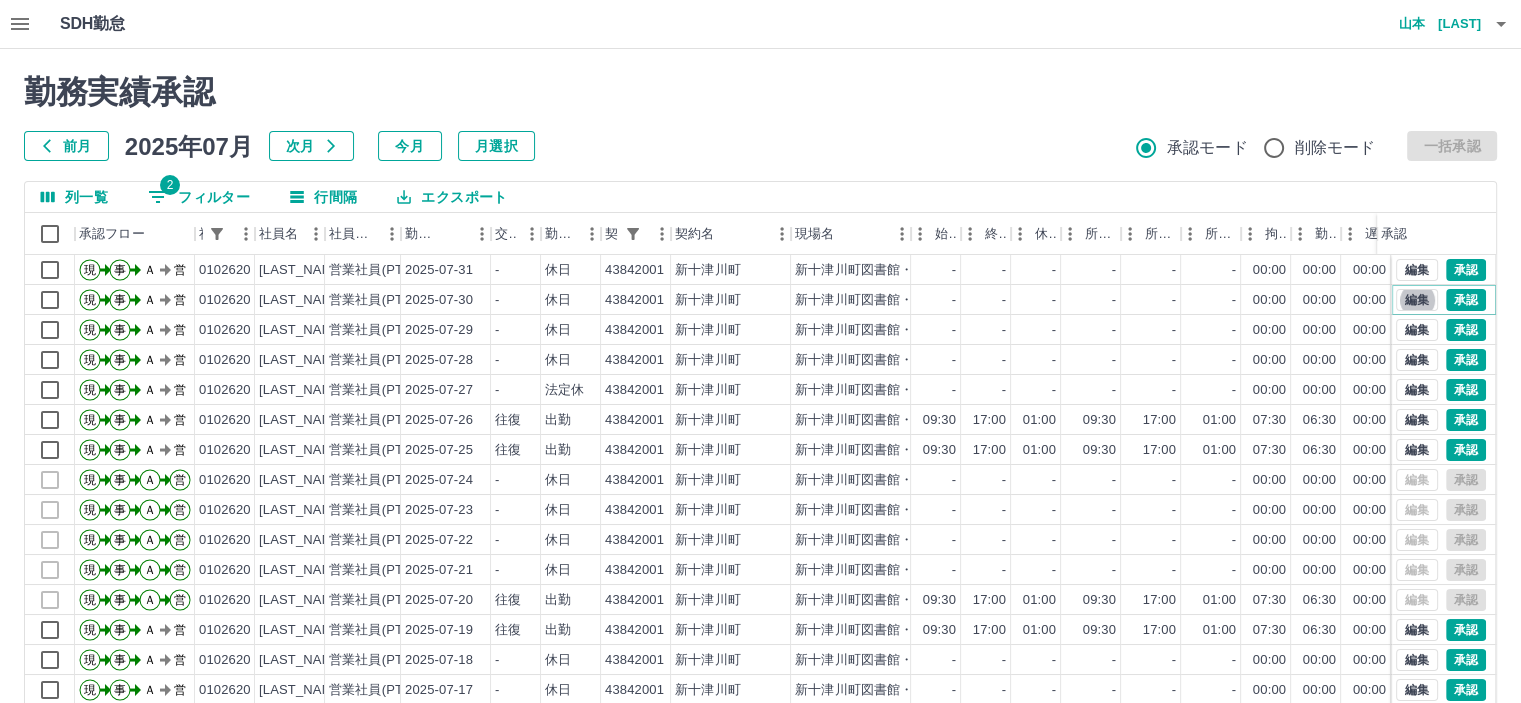 scroll, scrollTop: 0, scrollLeft: 0, axis: both 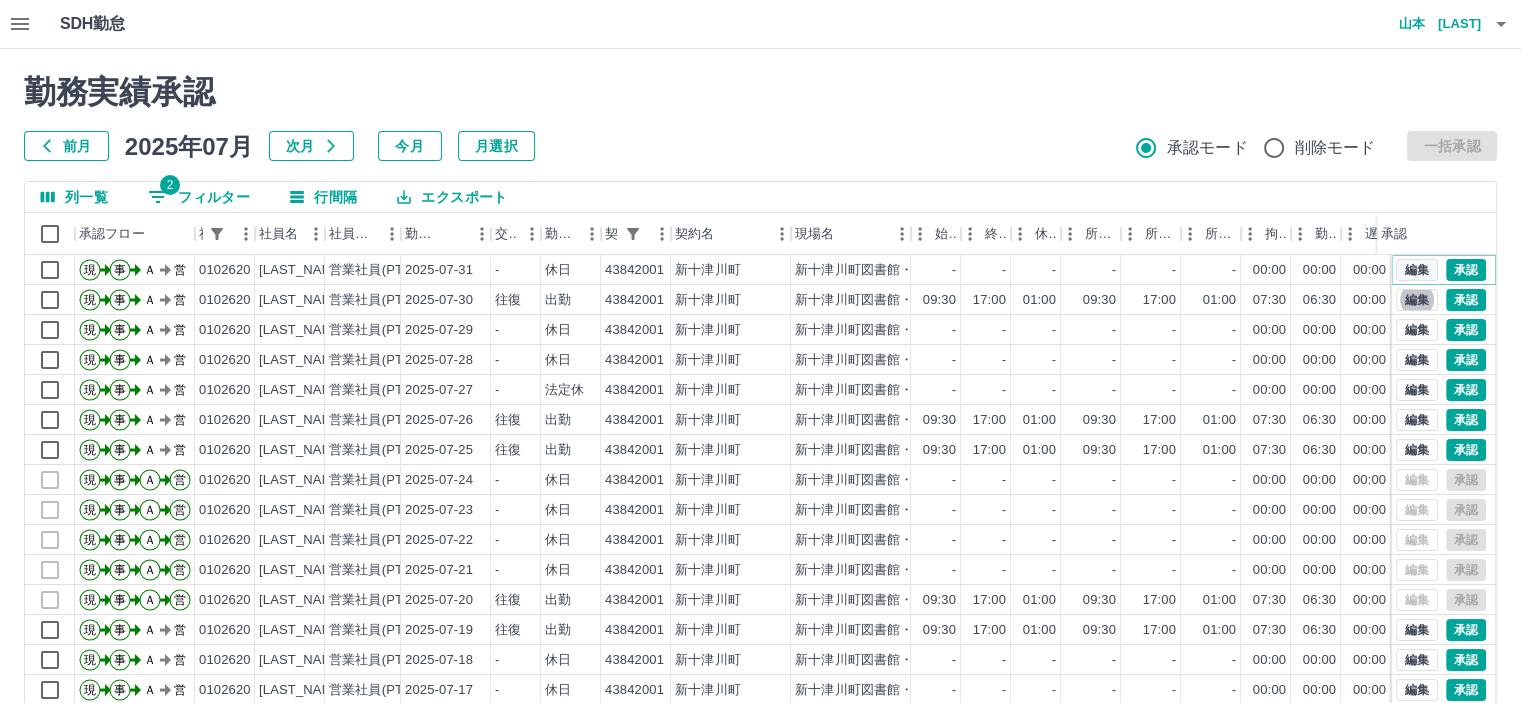 click on "編集" at bounding box center [1417, 270] 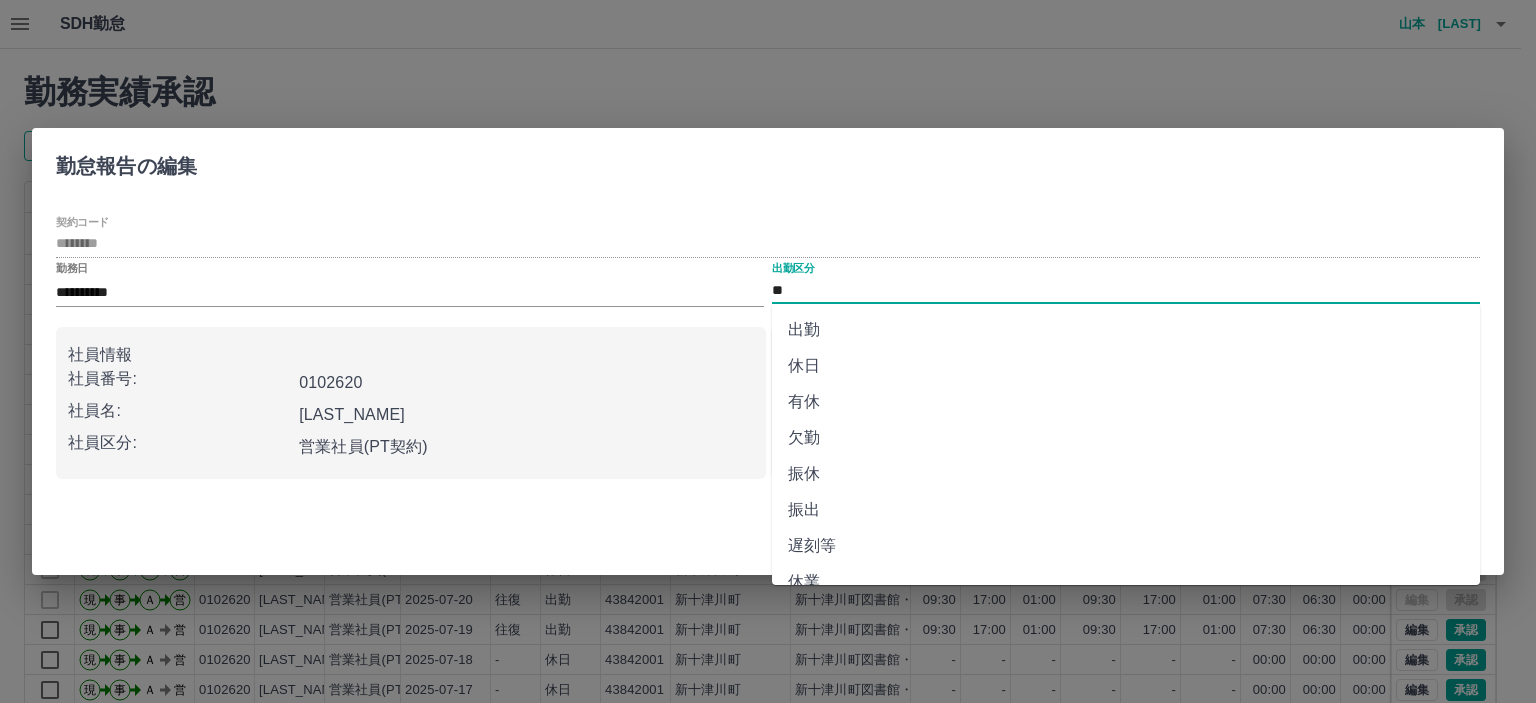 click on "**" at bounding box center [1126, 290] 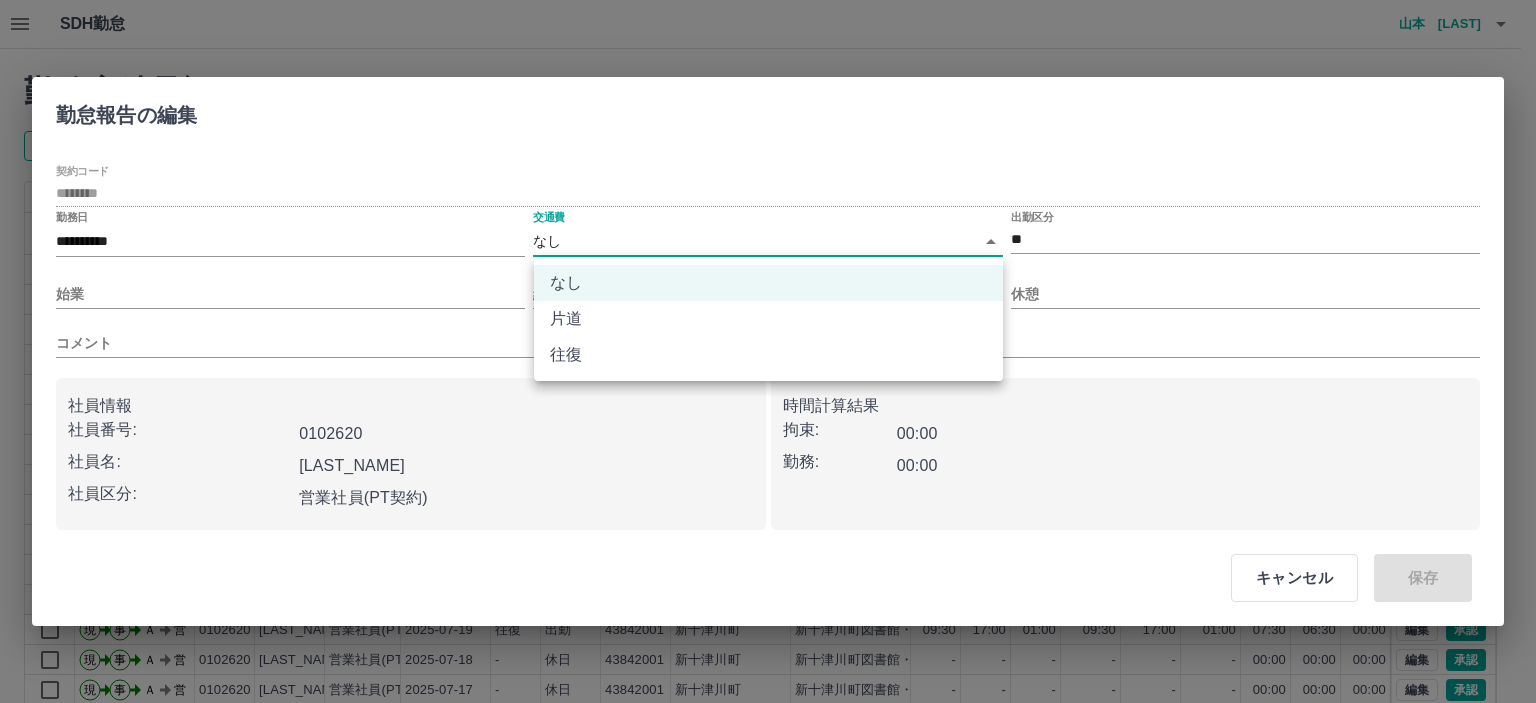 click on "SDH勤怠 山本　和也 勤務実績承認 前月 2025年07月 次月 今月 月選択 承認モード 削除モード 一括承認 列一覧 2 フィルター 行間隔 エクスポート 承認フロー 社員番号 社員名 社員区分 勤務日 交通費 勤務区分 契約コード 契約名 現場名 始業 終業 休憩 所定開始 所定終業 所定休憩 拘束 勤務 遅刻等 コメント ステータス 承認 現 事 Ａ 営 0102620 坂林　末美 営業社員(PT契約) 2025-07-31  -  休日 43842001 新十津川町 新十津川町図書館・学校図書館包括業務委託 - - - - - - 00:00 00:00 00:00 AM承認待 現 事 Ａ 営 0102620 坂林　末美 営業社員(PT契約) 2025-07-30 往復 出勤 43842001 新十津川町 新十津川町図書館・学校図書館包括業務委託 09:30 17:00 01:00 09:30 17:00 01:00 07:30 06:30 00:00 AM承認待 現 事 Ａ 営 0102620 坂林　末美 営業社員(PT契約) 2025-07-29  -  休日 43842001 新十津川町 - - - - - - 00:00 00:00 00:00" at bounding box center [768, 422] 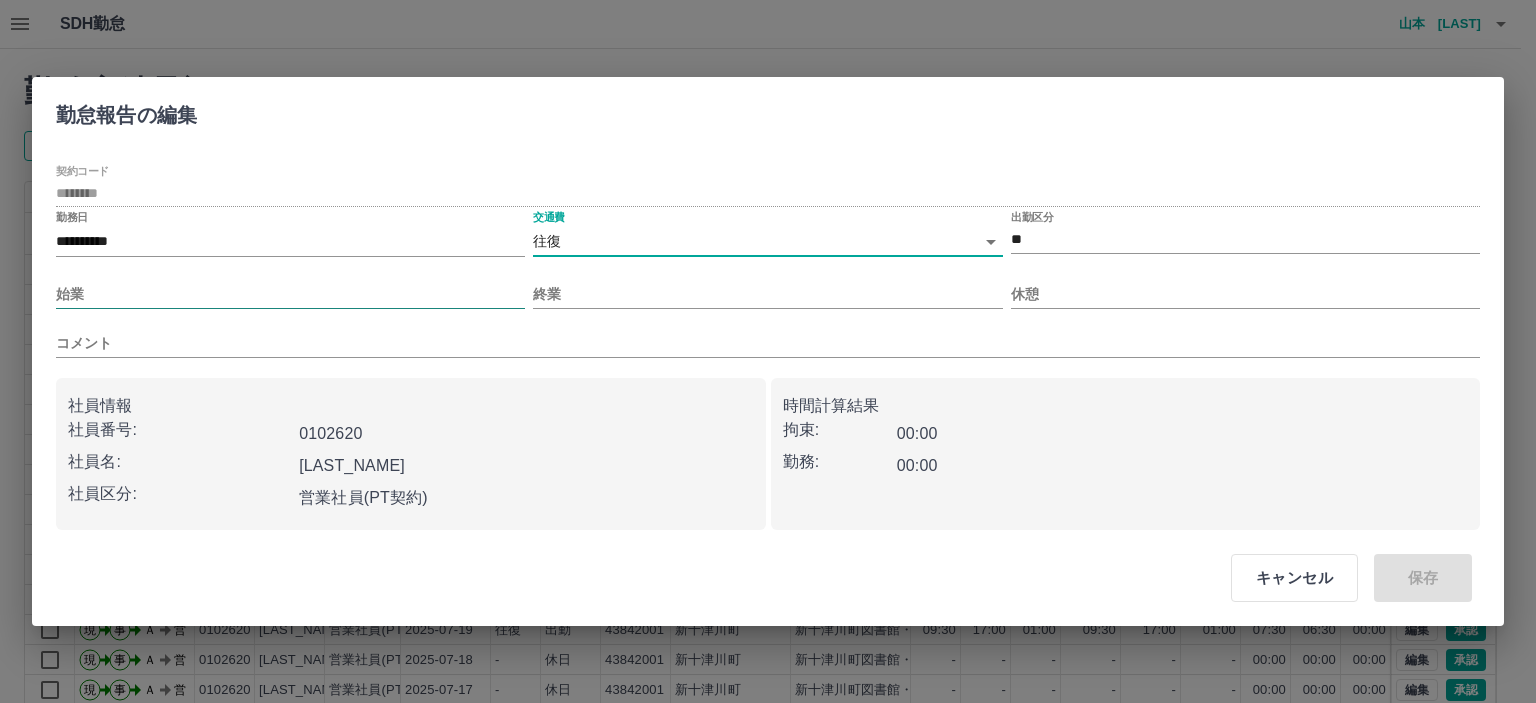 click on "始業" at bounding box center (290, 294) 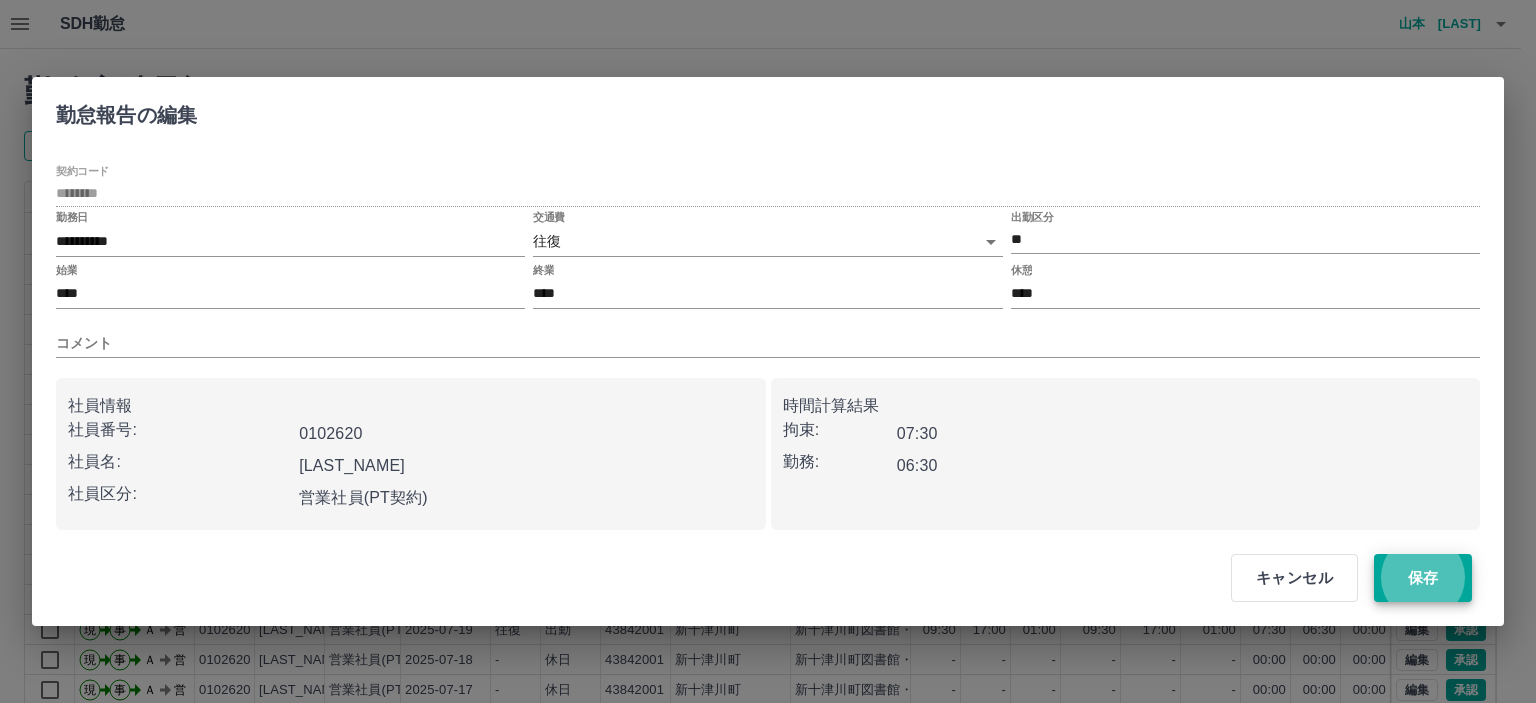 click on "保存" at bounding box center [1423, 578] 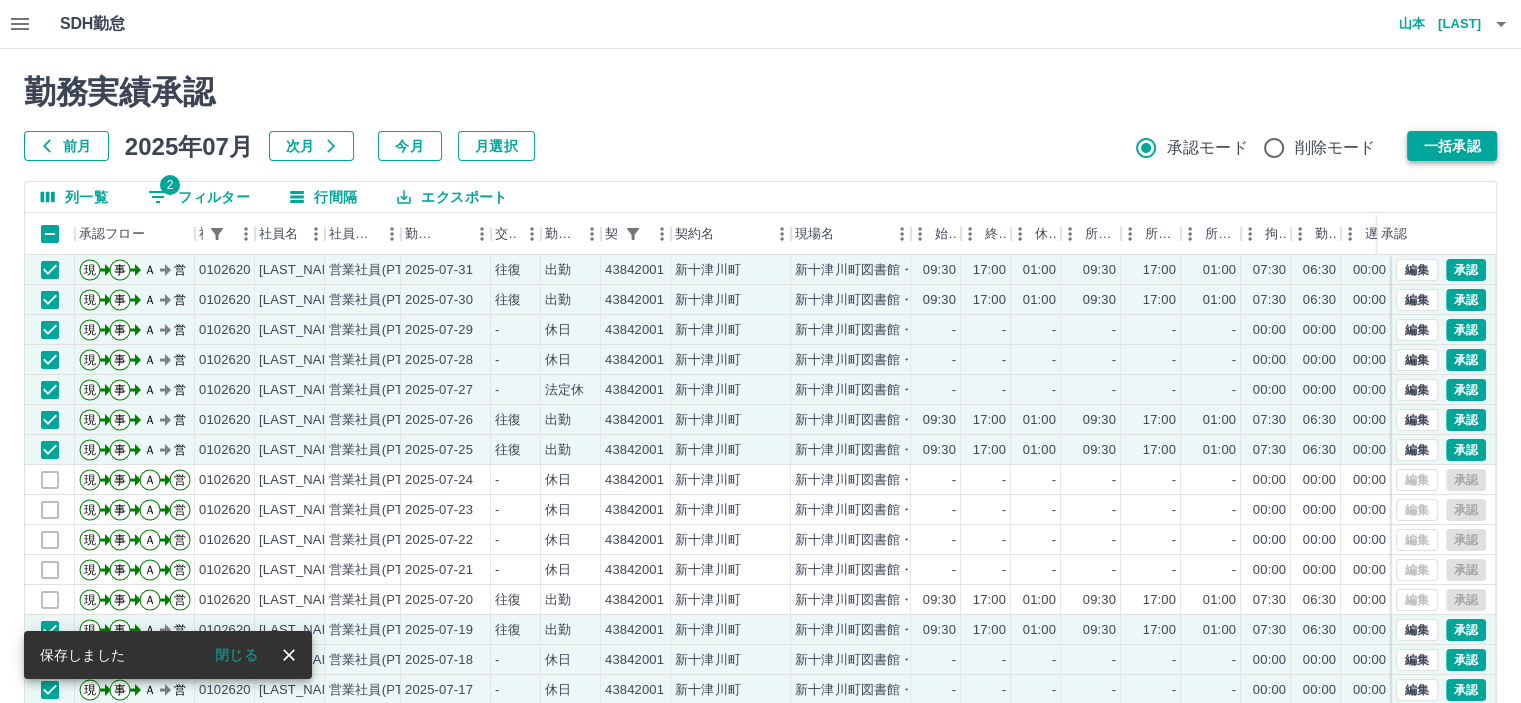 click on "一括承認" at bounding box center [1452, 146] 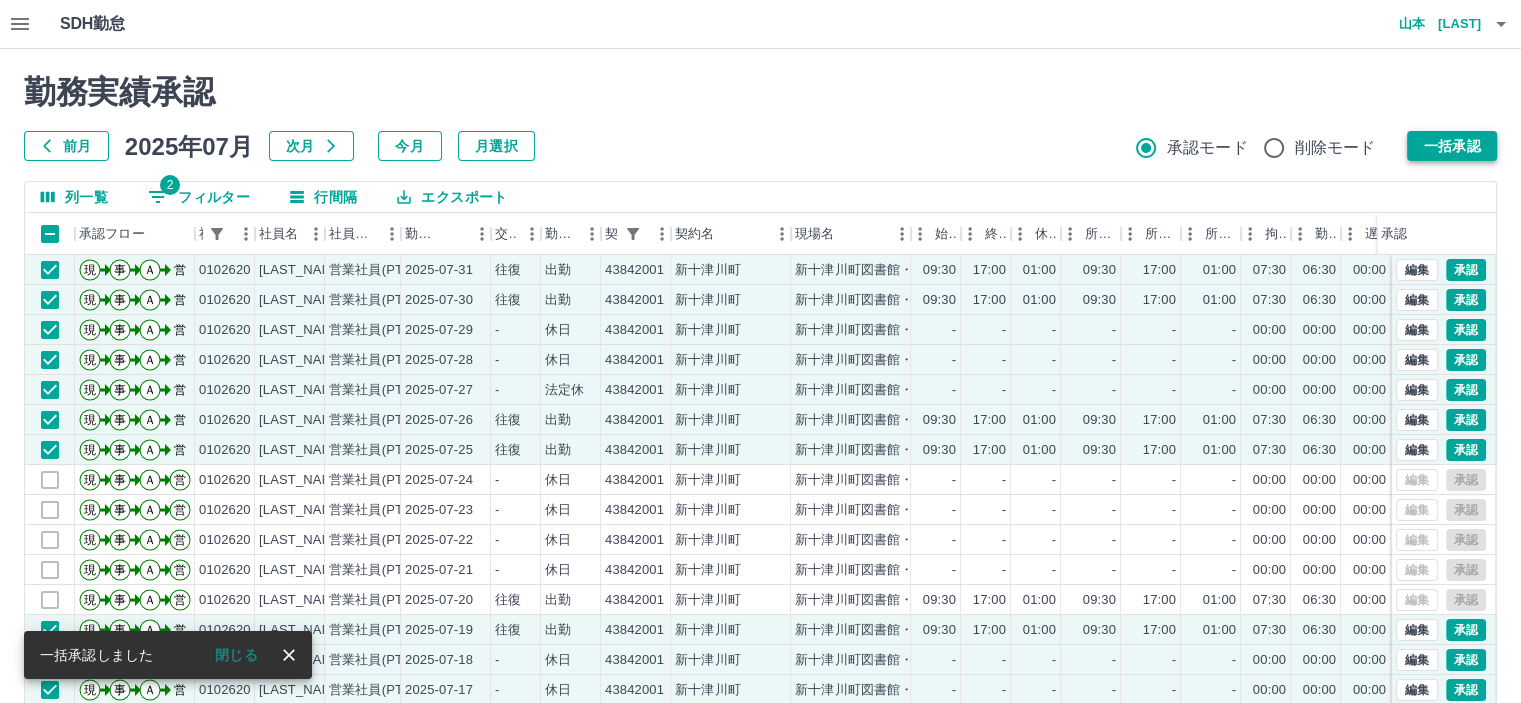 click on "一括承認" at bounding box center (1452, 146) 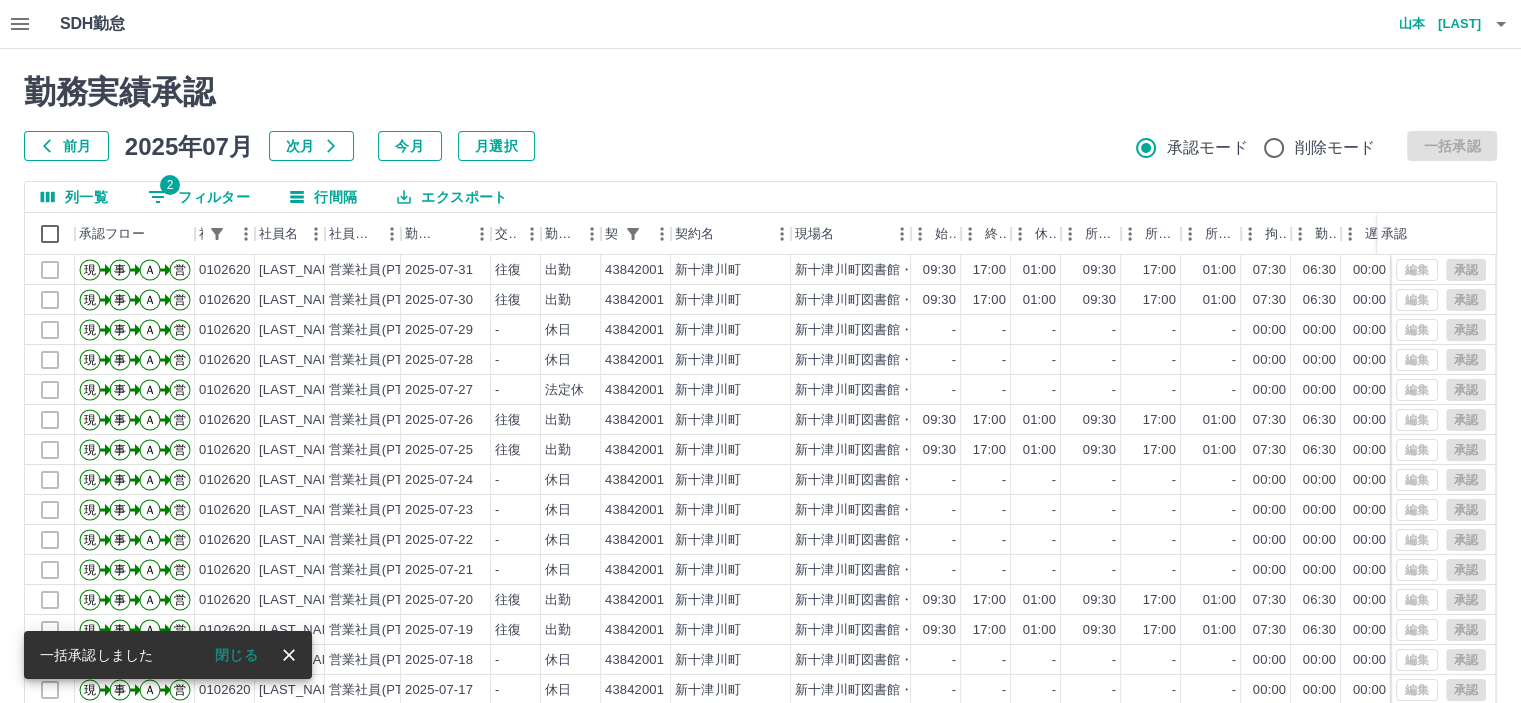 click 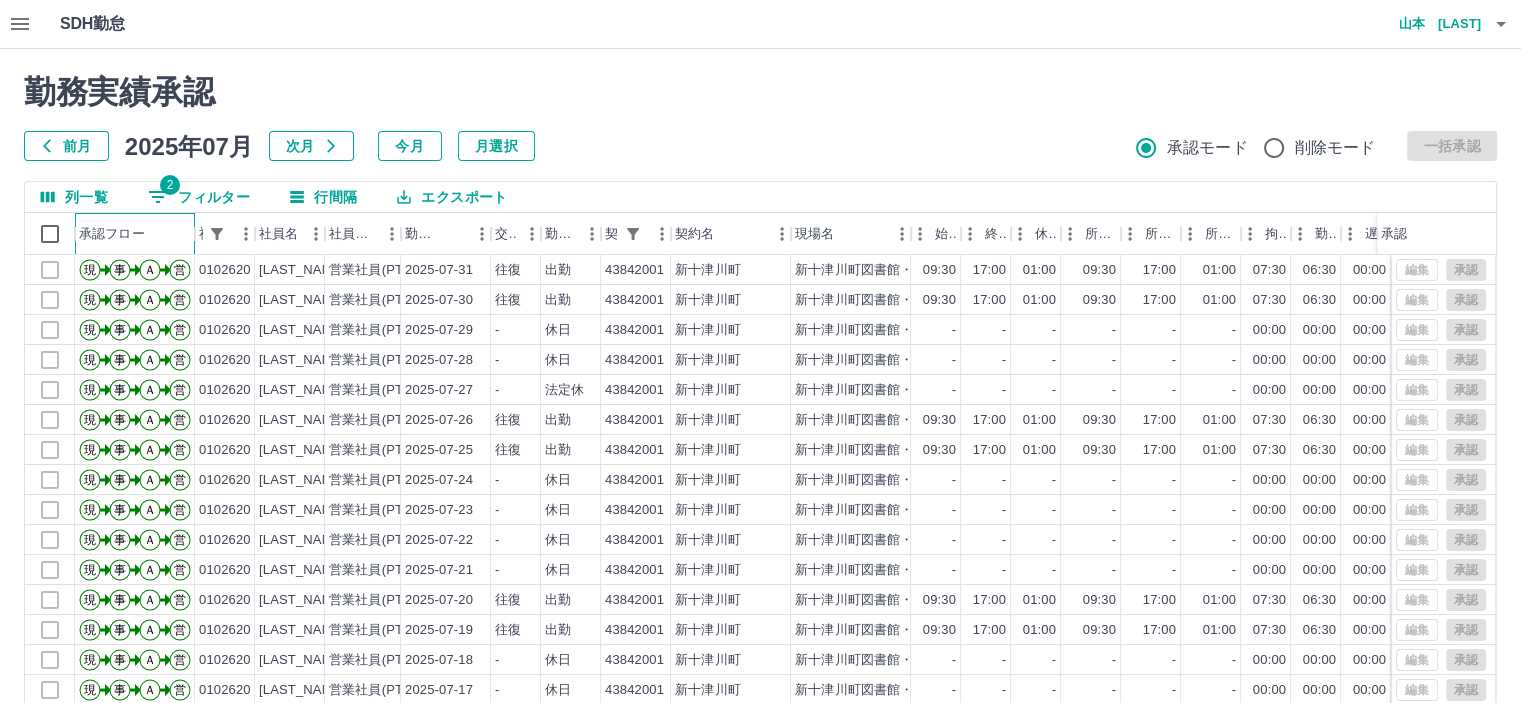 click on "承認フロー" at bounding box center [135, 234] 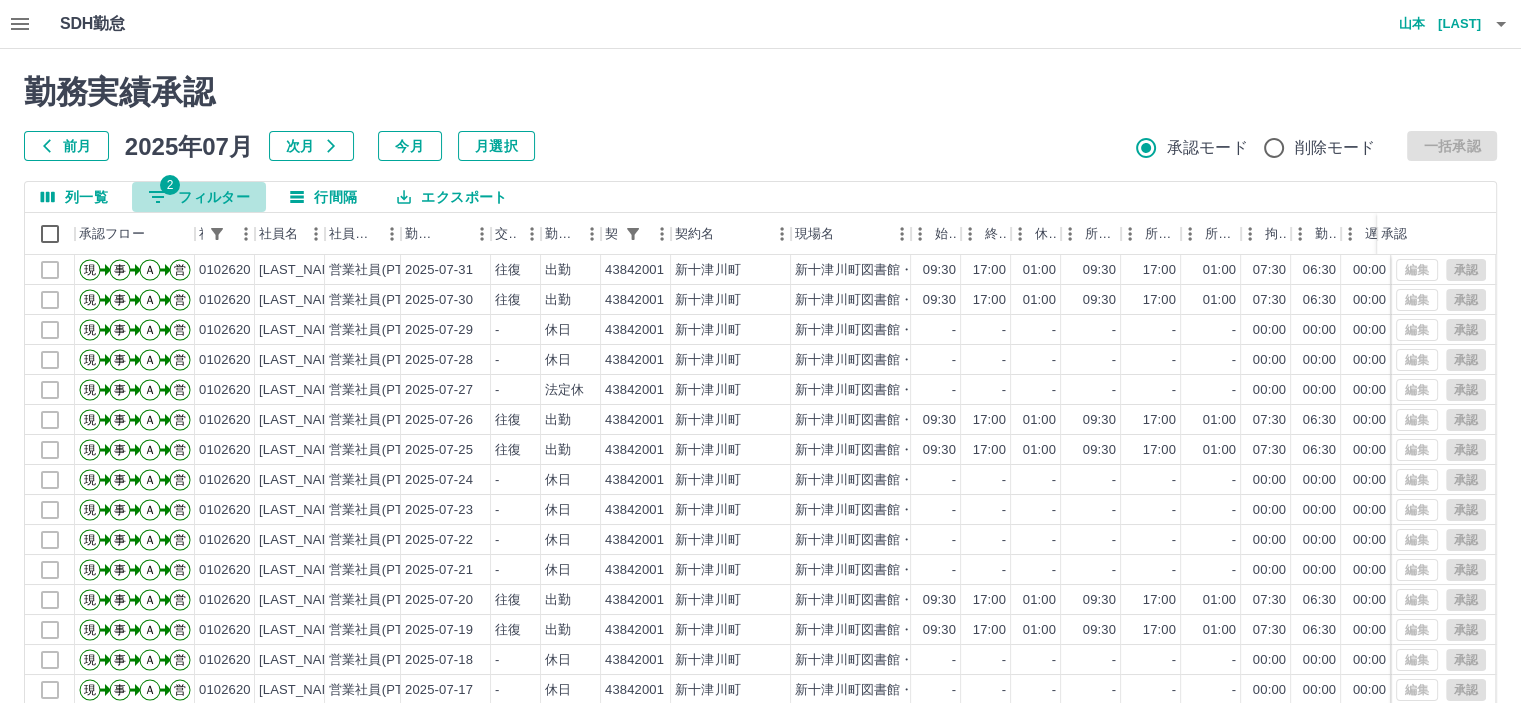 click on "2 フィルター" at bounding box center (199, 197) 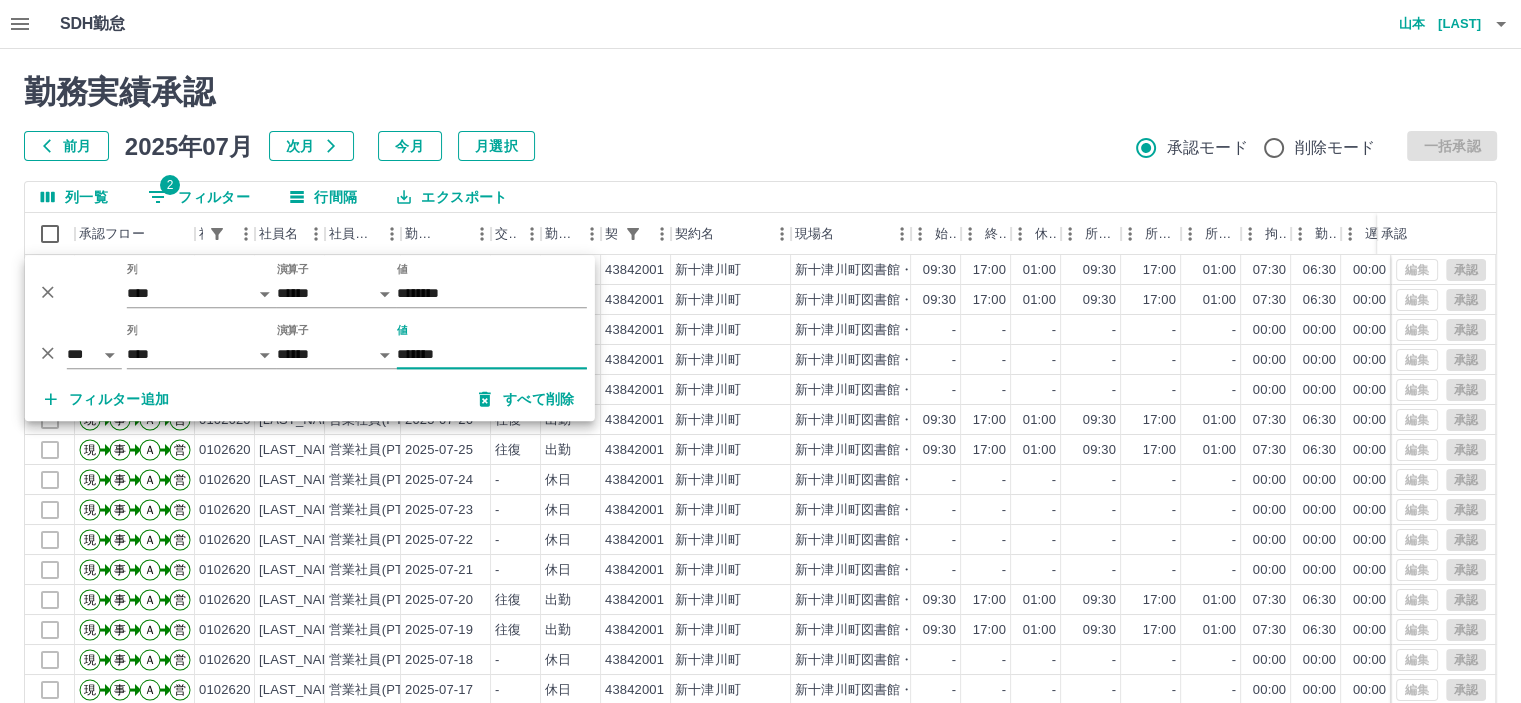 click on "*******" at bounding box center [492, 354] 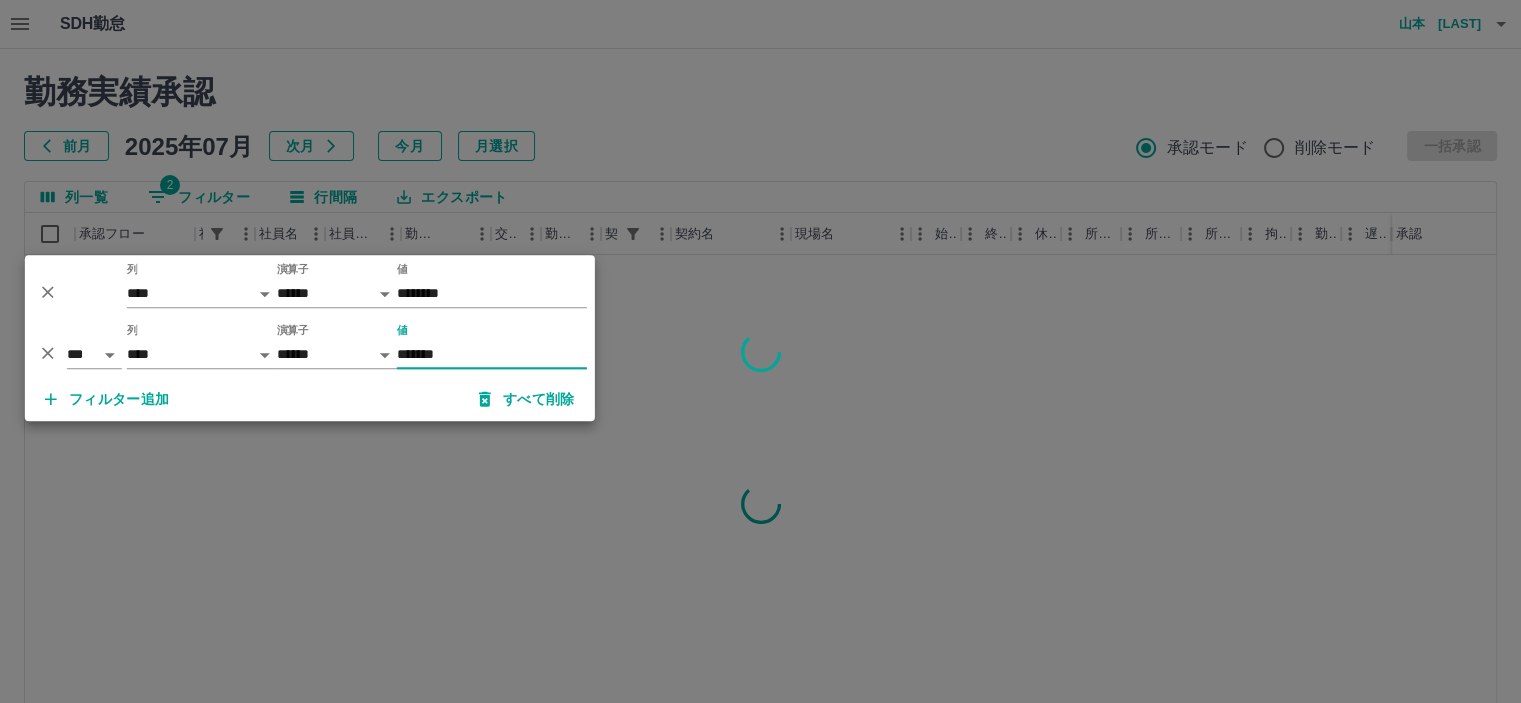 click at bounding box center [760, 351] 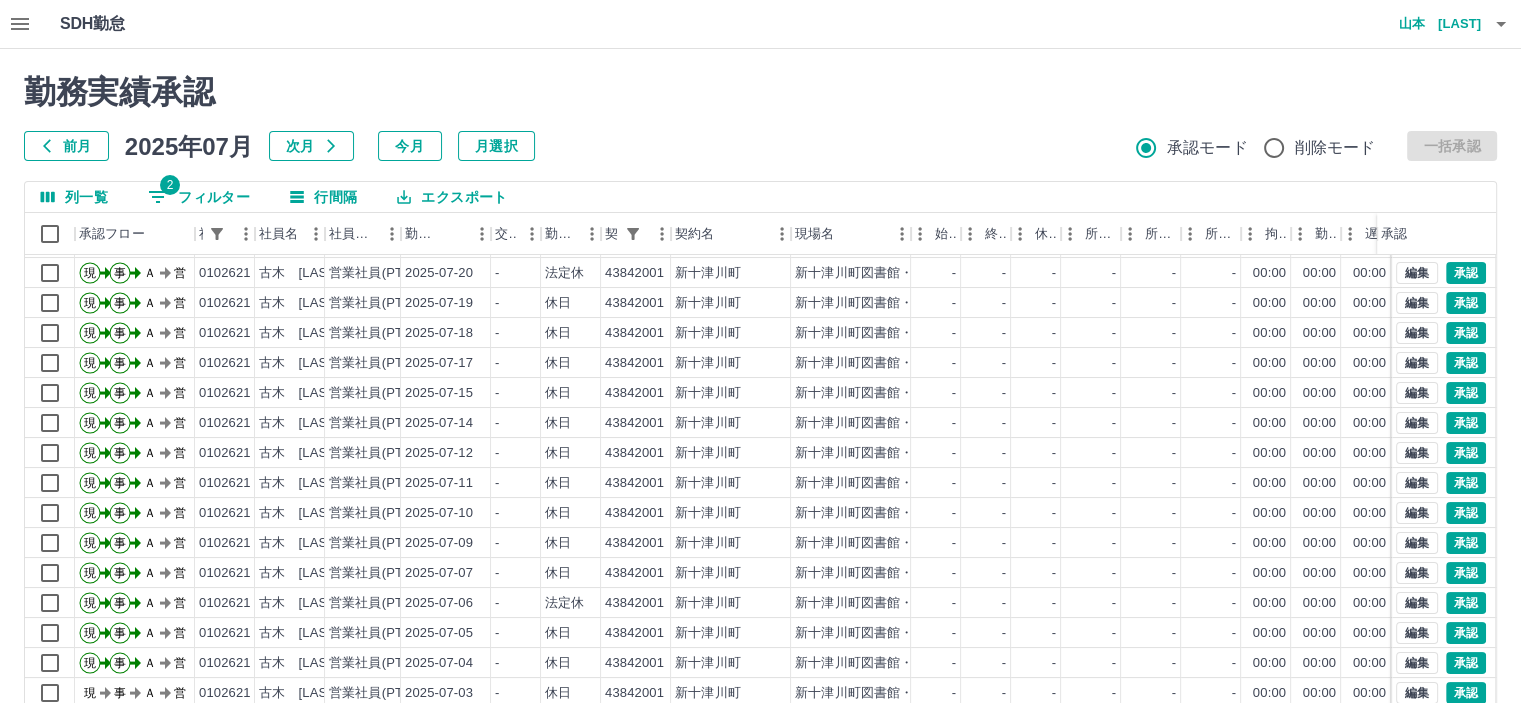 scroll, scrollTop: 311, scrollLeft: 0, axis: vertical 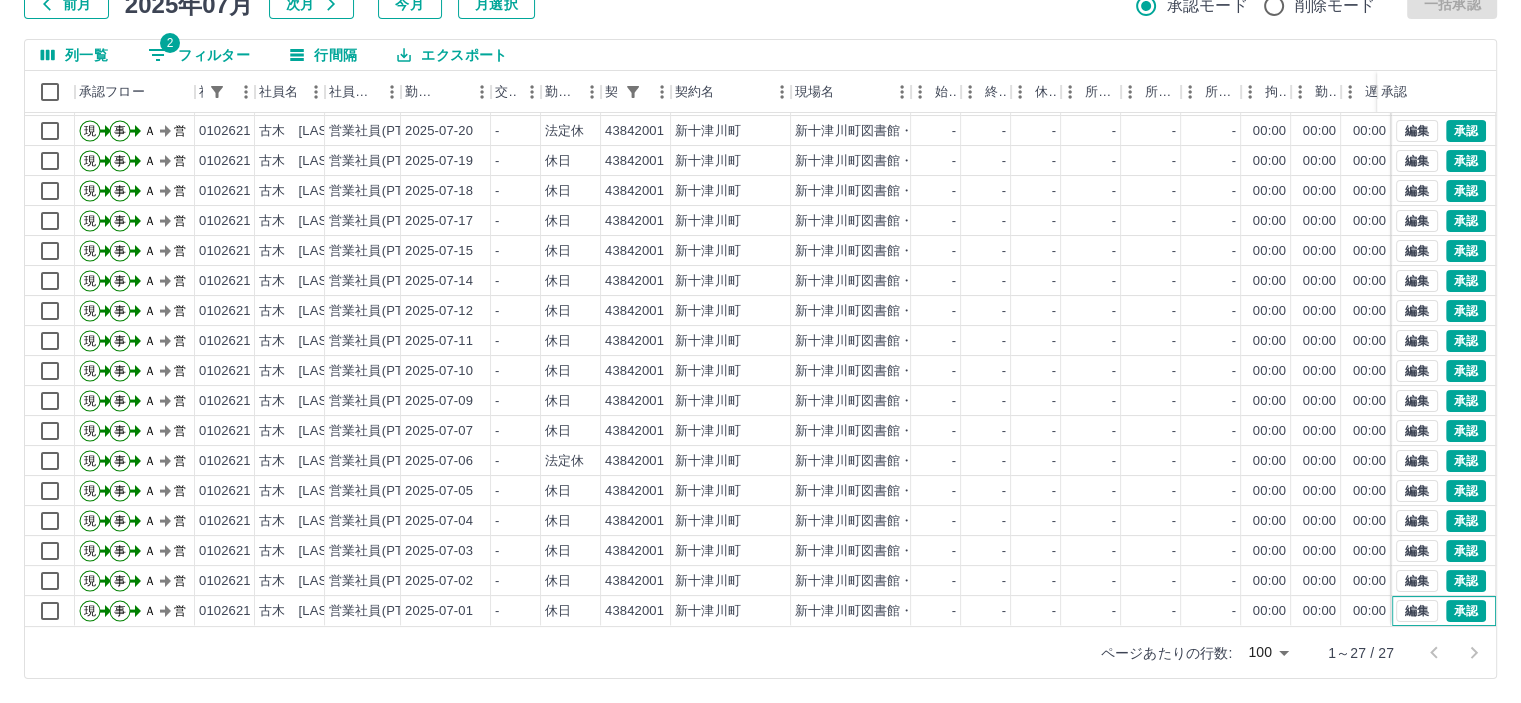 click on "編集 承認" at bounding box center (1444, 611) 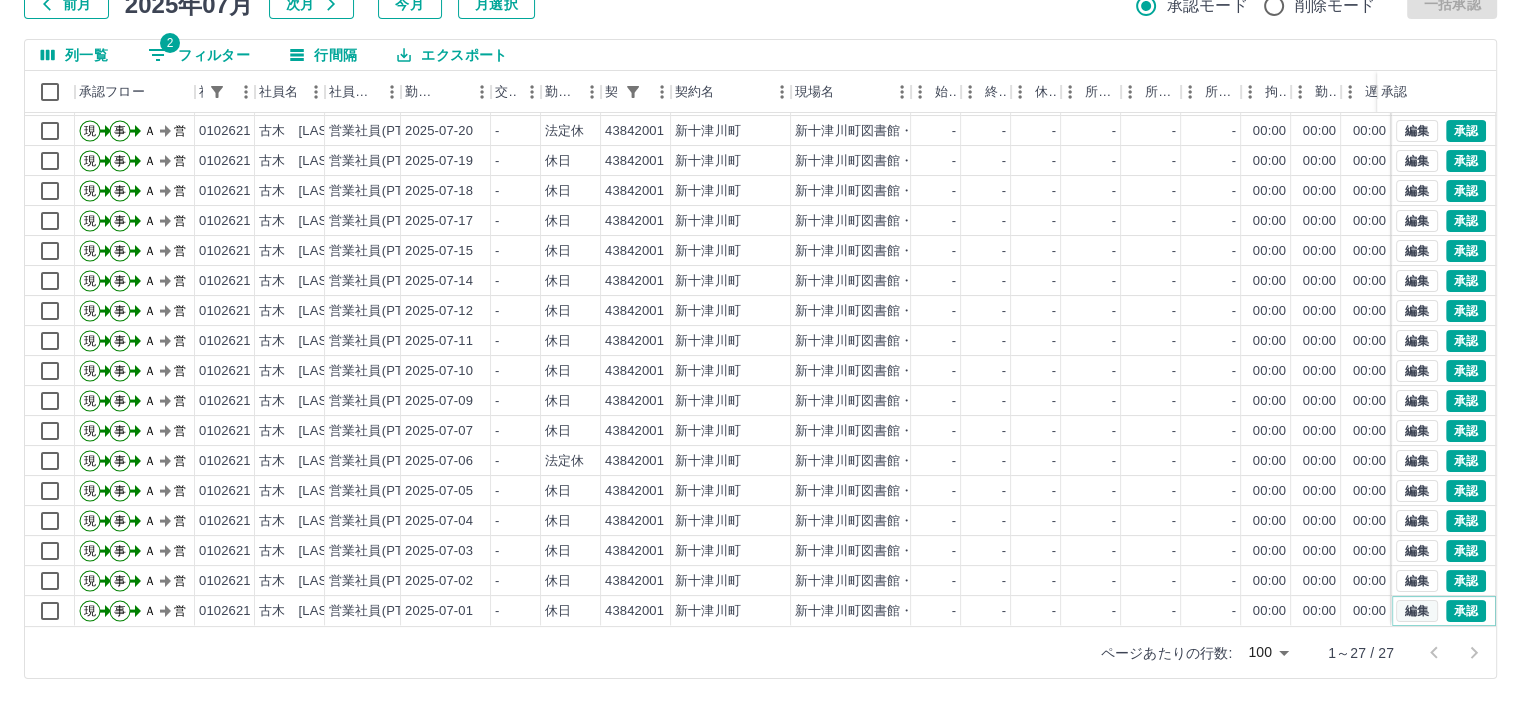 click on "編集" at bounding box center (1417, 611) 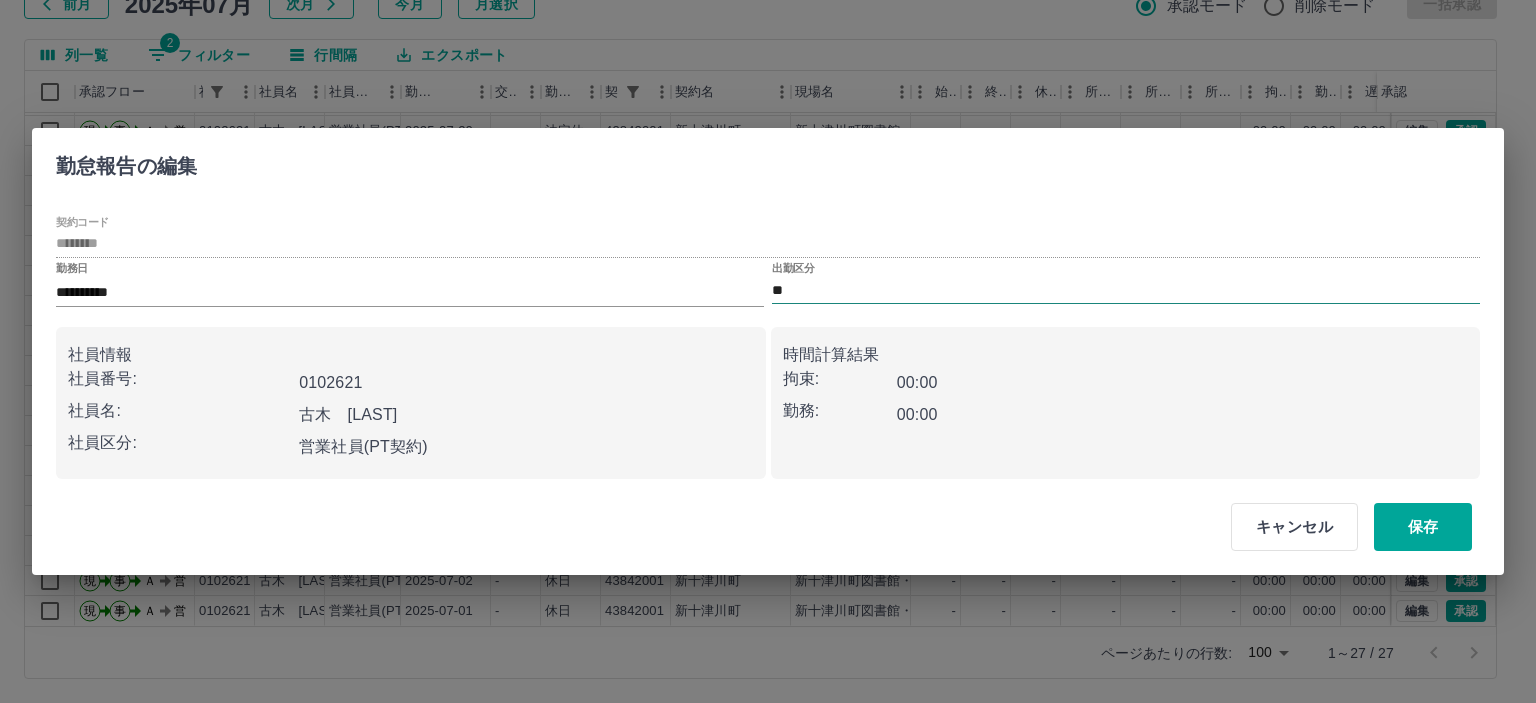 click on "**" at bounding box center (1126, 290) 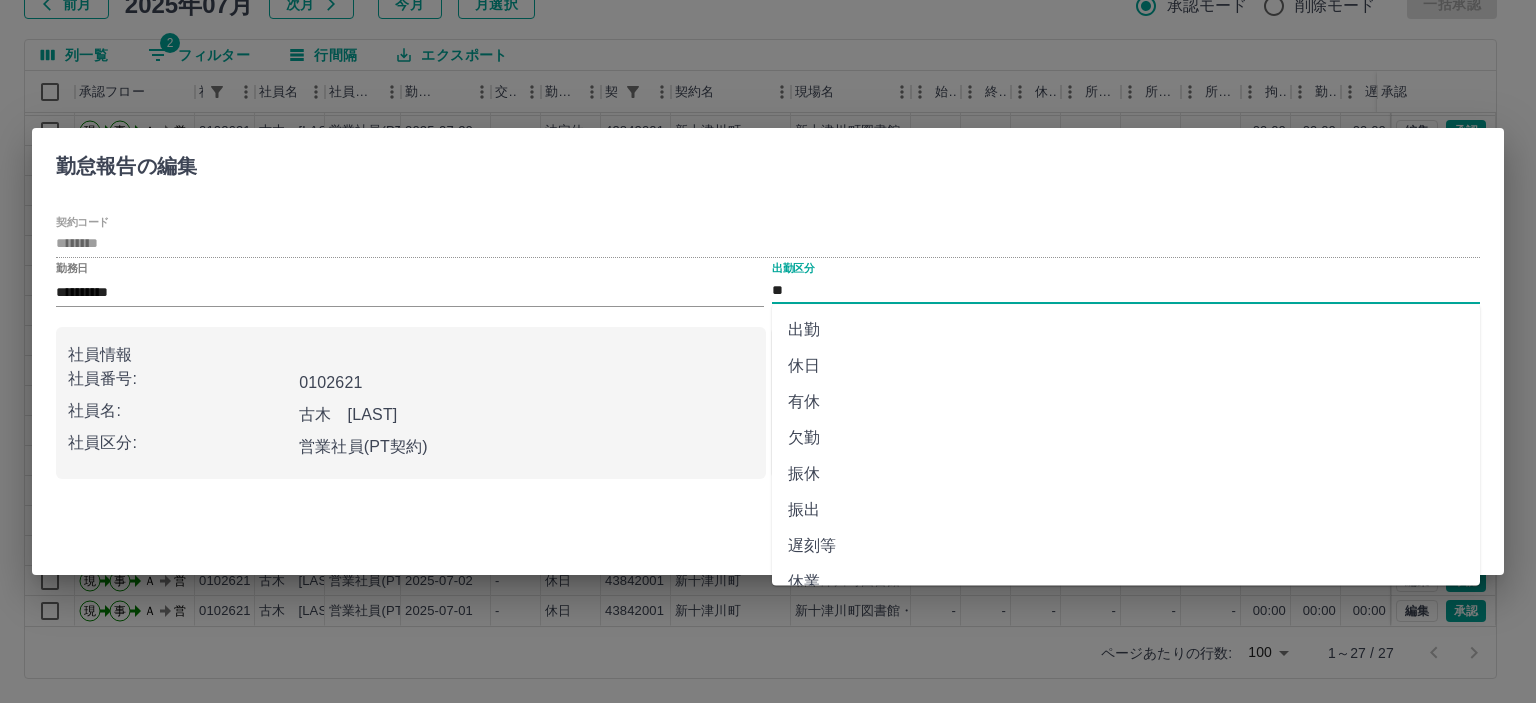 click on "出勤" at bounding box center [1126, 330] 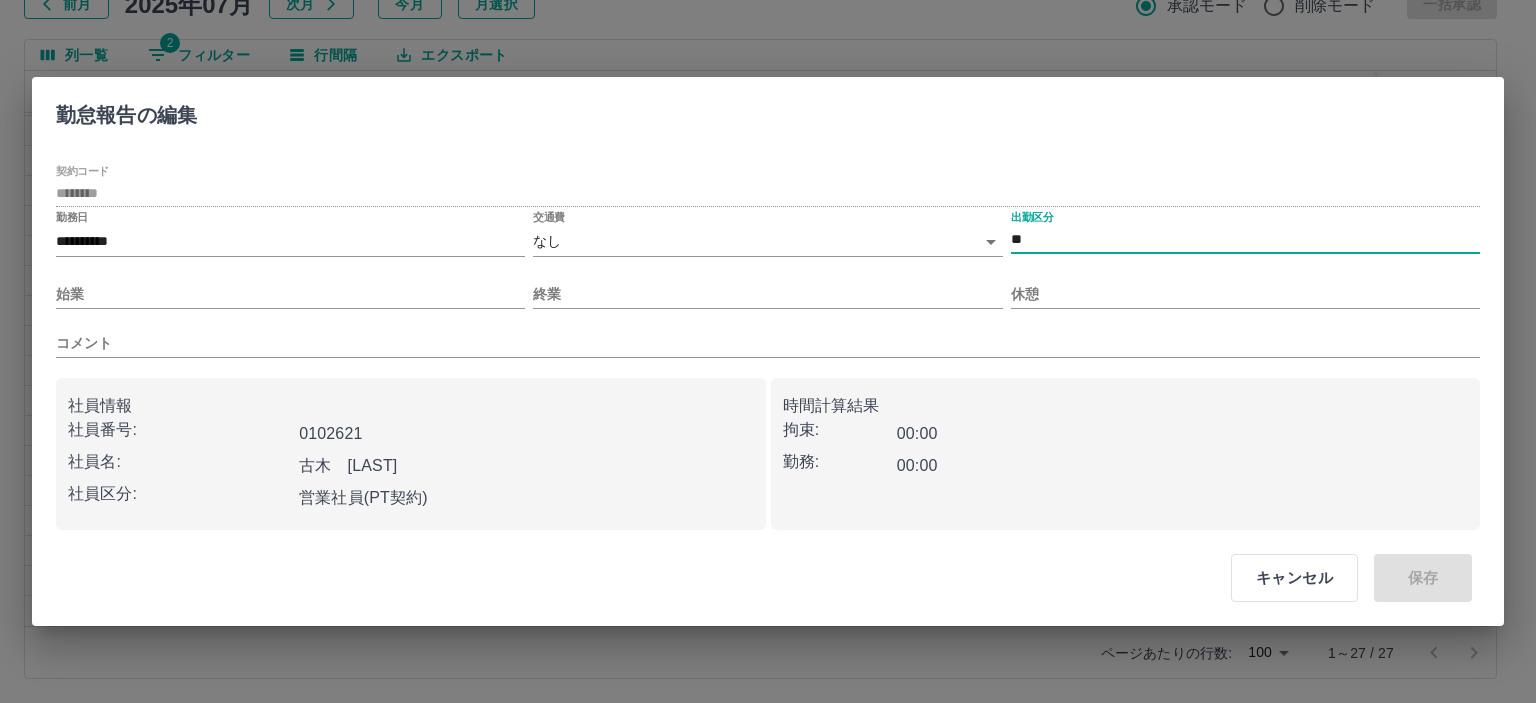 click on "SDH勤怠 山本　和也 勤務実績承認 前月 2025年07月 次月 今月 月選択 承認モード 削除モード 一括承認 列一覧 2 フィルター 行間隔 エクスポート 承認フロー 社員番号 社員名 社員区分 勤務日 交通費 勤務区分 契約コード 契約名 現場名 始業 終業 休憩 所定開始 所定終業 所定休憩 拘束 勤務 遅刻等 コメント ステータス 承認 現 事 Ａ 営 0102621 古木　智子 営業社員(PT契約) 2025-07-22  -  休日 43842001 新十津川町 新十津川町図書館・学校図書館包括業務委託 - - - - - - 00:00 00:00 00:00 AM承認待 現 事 Ａ 営 0102621 古木　智子 営業社員(PT契約) 2025-07-21  -  休日 43842001 新十津川町 新十津川町図書館・学校図書館包括業務委託 - - - - - - 00:00 00:00 00:00 AM承認待 現 事 Ａ 営 0102621 古木　智子 営業社員(PT契約) 2025-07-20  -  法定休 43842001 新十津川町 - - - - - - 00:00 00:00 00:00 AM承認待 現 事 Ａ" at bounding box center (768, 280) 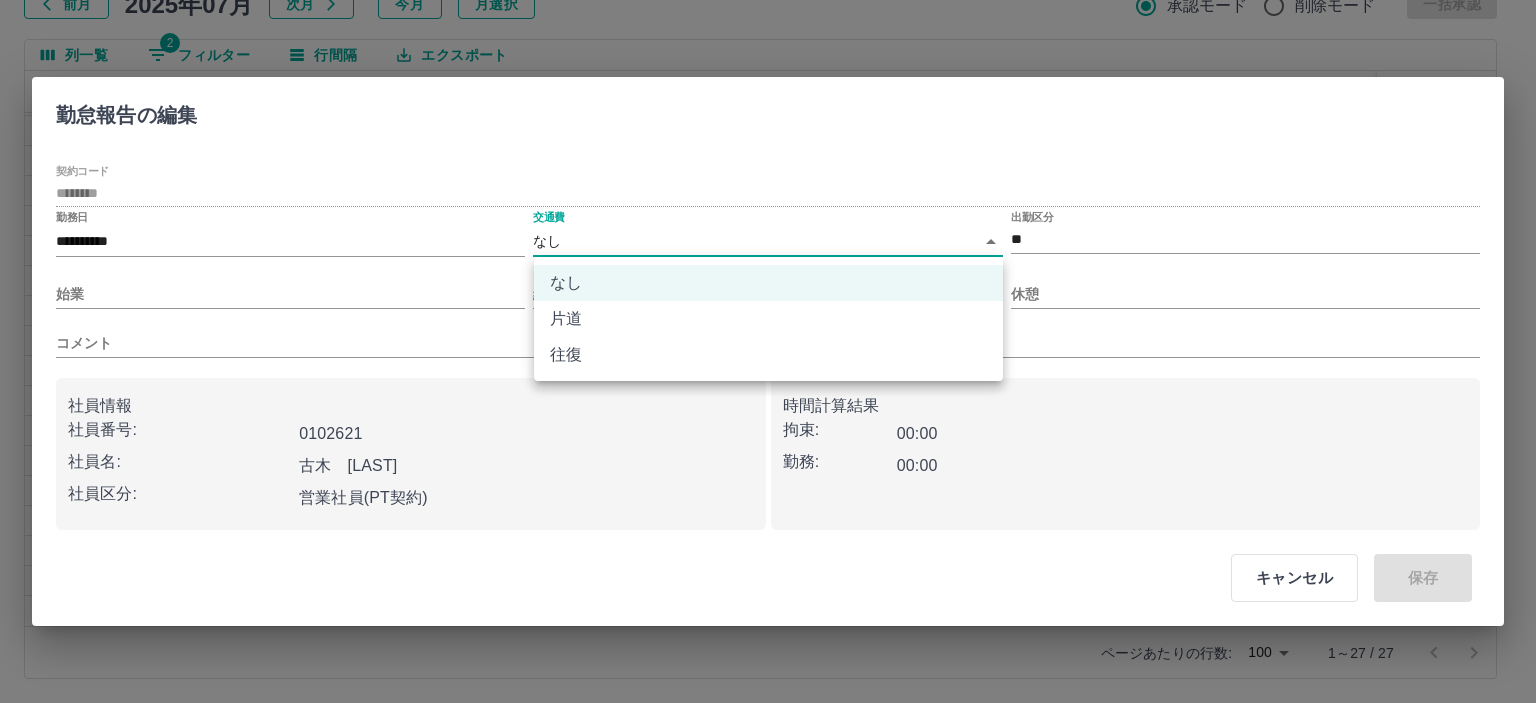 click on "往復" at bounding box center (768, 355) 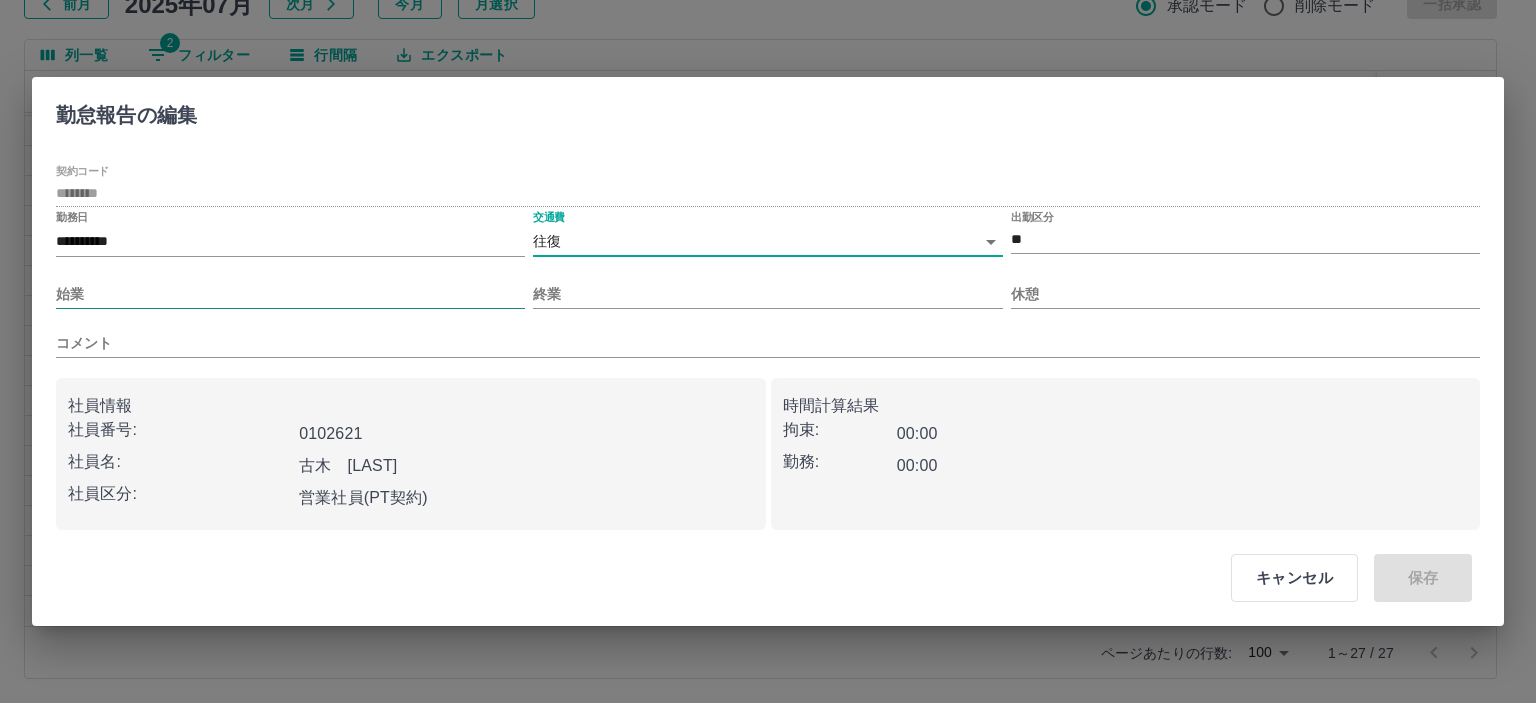 click on "始業" at bounding box center (290, 294) 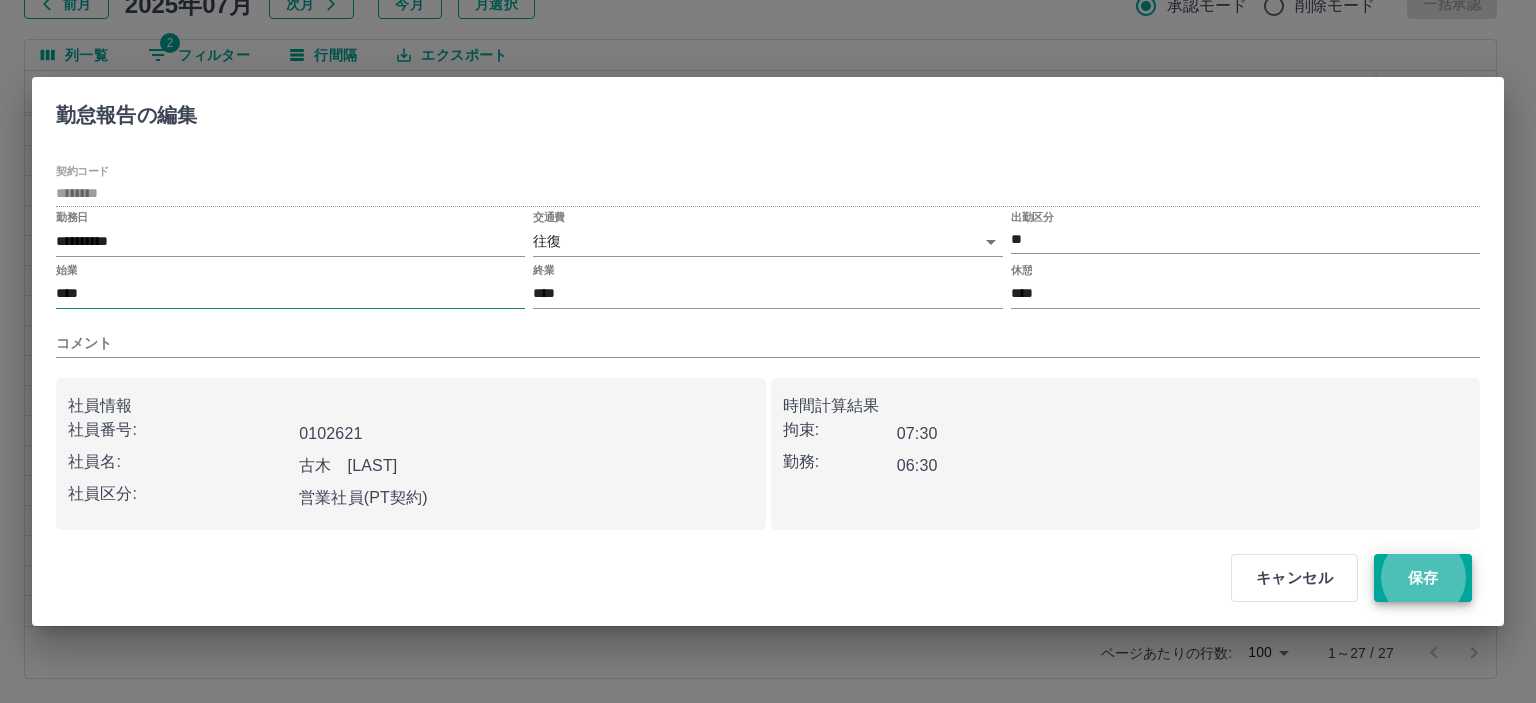 click on "保存" at bounding box center [1423, 578] 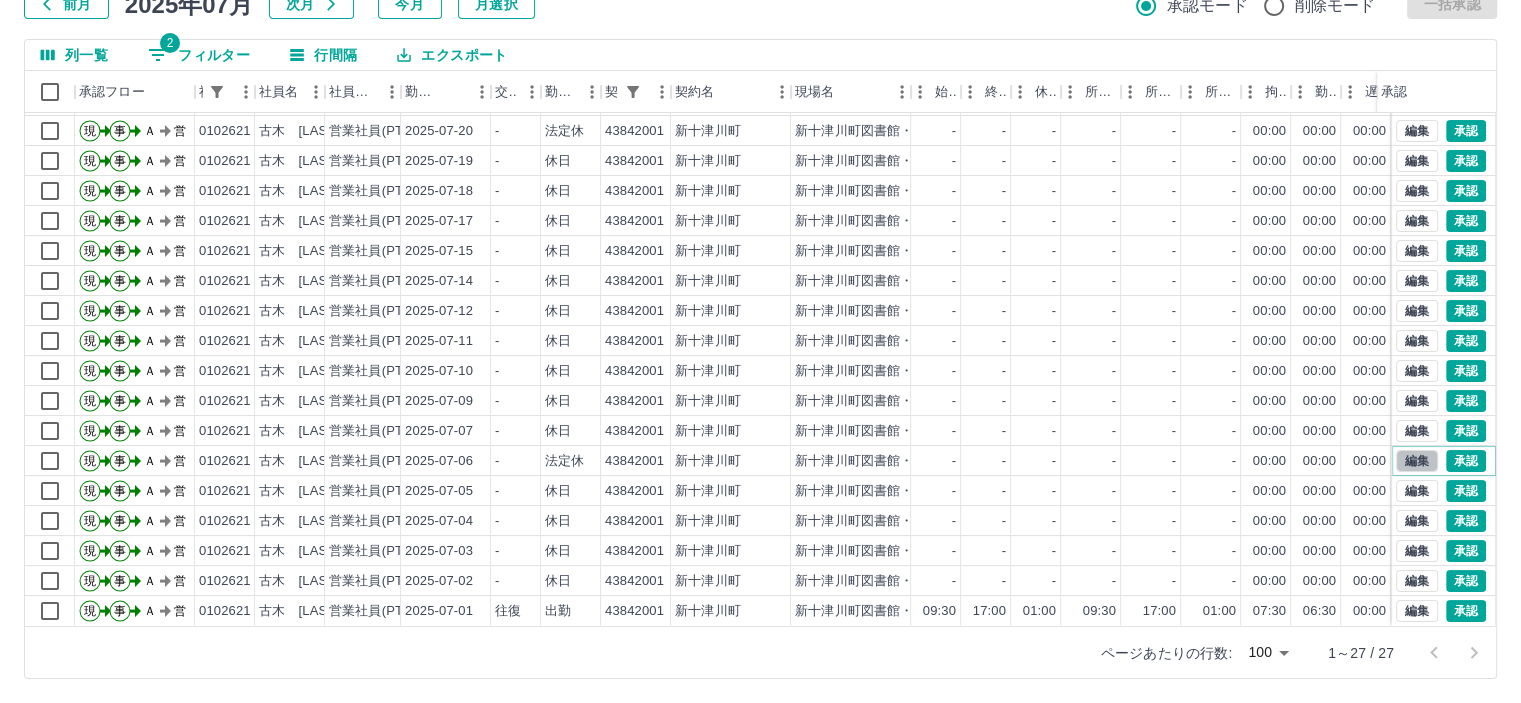 click on "編集" at bounding box center (1417, 461) 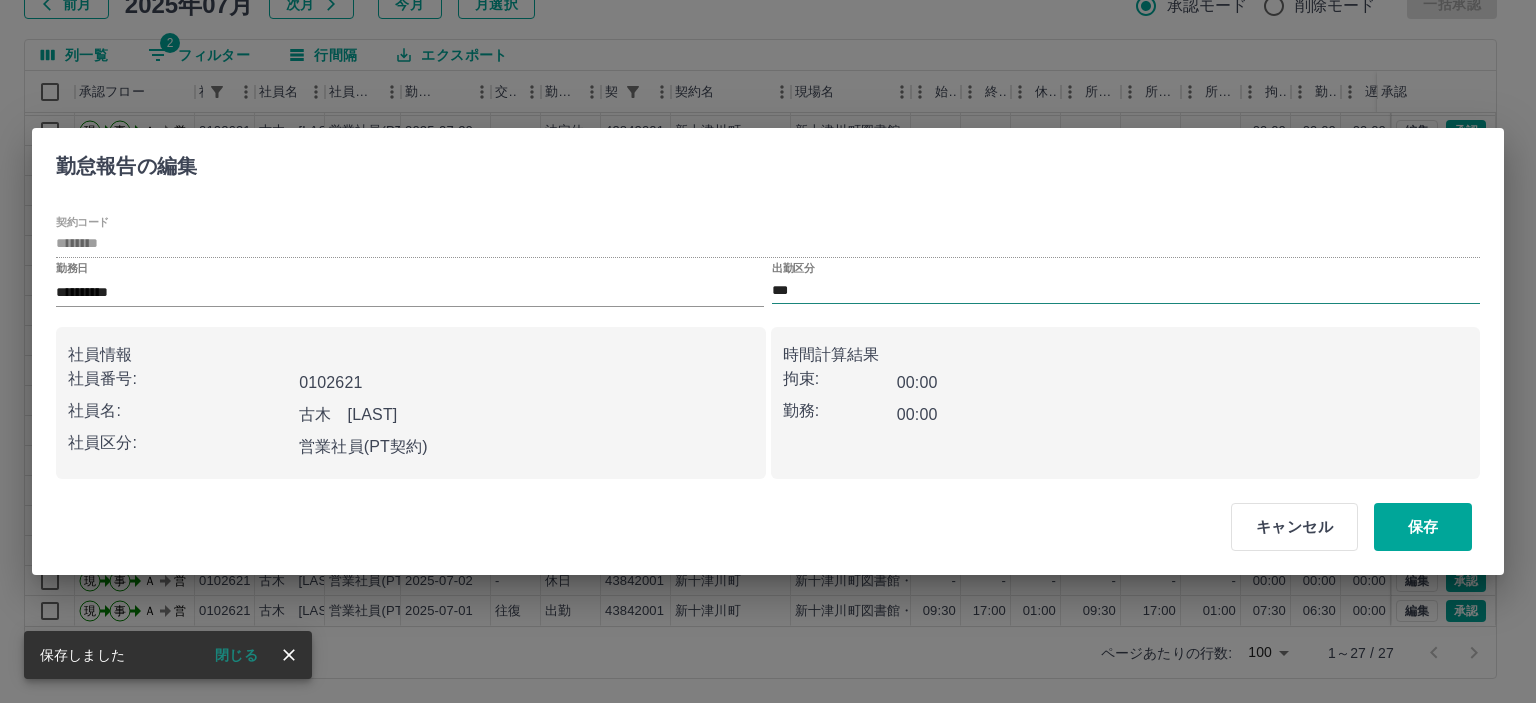 click on "***" at bounding box center [1126, 290] 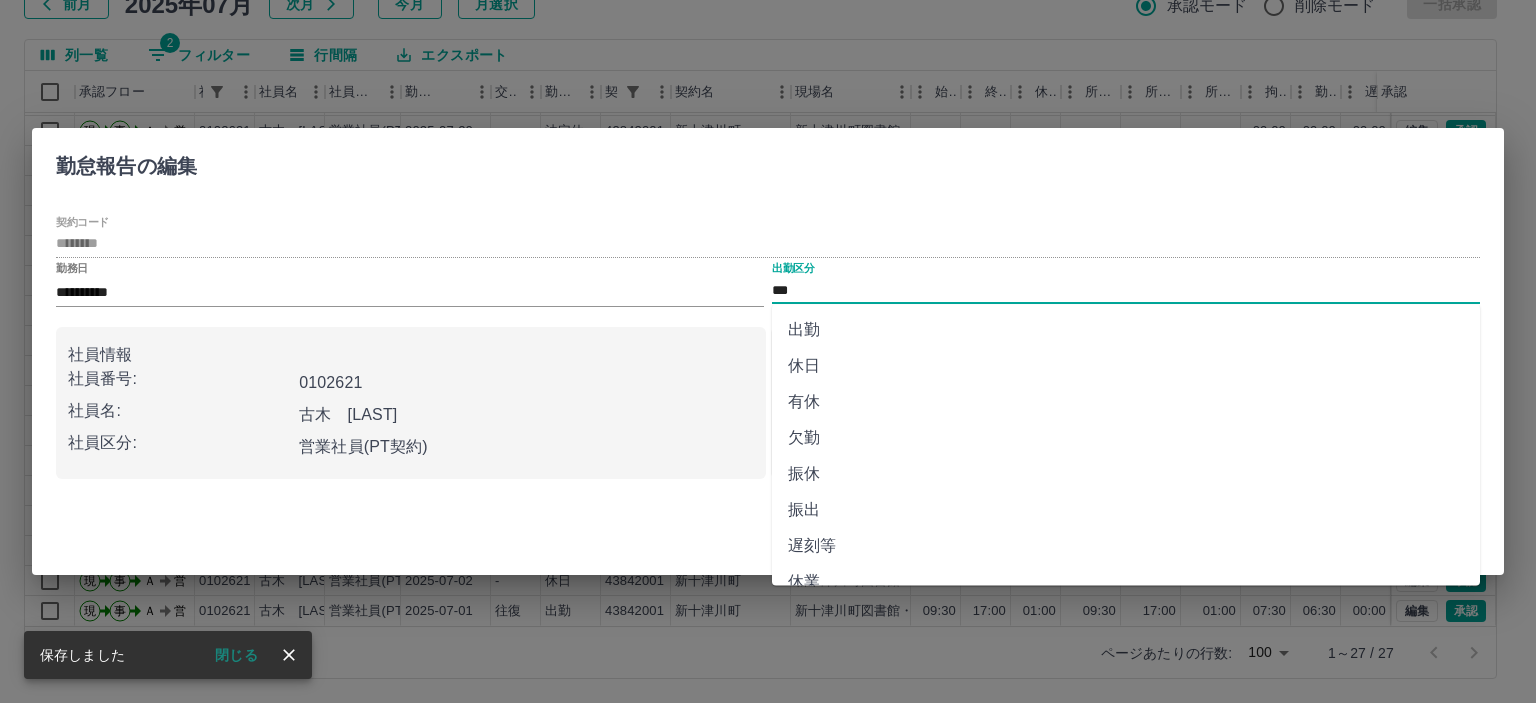 click on "出勤" at bounding box center (1126, 330) 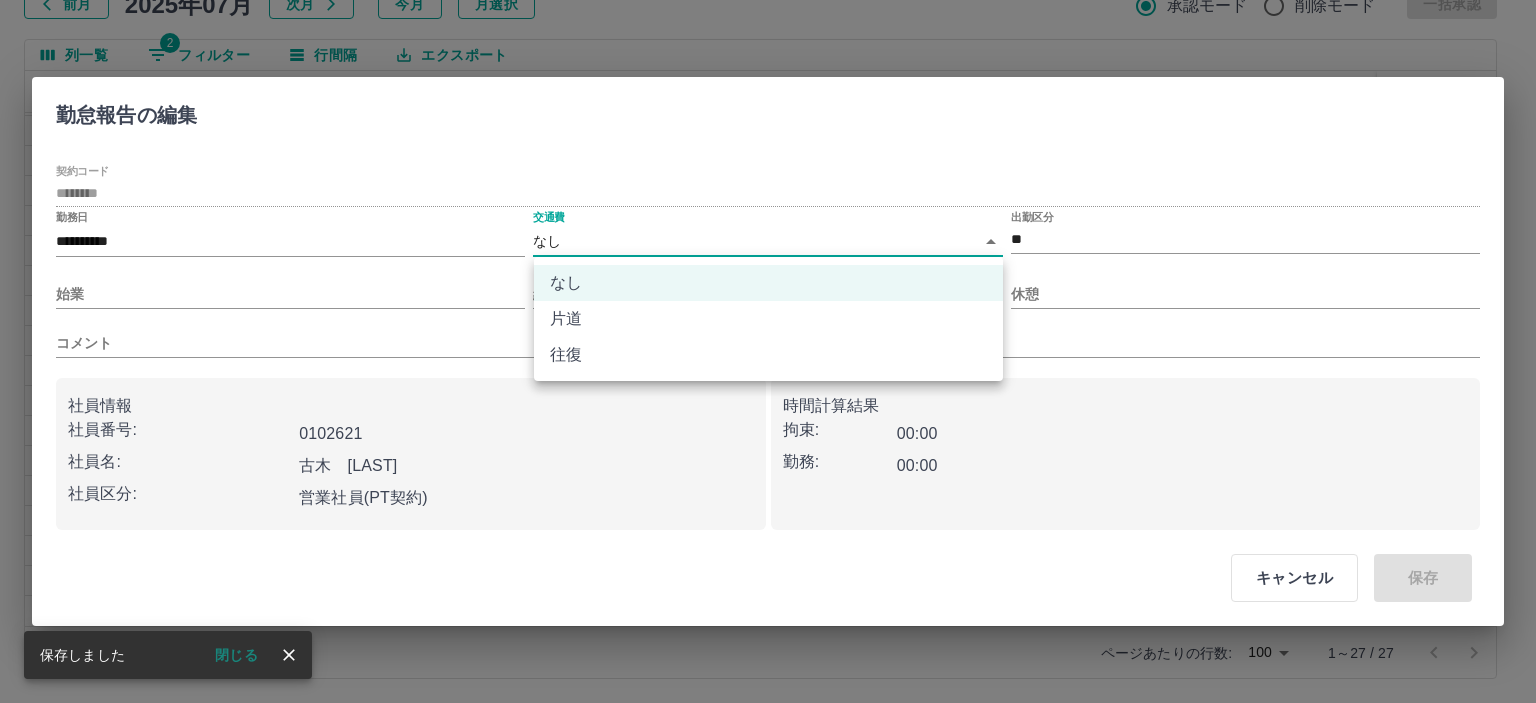 drag, startPoint x: 616, startPoint y: 242, endPoint x: 613, endPoint y: 281, distance: 39.115215 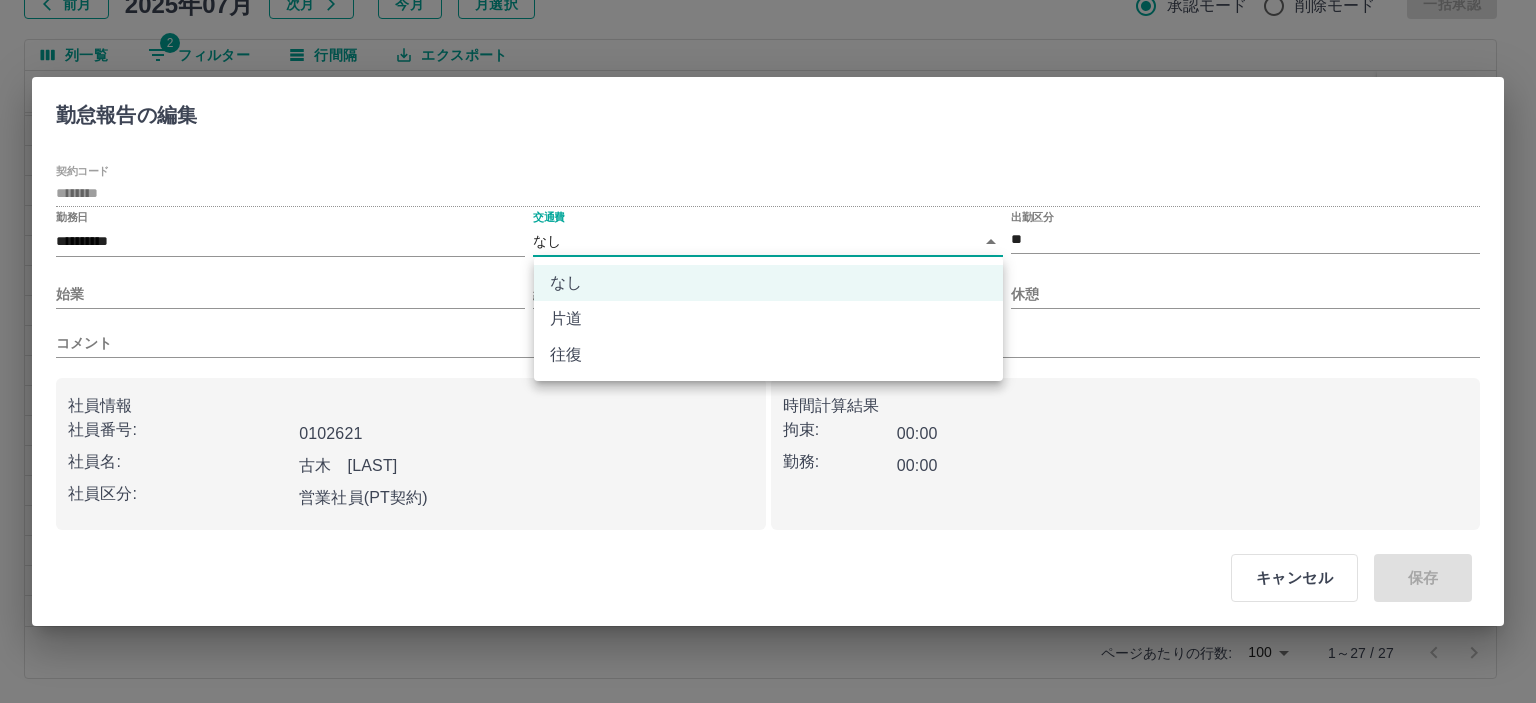 click on "往復" at bounding box center (768, 355) 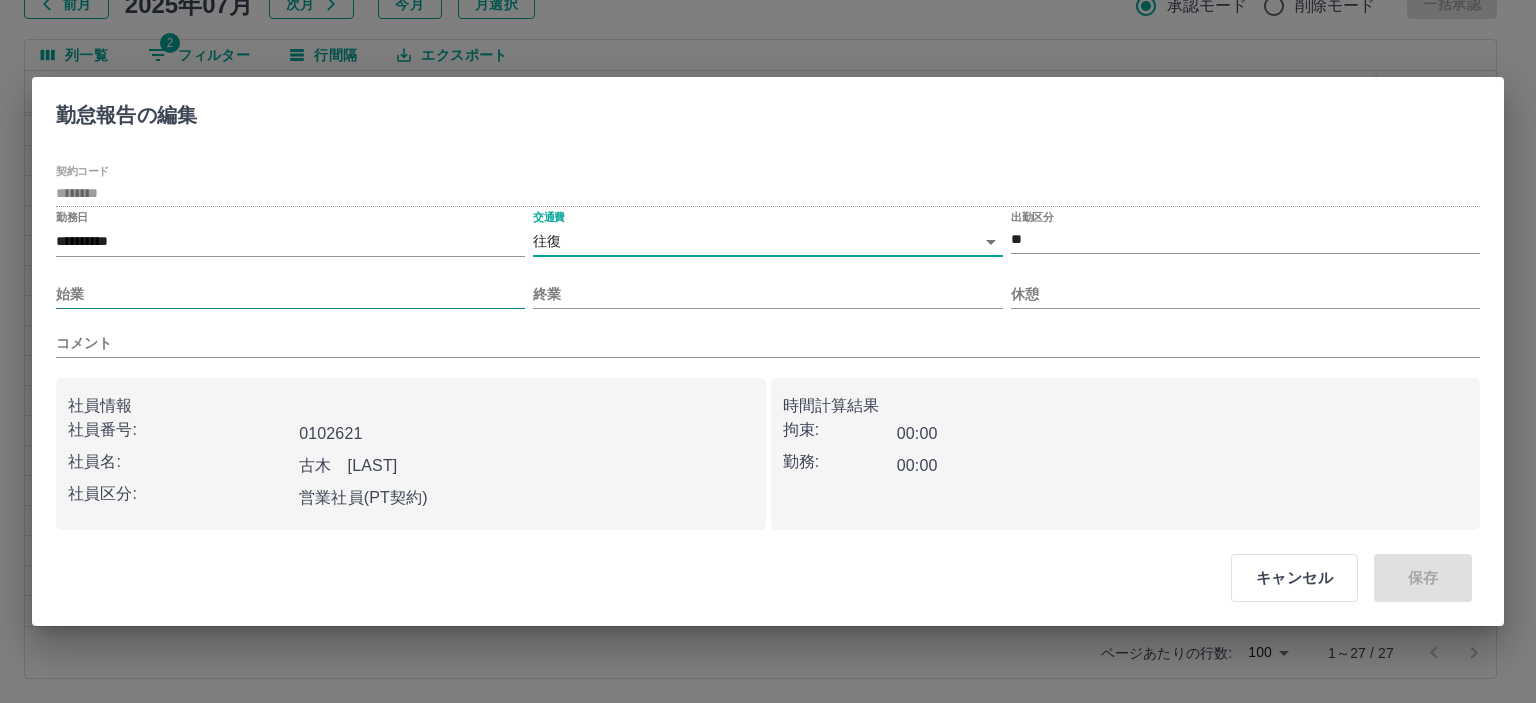 click on "始業" at bounding box center (290, 294) 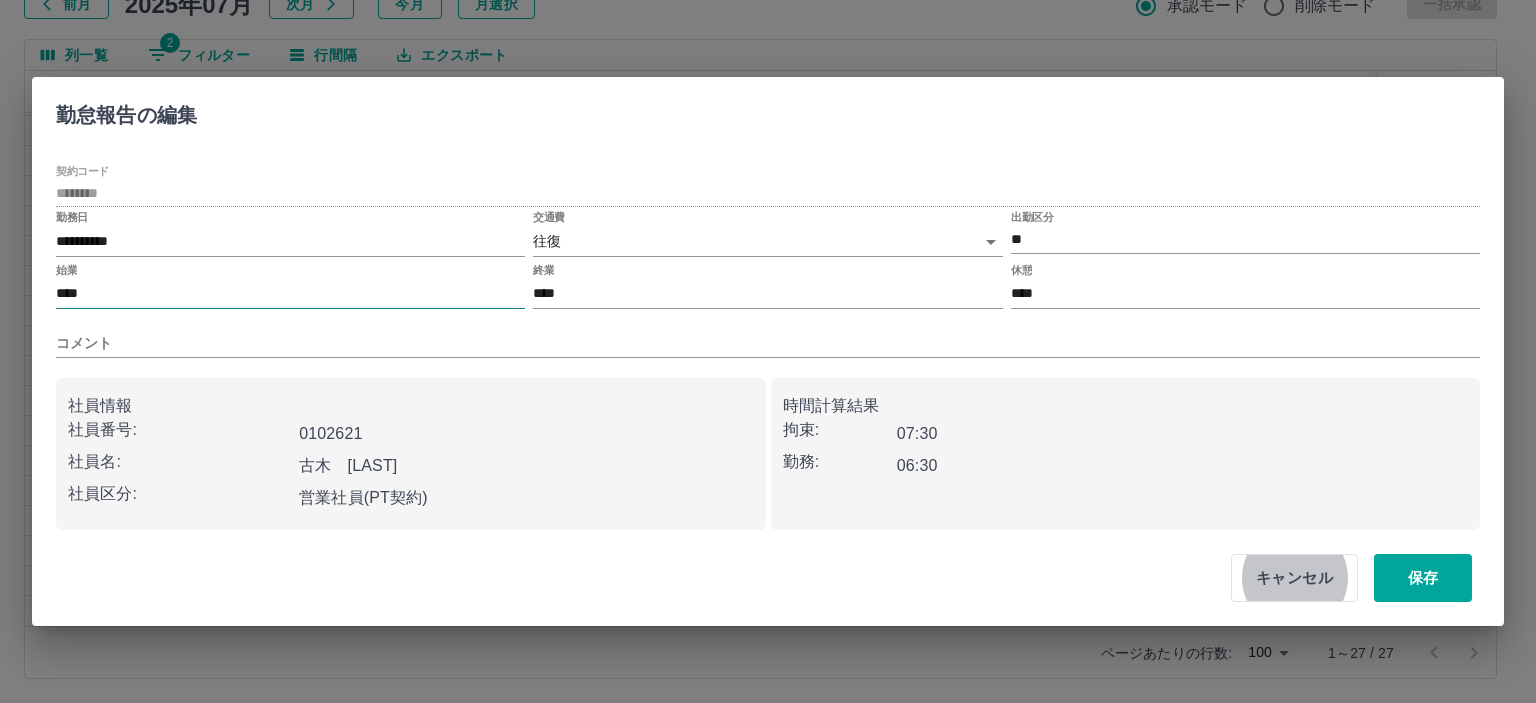 click on "保存" at bounding box center (1423, 578) 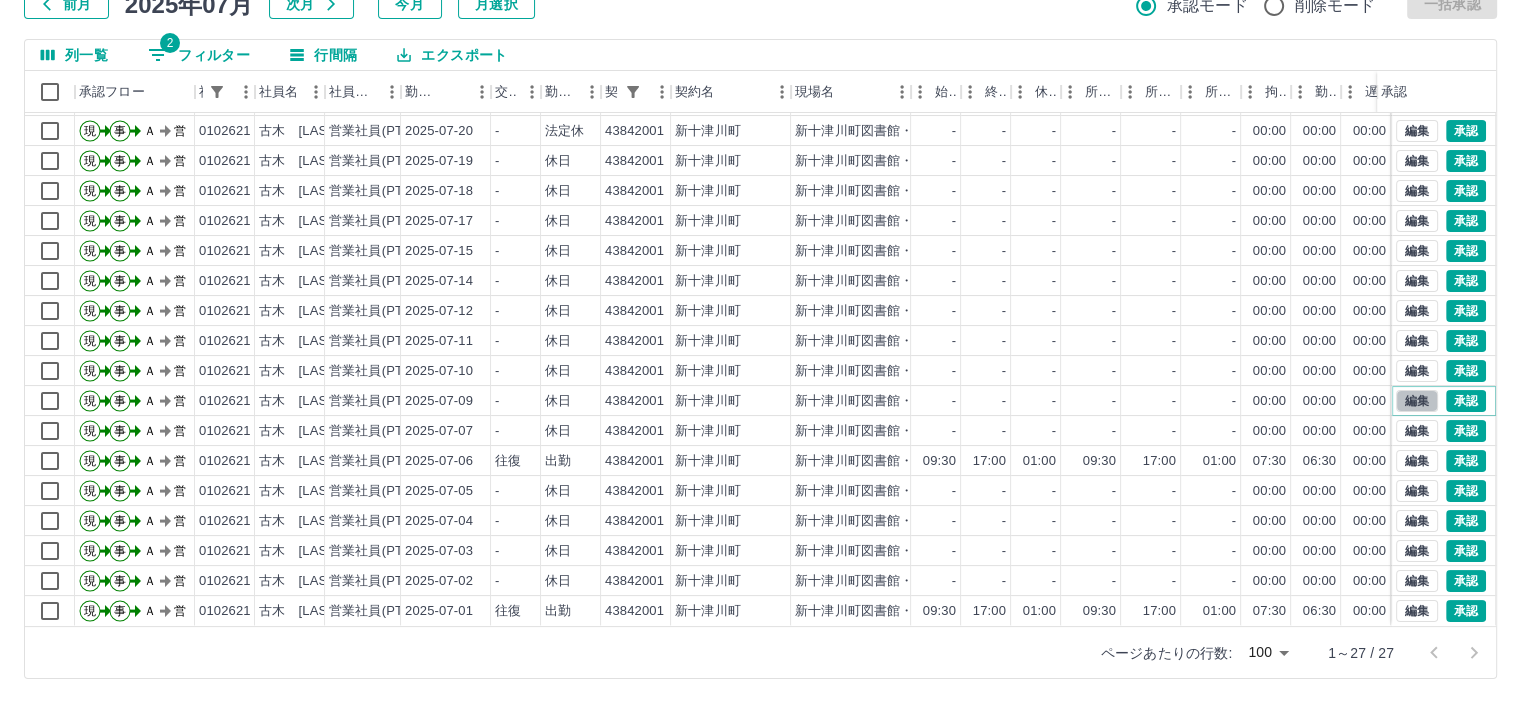 click on "編集" at bounding box center [1417, 401] 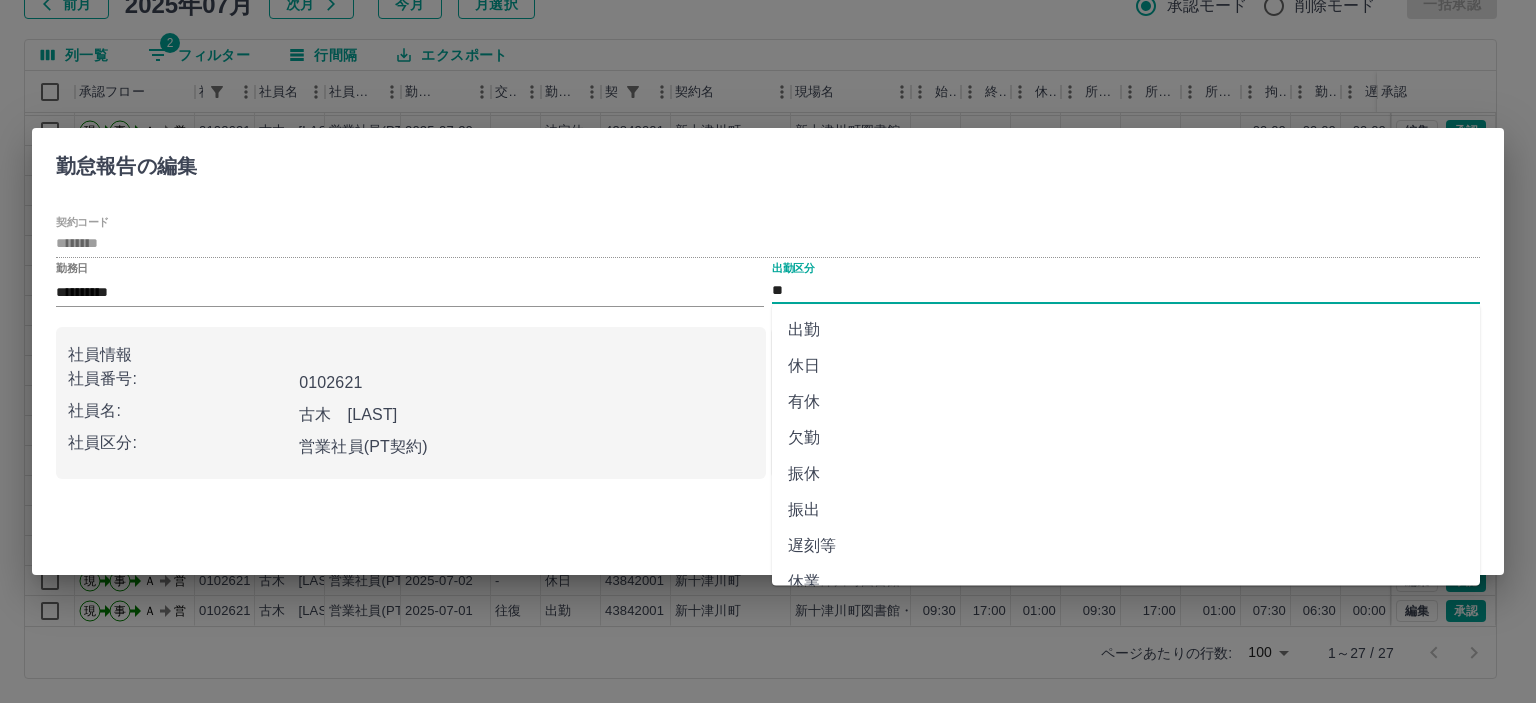click on "**" at bounding box center (1126, 290) 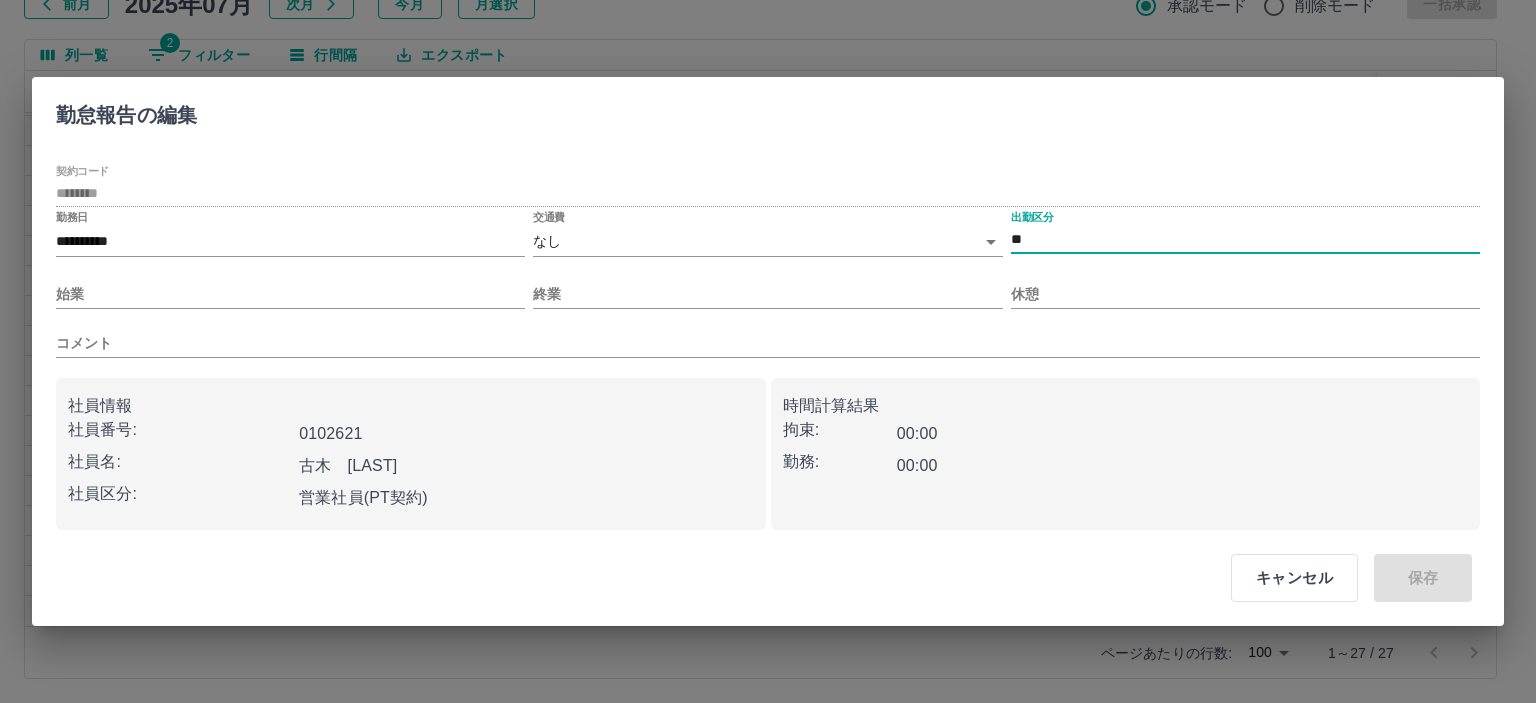 click on "SDH勤怠 山本　和也 勤務実績承認 前月 2025年07月 次月 今月 月選択 承認モード 削除モード 一括承認 列一覧 2 フィルター 行間隔 エクスポート 承認フロー 社員番号 社員名 社員区分 勤務日 交通費 勤務区分 契約コード 契約名 現場名 始業 終業 休憩 所定開始 所定終業 所定休憩 拘束 勤務 遅刻等 コメント ステータス 承認 現 事 Ａ 営 0102621 古木　智子 営業社員(PT契約) 2025-07-22  -  休日 43842001 新十津川町 新十津川町図書館・学校図書館包括業務委託 - - - - - - 00:00 00:00 00:00 AM承認待 現 事 Ａ 営 0102621 古木　智子 営業社員(PT契約) 2025-07-21  -  休日 43842001 新十津川町 新十津川町図書館・学校図書館包括業務委託 - - - - - - 00:00 00:00 00:00 AM承認待 現 事 Ａ 営 0102621 古木　智子 営業社員(PT契約) 2025-07-20  -  法定休 43842001 新十津川町 - - - - - - 00:00 00:00 00:00 AM承認待 現 事 Ａ" at bounding box center [768, 280] 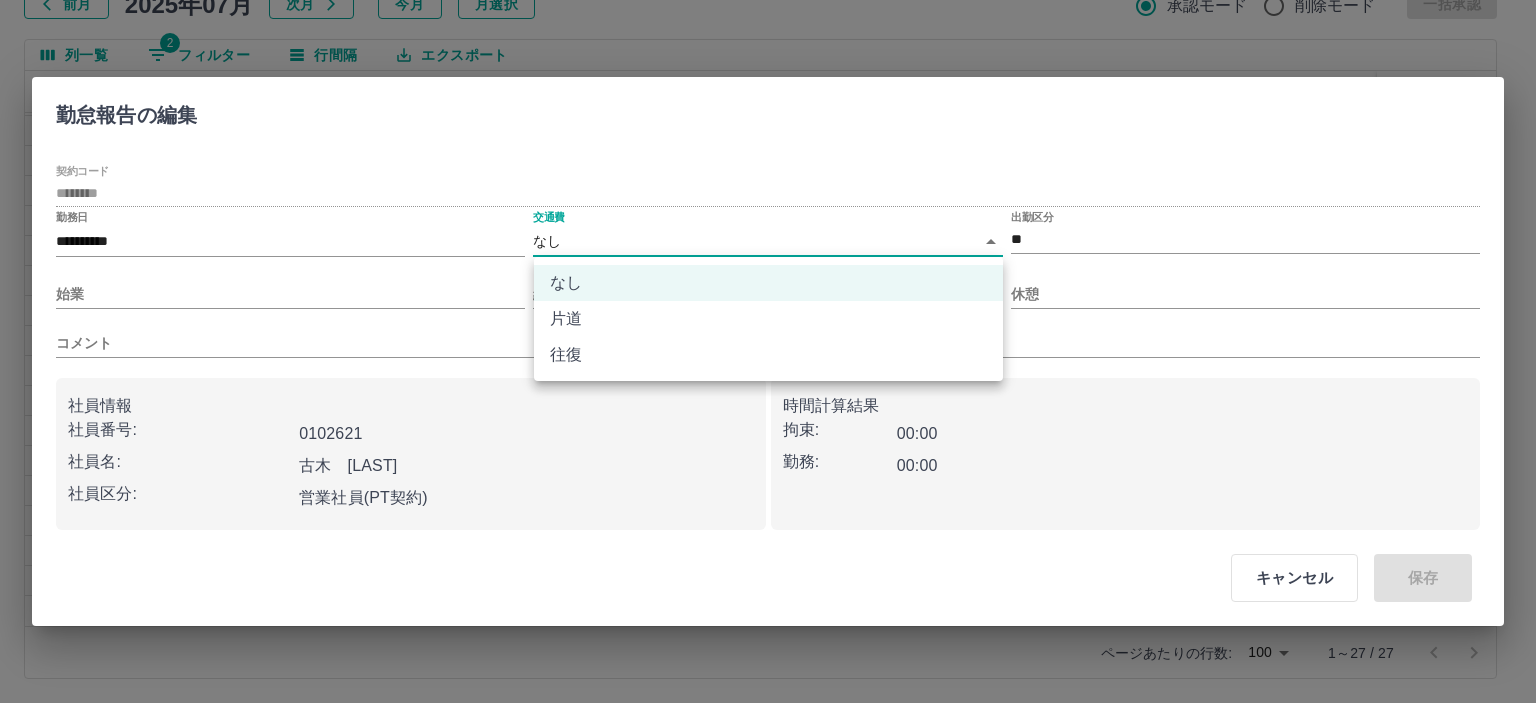 click on "往復" at bounding box center [768, 355] 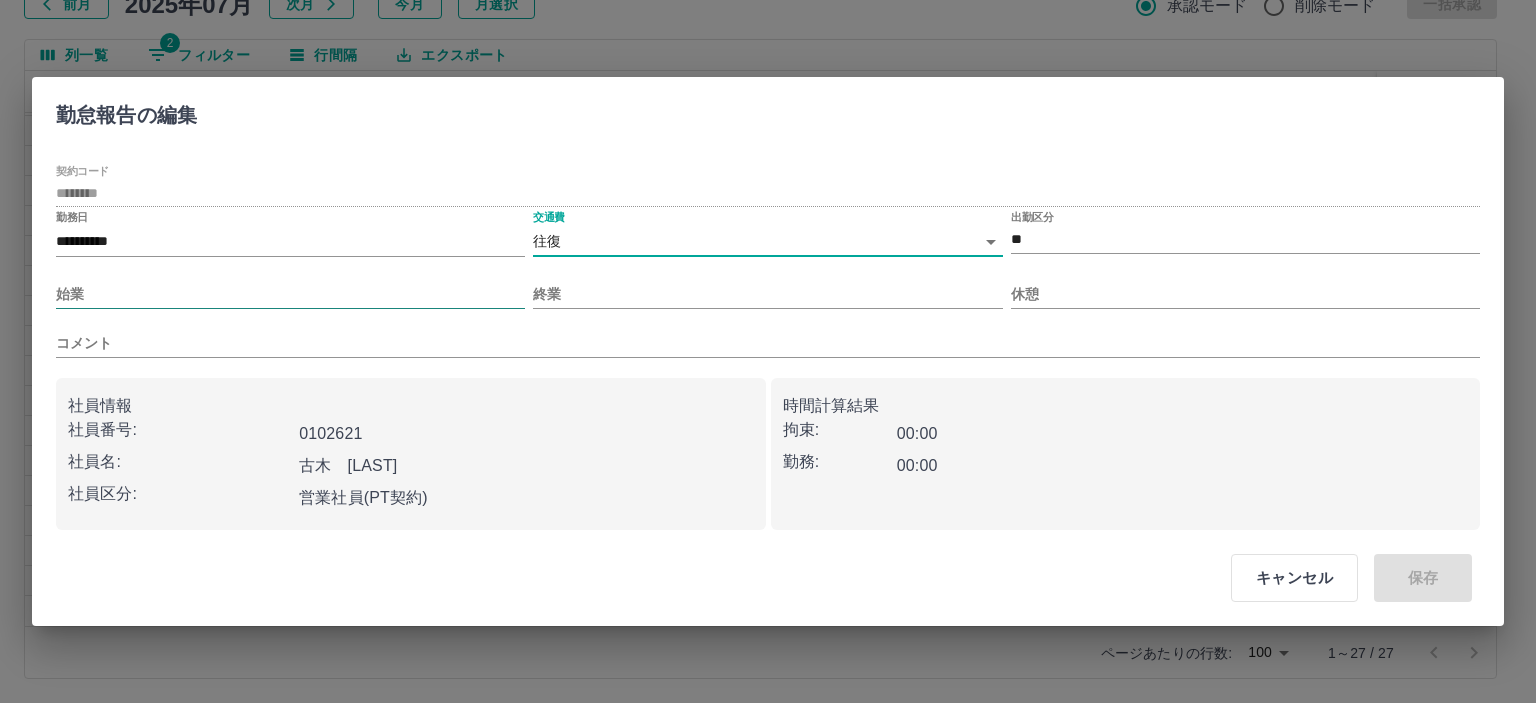 click on "始業" at bounding box center (290, 294) 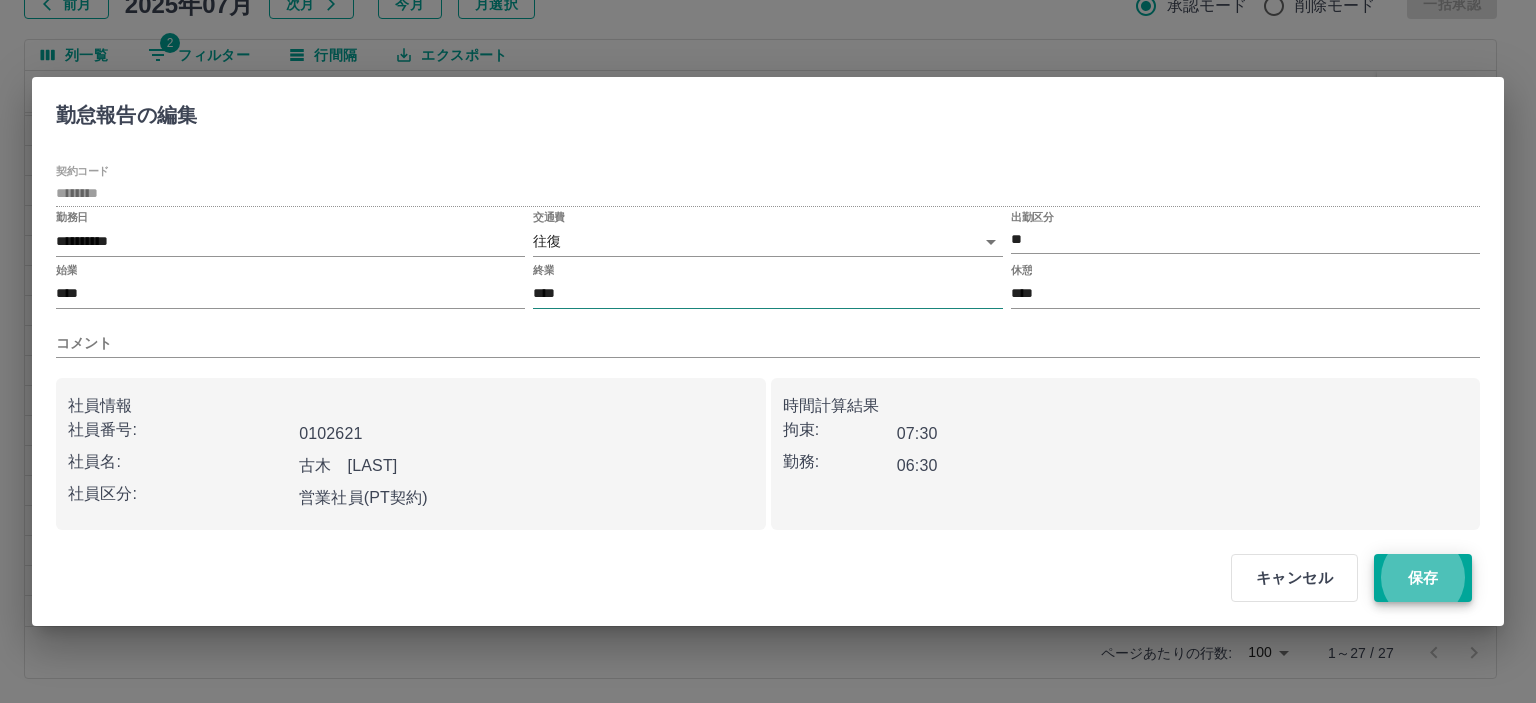 click on "保存" at bounding box center [1423, 578] 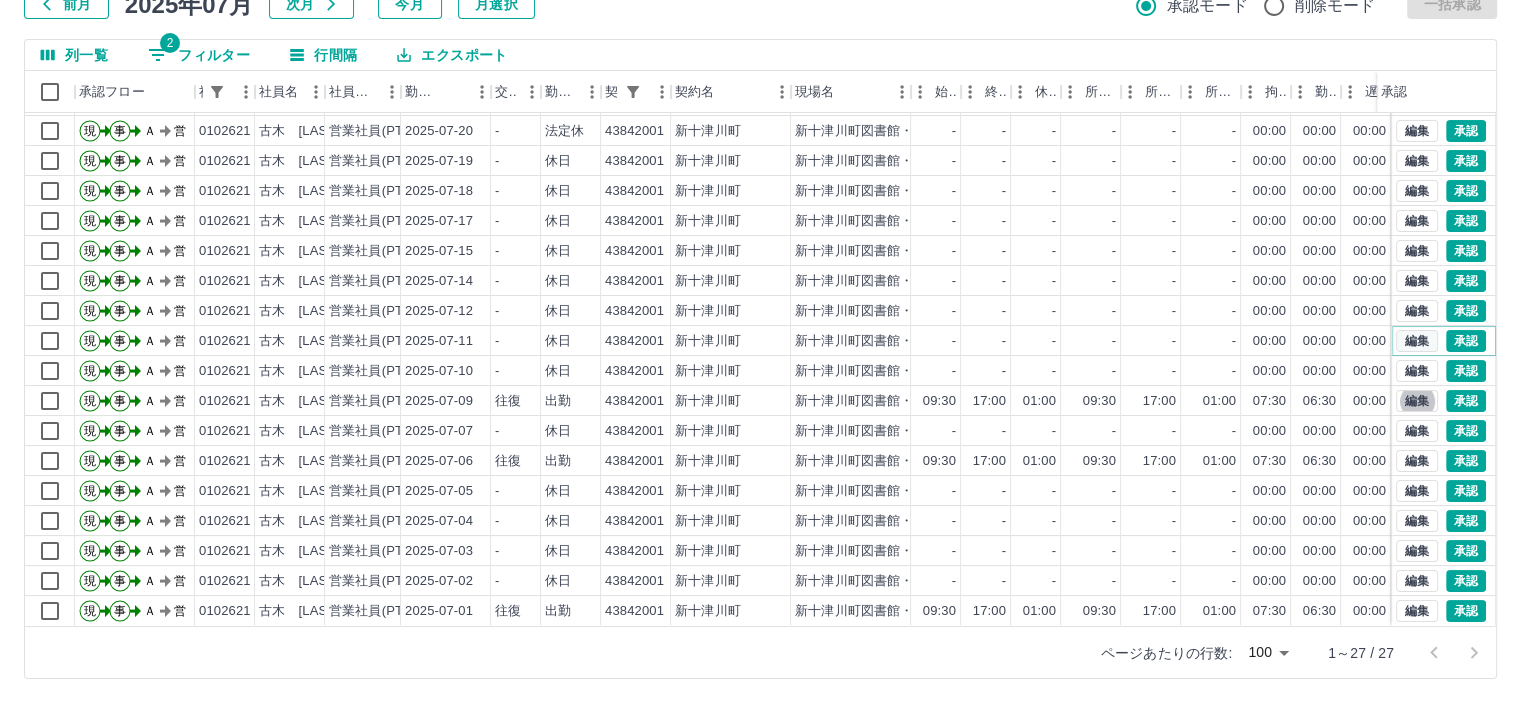click on "編集" at bounding box center [1417, 341] 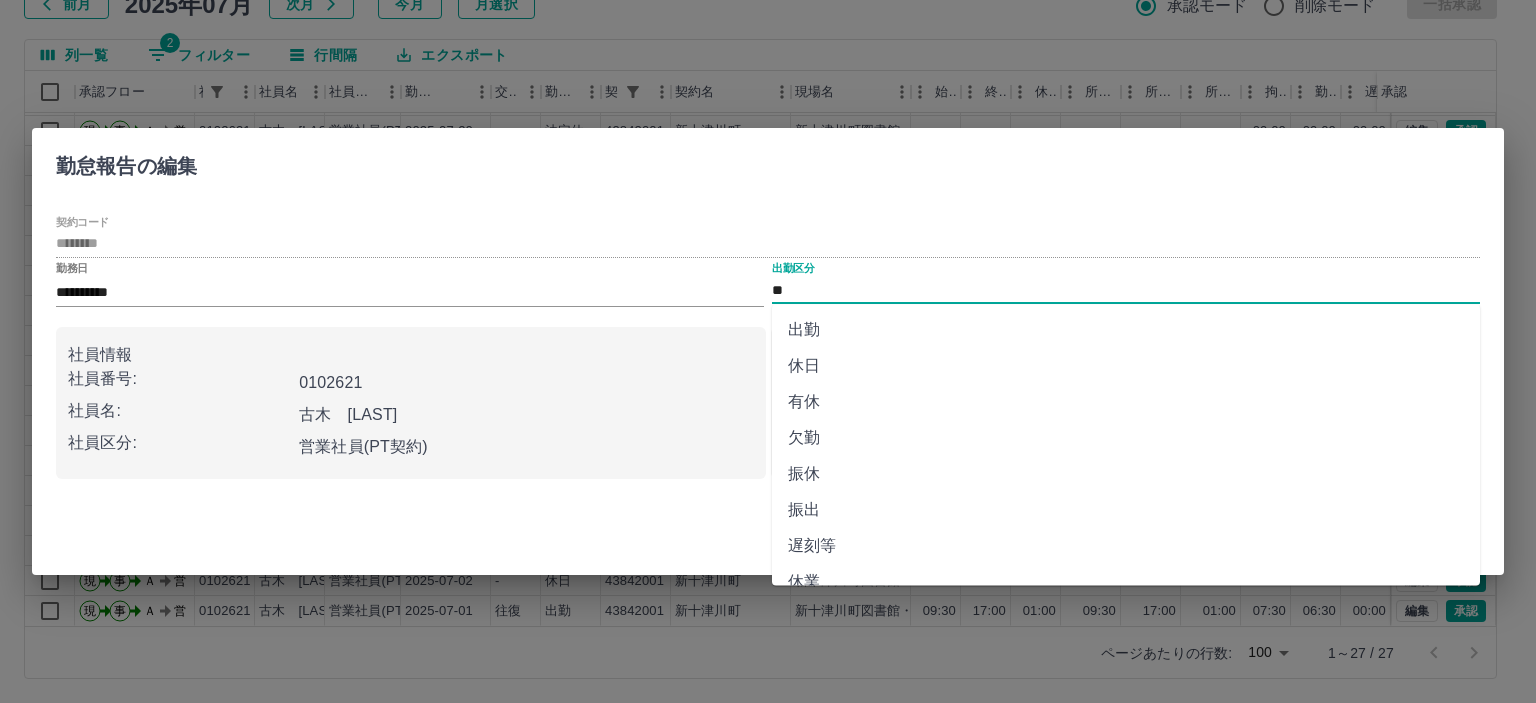 click on "**" at bounding box center [1126, 290] 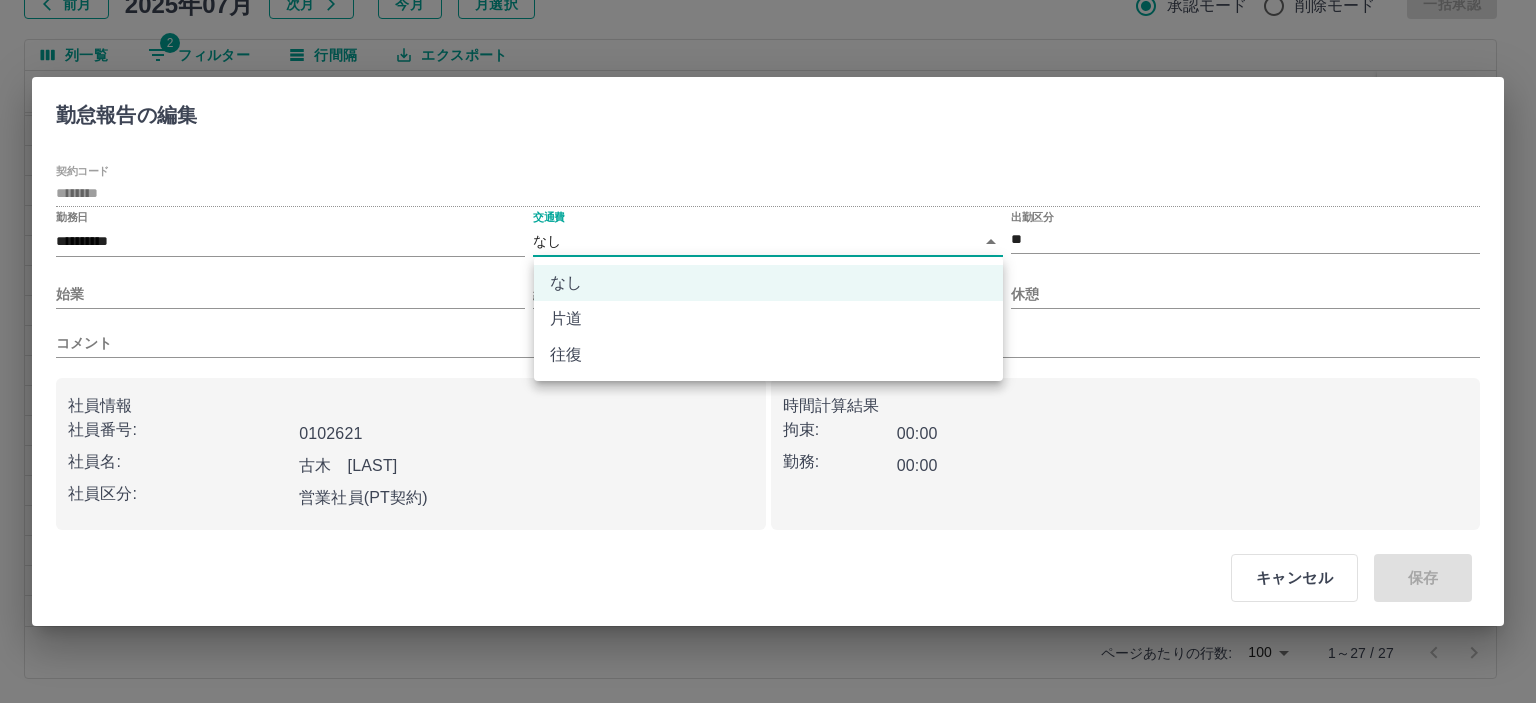 click on "SDH勤怠 山本　和也 勤務実績承認 前月 2025年07月 次月 今月 月選択 承認モード 削除モード 一括承認 列一覧 2 フィルター 行間隔 エクスポート 承認フロー 社員番号 社員名 社員区分 勤務日 交通費 勤務区分 契約コード 契約名 現場名 始業 終業 休憩 所定開始 所定終業 所定休憩 拘束 勤務 遅刻等 コメント ステータス 承認 現 事 Ａ 営 0102621 古木　智子 営業社員(PT契約) 2025-07-22  -  休日 43842001 新十津川町 新十津川町図書館・学校図書館包括業務委託 - - - - - - 00:00 00:00 00:00 AM承認待 現 事 Ａ 営 0102621 古木　智子 営業社員(PT契約) 2025-07-21  -  休日 43842001 新十津川町 新十津川町図書館・学校図書館包括業務委託 - - - - - - 00:00 00:00 00:00 AM承認待 現 事 Ａ 営 0102621 古木　智子 営業社員(PT契約) 2025-07-20  -  法定休 43842001 新十津川町 - - - - - - 00:00 00:00 00:00 AM承認待 現 事 Ａ" at bounding box center [768, 280] 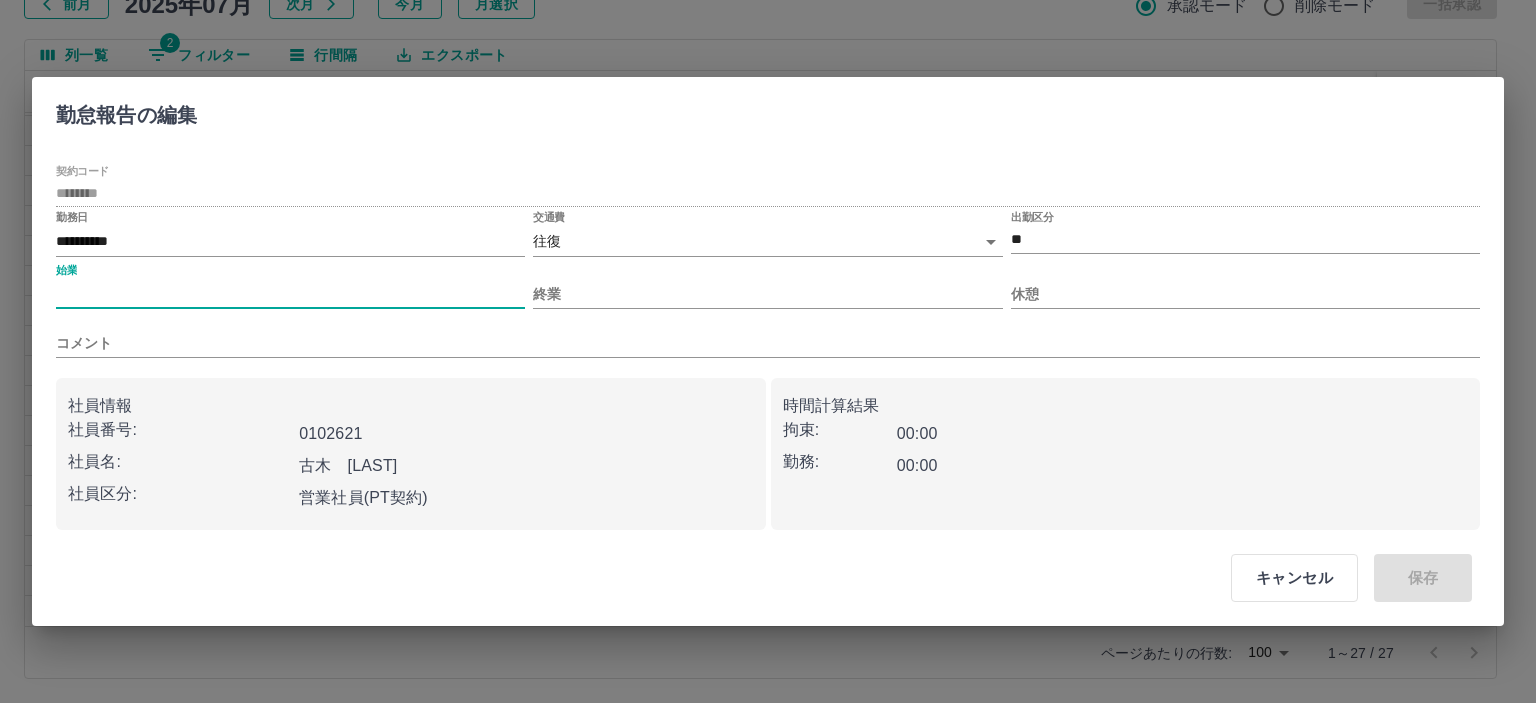 click on "始業" at bounding box center [290, 294] 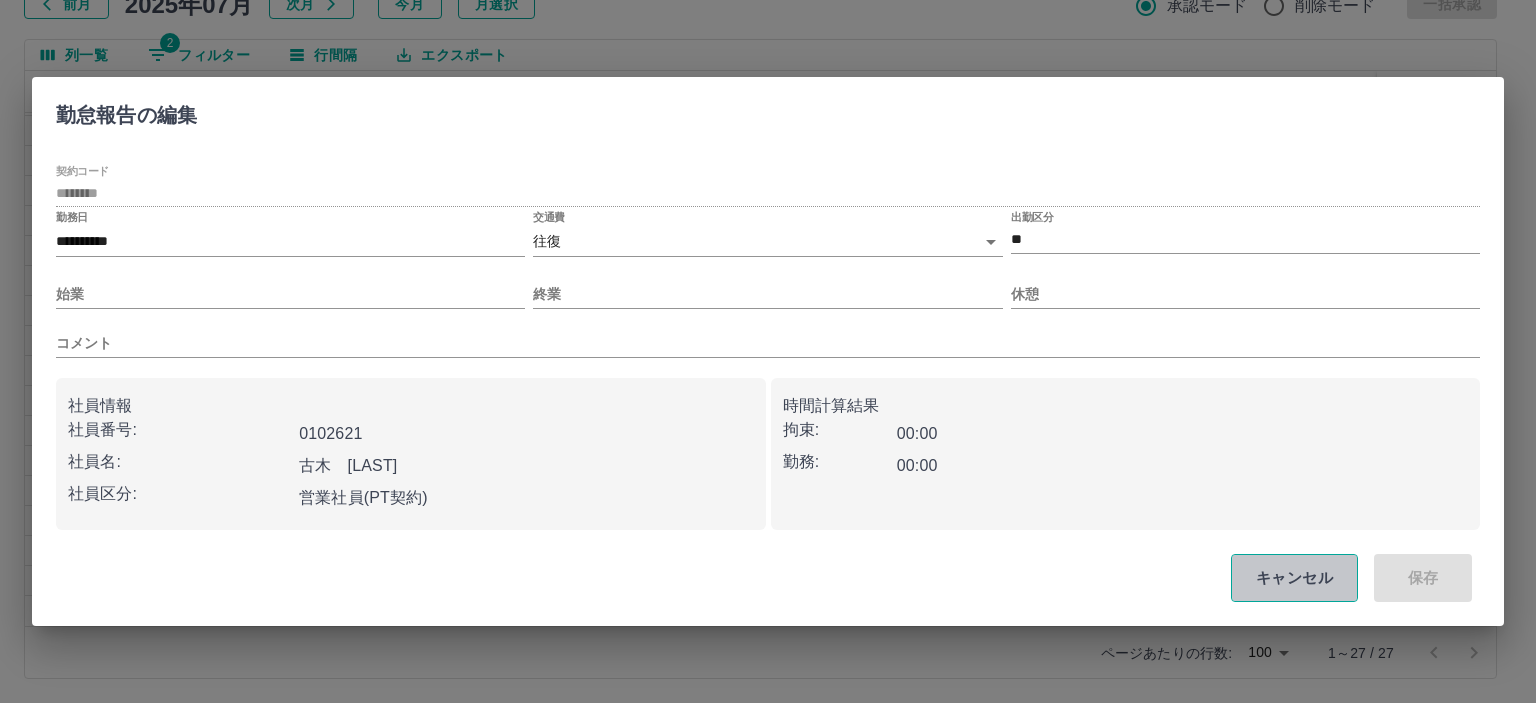 click on "キャンセル" at bounding box center [1294, 578] 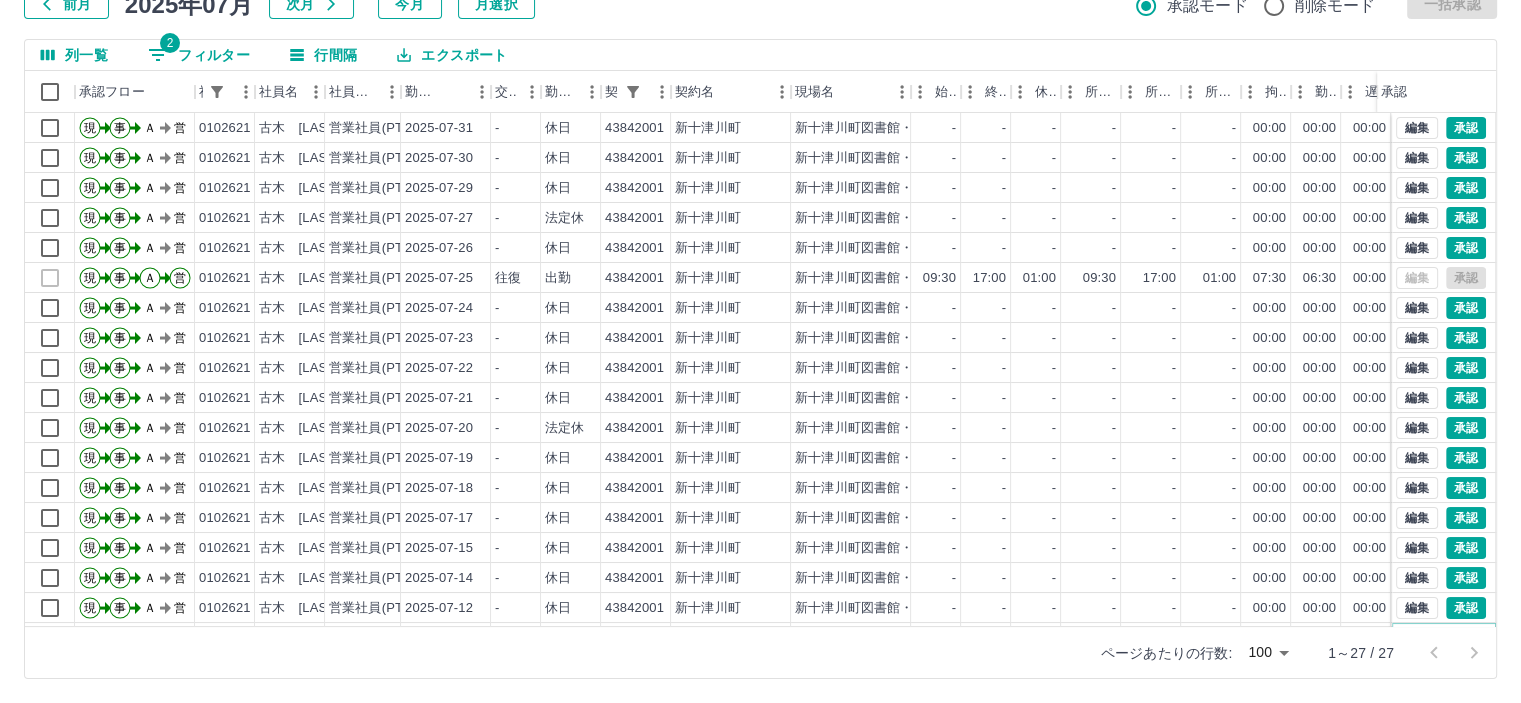 scroll, scrollTop: 311, scrollLeft: 0, axis: vertical 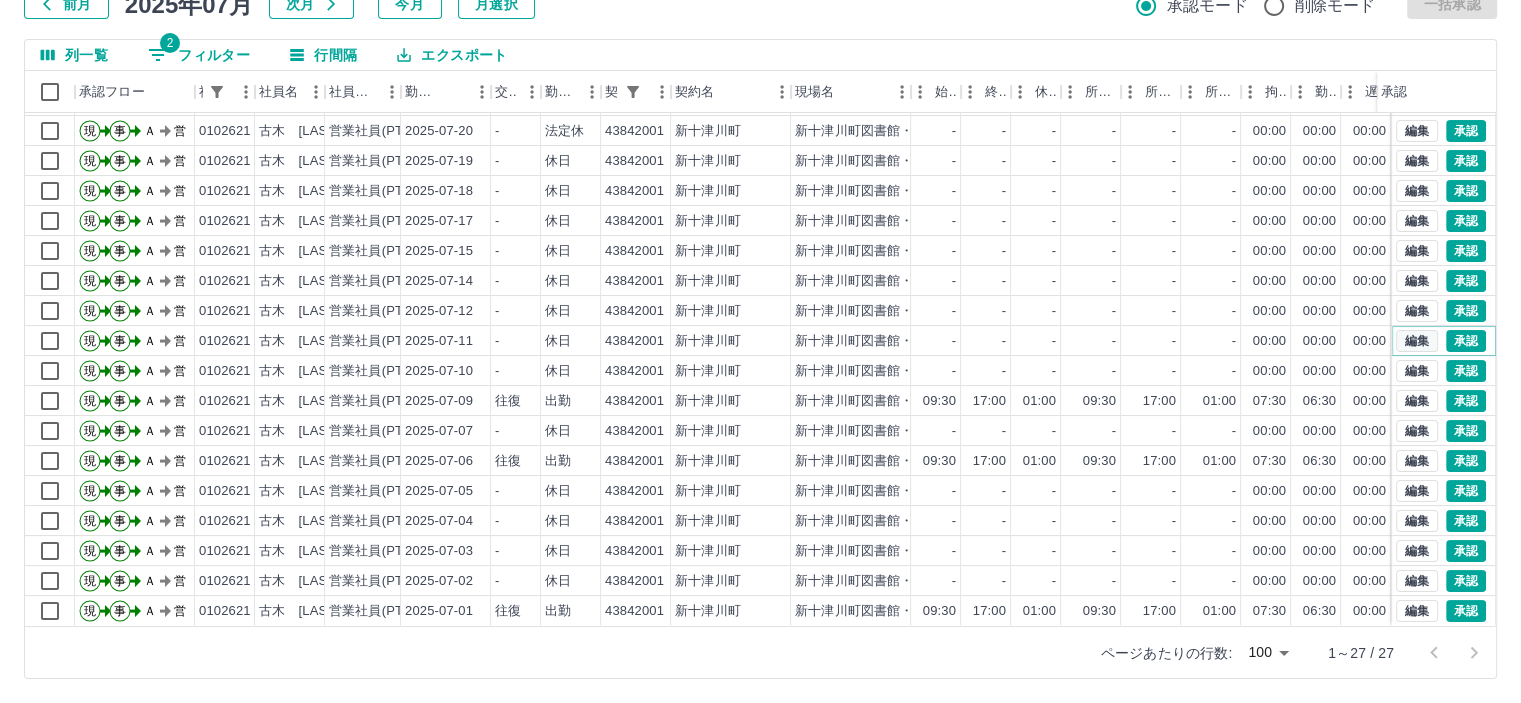 click on "編集" at bounding box center [1417, 341] 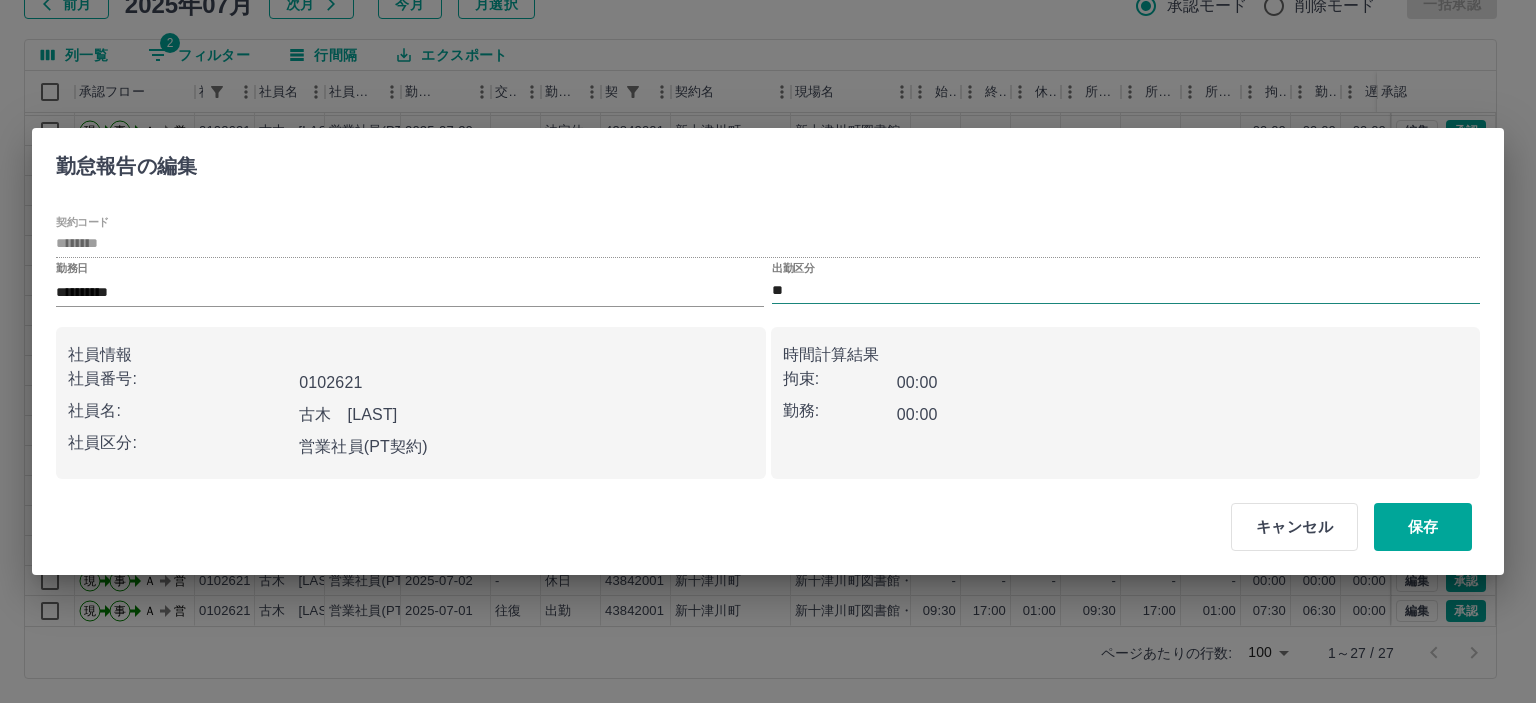 click on "**" at bounding box center [1126, 290] 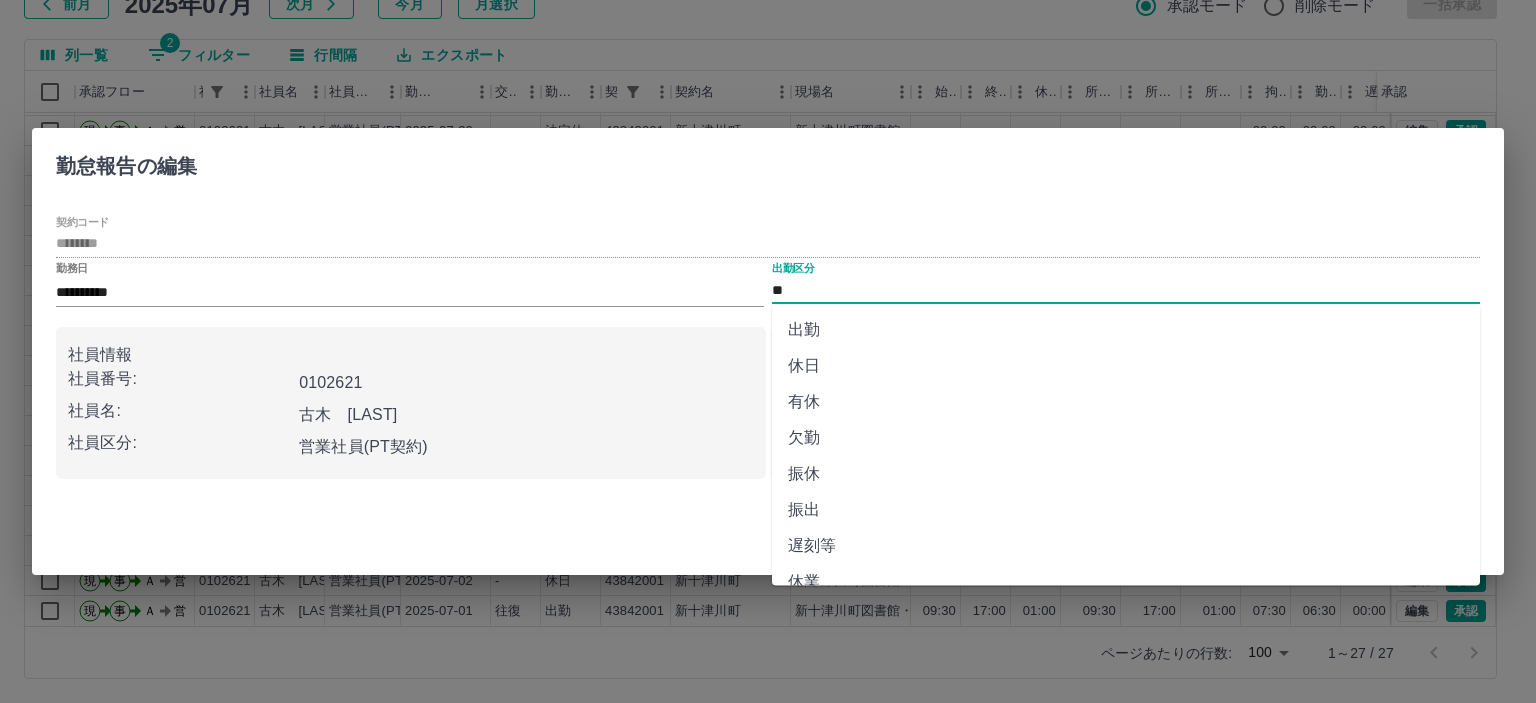 click on "出勤" at bounding box center (1126, 330) 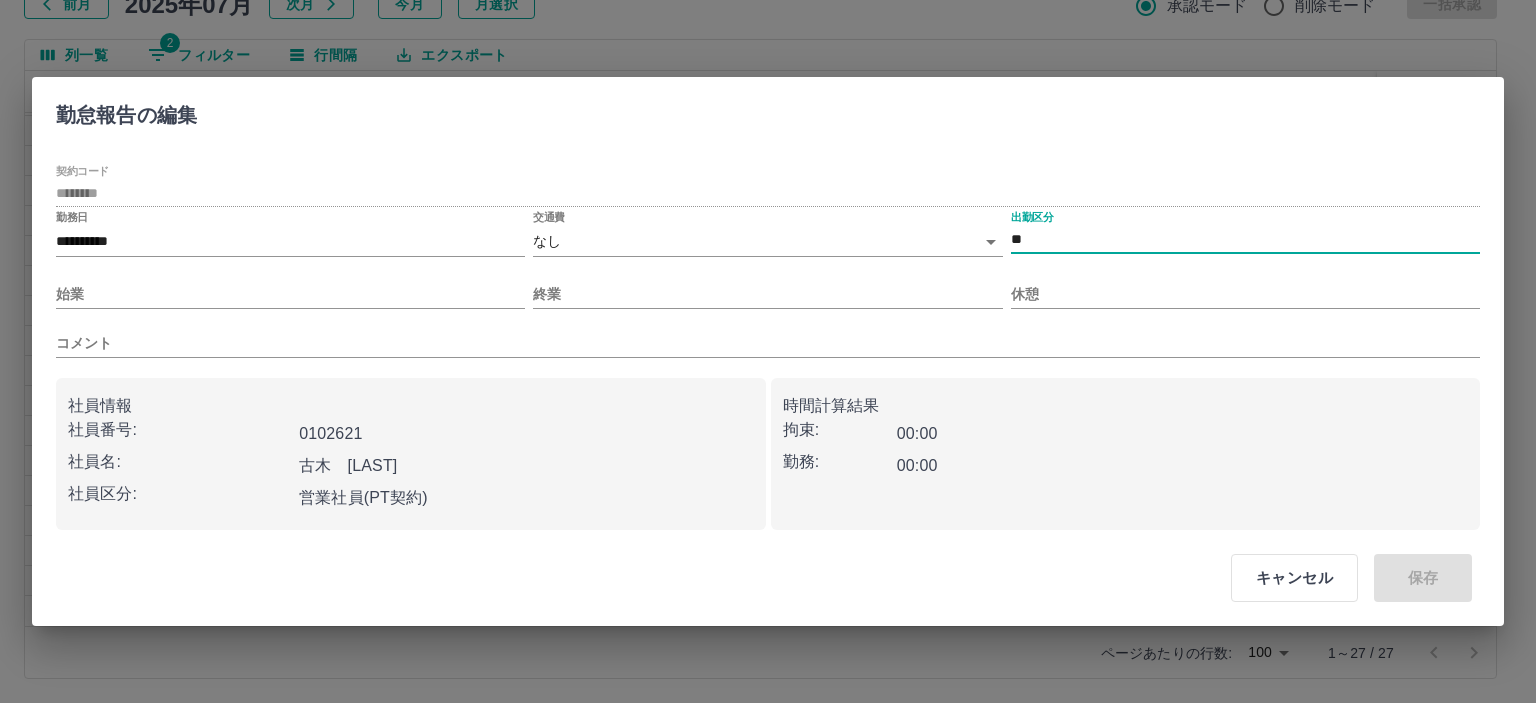 click on "SDH勤怠 山本　和也 勤務実績承認 前月 2025年07月 次月 今月 月選択 承認モード 削除モード 一括承認 列一覧 2 フィルター 行間隔 エクスポート 承認フロー 社員番号 社員名 社員区分 勤務日 交通費 勤務区分 契約コード 契約名 現場名 始業 終業 休憩 所定開始 所定終業 所定休憩 拘束 勤務 遅刻等 コメント ステータス 承認 現 事 Ａ 営 0102621 古木　智子 営業社員(PT契約) 2025-07-22  -  休日 43842001 新十津川町 新十津川町図書館・学校図書館包括業務委託 - - - - - - 00:00 00:00 00:00 AM承認待 現 事 Ａ 営 0102621 古木　智子 営業社員(PT契約) 2025-07-21  -  休日 43842001 新十津川町 新十津川町図書館・学校図書館包括業務委託 - - - - - - 00:00 00:00 00:00 AM承認待 現 事 Ａ 営 0102621 古木　智子 営業社員(PT契約) 2025-07-20  -  法定休 43842001 新十津川町 - - - - - - 00:00 00:00 00:00 AM承認待 現 事 Ａ" at bounding box center (768, 280) 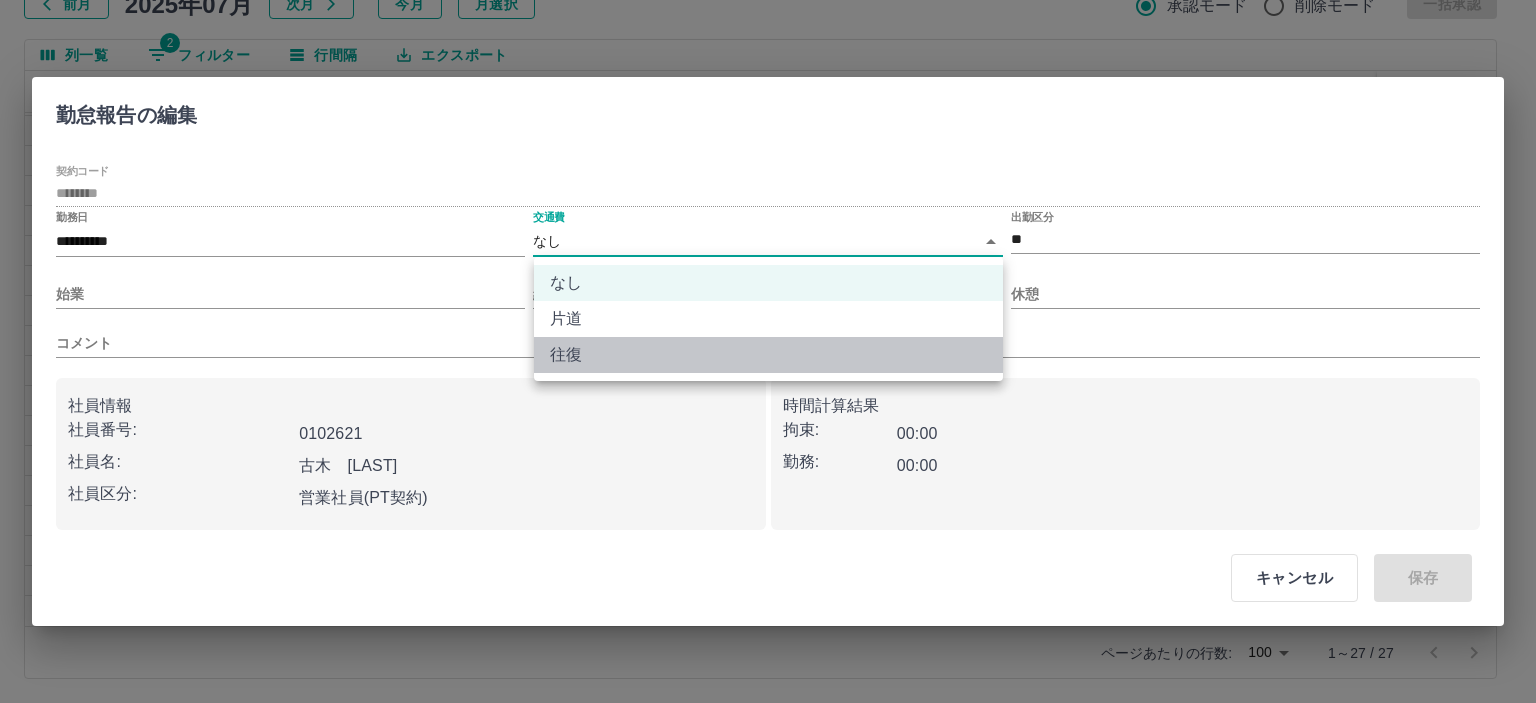click on "往復" at bounding box center [768, 355] 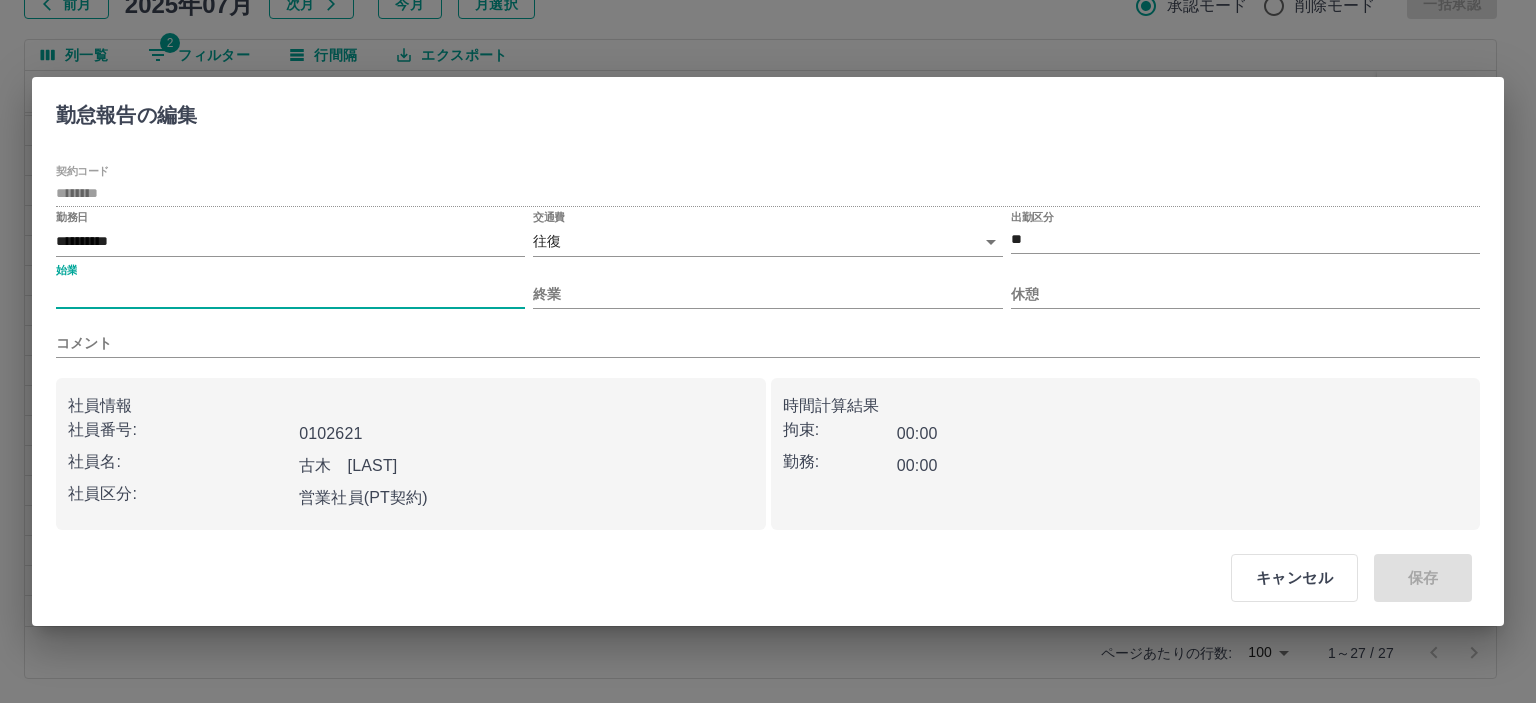 click on "始業" at bounding box center [290, 294] 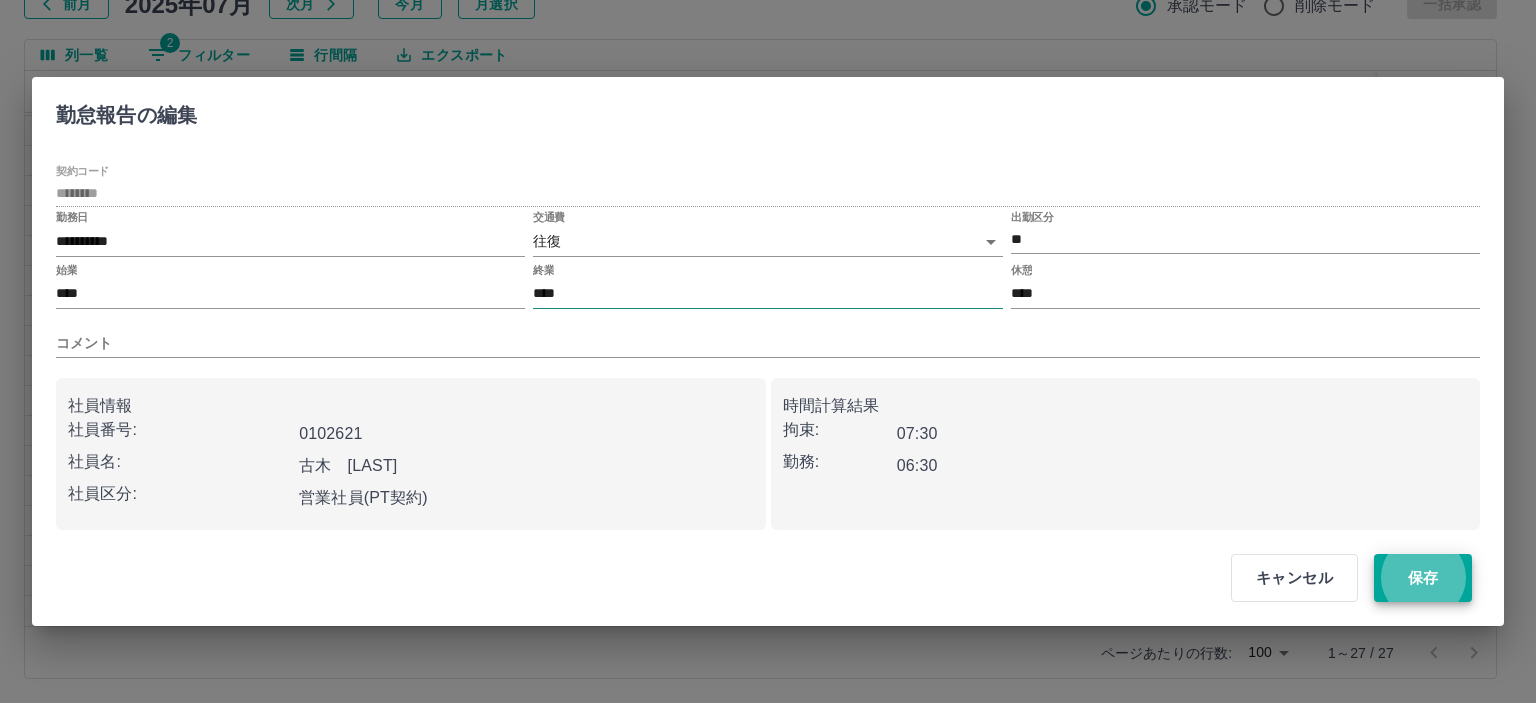 click on "保存" at bounding box center [1423, 578] 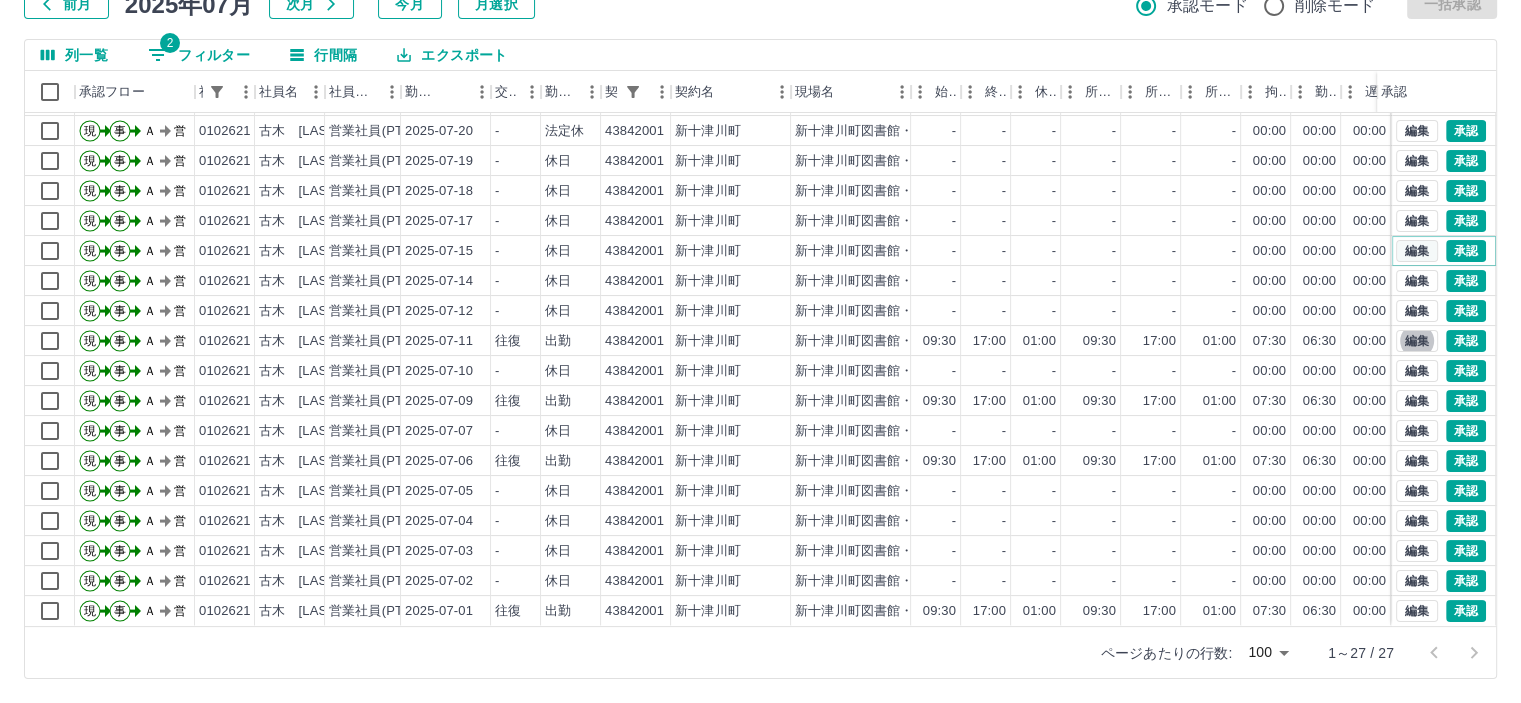 click on "編集" at bounding box center (1417, 251) 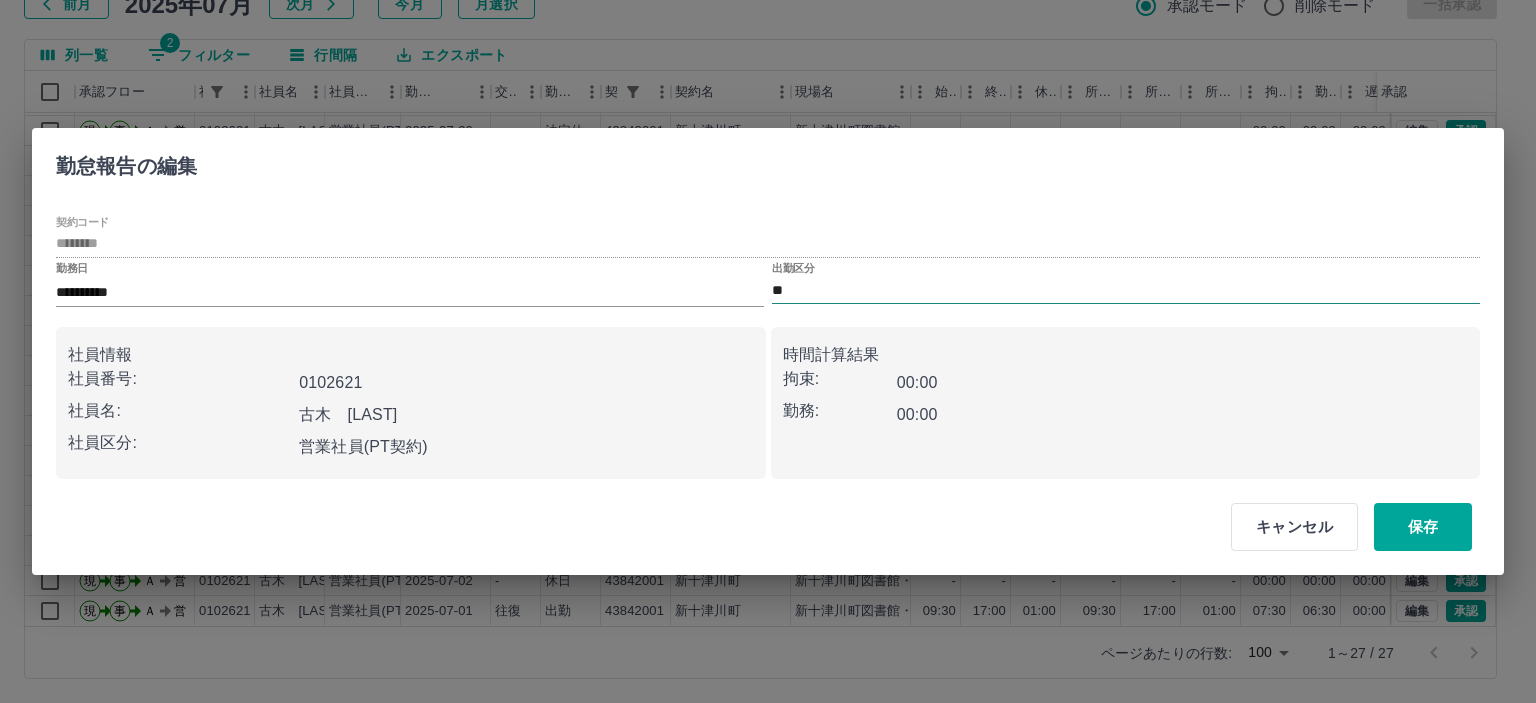 click on "**" at bounding box center [1126, 290] 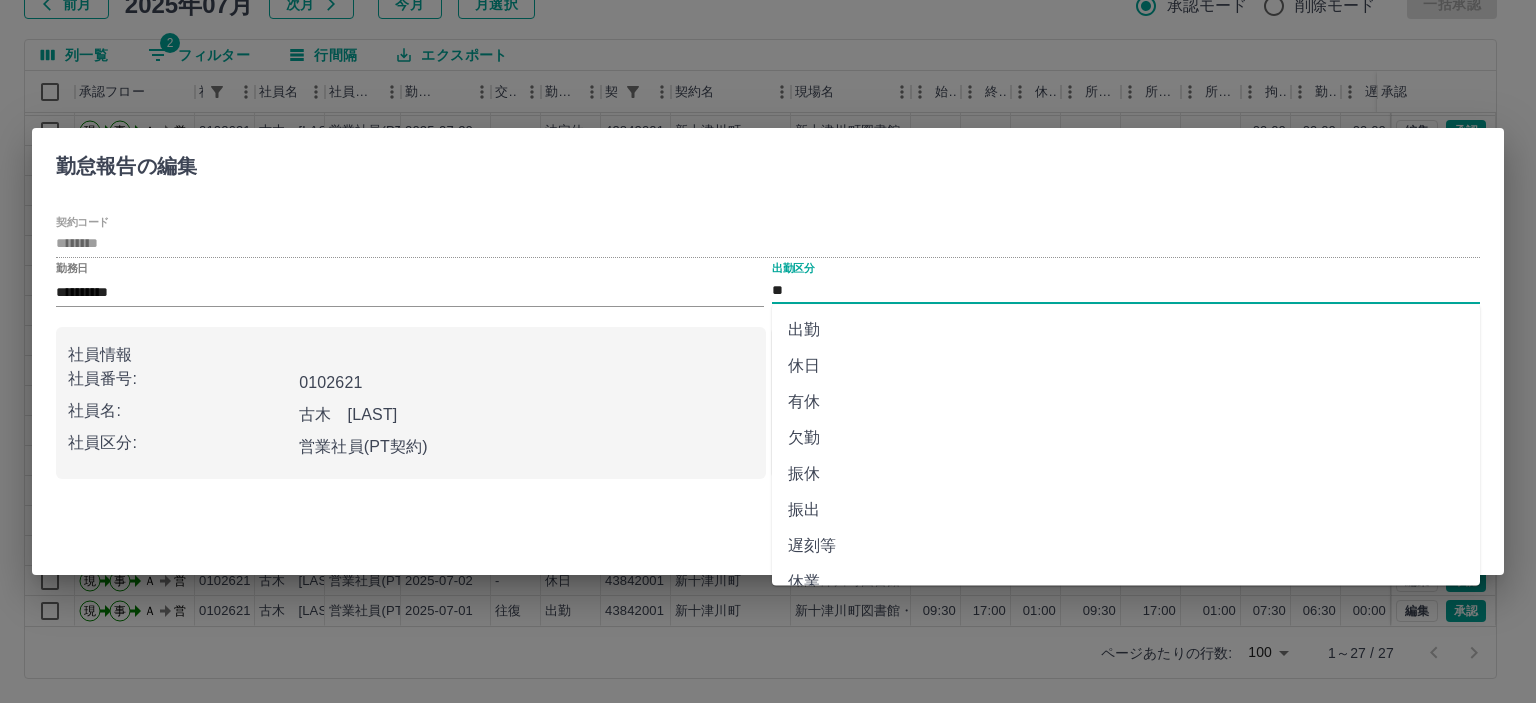 click on "出勤" at bounding box center (1126, 330) 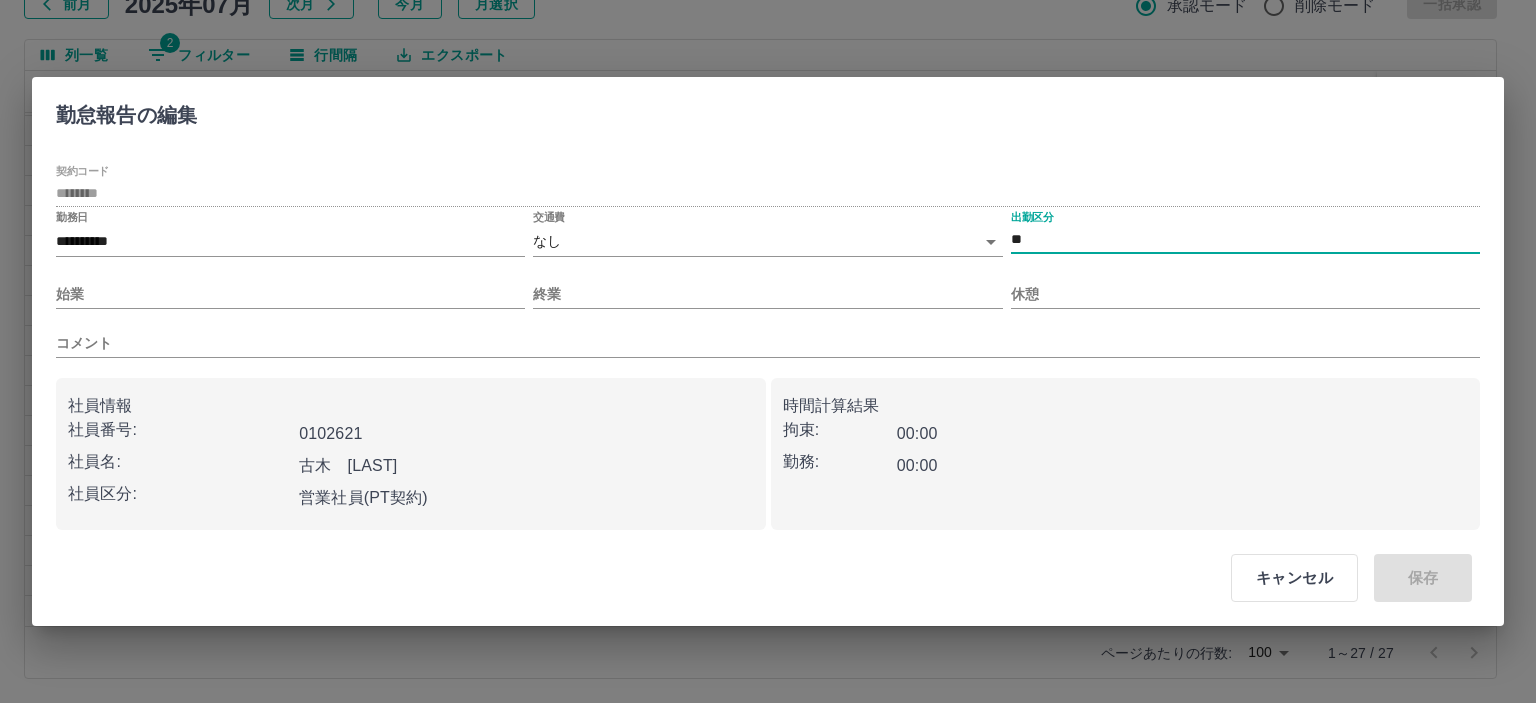 click on "SDH勤怠 山本　和也 勤務実績承認 前月 2025年07月 次月 今月 月選択 承認モード 削除モード 一括承認 列一覧 2 フィルター 行間隔 エクスポート 承認フロー 社員番号 社員名 社員区分 勤務日 交通費 勤務区分 契約コード 契約名 現場名 始業 終業 休憩 所定開始 所定終業 所定休憩 拘束 勤務 遅刻等 コメント ステータス 承認 現 事 Ａ 営 0102621 古木　智子 営業社員(PT契約) 2025-07-22  -  休日 43842001 新十津川町 新十津川町図書館・学校図書館包括業務委託 - - - - - - 00:00 00:00 00:00 AM承認待 現 事 Ａ 営 0102621 古木　智子 営業社員(PT契約) 2025-07-21  -  休日 43842001 新十津川町 新十津川町図書館・学校図書館包括業務委託 - - - - - - 00:00 00:00 00:00 AM承認待 現 事 Ａ 営 0102621 古木　智子 営業社員(PT契約) 2025-07-20  -  法定休 43842001 新十津川町 - - - - - - 00:00 00:00 00:00 AM承認待 現 事 Ａ" at bounding box center [768, 280] 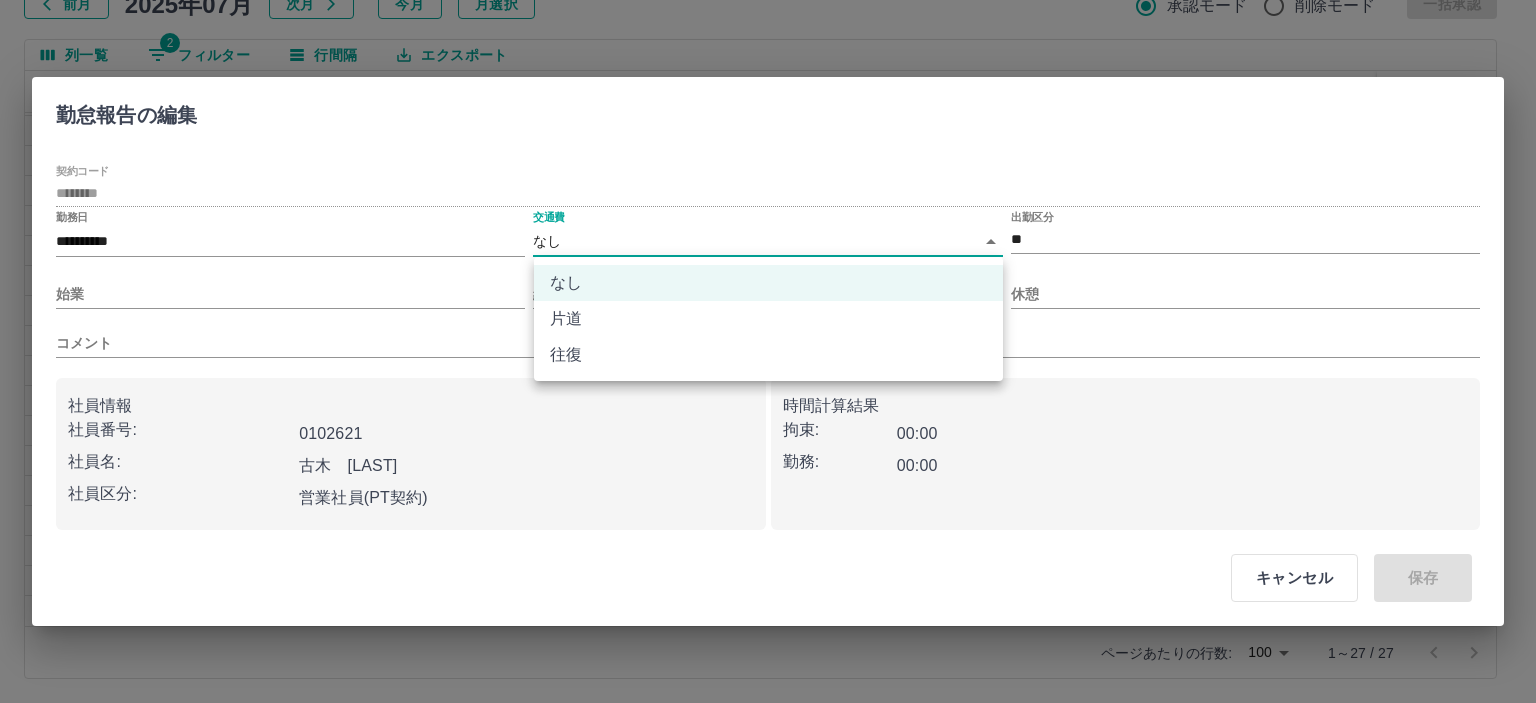 click on "往復" at bounding box center (768, 355) 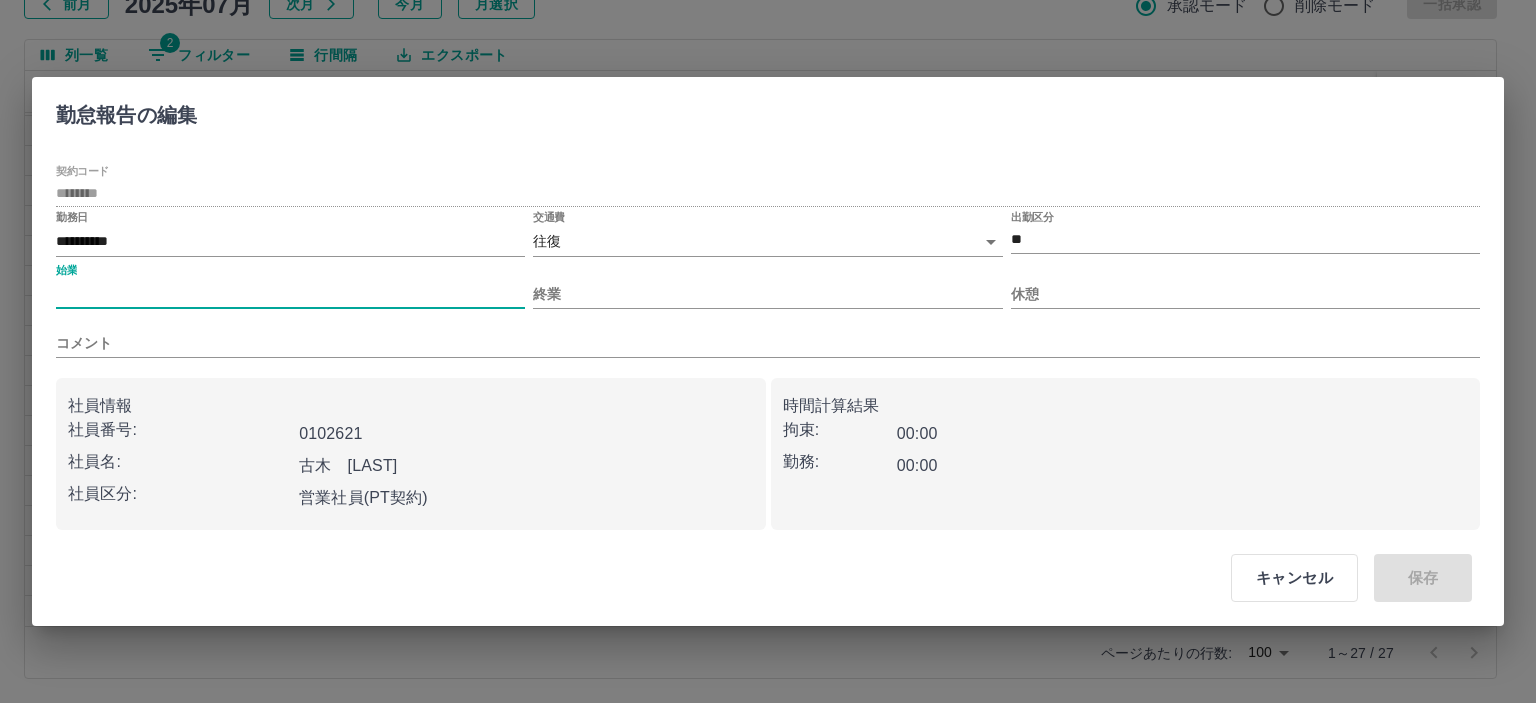 click on "始業" at bounding box center [290, 294] 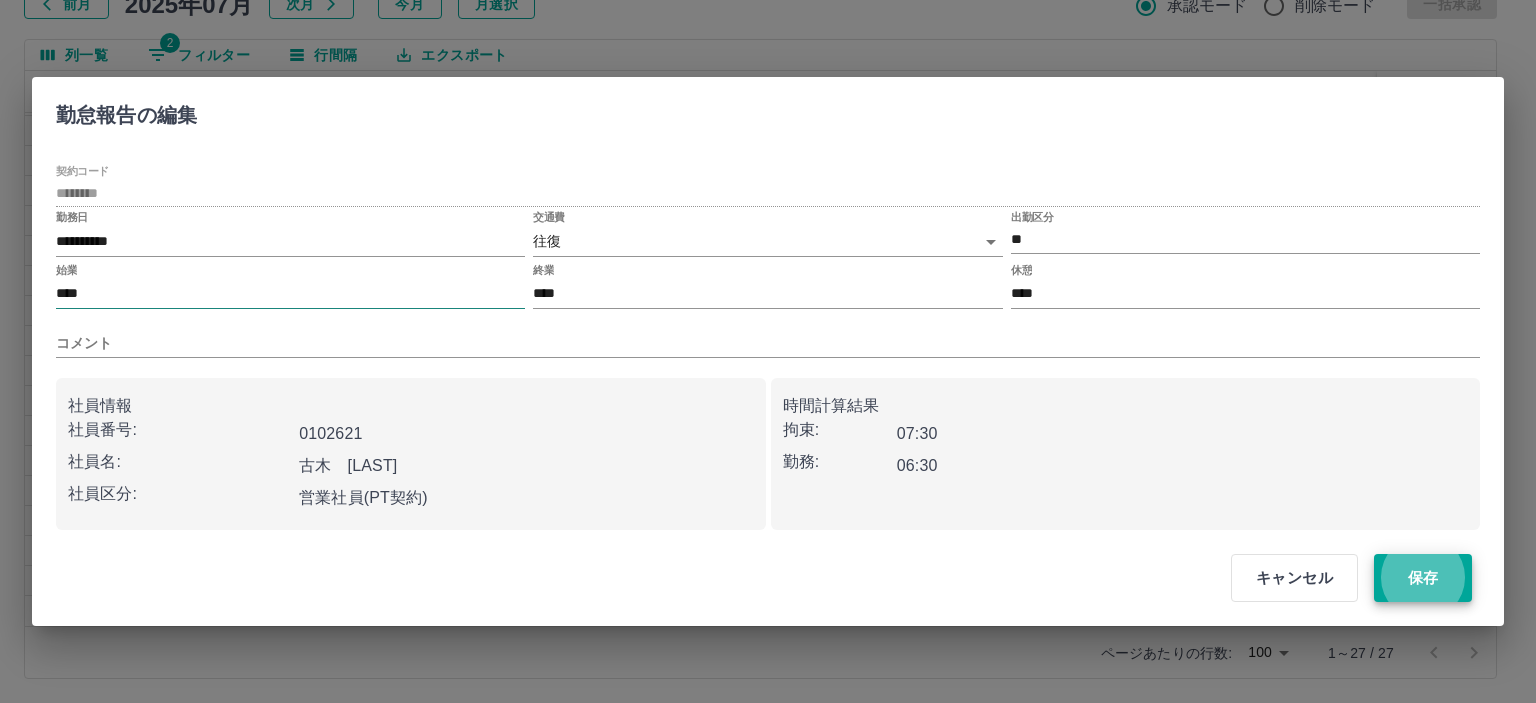 click on "保存" at bounding box center (1423, 578) 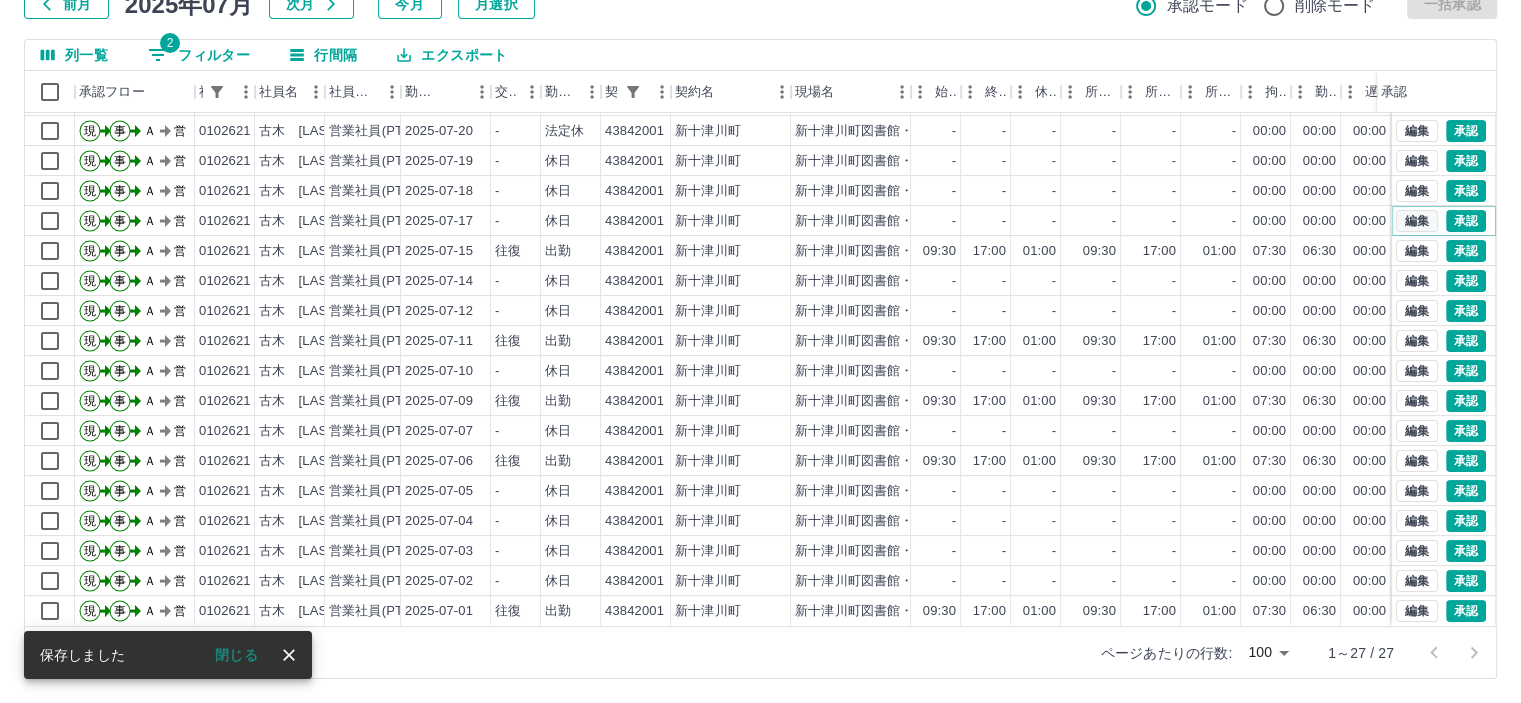 click on "編集" at bounding box center [1417, 221] 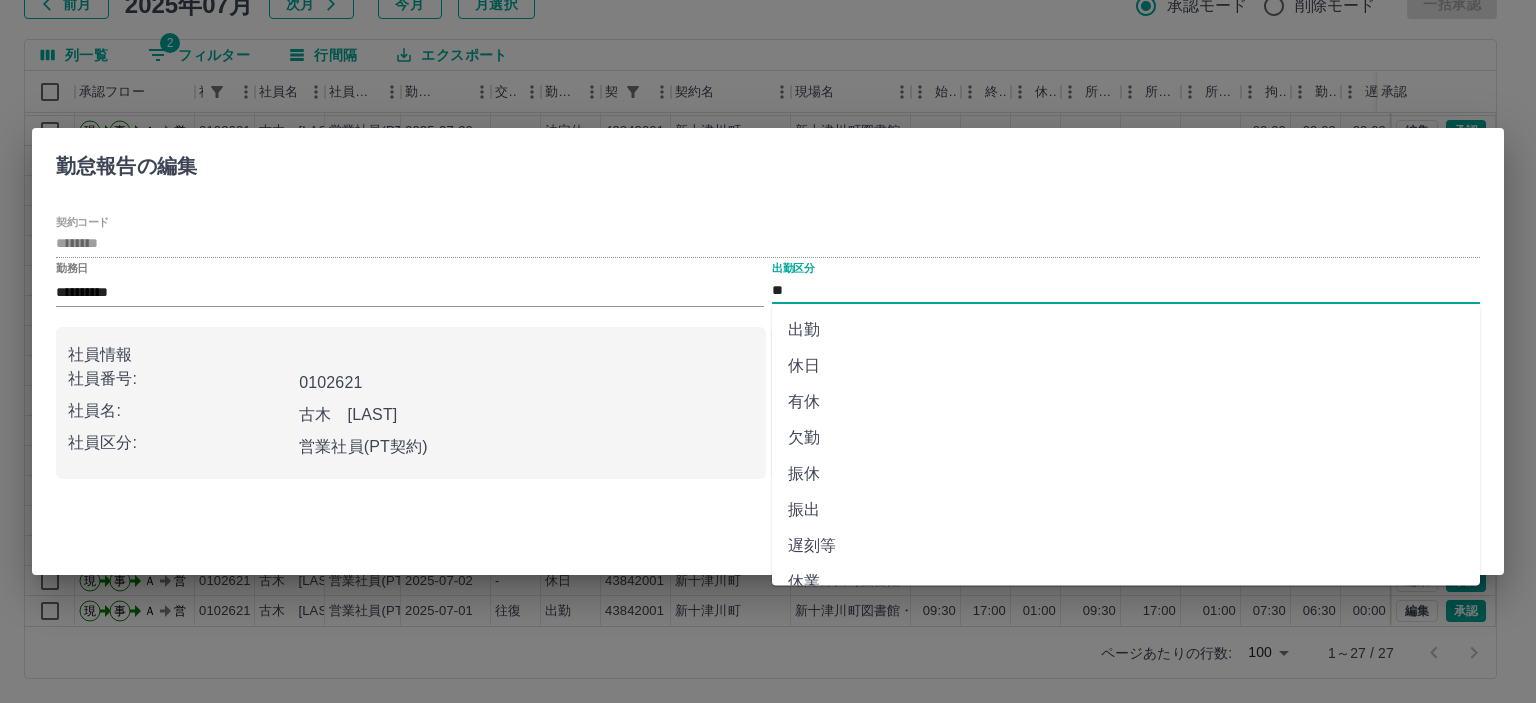 click on "**" at bounding box center (1126, 290) 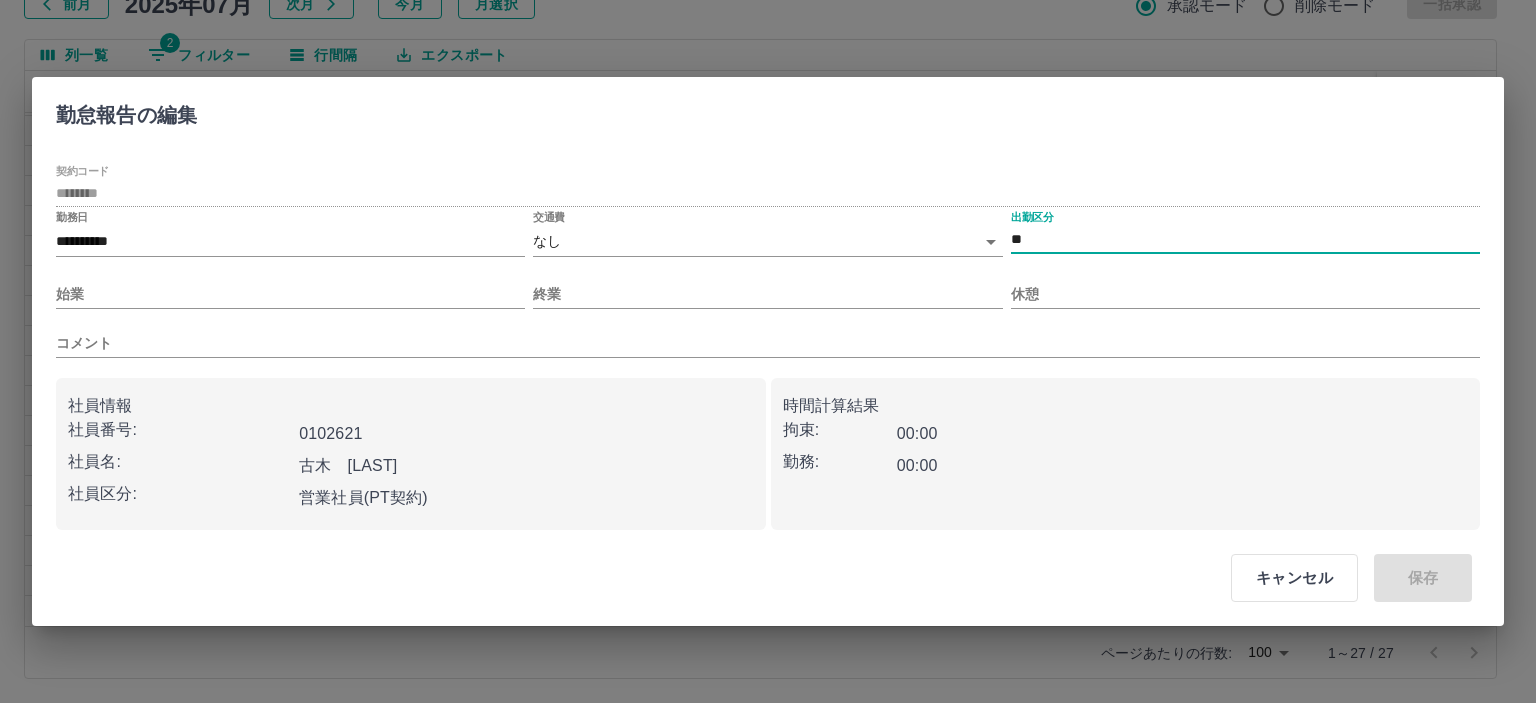 click on "SDH勤怠 山本　和也 勤務実績承認 前月 2025年07月 次月 今月 月選択 承認モード 削除モード 一括承認 列一覧 2 フィルター 行間隔 エクスポート 承認フロー 社員番号 社員名 社員区分 勤務日 交通費 勤務区分 契約コード 契約名 現場名 始業 終業 休憩 所定開始 所定終業 所定休憩 拘束 勤務 遅刻等 コメント ステータス 承認 現 事 Ａ 営 0102621 古木　智子 営業社員(PT契約) 2025-07-22  -  休日 43842001 新十津川町 新十津川町図書館・学校図書館包括業務委託 - - - - - - 00:00 00:00 00:00 AM承認待 現 事 Ａ 営 0102621 古木　智子 営業社員(PT契約) 2025-07-21  -  休日 43842001 新十津川町 新十津川町図書館・学校図書館包括業務委託 - - - - - - 00:00 00:00 00:00 AM承認待 現 事 Ａ 営 0102621 古木　智子 営業社員(PT契約) 2025-07-20  -  法定休 43842001 新十津川町 - - - - - - 00:00 00:00 00:00 AM承認待 現 事 Ａ" at bounding box center [768, 280] 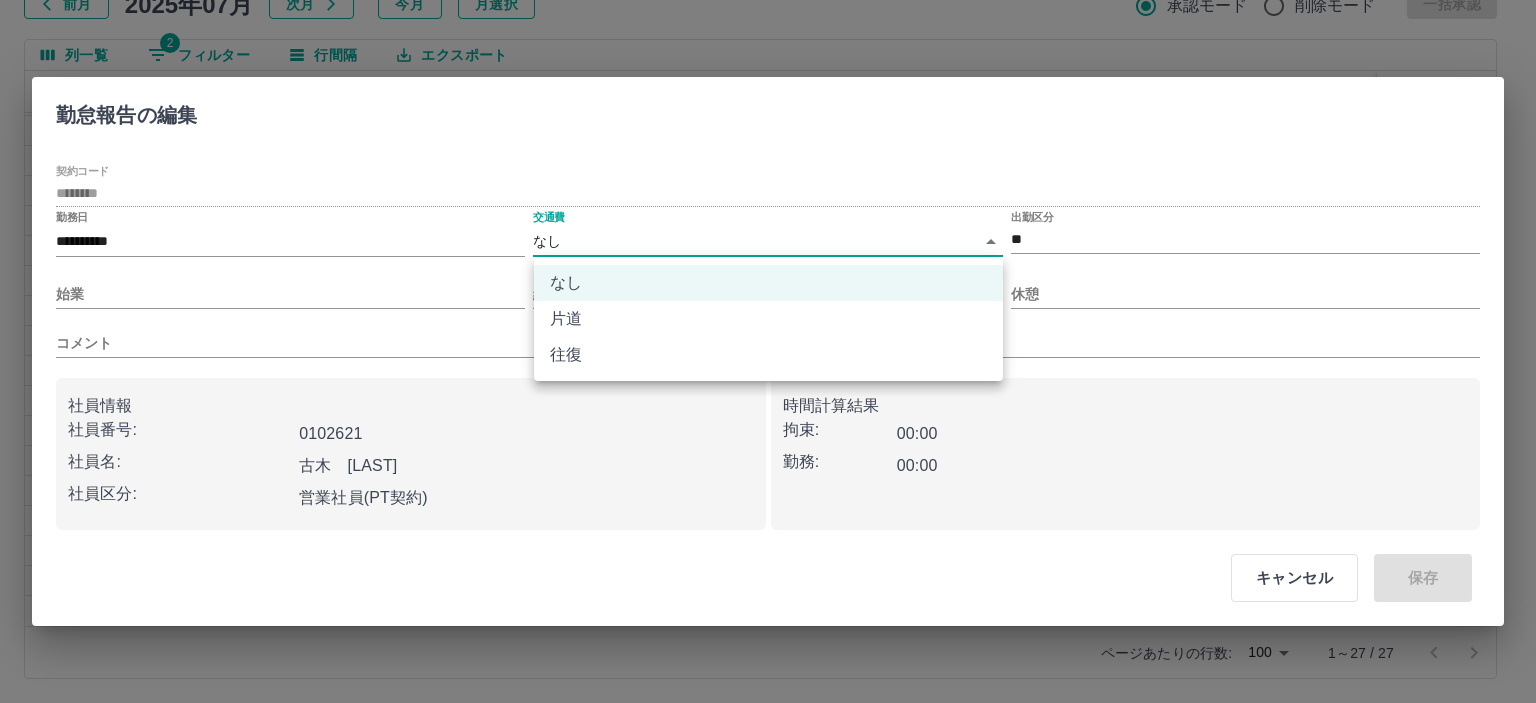 click on "往復" at bounding box center (768, 355) 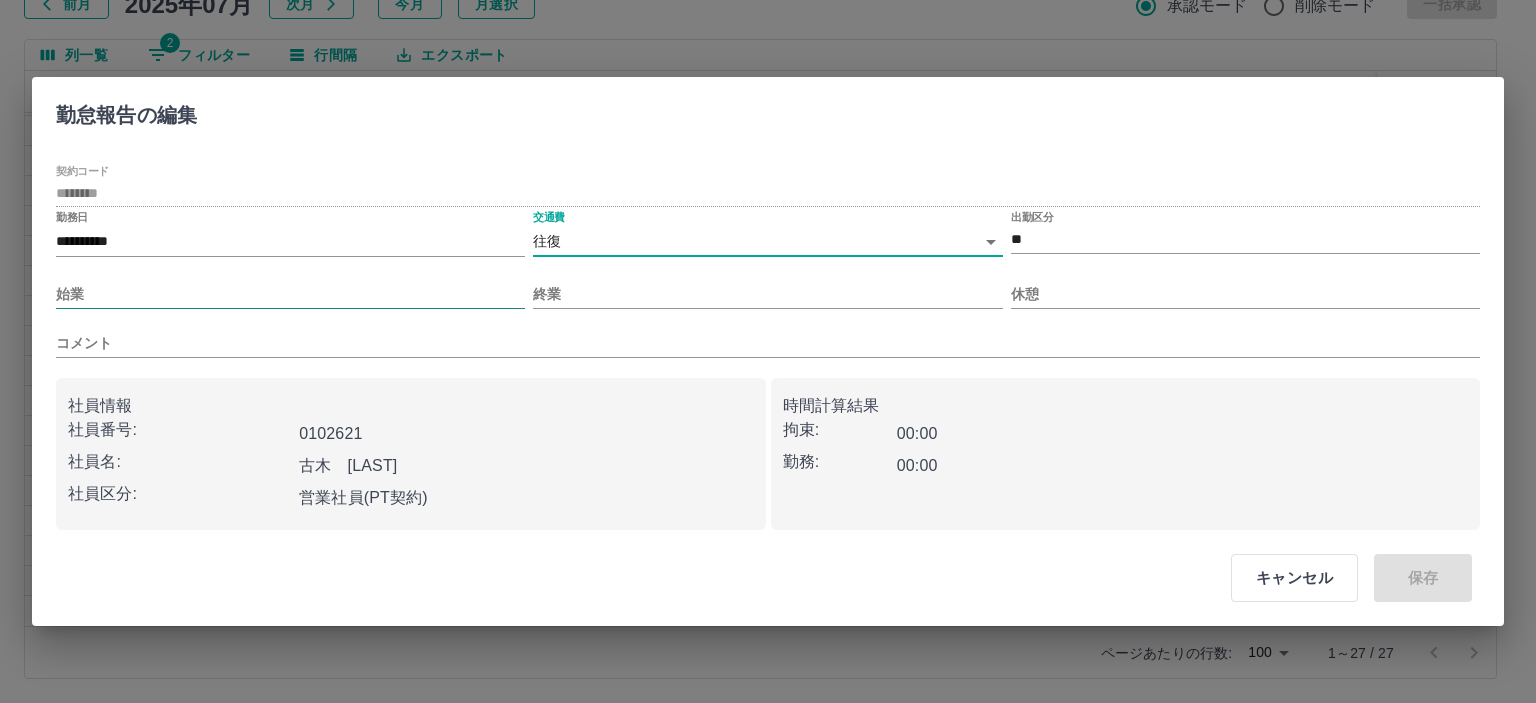 click on "始業" at bounding box center (290, 294) 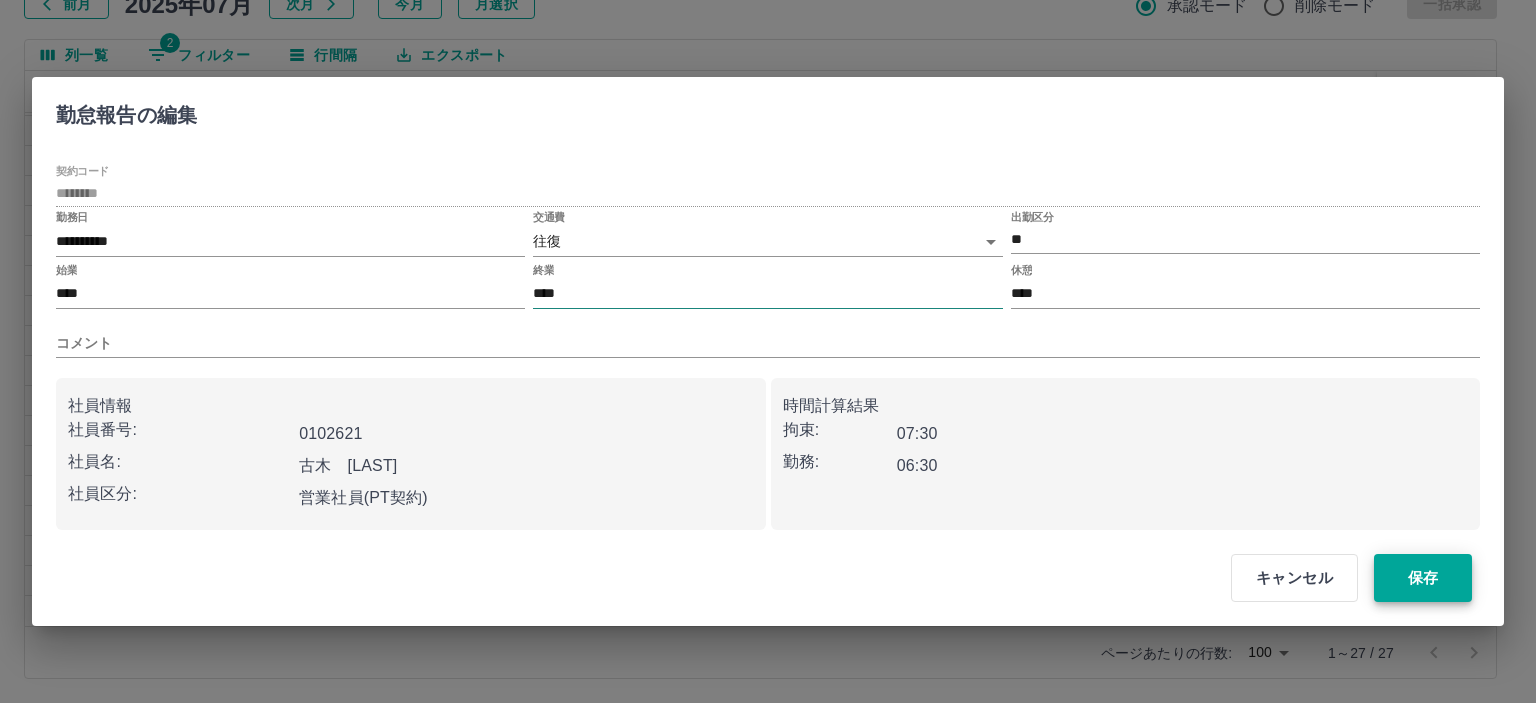 click on "保存" at bounding box center (1423, 578) 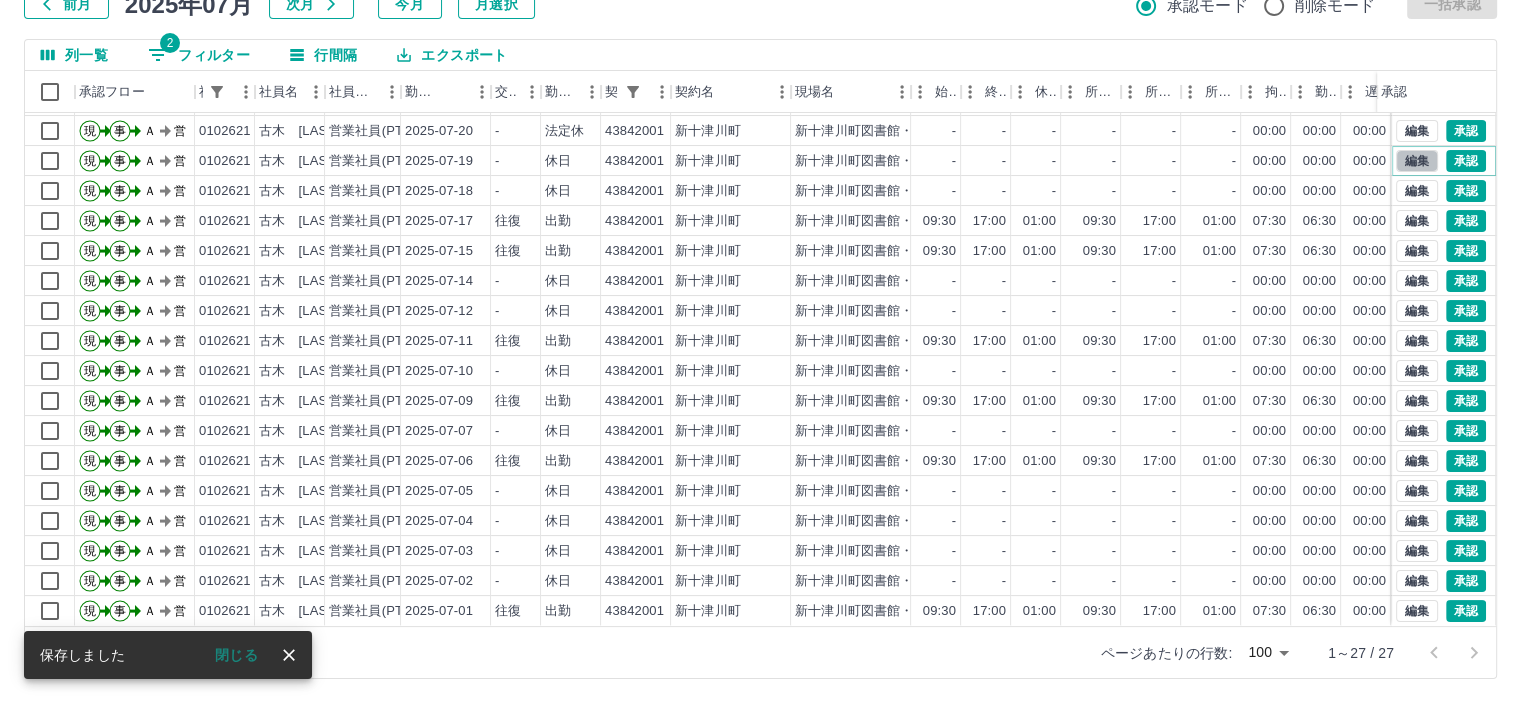 click on "編集" at bounding box center [1417, 161] 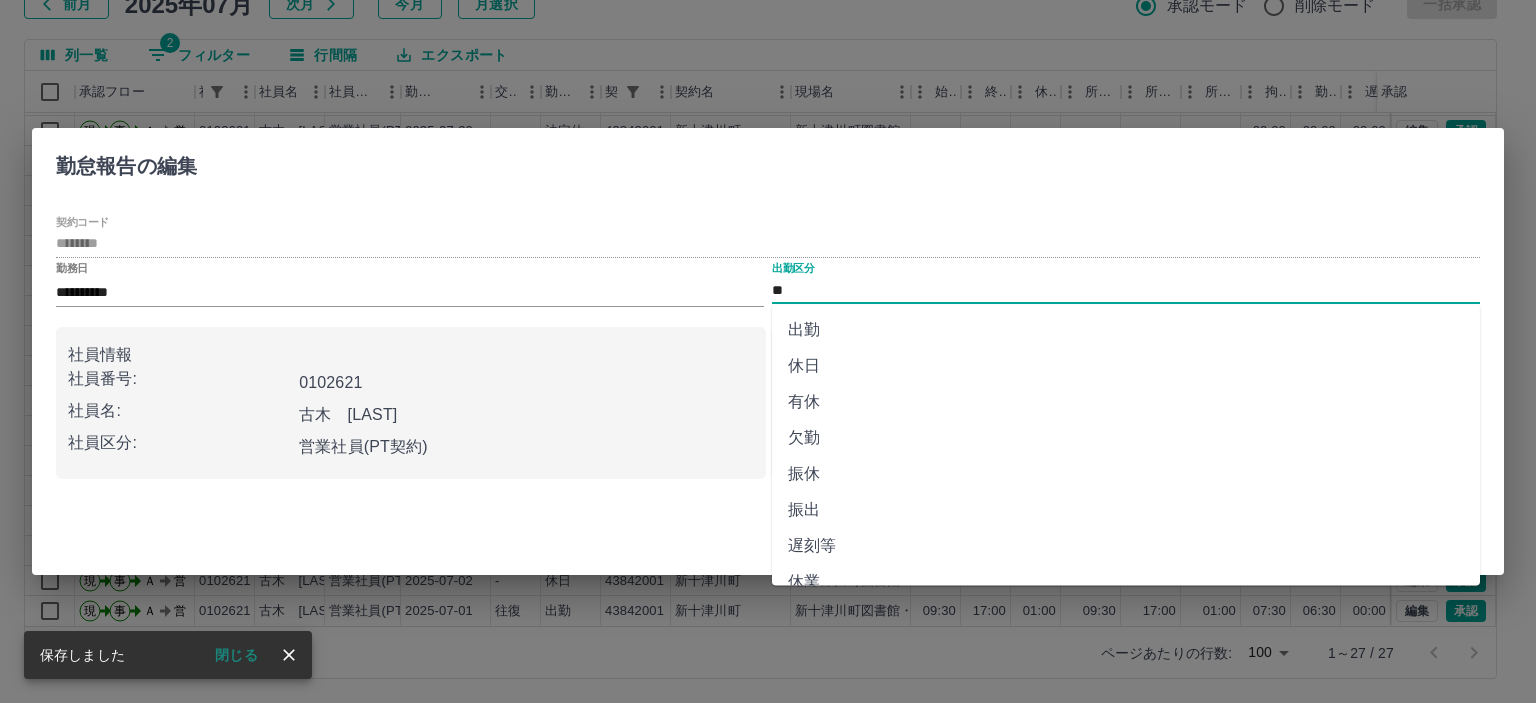 click on "**" at bounding box center [1126, 290] 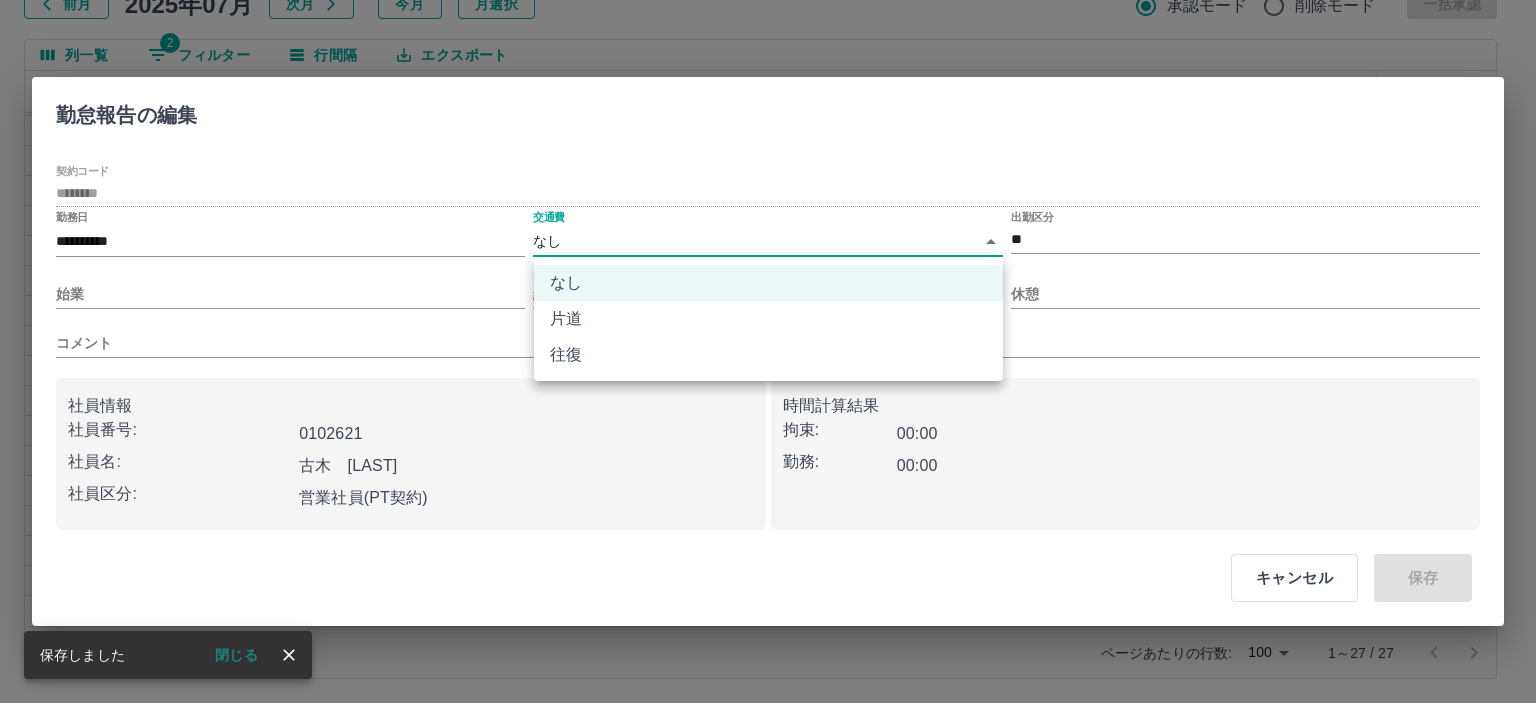 click on "SDH勤怠 山本　和也 勤務実績承認 前月 2025年07月 次月 今月 月選択 承認モード 削除モード 一括承認 列一覧 2 フィルター 行間隔 エクスポート 承認フロー 社員番号 社員名 社員区分 勤務日 交通費 勤務区分 契約コード 契約名 現場名 始業 終業 休憩 所定開始 所定終業 所定休憩 拘束 勤務 遅刻等 コメント ステータス 承認 現 事 Ａ 営 0102621 古木　智子 営業社員(PT契約) 2025-07-22  -  休日 43842001 新十津川町 新十津川町図書館・学校図書館包括業務委託 - - - - - - 00:00 00:00 00:00 AM承認待 現 事 Ａ 営 0102621 古木　智子 営業社員(PT契約) 2025-07-21  -  休日 43842001 新十津川町 新十津川町図書館・学校図書館包括業務委託 - - - - - - 00:00 00:00 00:00 AM承認待 現 事 Ａ 営 0102621 古木　智子 営業社員(PT契約) 2025-07-20  -  法定休 43842001 新十津川町 - - - - - - 00:00 00:00 00:00 AM承認待 現 事 Ａ" at bounding box center [768, 280] 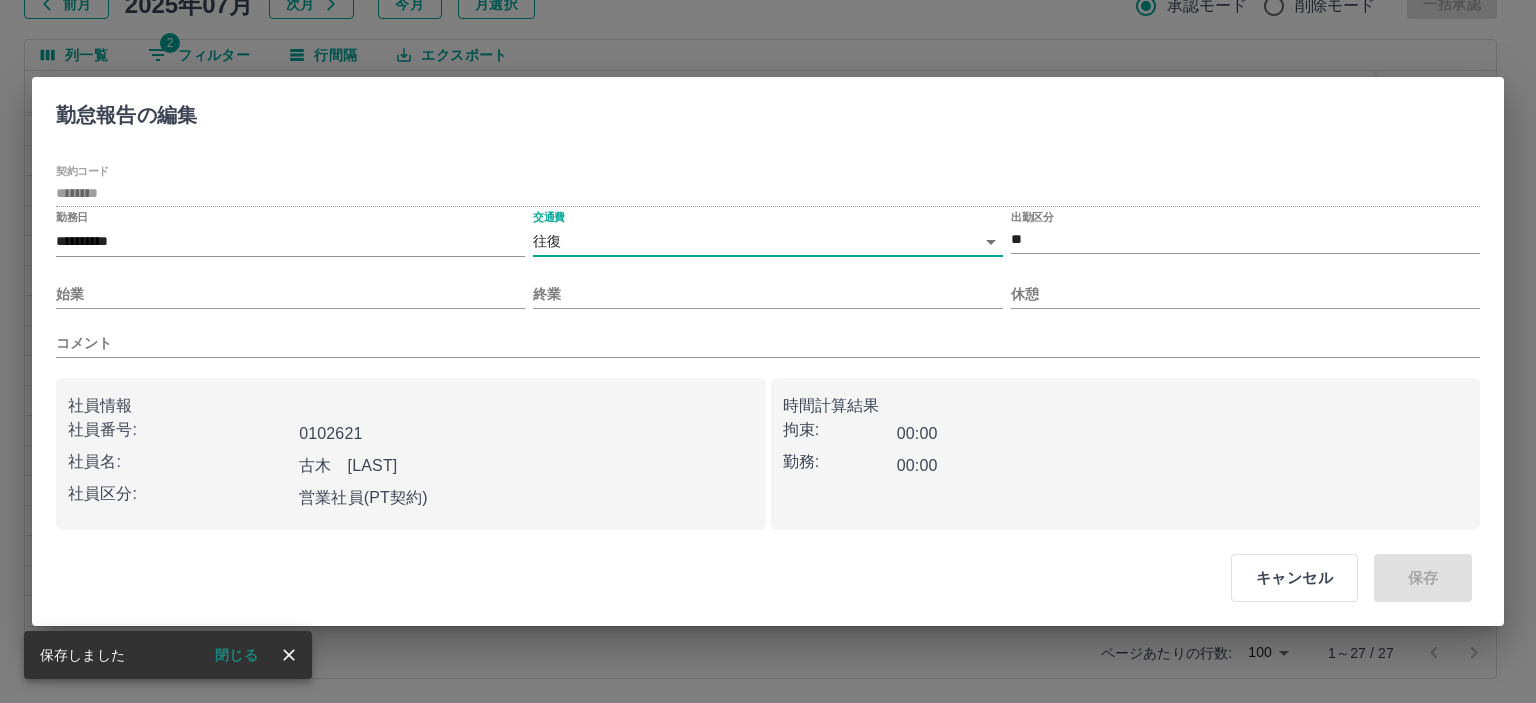 click on "なし 片道 往復" at bounding box center [768, 351] 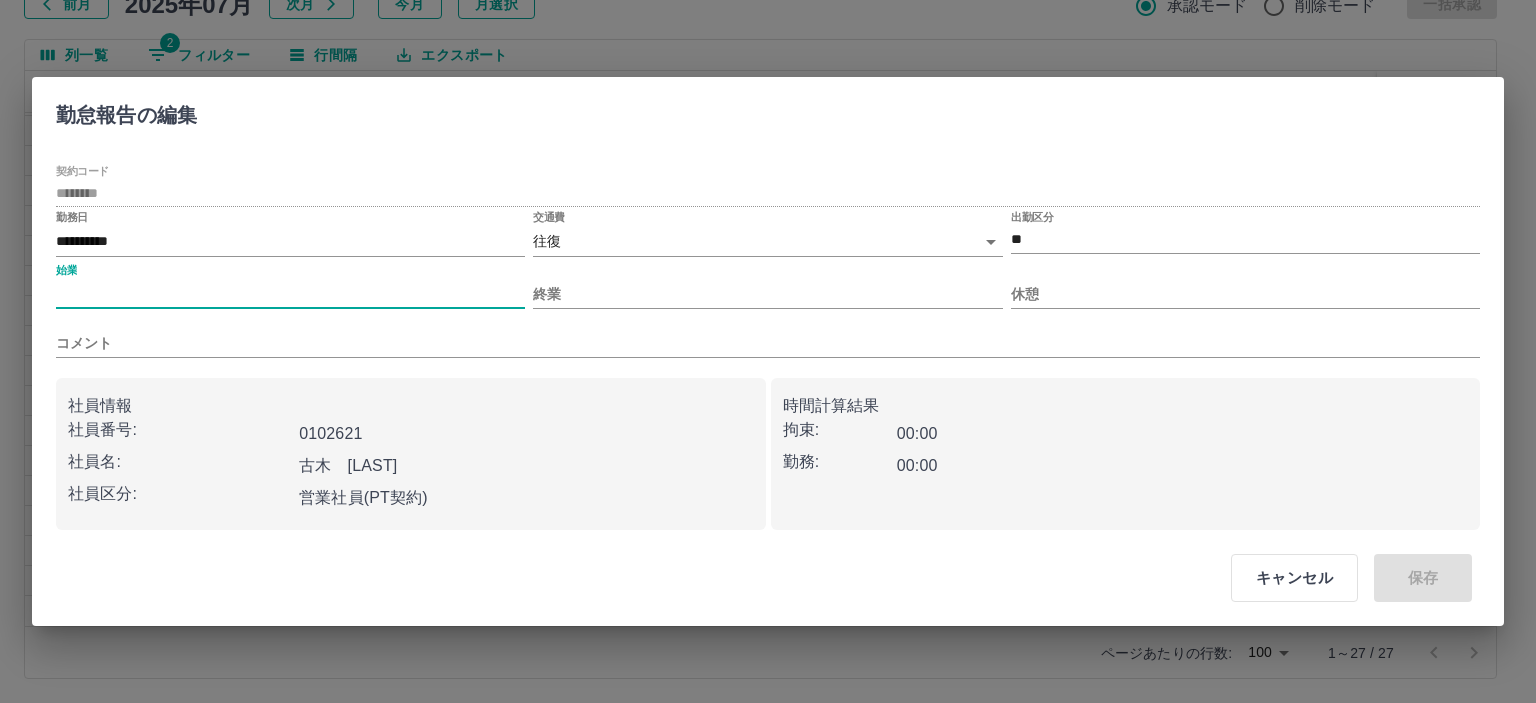 click on "始業" at bounding box center (290, 294) 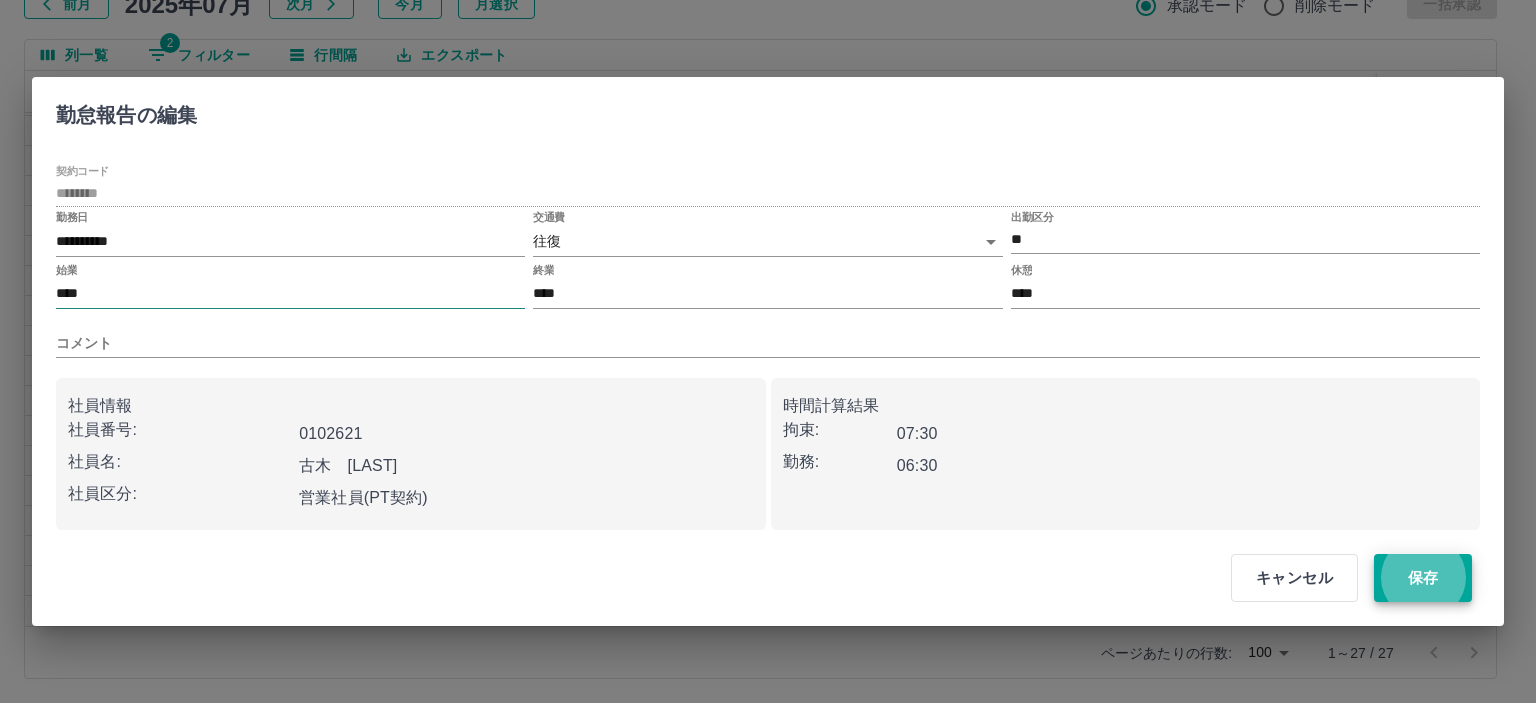 click on "保存" at bounding box center [1423, 578] 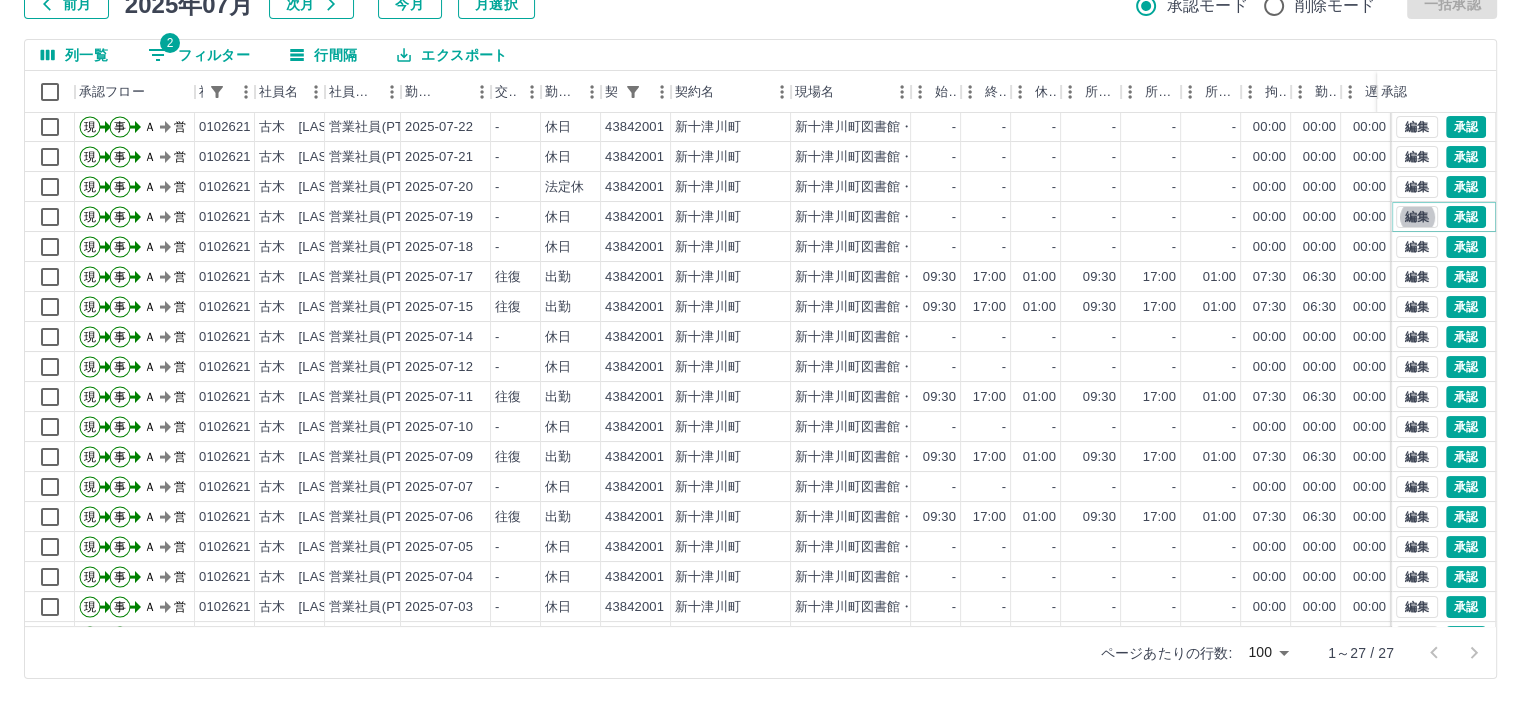 scroll, scrollTop: 211, scrollLeft: 0, axis: vertical 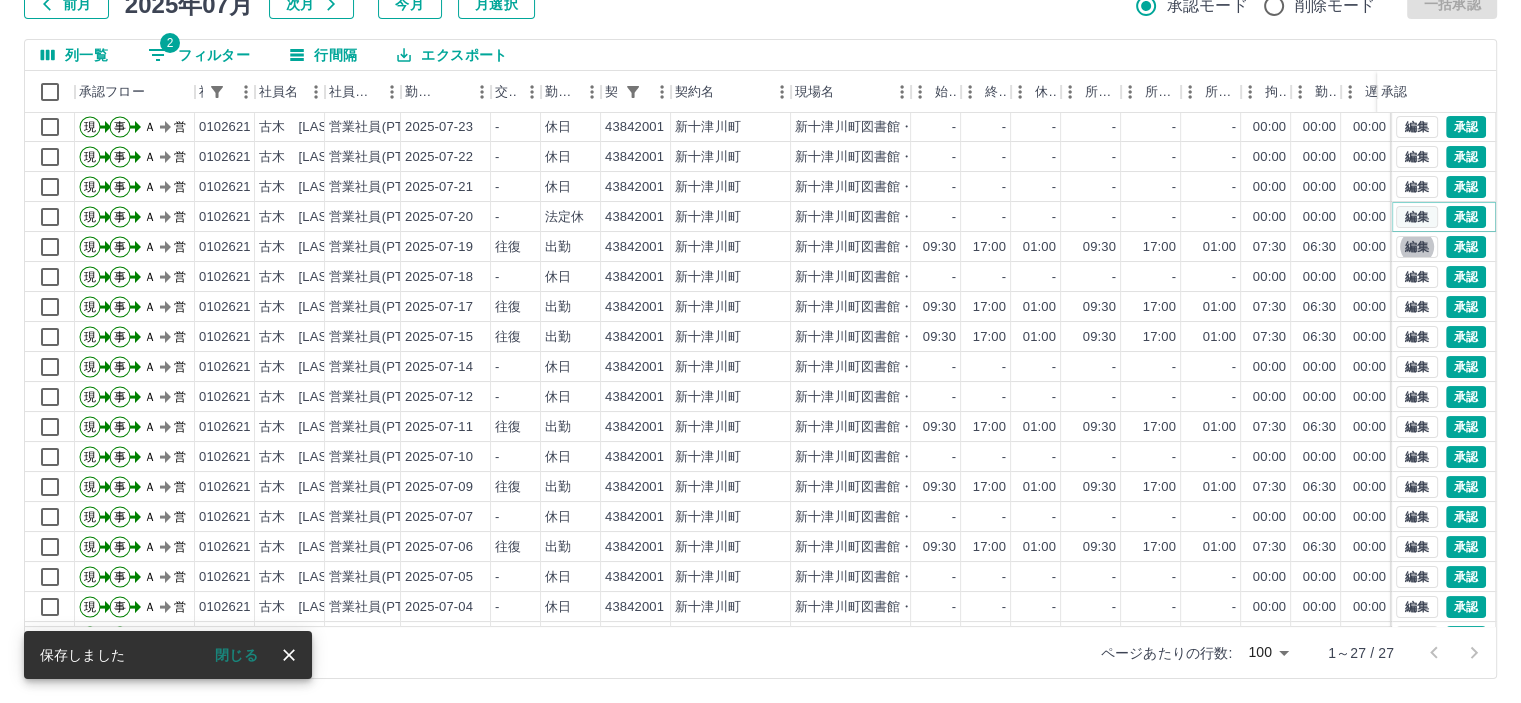 click on "編集" at bounding box center [1417, 217] 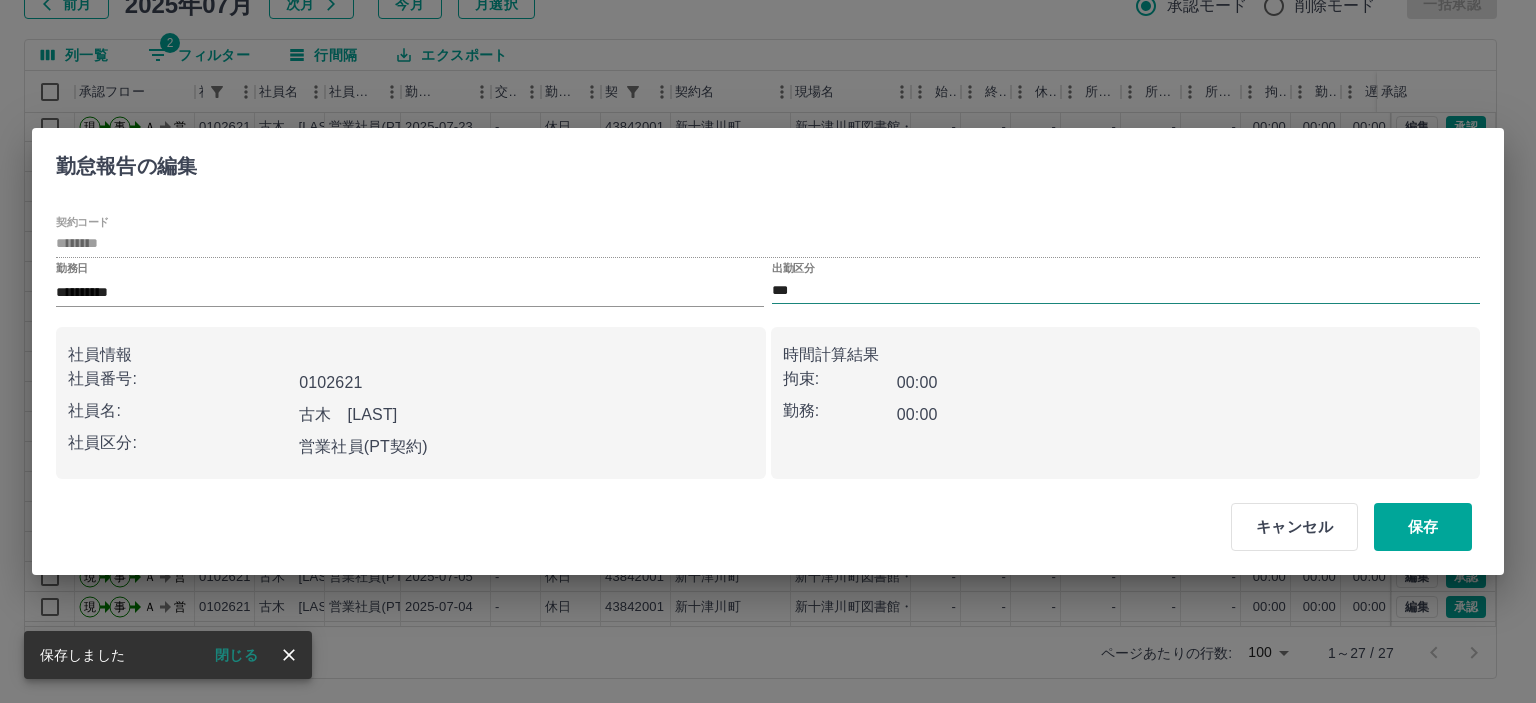 click on "***" at bounding box center (1126, 290) 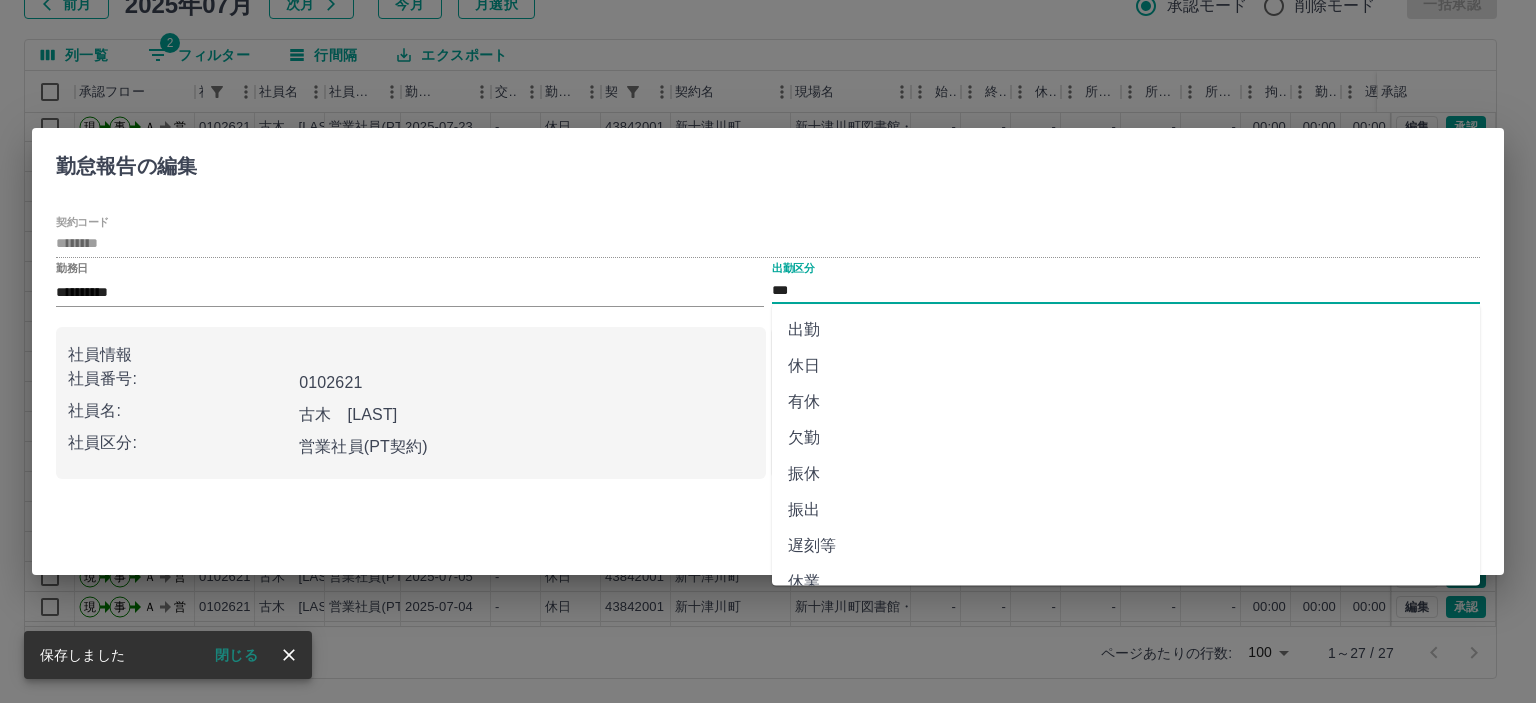 click on "出勤" at bounding box center (1126, 330) 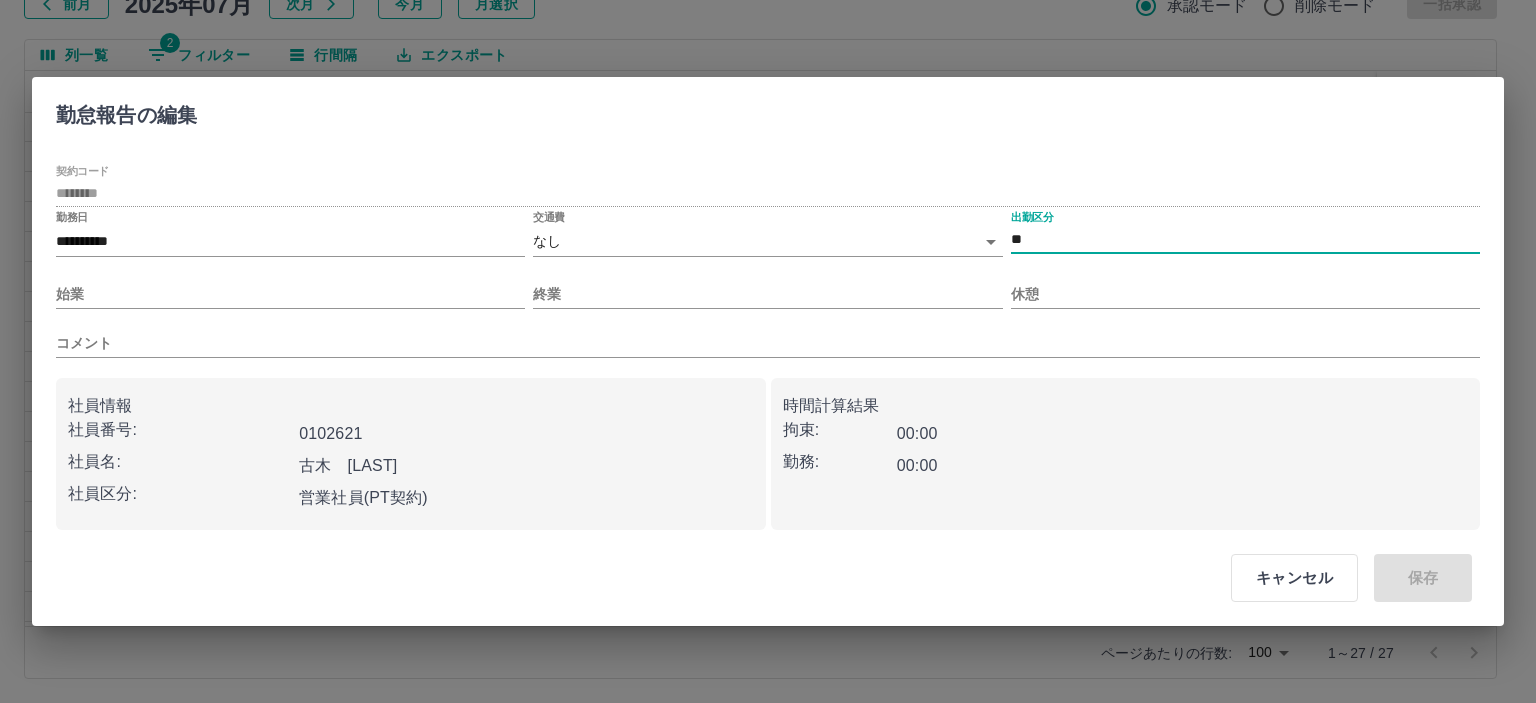 click on "SDH勤怠 山本　和也 勤務実績承認 前月 2025年07月 次月 今月 月選択 承認モード 削除モード 一括承認 列一覧 2 フィルター 行間隔 エクスポート 承認フロー 社員番号 社員名 社員区分 勤務日 交通費 勤務区分 契約コード 契約名 現場名 始業 終業 休憩 所定開始 所定終業 所定休憩 拘束 勤務 遅刻等 コメント ステータス 承認 現 事 Ａ 営 0102621 古木　智子 営業社員(PT契約) 2025-07-25 往復 出勤 43842001 新十津川町 新十津川町図書館・学校図書館包括業務委託 09:30 17:00 01:00 09:30 17:00 01:00 07:30 06:30 00:00 全承認済 現 事 Ａ 営 0102621 古木　智子 営業社員(PT契約) 2025-07-24  -  休日 43842001 新十津川町 新十津川町図書館・学校図書館包括業務委託 - - - - - - 00:00 00:00 00:00 AM承認待 現 事 Ａ 営 0102621 古木　智子 営業社員(PT契約) 2025-07-23  -  休日 43842001 新十津川町 - - - - - - 00:00 00:00 現" at bounding box center [768, 280] 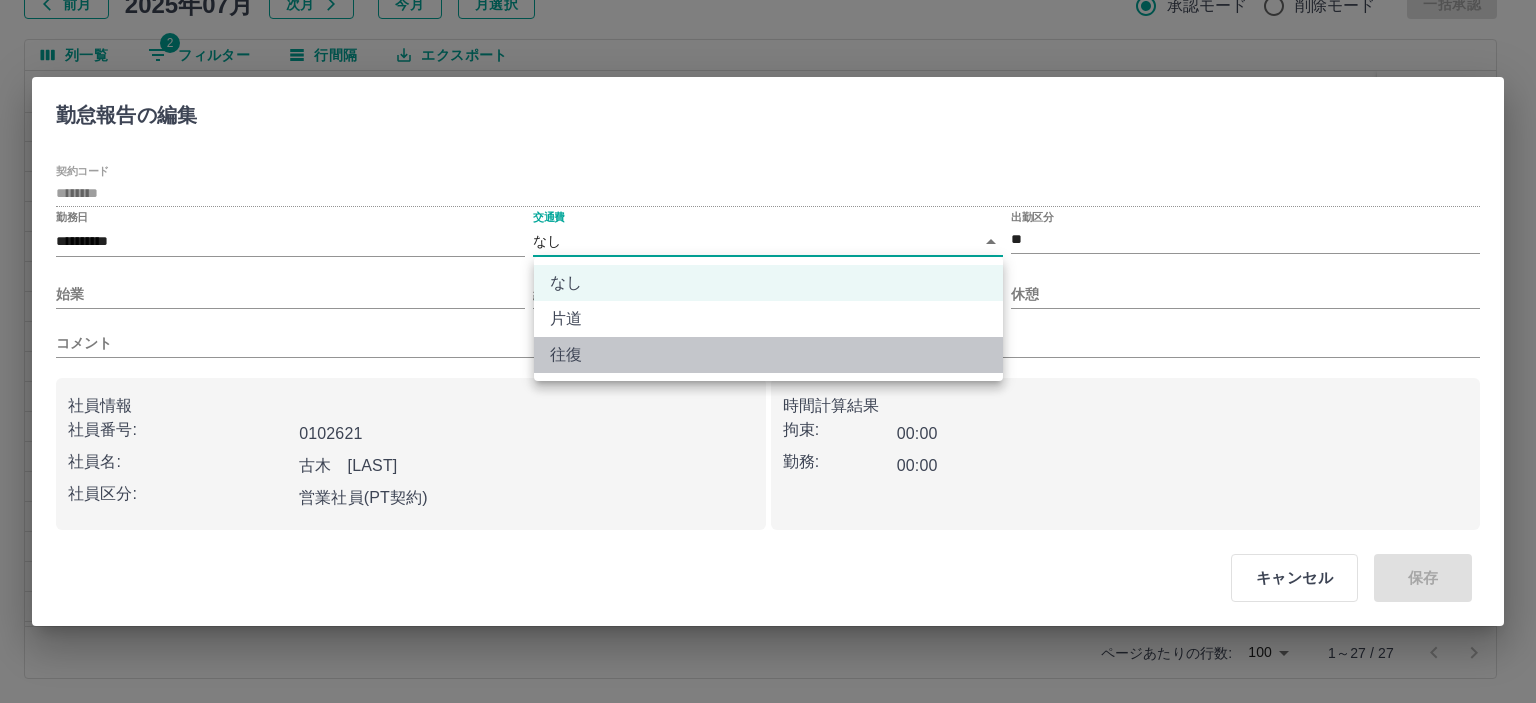 click on "往復" at bounding box center (768, 355) 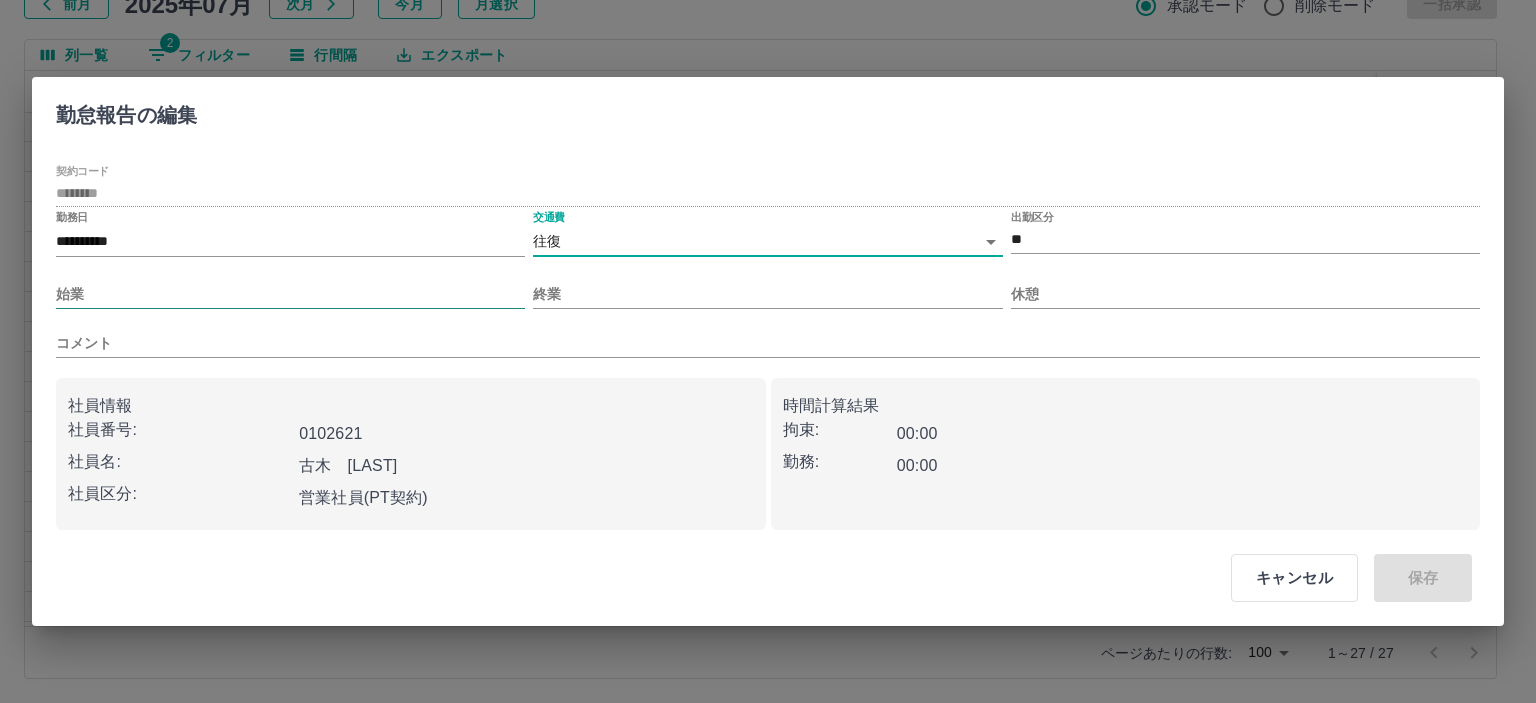 click on "始業" at bounding box center [290, 294] 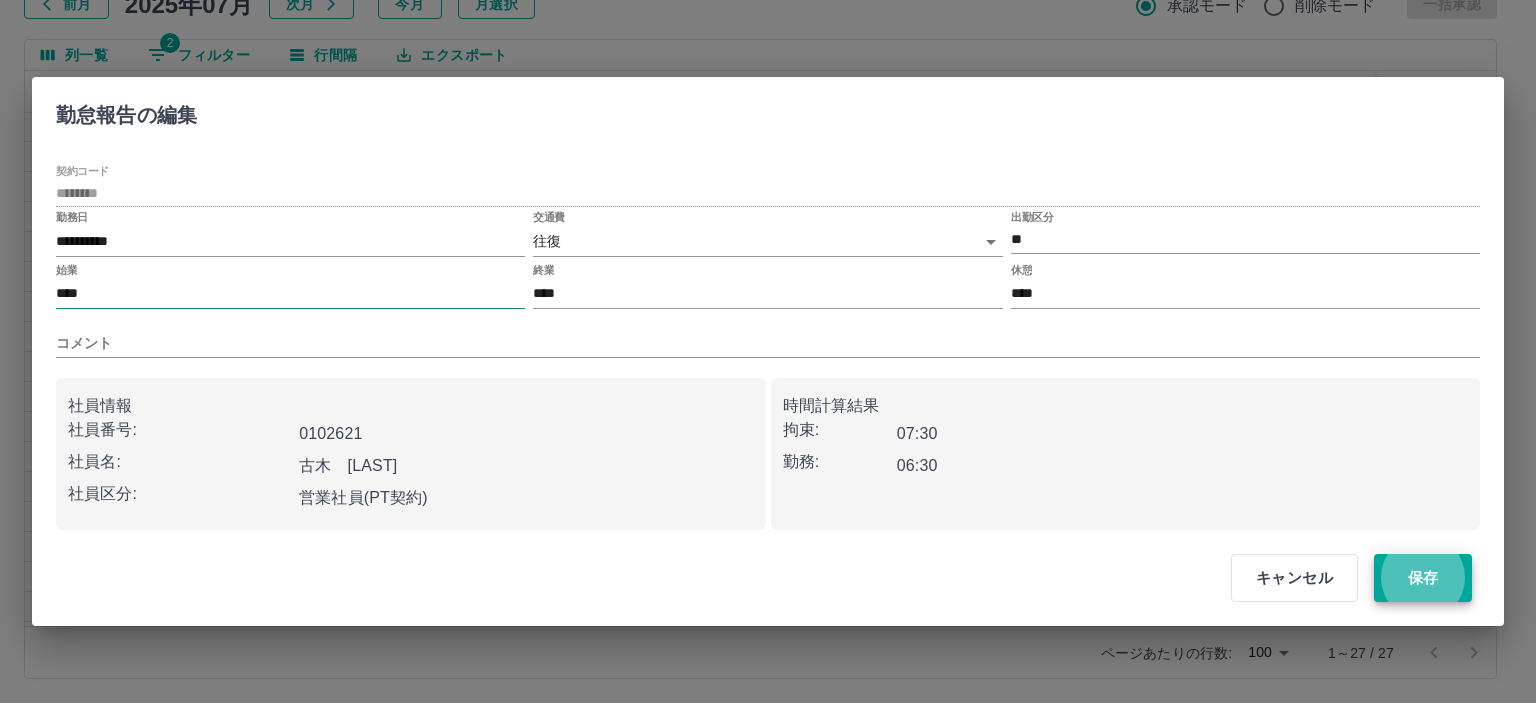 click on "保存" at bounding box center [1423, 578] 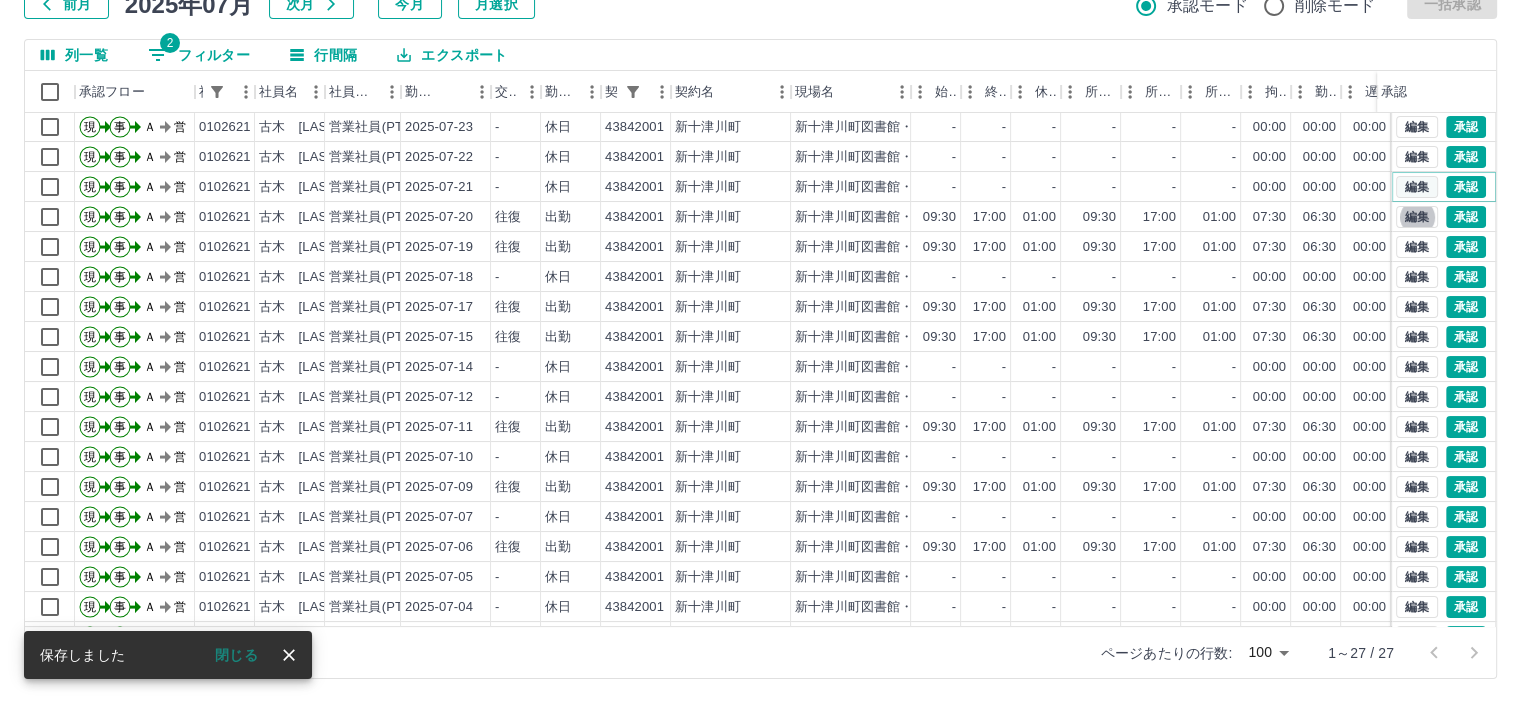 click on "編集" at bounding box center [1417, 187] 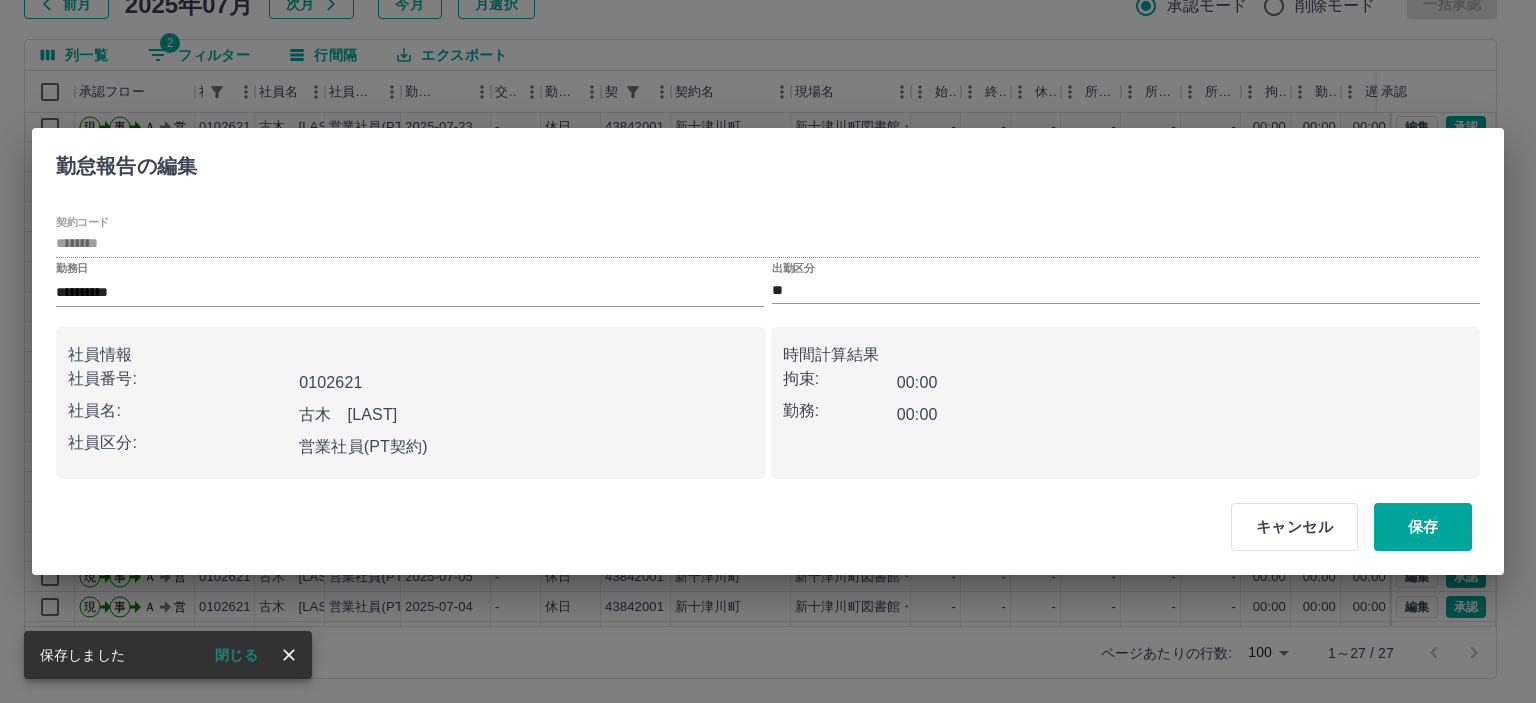 click on "**********" at bounding box center (768, 347) 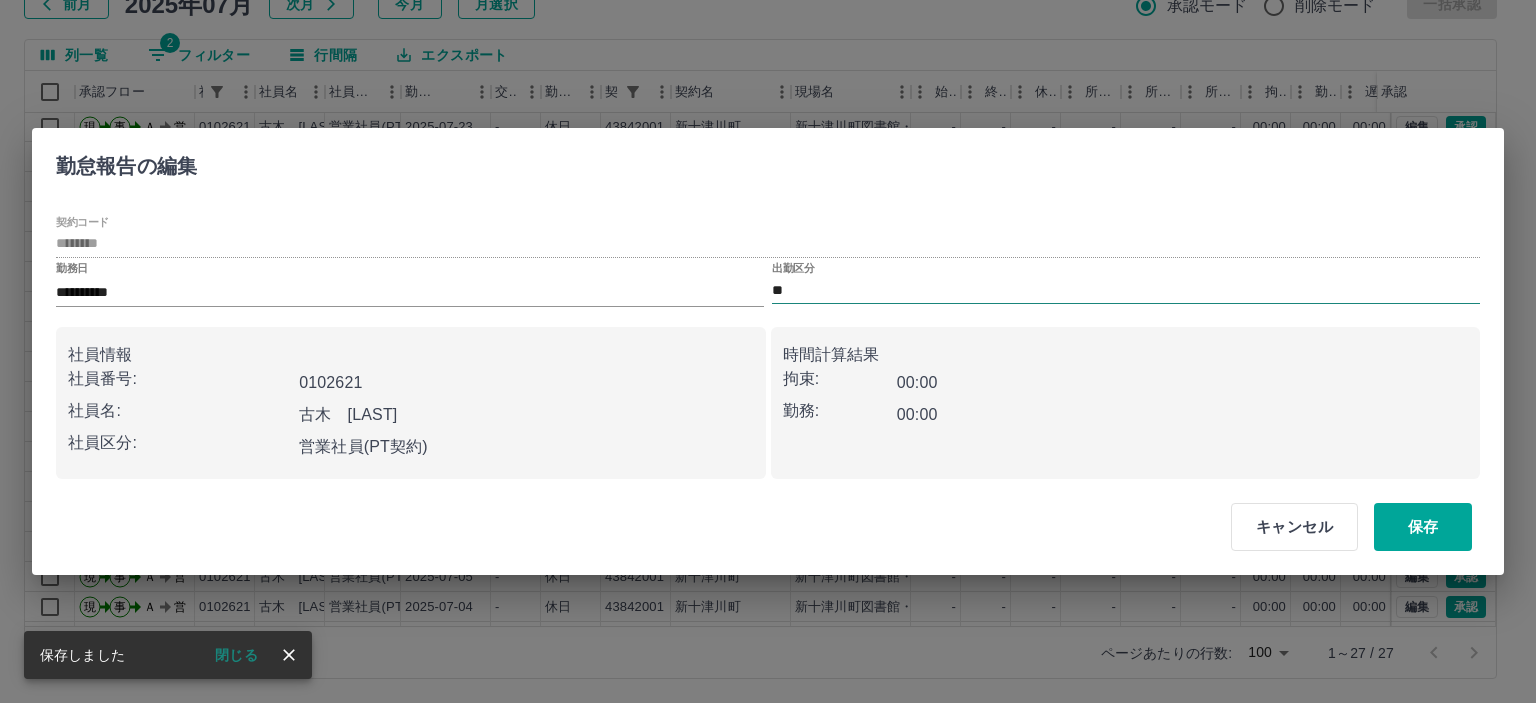 click on "**" at bounding box center (1126, 290) 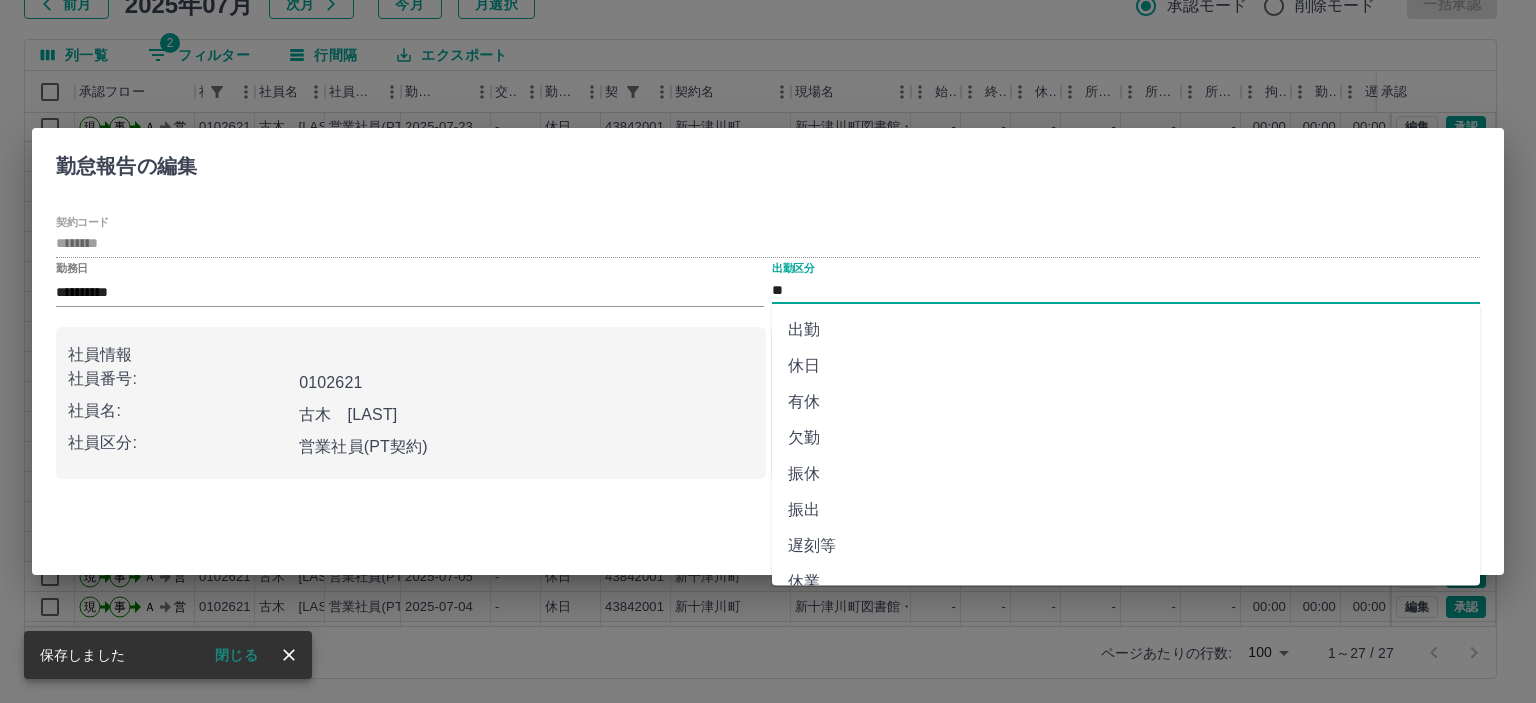 click on "出勤" at bounding box center (1126, 330) 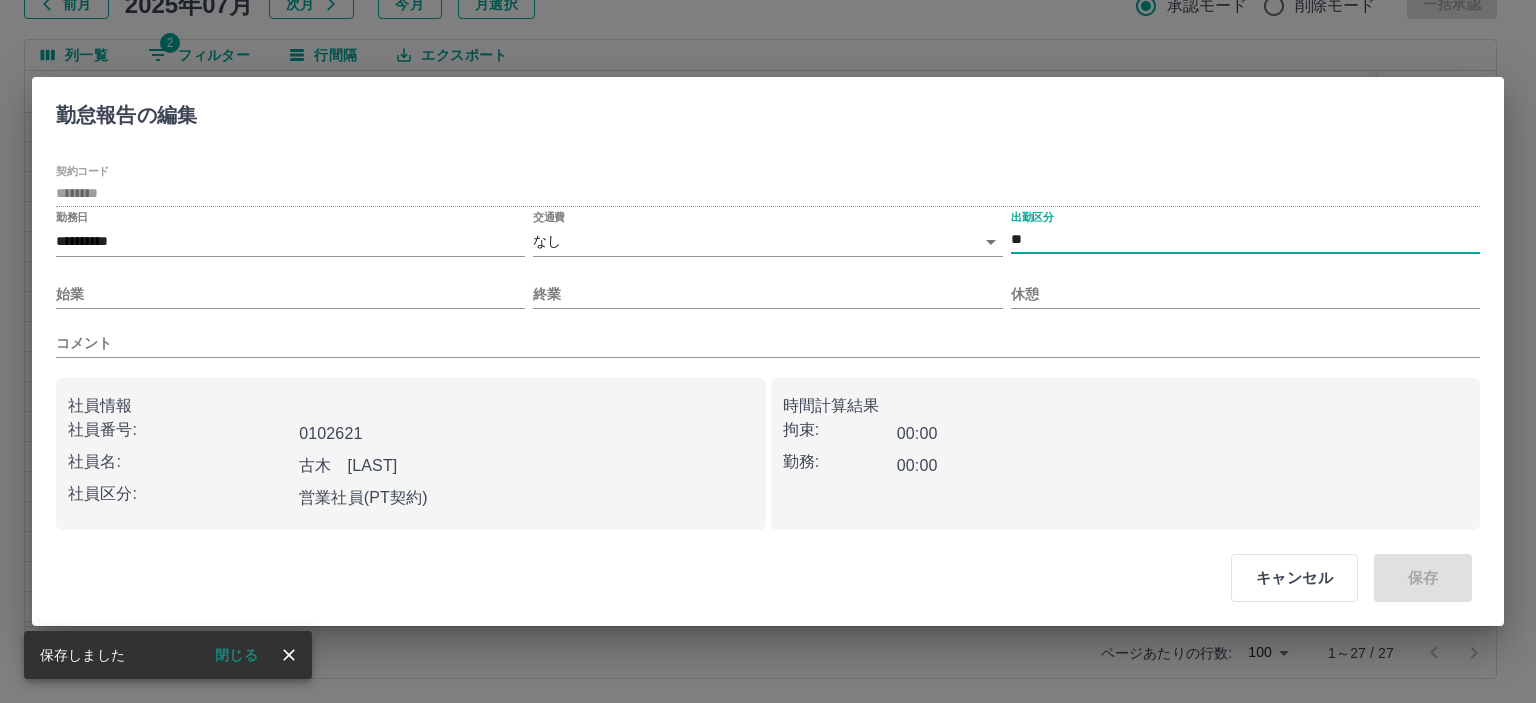 click on "SDH勤怠 山本　和也 勤務実績承認 前月 2025年07月 次月 今月 月選択 承認モード 削除モード 一括承認 列一覧 2 フィルター 行間隔 エクスポート 承認フロー 社員番号 社員名 社員区分 勤務日 交通費 勤務区分 契約コード 契約名 現場名 始業 終業 休憩 所定開始 所定終業 所定休憩 拘束 勤務 遅刻等 コメント ステータス 承認 現 事 Ａ 営 0102621 古木　智子 営業社員(PT契約) 2025-07-25 往復 出勤 43842001 新十津川町 新十津川町図書館・学校図書館包括業務委託 09:30 17:00 01:00 09:30 17:00 01:00 07:30 06:30 00:00 全承認済 現 事 Ａ 営 0102621 古木　智子 営業社員(PT契約) 2025-07-24  -  休日 43842001 新十津川町 新十津川町図書館・学校図書館包括業務委託 - - - - - - 00:00 00:00 00:00 AM承認待 現 事 Ａ 営 0102621 古木　智子 営業社員(PT契約) 2025-07-23  -  休日 43842001 新十津川町 - - - - - - 00:00 00:00 現" at bounding box center (768, 280) 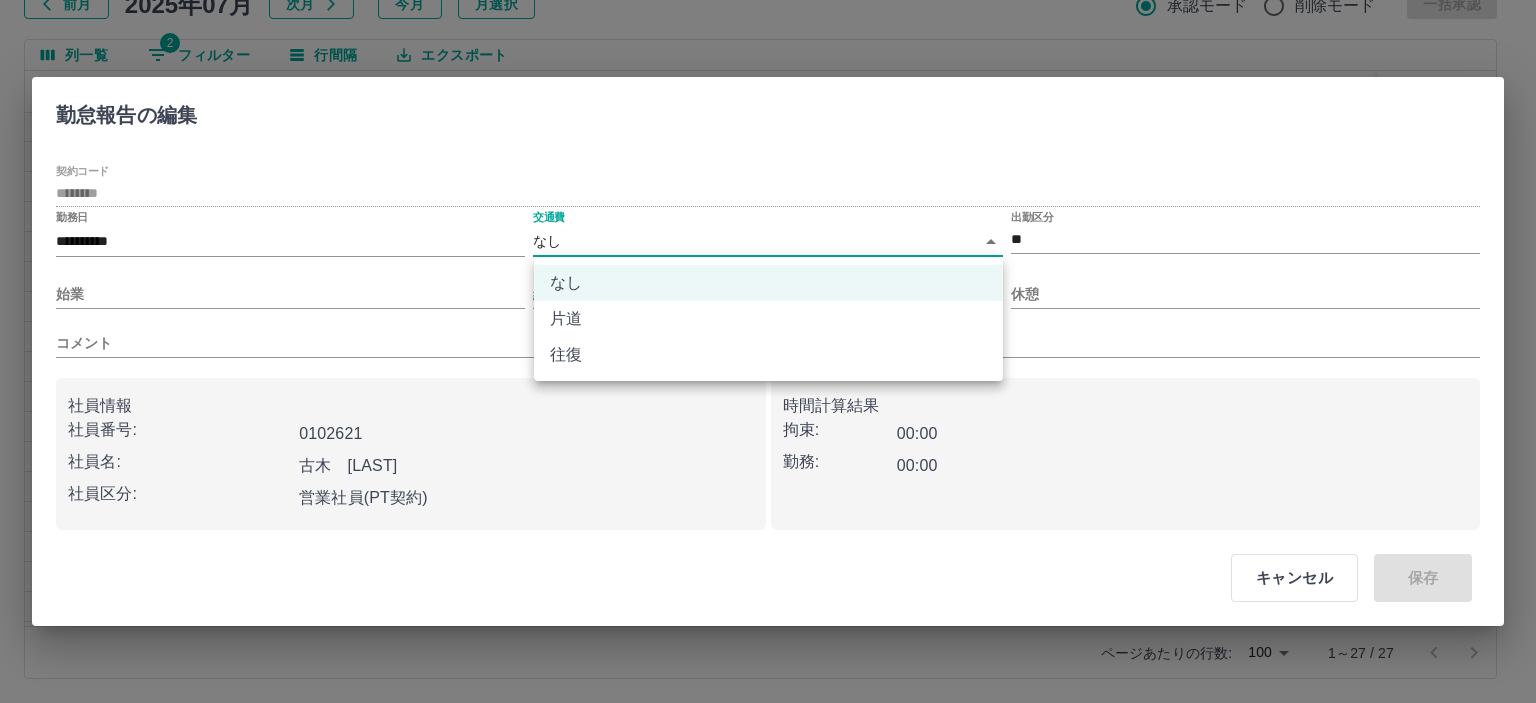 click on "往復" at bounding box center [768, 355] 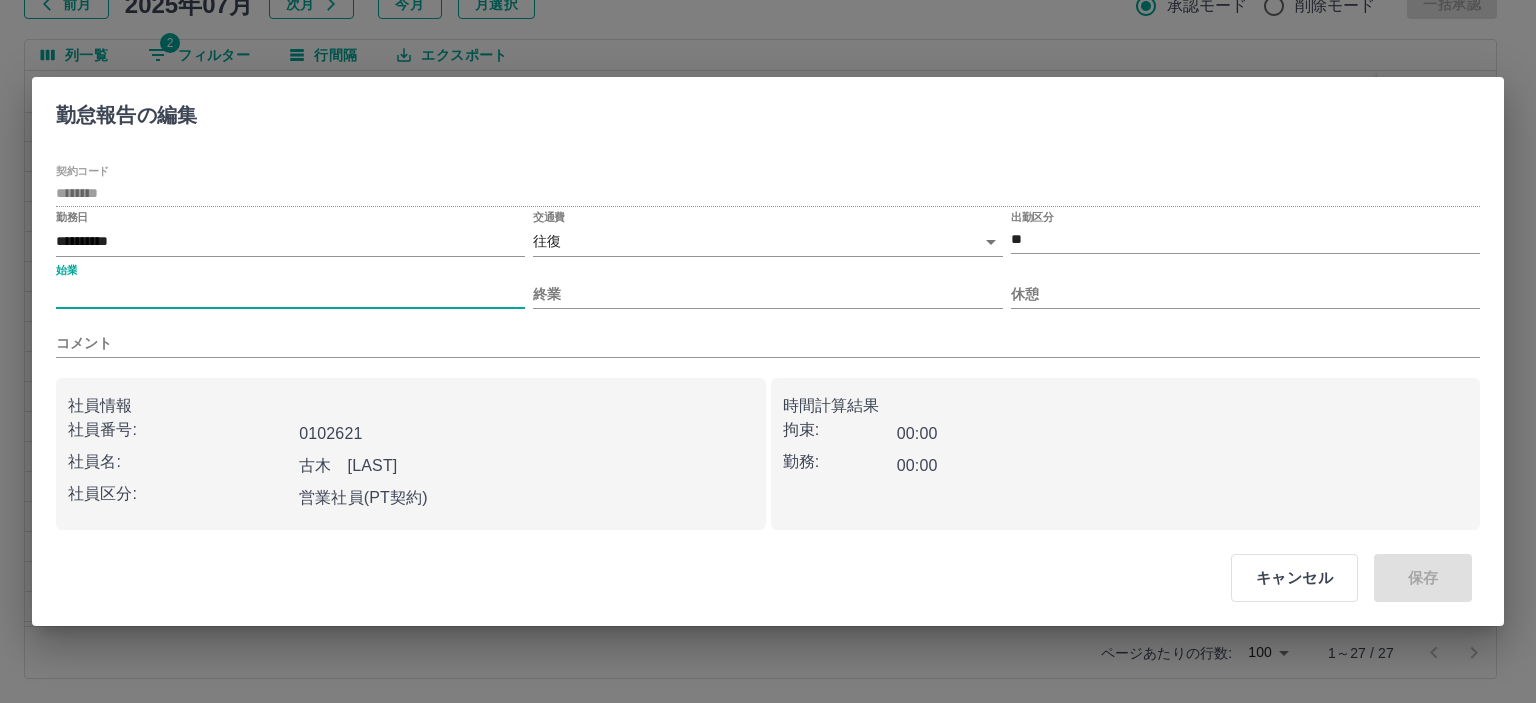 click on "始業" at bounding box center [290, 294] 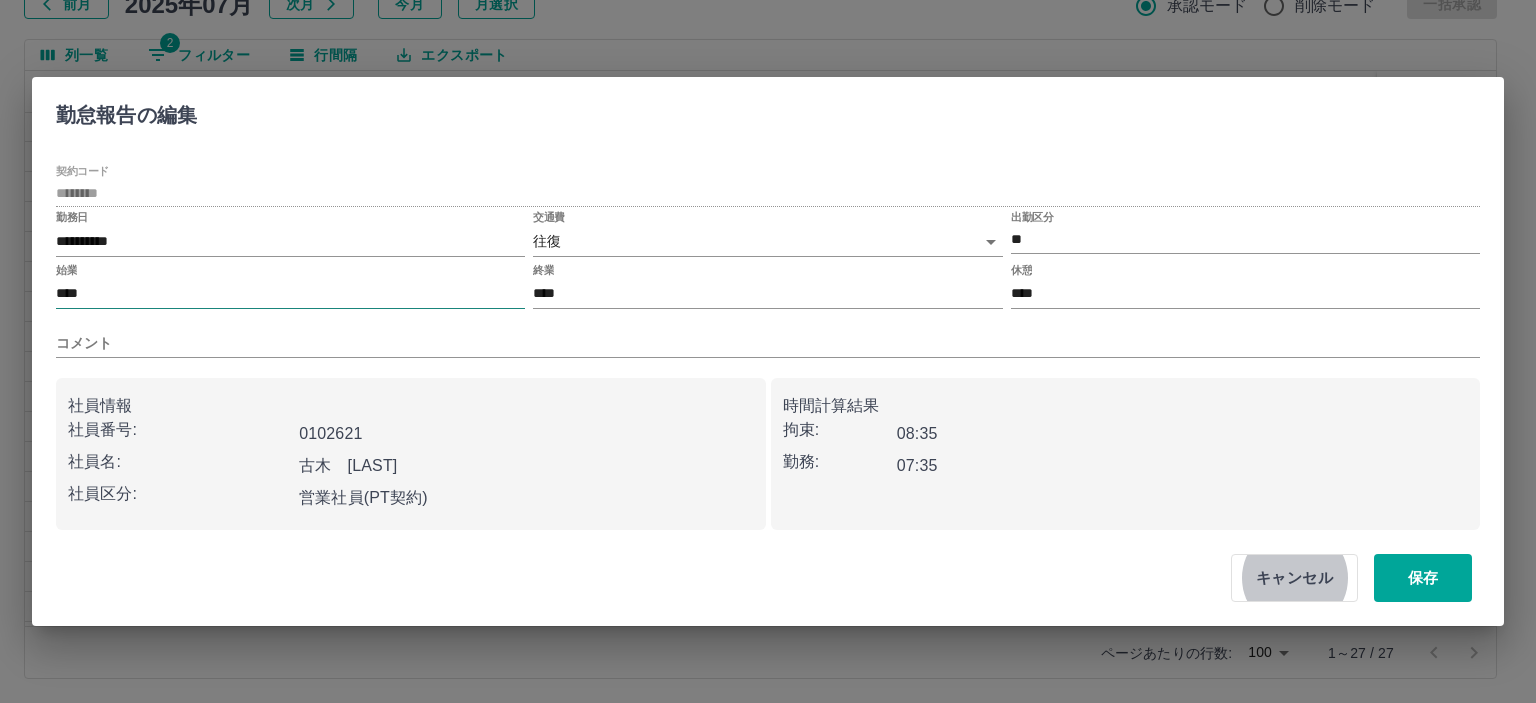 click on "保存" at bounding box center (1423, 578) 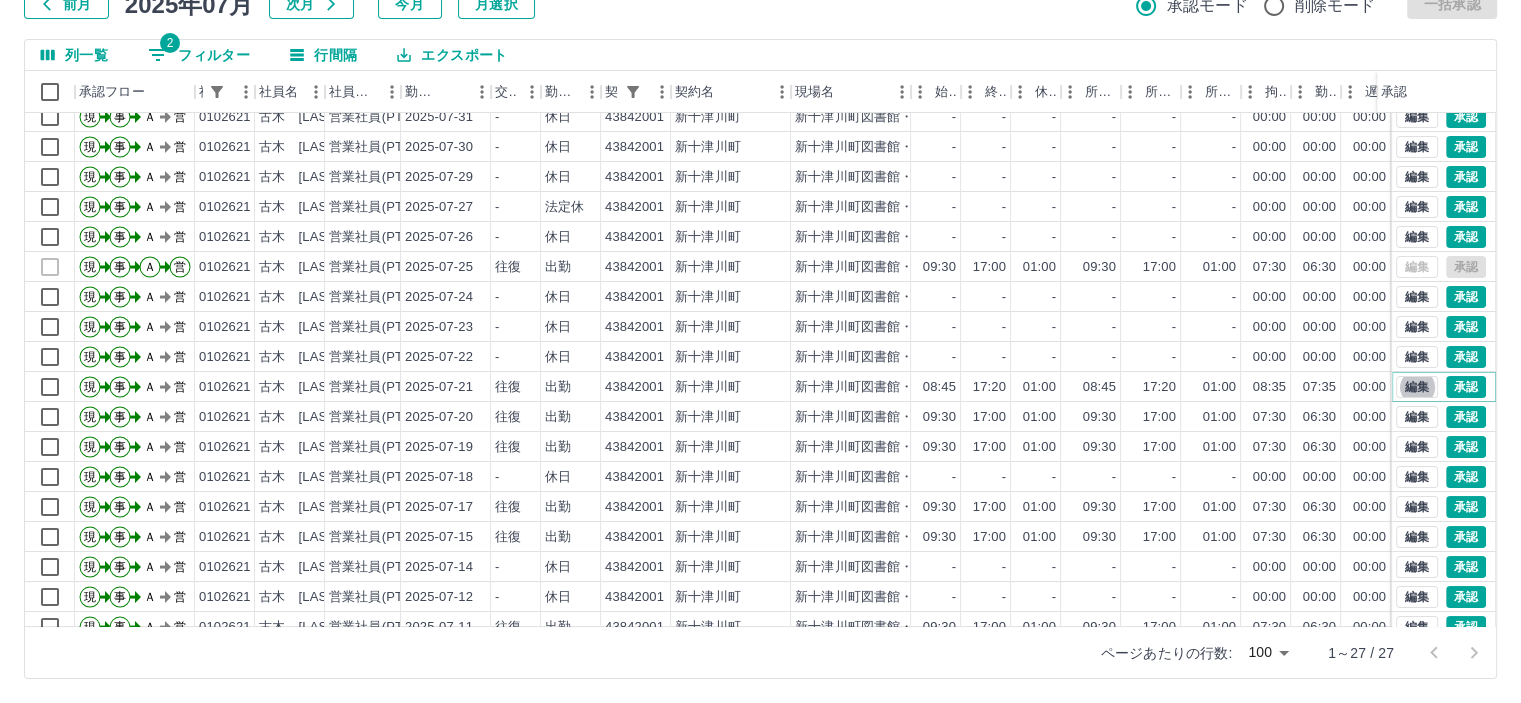 scroll, scrollTop: 0, scrollLeft: 0, axis: both 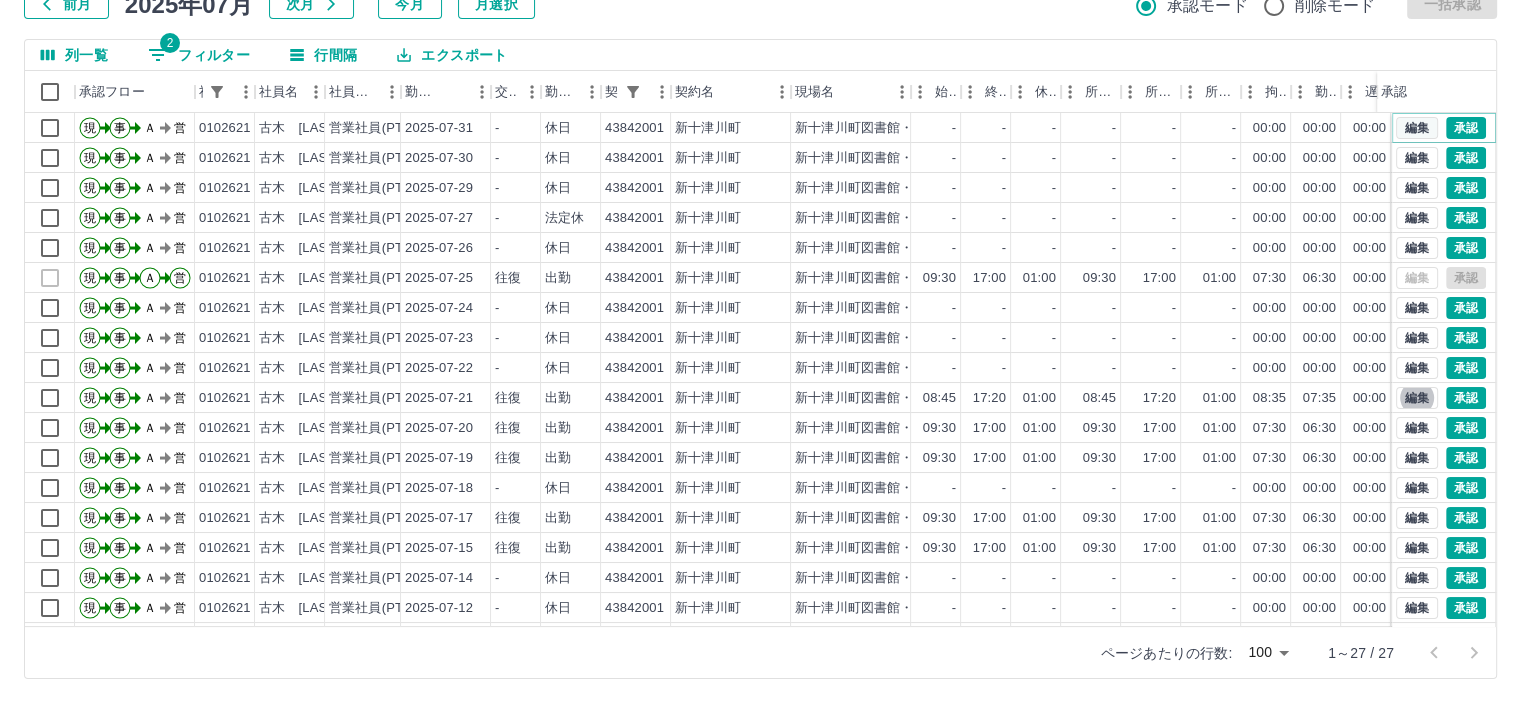 click on "編集" at bounding box center [1417, 128] 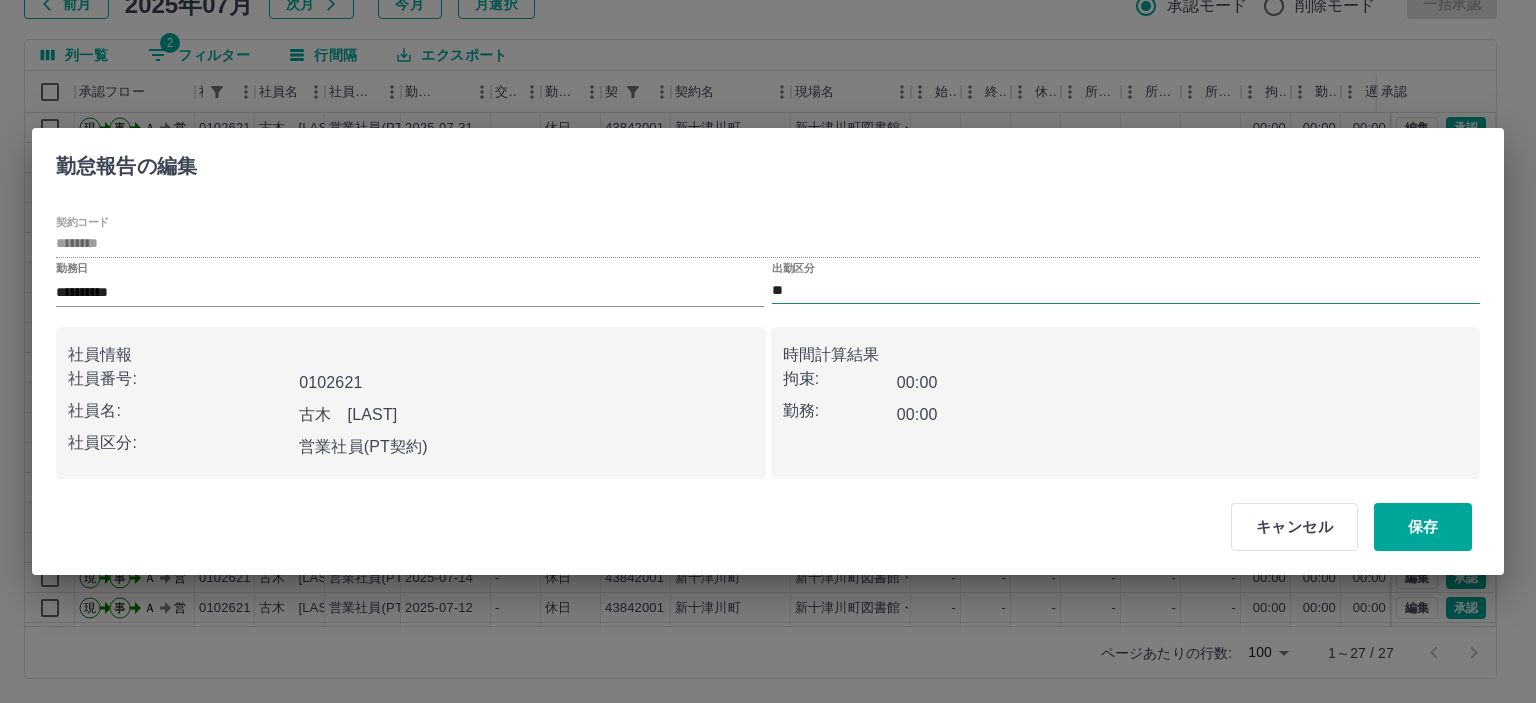 drag, startPoint x: 860, startPoint y: 293, endPoint x: 846, endPoint y: 298, distance: 14.866069 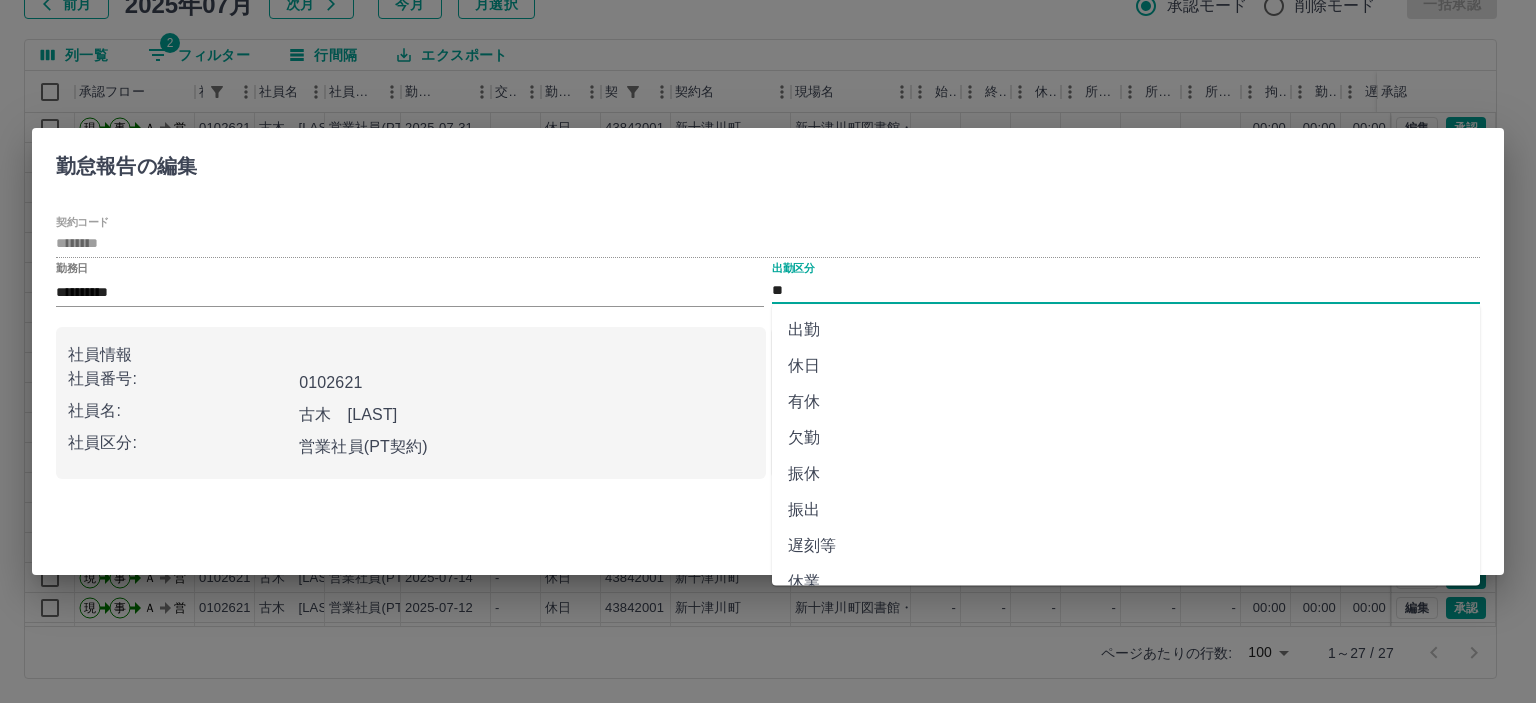 click on "出勤" at bounding box center [1126, 330] 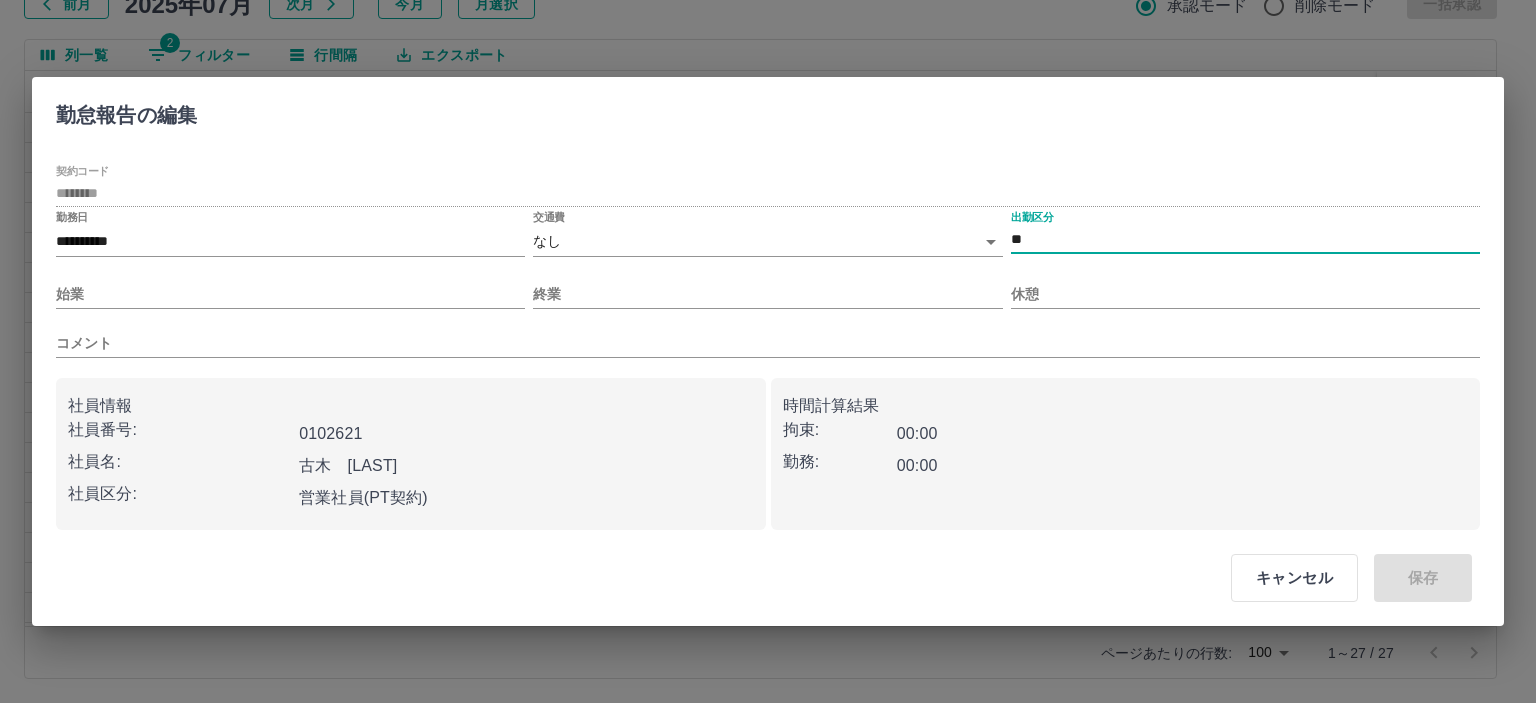click on "SDH勤怠 山本　和也 勤務実績承認 前月 2025年07月 次月 今月 月選択 承認モード 削除モード 一括承認 列一覧 2 フィルター 行間隔 エクスポート 承認フロー 社員番号 社員名 社員区分 勤務日 交通費 勤務区分 契約コード 契約名 現場名 始業 終業 休憩 所定開始 所定終業 所定休憩 拘束 勤務 遅刻等 コメント ステータス 承認 現 事 Ａ 営 0102621 古木　智子 営業社員(PT契約) 2025-07-31  -  休日 43842001 新十津川町 新十津川町図書館・学校図書館包括業務委託 - - - - - - 00:00 00:00 00:00 AM承認待 現 事 Ａ 営 0102621 古木　智子 営業社員(PT契約) 2025-07-30  -  休日 43842001 新十津川町 新十津川町図書館・学校図書館包括業務委託 - - - - - - 00:00 00:00 00:00 AM承認待 現 事 Ａ 営 0102621 古木　智子 営業社員(PT契約) 2025-07-29  -  休日 43842001 新十津川町 - - - - - - 00:00 00:00 00:00 AM承認待 現 事 Ａ -" at bounding box center (768, 280) 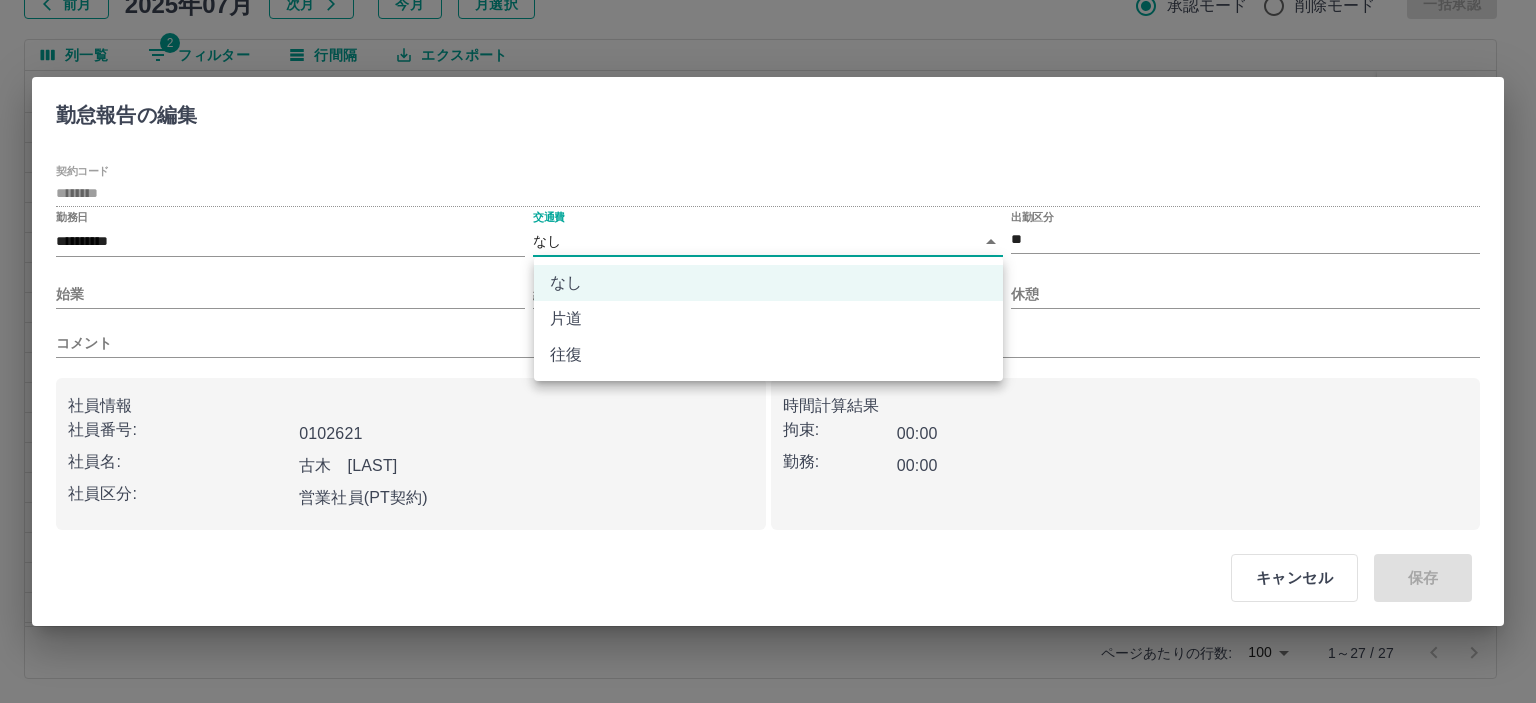 click on "往復" at bounding box center (768, 355) 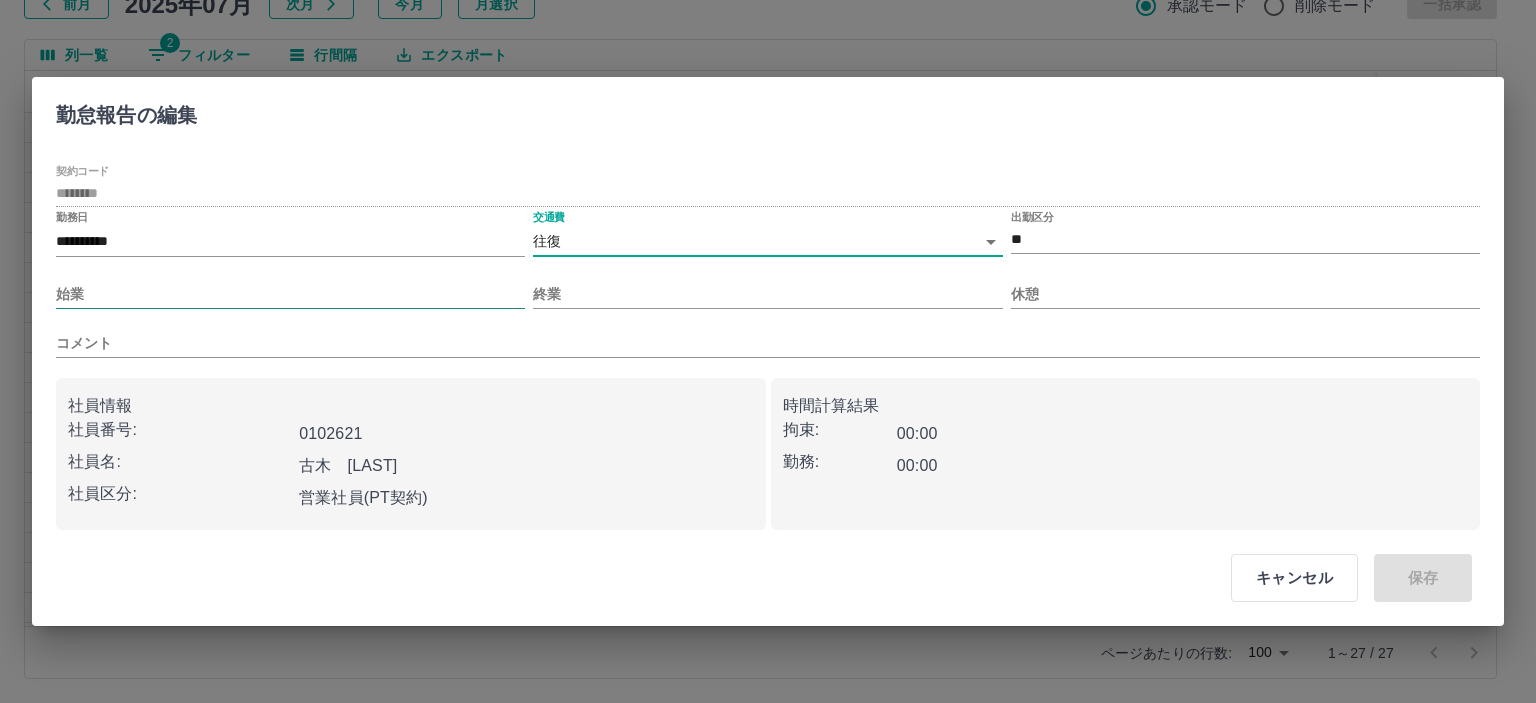 click on "始業" at bounding box center [290, 294] 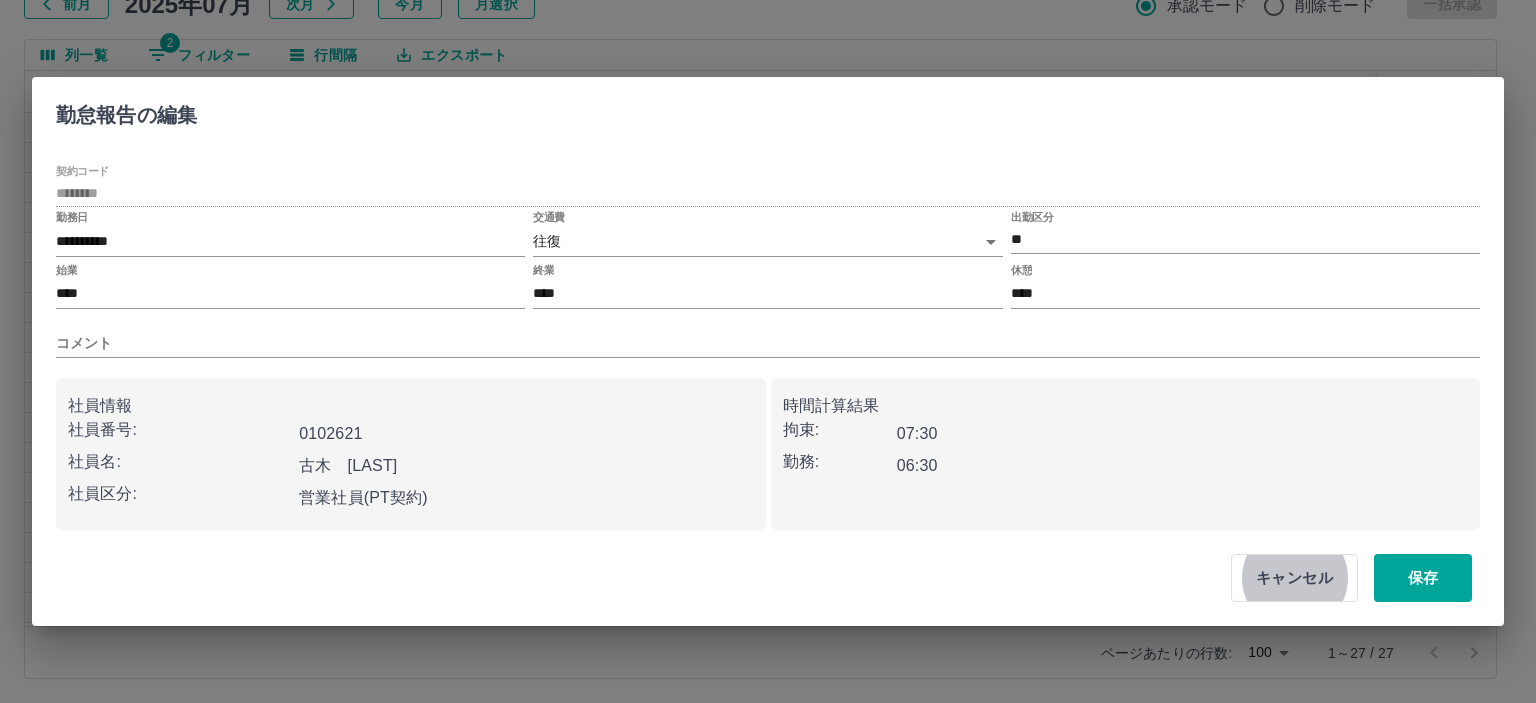 click on "保存" at bounding box center (1423, 578) 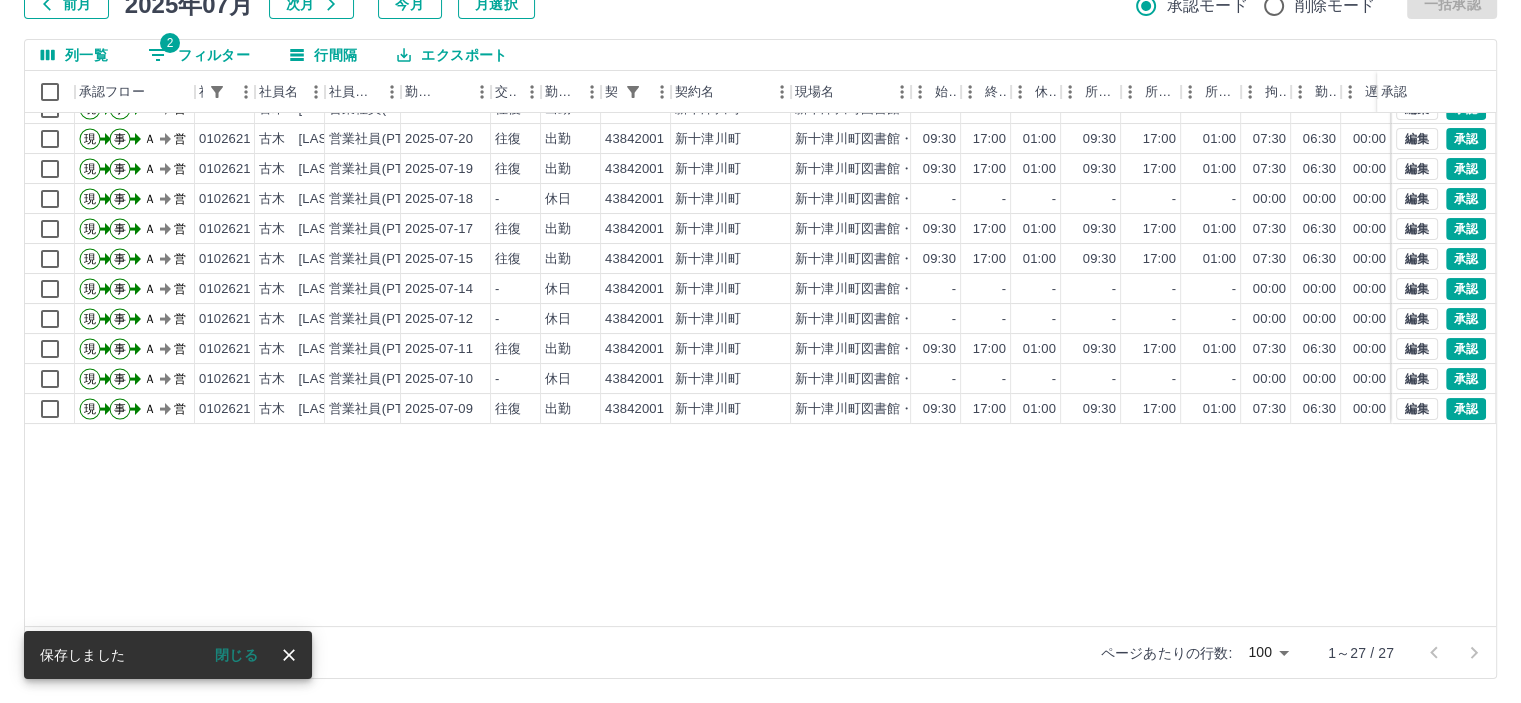 scroll, scrollTop: 0, scrollLeft: 0, axis: both 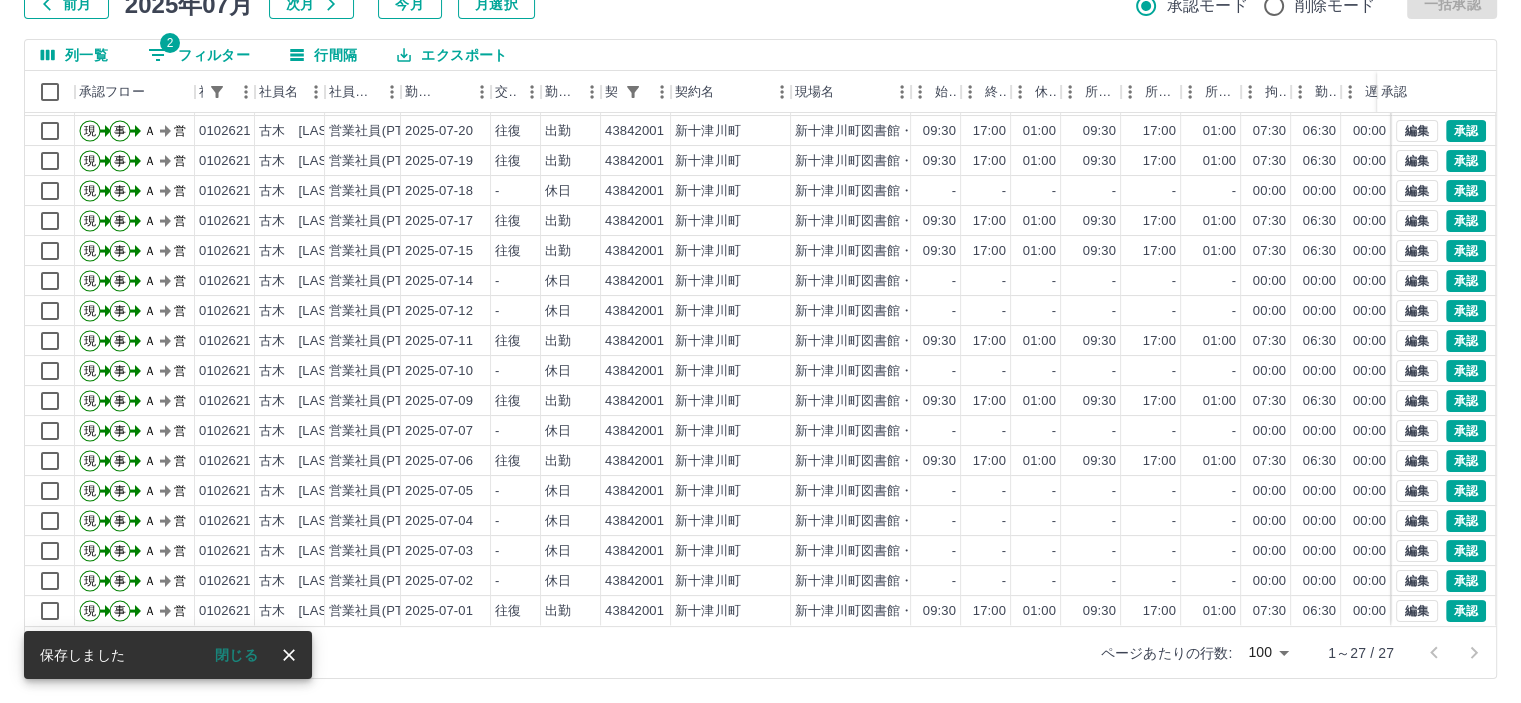 drag, startPoint x: 290, startPoint y: 651, endPoint x: 320, endPoint y: 630, distance: 36.619667 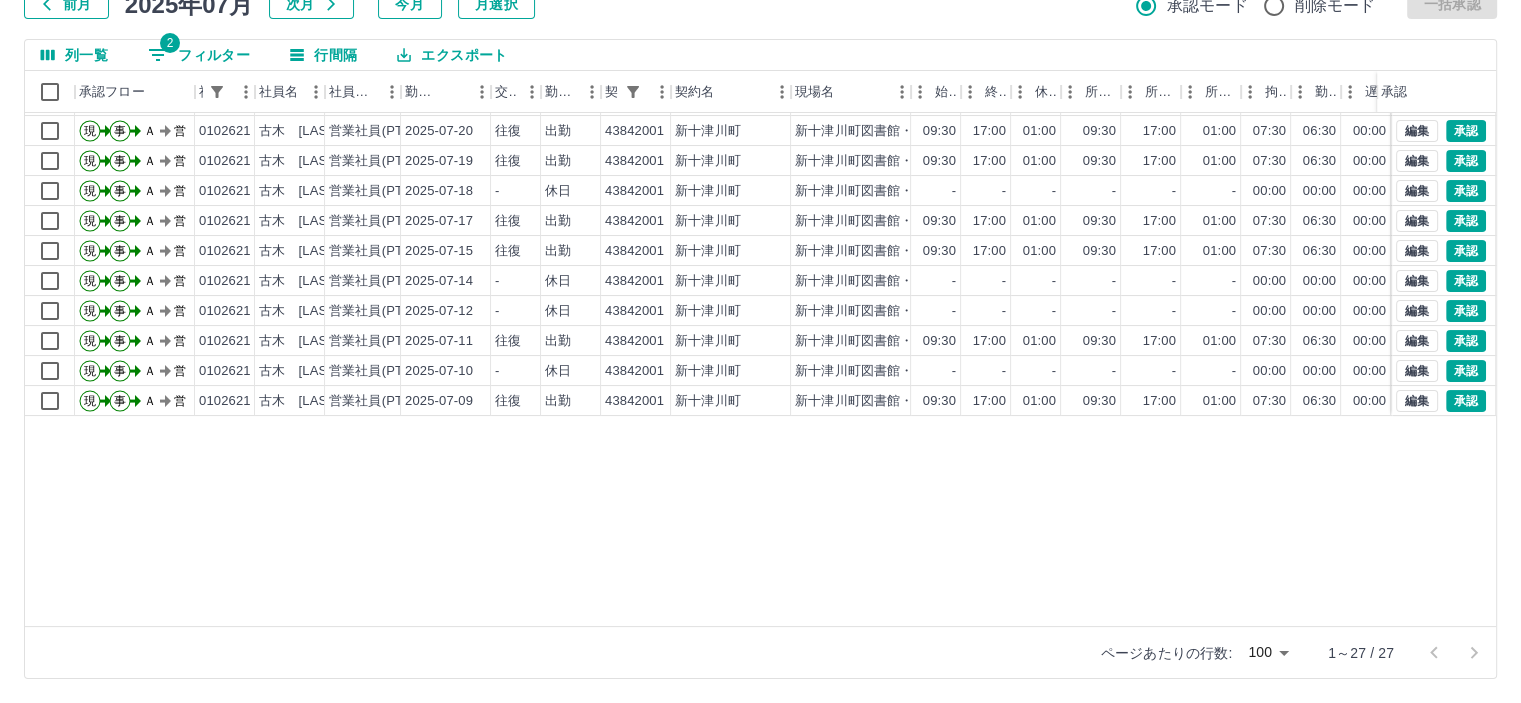 scroll, scrollTop: 0, scrollLeft: 0, axis: both 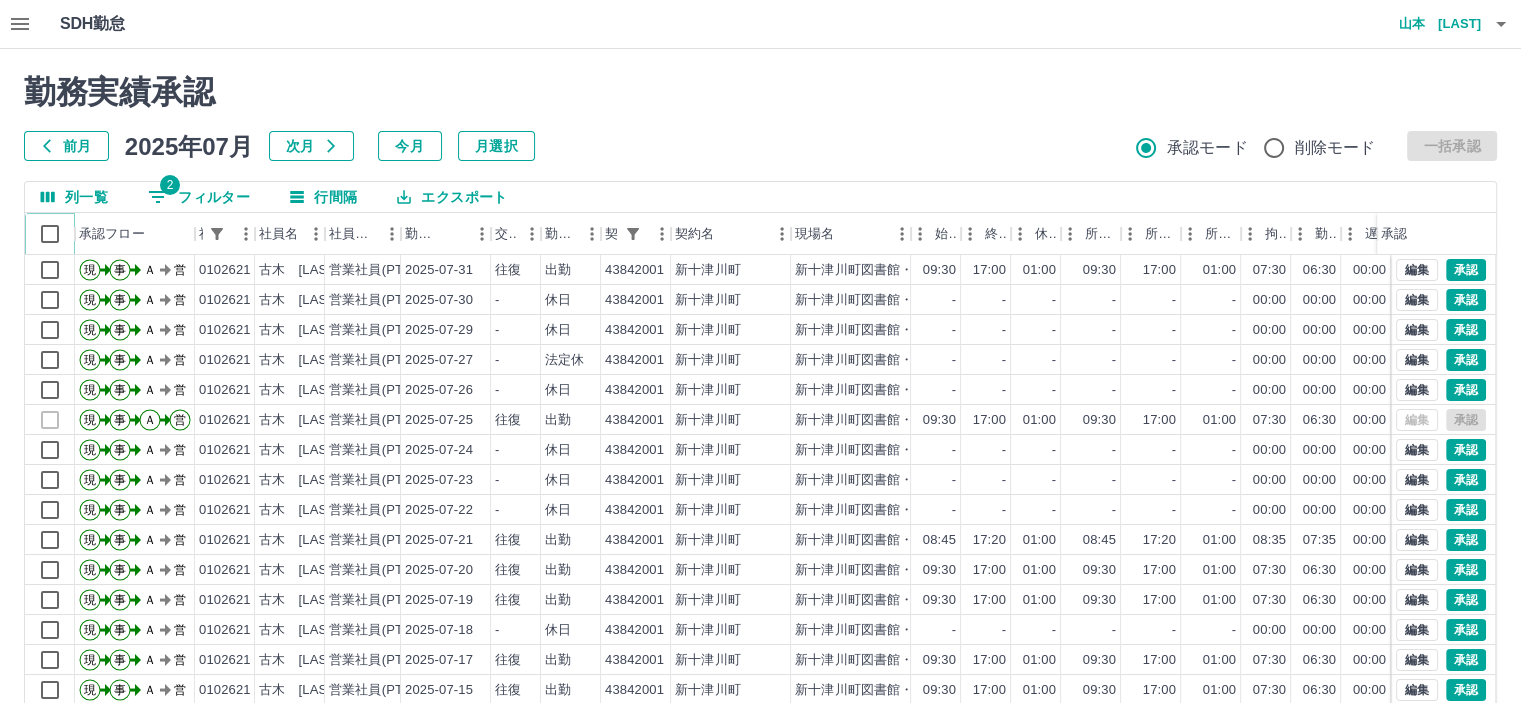 click 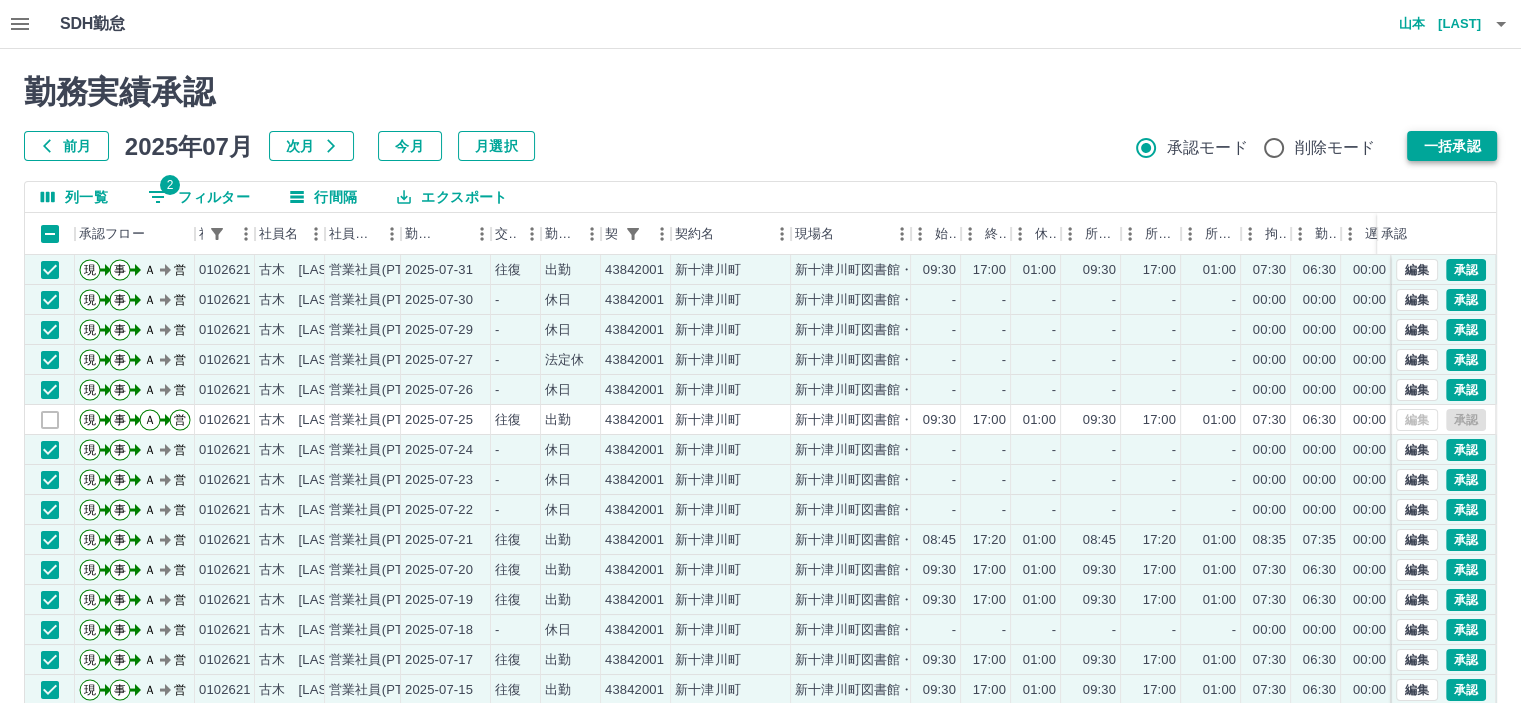 click on "一括承認" at bounding box center (1452, 146) 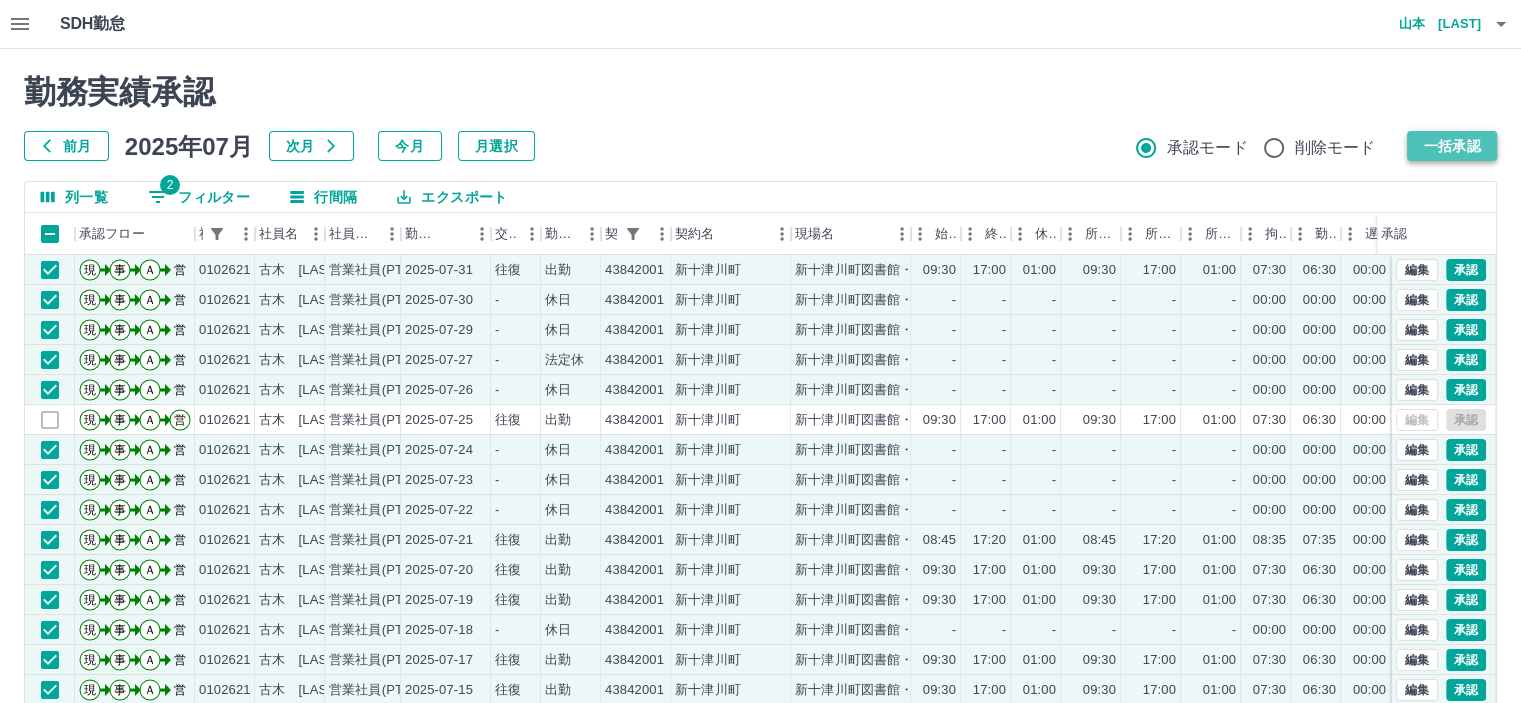 click on "一括承認" at bounding box center [1452, 146] 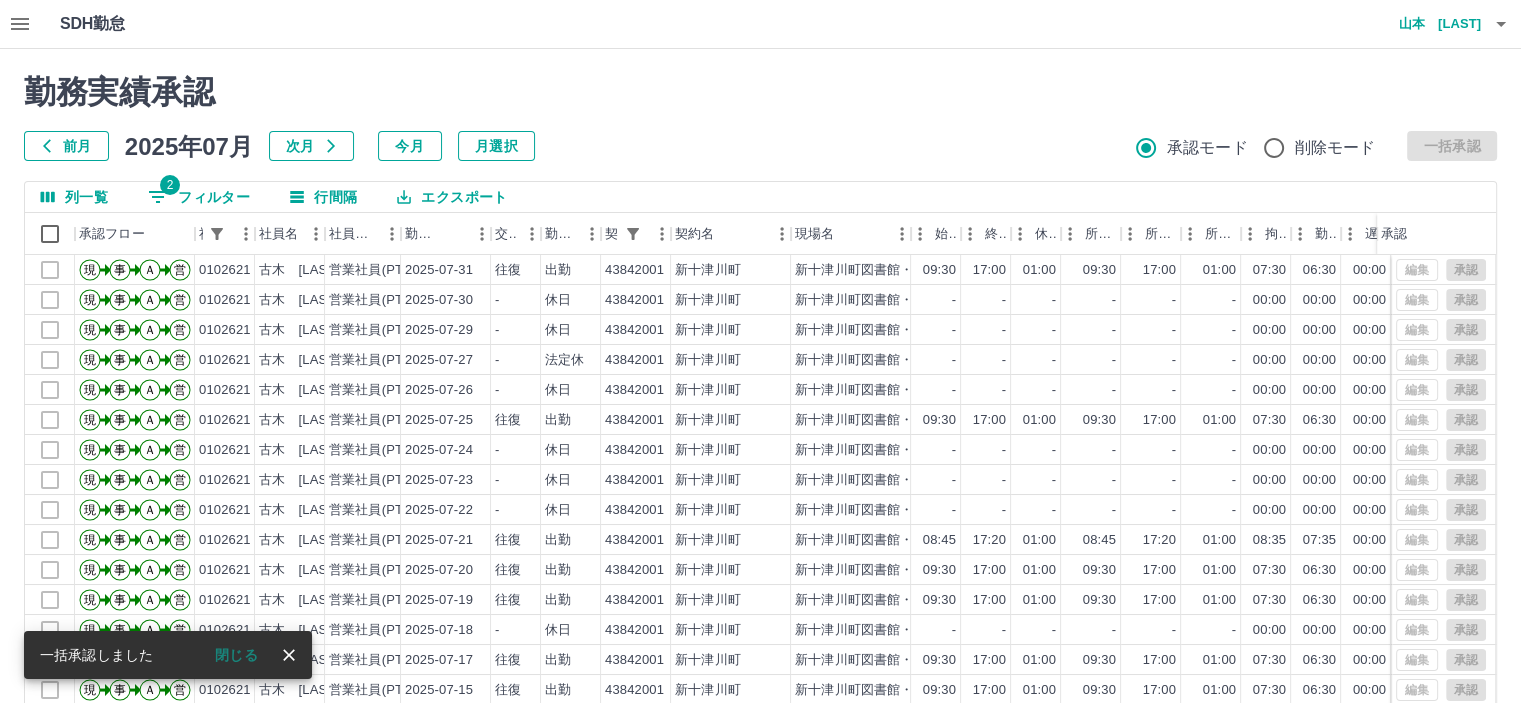 click on "前月 2025年07月 次月 今月 月選択 承認モード 削除モード 一括承認" at bounding box center (760, 146) 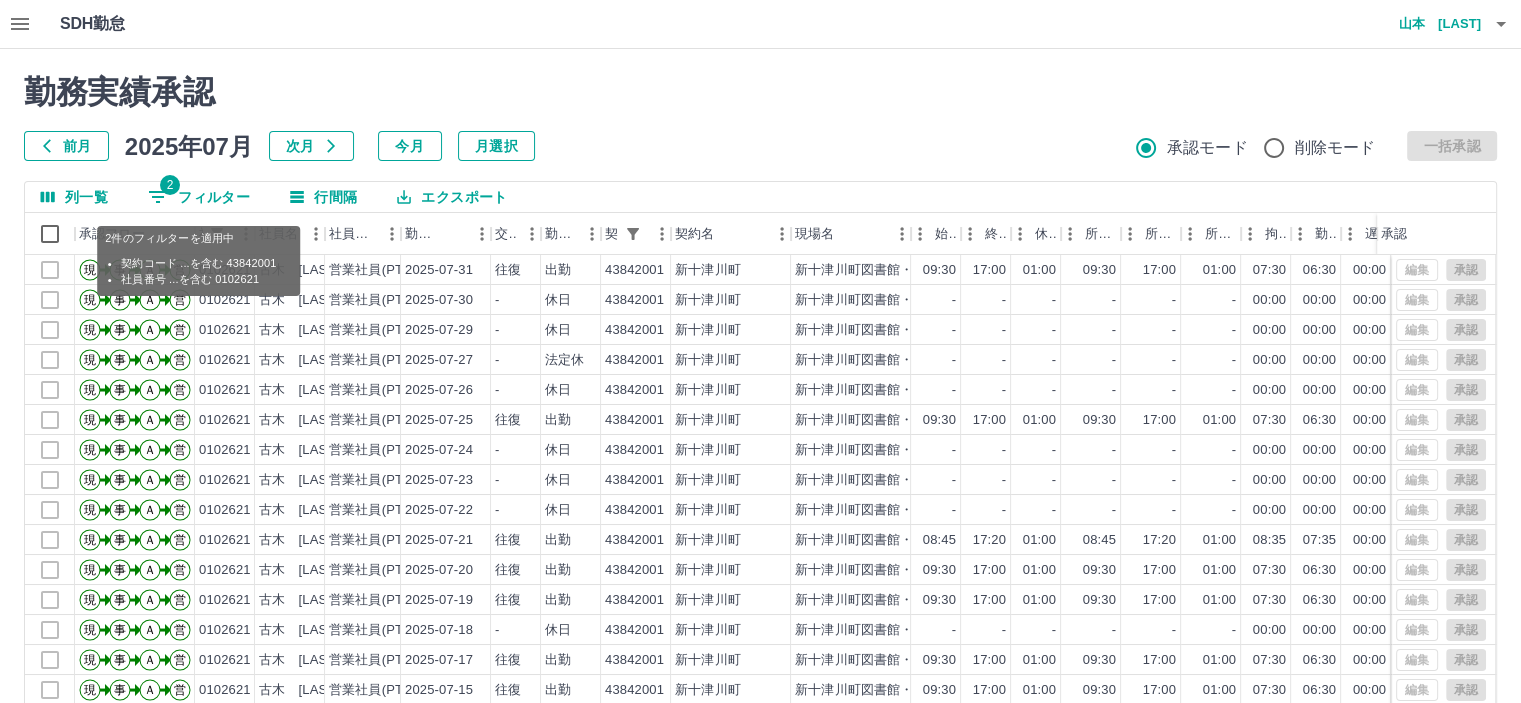 click on "2 フィルター" at bounding box center [199, 197] 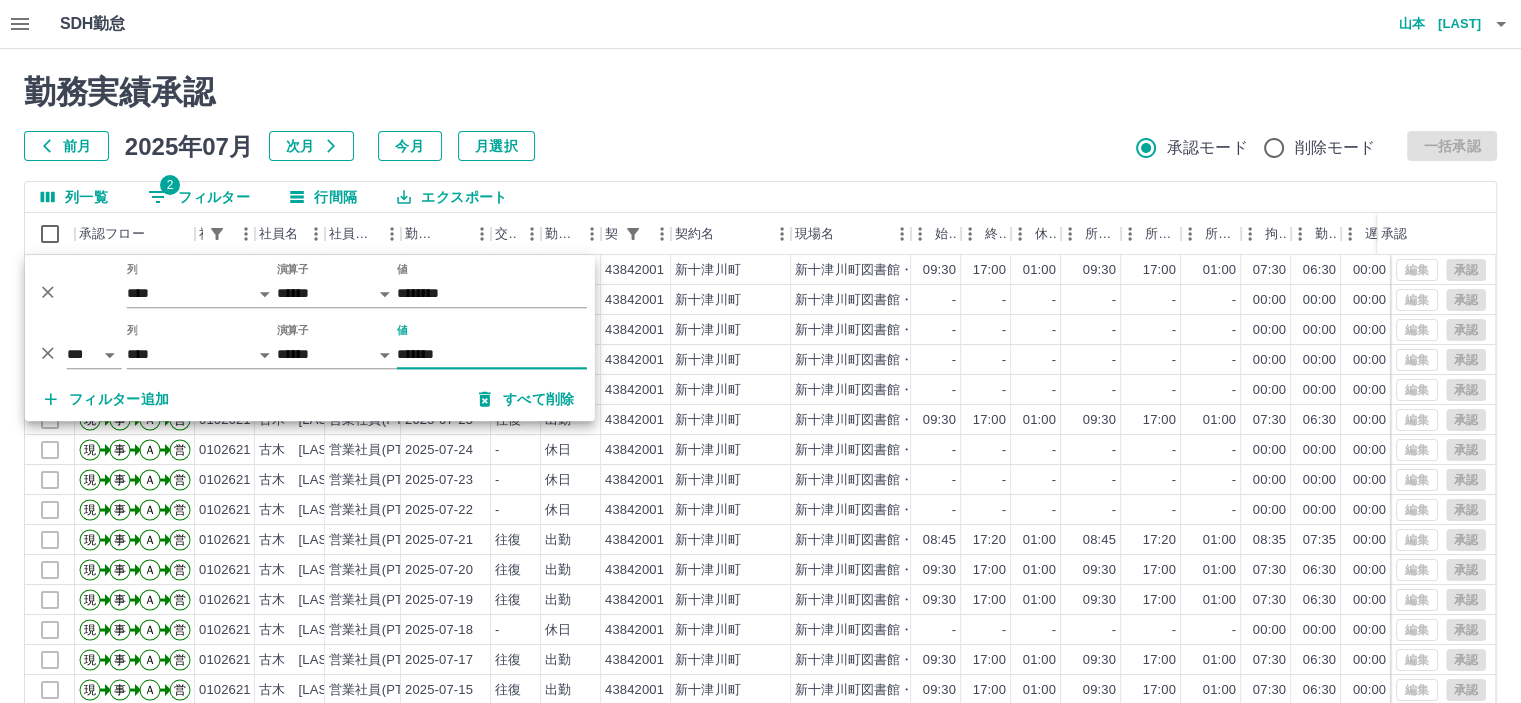 click on "*******" at bounding box center (492, 354) 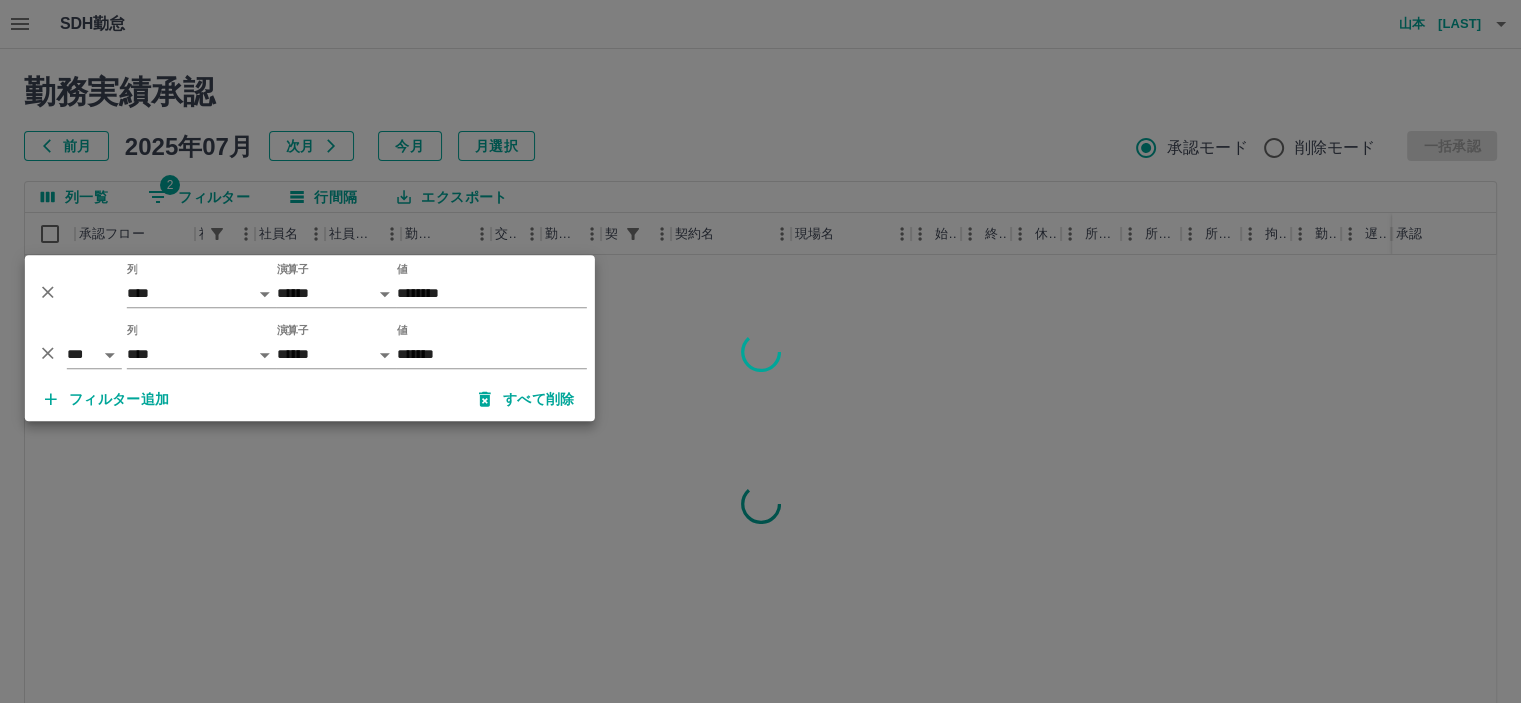 click at bounding box center (760, 351) 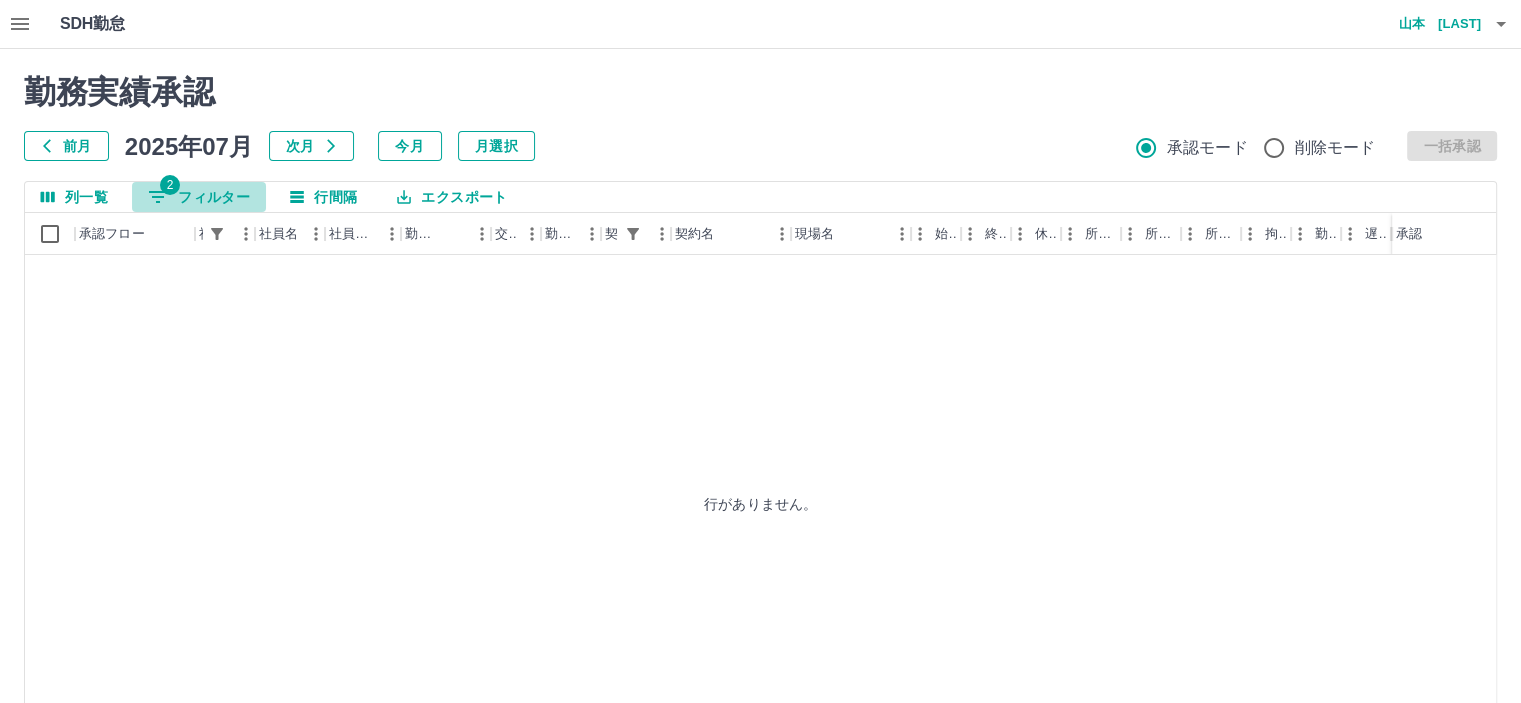 click on "2 フィルター" at bounding box center (199, 197) 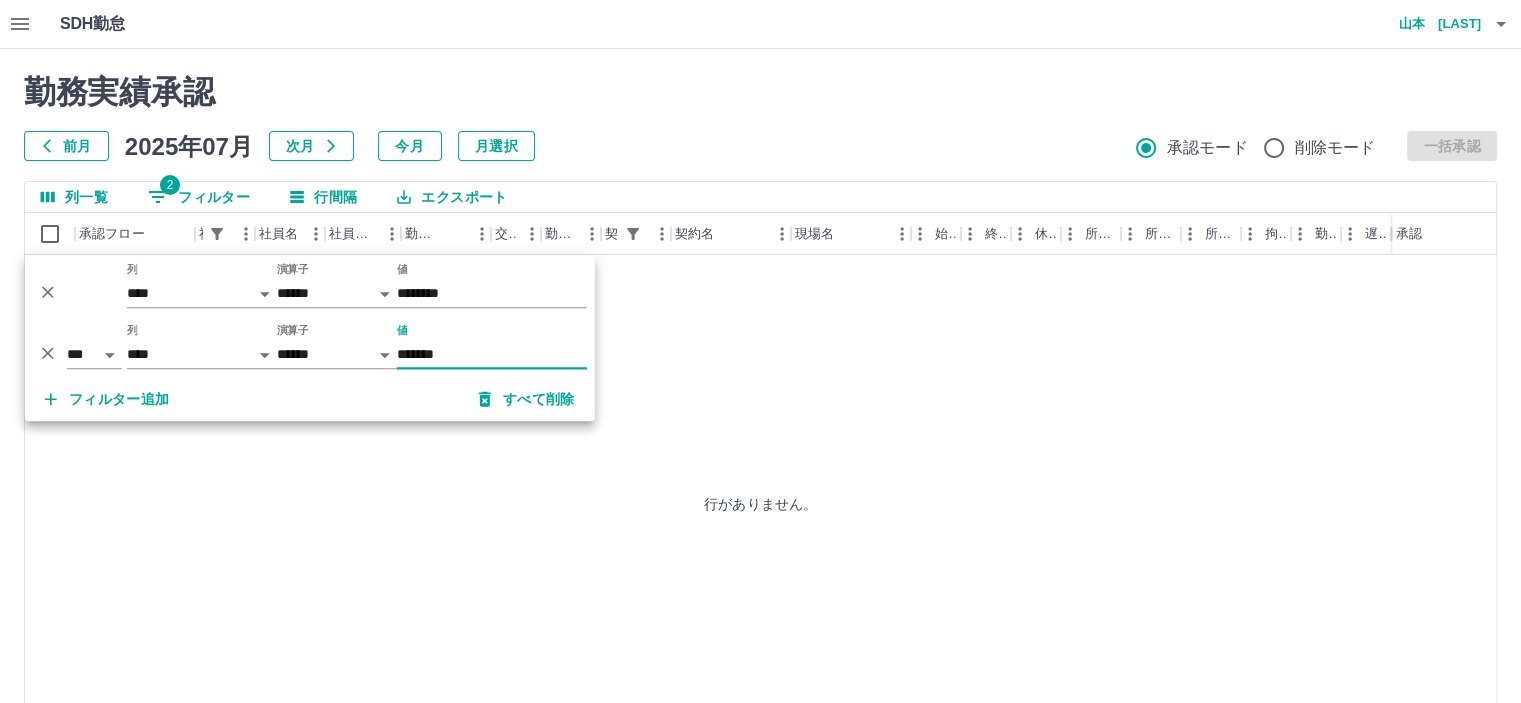 click on "*******" at bounding box center (492, 354) 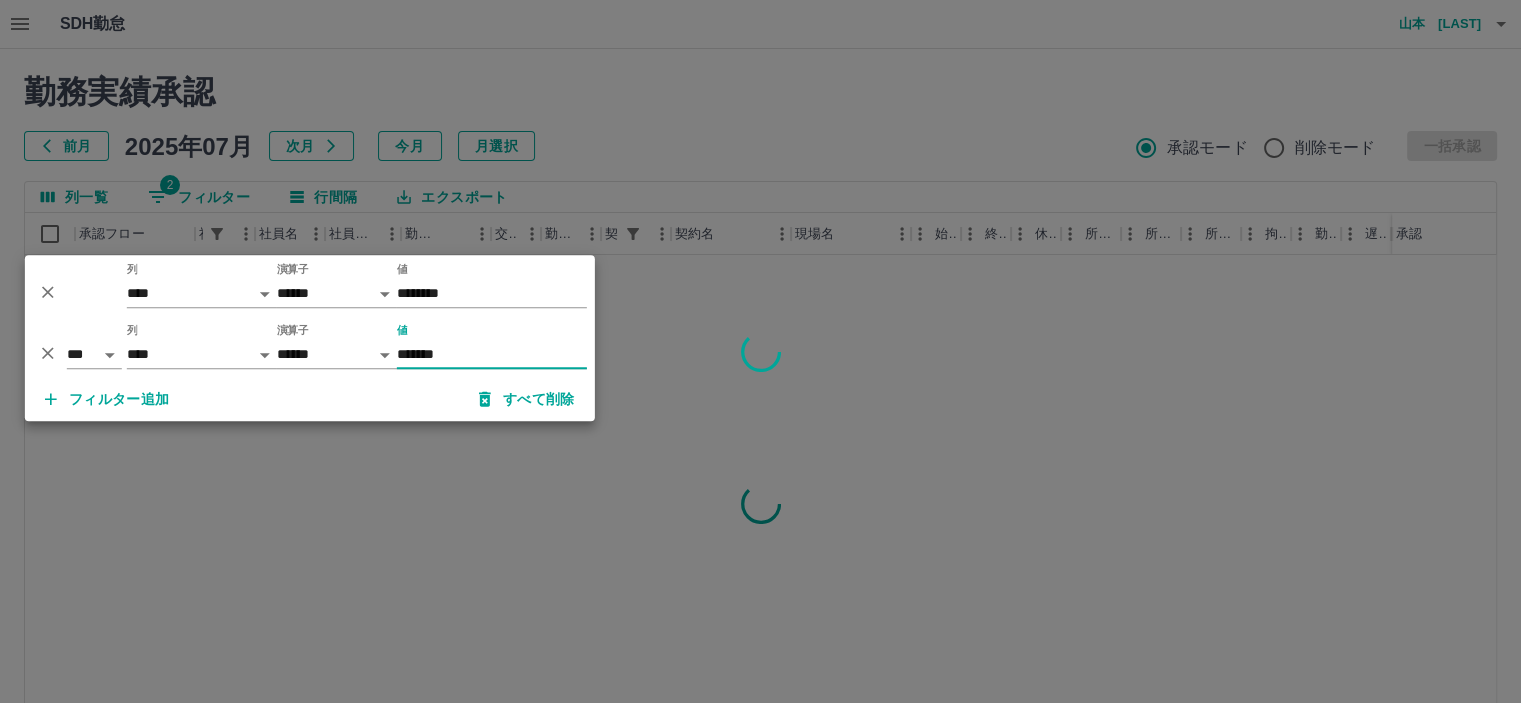 click at bounding box center [760, 351] 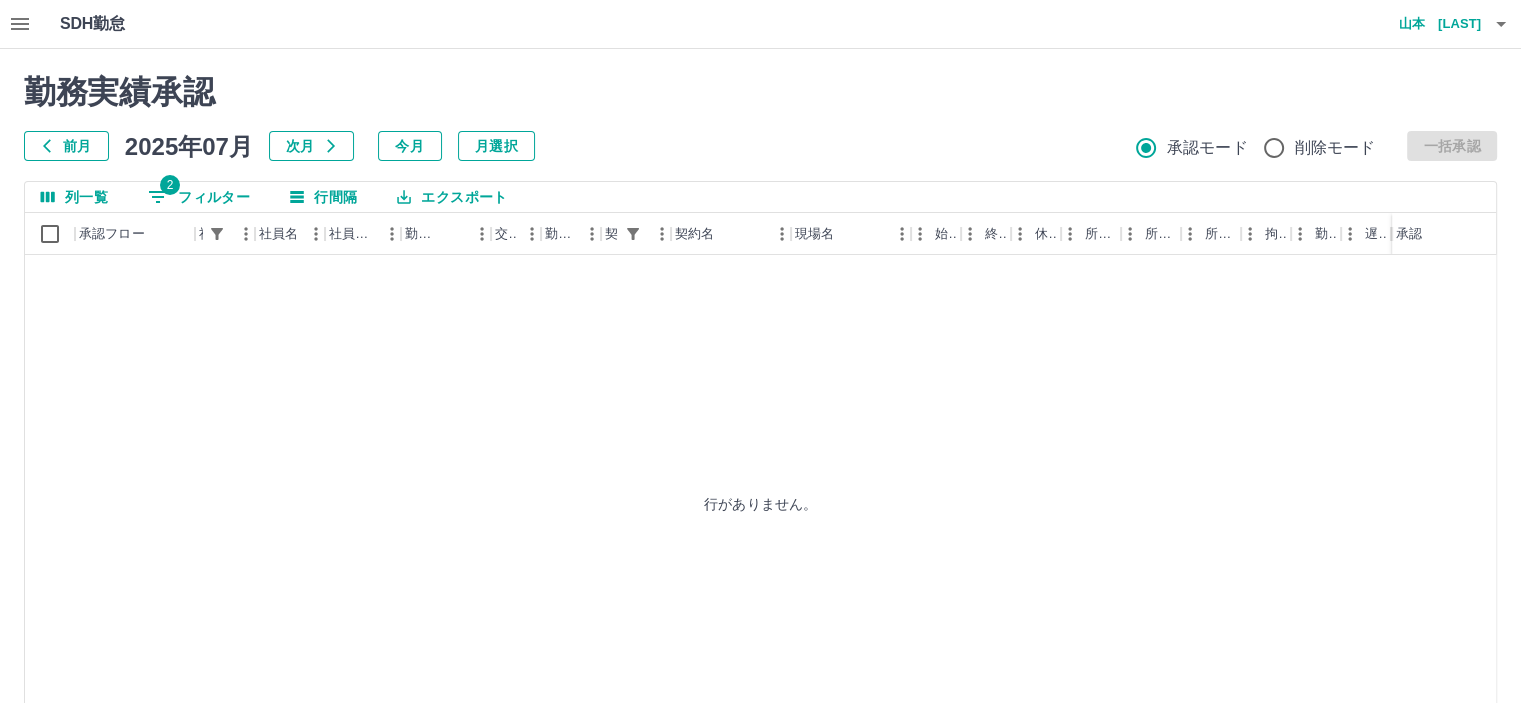 click on "[LAST]　[FIRST]" at bounding box center (1421, 24) 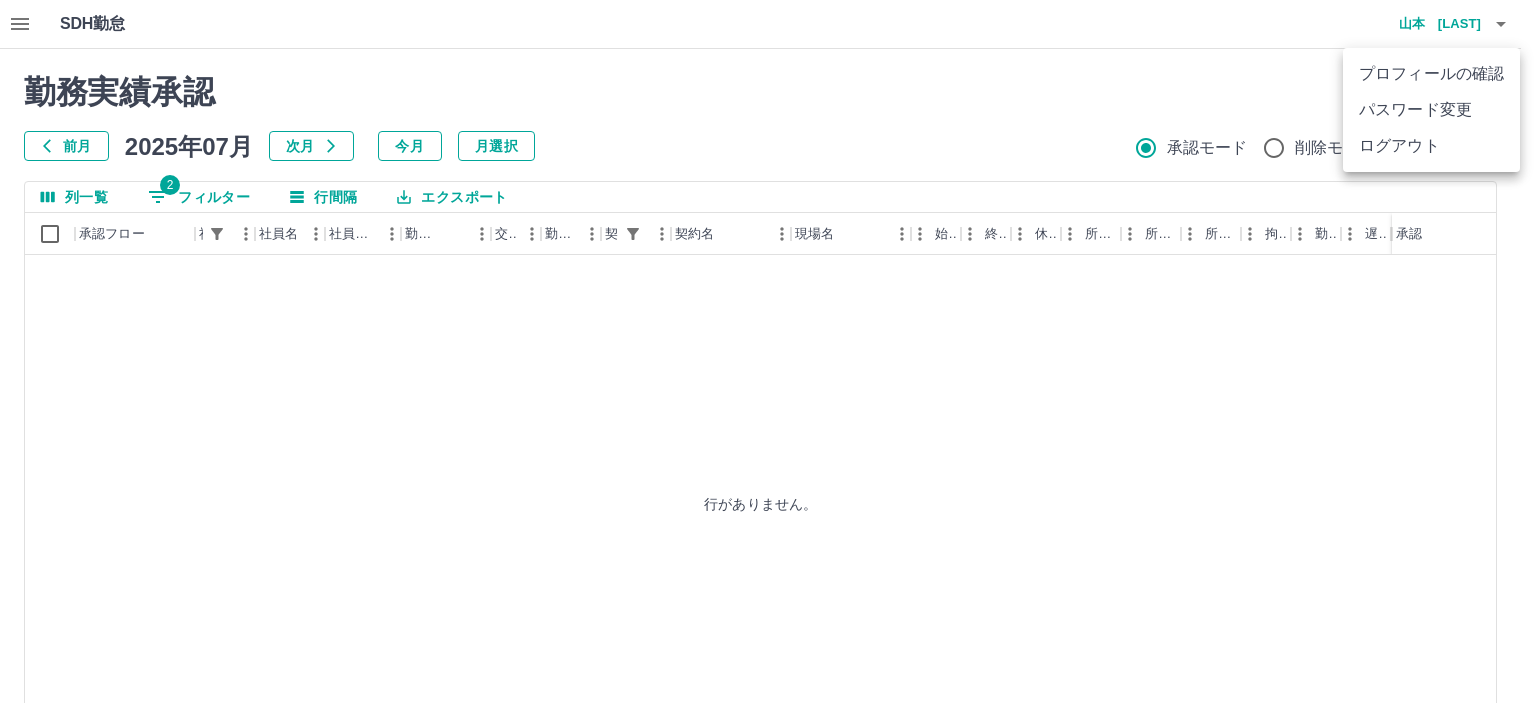 click on "ログアウト" at bounding box center [1431, 146] 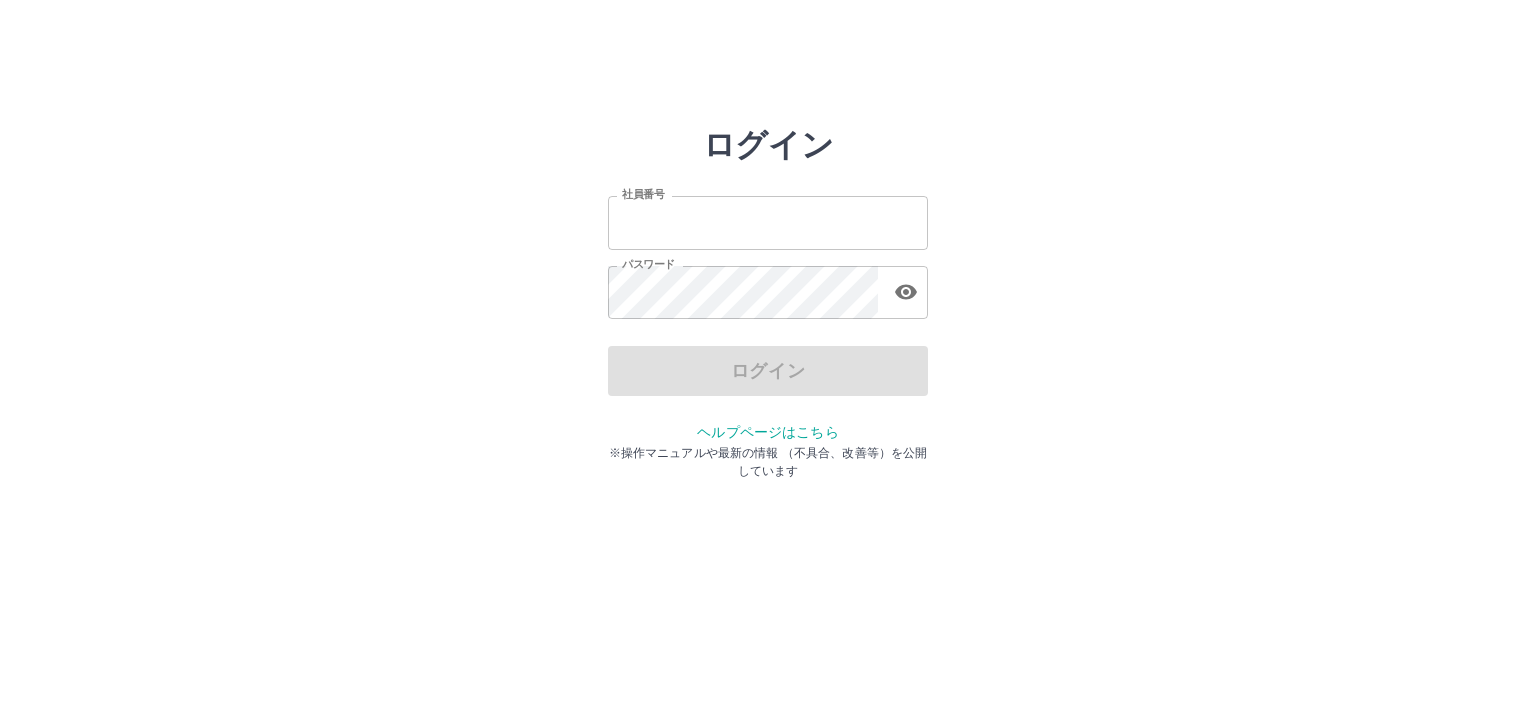 scroll, scrollTop: 0, scrollLeft: 0, axis: both 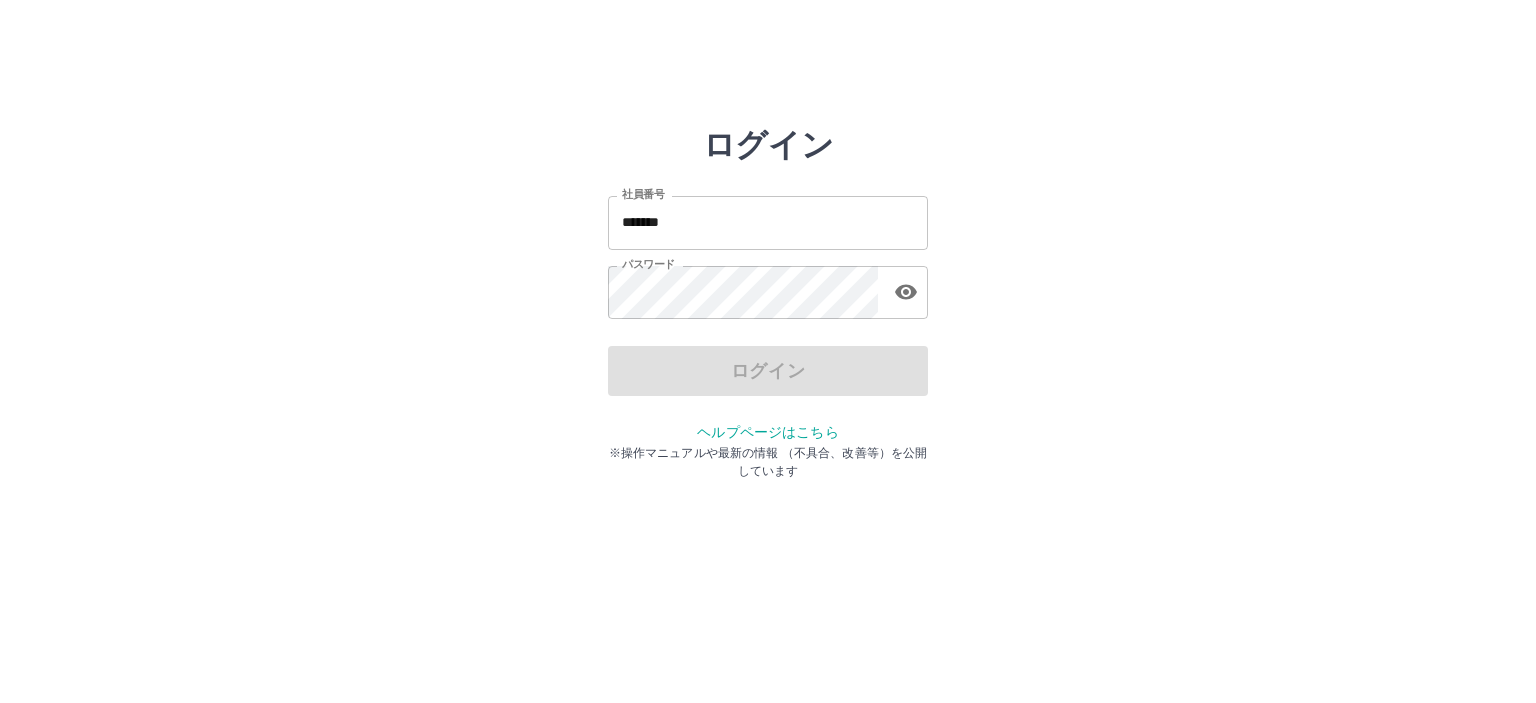 click on "ログイン 社員番号 ******* 社員番号 パスワード パスワード ログイン ヘルプページはこちら ※操作マニュアルや最新の情報 （不具合、改善等）を公開しています" at bounding box center (768, 286) 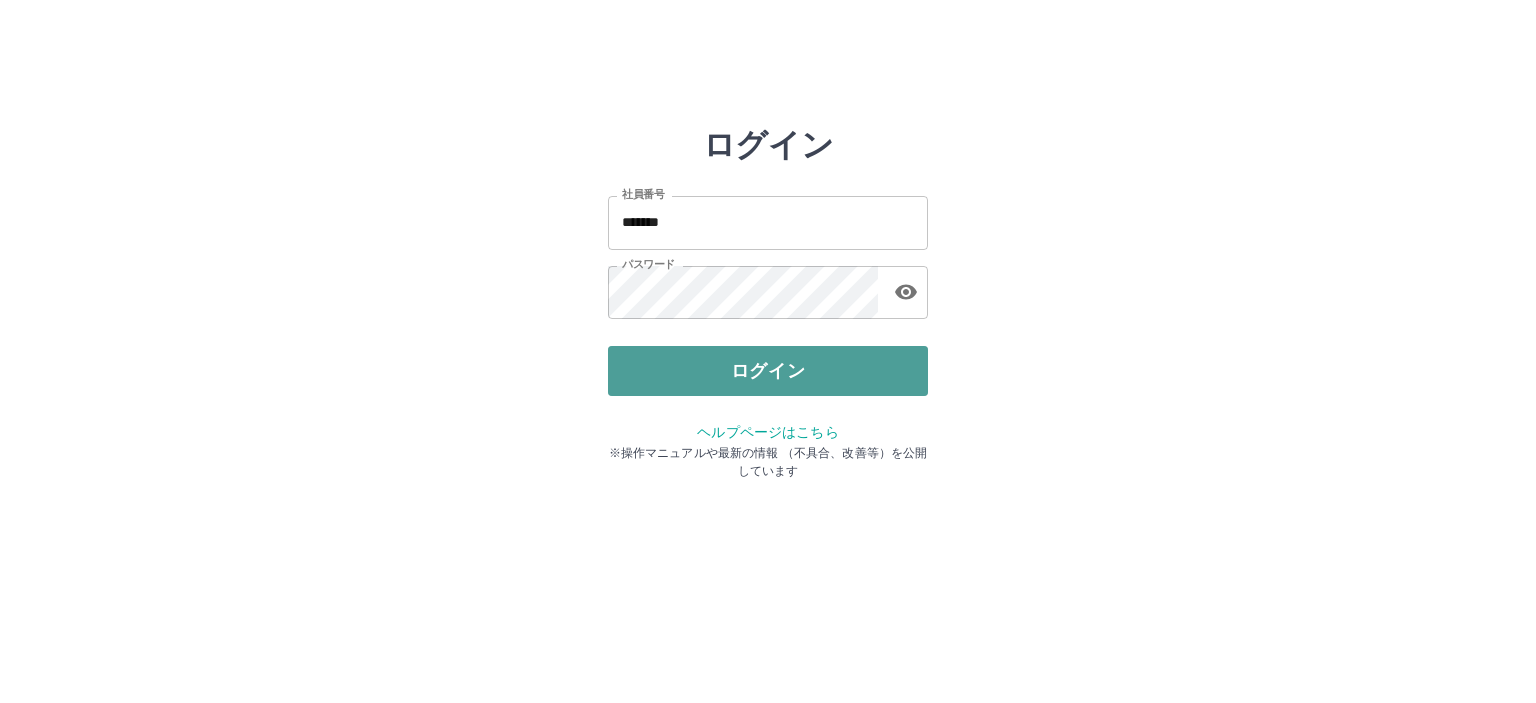 click on "ログイン" at bounding box center (768, 371) 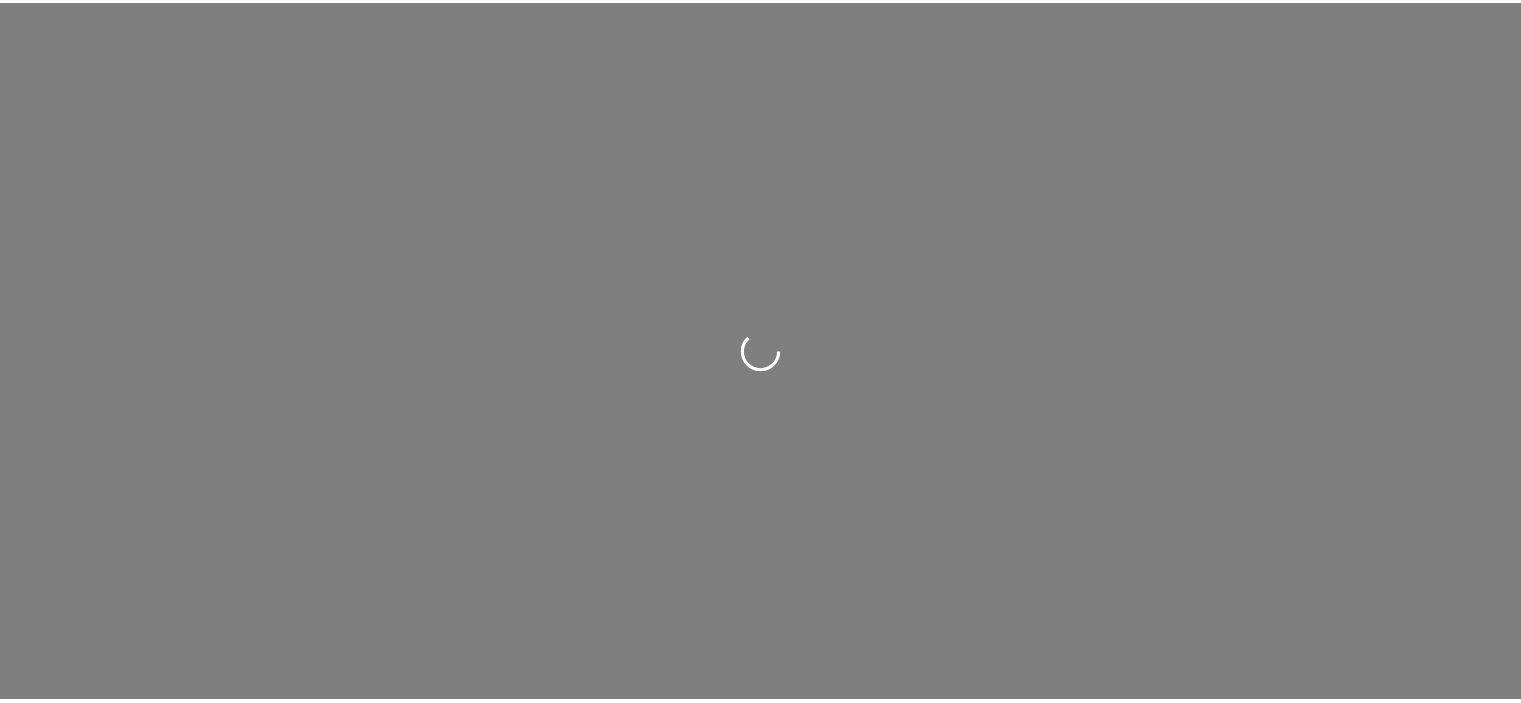 scroll, scrollTop: 0, scrollLeft: 0, axis: both 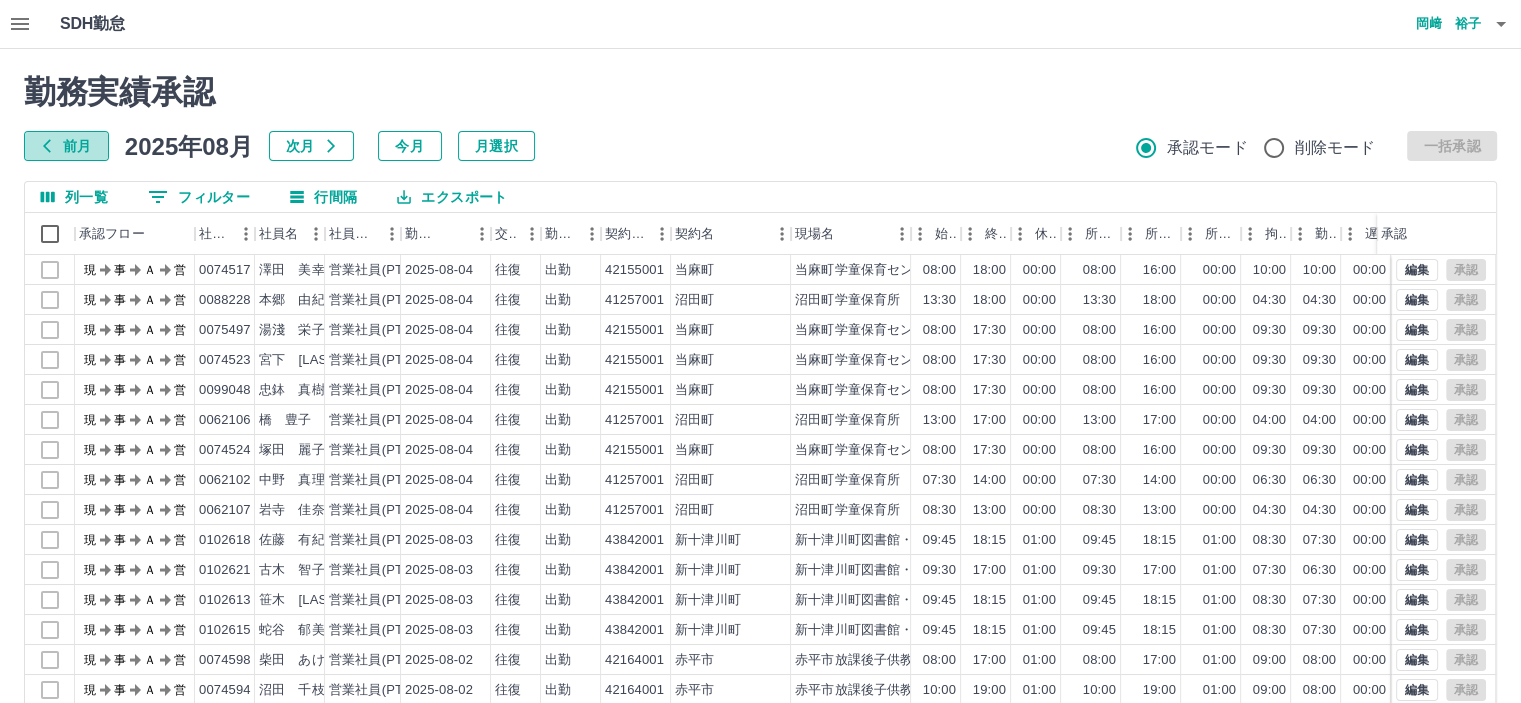 click on "前月" at bounding box center (66, 146) 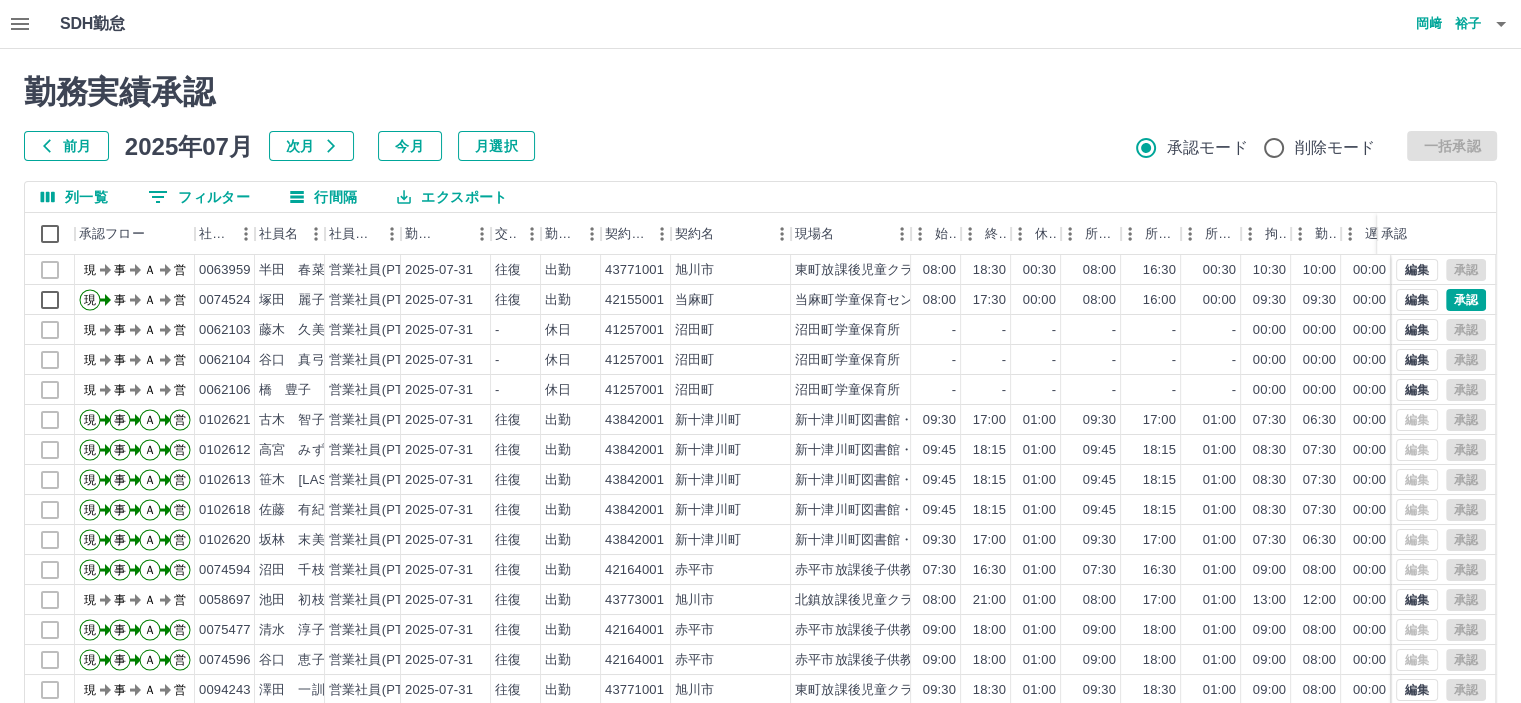 click on "0 フィルター" at bounding box center (199, 197) 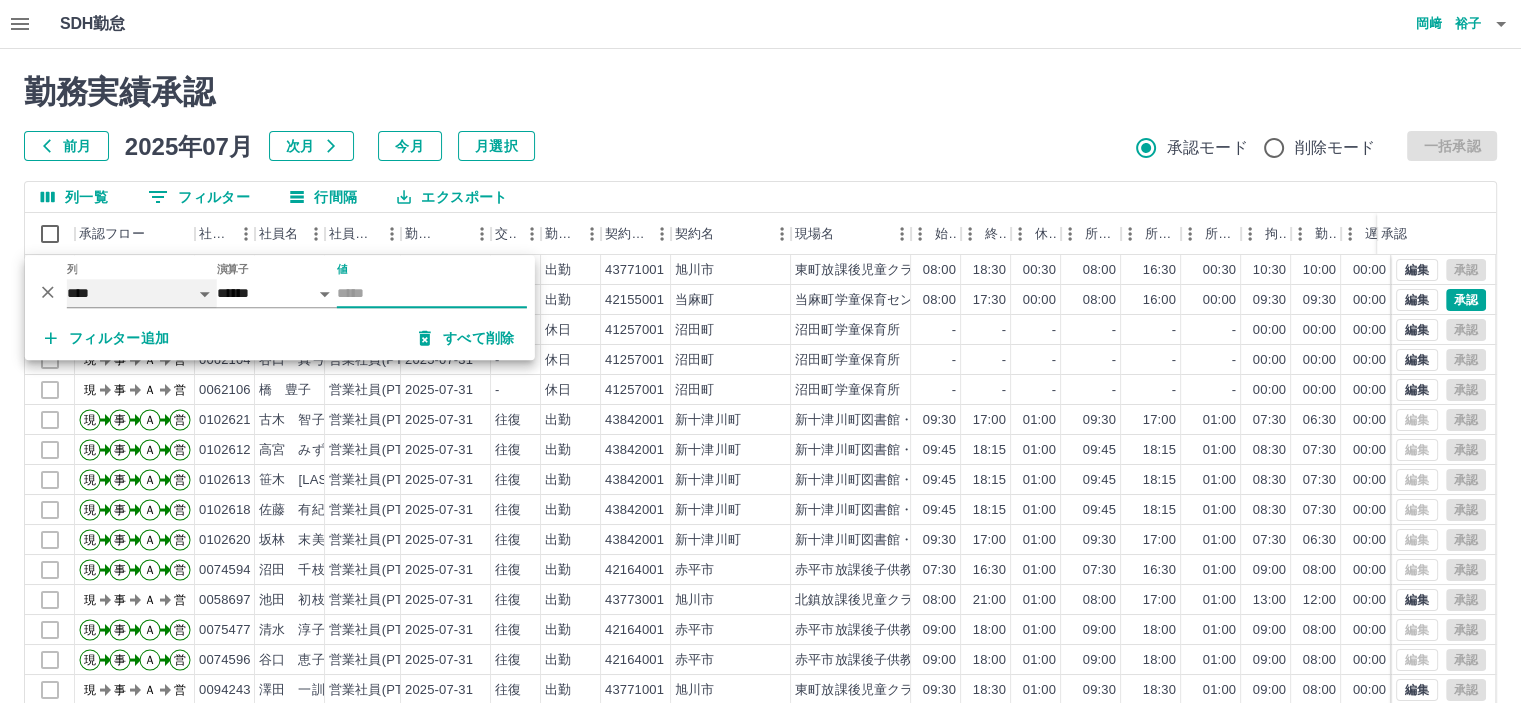 click on "**** *** **** *** *** **** ***** *** *** ** ** ** **** **** **** ** ** *** **** *****" at bounding box center [142, 293] 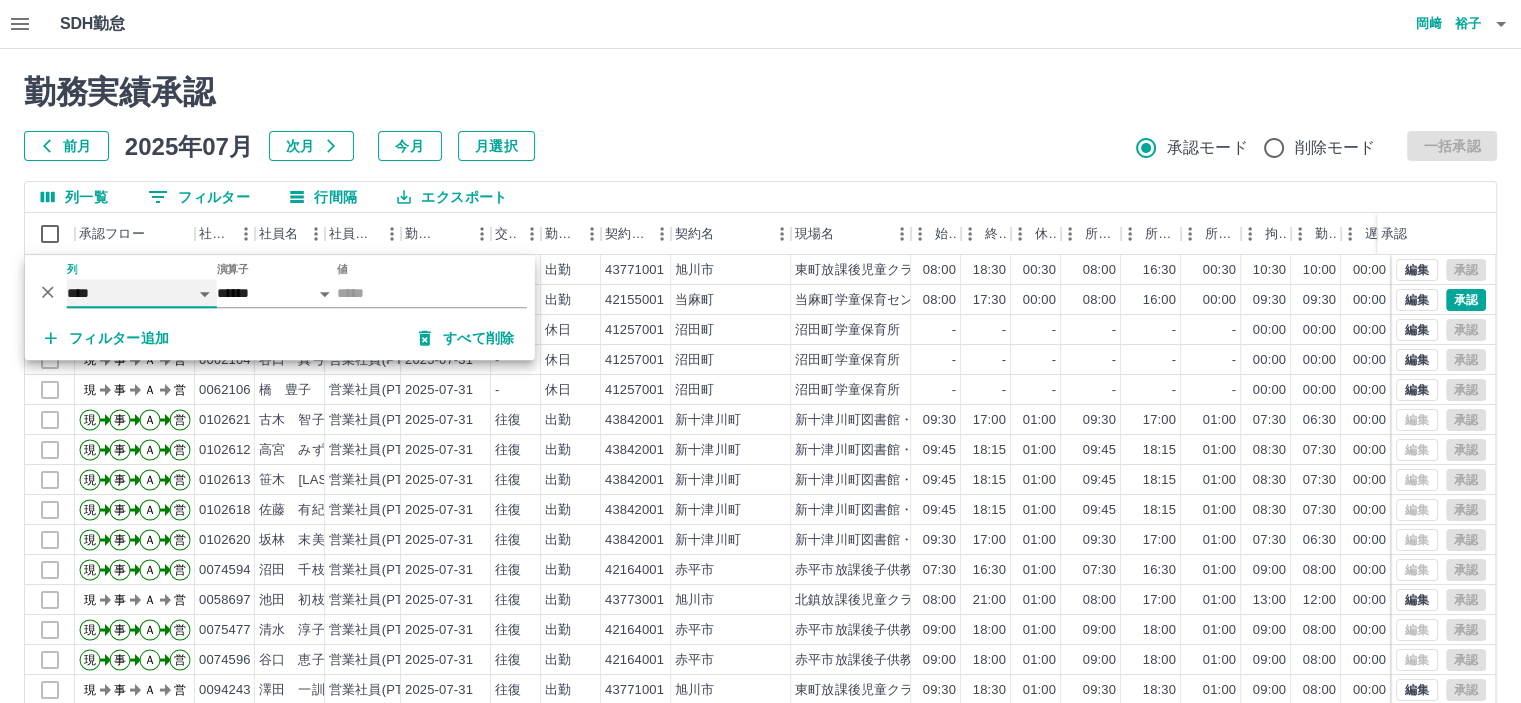 click on "**** *** **** *** *** **** ***** *** *** ** ** ** **** **** **** ** ** *** **** *****" at bounding box center (142, 293) 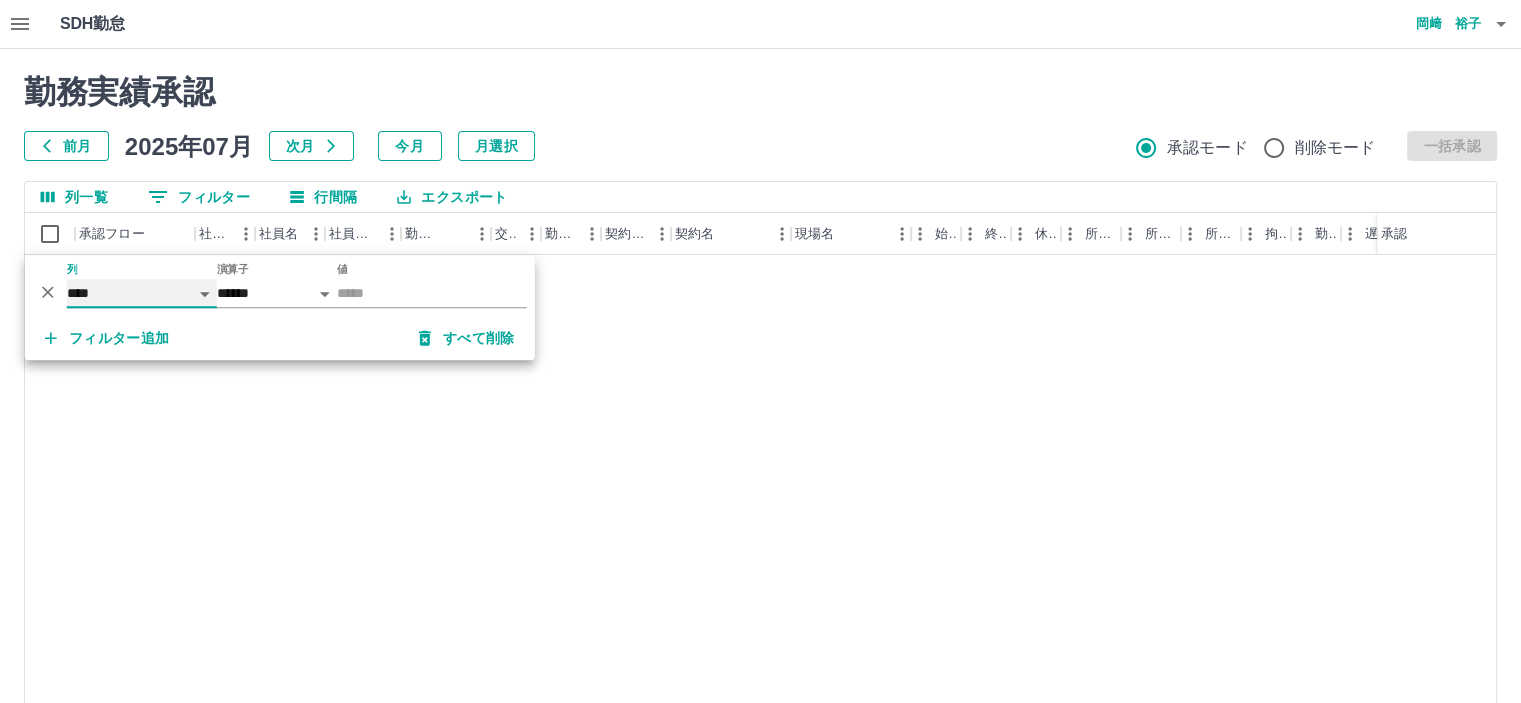 select on "**********" 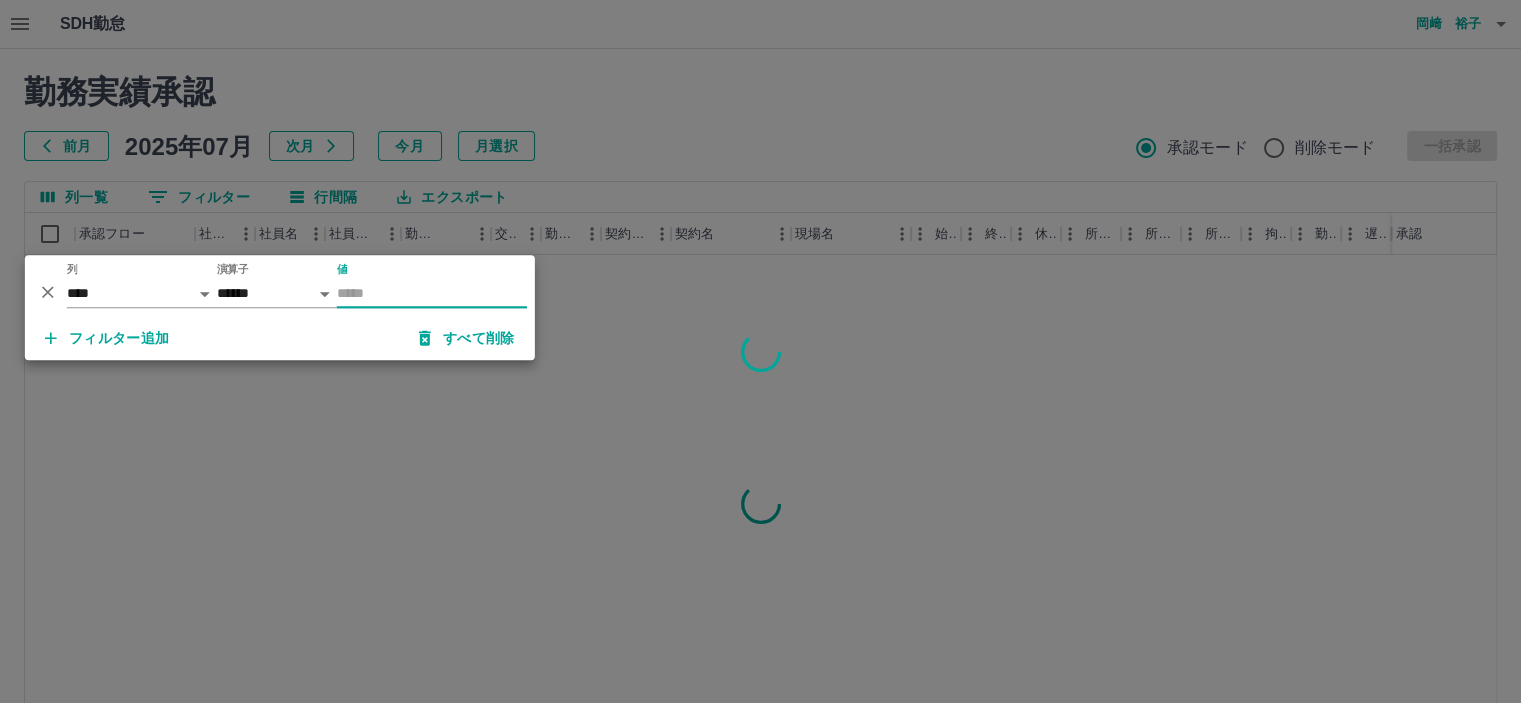 click on "値" at bounding box center [432, 293] 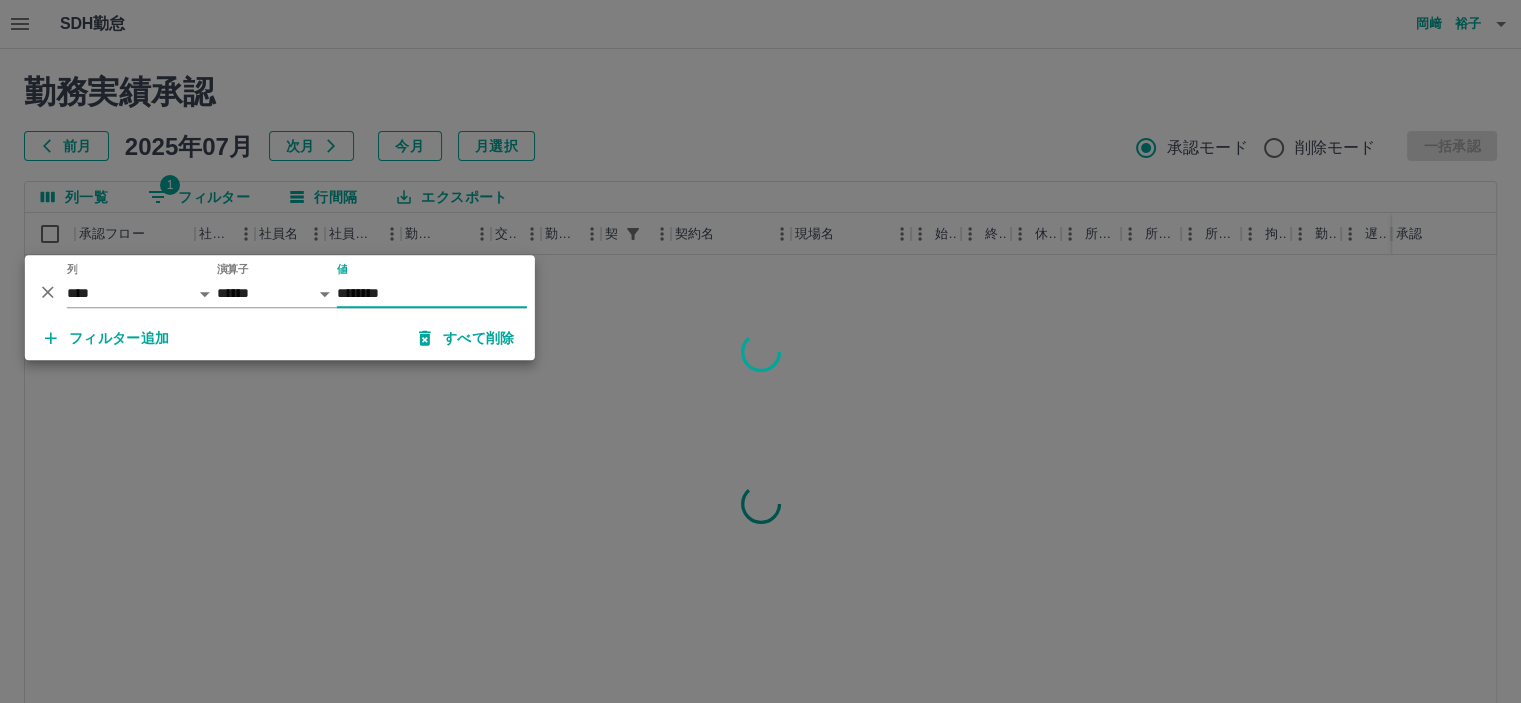 type on "********" 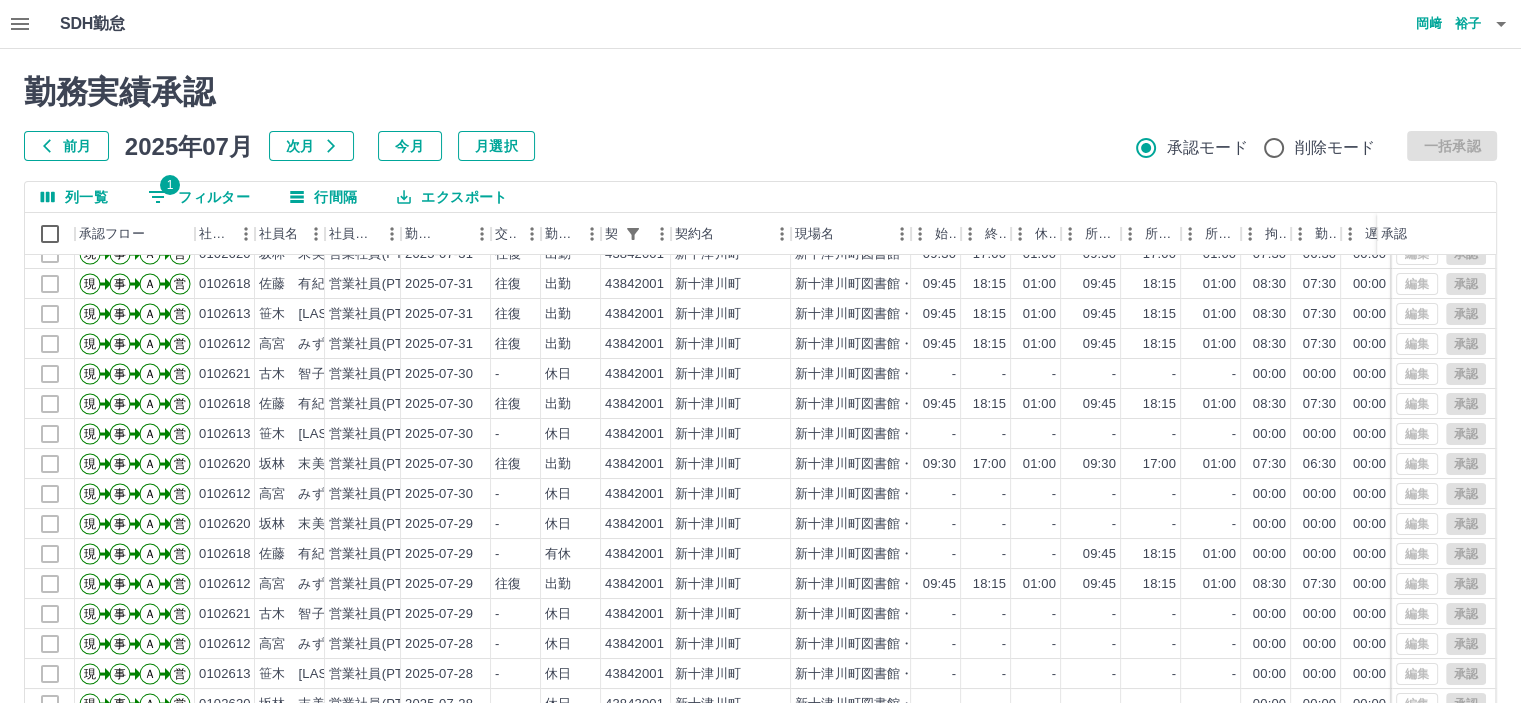 scroll, scrollTop: 0, scrollLeft: 0, axis: both 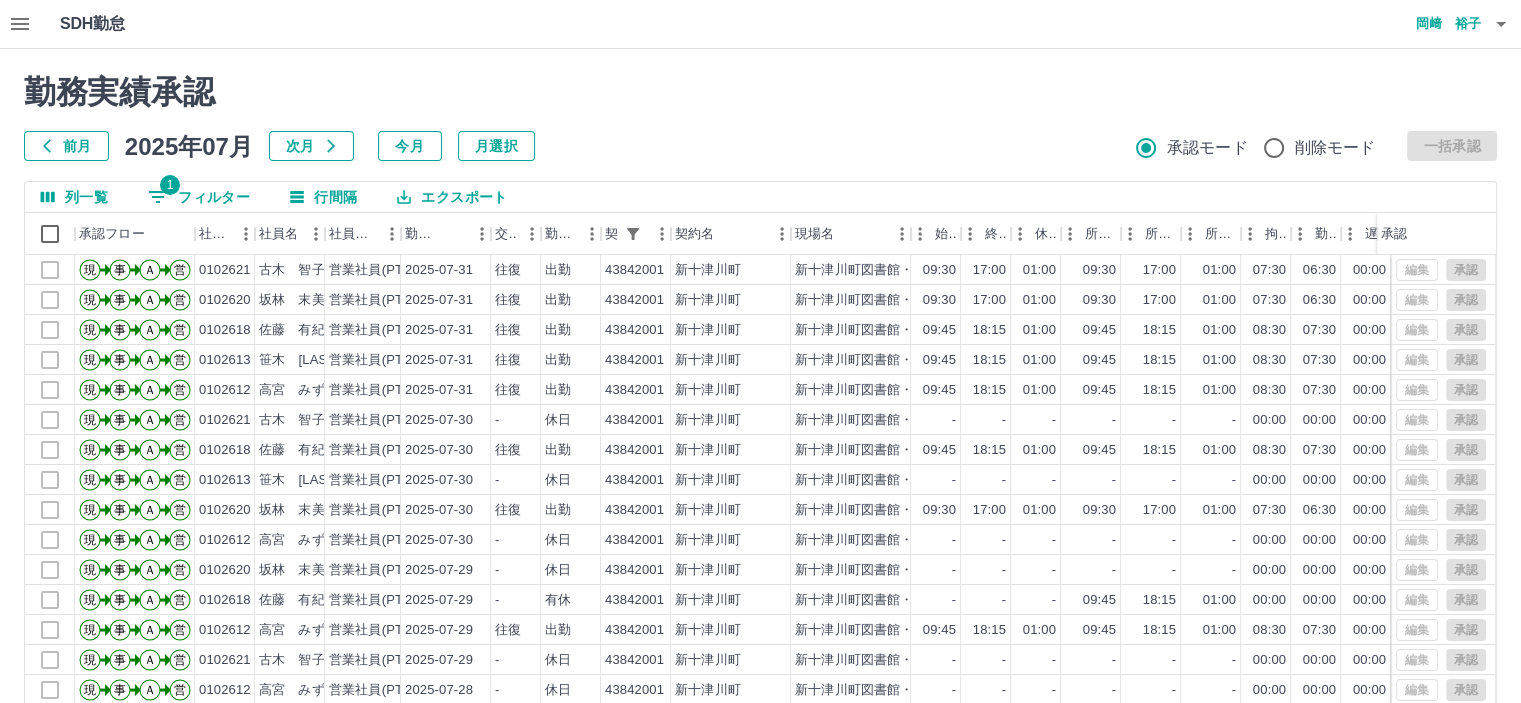 click 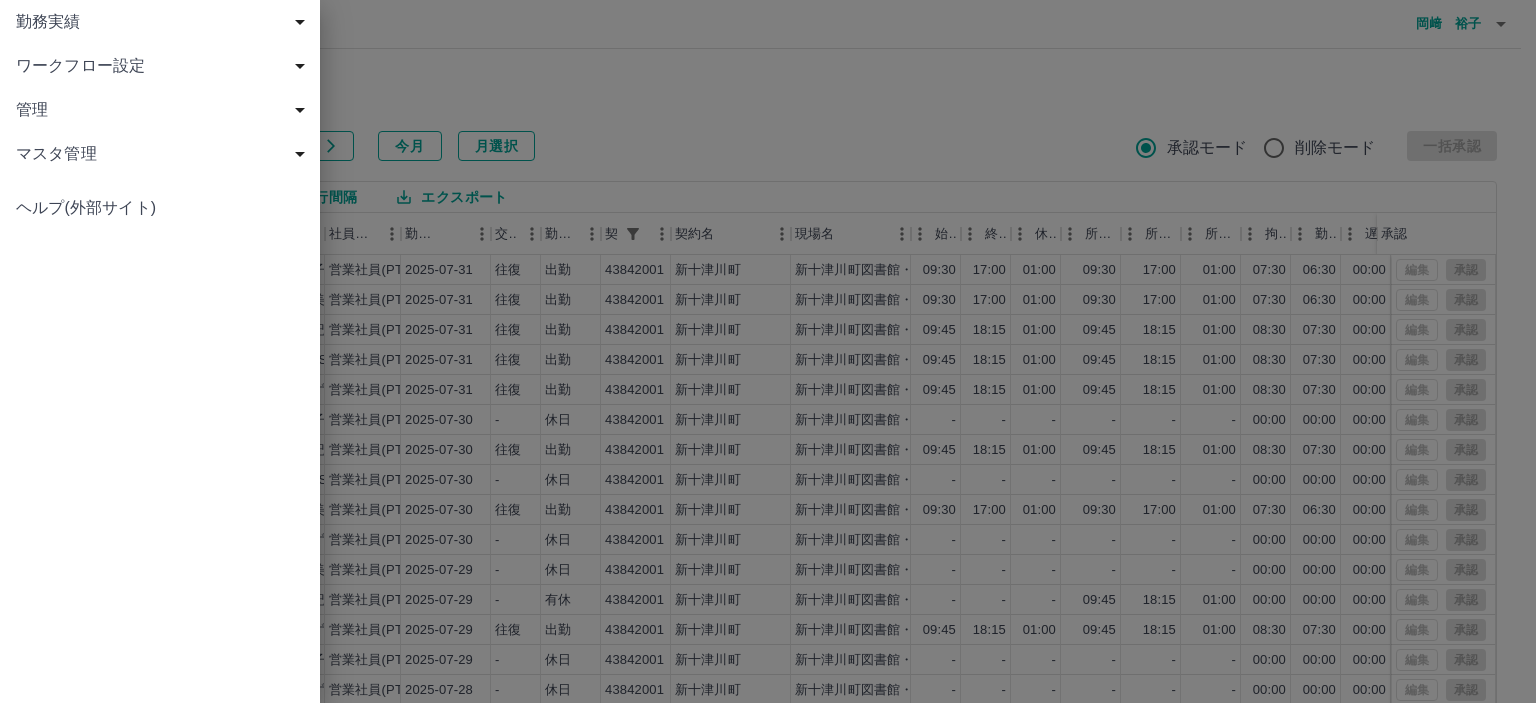 click on "ワークフロー設定" at bounding box center (164, 66) 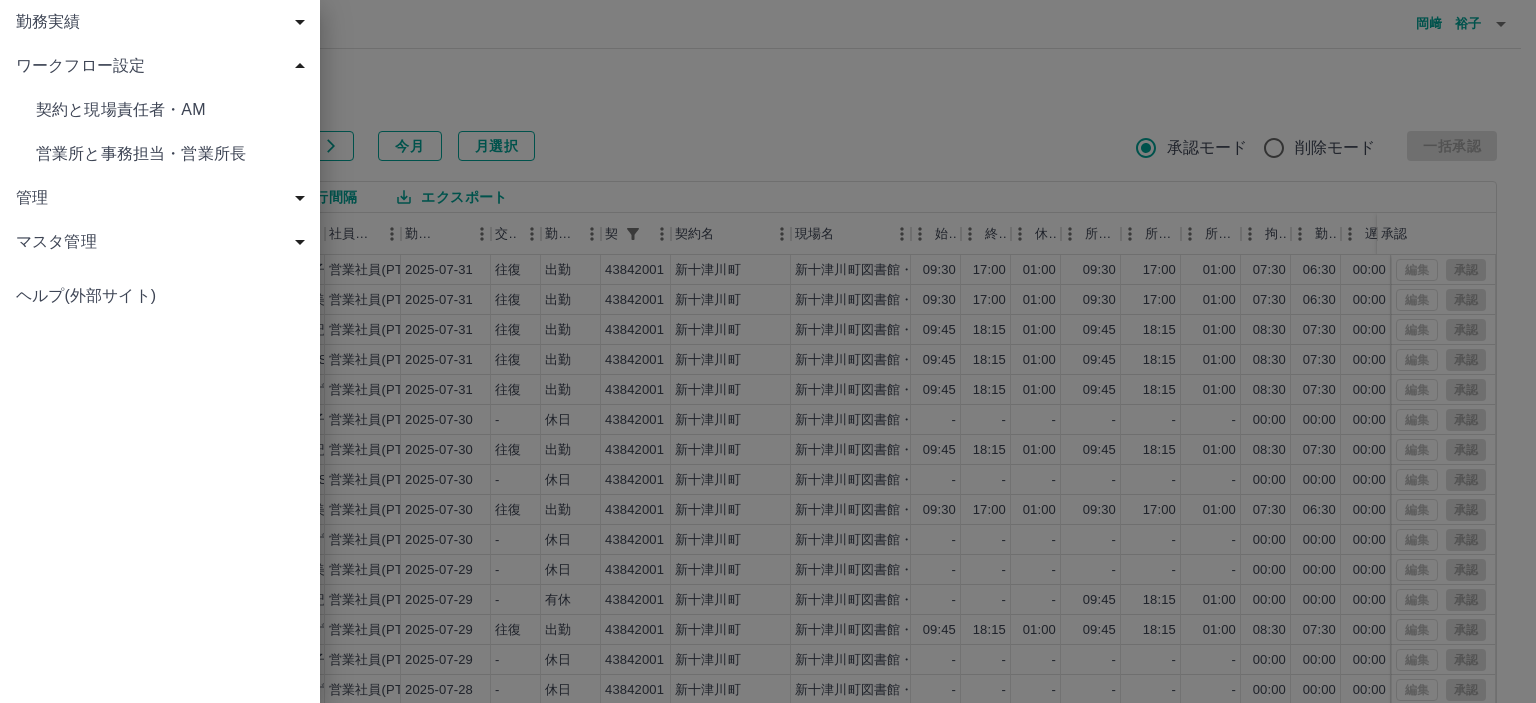 click on "ワークフロー設定" at bounding box center [164, 66] 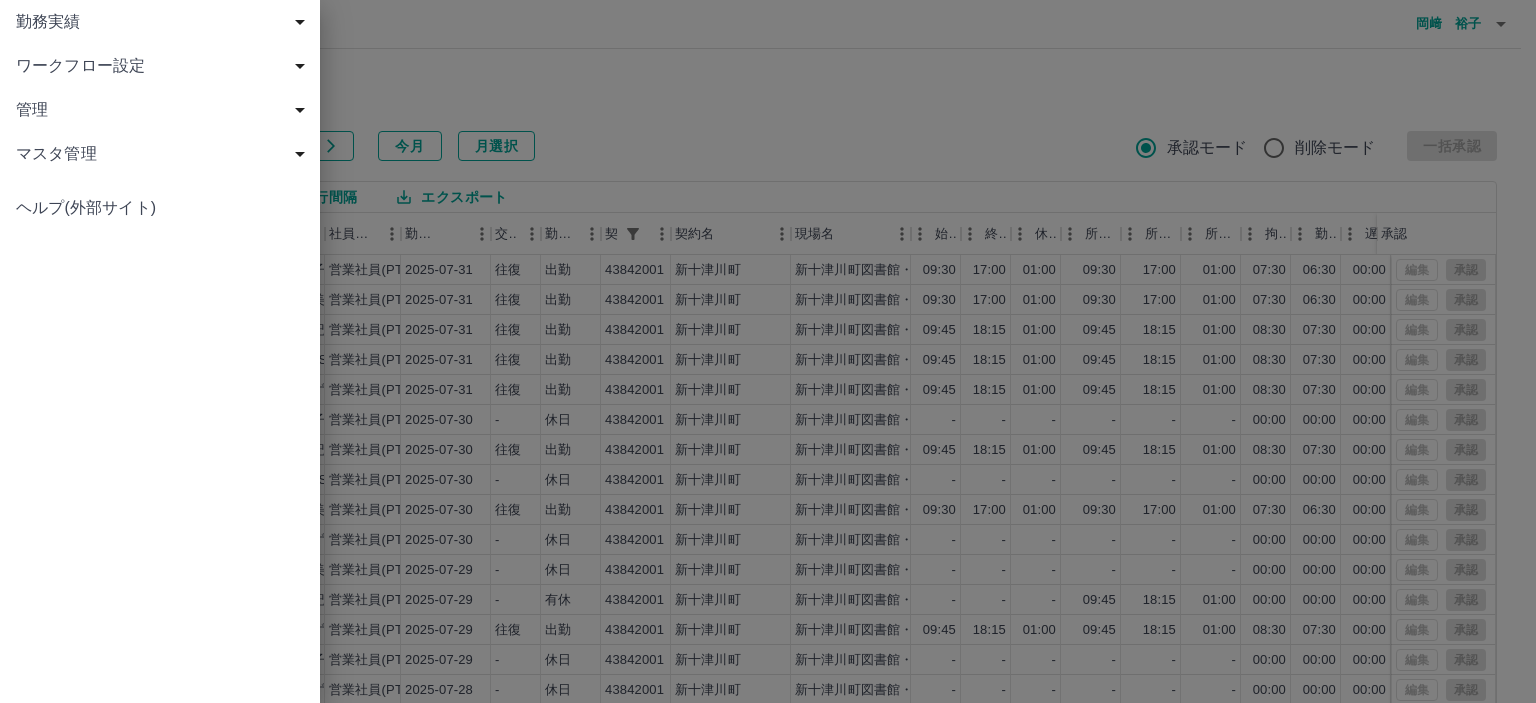 click on "勤務実績" at bounding box center (164, 22) 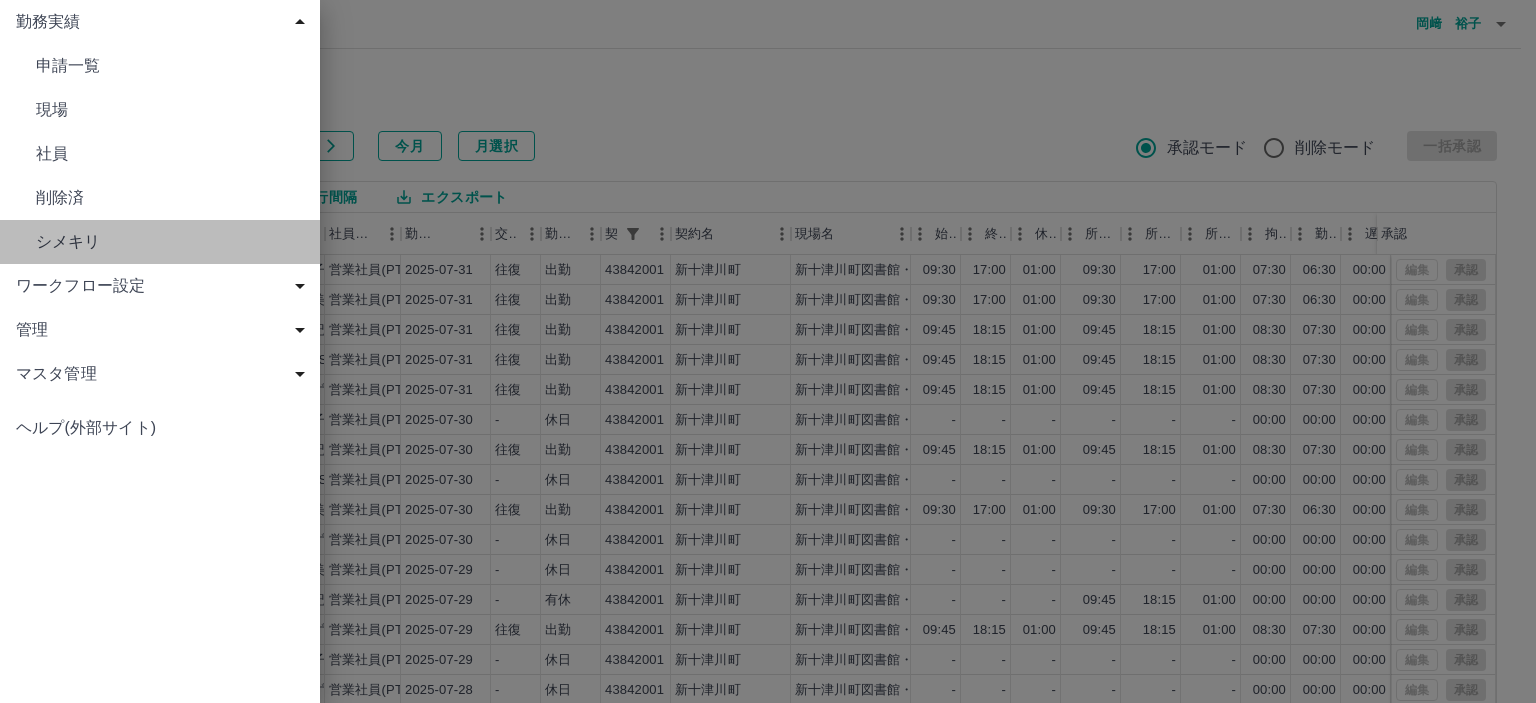 click on "シメキリ" at bounding box center (170, 242) 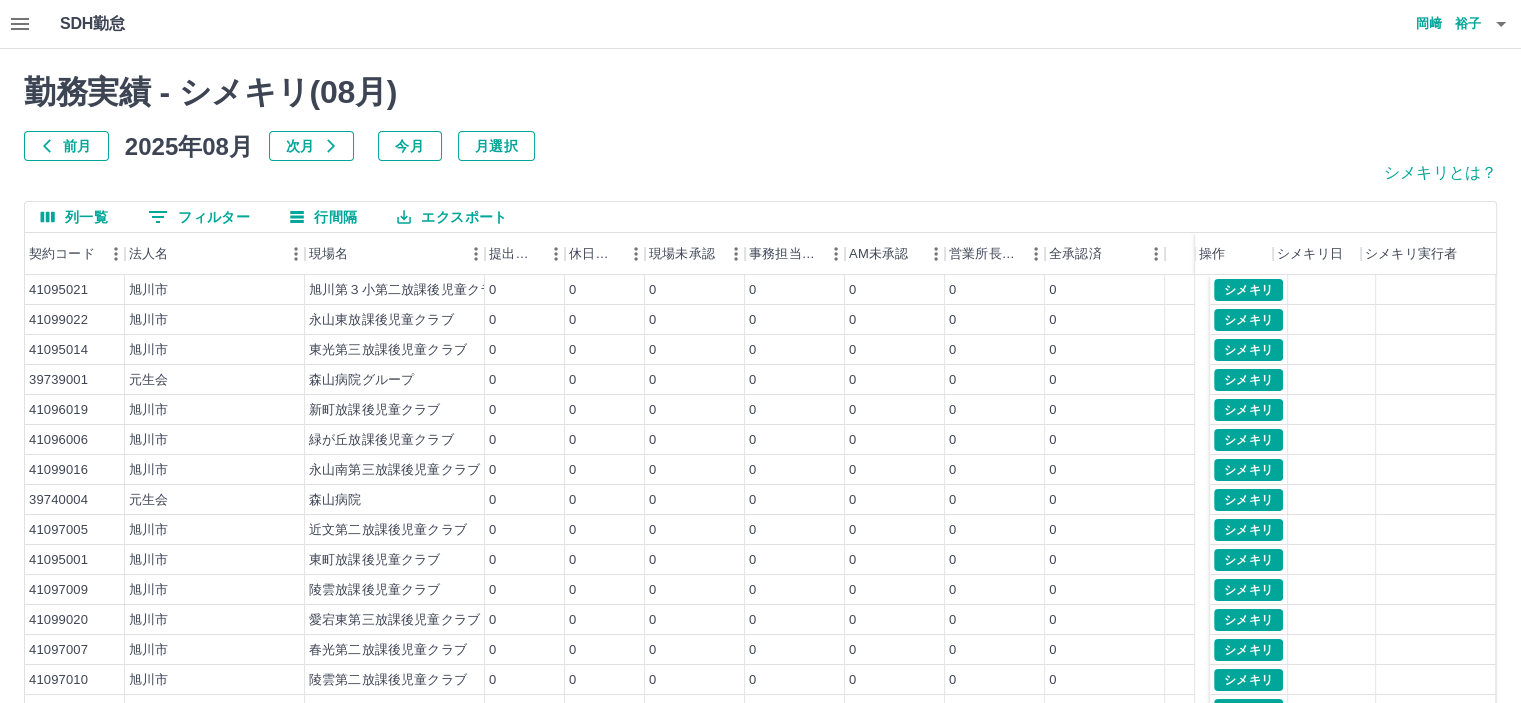 click on "0 フィルター" at bounding box center [199, 217] 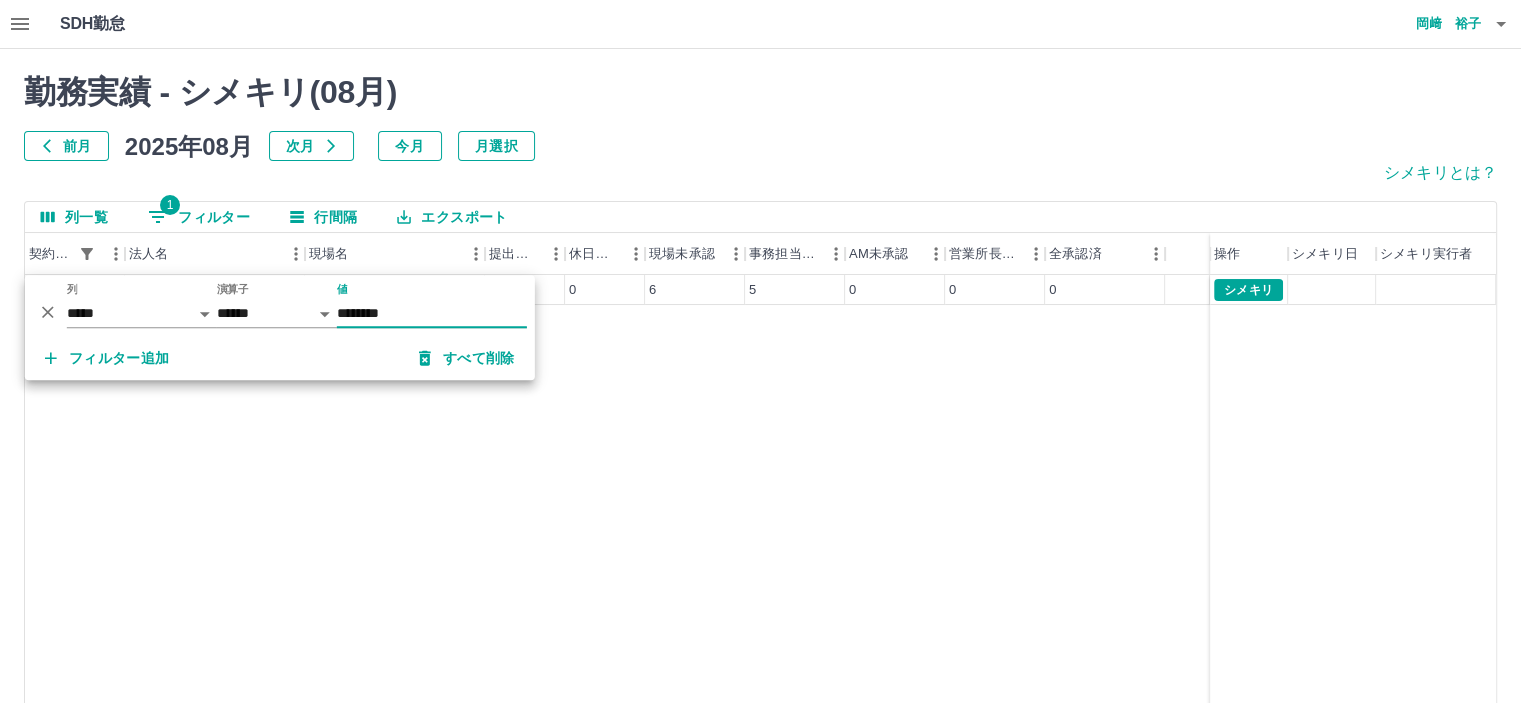 type on "********" 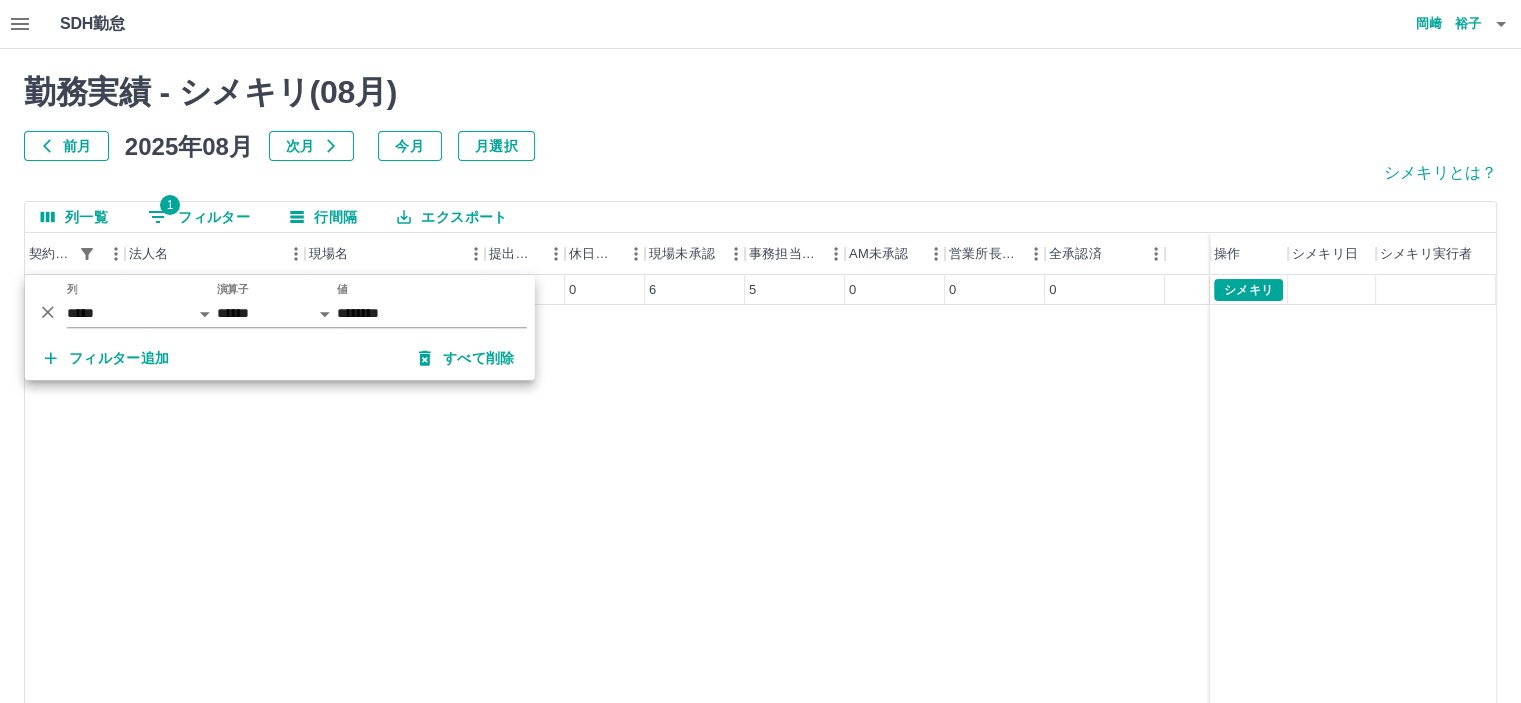 click on "43842001 新十津川町 新十津川町図書館・学校図書館包括業務委託 11 0 6 5 0 0 0 シメキリ" at bounding box center [760, 531] 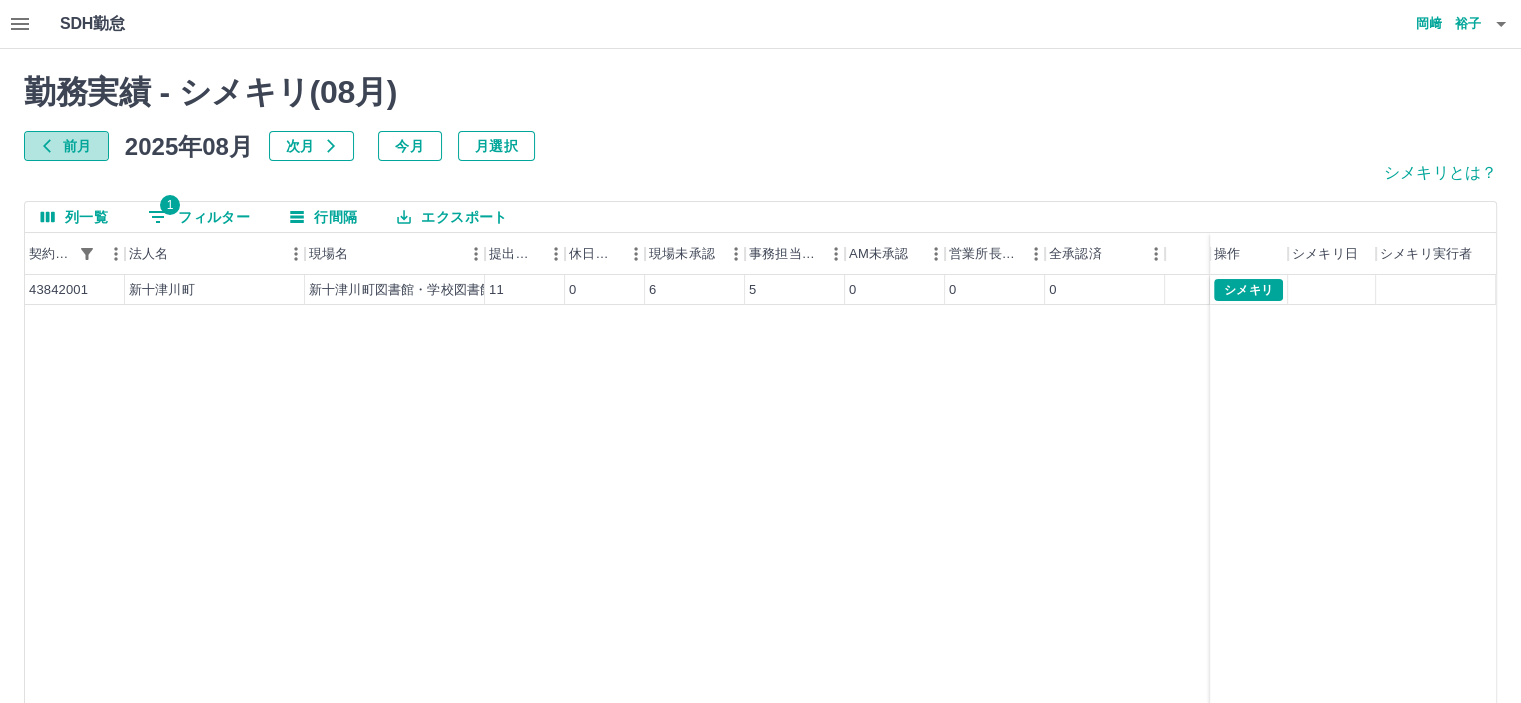 click on "前月" at bounding box center (66, 146) 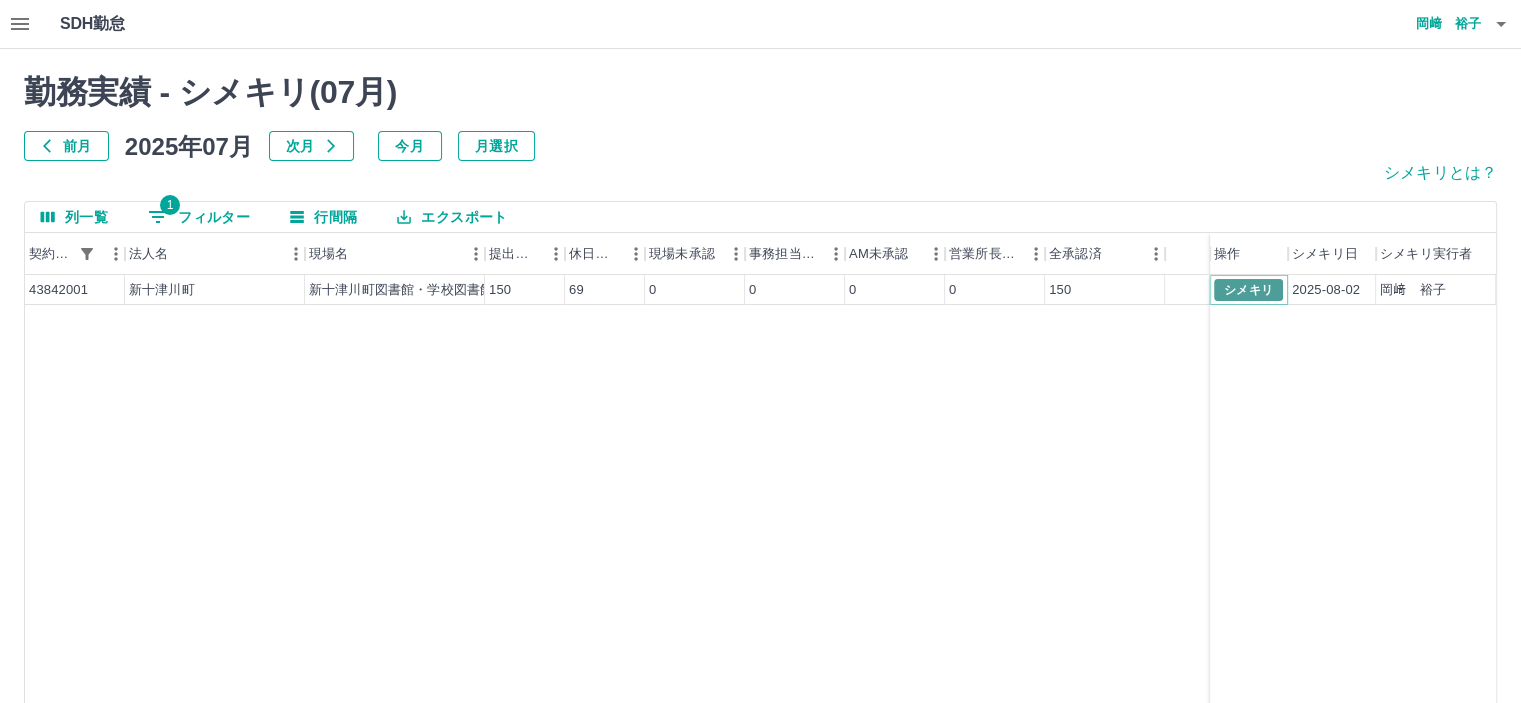 click on "シメキリ" at bounding box center [1248, 290] 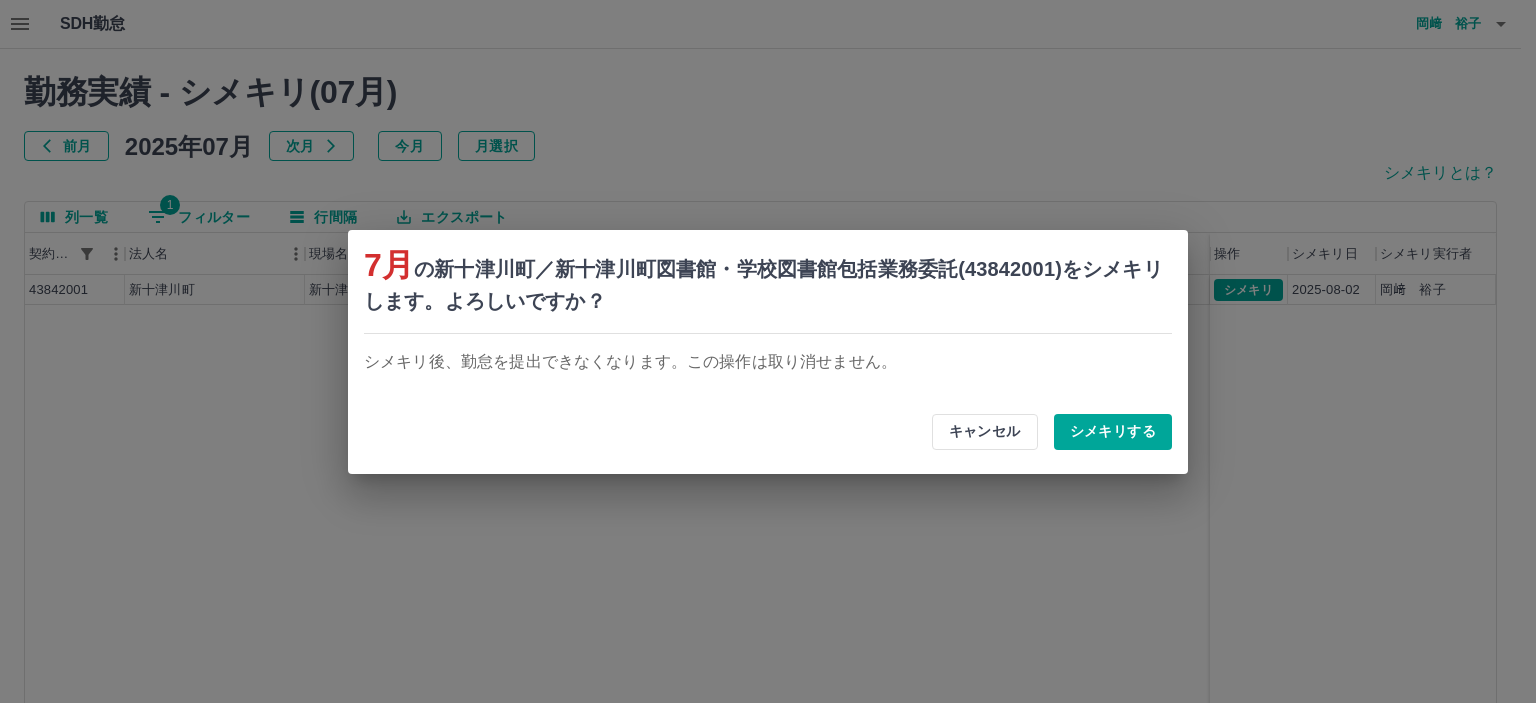 click on "7月 の新十津川町／新十津川町図書館・学校図書館包括業務委託(43842001)をシメキリします。よろしいですか？ シメキリ後、勤怠を提出できなくなります。この操作は取り消せません。 キャンセル シメキリする" at bounding box center (768, 351) 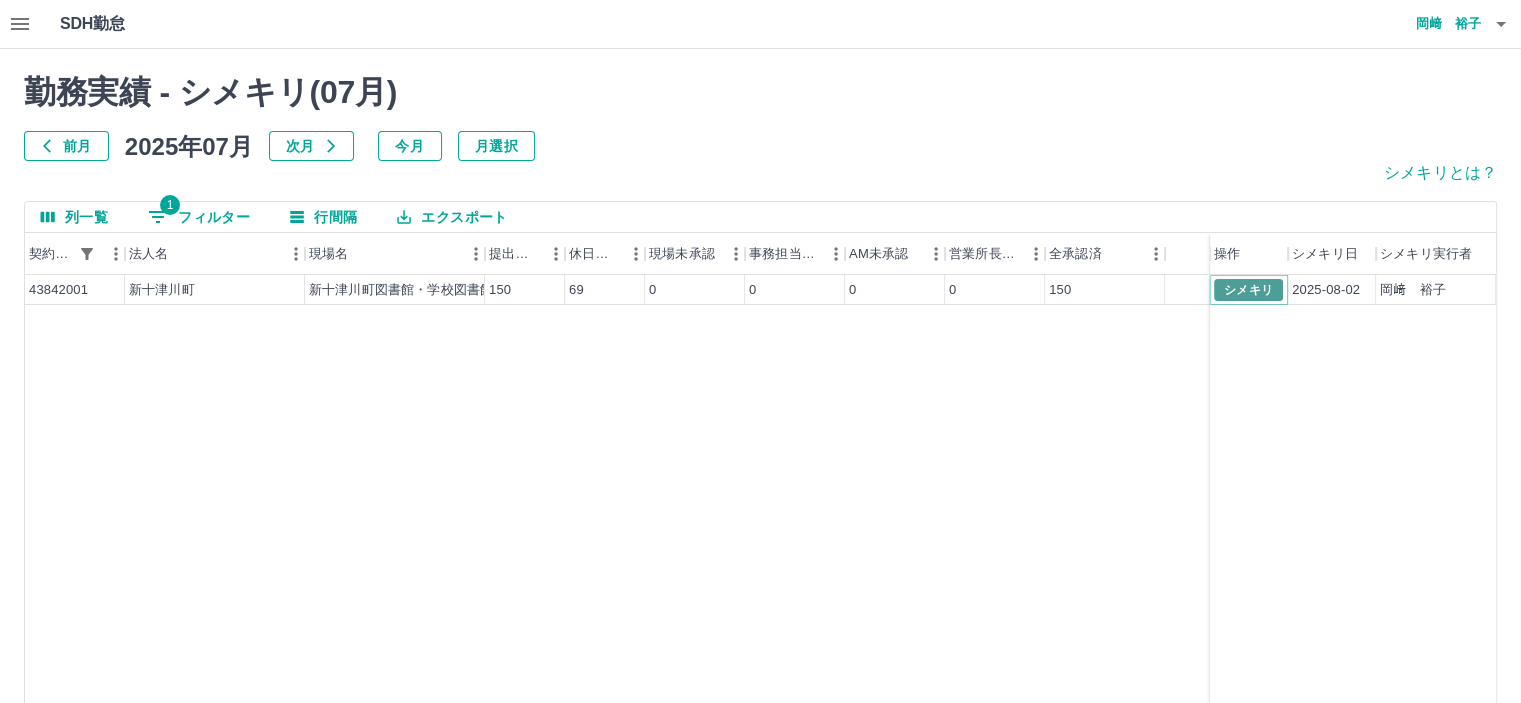 click on "シメキリ" at bounding box center (1248, 290) 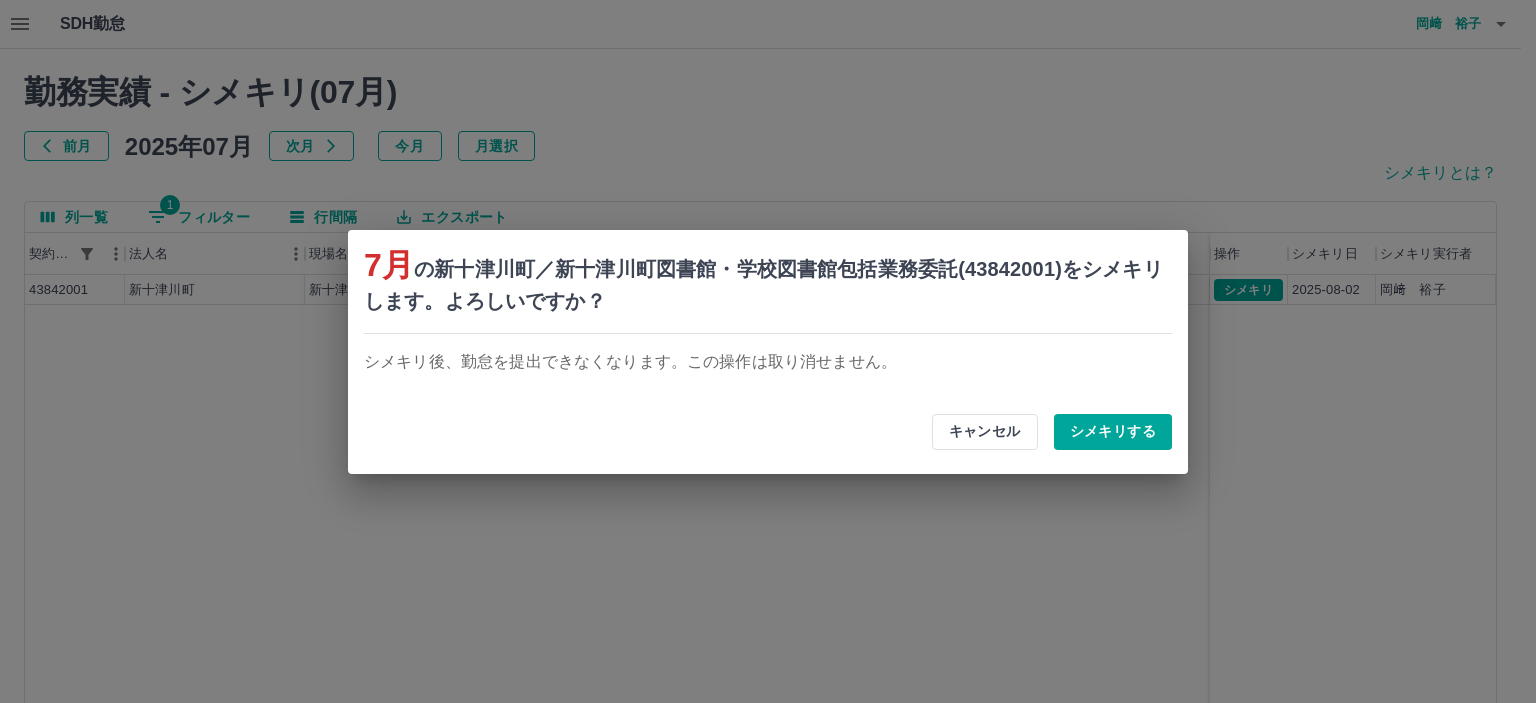 click on "シメキリする" at bounding box center [1113, 432] 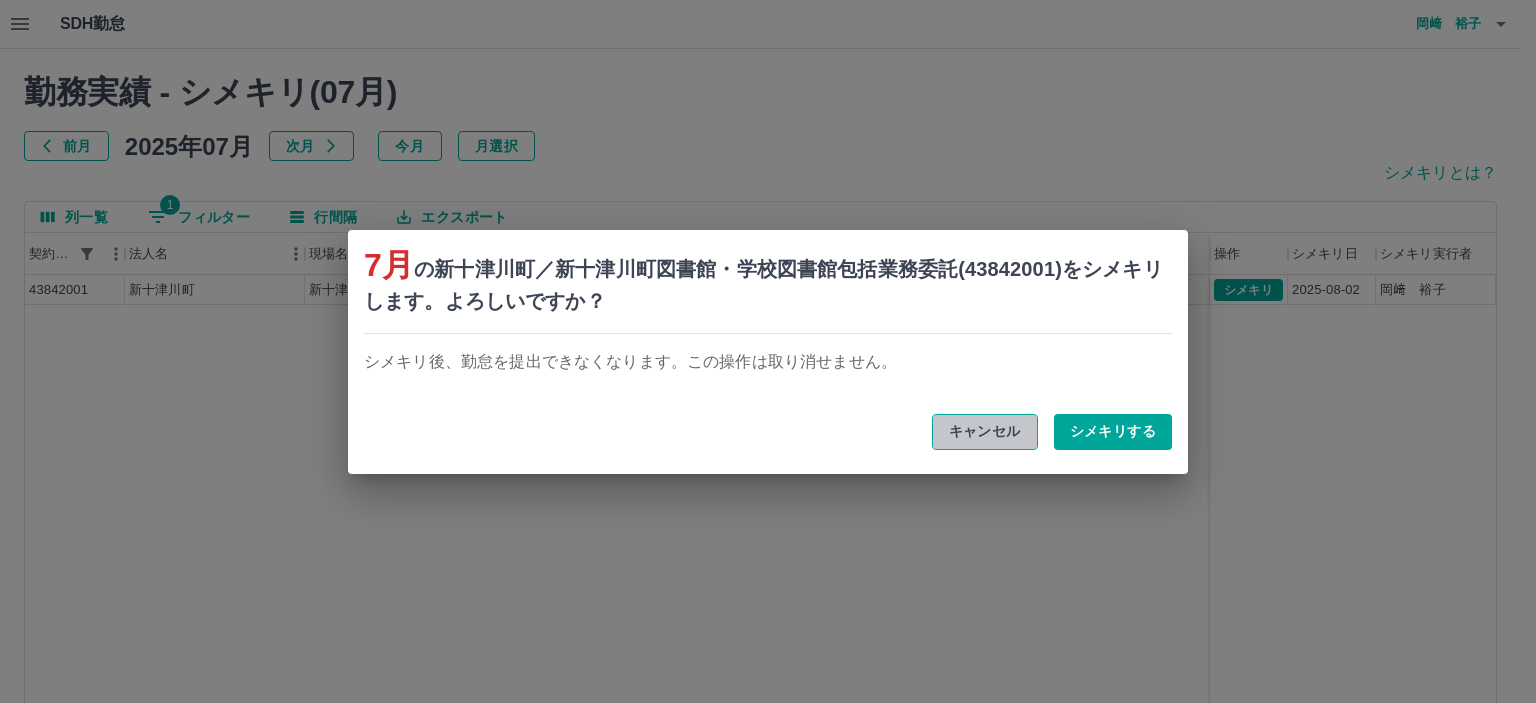 click on "キャンセル" at bounding box center (985, 432) 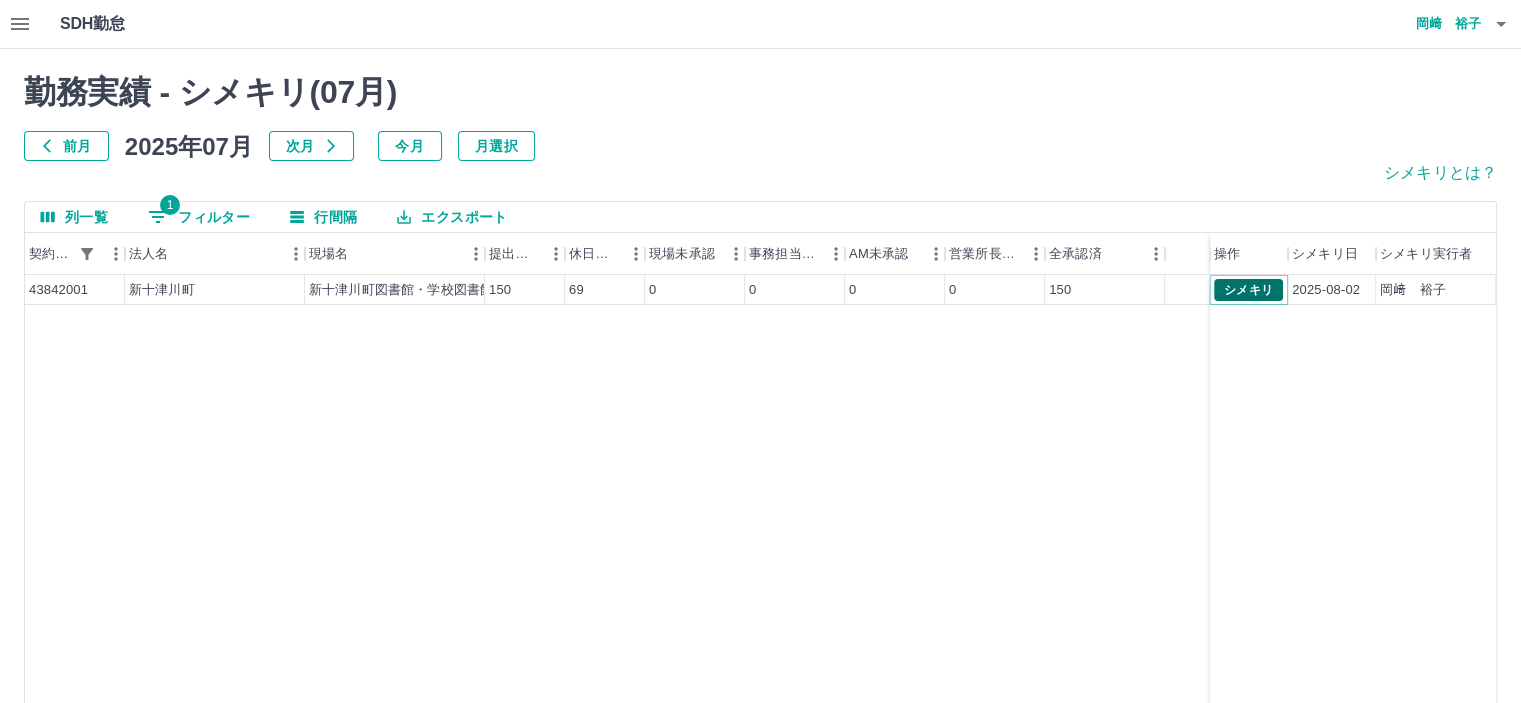 click on "シメキリ" at bounding box center (1248, 290) 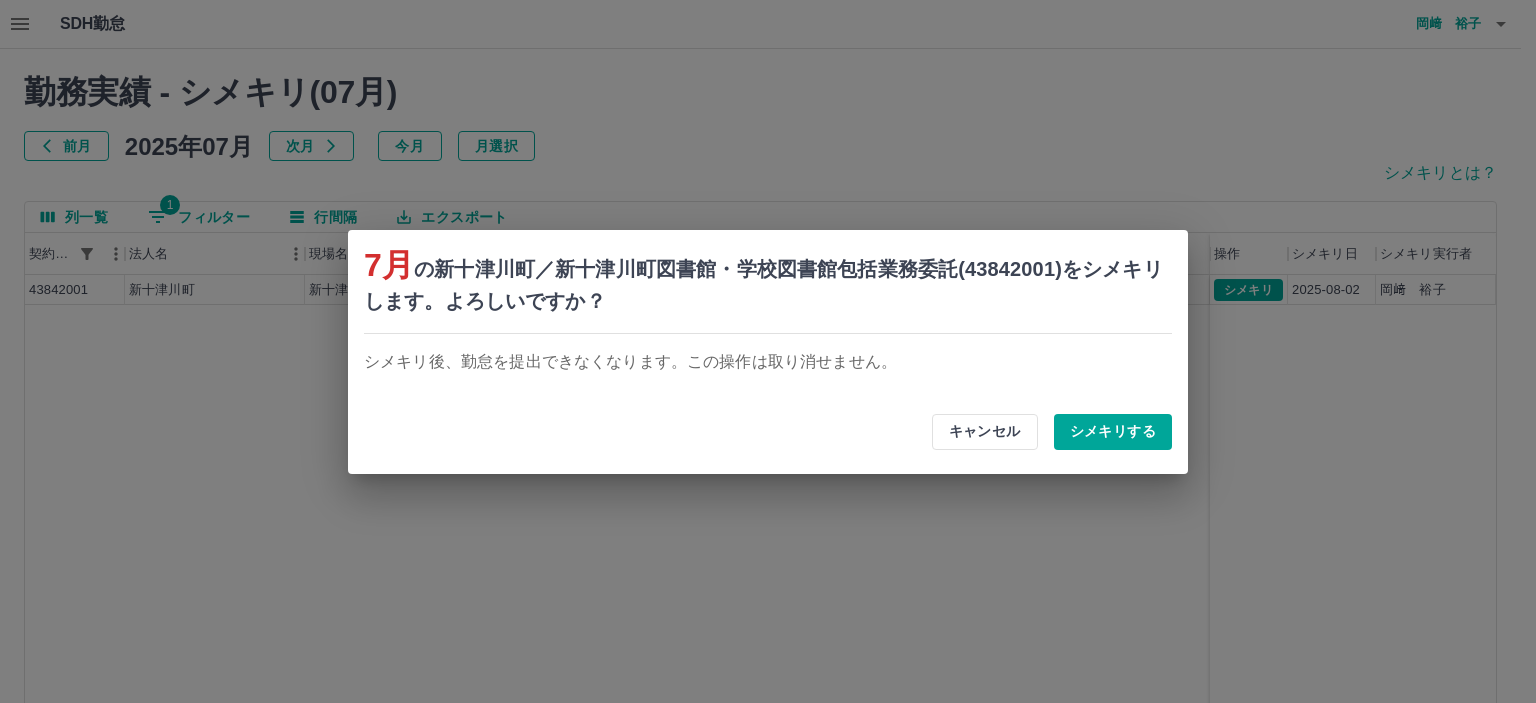 click on "シメキリする" at bounding box center [1113, 432] 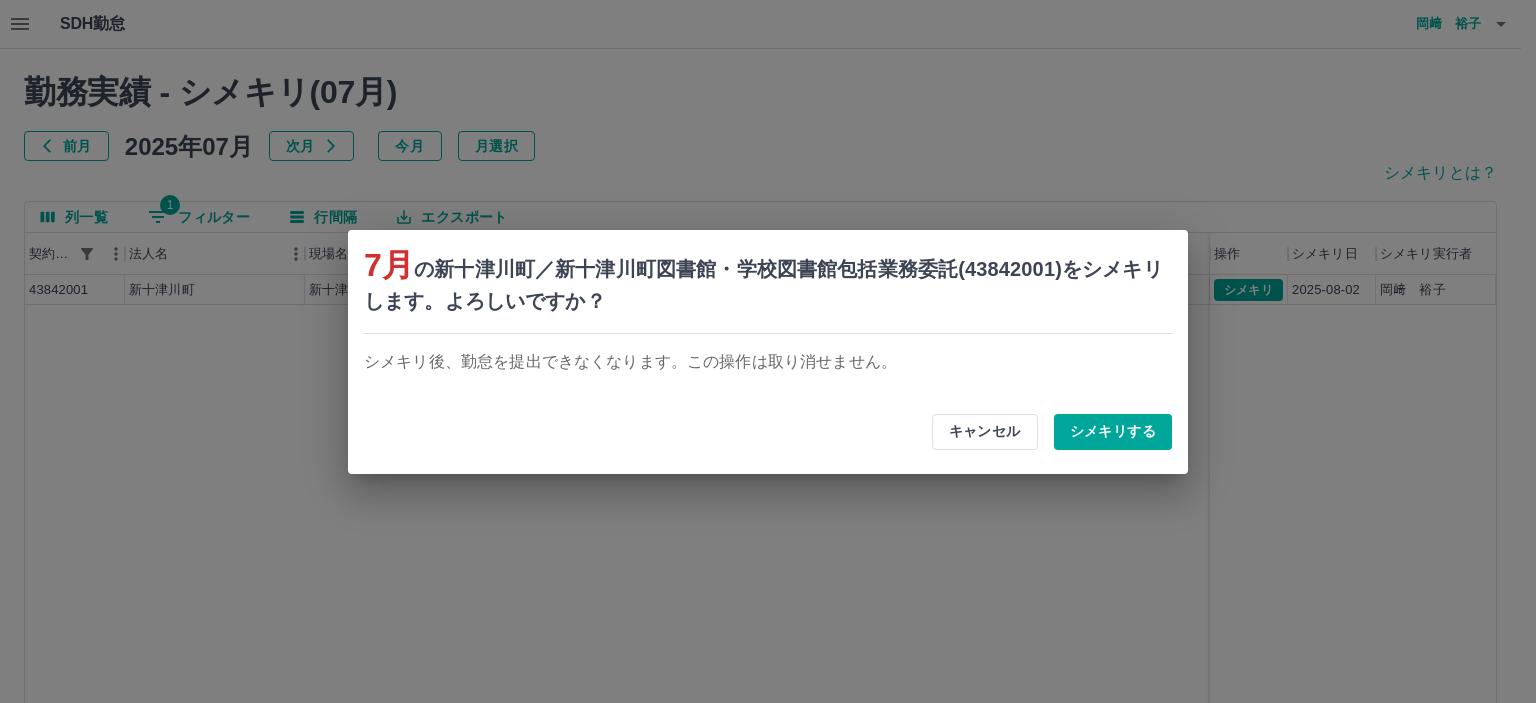 click on "シメキリする" at bounding box center (1113, 432) 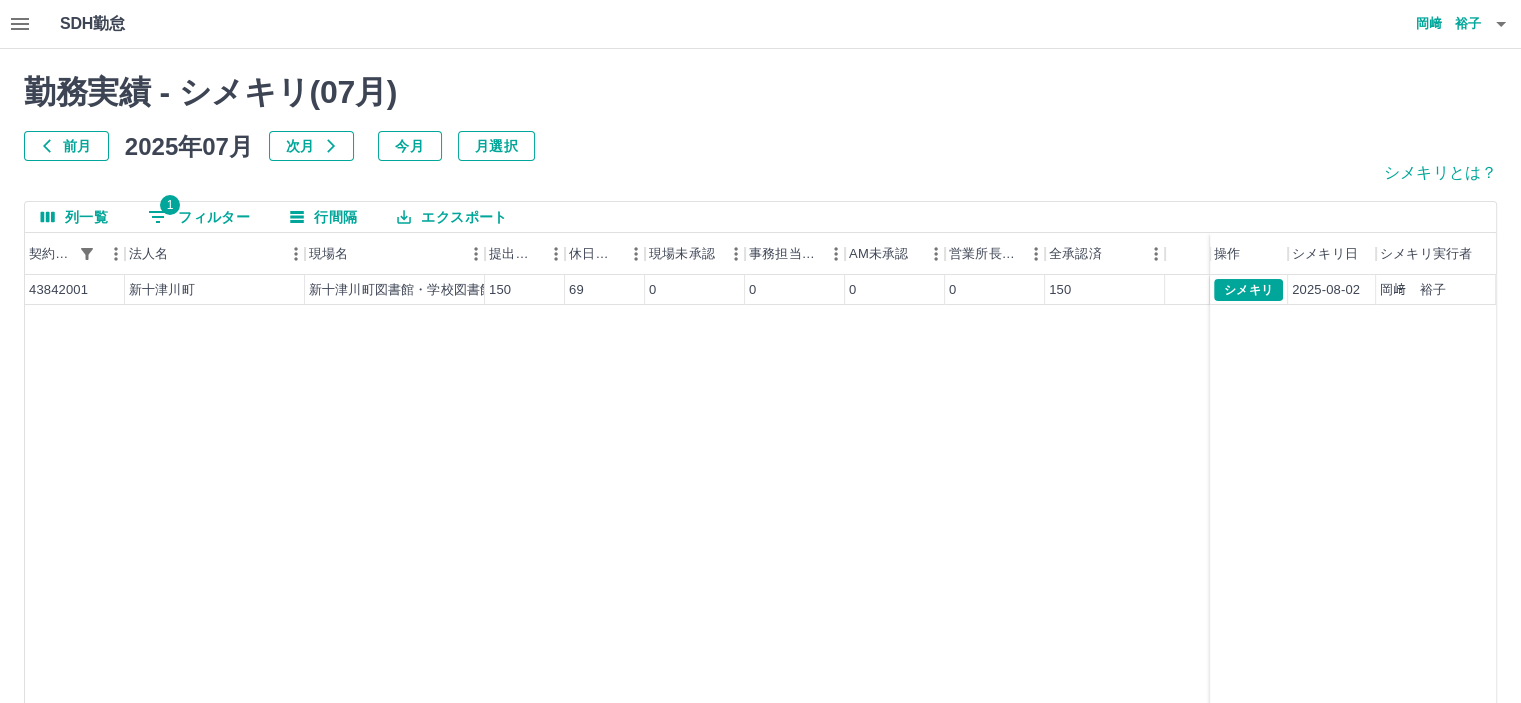 click on "次月" at bounding box center [311, 146] 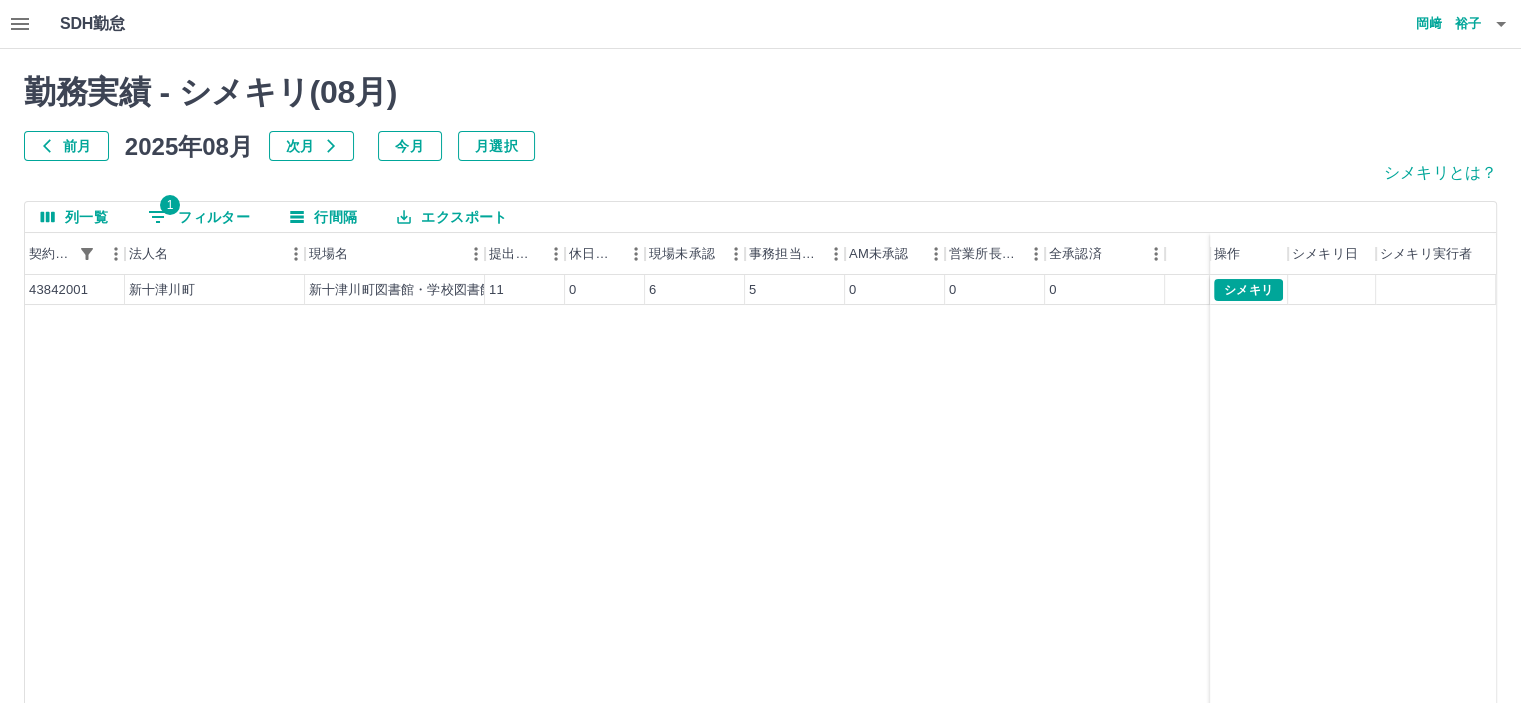 click on "前月" at bounding box center (66, 146) 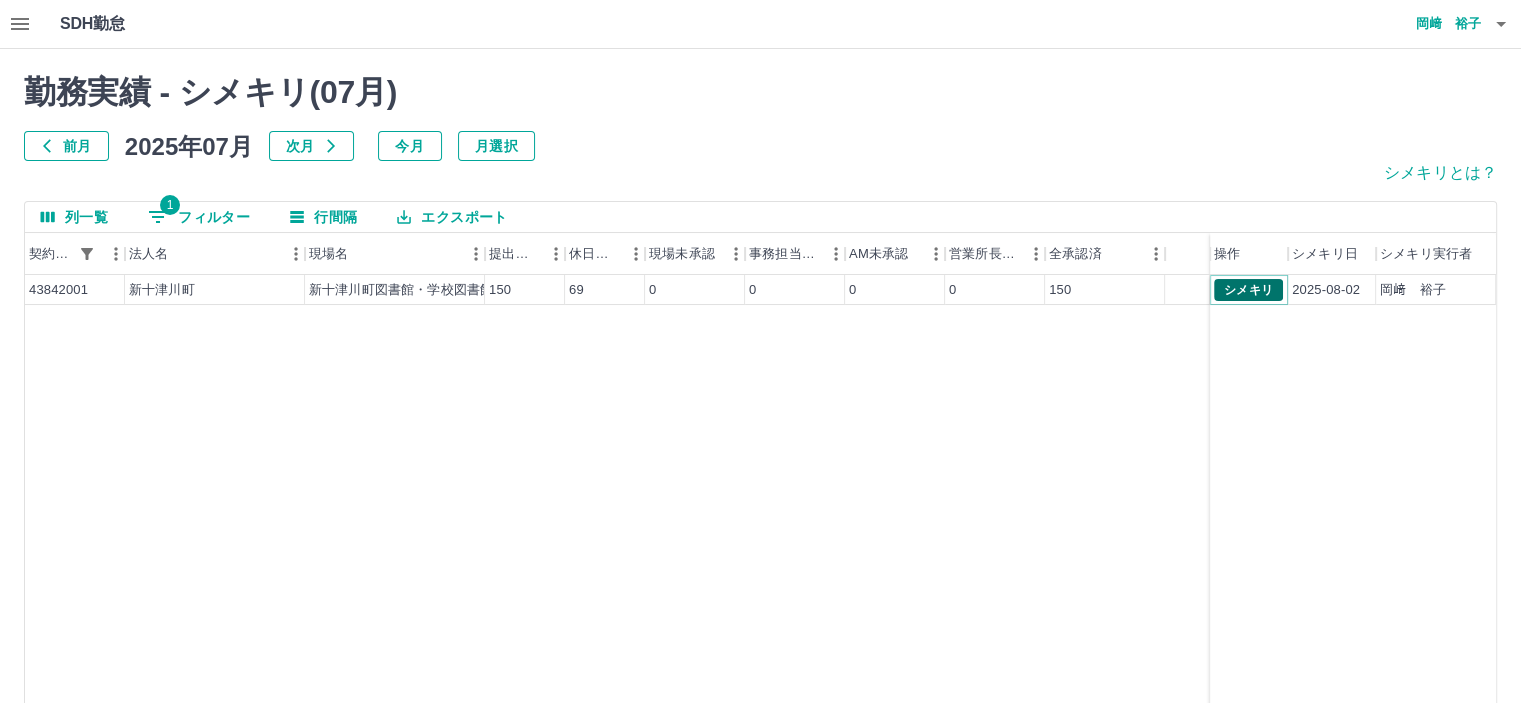 click on "シメキリ" at bounding box center [1248, 290] 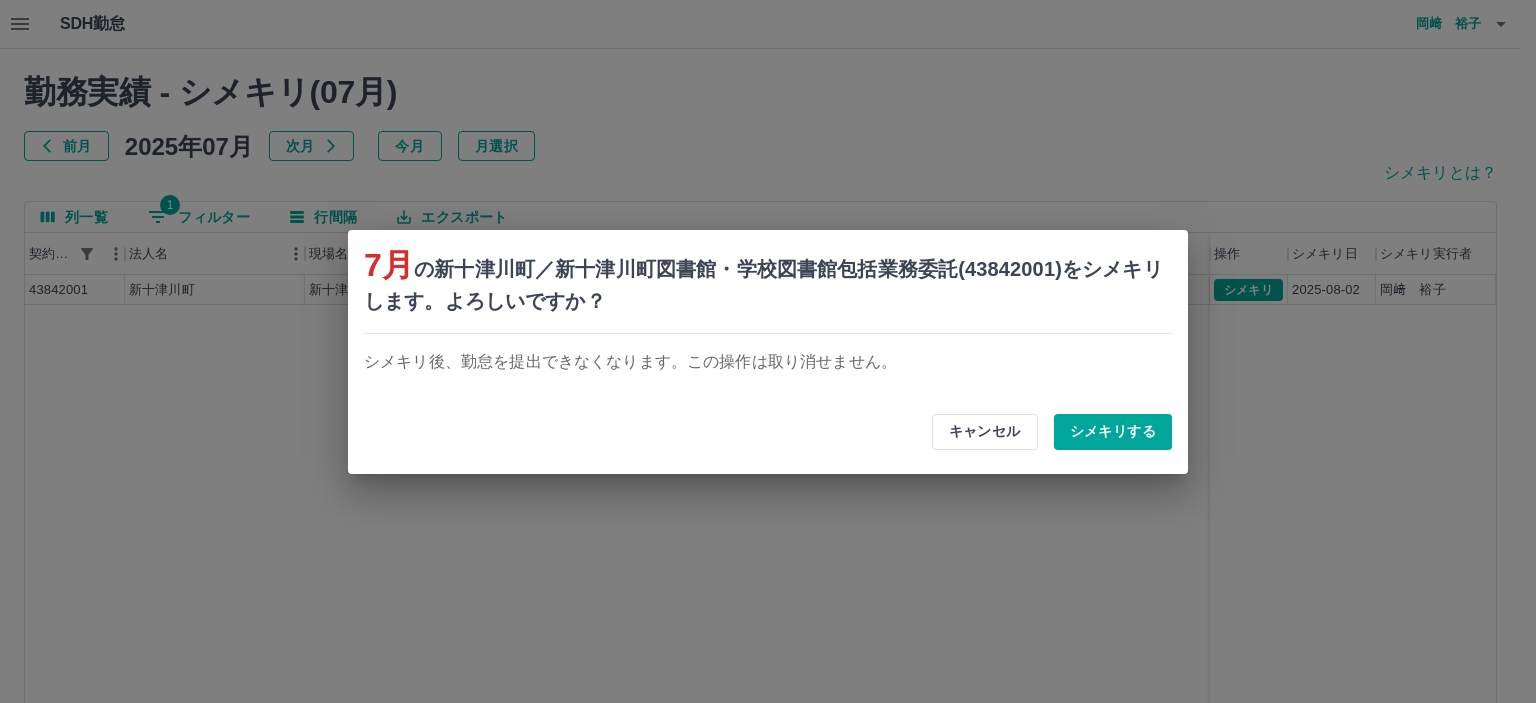 click on "シメキリする" at bounding box center [1113, 432] 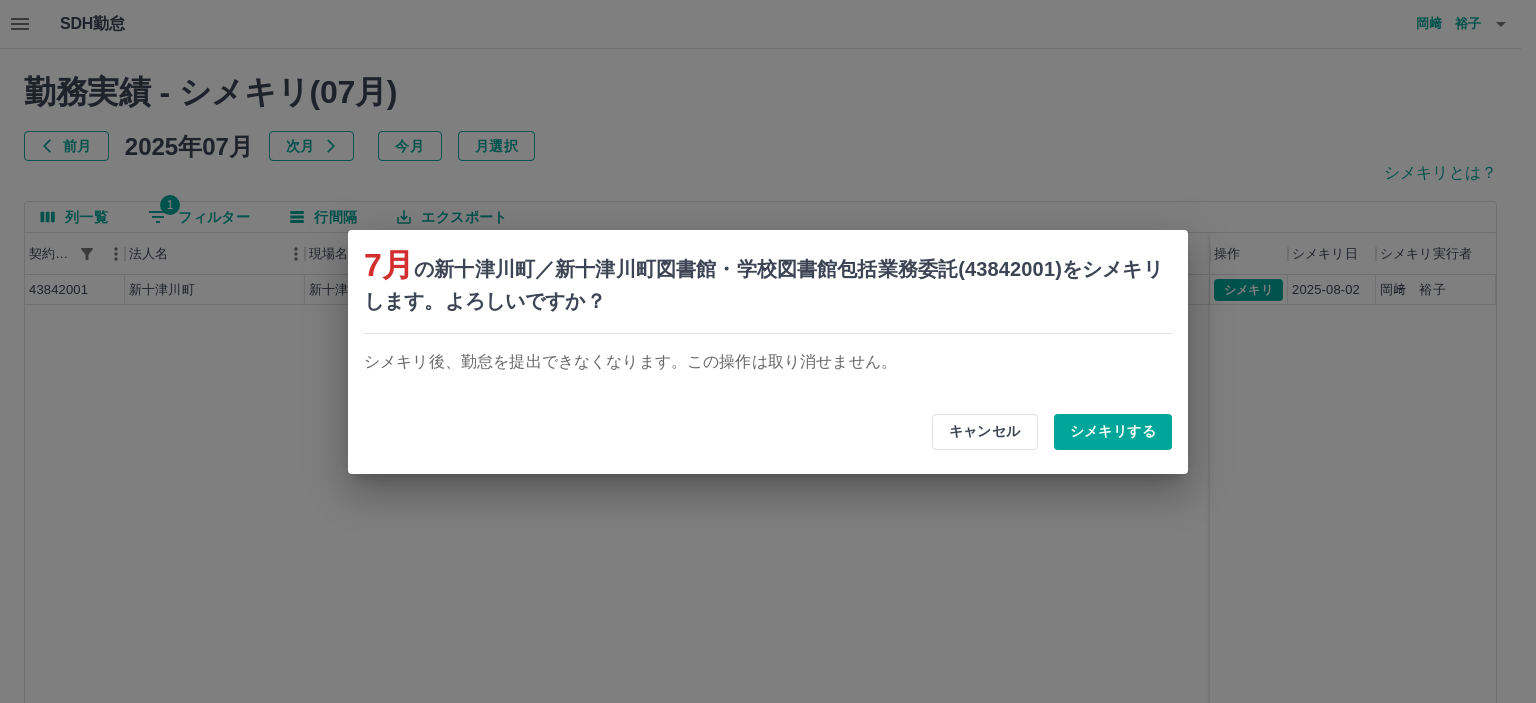 click on "シメキリする" at bounding box center (1113, 432) 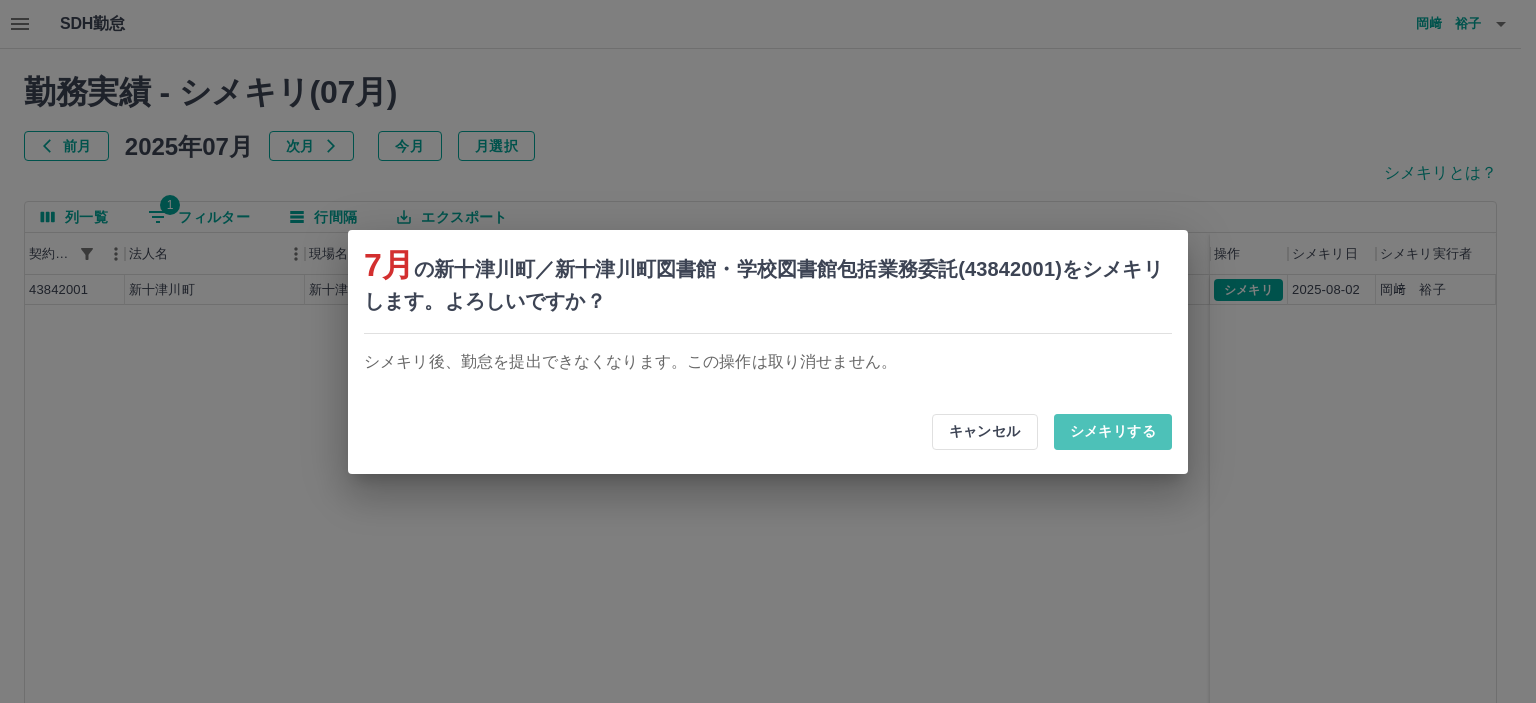 click on "シメキリする" at bounding box center (1113, 432) 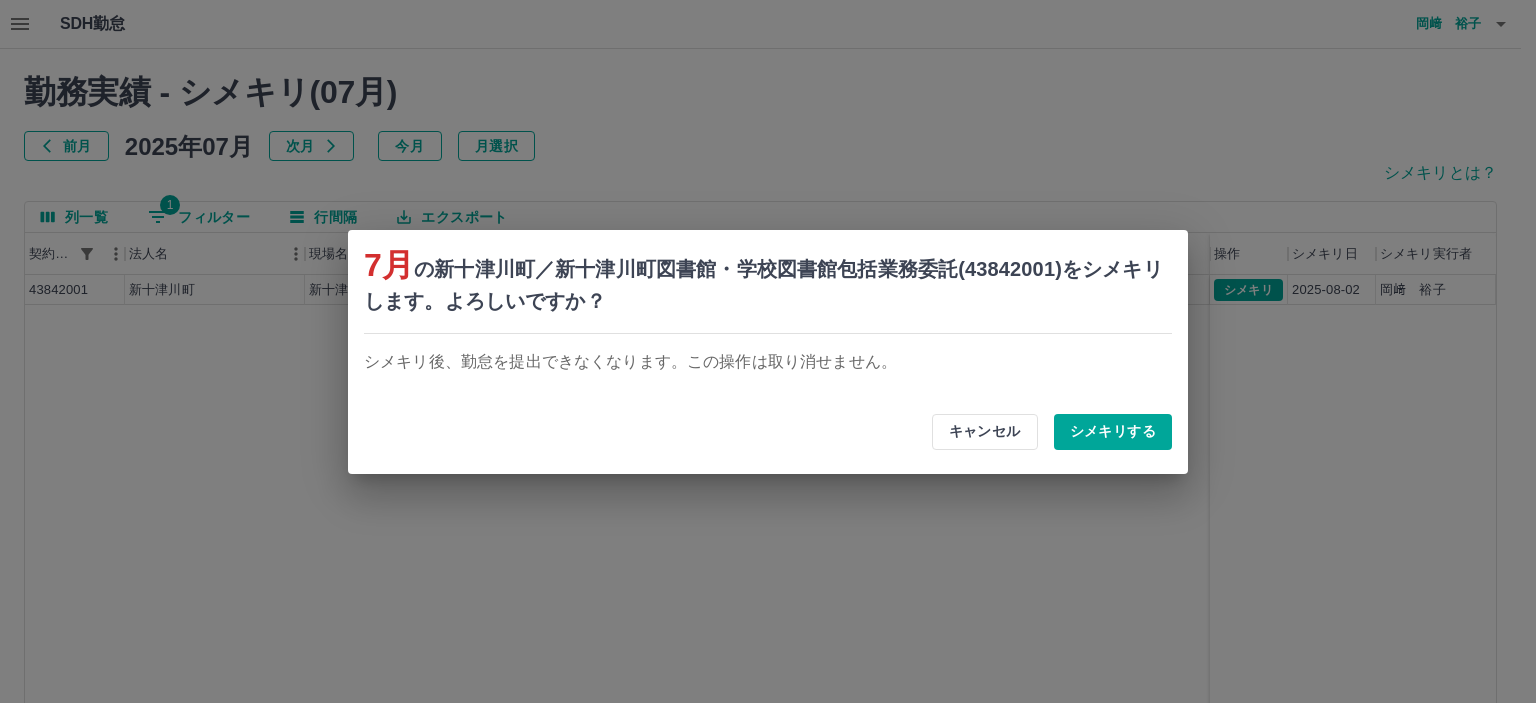 click on "シメキリする" at bounding box center (1113, 432) 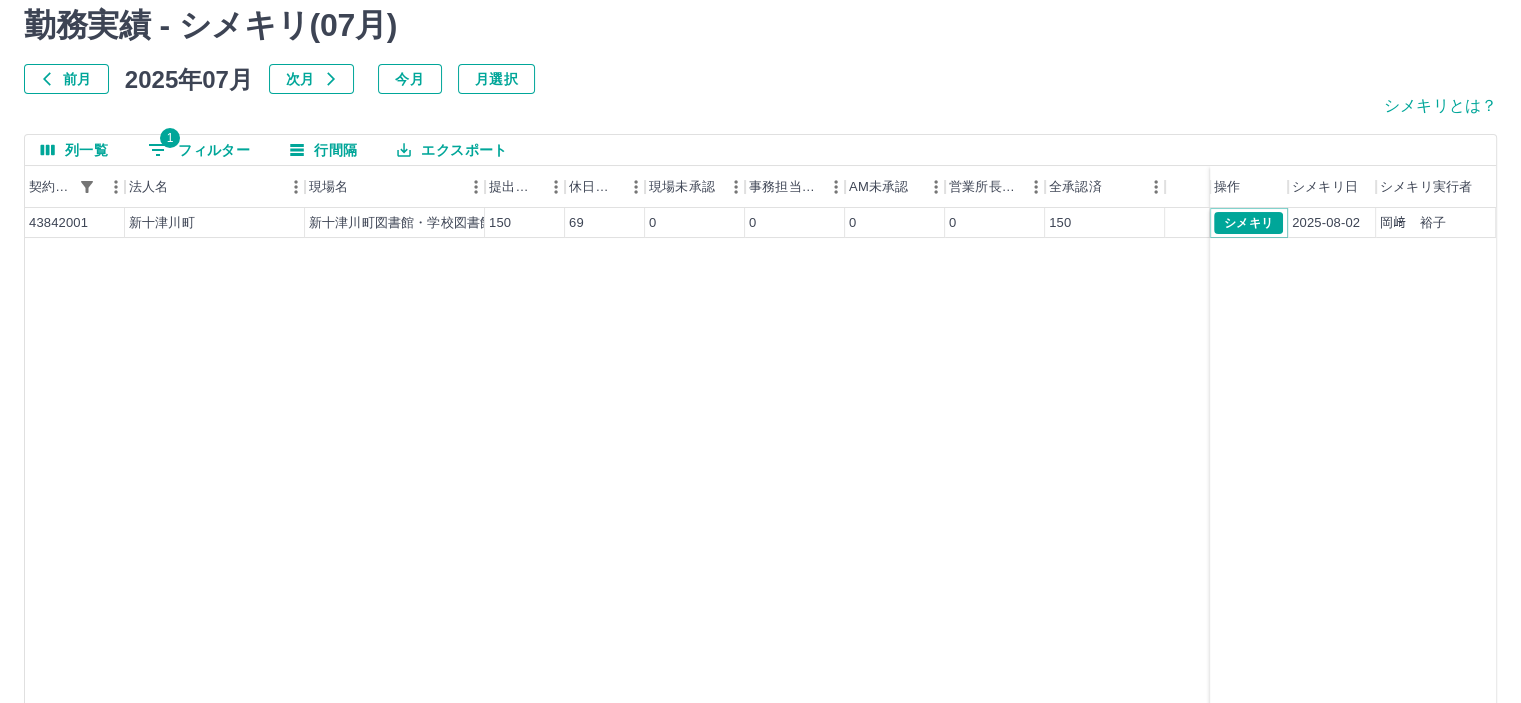 scroll, scrollTop: 0, scrollLeft: 0, axis: both 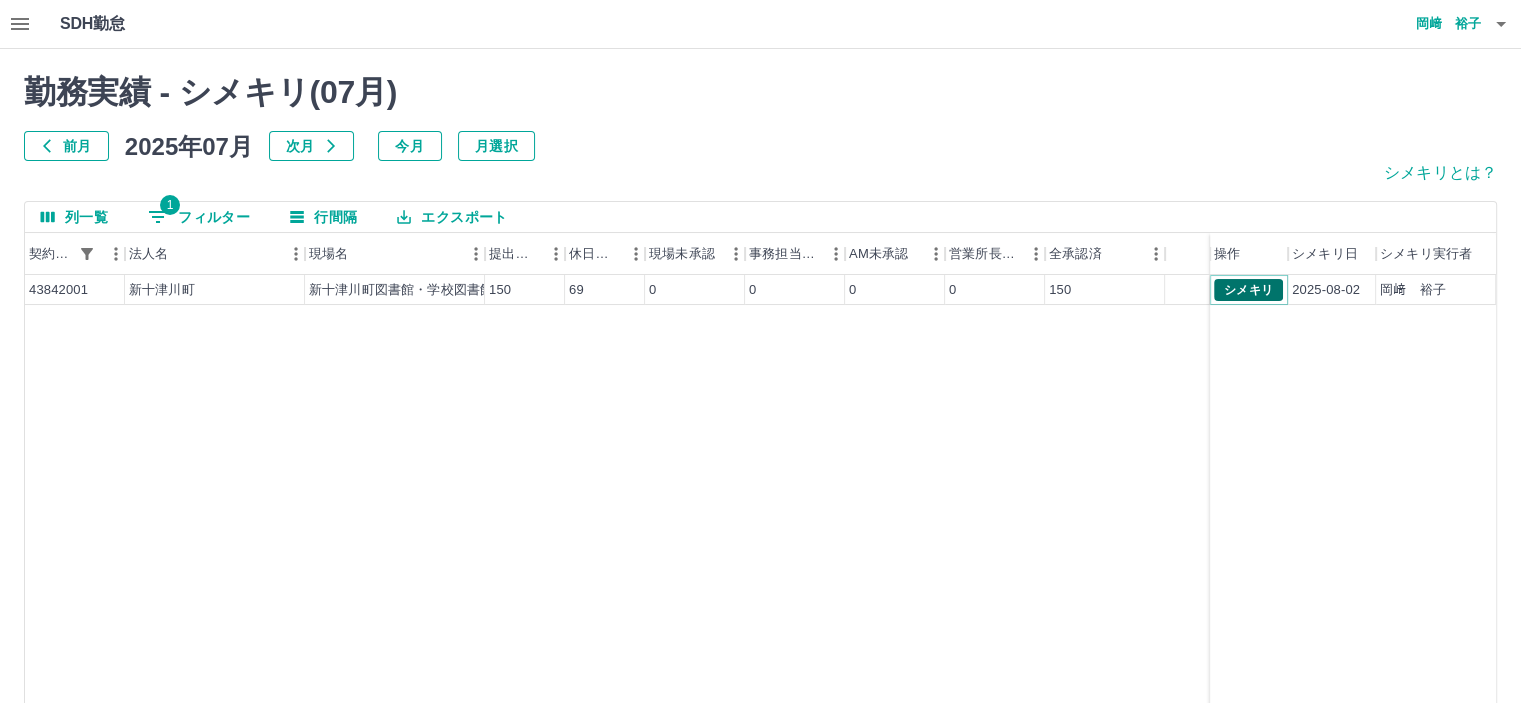 click on "シメキリ" at bounding box center [1248, 290] 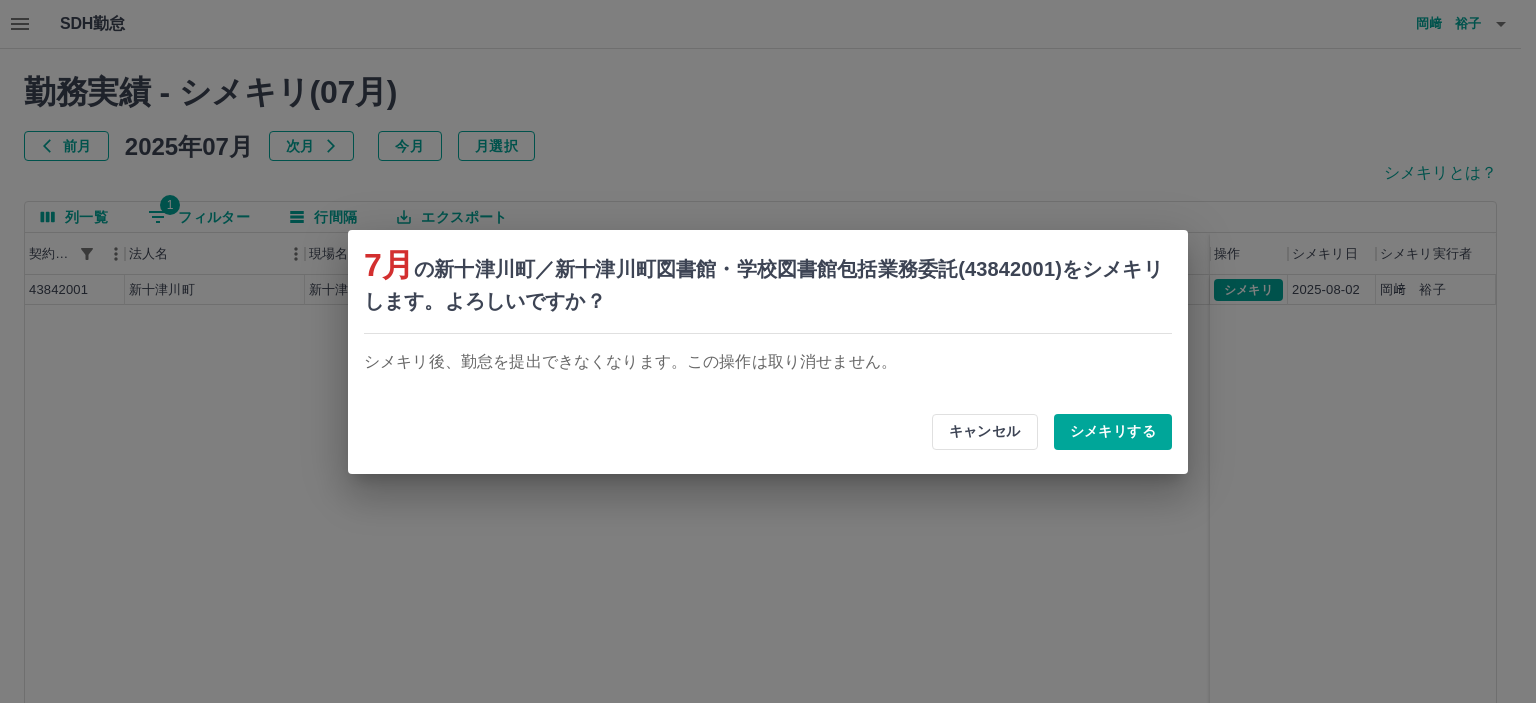click on "シメキリする" at bounding box center [1113, 432] 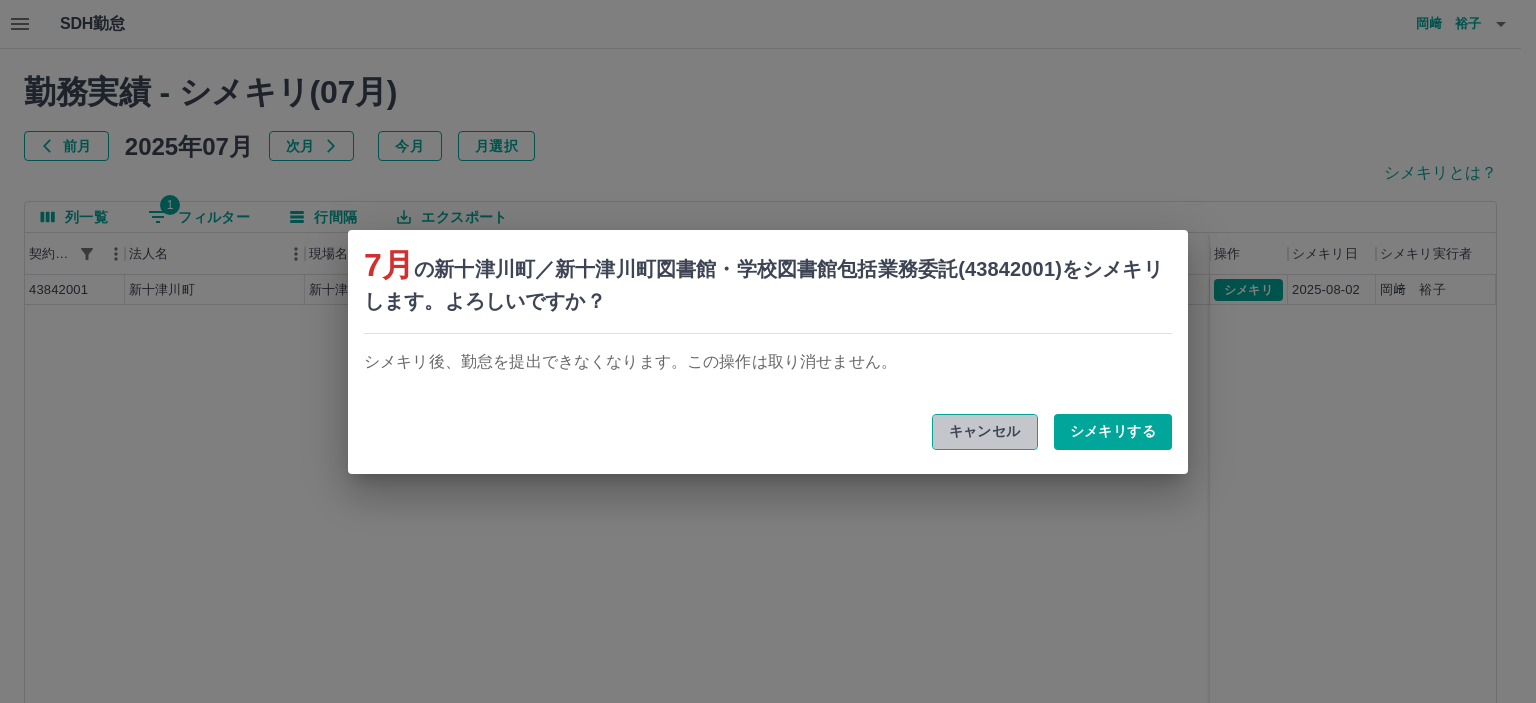 click on "キャンセル" at bounding box center [985, 432] 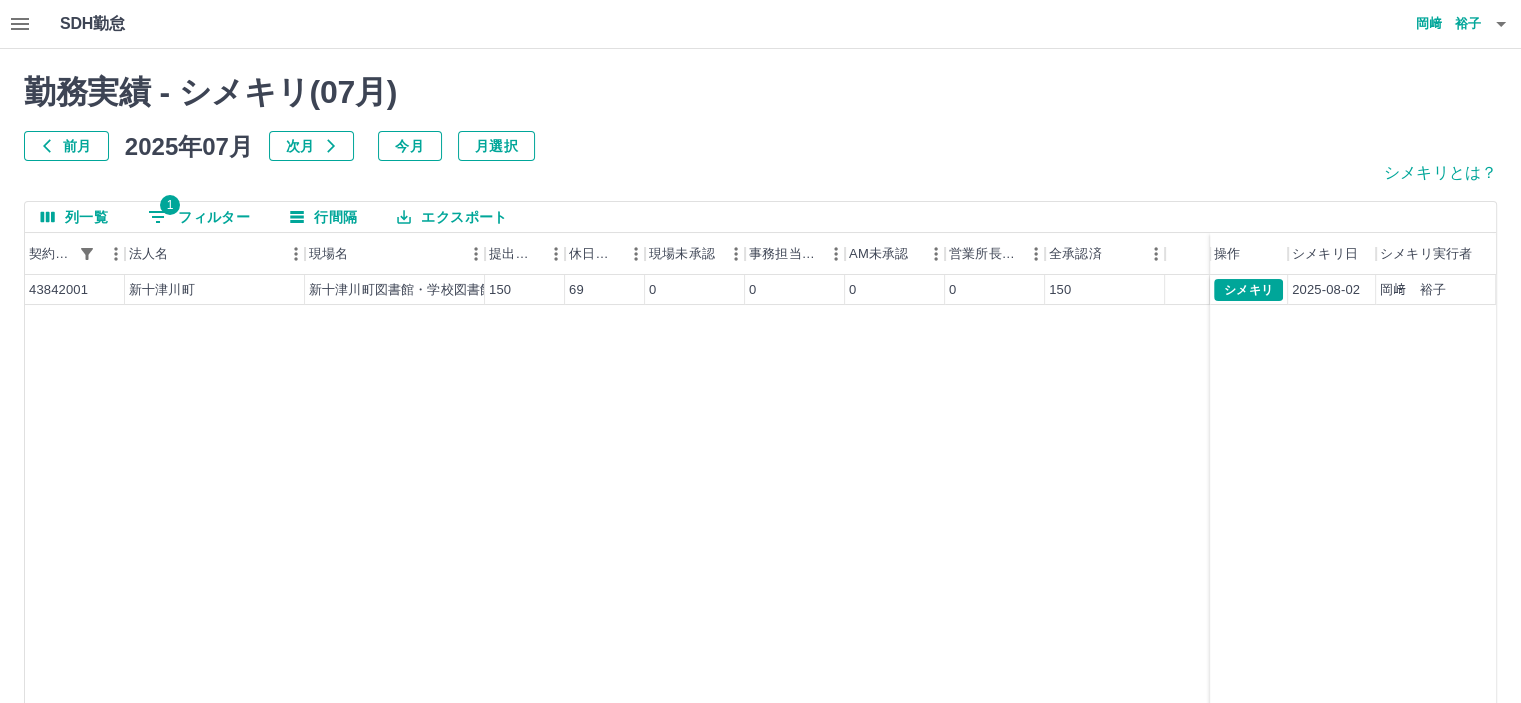 click on "43842001 新十津川町 新十津川町図書館・学校図書館包括業務委託 150 69 0 0 0 0 150 シメキリ 2025-08-02 岡﨑　裕子" at bounding box center (760, 531) 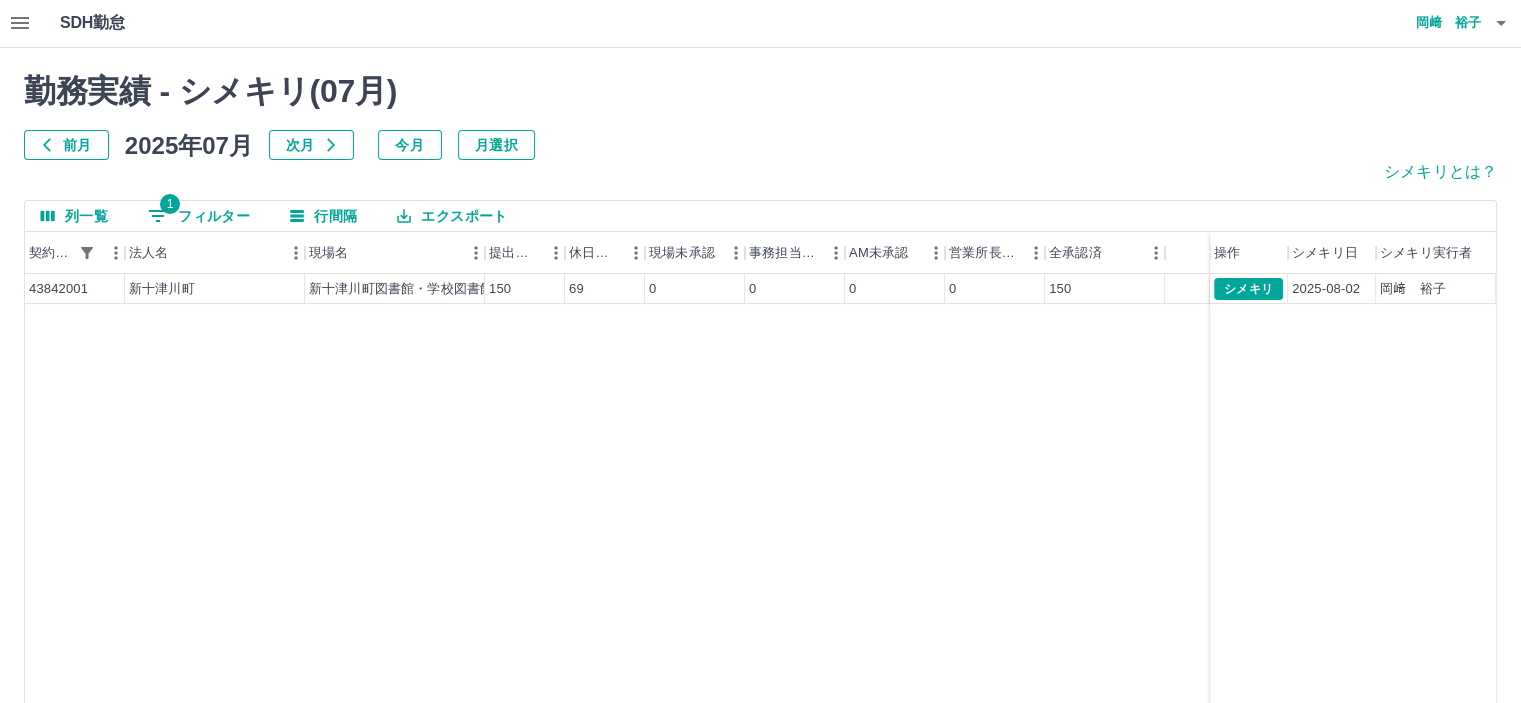 scroll, scrollTop: 0, scrollLeft: 0, axis: both 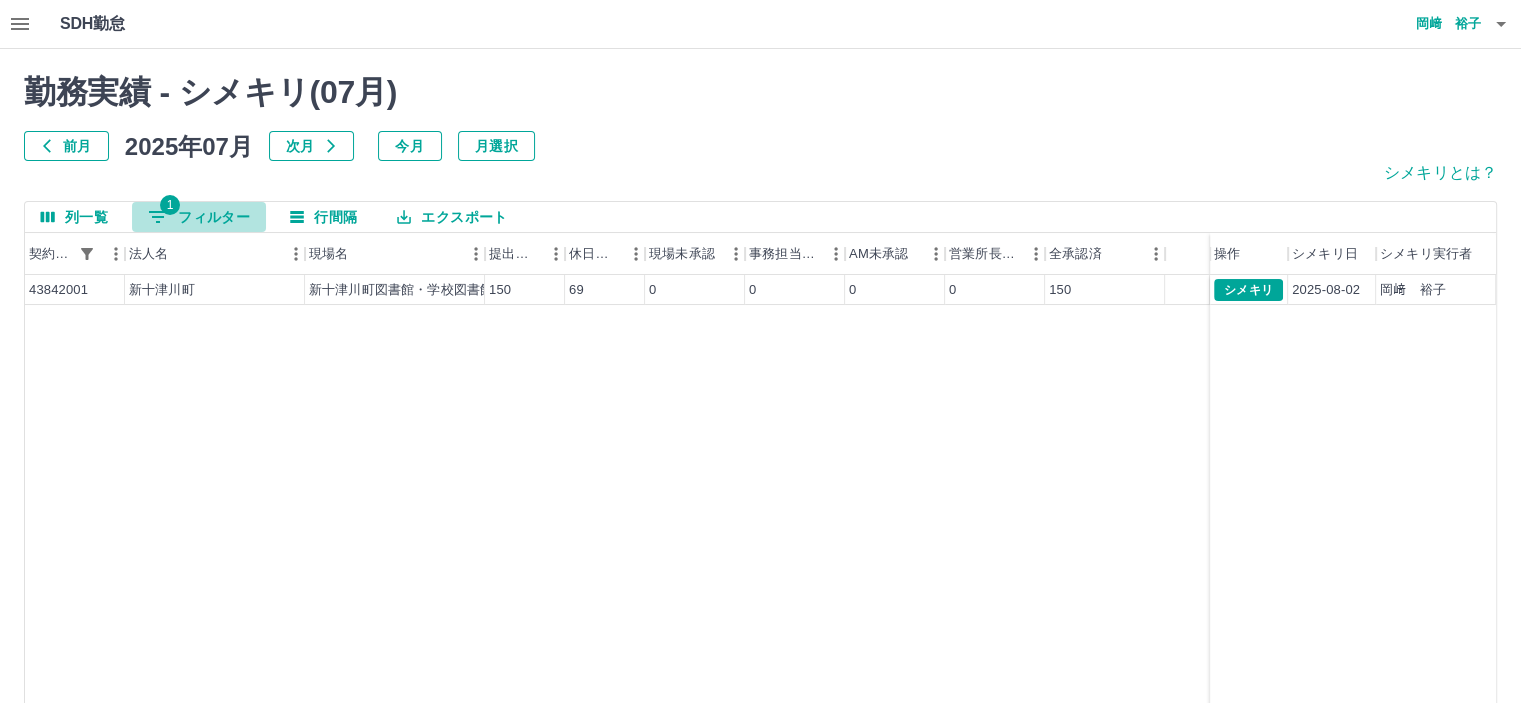click on "1" at bounding box center (170, 205) 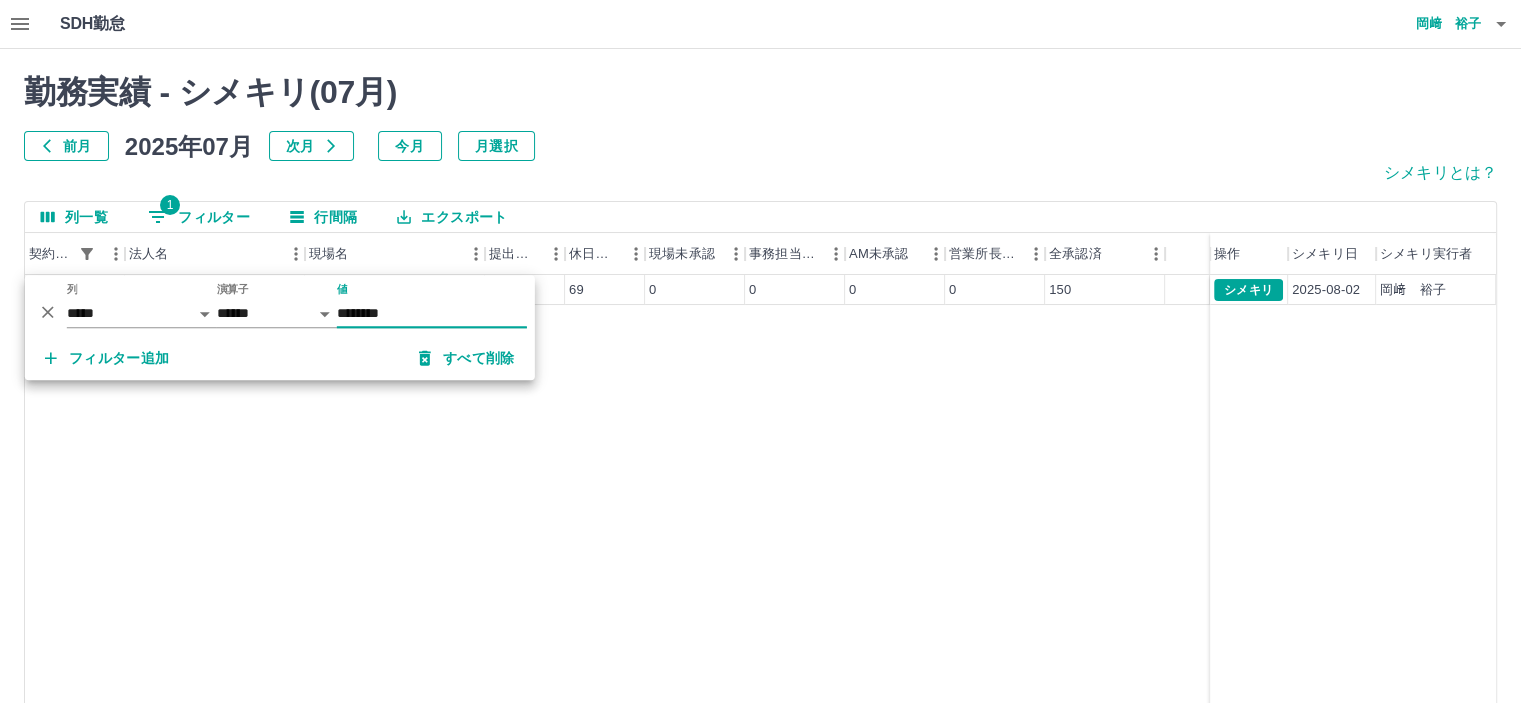 click on "********" at bounding box center [432, 313] 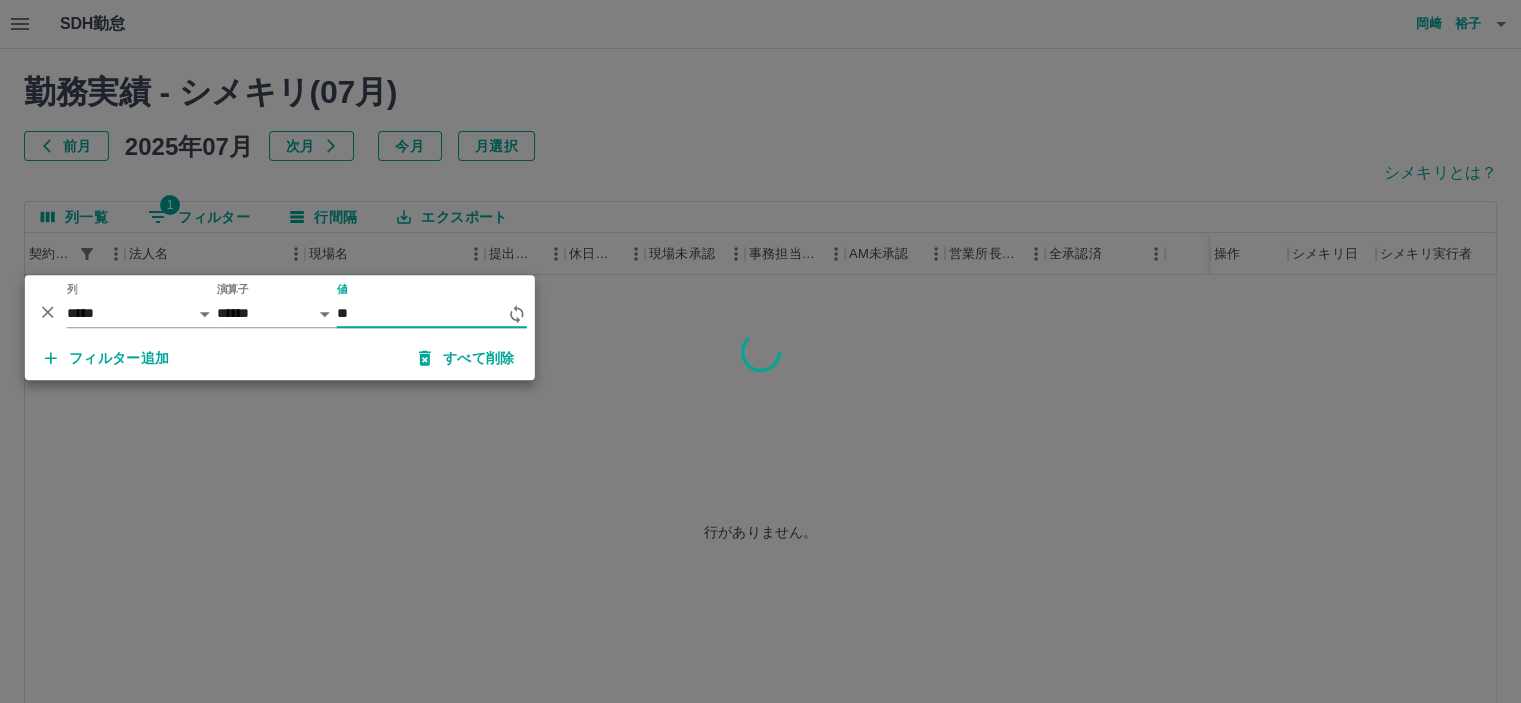type on "*" 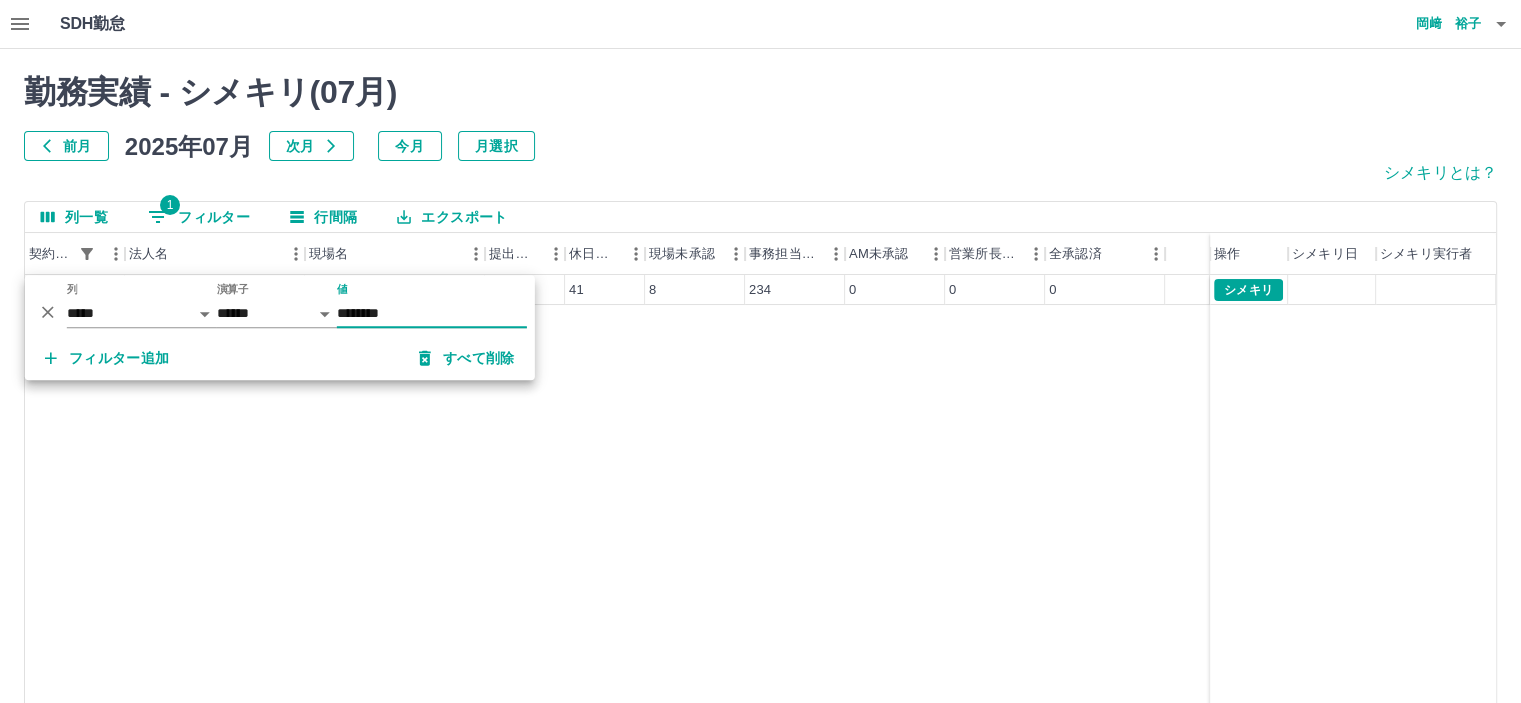 type on "********" 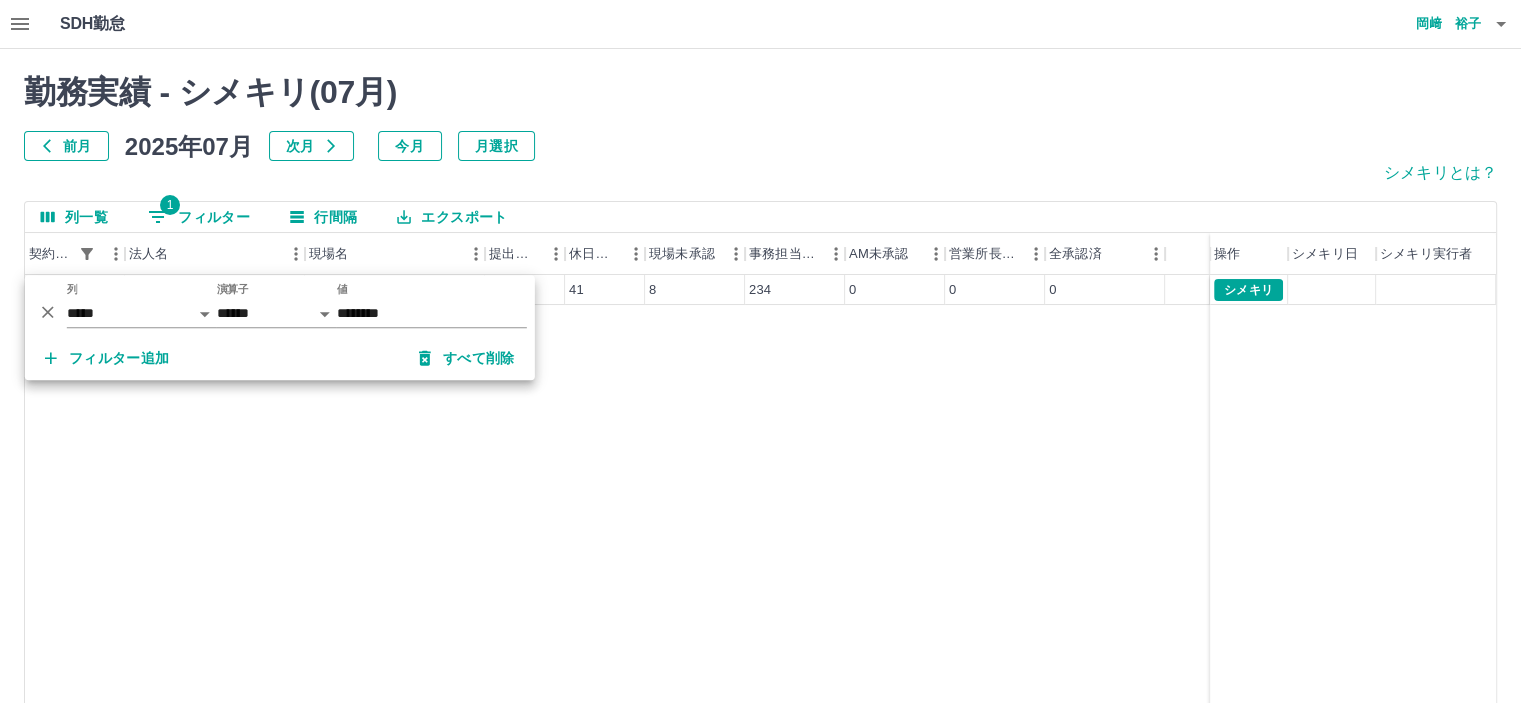click on "42155001 当麻町 当麻町学童保育センター 242 41 8 234 0 0 0 シメキリ" at bounding box center (760, 531) 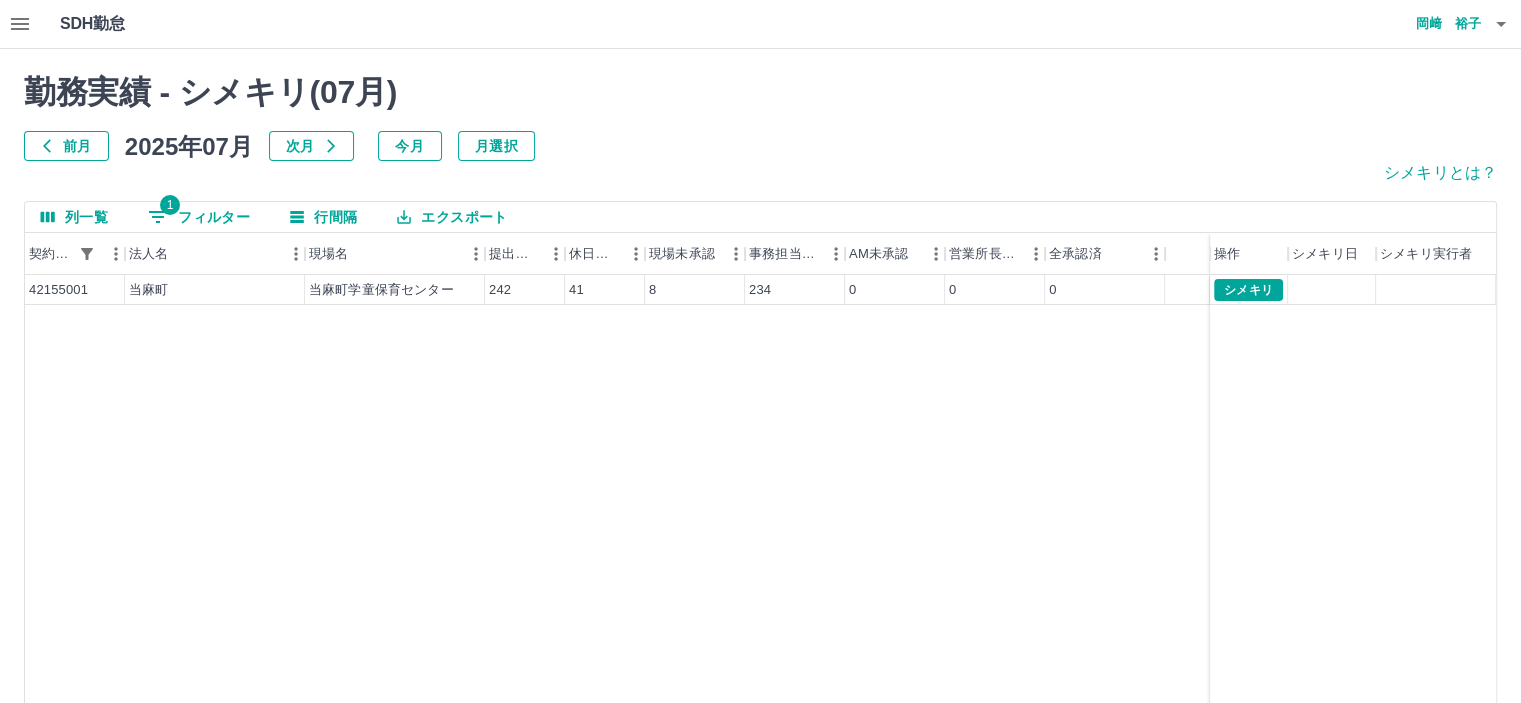 click 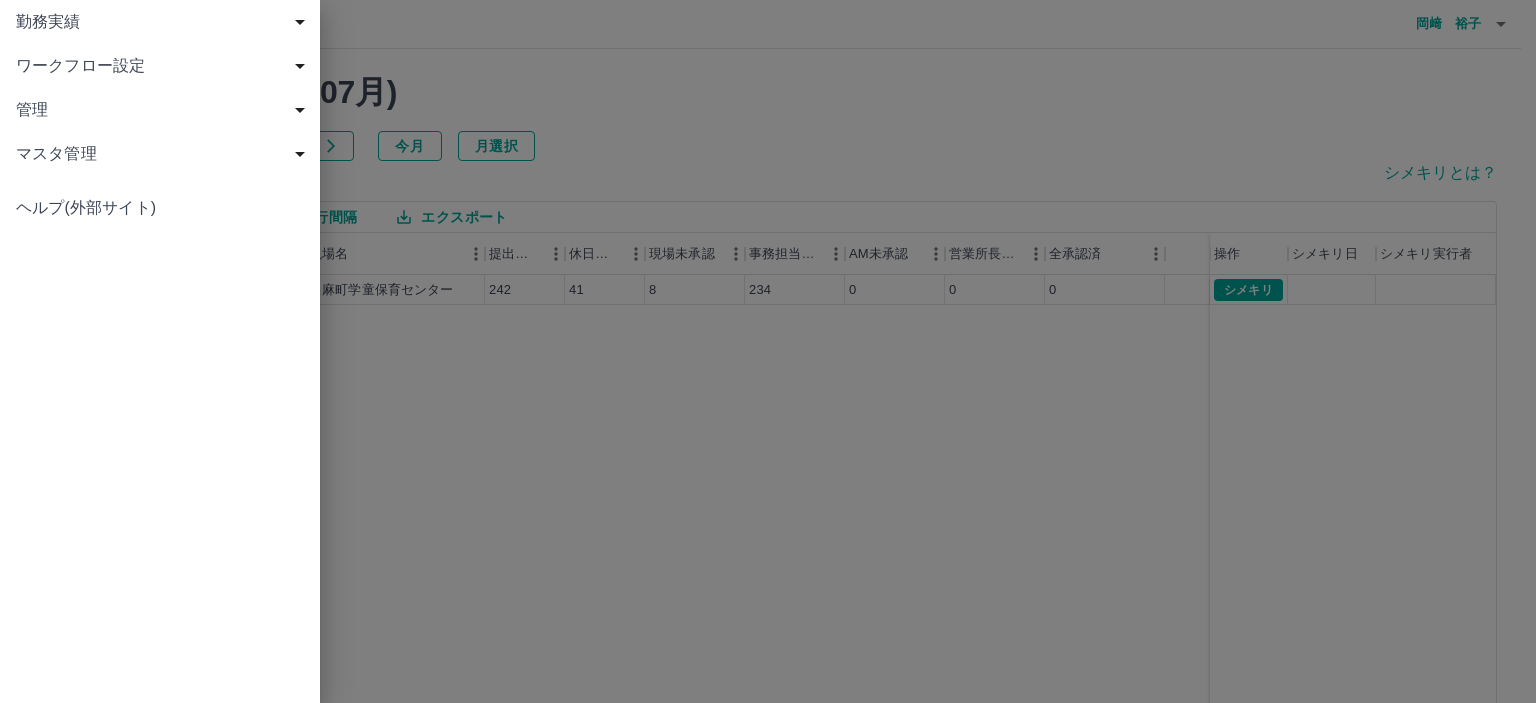click on "勤務実績" at bounding box center [164, 22] 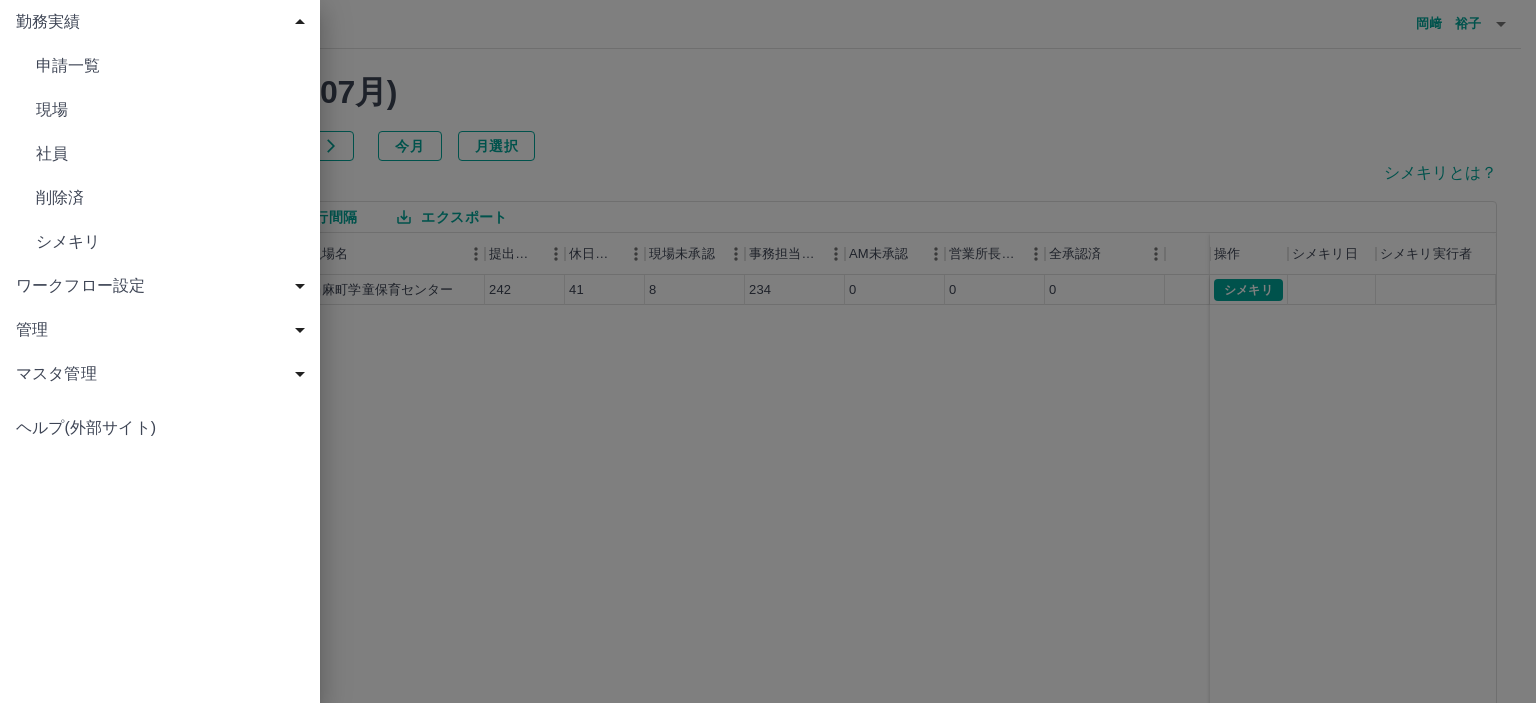 click on "申請一覧" at bounding box center (170, 66) 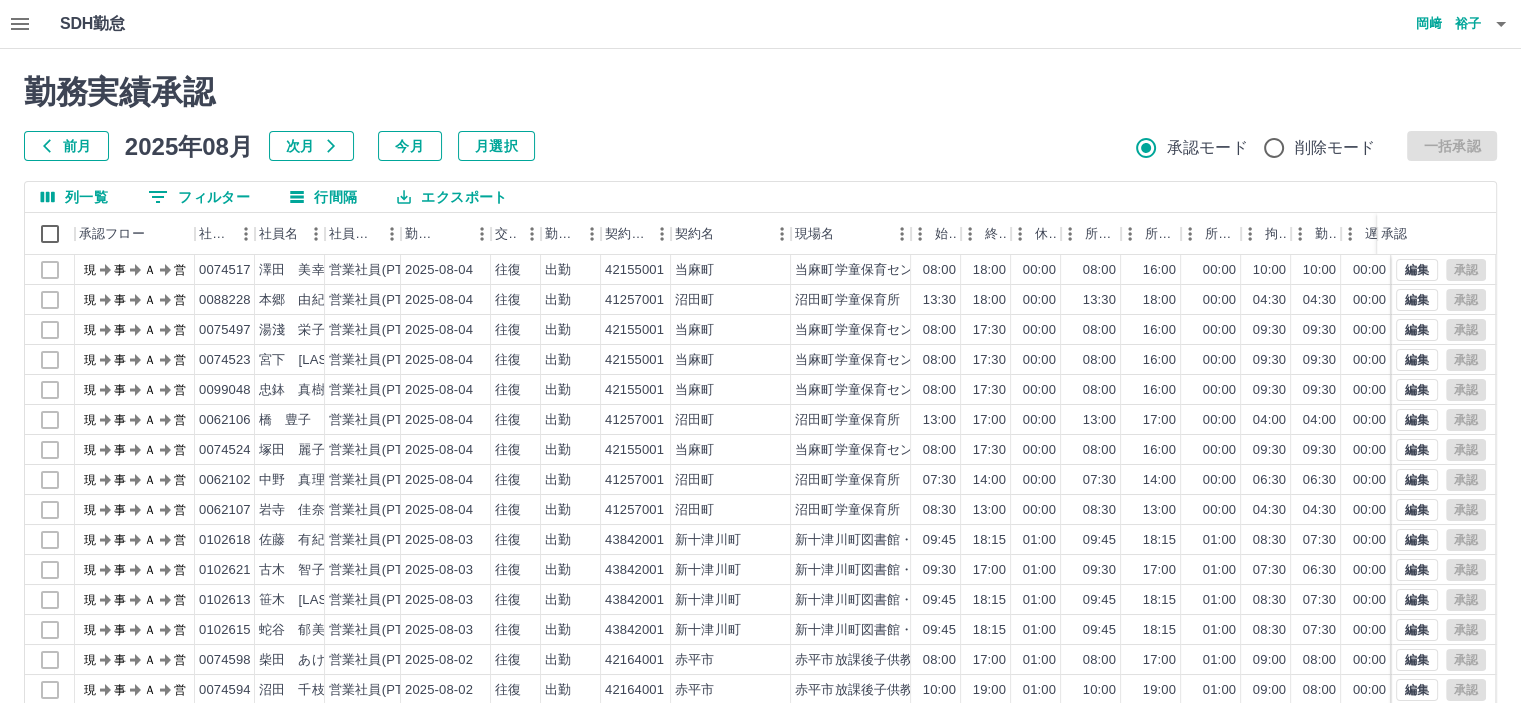 click on "前月" at bounding box center (66, 146) 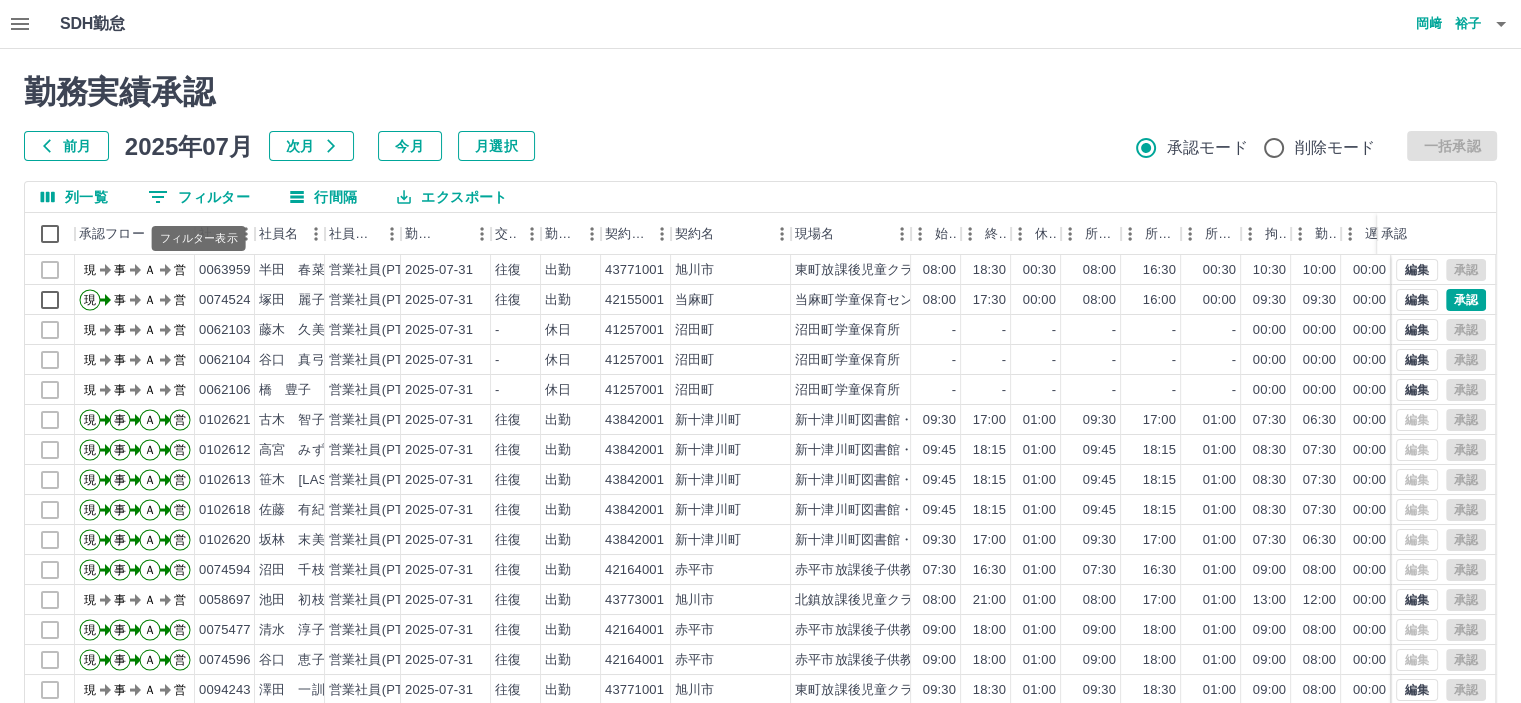 click on "0 フィルター" at bounding box center [199, 197] 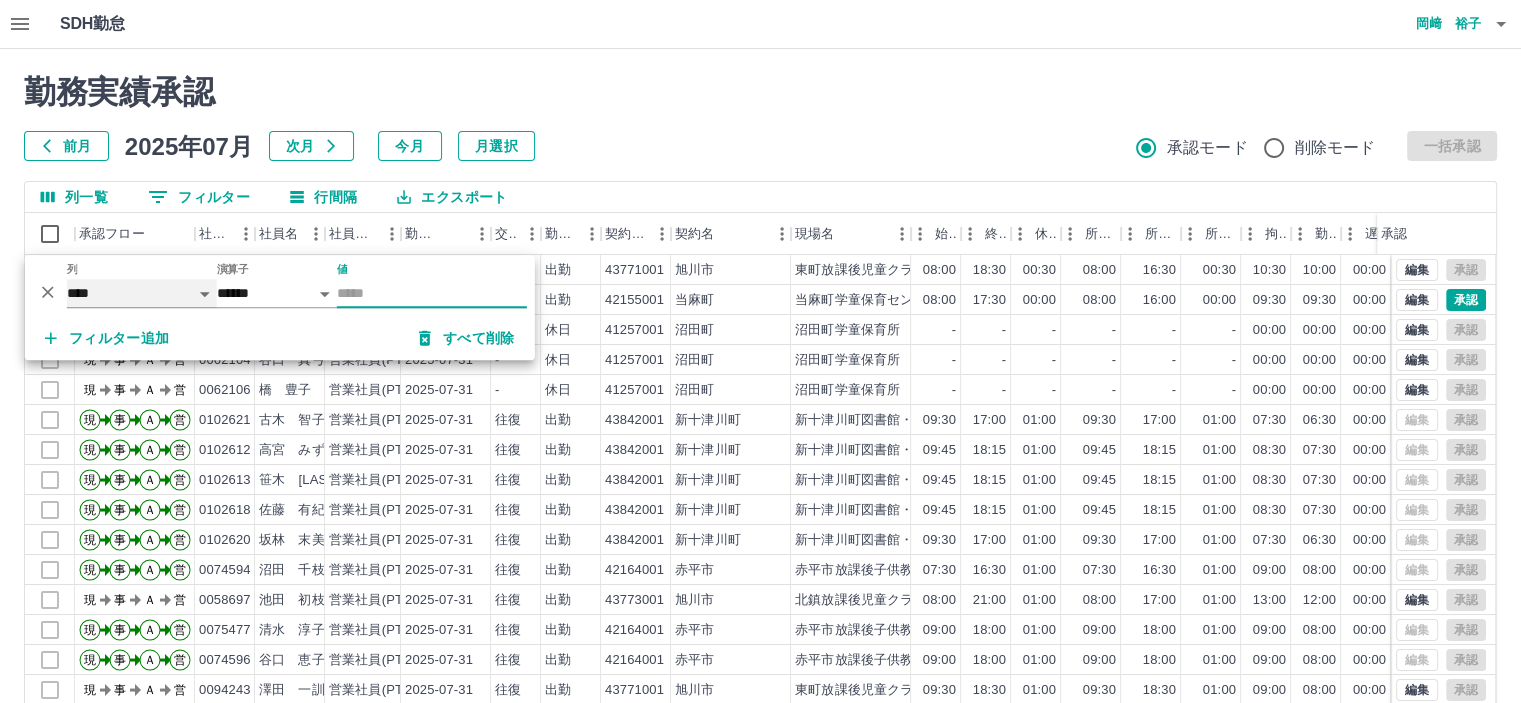click on "**** *** **** *** *** **** ***** *** *** ** ** ** **** **** **** ** ** *** **** *****" at bounding box center [142, 293] 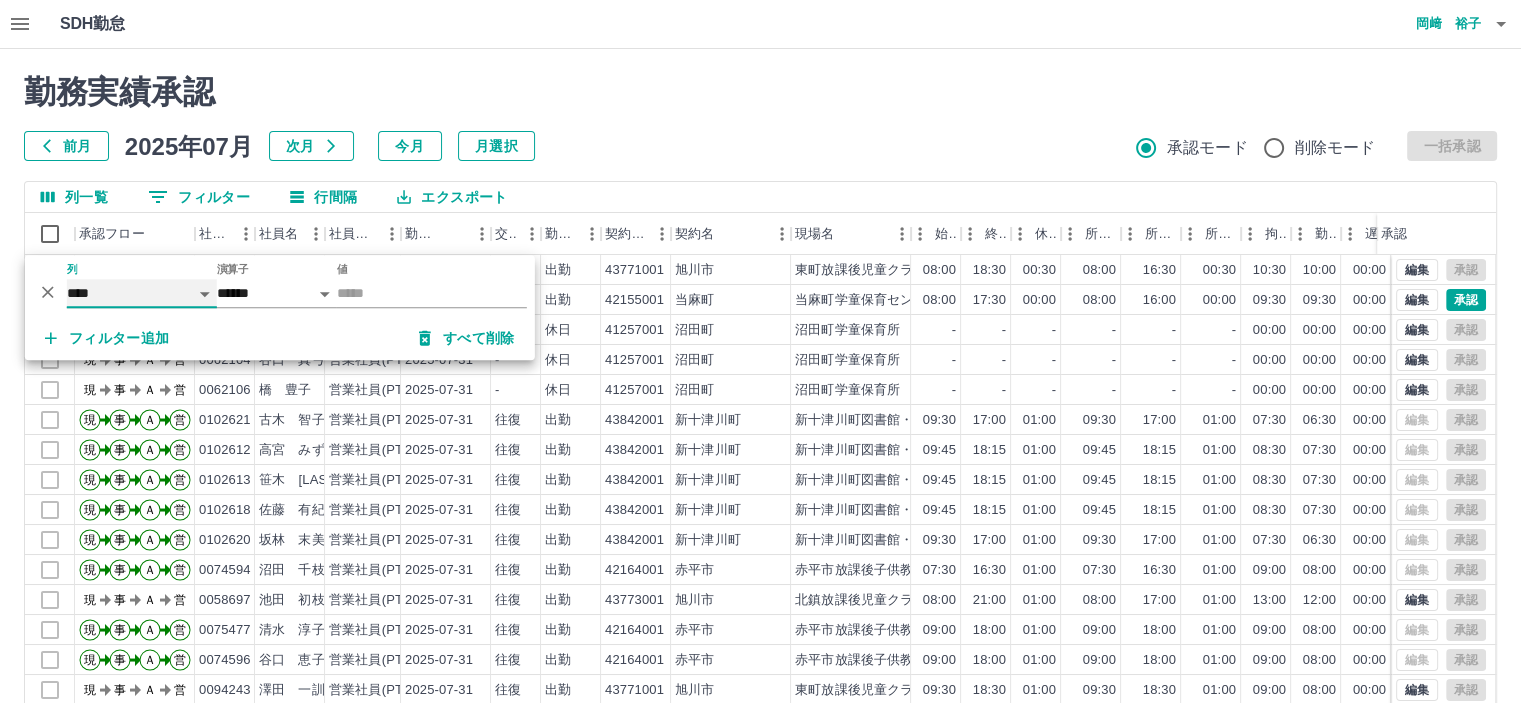click on "**** *** **** *** *** **** ***** *** *** ** ** ** **** **** **** ** ** *** **** *****" at bounding box center (142, 293) 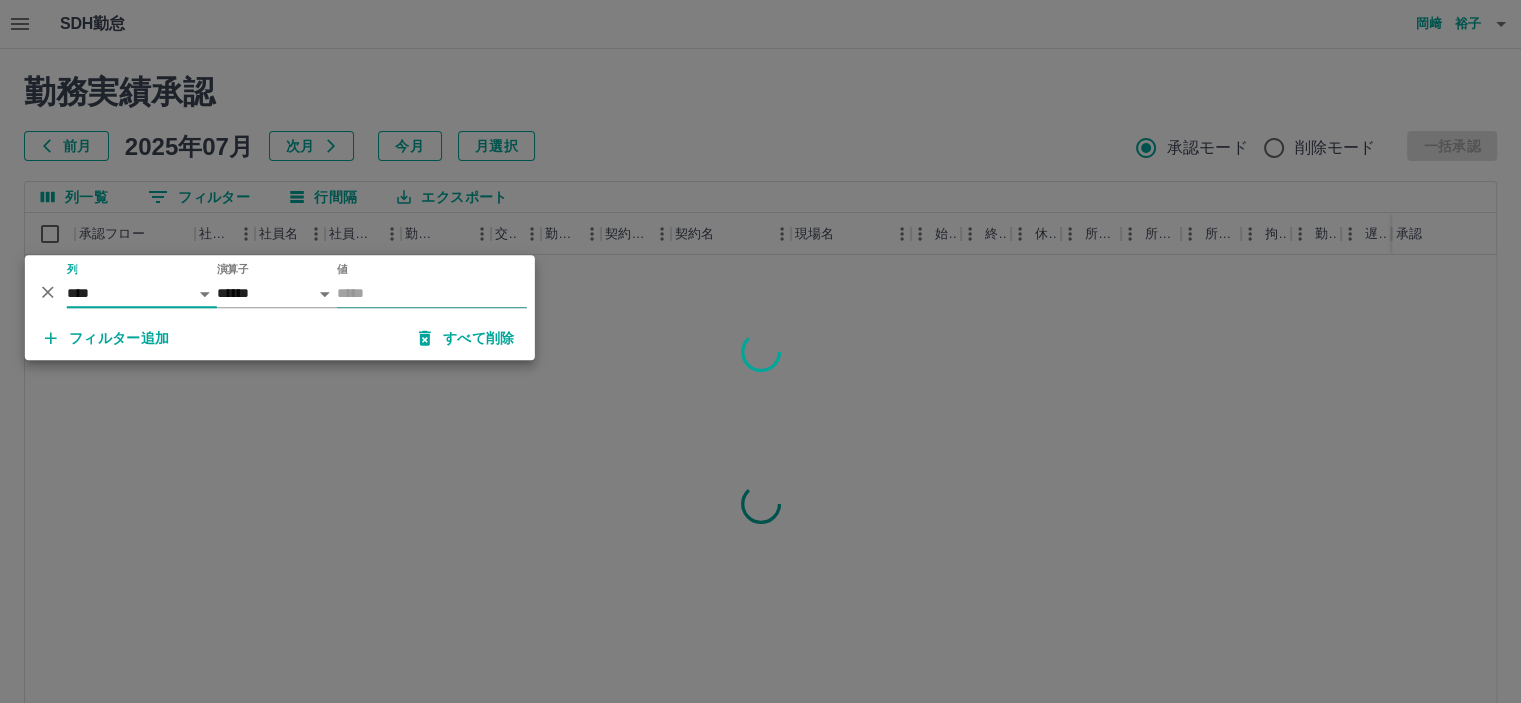 click on "値" at bounding box center (432, 293) 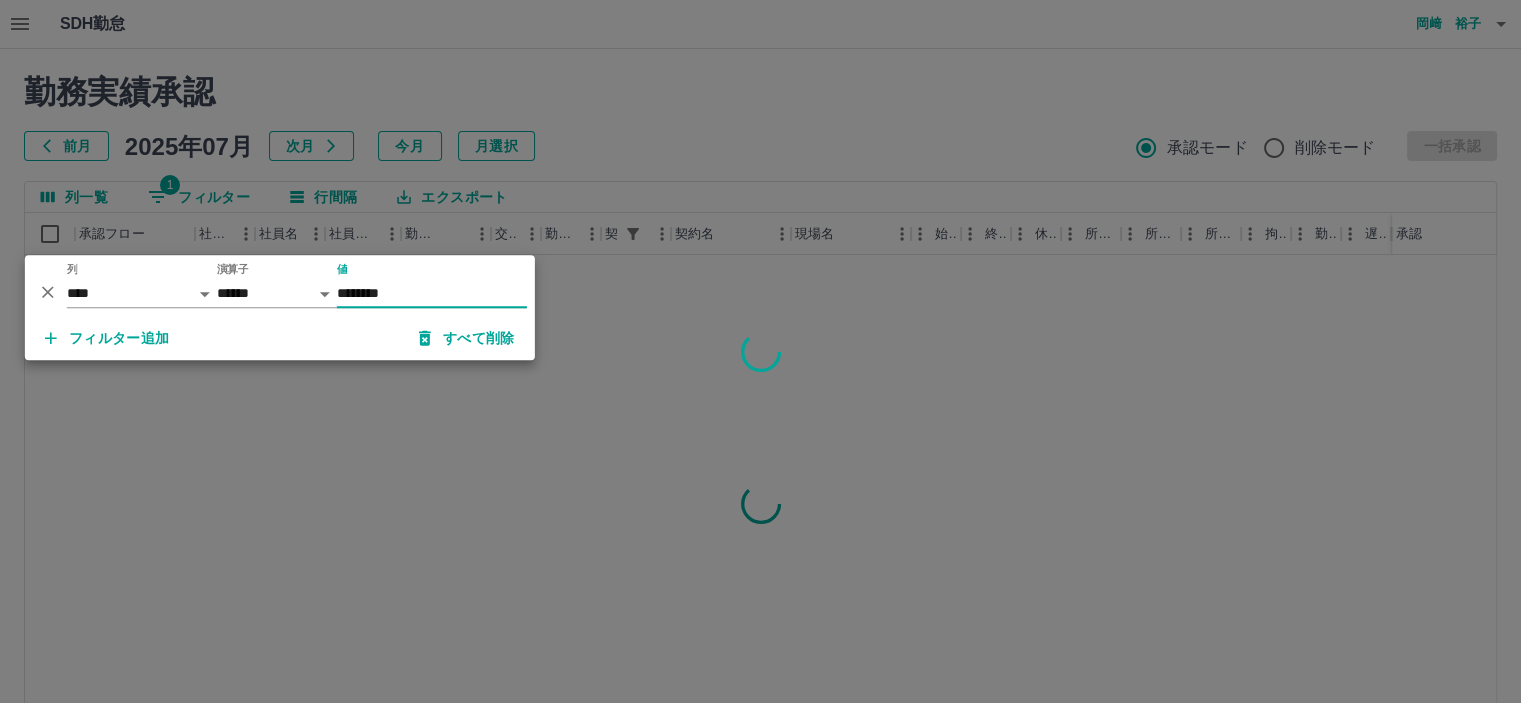 type on "********" 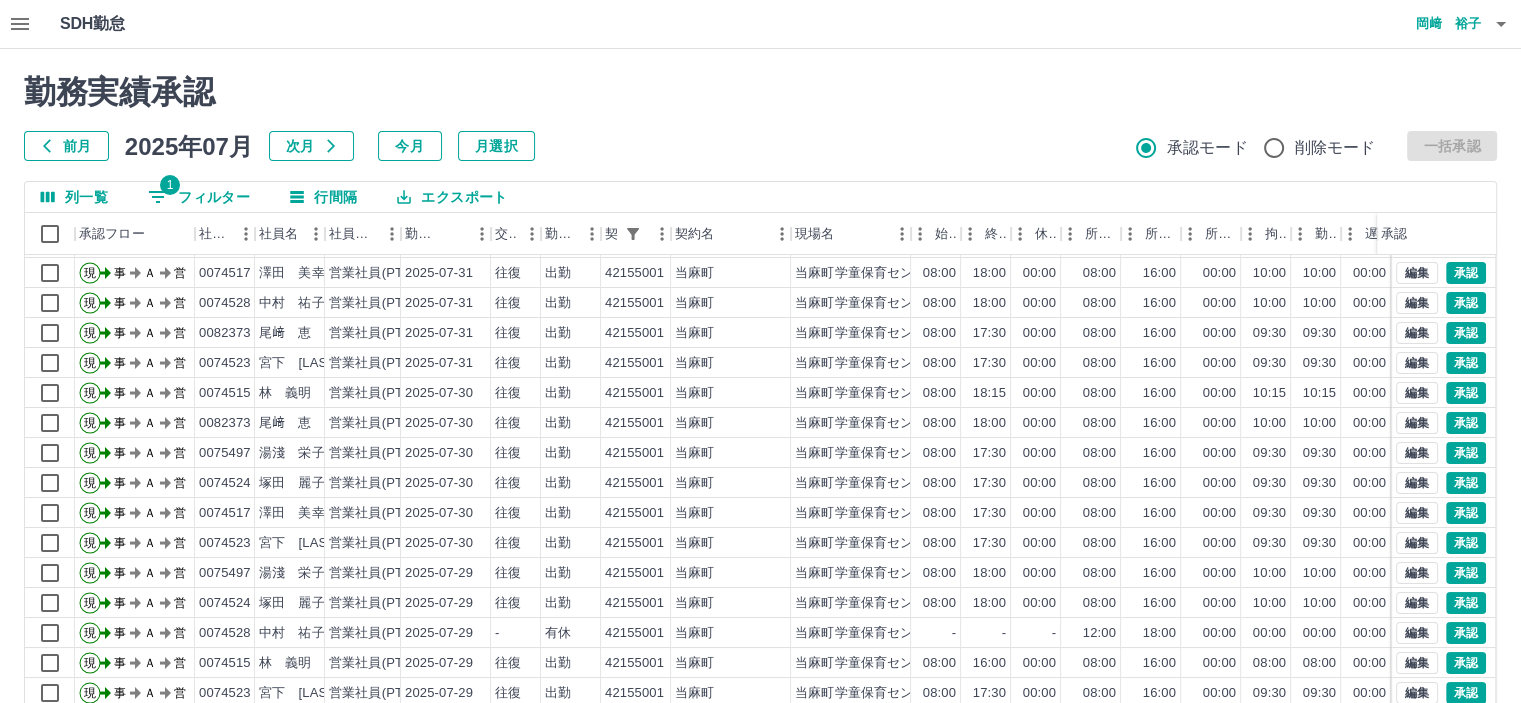 scroll, scrollTop: 101, scrollLeft: 0, axis: vertical 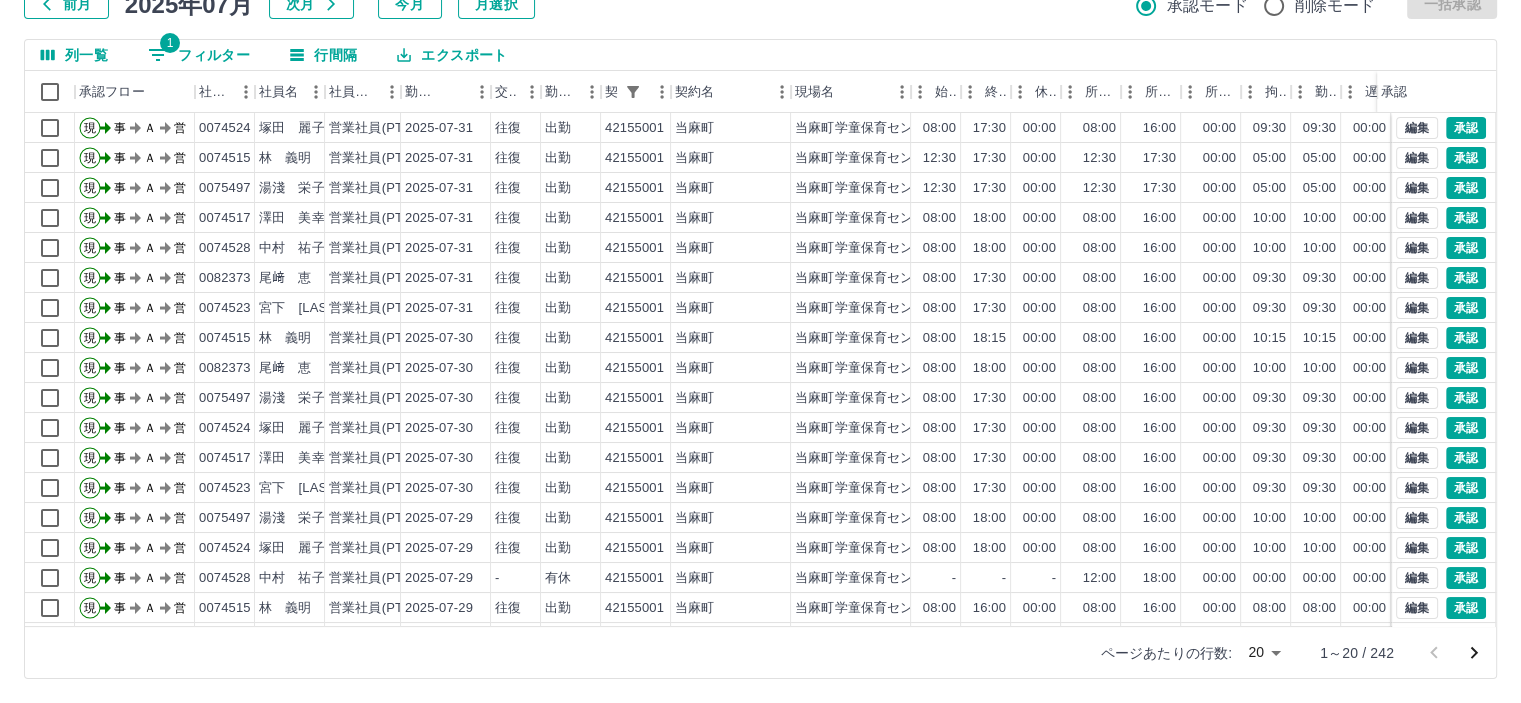 click on "SDH勤怠 岡﨑　裕子 勤務実績承認 前月 2025年07月 次月 今月 月選択 承認モード 削除モード 一括承認 列一覧 1 フィルター 行間隔 エクスポート 承認フロー 社員番号 社員名 社員区分 勤務日 交通費 勤務区分 契約コード 契約名 現場名 始業 終業 休憩 所定開始 所定終業 所定休憩 拘束 勤務 遅刻等 コメント ステータス 承認 現 事 Ａ 営 0074524 塚田　麗子 営業社員(PT契約) 2025-07-31 往復 出勤 42155001 当麻町 当麻町学童保育センター 08:00 17:30 00:00 08:00 16:00 00:00 09:30 09:30 00:00 事務担当者承認待 現 事 Ａ 営 0074515 林　義明 営業社員(PT契約) 2025-07-31 往復 出勤 42155001 当麻町 当麻町学童保育センター 12:30 17:30 00:00 12:30 17:30 00:00 05:00 05:00 00:00 事務担当者承認待 現 事 Ａ 営 0075497 湯淺　栄子 営業社員(PT契約) 2025-07-31 往復 出勤 42155001 当麻町 当麻町学童保育センター 12:30 17:30 -" at bounding box center (760, 280) 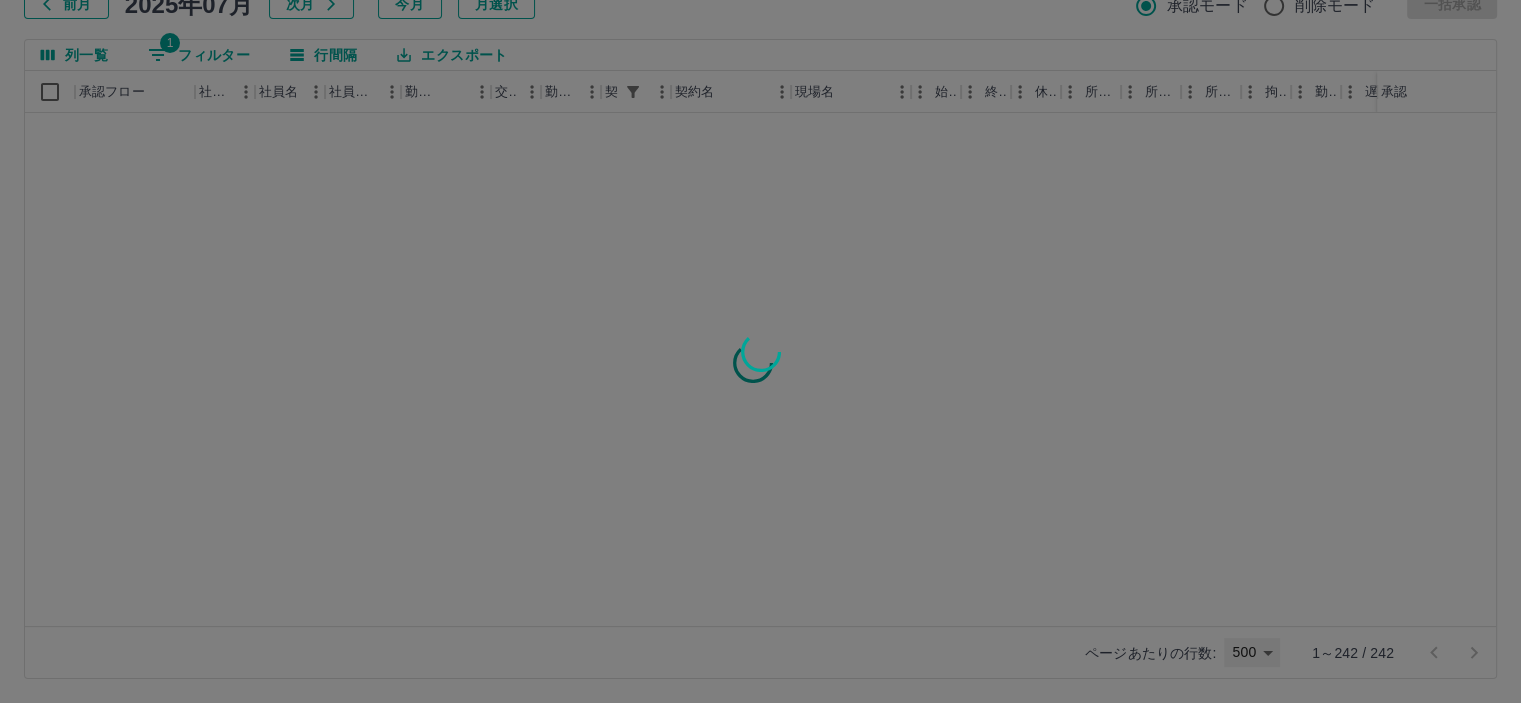 type on "***" 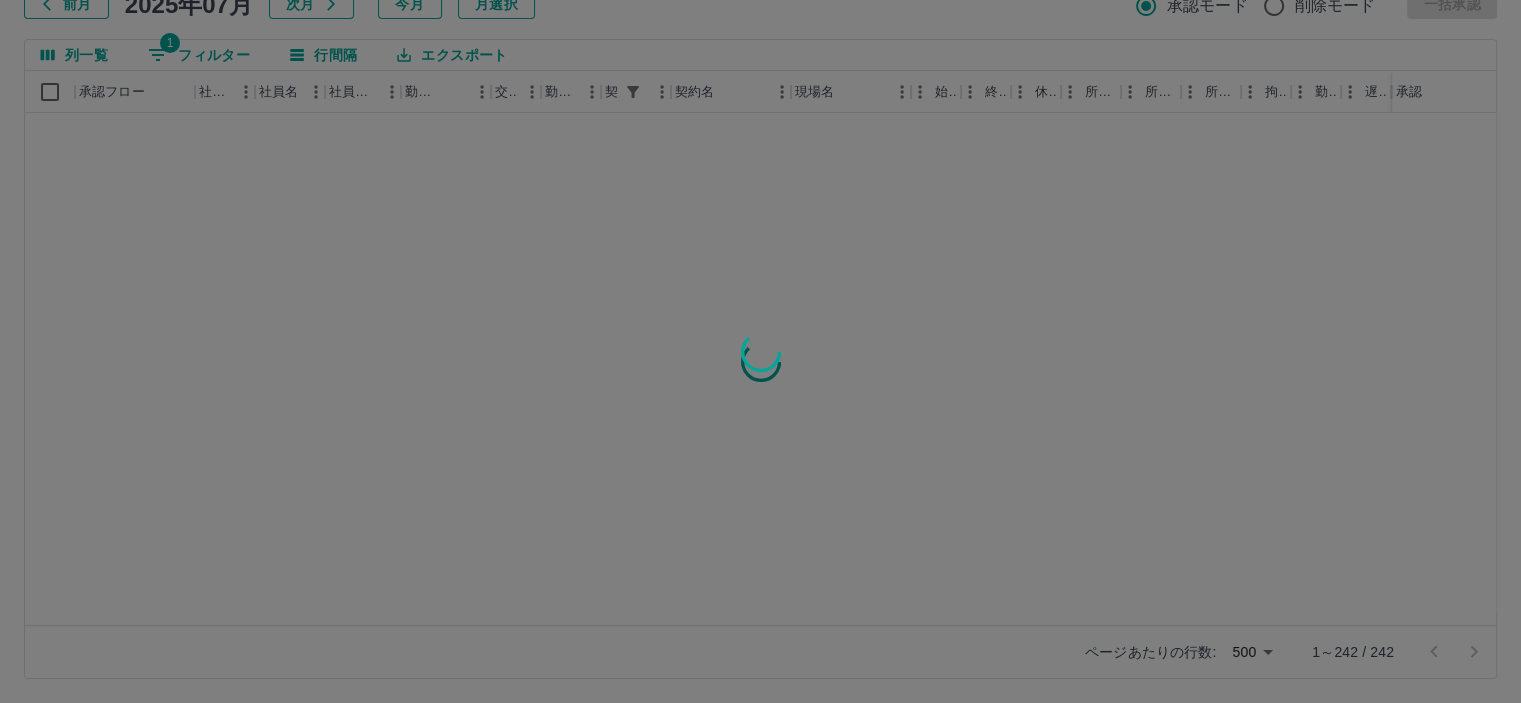 click at bounding box center [760, 351] 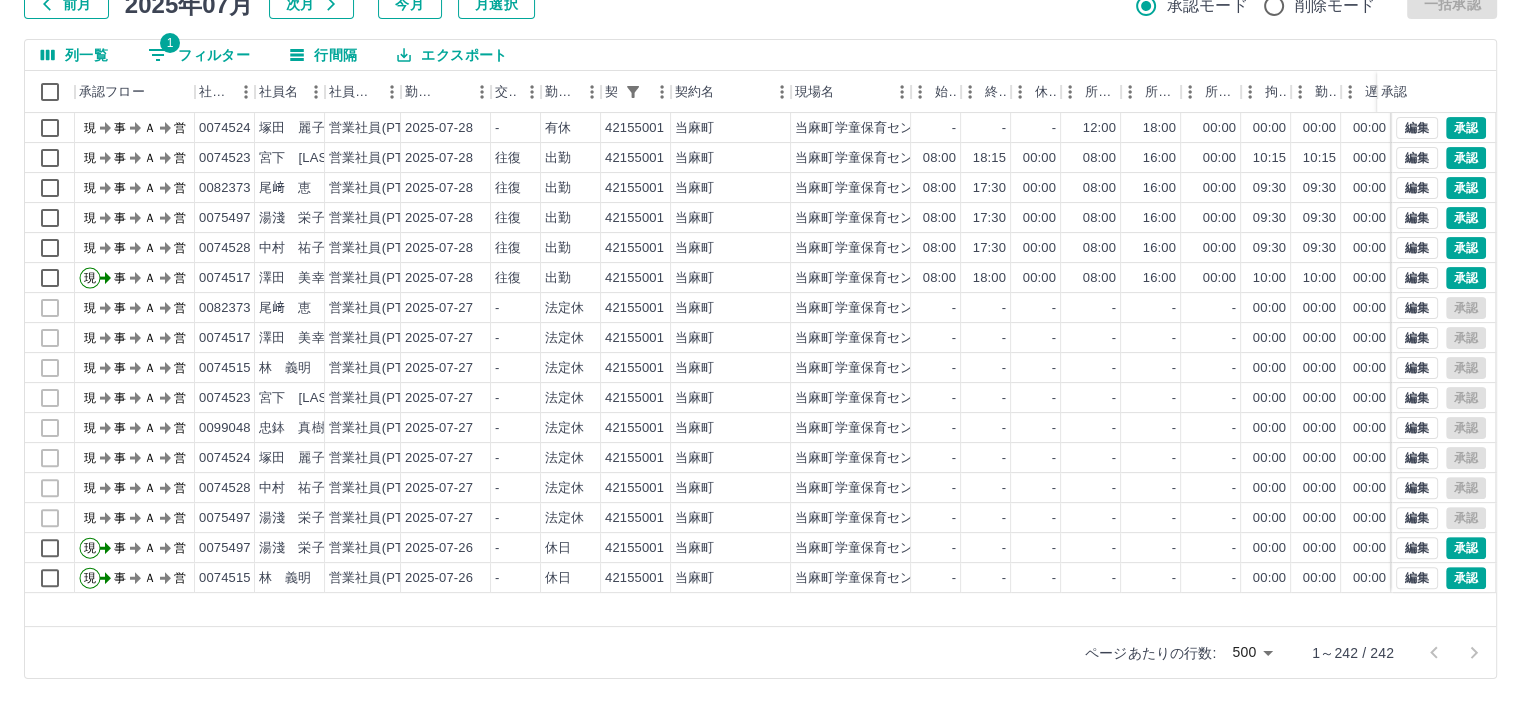 scroll, scrollTop: 0, scrollLeft: 0, axis: both 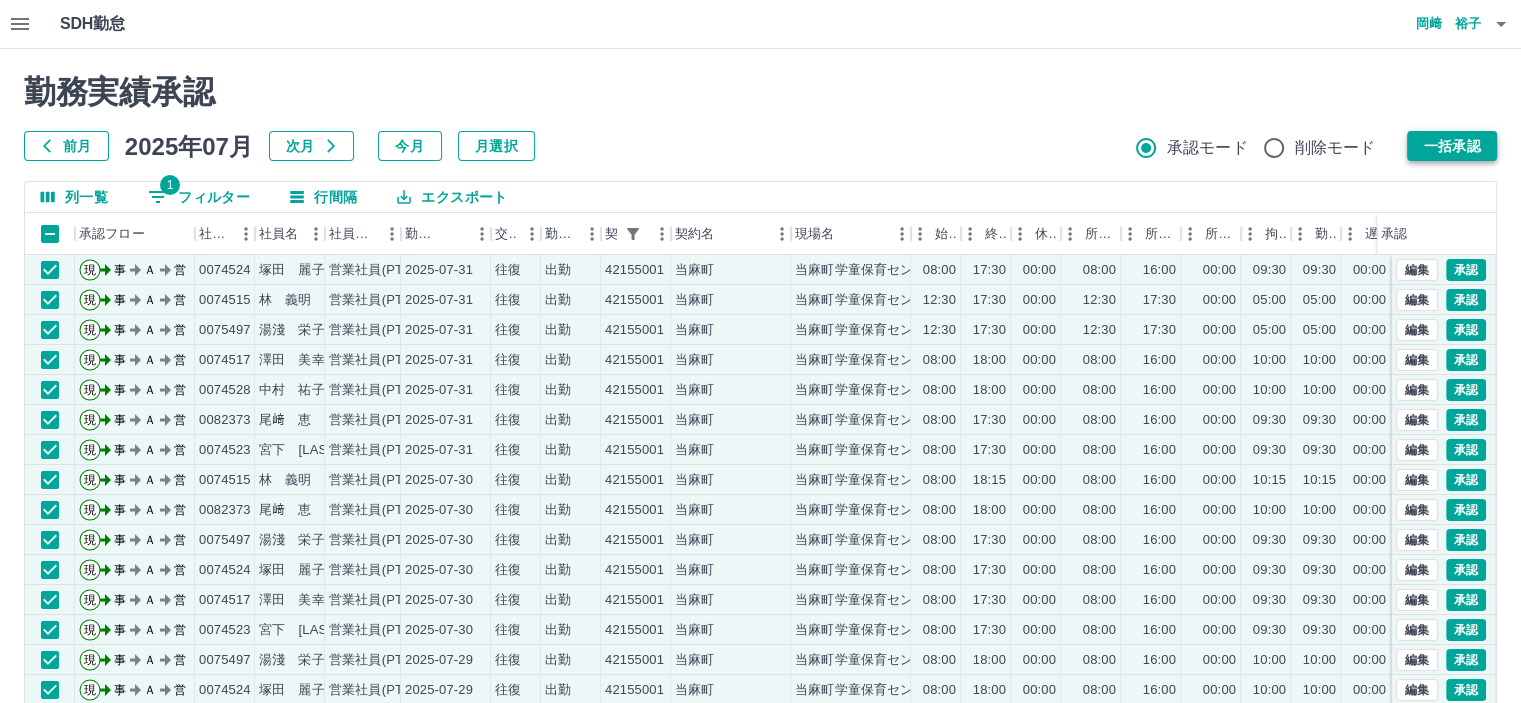 click on "一括承認" at bounding box center (1452, 146) 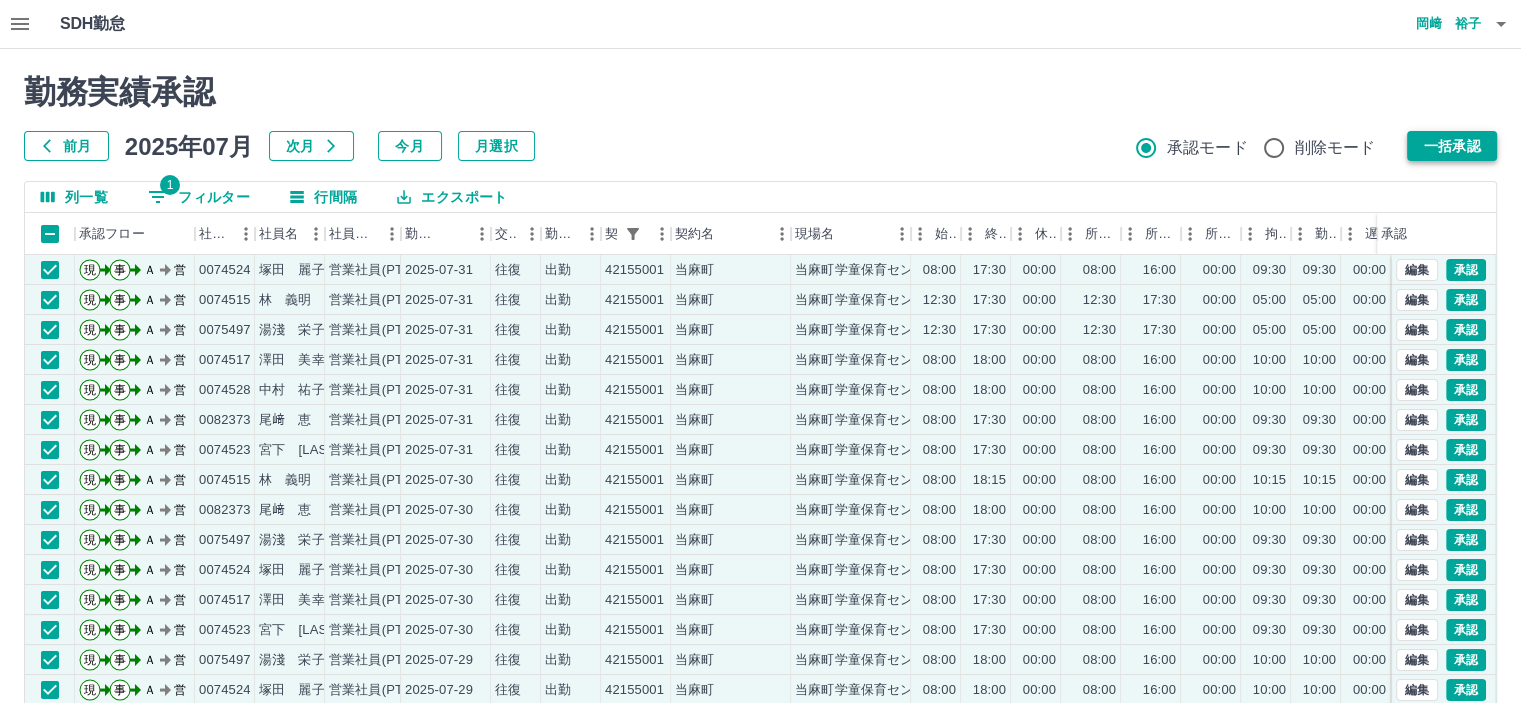 drag, startPoint x: 1472, startPoint y: 150, endPoint x: 1468, endPoint y: 174, distance: 24.33105 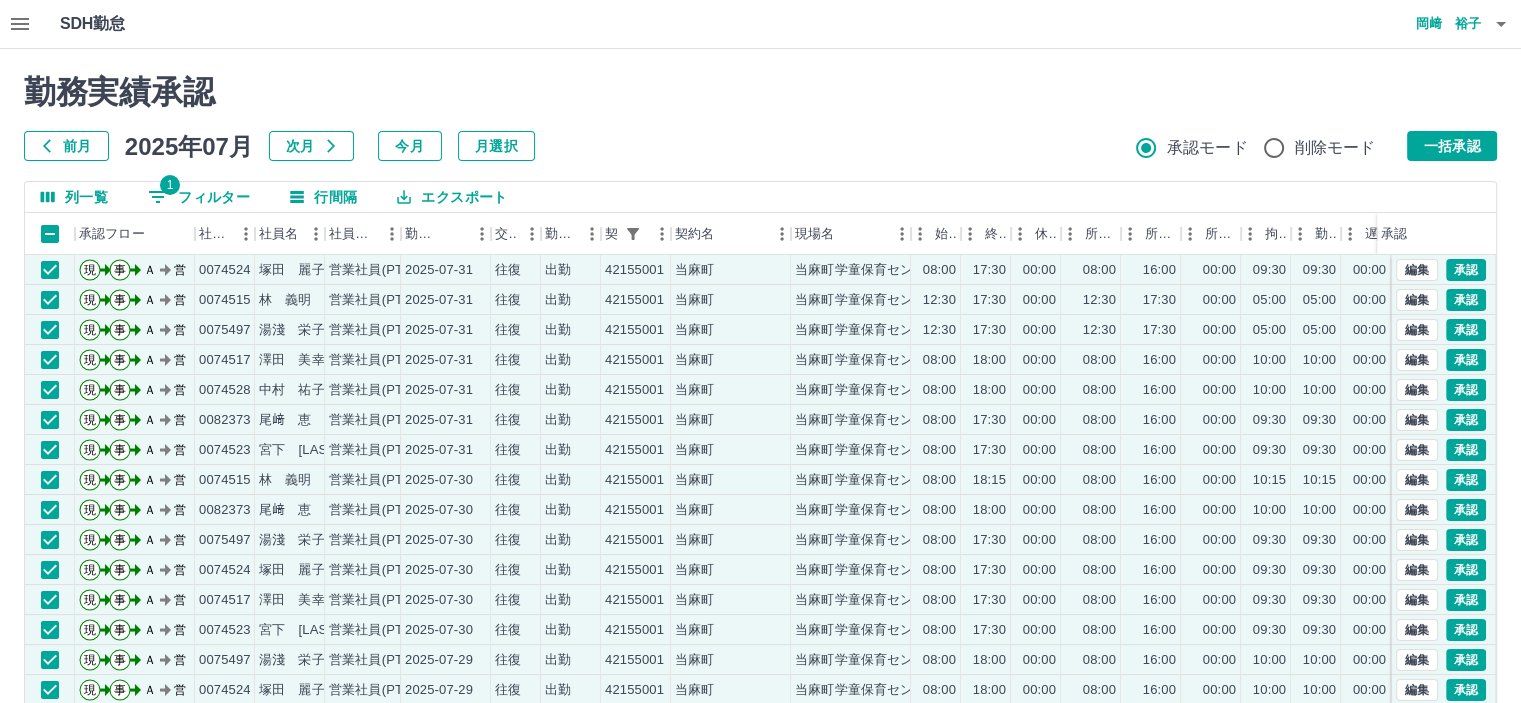 click on "一括承認" at bounding box center [1452, 146] 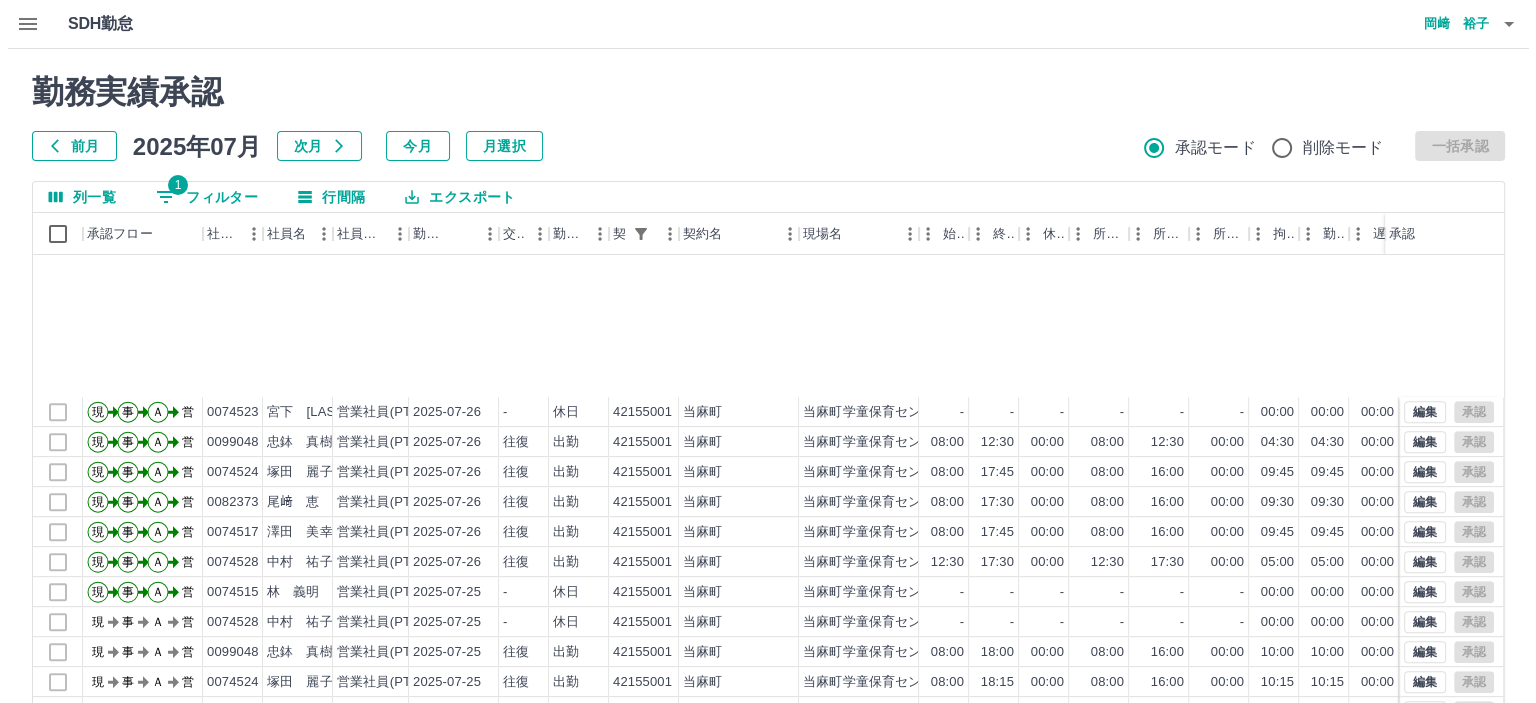 scroll, scrollTop: 1200, scrollLeft: 0, axis: vertical 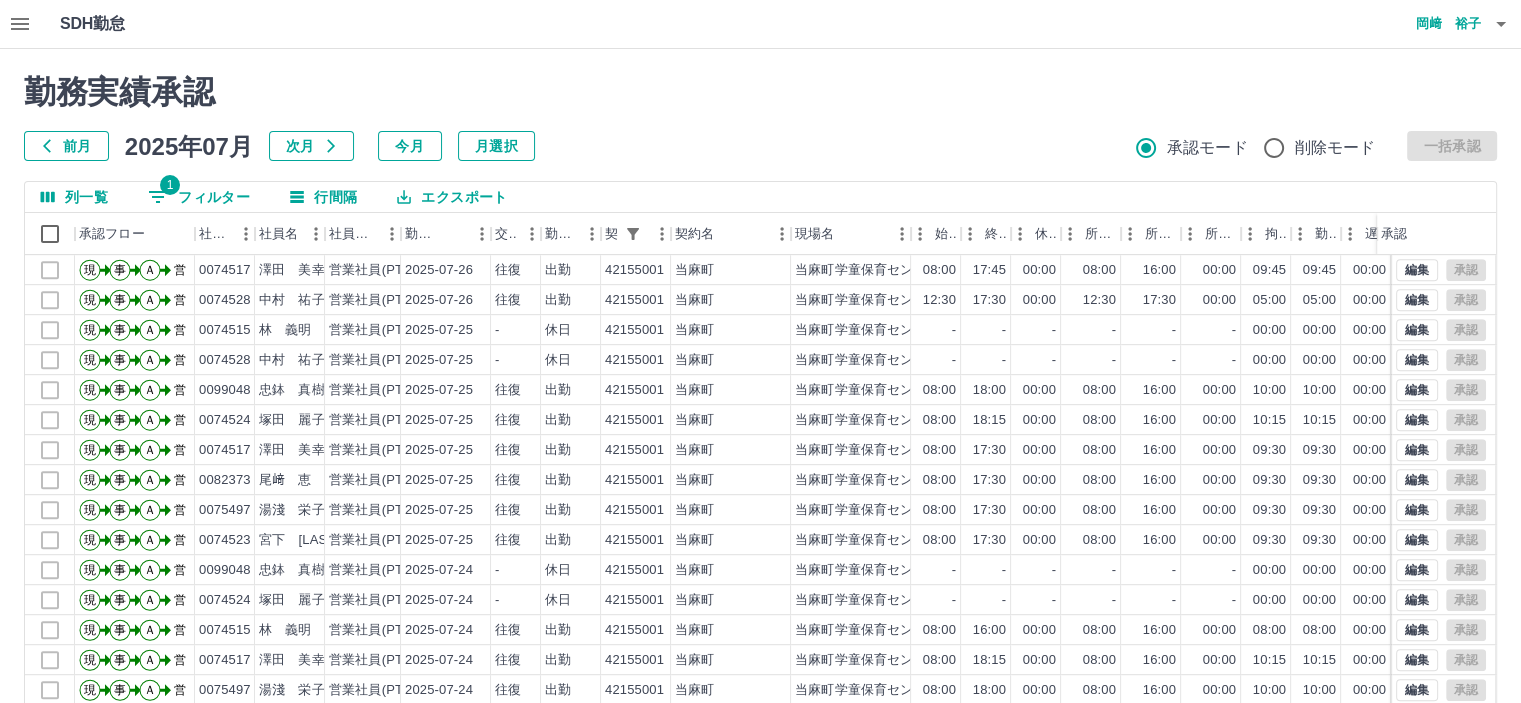 click on "岡﨑　裕子" at bounding box center [1421, 24] 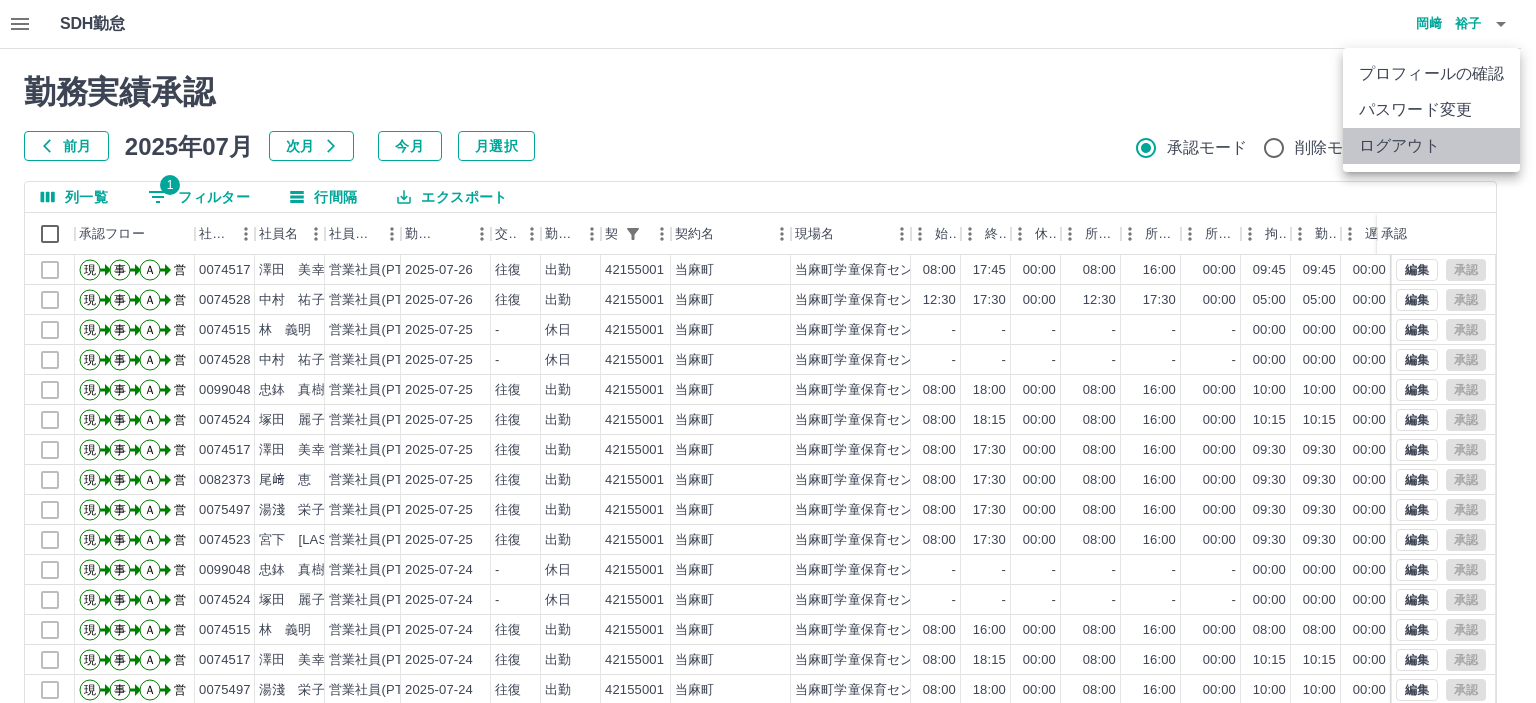 click on "ログアウト" at bounding box center (1431, 146) 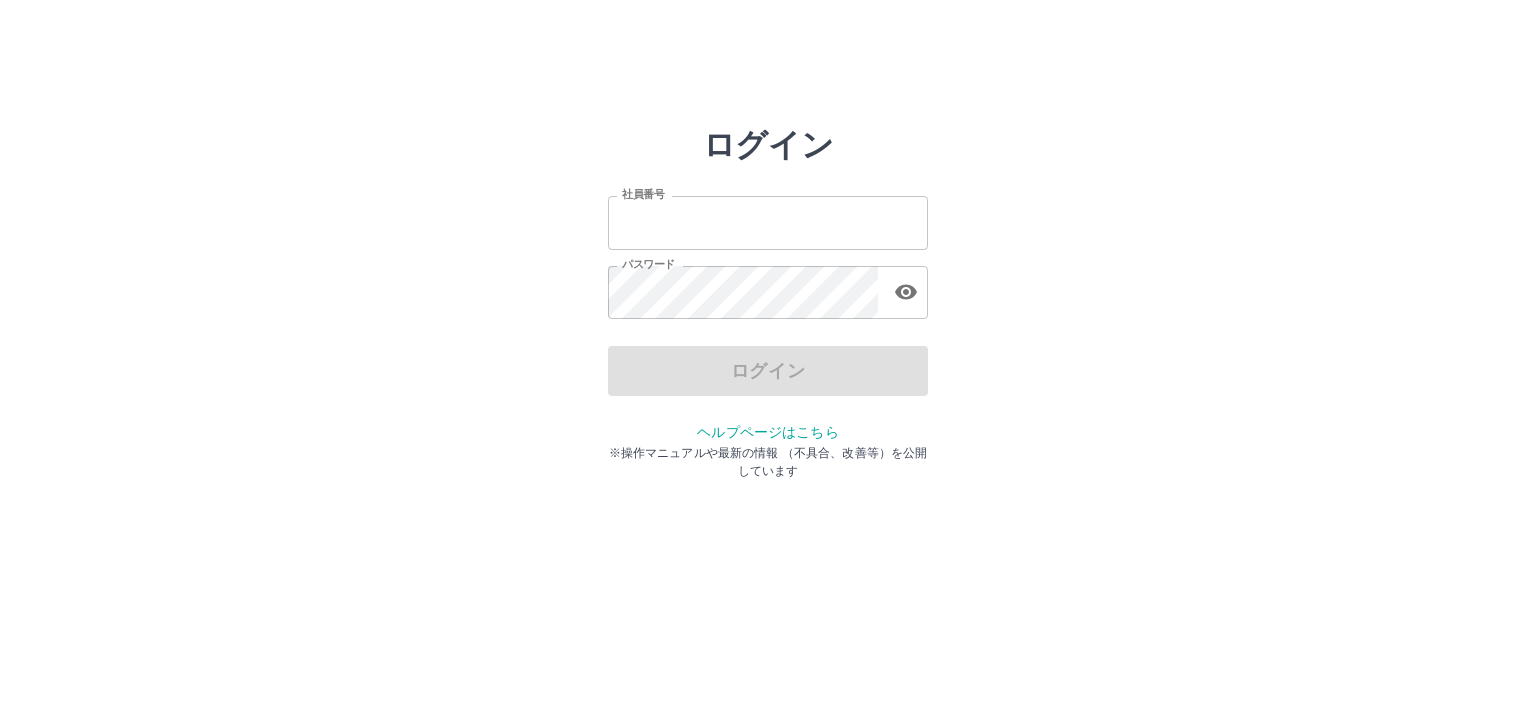 scroll, scrollTop: 0, scrollLeft: 0, axis: both 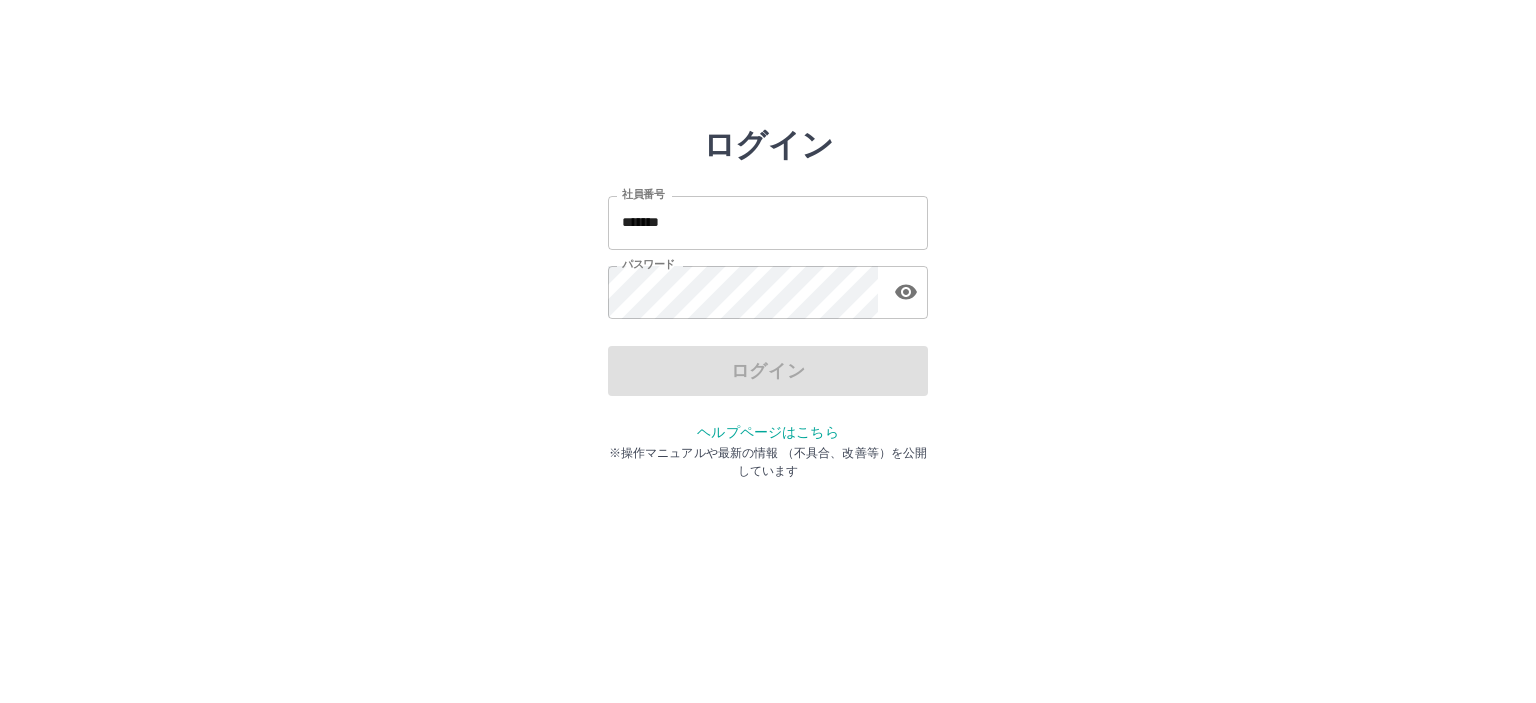 click on "*******" at bounding box center [768, 222] 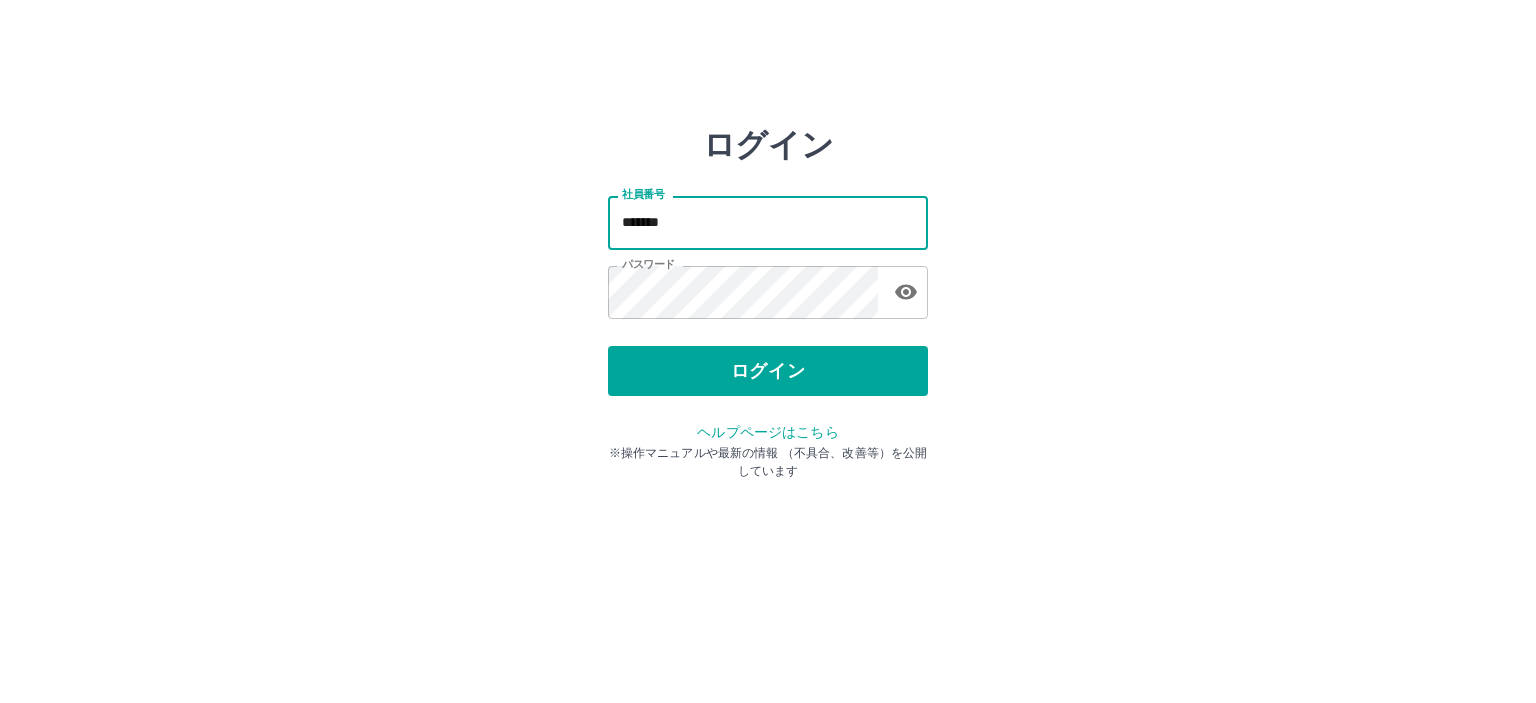 click on "*******" at bounding box center (768, 222) 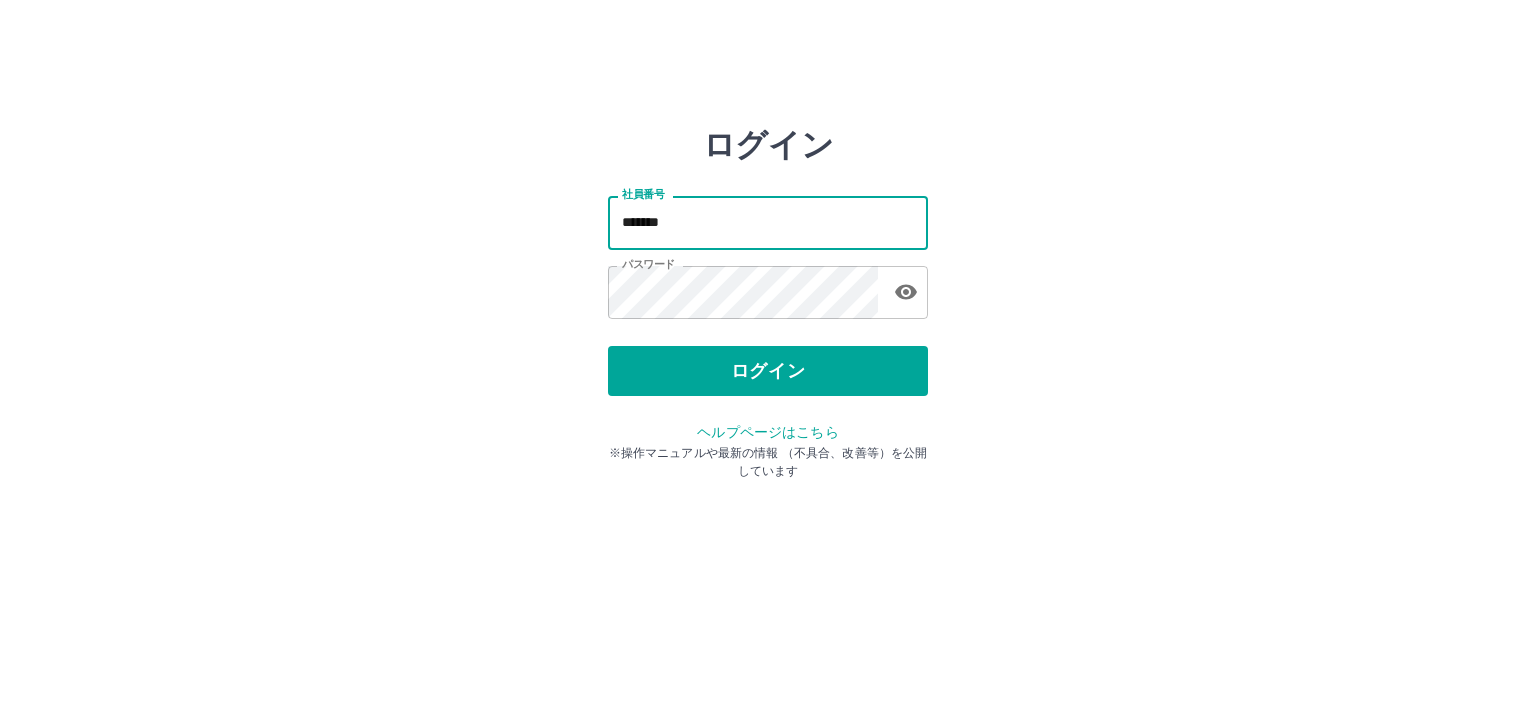 type on "*******" 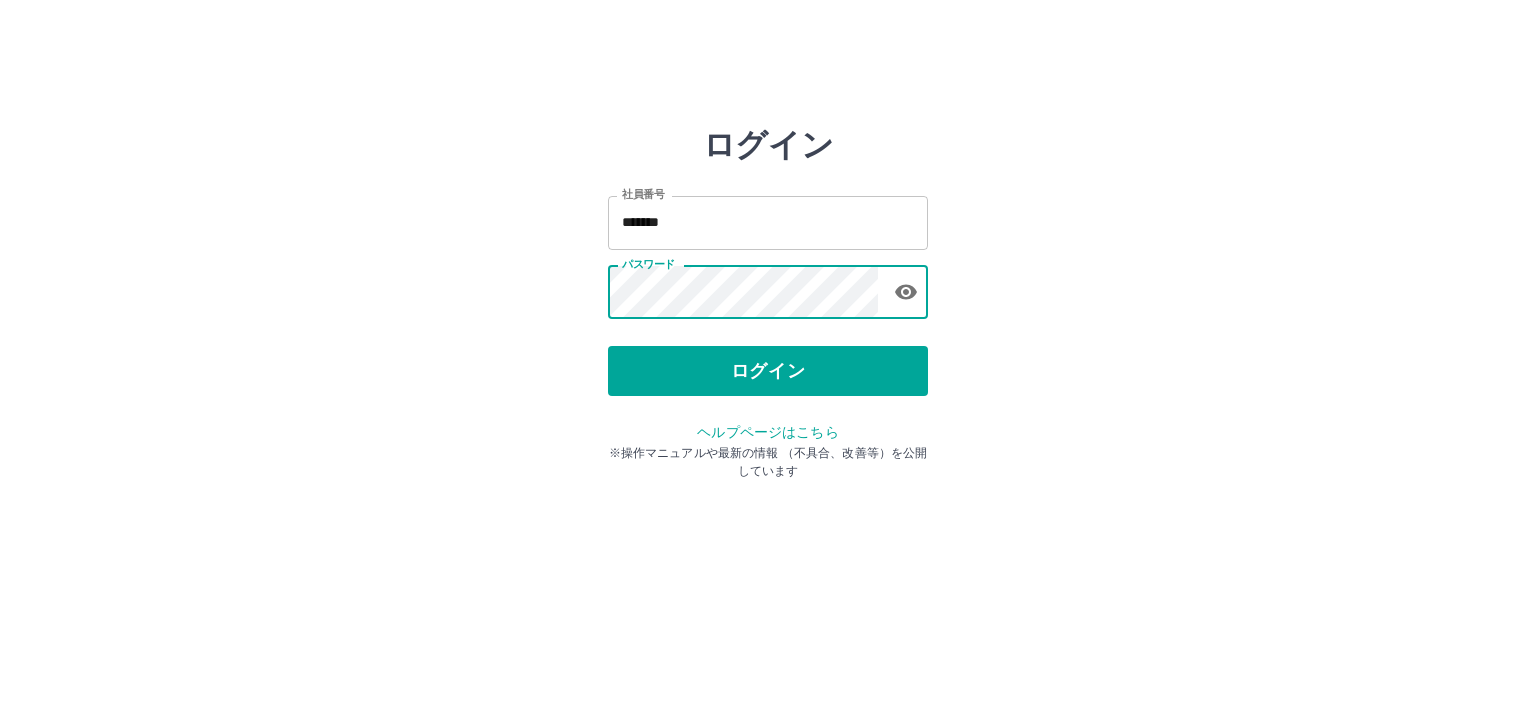 type 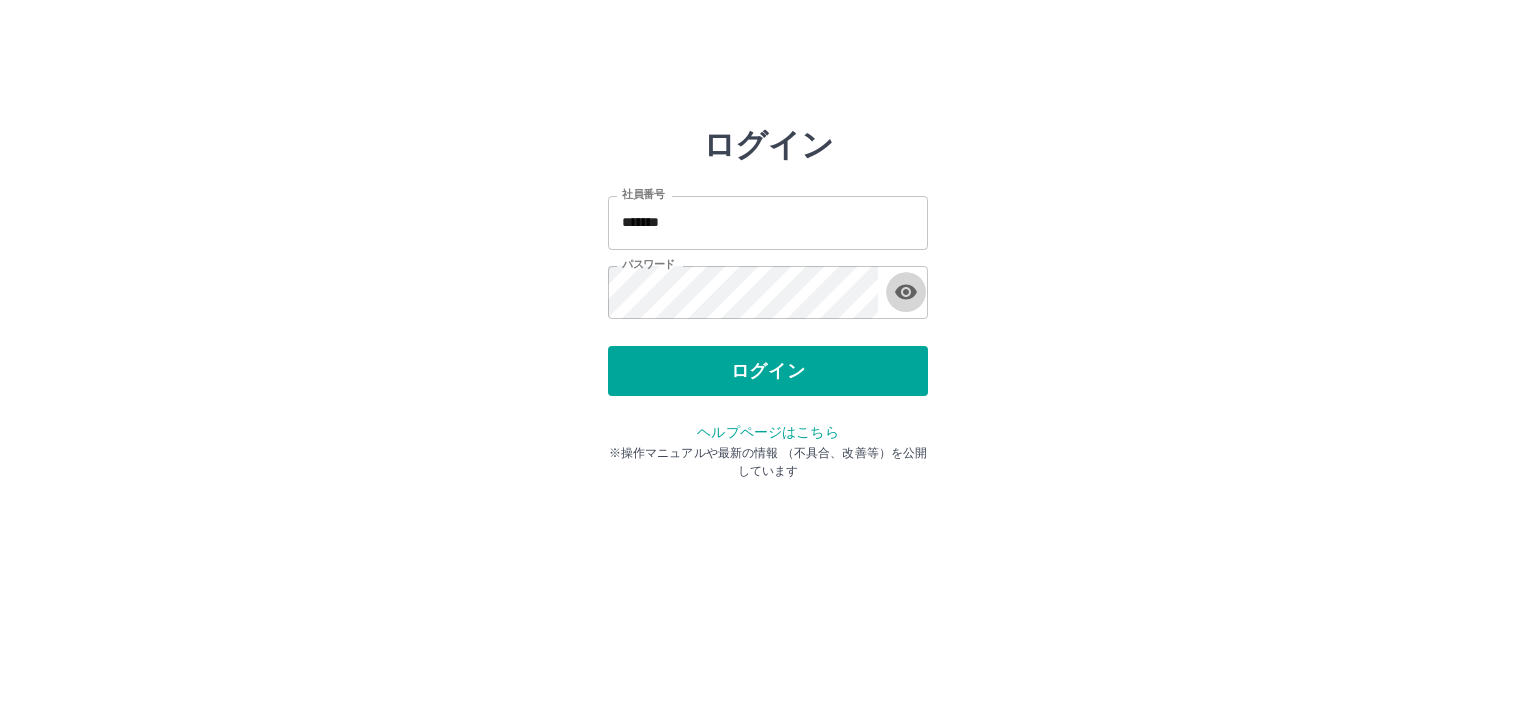 type 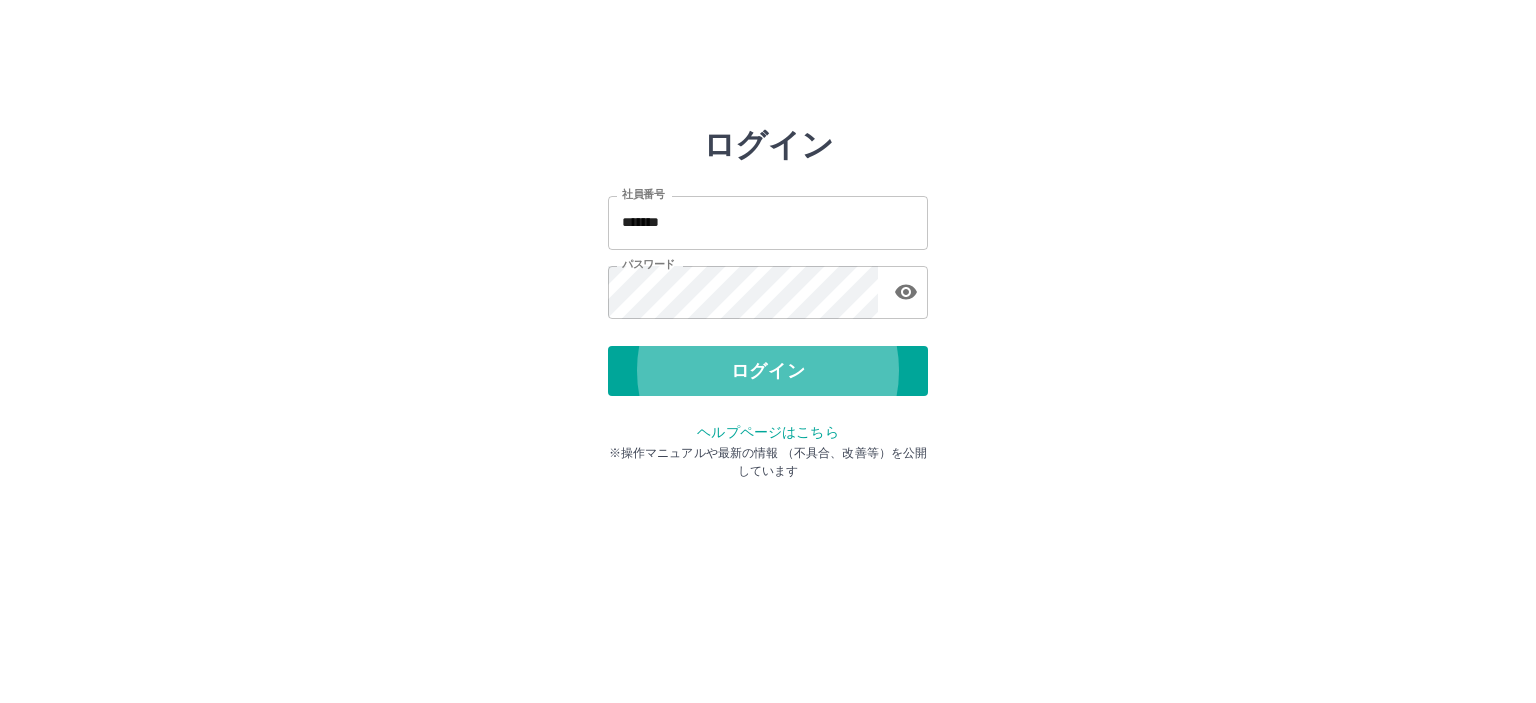 click on "ログイン" at bounding box center (768, 371) 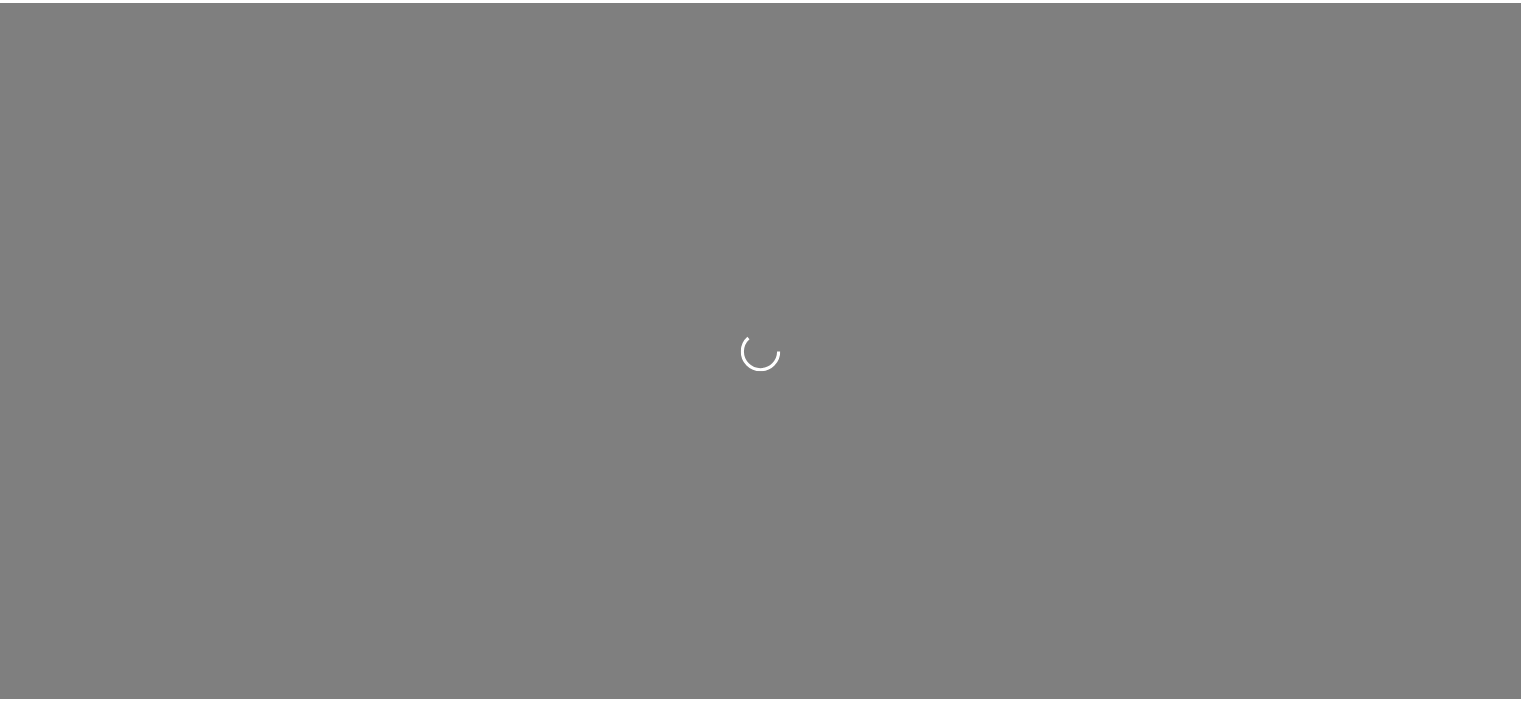 scroll, scrollTop: 0, scrollLeft: 0, axis: both 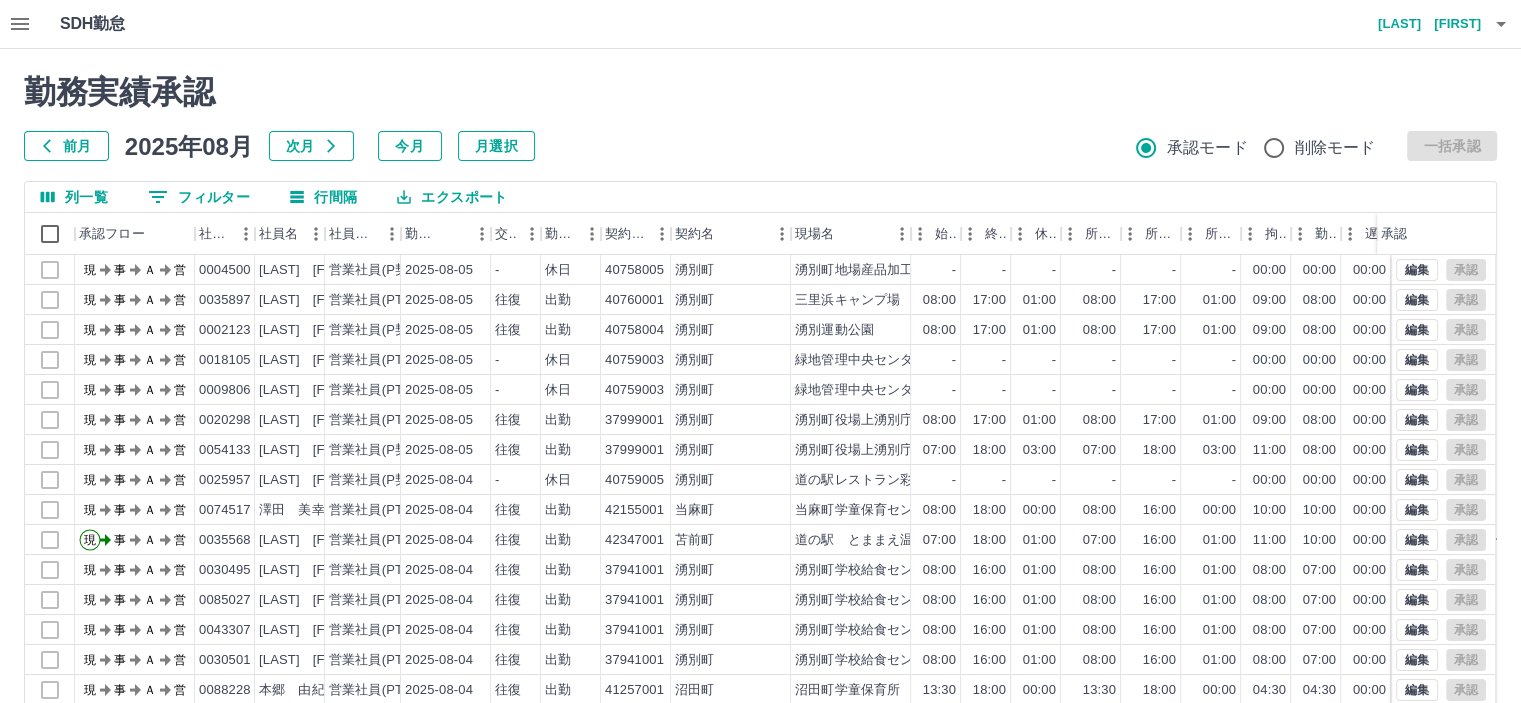 click on "前月" at bounding box center (66, 146) 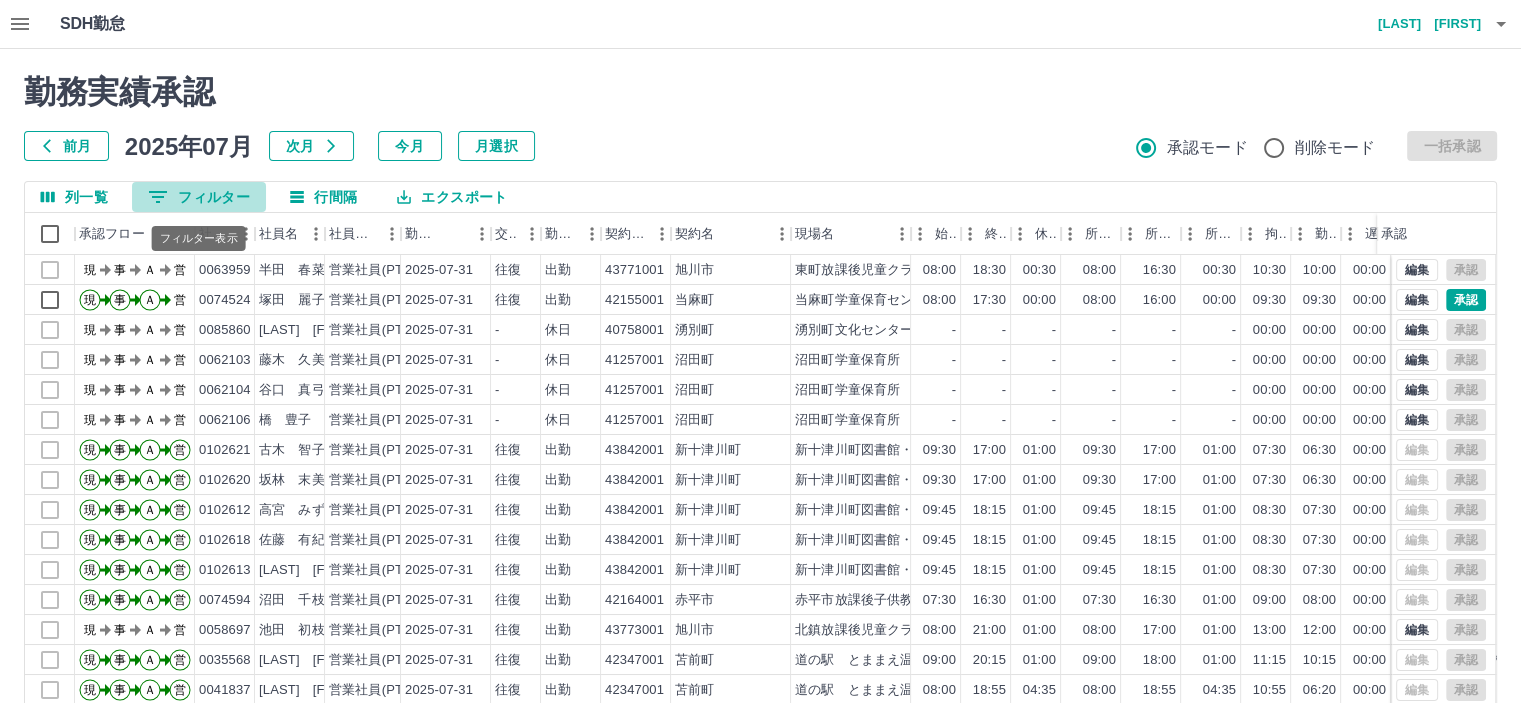 click on "0 フィルター" at bounding box center (199, 197) 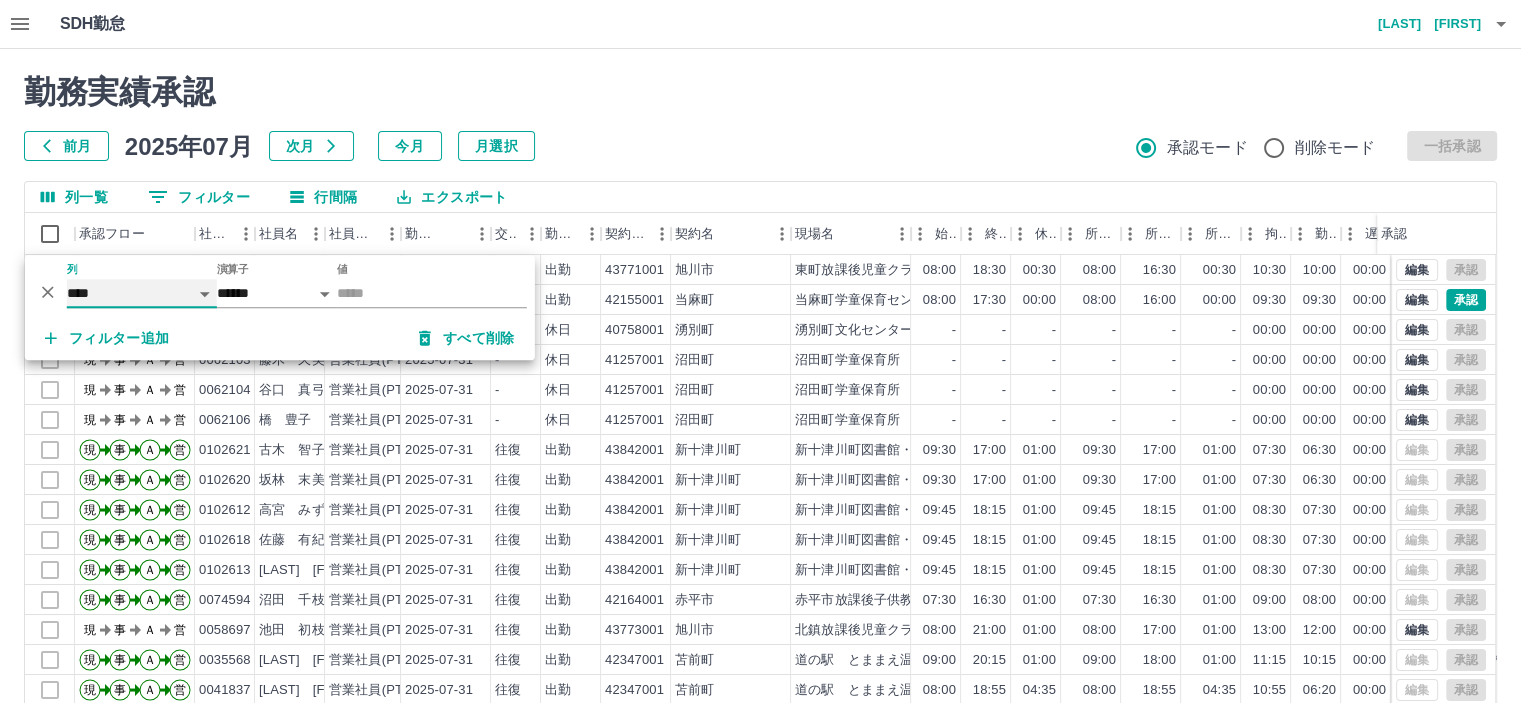 click on "**** *** **** *** *** **** ***** *** *** ** ** ** **** **** **** ** ** *** **** *****" at bounding box center (142, 293) 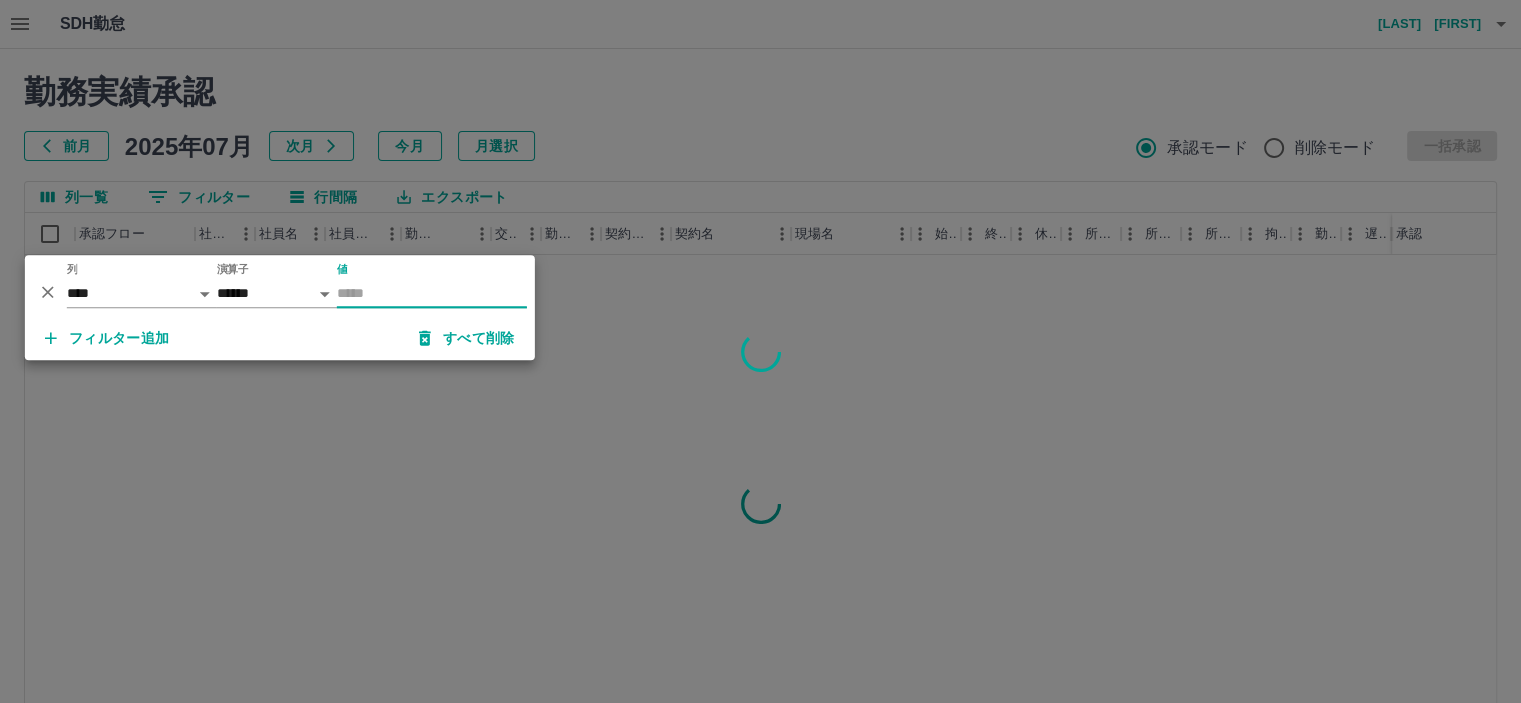 click on "値" at bounding box center (432, 293) 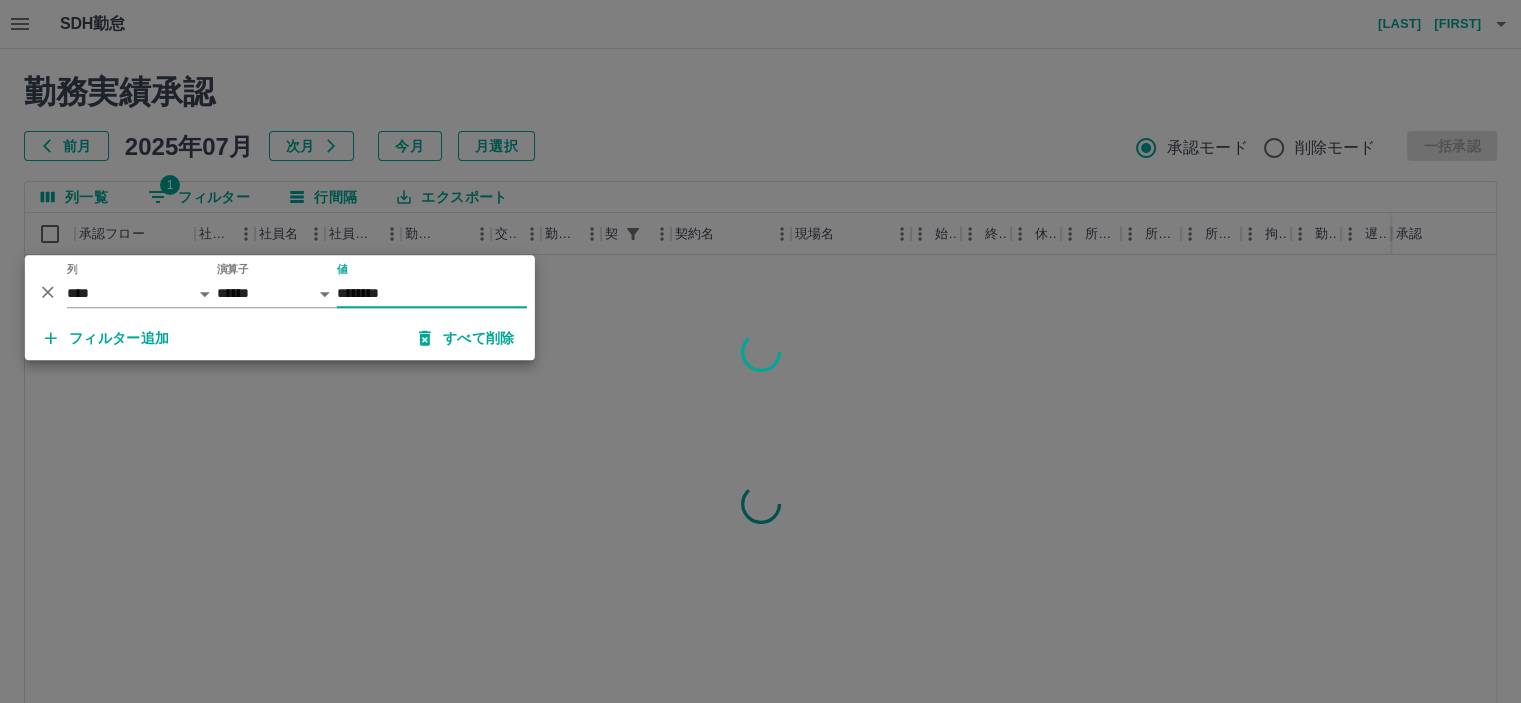 type on "********" 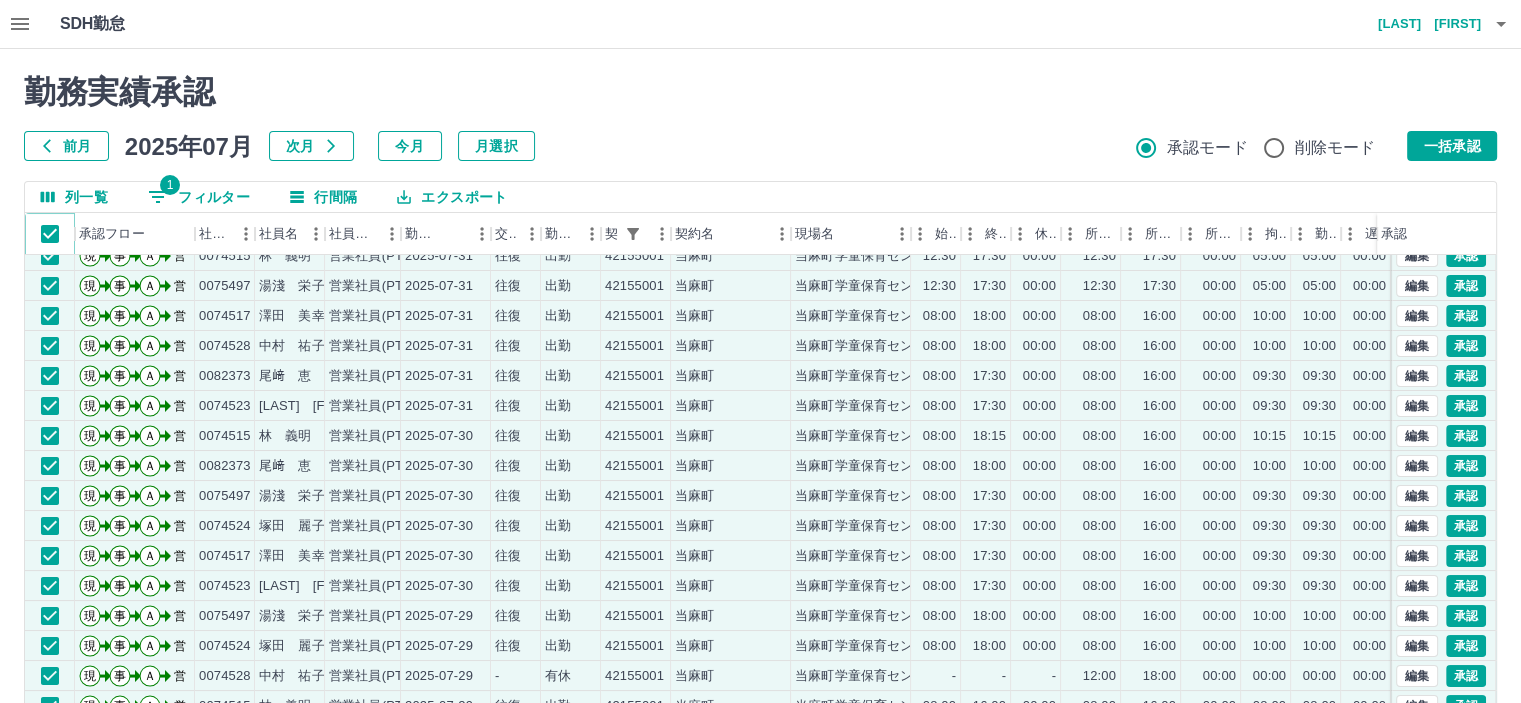 scroll, scrollTop: 101, scrollLeft: 0, axis: vertical 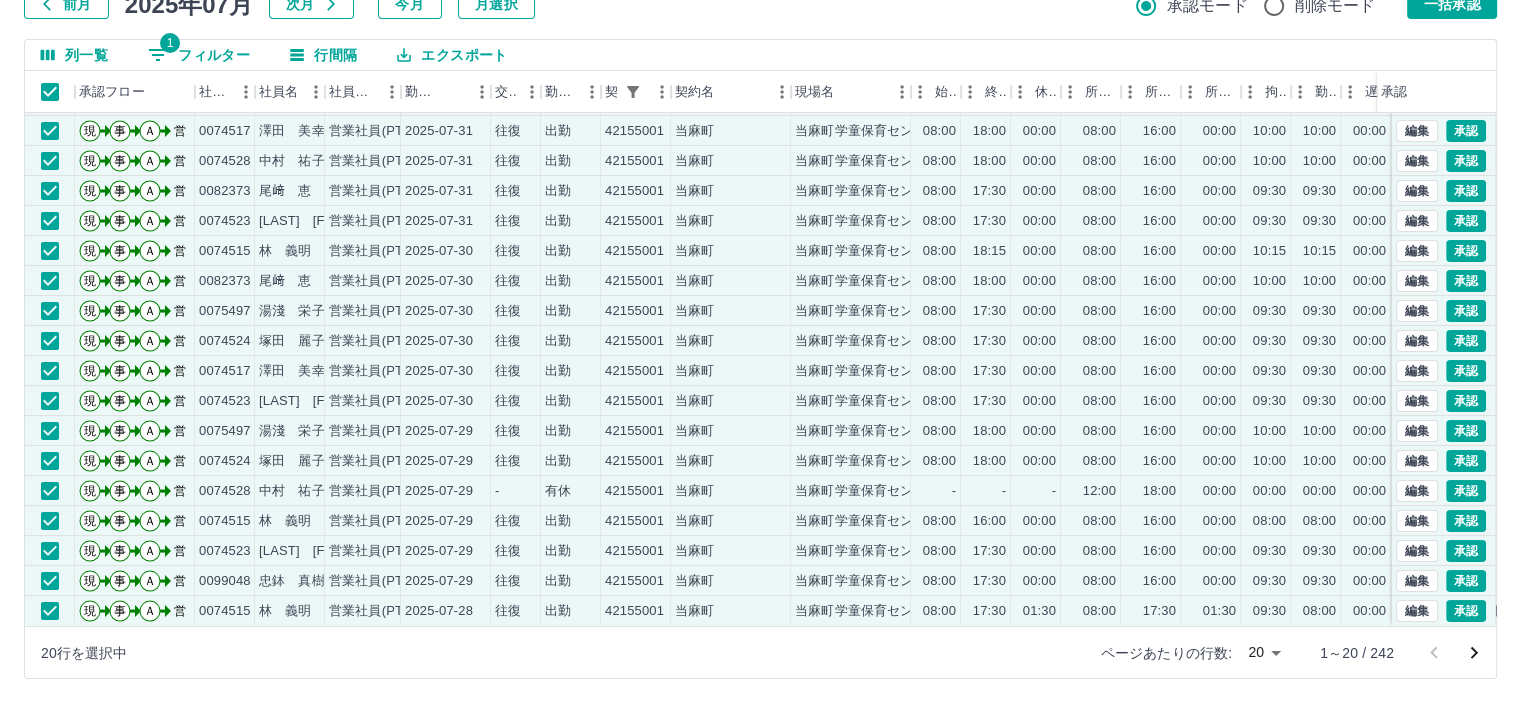 click on "SDH勤怠 [LAST]　[FIRST] 勤務実績承認 前月 2025年07月 次月 今月 月選択 承認モード 削除モード 一括承認 列一覧 1 フィルター 行間隔 エクスポート 承認フロー 社員番号 社員名 社員区分 勤務日 交通費 勤務区分 契約コード 契約名 現場名 始業 終業 休憩 所定開始 所定終業 所定休憩 拘束 勤務 遅刻等 コメント ステータス 承認 現 事 Ａ 営 0074515 [LAST]　[FIRST] 営業社員(PT契約) 2025-07-31 往復 出勤 42155001 当麻町 当麻町学童保育センター 12:30 17:30 00:00 12:30 17:30 00:00 05:00 05:00 00:00 営業所長承認待 現 事 Ａ 営 0075497 [LAST]　[FIRST] 営業社員(PT契約) 2025-07-31 往復 出勤 42155001 当麻町 当麻町学童保育センター 12:30 17:30 00:00 12:30 17:30 00:00 05:00 05:00 00:00 営業所長承認待 現 事 Ａ 営 0074517 [LAST]　[FIRST] 営業社員(PT契約) 2025-07-31 往復 出勤 42155001 当麻町 当麻町学童保育センター 08:00 18:00 00:00 -" at bounding box center (760, 280) 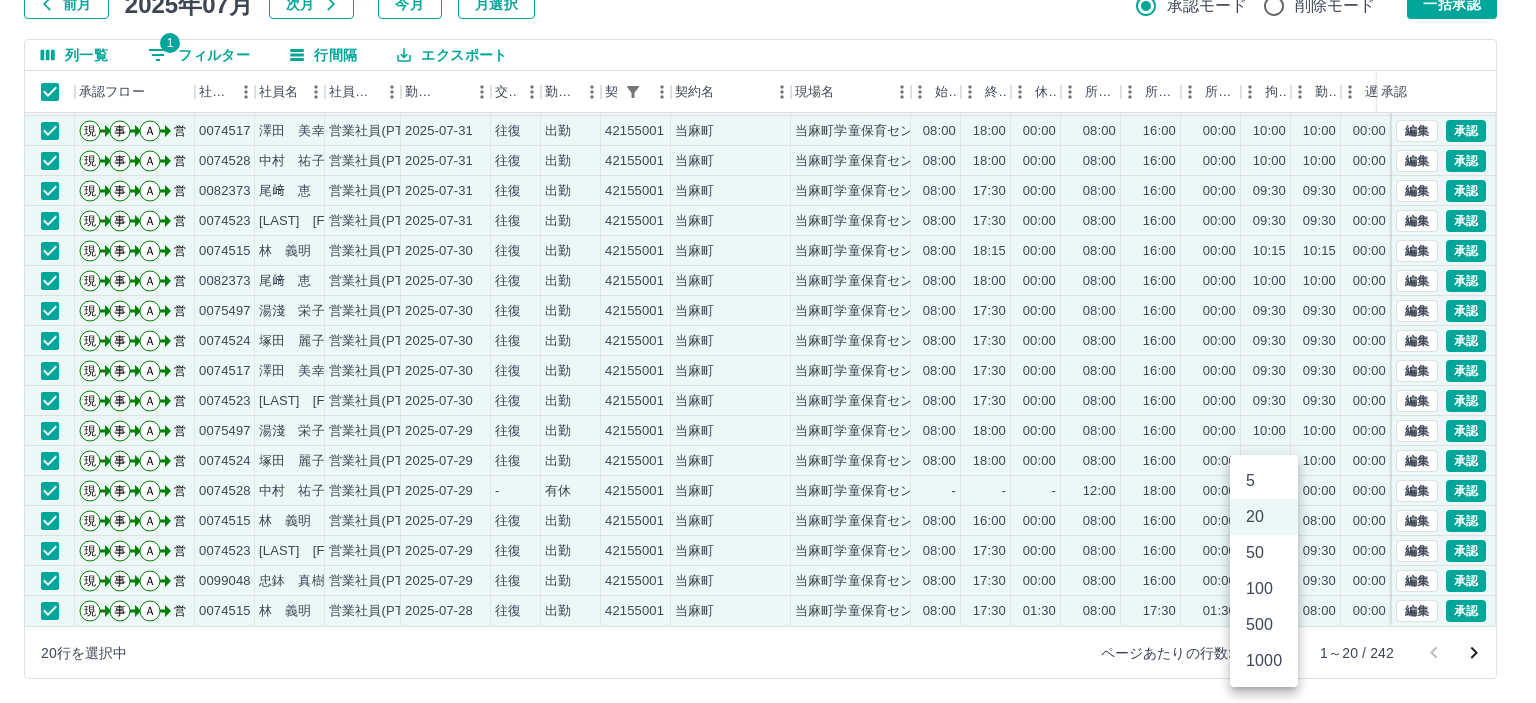 click on "500" at bounding box center [1264, 625] 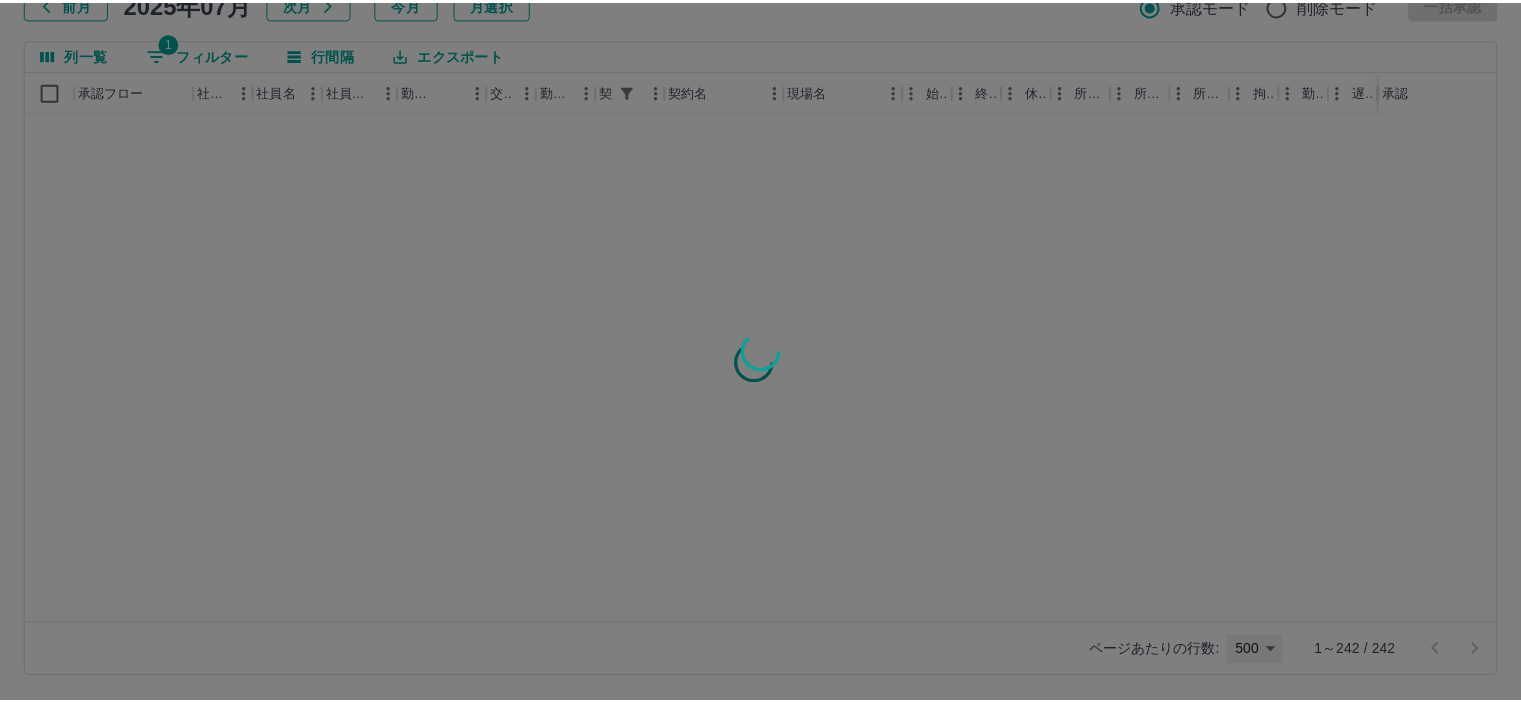 scroll, scrollTop: 0, scrollLeft: 0, axis: both 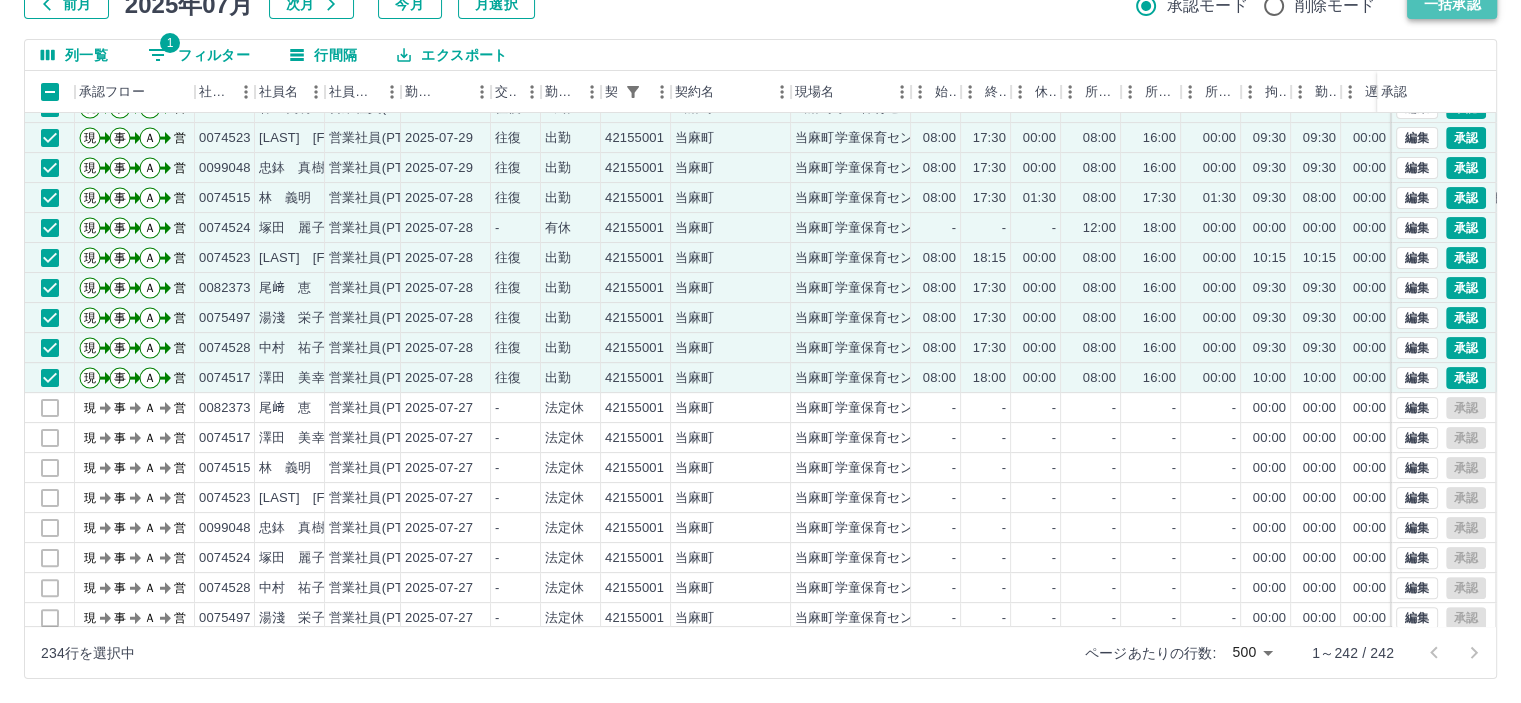click on "一括承認" at bounding box center (1452, 4) 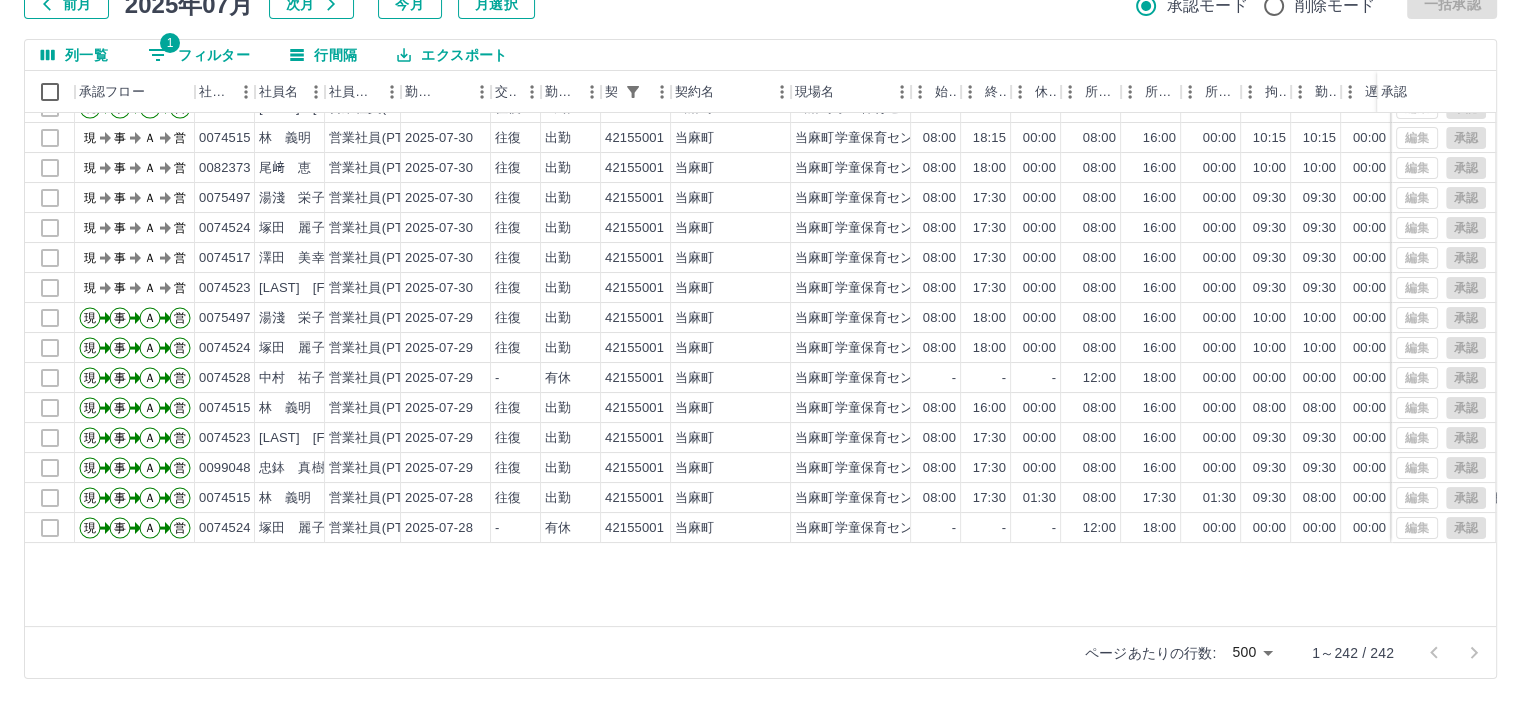 scroll, scrollTop: 0, scrollLeft: 0, axis: both 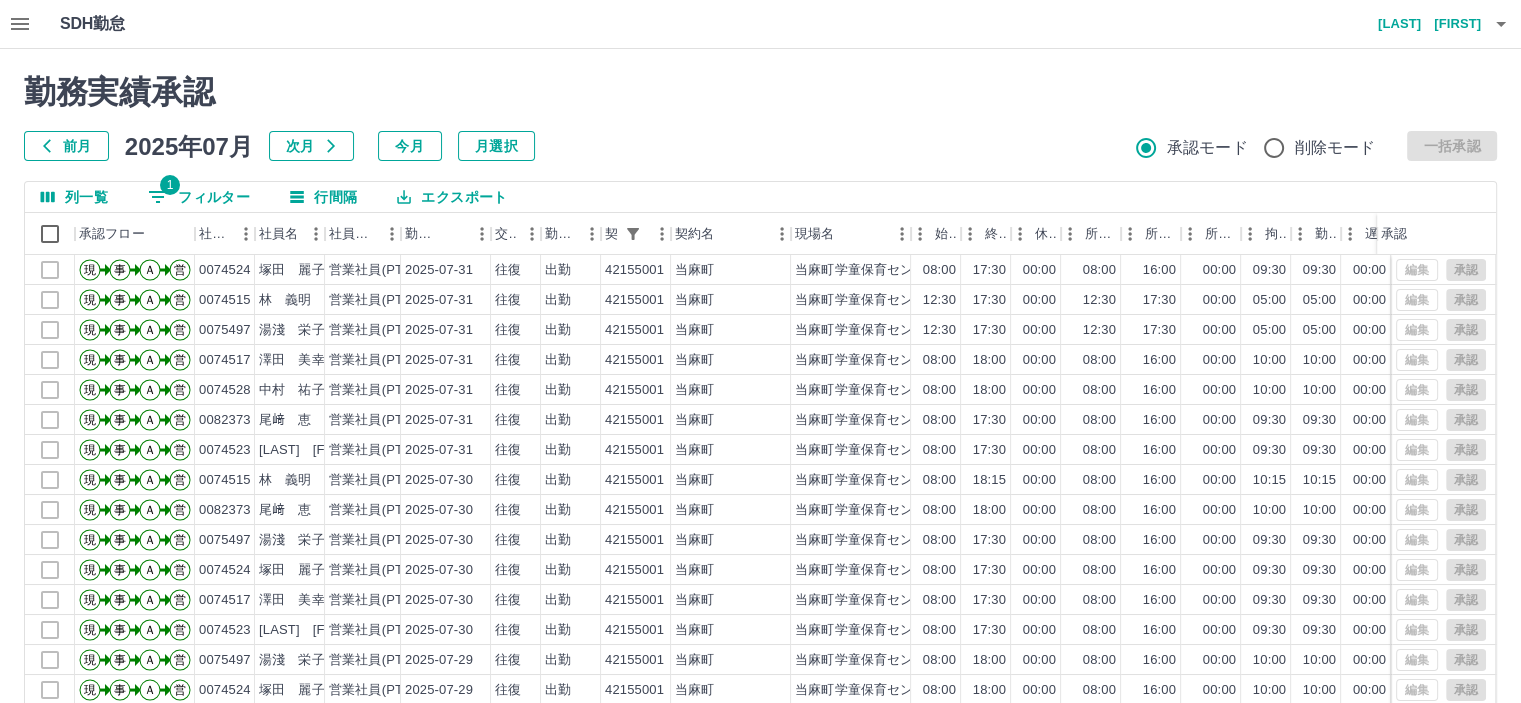 click on "勤務実績承認 前月 2025年07月 次月 今月 月選択 承認モード 削除モード 一括承認" at bounding box center (760, 117) 